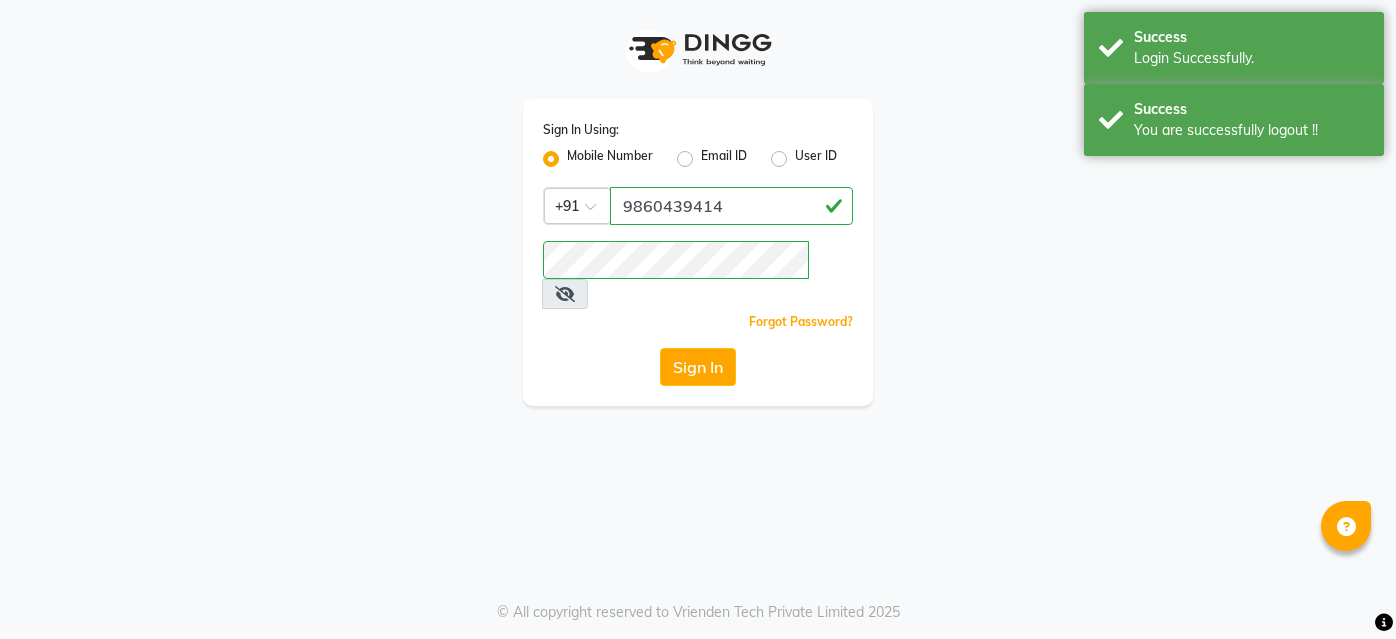 scroll, scrollTop: 0, scrollLeft: 0, axis: both 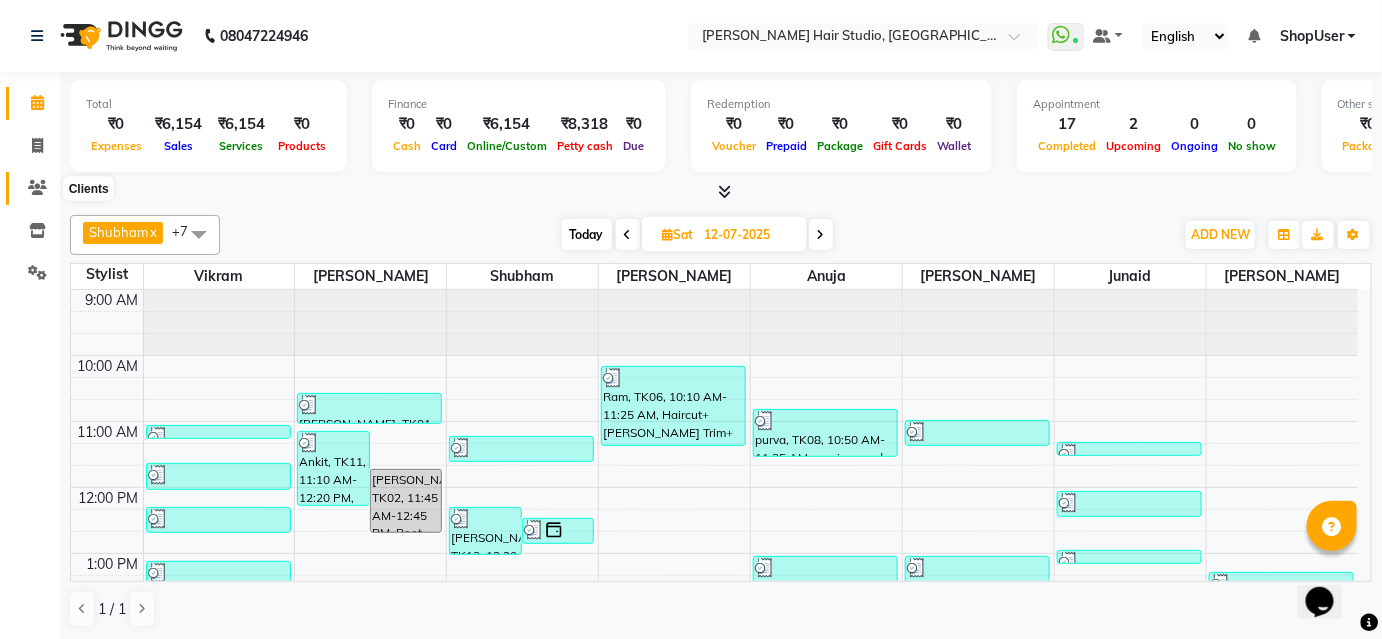 click 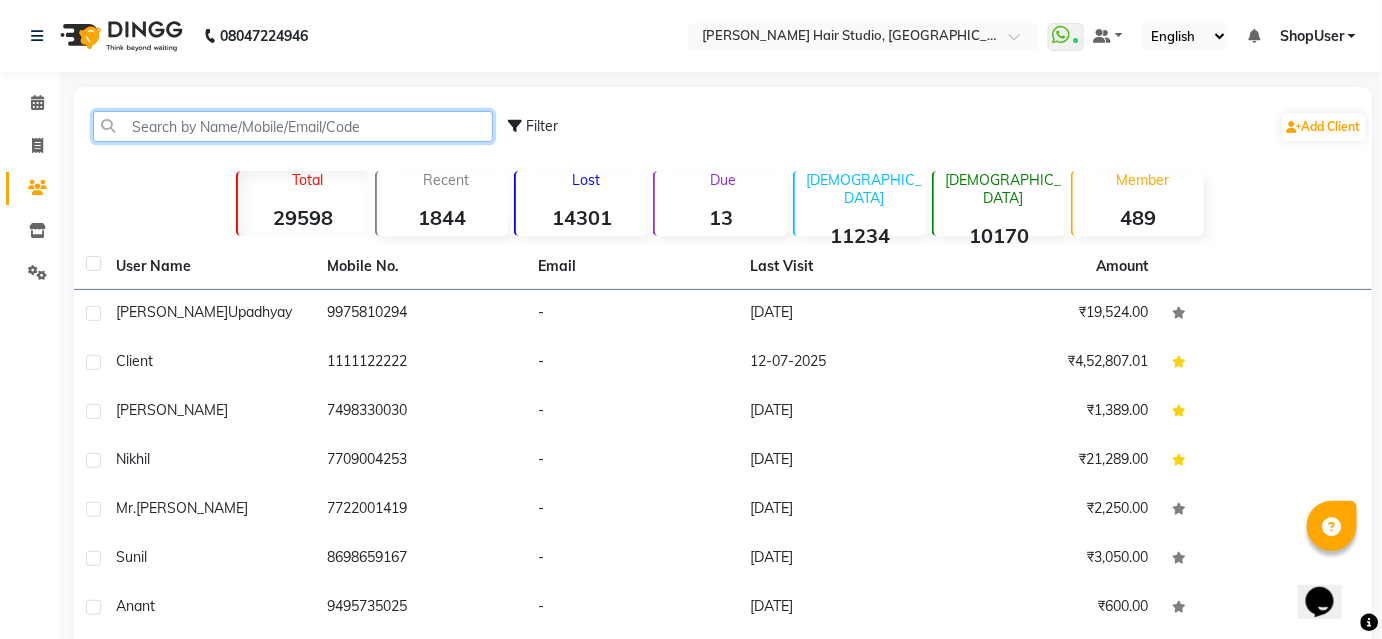click 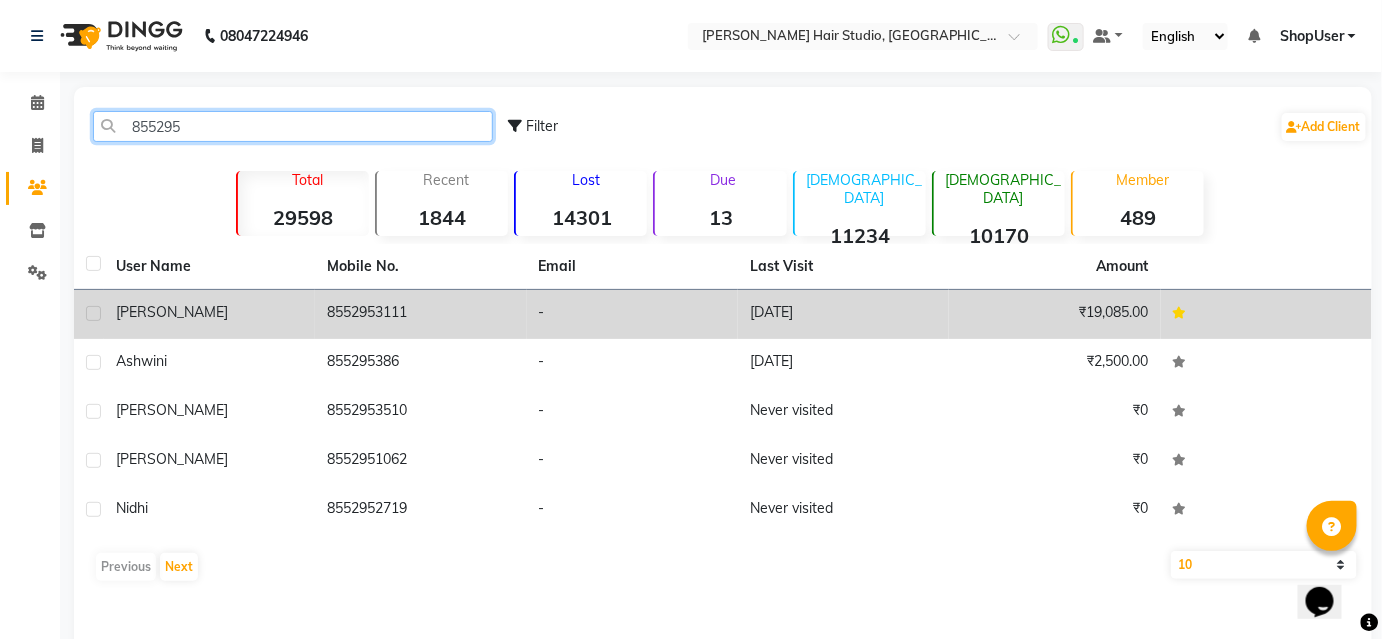 type on "855295" 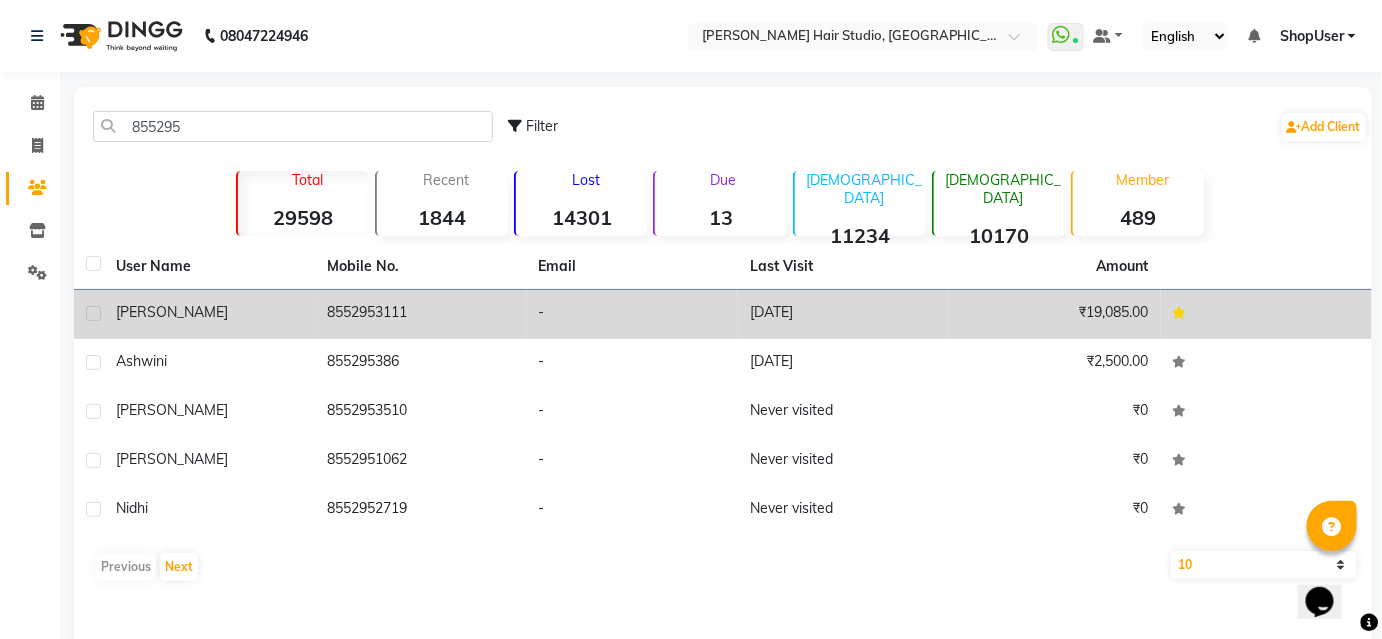click on "8552953111" 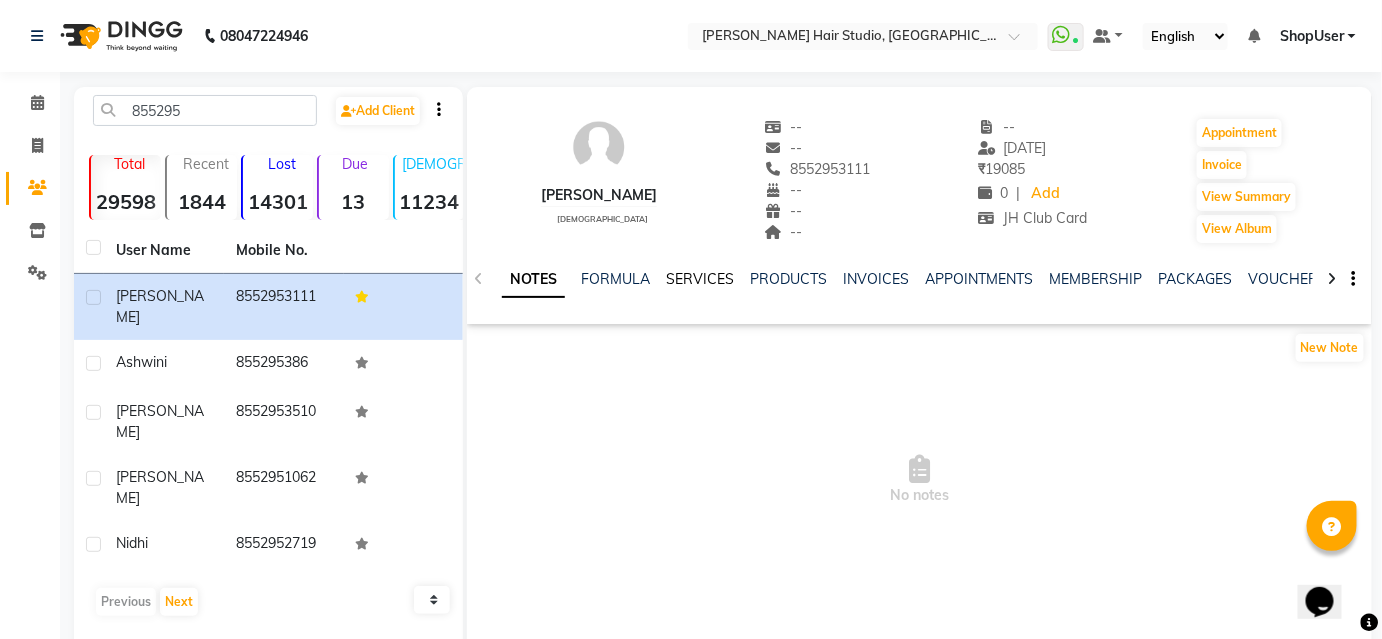 click on "SERVICES" 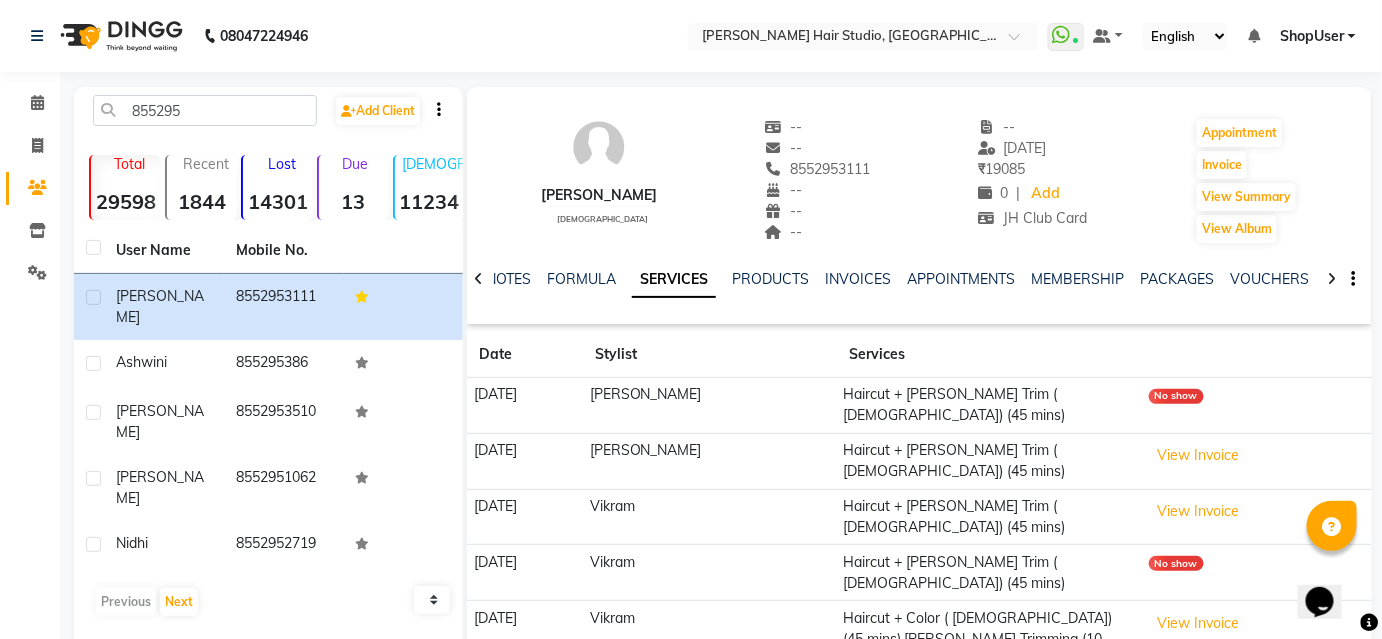 scroll, scrollTop: 77, scrollLeft: 0, axis: vertical 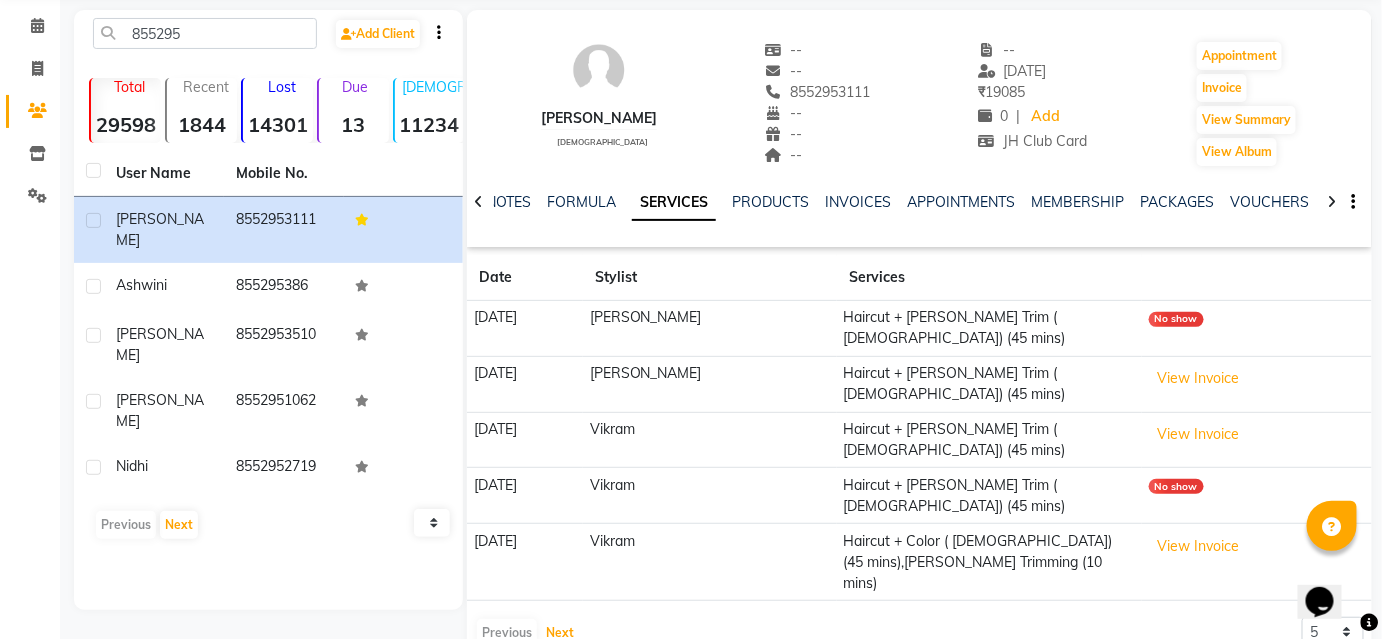 click on "Date Stylist Services 13-06-2025 Rishabh Haircut + Beard Trim ( Male) (45 mins) No show 13-06-2025 Rishabh Haircut + Beard Trim ( Male) (45 mins)  View Invoice  18-05-2025 Vikram Haircut + Beard Trim ( Male) (45 mins)  View Invoice  30-04-2025 Vikram Haircut + Beard Trim ( Male) (45 mins) No show 30-04-2025 Vikram Haircut + Color ( Male) (45 mins),Beard Trimming (10 mins)  View Invoice   Previous   Next  5 10 50 100 500" 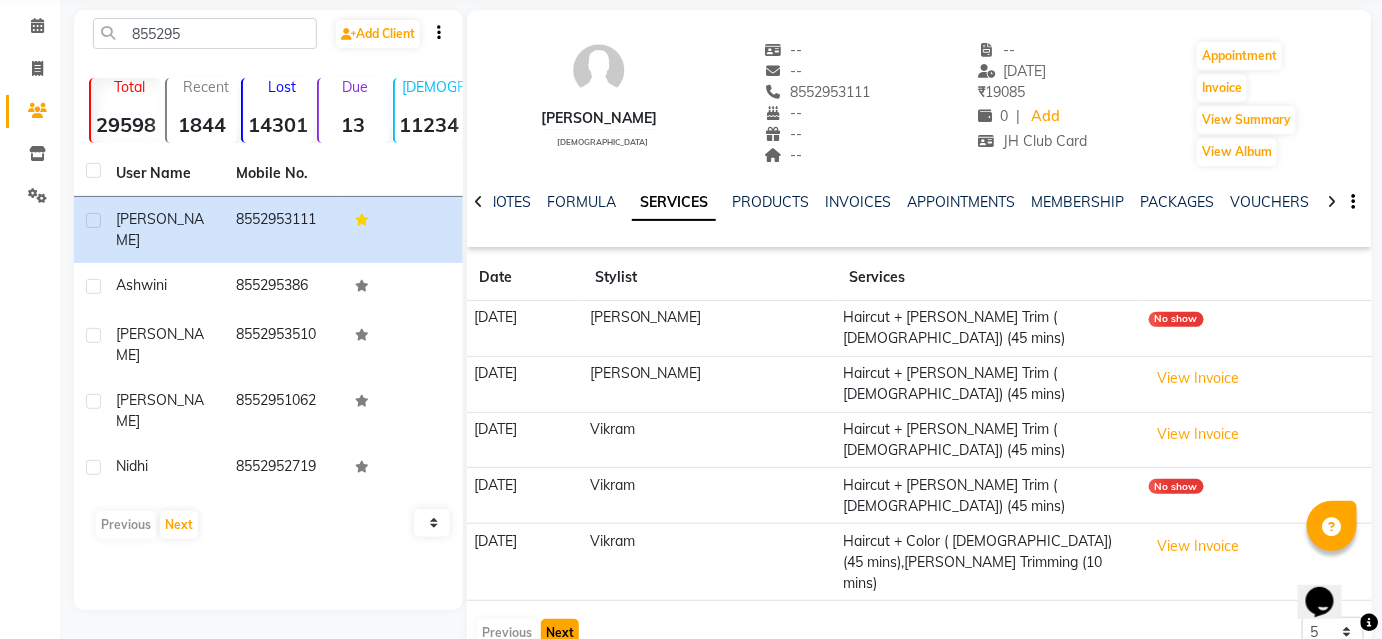 click on "Next" 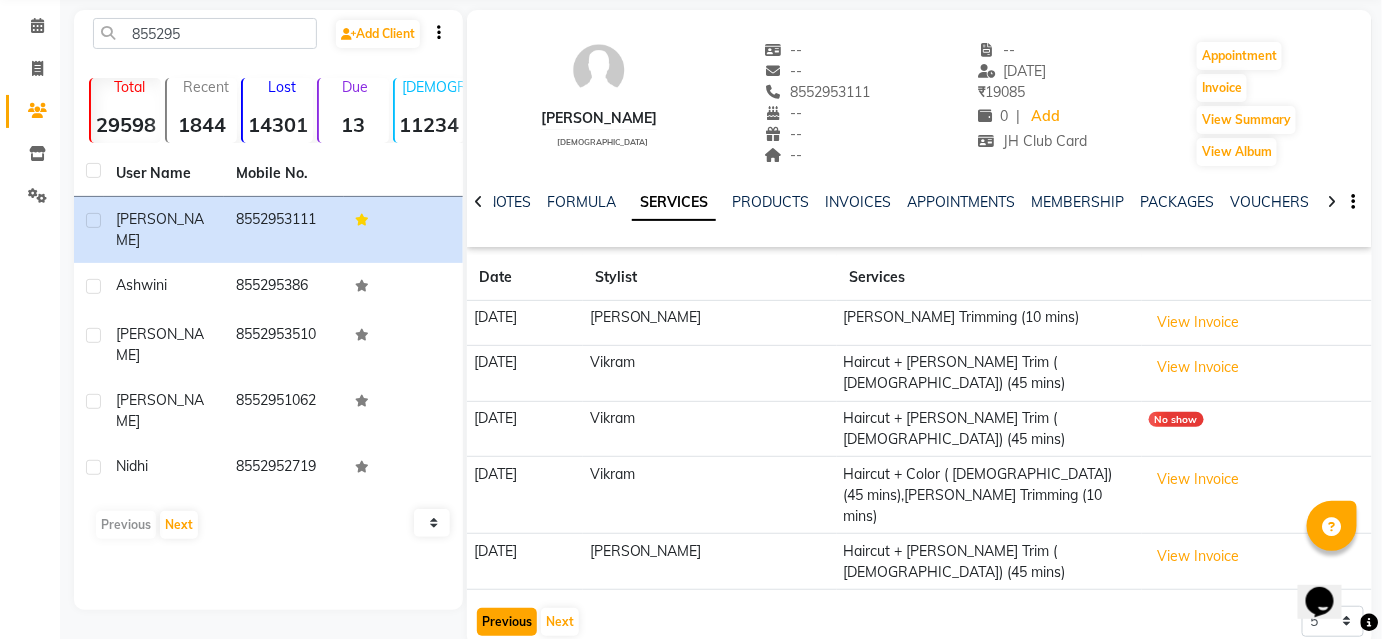 click on "Previous" 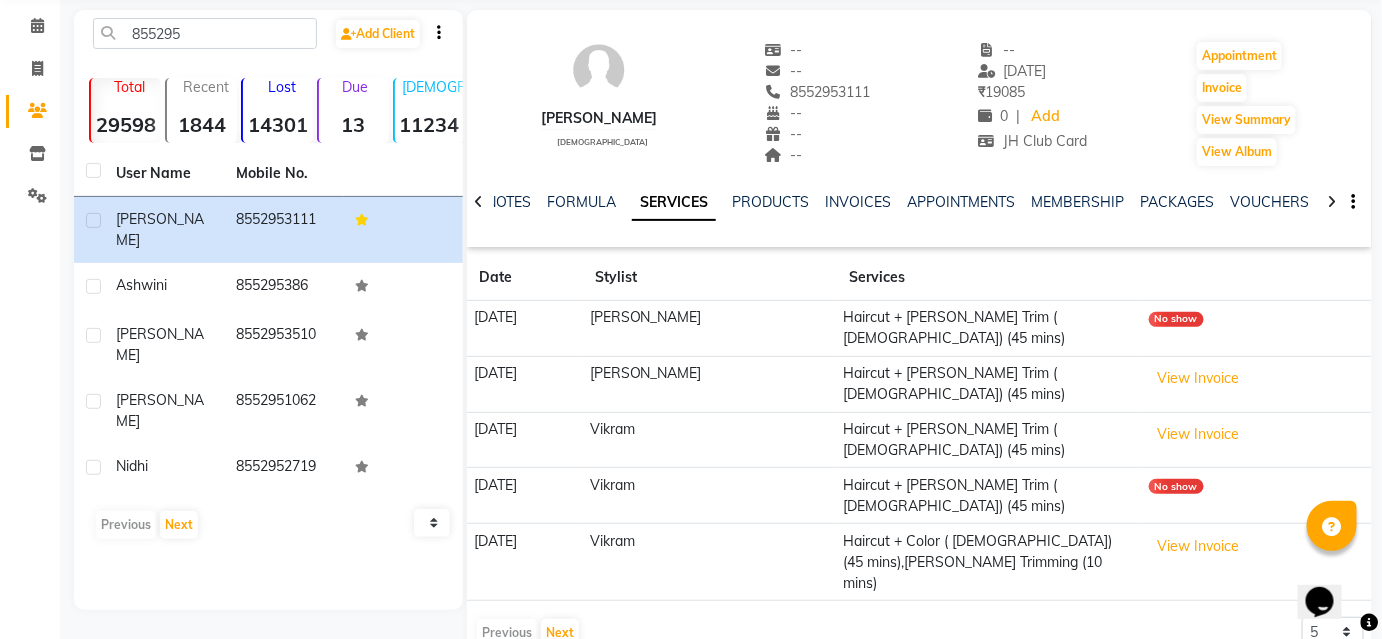 scroll, scrollTop: 0, scrollLeft: 0, axis: both 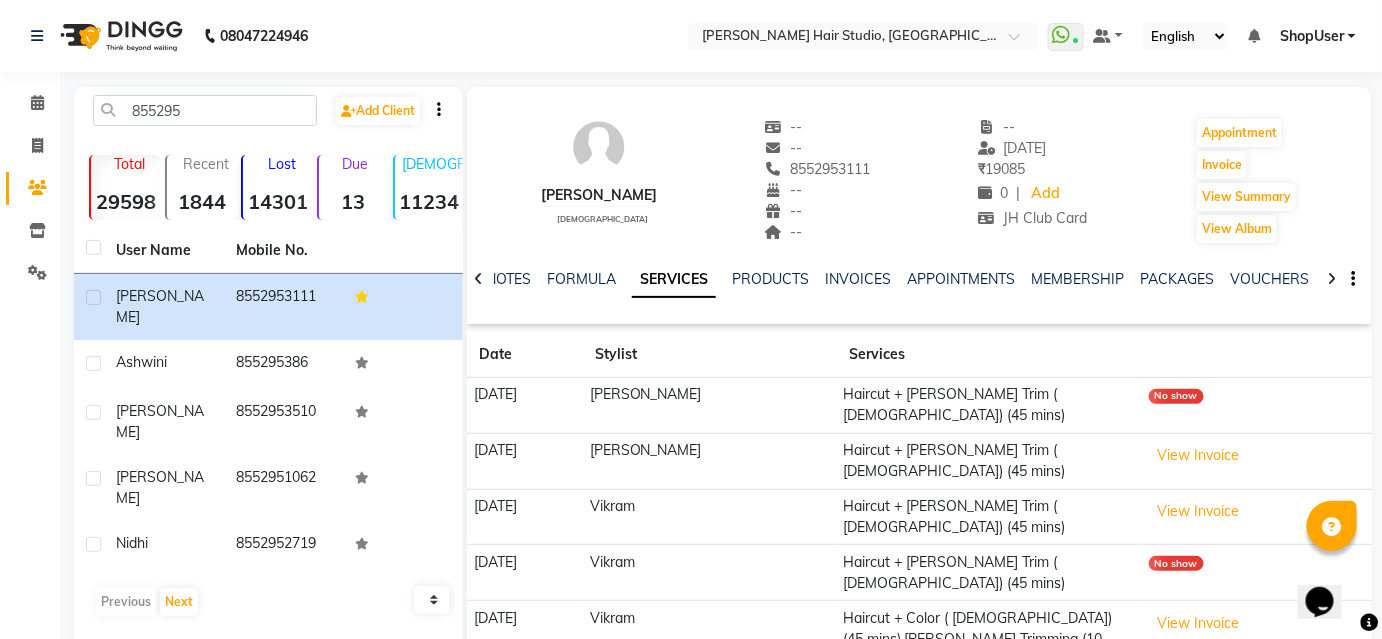 drag, startPoint x: 757, startPoint y: 170, endPoint x: 867, endPoint y: 164, distance: 110.16351 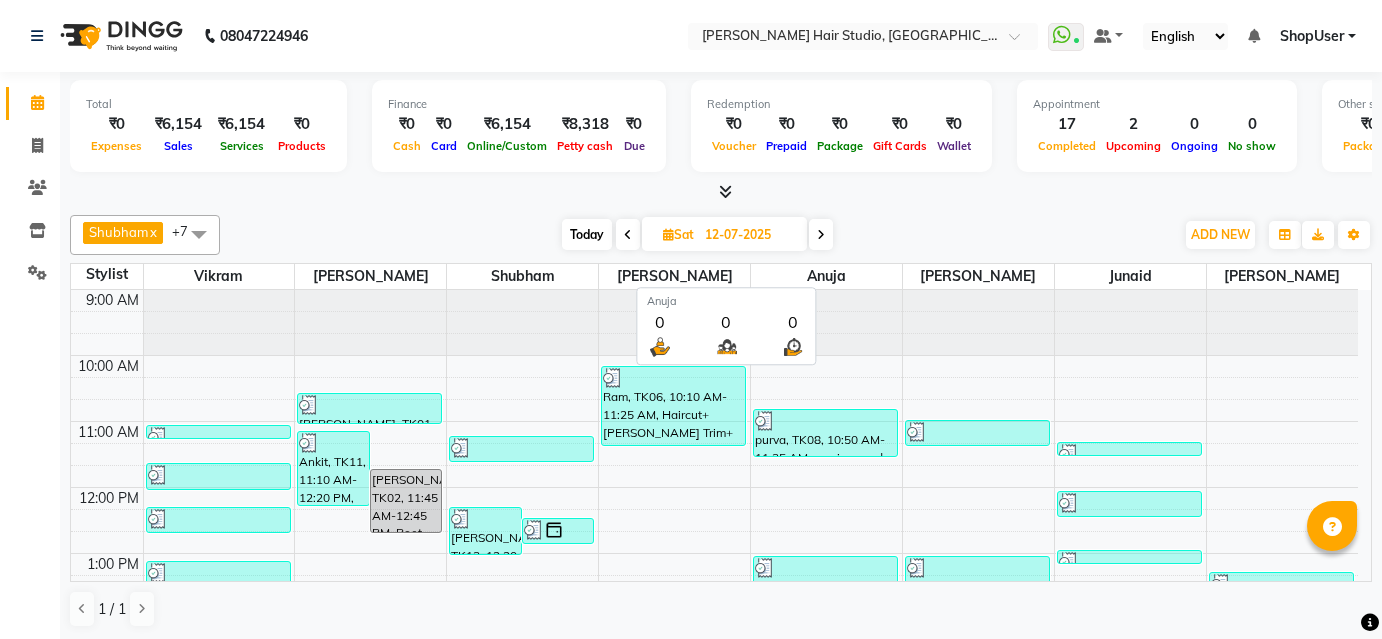 scroll, scrollTop: 0, scrollLeft: 0, axis: both 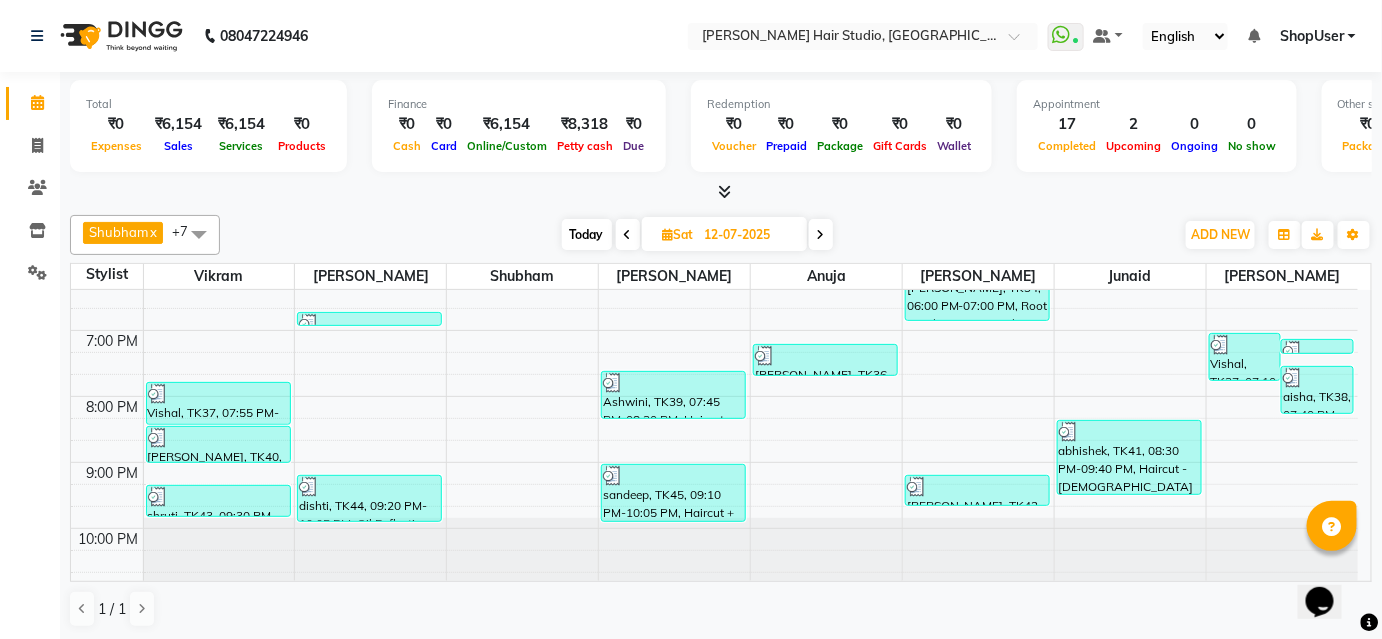 click at bounding box center (821, 235) 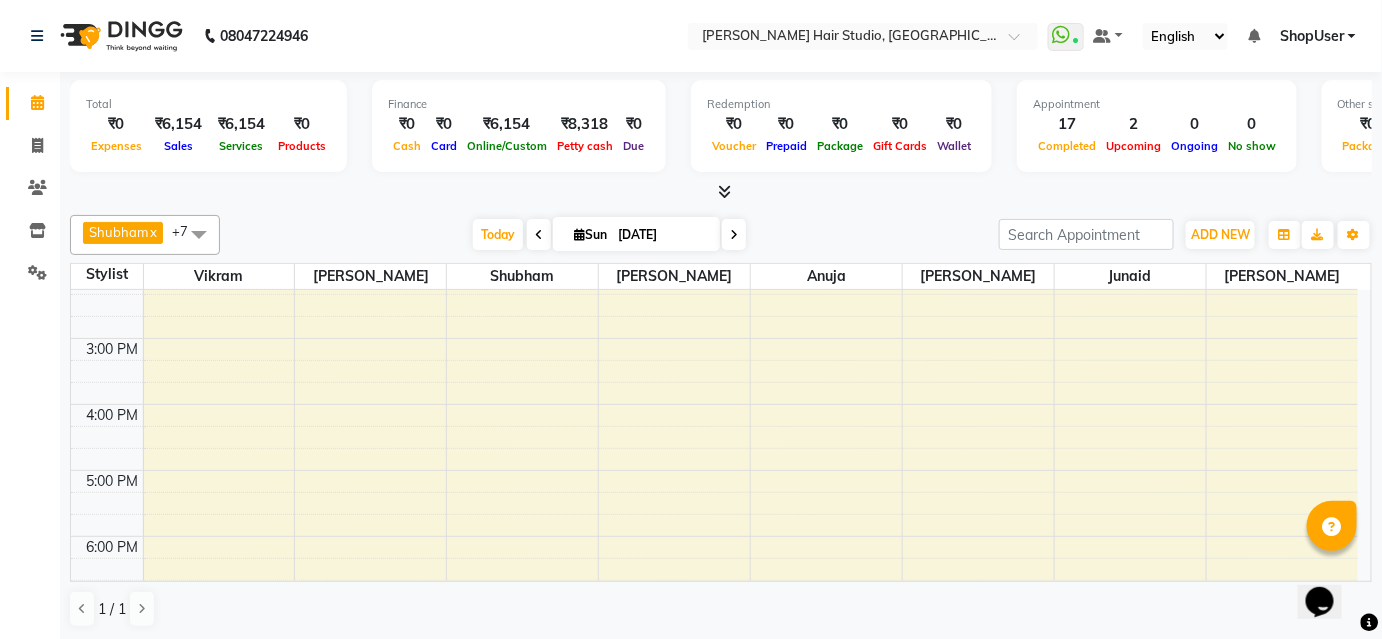 scroll, scrollTop: 454, scrollLeft: 0, axis: vertical 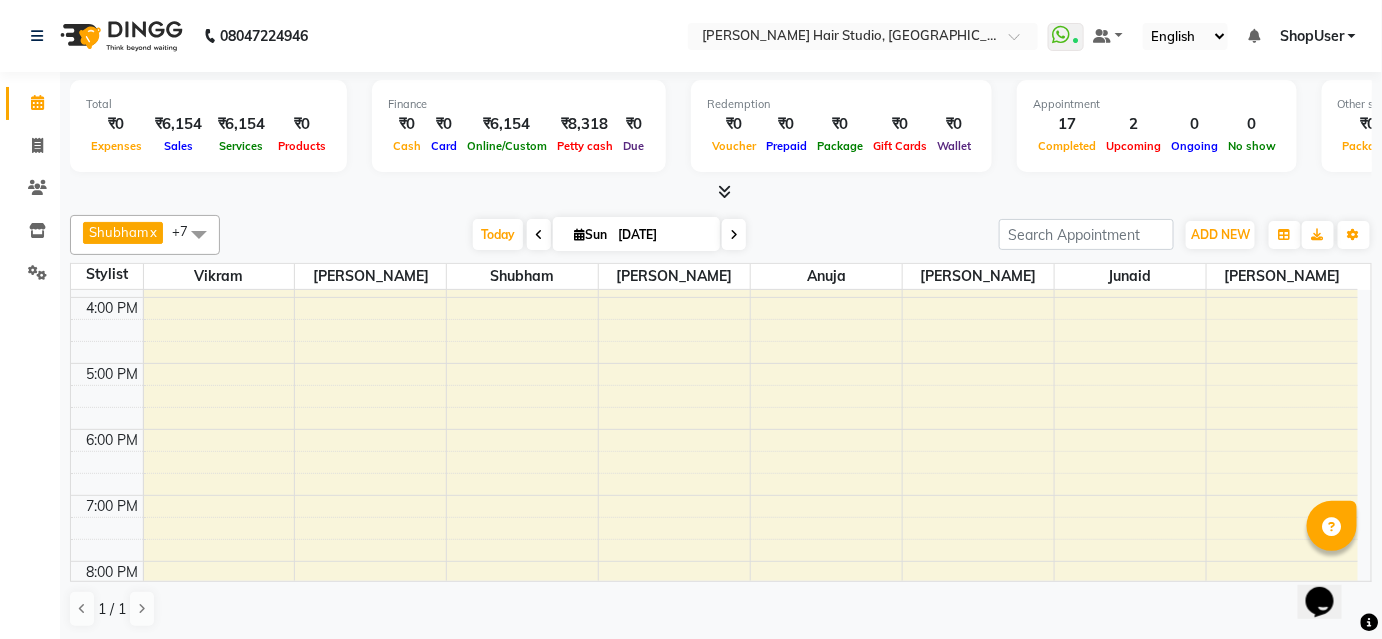 click on "9:00 AM 10:00 AM 11:00 AM 12:00 PM 1:00 PM 2:00 PM 3:00 PM 4:00 PM 5:00 PM 6:00 PM 7:00 PM 8:00 PM 9:00 PM 10:00 PM     Chawla, TK09, 11:10 AM-11:55 AM, Haircut + Beard Trim ( Male) (45 mins)     Nikhil, TK13, 11:40 AM-12:30 PM, Haircut - Male (under 12) (25 mins),Haircut - Male (25 mins)     Satya, TK03, 10:05 AM-10:50 AM, Haircut + Beard Trim ( Male) (45 mins)             kaveri, TK01, 11:00 AM-12:30 PM, Haircut + Spa ( Female) (90 mins)     Vinit, TK06, 11:00 AM-11:25 AM, Haircut - Male (25 mins)     anant, TK10, 11:40 AM-12:05 PM, Haircut - Male (25 mins)     Nilesh Suryarao, TK02, 10:20 AM-10:45 AM, Haircut - Male (25 mins)             kaveri, TK01, 12:30 PM-02:00 PM, Haircut + Spa ( Female) (90 mins)     Mr. Kartikeya, TK12, 11:00 AM-12:10 PM, Haircut - Male (25 mins),Classic Shave     Vinit, TK06, 11:25 AM-11:50 AM, Haircut - Male (under 12) (25 mins)     rupsa, TK07, 10:00 AM-11:30 AM, Haircut + Spa ( Female) (90 mins)     Mr. Kartikeya, TK12, 12:10 PM-12:35 PM, Haircut - Male (under 12) (25 mins)" at bounding box center [714, 297] 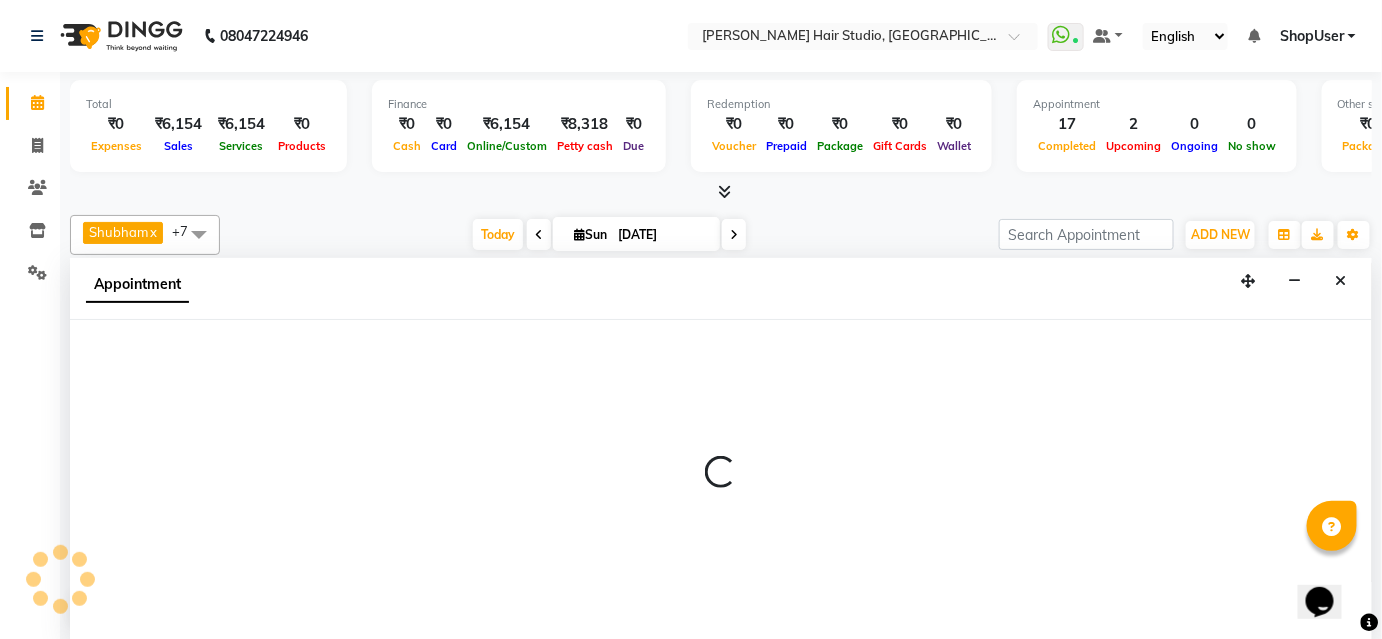 select on "32802" 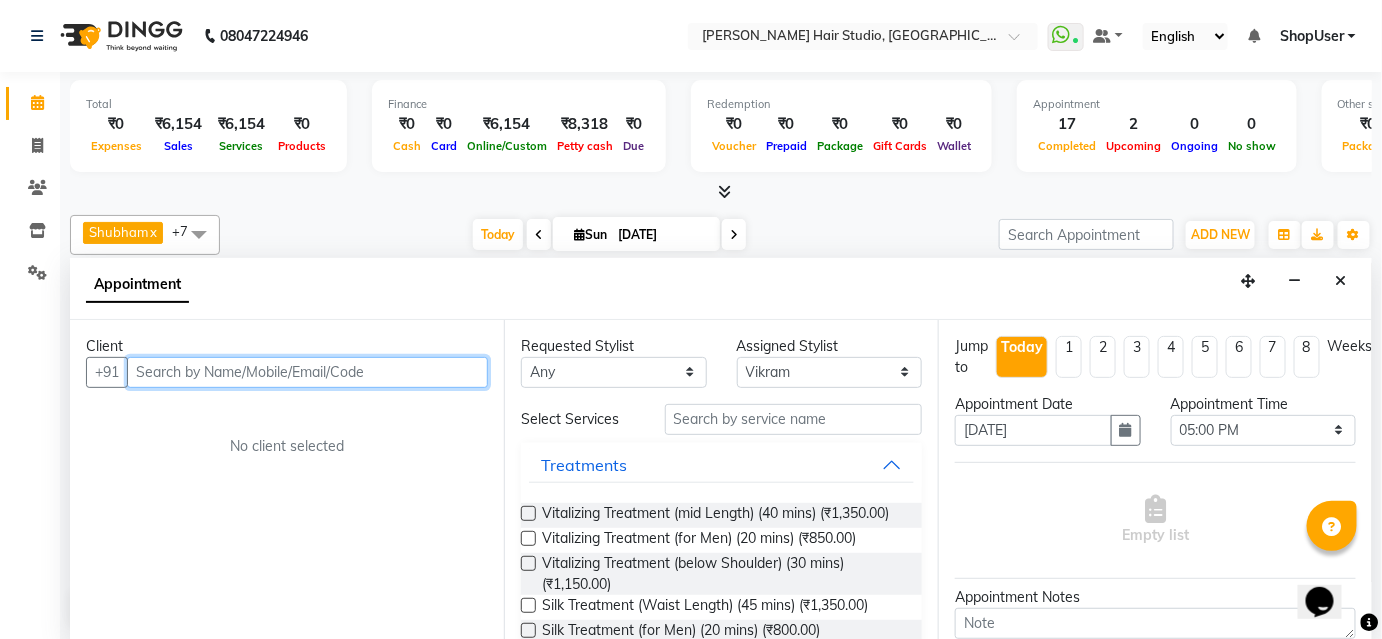 click at bounding box center [307, 372] 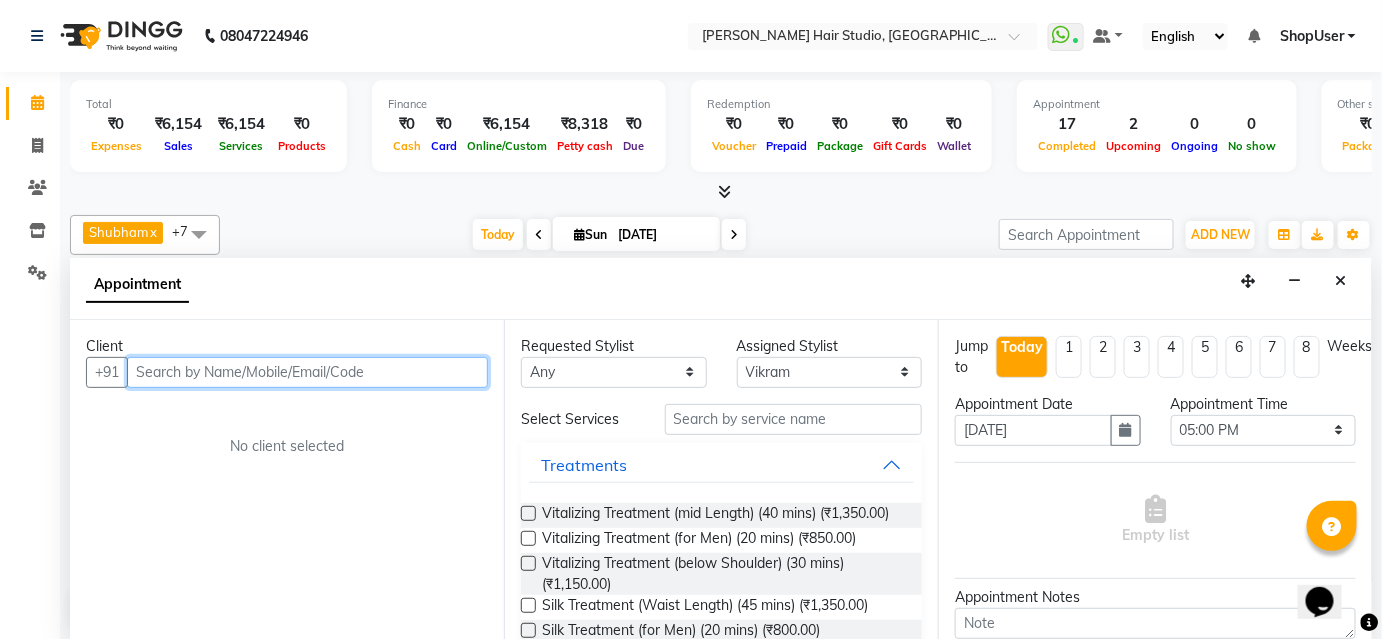 paste on "8552953111" 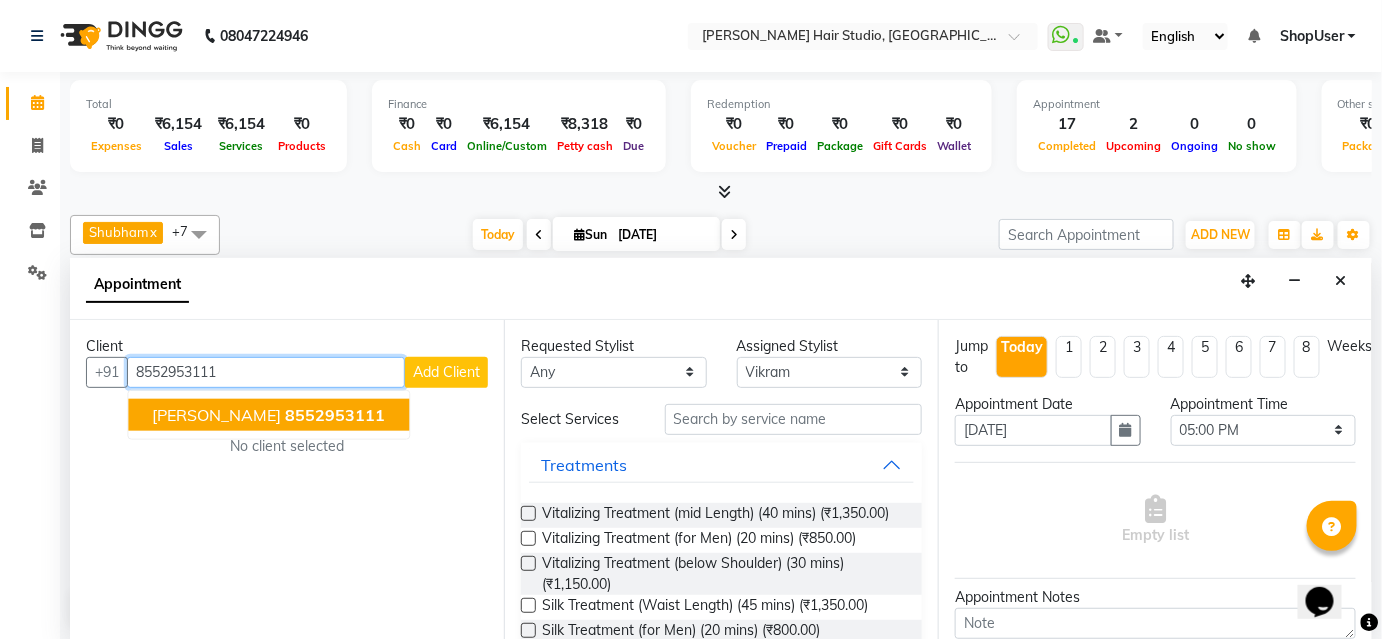 drag, startPoint x: 167, startPoint y: 402, endPoint x: 291, endPoint y: 411, distance: 124.32619 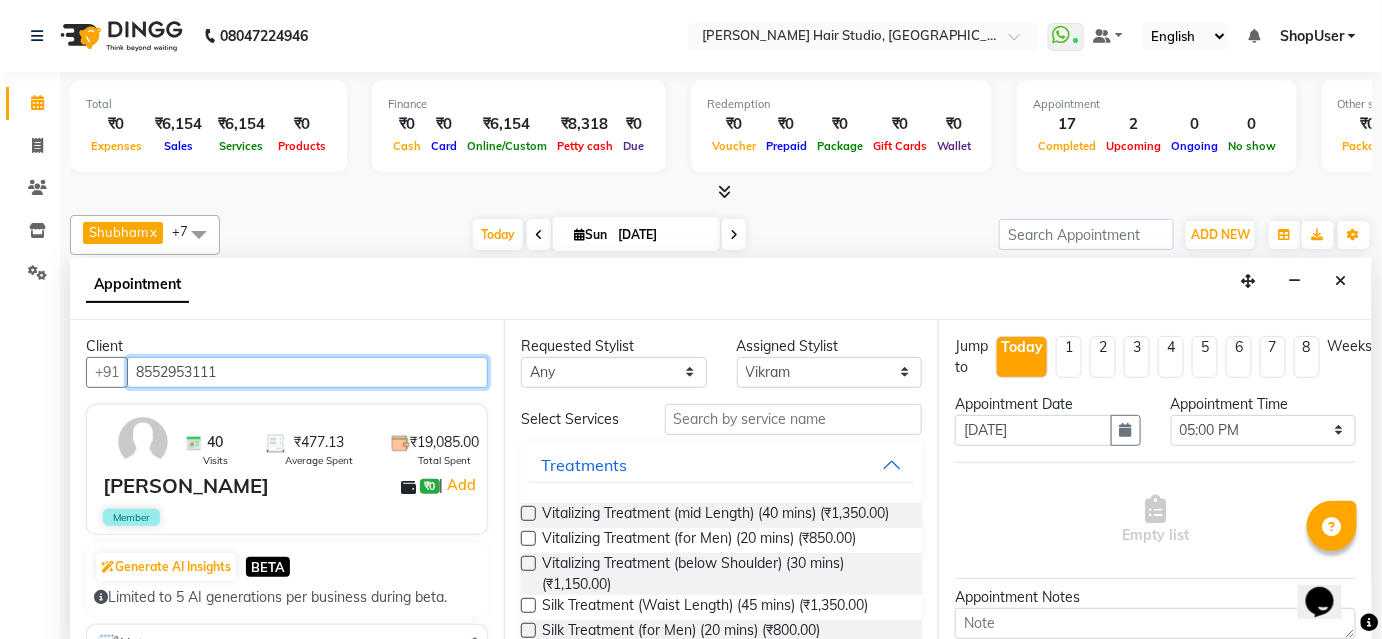 type on "8552953111" 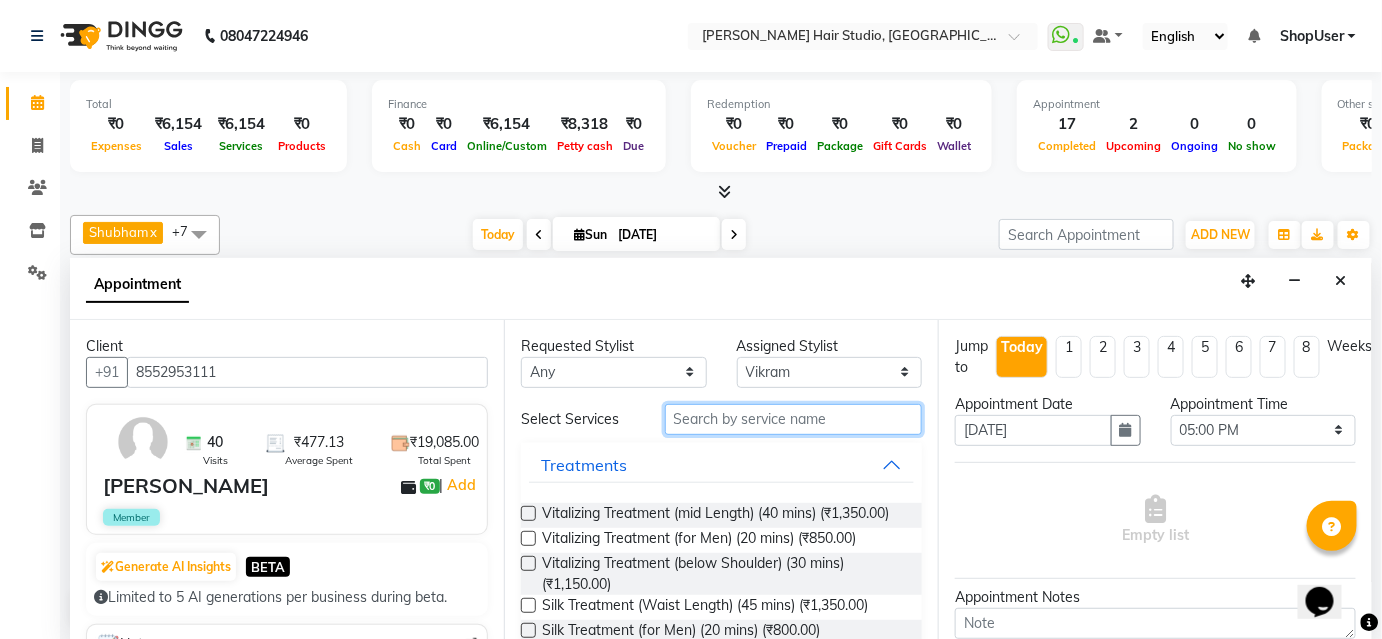 click at bounding box center (793, 419) 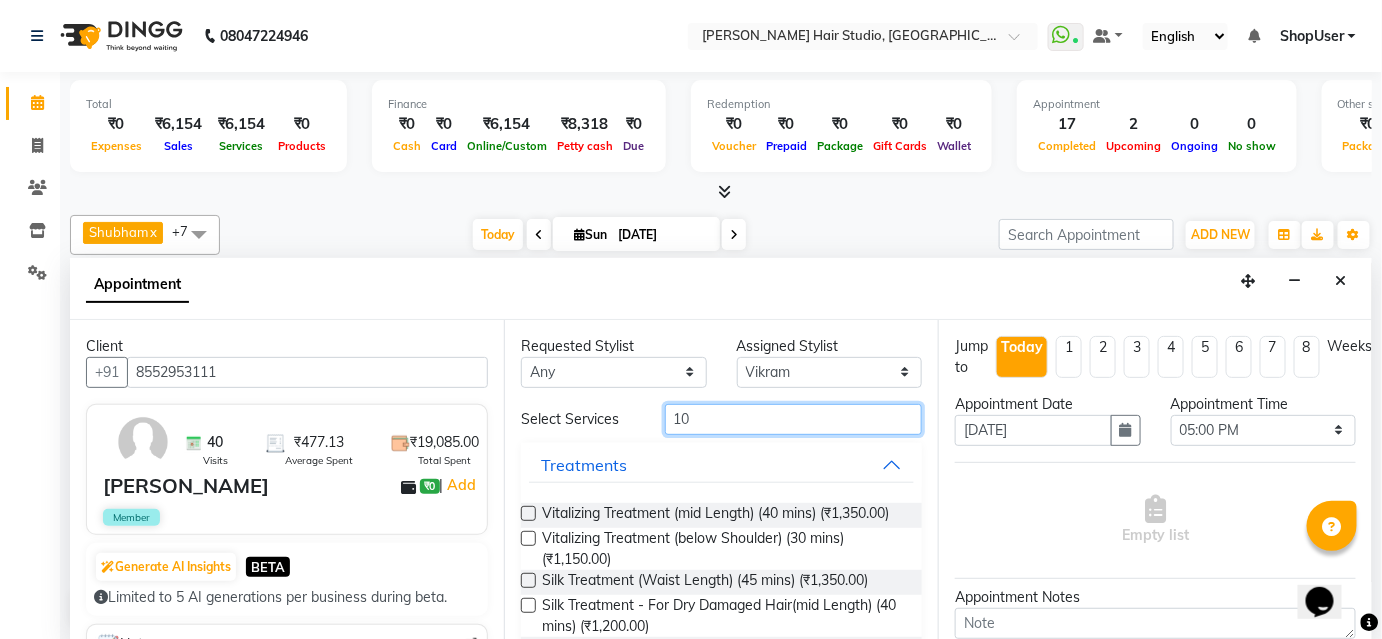 type on "10" 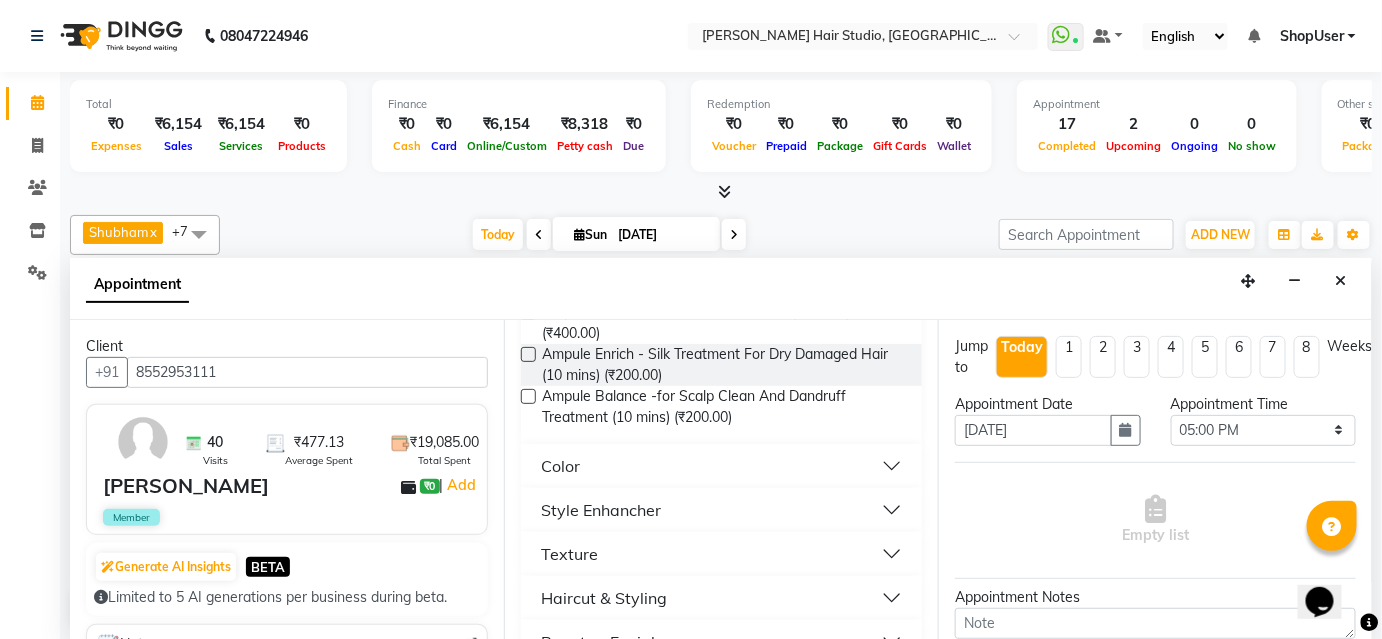 scroll, scrollTop: 458, scrollLeft: 0, axis: vertical 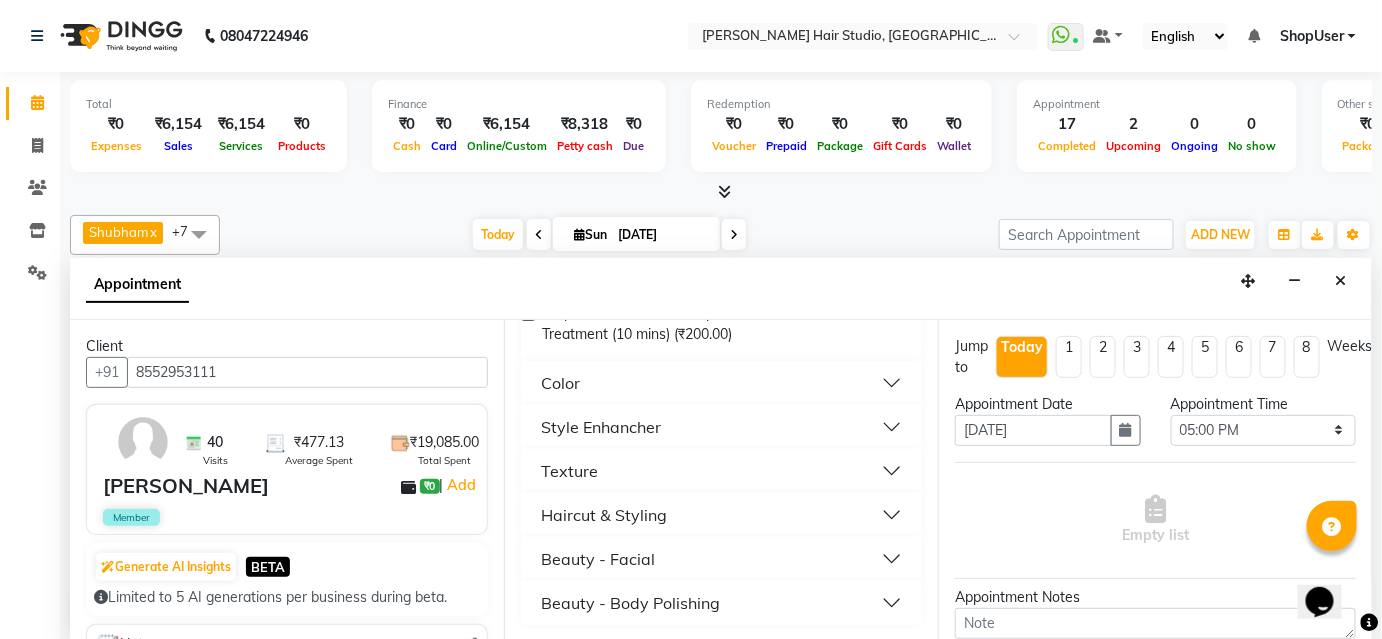 click on "Haircut & Styling" at bounding box center (721, 515) 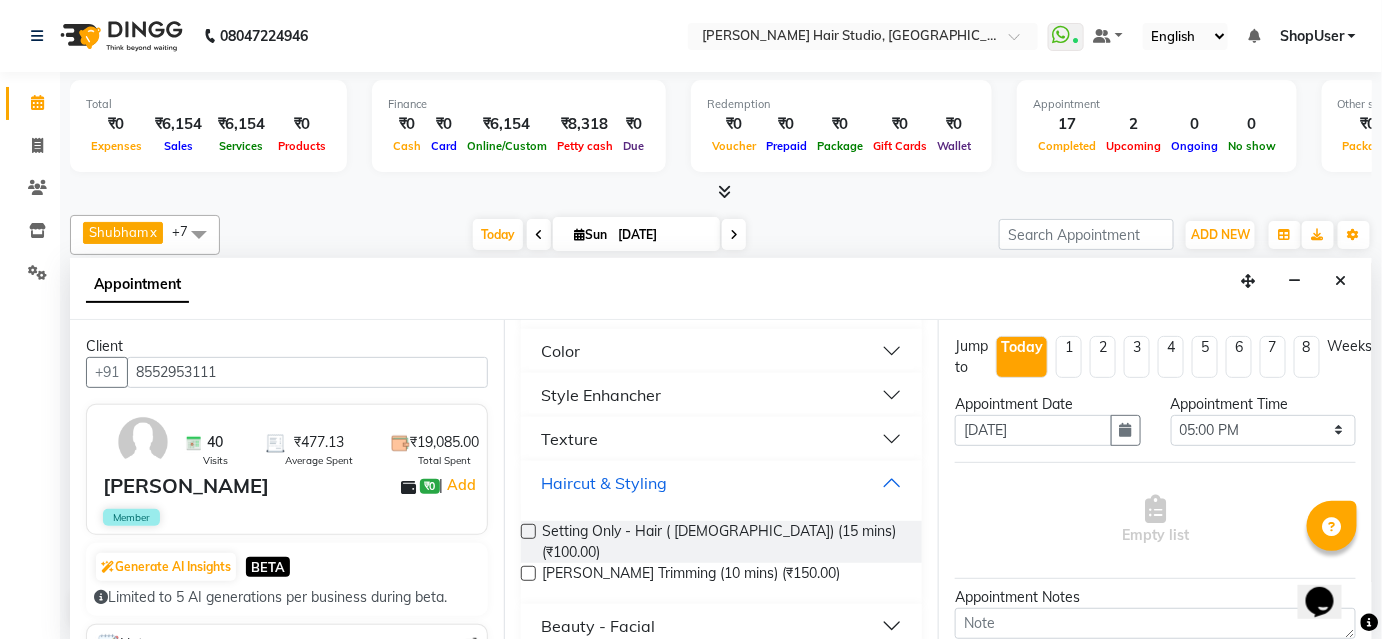 scroll, scrollTop: 541, scrollLeft: 0, axis: vertical 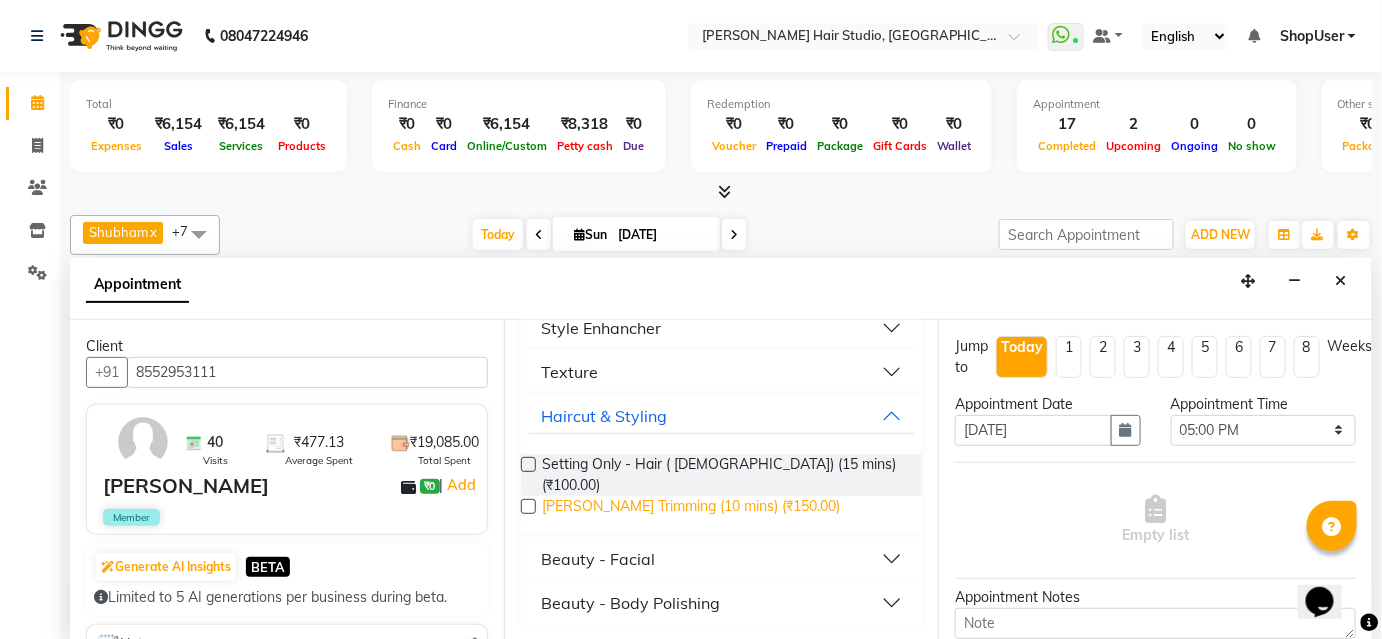 click on "Beard Trimming (10 mins) (₹150.00)" at bounding box center [691, 508] 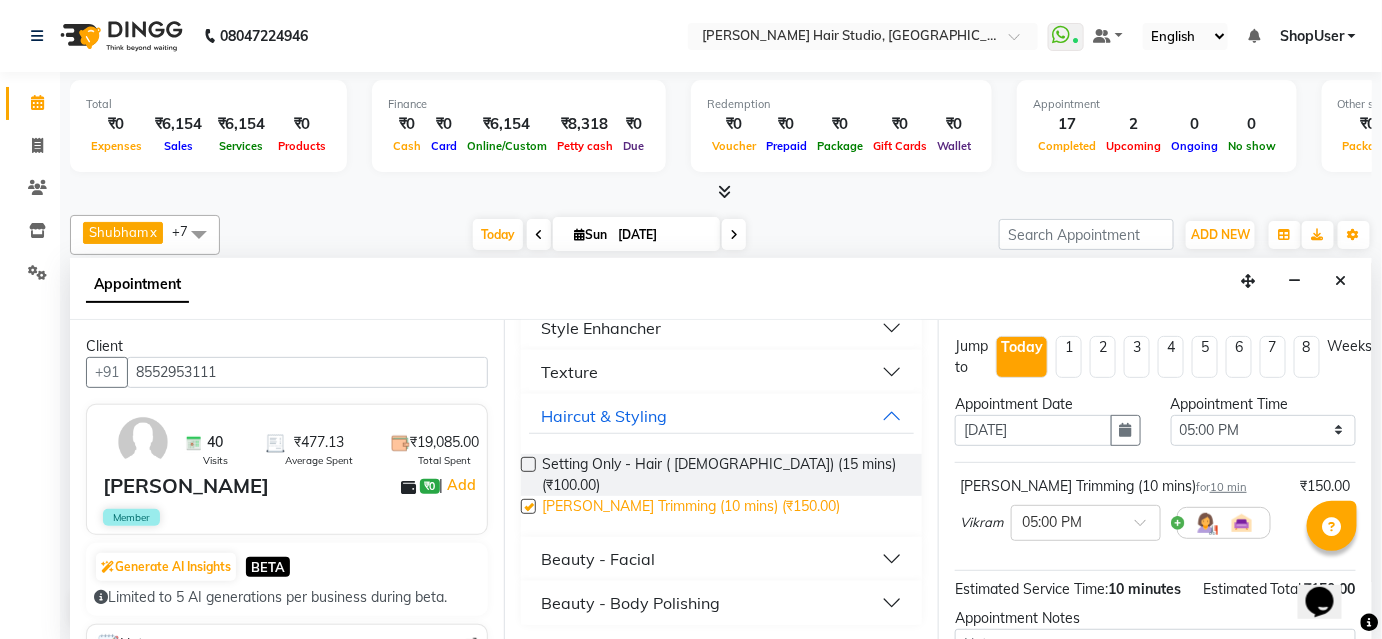 checkbox on "false" 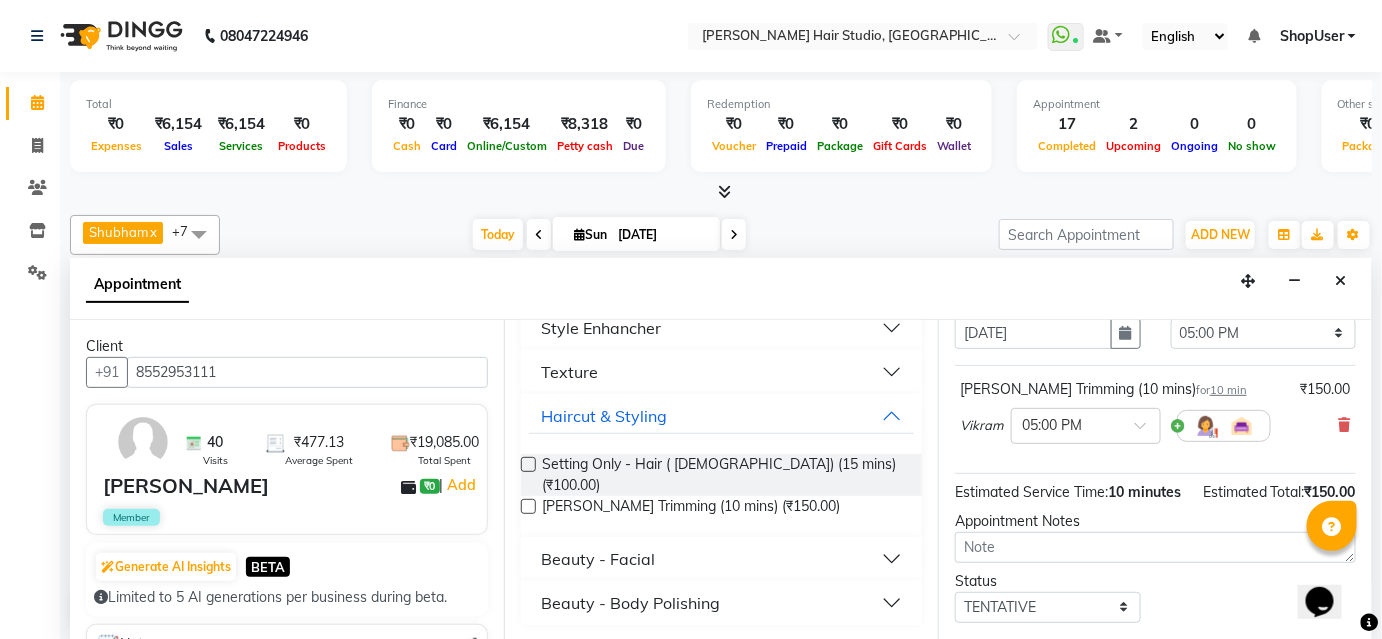 scroll, scrollTop: 224, scrollLeft: 0, axis: vertical 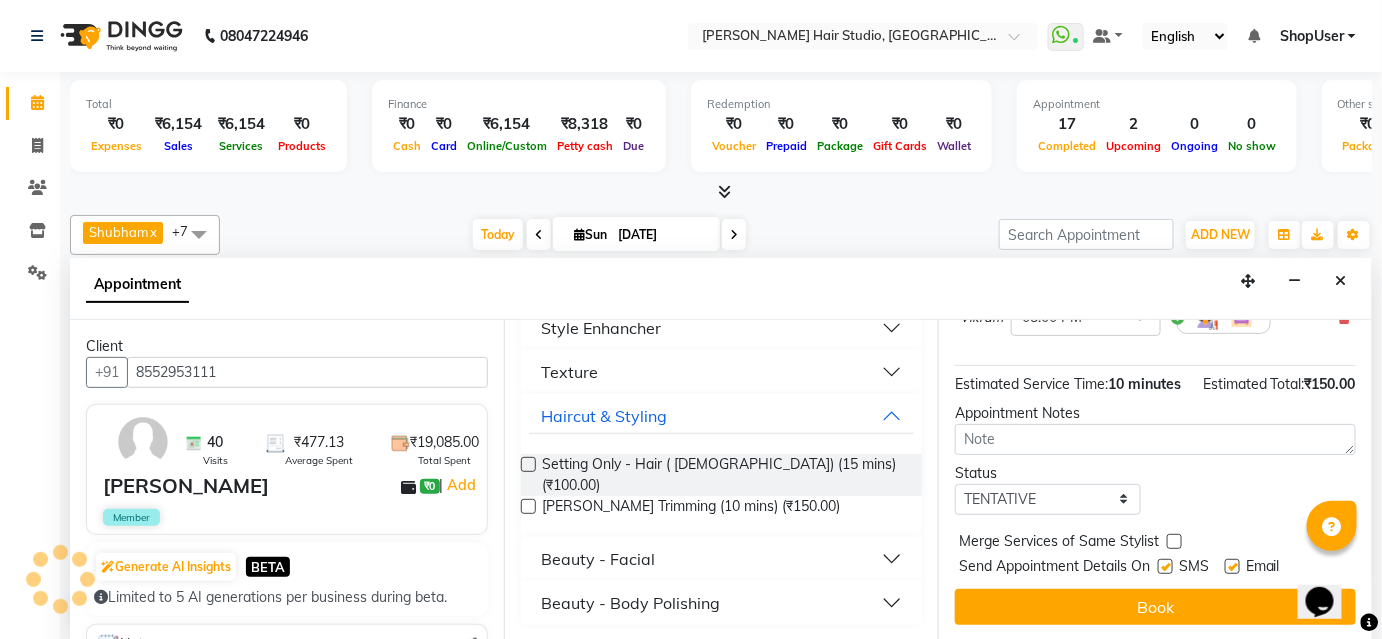 click on "Book" at bounding box center (1155, 607) 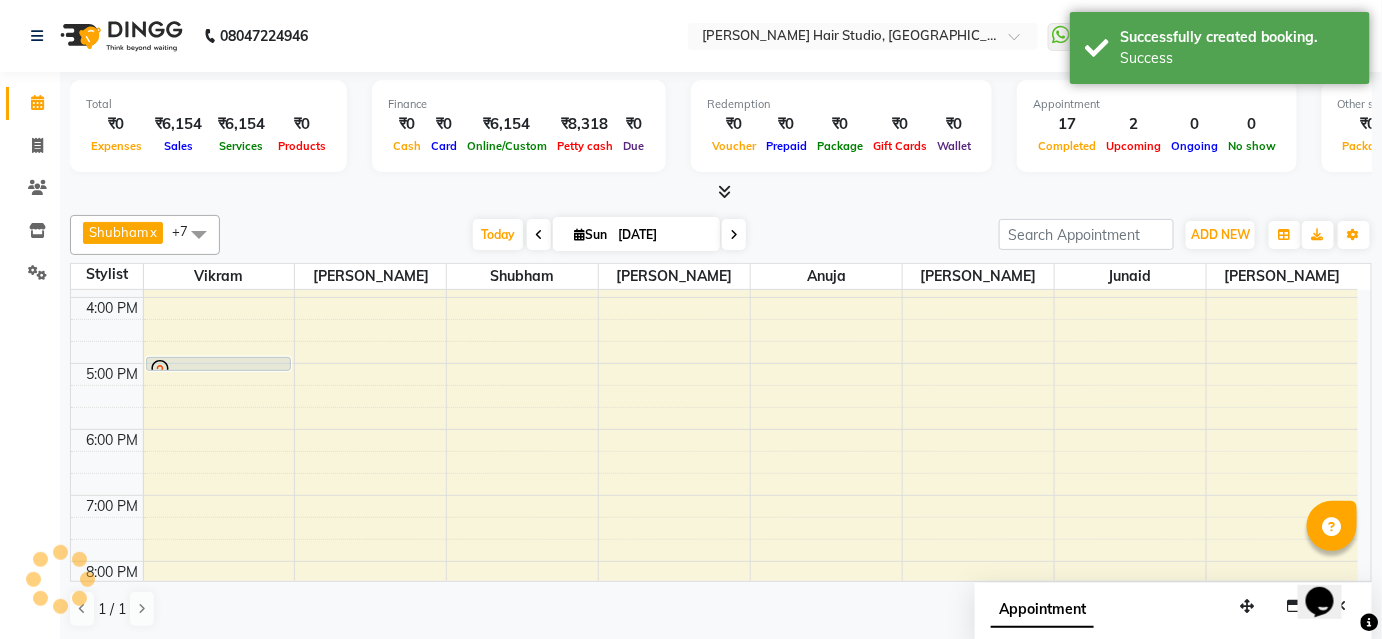 scroll, scrollTop: 0, scrollLeft: 0, axis: both 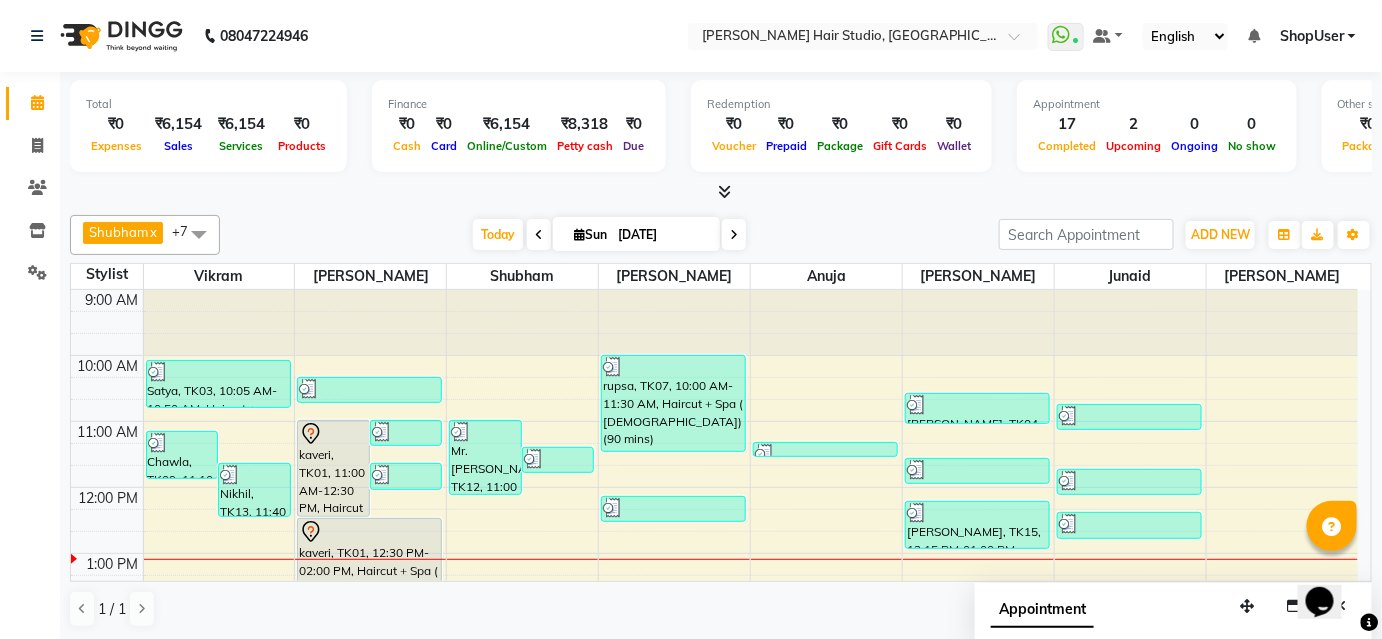 click at bounding box center (199, 234) 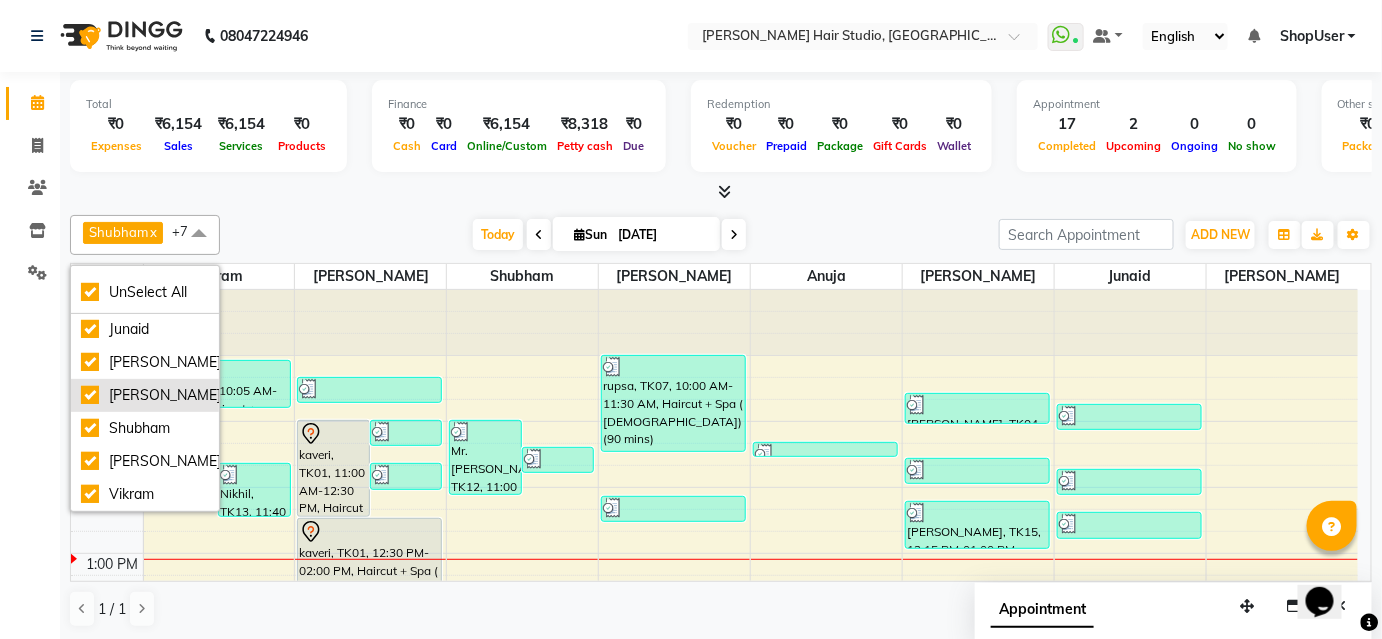scroll, scrollTop: 0, scrollLeft: 0, axis: both 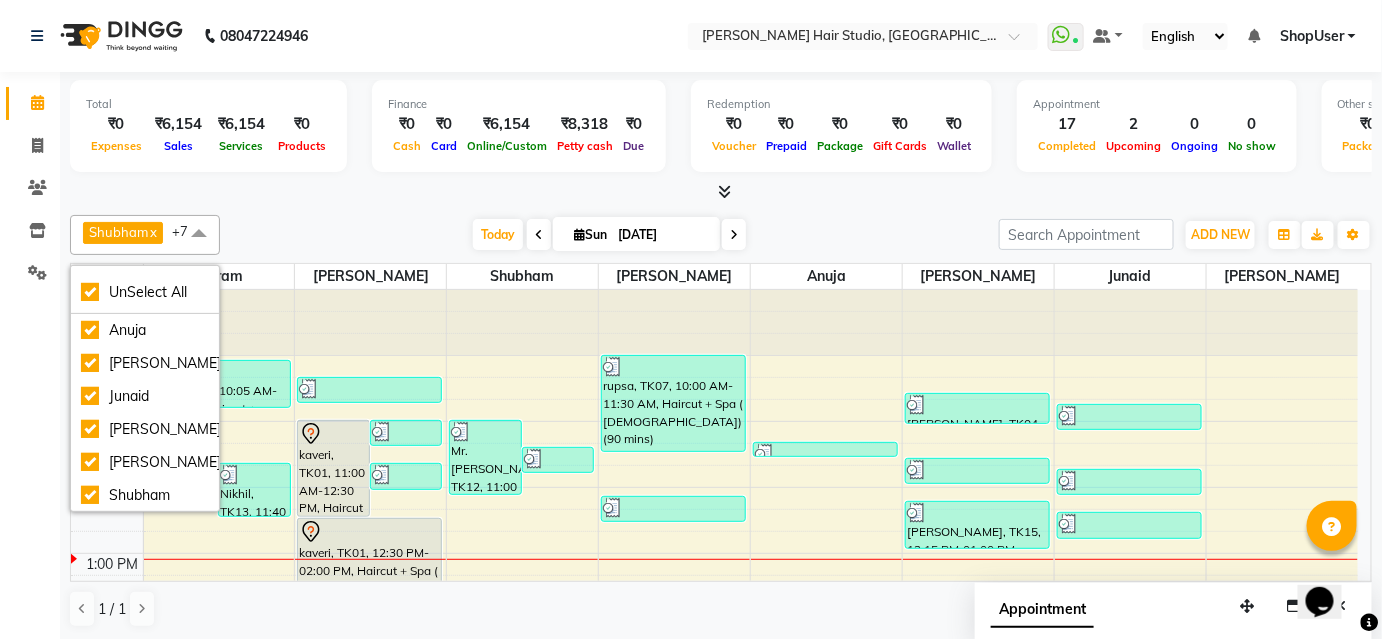 drag, startPoint x: 382, startPoint y: 210, endPoint x: 471, endPoint y: 254, distance: 99.282425 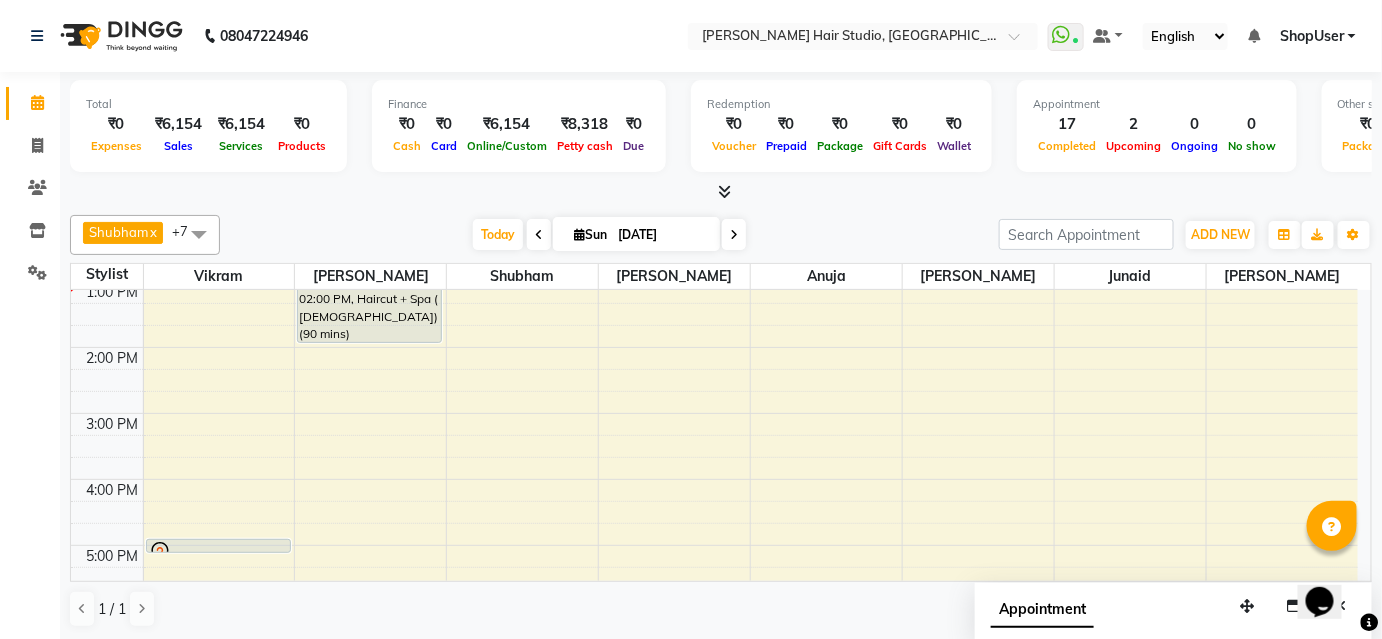 scroll, scrollTop: 0, scrollLeft: 0, axis: both 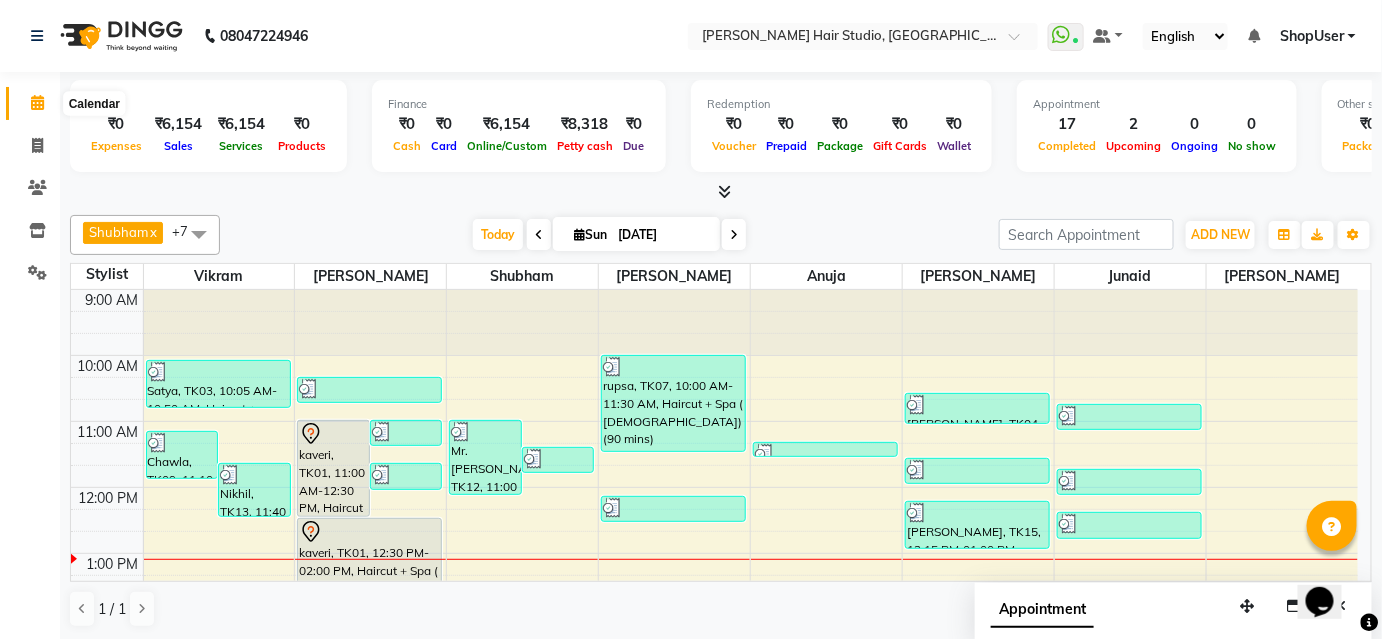 click 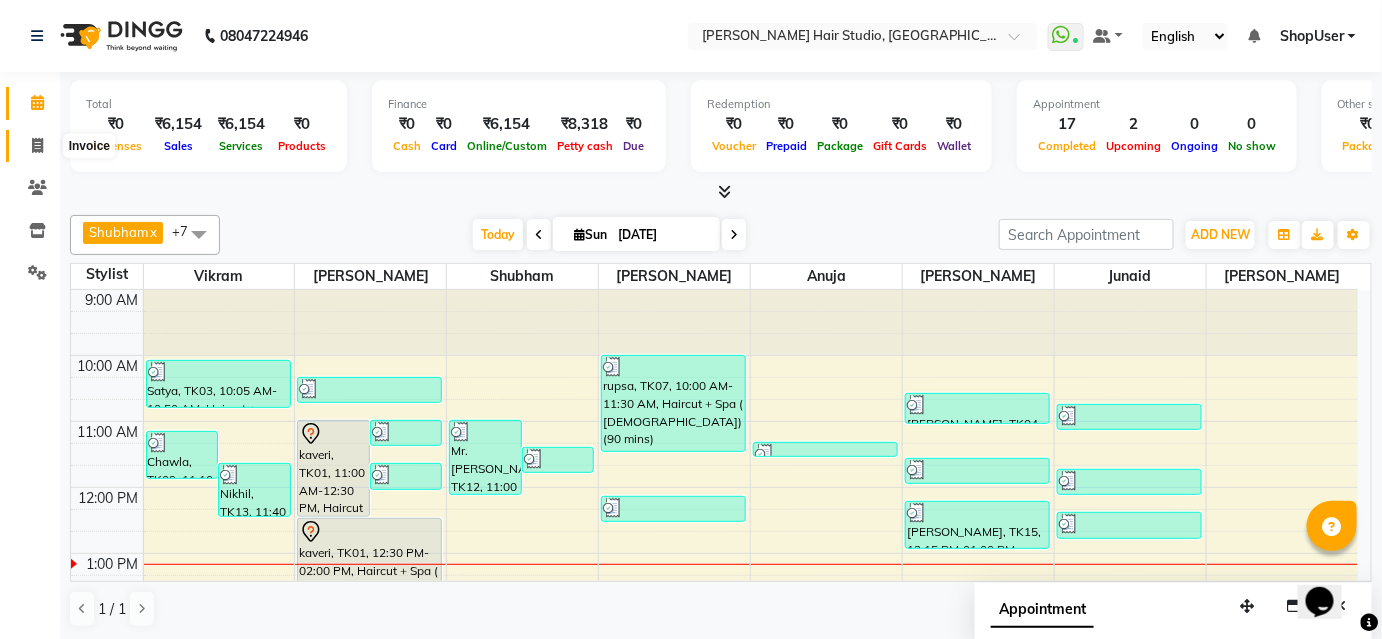 click 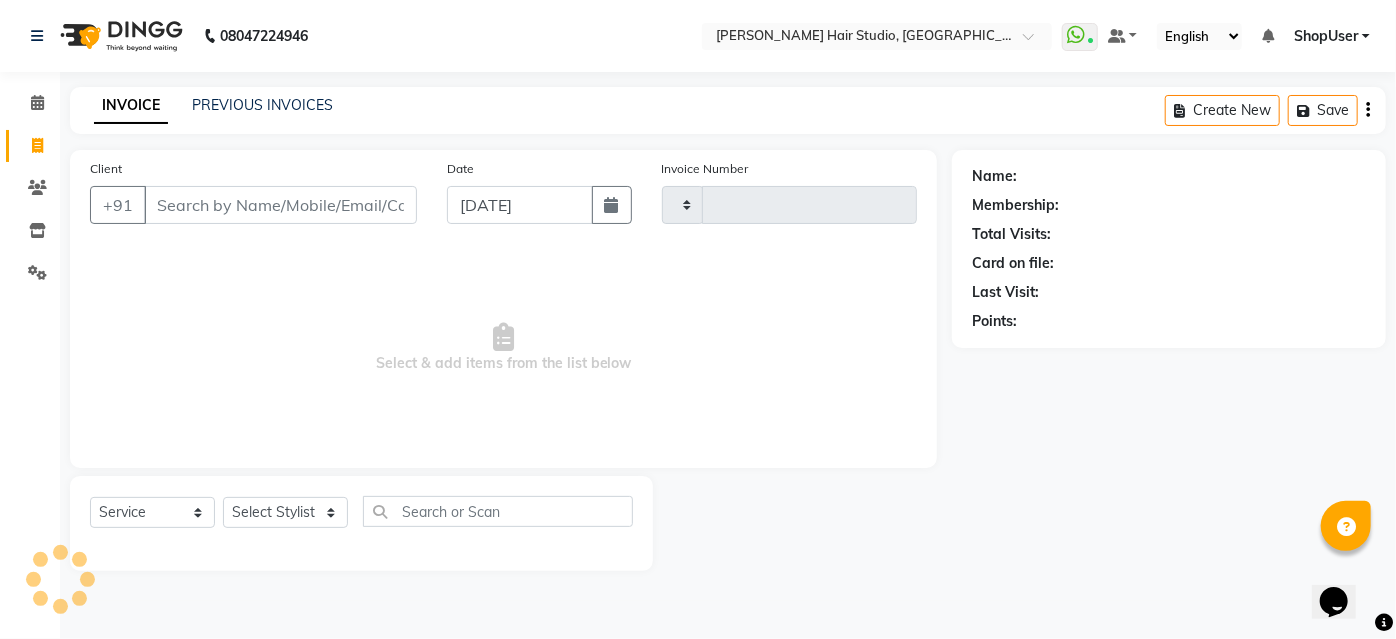type on "3300" 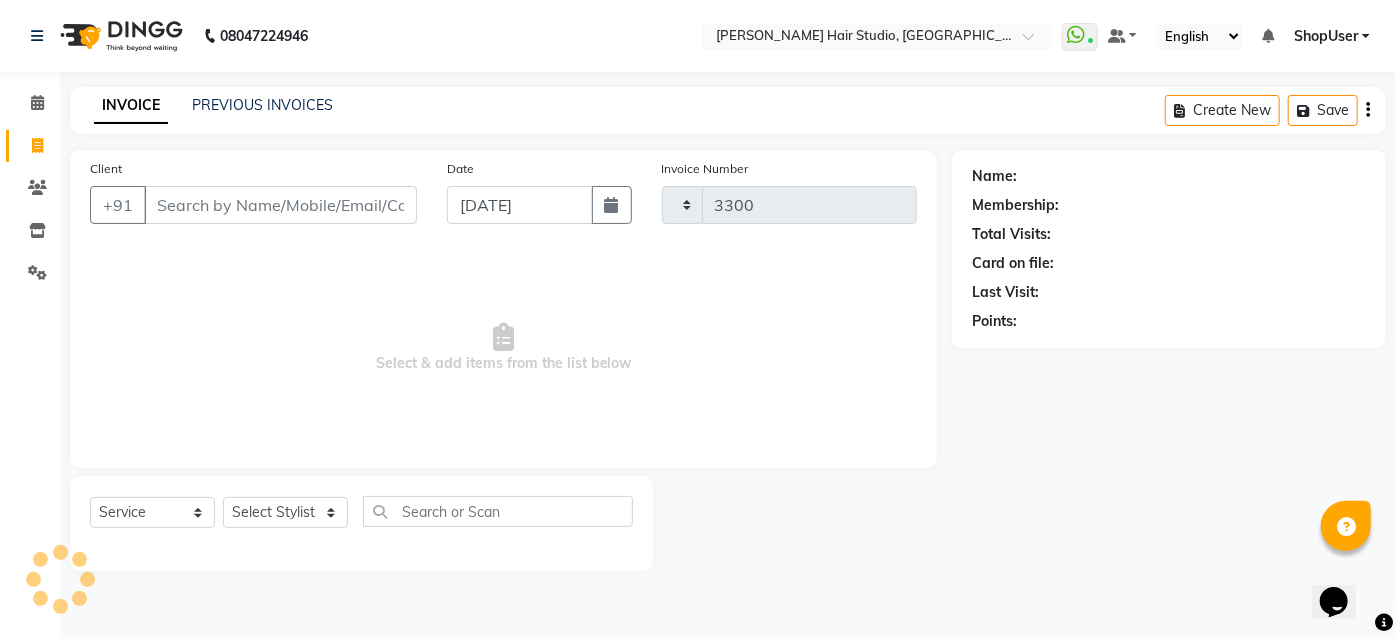 select on "627" 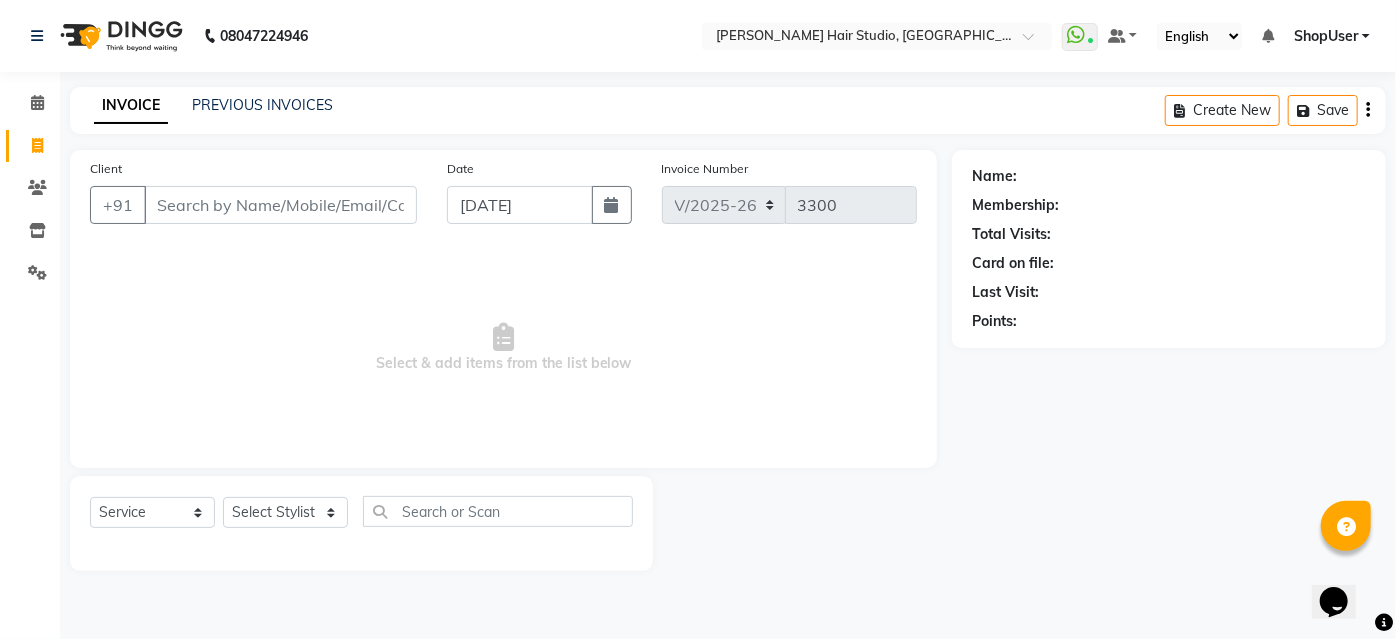 click on "Client" at bounding box center (280, 205) 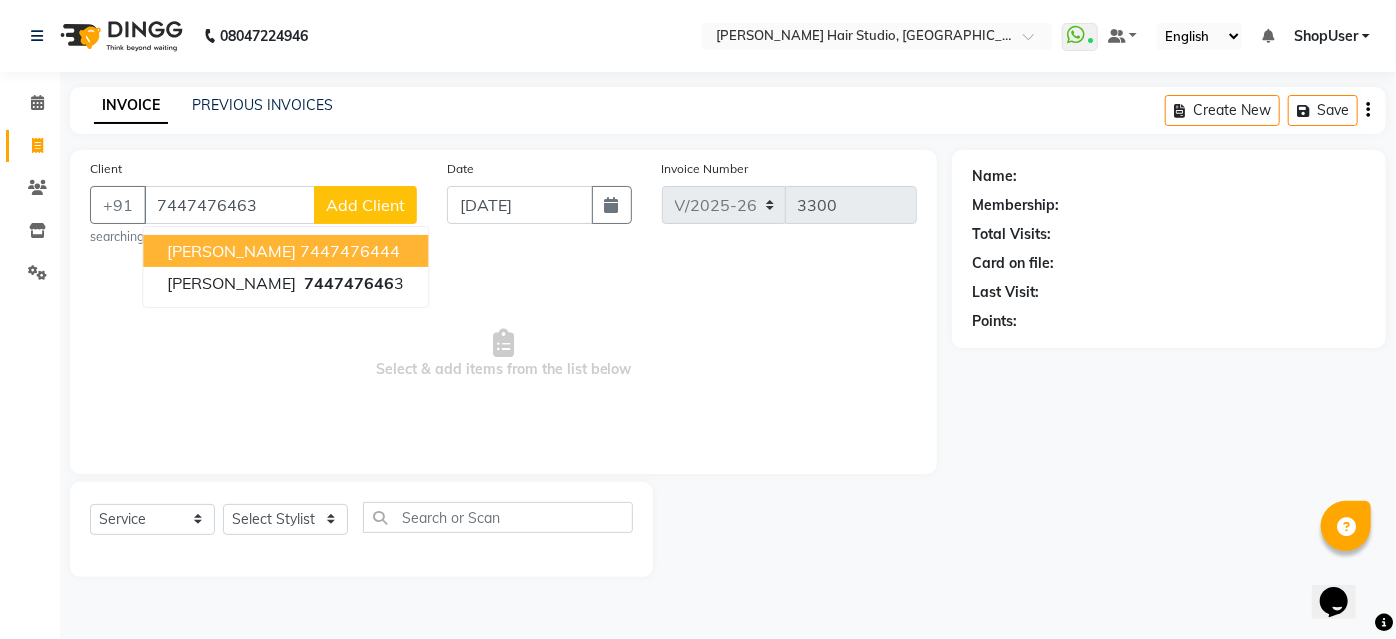 type on "7447476463" 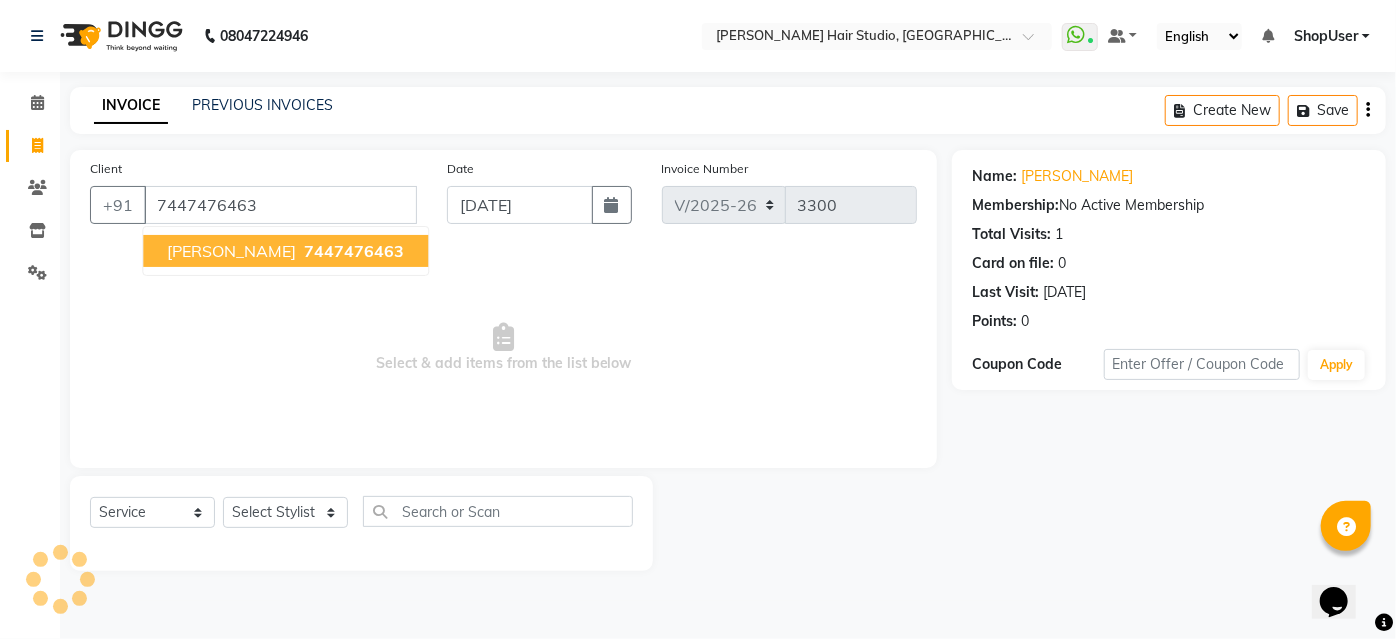 click on "7447476463" at bounding box center (354, 251) 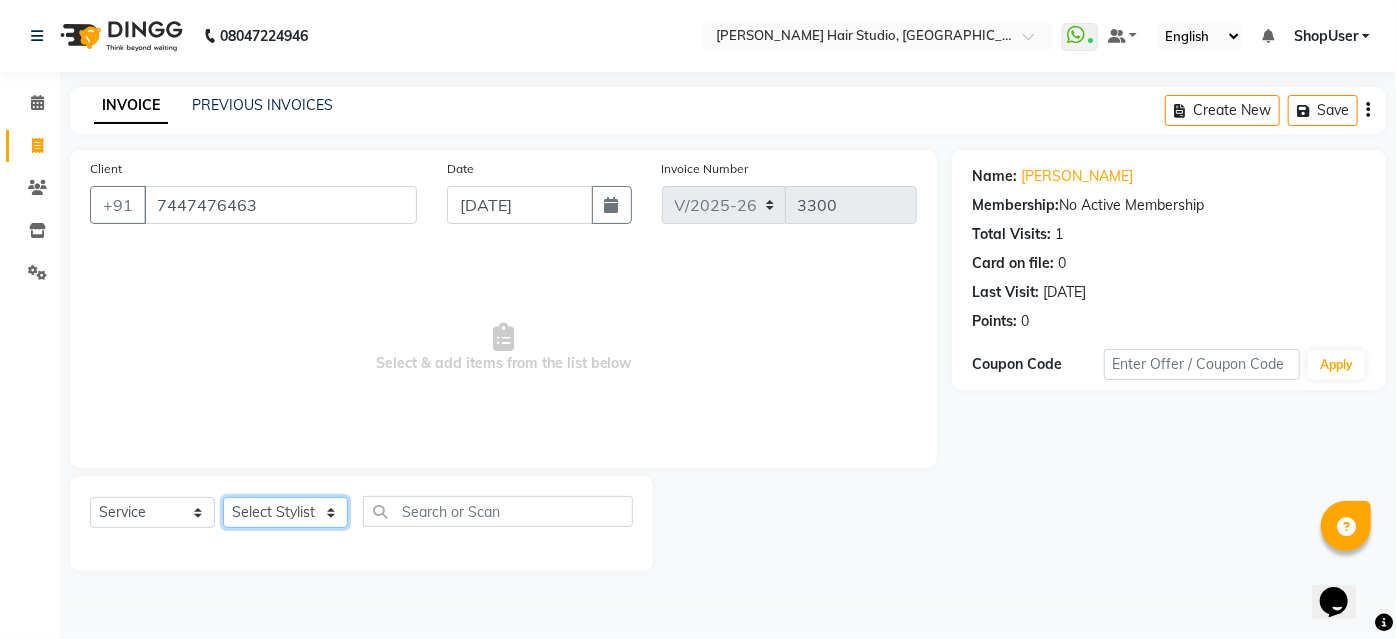 click on "Select Stylist [PERSON_NAME] [PERSON_NAME] Avinash [PERSON_NAME] Pawan [PERSON_NAME] ShopUser [PERSON_NAME] Shweta [PERSON_NAME]" 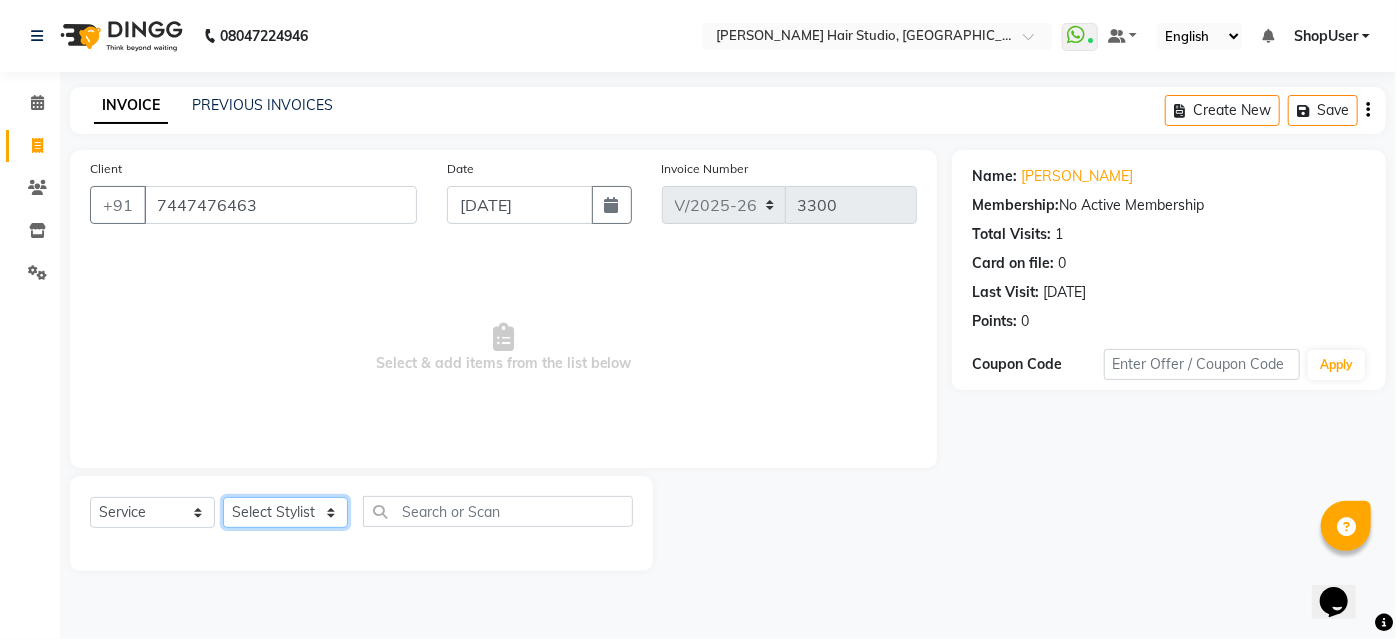 select on "39192" 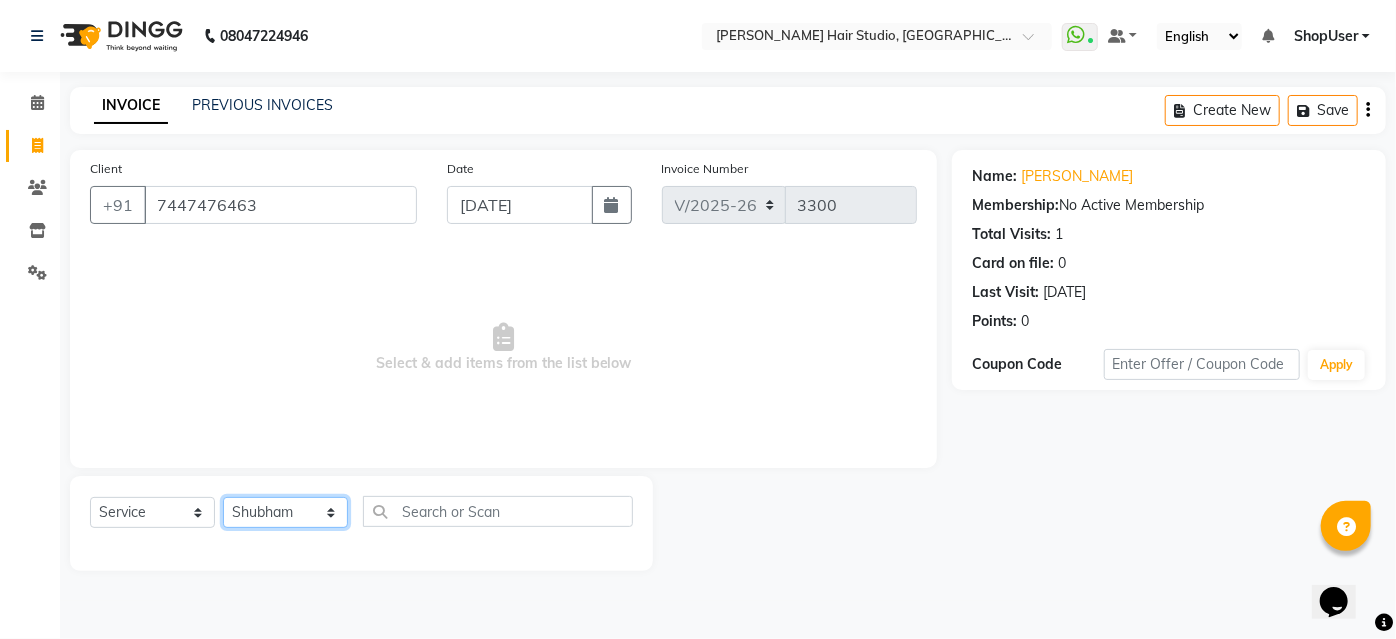 click on "Select Stylist [PERSON_NAME] [PERSON_NAME] Avinash [PERSON_NAME] Pawan [PERSON_NAME] ShopUser [PERSON_NAME] Shweta [PERSON_NAME]" 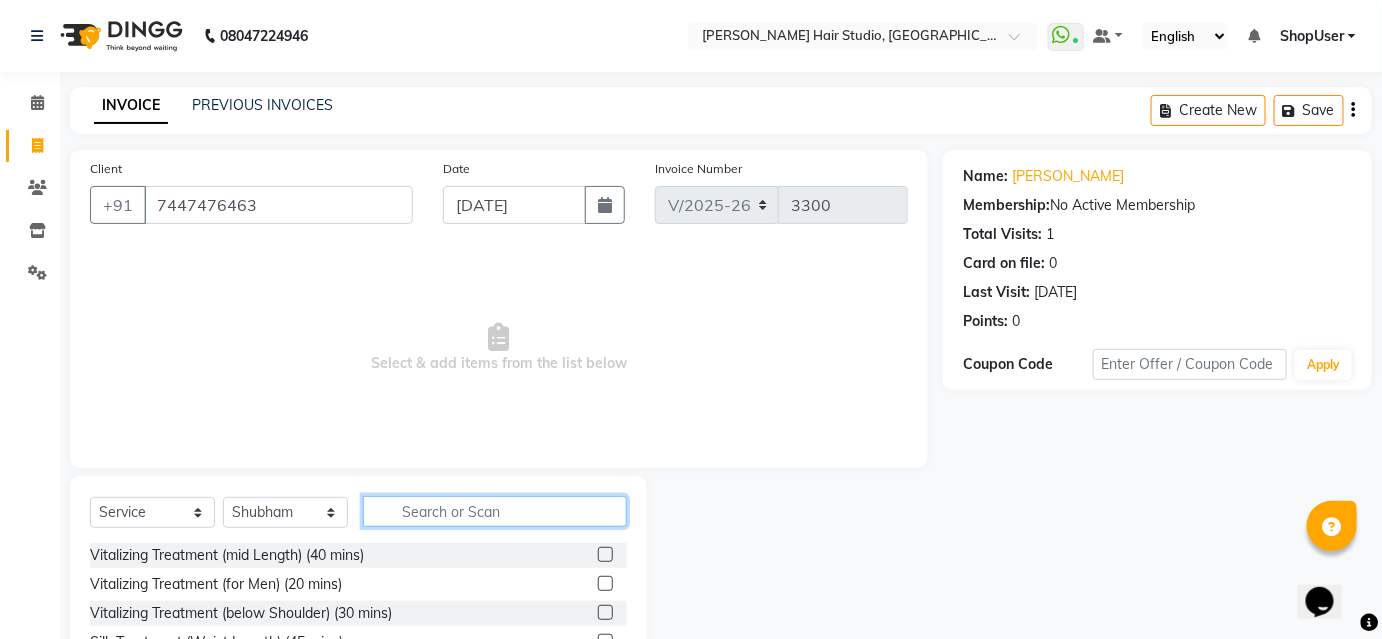 click 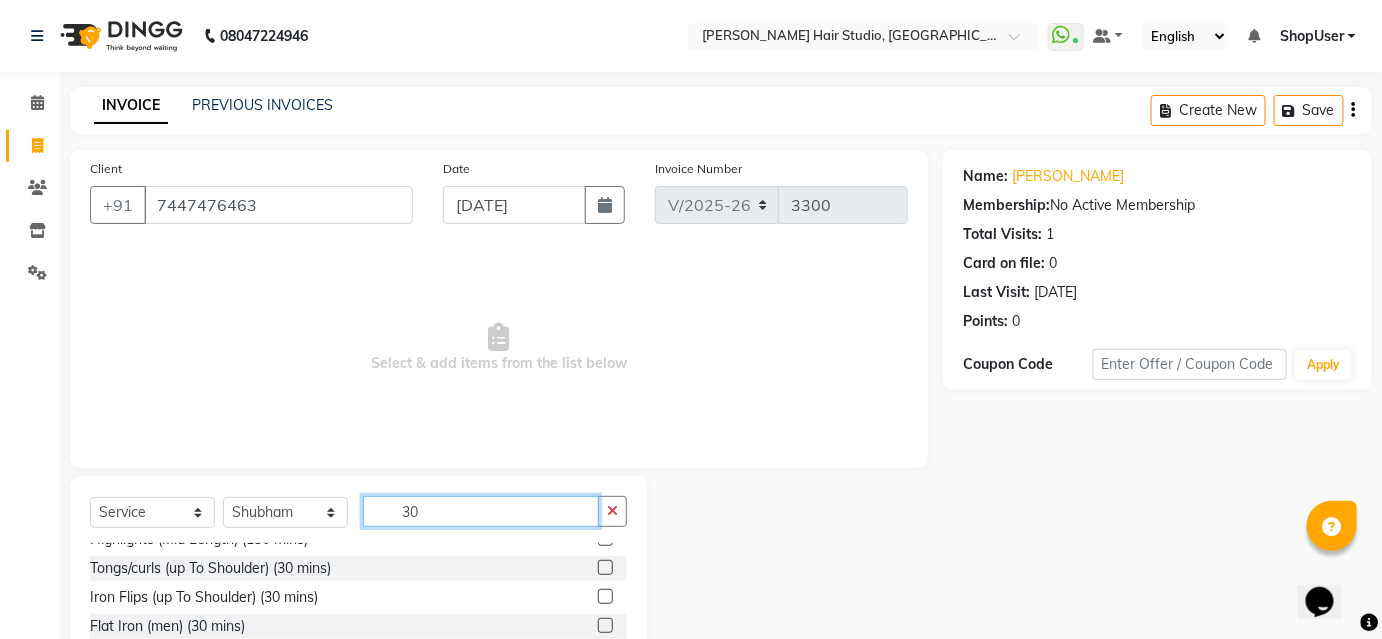 scroll, scrollTop: 293, scrollLeft: 0, axis: vertical 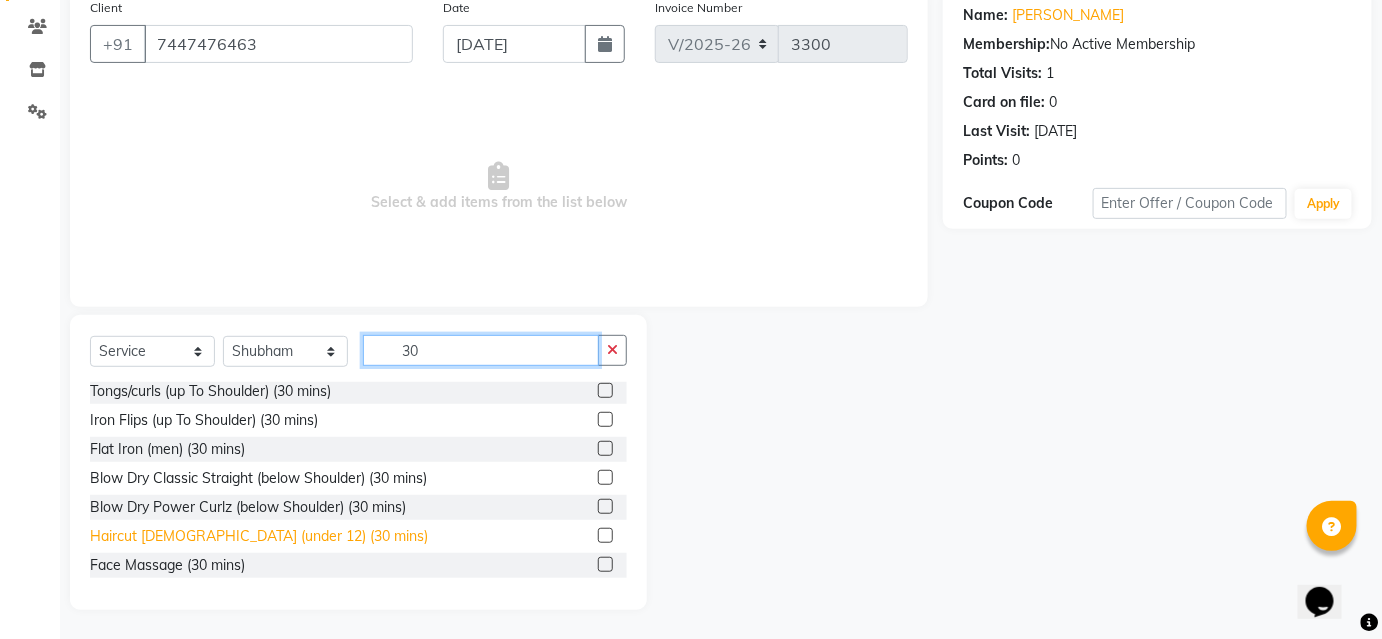 type on "30" 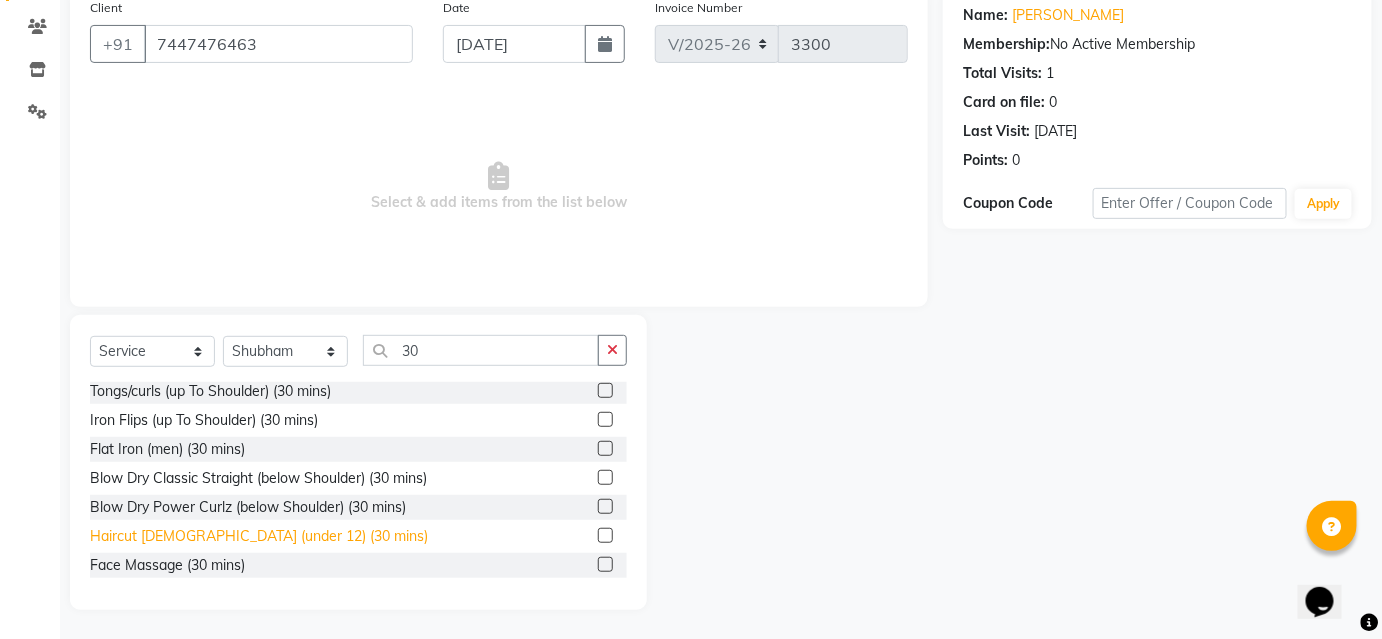 click on "Haircut [DEMOGRAPHIC_DATA] (under 12) (30 mins)" 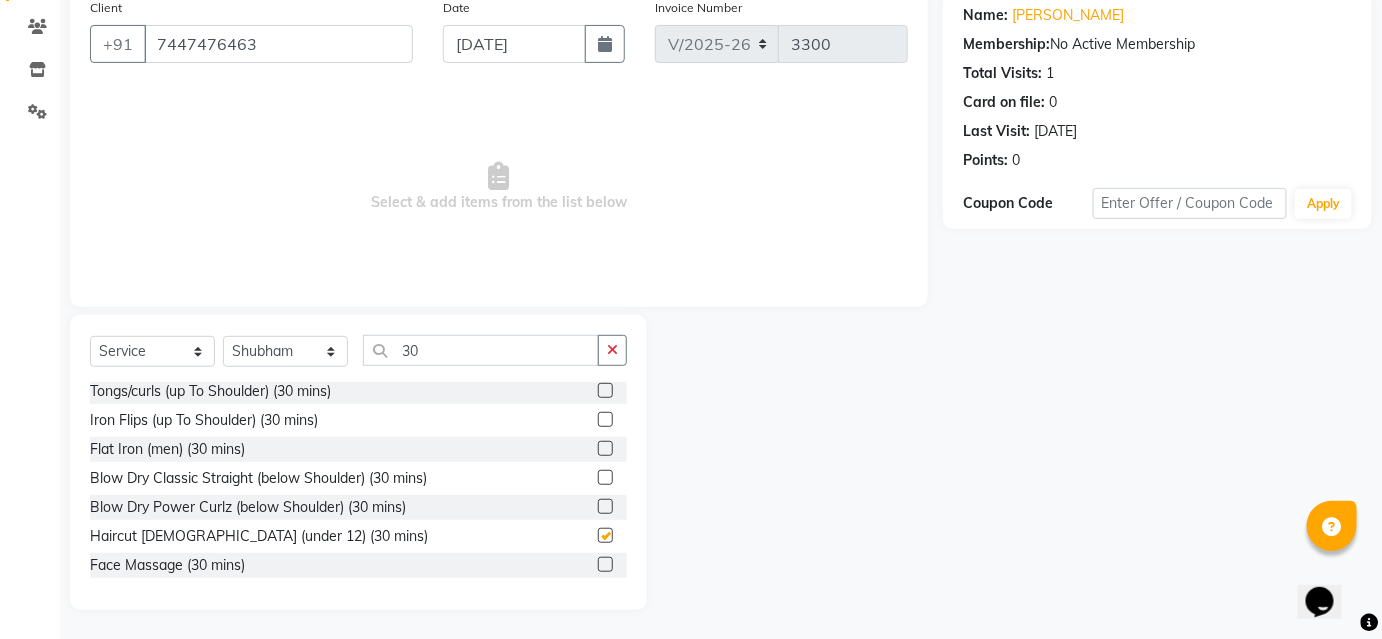 checkbox on "false" 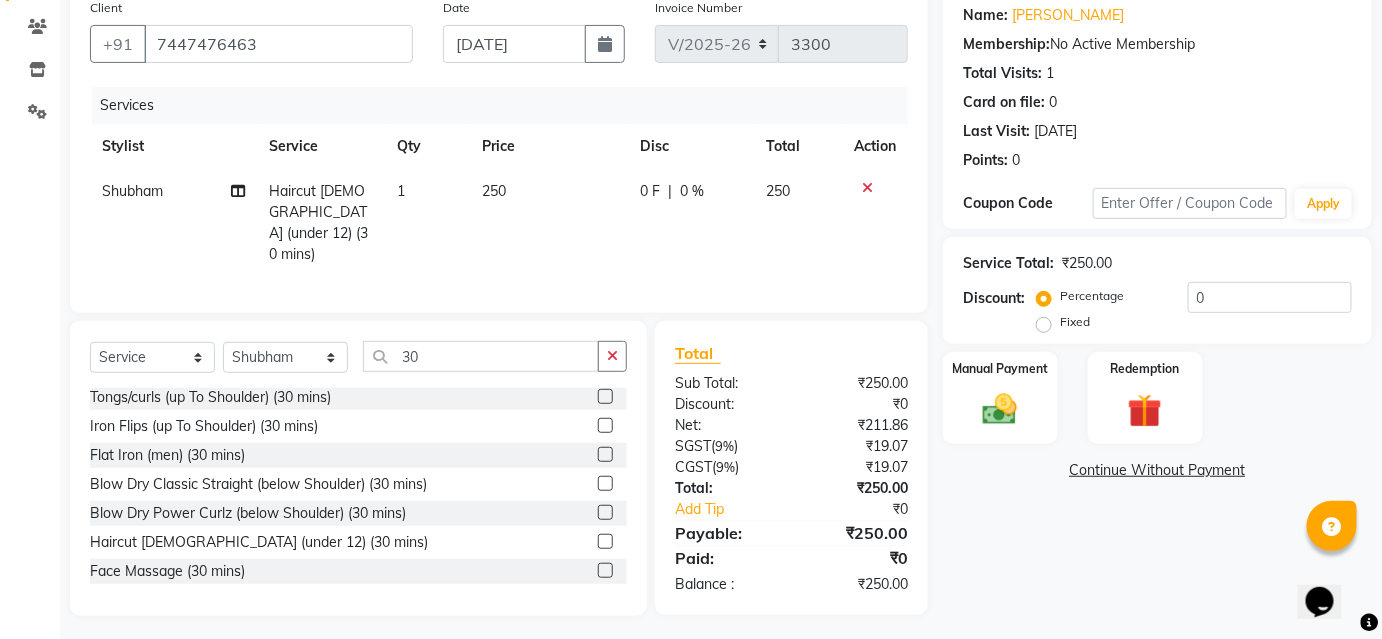 click on "250" 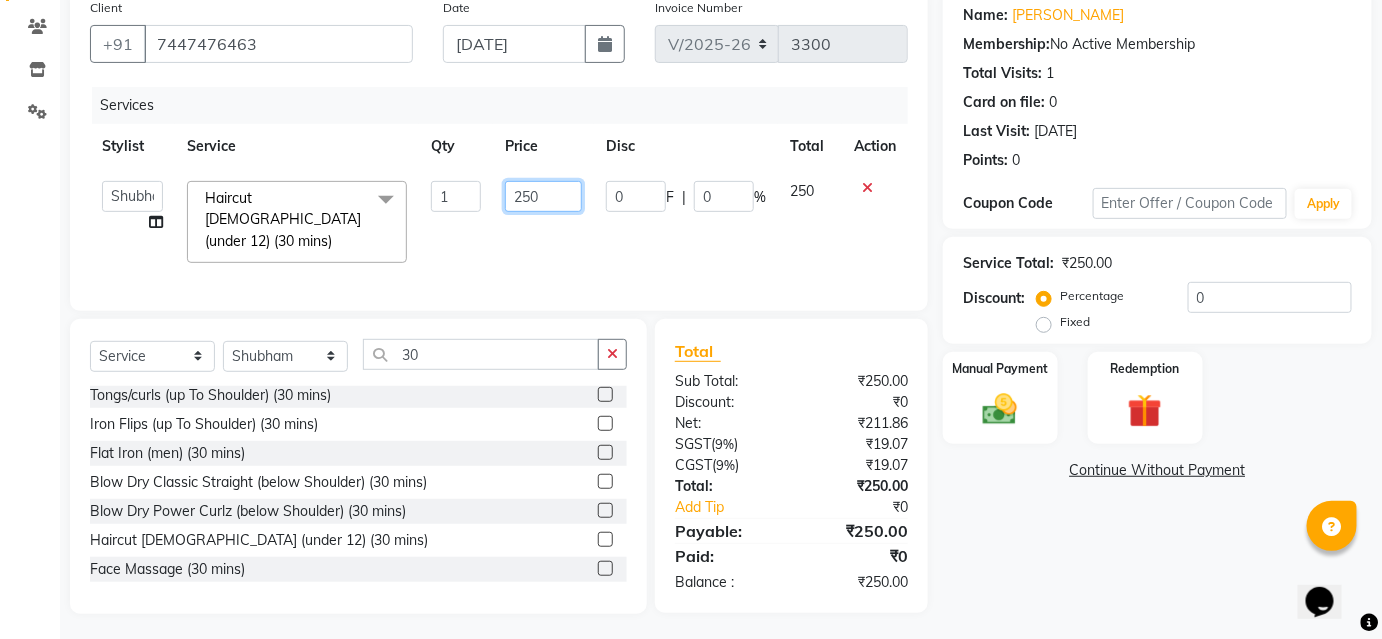 click on "250" 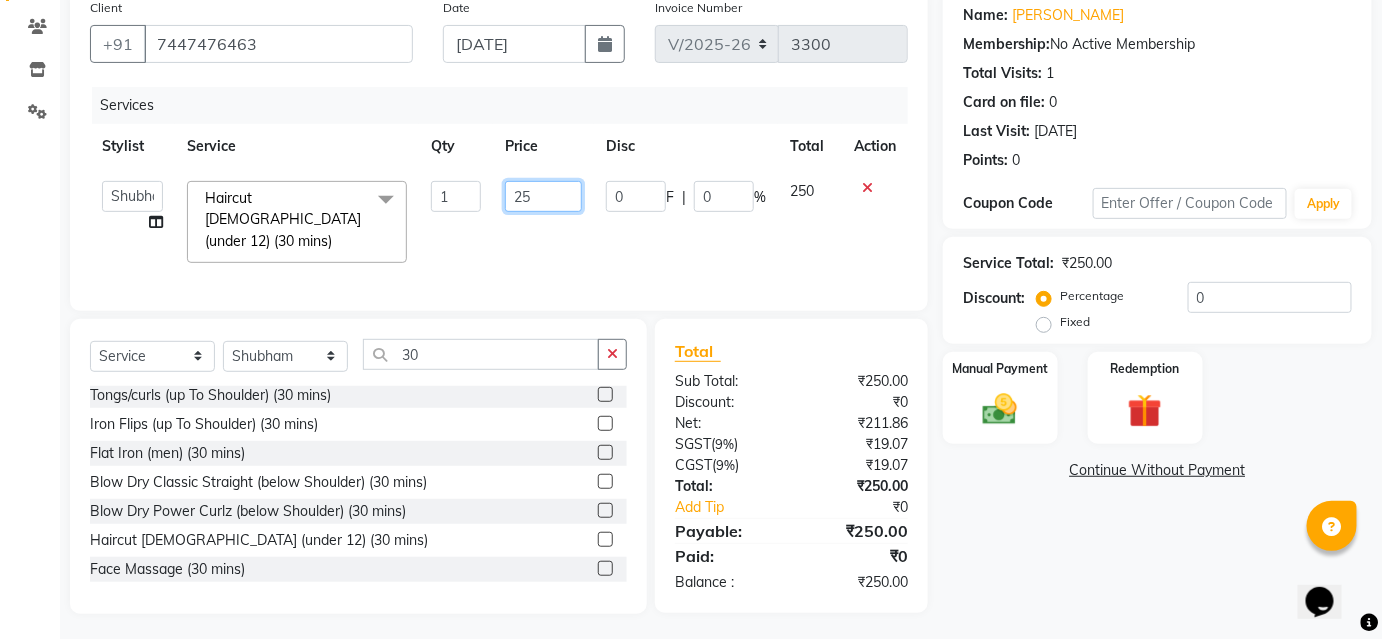 type on "2" 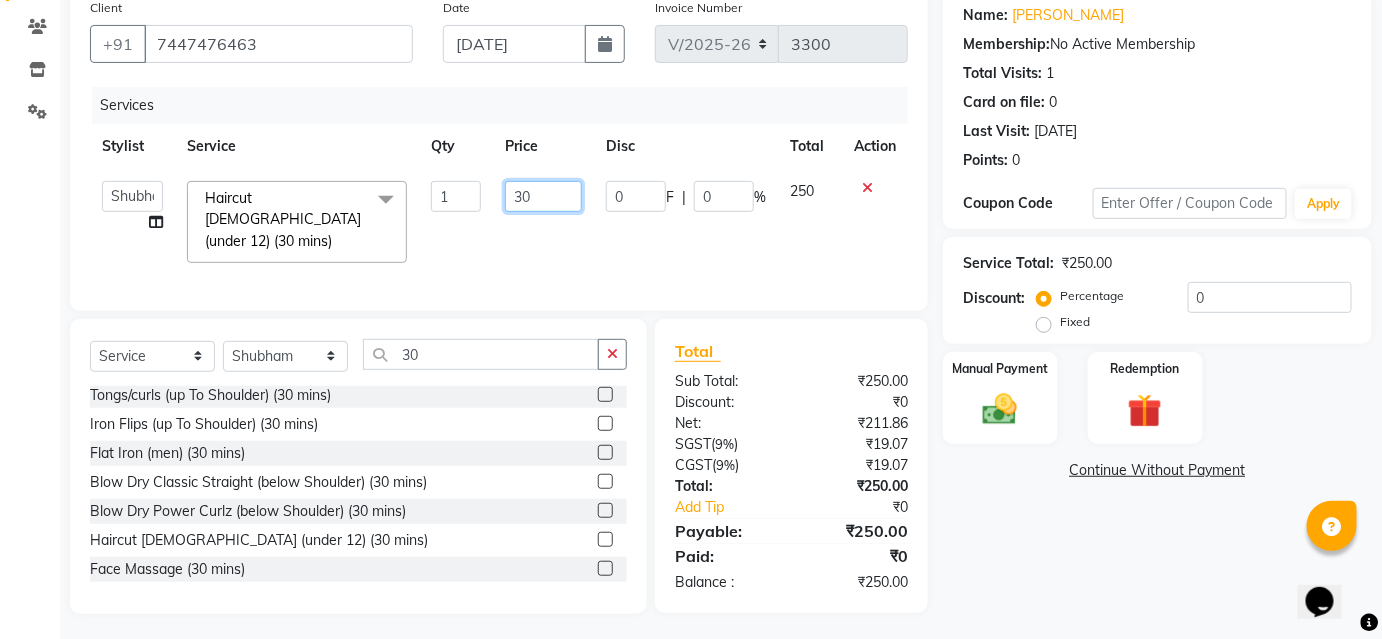 type on "300" 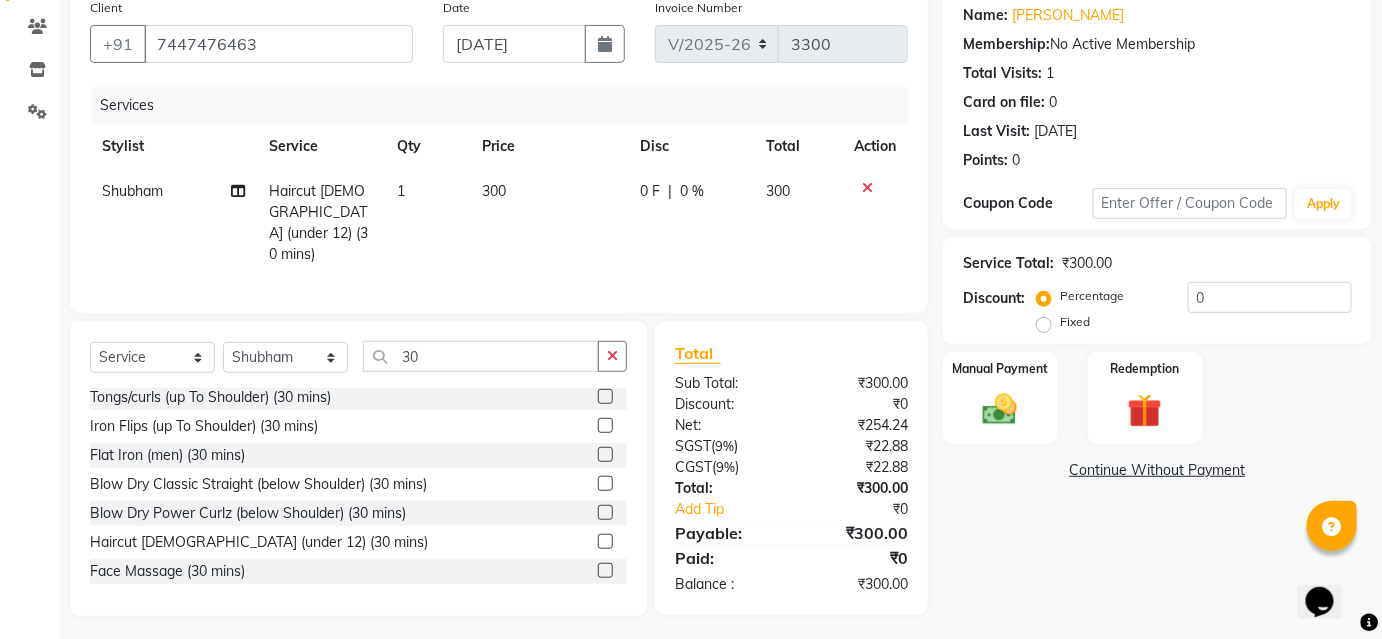 click on "Services Stylist Service Qty Price Disc Total Action Shubham Haircut Female (under 12) (30 mins) 1 300 0 F | 0 % 300" 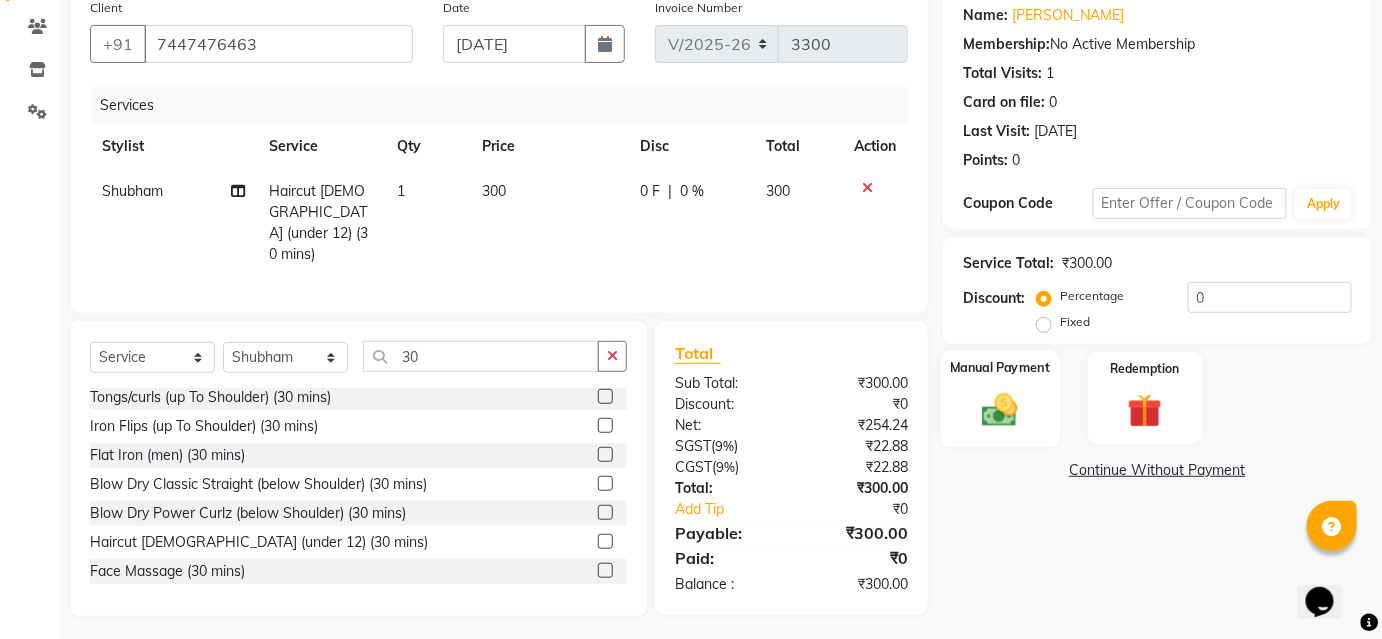click 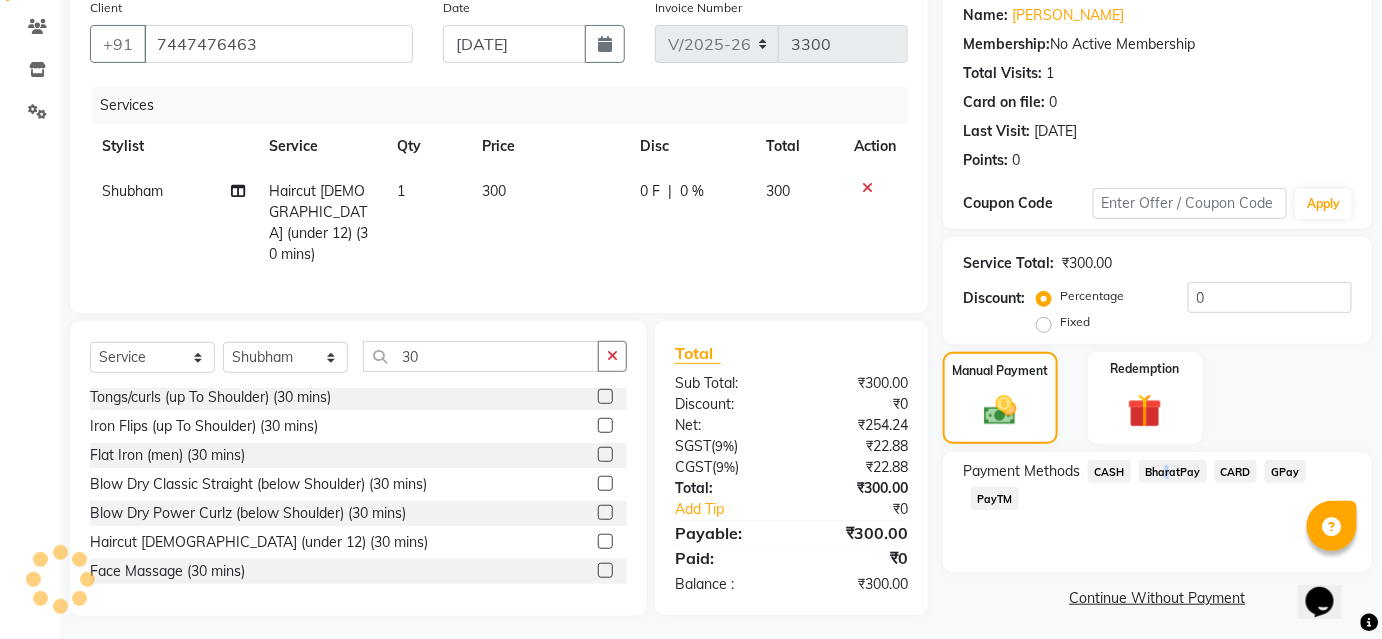 click on "BharatPay" 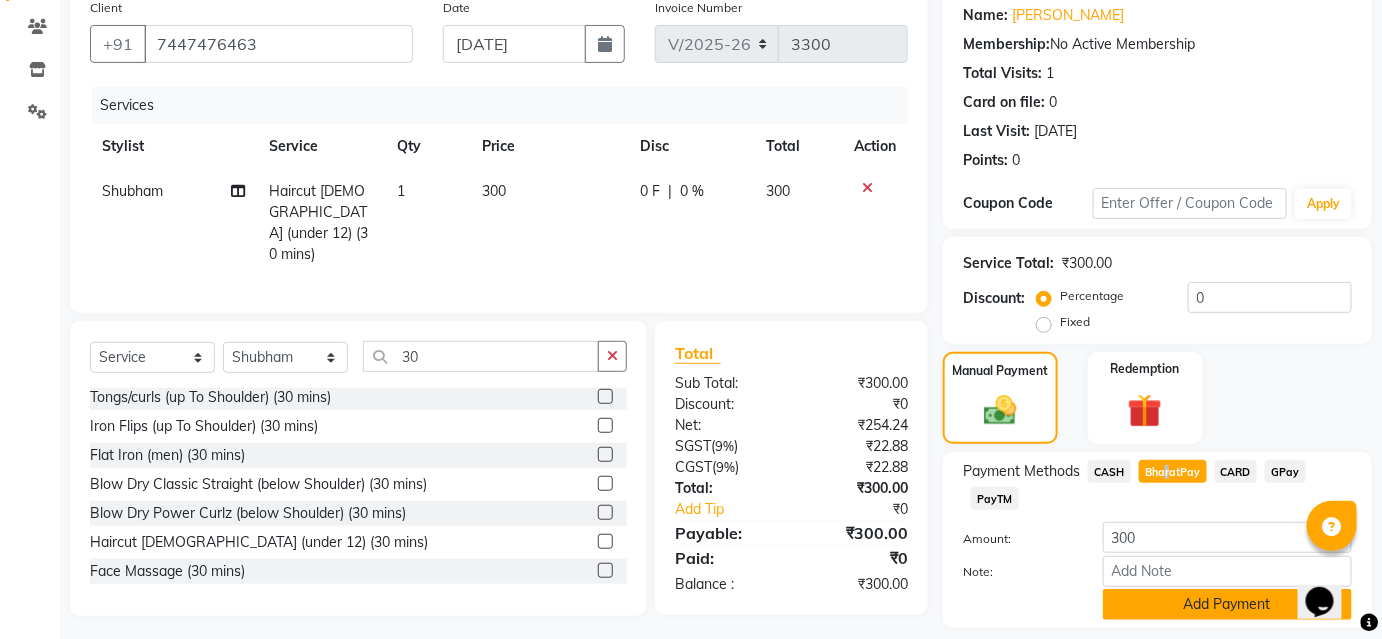 click on "Add Payment" 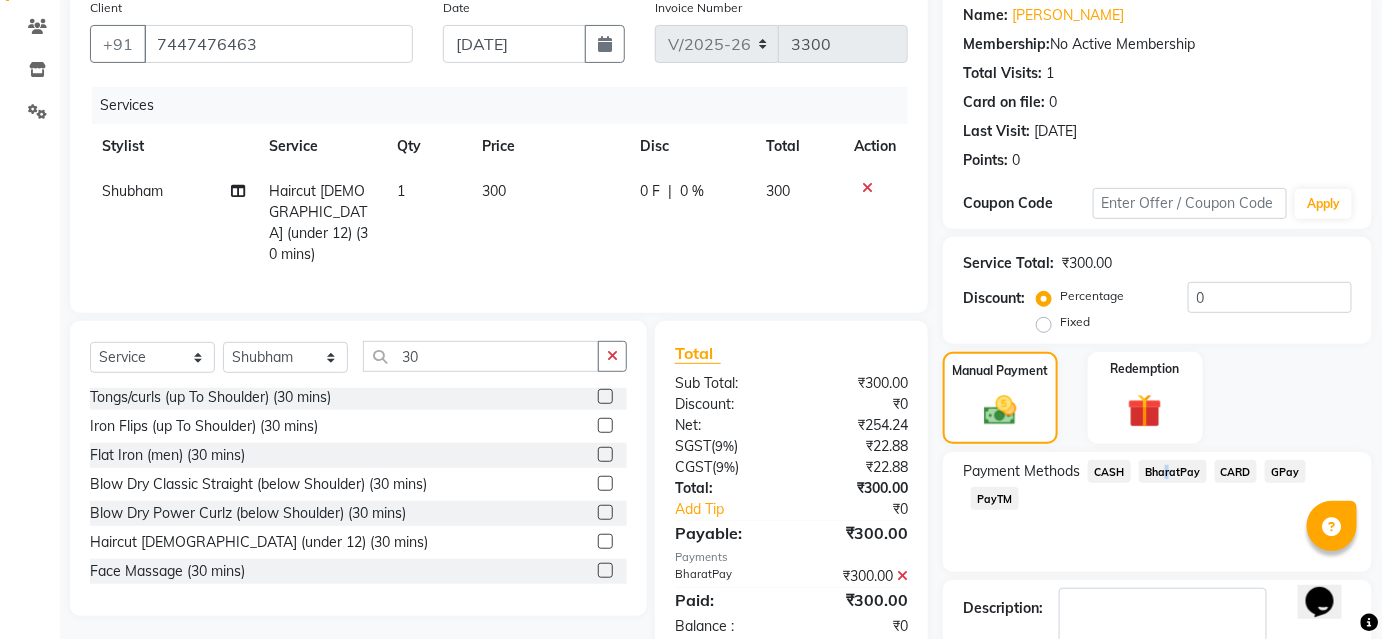 scroll, scrollTop: 276, scrollLeft: 0, axis: vertical 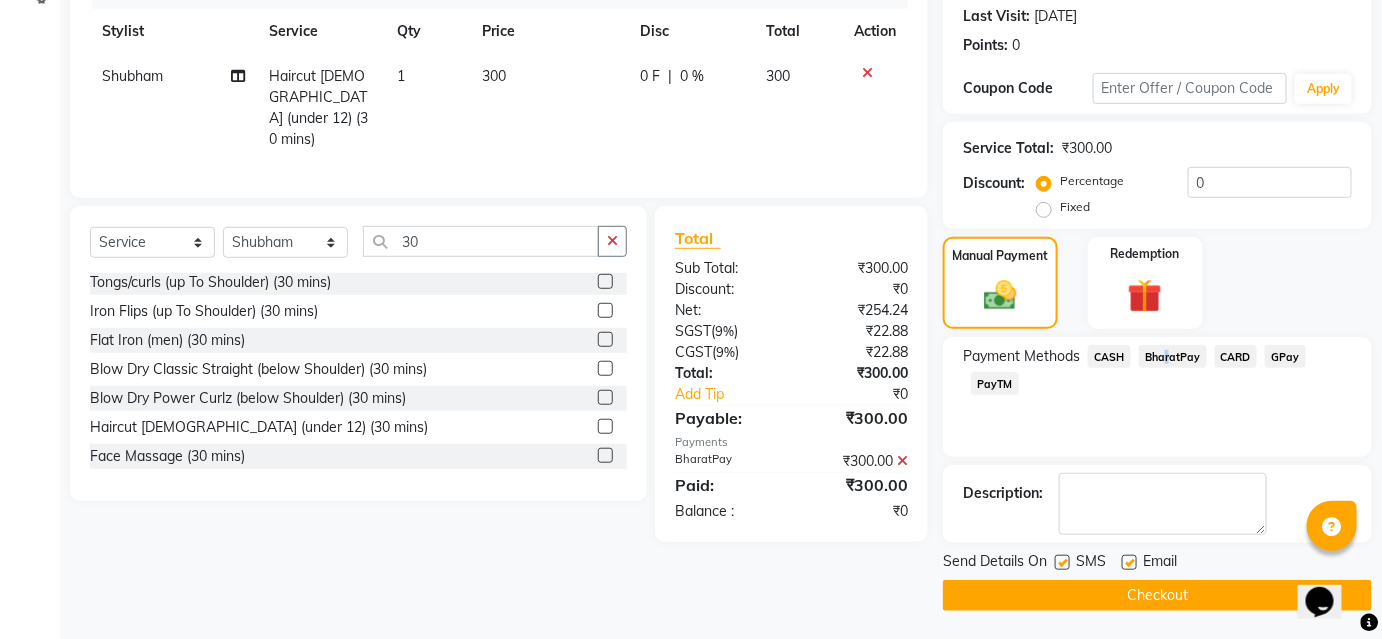 click on "Checkout" 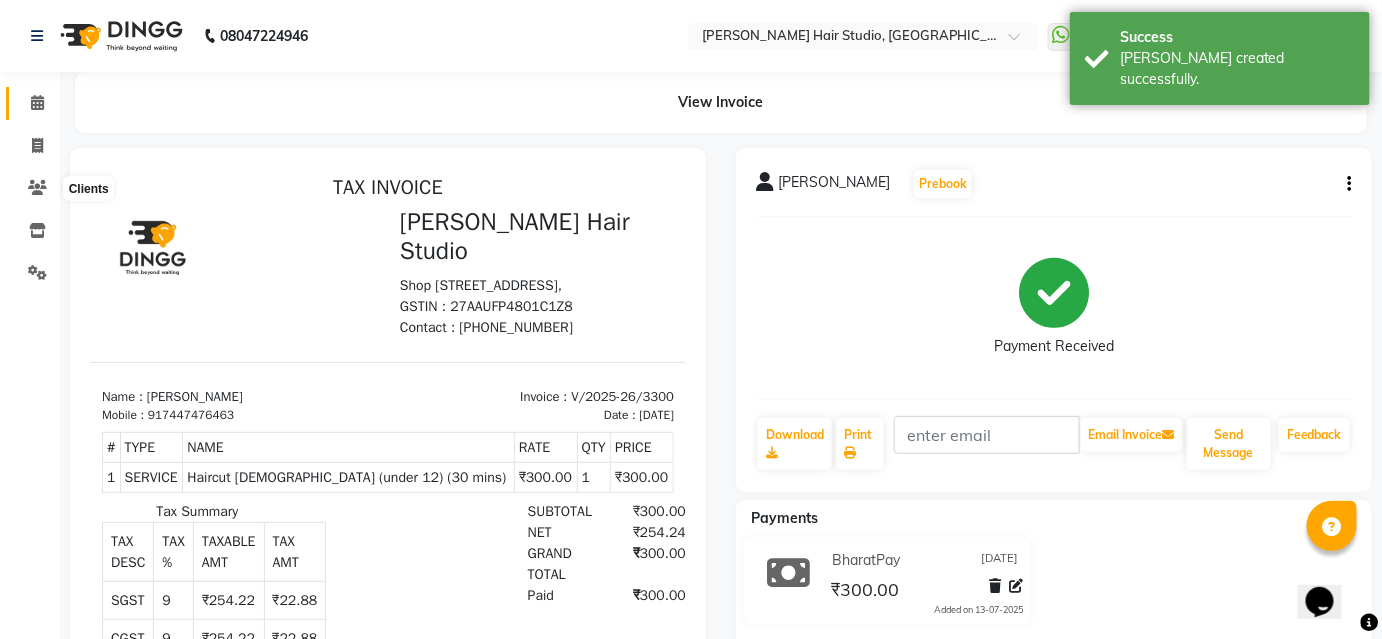 scroll, scrollTop: 0, scrollLeft: 0, axis: both 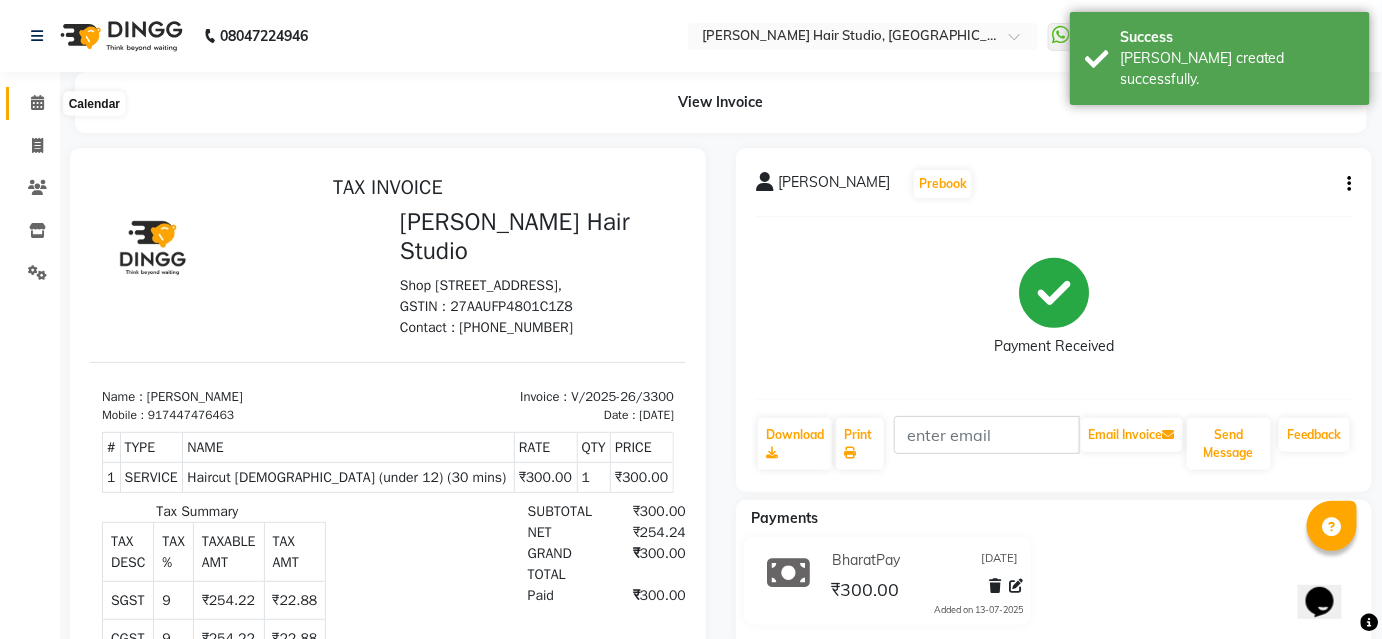 click 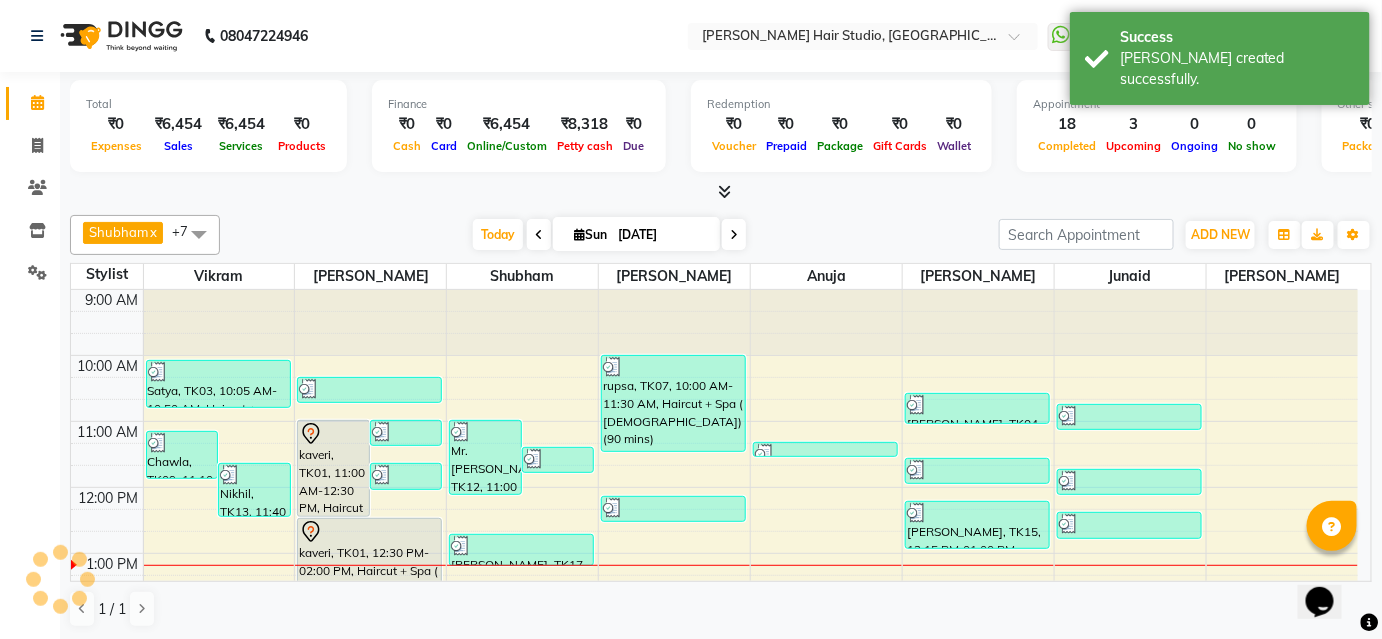 scroll, scrollTop: 0, scrollLeft: 0, axis: both 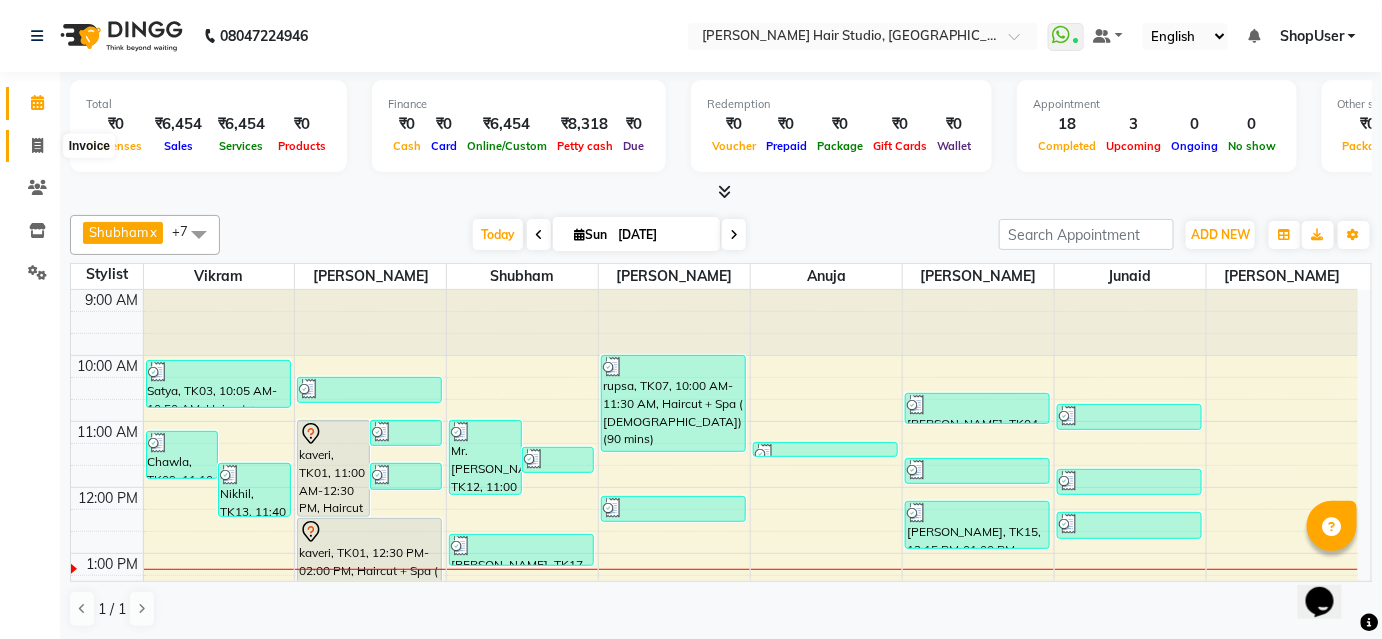 click 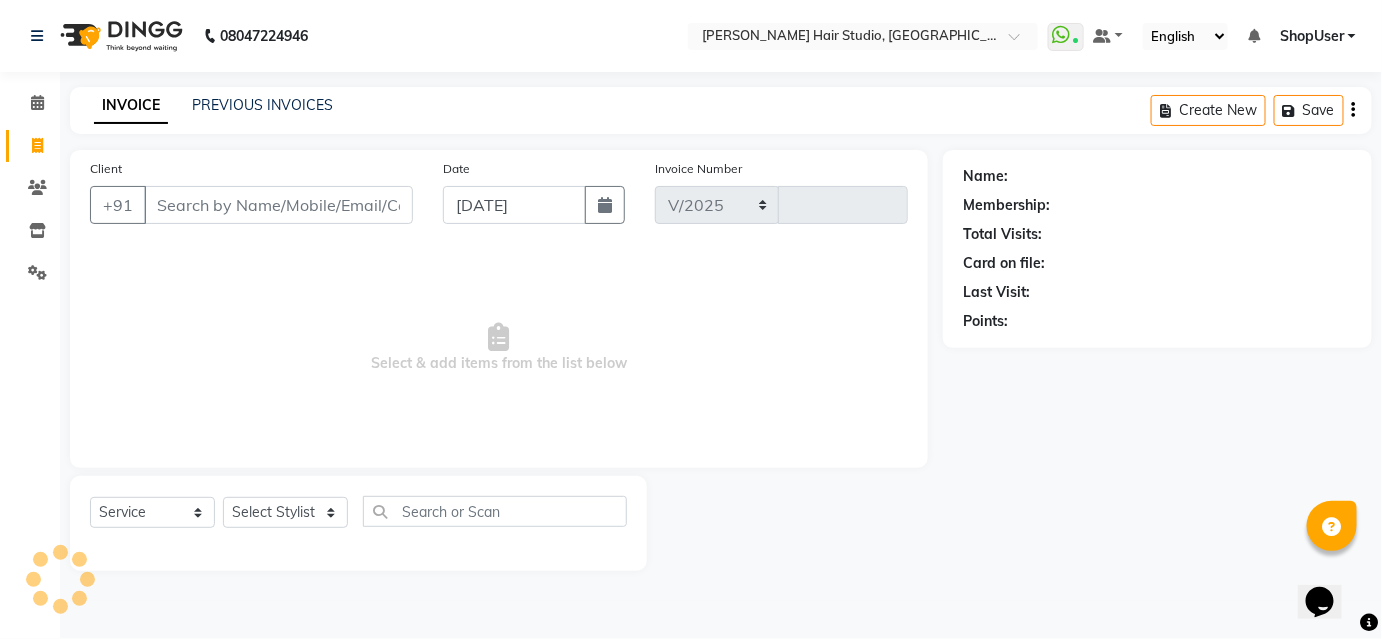 select on "627" 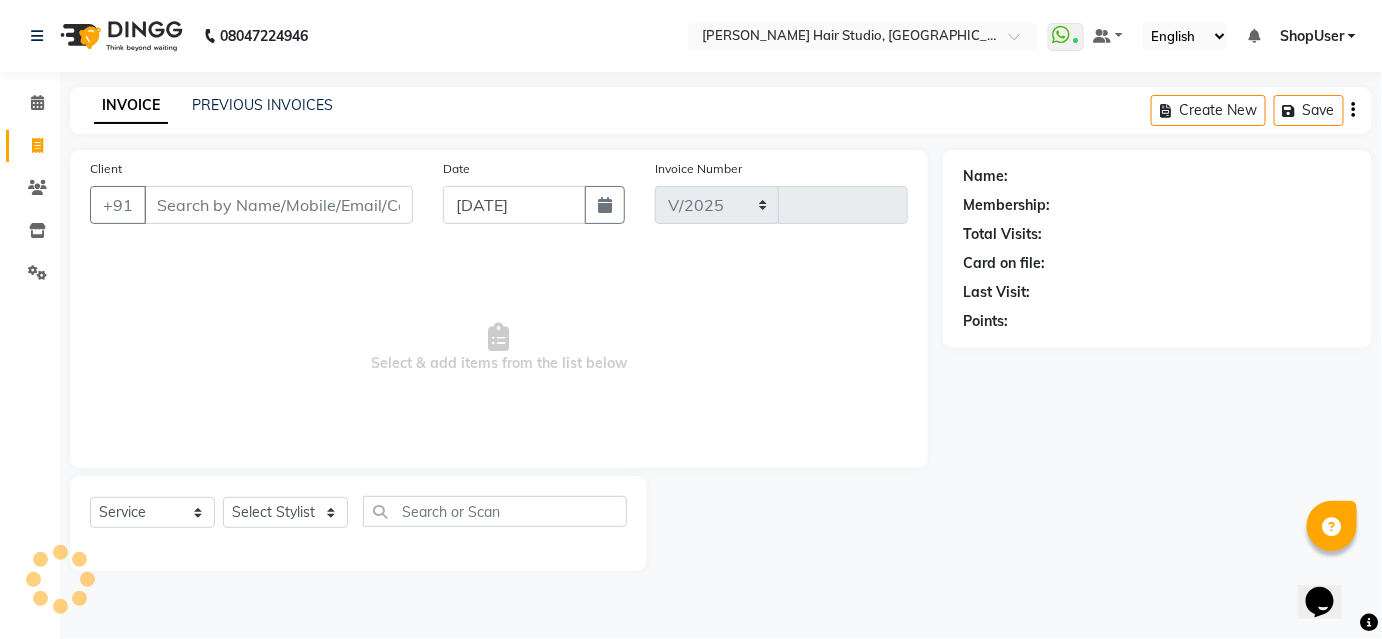 type on "3301" 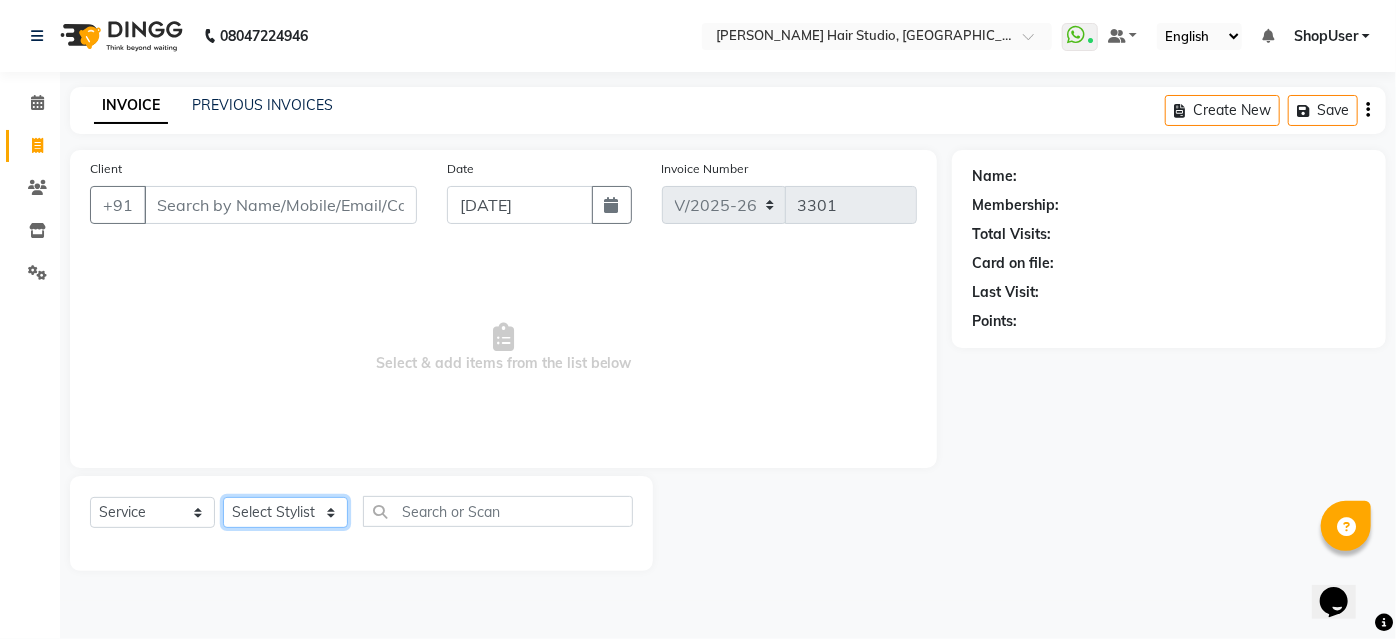 click on "Select Stylist Ajinkya Anuja Arunesh Avinash Junaid Mohammad Pawan Krishna Rushikesh ShopUser Shubham Shweta Kale Vikram" 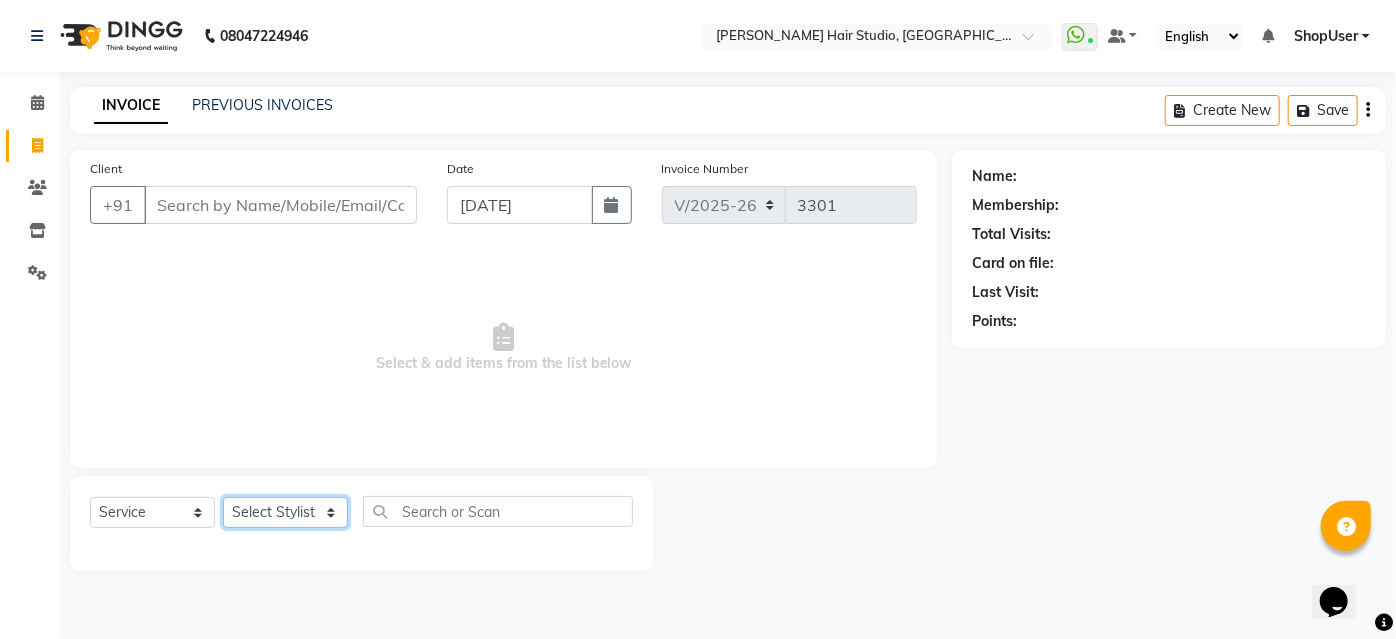select on "86031" 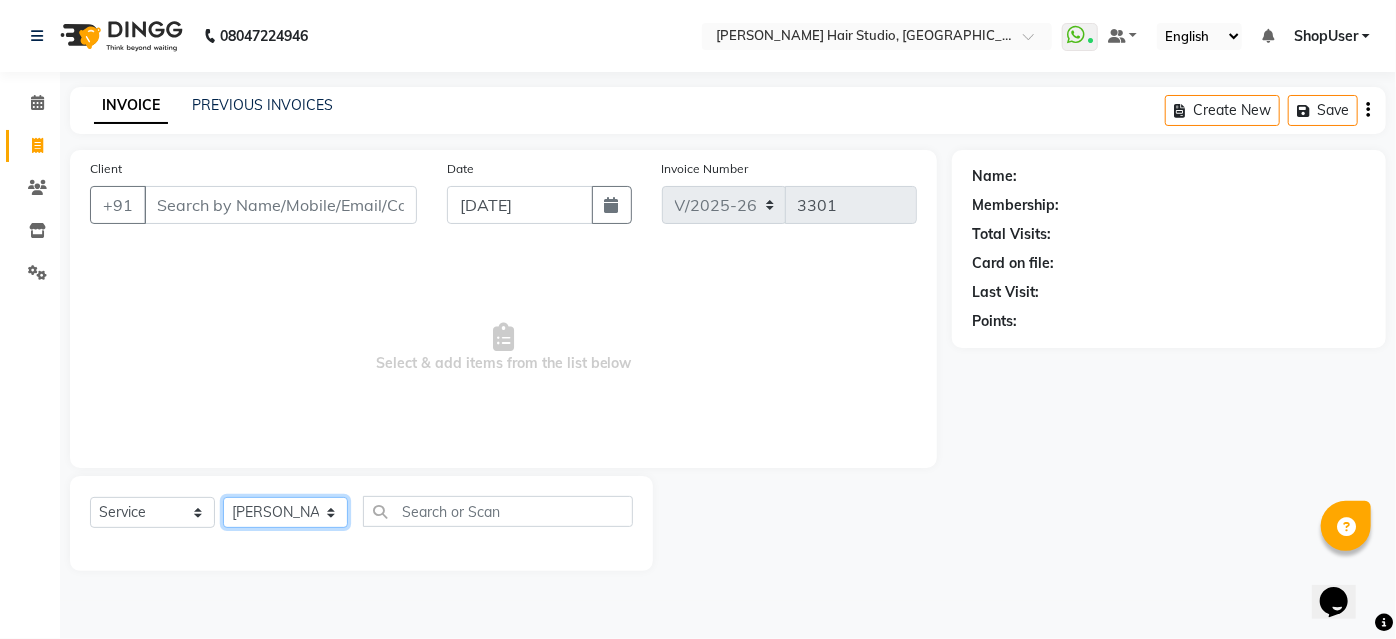 click on "Select Stylist Ajinkya Anuja Arunesh Avinash Junaid Mohammad Pawan Krishna Rushikesh ShopUser Shubham Shweta Kale Vikram" 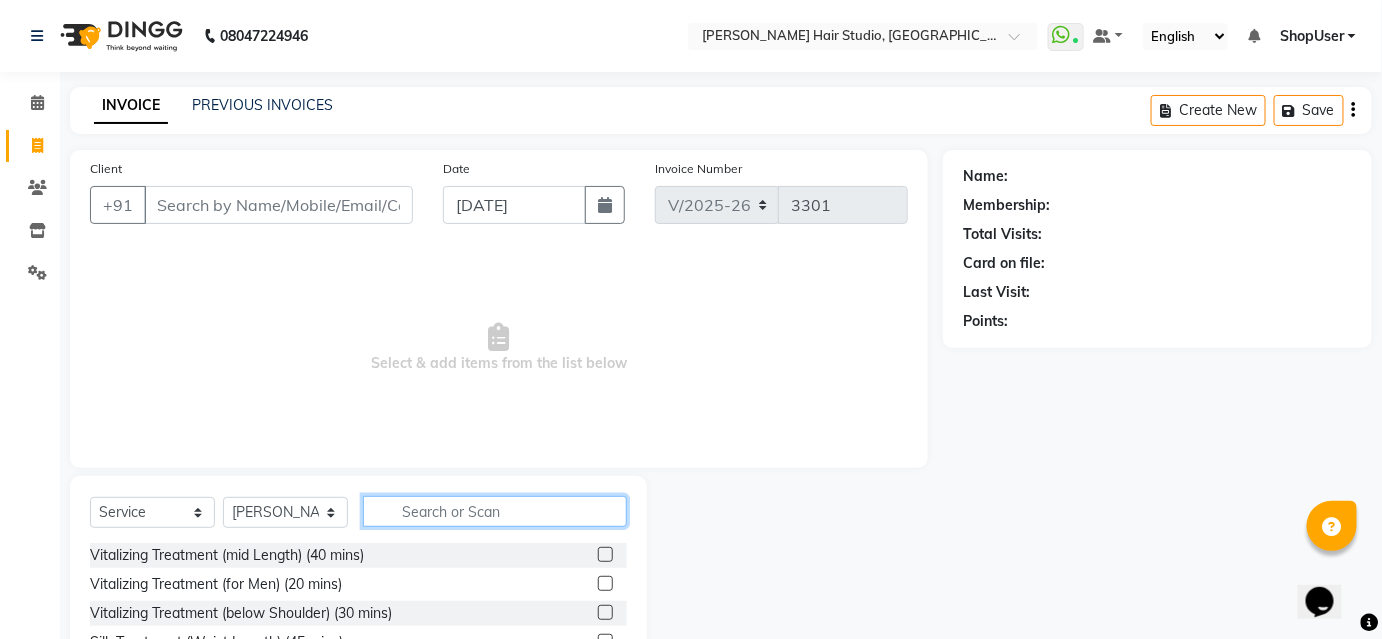 click 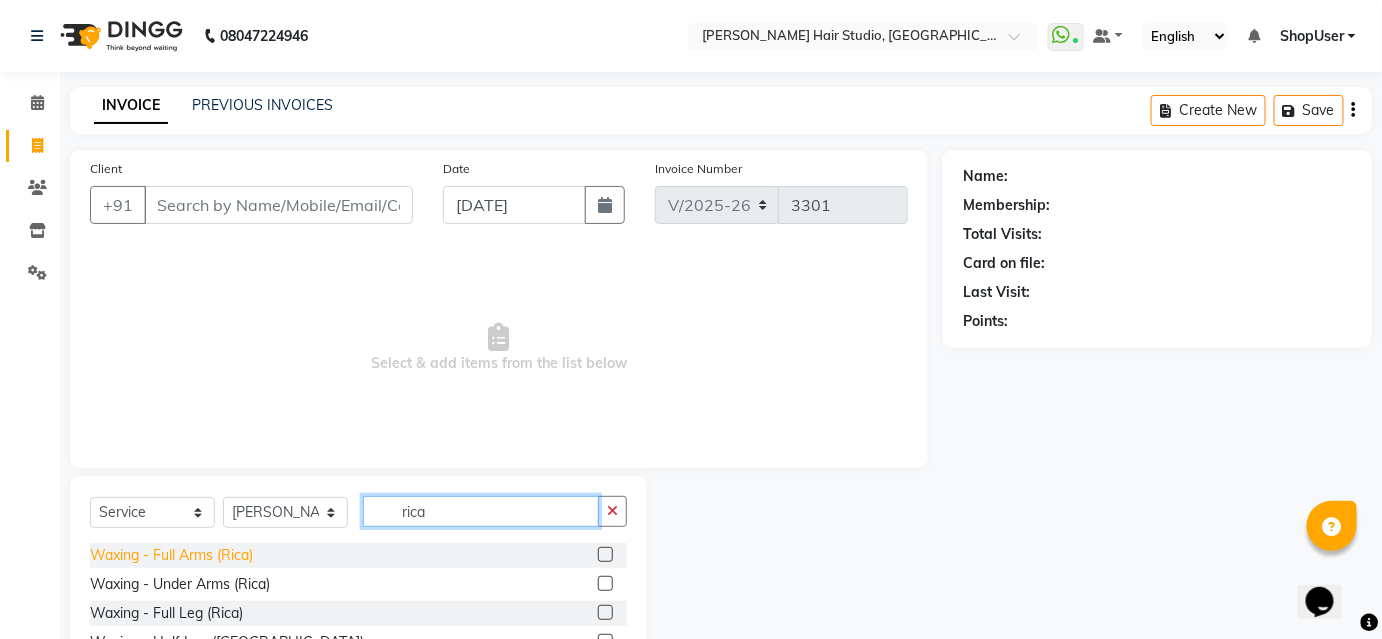 type on "rica" 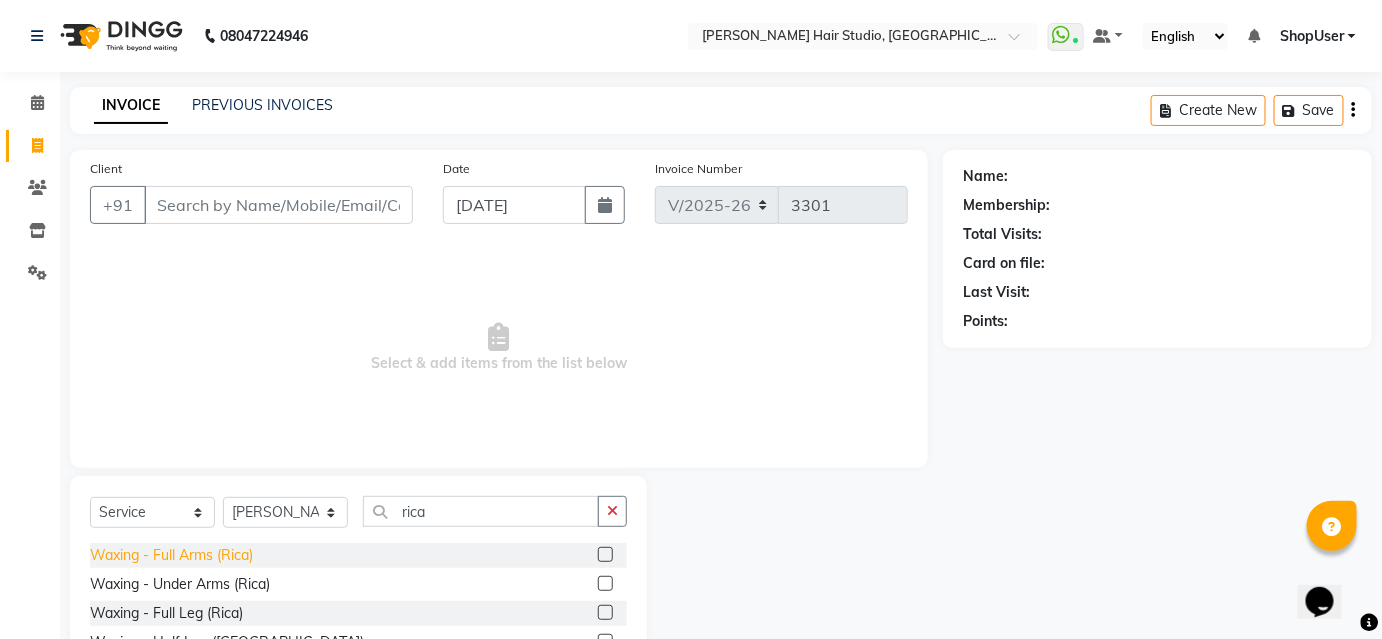 click on "Waxing - Full Arms (Rica)" 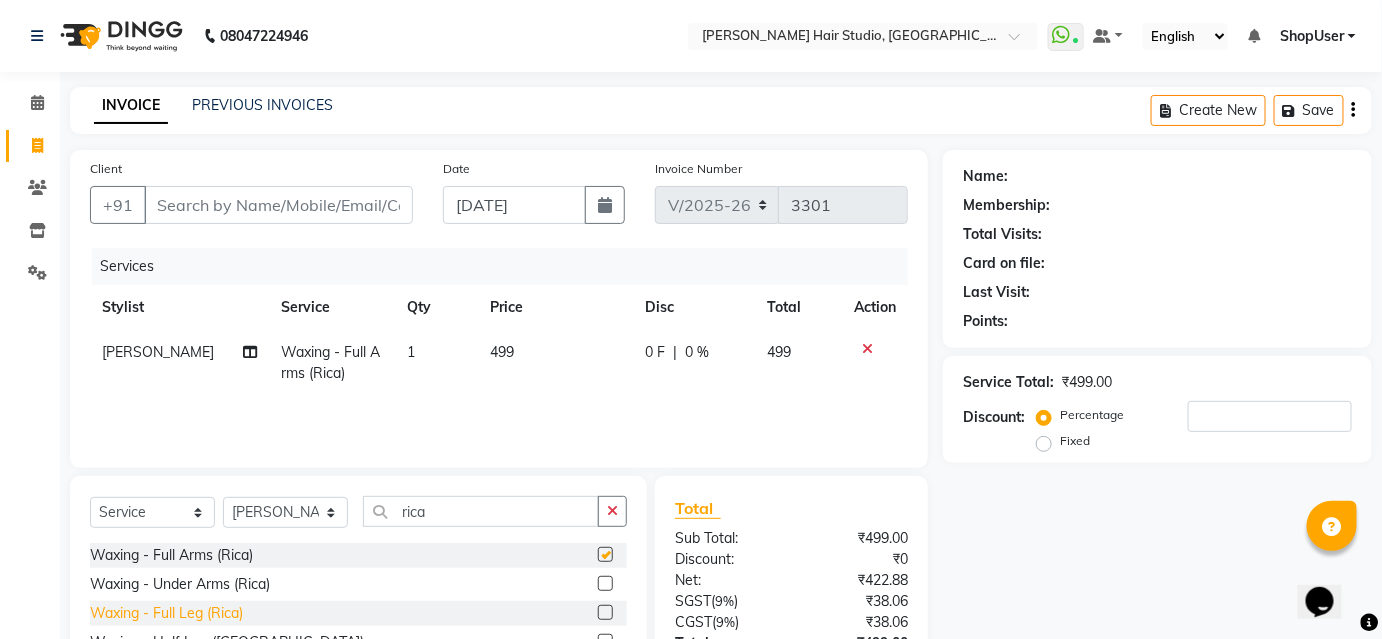 checkbox on "false" 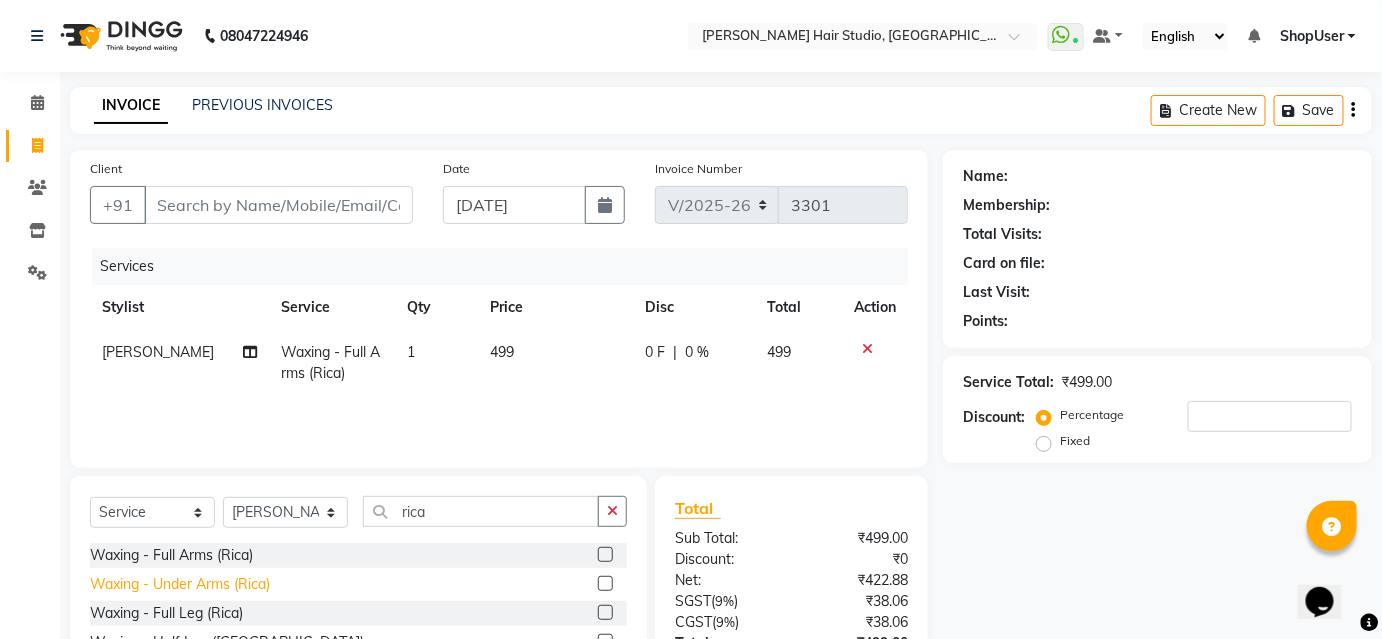 click on "Waxing - Under Arms (Rica)" 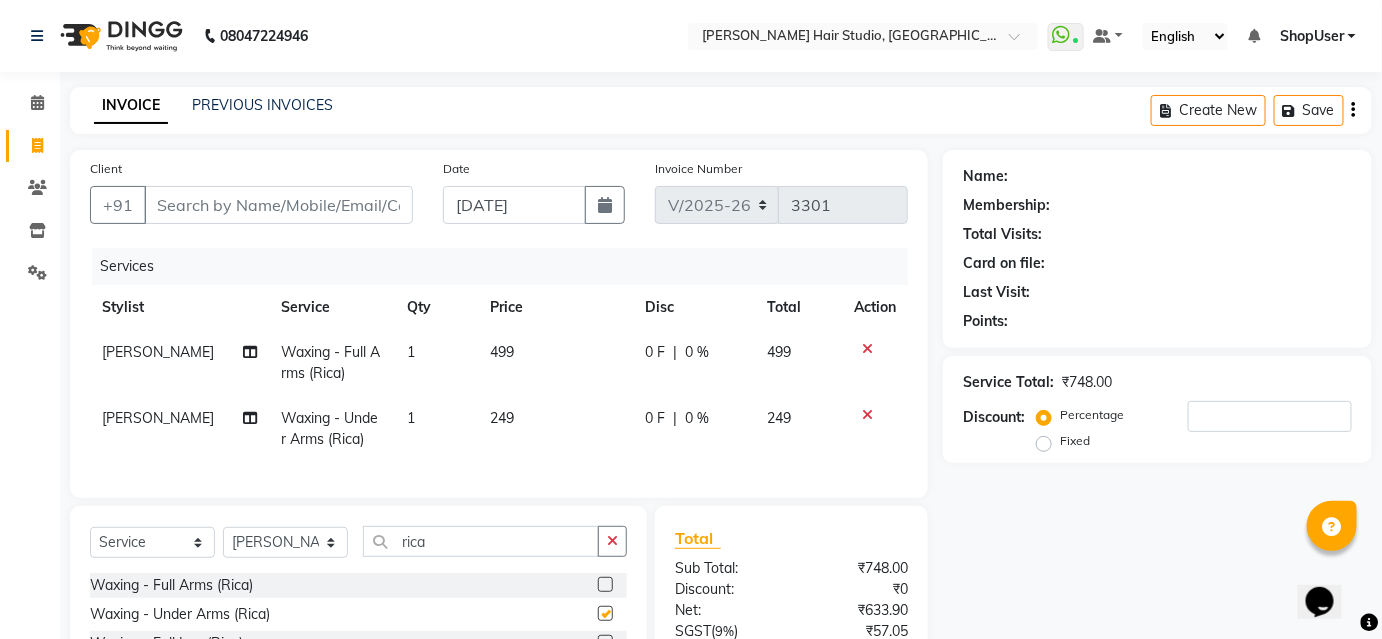 checkbox on "false" 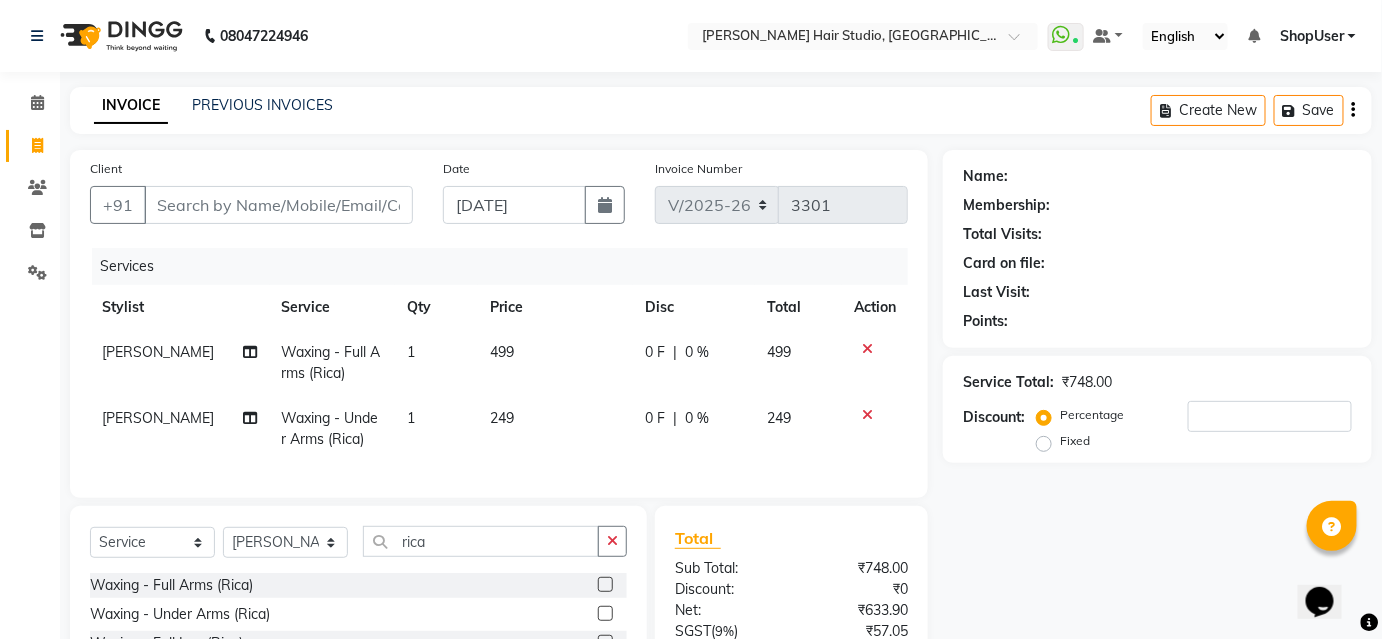 scroll, scrollTop: 181, scrollLeft: 0, axis: vertical 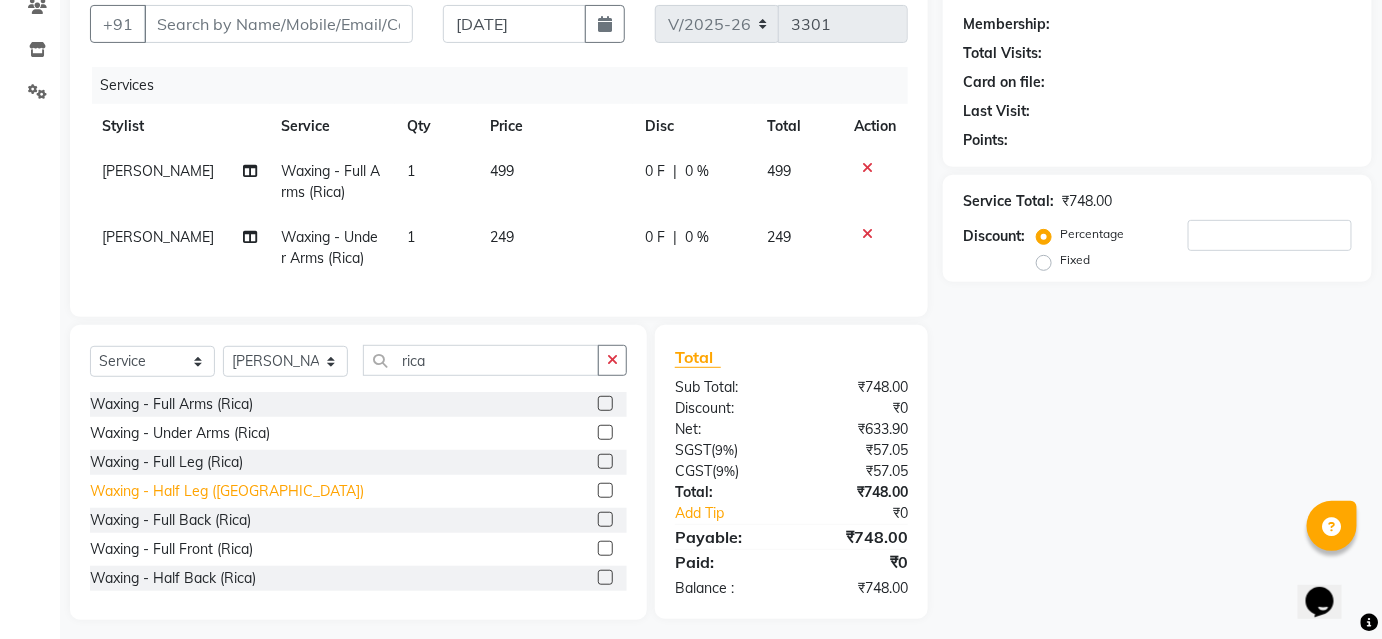 click on "Waxing - Half Leg ([GEOGRAPHIC_DATA])" 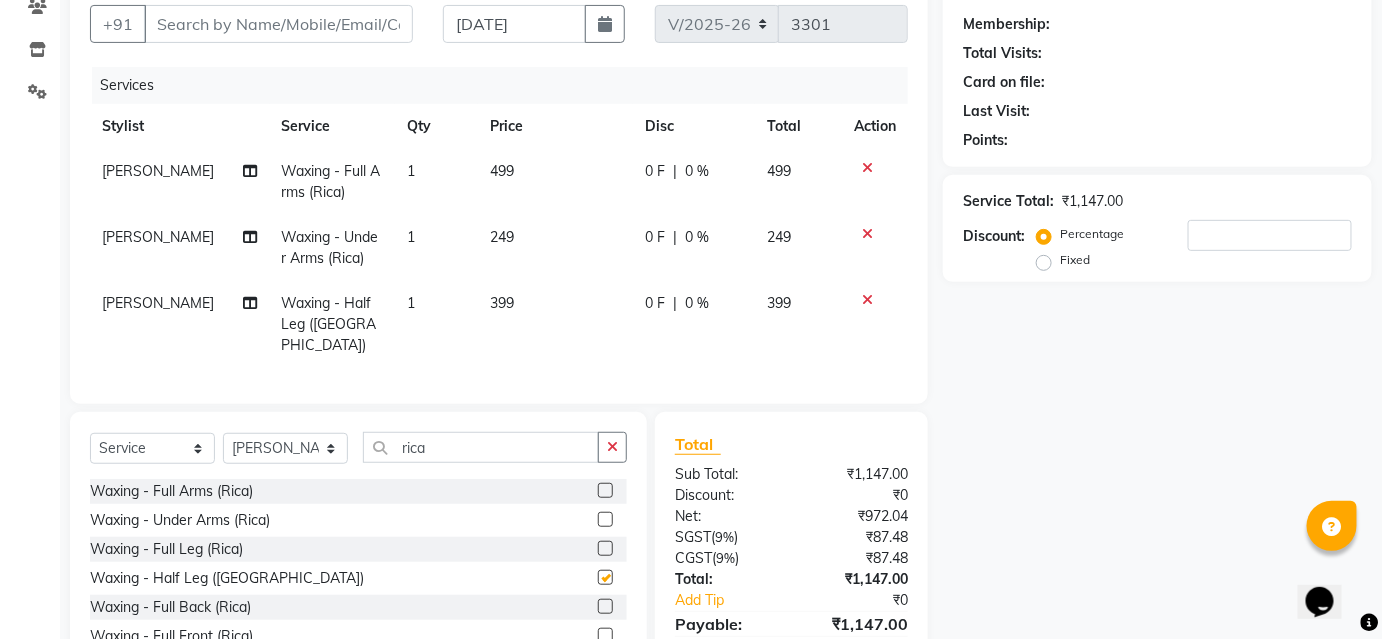 checkbox on "false" 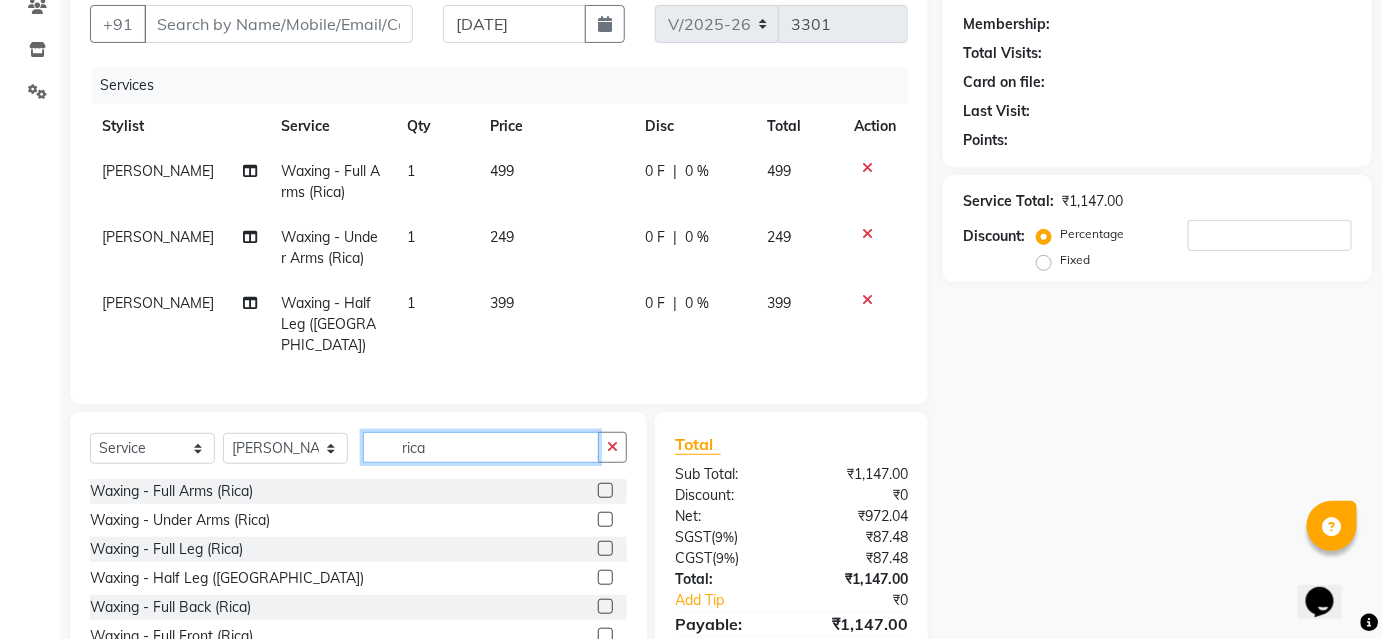 click on "rica" 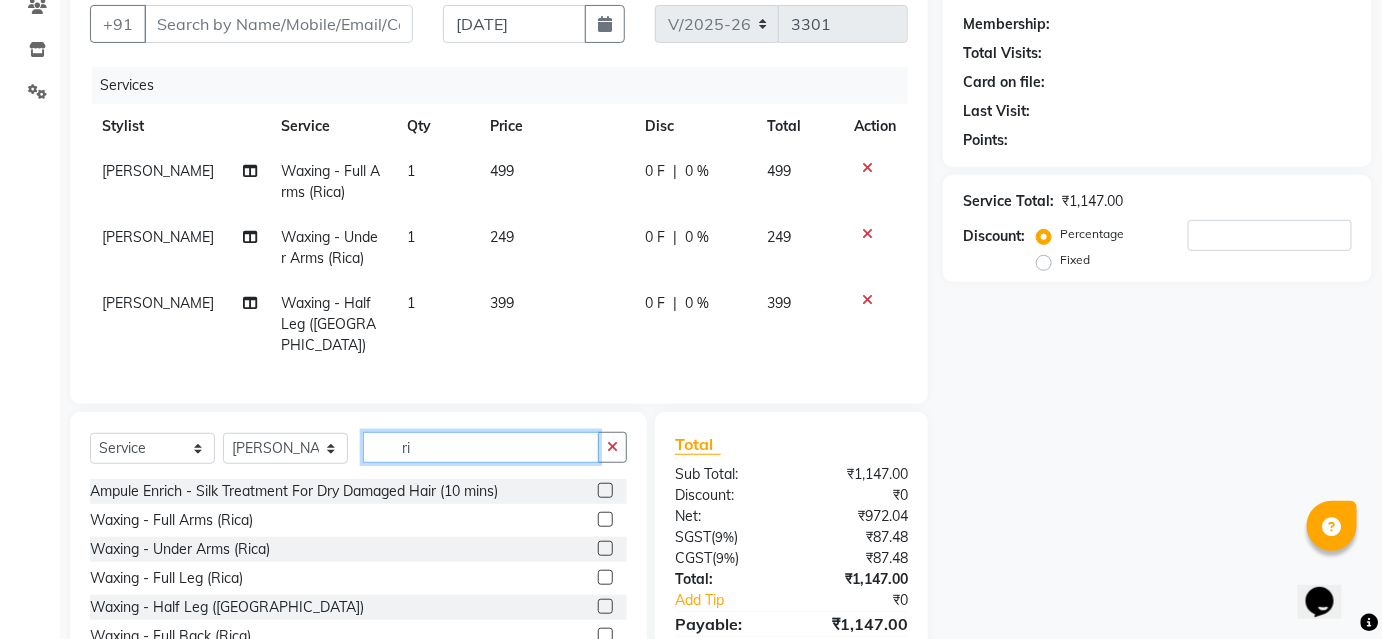 type on "r" 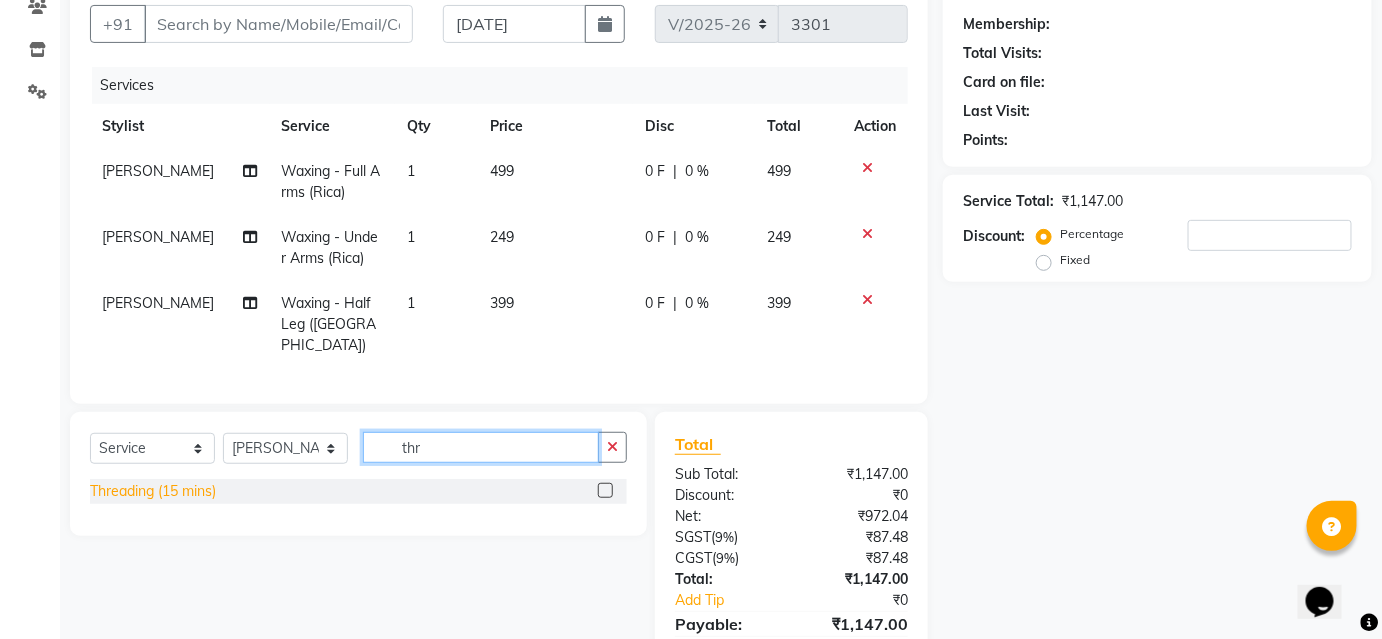 type on "thr" 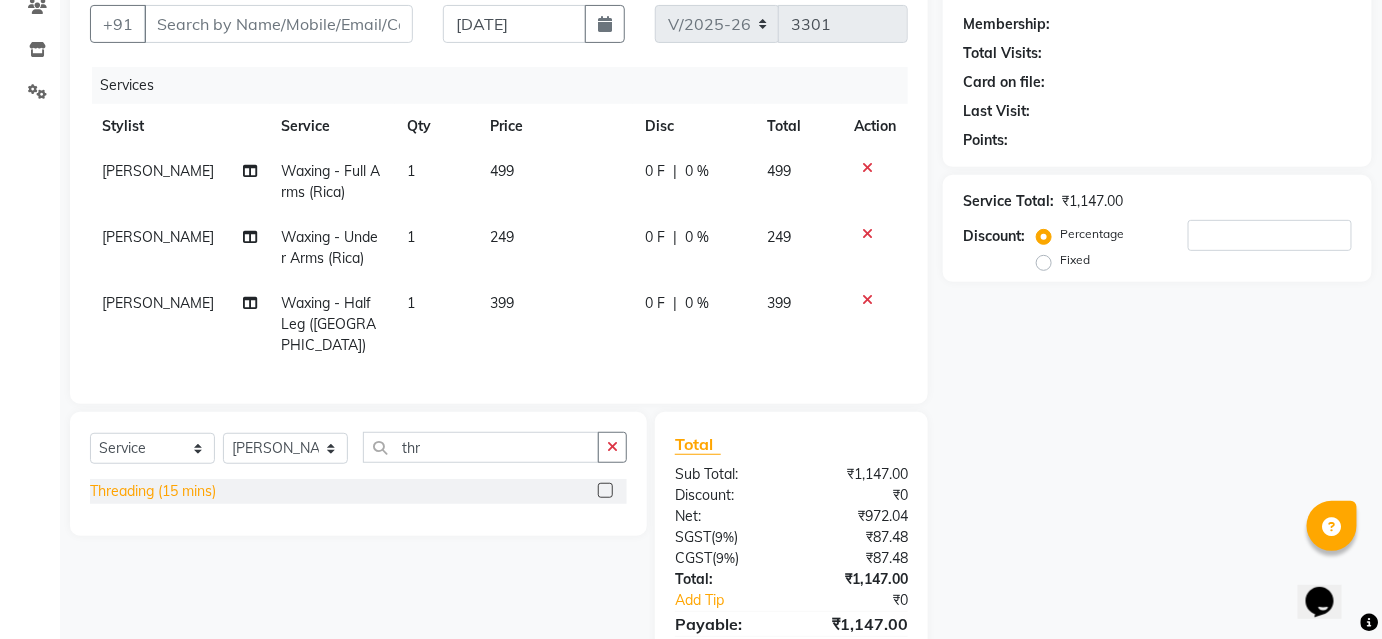 click on "Threading (15 mins)" 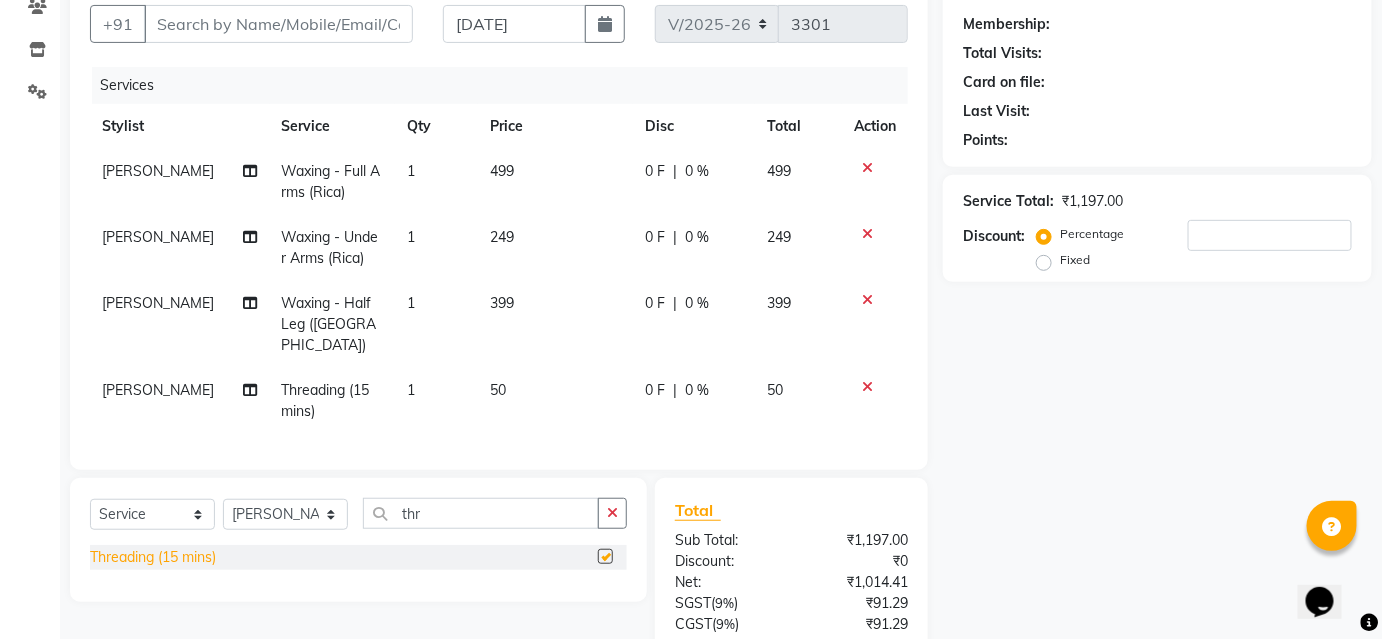 checkbox on "false" 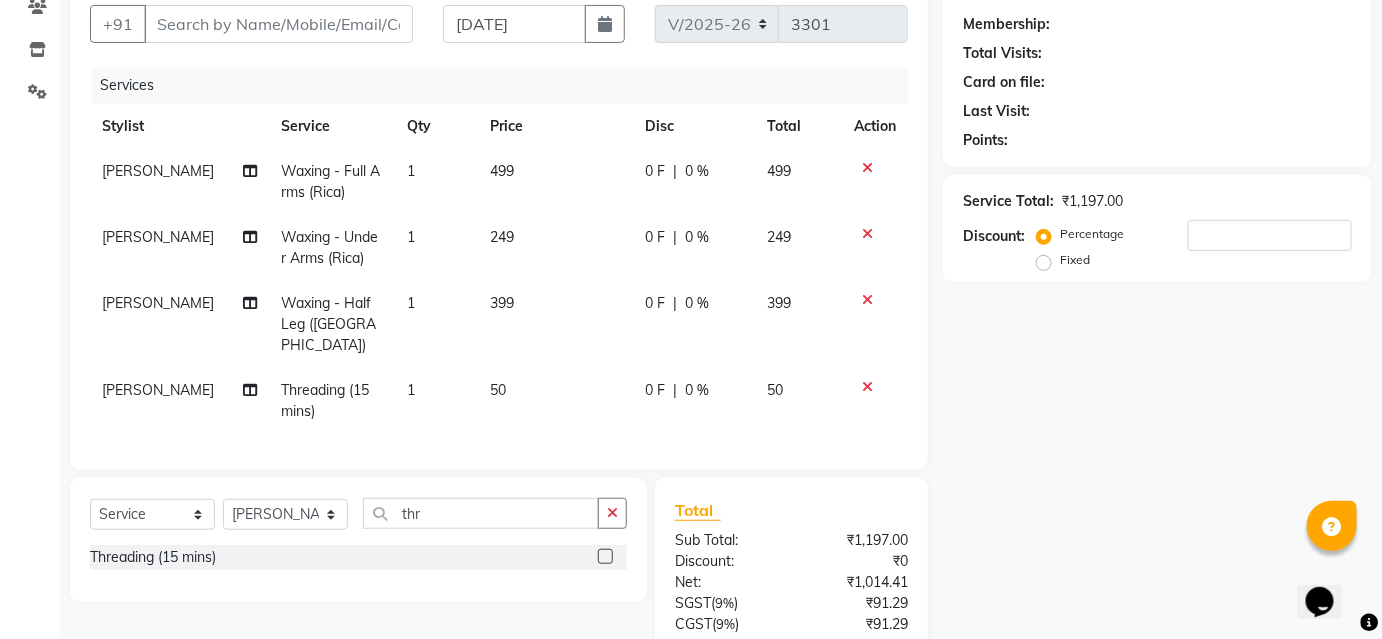 click on "50" 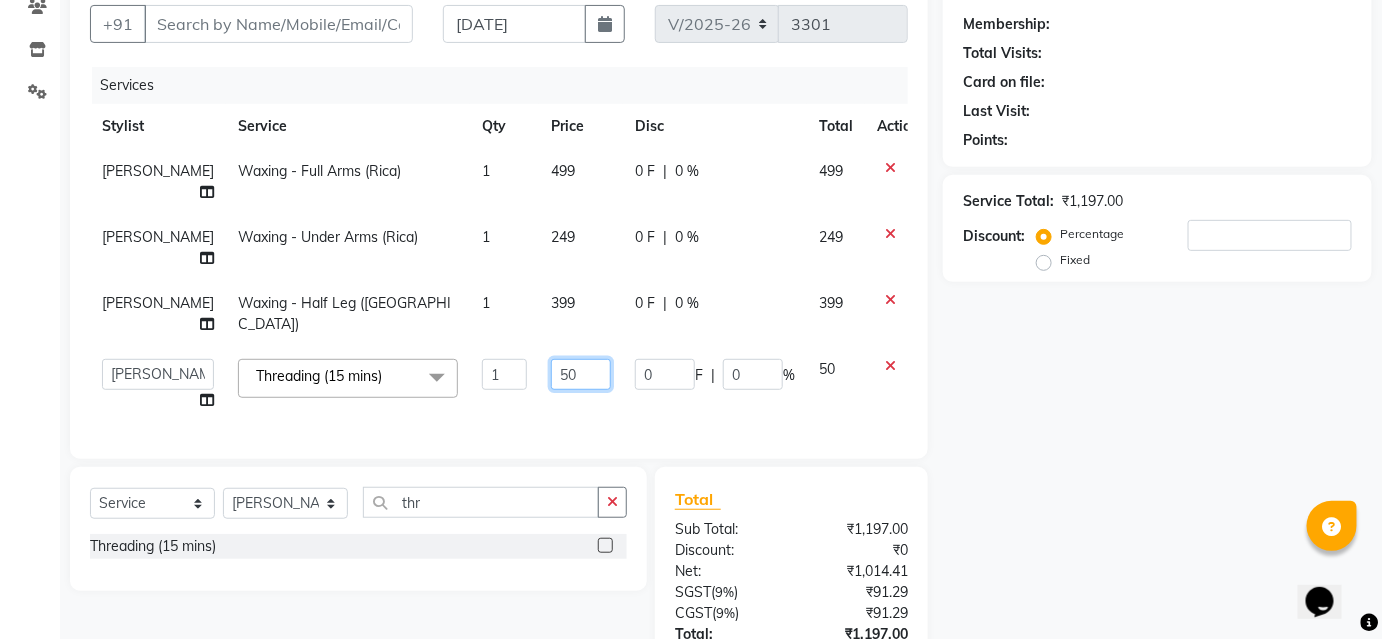 click on "50" 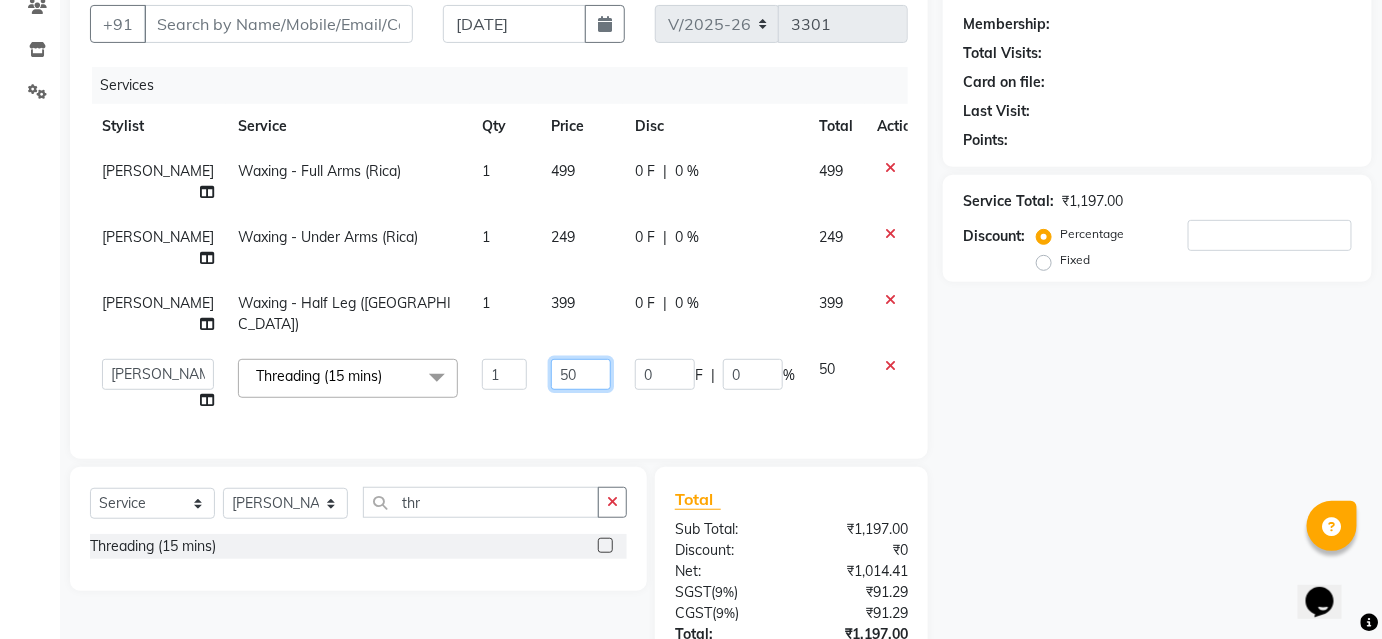 type on "5" 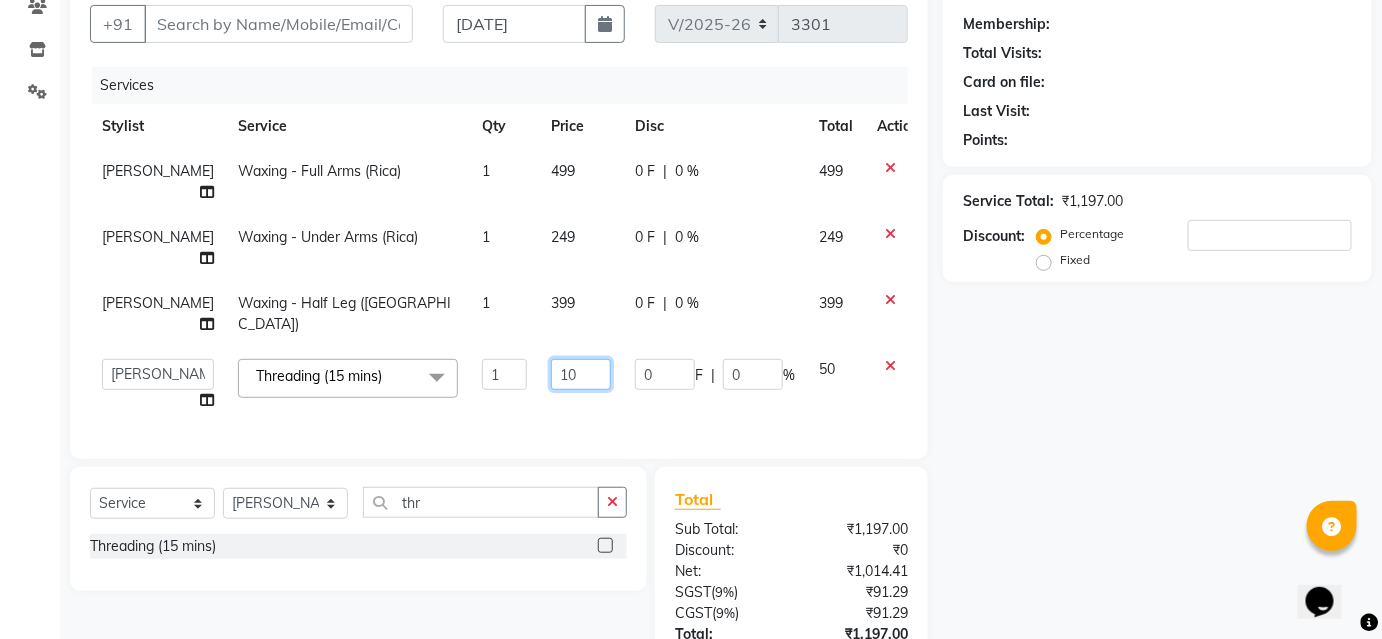 type on "100" 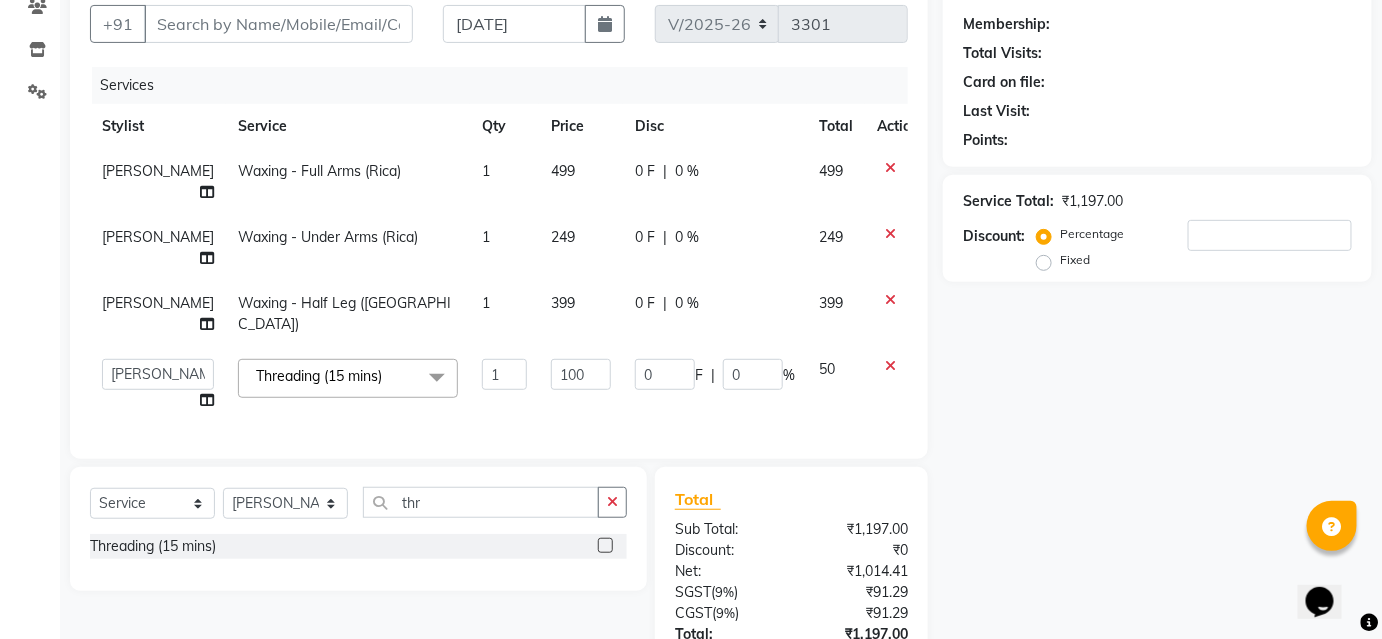 click on "Services Stylist Service Qty Price Disc Total Action Shweta Kale Waxing - Full Arms (Rica) 1 499 0 F | 0 % 499 Shweta Kale Waxing - Under Arms (Rica) 1 249 0 F | 0 % 249 Shweta Kale Waxing - Half Leg (Rica) 1 399 0 F | 0 % 399  Ajinkya   Anuja   Arunesh   Avinash   Junaid   Mohammad   Pawan Krishna   Rushikesh   ShopUser   Shubham   Shweta Kale   Vikram  Threading (15 mins)  x Vitalizing Treatment (mid Length) (40 mins) Vitalizing Treatment (for Men) (20 mins) Vitalizing Treatment (below Shoulder) (30 mins) Silk Treatment (Waist Length) (45 mins) Silk Treatment (for Men) (20 mins) Silk Treatment (below Shoulder) (30 mins) Silk Treatment - For Dry Damaged Hair(mid Length) (40 mins) Scalp Clean Treatment (Waist Length) (45 mins) Scalp Clean Treatment (Mid Length) (40 mins) Scalp Clean Treatment (for Men) (20 mins) Scalp Clean Treatment (below Shoulder) (30 mins) Root Booster Treatment -for Anti Hair Fall And Strength(mid Length) (40 mins) Root Booster Treatment (Waist Length) (45 mins) Btx Treatment (45 mins)" 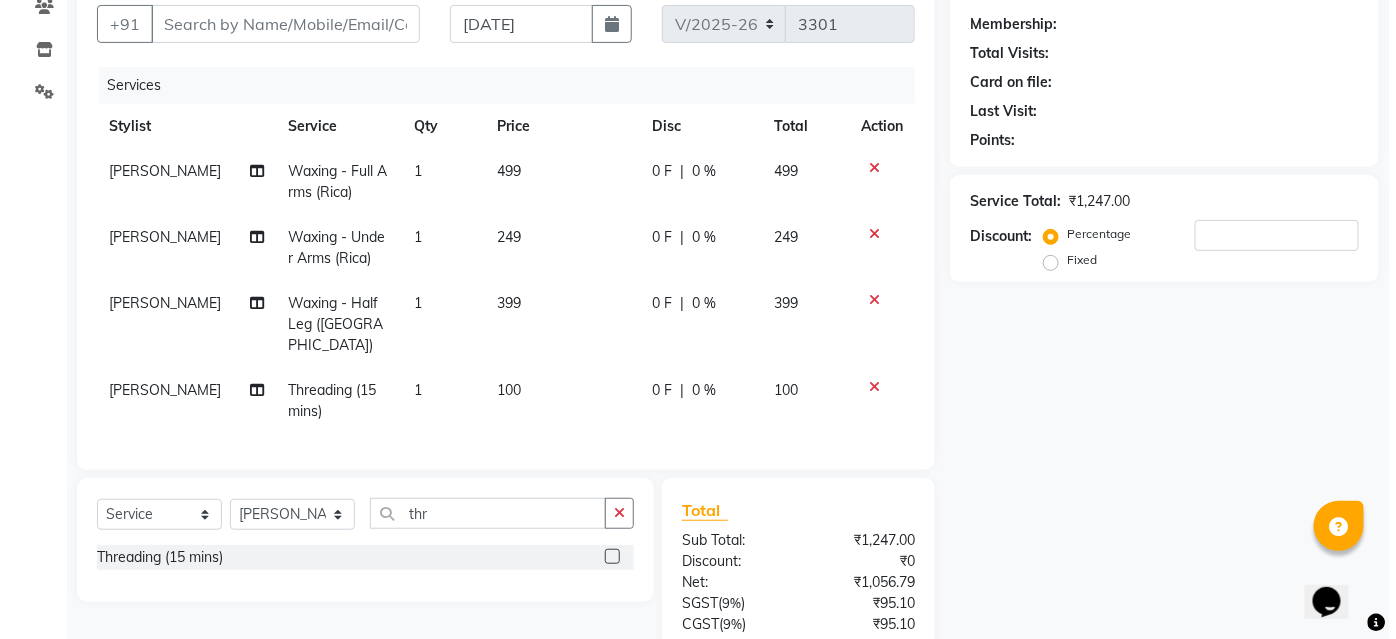 scroll, scrollTop: 0, scrollLeft: 0, axis: both 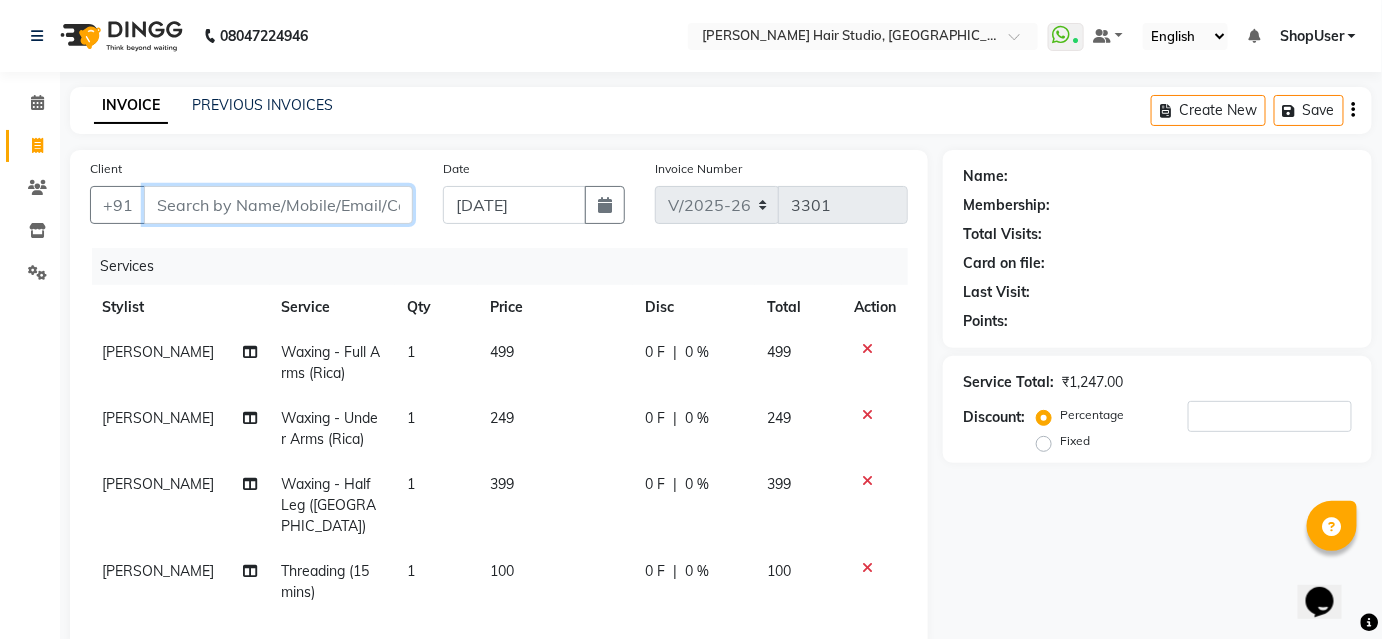 click on "Client" at bounding box center [278, 205] 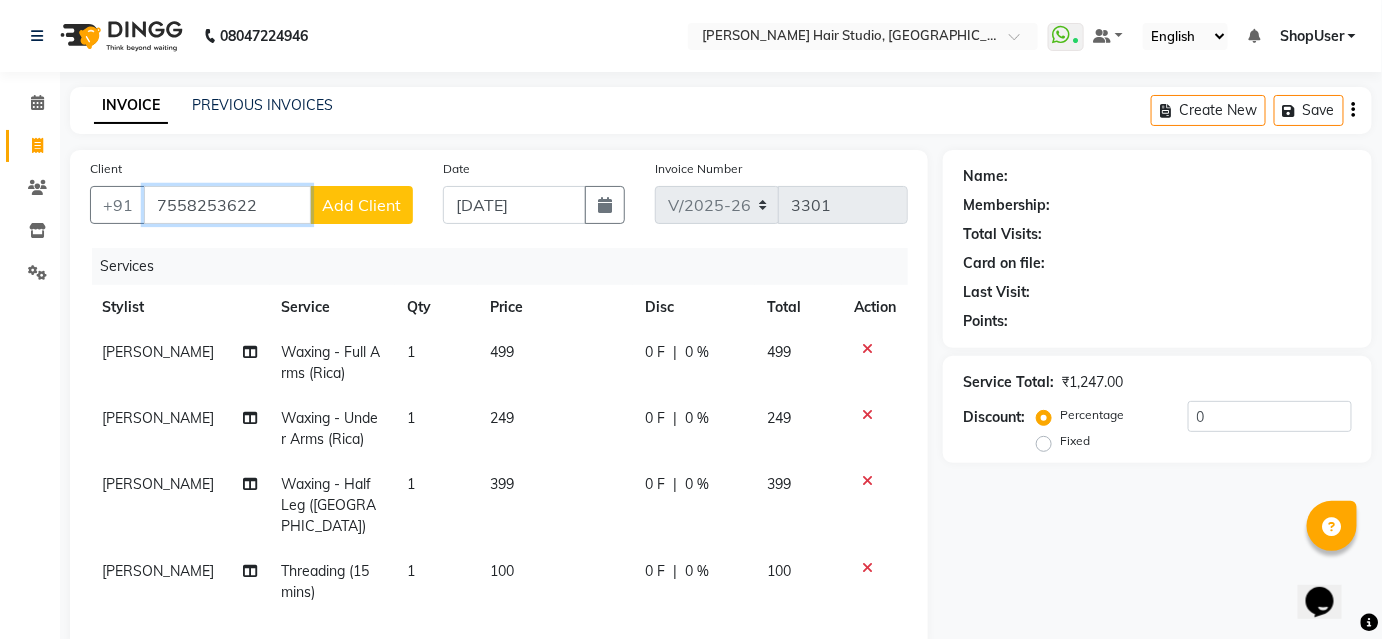 type on "7558253622" 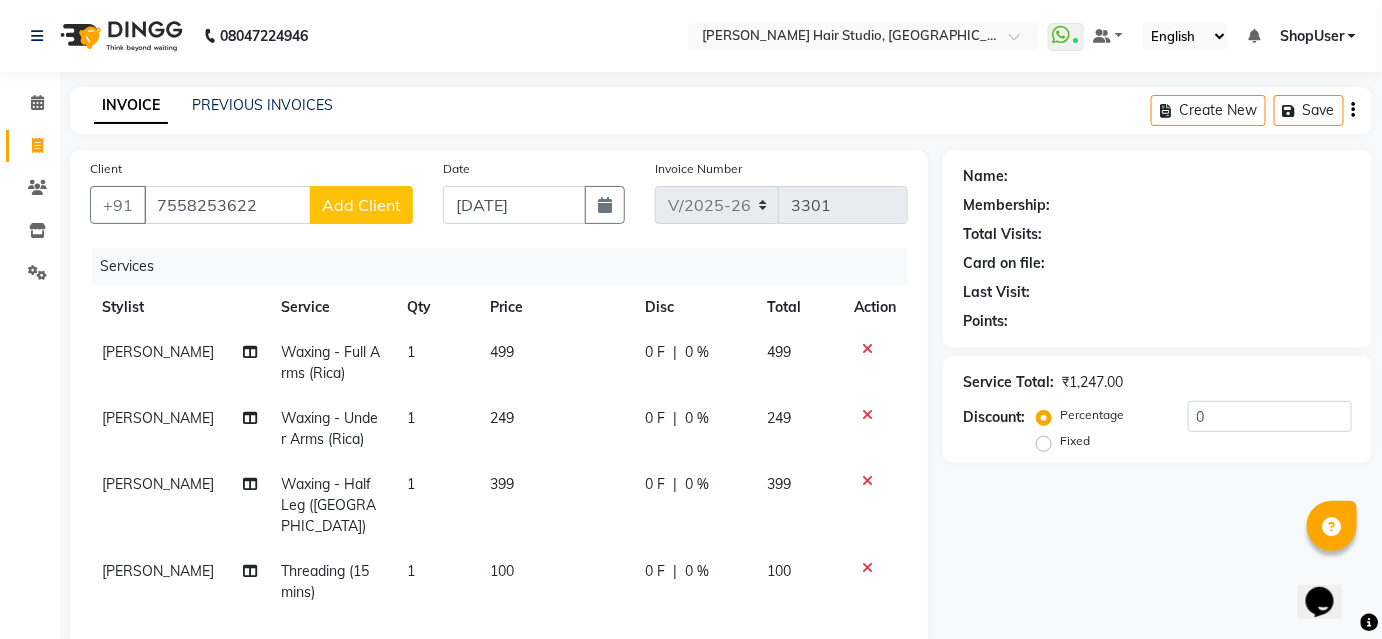 click on "Add Client" 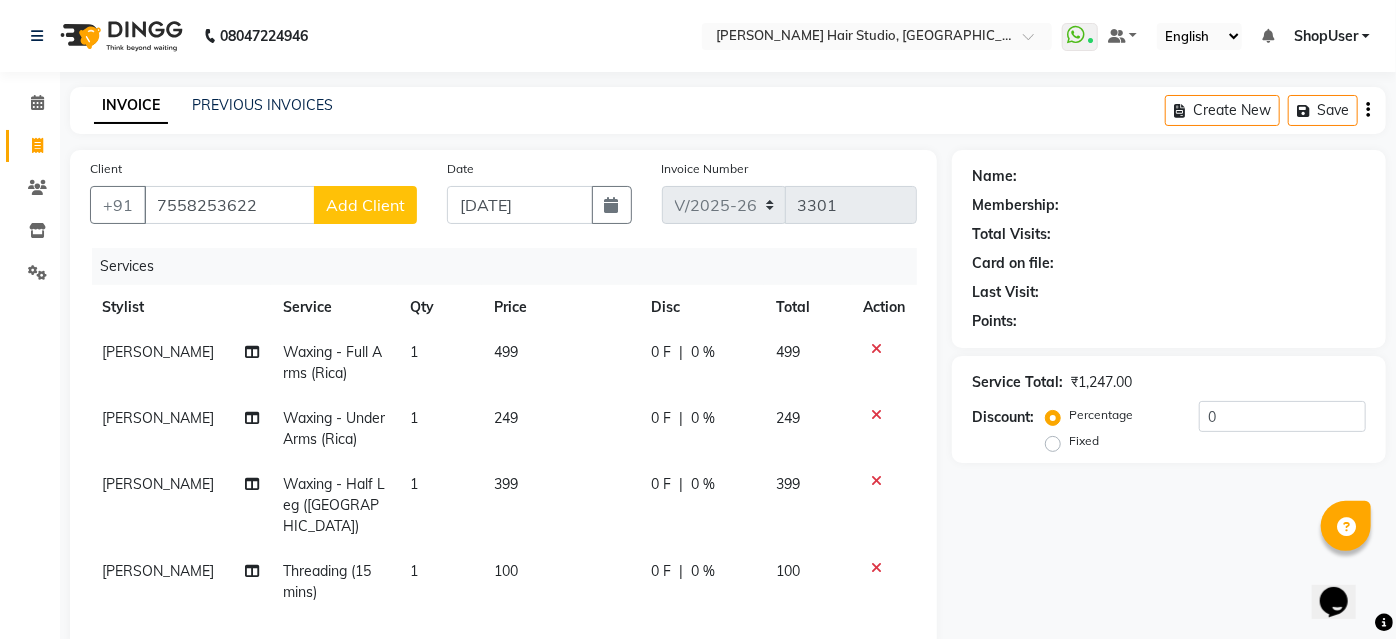 select on "22" 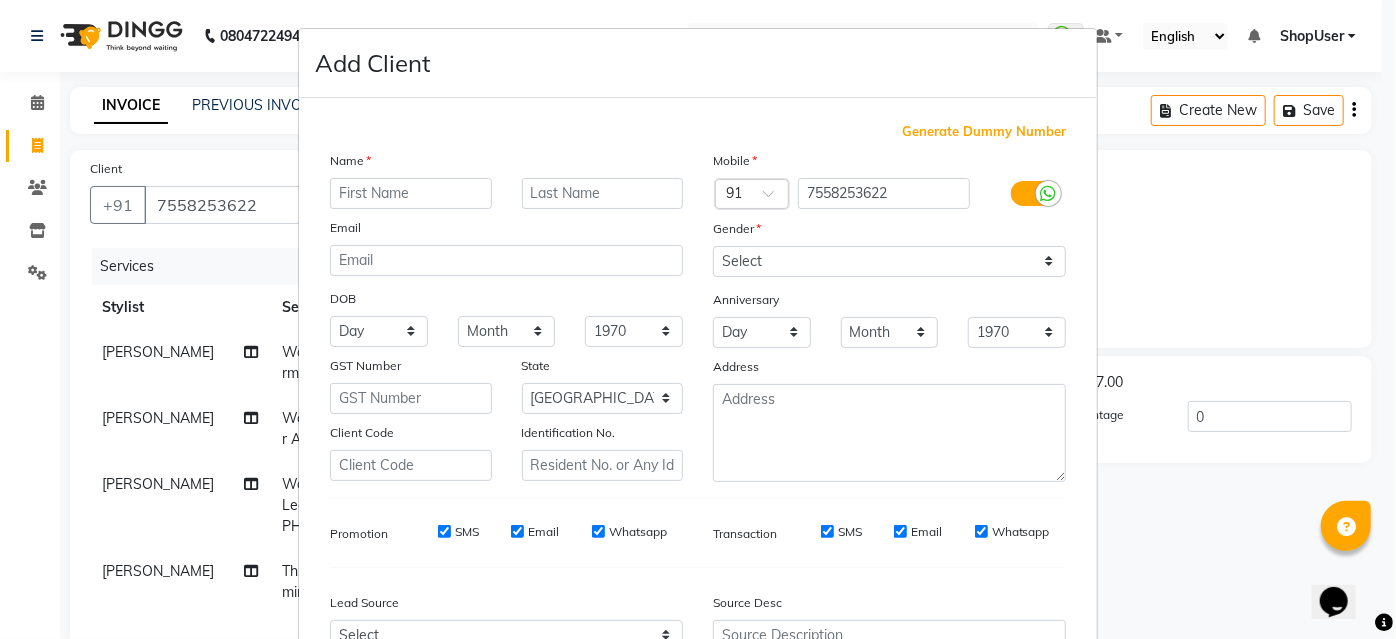 click at bounding box center [411, 193] 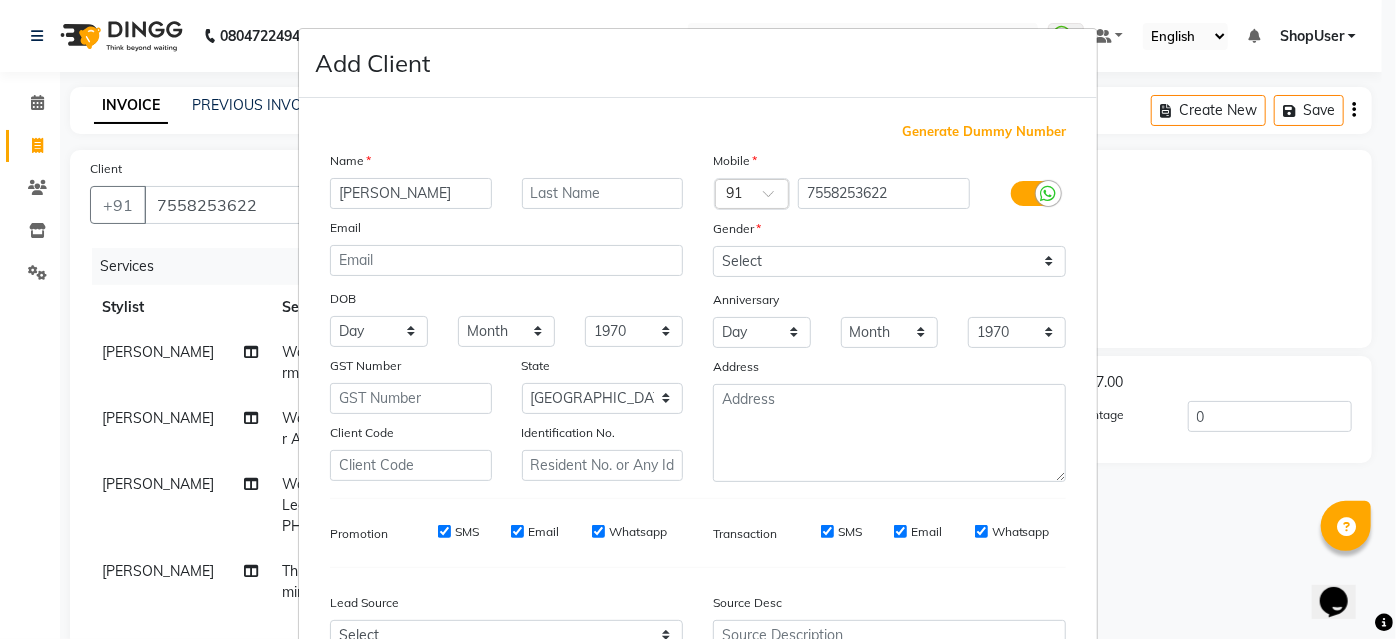 type on "sanjana" 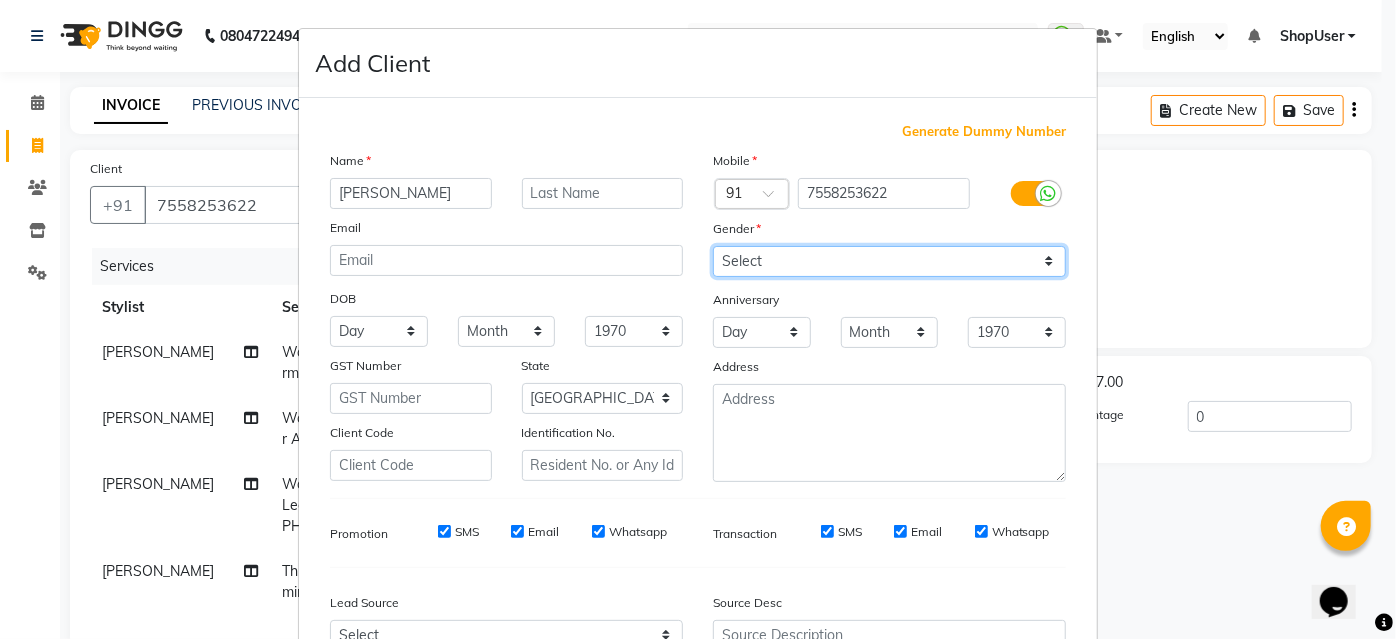 drag, startPoint x: 730, startPoint y: 256, endPoint x: 752, endPoint y: 274, distance: 28.42534 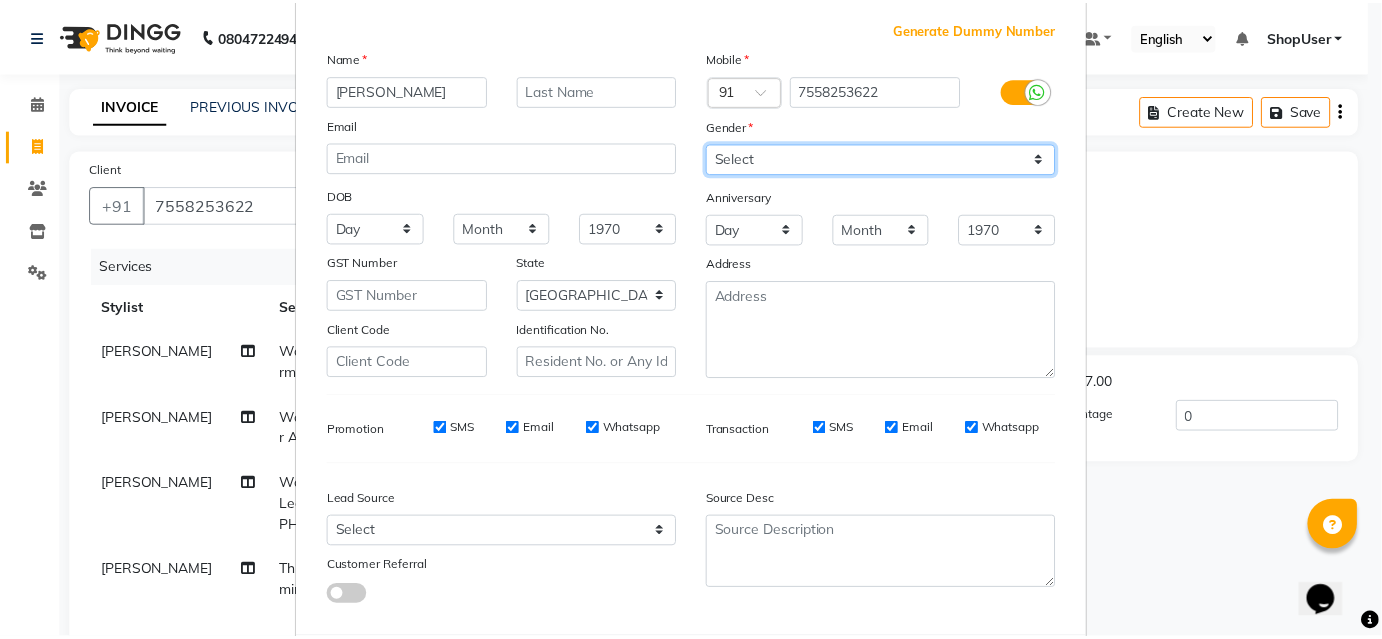 scroll, scrollTop: 208, scrollLeft: 0, axis: vertical 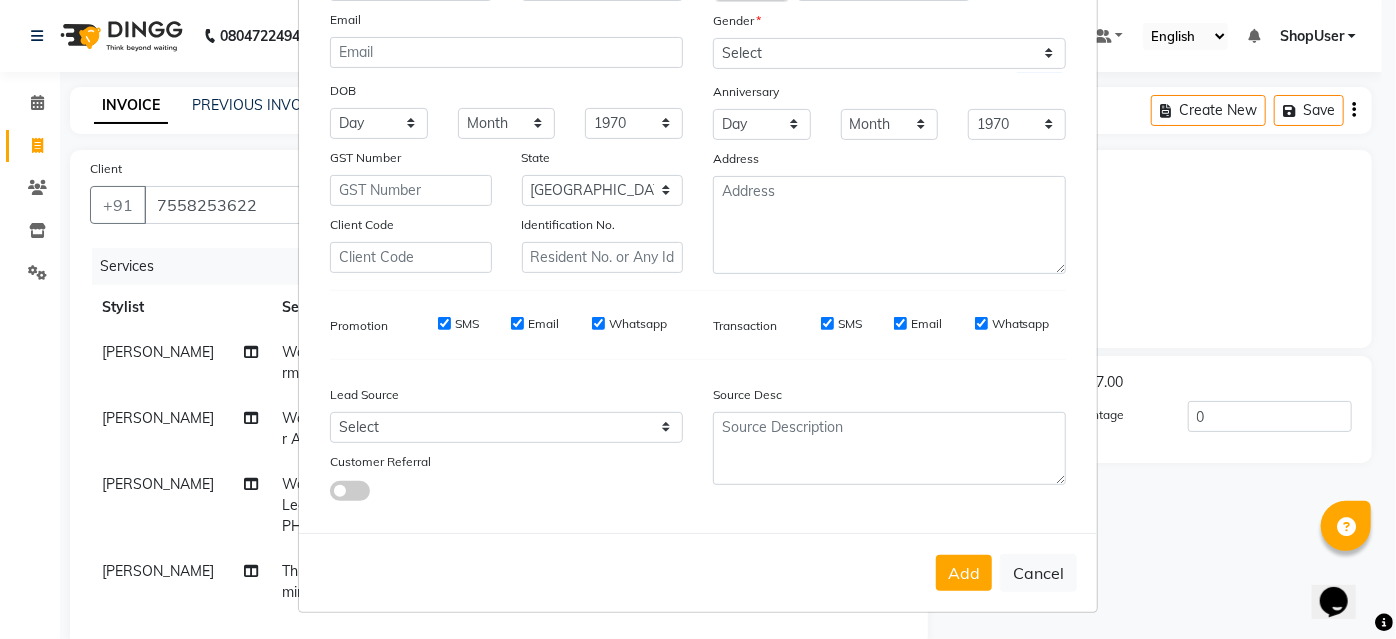 click on "Add" at bounding box center [964, 573] 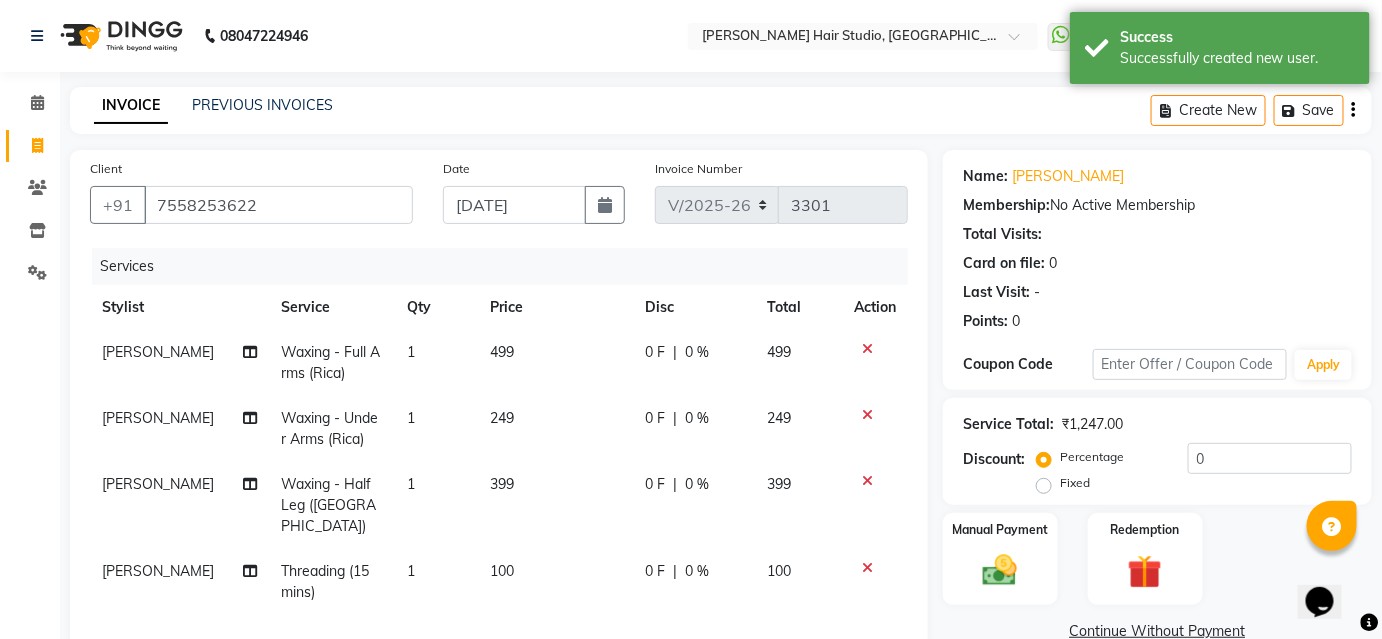 scroll, scrollTop: 181, scrollLeft: 0, axis: vertical 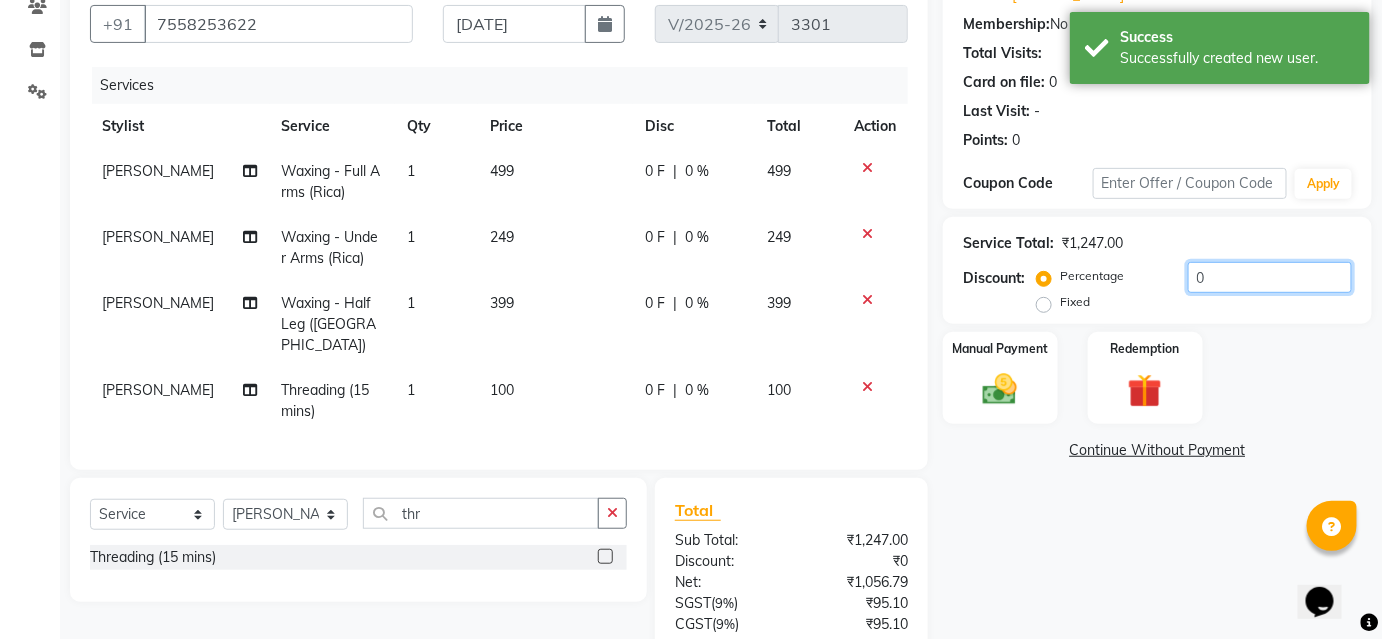 click on "0" 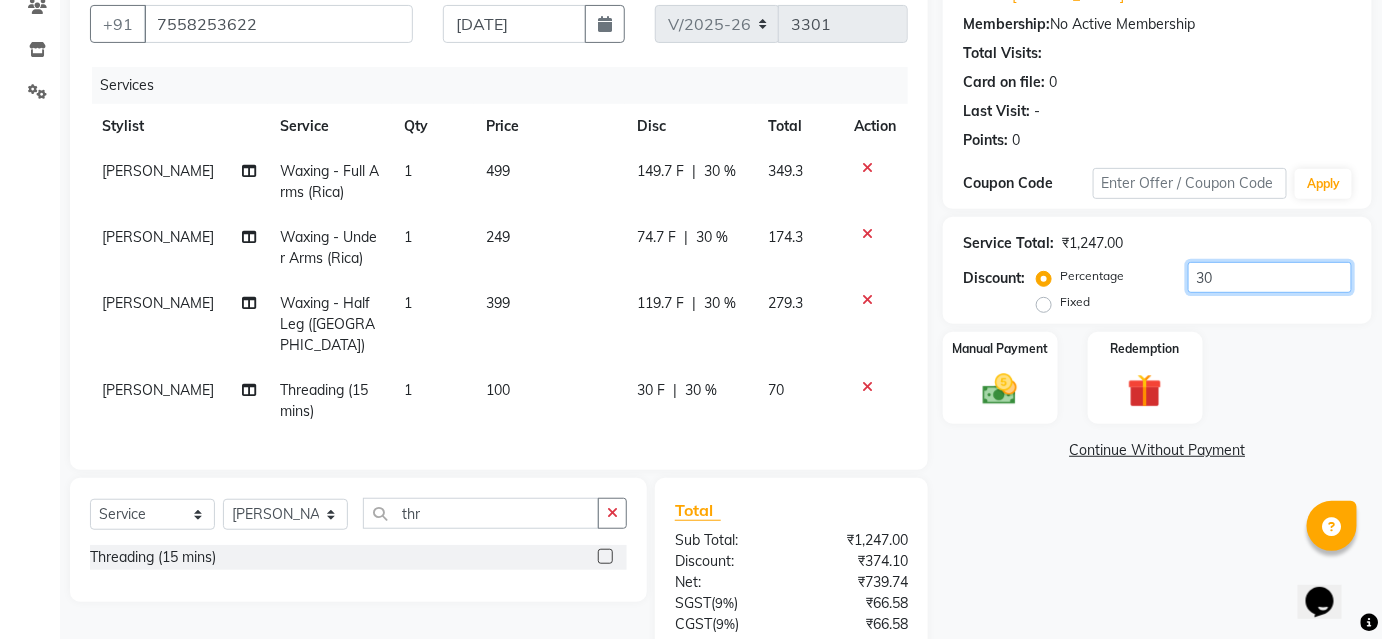scroll, scrollTop: 336, scrollLeft: 0, axis: vertical 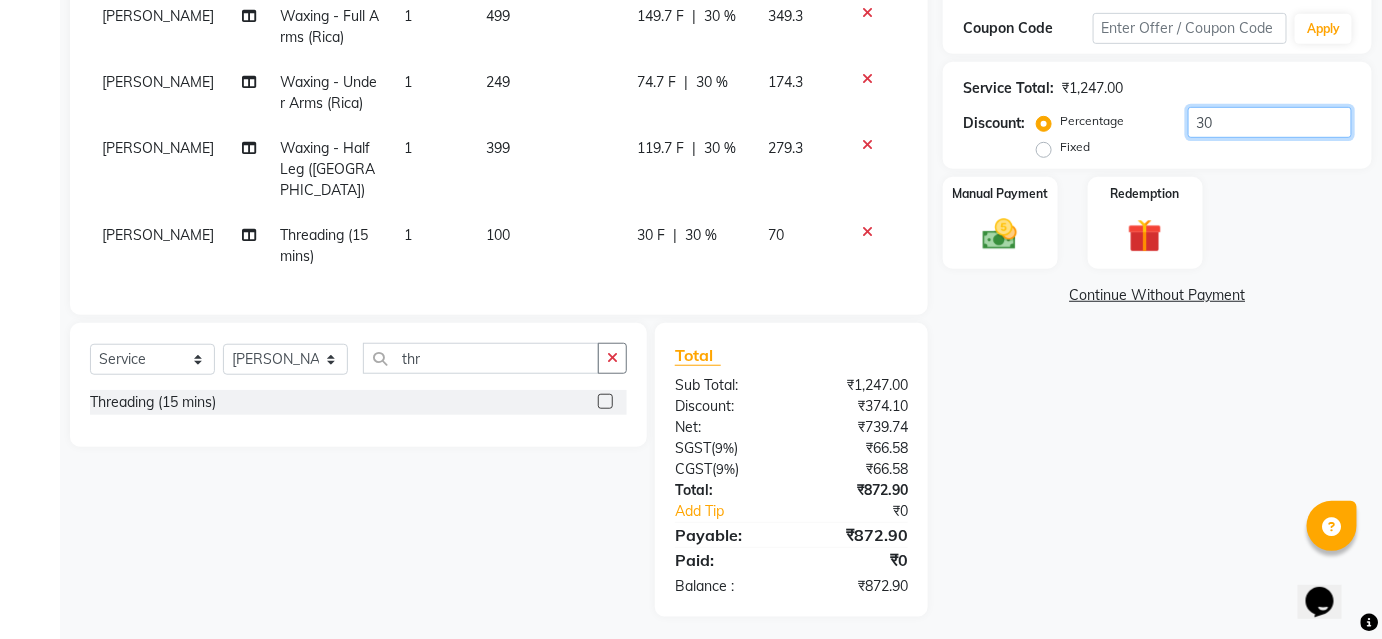 type on "30" 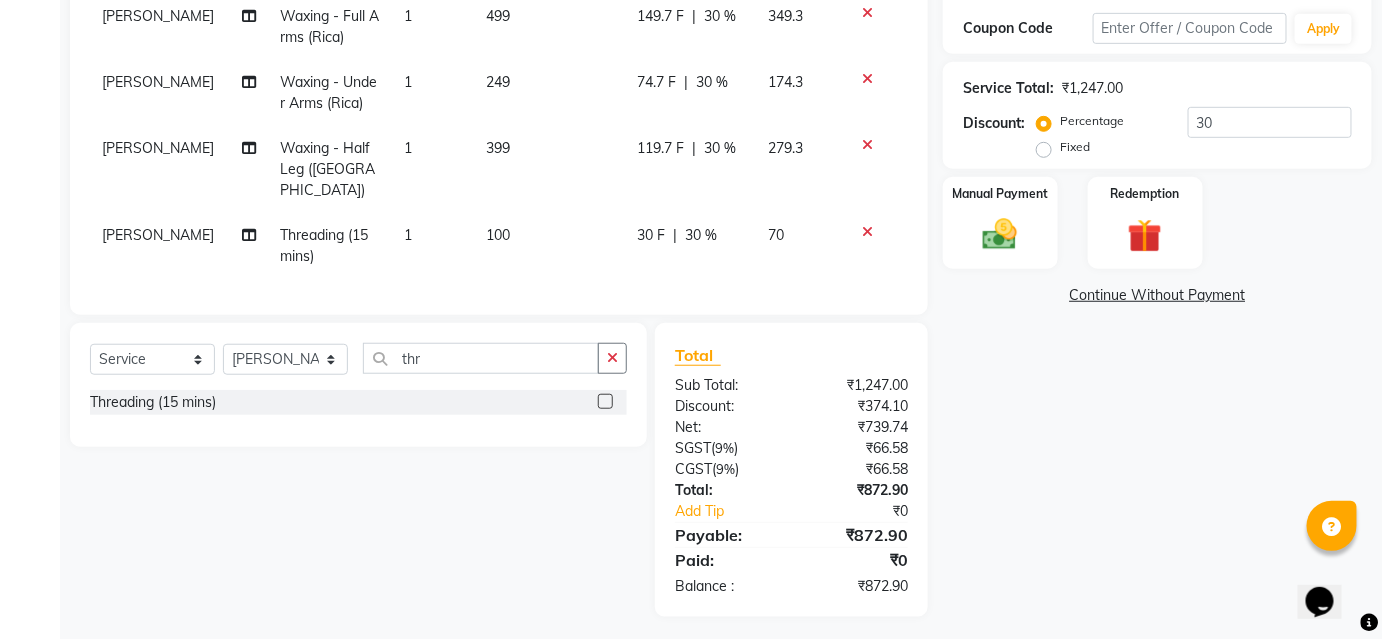 click on "70" 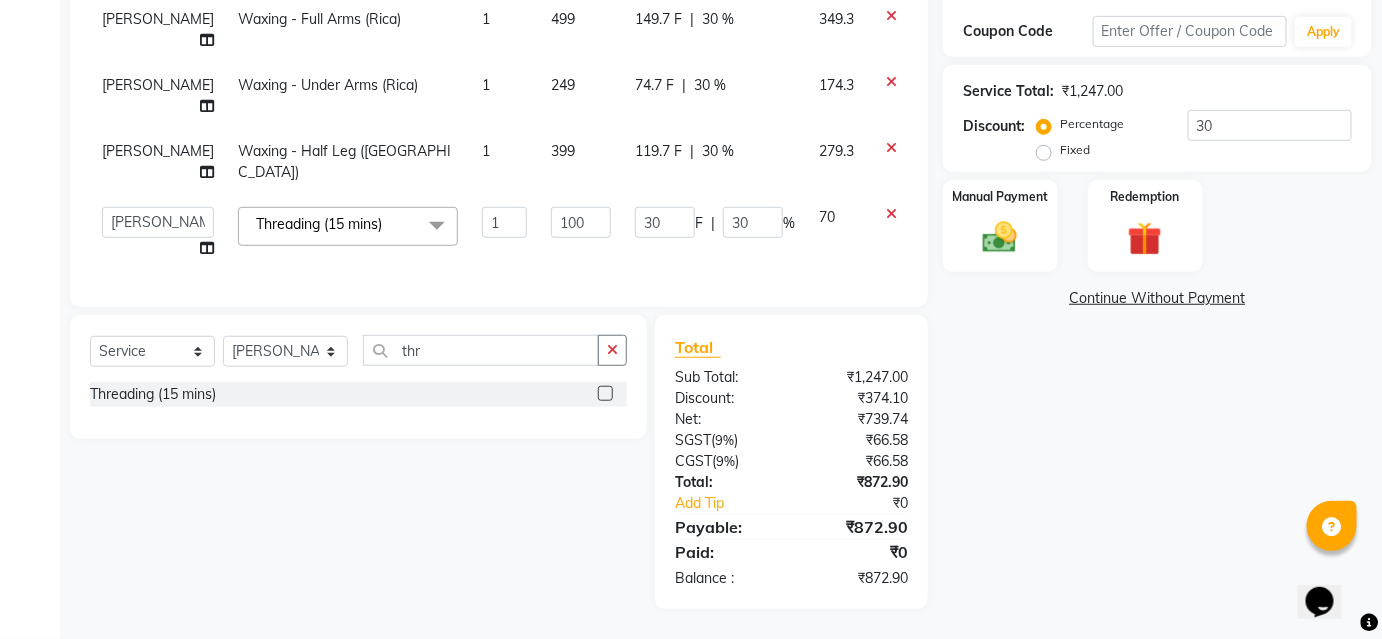 scroll, scrollTop: 163, scrollLeft: 0, axis: vertical 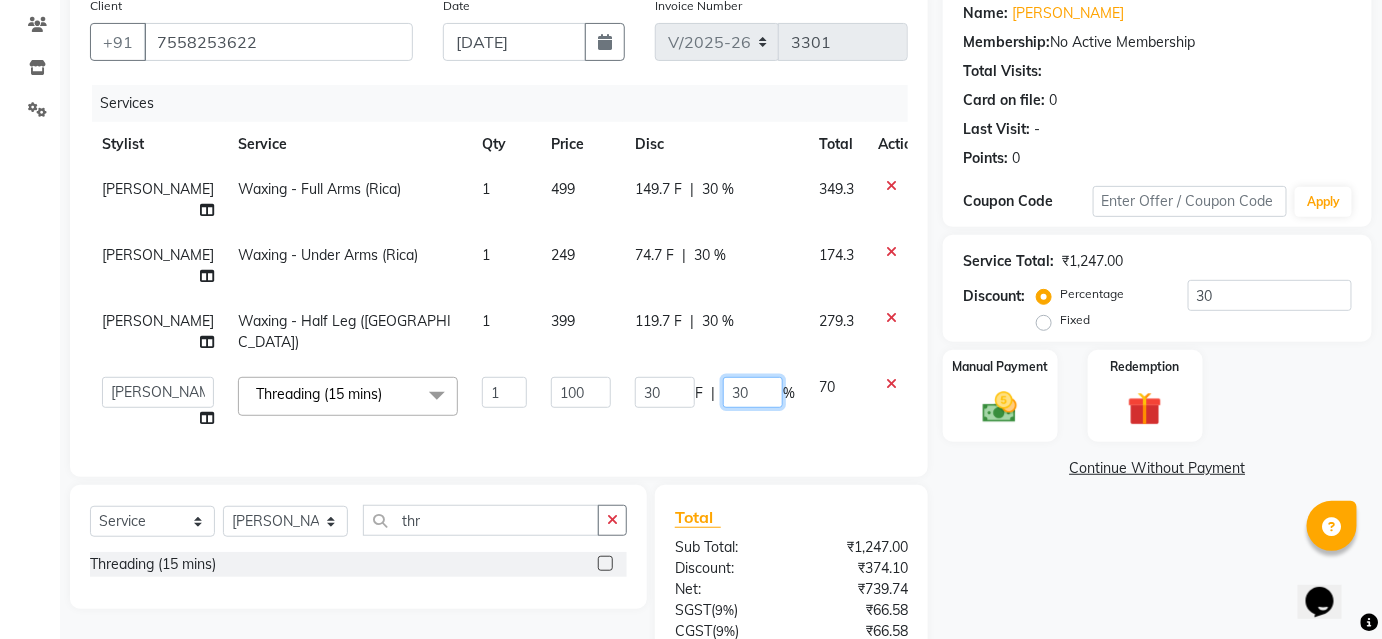 click on "30" 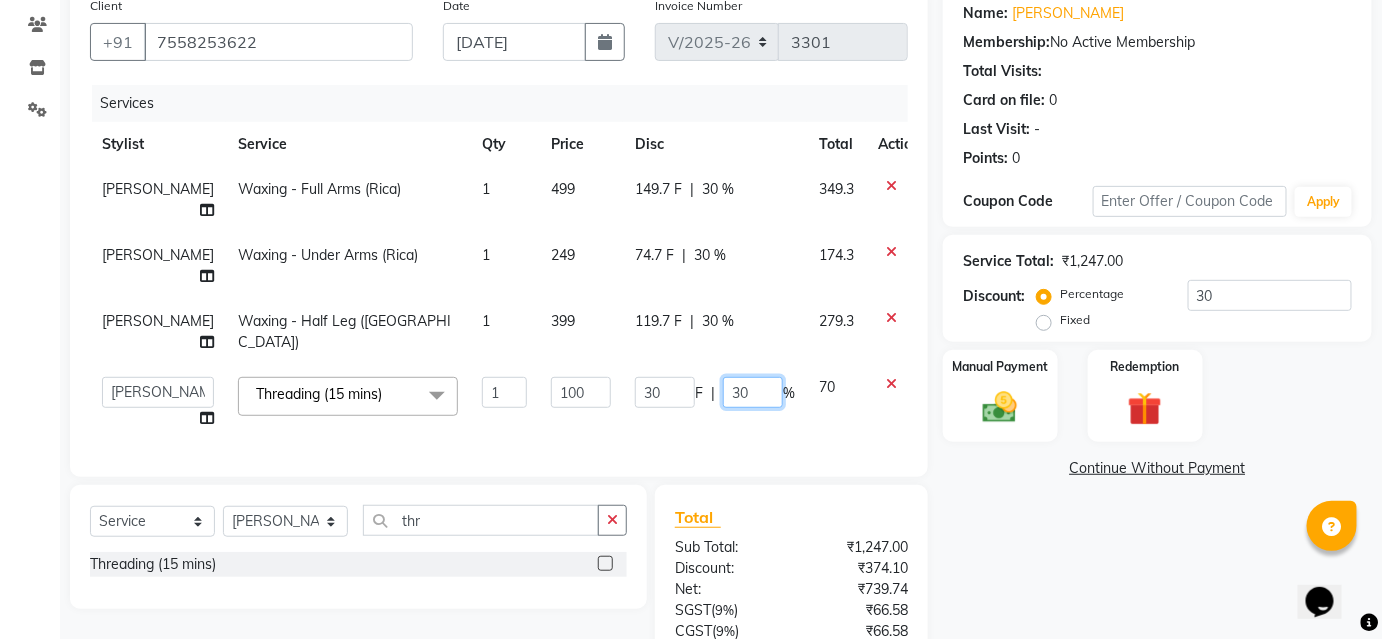 type on "3" 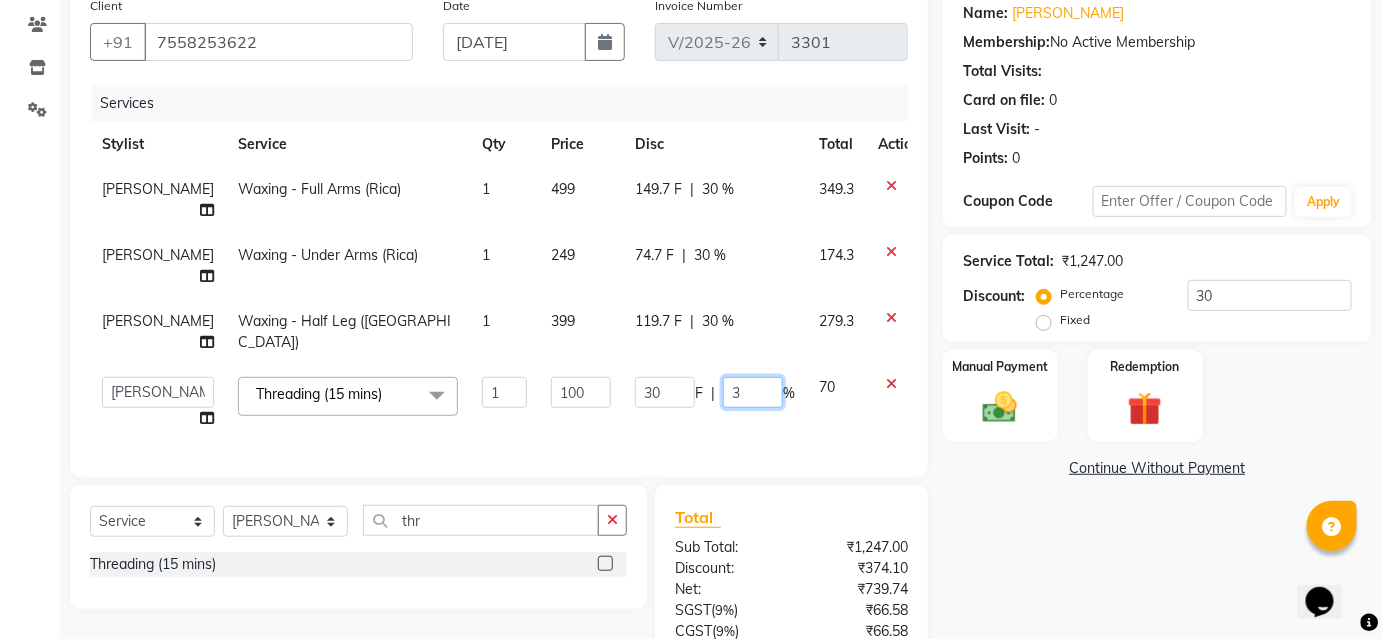type 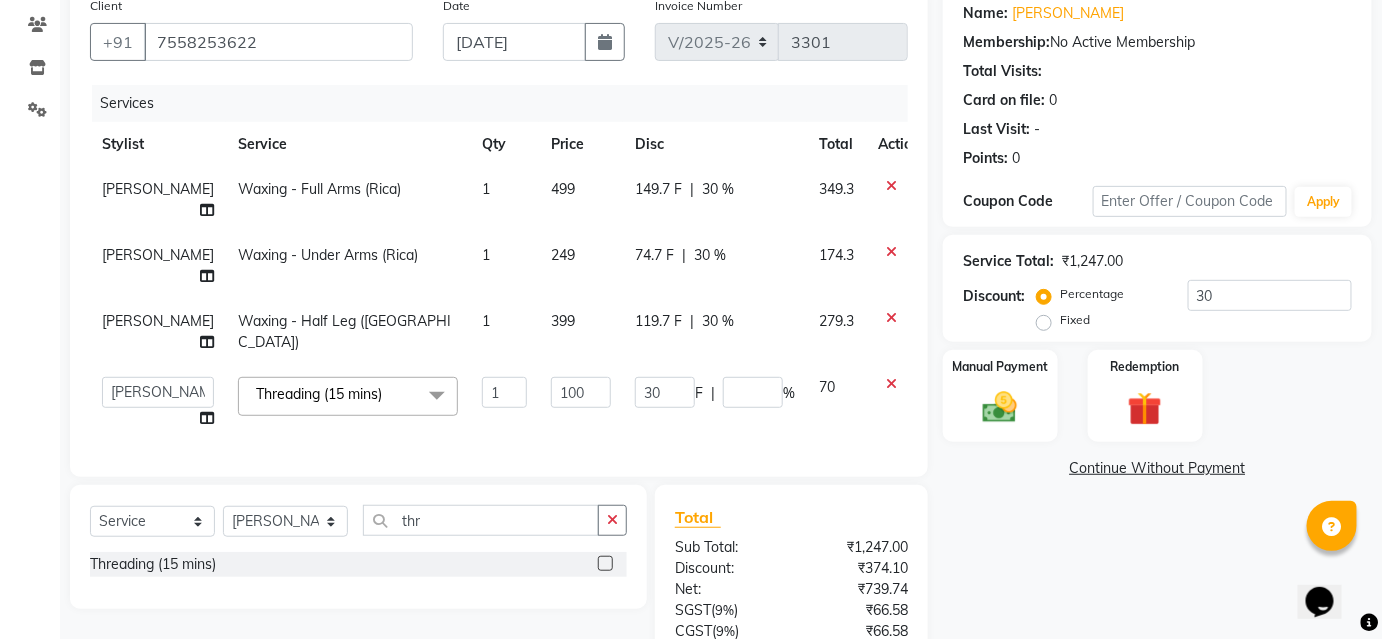 click on "Services Stylist Service Qty Price Disc Total Action Shweta Kale Waxing - Full Arms (Rica) 1 499 149.7 F | 30 % 349.3 Shweta Kale Waxing - Under Arms (Rica) 1 249 74.7 F | 30 % 174.3 Shweta Kale Waxing - Half Leg (Rica) 1 399 119.7 F | 30 % 279.3  Ajinkya   Anuja   Arunesh   Avinash   Junaid   Mohammad   Pawan Krishna   Rushikesh   ShopUser   Shubham   Shweta Kale   Vikram  Threading (15 mins)  x Vitalizing Treatment (mid Length) (40 mins) Vitalizing Treatment (for Men) (20 mins) Vitalizing Treatment (below Shoulder) (30 mins) Silk Treatment (Waist Length) (45 mins) Silk Treatment (for Men) (20 mins) Silk Treatment (below Shoulder) (30 mins) Silk Treatment - For Dry Damaged Hair(mid Length) (40 mins) Scalp Clean Treatment (Waist Length) (45 mins) Scalp Clean Treatment (Mid Length) (40 mins) Scalp Clean Treatment (for Men) (20 mins) Scalp Clean Treatment (below Shoulder) (30 mins) Root Booster Treatment -for Anti Hair Fall And Strength(mid Length) (40 mins) Root Booster Treatment (Waist Length) (45 mins) Chin" 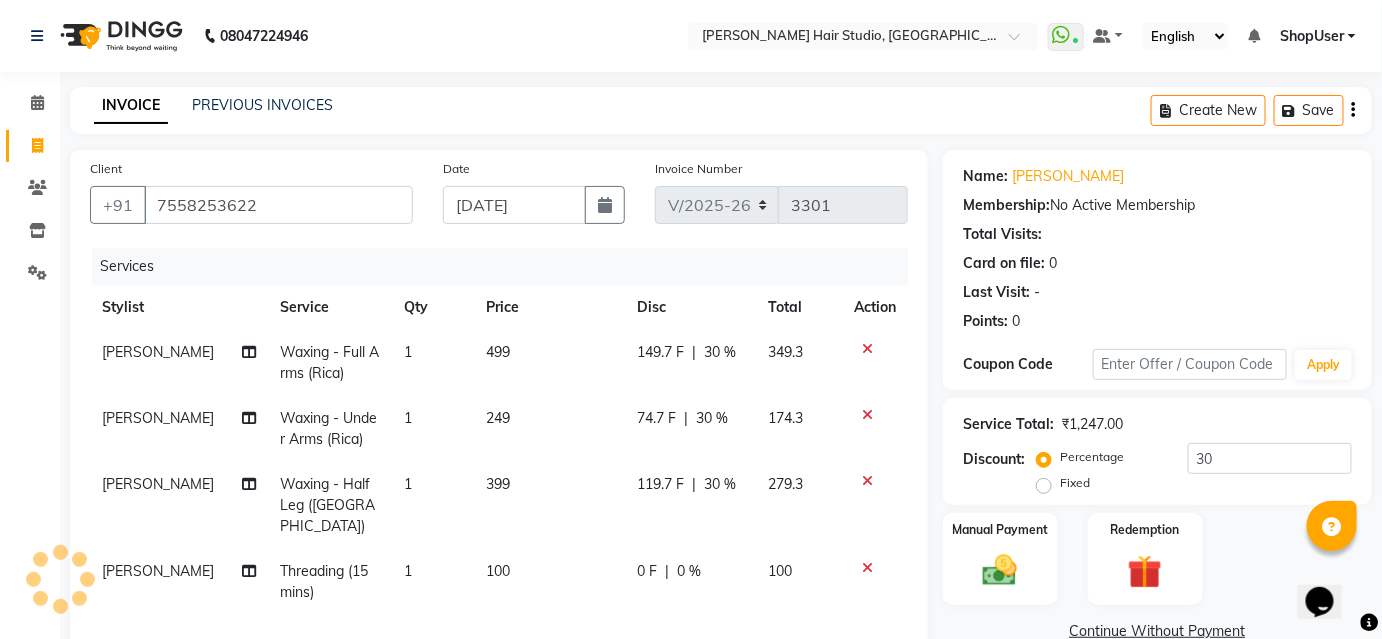 scroll, scrollTop: 272, scrollLeft: 0, axis: vertical 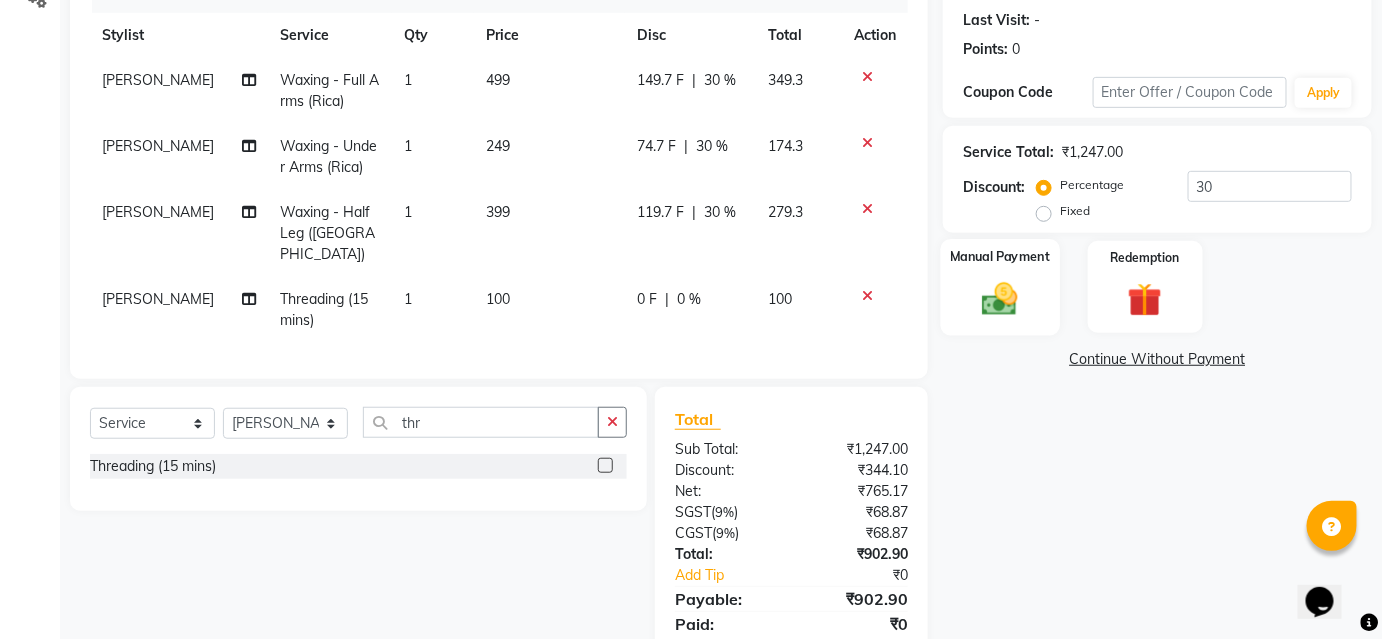 click 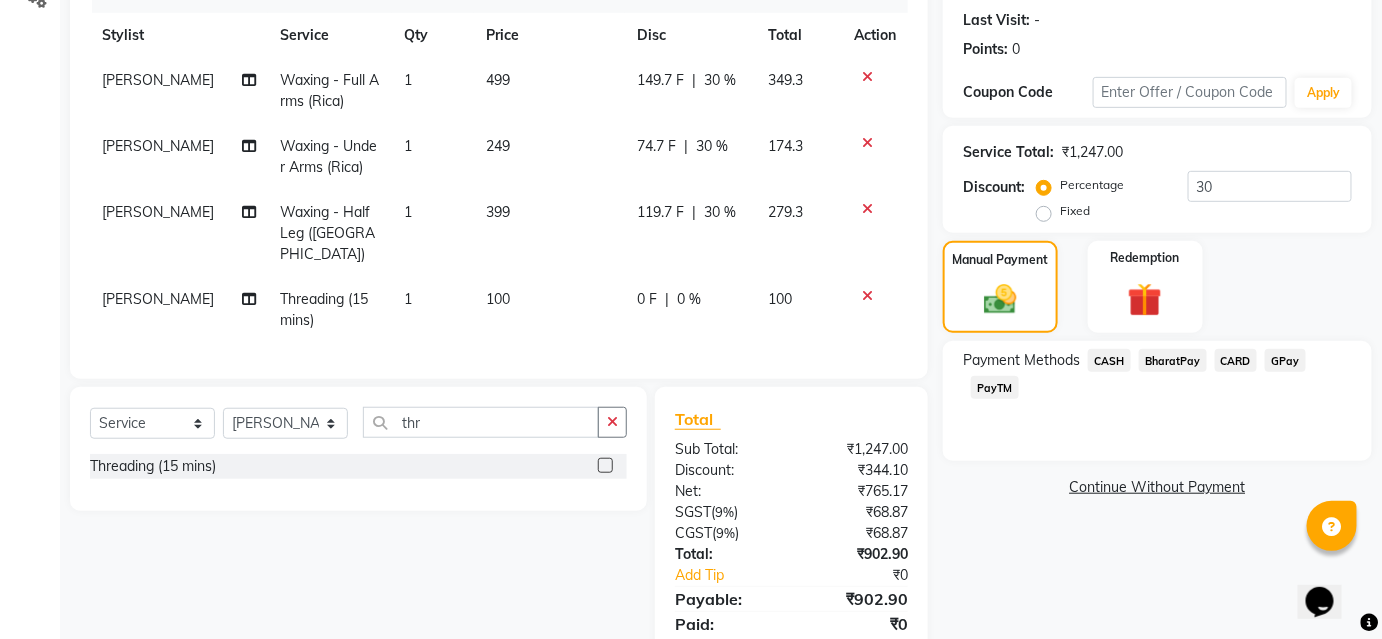 click on "BharatPay" 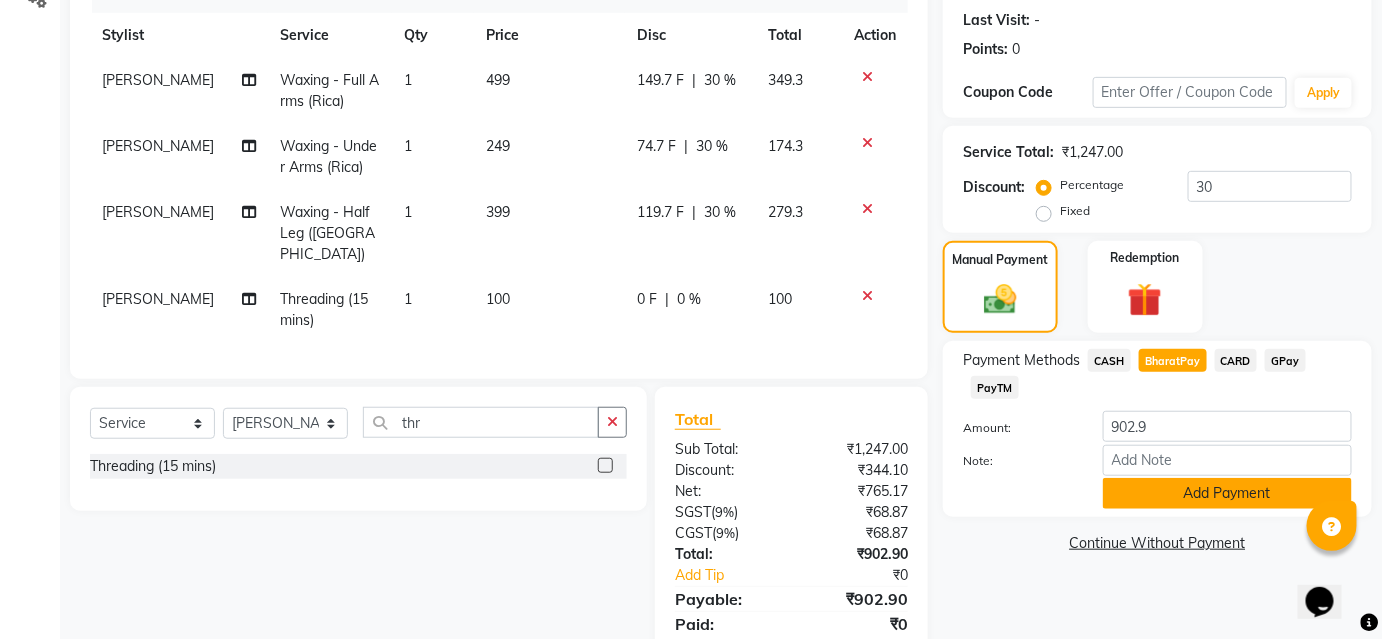 click on "Add Payment" 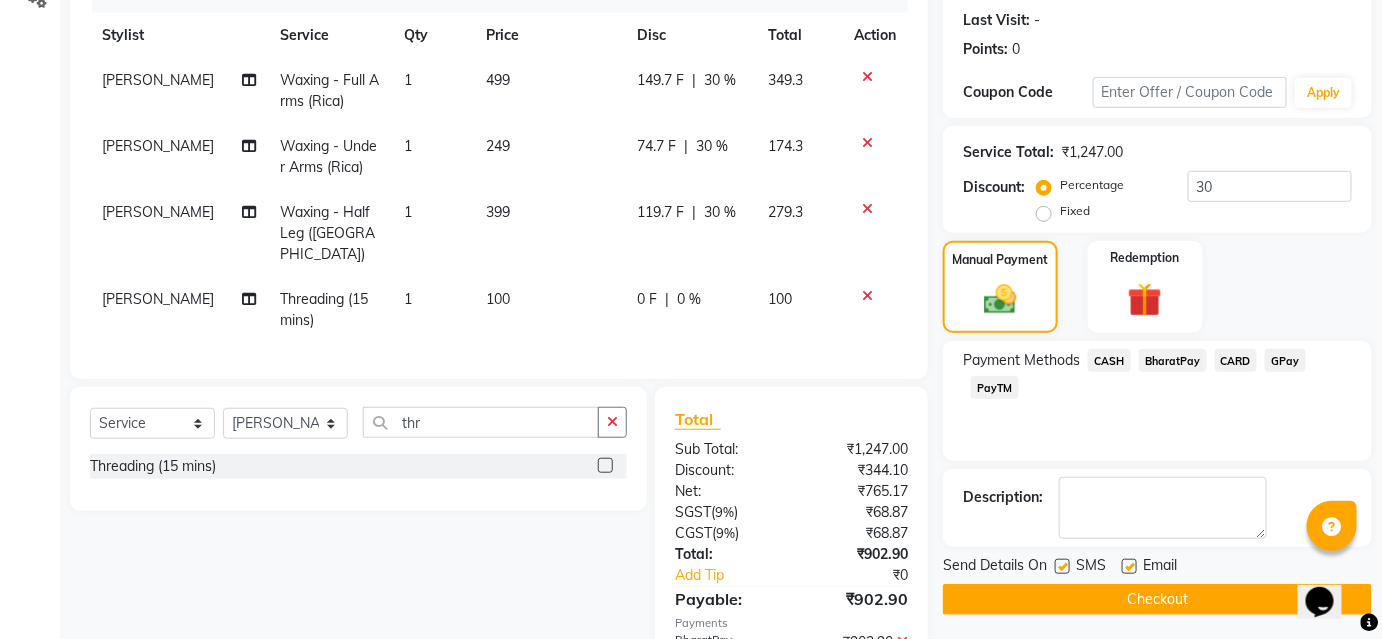 scroll, scrollTop: 377, scrollLeft: 0, axis: vertical 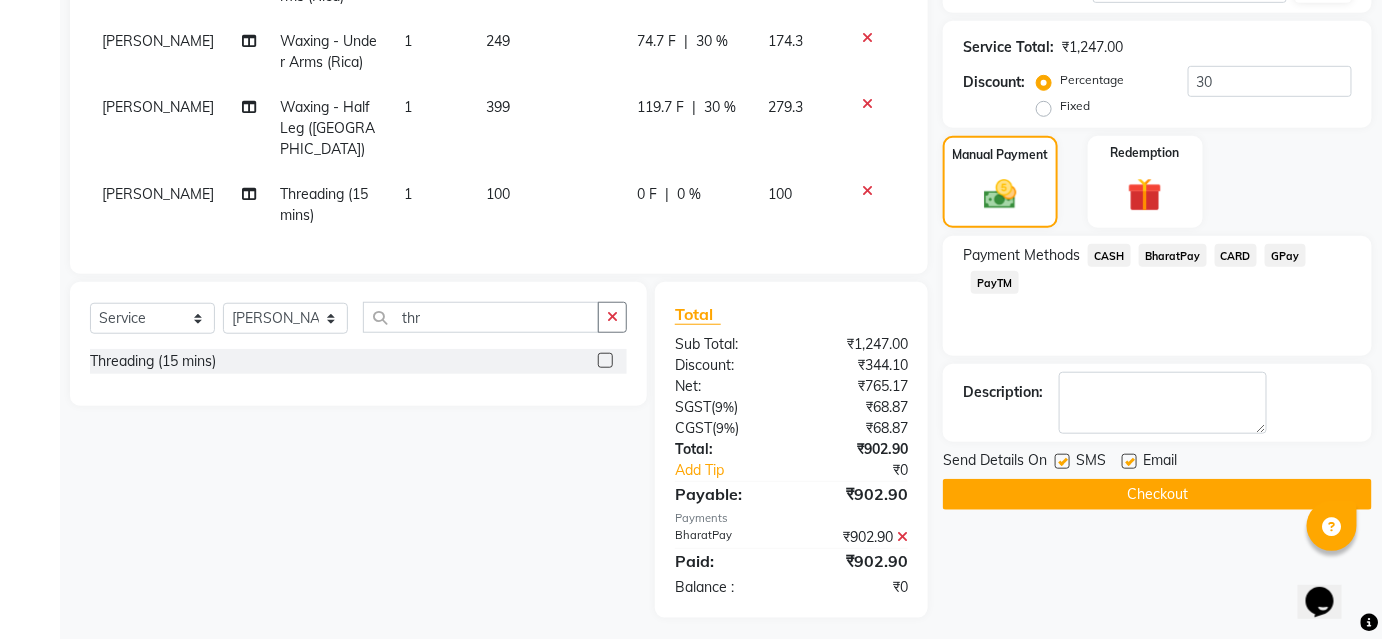 click on "Checkout" 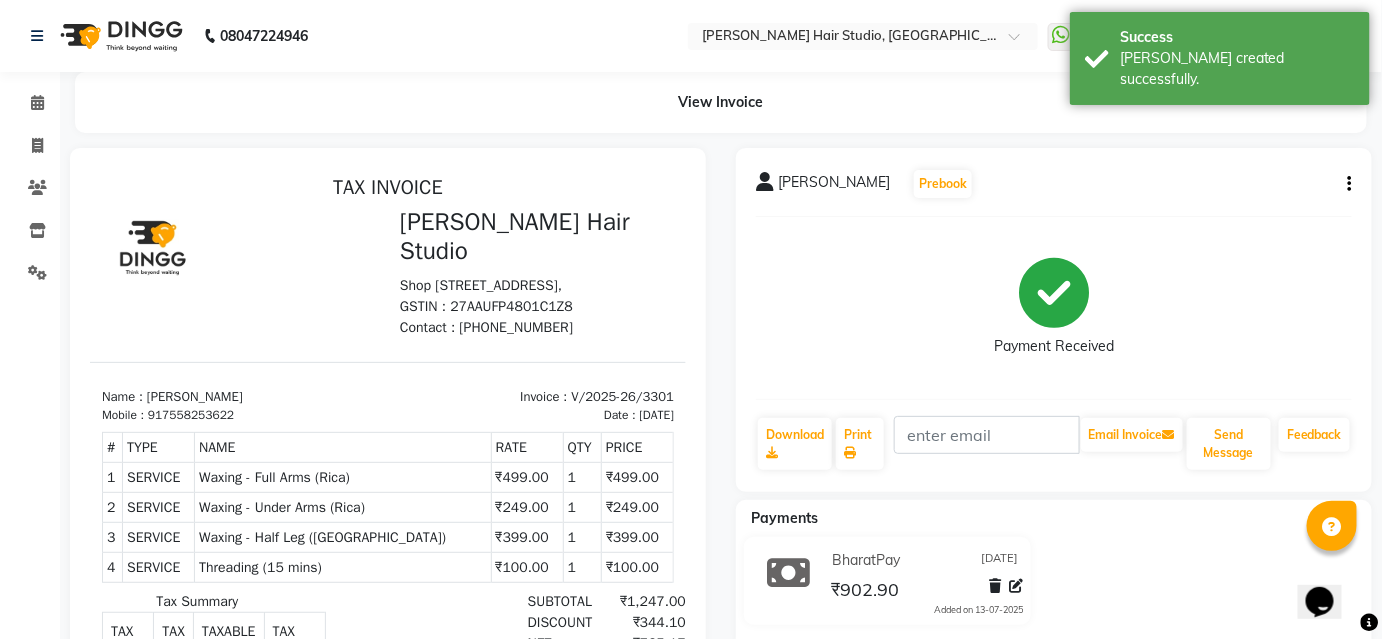scroll, scrollTop: 0, scrollLeft: 0, axis: both 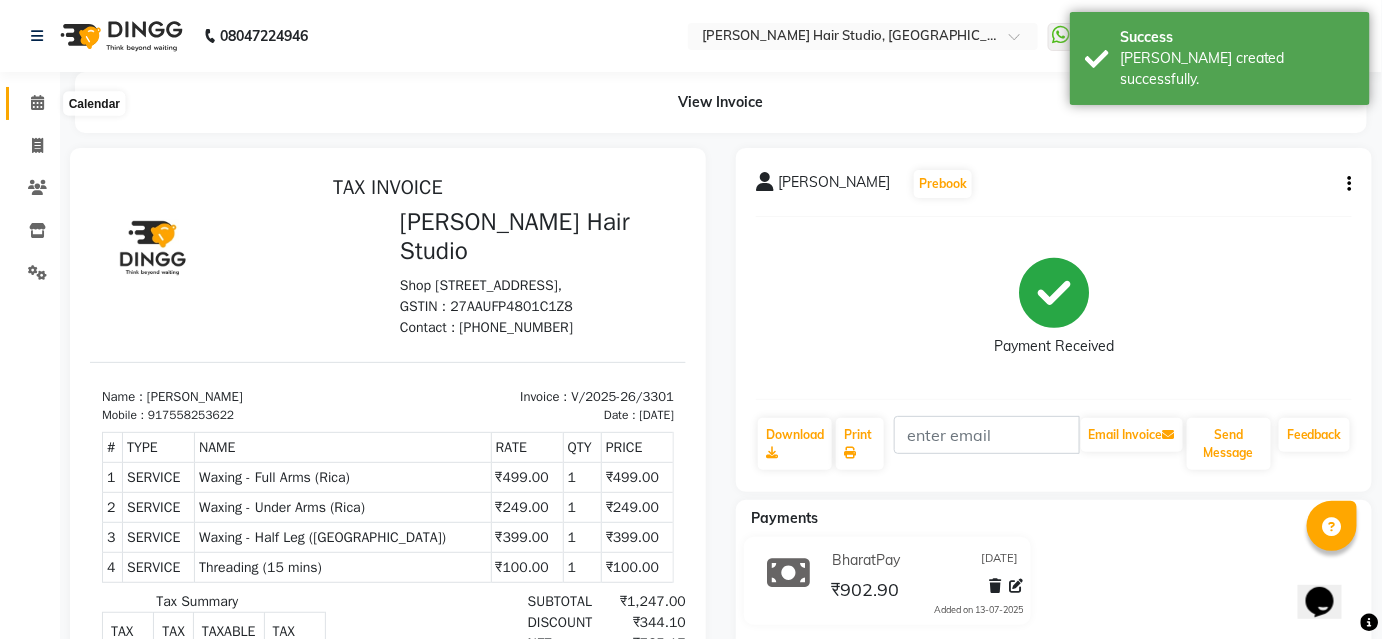 click 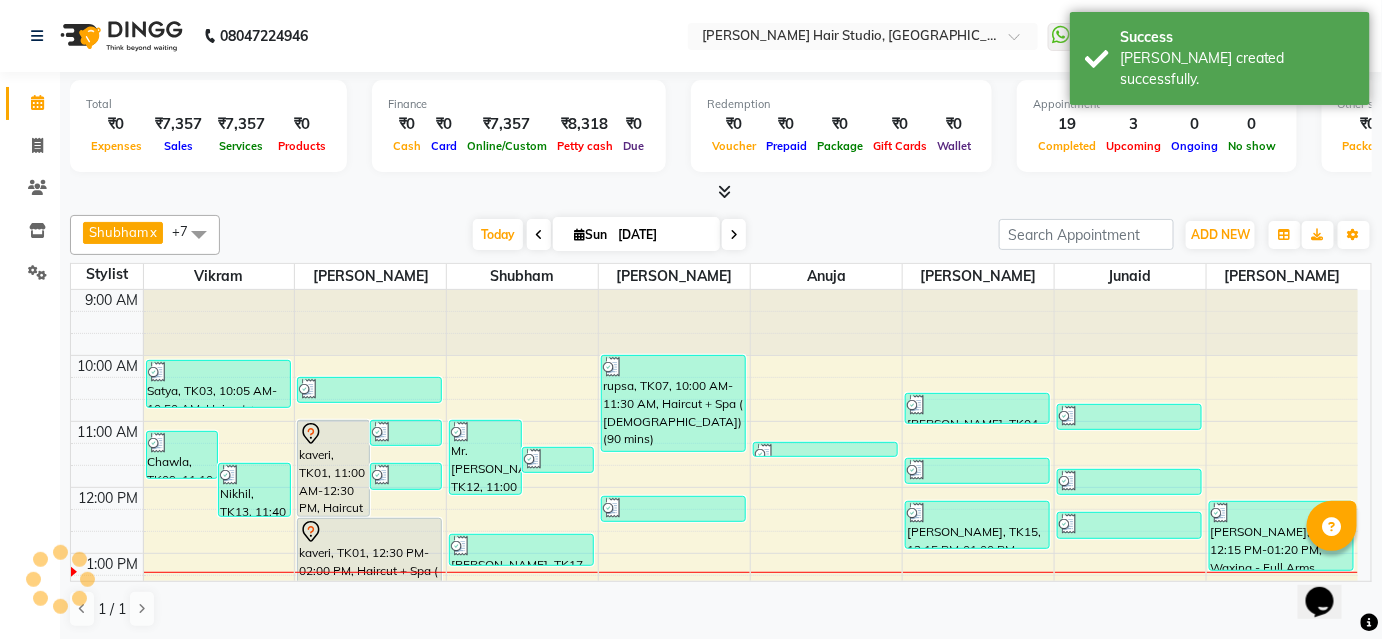 scroll, scrollTop: 261, scrollLeft: 0, axis: vertical 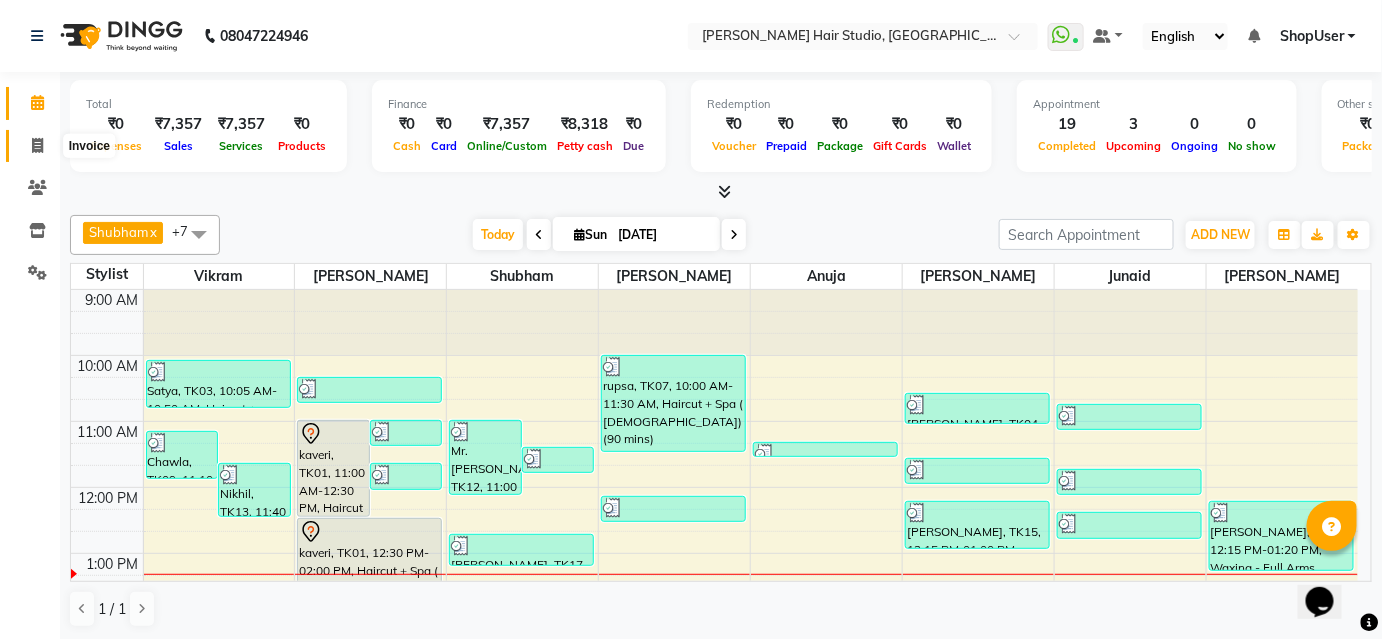 click 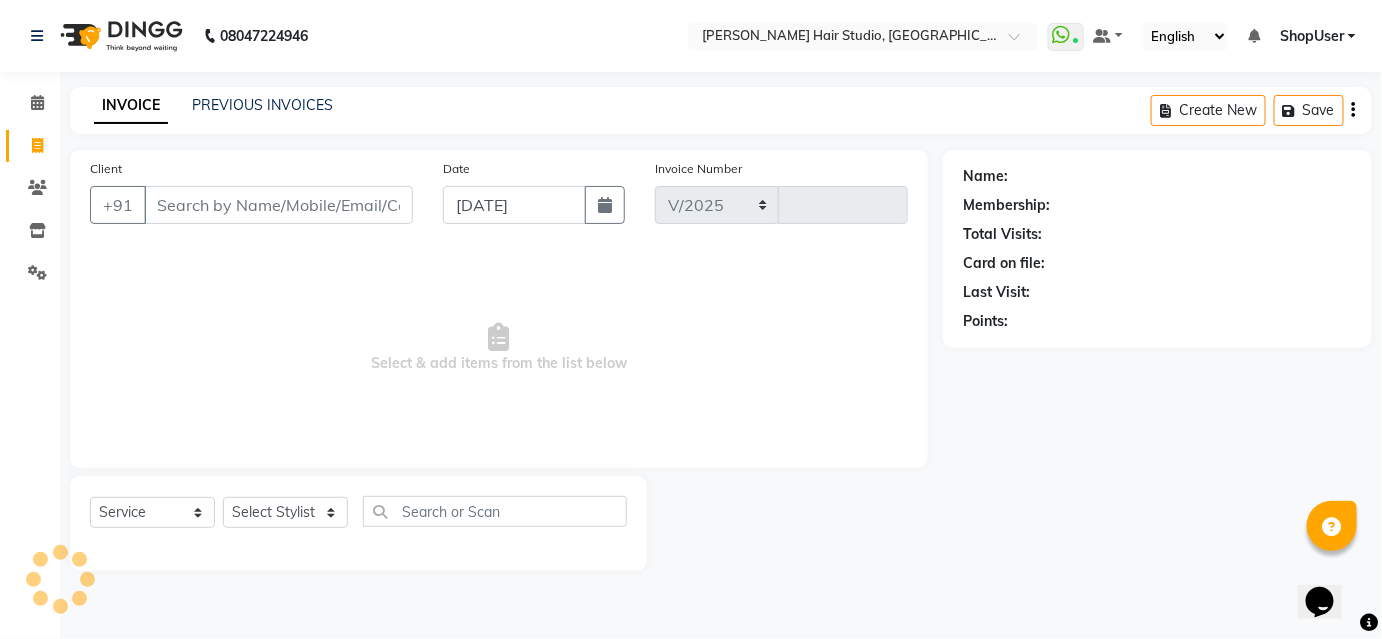 select on "627" 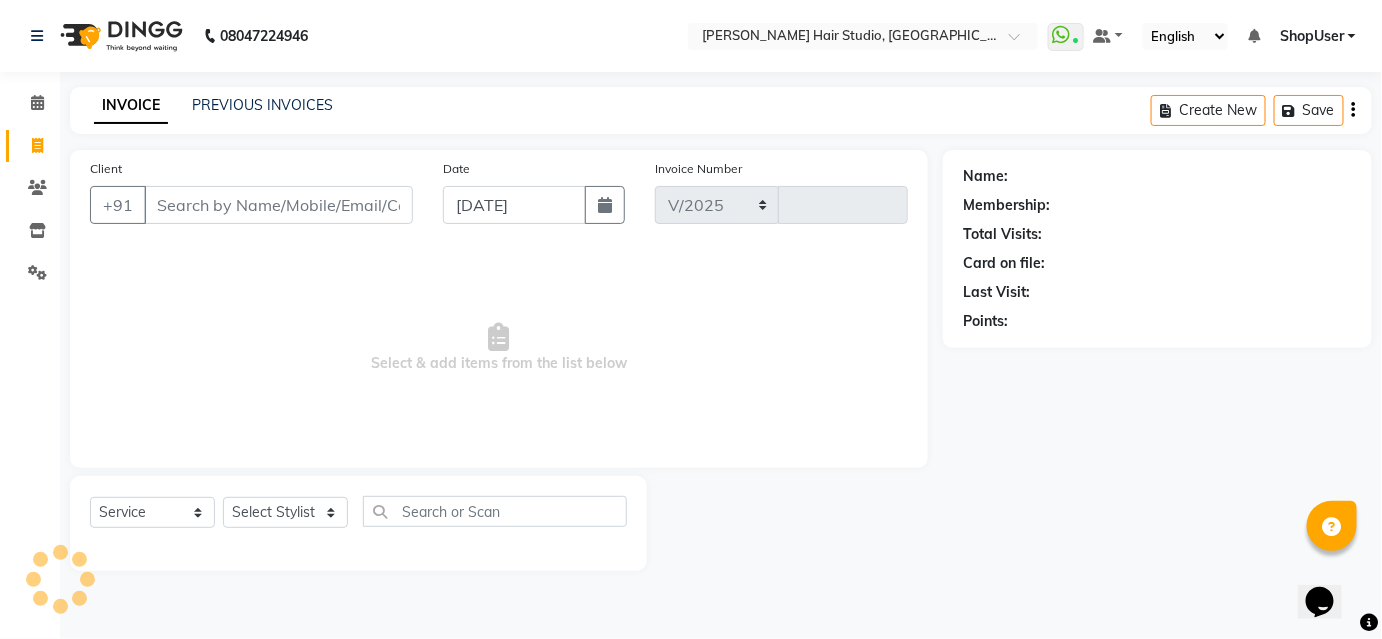 type on "3302" 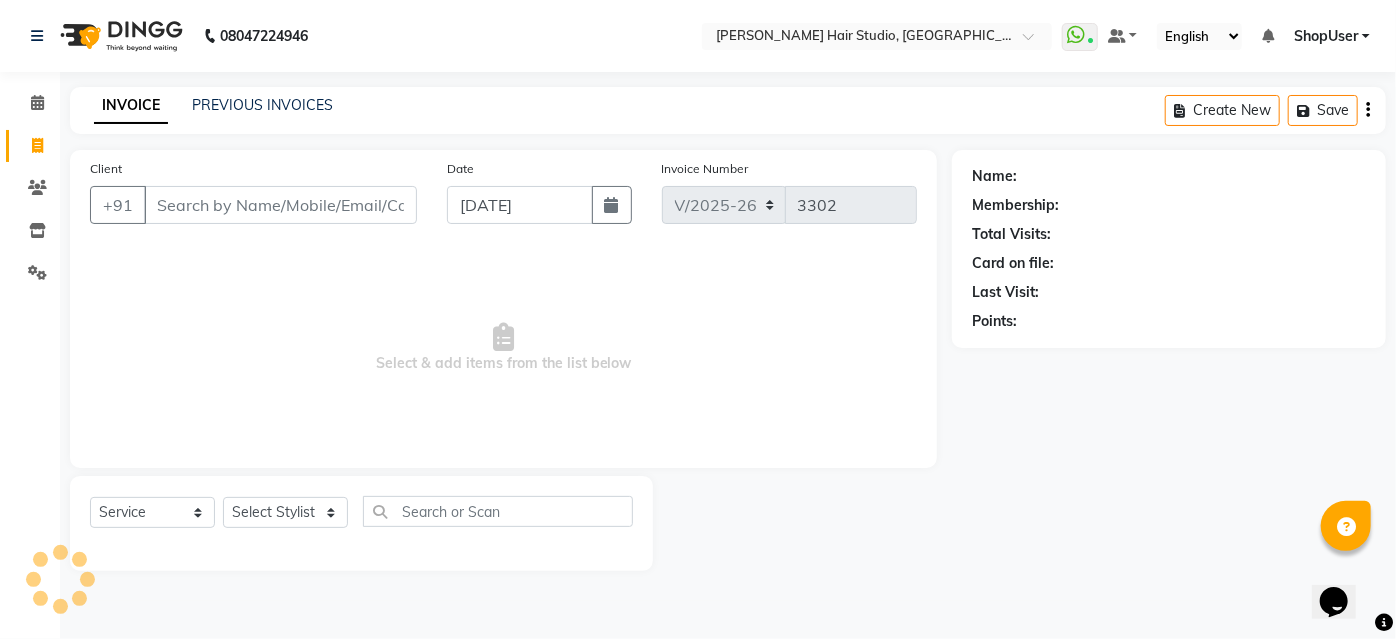 click on "Client" at bounding box center [280, 205] 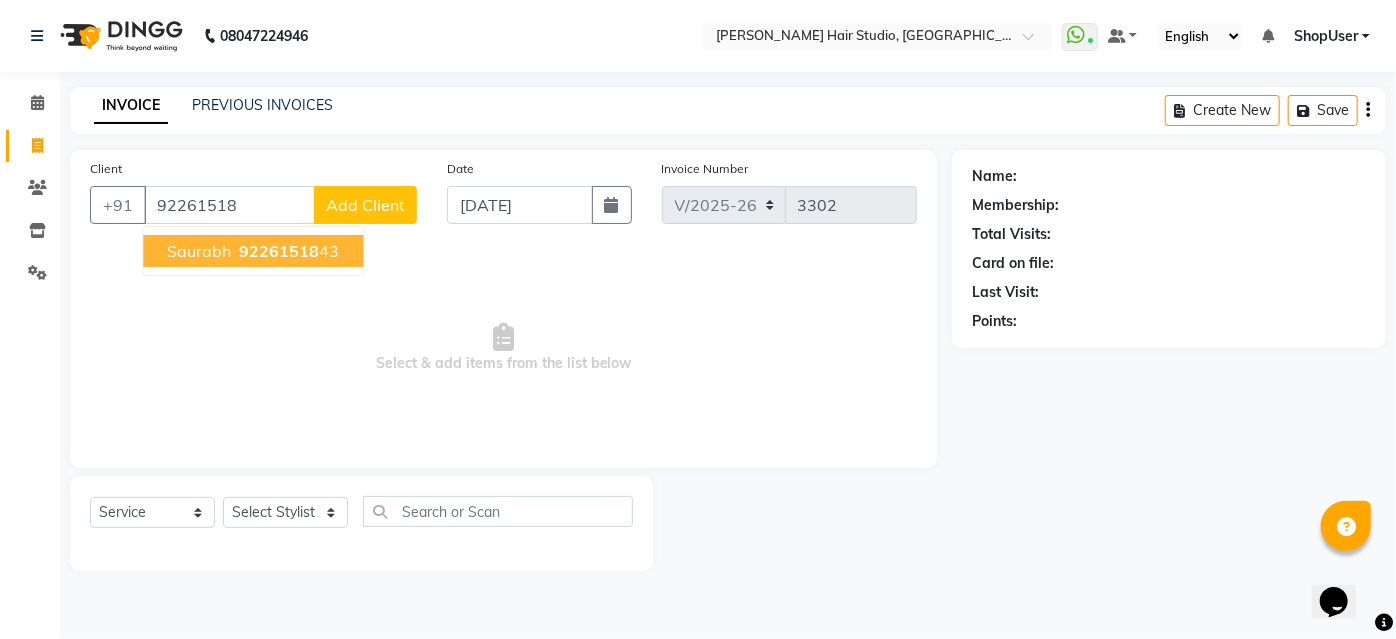 click on "saurabh   92261518 43" at bounding box center [253, 251] 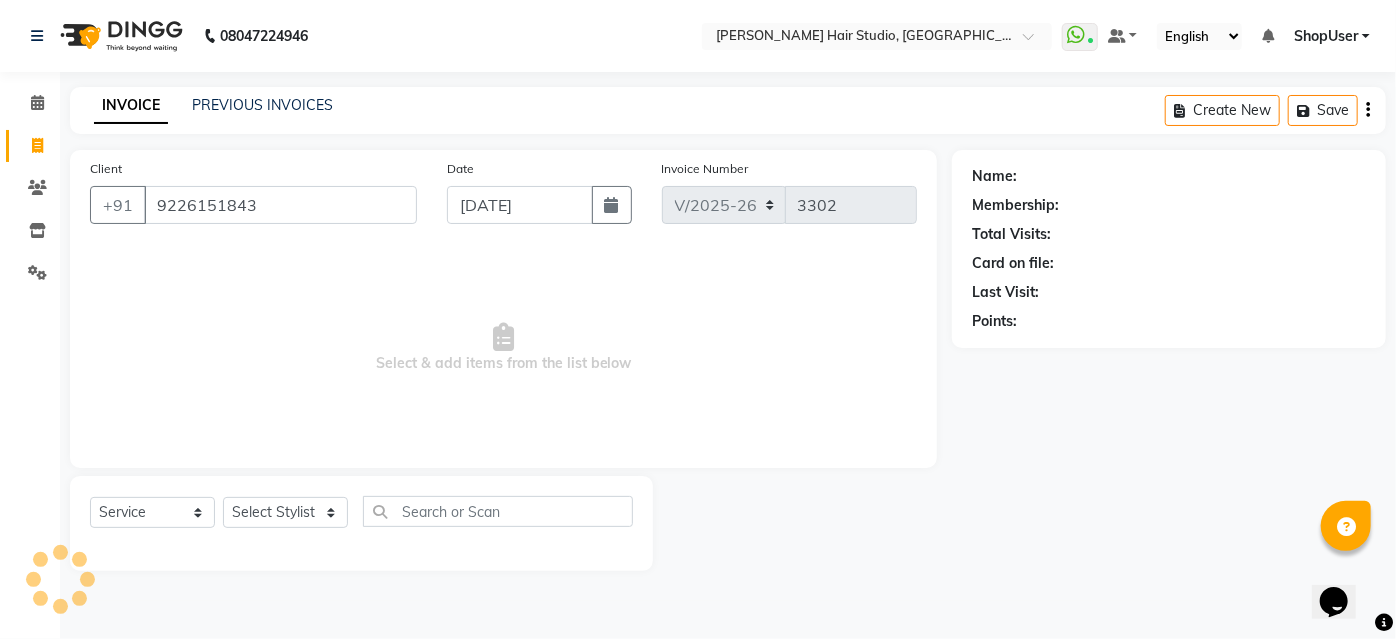 type on "9226151843" 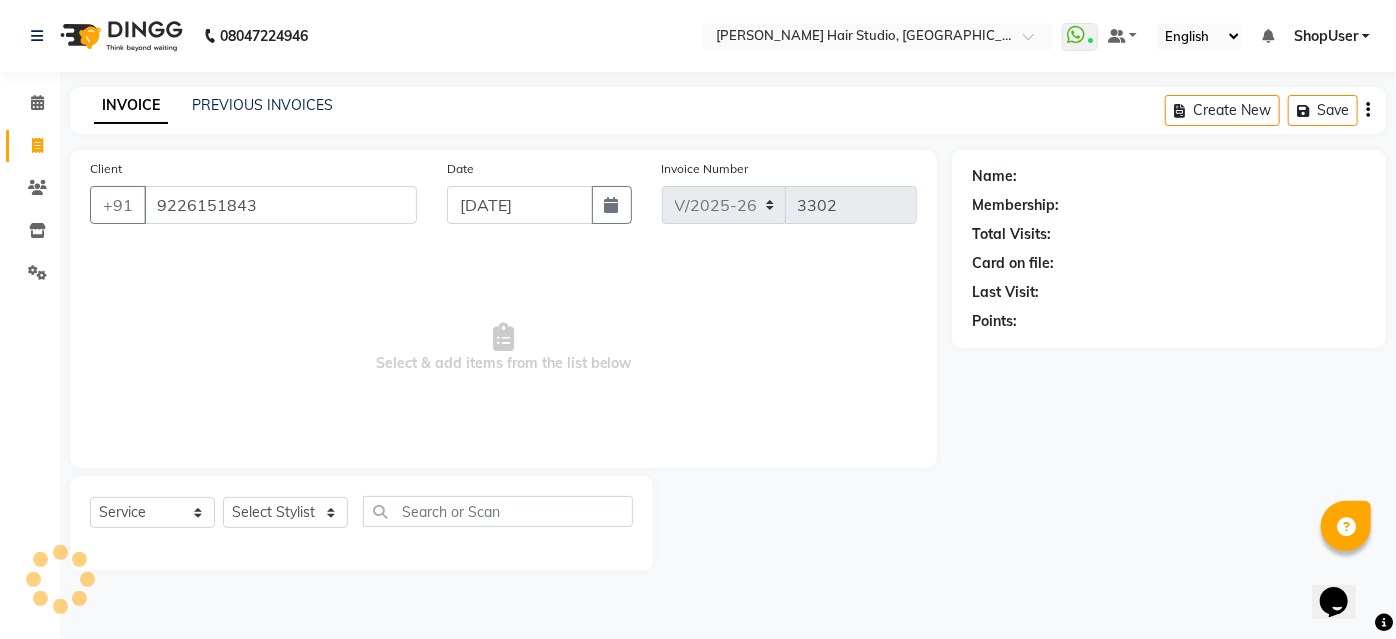 select on "1: Object" 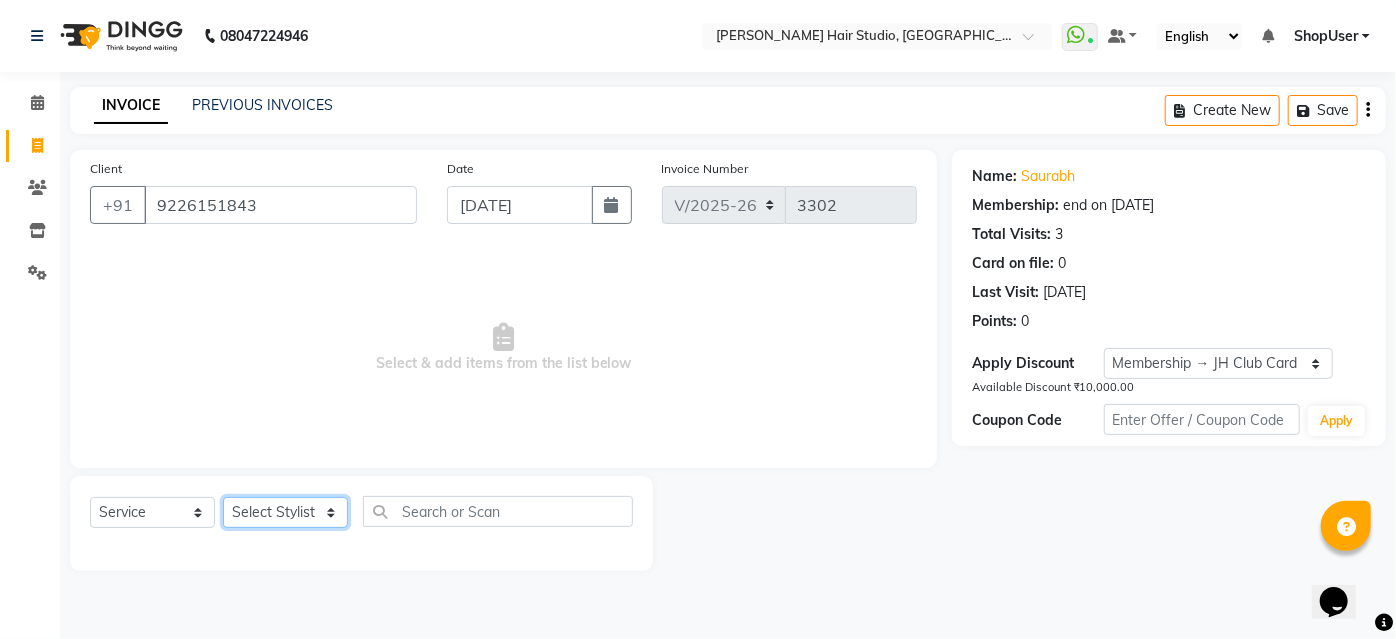 click on "Select Stylist [PERSON_NAME] [PERSON_NAME] Avinash [PERSON_NAME] Pawan [PERSON_NAME] ShopUser [PERSON_NAME] Shweta [PERSON_NAME]" 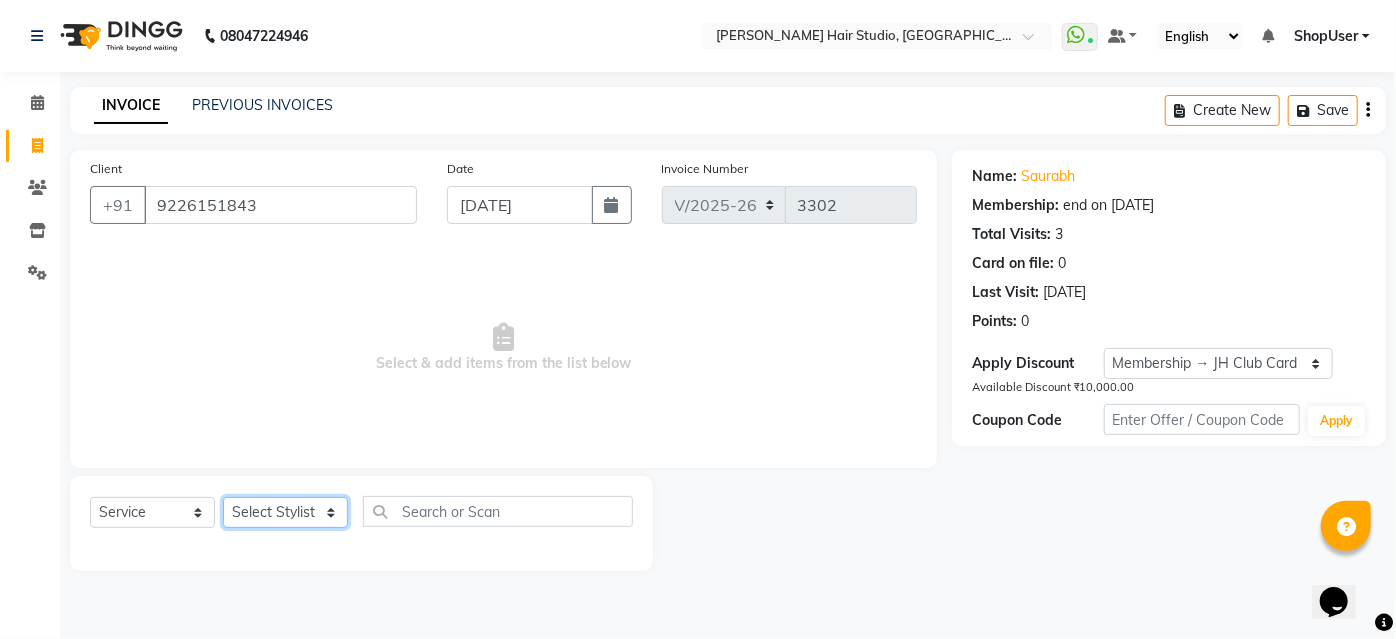 select on "32802" 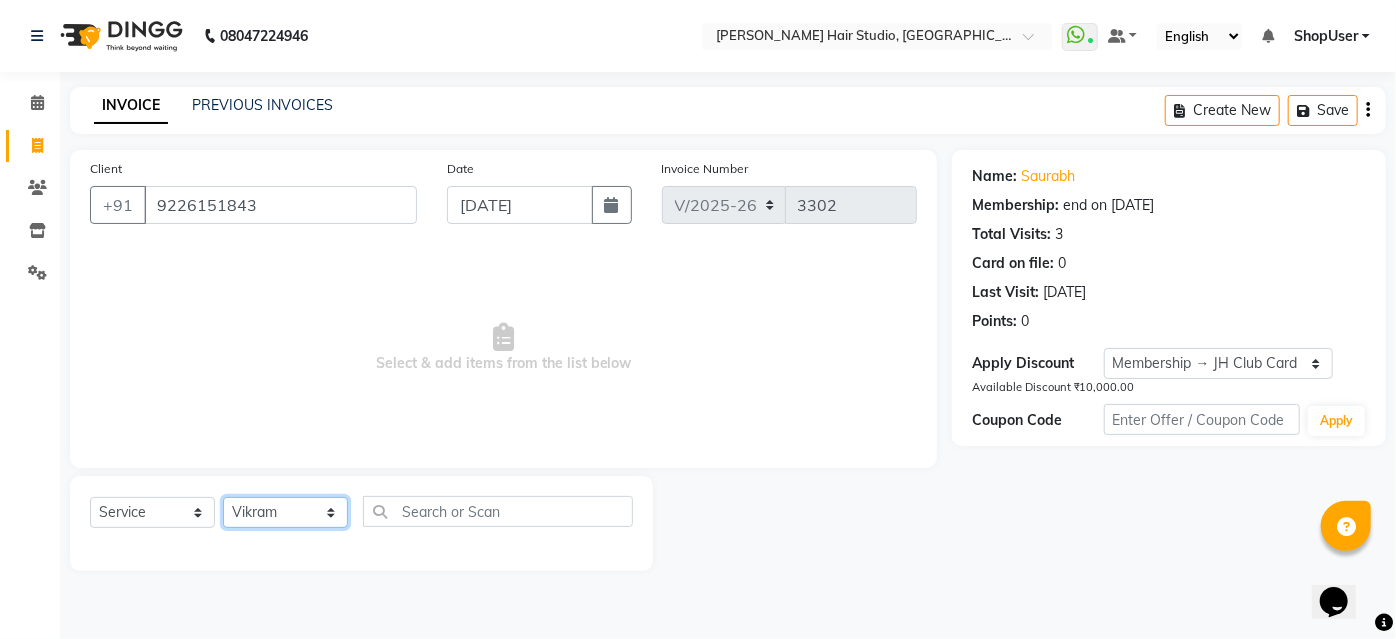 click on "Select Stylist [PERSON_NAME] [PERSON_NAME] Avinash [PERSON_NAME] Pawan [PERSON_NAME] ShopUser [PERSON_NAME] Shweta [PERSON_NAME]" 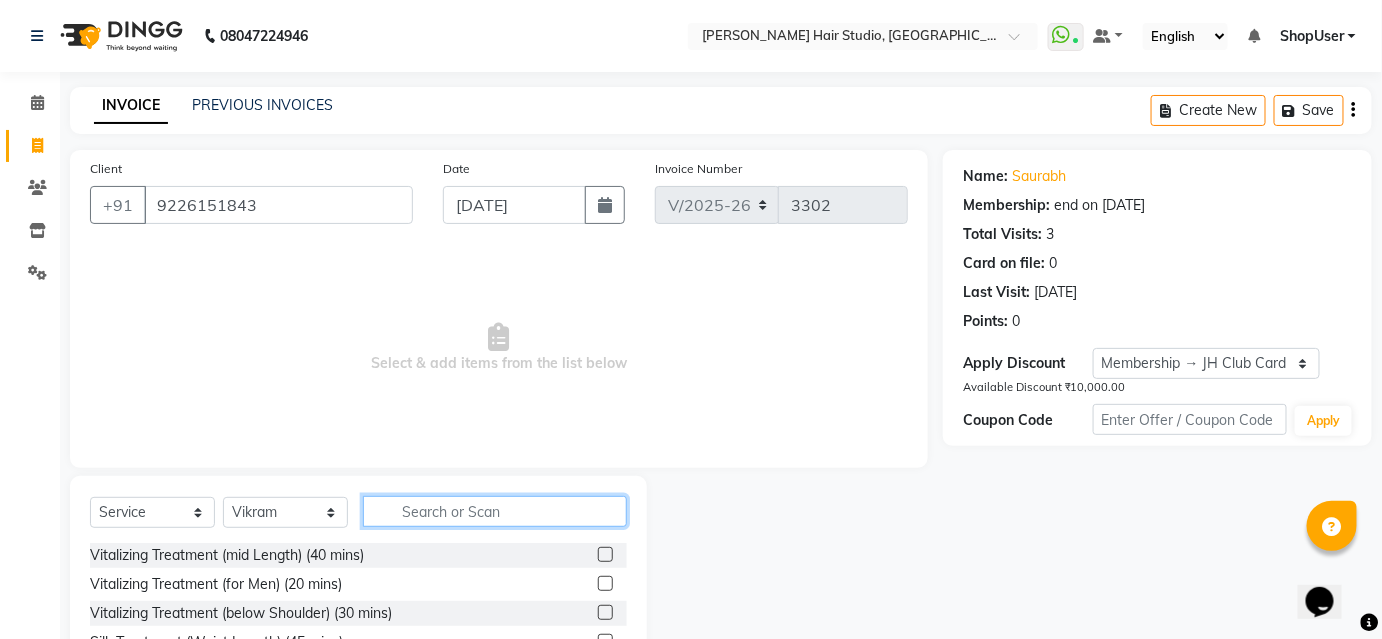 click 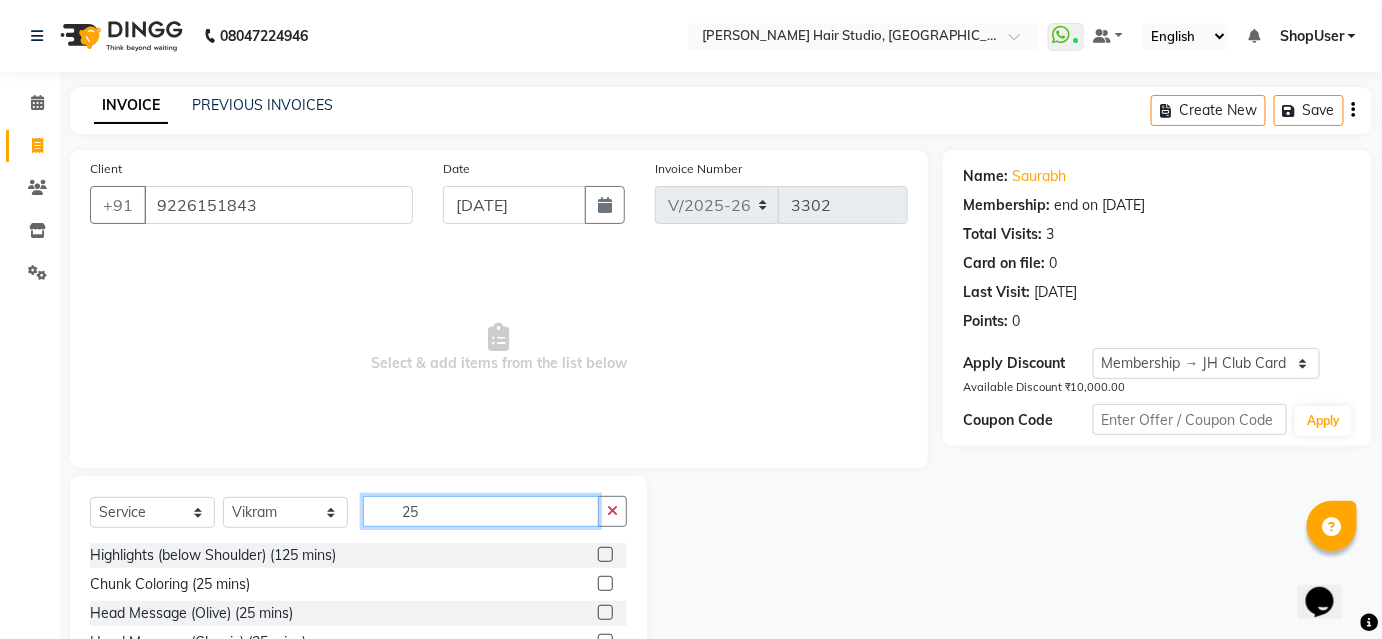 scroll, scrollTop: 2, scrollLeft: 0, axis: vertical 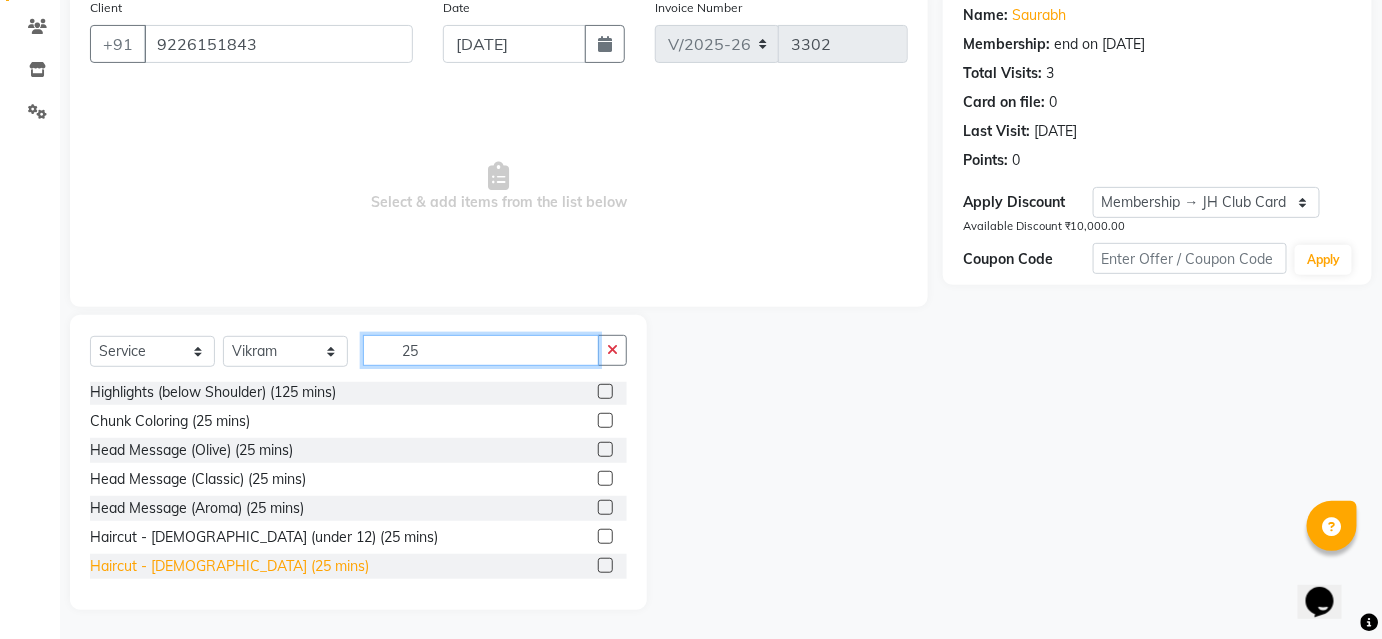 type on "25" 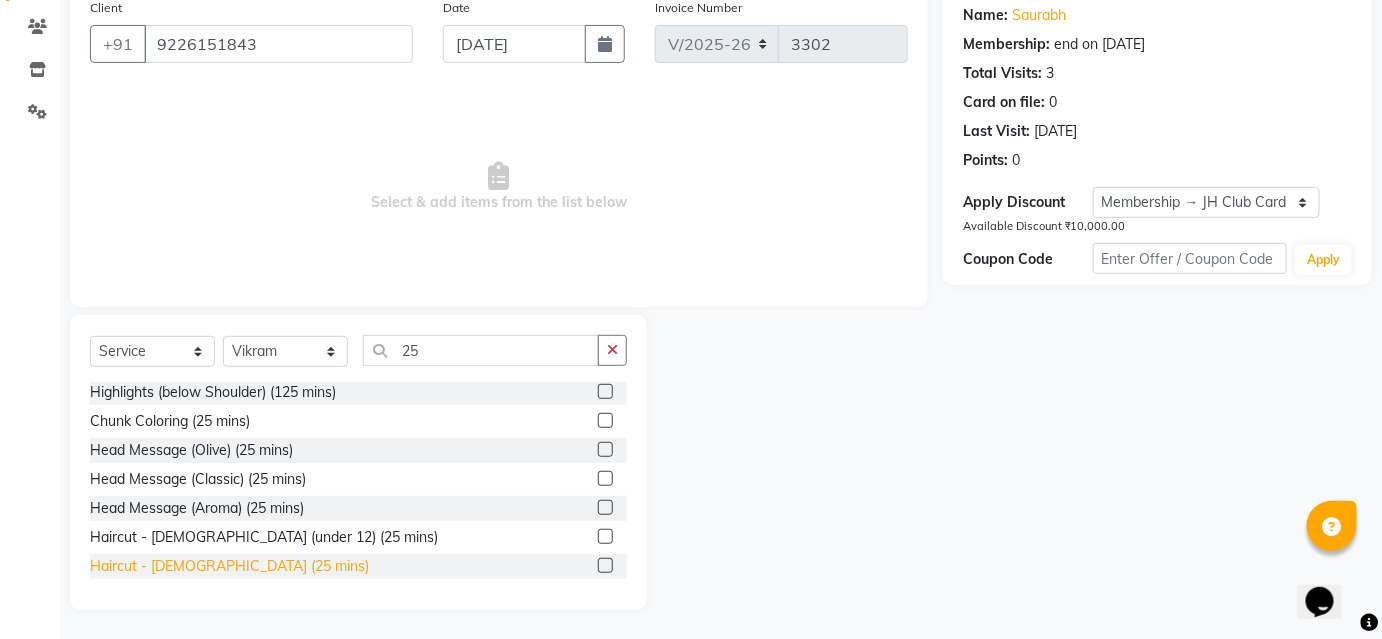 click on "Haircut - [DEMOGRAPHIC_DATA] (25 mins)" 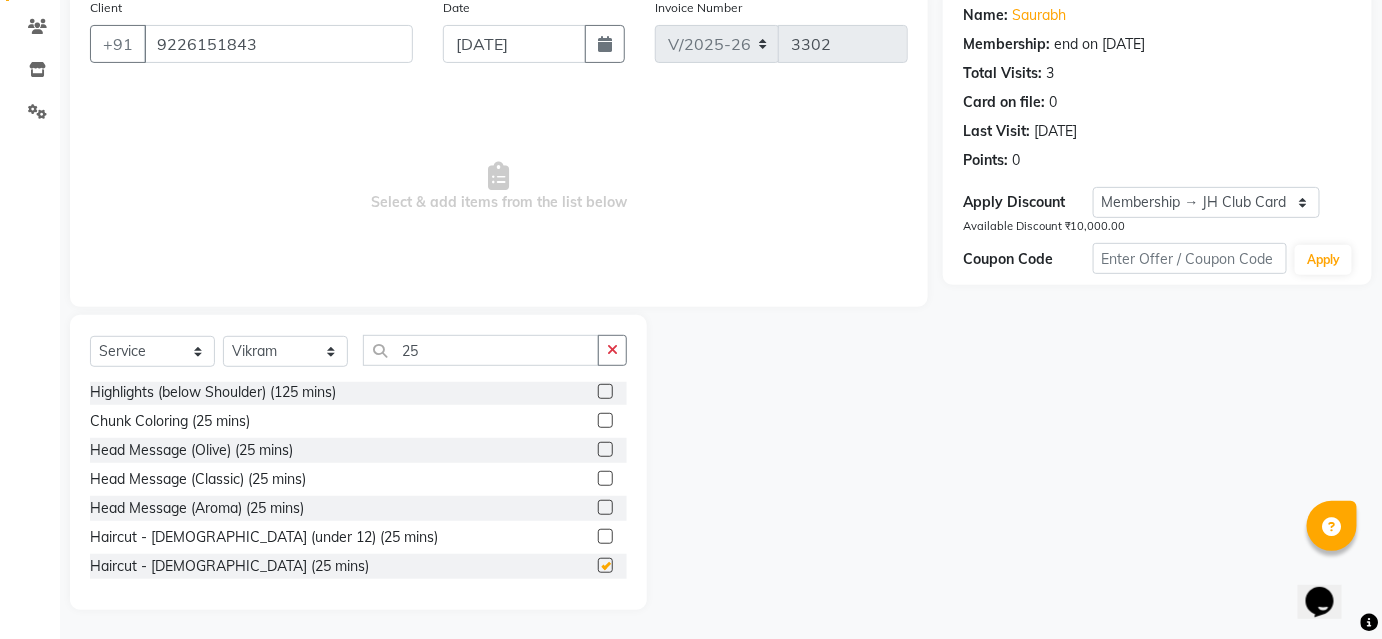 checkbox on "false" 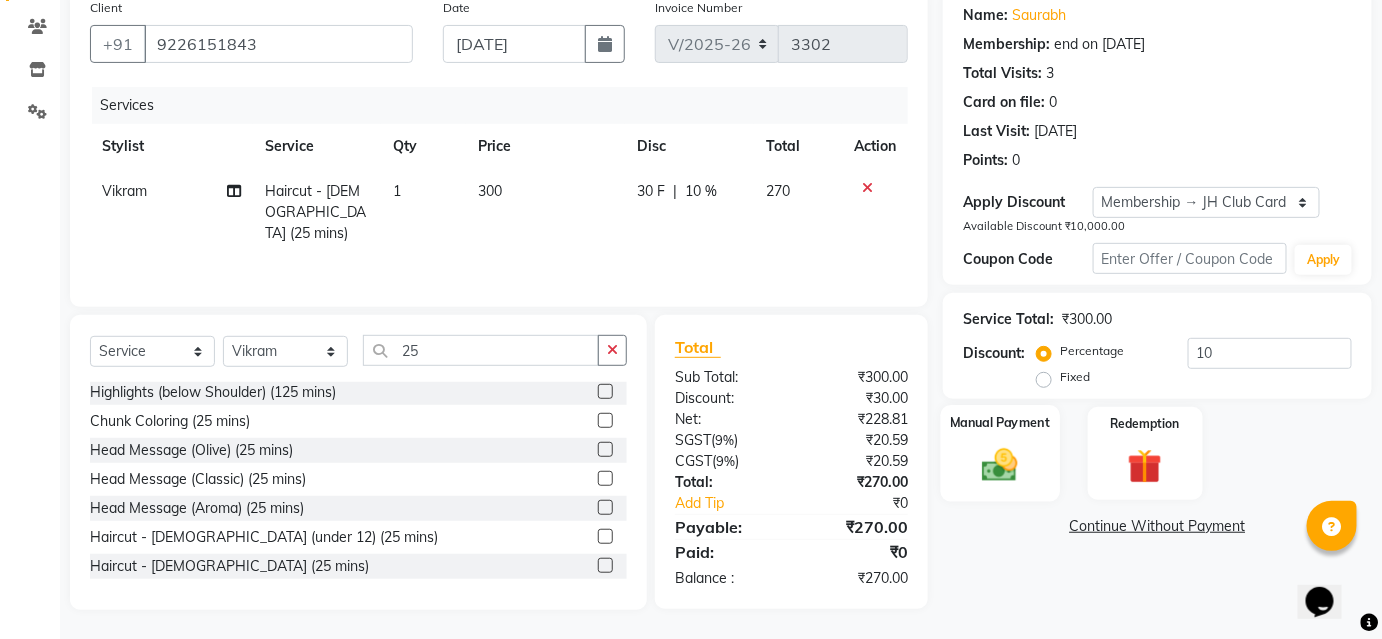 click 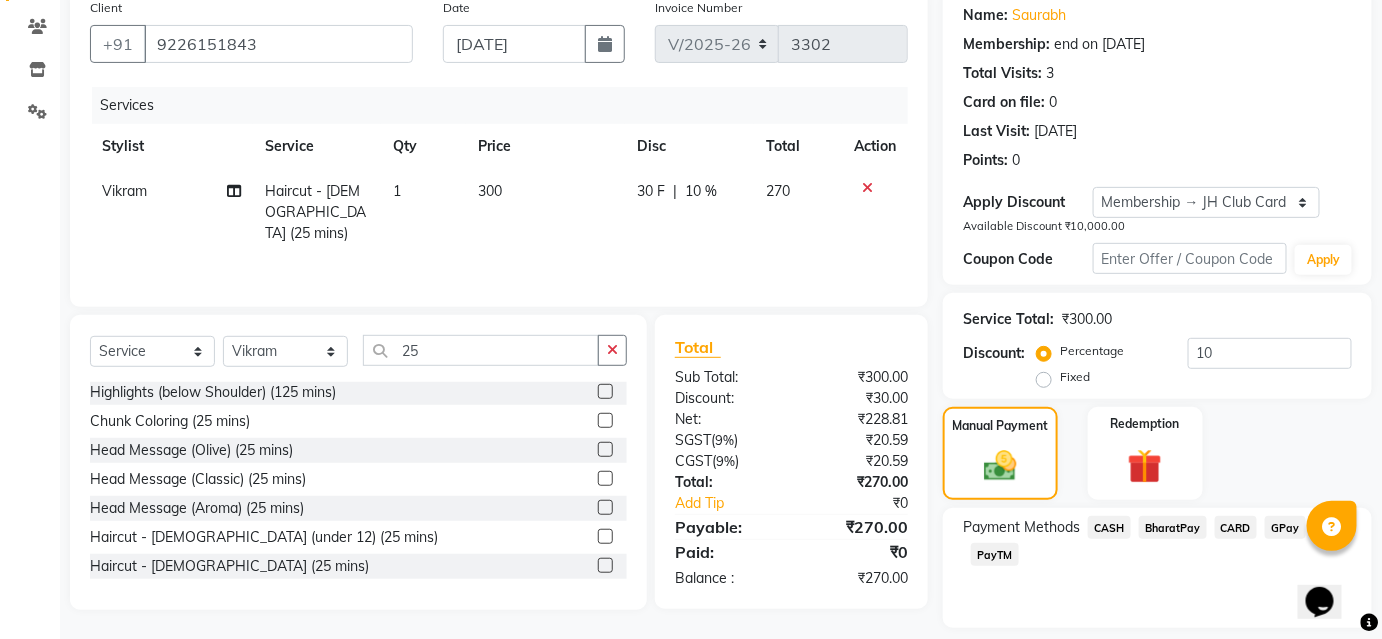 click on "BharatPay" 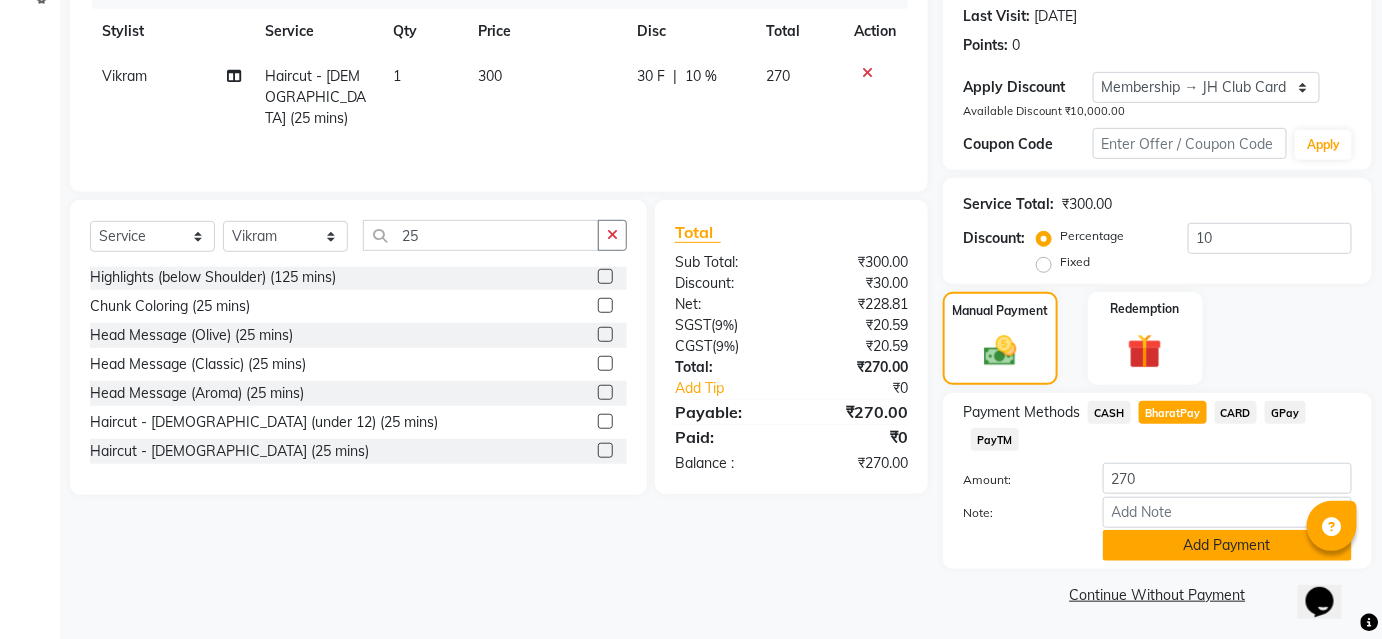 click on "Add Payment" 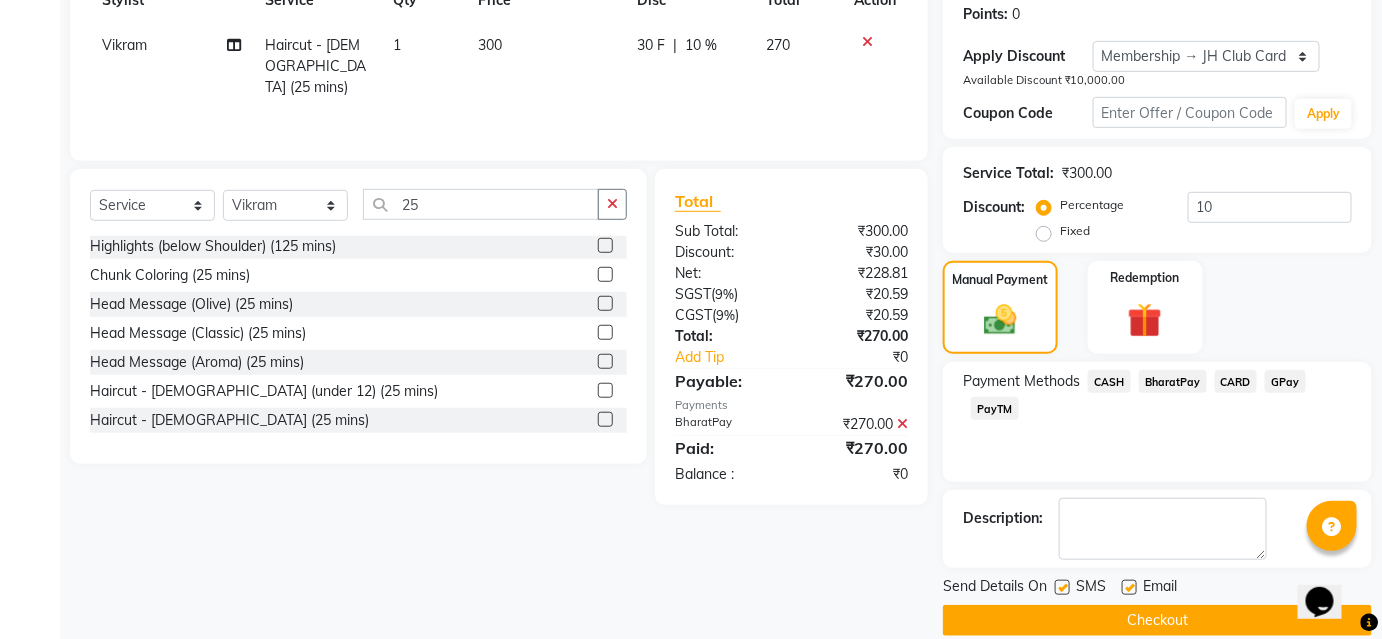 scroll, scrollTop: 332, scrollLeft: 0, axis: vertical 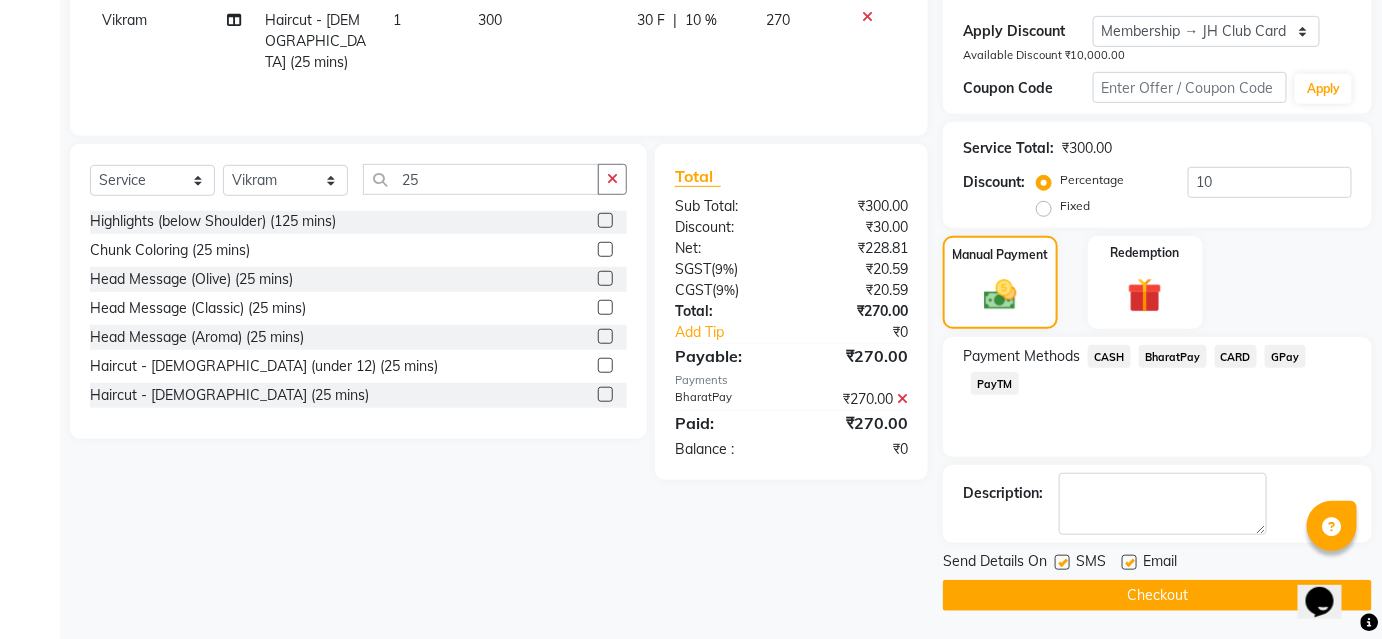 click on "Checkout" 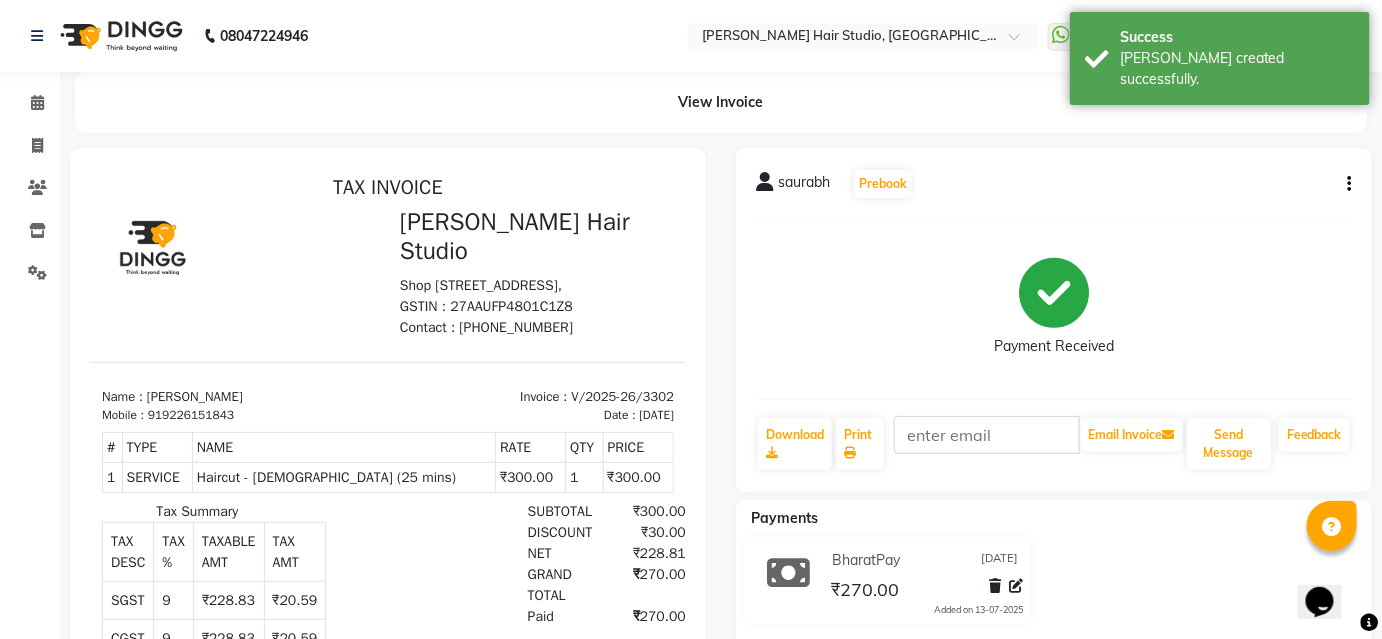 scroll, scrollTop: 0, scrollLeft: 0, axis: both 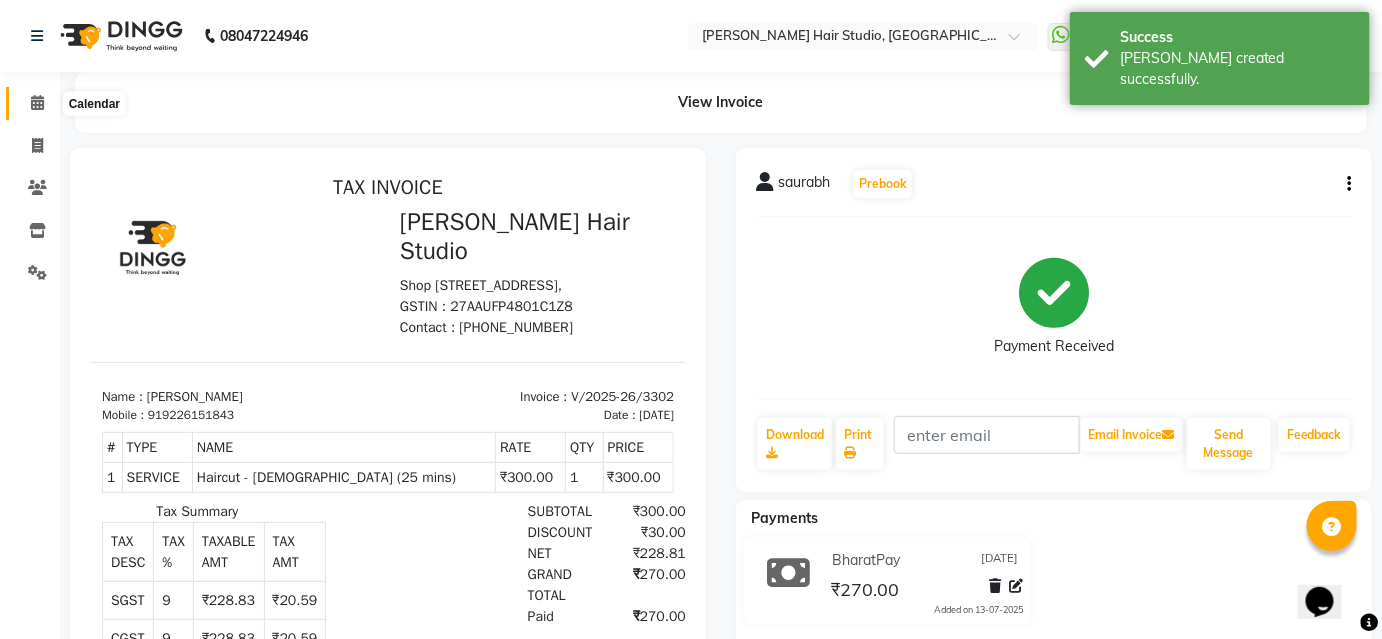 click 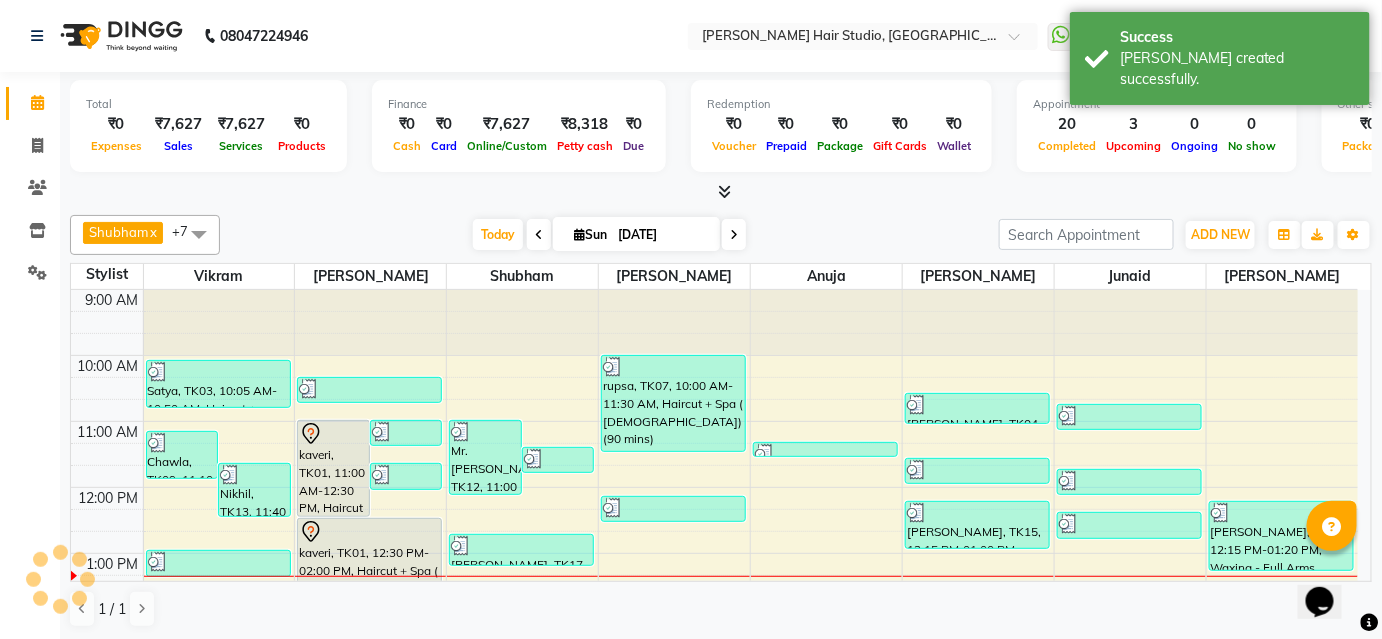 scroll, scrollTop: 0, scrollLeft: 0, axis: both 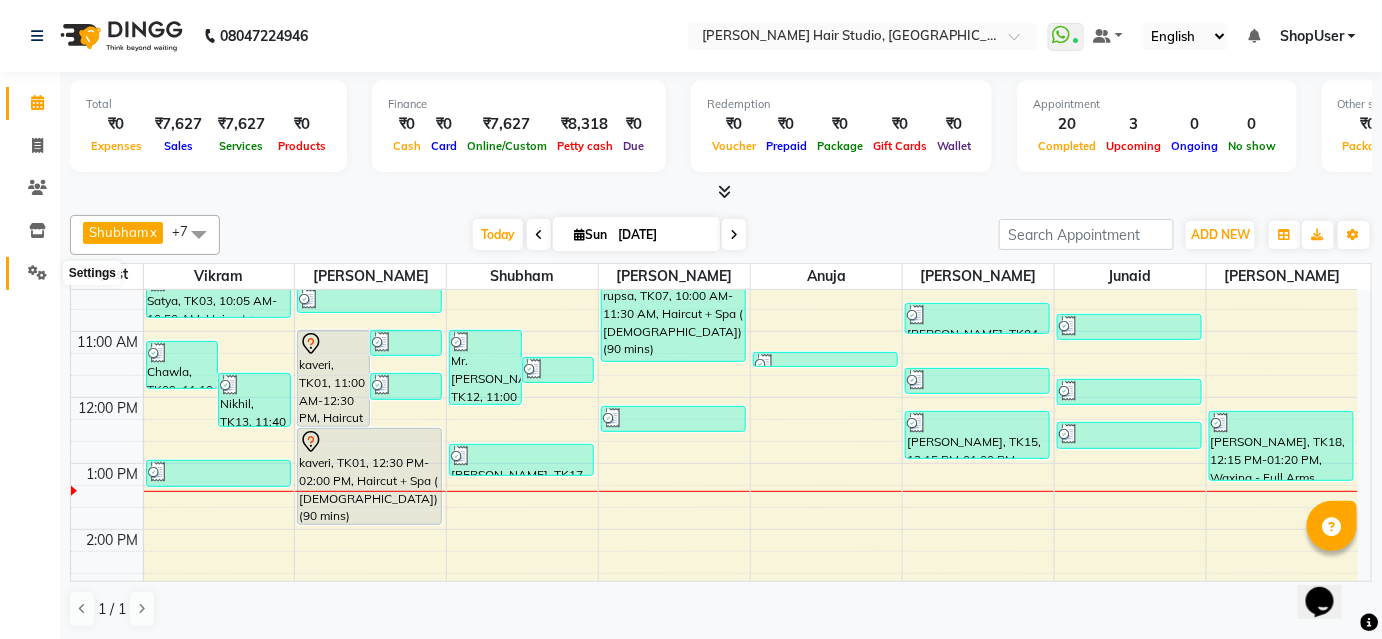 click 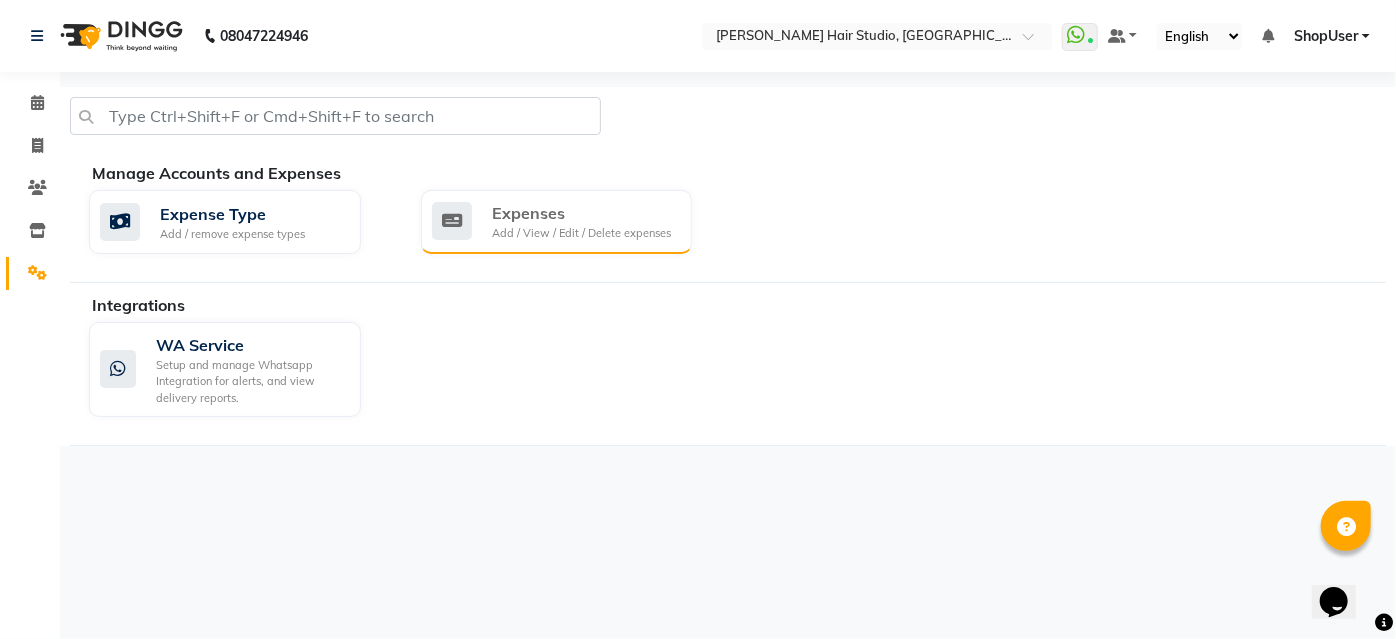 click on "Add / View / Edit / Delete expenses" 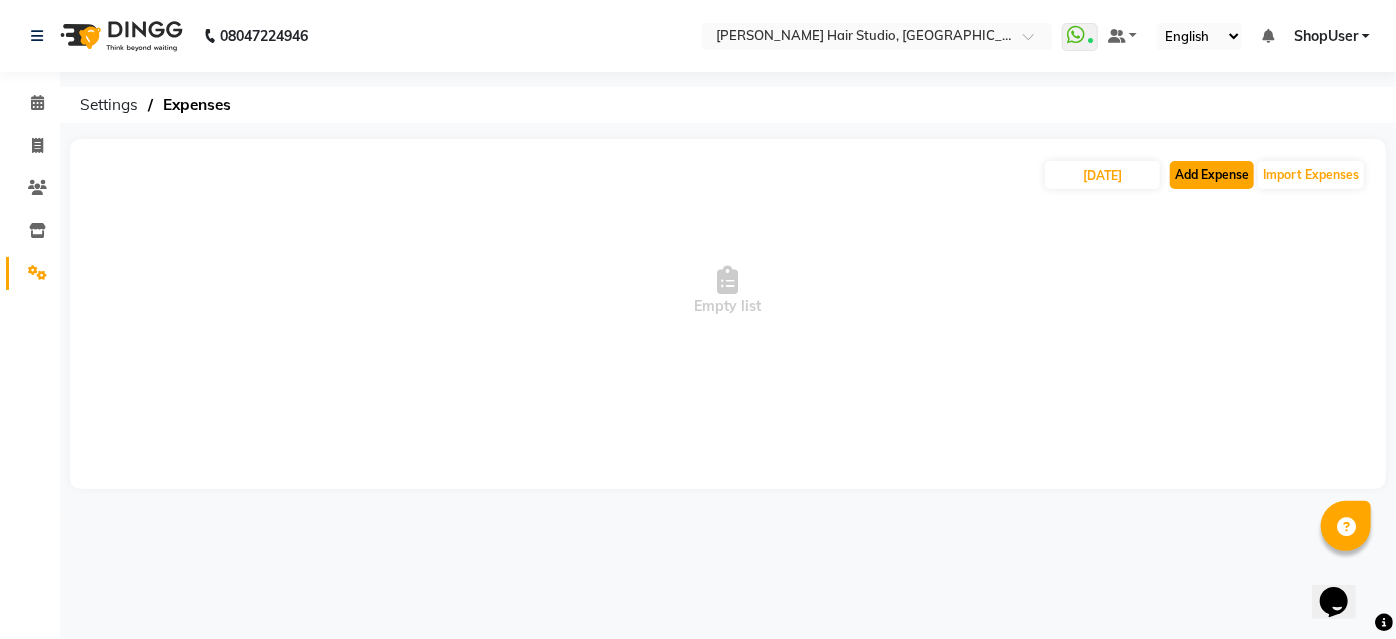 click on "Add Expense" 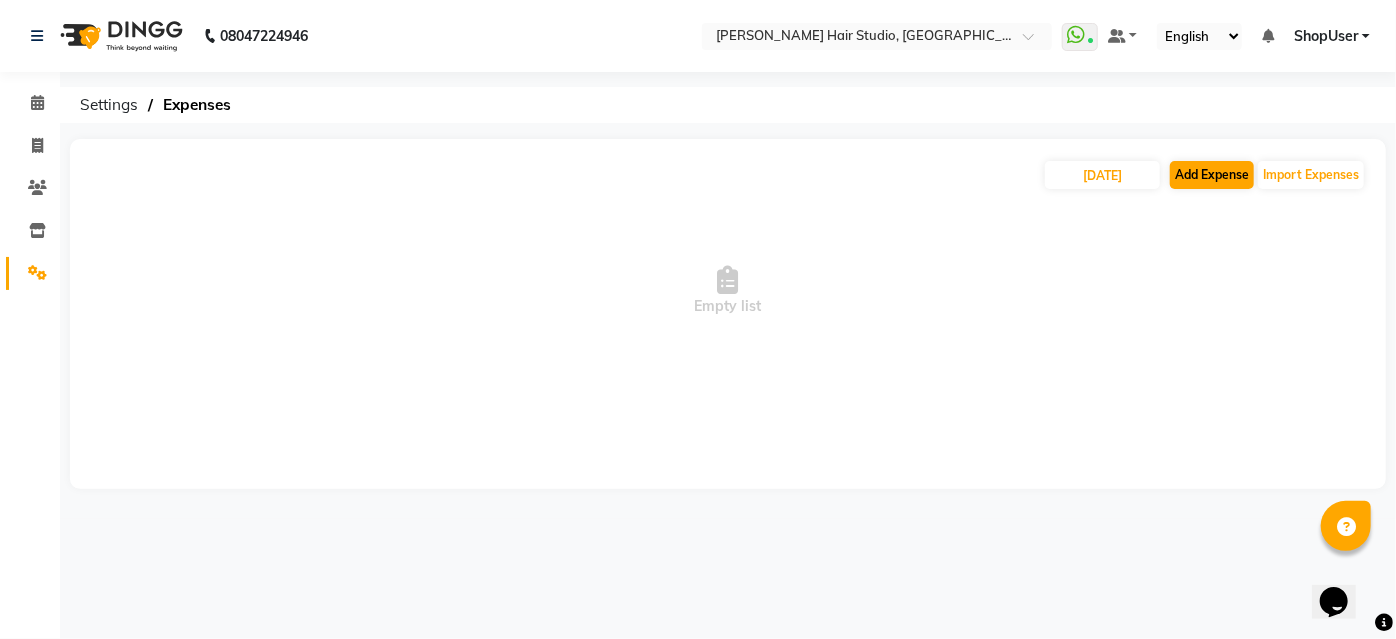 select on "1" 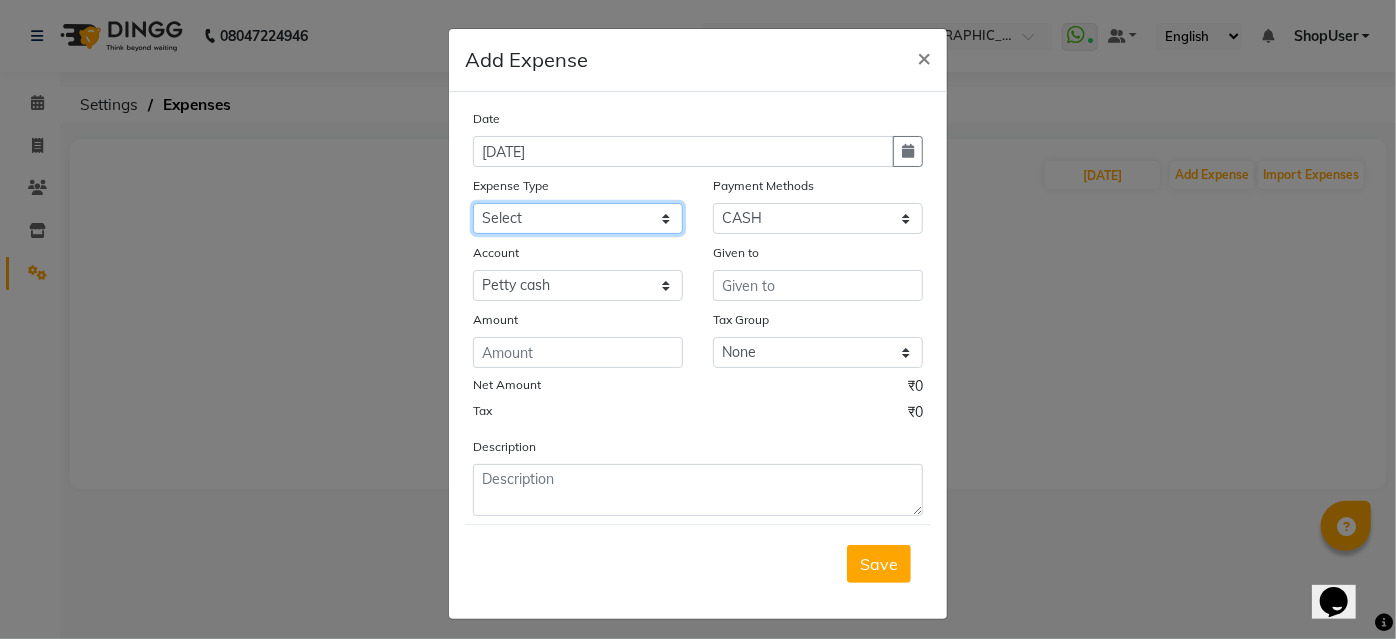 click on "Select Advance Salary Bank charges Car maintenance  Cash transfer to bank Cash transfer to hub Client Snacks Clinical charges Equipment Fuel Govt fee Incentive Insurance International purchase Loan Repayment Maintenance Marketing Miscellaneous MRA Other Pantry Product Rent Salary Staff Snacks Tax Tea & Refreshment Utilities" 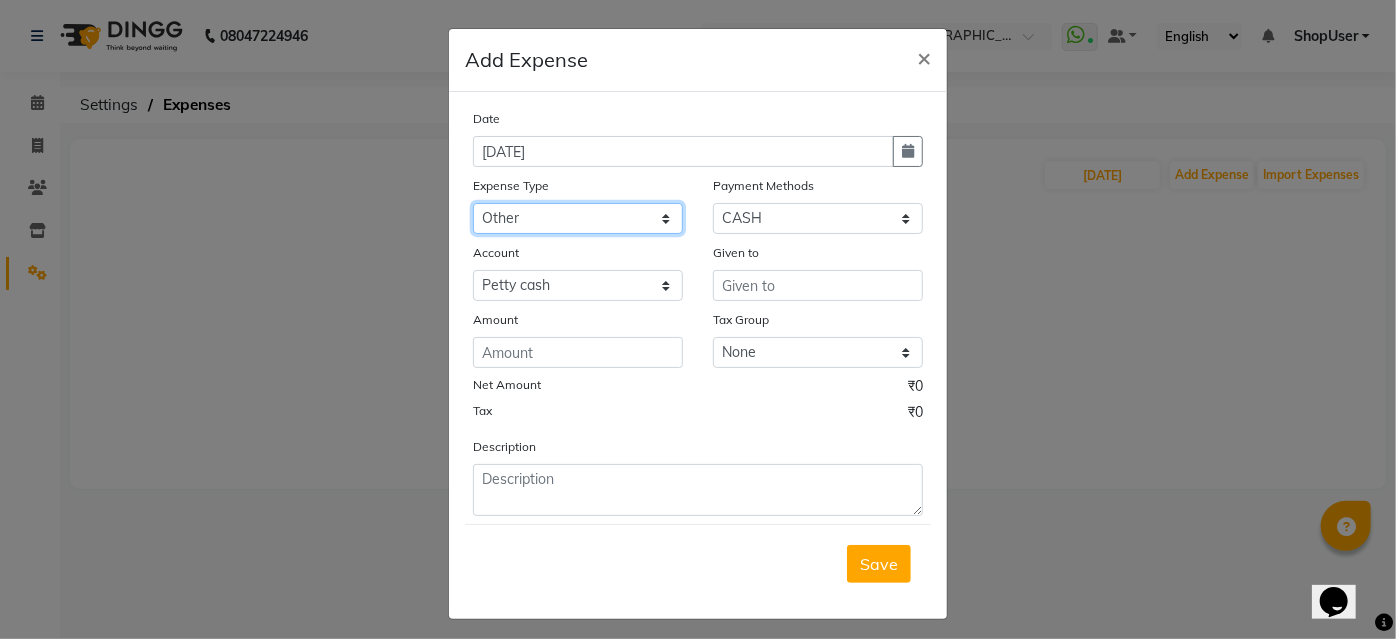 click on "Select Advance Salary Bank charges Car maintenance  Cash transfer to bank Cash transfer to hub Client Snacks Clinical charges Equipment Fuel Govt fee Incentive Insurance International purchase Loan Repayment Maintenance Marketing Miscellaneous MRA Other Pantry Product Rent Salary Staff Snacks Tax Tea & Refreshment Utilities" 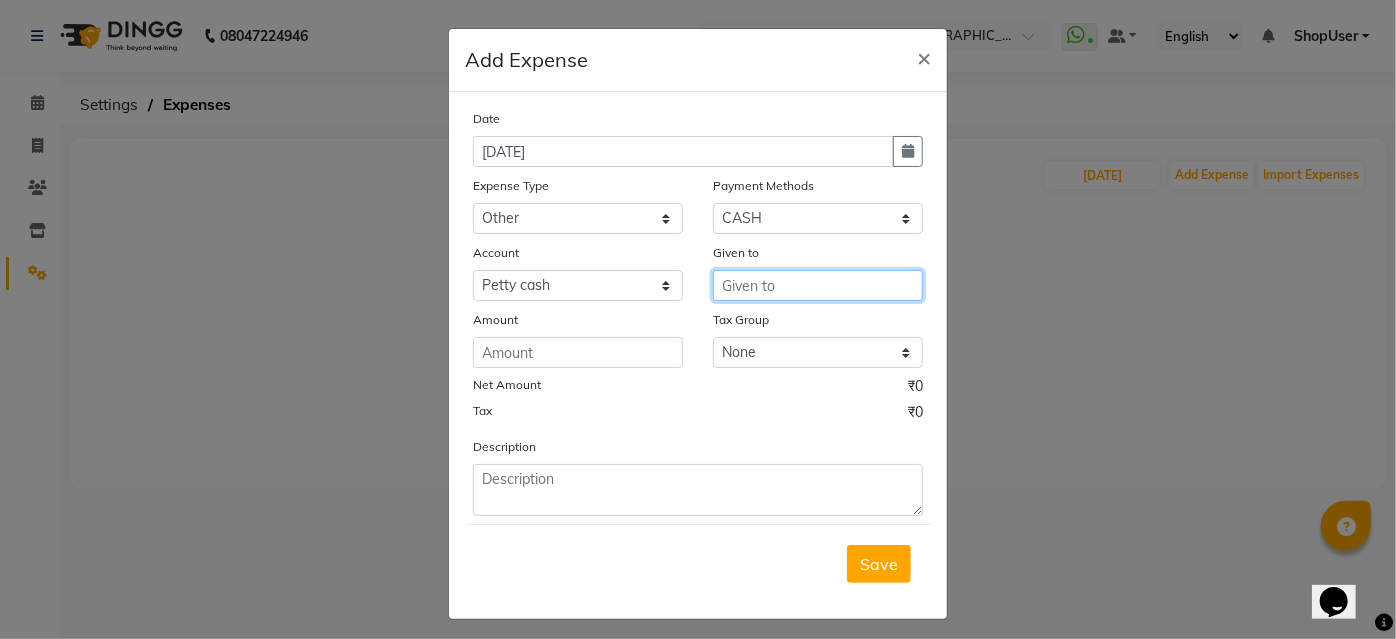 click at bounding box center (818, 285) 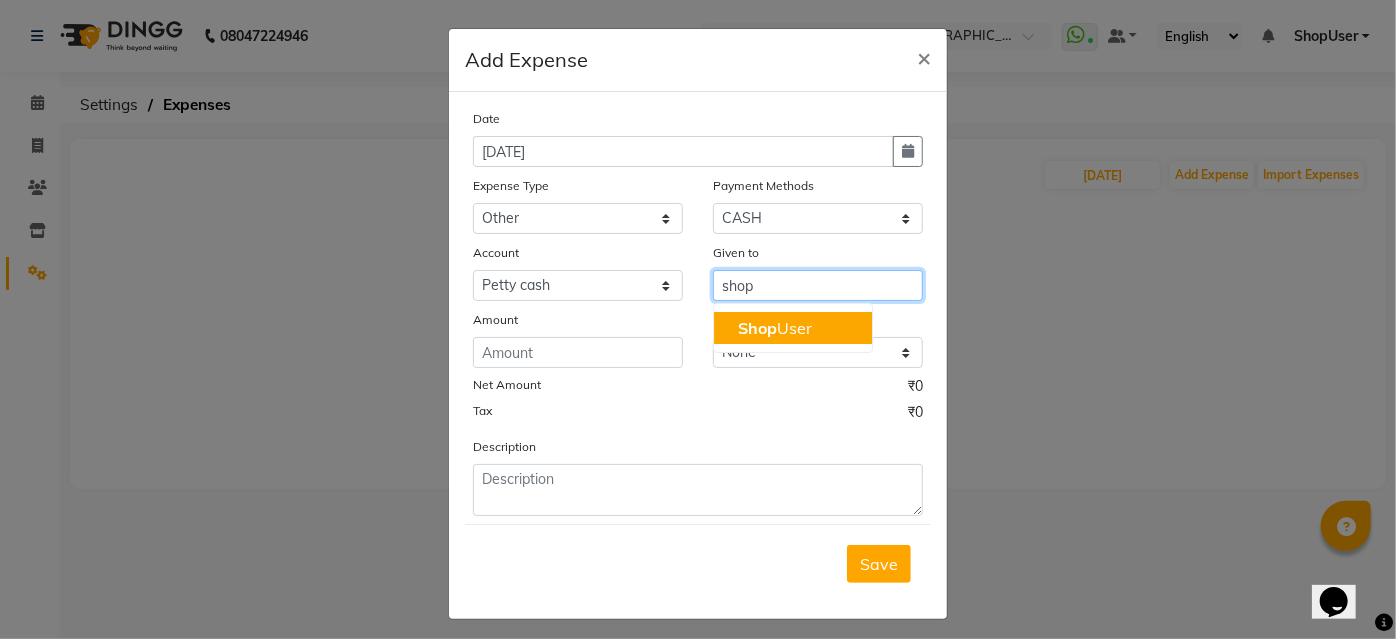 click on "Shop" 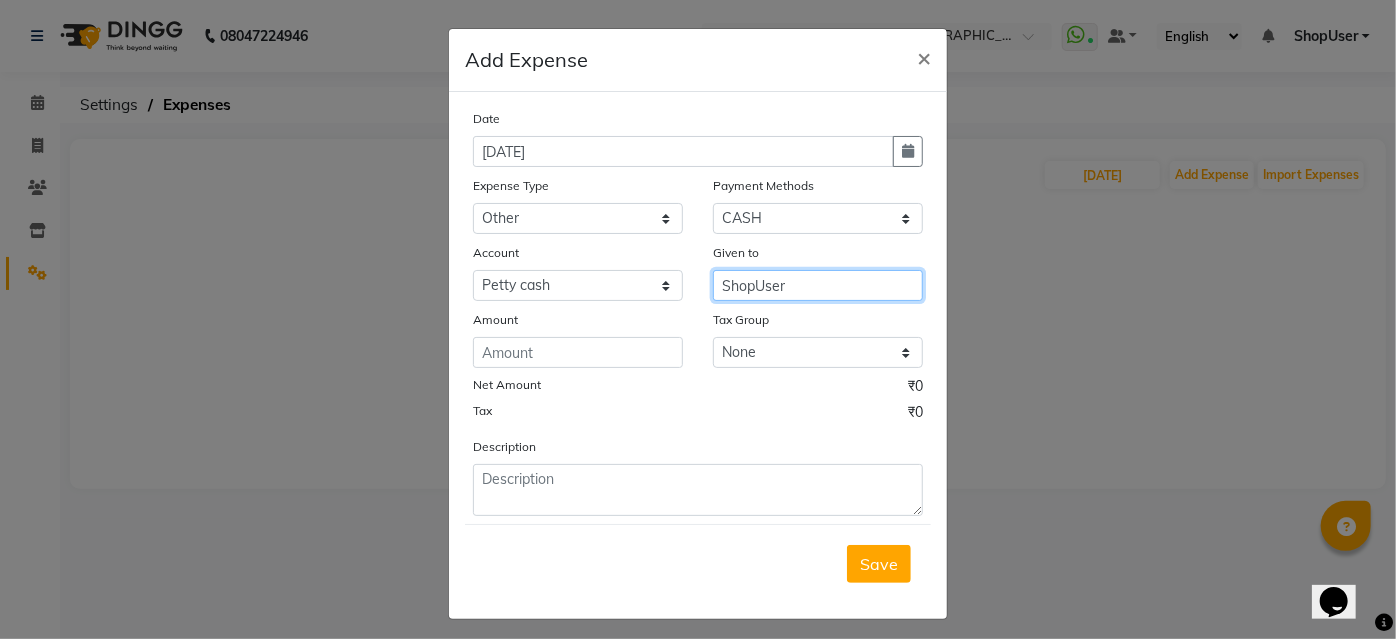 type on "ShopUser" 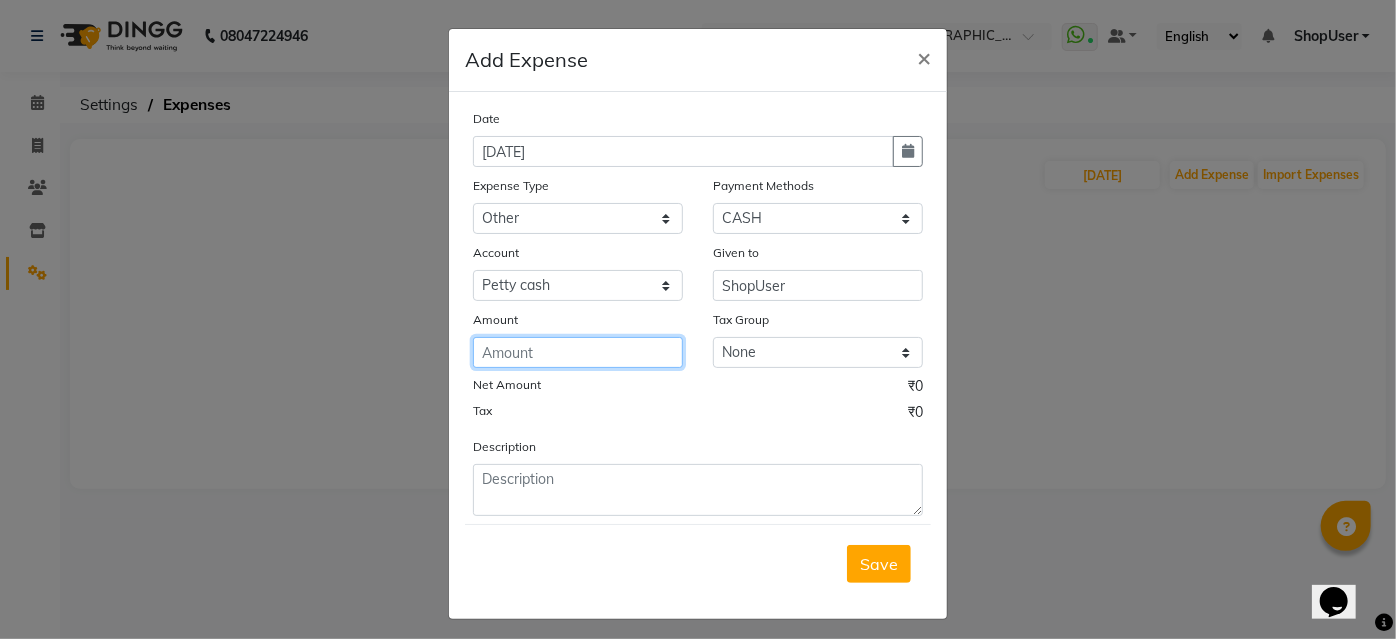 click 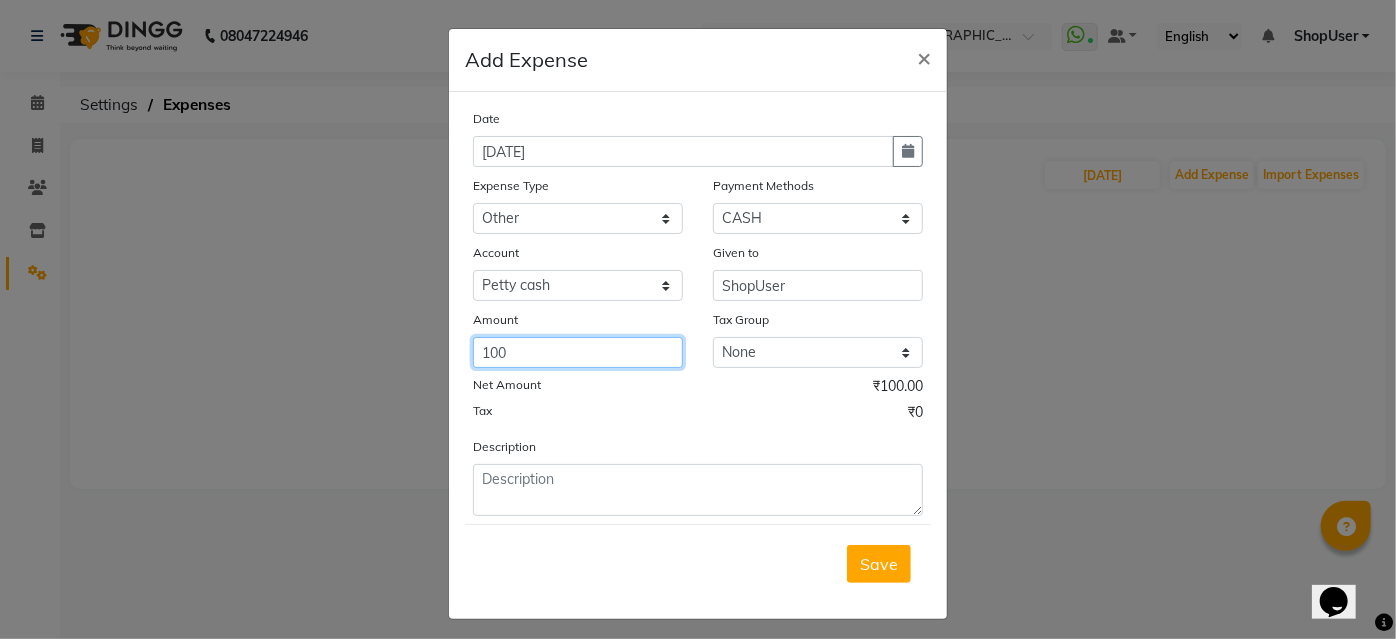 type on "100" 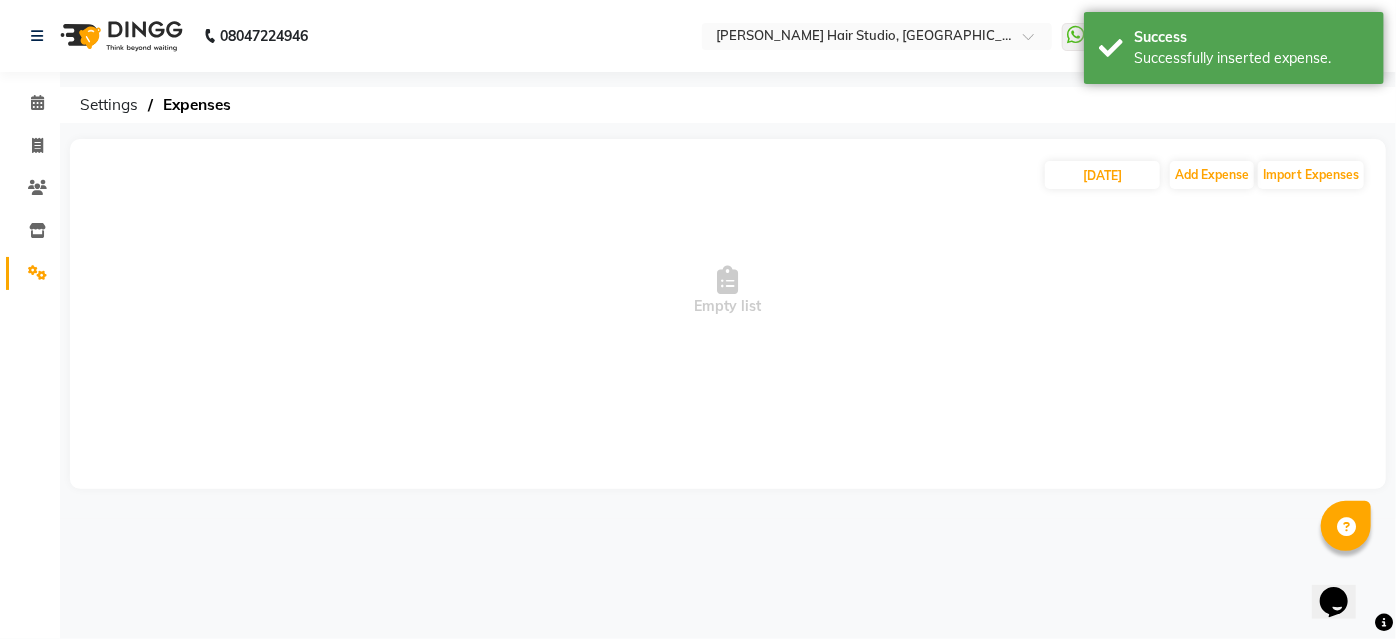 click on "Date 13-07-2025 Expense Type Select Advance Salary Bank charges Car maintenance  Cash transfer to bank Cash transfer to hub Client Snacks Clinical charges Equipment Fuel Govt fee Incentive Insurance International purchase Loan Repayment Maintenance Marketing Miscellaneous MRA Other Pantry Product Rent Salary Staff Snacks Tax Tea & Refreshment Utilities Payment Methods Select CASH BharatPay CARD GPay PayTM Account Select Default account Petty cash Given to ShopUser Amount 100 Tax Group None GST Net Amount ₹100.00 Tax ₹0 Description  Save" 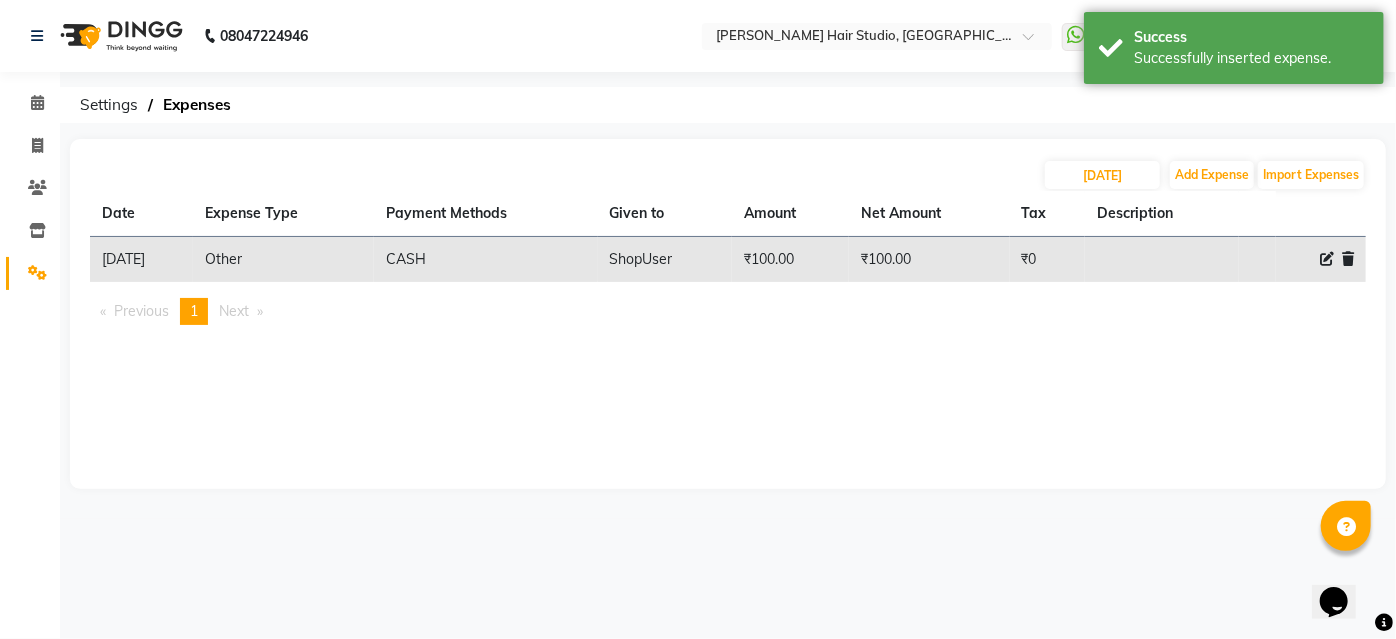 click 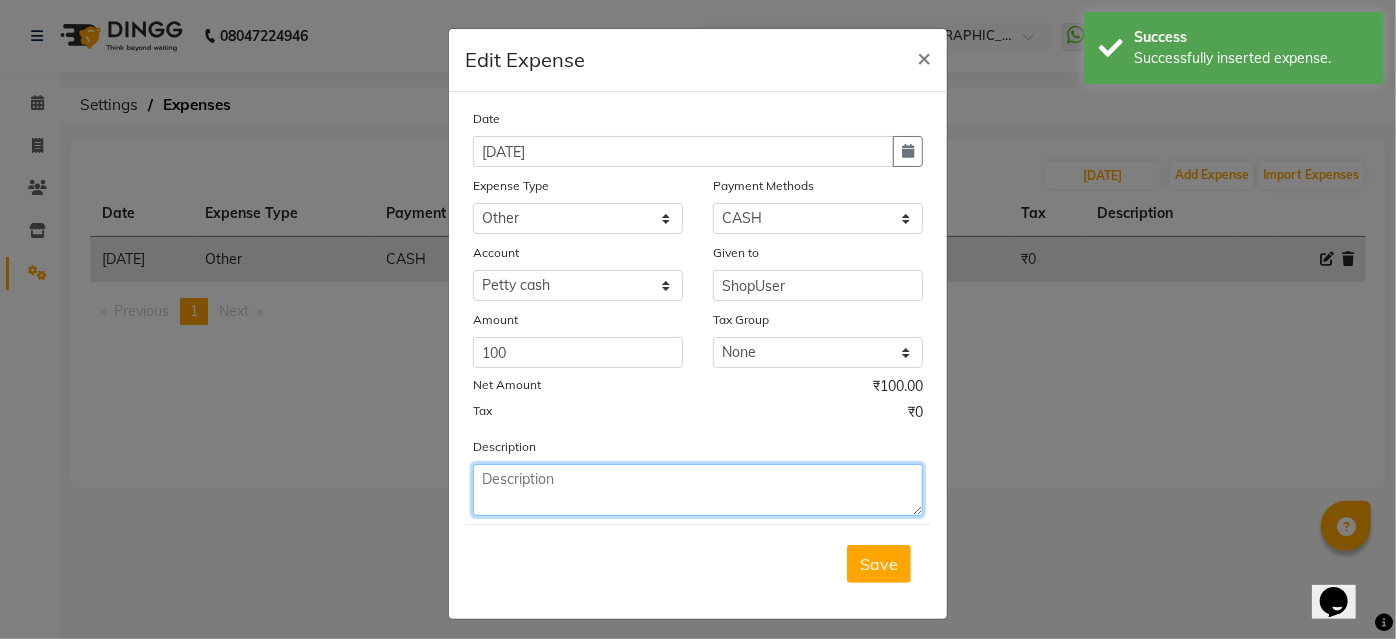 click 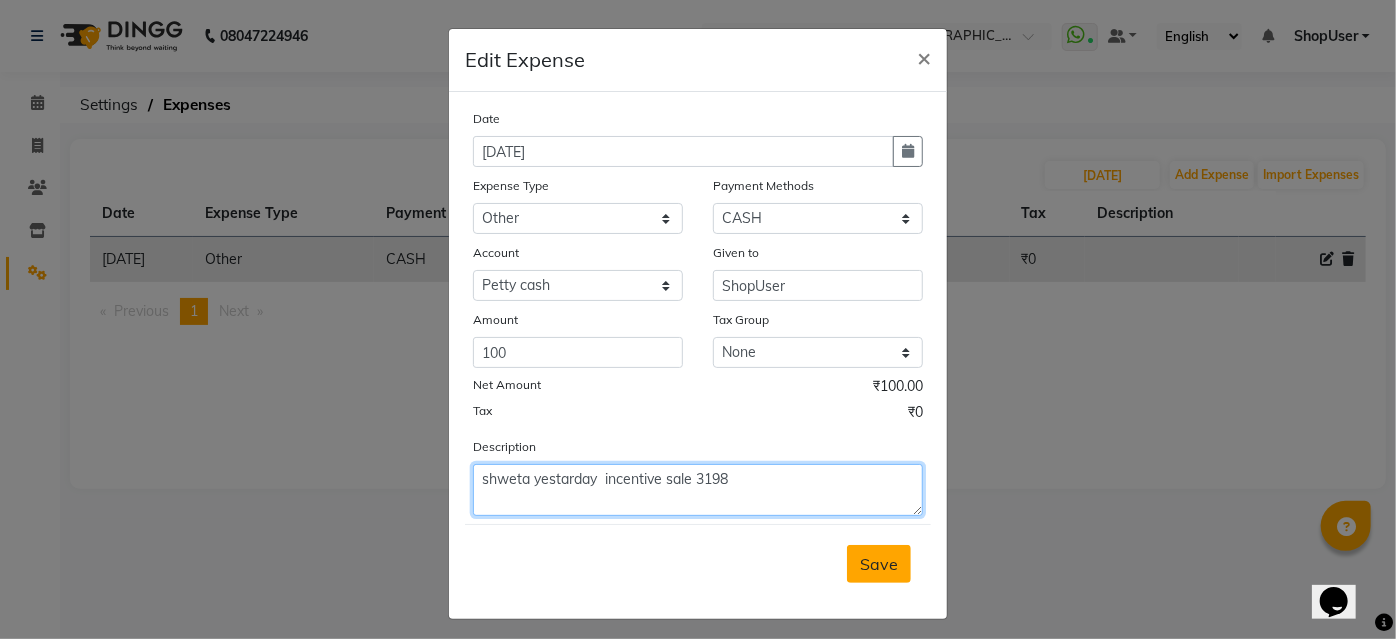 type on "shweta yestarday  incentive sale 3198" 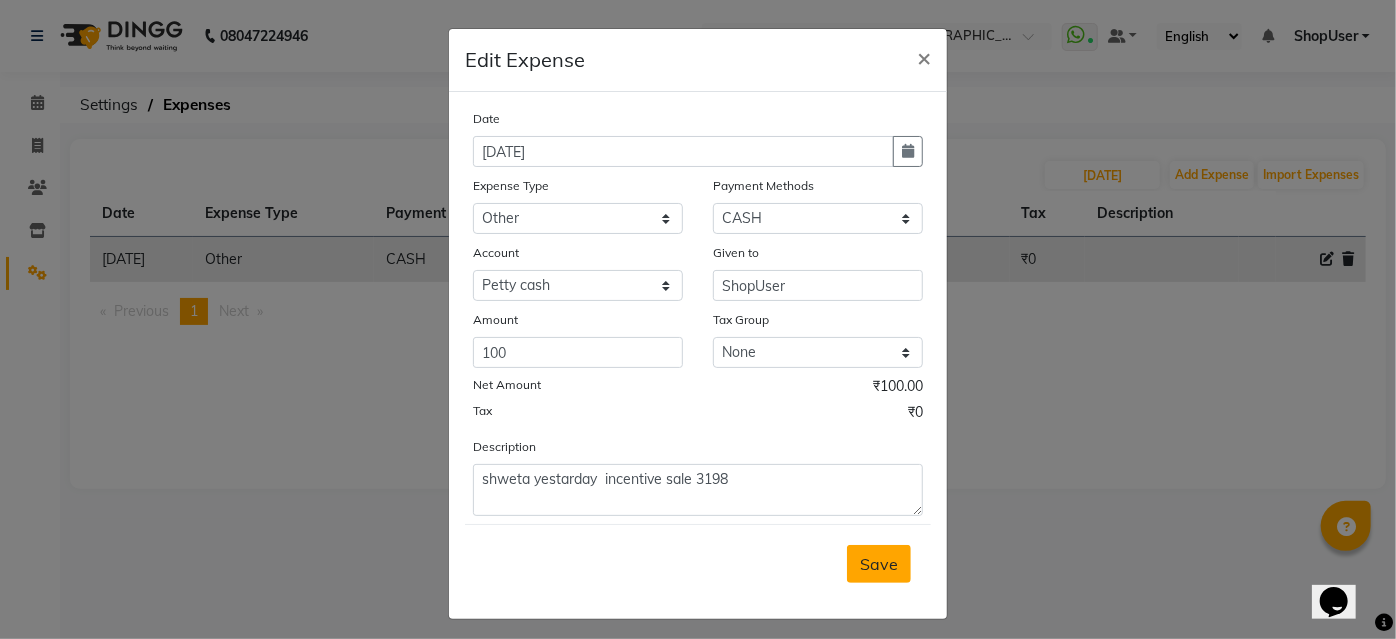 click on "Save" at bounding box center [879, 564] 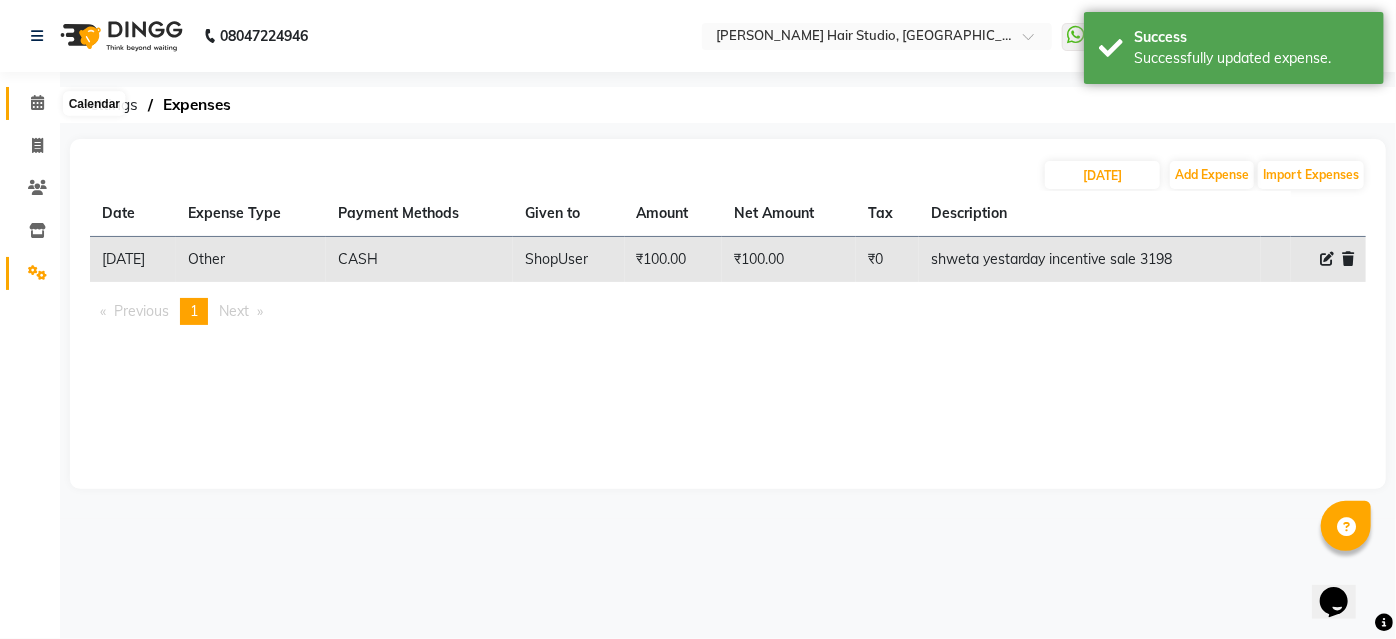 click 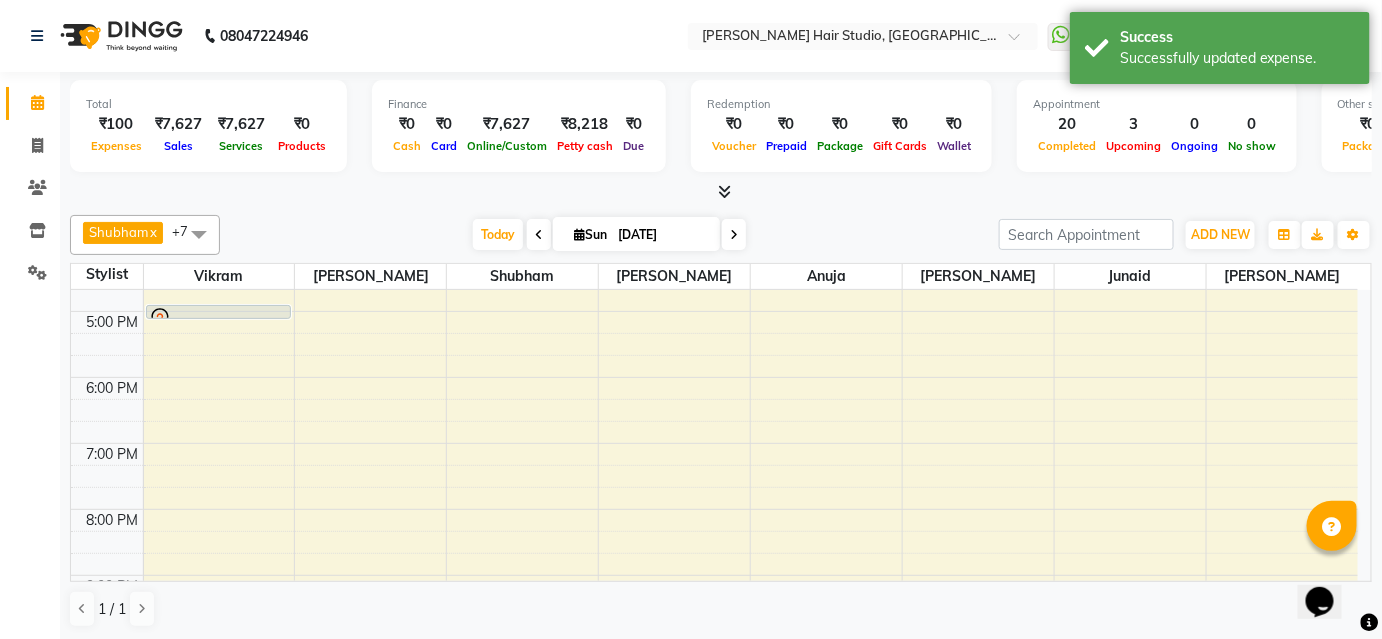 scroll, scrollTop: 545, scrollLeft: 0, axis: vertical 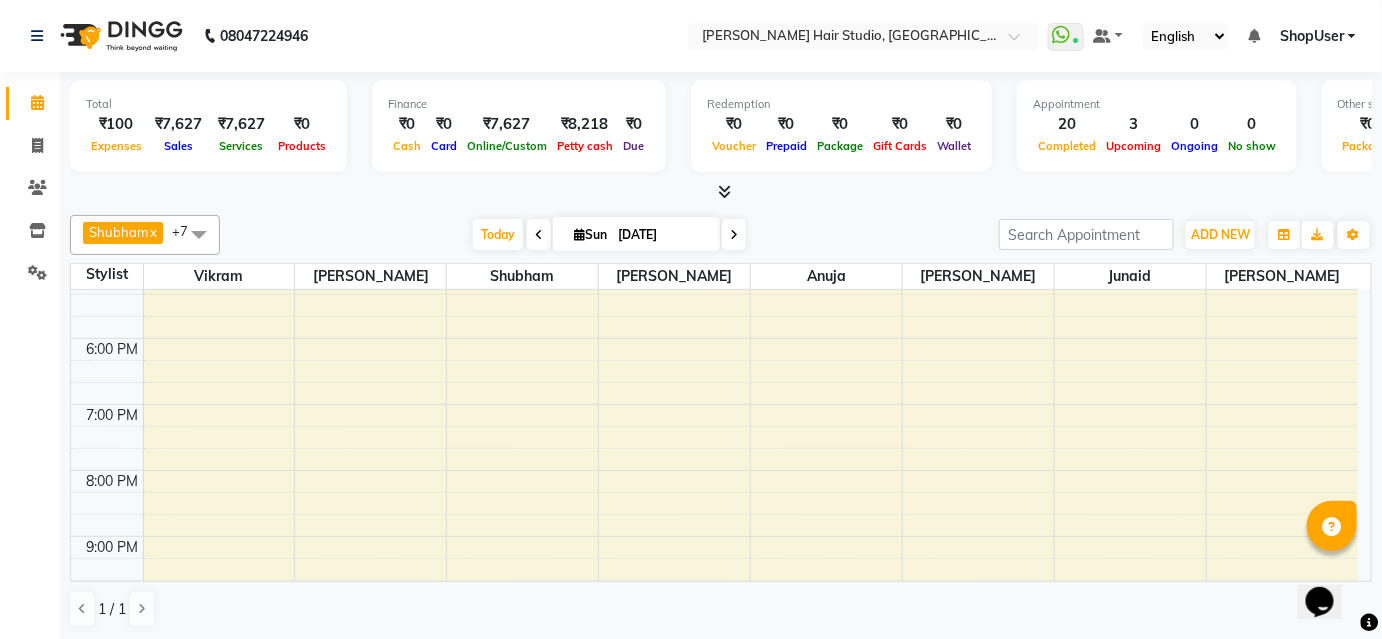 click on "9:00 AM 10:00 AM 11:00 AM 12:00 PM 1:00 PM 2:00 PM 3:00 PM 4:00 PM 5:00 PM 6:00 PM 7:00 PM 8:00 PM 9:00 PM 10:00 PM     Chawla, TK09, 11:10 AM-11:55 AM, Haircut + Beard Trim ( Male) (45 mins)     Nikhil, TK13, 11:40 AM-12:30 PM, Haircut - Male (under 12) (25 mins),Haircut - Male (25 mins)     Satya, TK03, 10:05 AM-10:50 AM, Haircut + Beard Trim ( Male) (45 mins)     saurabh, TK19, 01:00 PM-01:25 PM, Haircut - Male (25 mins)             Swapnil, TK16, 05:00 PM-05:10 PM, Beard Trimming (10 mins)             kaveri, TK01, 11:00 AM-12:30 PM, Haircut + Spa ( Female) (90 mins)     Vinit, TK06, 11:00 AM-11:25 AM, Haircut - Male (25 mins)     anant, TK10, 11:40 AM-12:05 PM, Haircut - Male (25 mins)     Nilesh Suryarao, TK02, 10:20 AM-10:45 AM, Haircut - Male (25 mins)             kaveri, TK01, 12:30 PM-02:00 PM, Haircut + Spa ( Female) (90 mins)     Mr. Kartikeya, TK12, 11:00 AM-12:10 PM, Haircut - Male (25 mins),Classic Shave     Vinit, TK06, 11:25 AM-11:50 AM, Haircut - Male (under 12) (25 mins)" at bounding box center (714, 206) 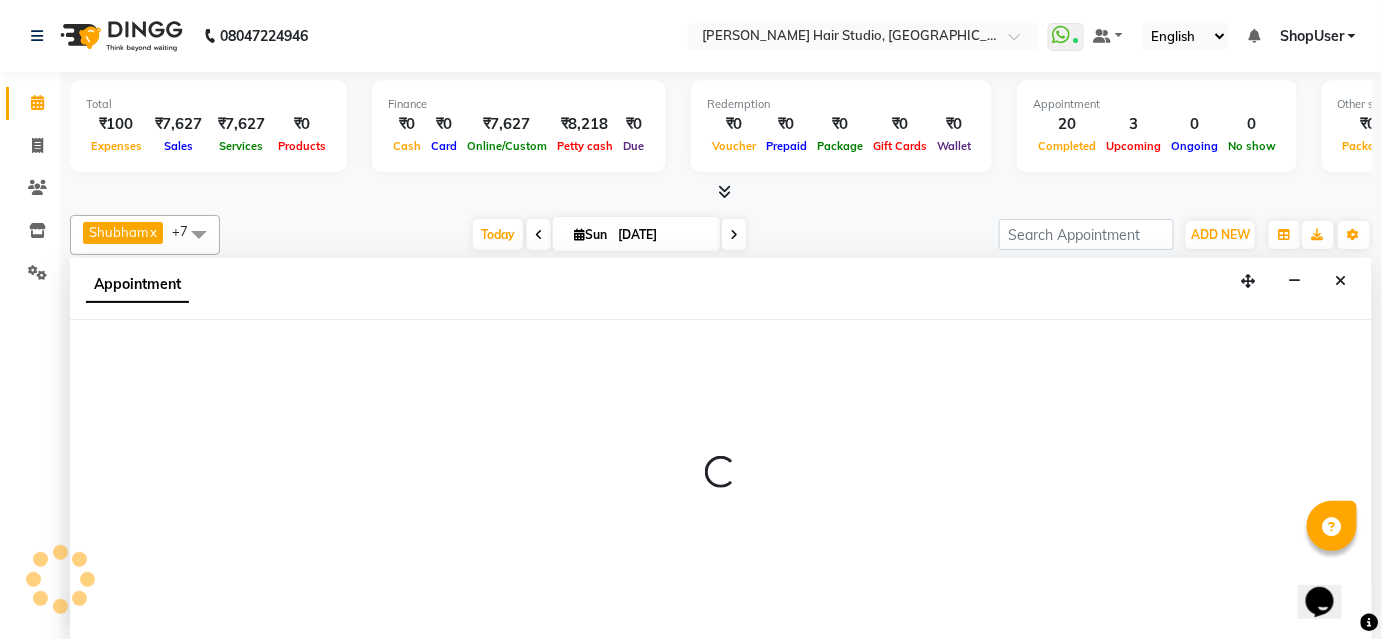 scroll, scrollTop: 0, scrollLeft: 0, axis: both 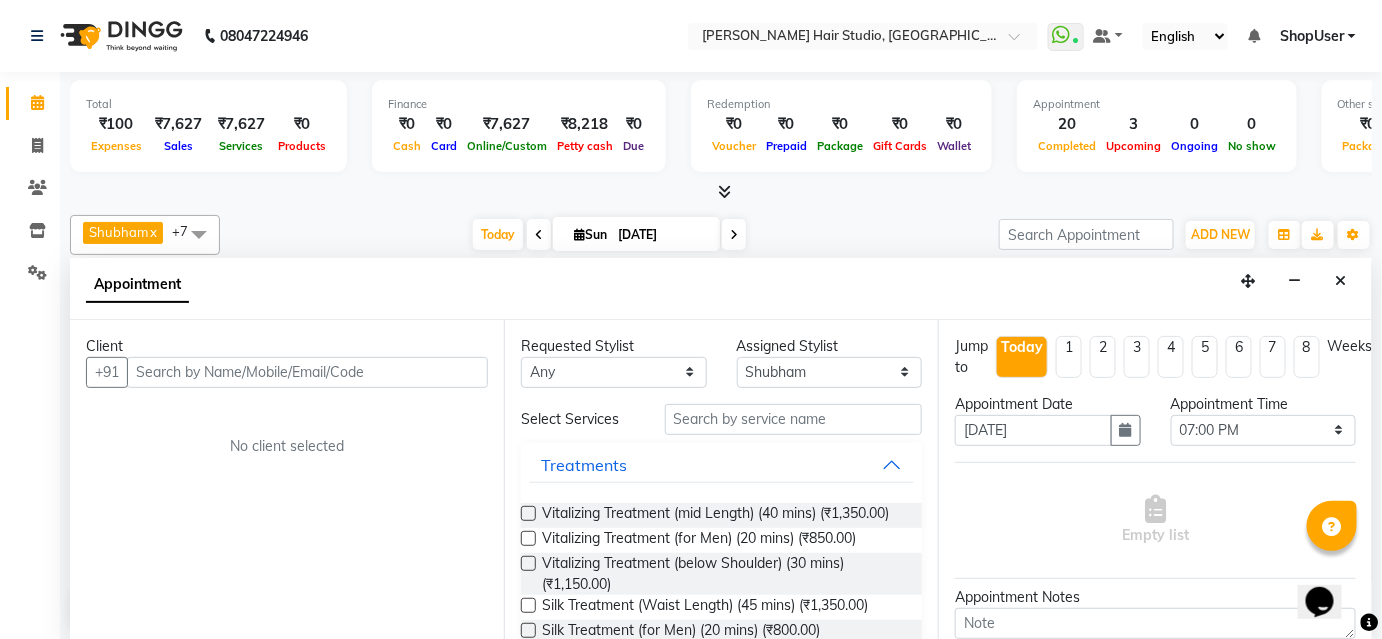click at bounding box center [307, 372] 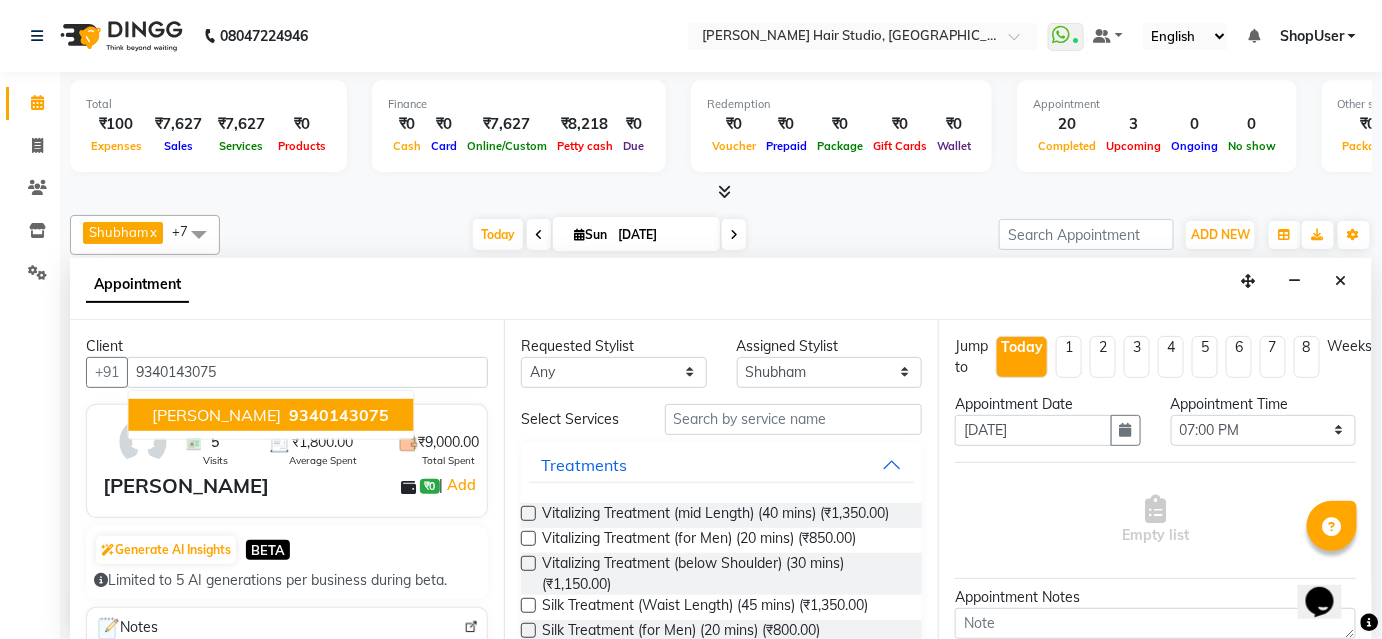 click on "pranjali" at bounding box center [216, 415] 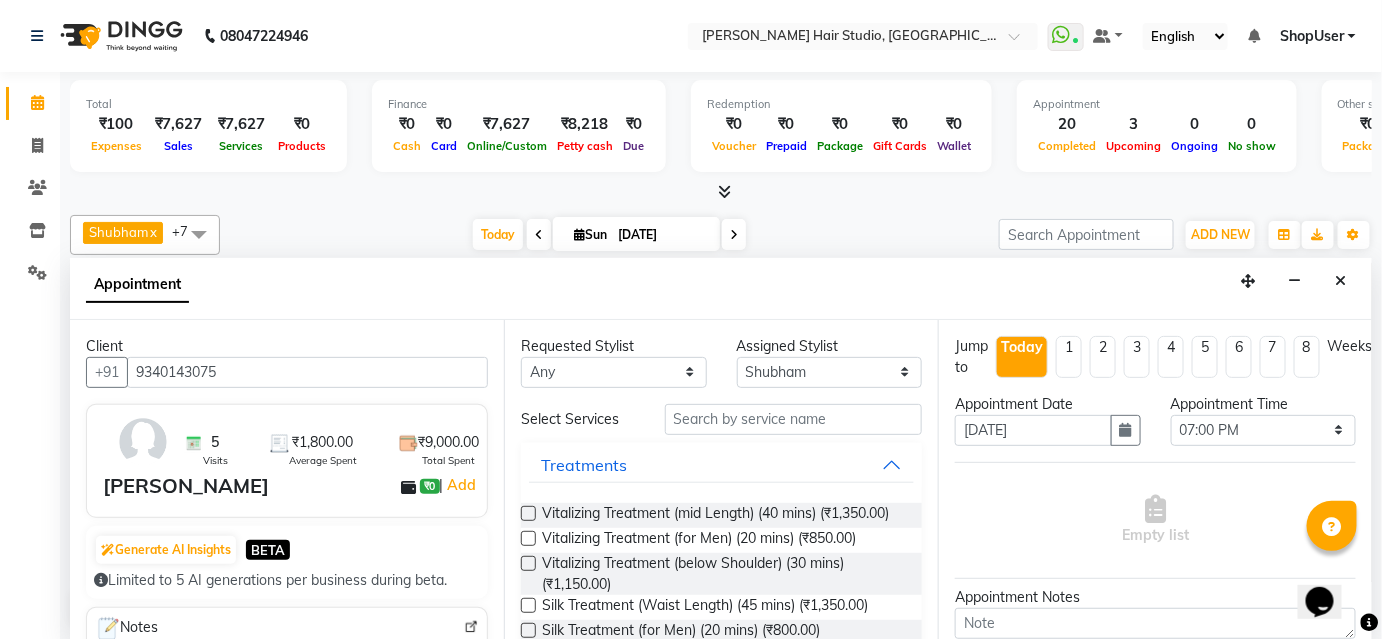 type on "9340143075" 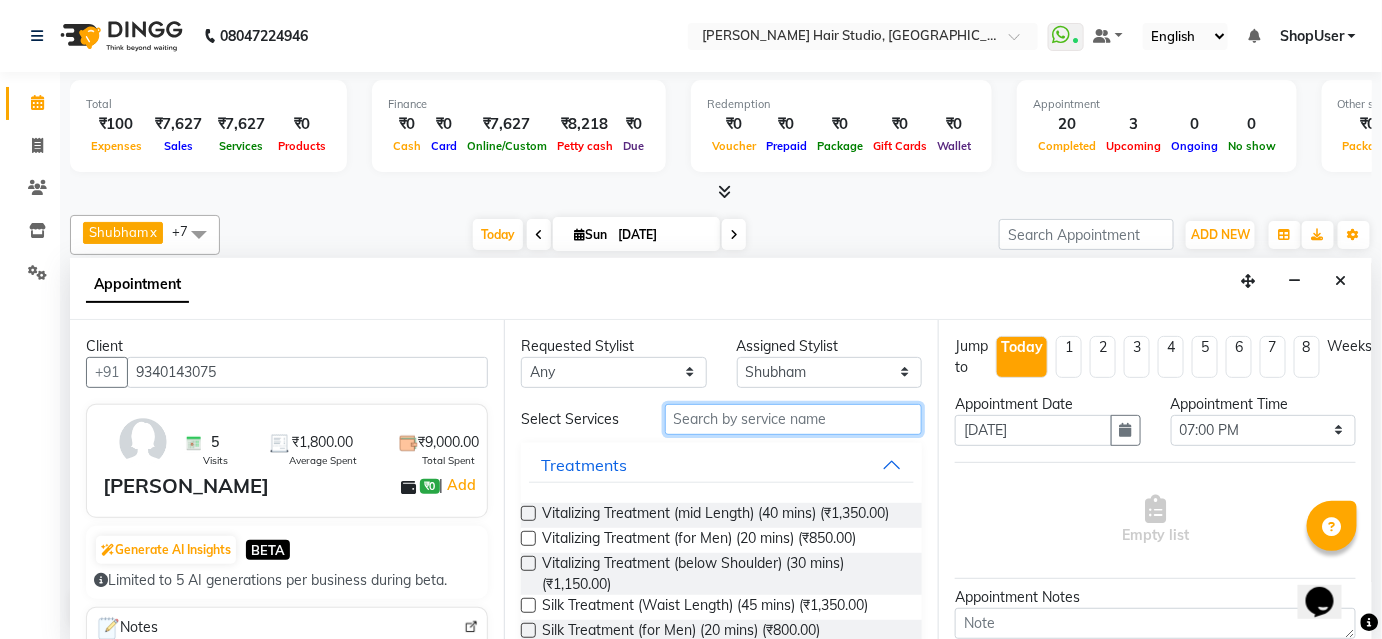 click at bounding box center (793, 419) 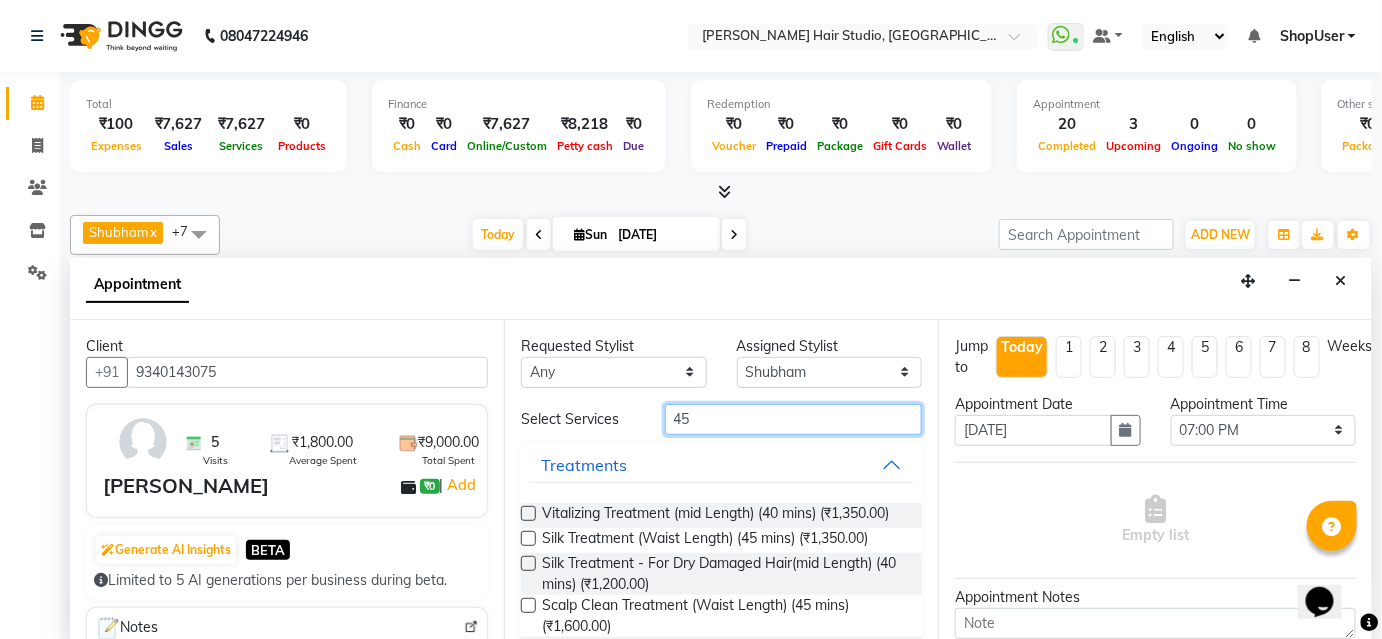 type on "45" 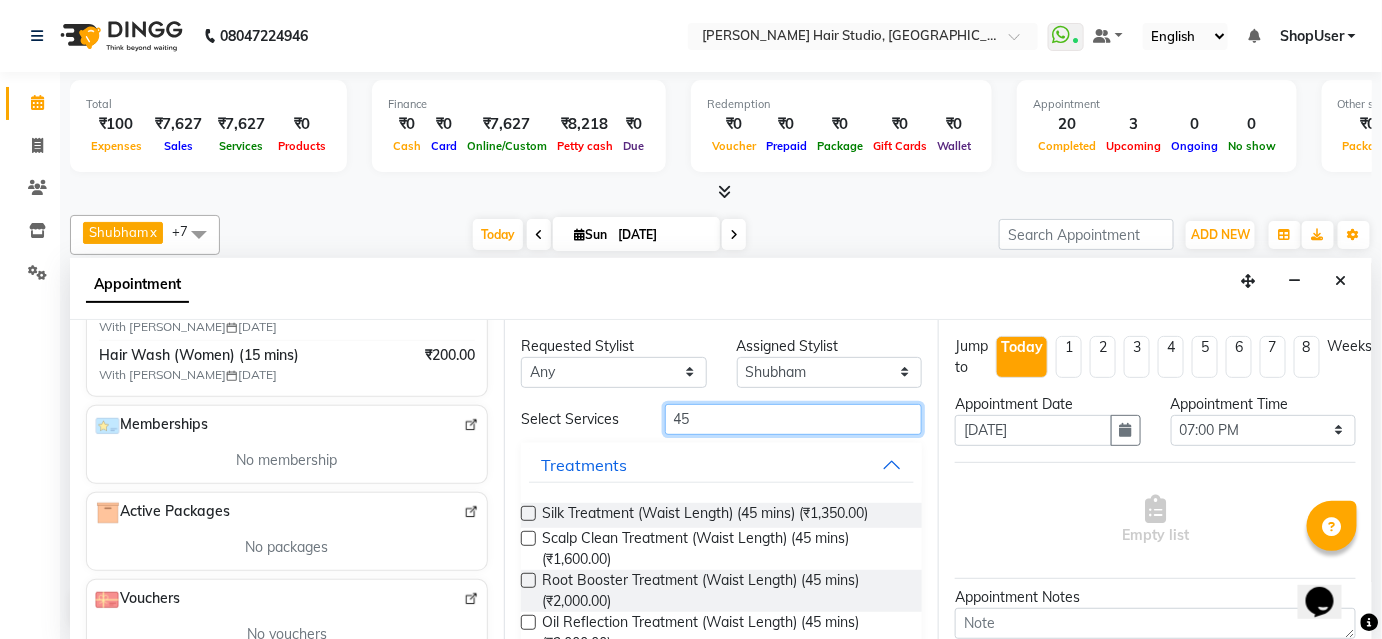 scroll, scrollTop: 512, scrollLeft: 0, axis: vertical 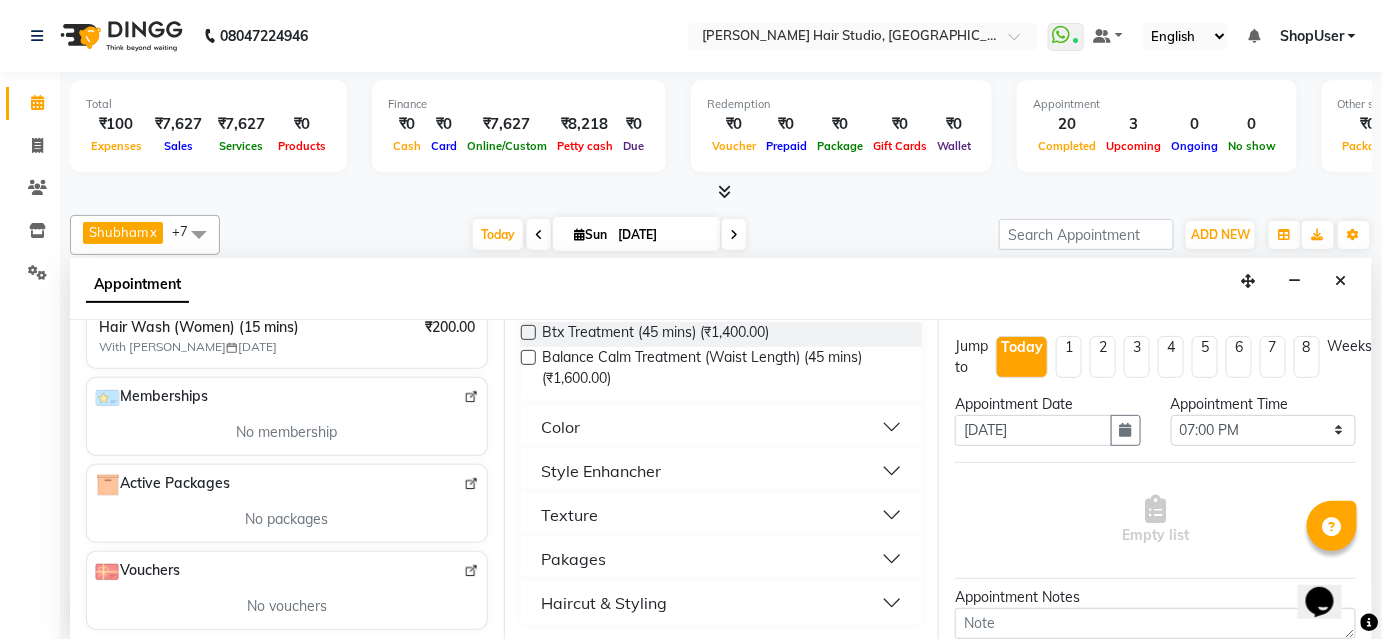 click on "Haircut & Styling" at bounding box center [604, 603] 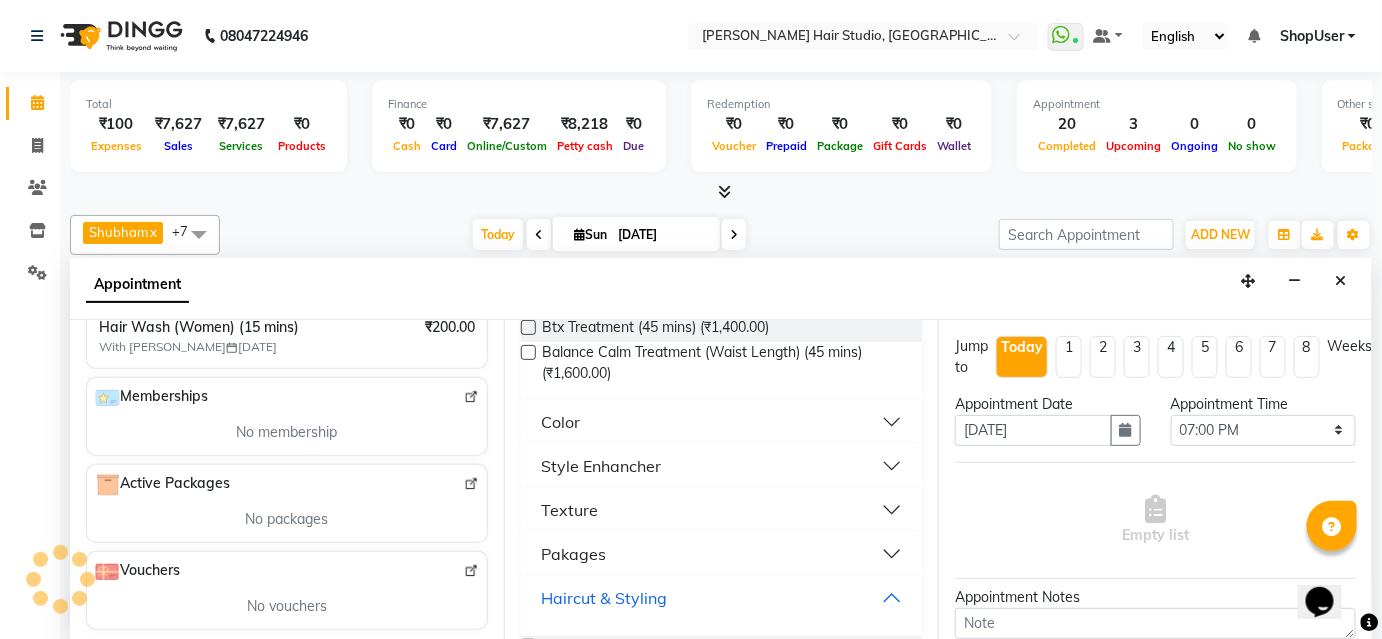 scroll, scrollTop: 546, scrollLeft: 0, axis: vertical 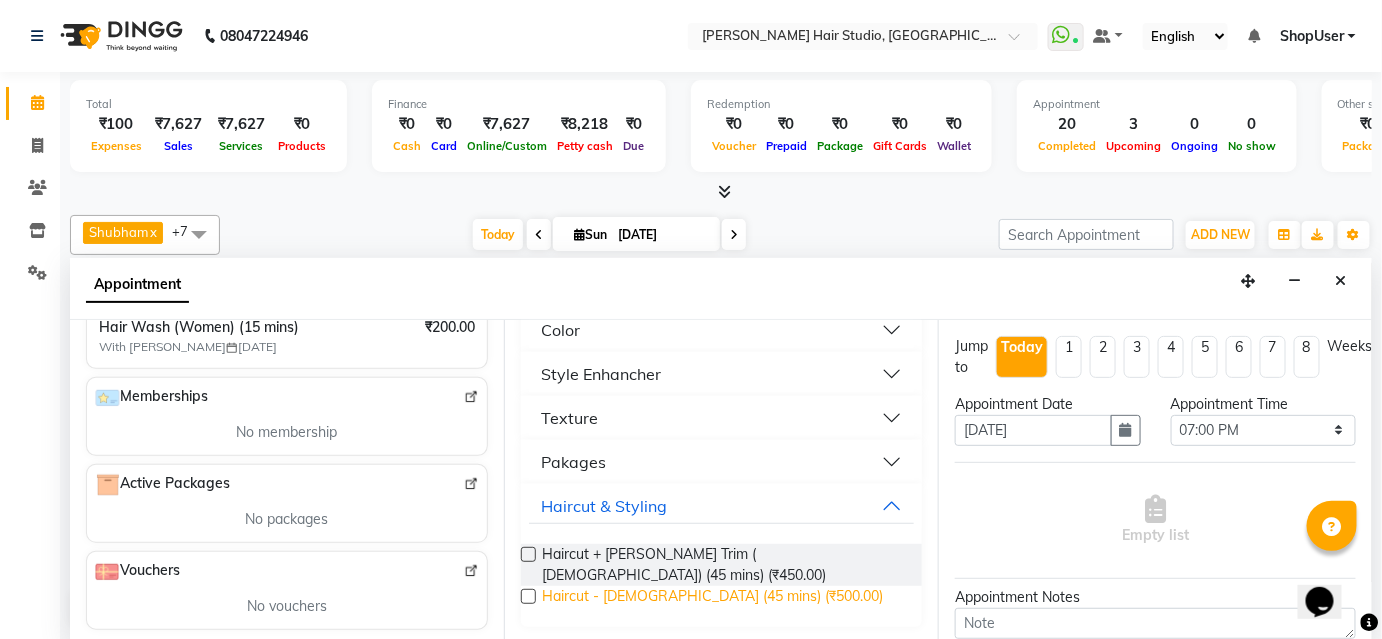 click on "Haircut - Female (45 mins) (₹500.00)" at bounding box center (712, 598) 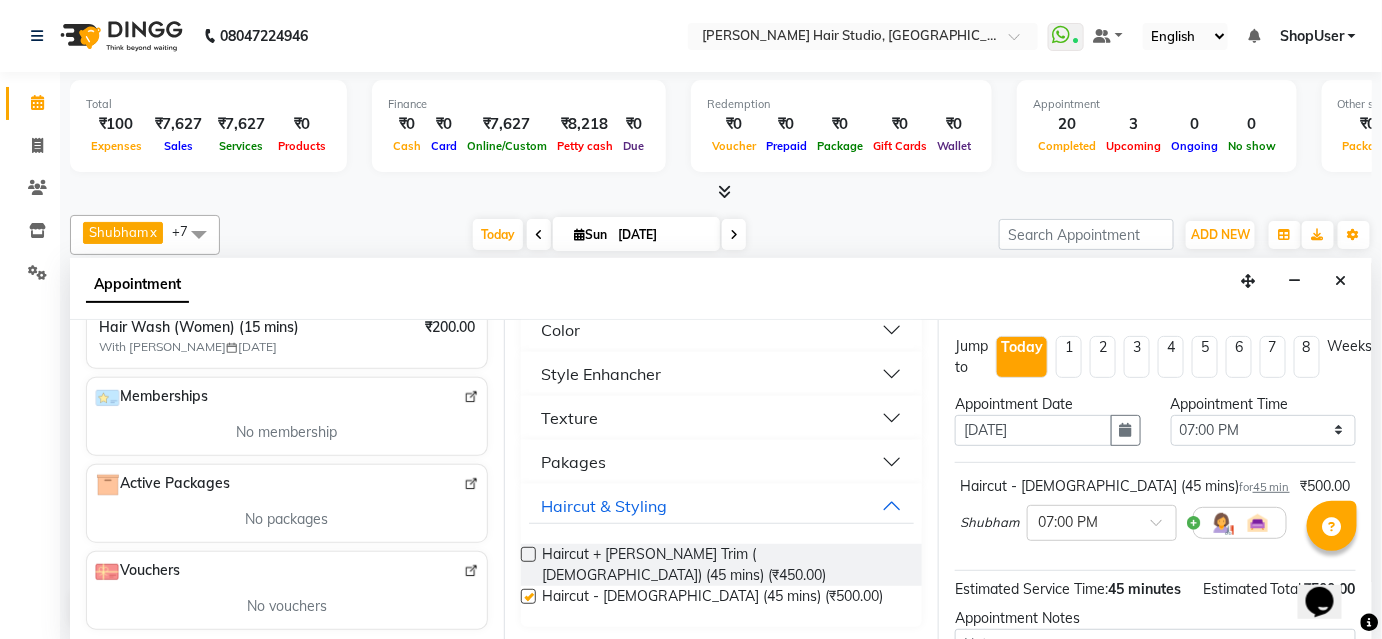 checkbox on "false" 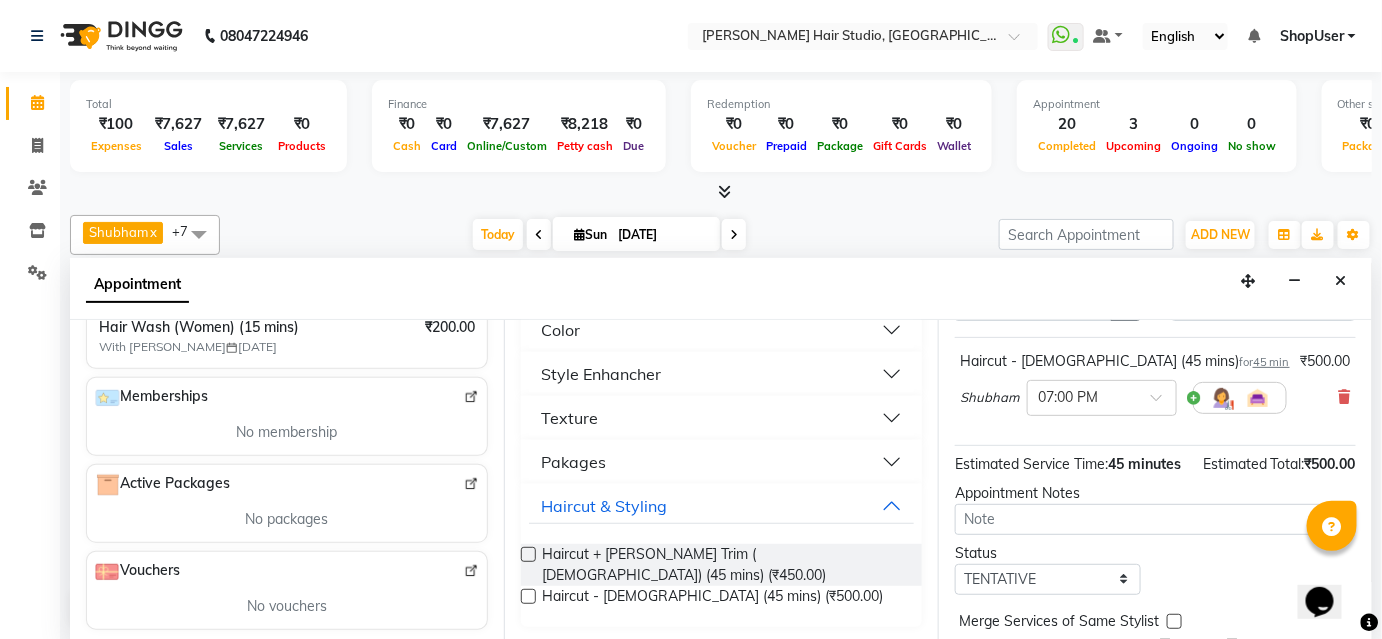 scroll, scrollTop: 224, scrollLeft: 0, axis: vertical 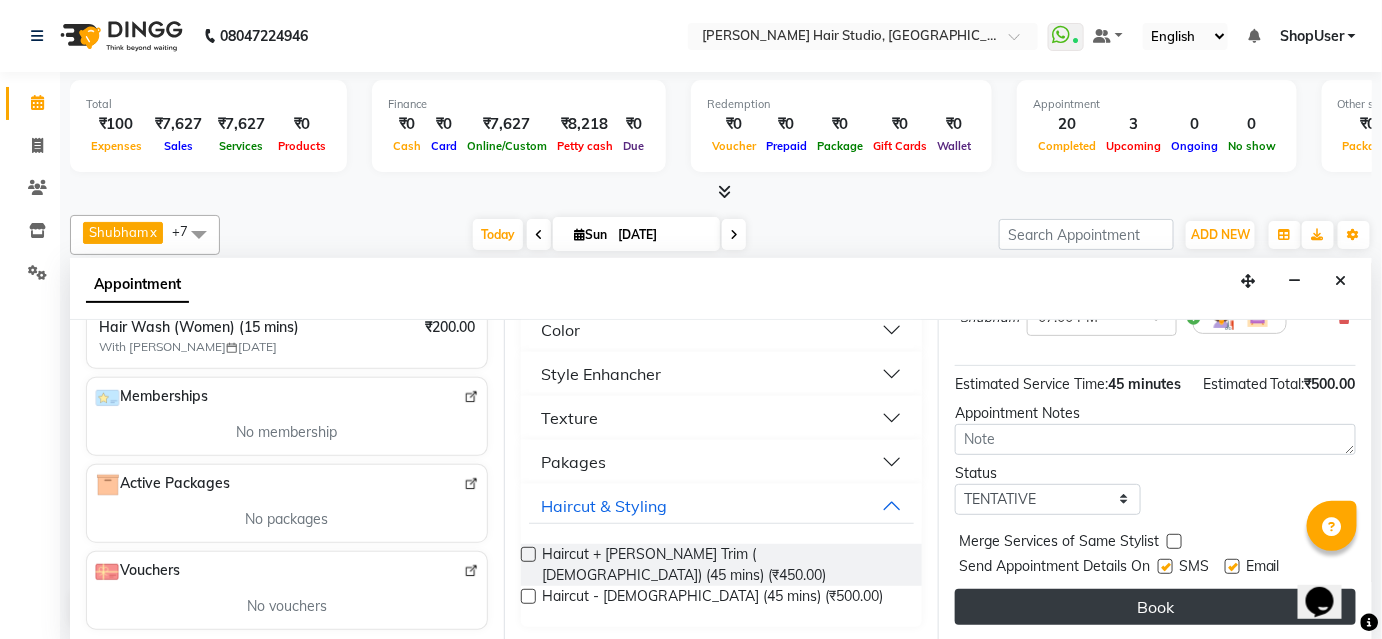 click on "Book" at bounding box center (1155, 607) 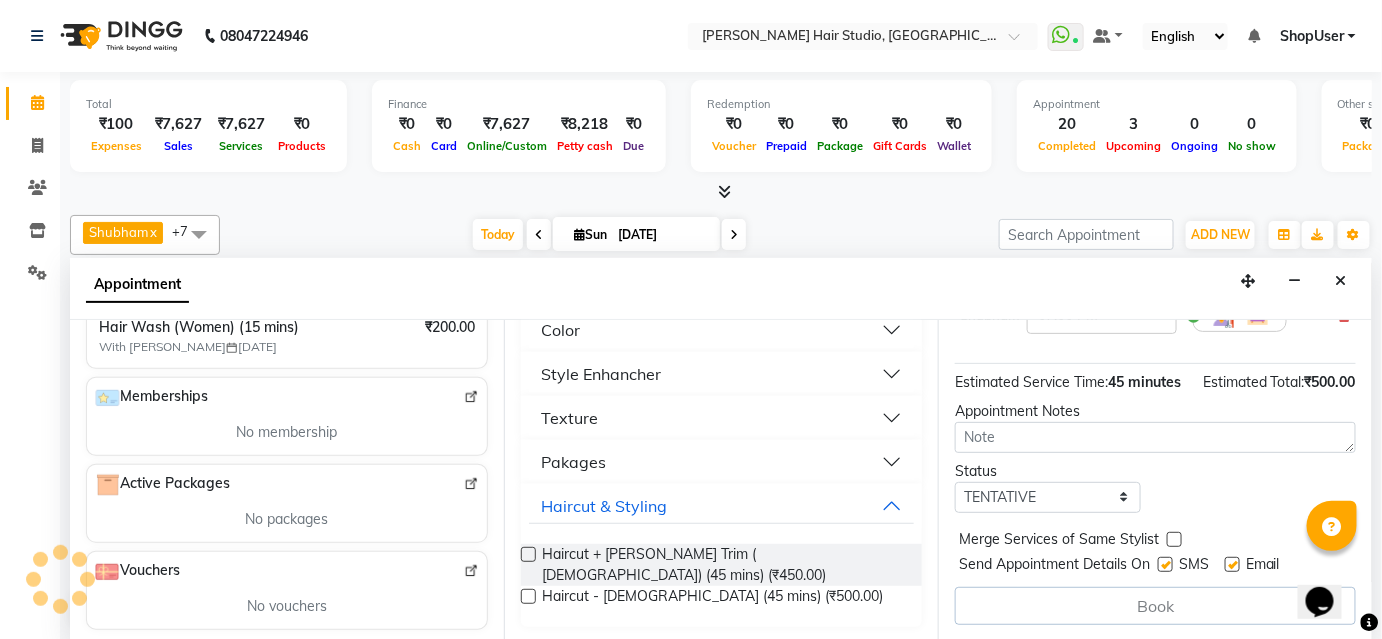 scroll, scrollTop: 225, scrollLeft: 0, axis: vertical 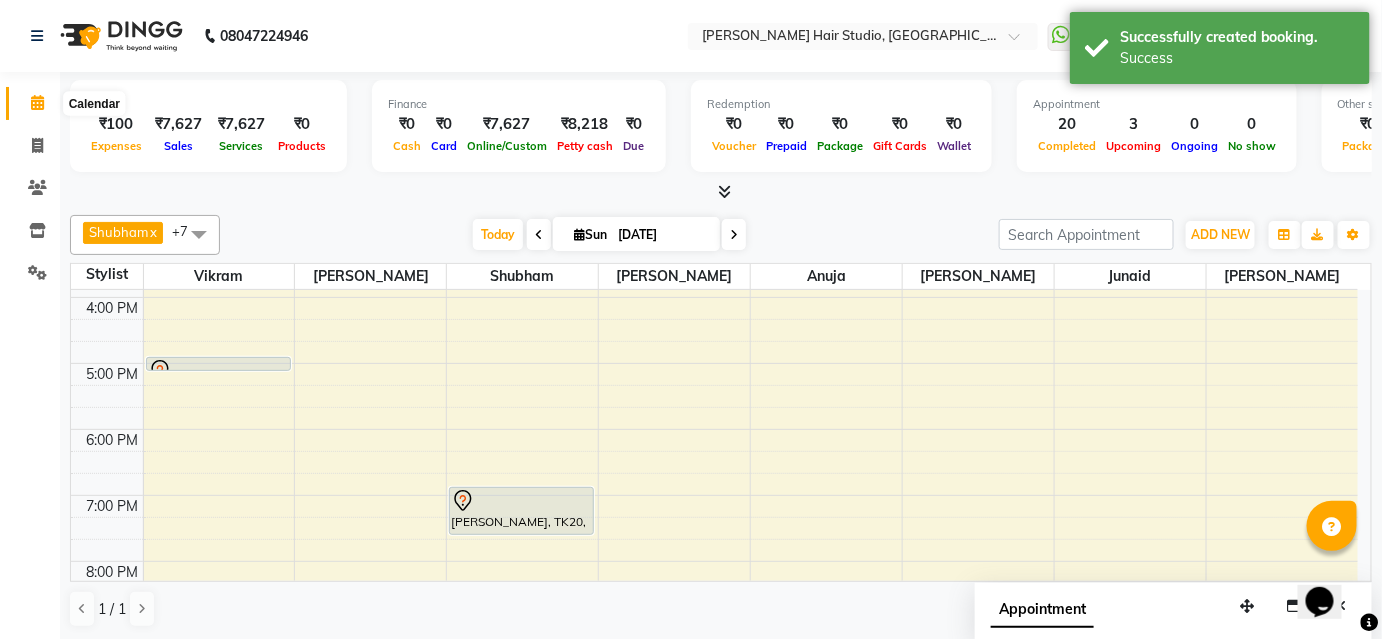 click 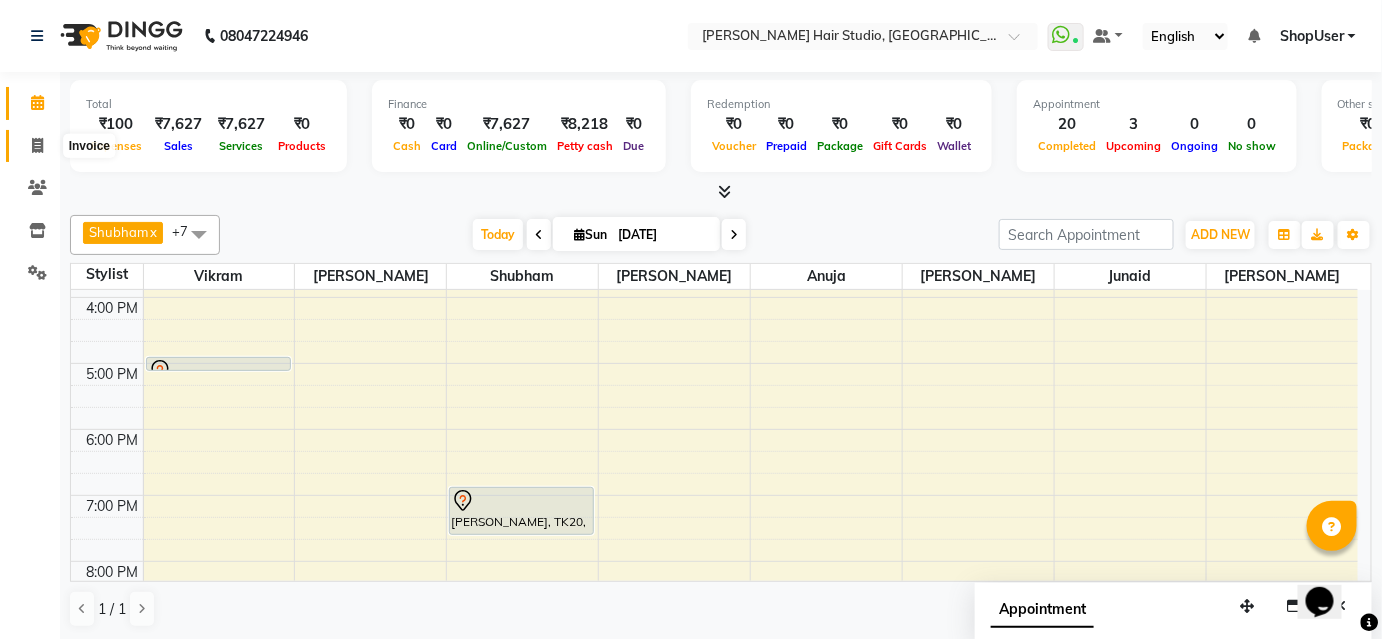 click 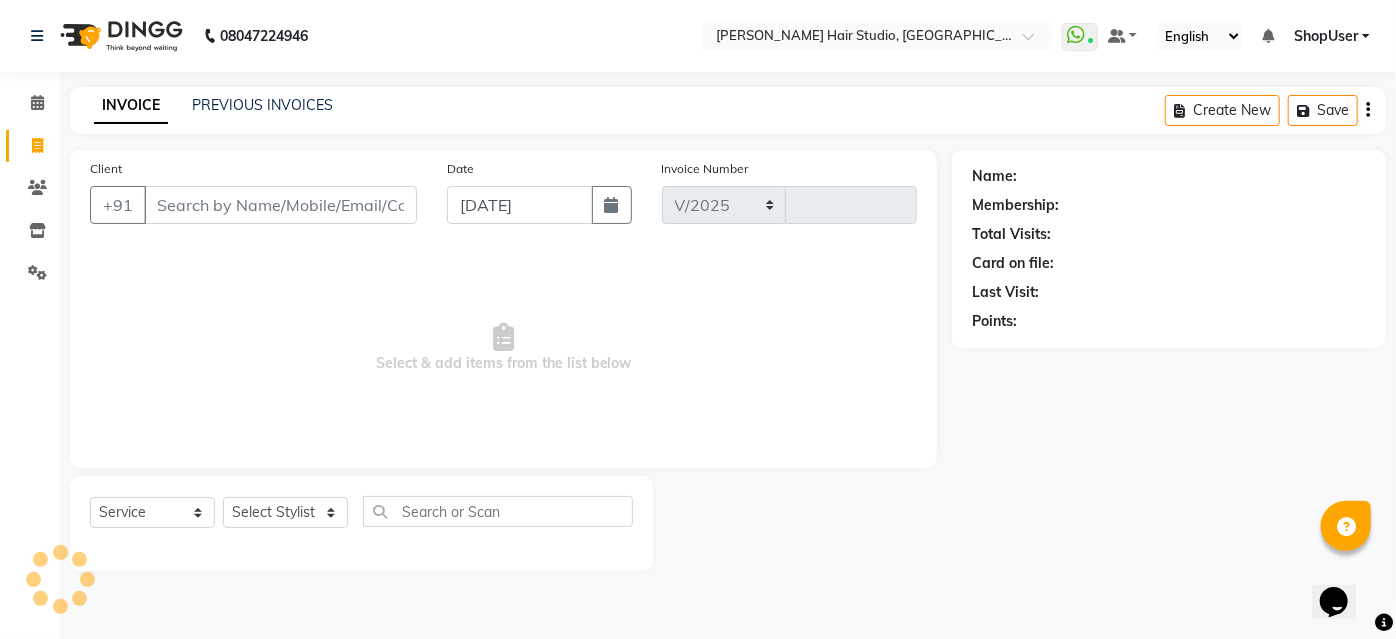 select on "627" 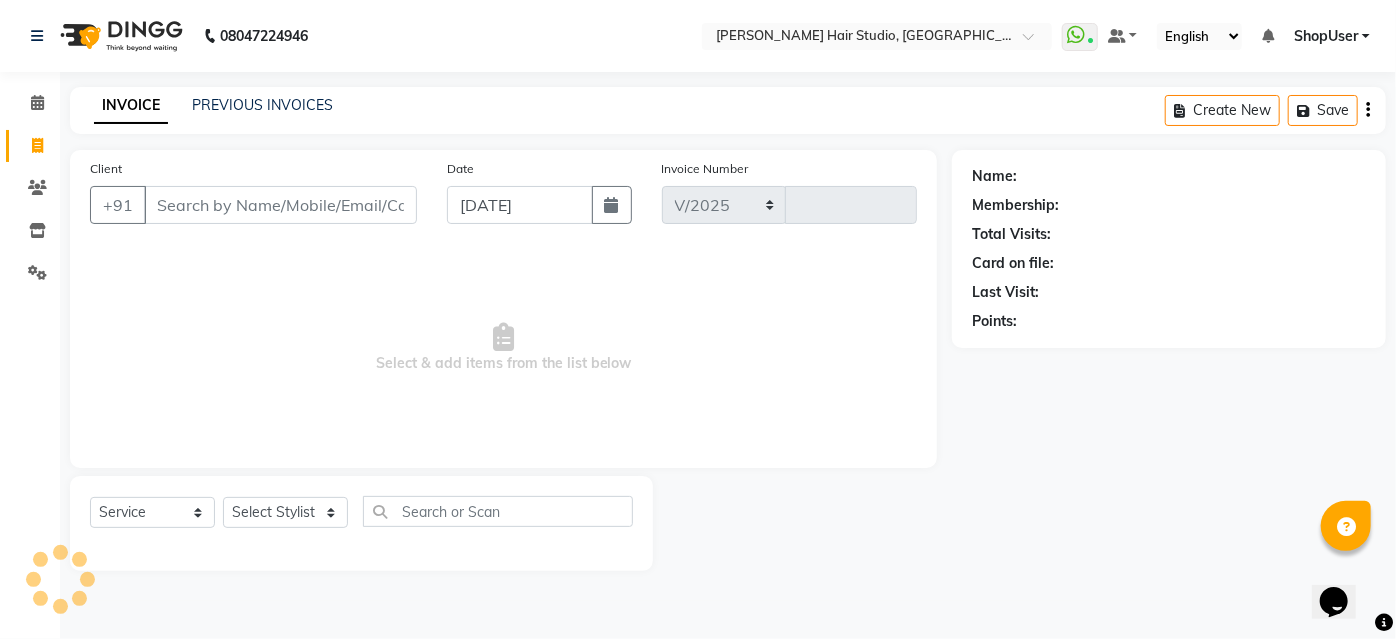 type on "3303" 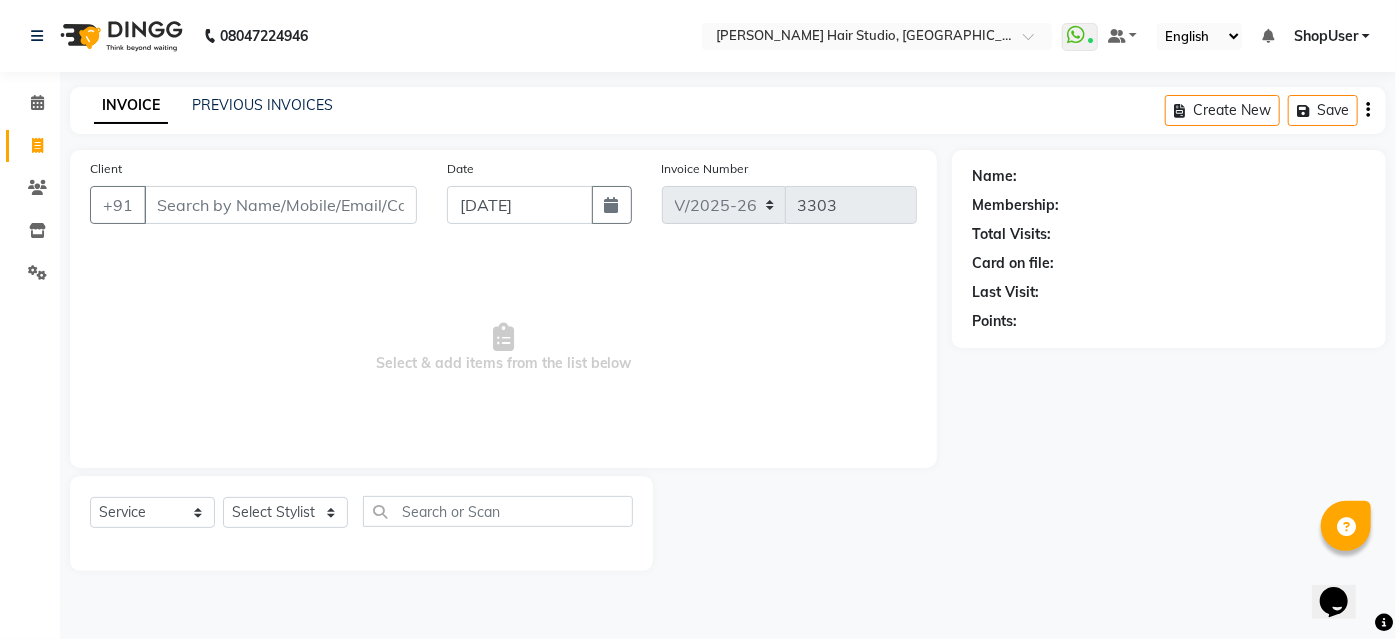 click on "Client" at bounding box center [280, 205] 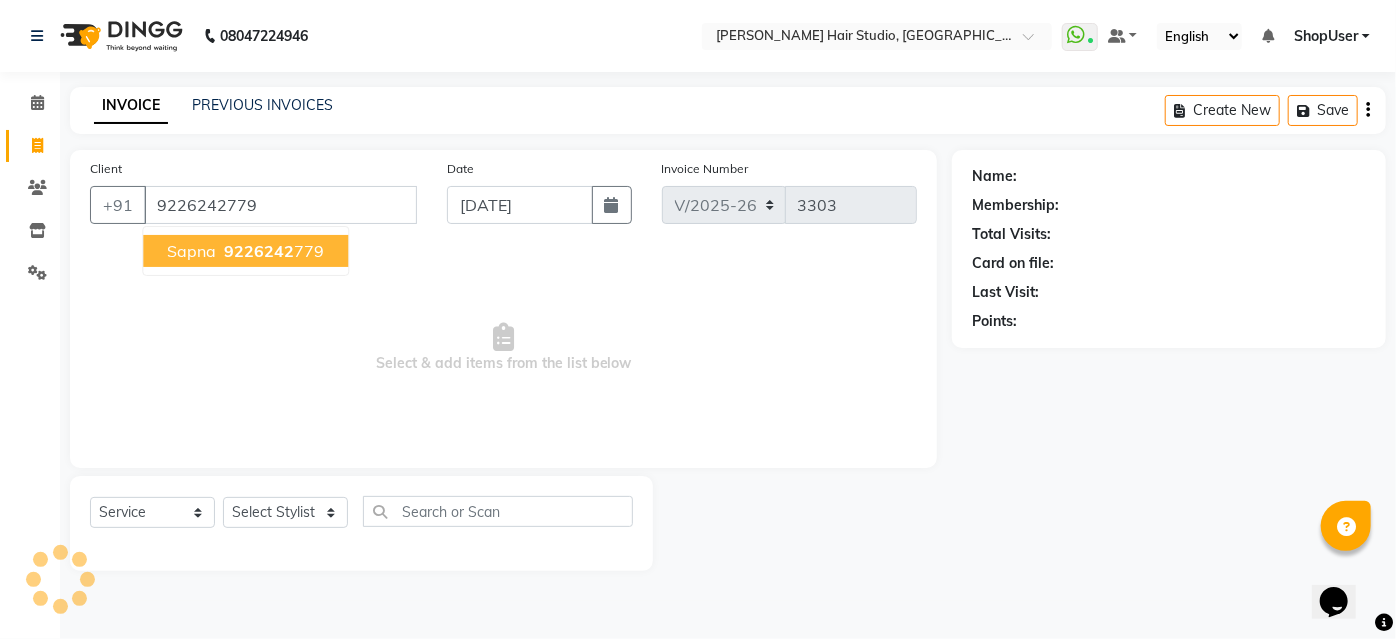 type on "9226242779" 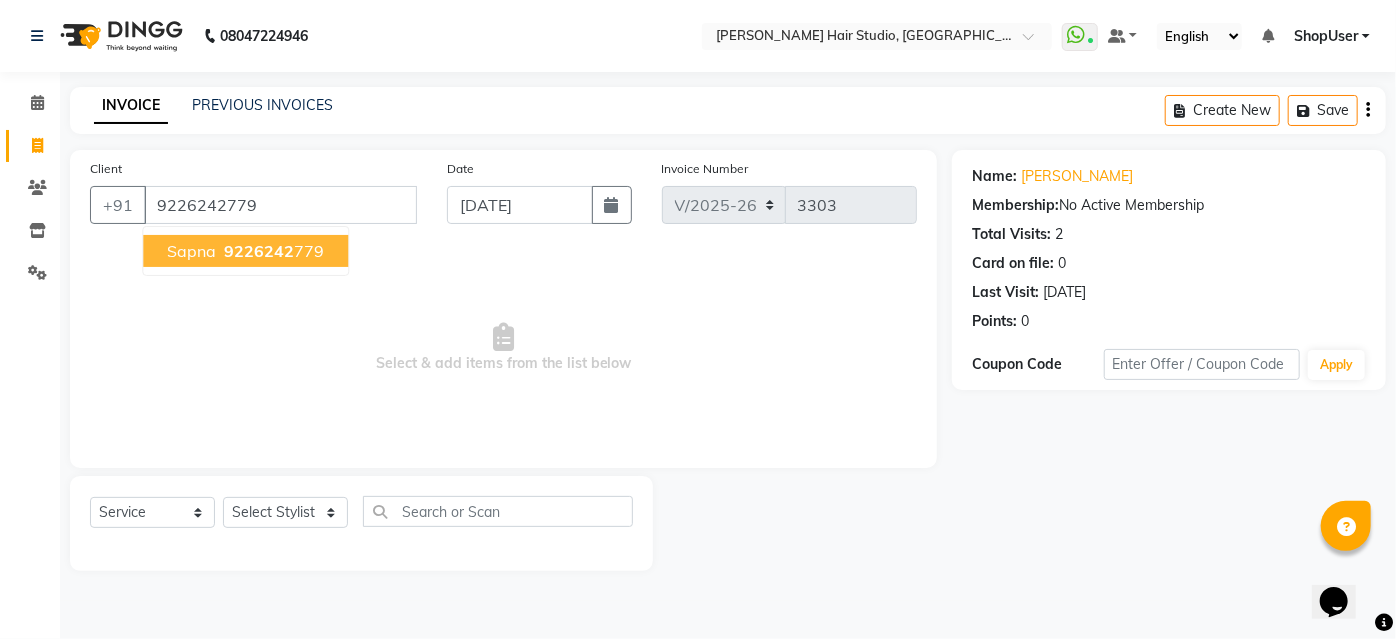 click on "9226242" at bounding box center (259, 251) 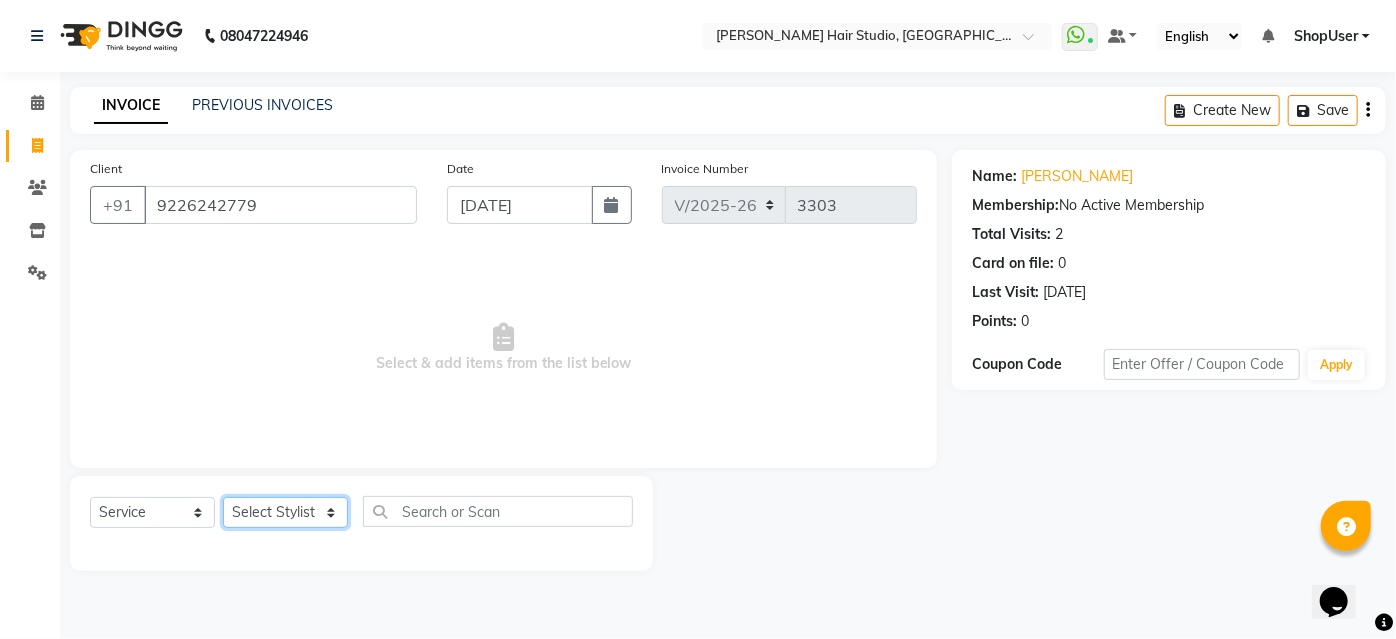click on "Select Stylist [PERSON_NAME] [PERSON_NAME] Avinash [PERSON_NAME] Pawan [PERSON_NAME] ShopUser [PERSON_NAME] Shweta [PERSON_NAME]" 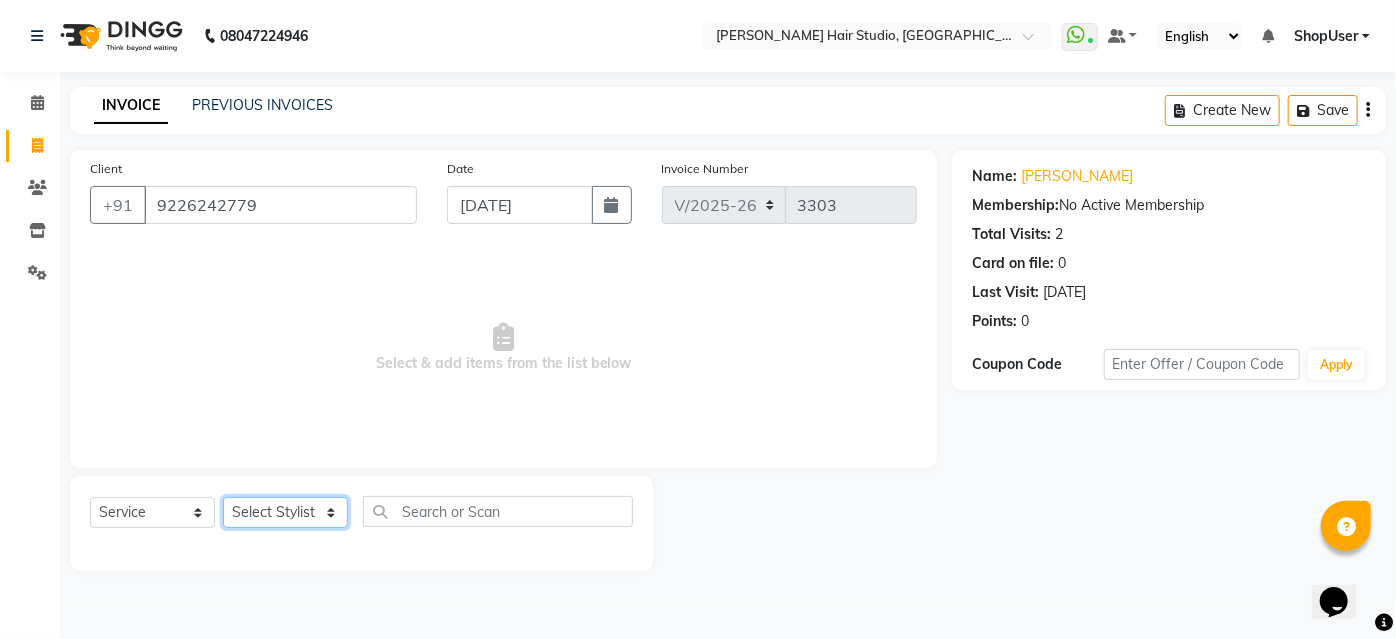 select on "34696" 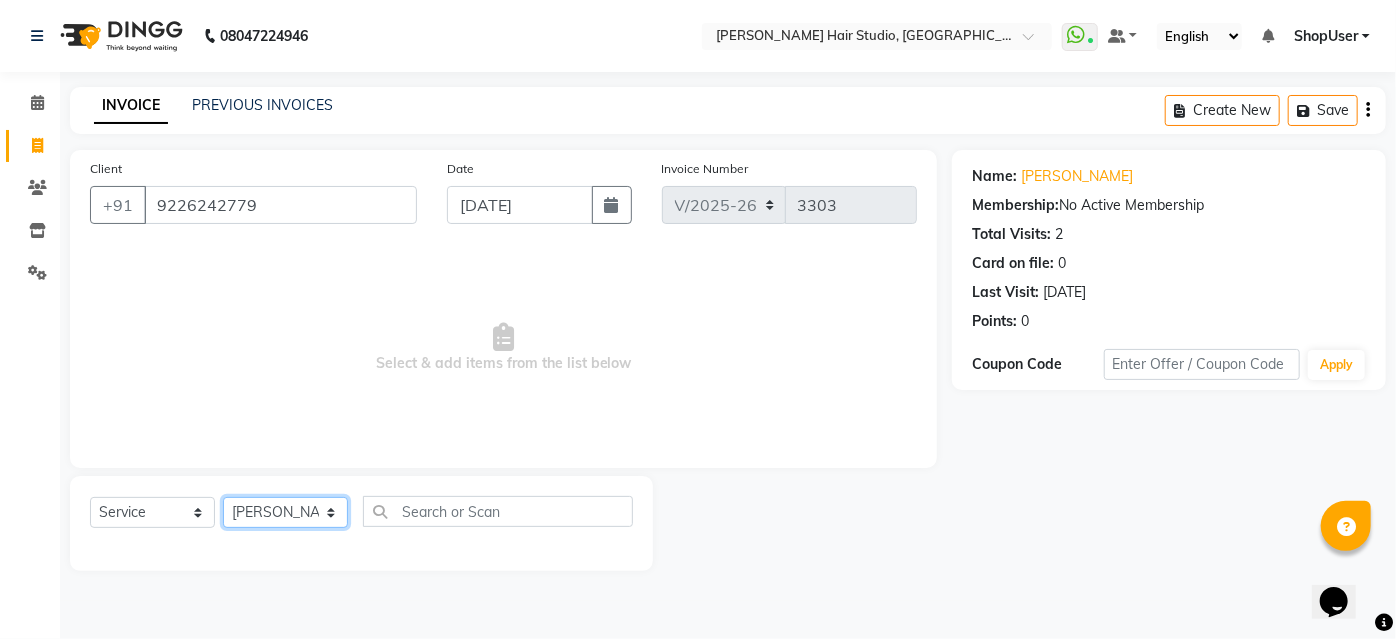 click on "Select Stylist [PERSON_NAME] [PERSON_NAME] Avinash [PERSON_NAME] Pawan [PERSON_NAME] ShopUser [PERSON_NAME] Shweta [PERSON_NAME]" 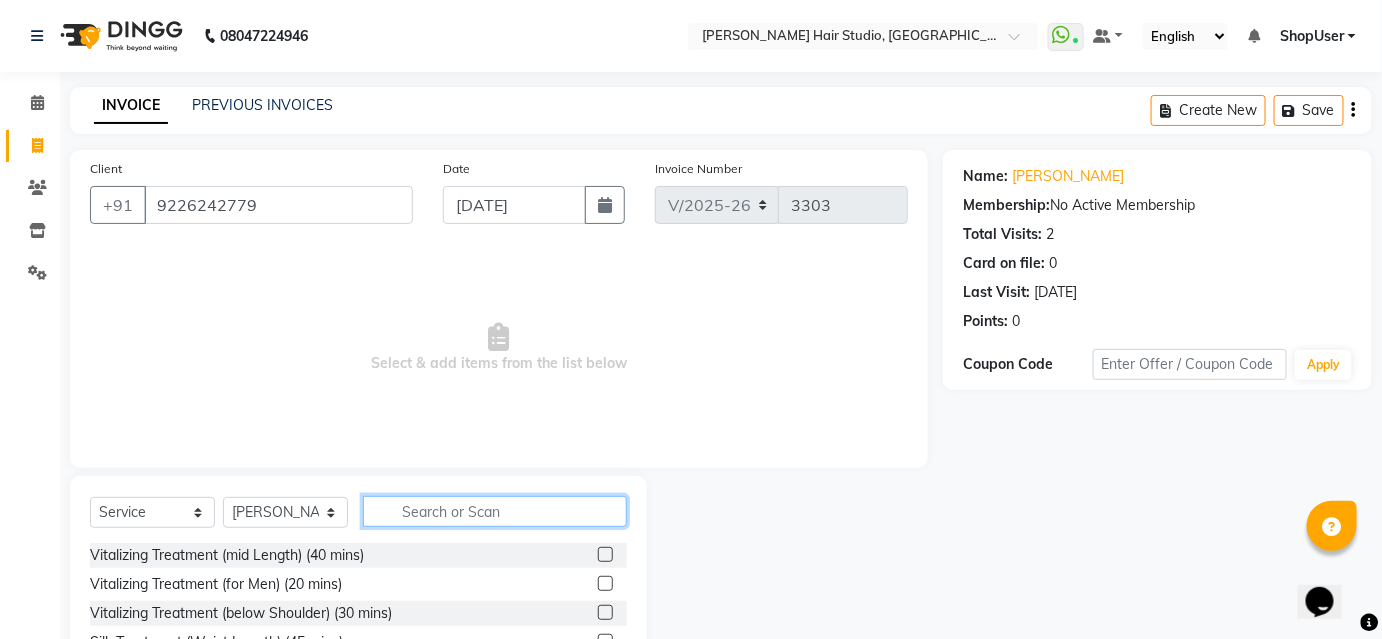 click 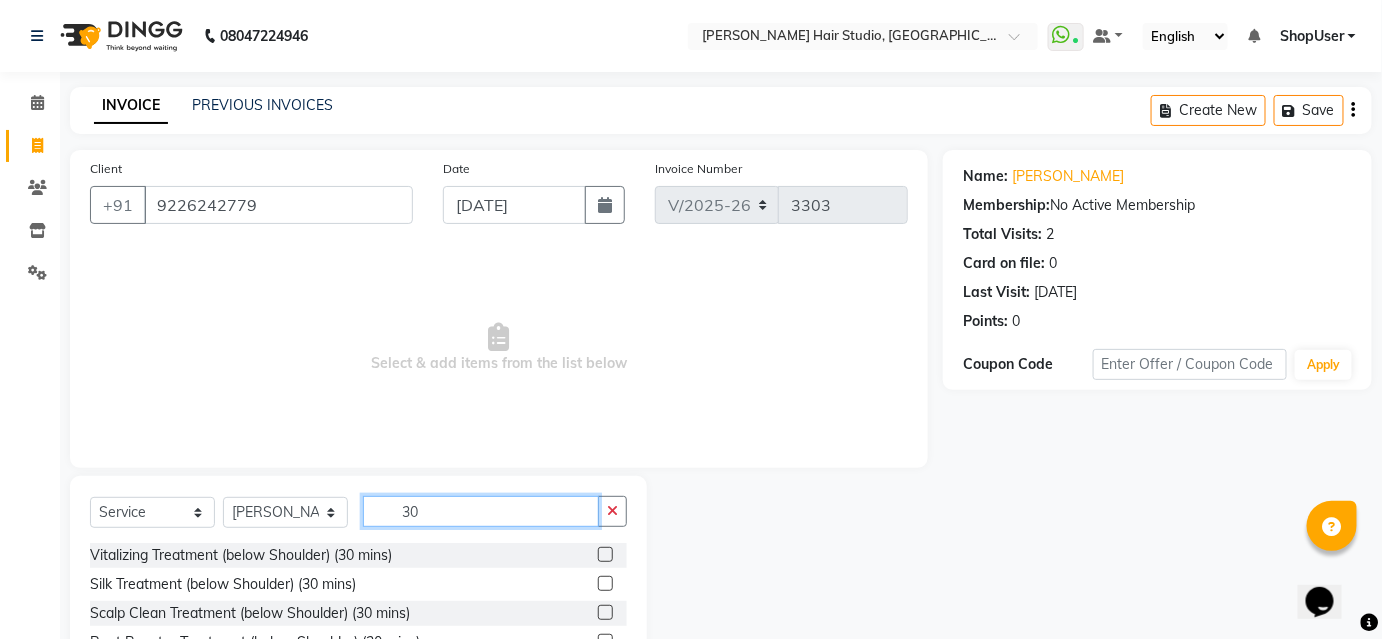 scroll, scrollTop: 293, scrollLeft: 0, axis: vertical 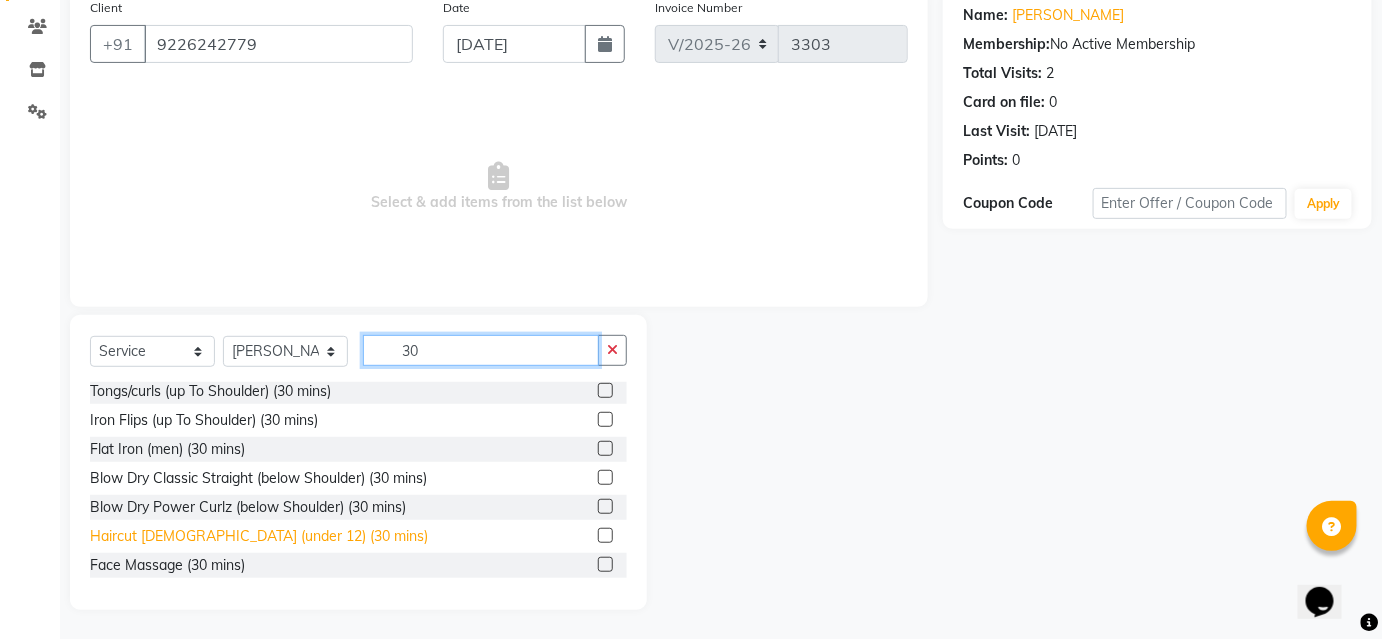 type on "30" 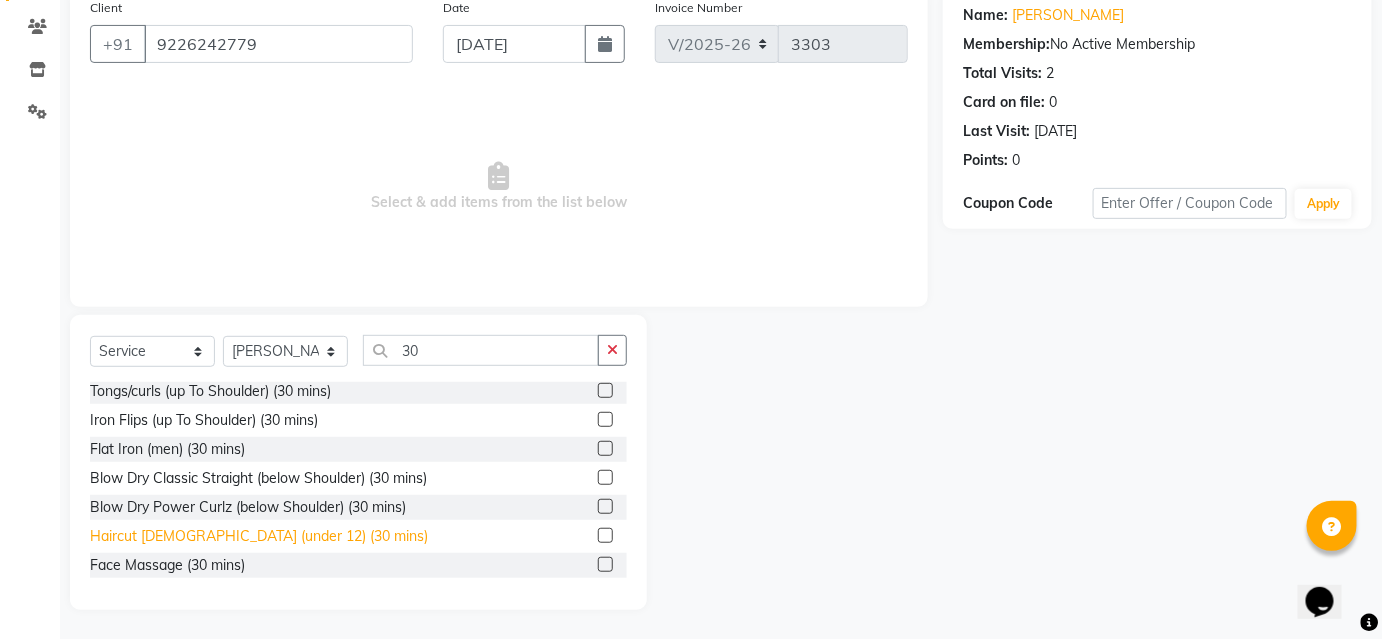 click on "Haircut [DEMOGRAPHIC_DATA] (under 12) (30 mins)" 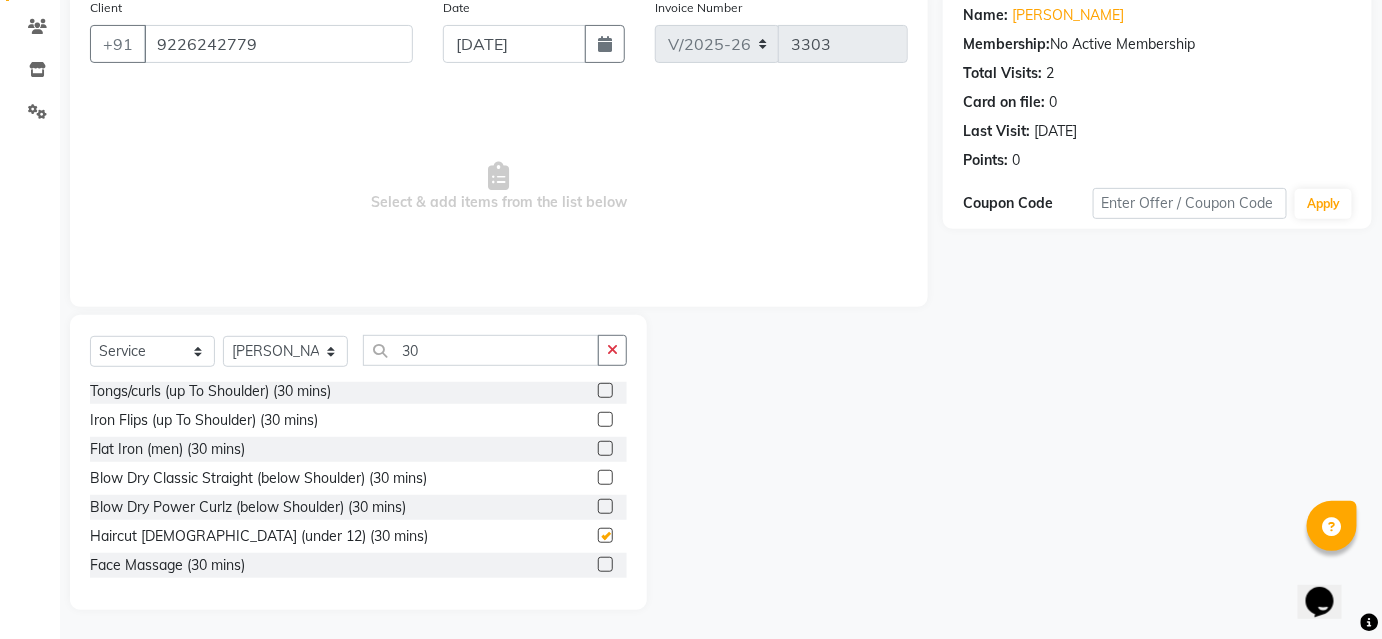 checkbox on "false" 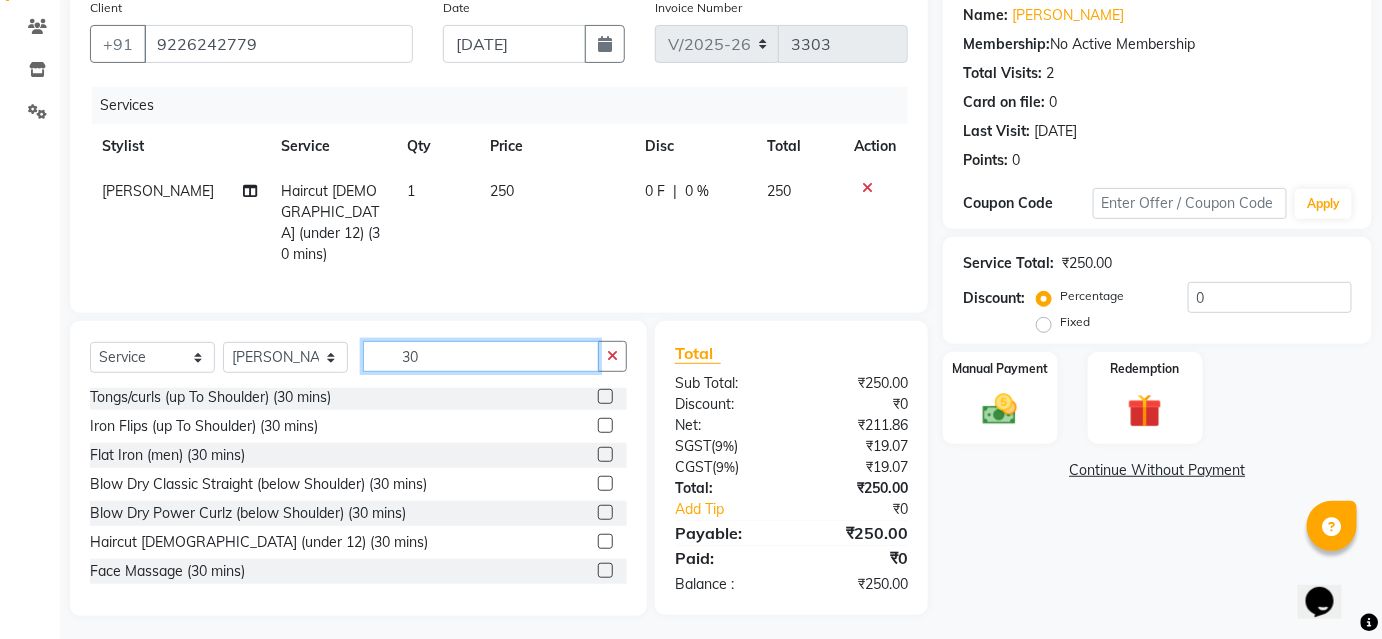 click on "30" 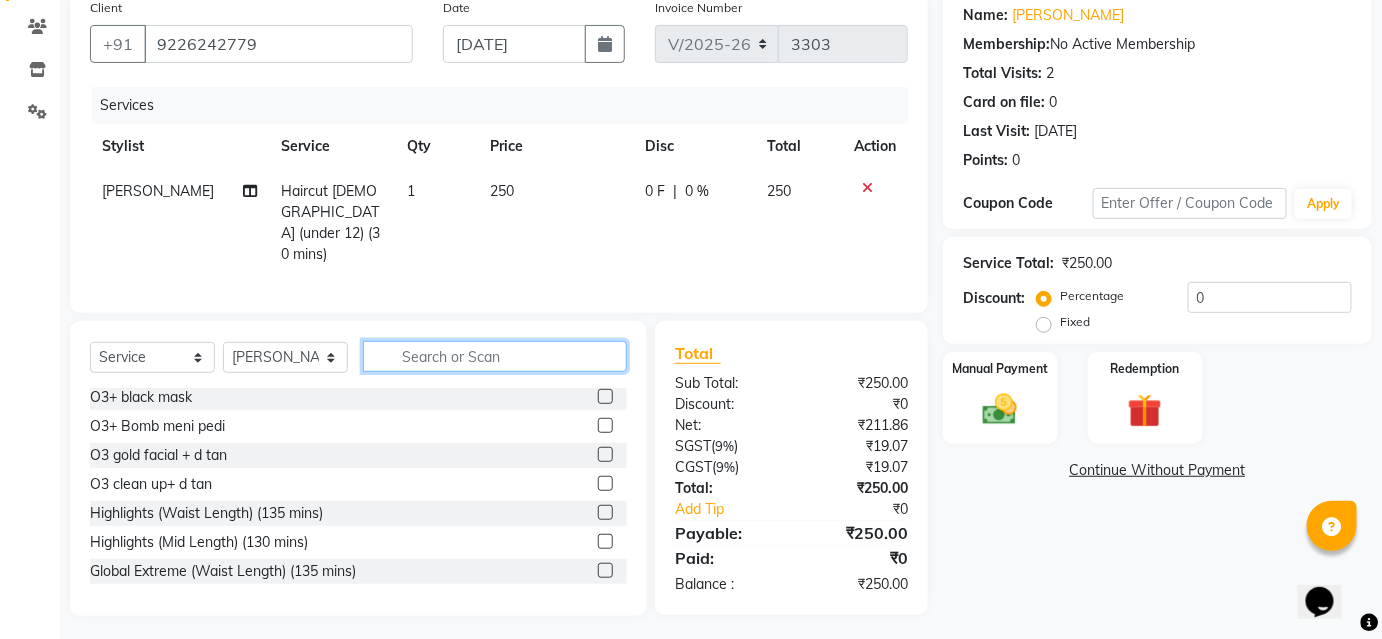 scroll, scrollTop: 640, scrollLeft: 0, axis: vertical 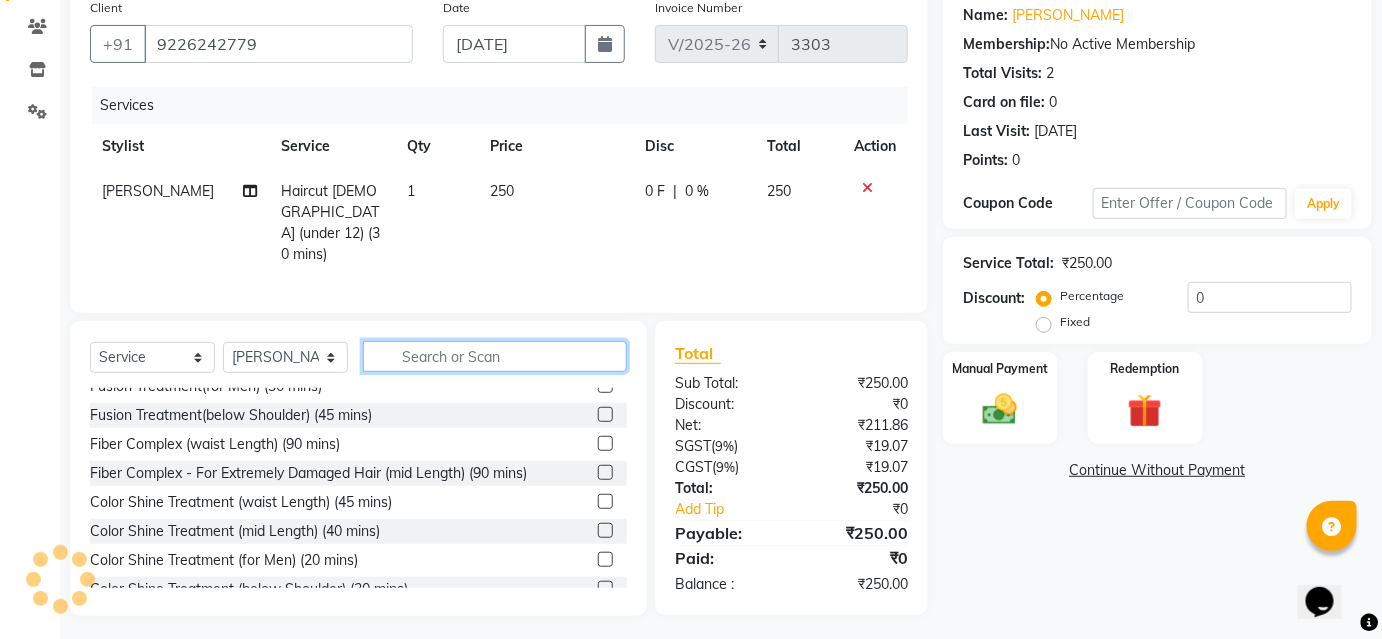 type 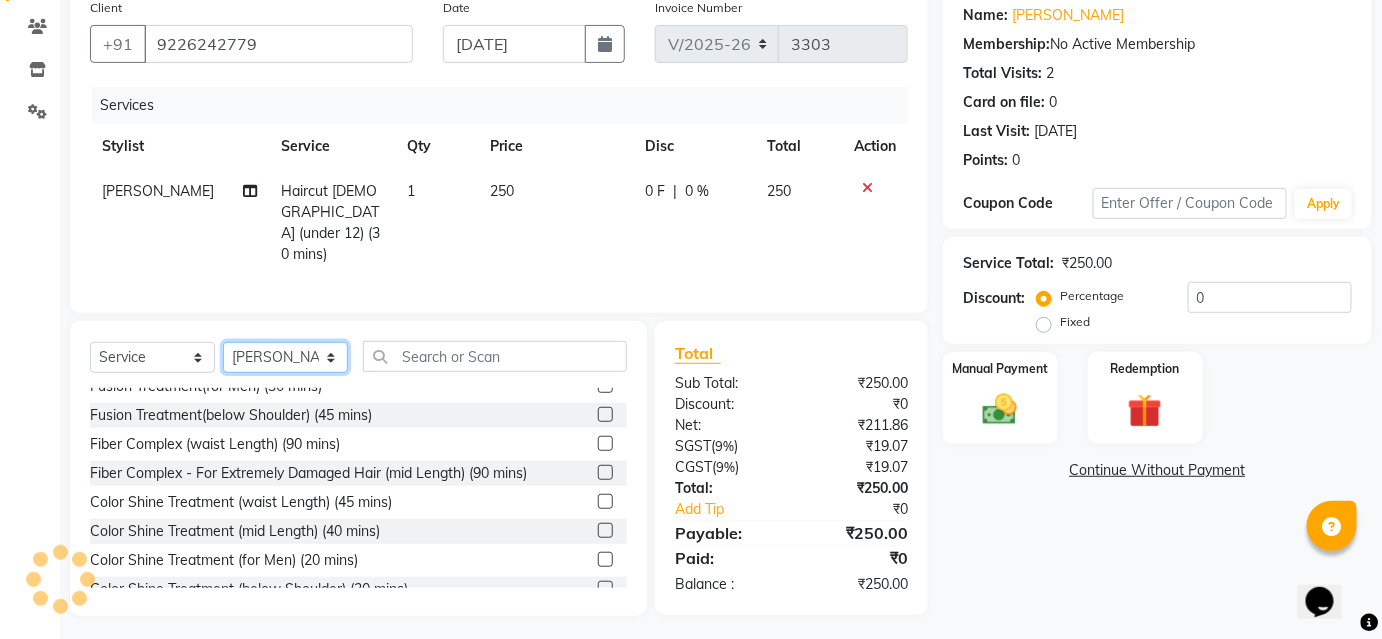 click on "Select Stylist [PERSON_NAME] [PERSON_NAME] Avinash [PERSON_NAME] Pawan [PERSON_NAME] ShopUser [PERSON_NAME] Shweta [PERSON_NAME]" 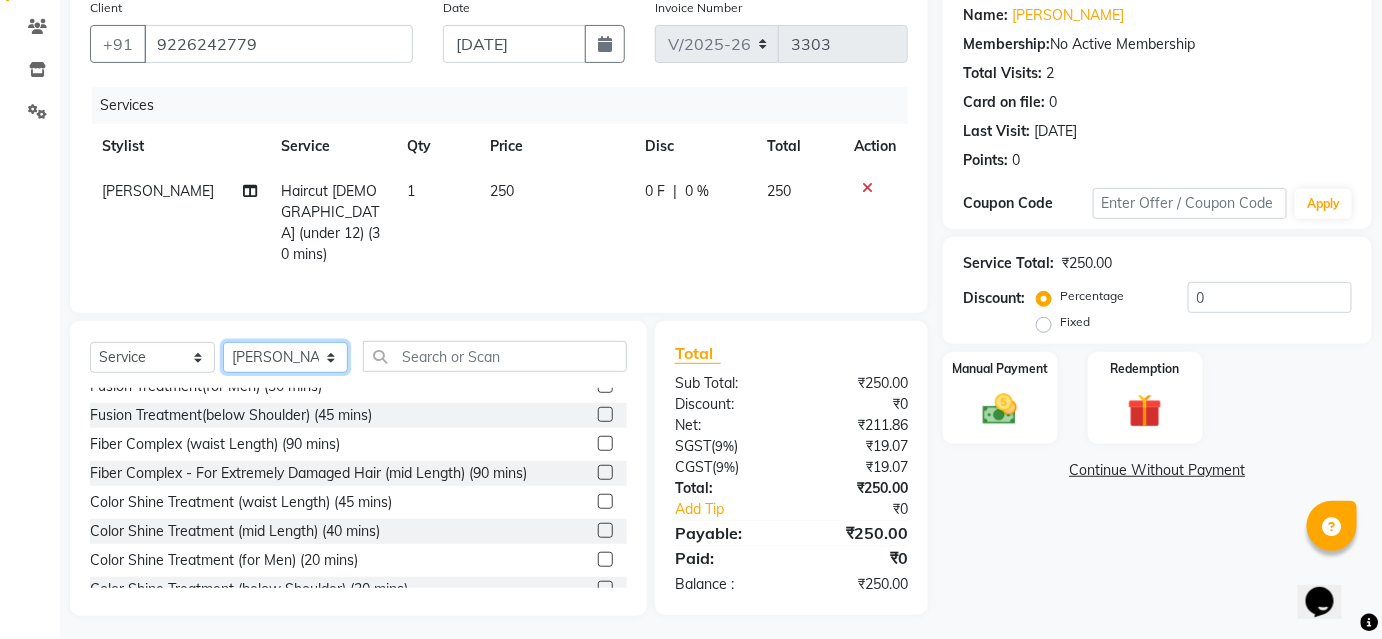 select on "39192" 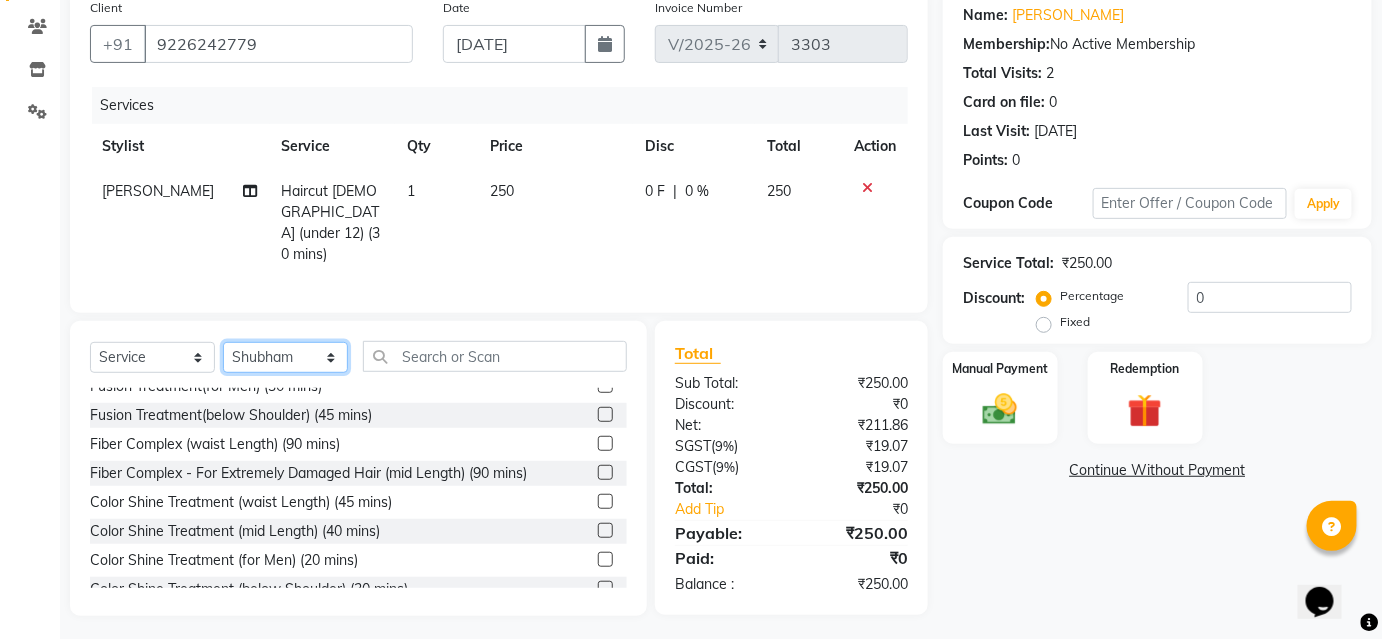 click on "Select Stylist [PERSON_NAME] [PERSON_NAME] Avinash [PERSON_NAME] Pawan [PERSON_NAME] ShopUser [PERSON_NAME] Shweta [PERSON_NAME]" 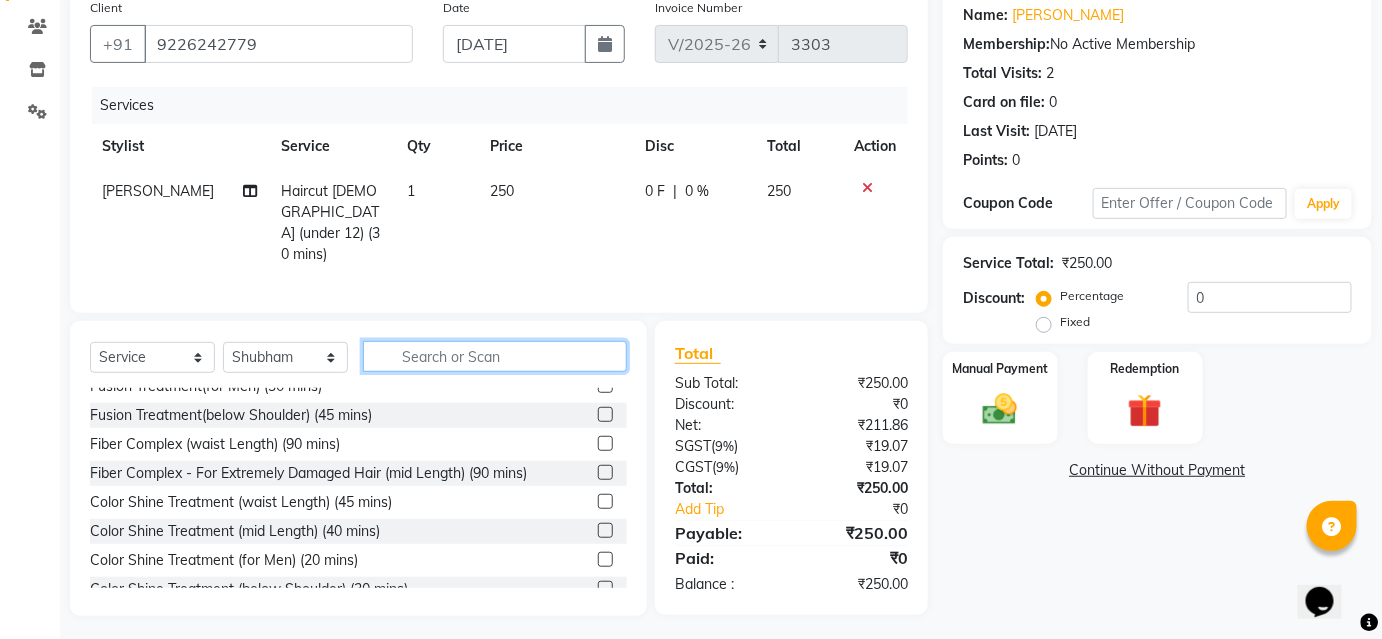 click 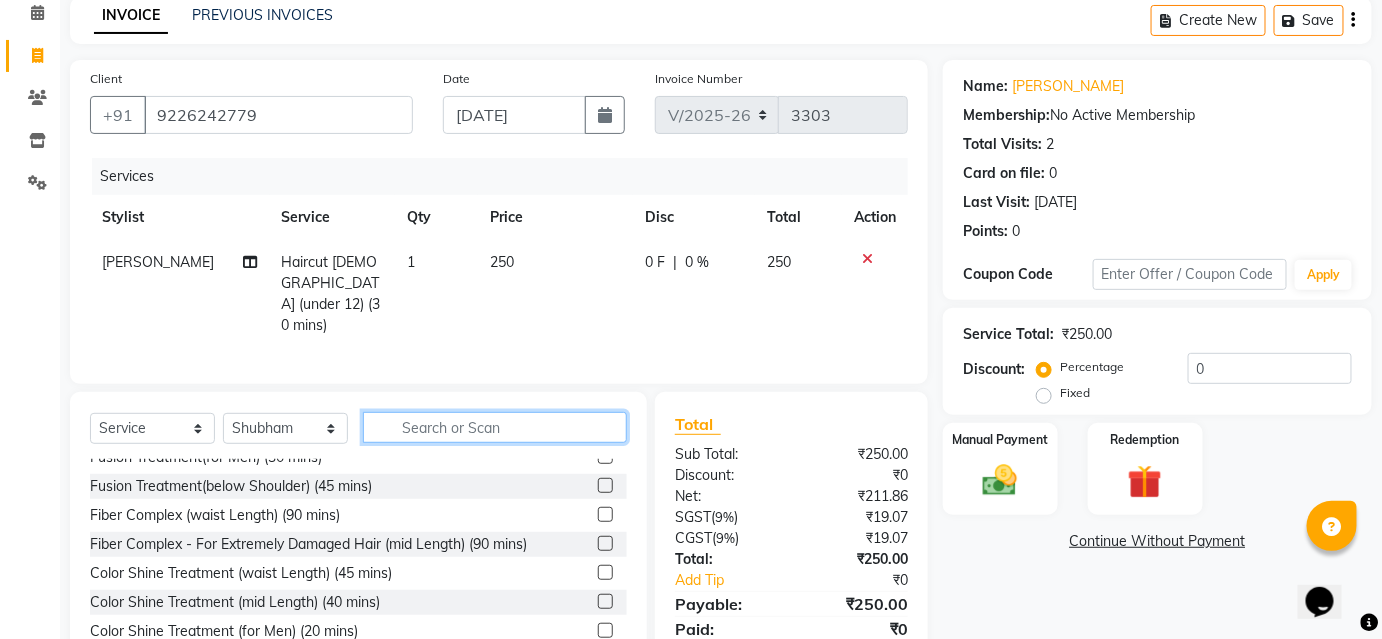scroll, scrollTop: 161, scrollLeft: 0, axis: vertical 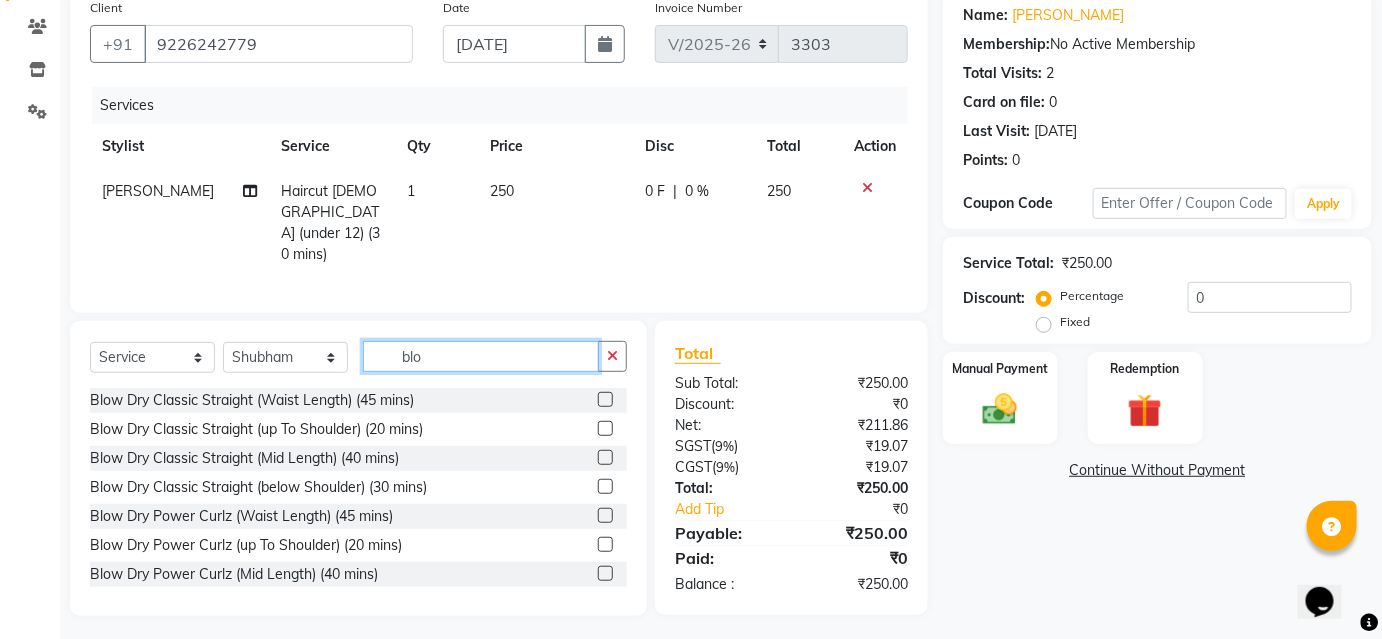 type on "blo" 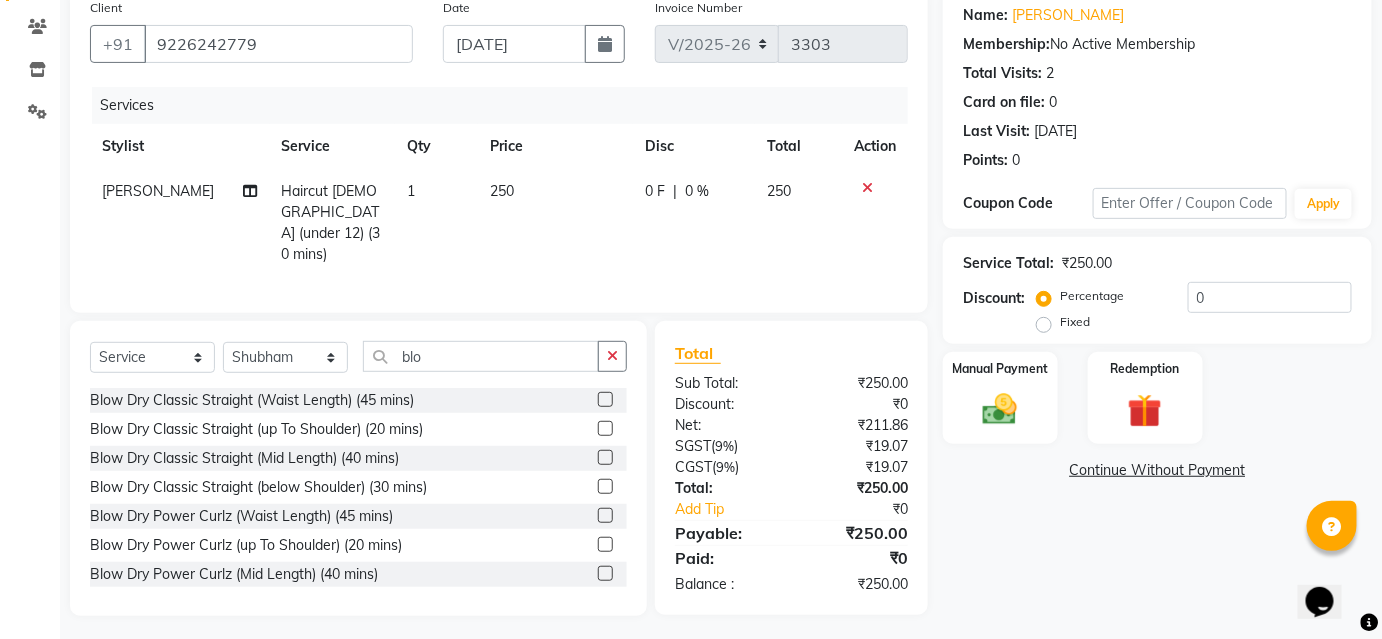 click on "Blow Dry Classic Straight (below Shoulder) (30 mins)" 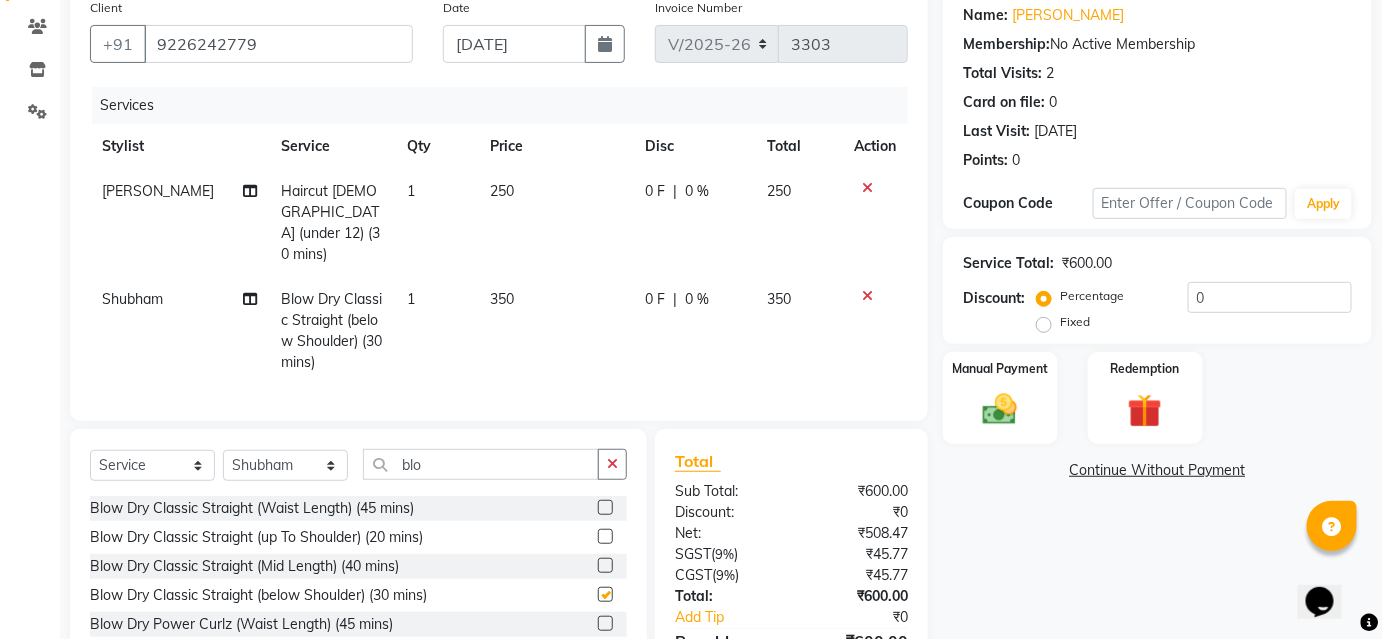 checkbox on "false" 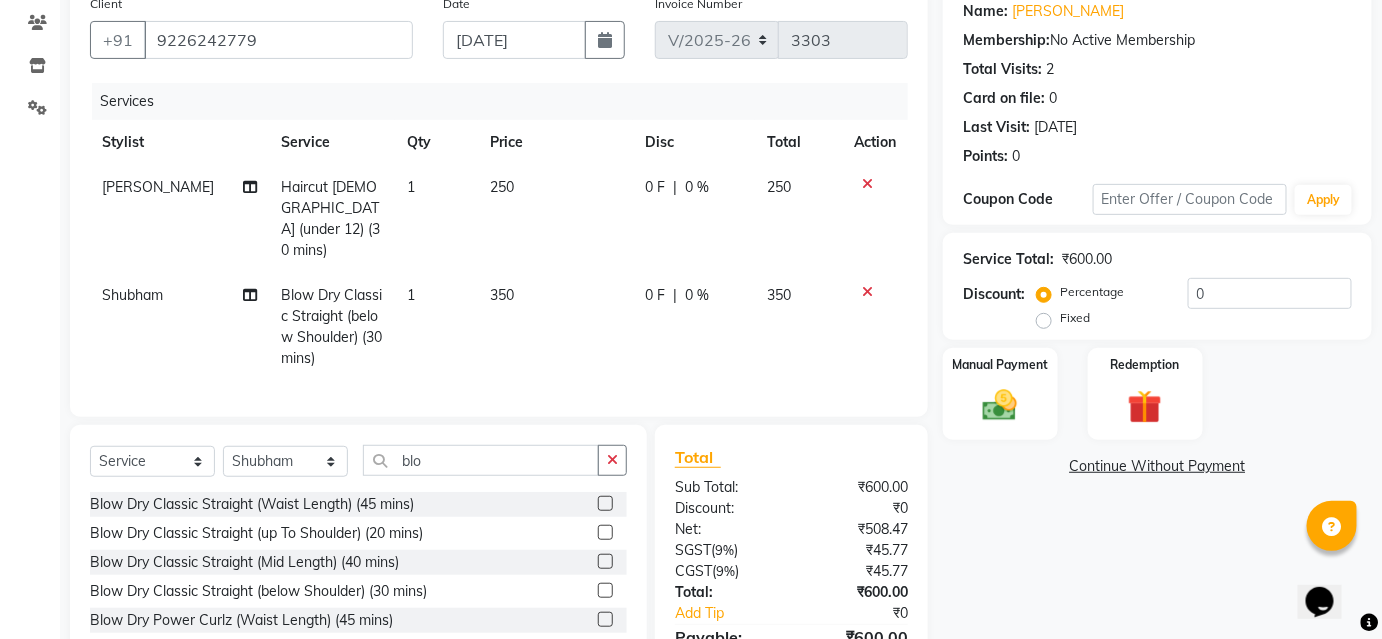 scroll, scrollTop: 268, scrollLeft: 0, axis: vertical 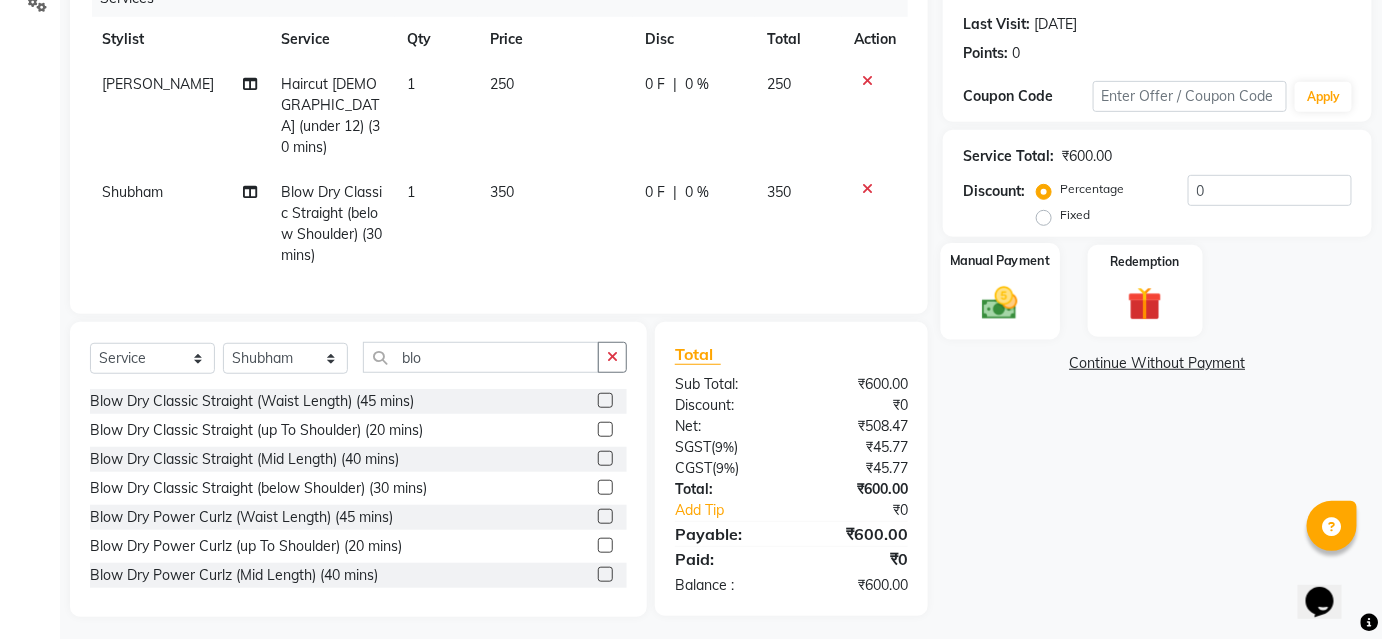 click 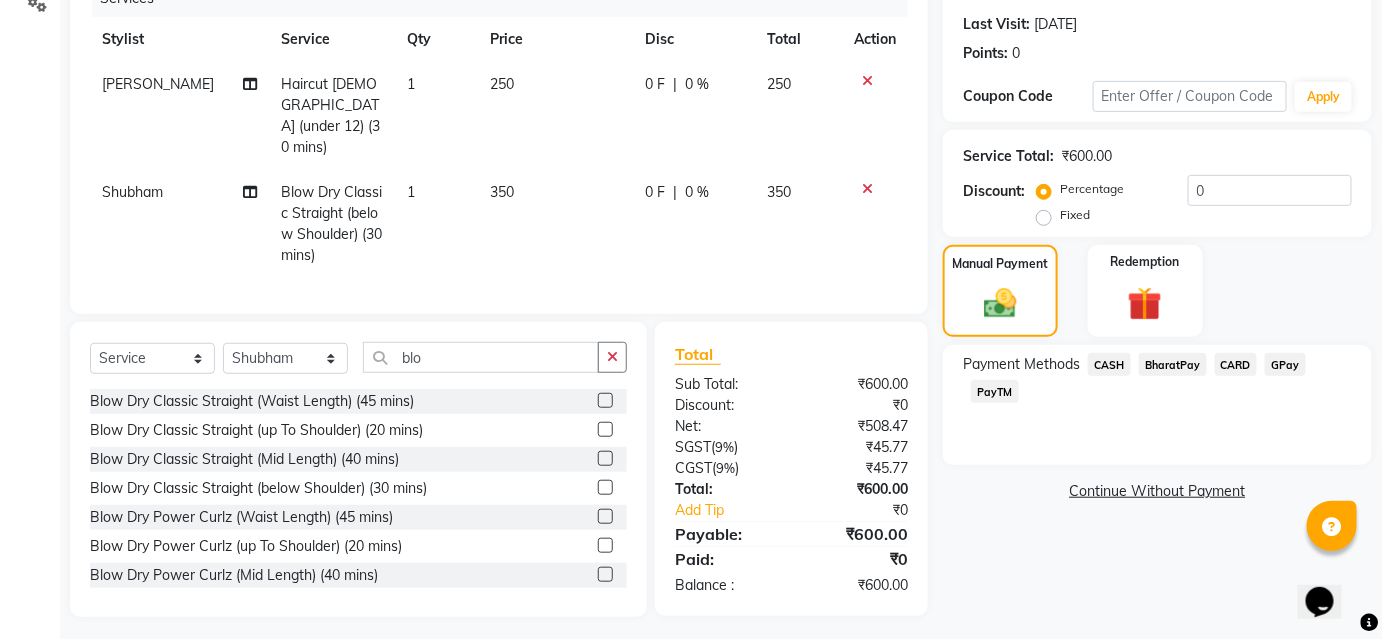 click on "BharatPay" 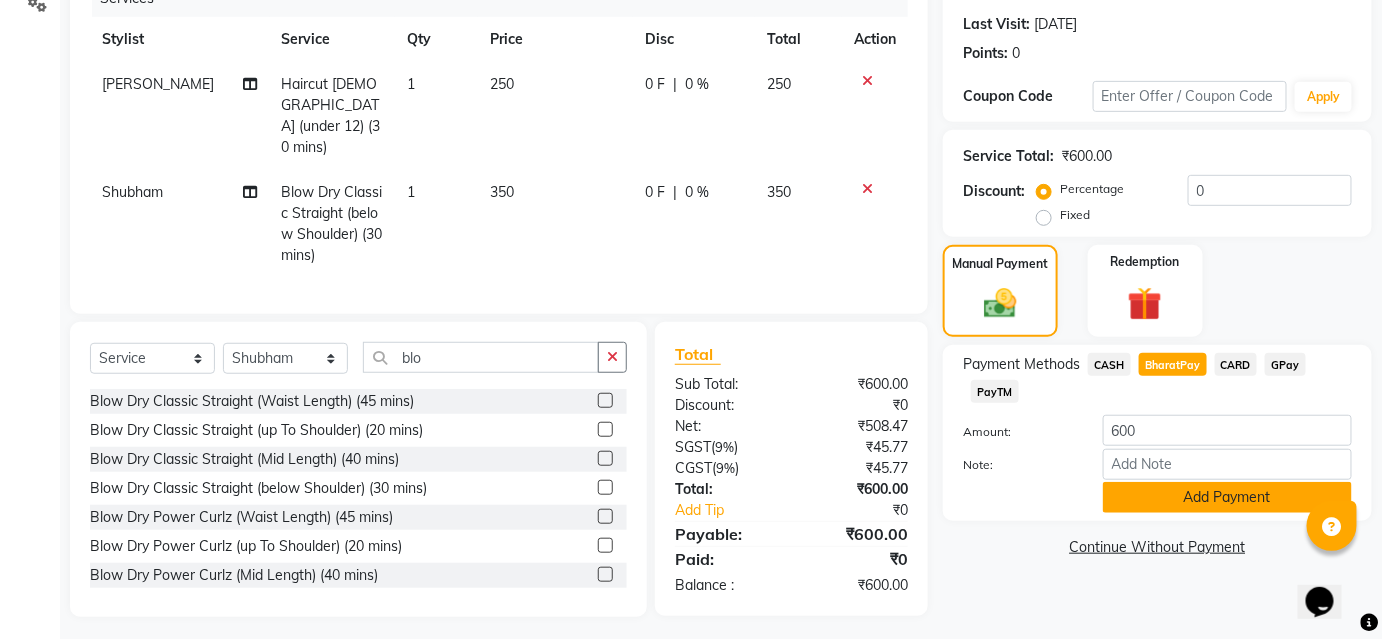 click on "Add Payment" 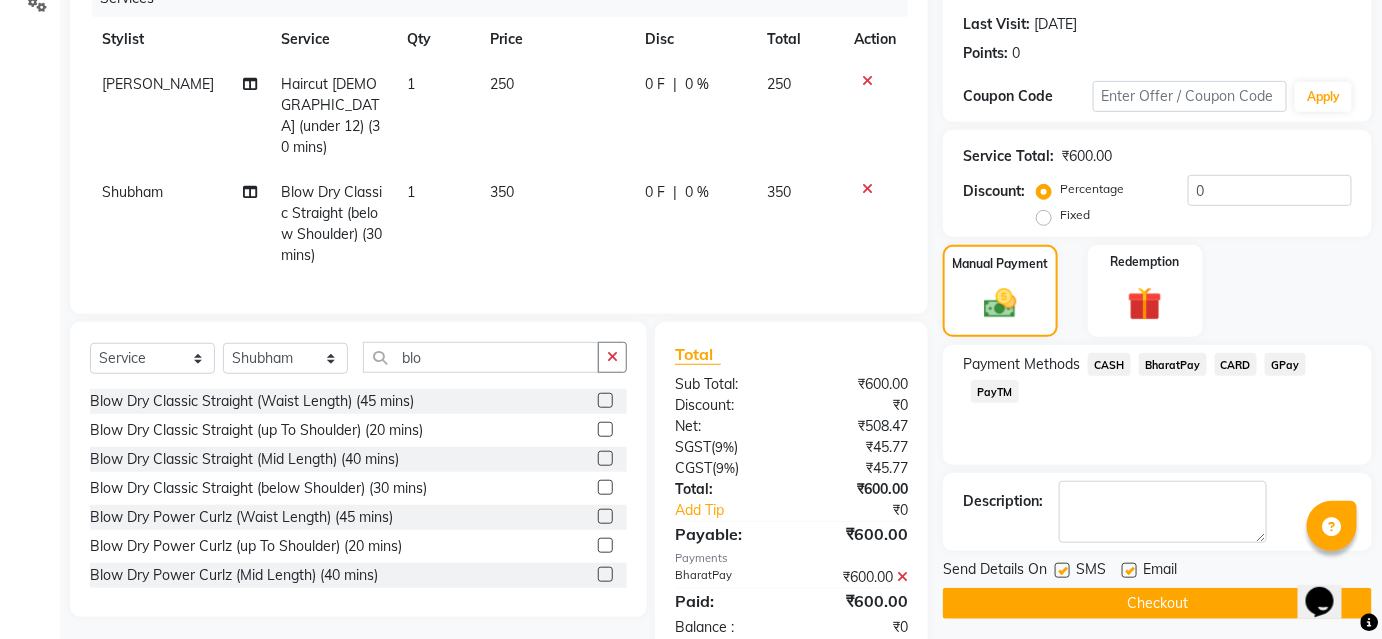 scroll, scrollTop: 308, scrollLeft: 0, axis: vertical 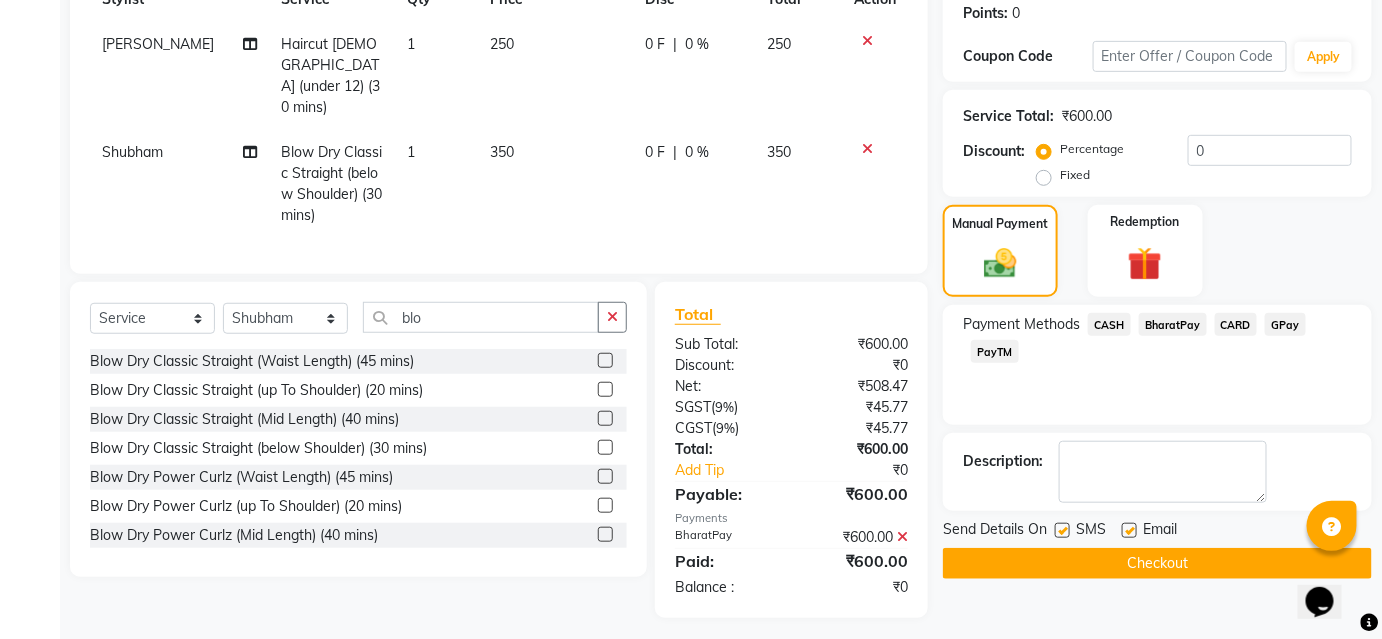 click on "Checkout" 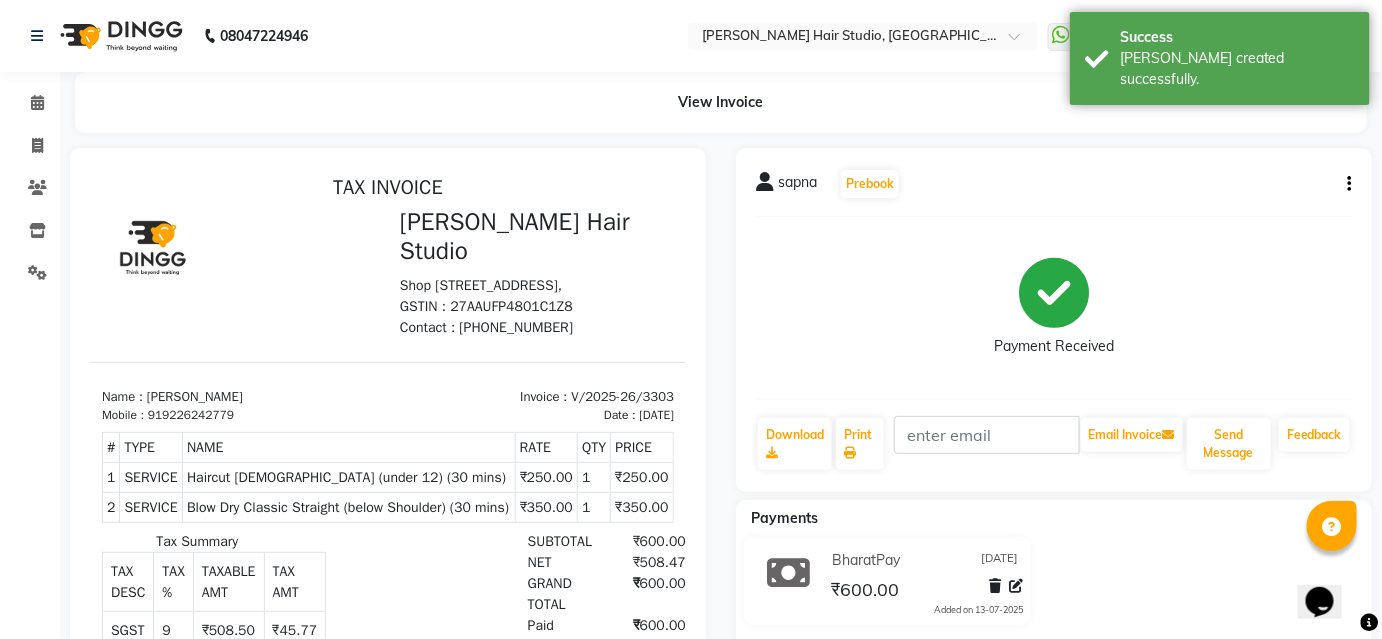 scroll, scrollTop: 0, scrollLeft: 0, axis: both 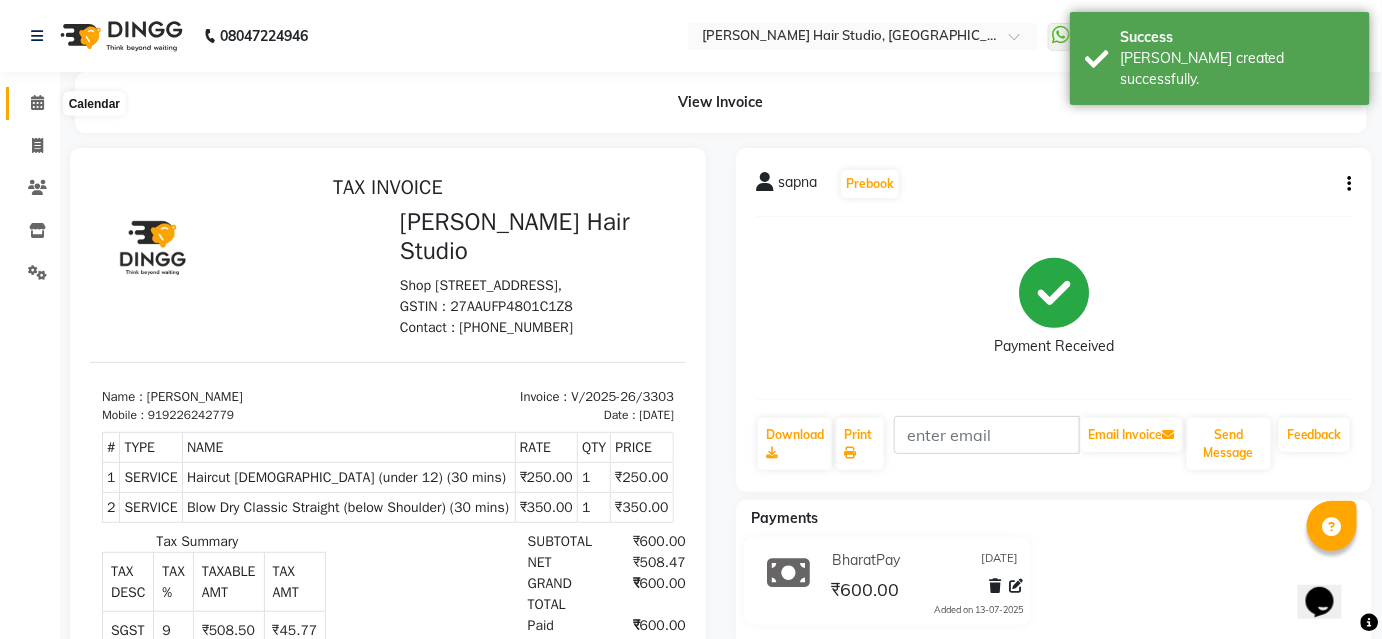 click 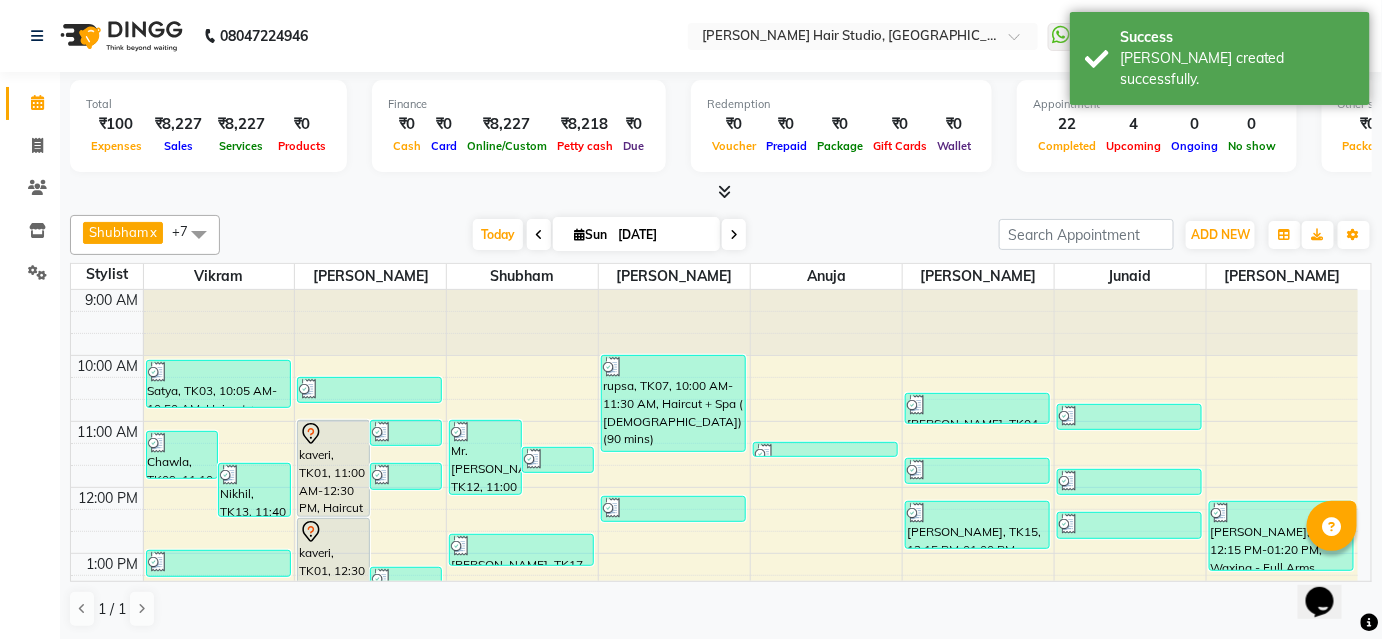 scroll, scrollTop: 261, scrollLeft: 0, axis: vertical 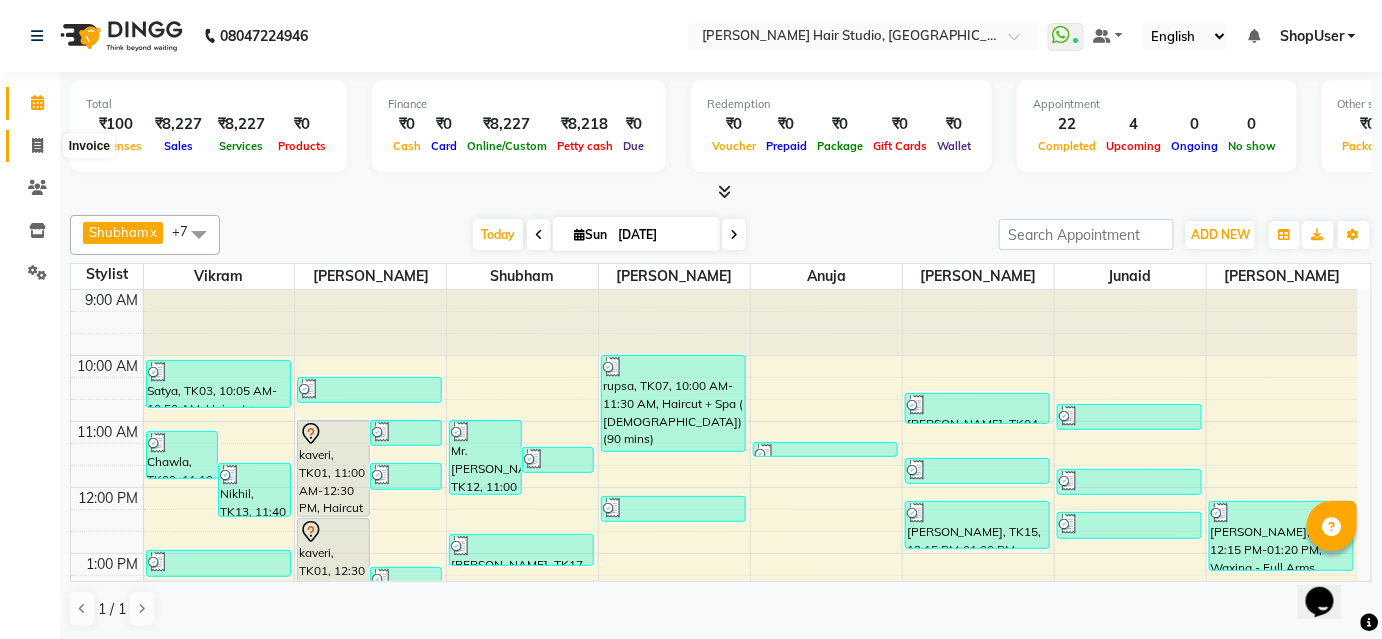 click 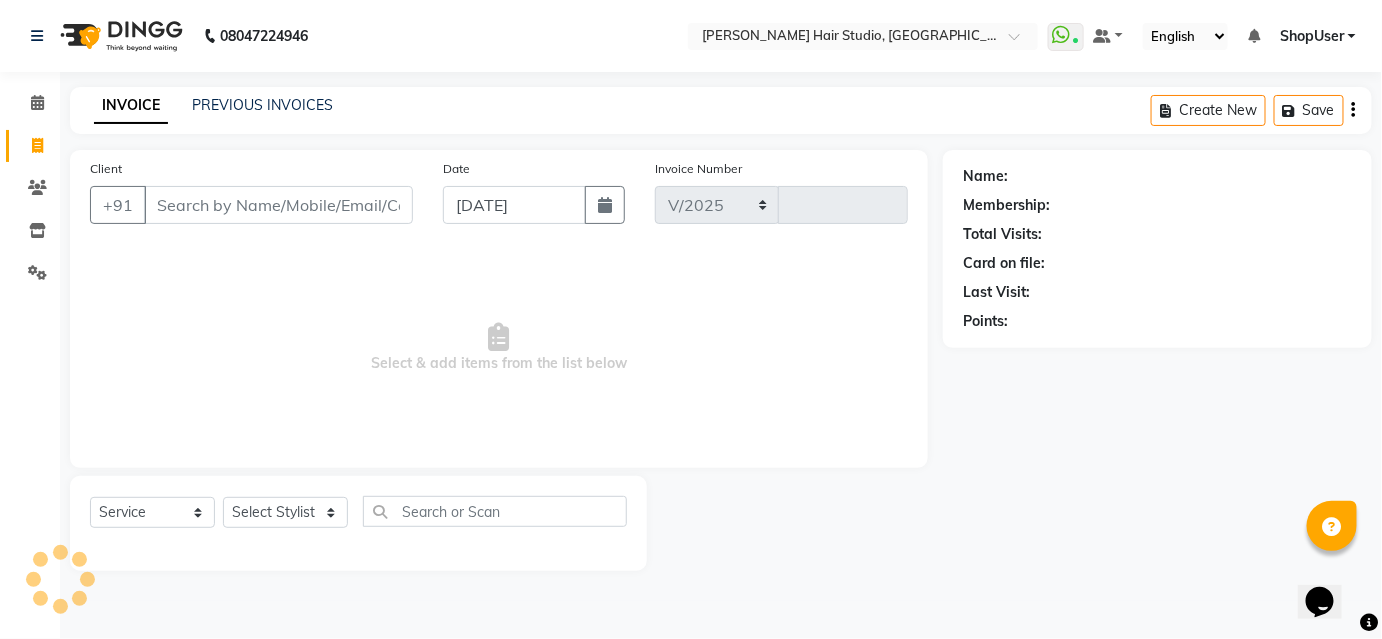 select on "627" 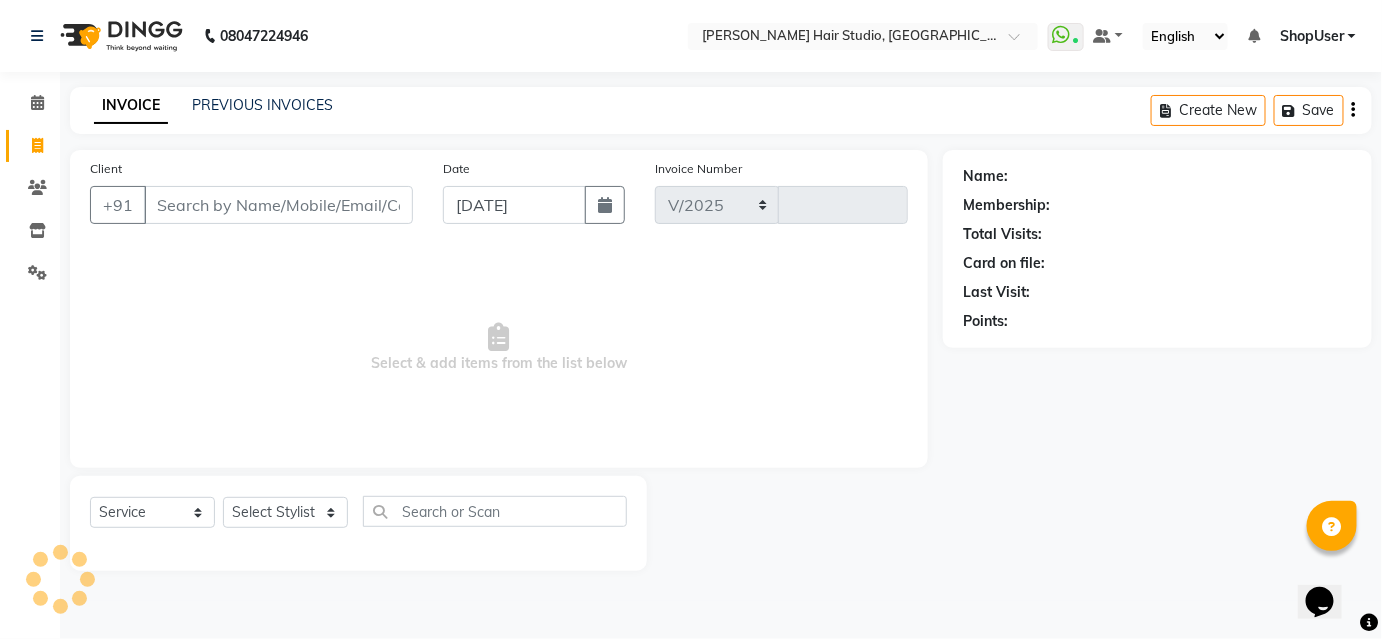 type on "3304" 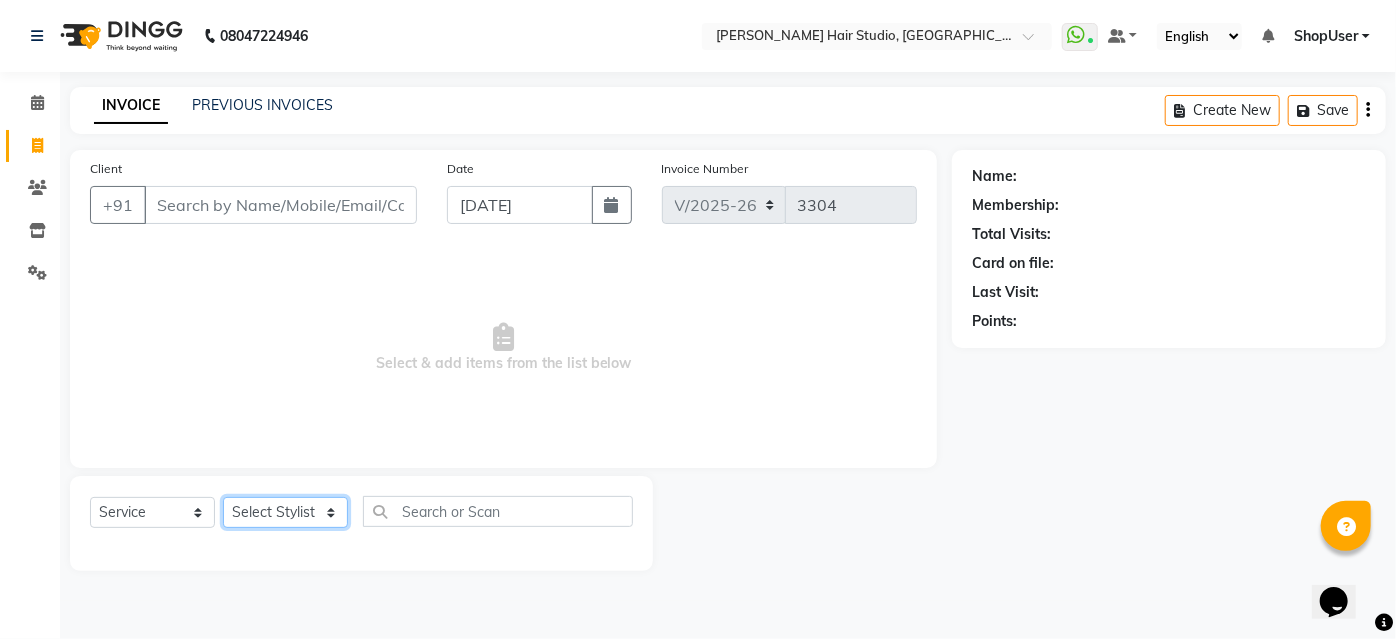 click on "Select Stylist [PERSON_NAME] [PERSON_NAME] Avinash [PERSON_NAME] Pawan [PERSON_NAME] ShopUser [PERSON_NAME] Shweta [PERSON_NAME]" 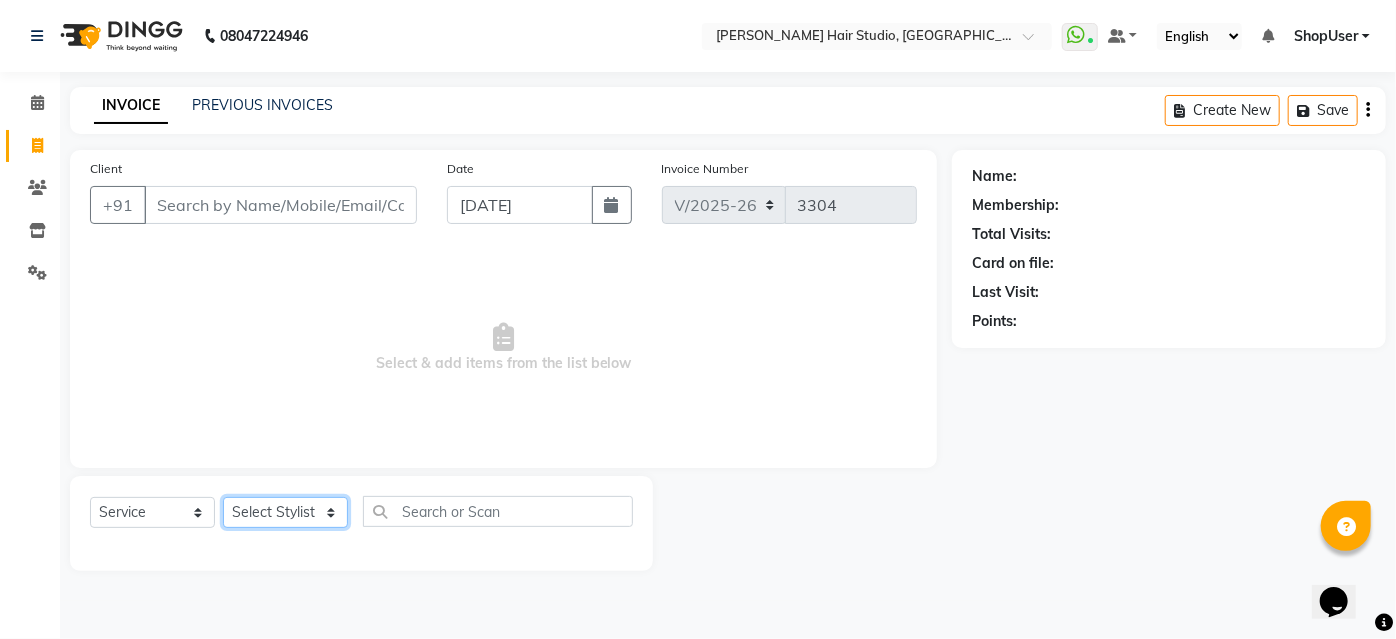 select on "81286" 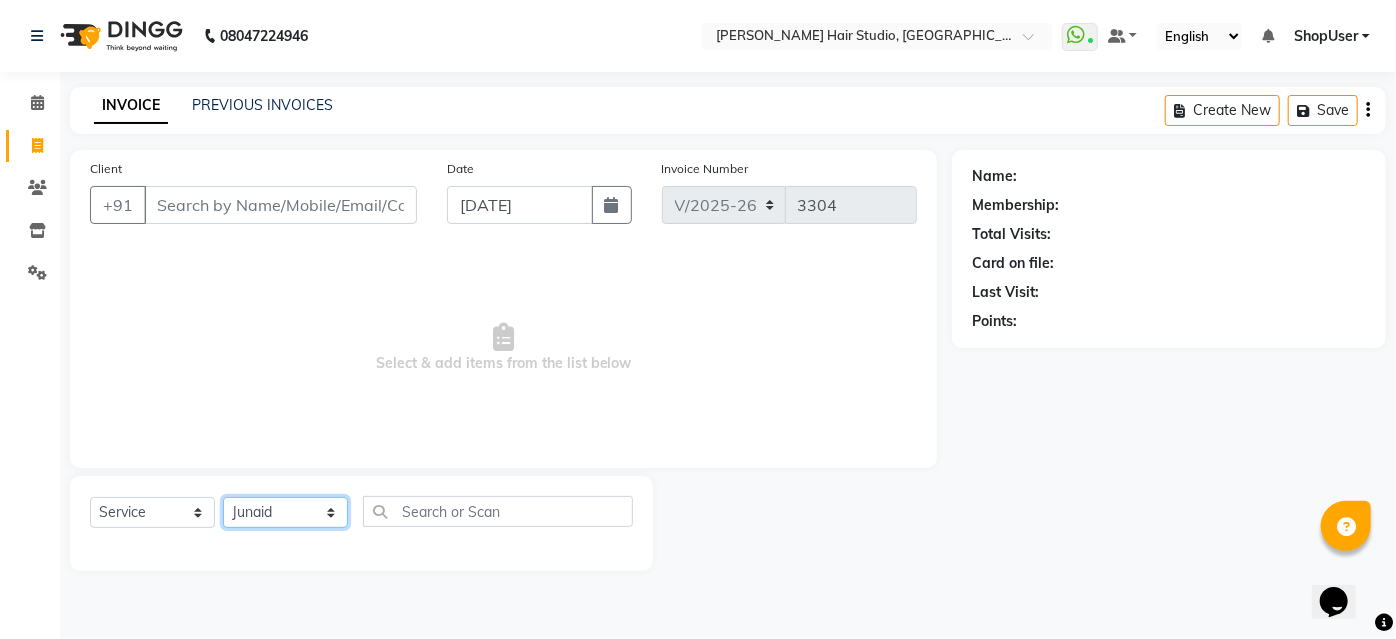 click on "Select Stylist [PERSON_NAME] [PERSON_NAME] Avinash [PERSON_NAME] Pawan [PERSON_NAME] ShopUser [PERSON_NAME] Shweta [PERSON_NAME]" 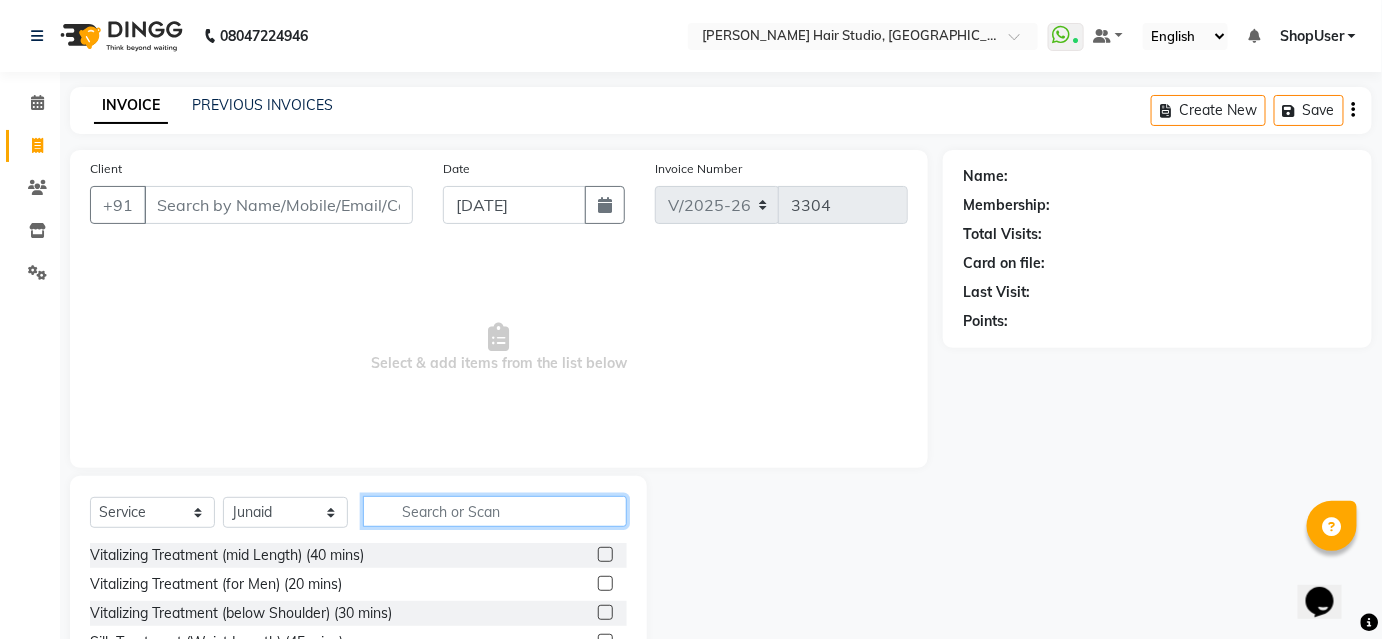 click 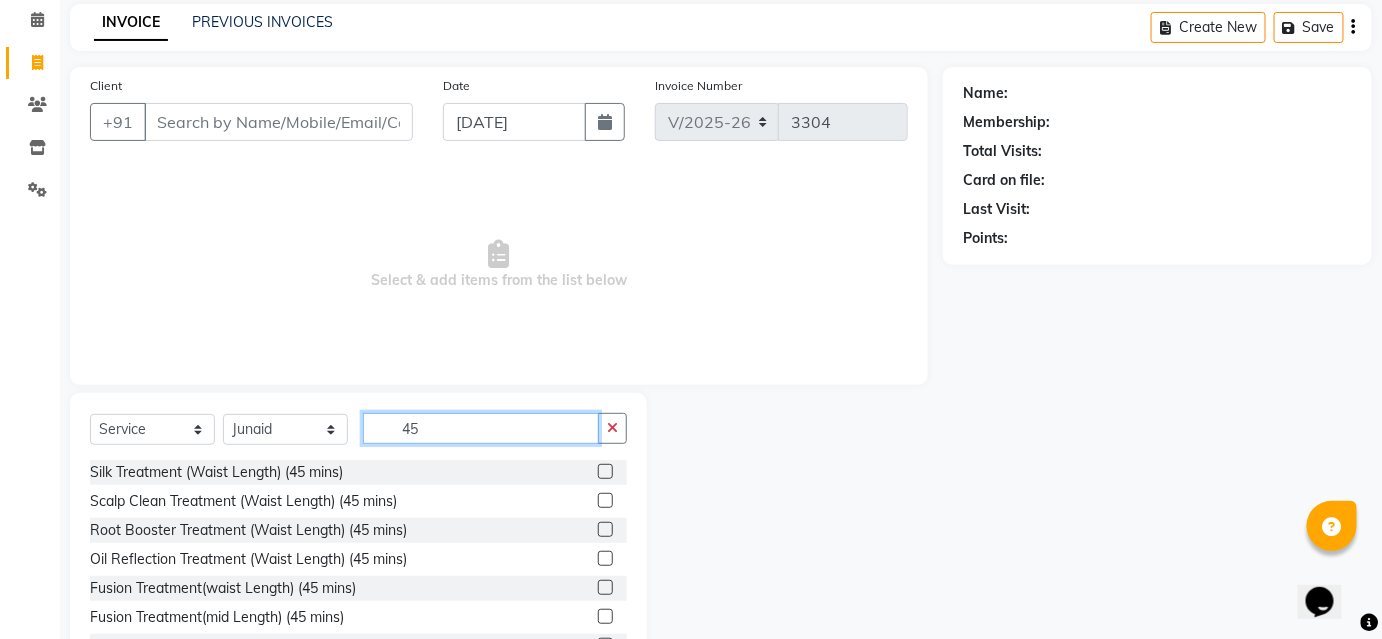 scroll, scrollTop: 161, scrollLeft: 0, axis: vertical 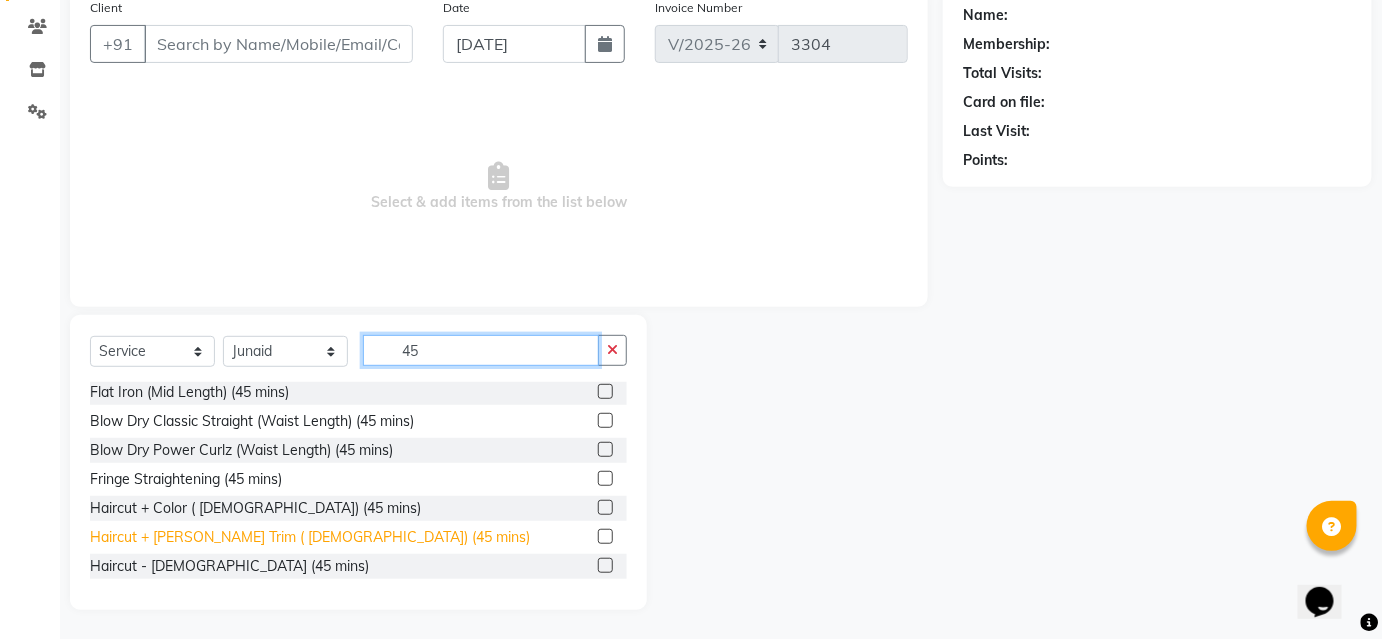type on "45" 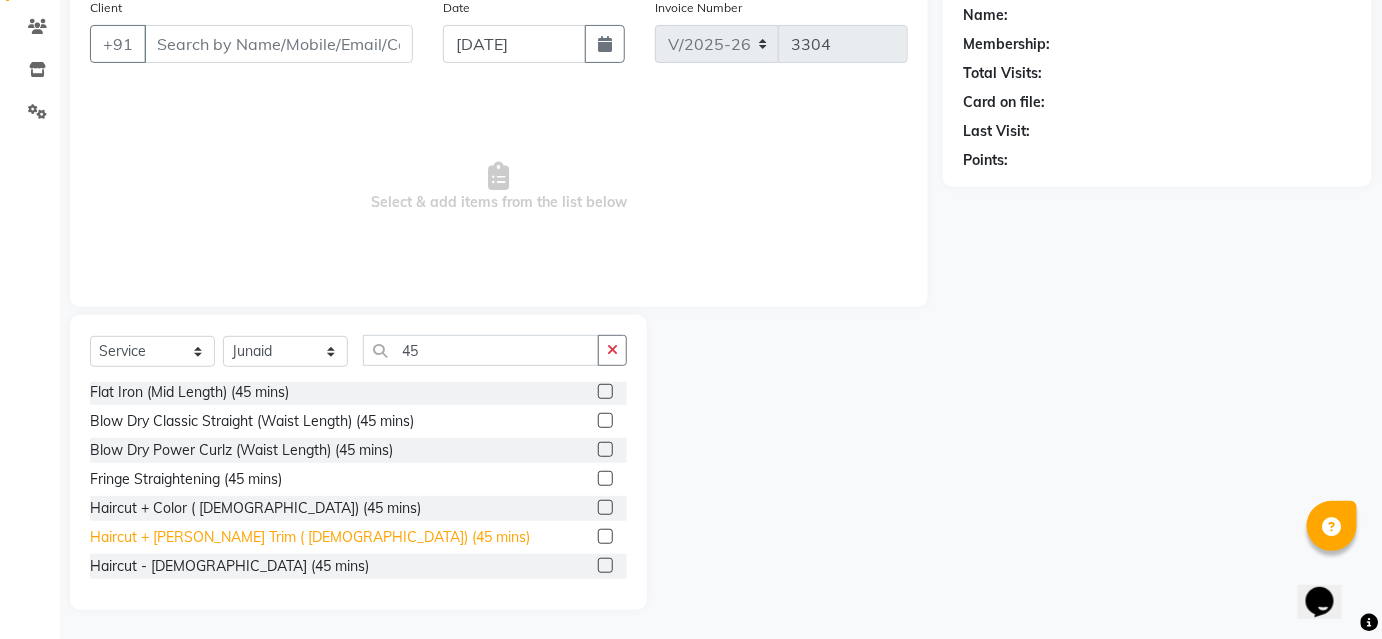 click on "Haircut + [PERSON_NAME] Trim ( [DEMOGRAPHIC_DATA]) (45 mins)" 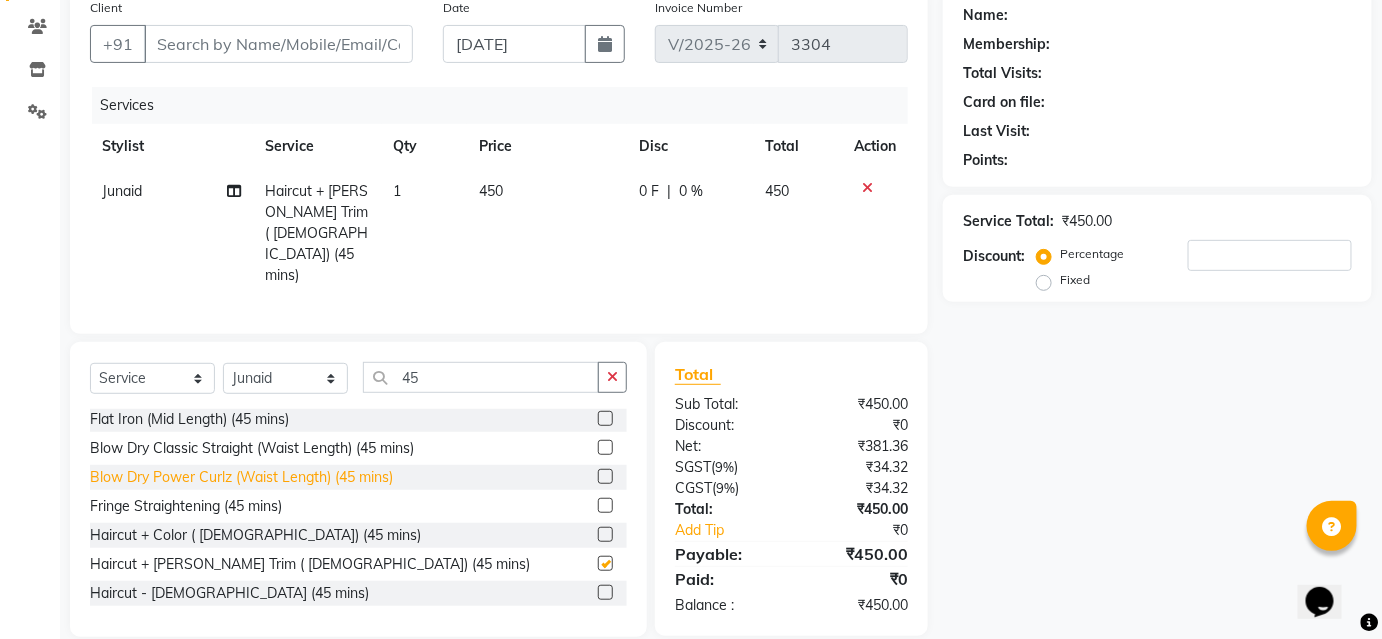 checkbox on "false" 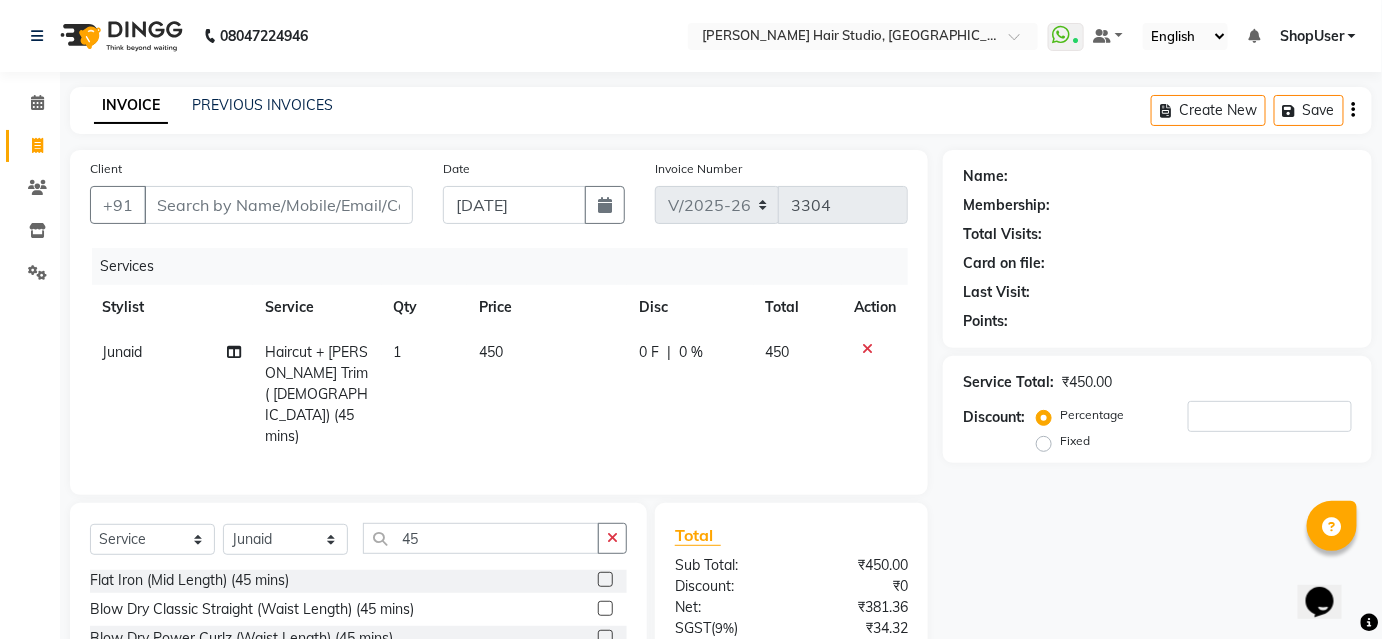 scroll, scrollTop: 0, scrollLeft: 0, axis: both 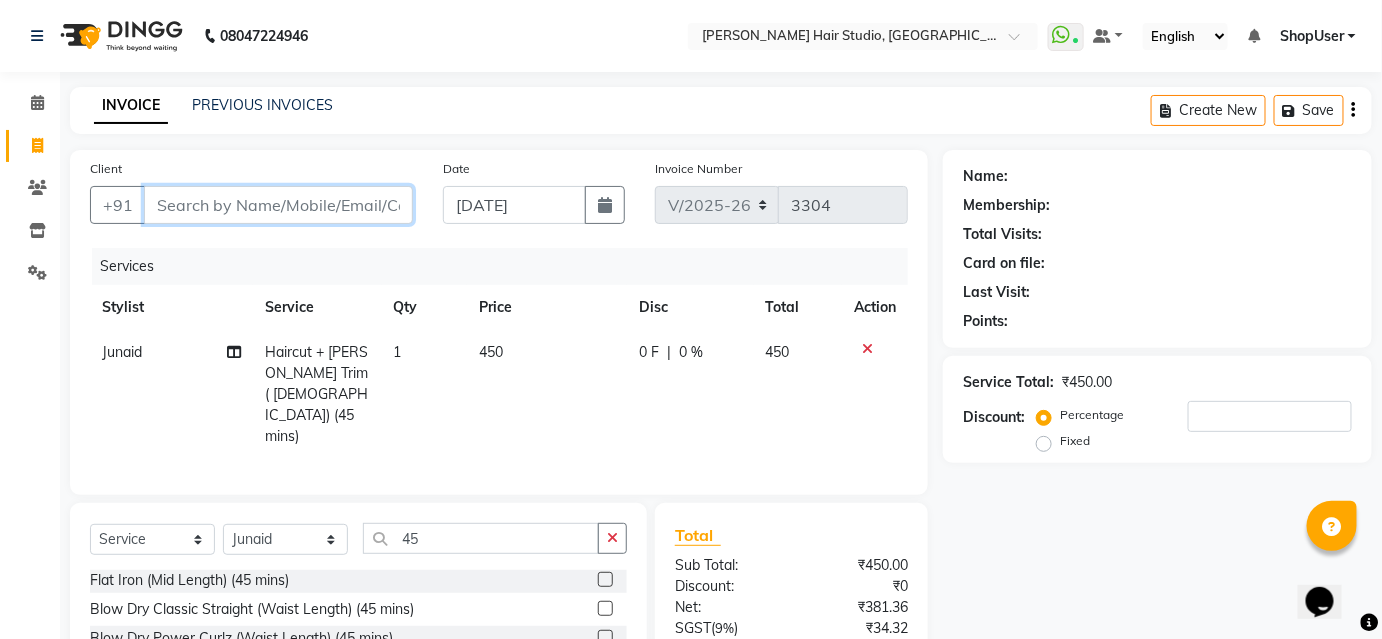click on "Client" at bounding box center (278, 205) 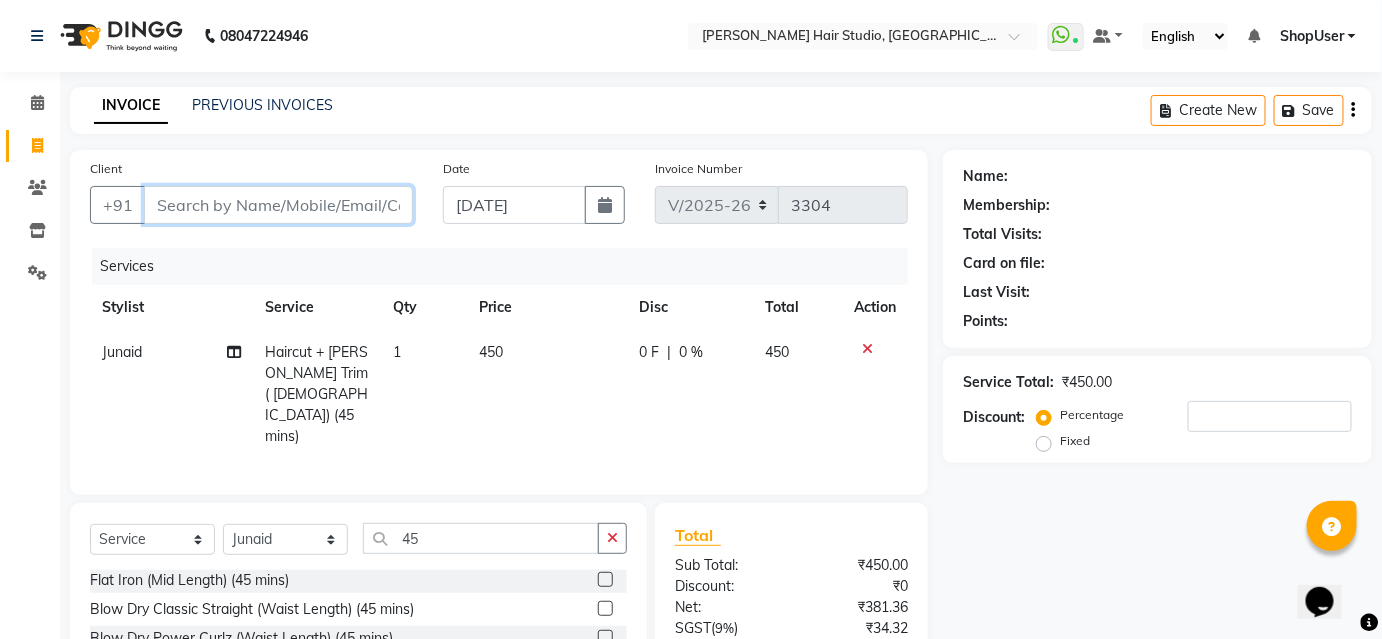 type on "8" 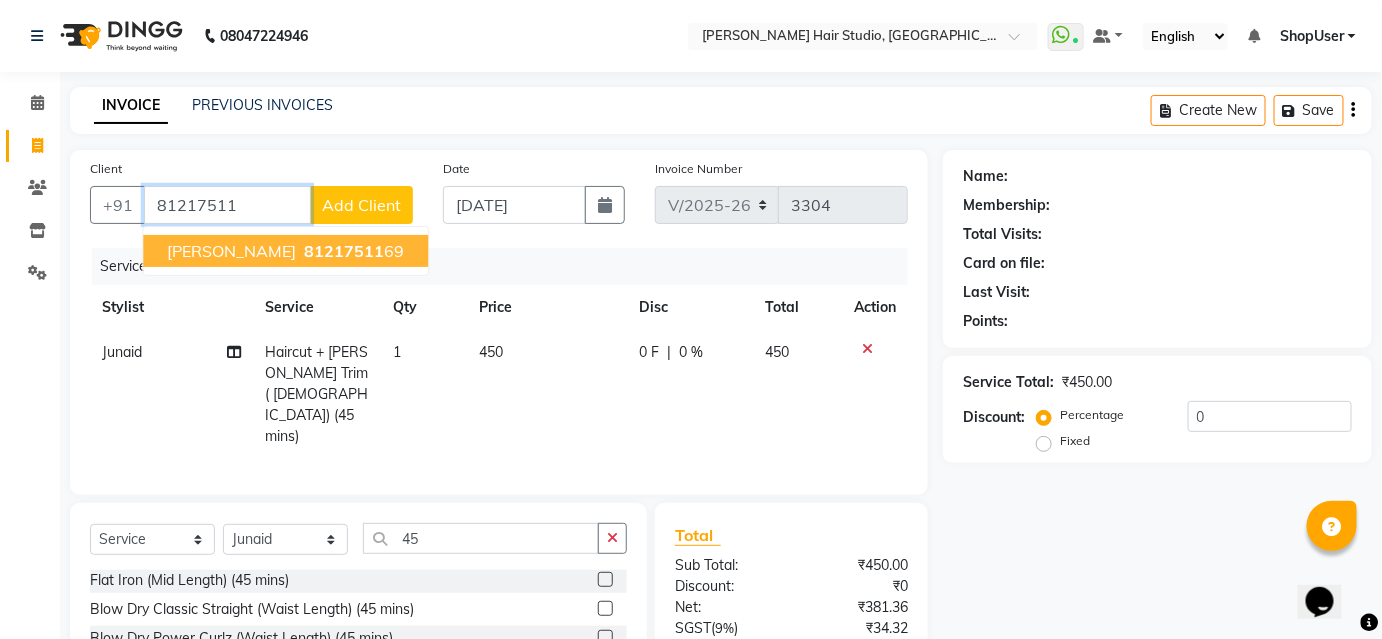 click on "81217511" at bounding box center [344, 251] 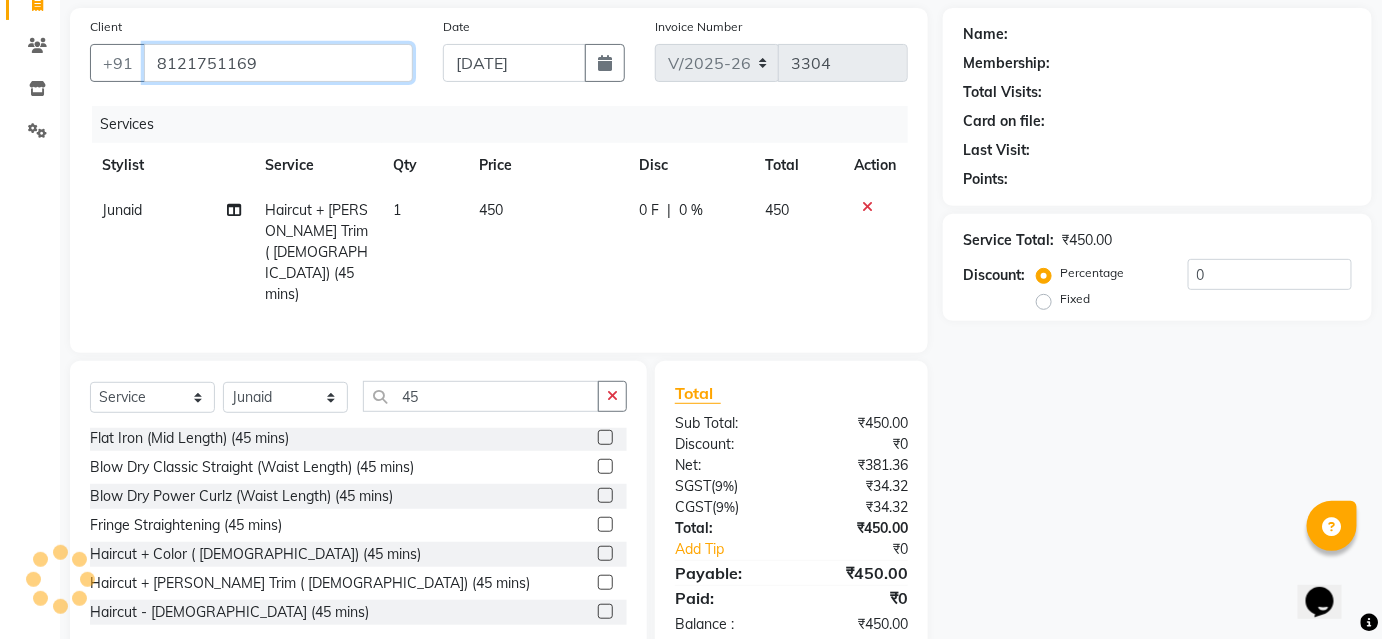 scroll, scrollTop: 161, scrollLeft: 0, axis: vertical 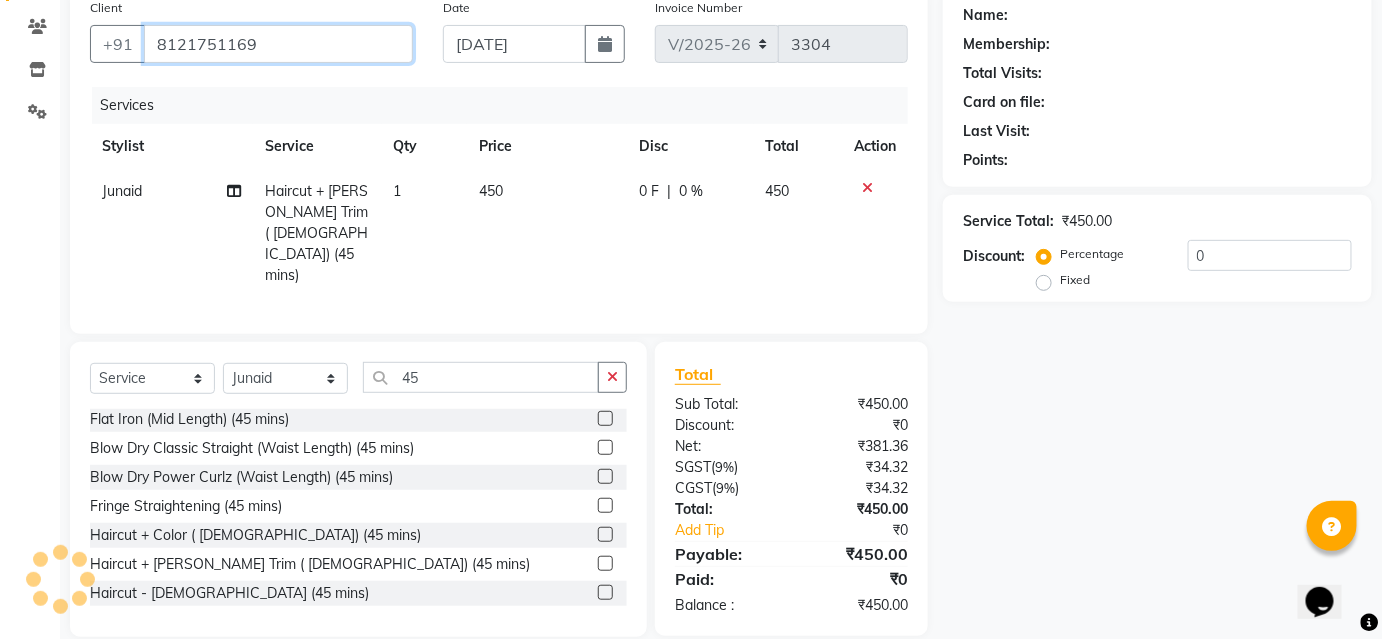 type on "8121751169" 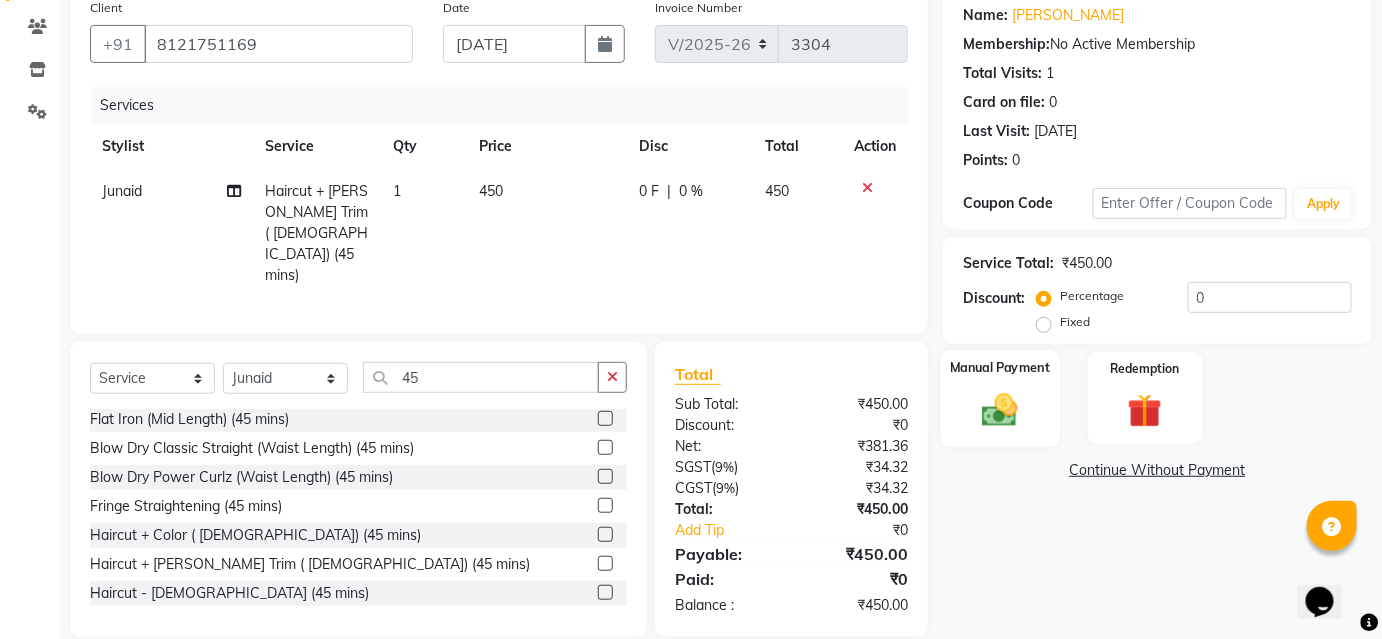 click 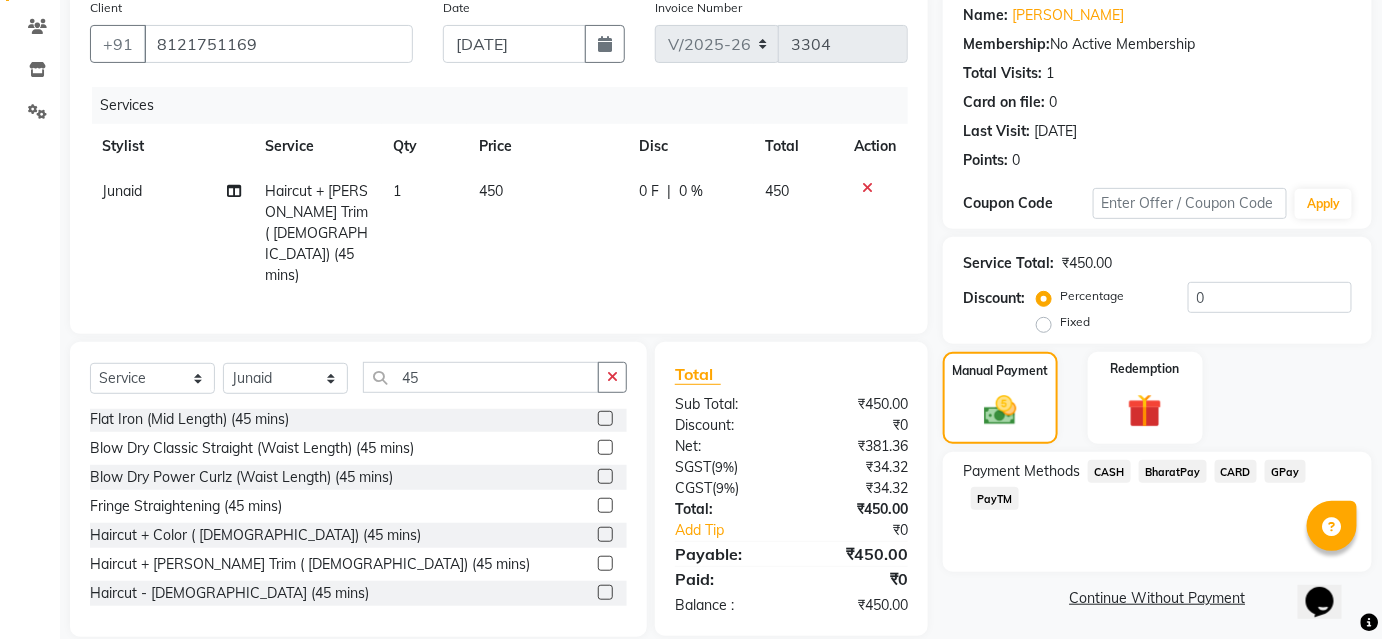 click on "BharatPay" 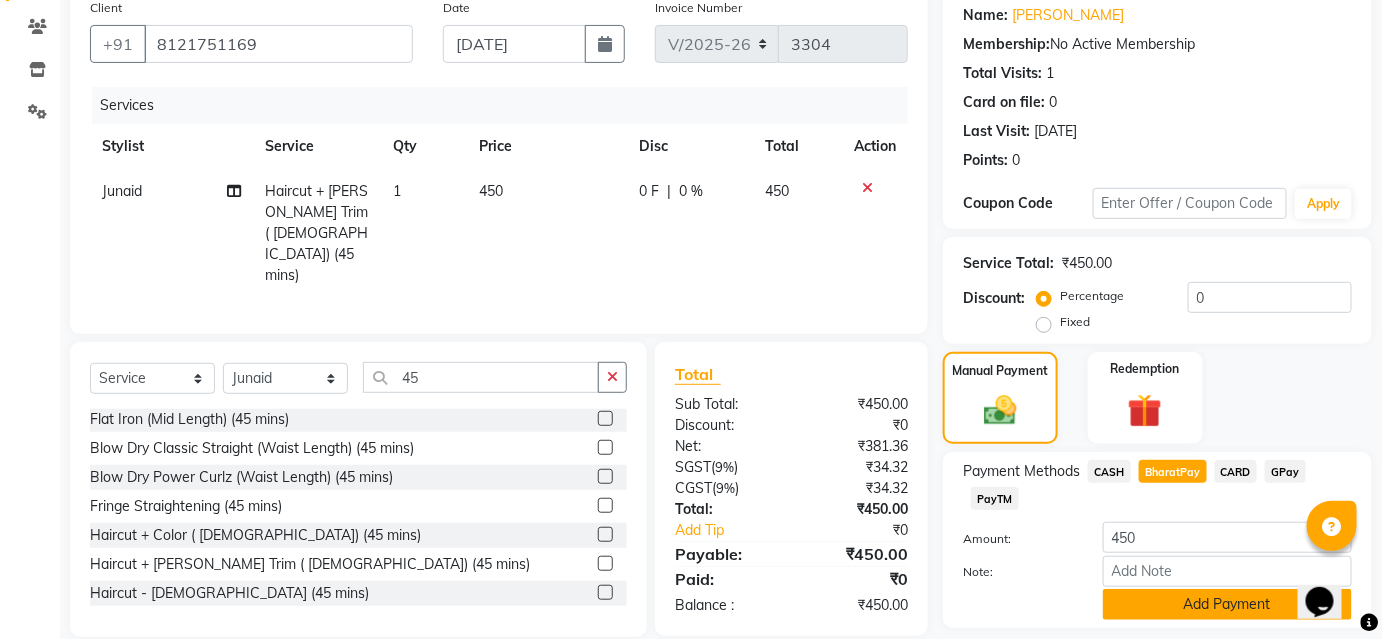 click on "Add Payment" 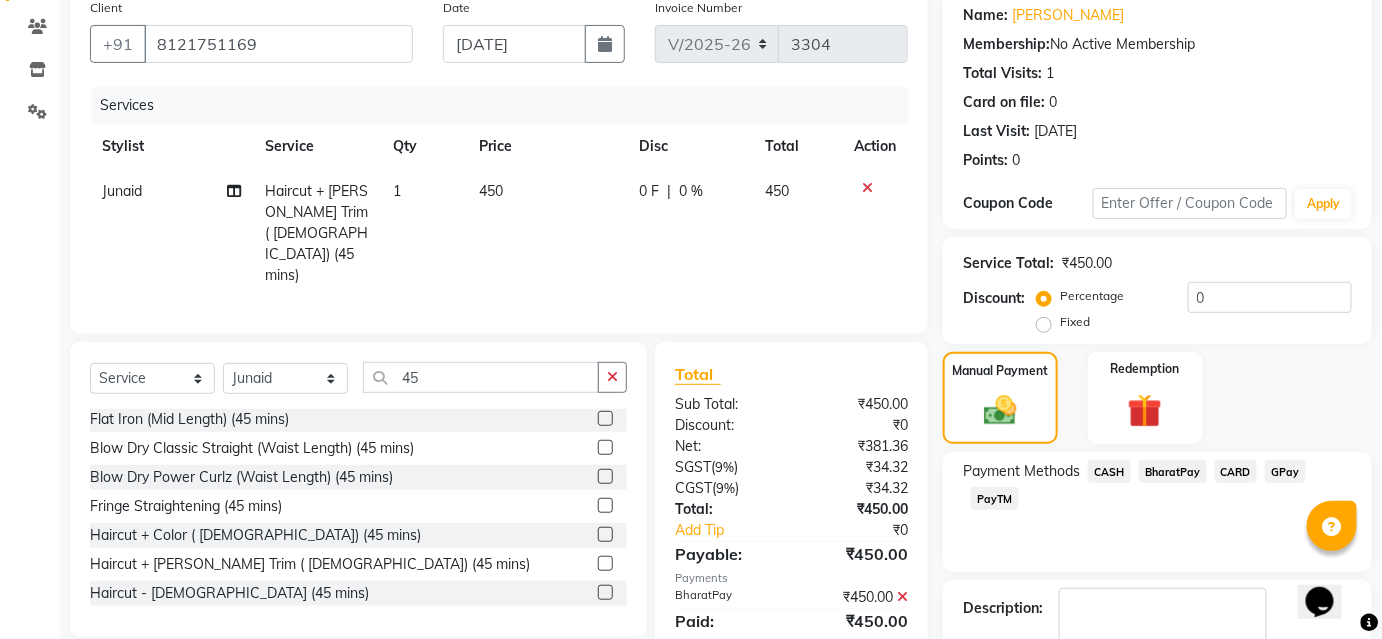 scroll, scrollTop: 276, scrollLeft: 0, axis: vertical 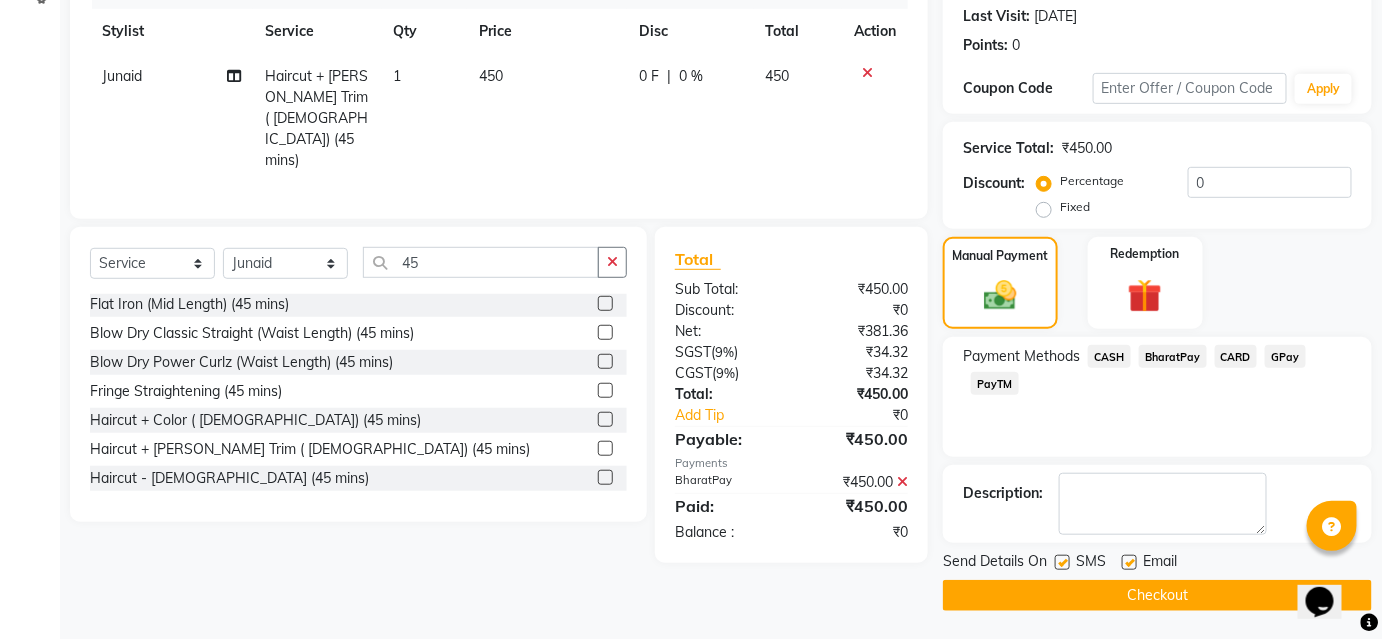 click on "Checkout" 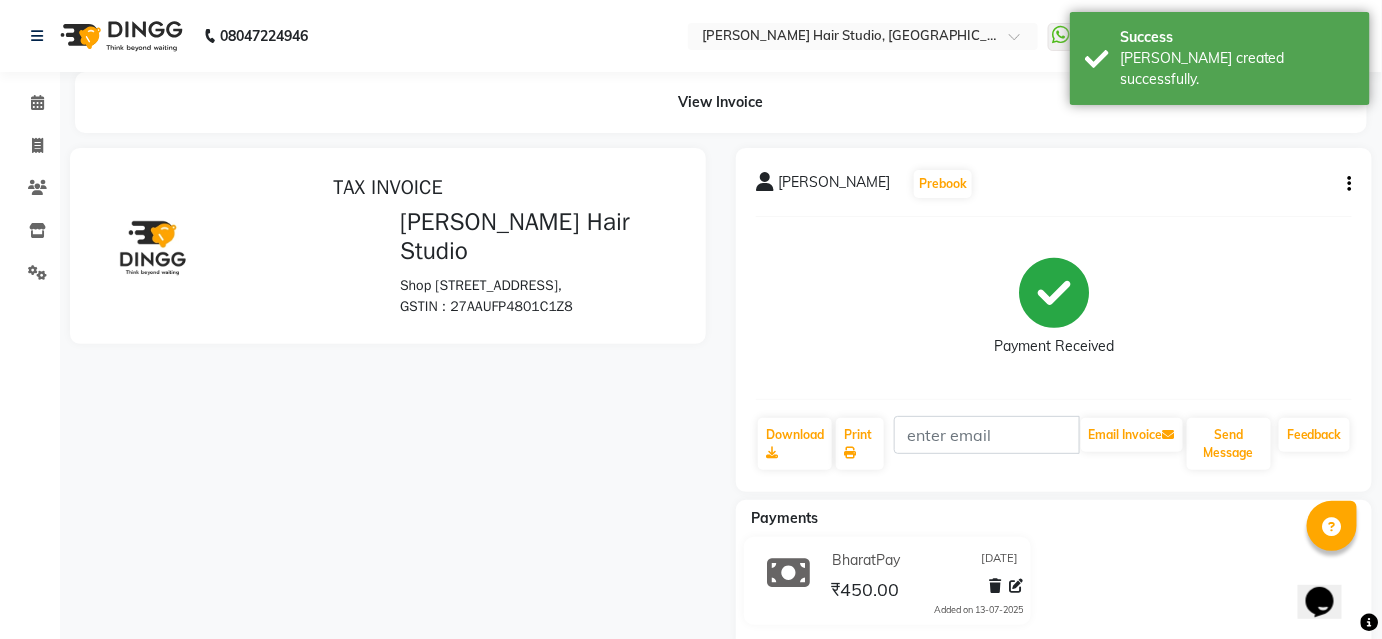 scroll, scrollTop: 0, scrollLeft: 0, axis: both 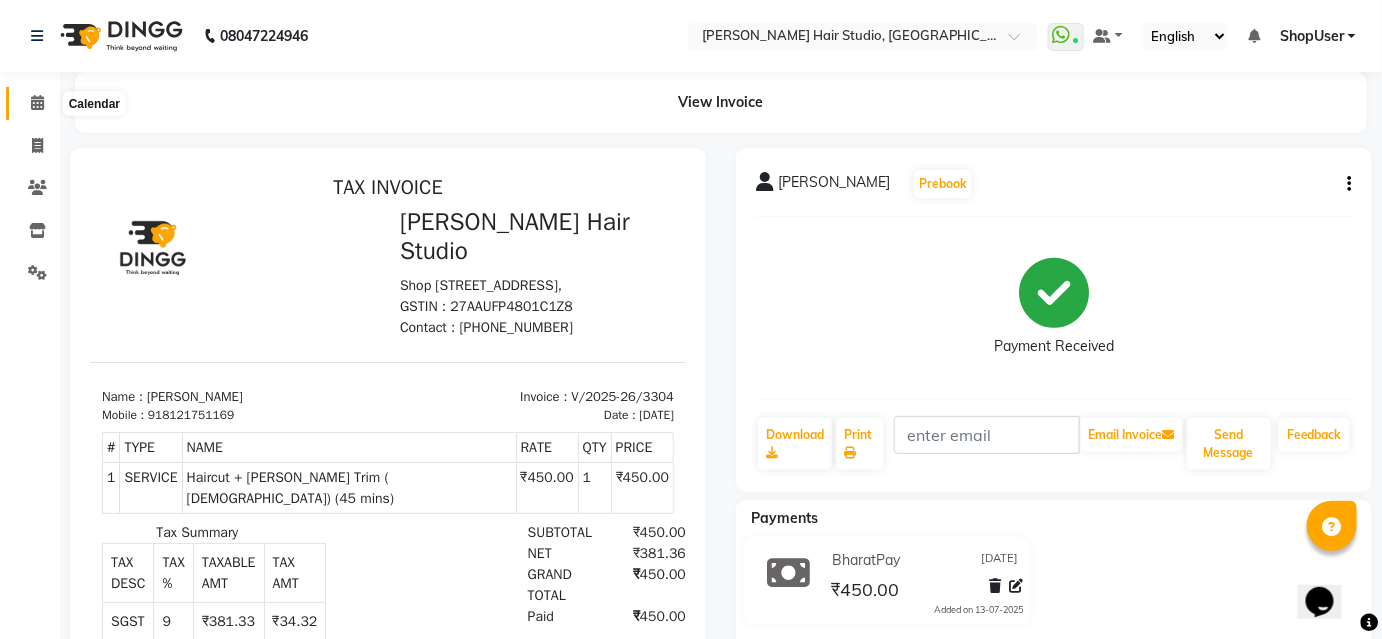 click 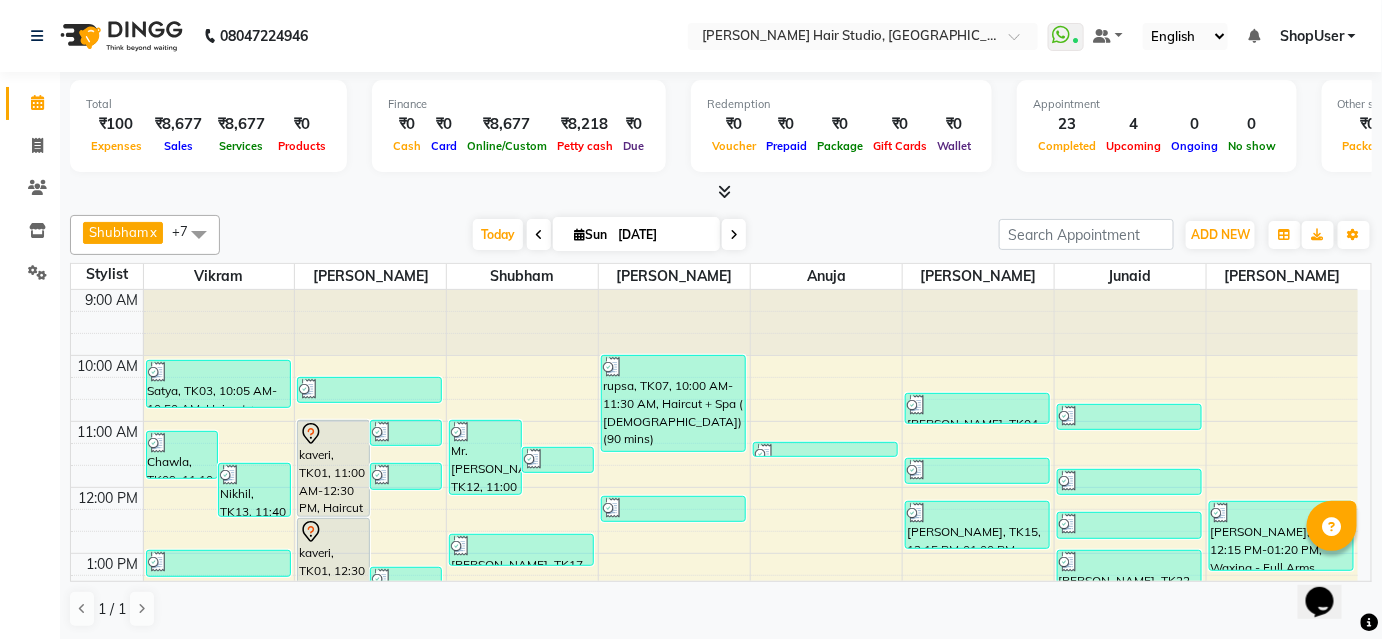 scroll, scrollTop: 0, scrollLeft: 0, axis: both 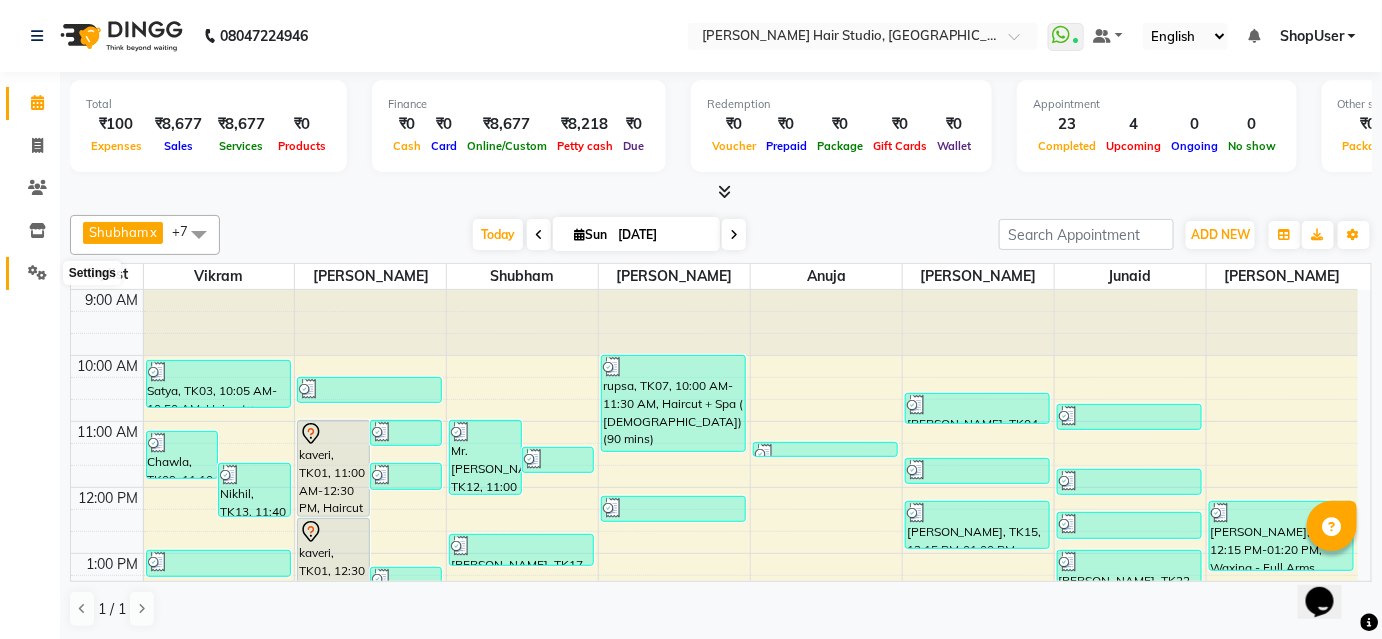 click 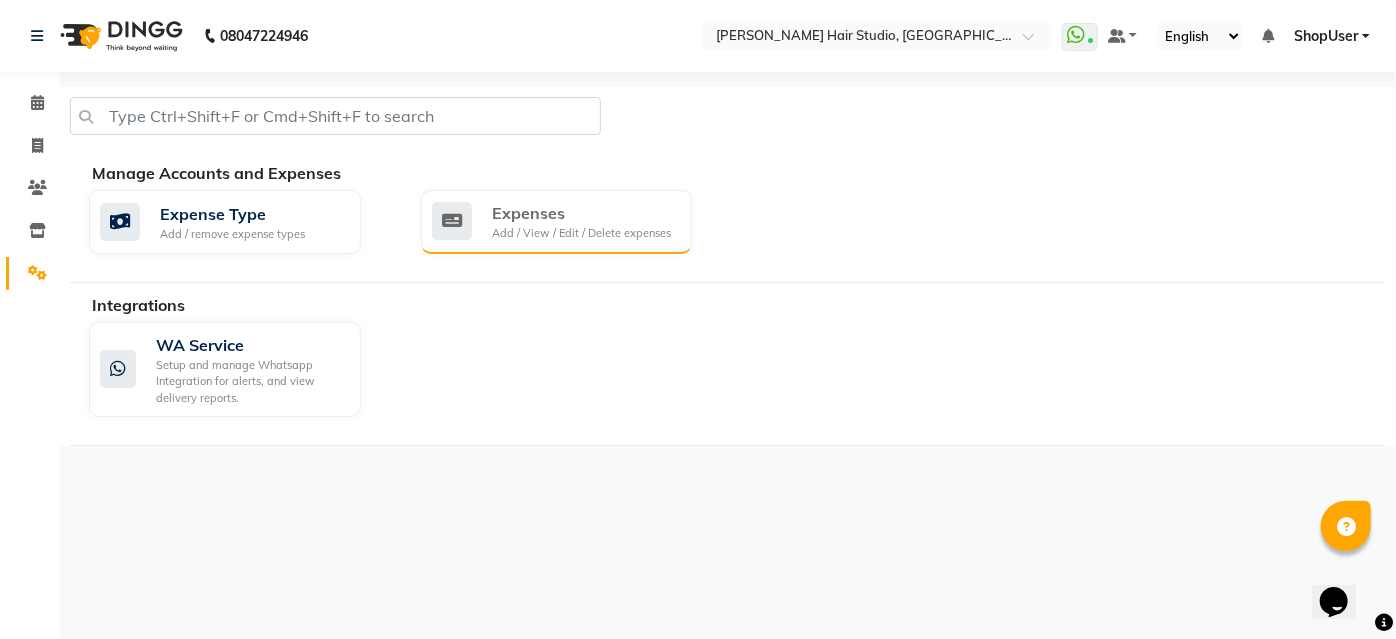 click on "Expenses" 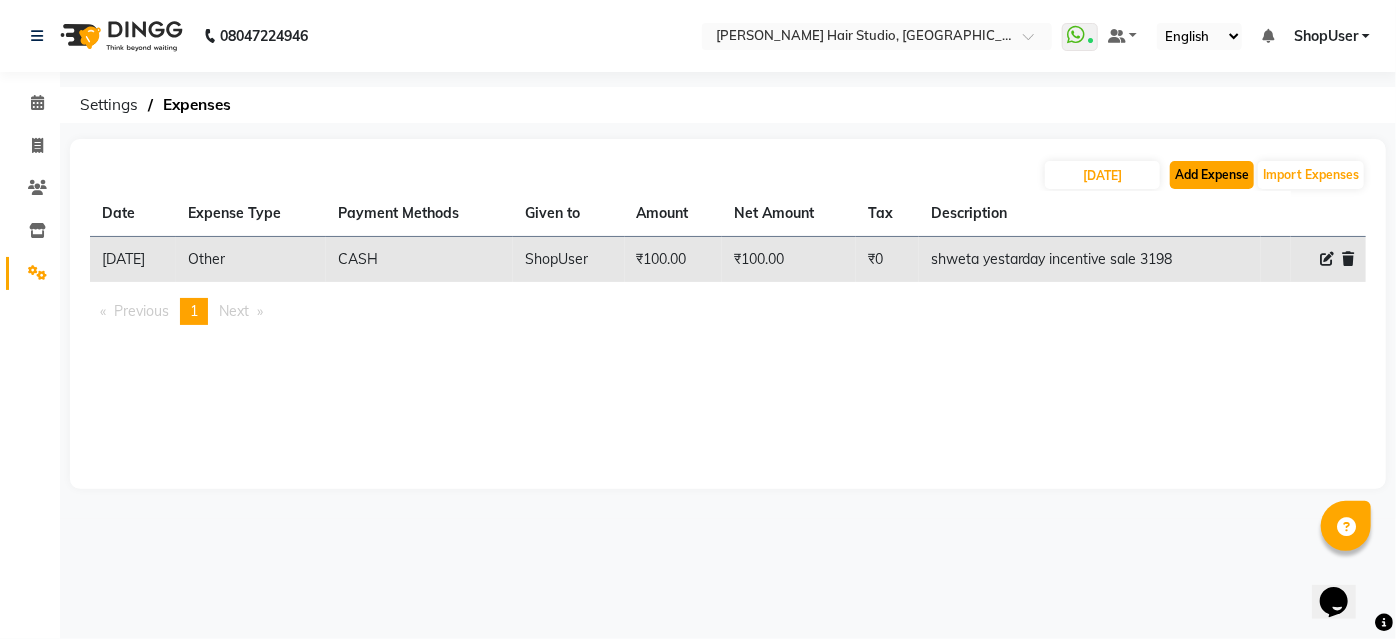 click on "Add Expense" 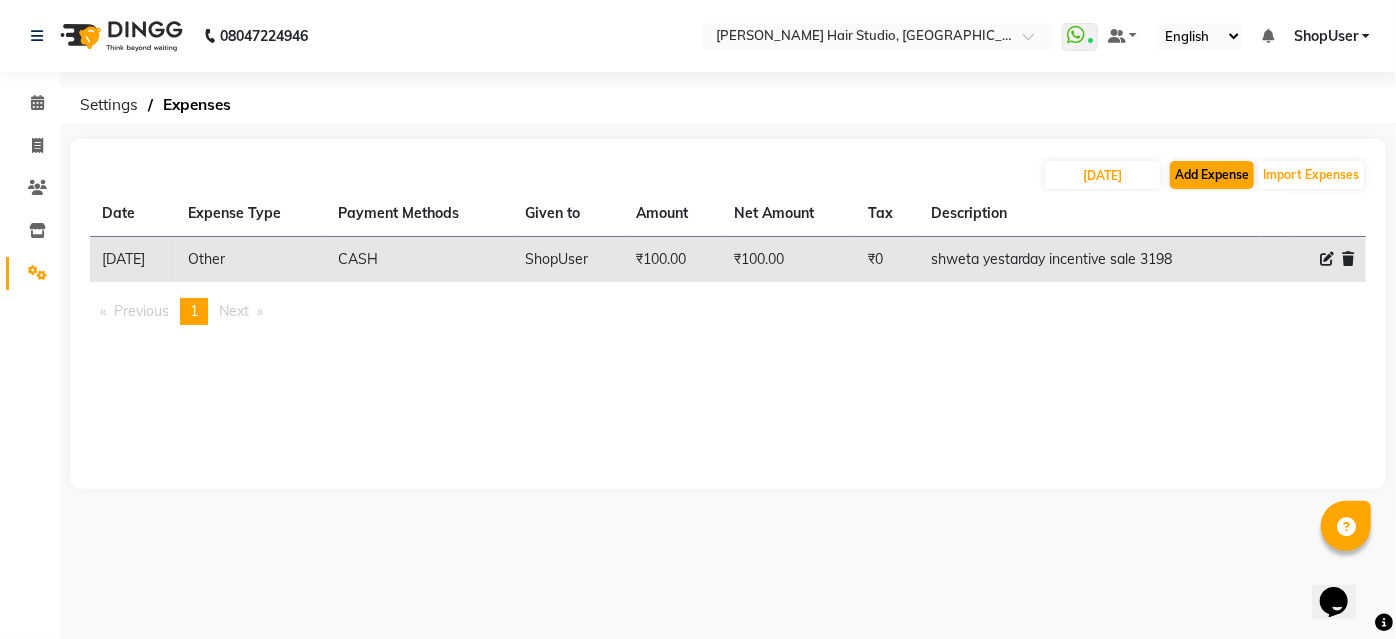 select on "1" 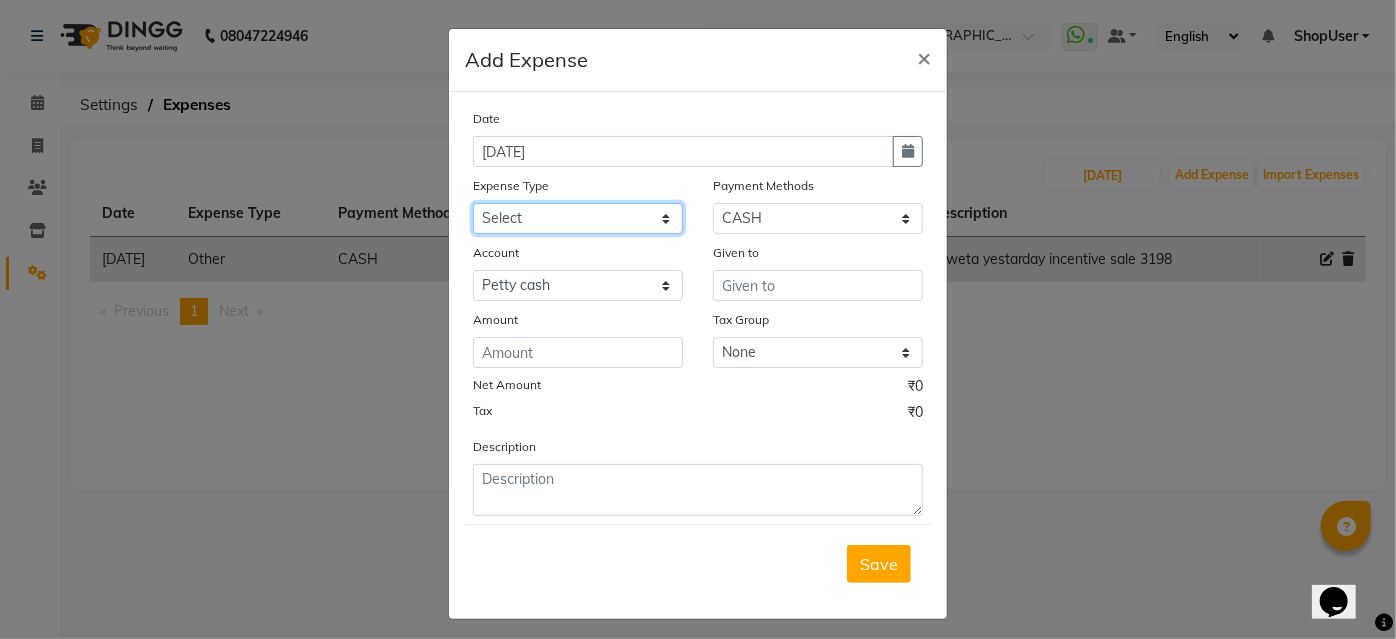 drag, startPoint x: 649, startPoint y: 208, endPoint x: 648, endPoint y: 226, distance: 18.027756 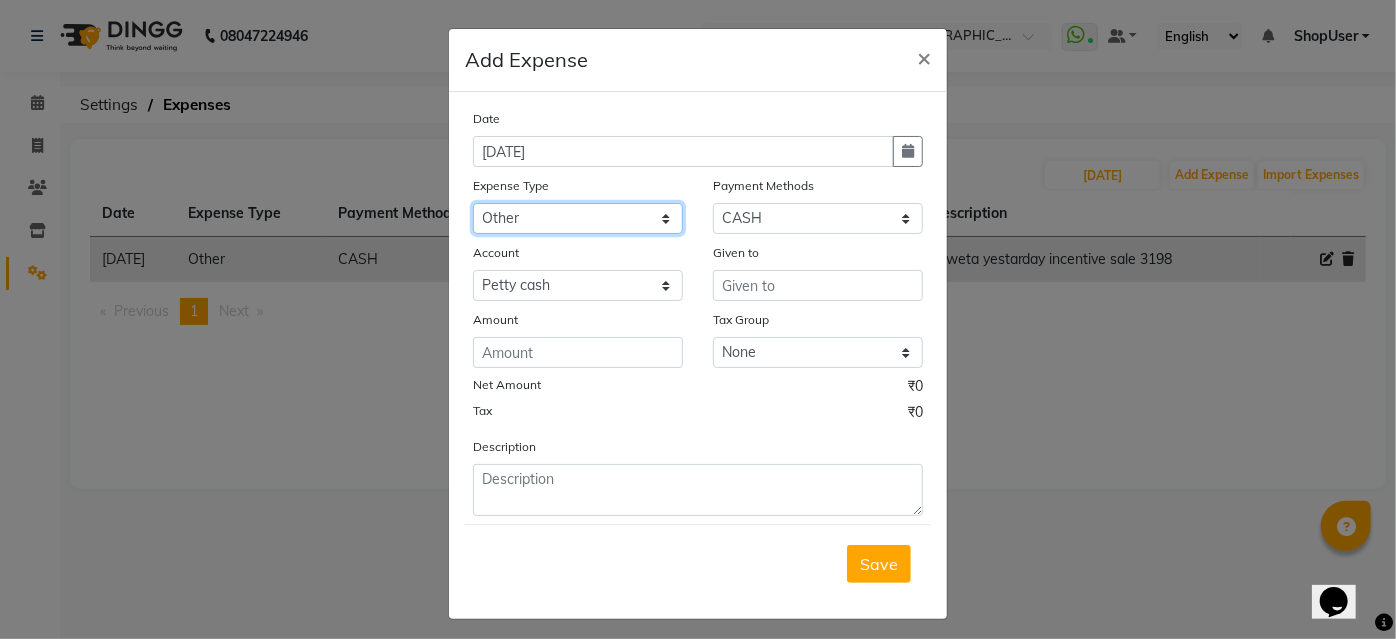 click on "Select Advance Salary Bank charges Car maintenance  Cash transfer to bank Cash transfer to hub Client Snacks Clinical charges Equipment Fuel Govt fee Incentive Insurance International purchase Loan Repayment Maintenance Marketing Miscellaneous MRA Other Pantry Product Rent Salary Staff Snacks Tax Tea & Refreshment Utilities" 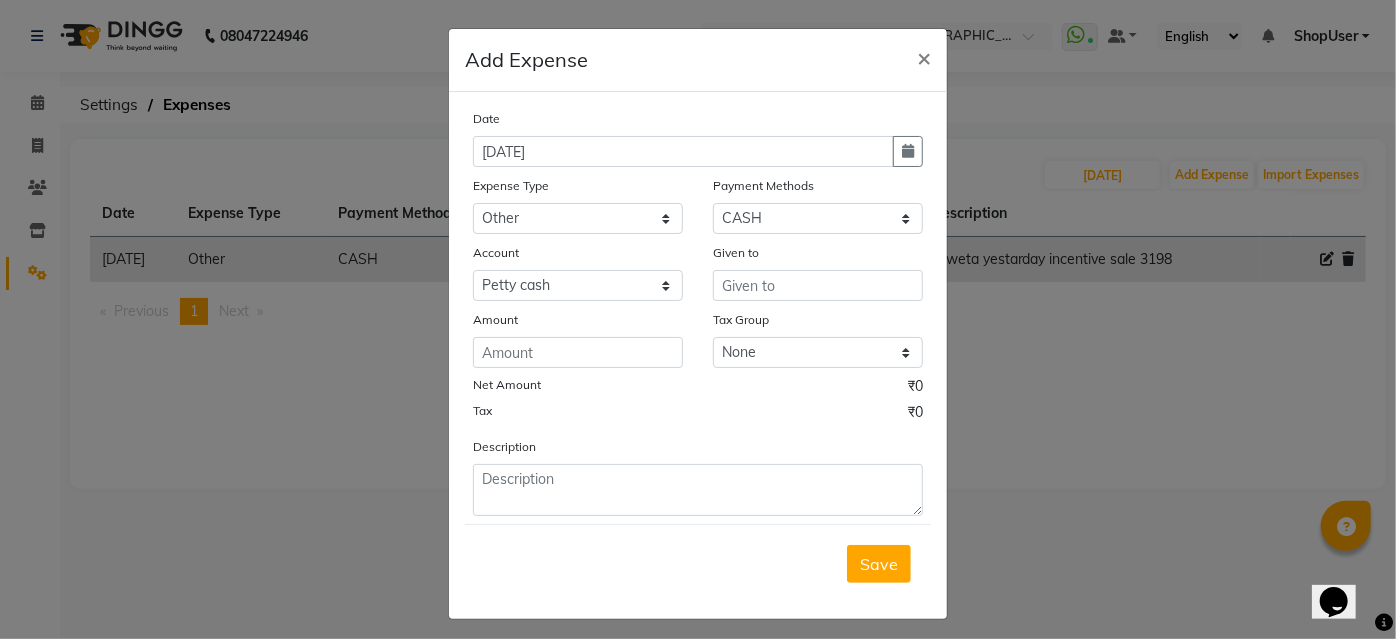 click on "Given to" 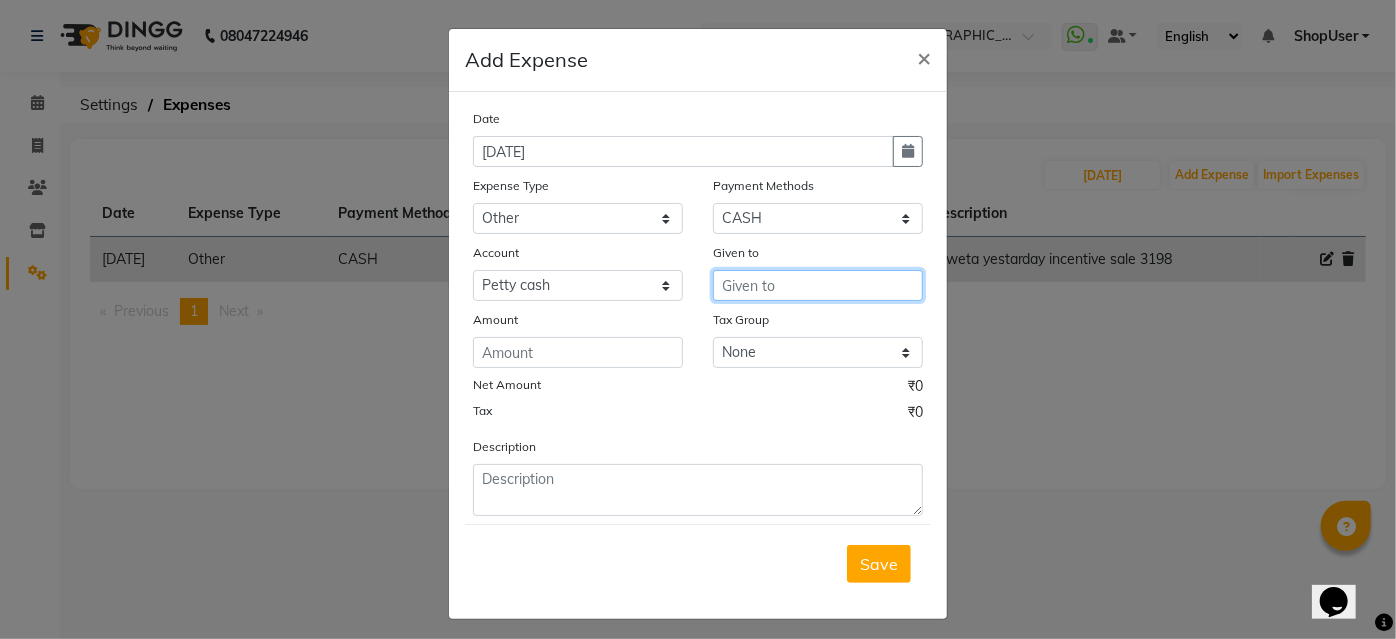 click at bounding box center (818, 285) 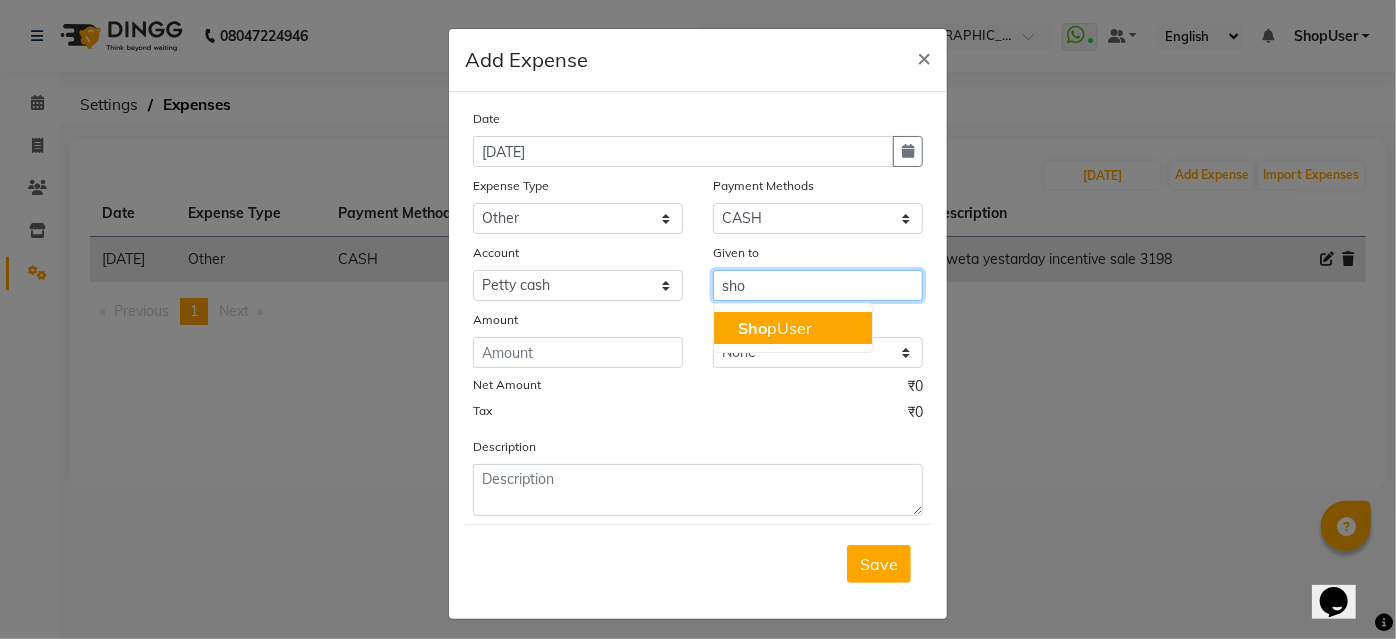 click on "Sho pUser" at bounding box center [793, 328] 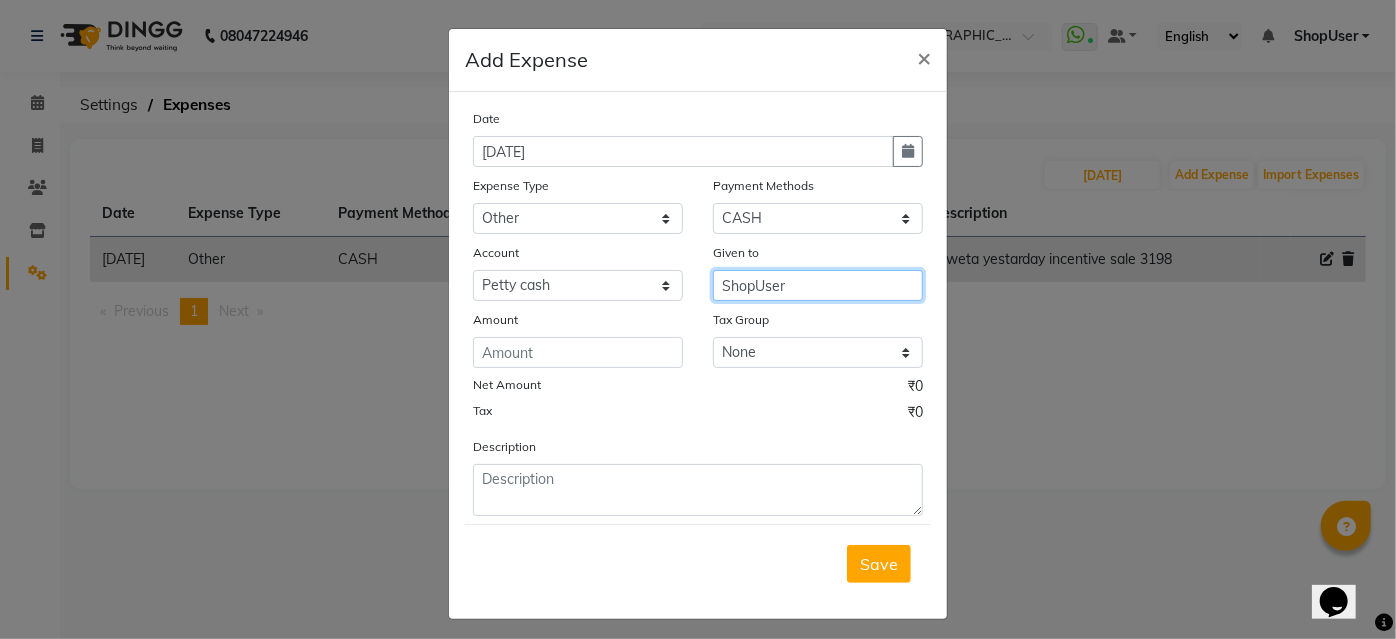 type on "ShopUser" 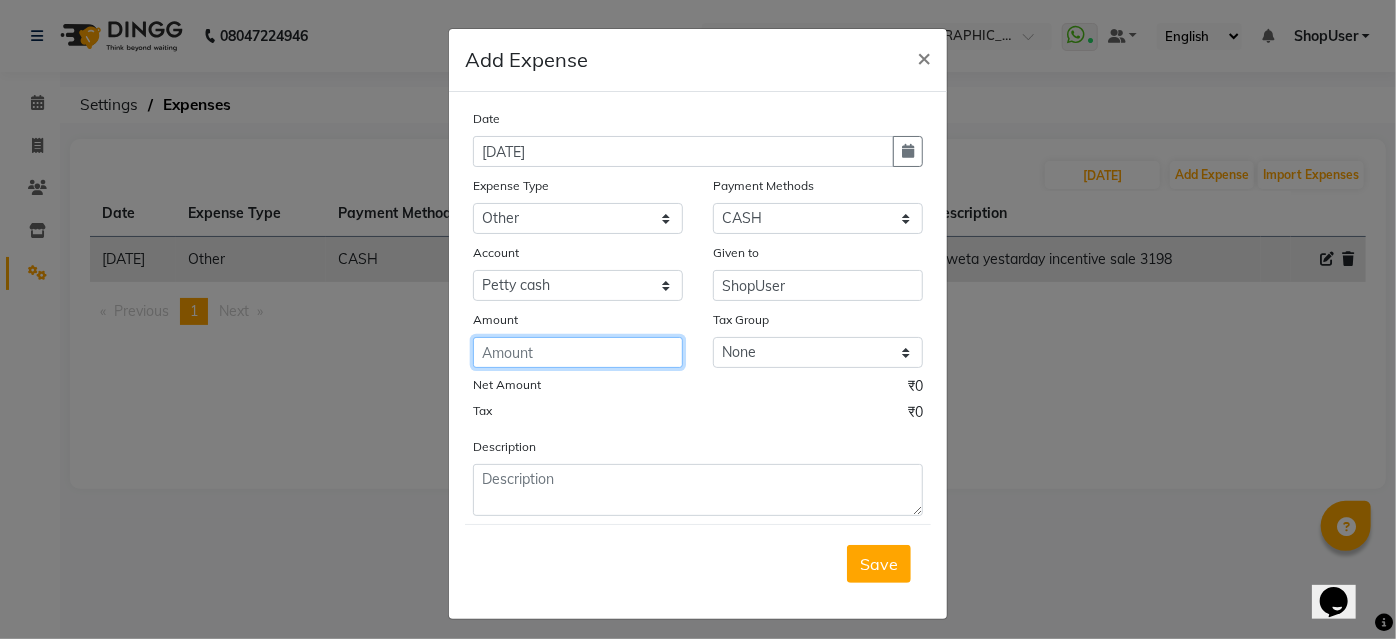 click 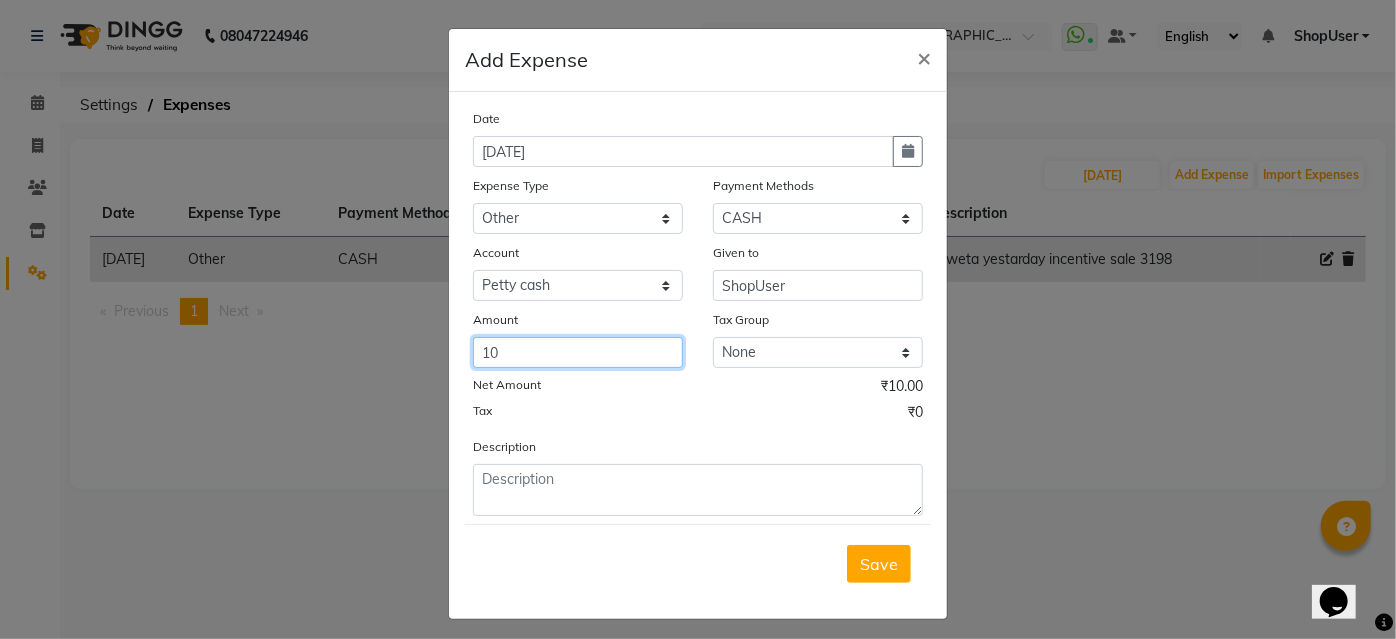 type on "1" 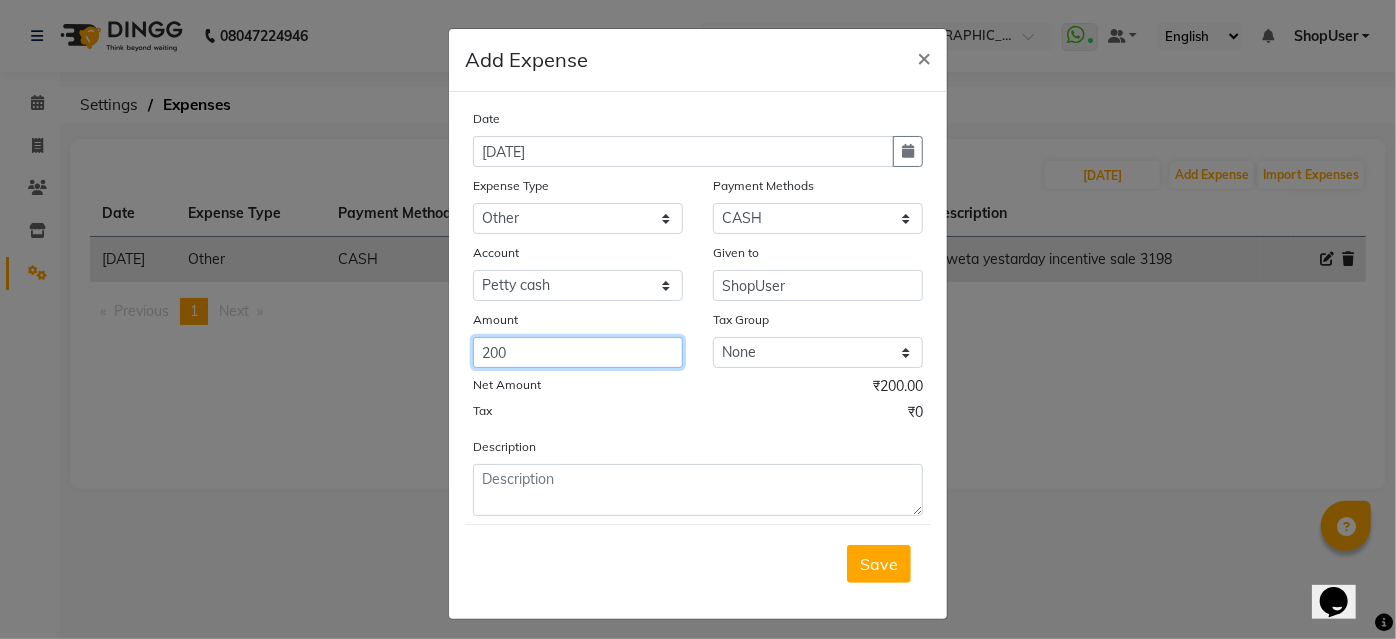 type on "200" 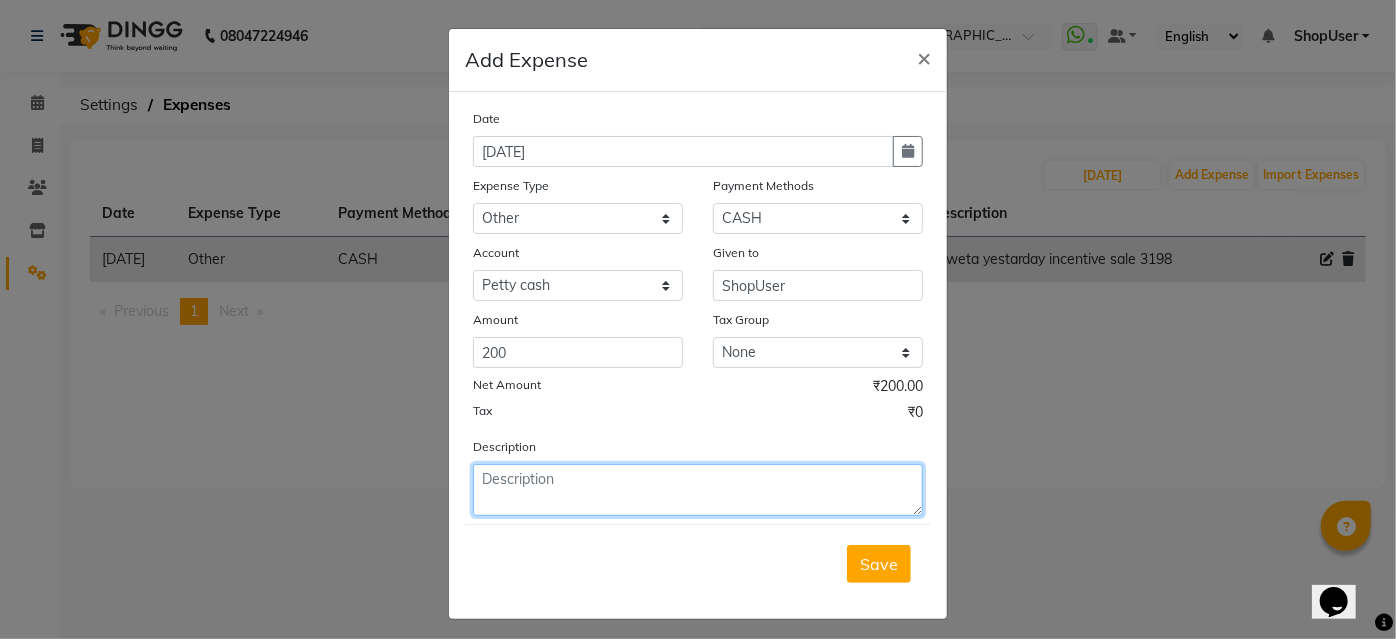 click 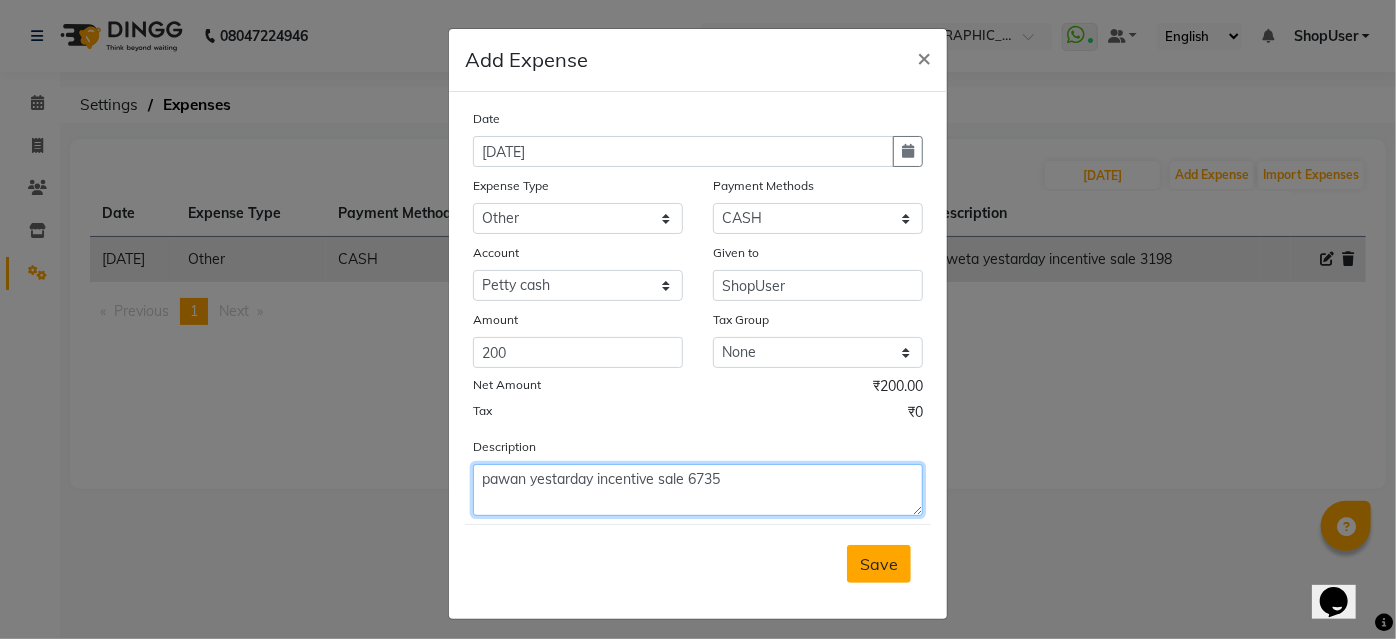 type on "pawan yestarday incentive sale 6735" 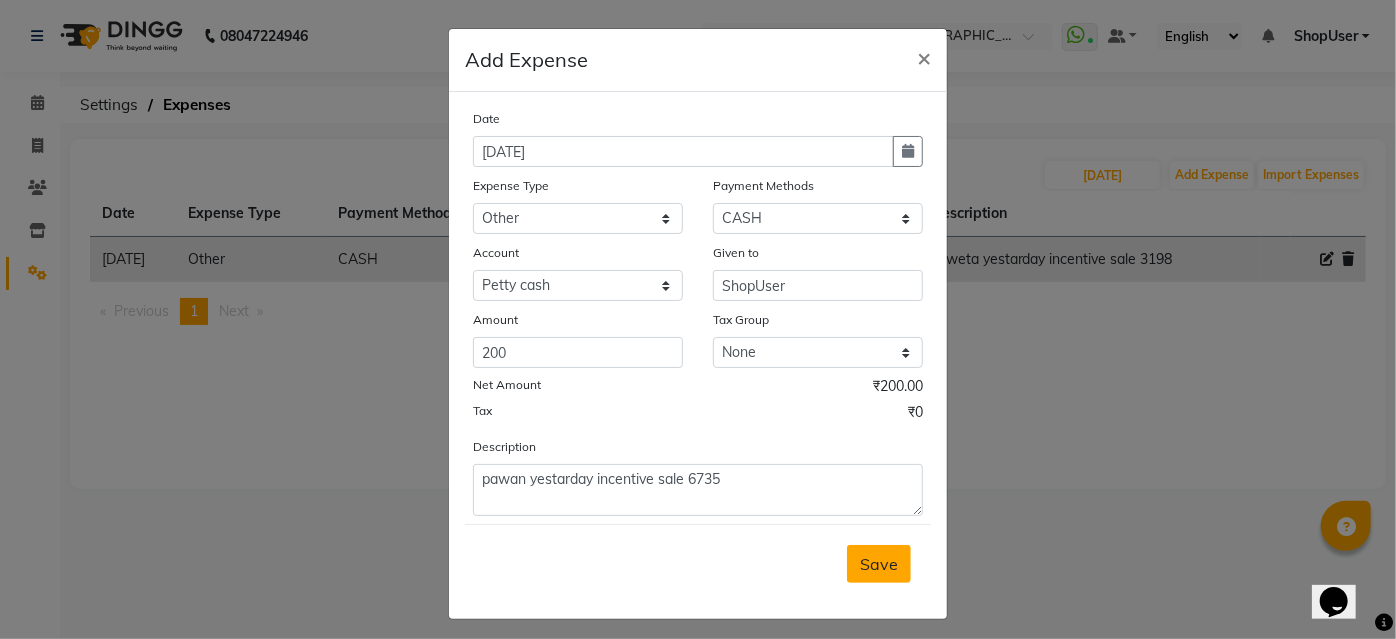 click on "Save" at bounding box center [879, 564] 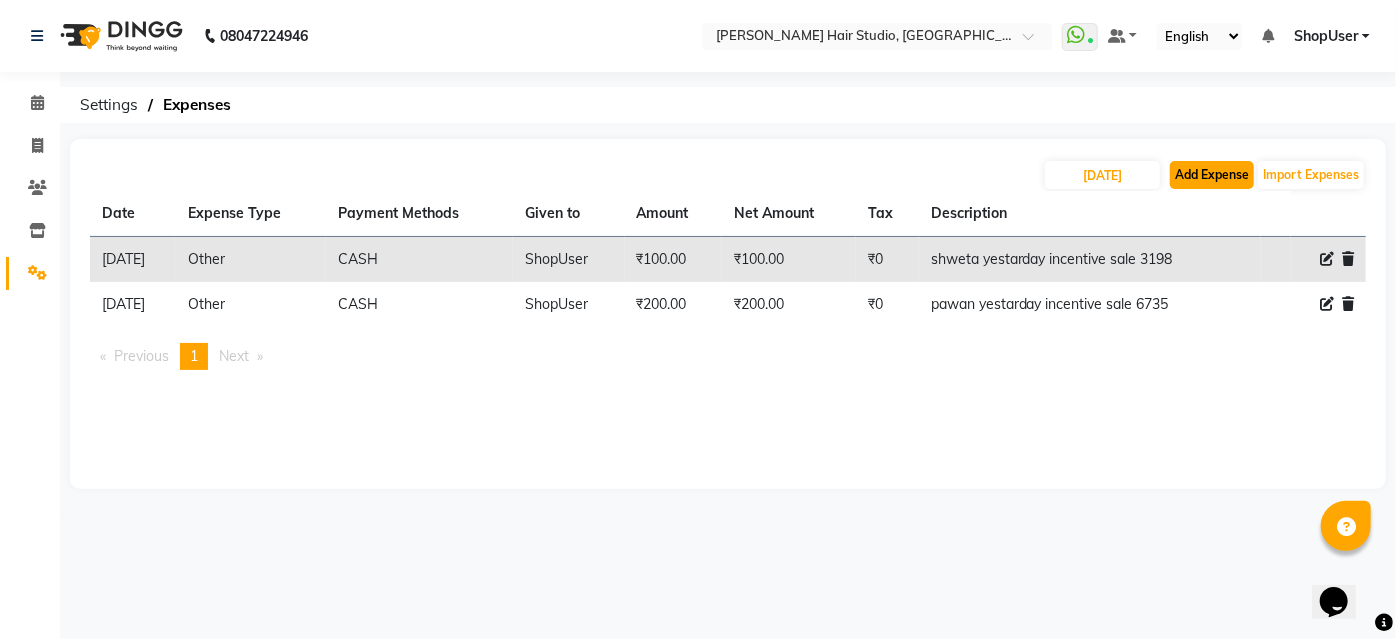 click on "Add Expense" 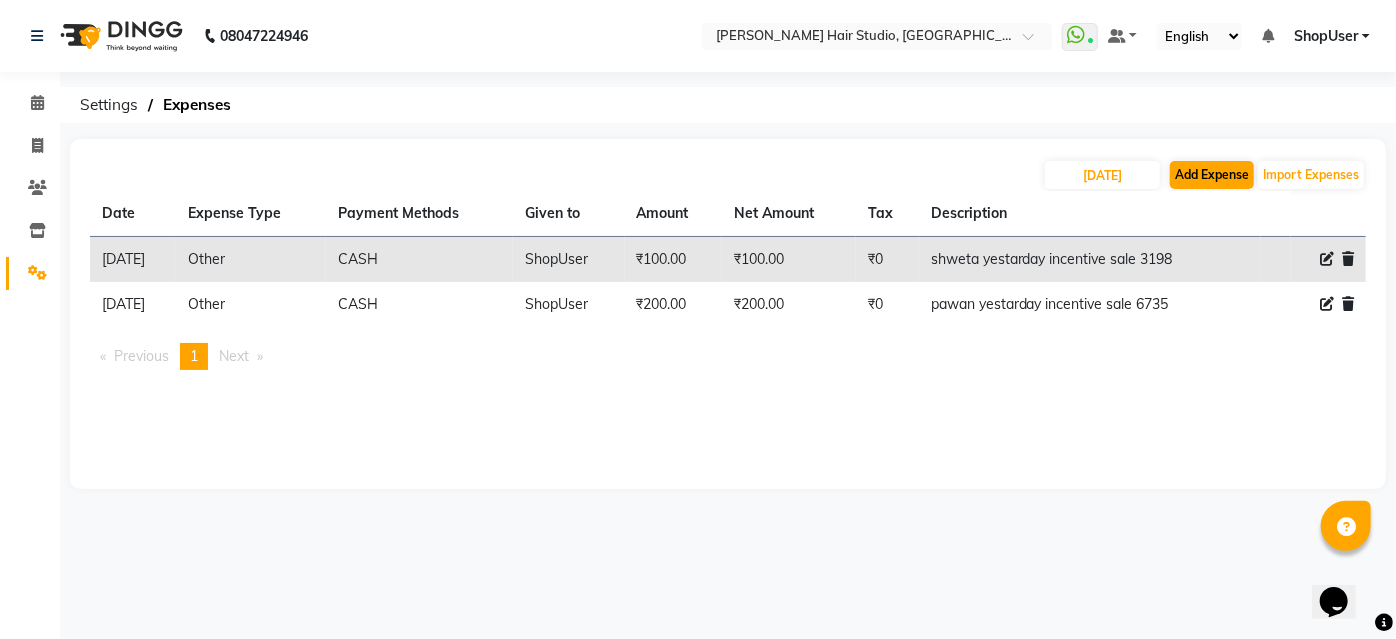 select on "1" 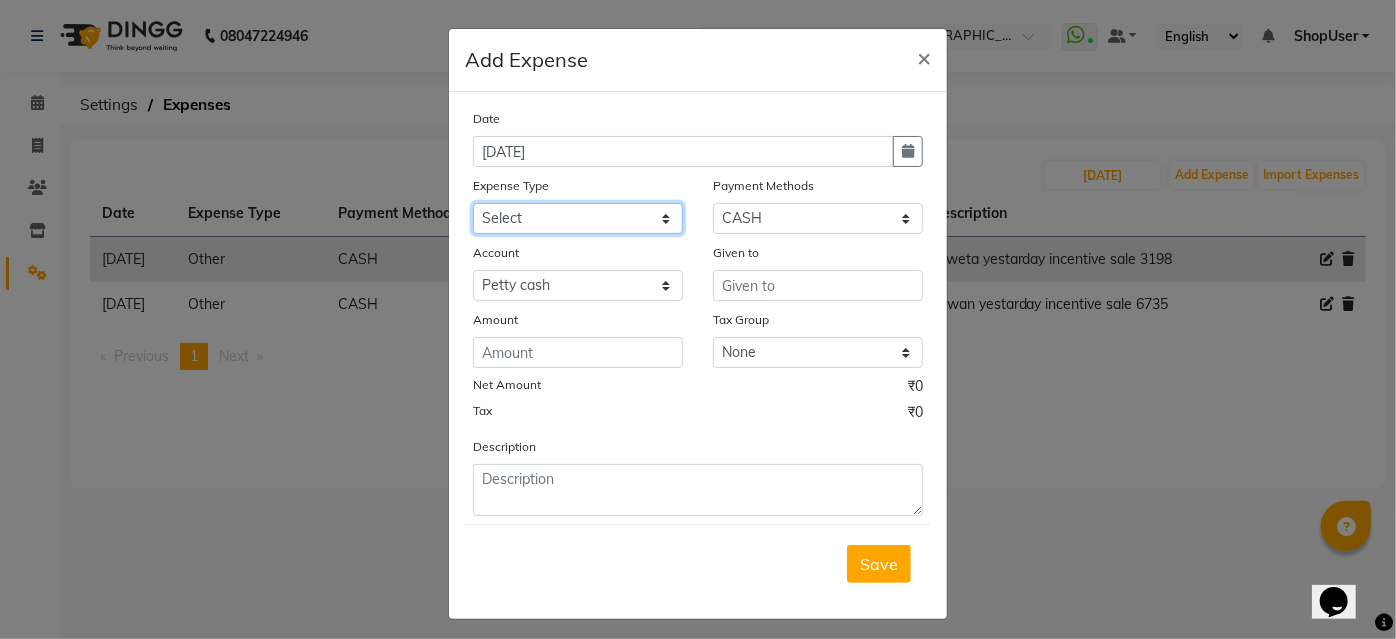 drag, startPoint x: 602, startPoint y: 210, endPoint x: 606, endPoint y: 222, distance: 12.649111 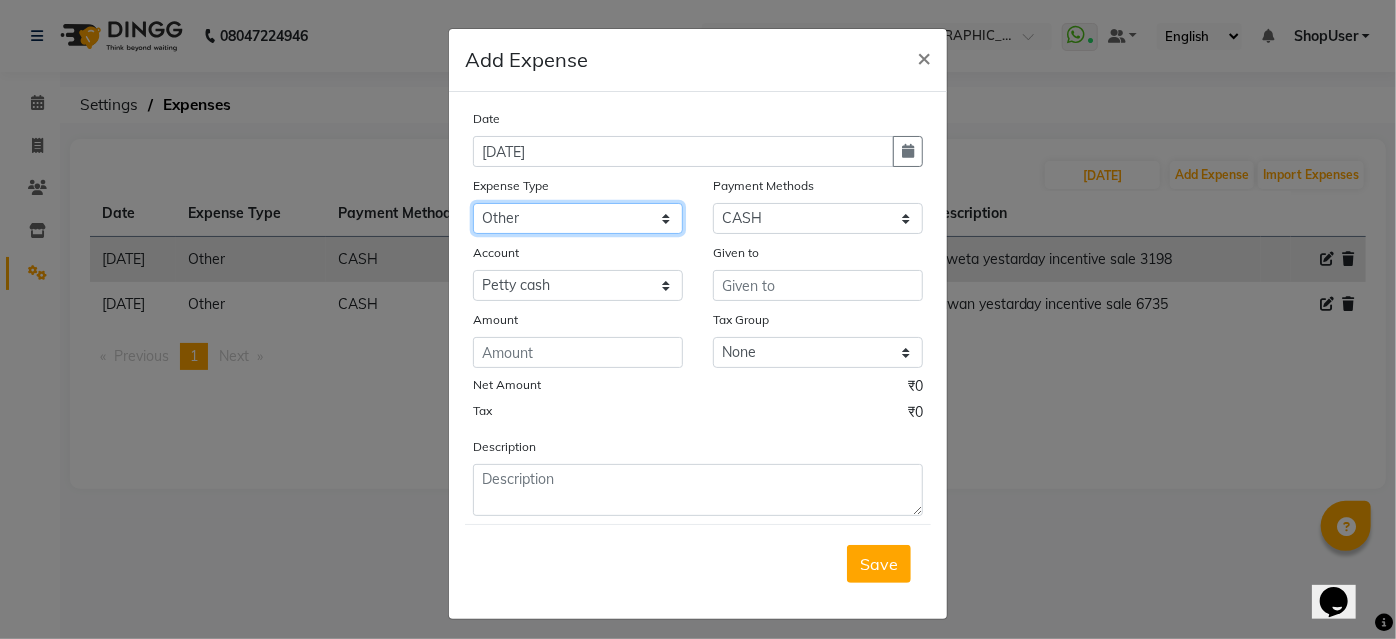click on "Select Advance Salary Bank charges Car maintenance  Cash transfer to bank Cash transfer to hub Client Snacks Clinical charges Equipment Fuel Govt fee Incentive Insurance International purchase Loan Repayment Maintenance Marketing Miscellaneous MRA Other Pantry Product Rent Salary Staff Snacks Tax Tea & Refreshment Utilities" 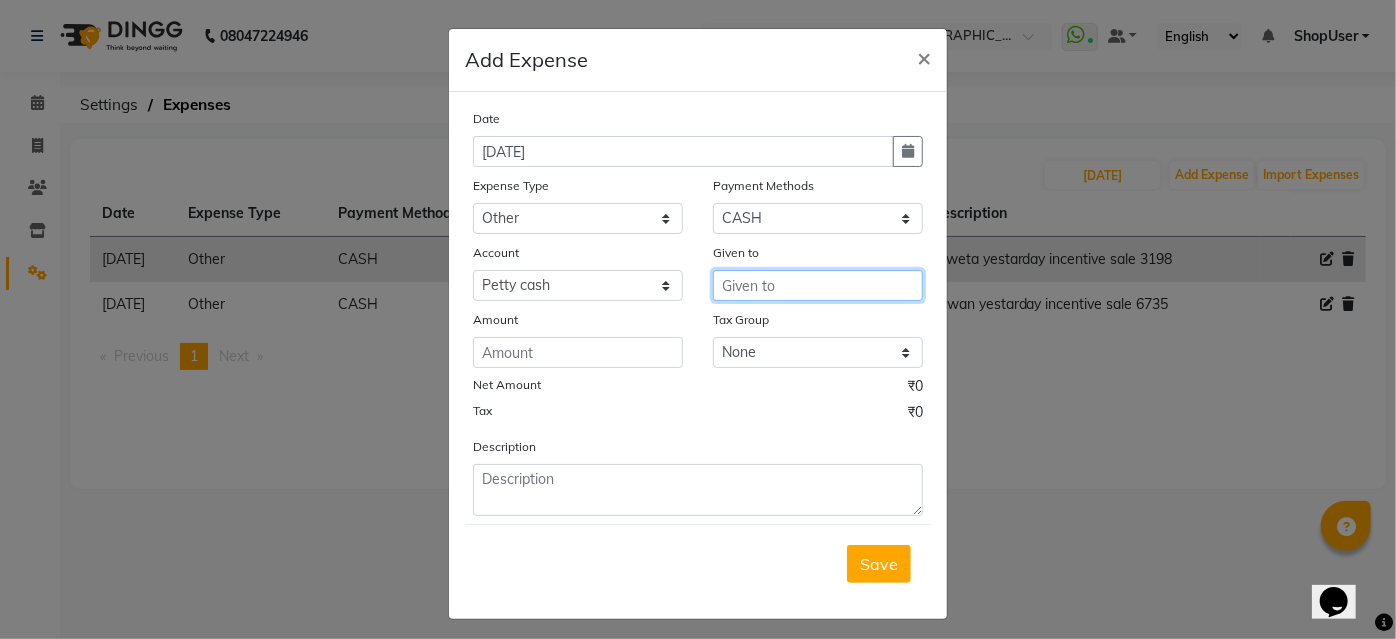 click at bounding box center (818, 285) 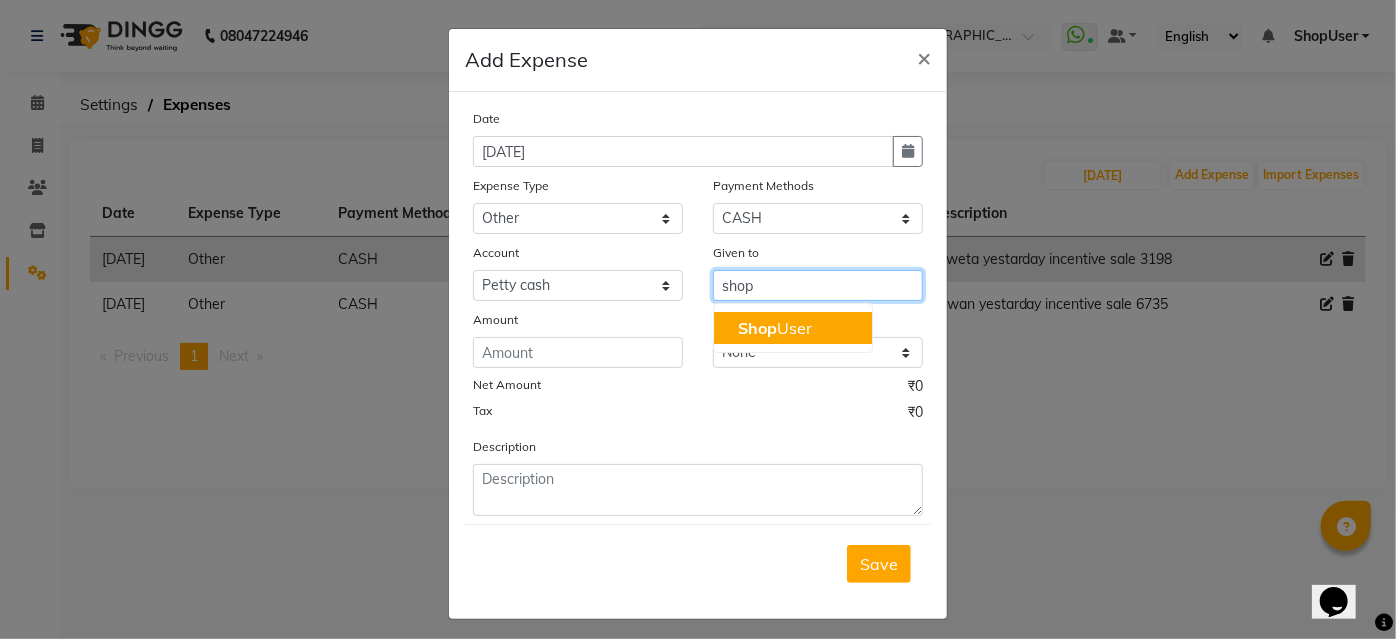 click on "Shop User" at bounding box center [793, 328] 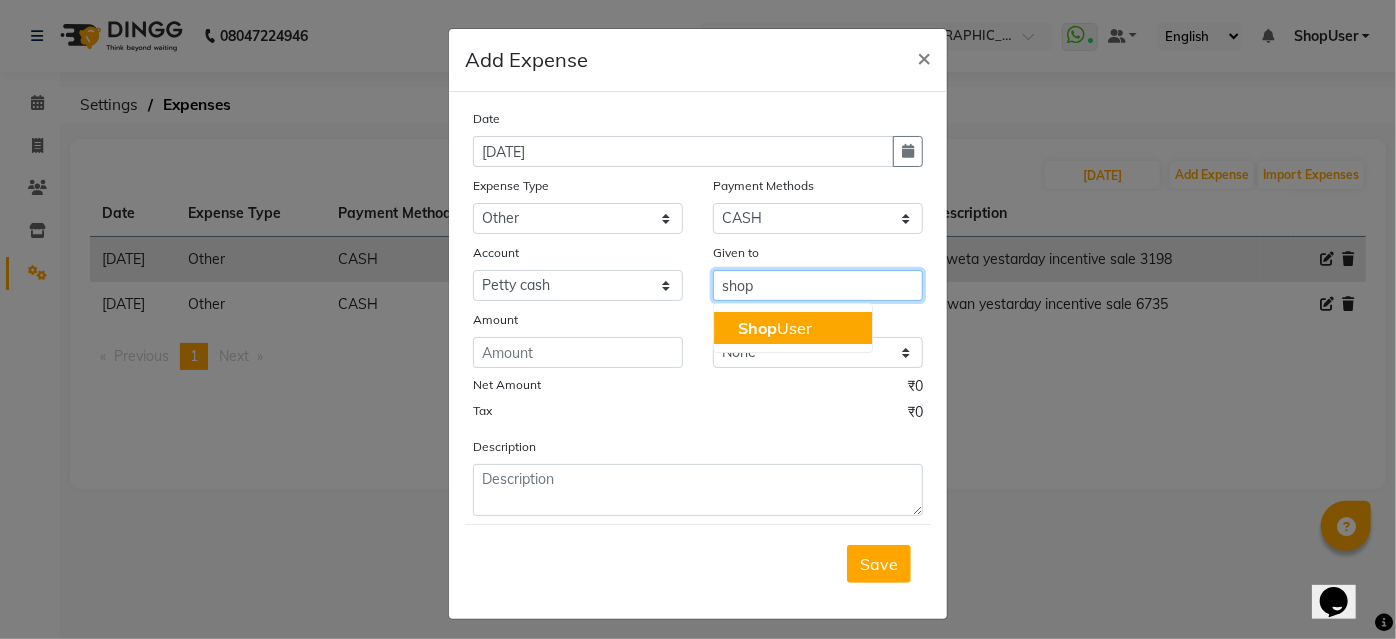 click on "Shop" 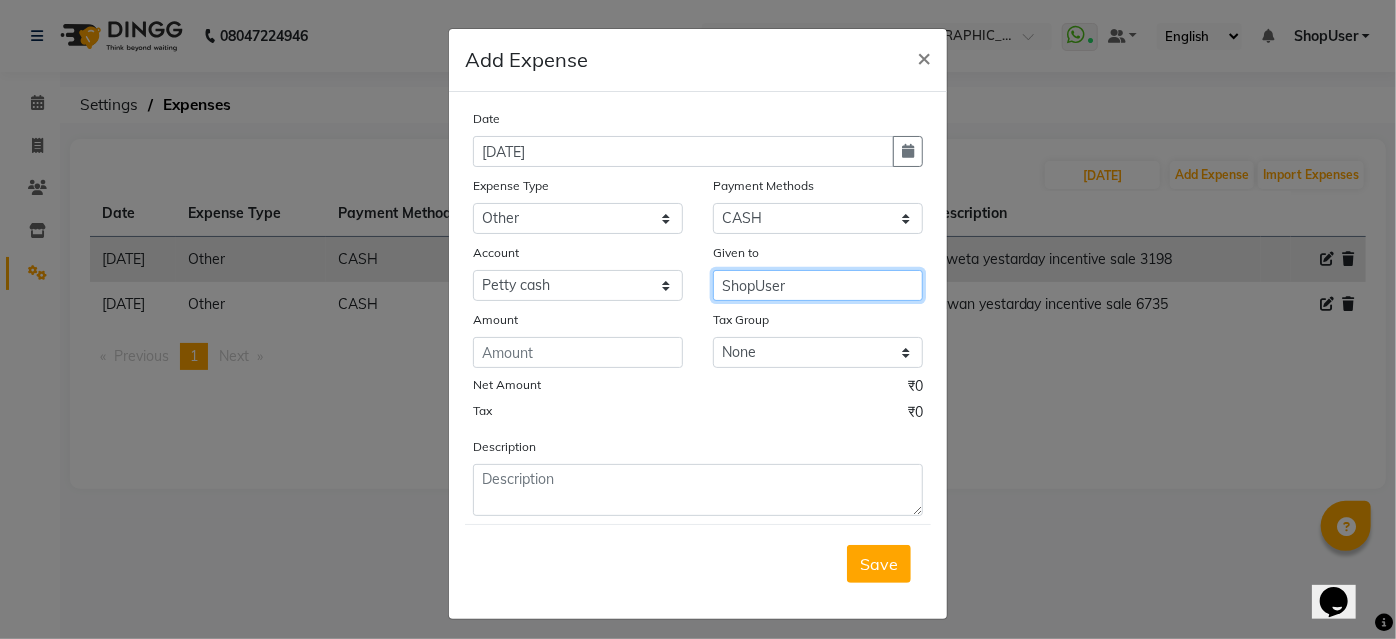type on "ShopUser" 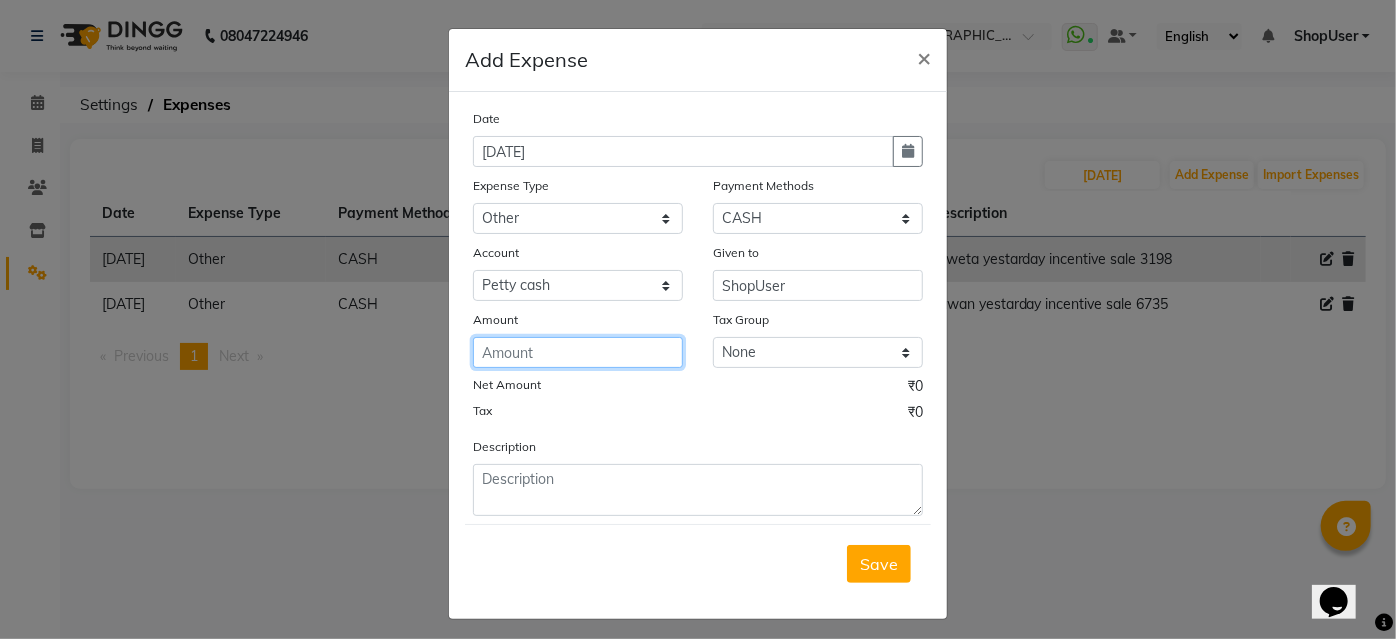click 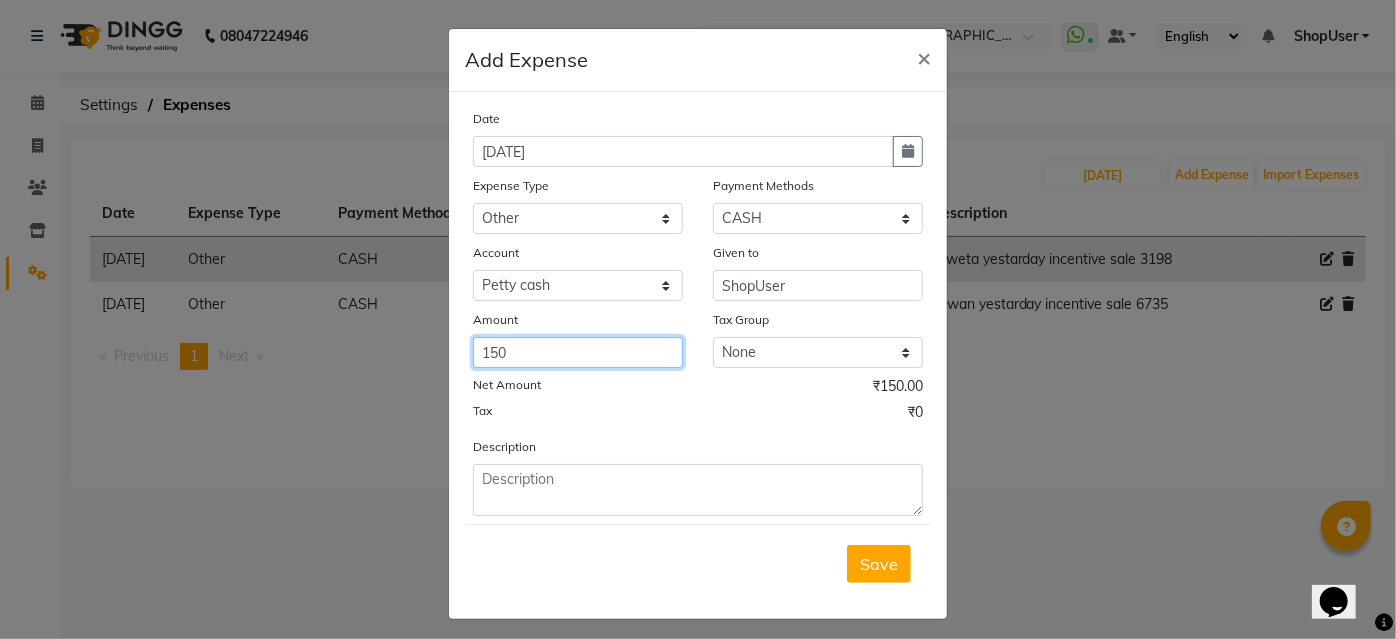 type on "150" 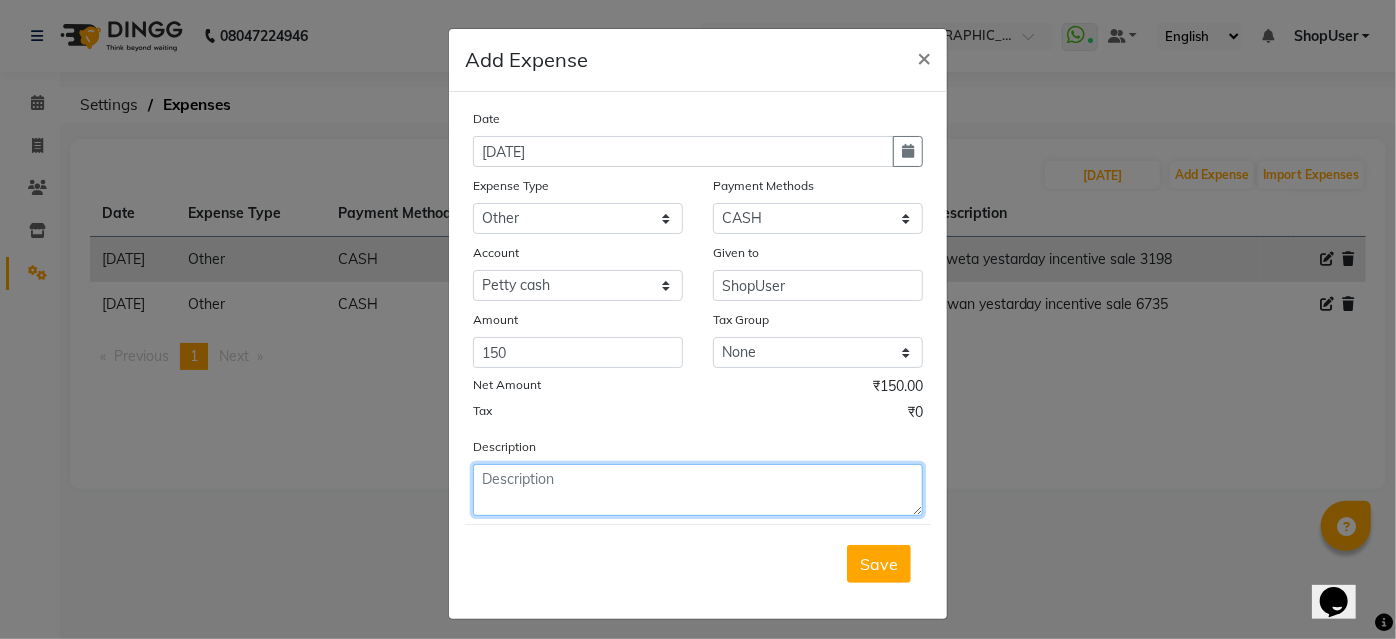 click 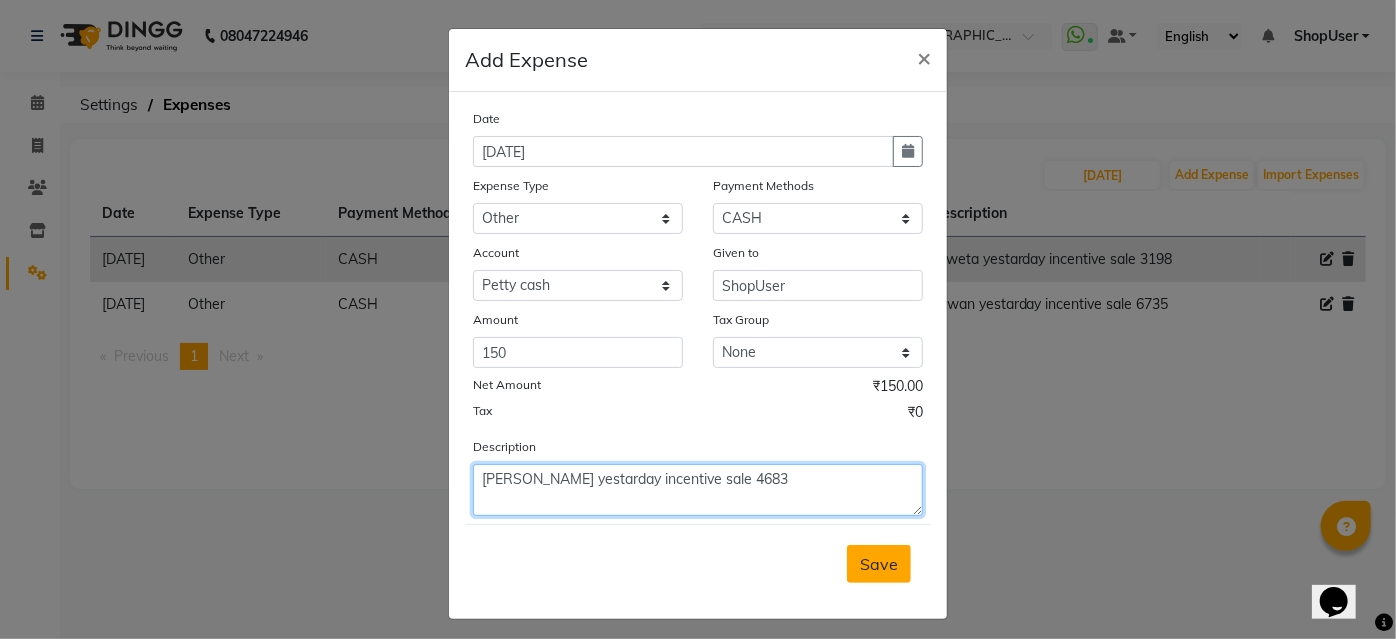 type on "arunesh yestarday incentive sale 4683" 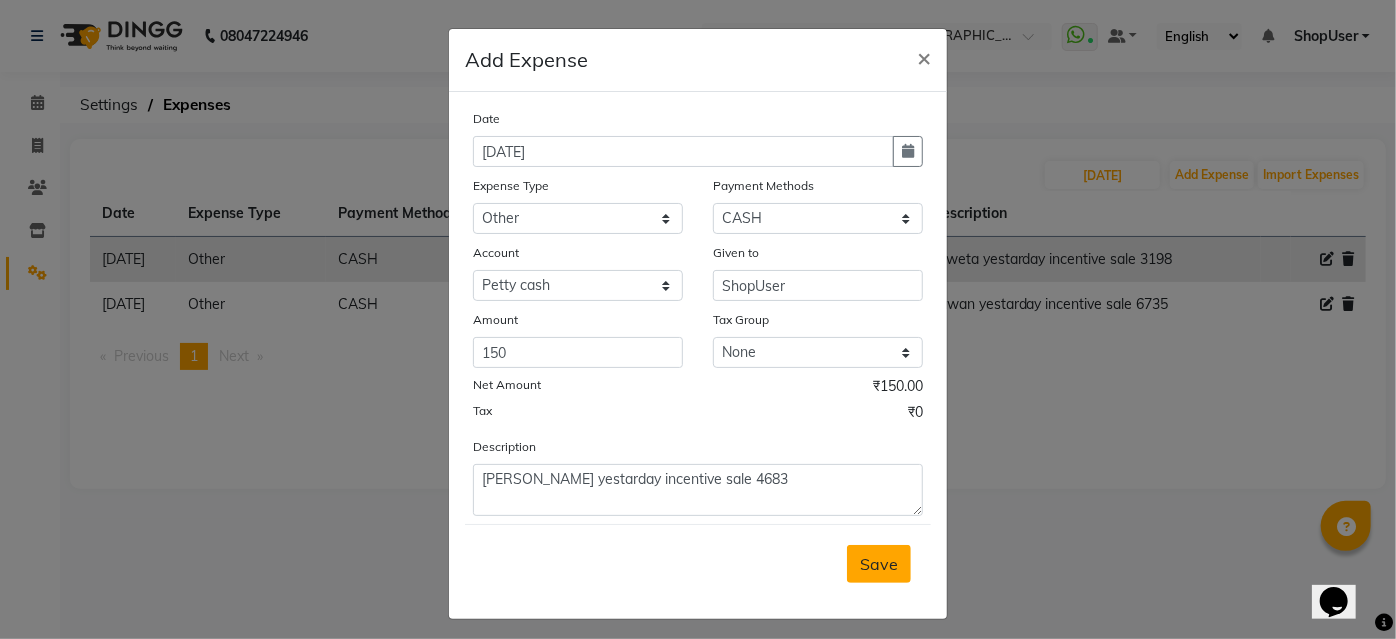 click on "Save" at bounding box center [879, 564] 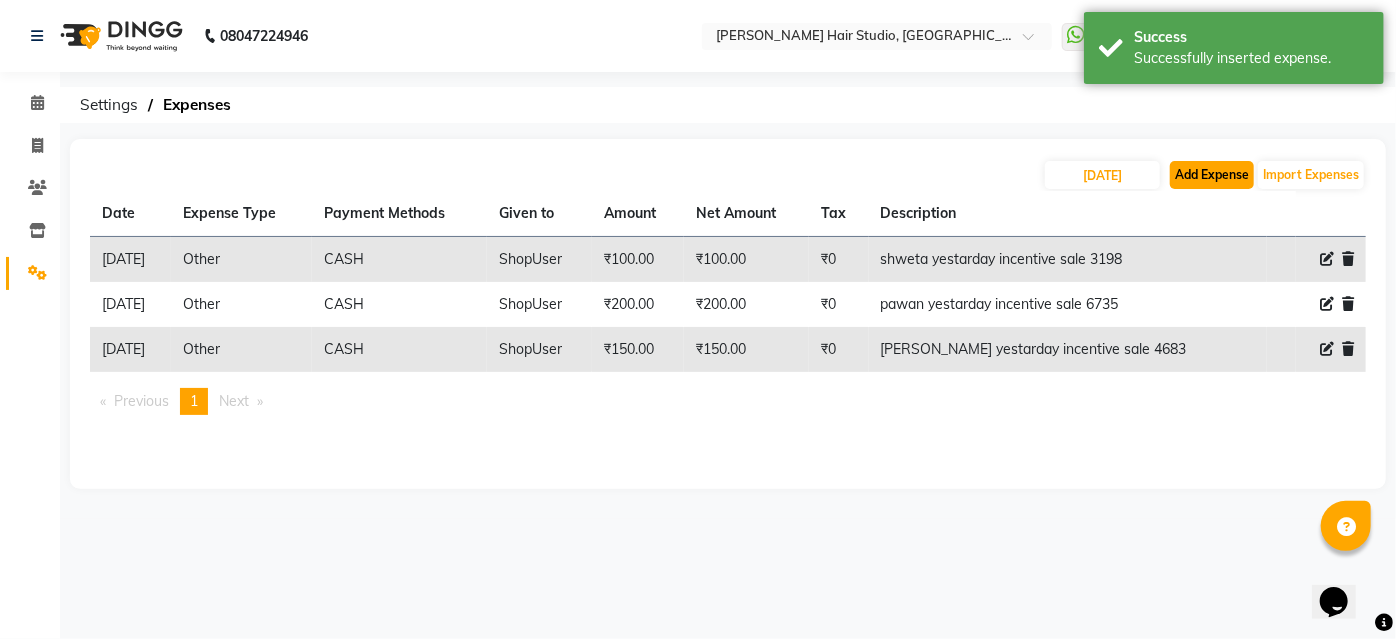 click on "Add Expense" 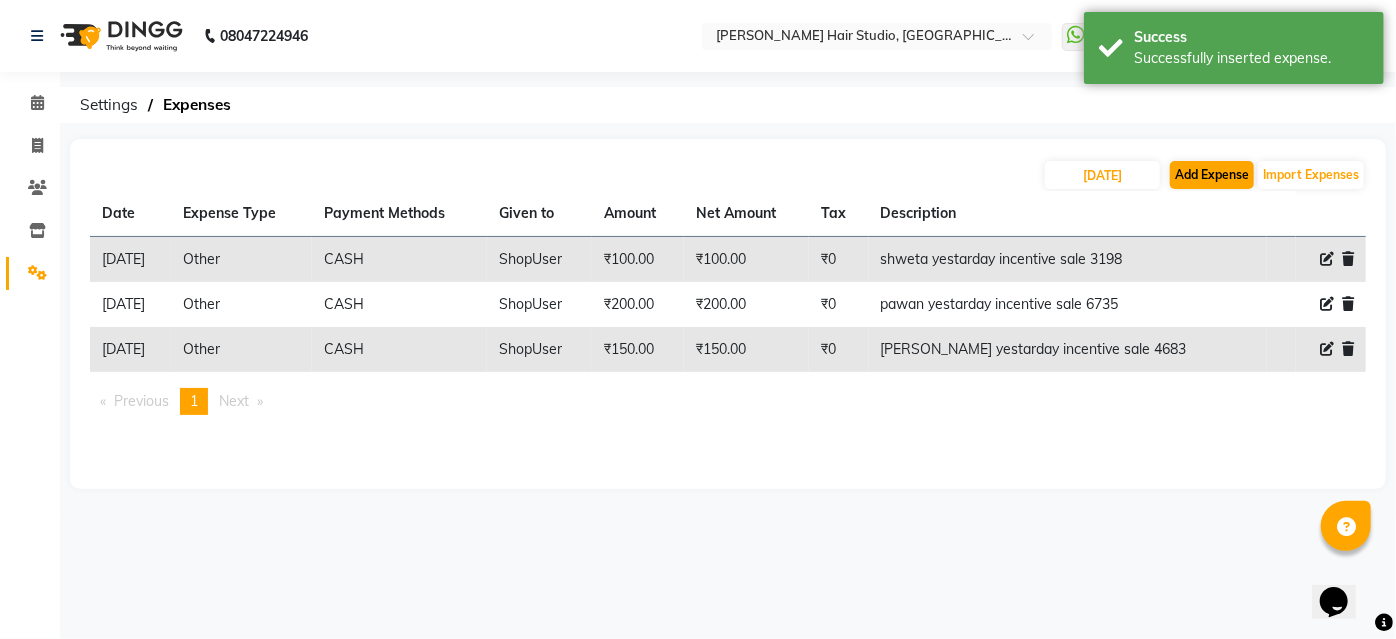 select on "1" 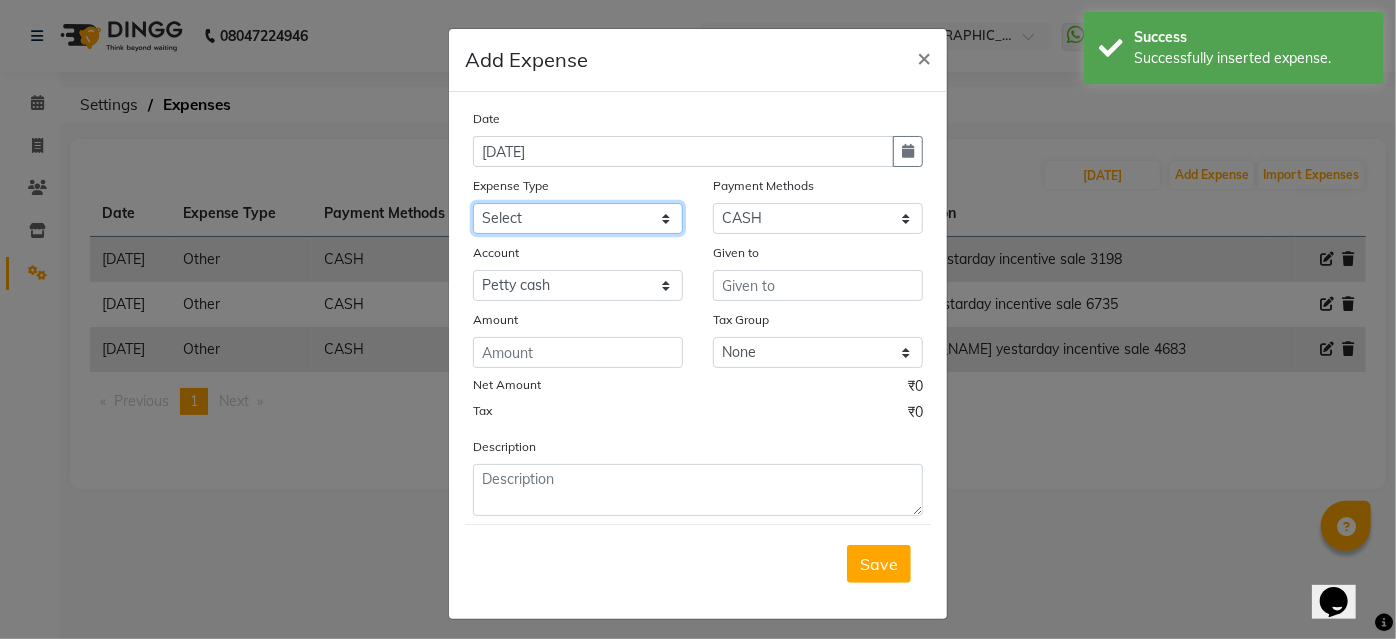 drag, startPoint x: 624, startPoint y: 213, endPoint x: 645, endPoint y: 232, distance: 28.319605 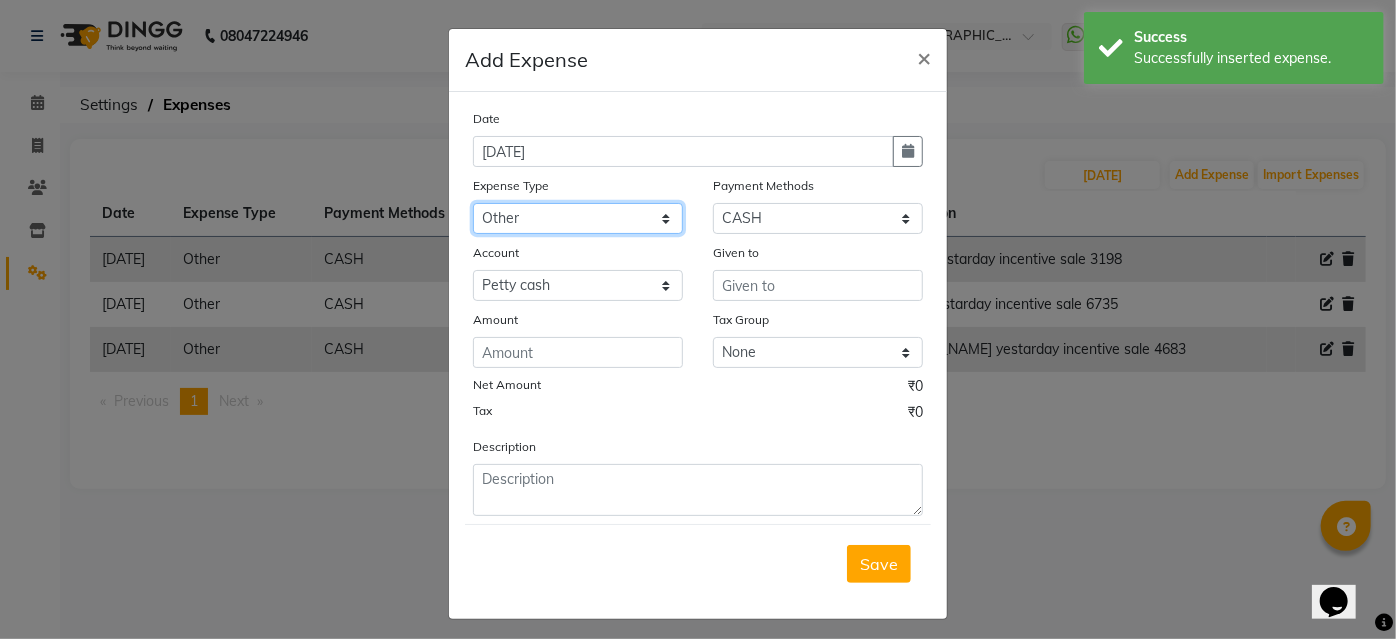 click on "Select Advance Salary Bank charges Car maintenance  Cash transfer to bank Cash transfer to hub Client Snacks Clinical charges Equipment Fuel Govt fee Incentive Insurance International purchase Loan Repayment Maintenance Marketing Miscellaneous MRA Other Pantry Product Rent Salary Staff Snacks Tax Tea & Refreshment Utilities" 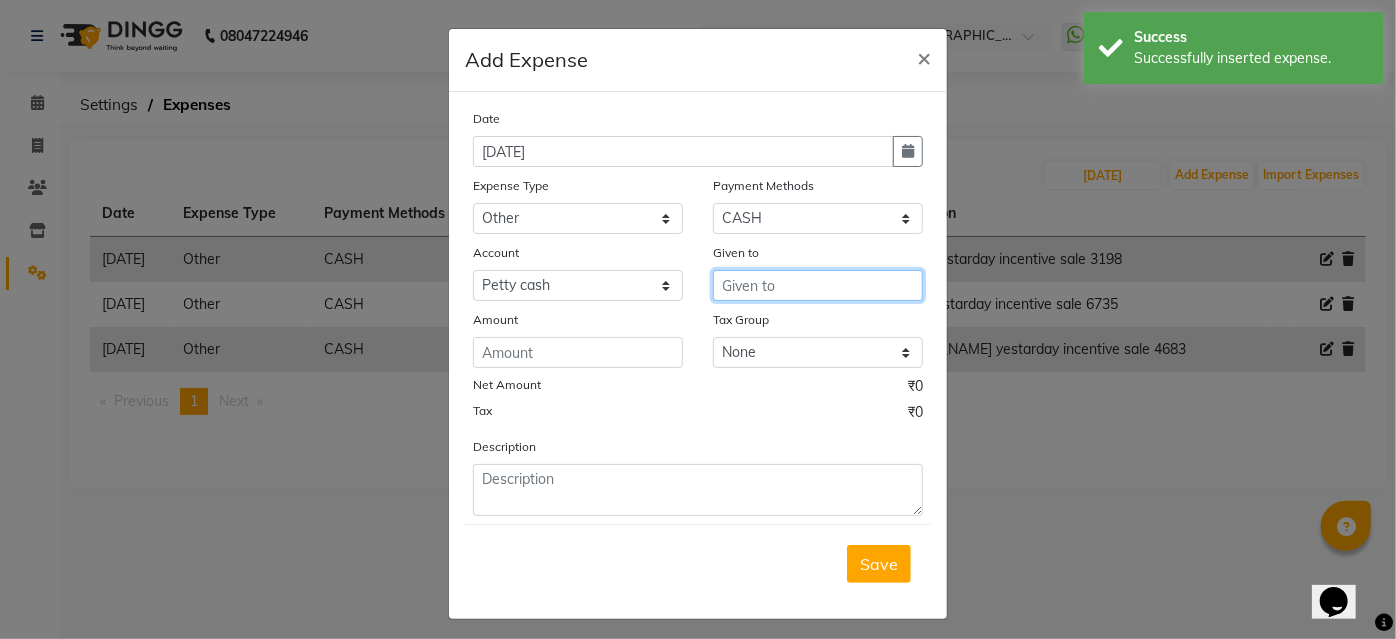click at bounding box center (818, 285) 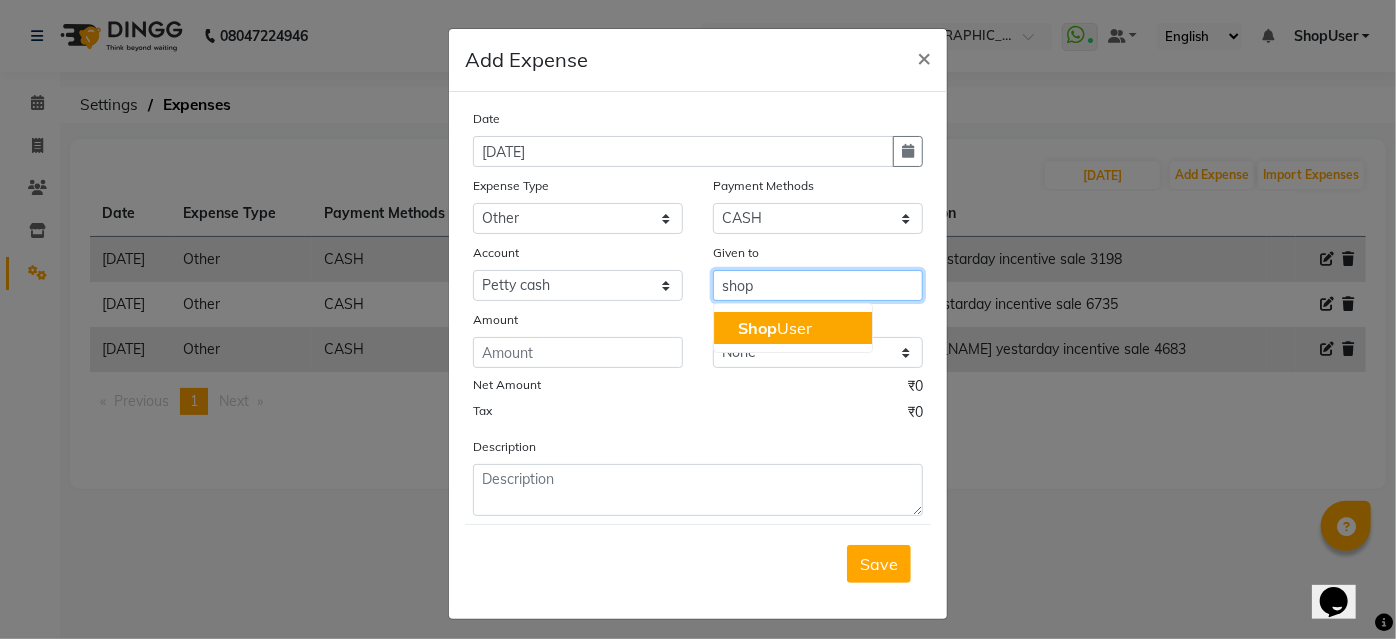 click on "Shop User" at bounding box center [793, 328] 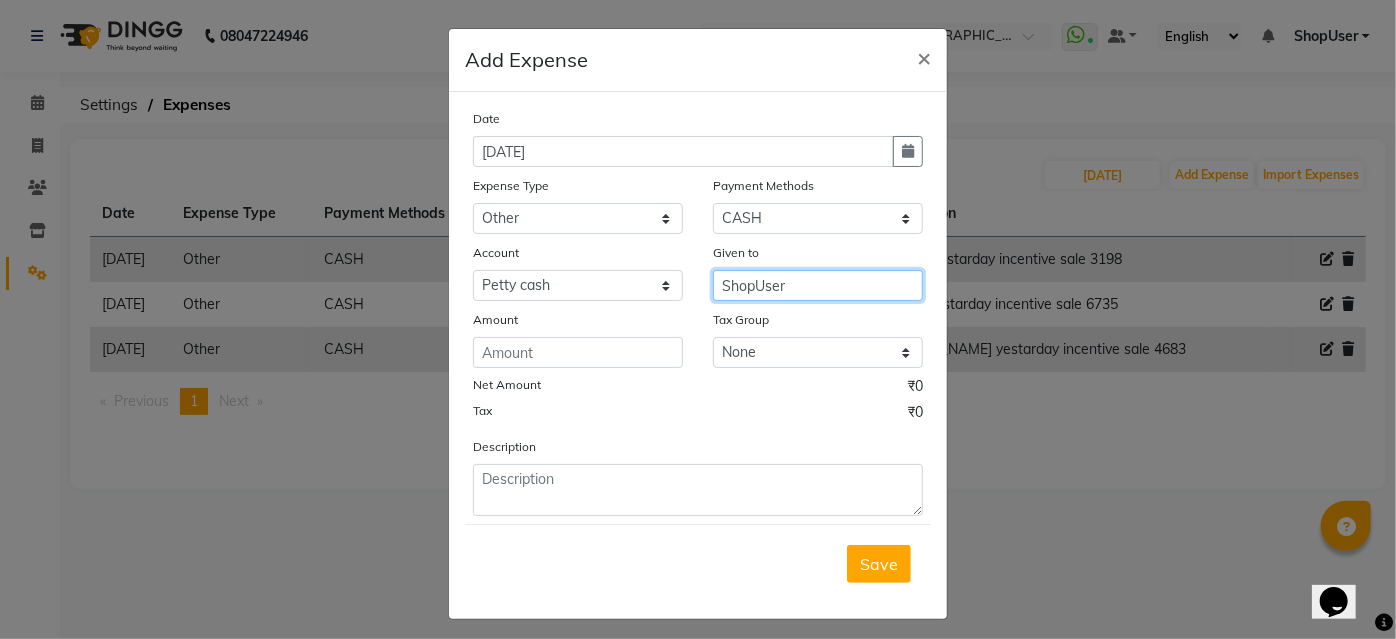 type on "ShopUser" 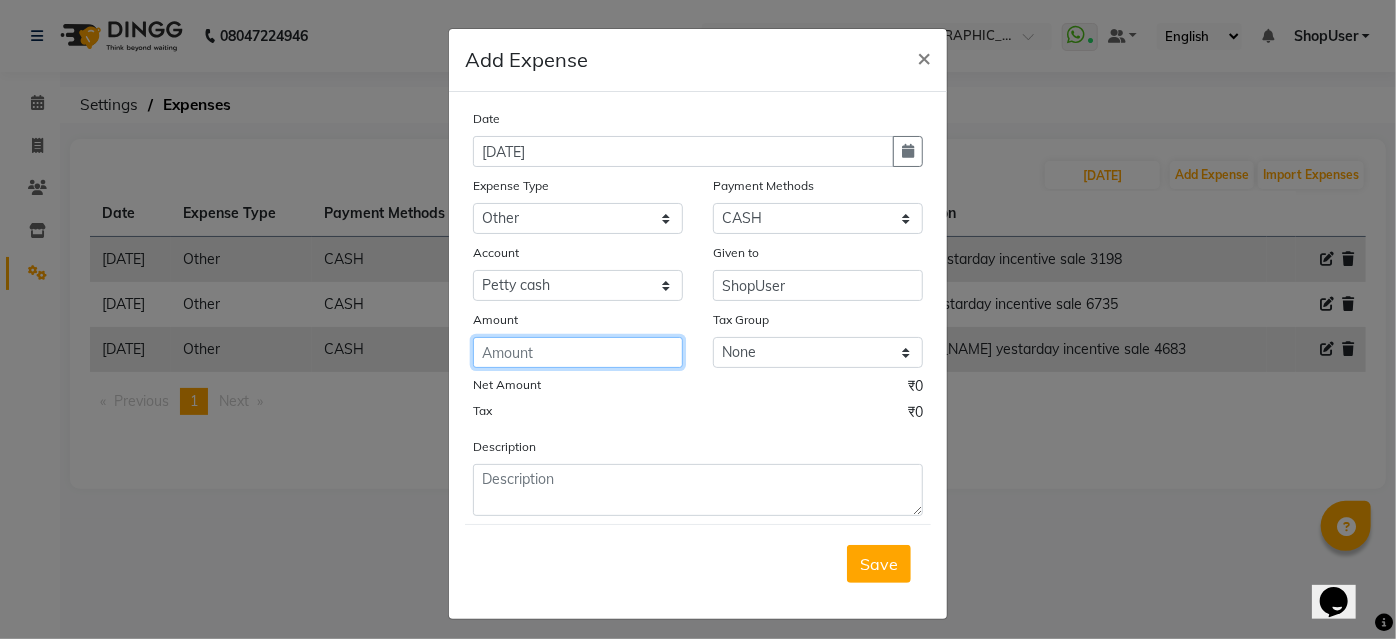 click 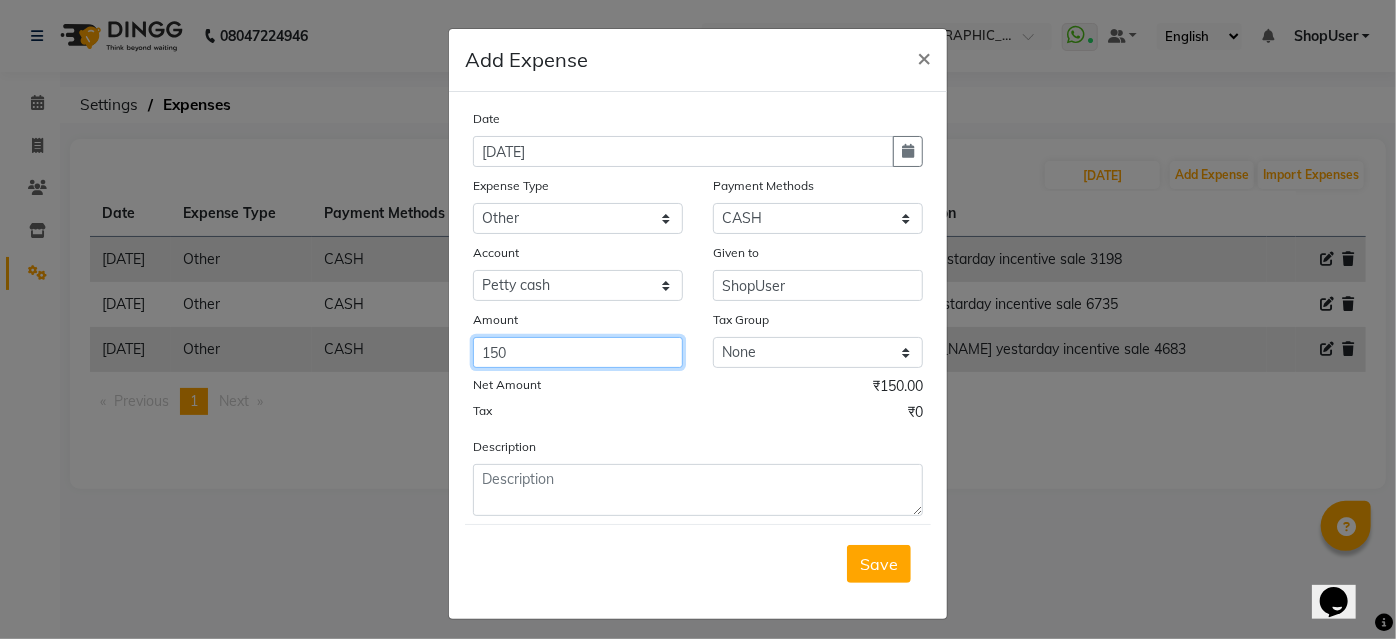 type on "150" 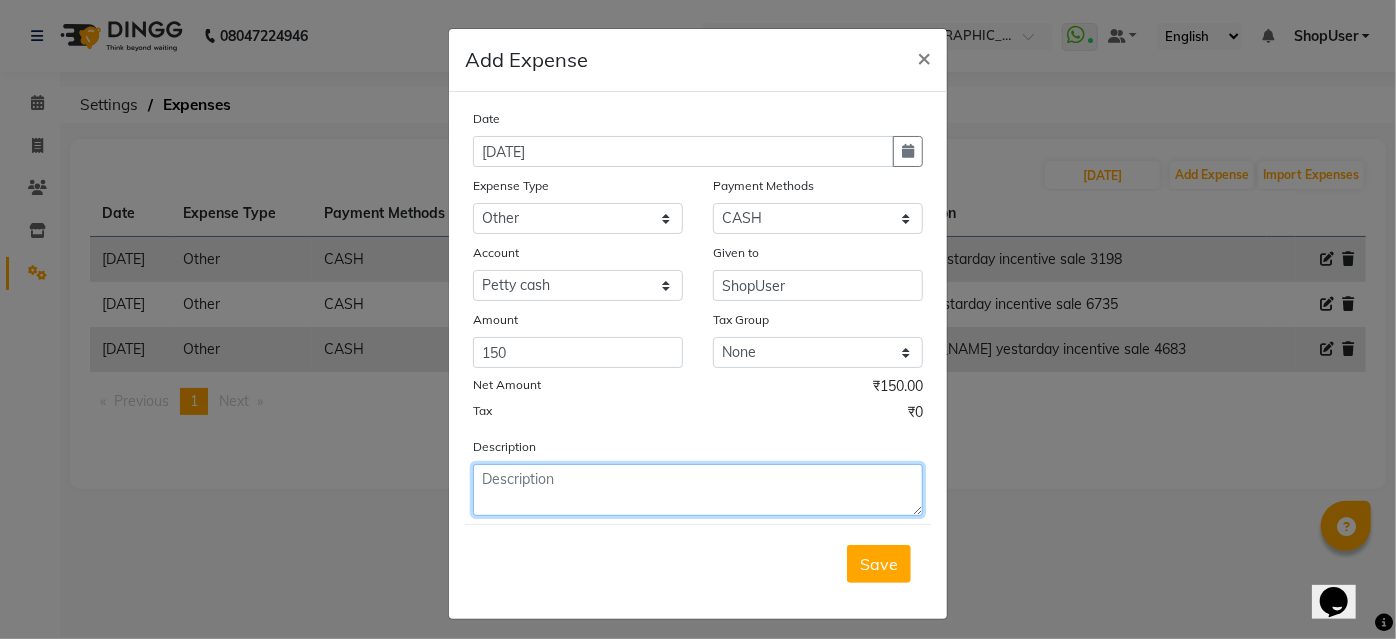 click 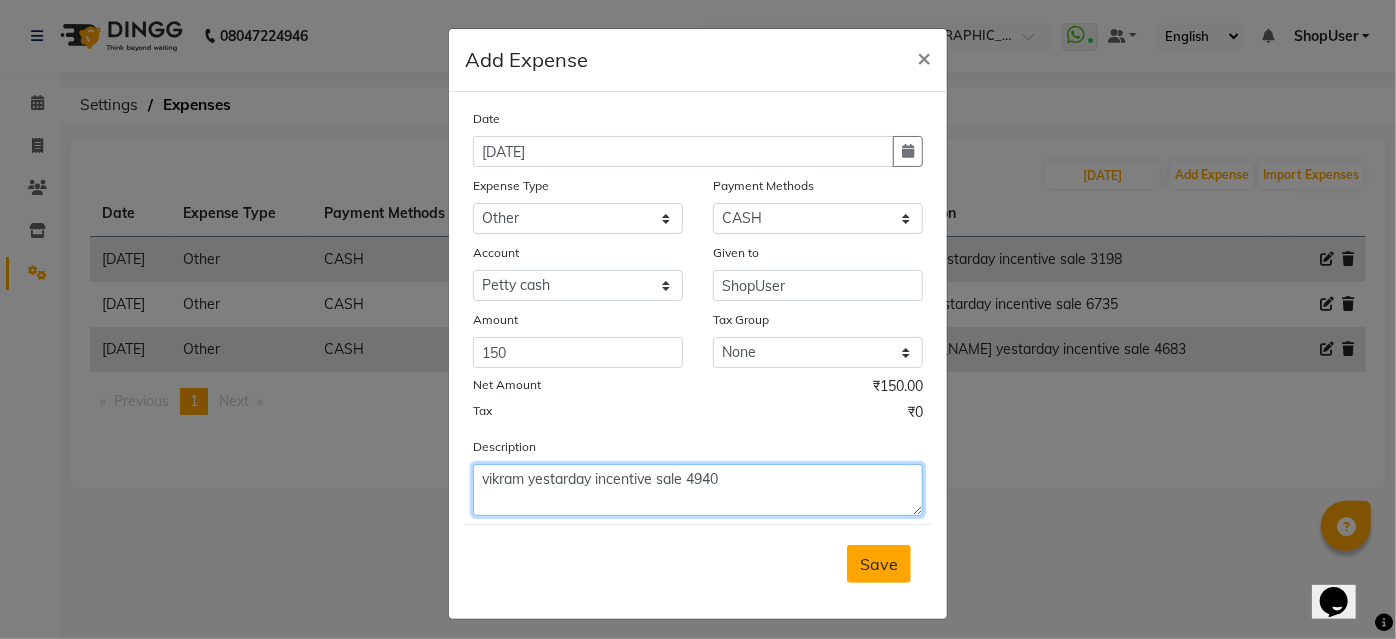 type on "vikram yestarday incentive sale 4940" 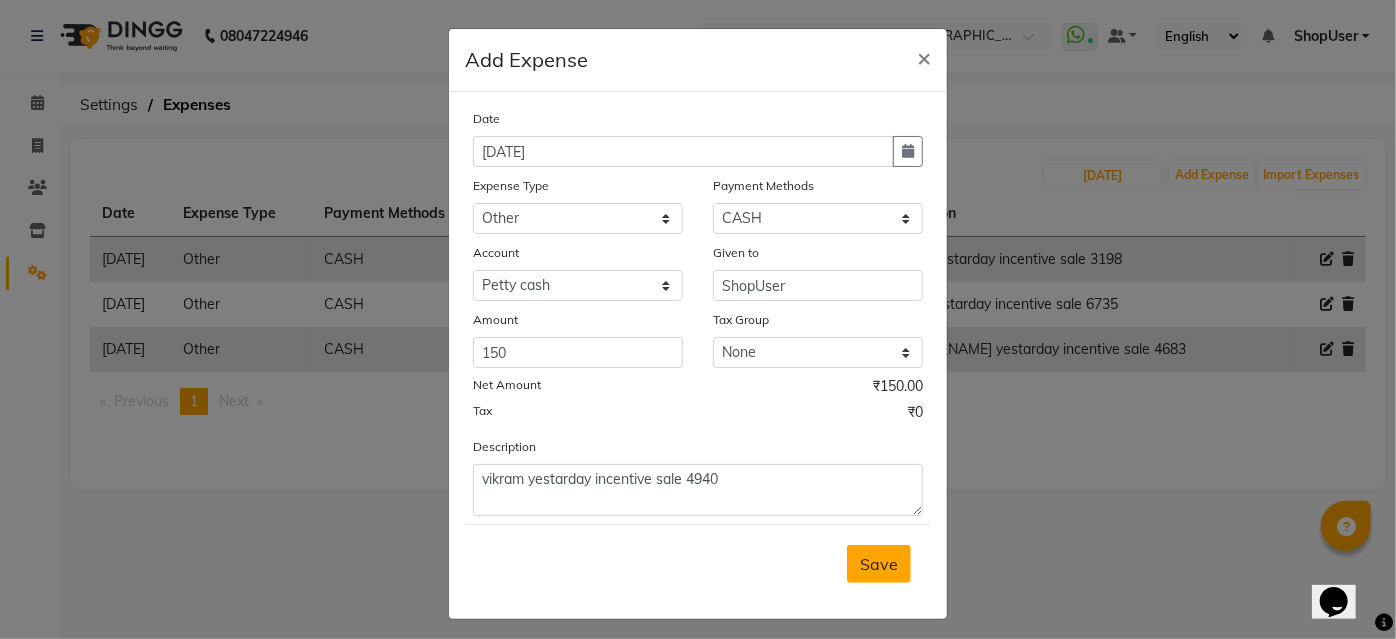 click on "Save" at bounding box center [879, 564] 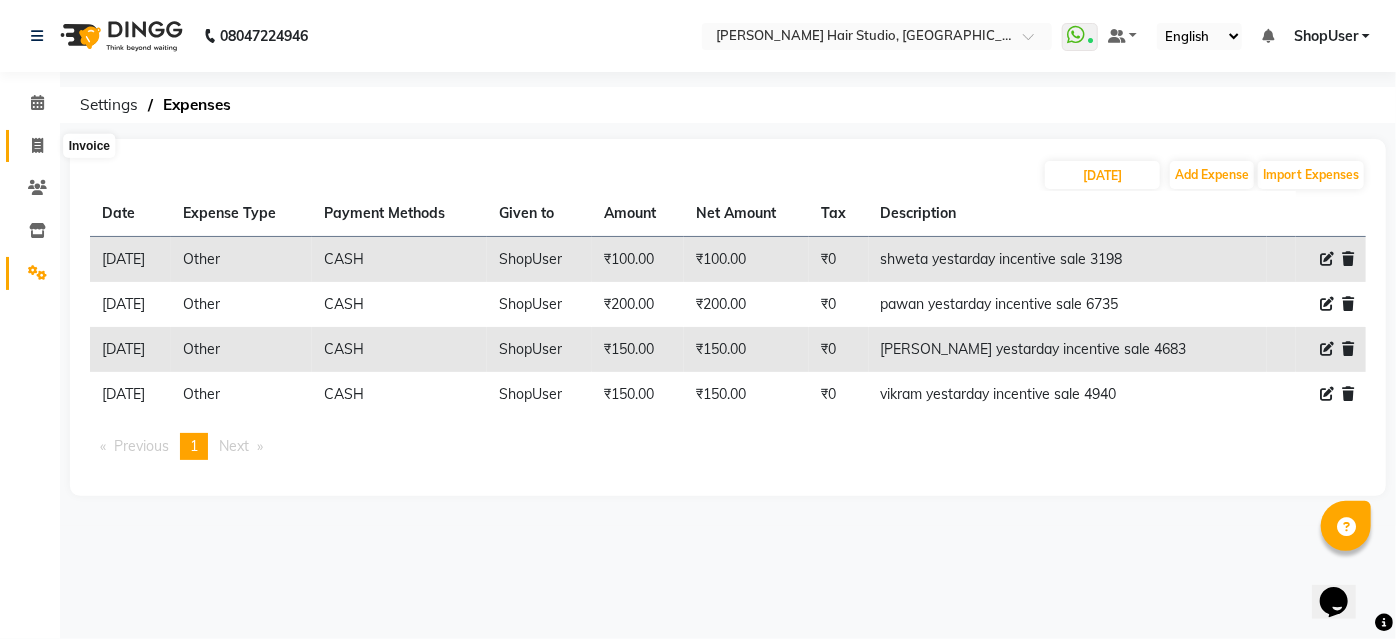 click 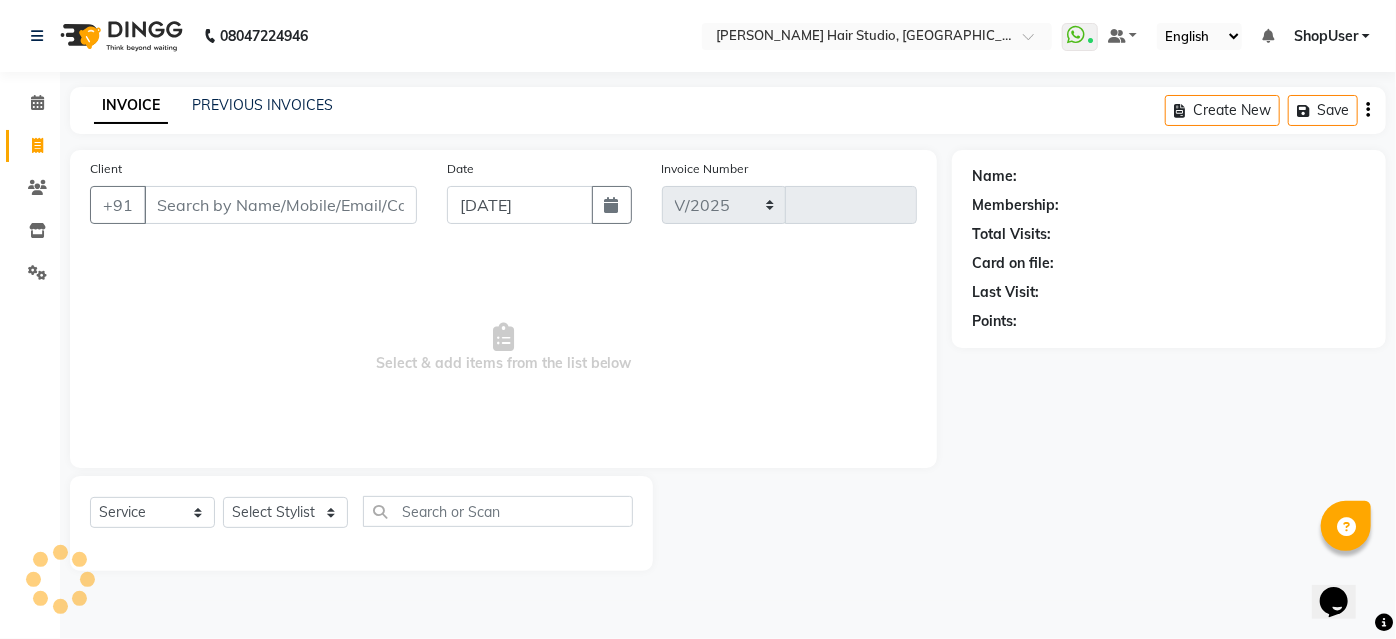 select on "627" 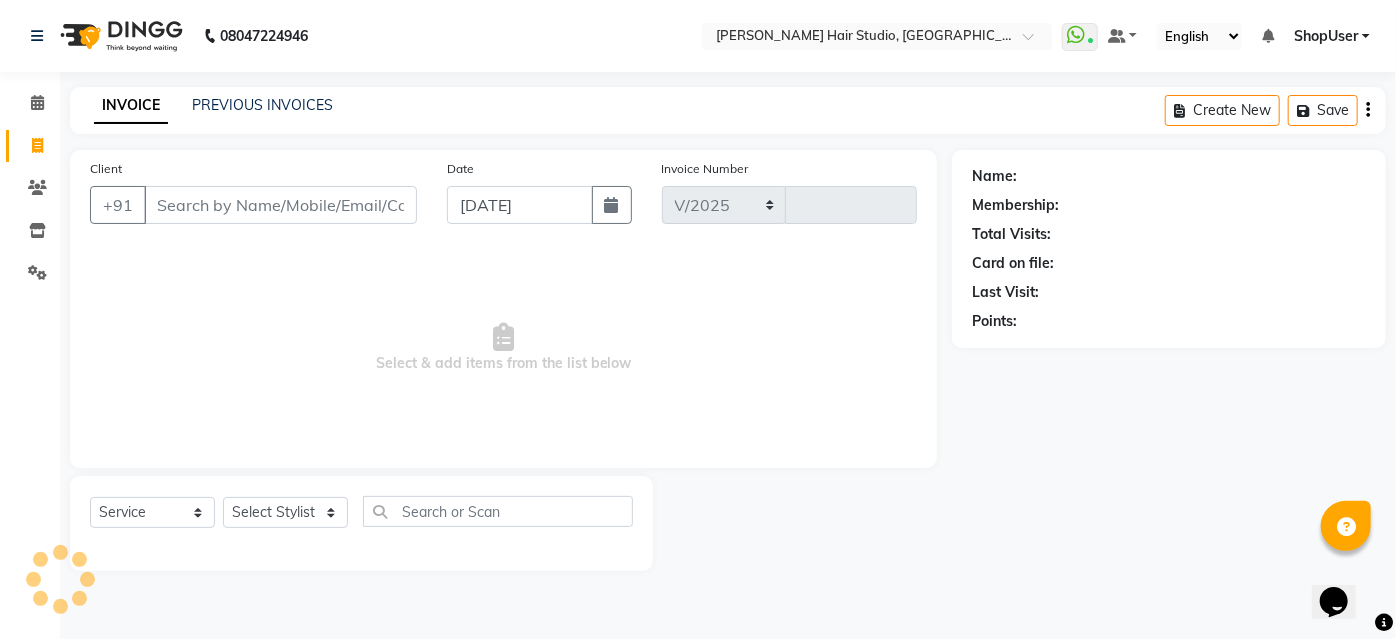 type on "3305" 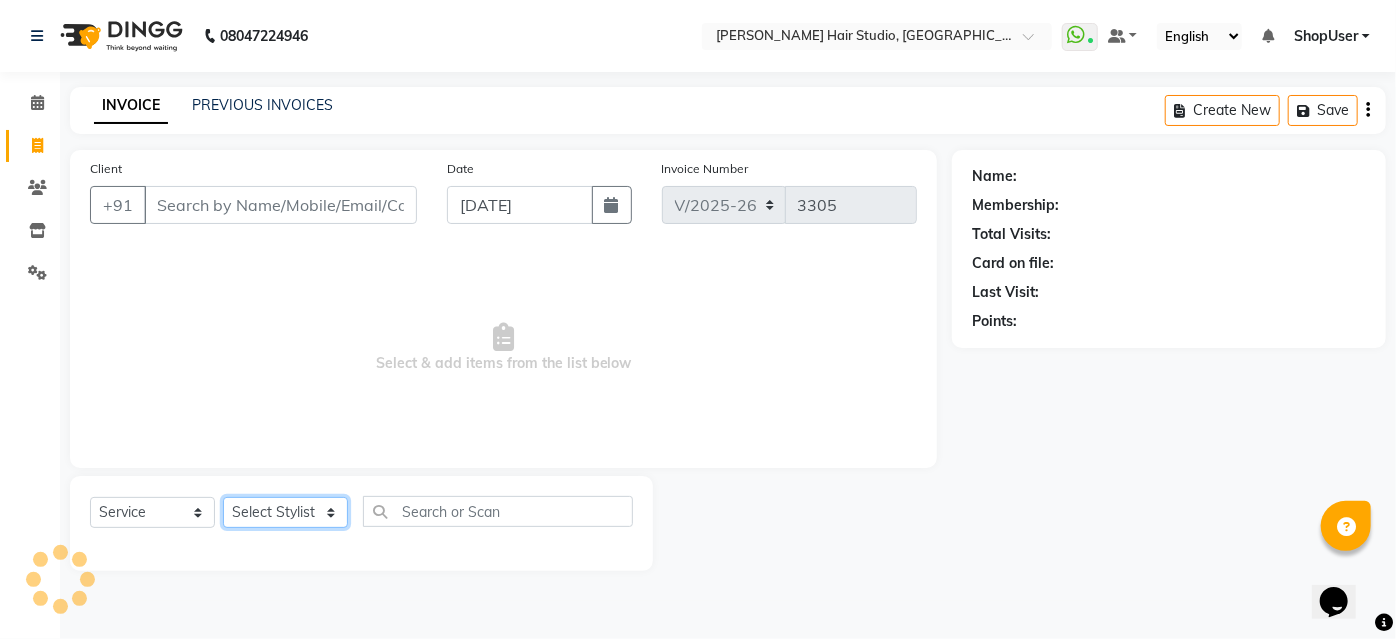click on "Select Stylist" 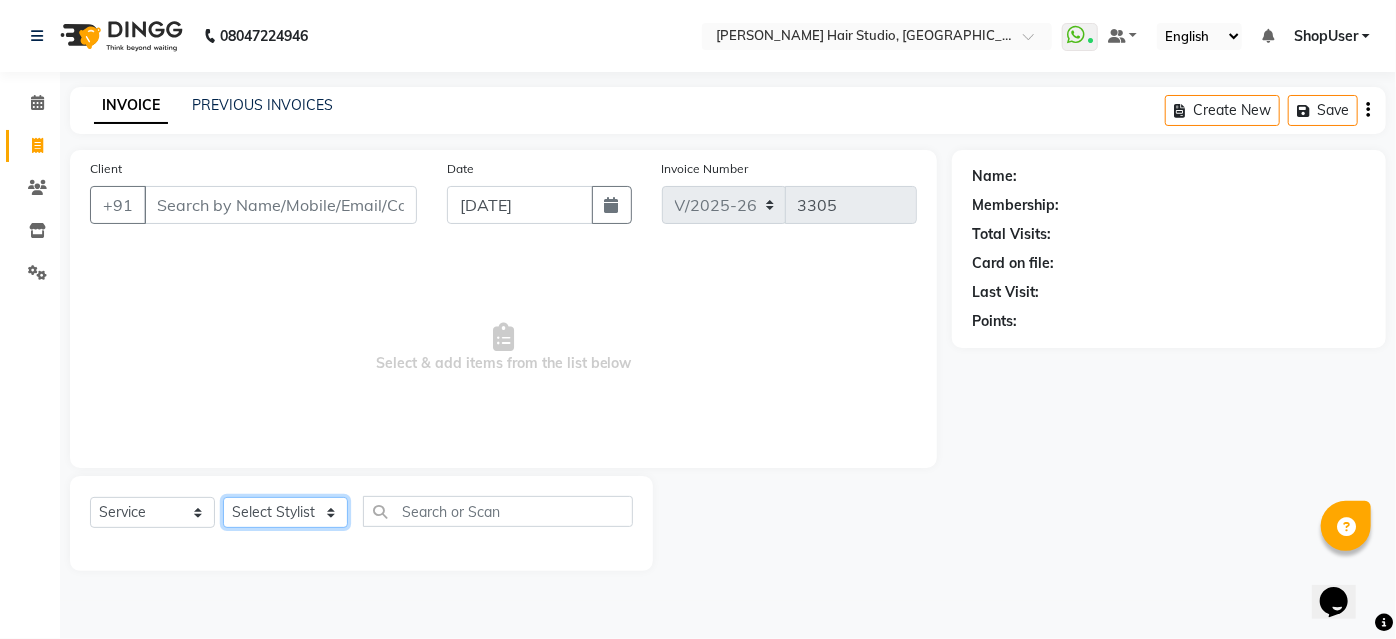 click on "Select Stylist [PERSON_NAME] [PERSON_NAME] Avinash [PERSON_NAME] Pawan [PERSON_NAME] ShopUser [PERSON_NAME] Shweta [PERSON_NAME]" 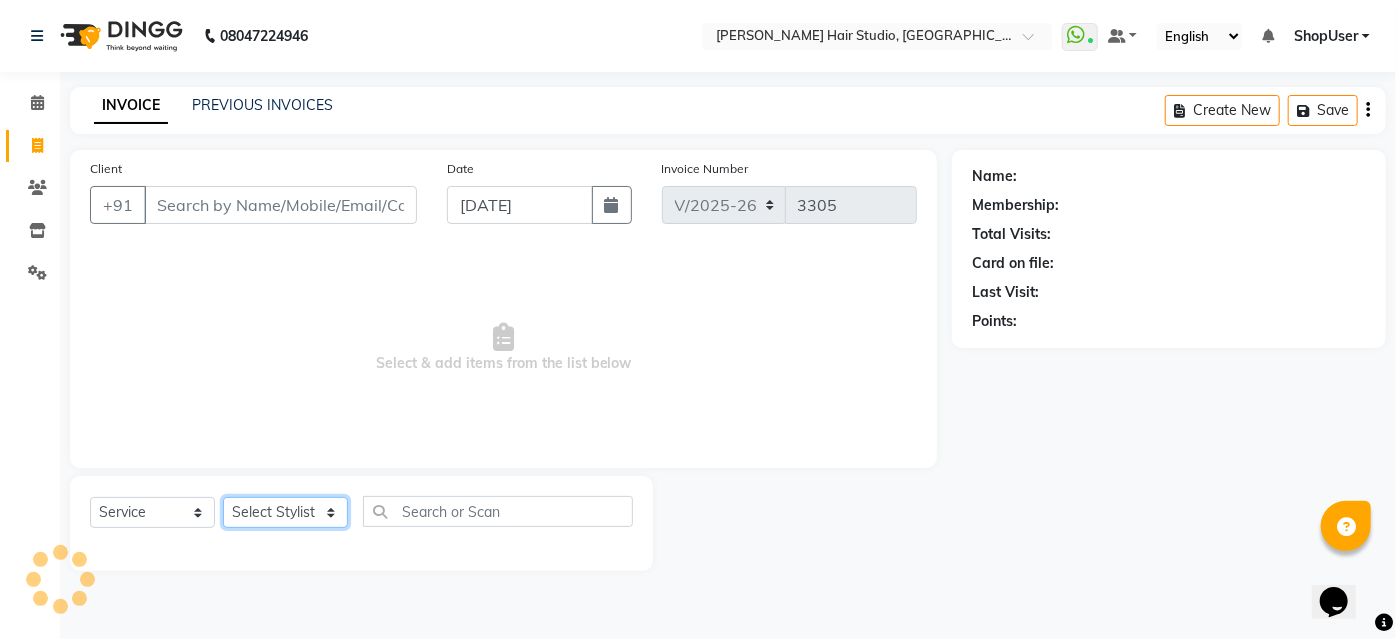 select on "39192" 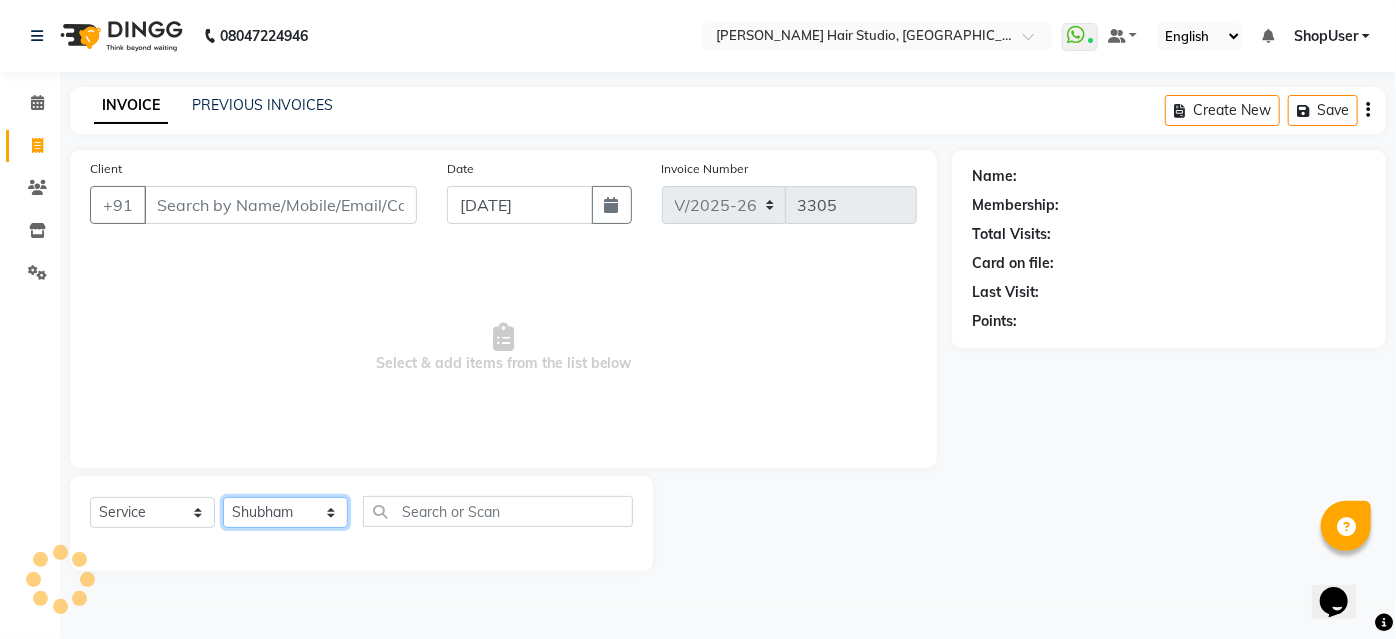 click on "Select Stylist [PERSON_NAME] [PERSON_NAME] Avinash [PERSON_NAME] Pawan [PERSON_NAME] ShopUser [PERSON_NAME] Shweta [PERSON_NAME]" 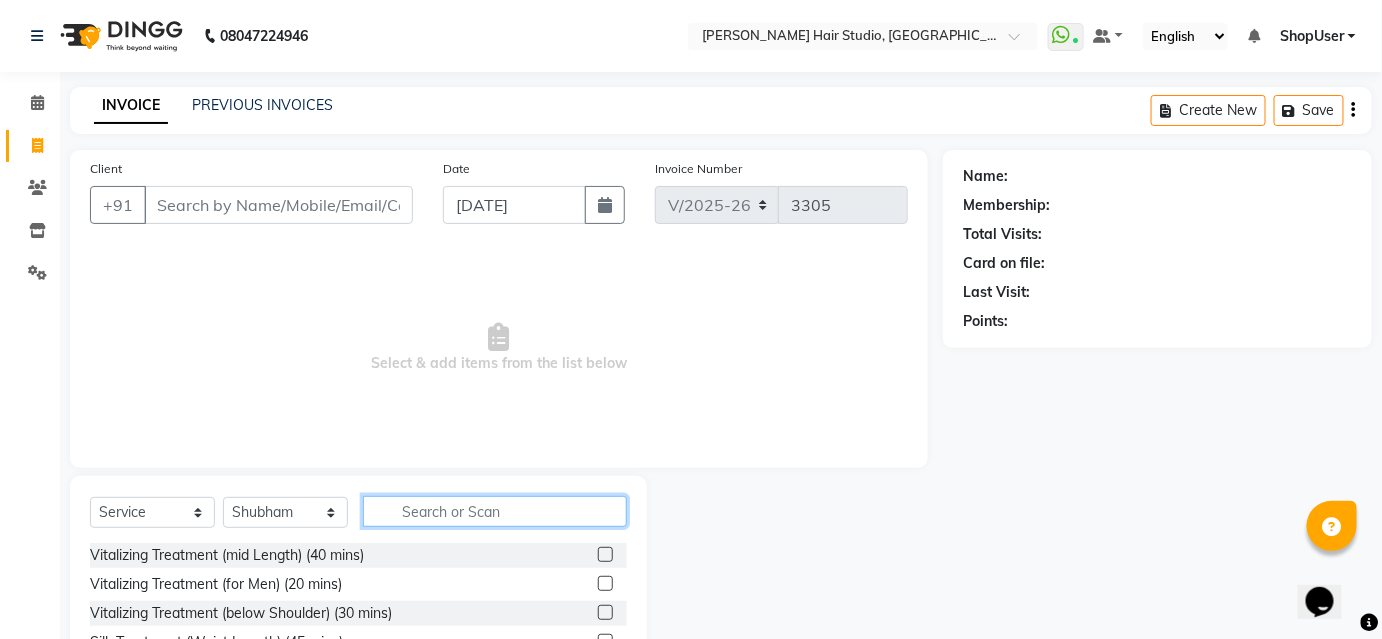 click 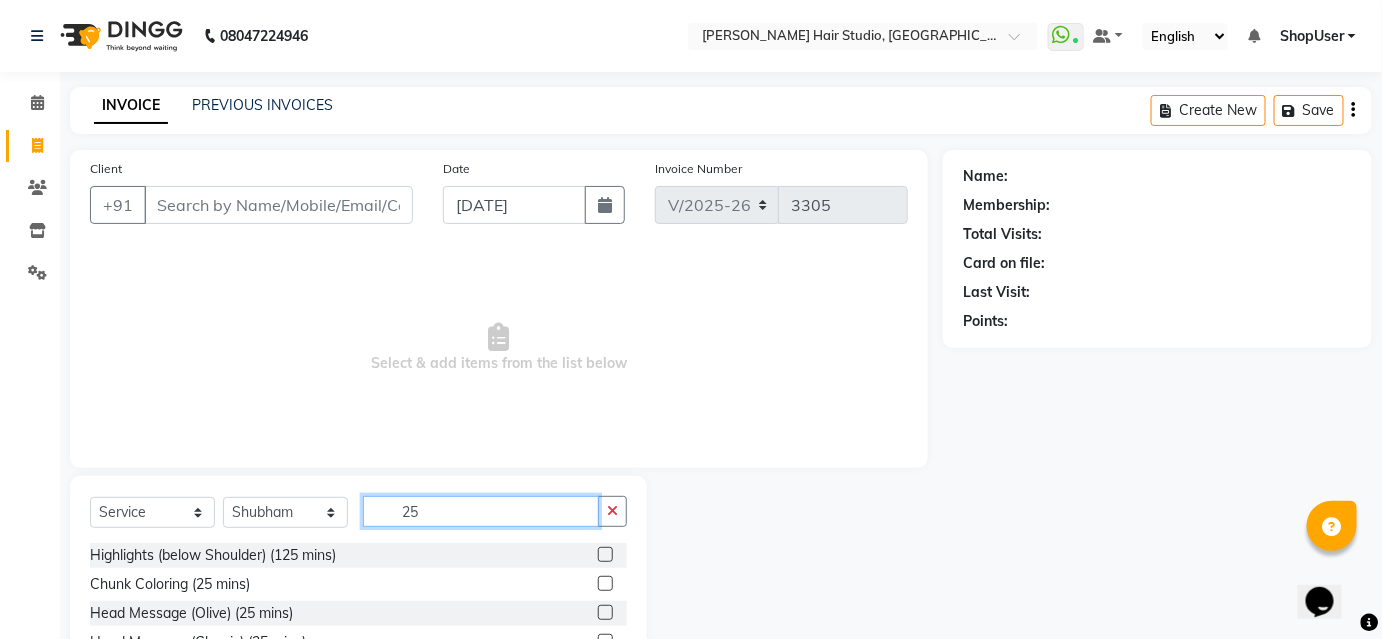 scroll, scrollTop: 2, scrollLeft: 0, axis: vertical 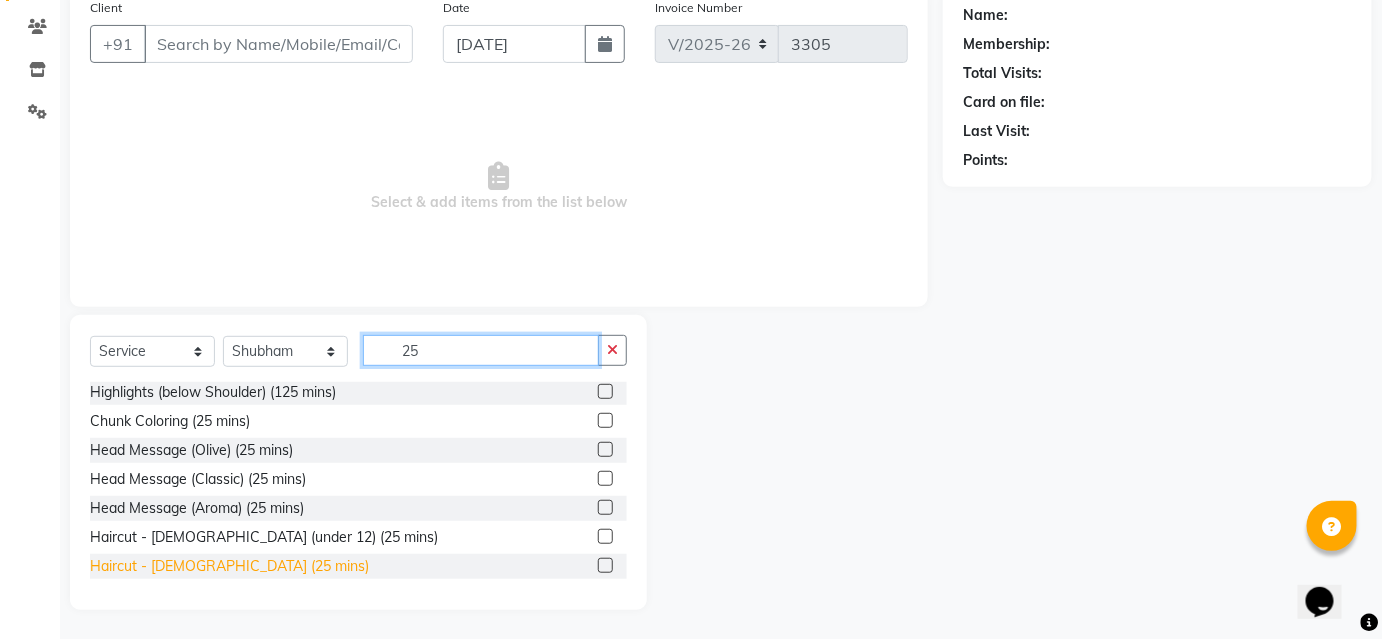 type on "25" 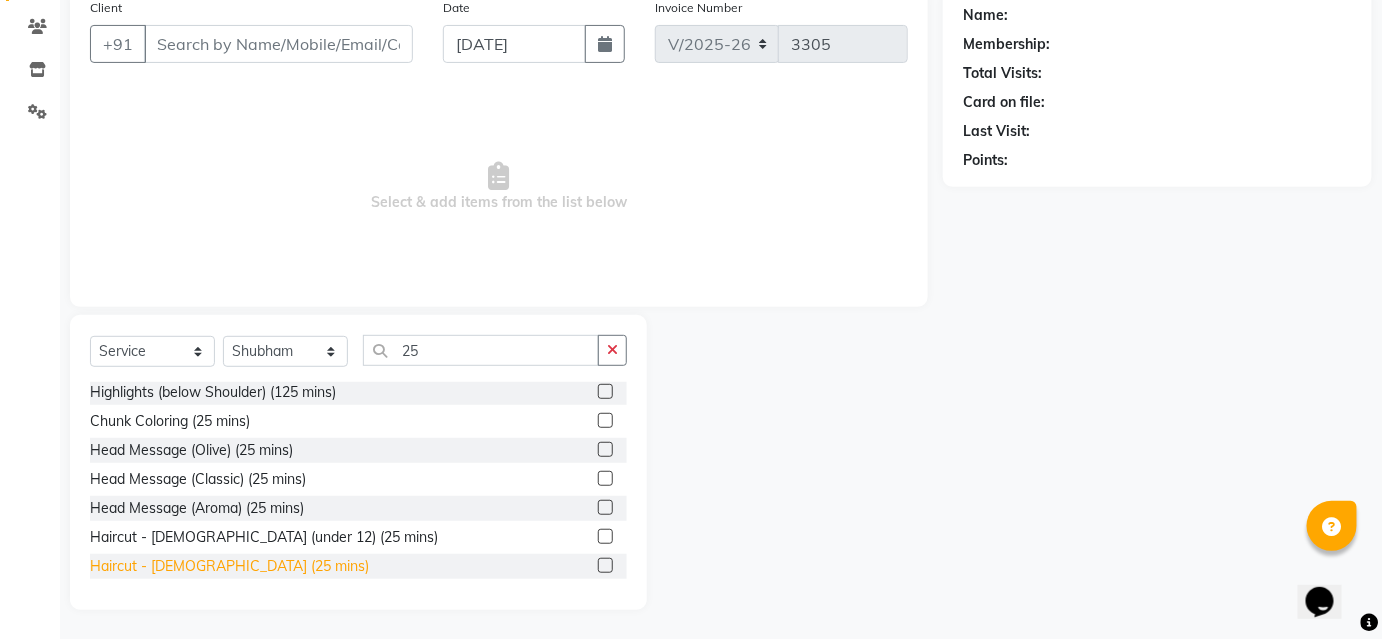 click on "Haircut - [DEMOGRAPHIC_DATA] (25 mins)" 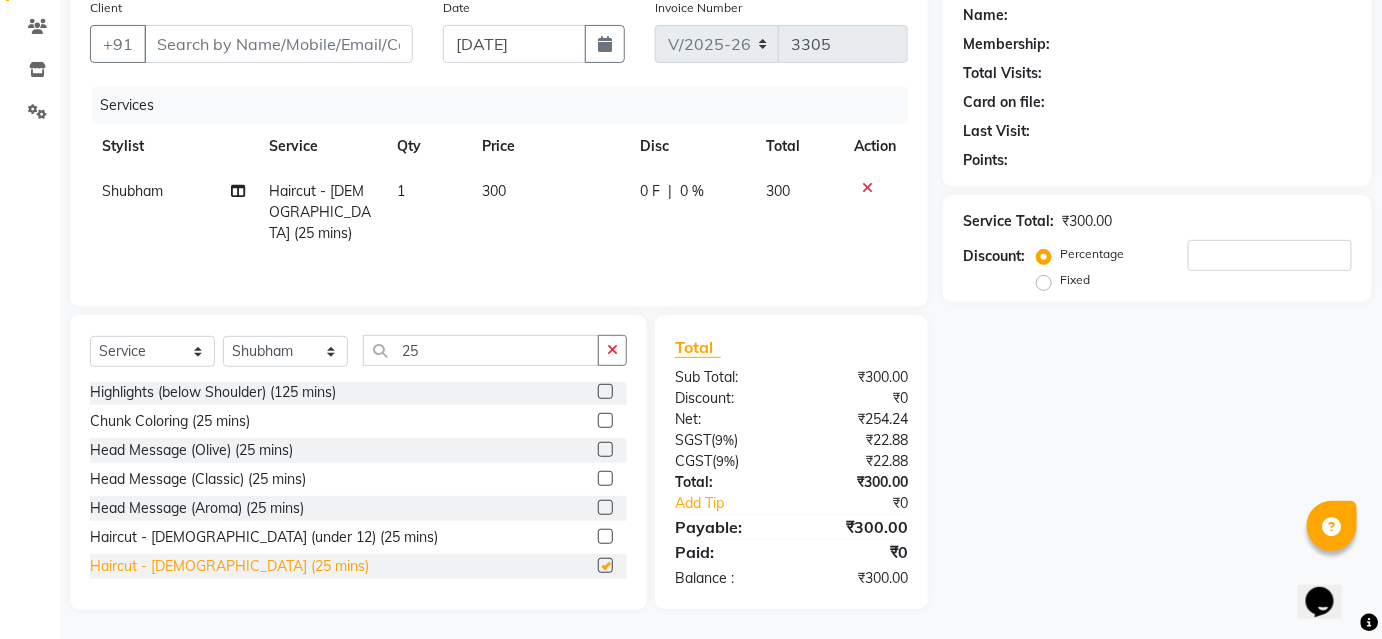 checkbox on "false" 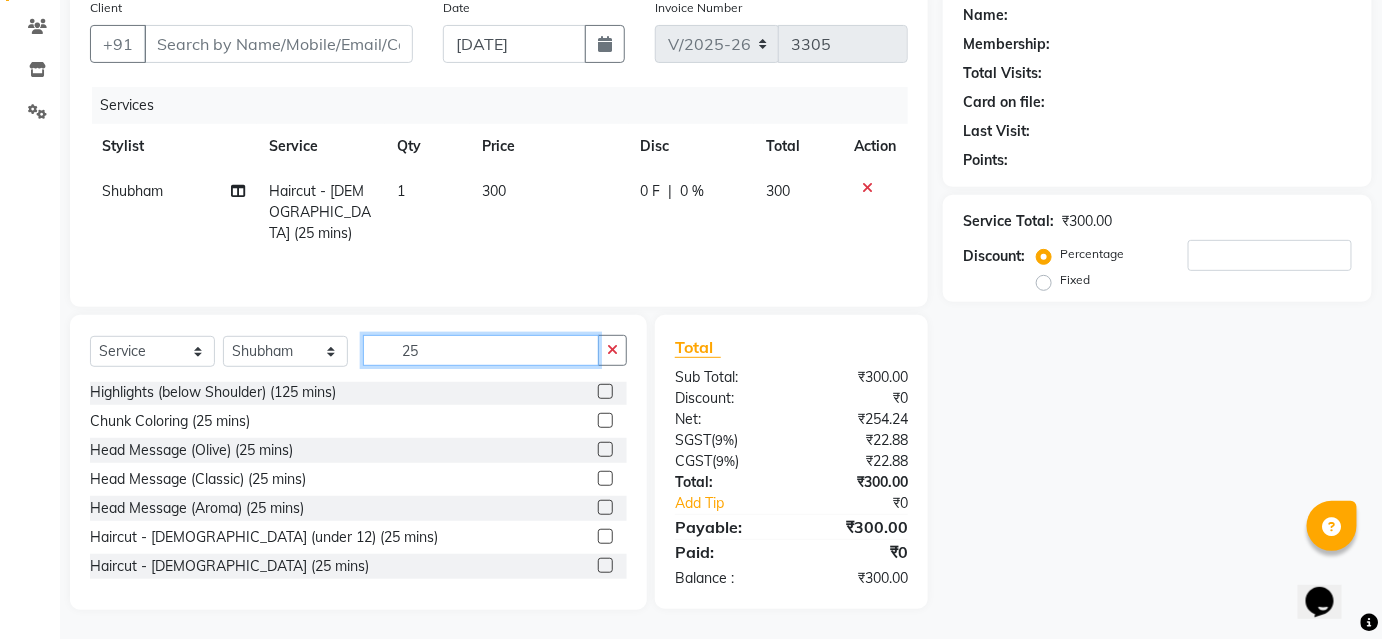 click on "25" 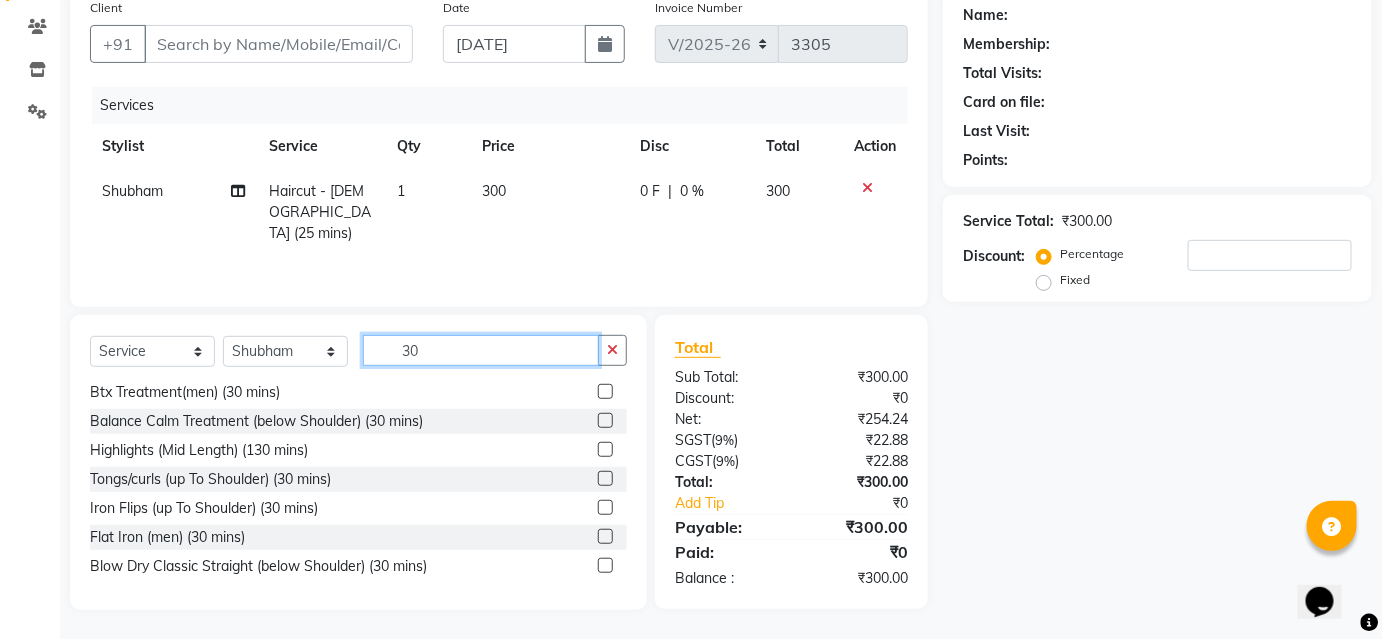 scroll, scrollTop: 293, scrollLeft: 0, axis: vertical 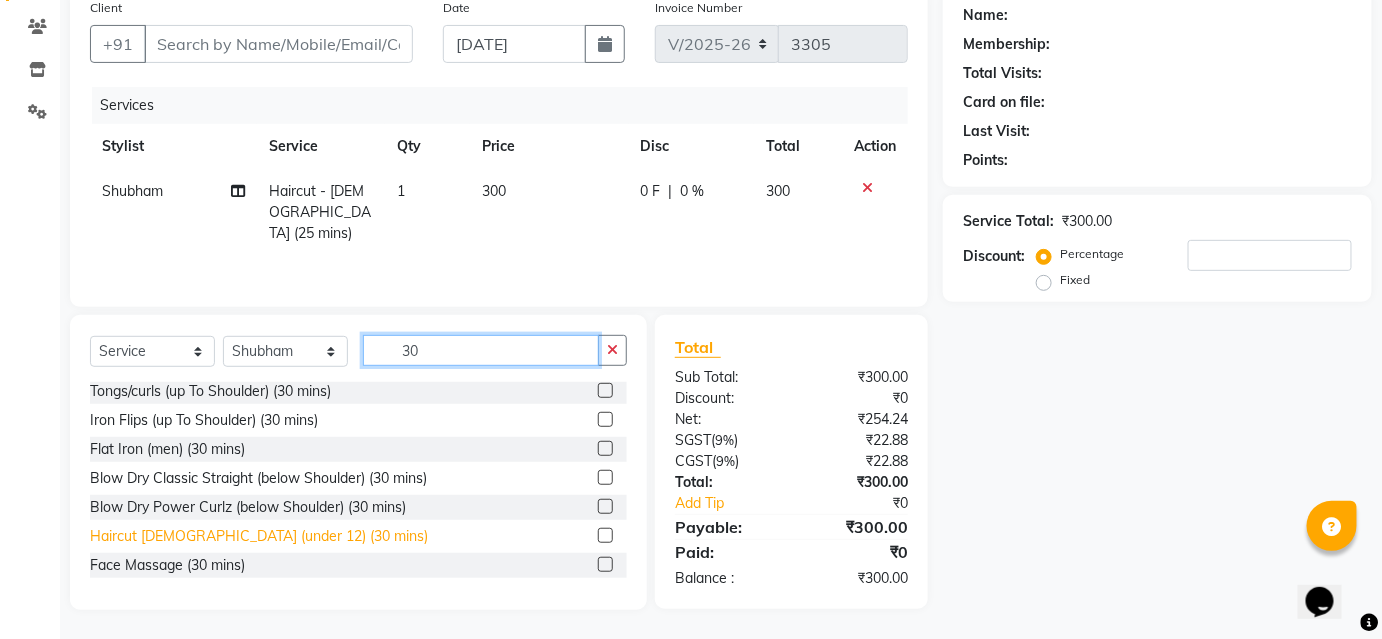 type on "30" 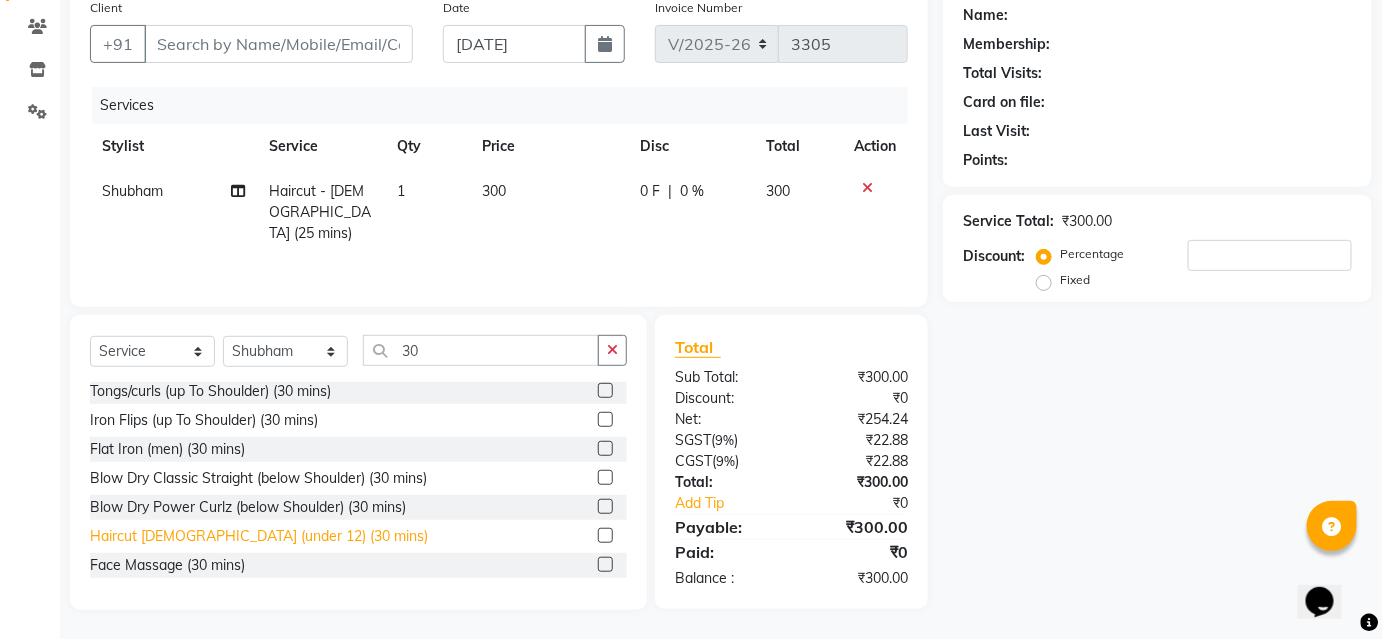 click on "Haircut Female (under 12) (30 mins)" 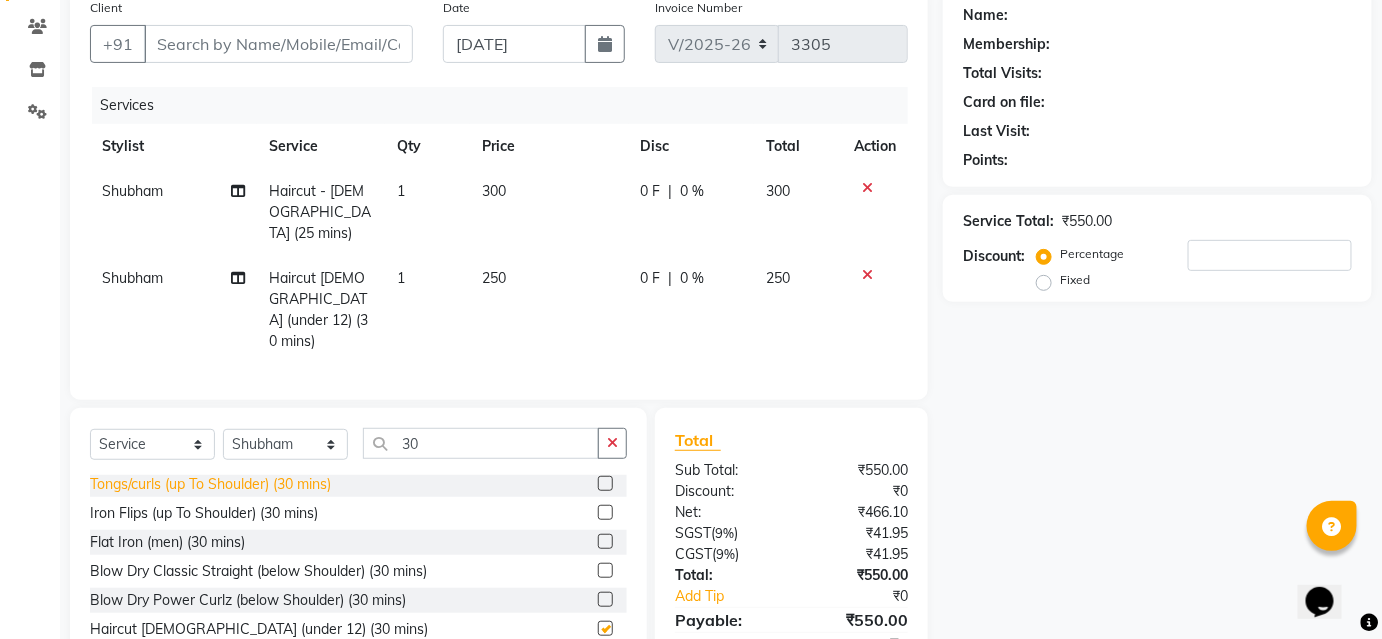 checkbox on "false" 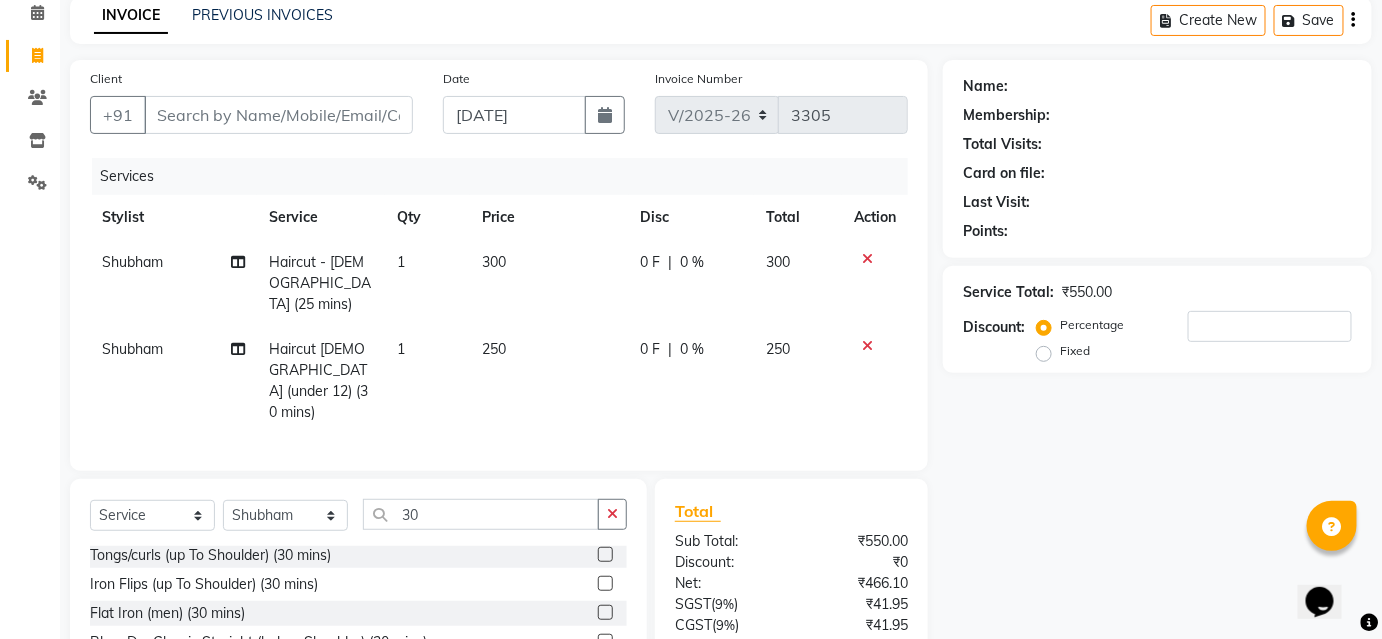 scroll, scrollTop: 0, scrollLeft: 0, axis: both 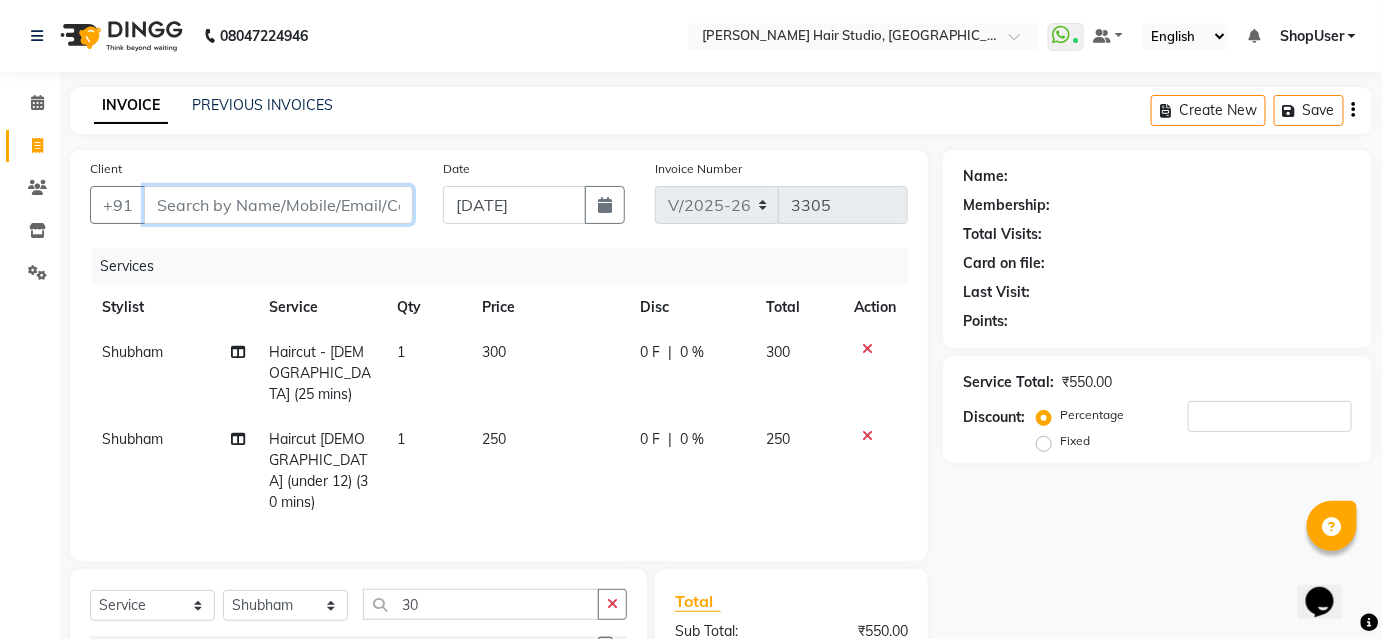 click on "Client" at bounding box center (278, 205) 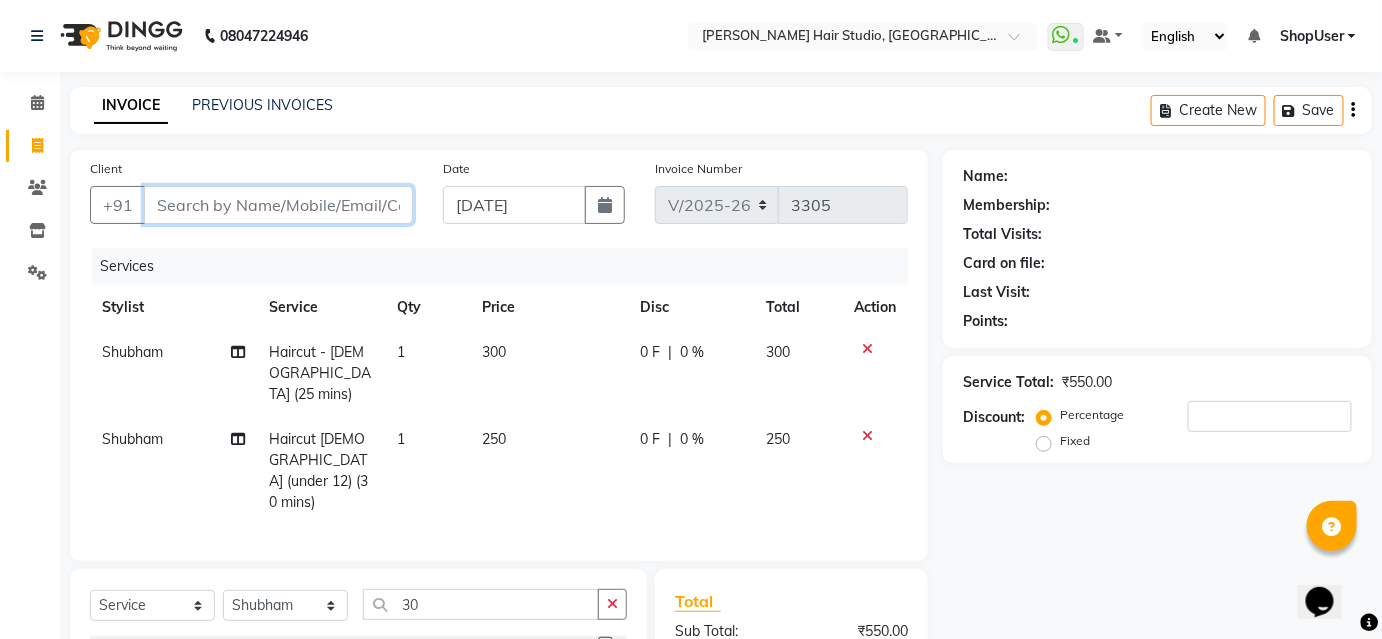 type on "9" 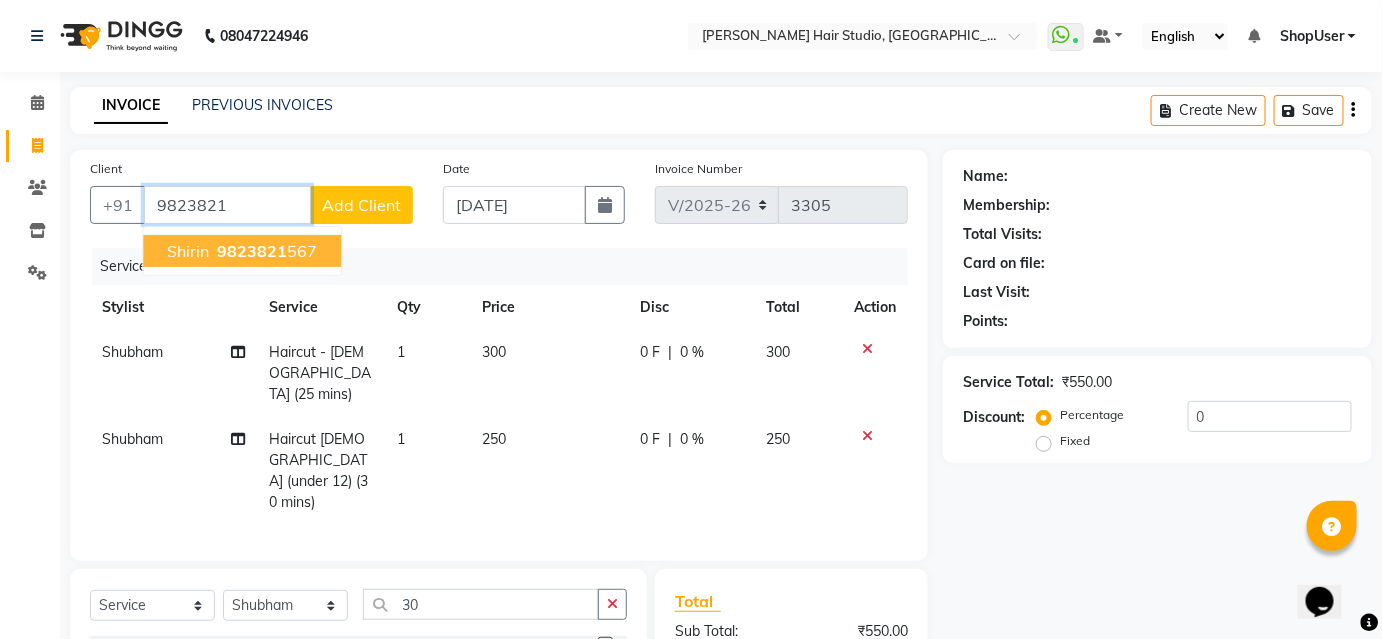 click on "9823821" at bounding box center [252, 251] 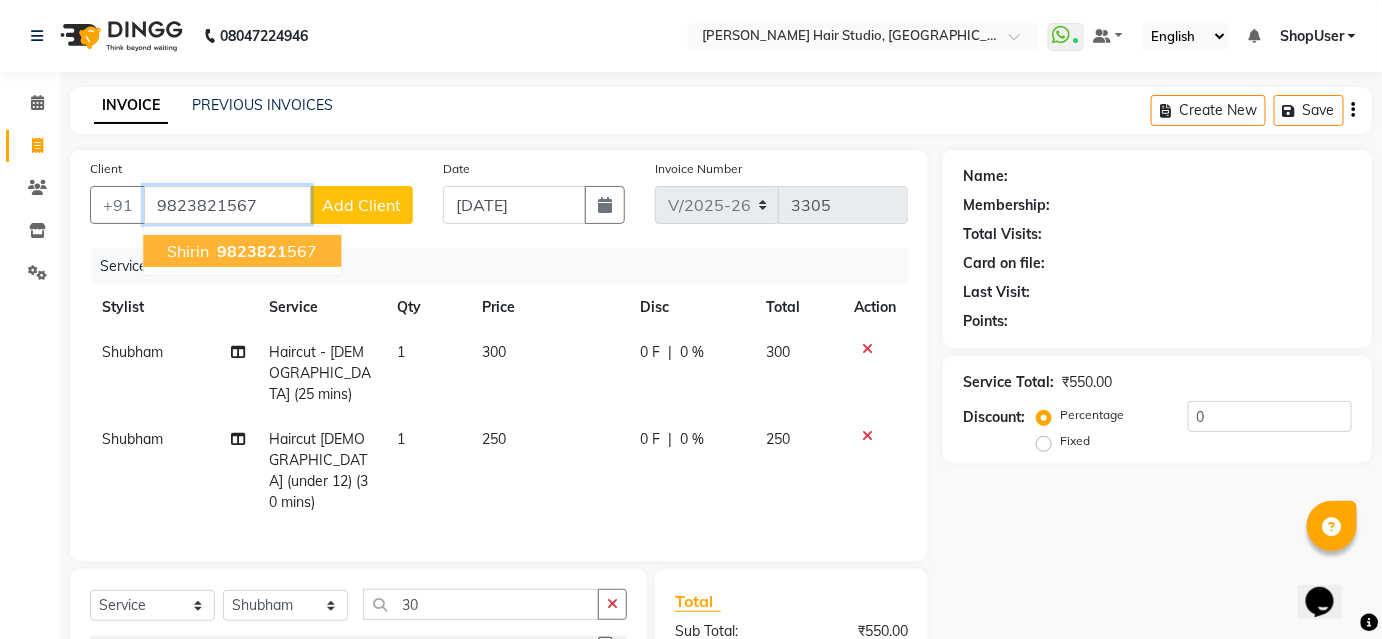 type on "9823821567" 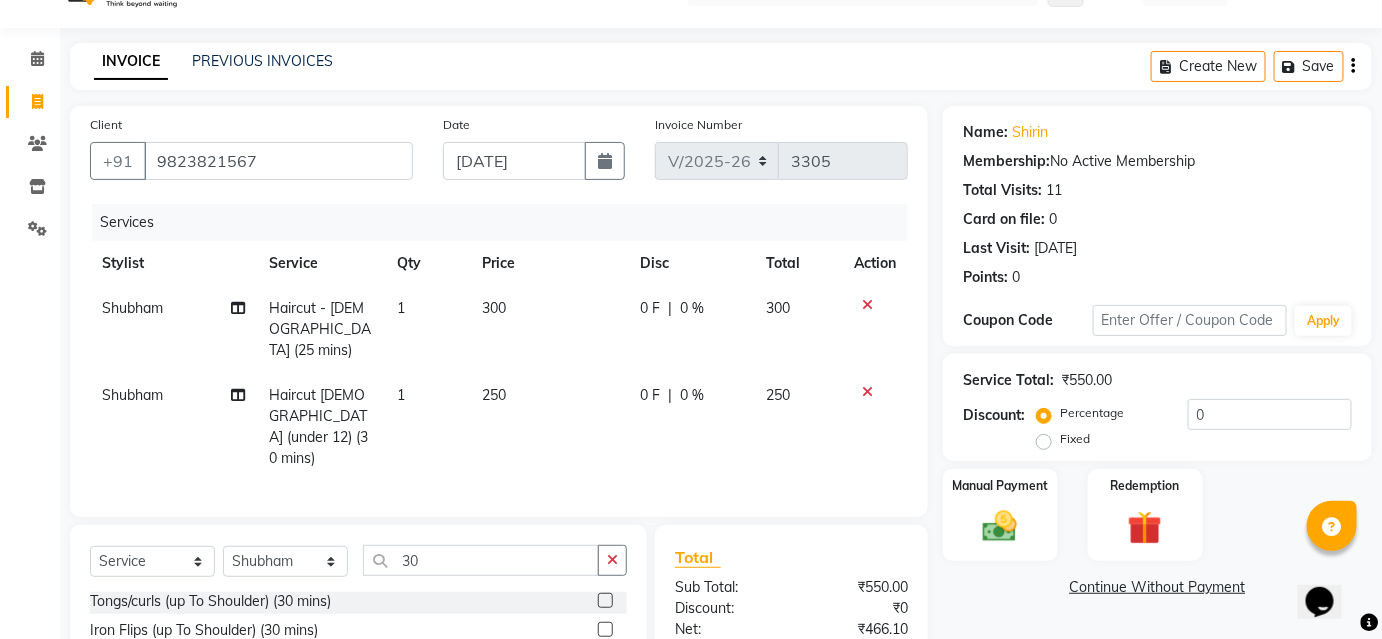 scroll, scrollTop: 135, scrollLeft: 0, axis: vertical 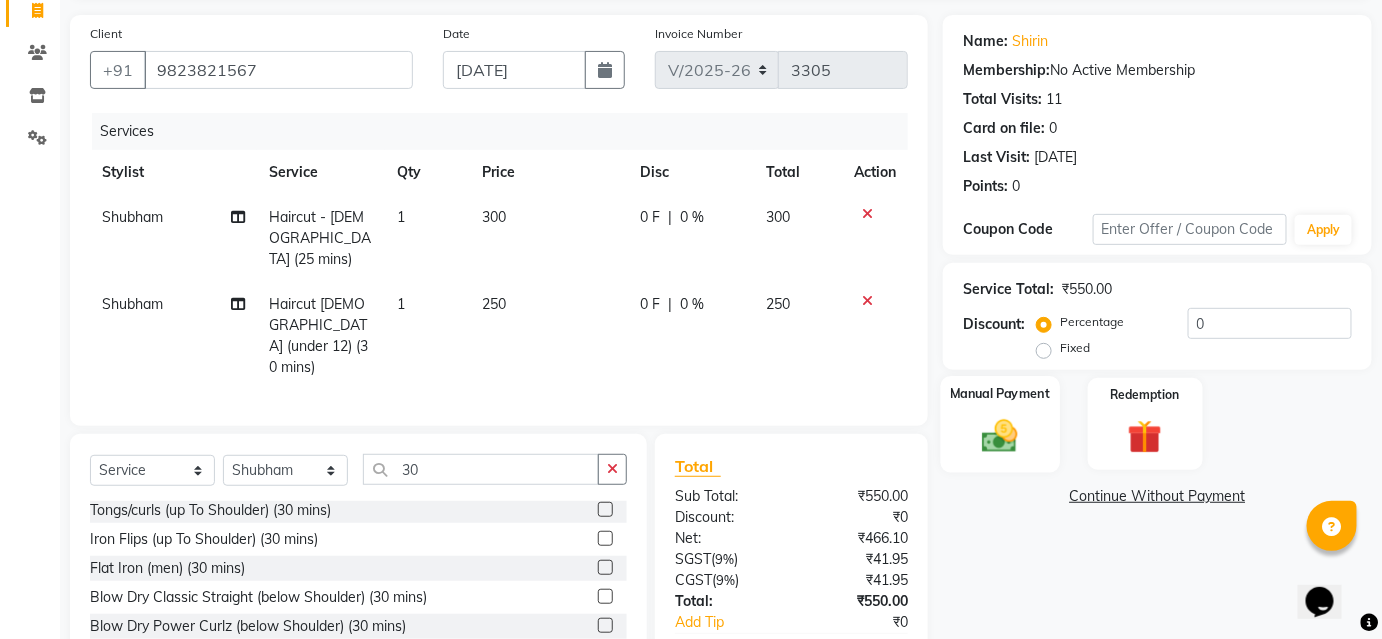 click 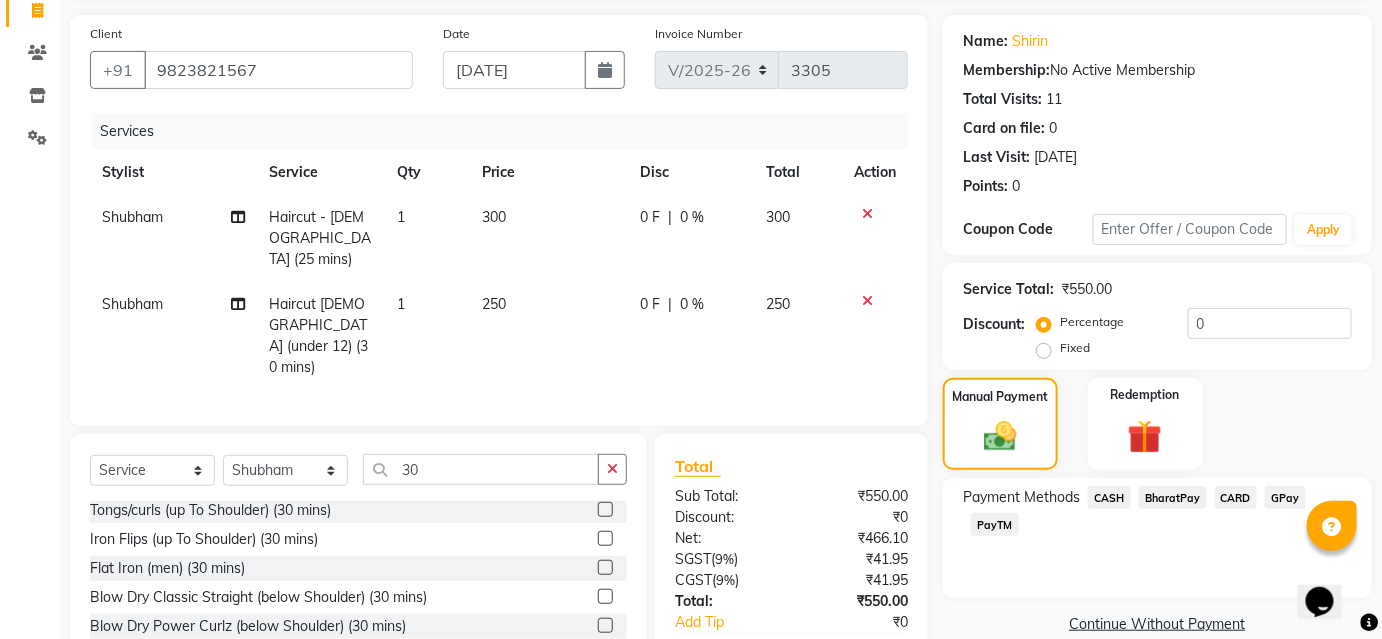 click on "CARD" 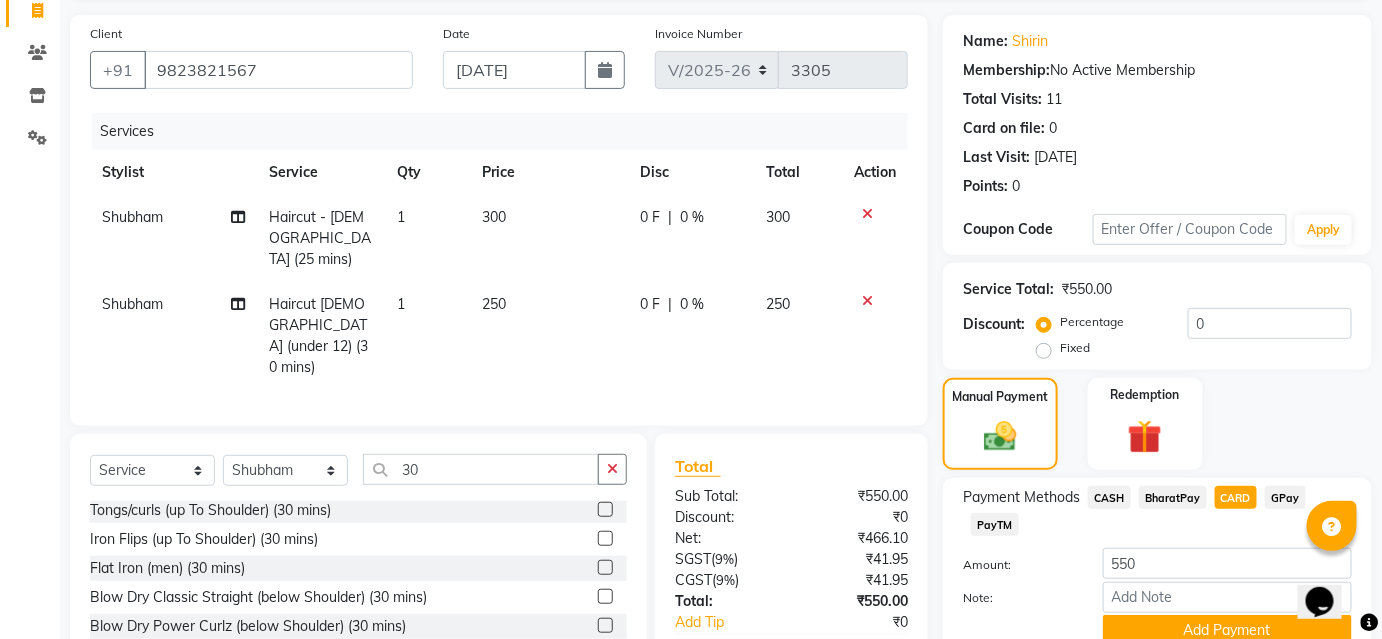 scroll, scrollTop: 226, scrollLeft: 0, axis: vertical 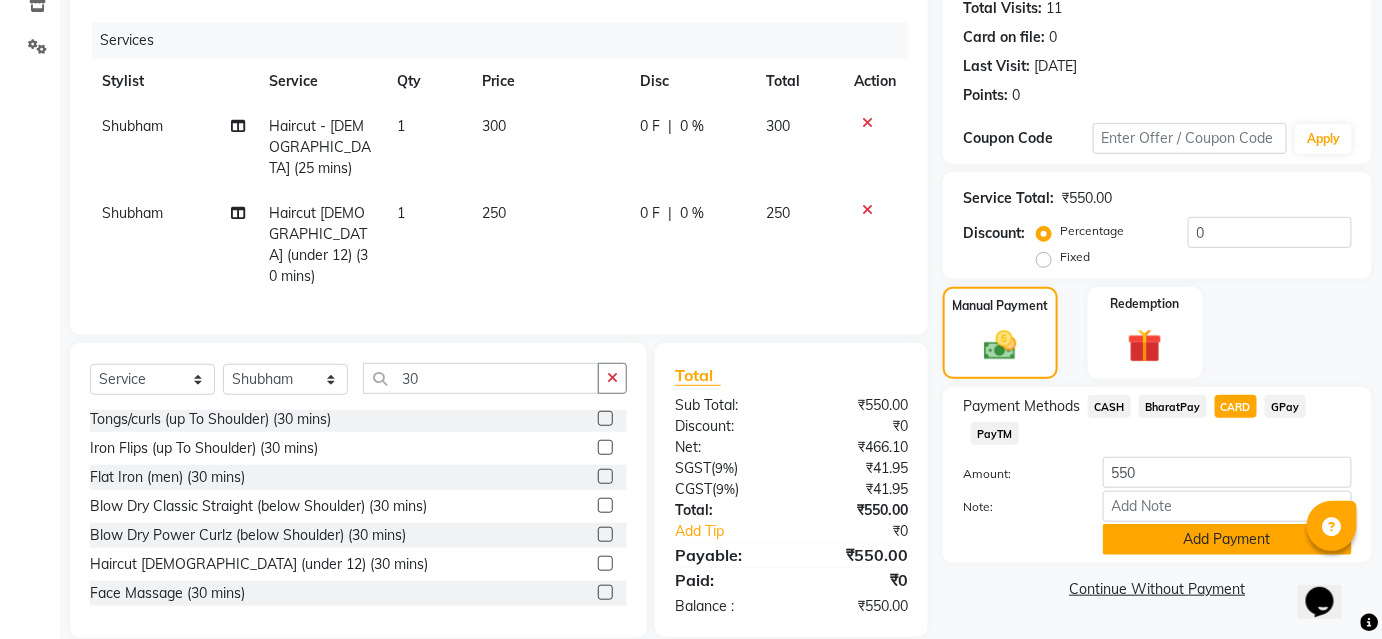 click on "Add Payment" 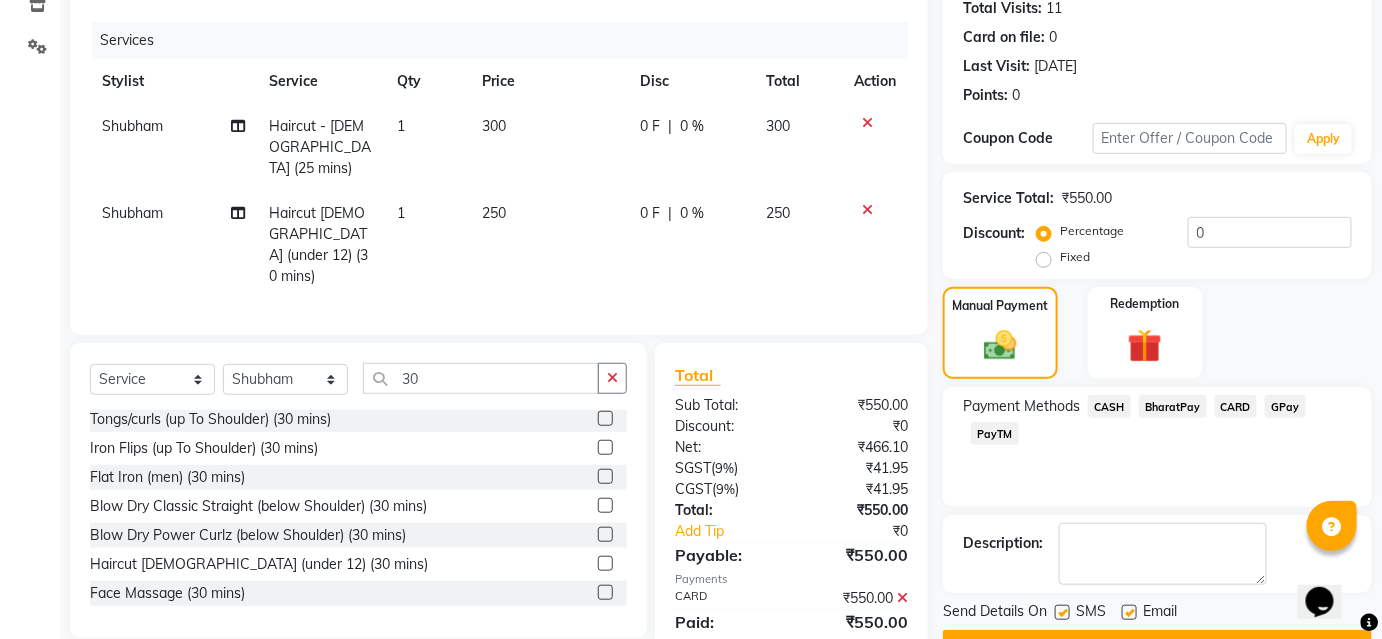 scroll, scrollTop: 276, scrollLeft: 0, axis: vertical 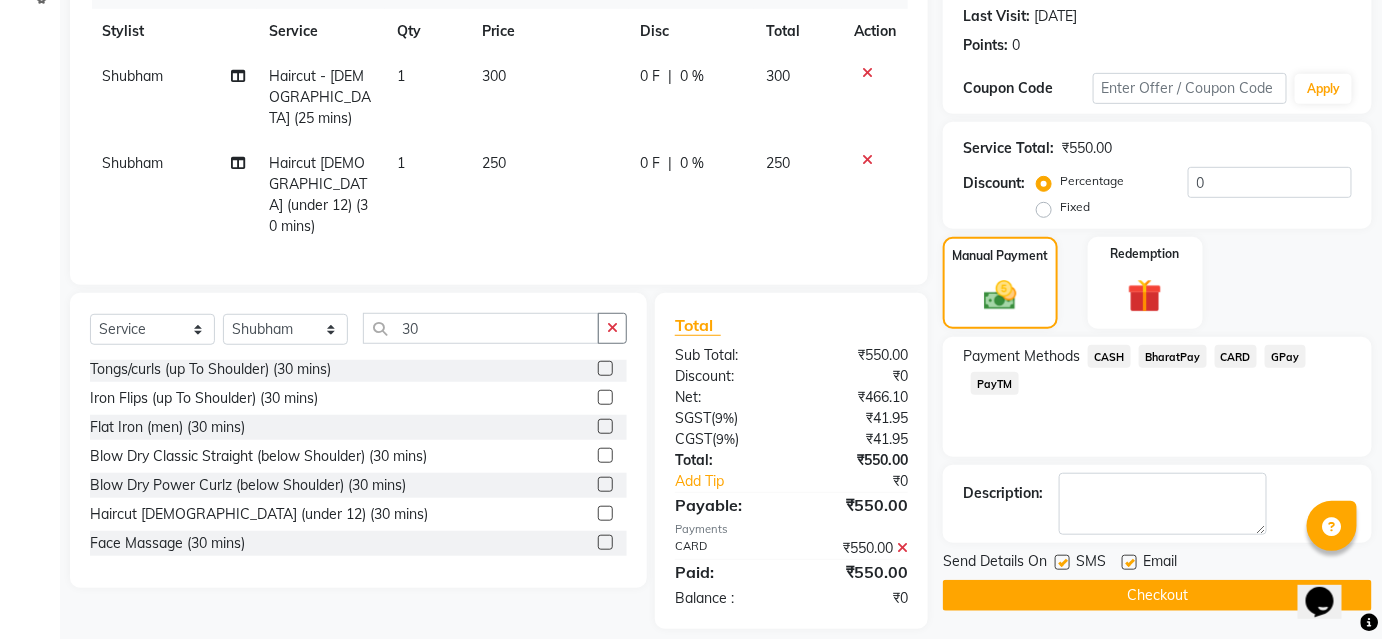 click on "Checkout" 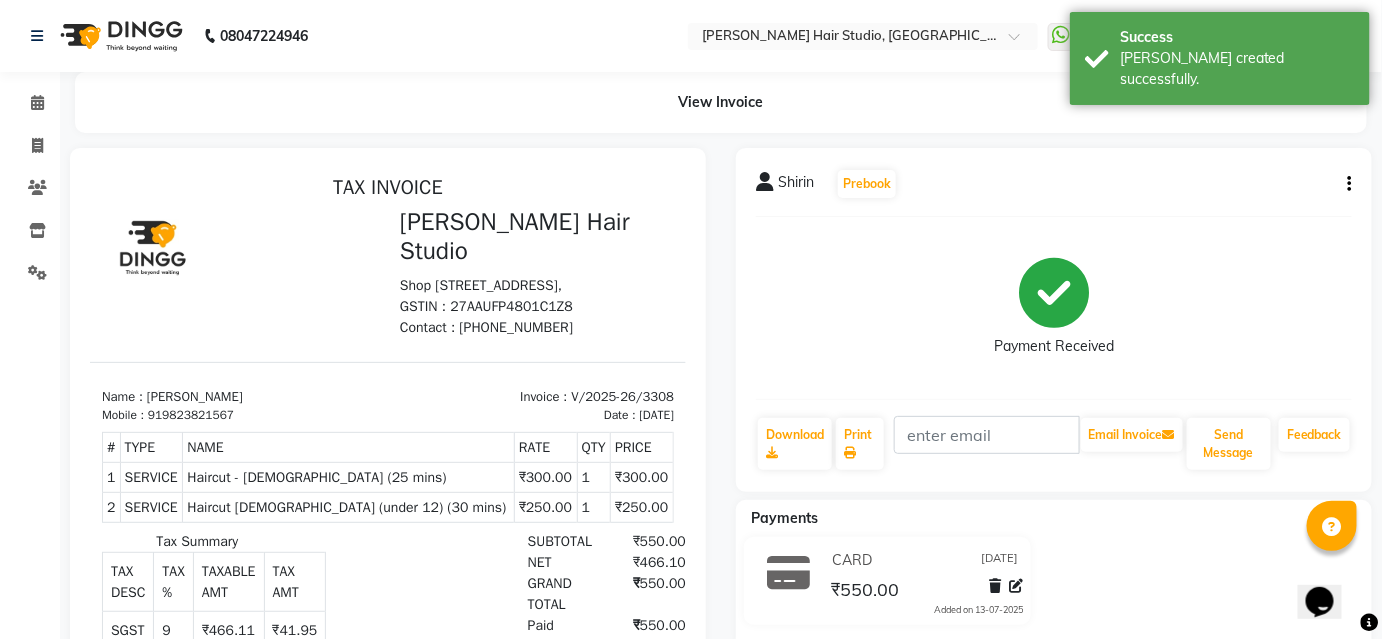 scroll, scrollTop: 0, scrollLeft: 0, axis: both 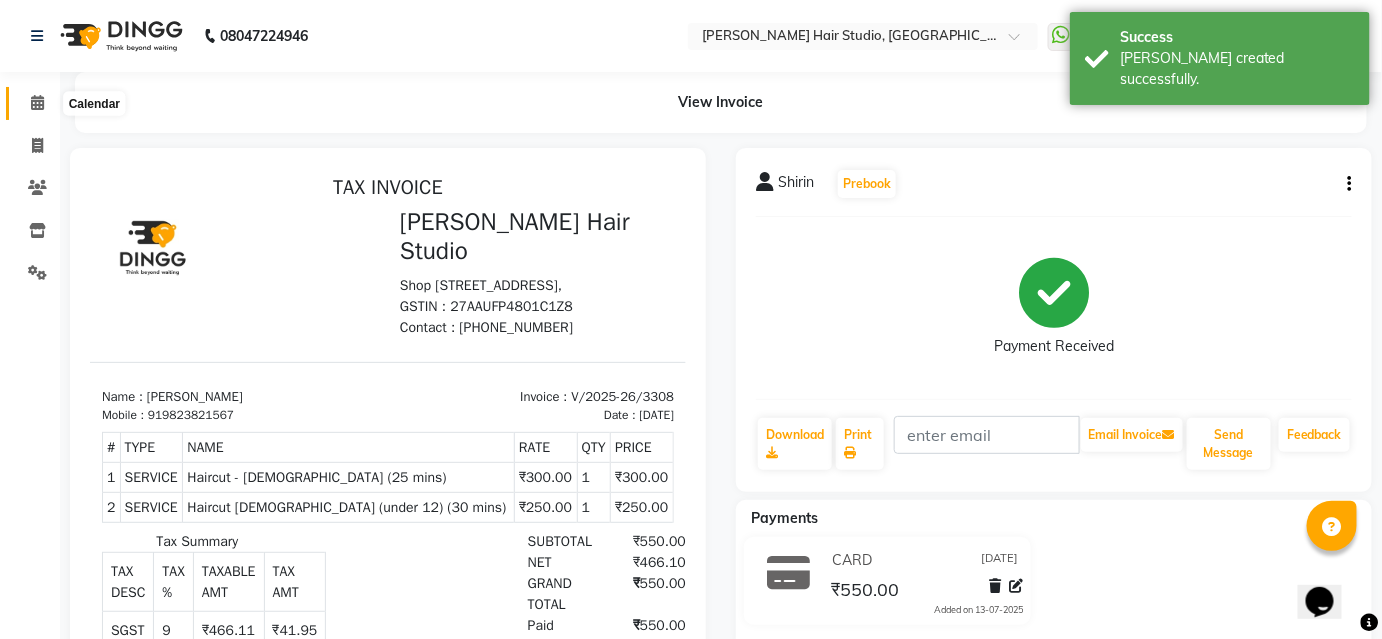 click 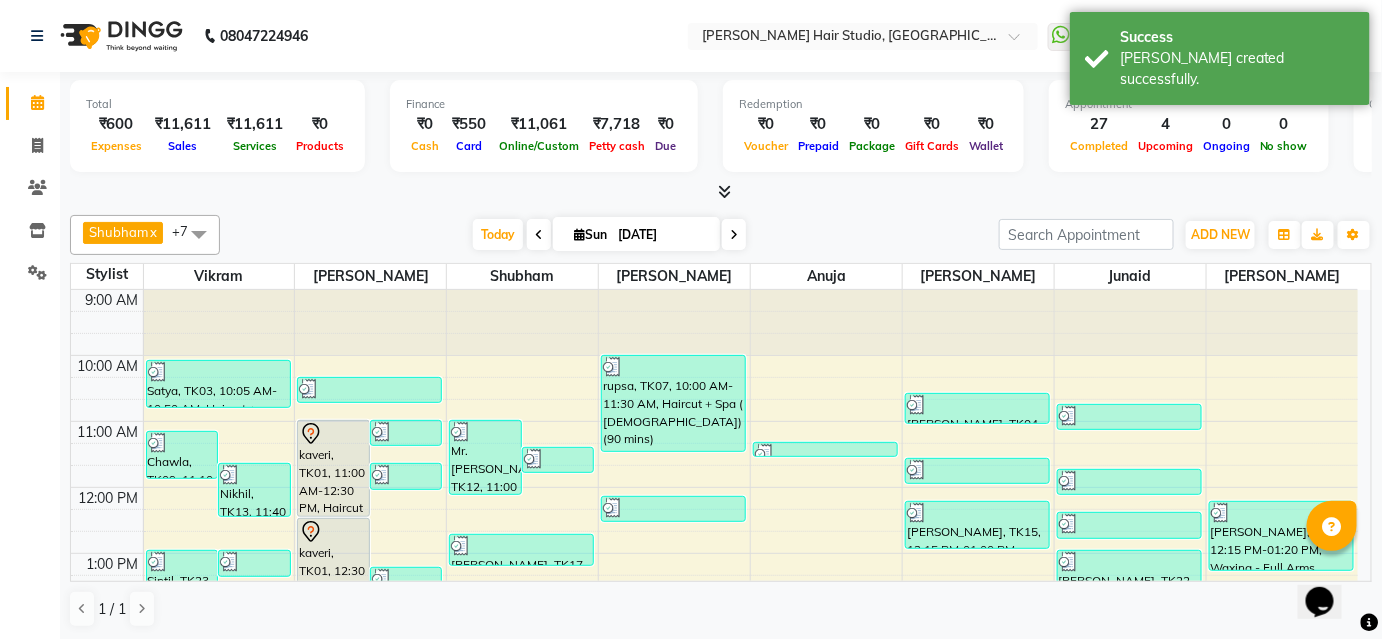 scroll, scrollTop: 0, scrollLeft: 0, axis: both 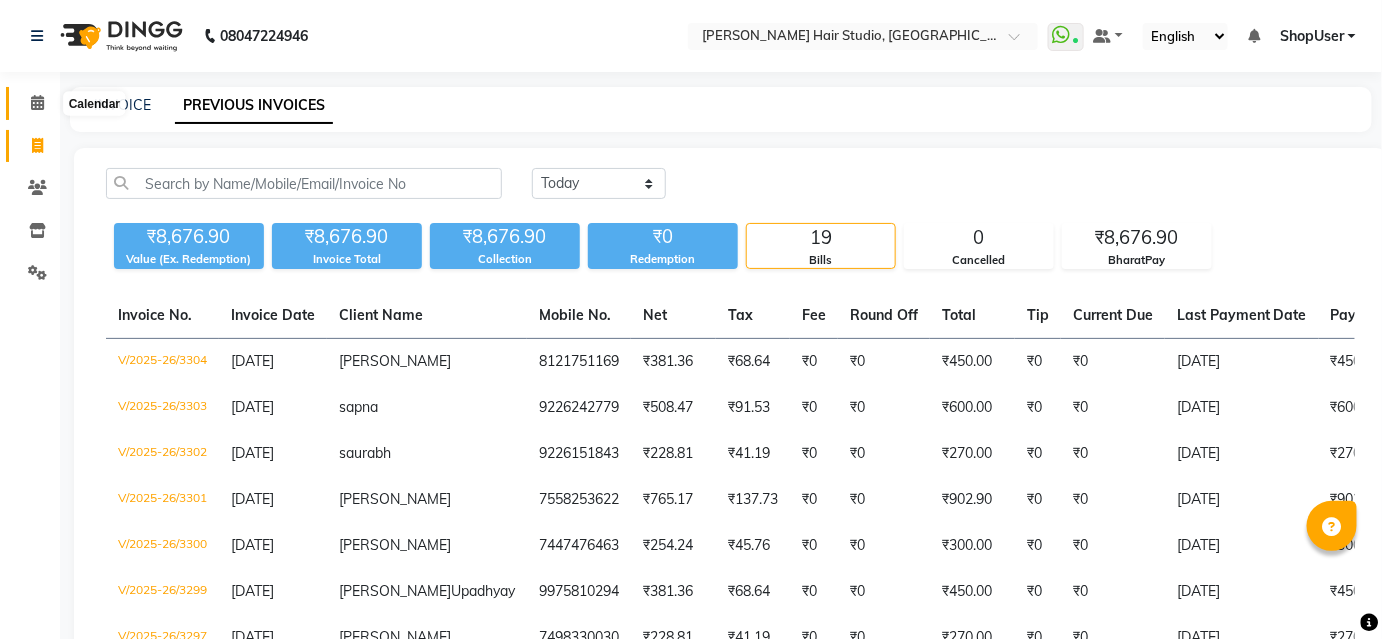 click 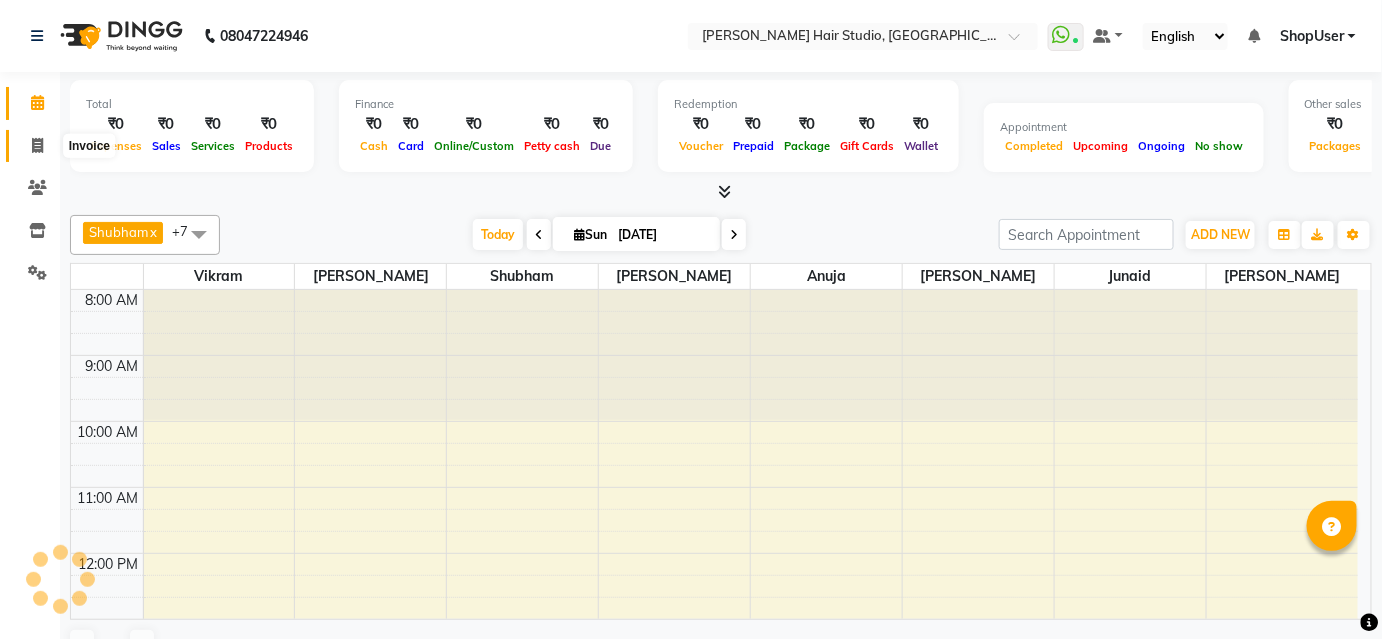 click 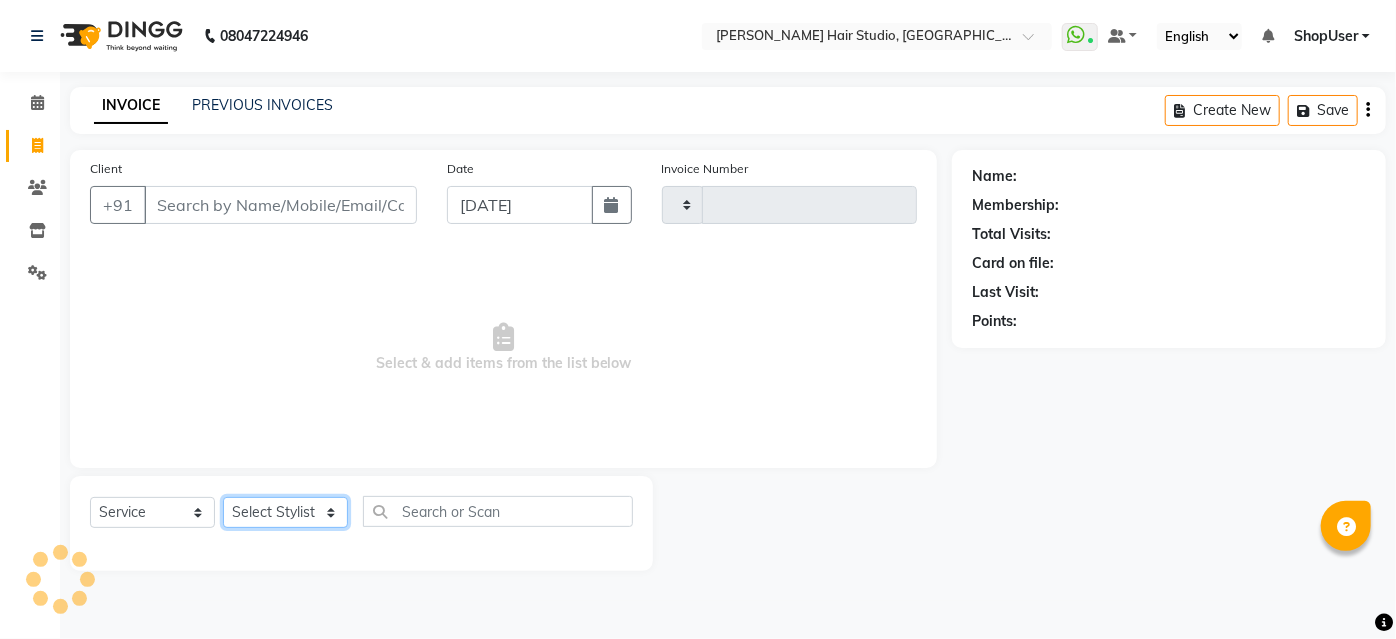 click on "Select Stylist" 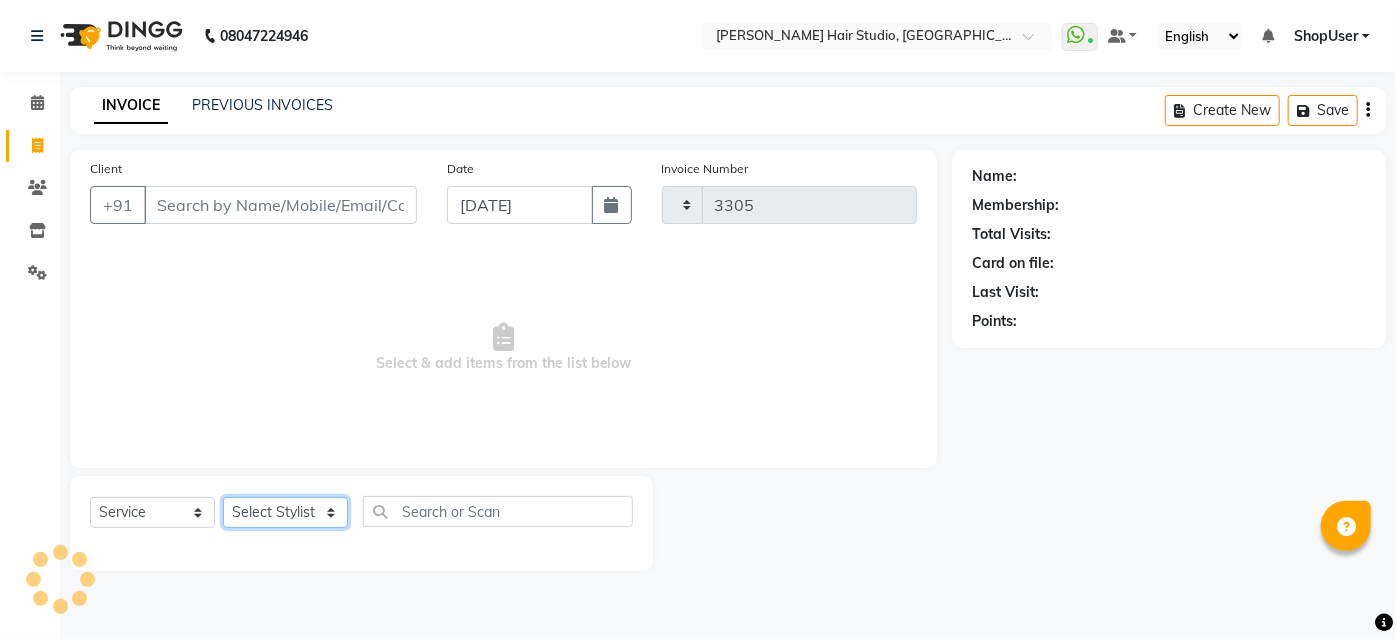 select on "627" 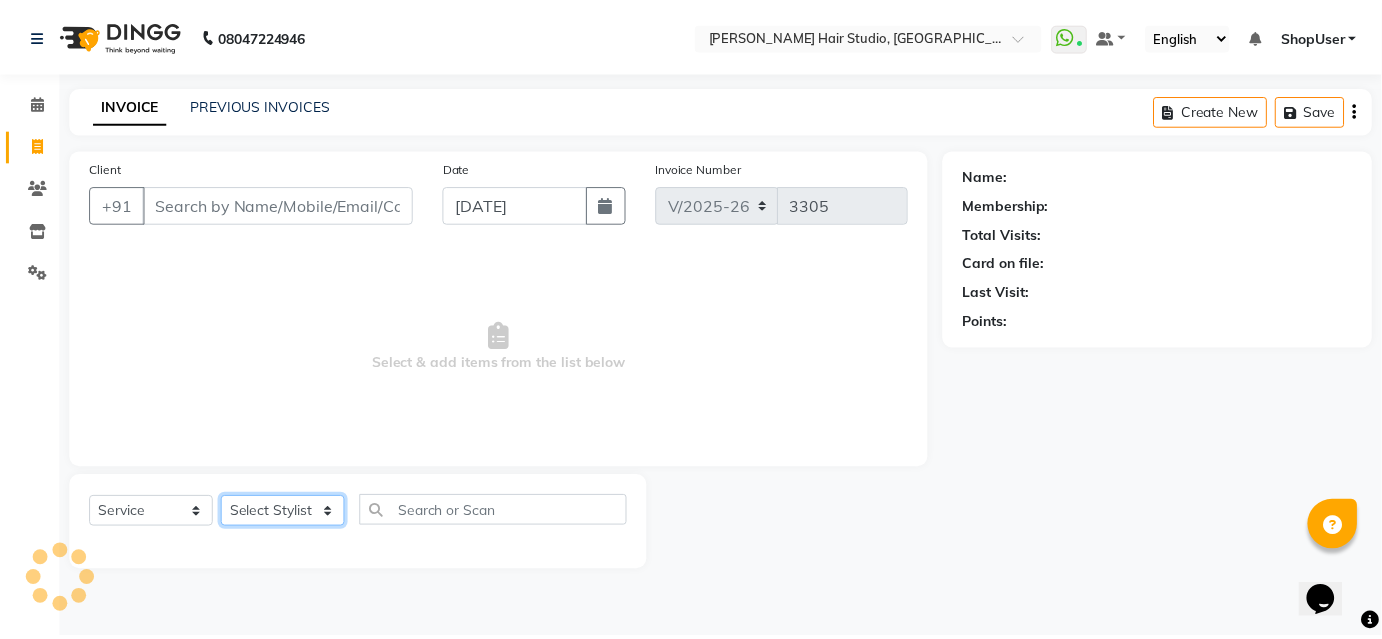 scroll, scrollTop: 0, scrollLeft: 0, axis: both 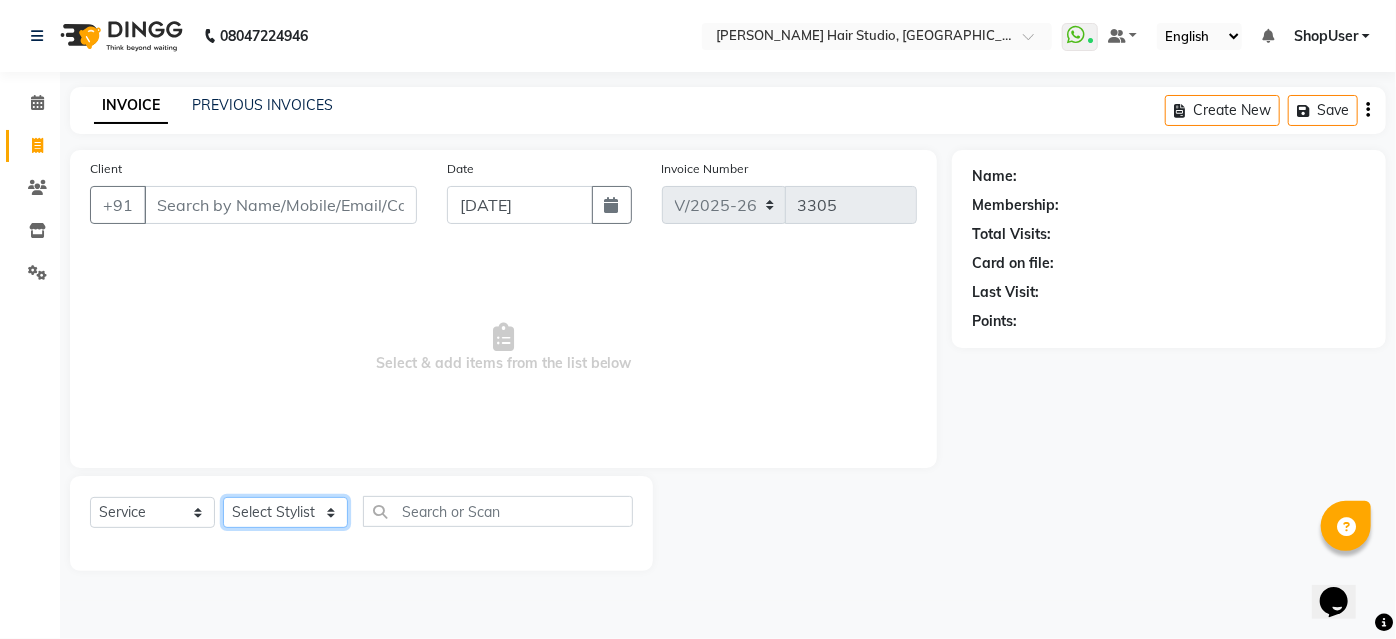 select on "32802" 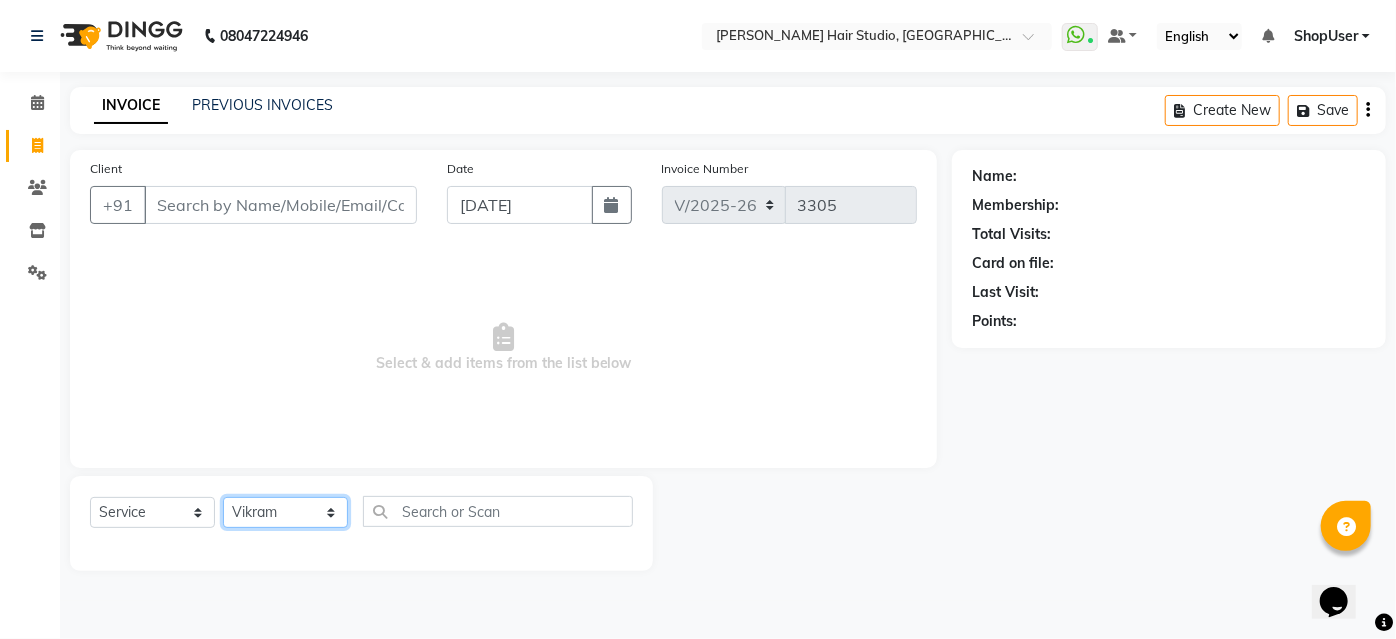 click on "Select Stylist [PERSON_NAME] [PERSON_NAME] Avinash [PERSON_NAME] Pawan [PERSON_NAME] ShopUser [PERSON_NAME] Shweta [PERSON_NAME]" 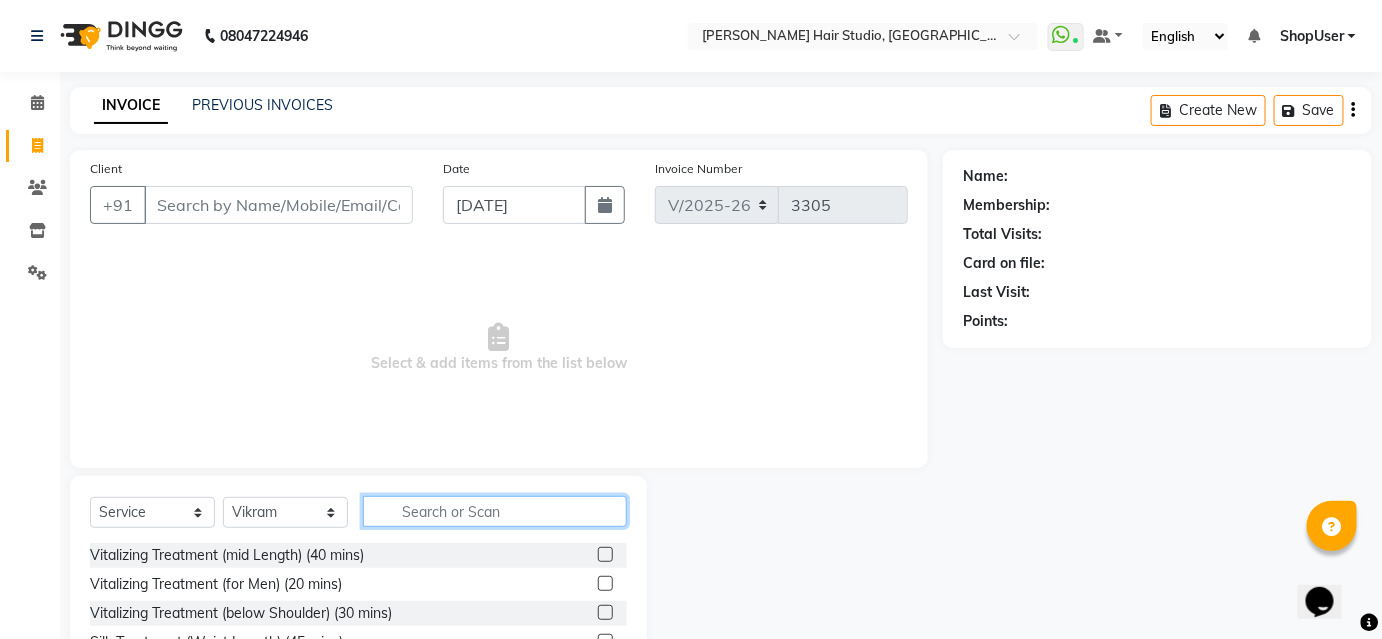 click 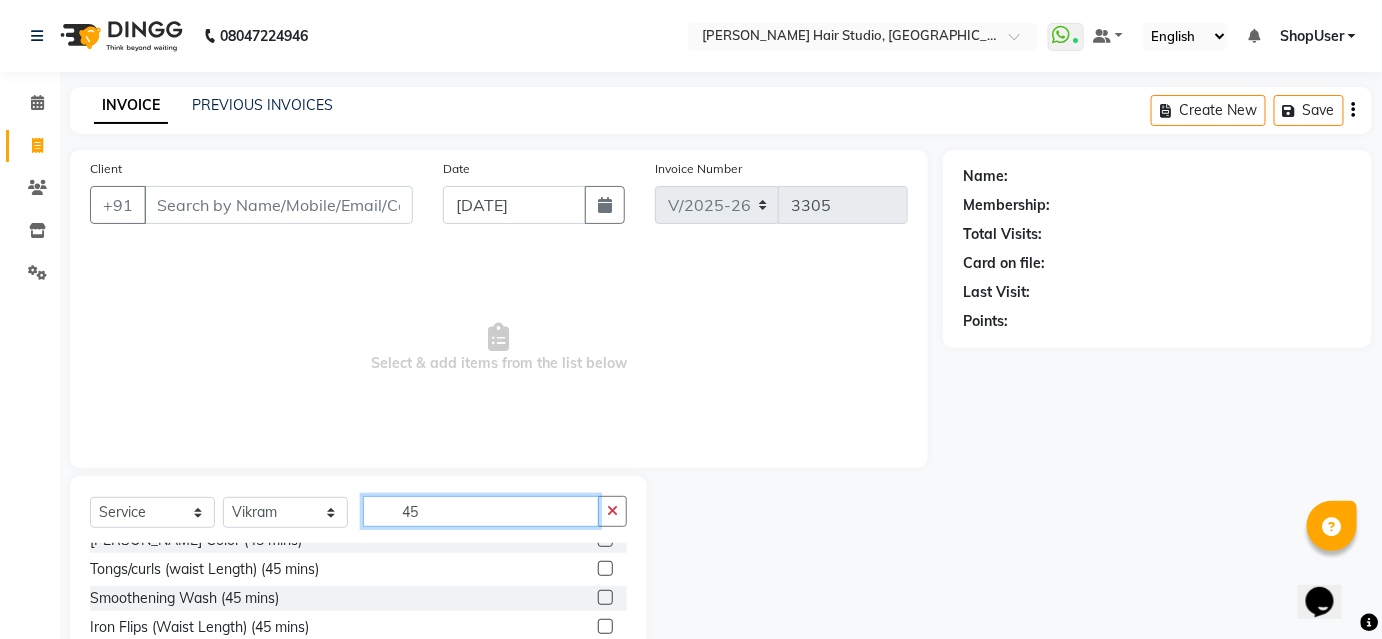 scroll, scrollTop: 466, scrollLeft: 0, axis: vertical 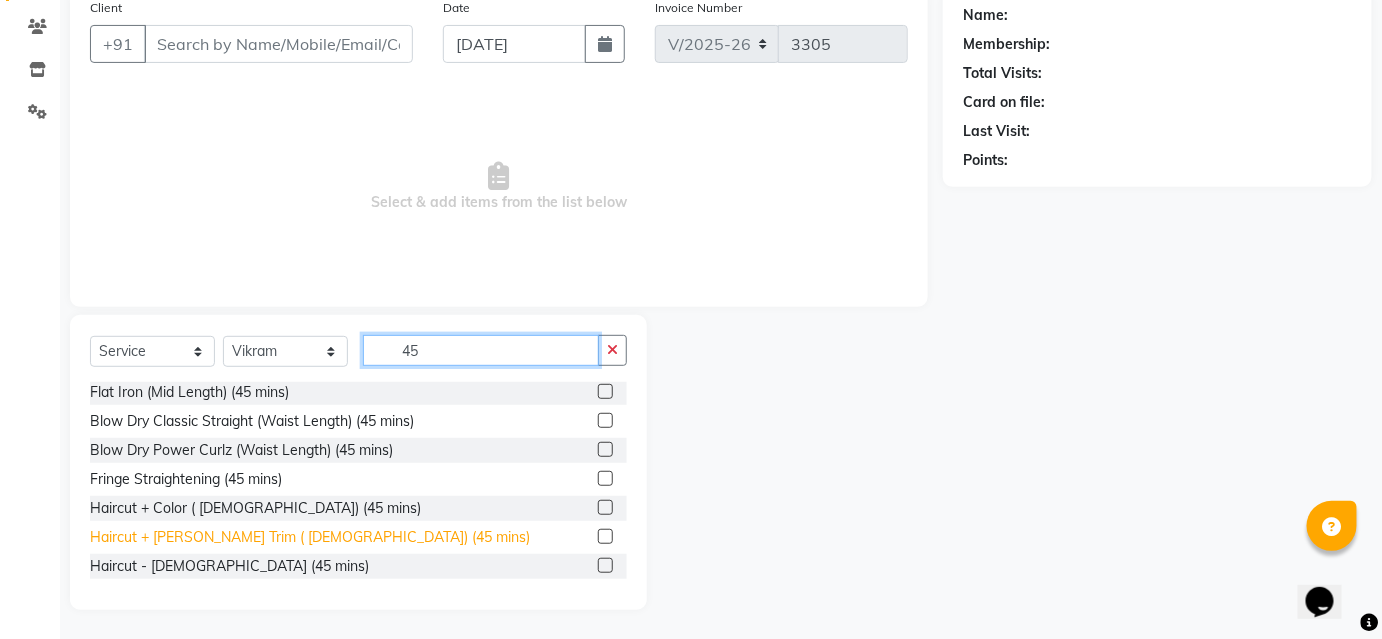 type on "45" 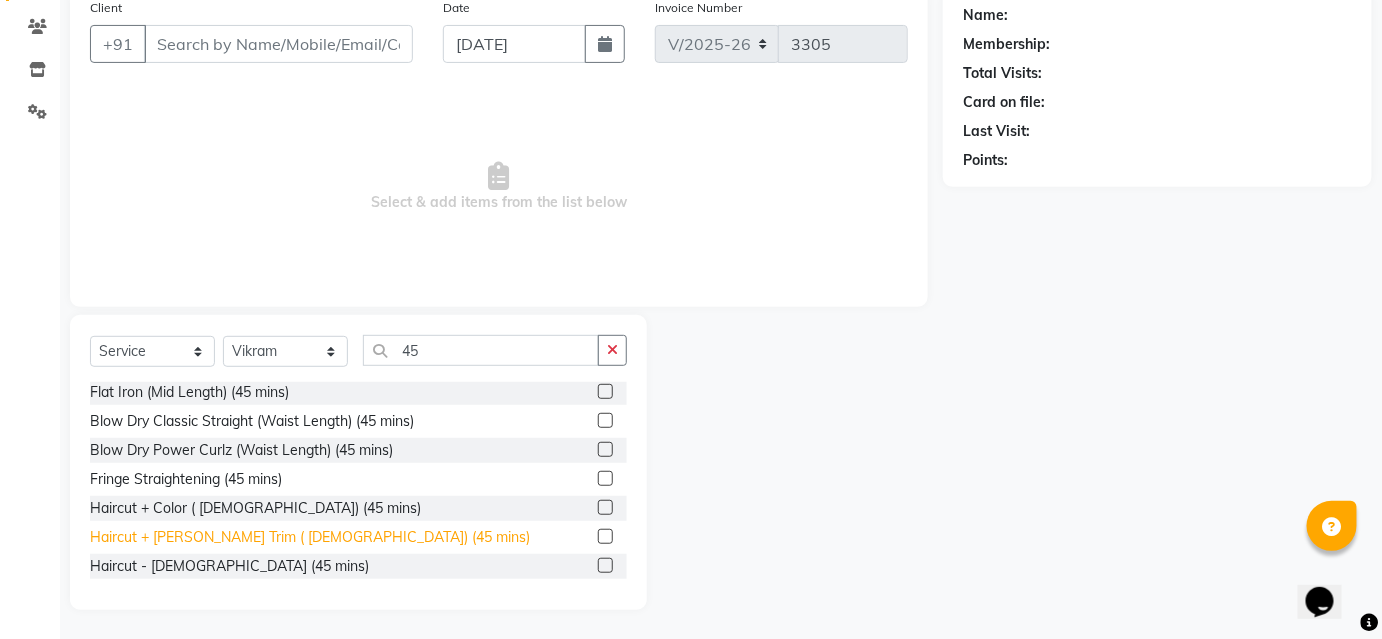 click on "Haircut + [PERSON_NAME] Trim ( [DEMOGRAPHIC_DATA]) (45 mins)" 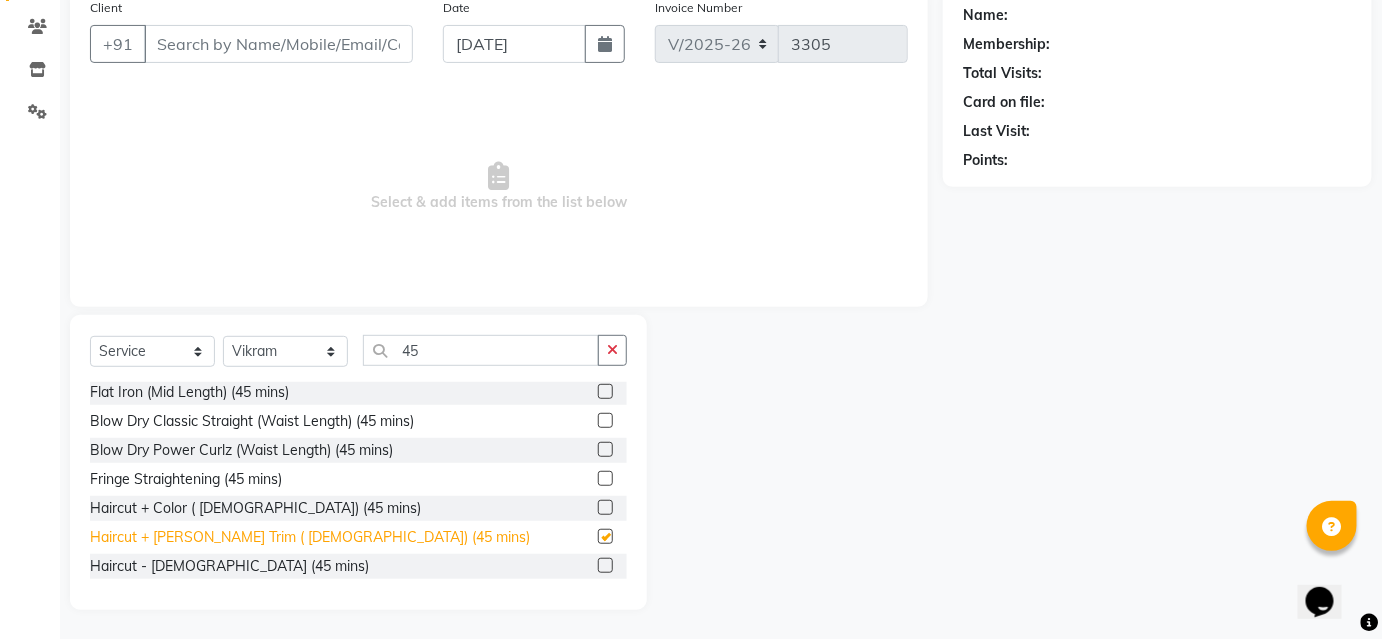 checkbox on "false" 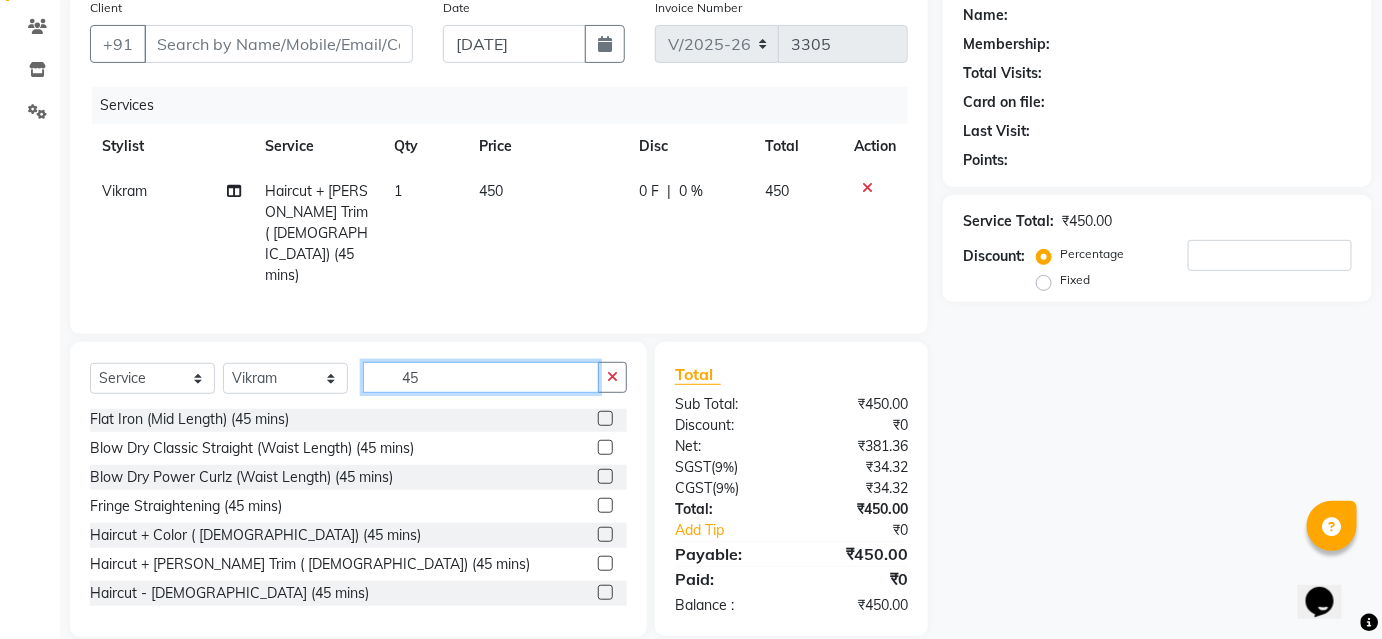 click on "45" 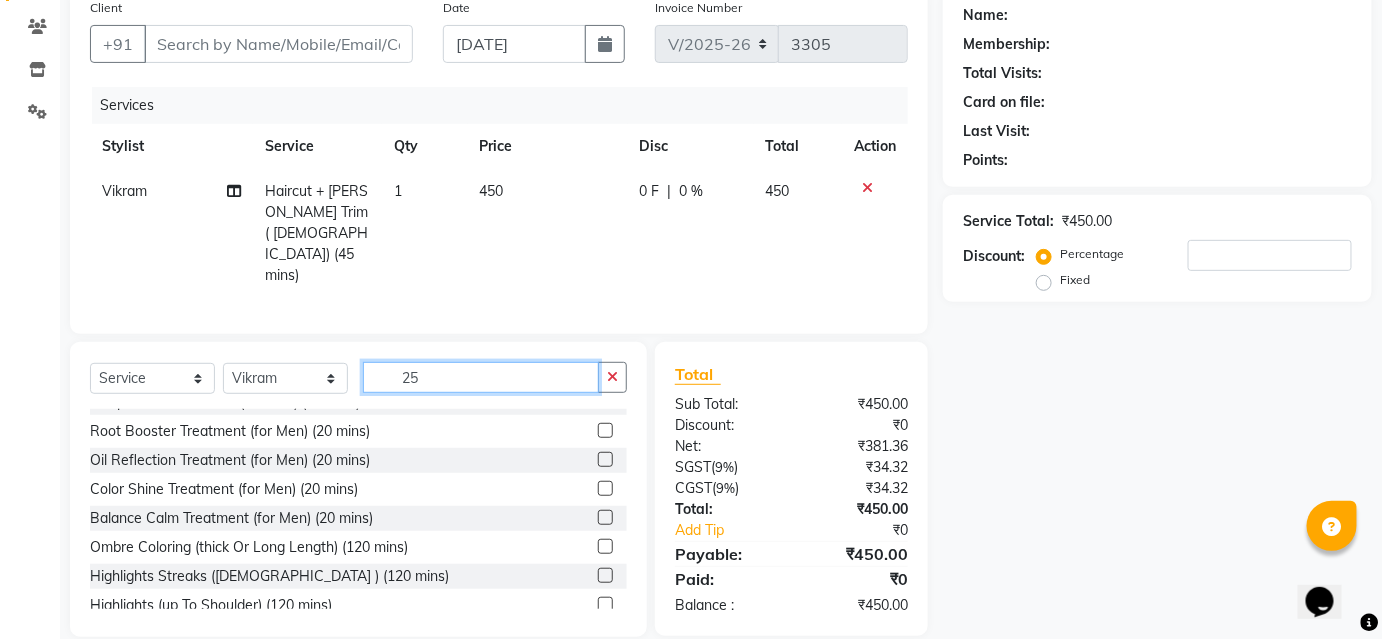 scroll, scrollTop: 2, scrollLeft: 0, axis: vertical 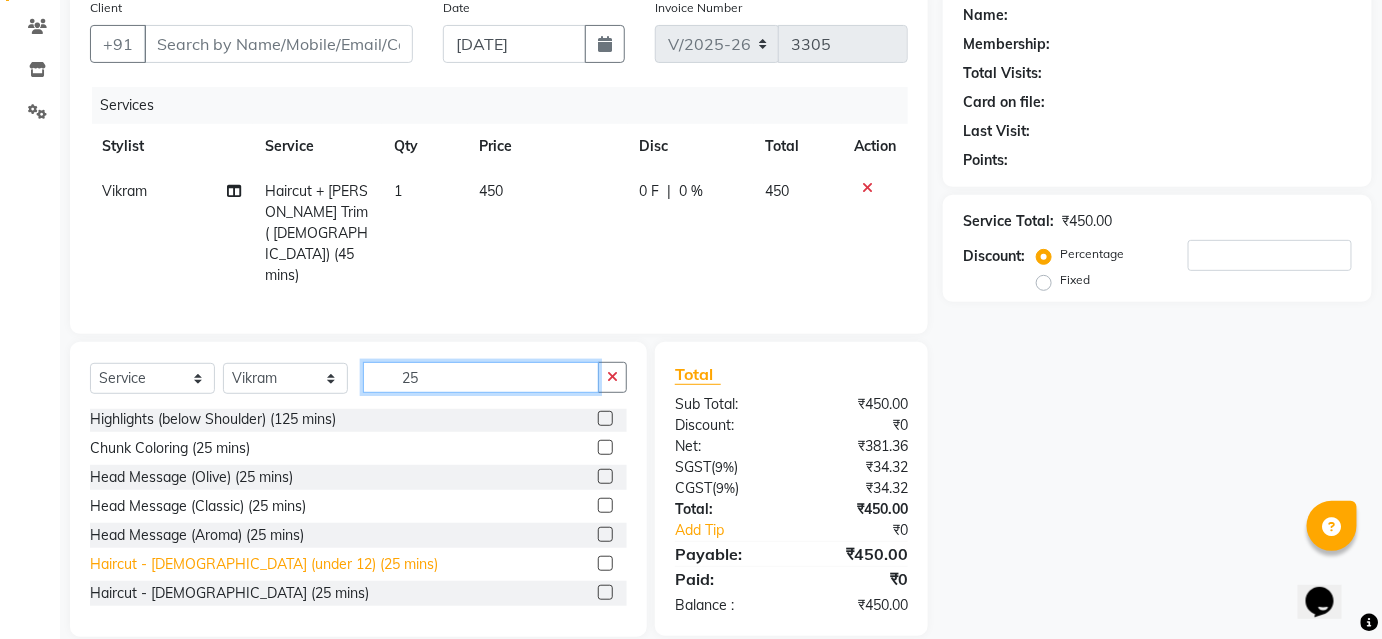 type on "25" 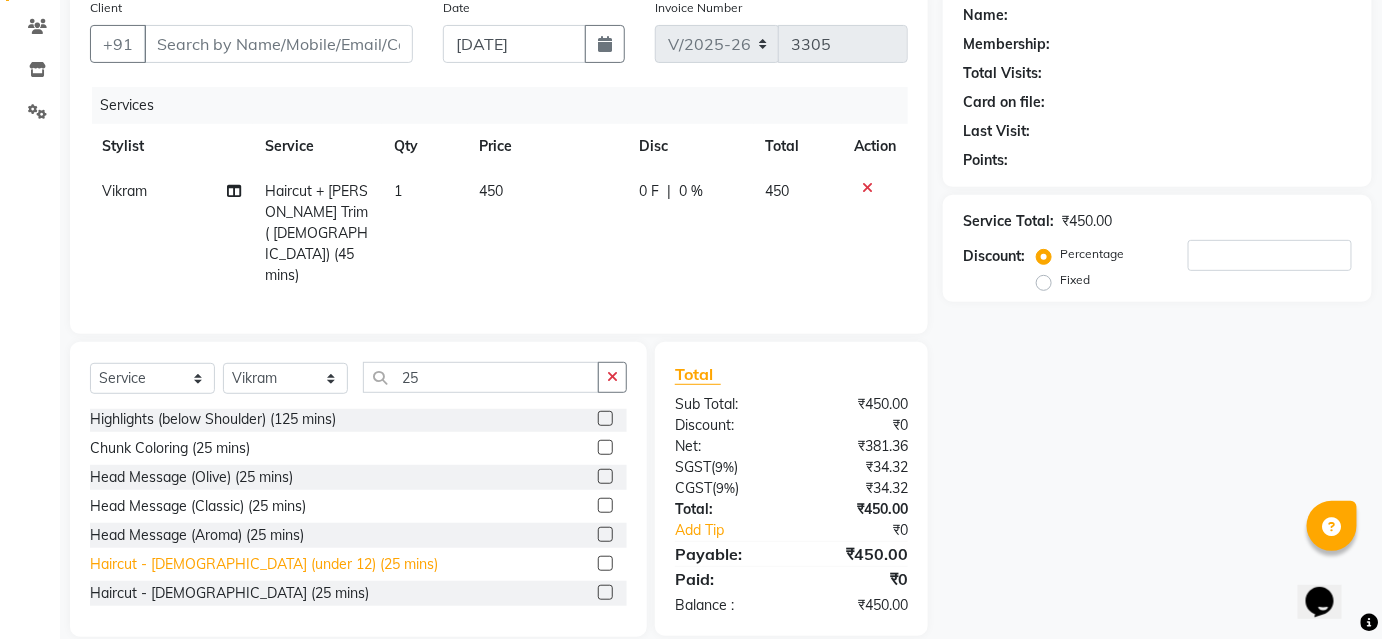 click on "Haircut - [DEMOGRAPHIC_DATA] (under 12) (25 mins)" 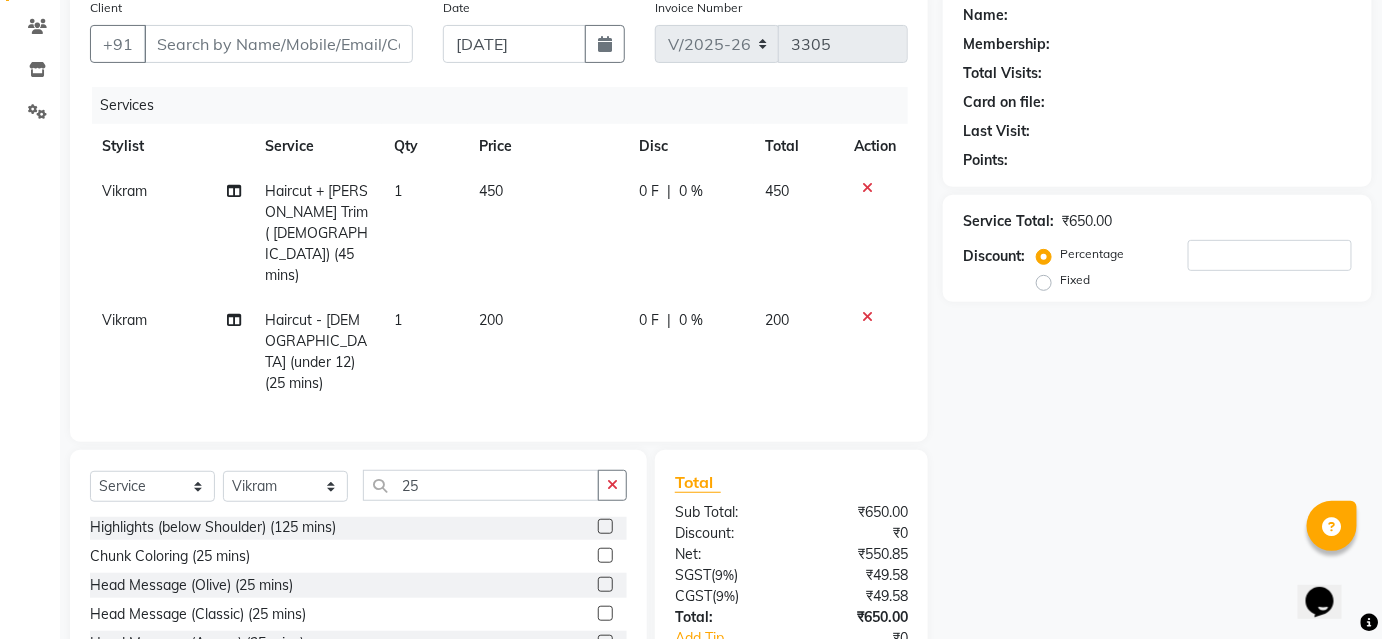checkbox on "false" 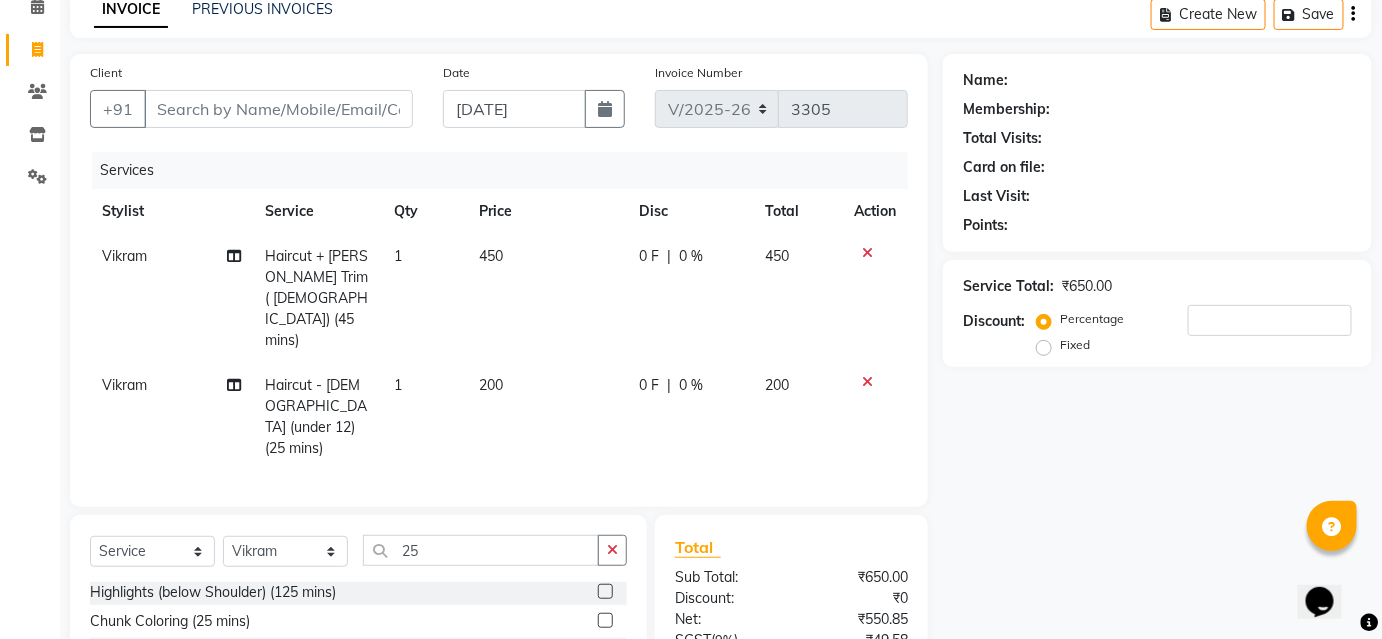 scroll, scrollTop: 0, scrollLeft: 0, axis: both 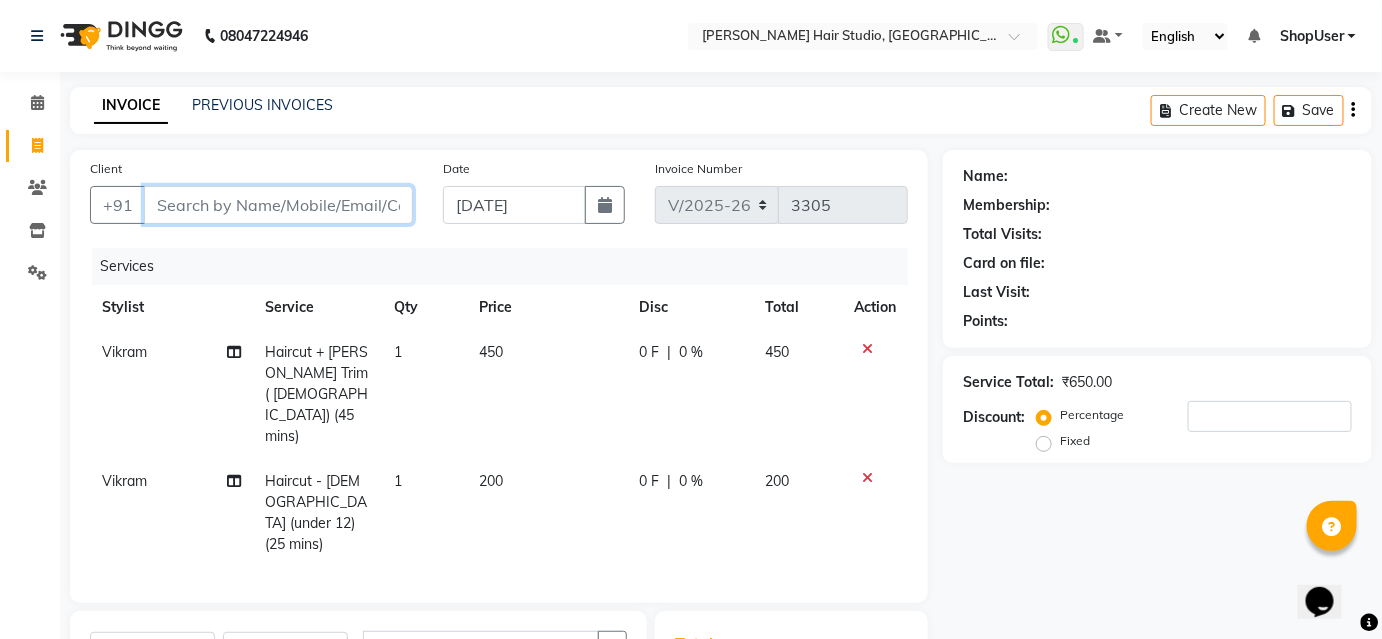 click on "Client" at bounding box center [278, 205] 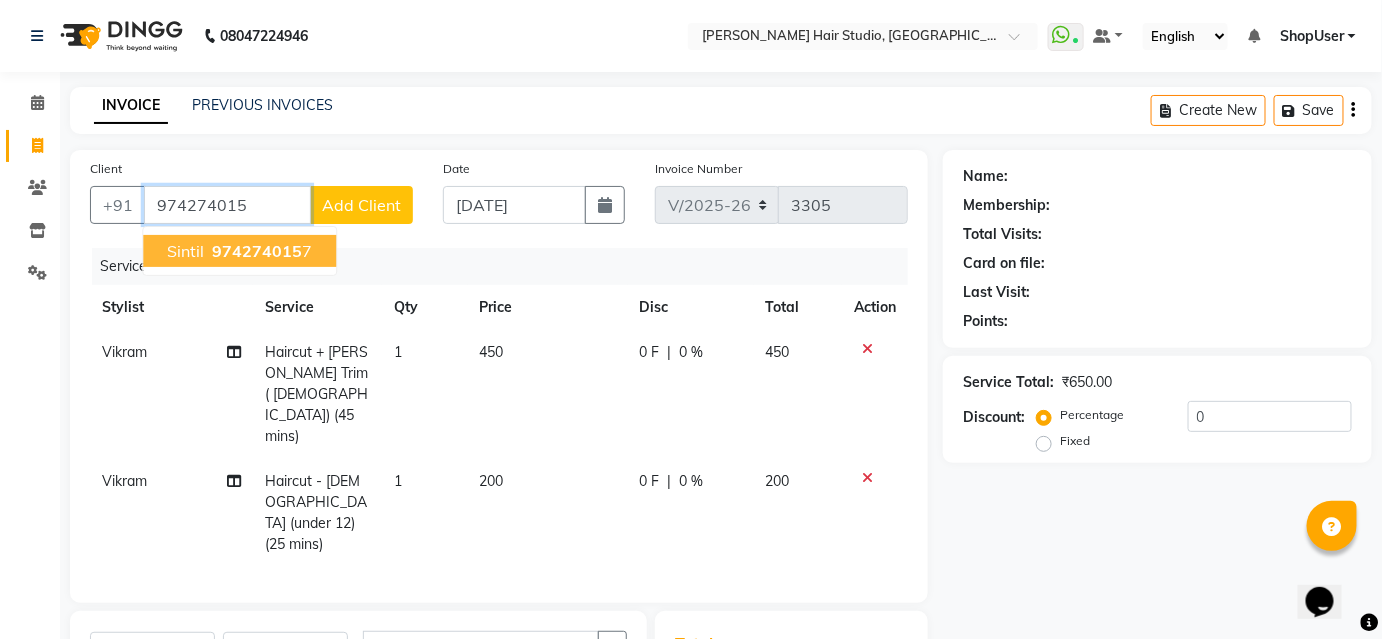 click on "974274015" at bounding box center (257, 251) 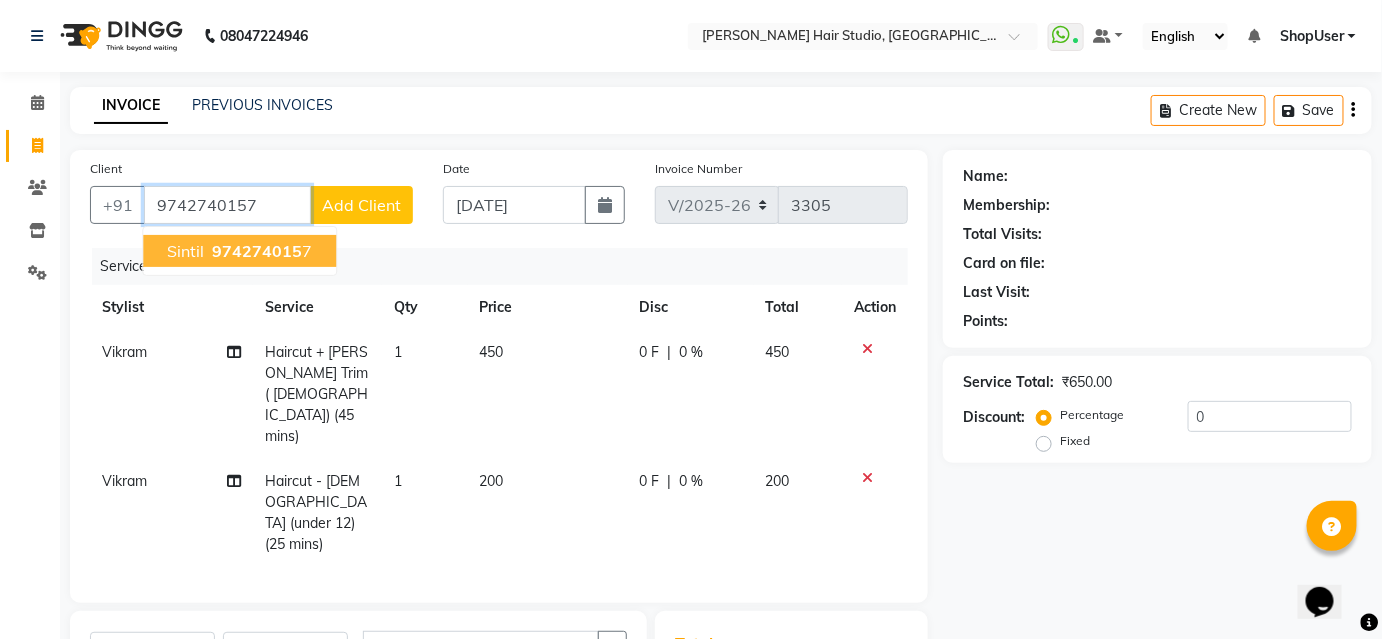 type on "9742740157" 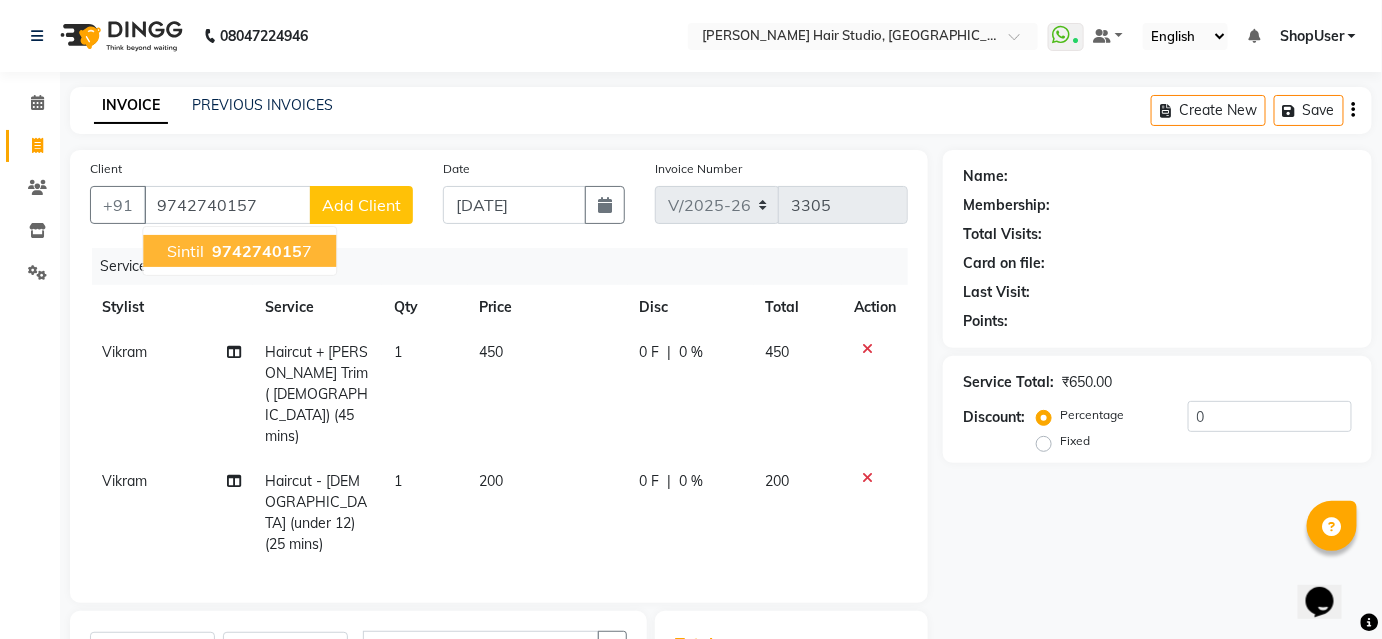 select on "1: Object" 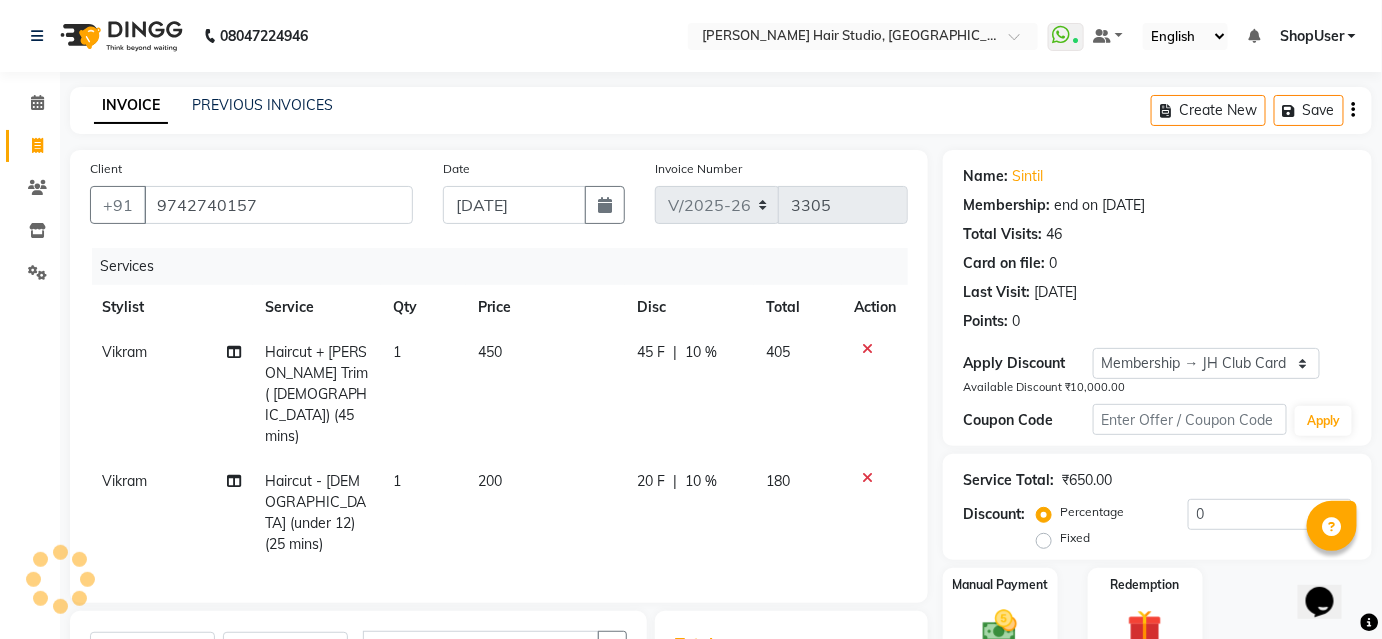 type on "10" 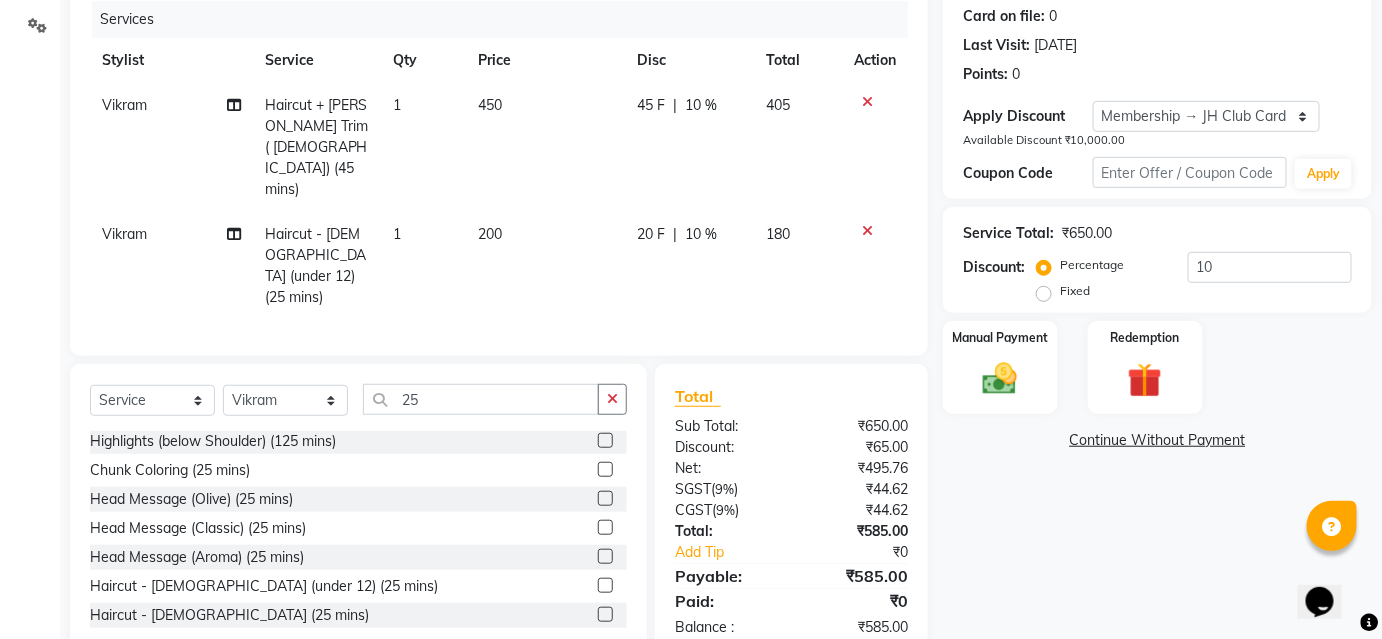 scroll, scrollTop: 156, scrollLeft: 0, axis: vertical 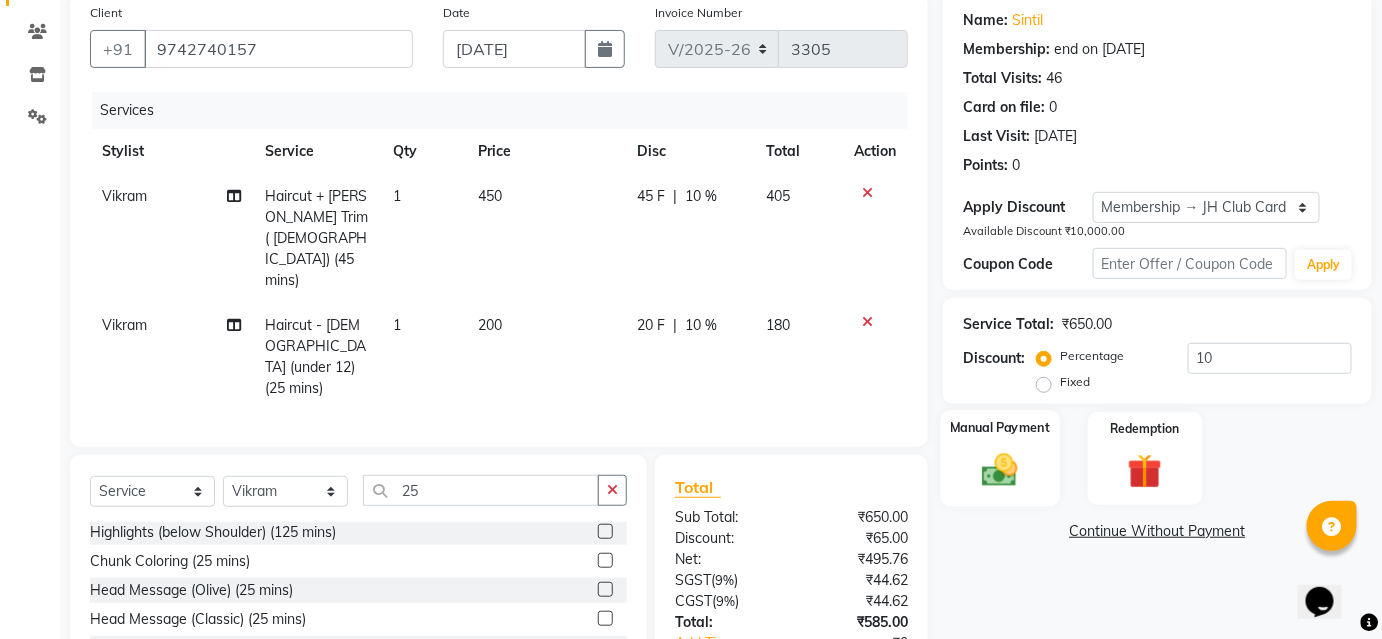 click 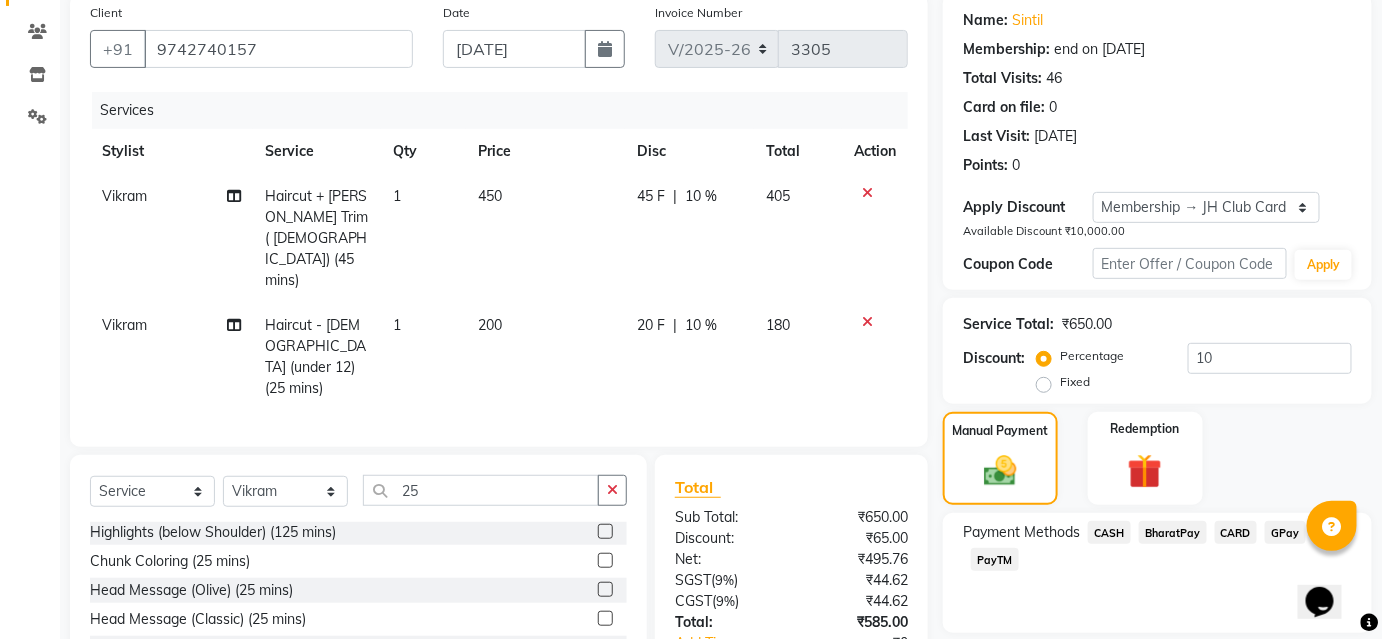 click on "BharatPay" 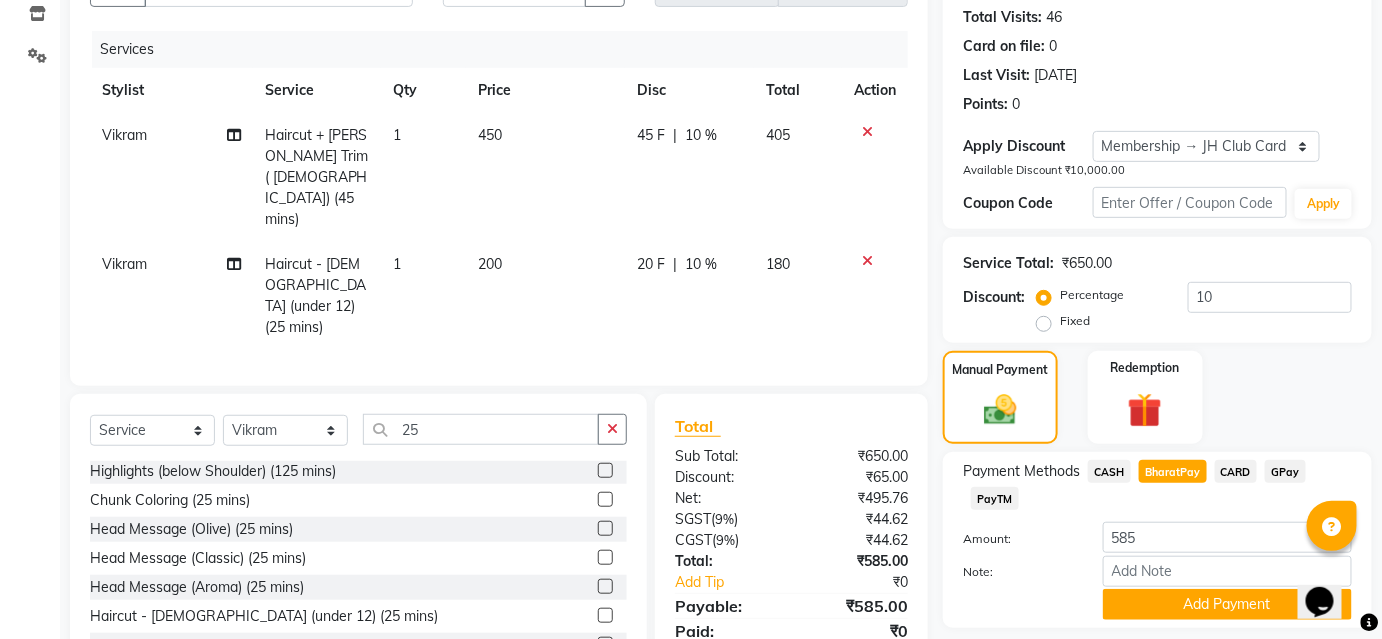 scroll, scrollTop: 276, scrollLeft: 0, axis: vertical 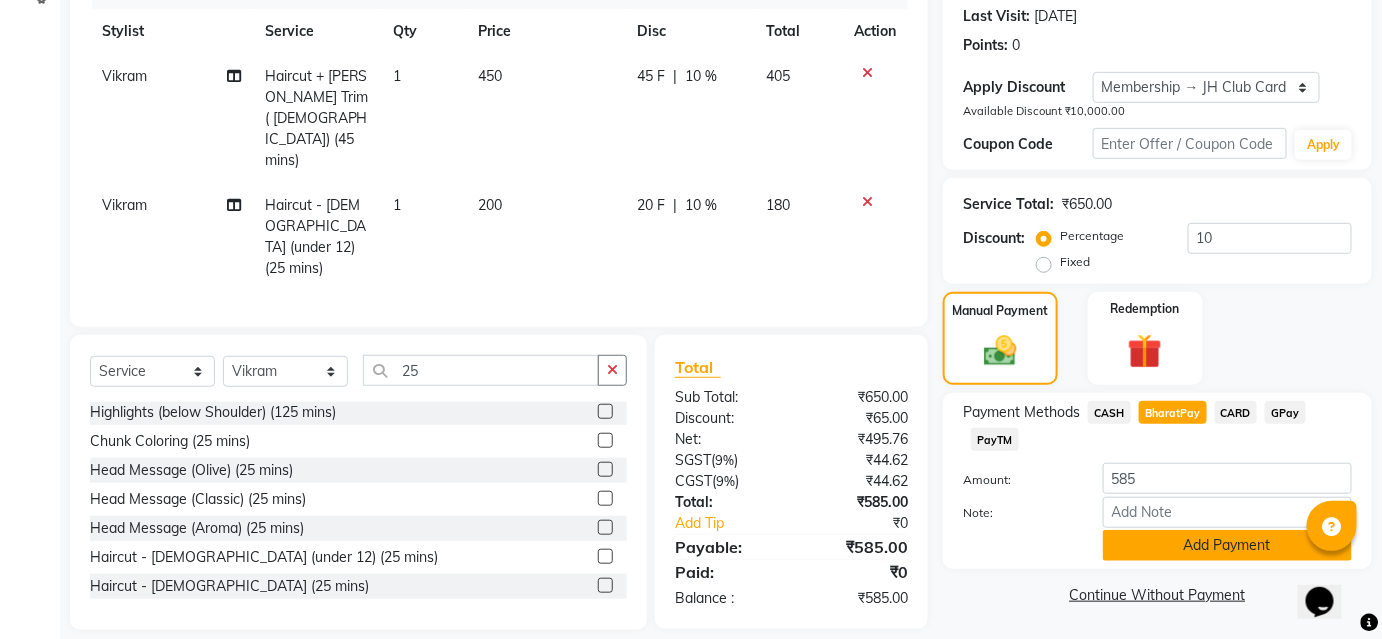 click on "Add Payment" 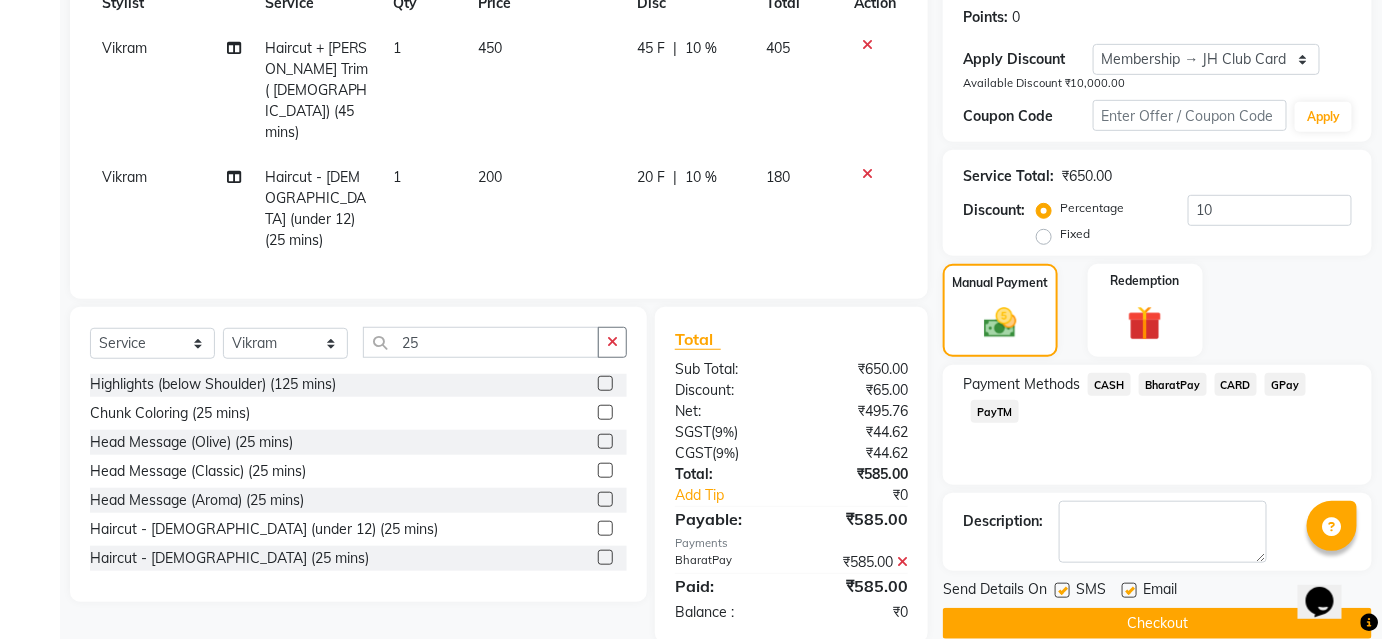 scroll, scrollTop: 332, scrollLeft: 0, axis: vertical 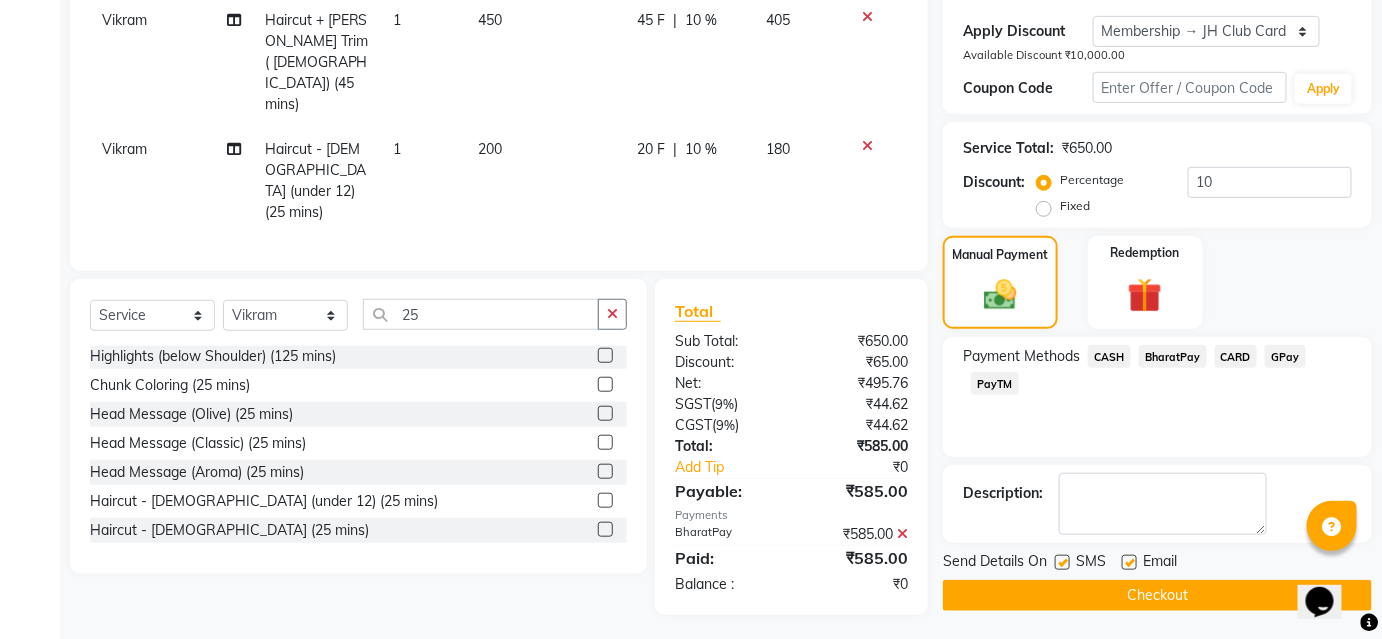 click on "Checkout" 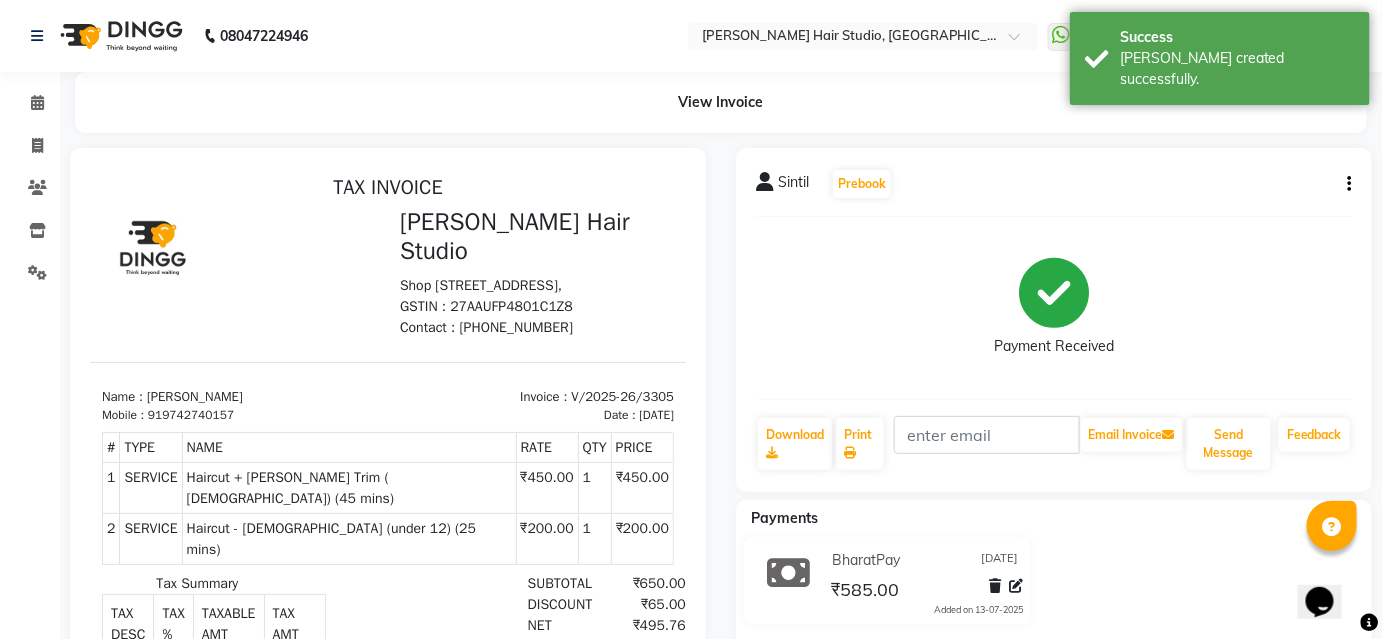 scroll, scrollTop: 0, scrollLeft: 0, axis: both 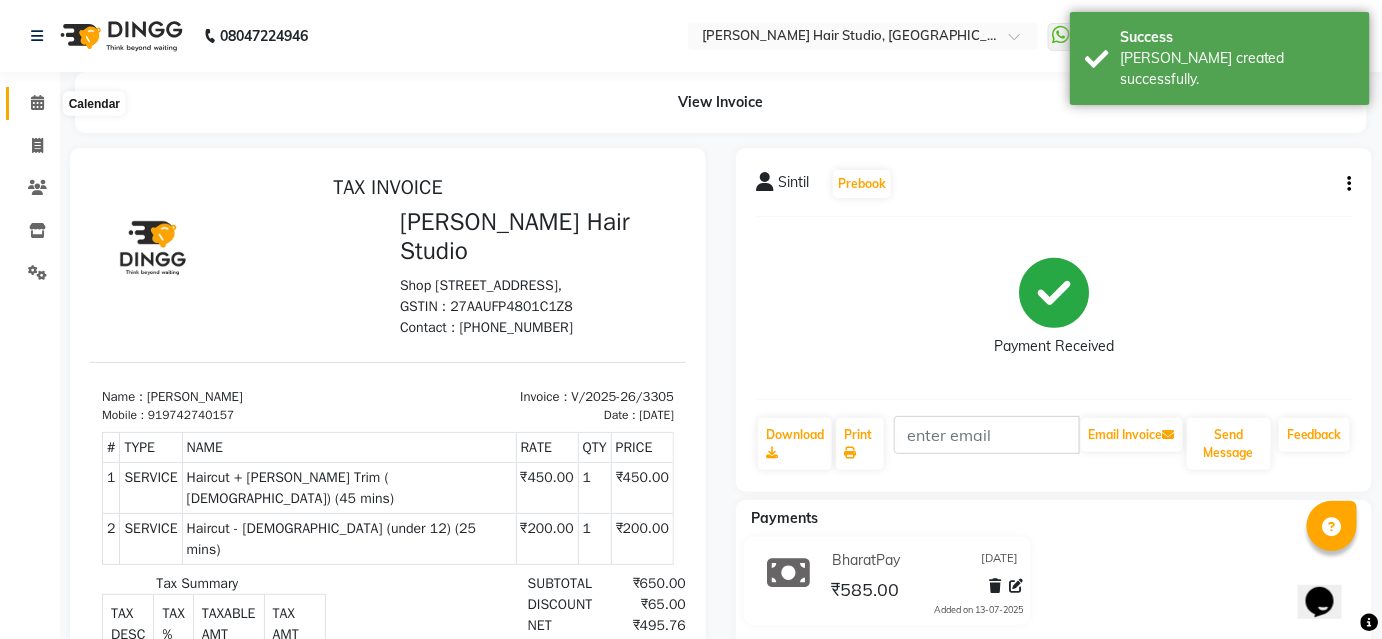 click 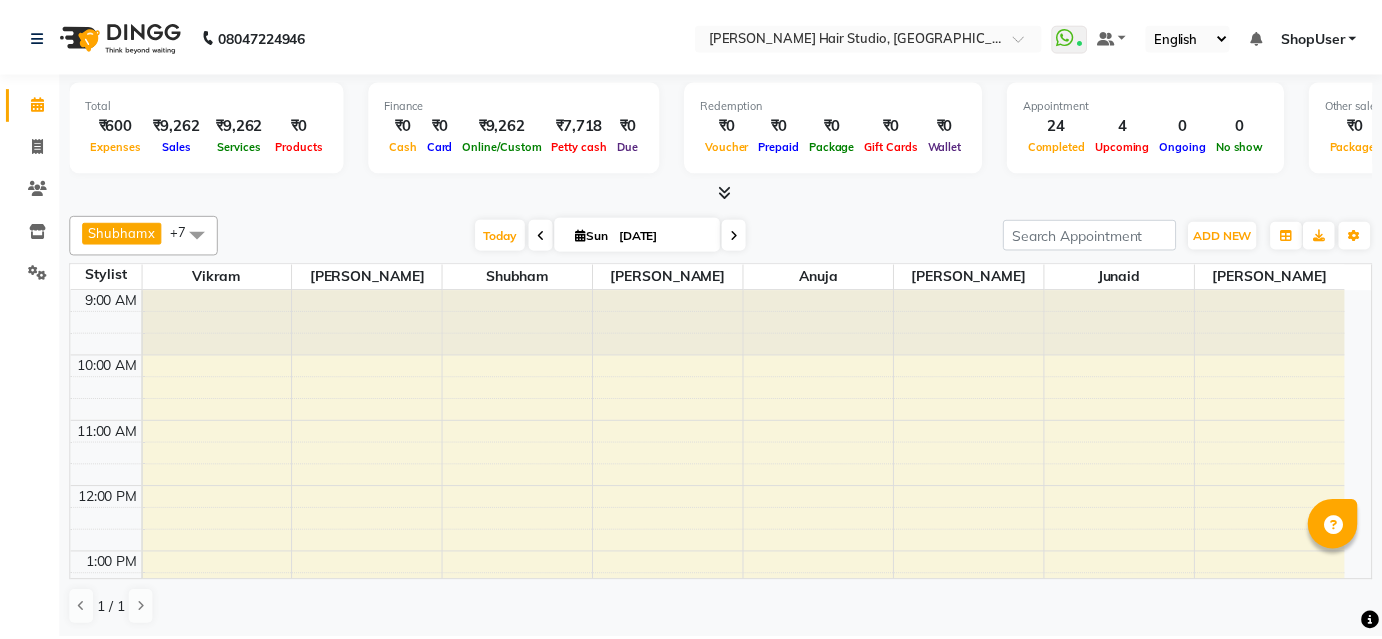 scroll, scrollTop: 0, scrollLeft: 0, axis: both 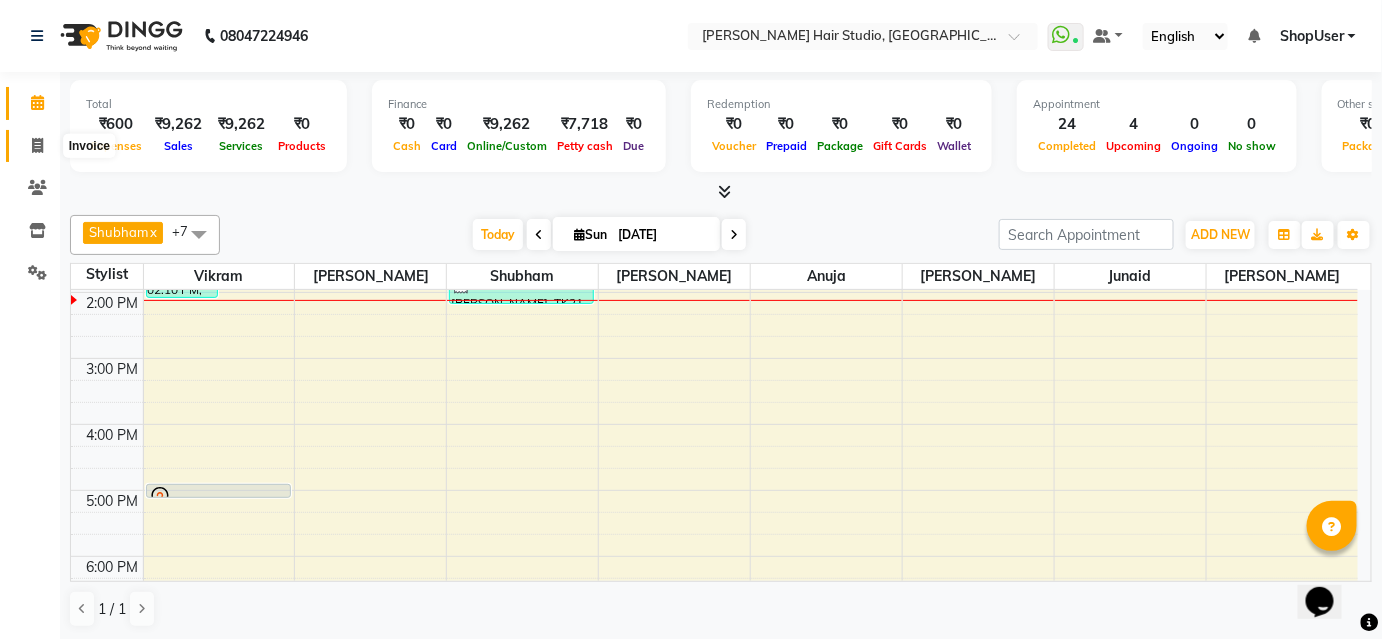 click 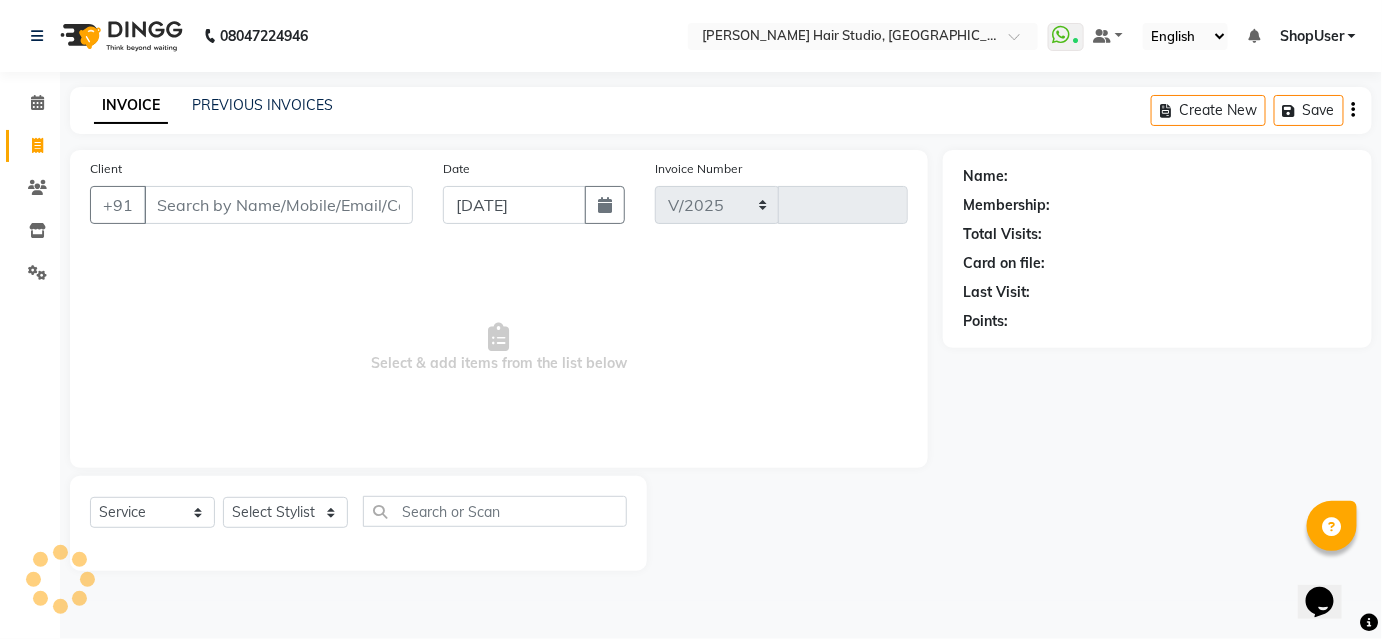 select on "627" 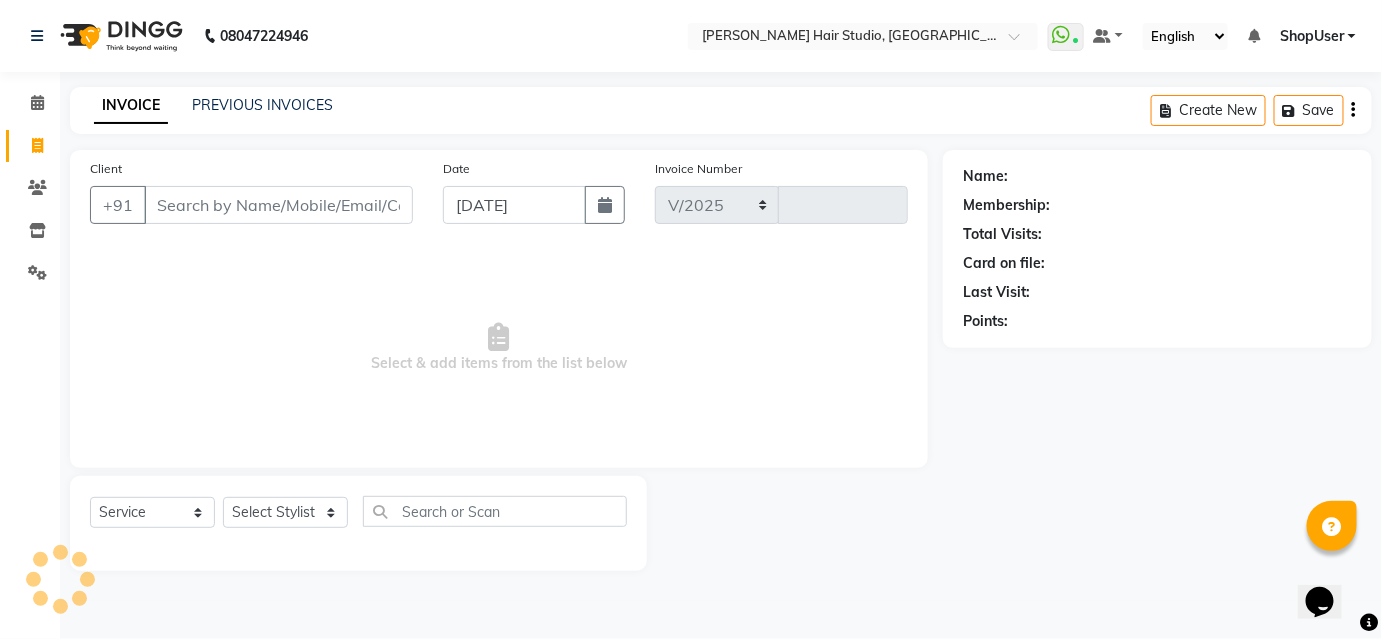 type on "3306" 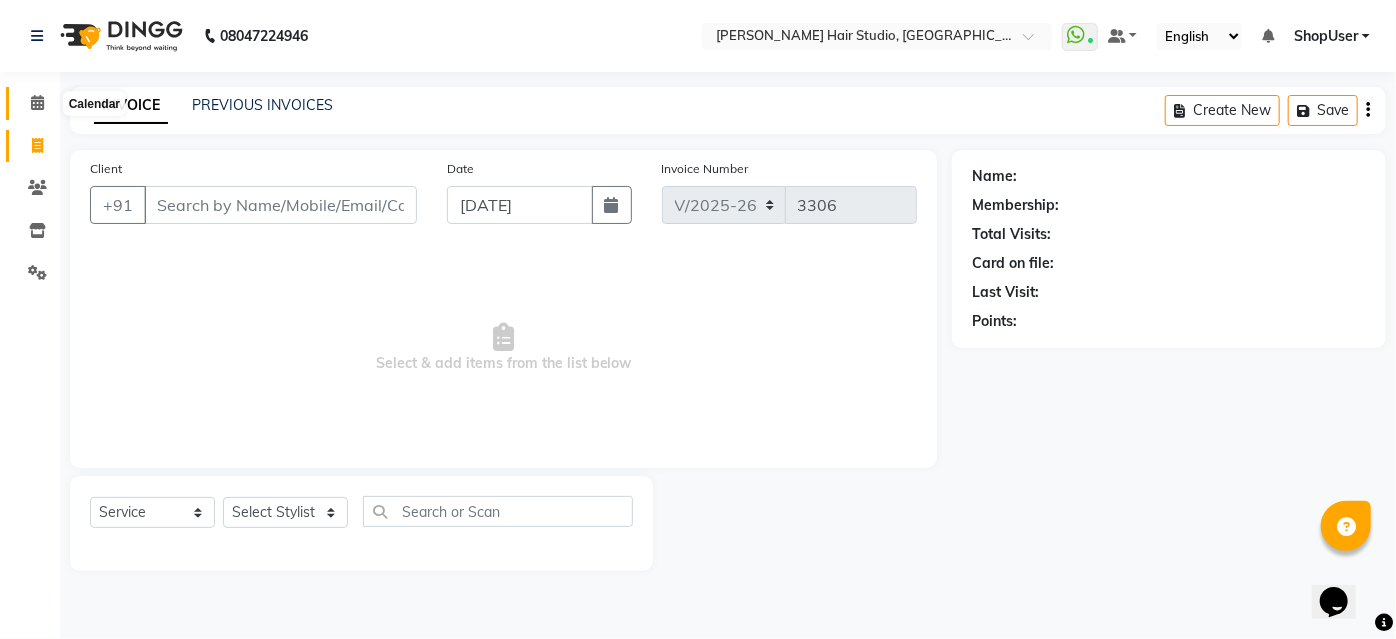 click 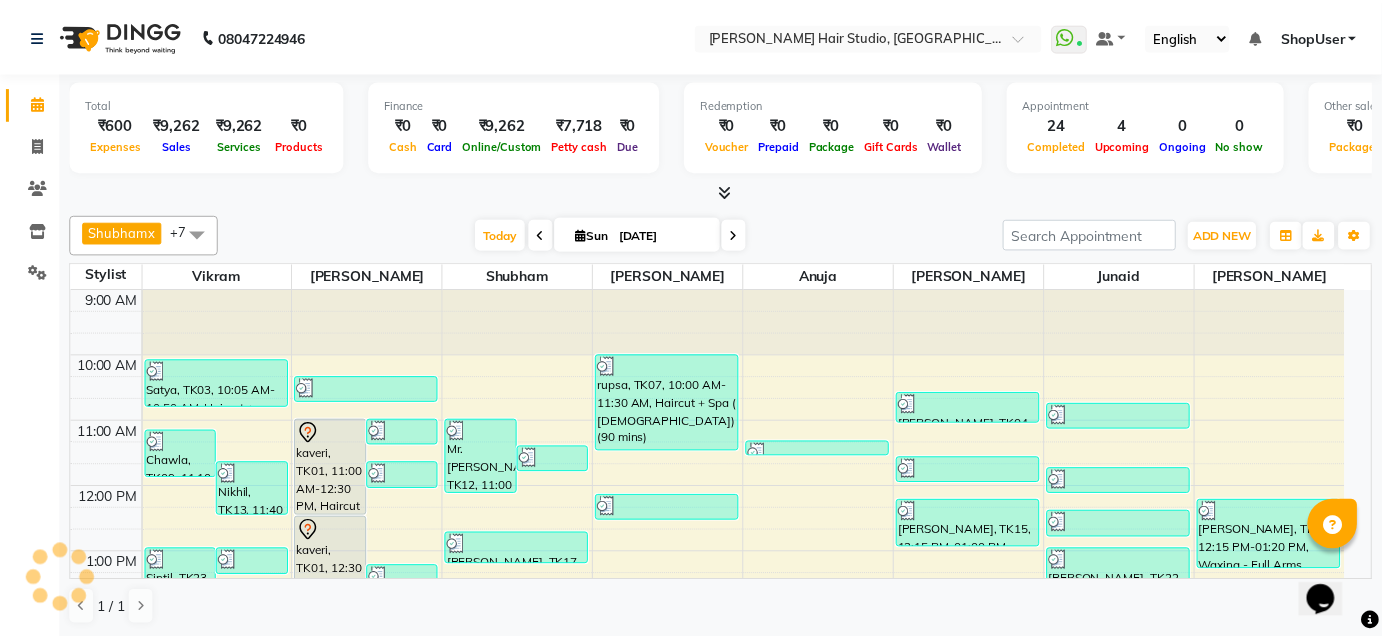 scroll, scrollTop: 327, scrollLeft: 0, axis: vertical 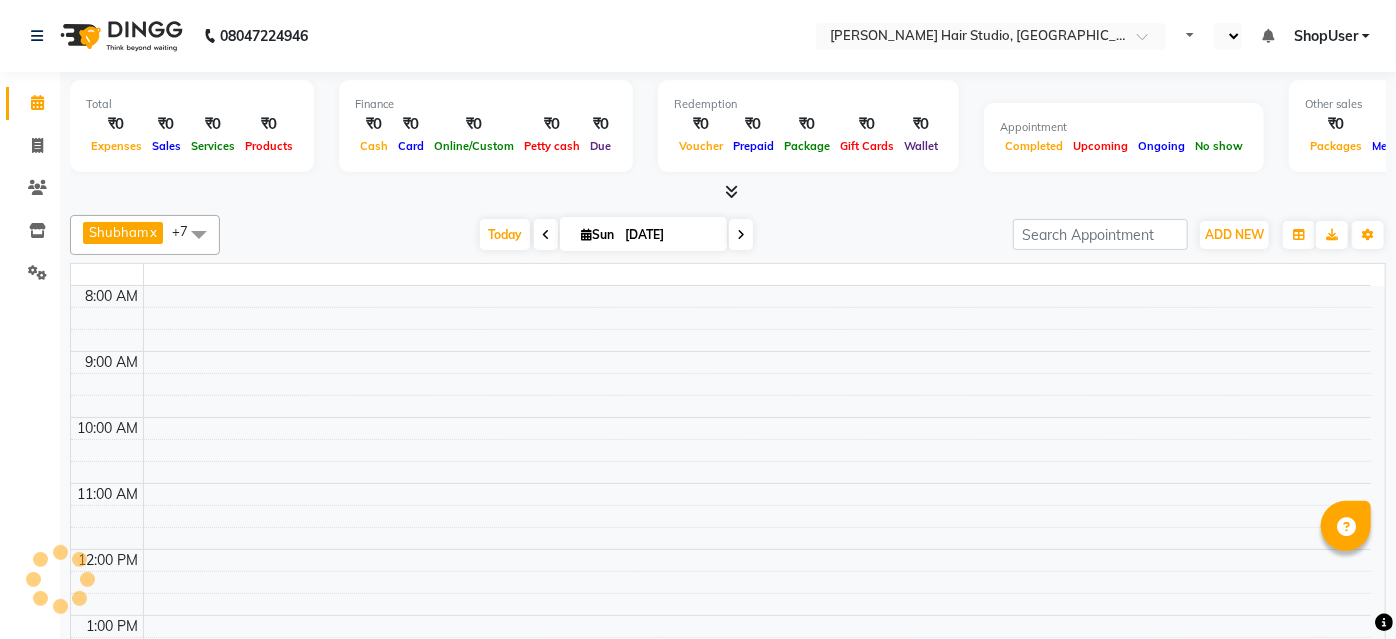 select on "en" 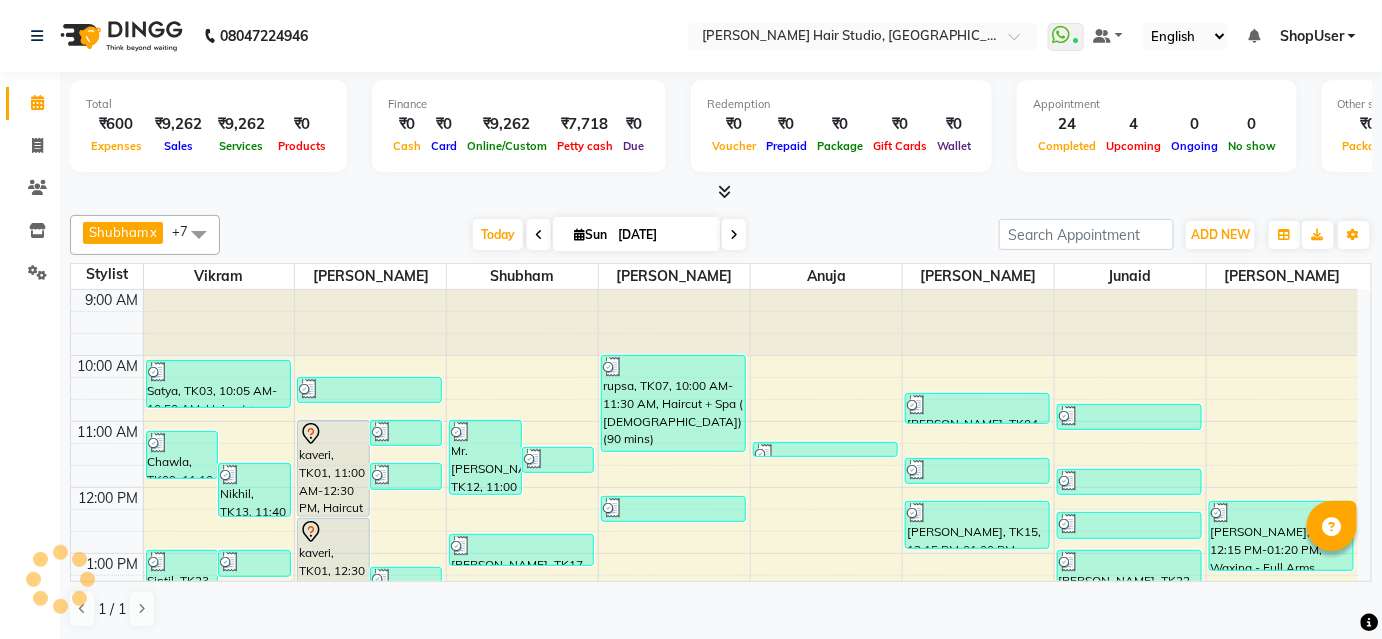 scroll, scrollTop: 0, scrollLeft: 0, axis: both 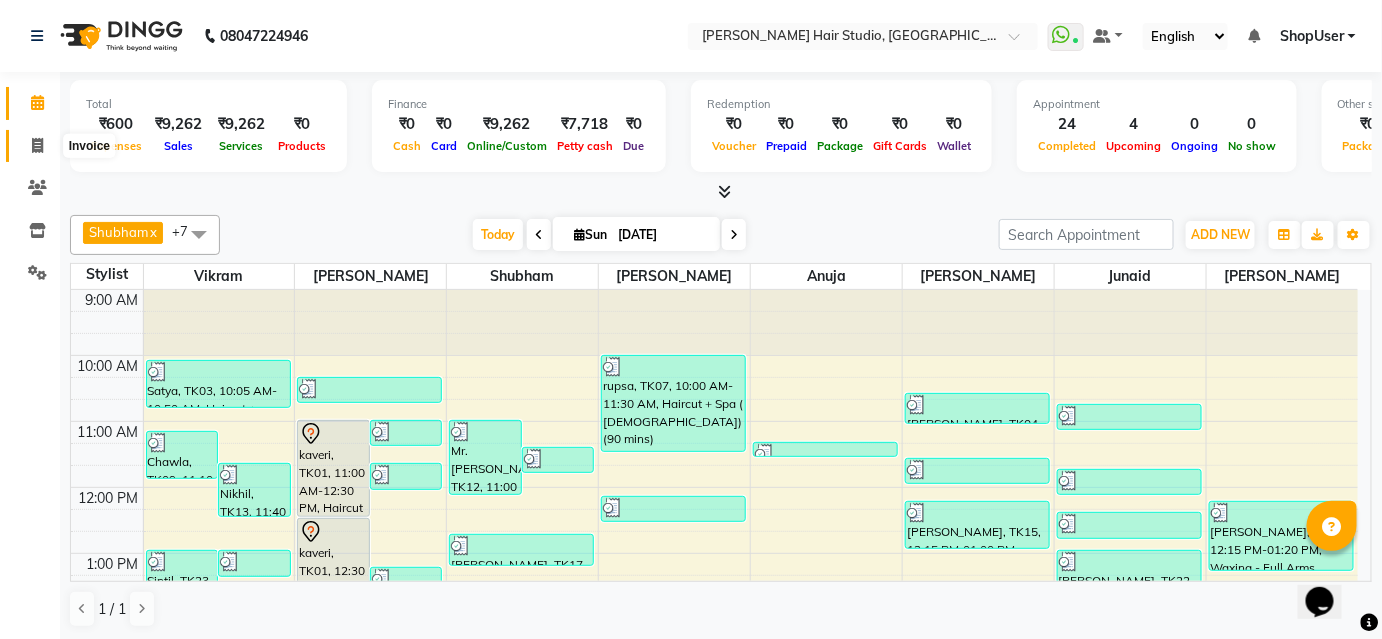 click 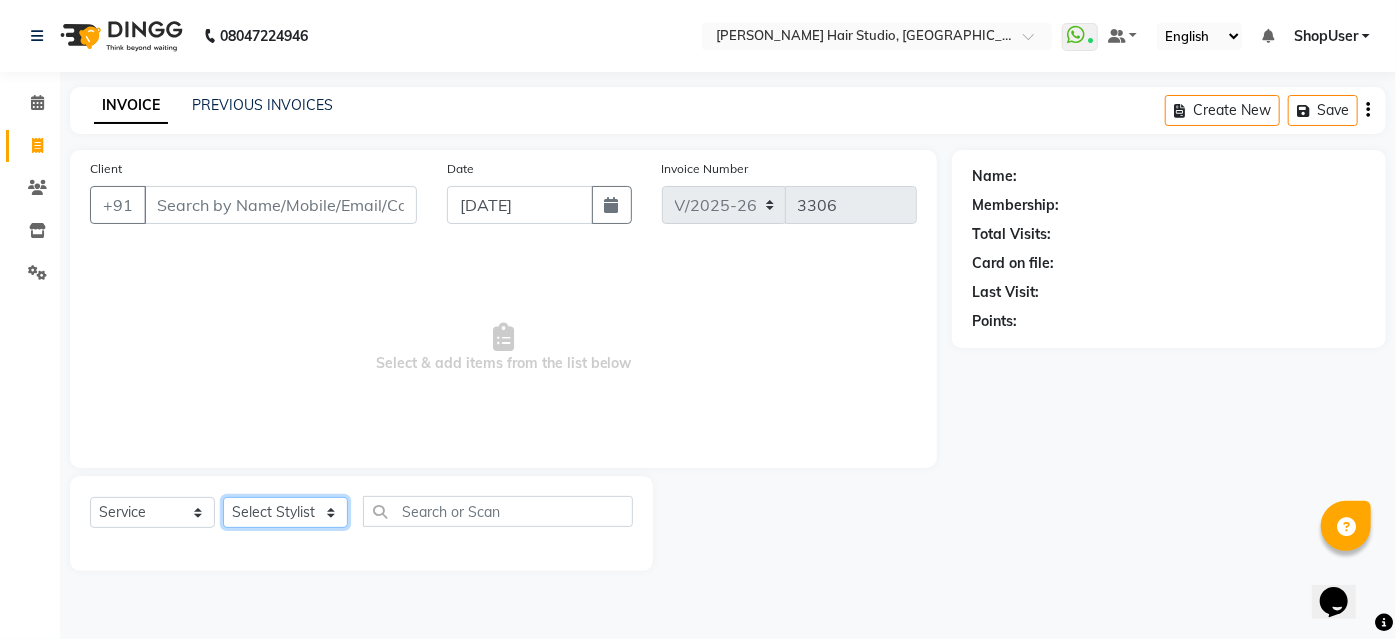 click on "Select Stylist" 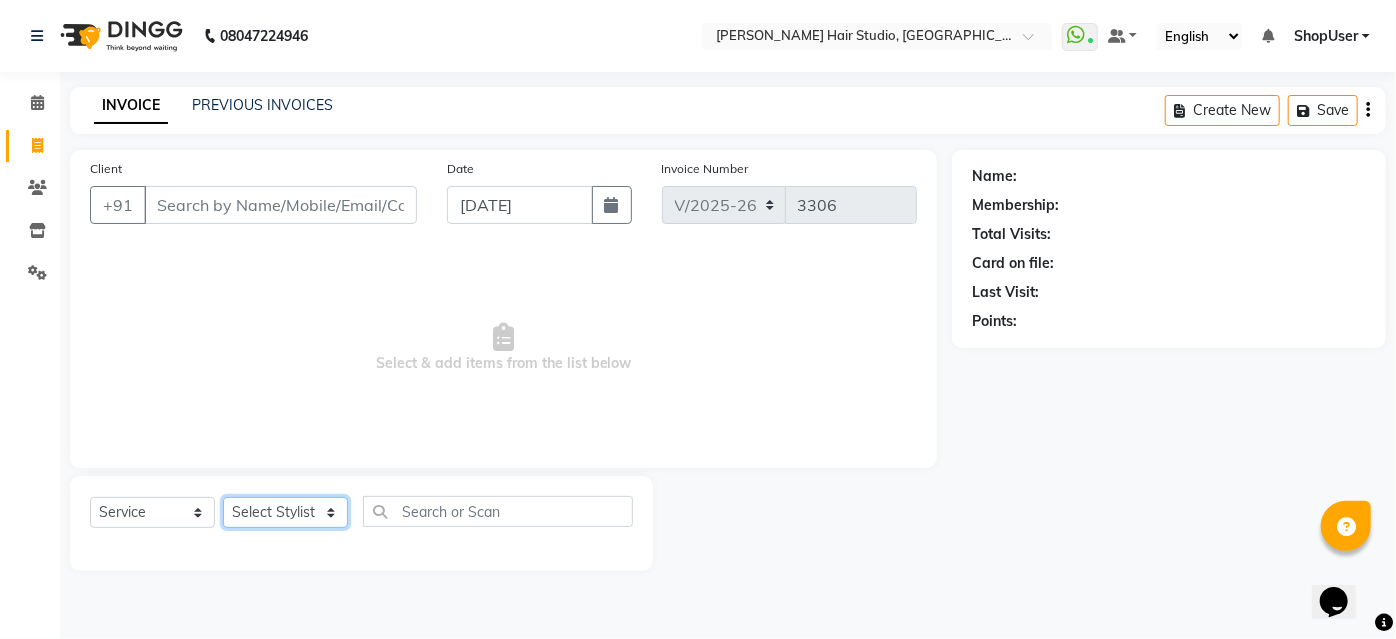 click on "Select Stylist [PERSON_NAME] [PERSON_NAME] Avinash [PERSON_NAME] Pawan [PERSON_NAME] ShopUser [PERSON_NAME] Shweta [PERSON_NAME]" 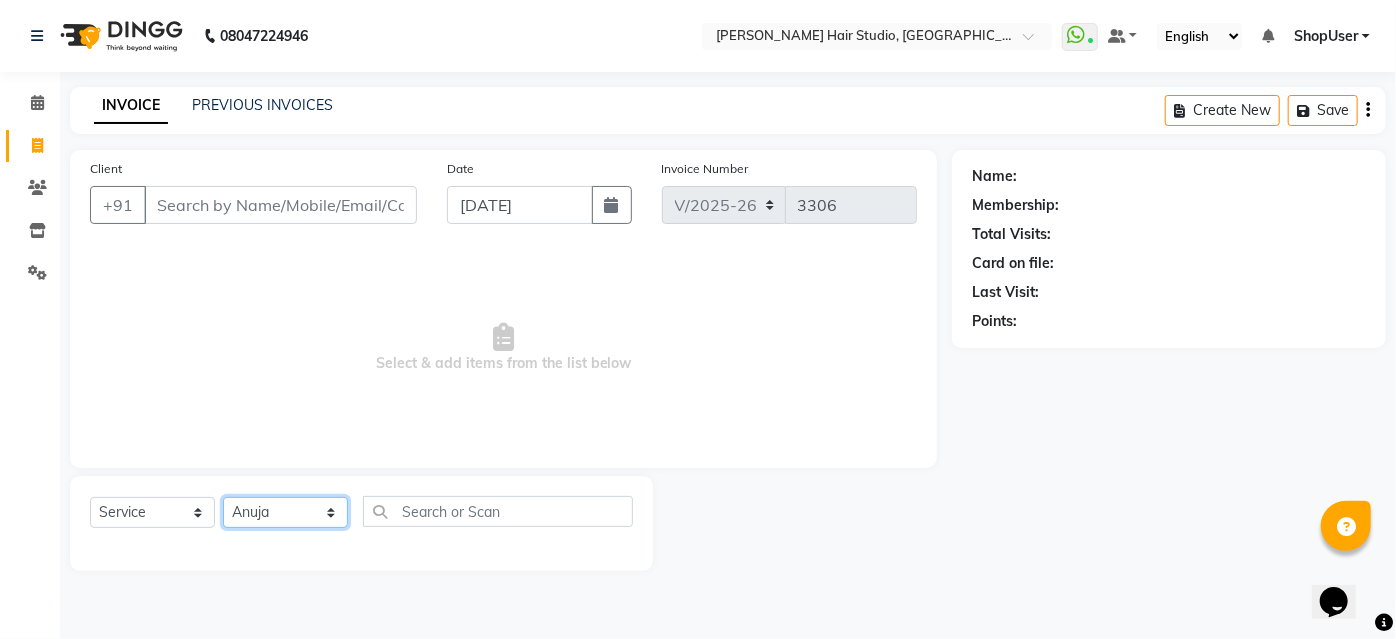 click on "Select Stylist [PERSON_NAME] [PERSON_NAME] Avinash [PERSON_NAME] Pawan [PERSON_NAME] ShopUser [PERSON_NAME] Shweta [PERSON_NAME]" 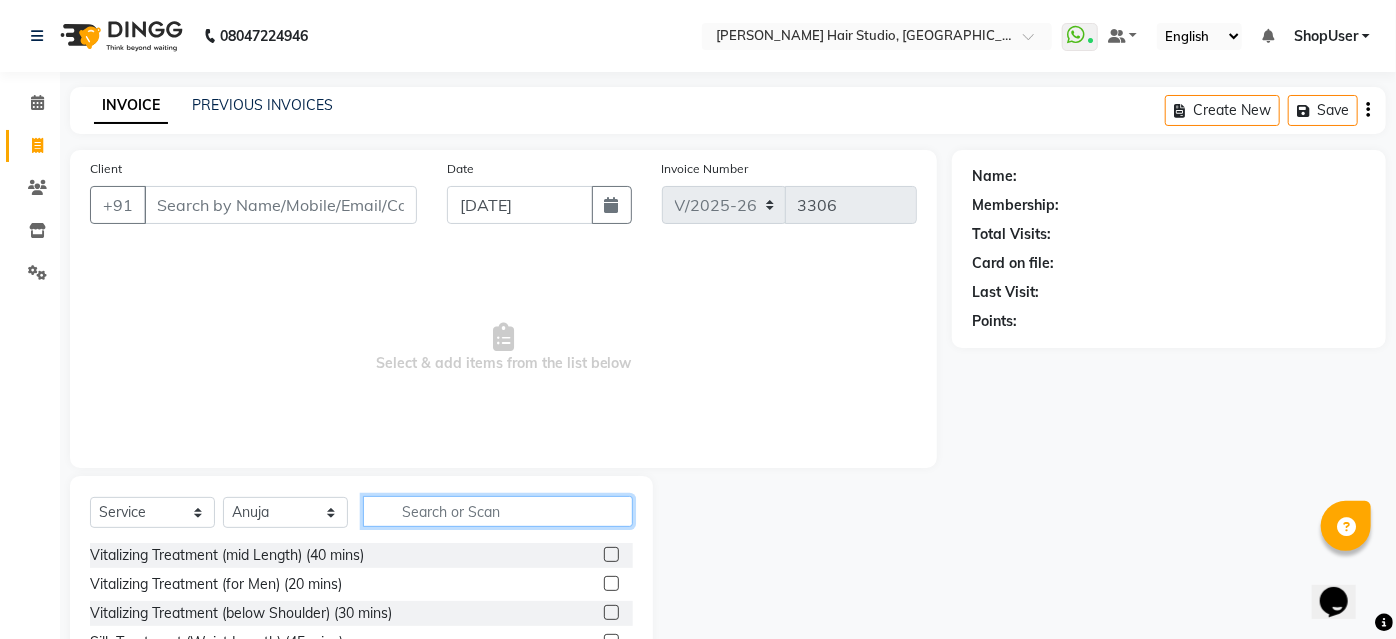 click 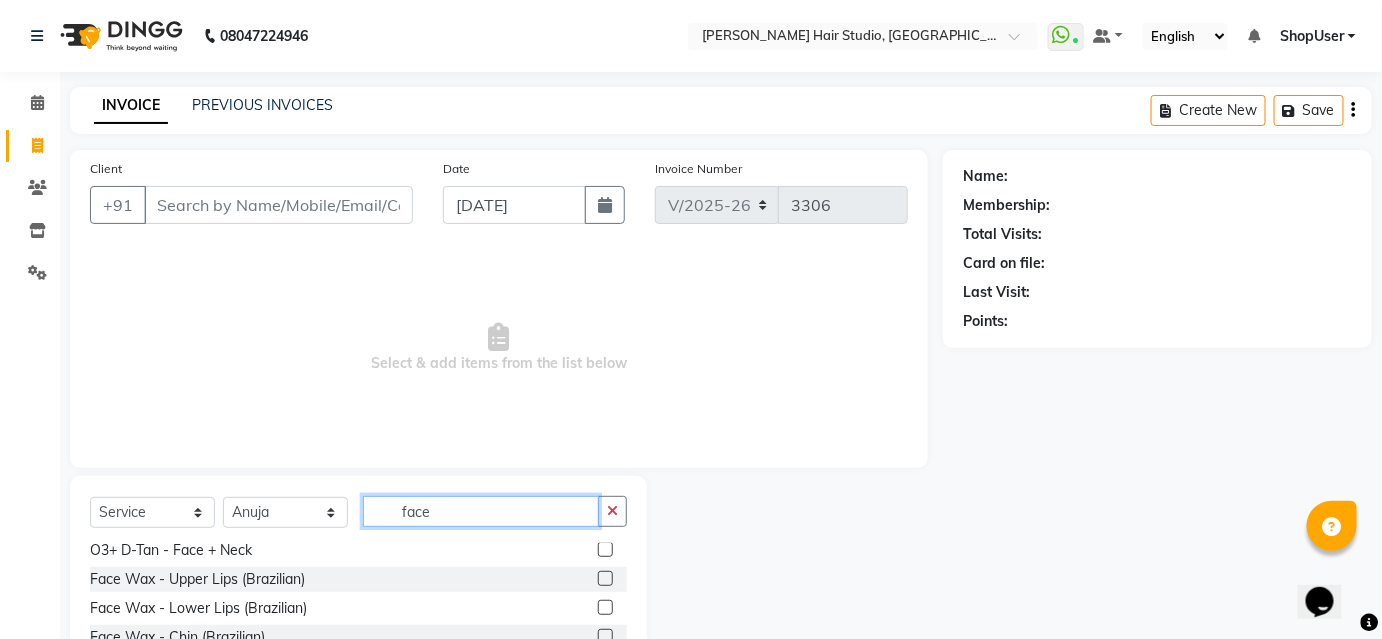 scroll, scrollTop: 351, scrollLeft: 0, axis: vertical 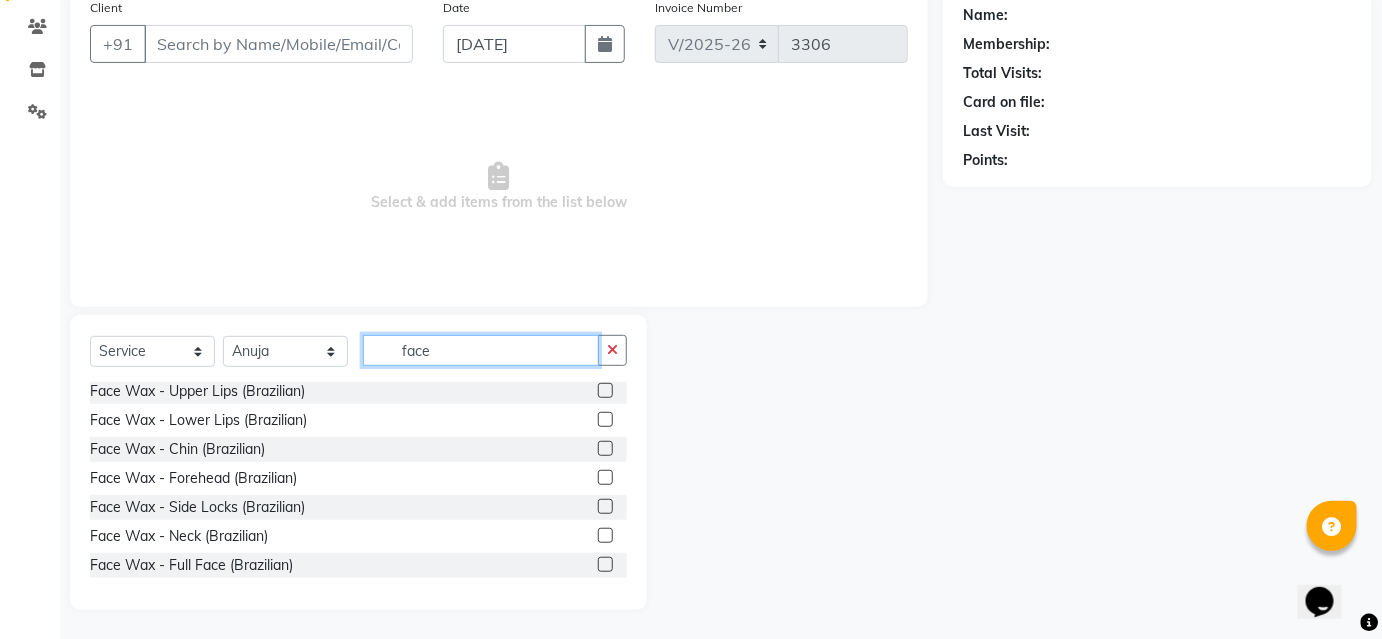 type on "face" 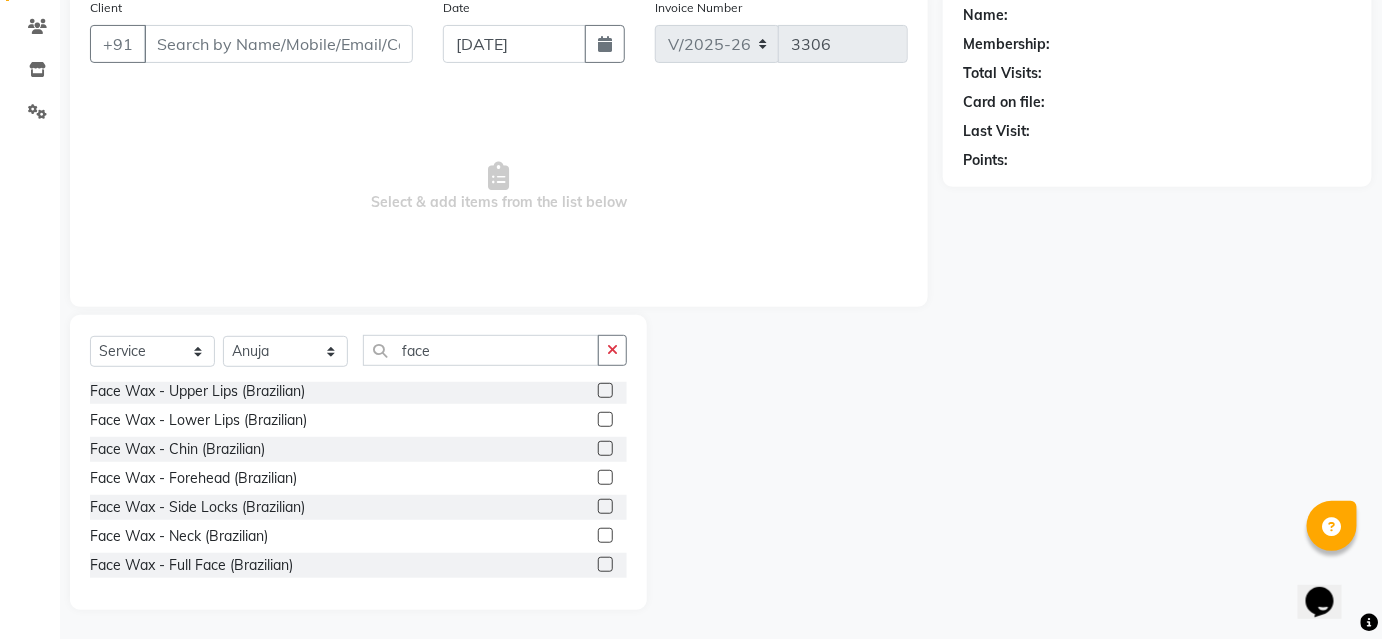click on "Face Wax - Full Face (Brazilian)" 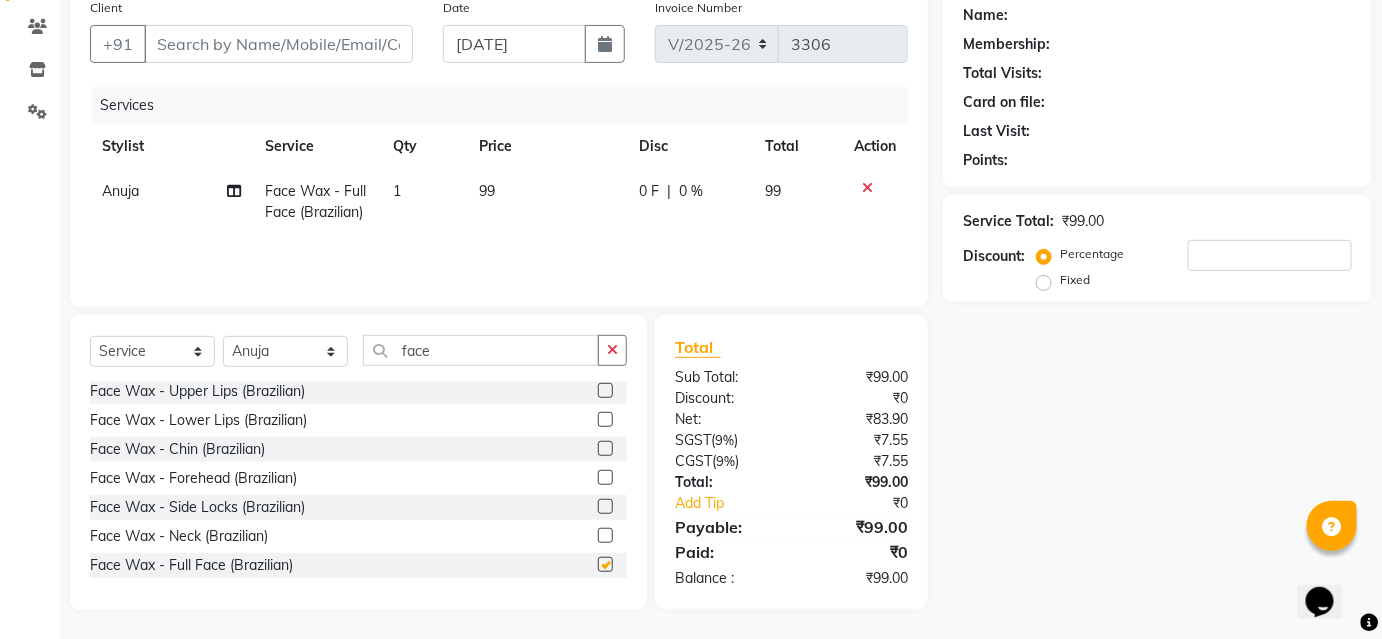 checkbox on "false" 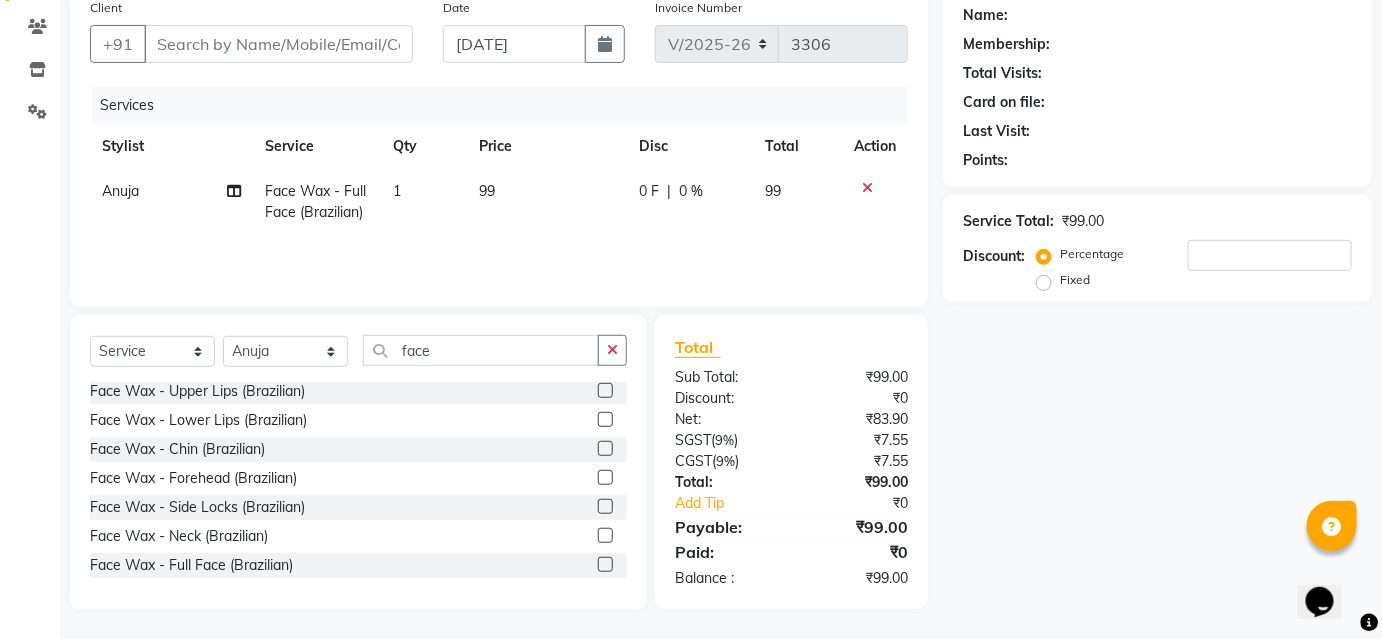 click on "99" 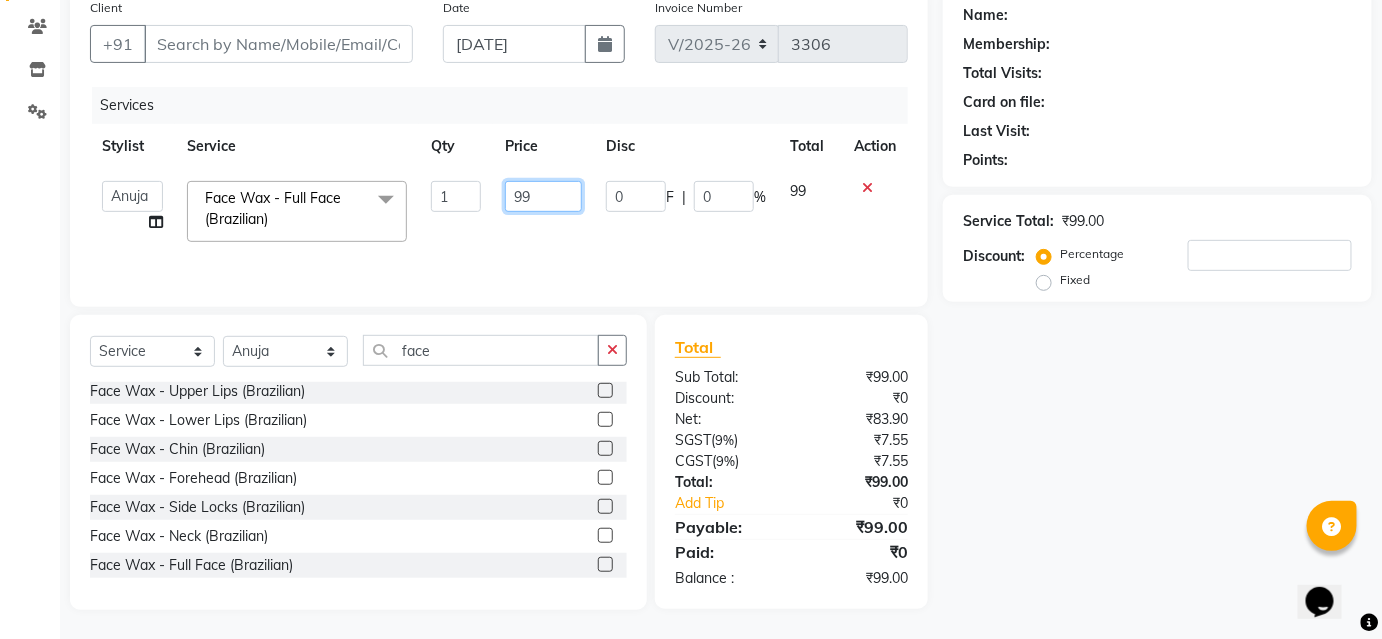 drag, startPoint x: 504, startPoint y: 190, endPoint x: 545, endPoint y: 188, distance: 41.04875 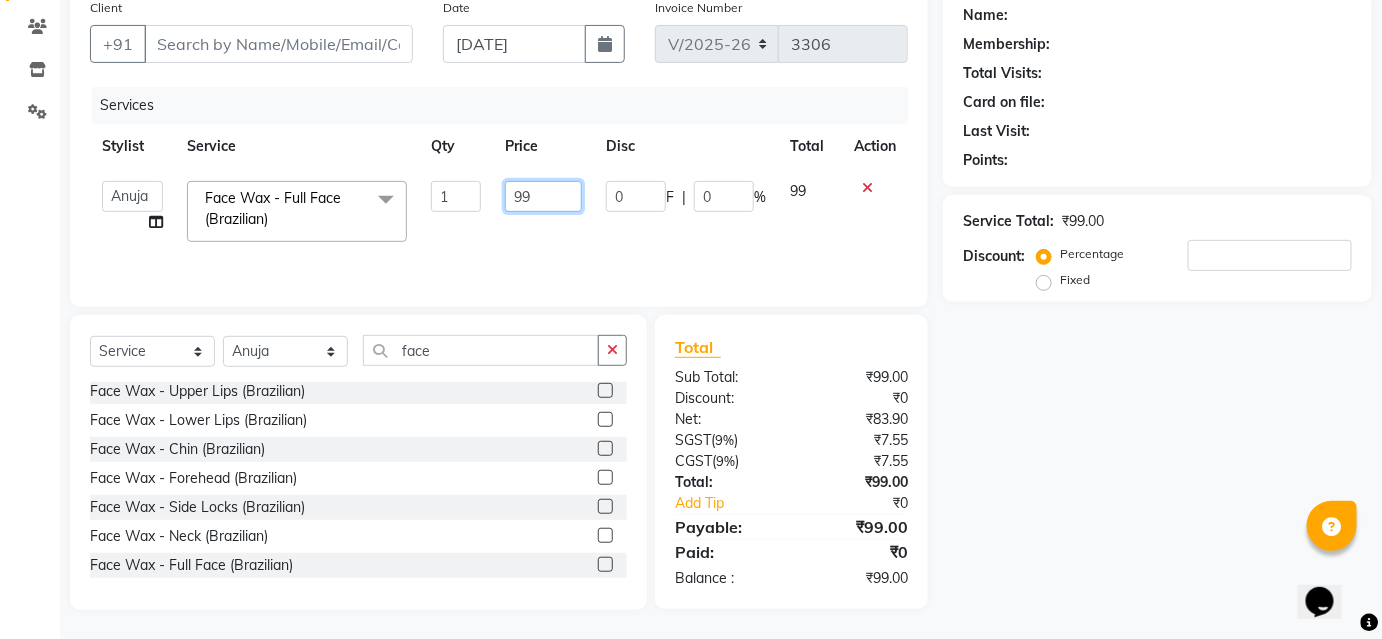 click on "99" 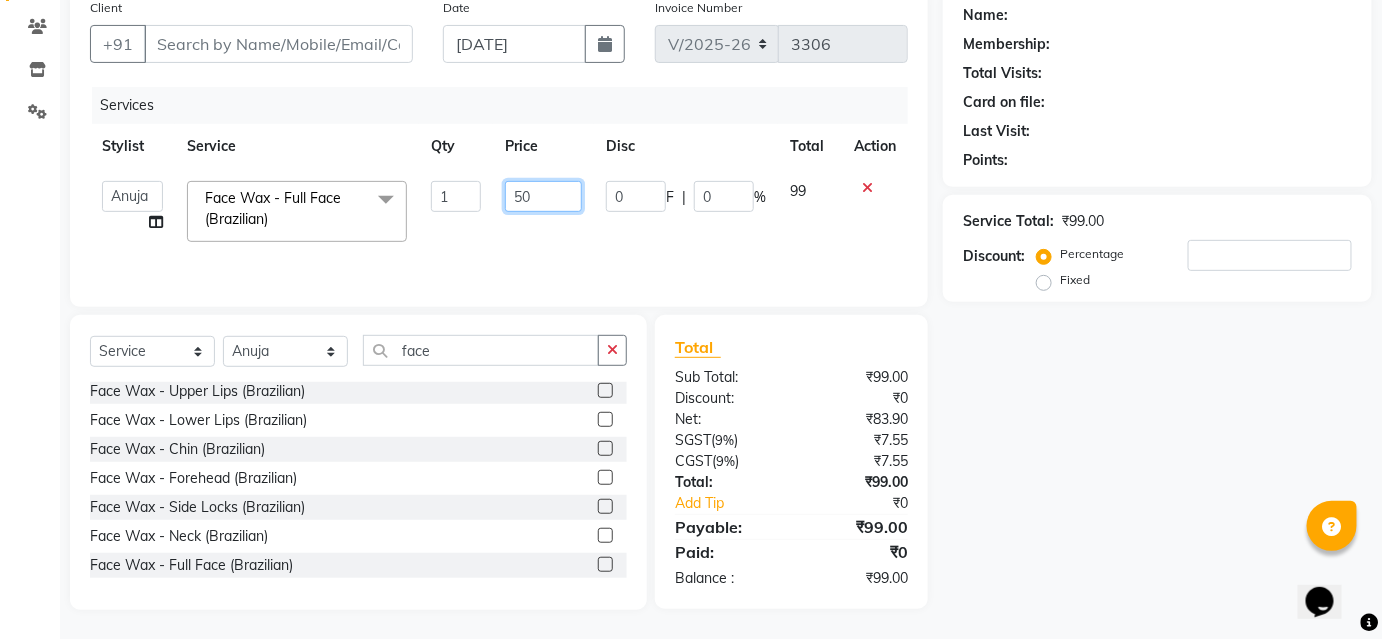 type on "500" 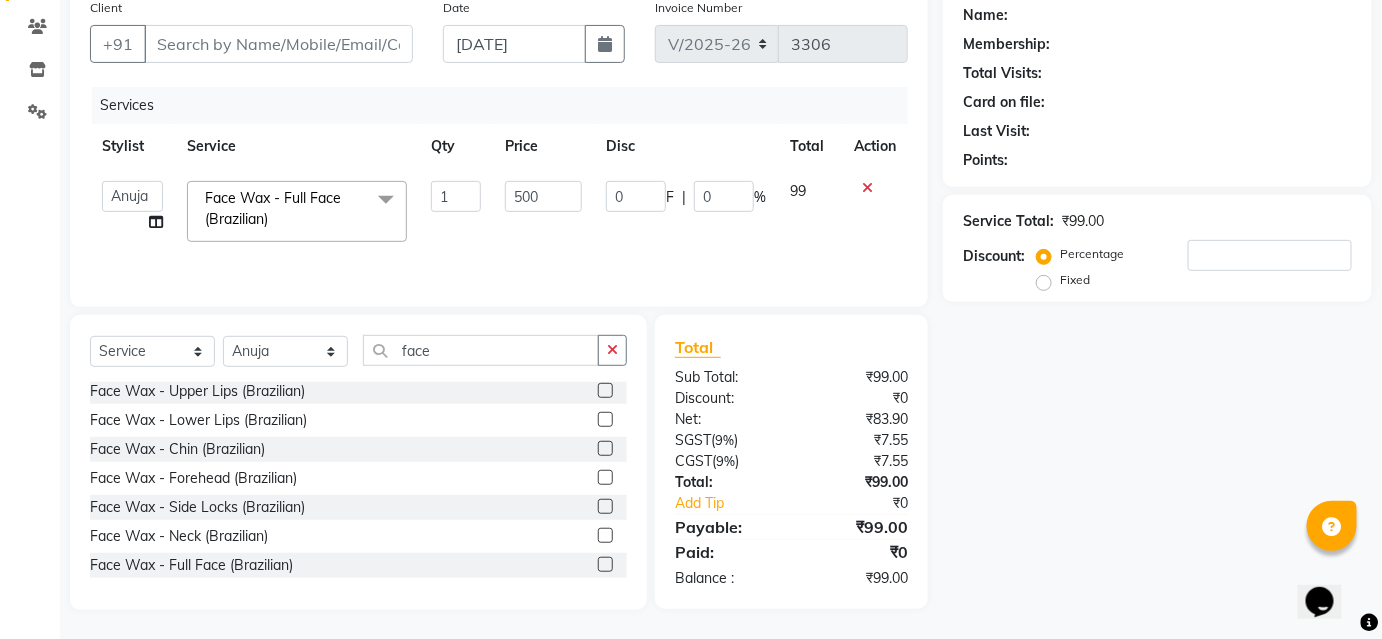 click on "Services Stylist Service Qty Price Disc Total Action  Ajinkya   Anuja   Arunesh   Avinash   Junaid   Mohammad   Pawan Krishna   Rushikesh   ShopUser   Shubham   Shweta Kale   Vikram  Face Wax - Full Face (Brazilian)  x Vitalizing Treatment (mid Length) (40 mins) Vitalizing Treatment (for Men) (20 mins) Vitalizing Treatment (below Shoulder) (30 mins) Silk Treatment (Waist Length) (45 mins) Silk Treatment (for Men) (20 mins) Silk Treatment (below Shoulder) (30 mins) Silk Treatment - For Dry Damaged Hair(mid Length) (40 mins) Scalp Clean Treatment (Waist Length) (45 mins) Scalp Clean Treatment (Mid Length) (40 mins) Scalp Clean Treatment (for Men) (20 mins) Scalp Clean Treatment (below Shoulder) (30 mins) Root Booster Treatment -for Anti Hair Fall And Strength(mid Length) (40 mins) Root Booster Treatment (Waist Length) (45 mins) Root Booster Treatment (for Men) (20 mins) Root Booster Treatment (below Shoulder) (30 mins) Oil Reflection Treatment (Waist Length) (45 mins) Fusion Treatment(waist Length) (45 mins) 1" 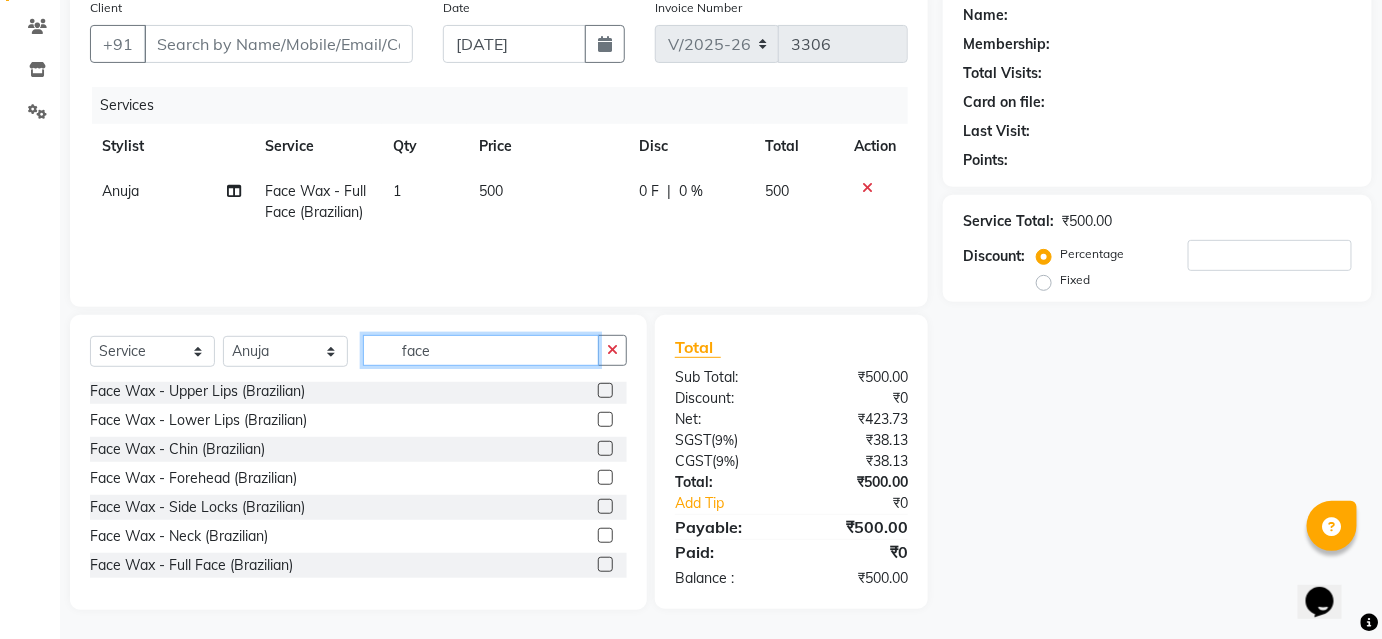 click on "face" 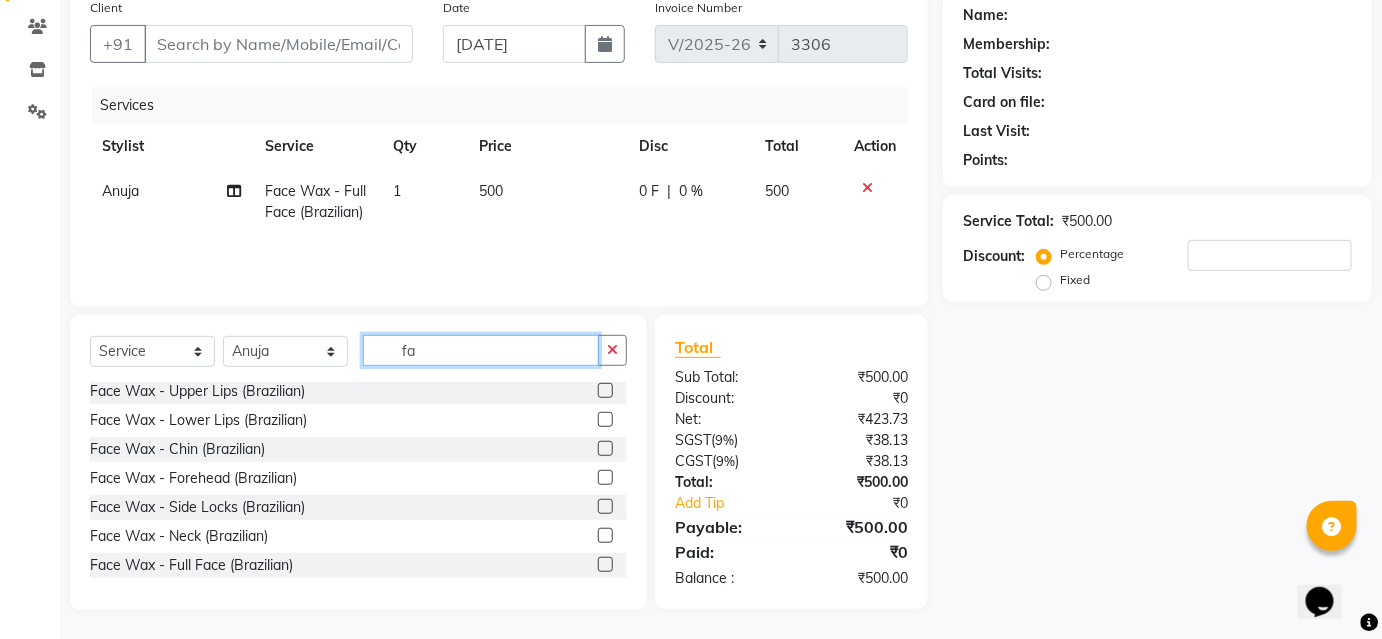 type on "f" 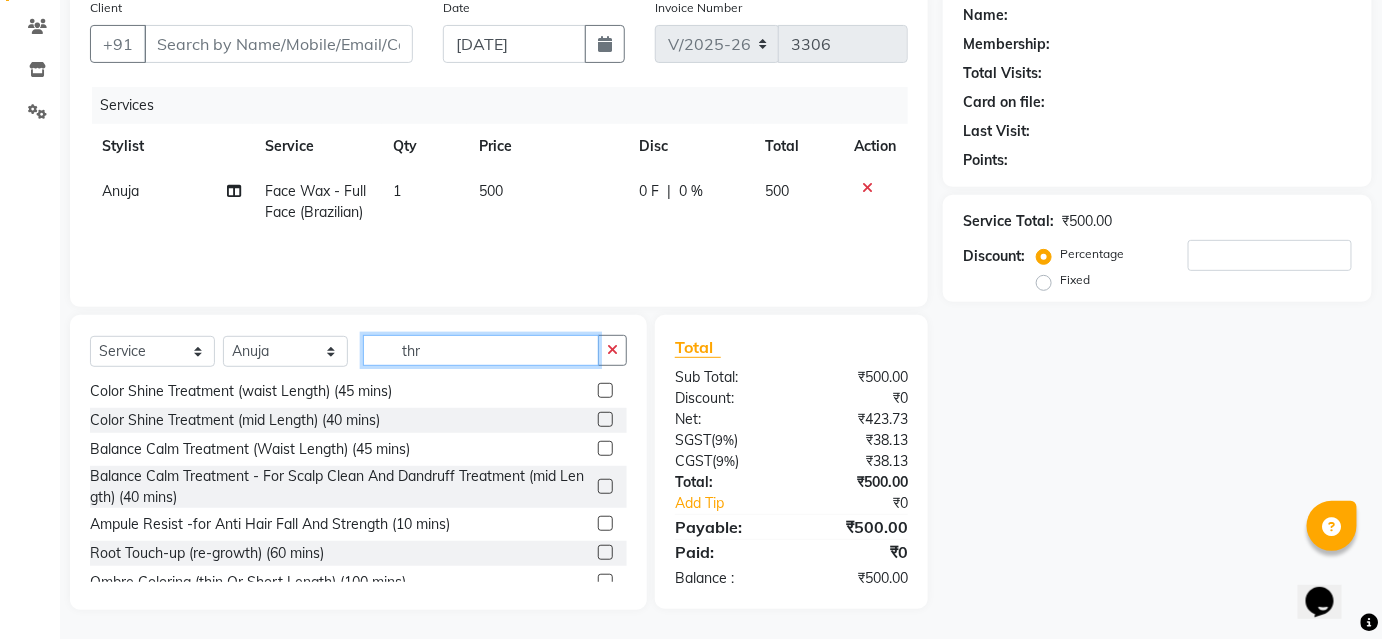 scroll, scrollTop: 0, scrollLeft: 0, axis: both 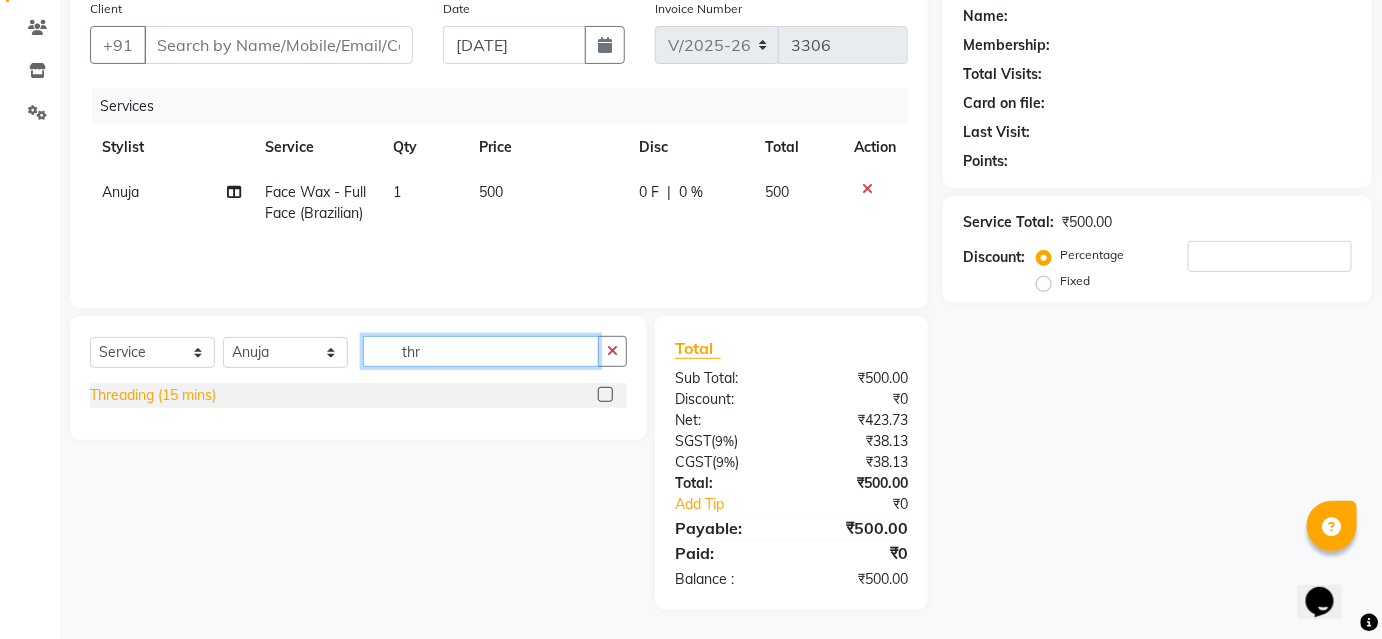 type on "thr" 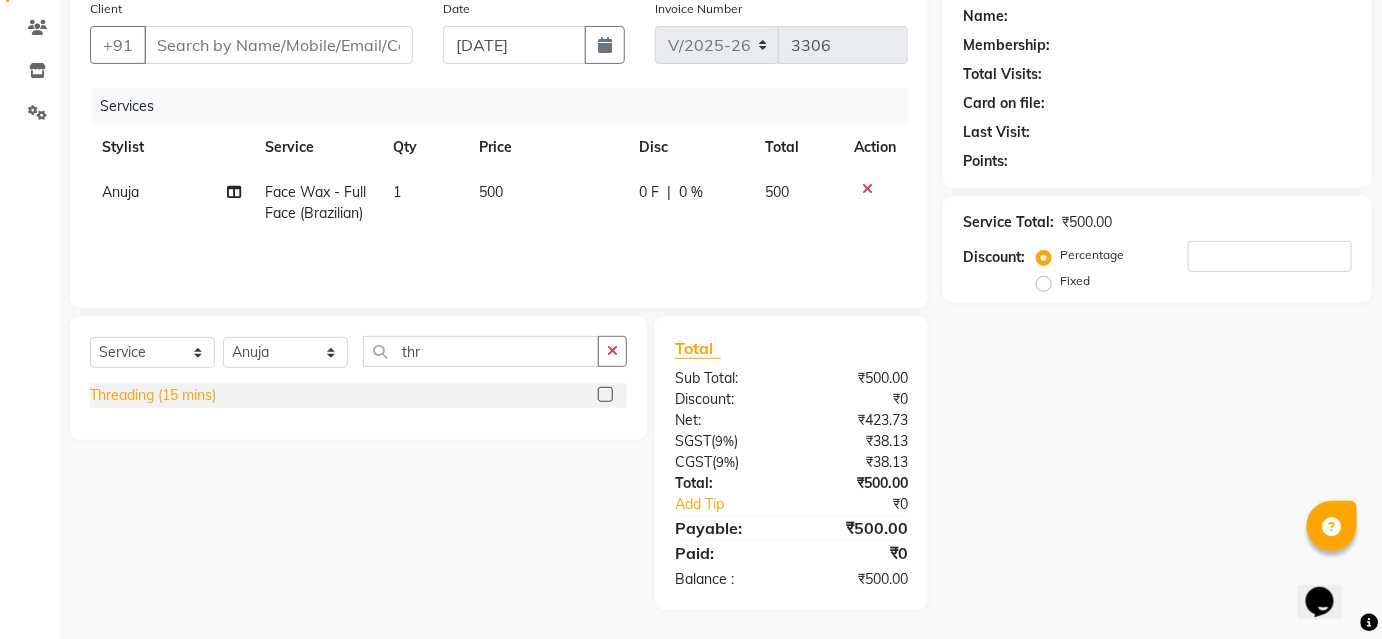 click on "Threading (15 mins)" 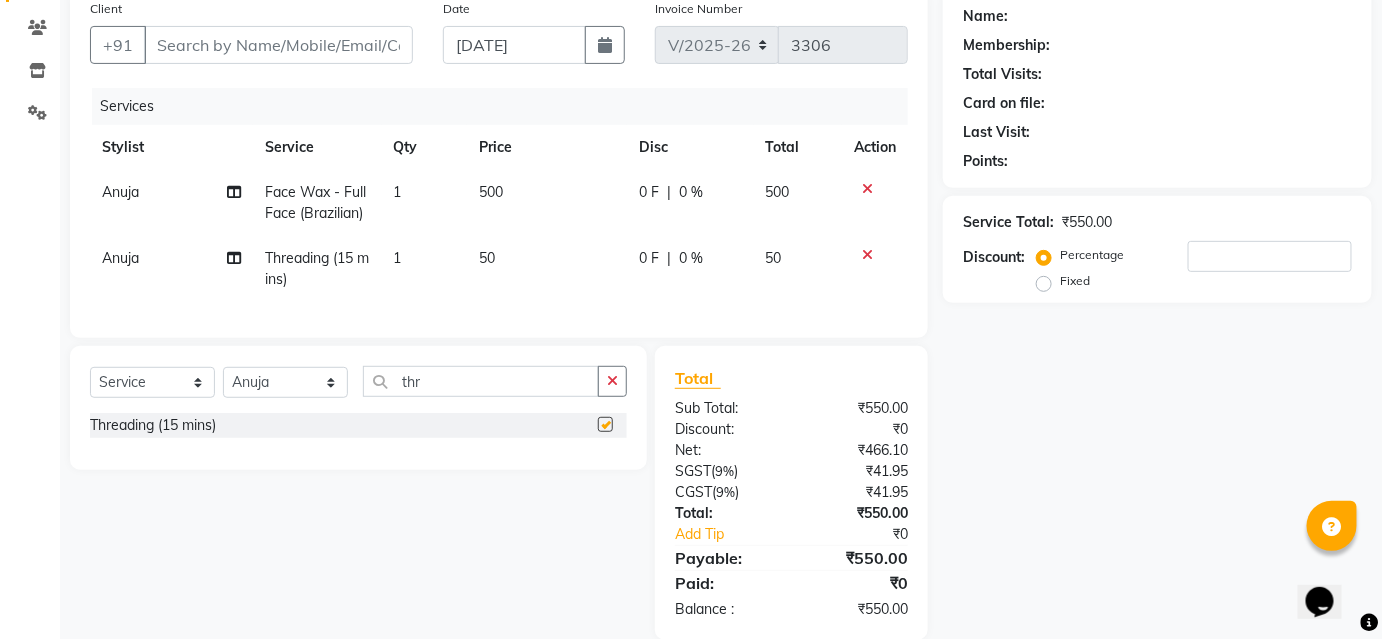 checkbox on "false" 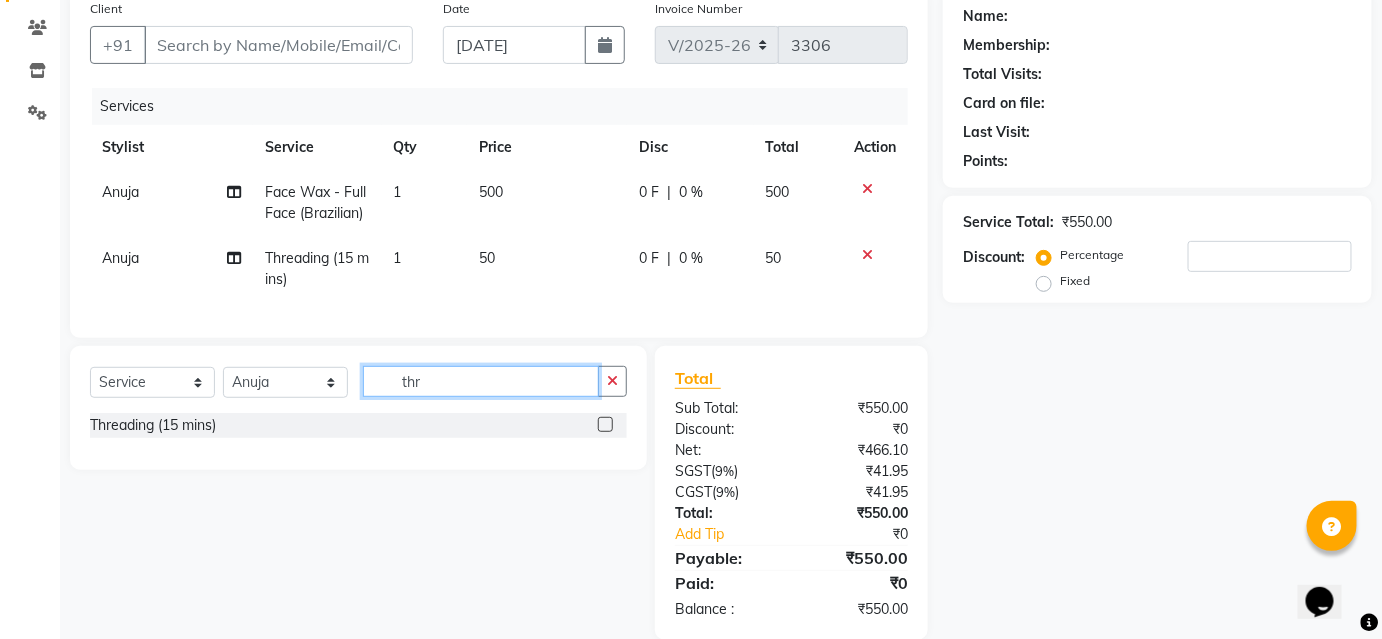 click on "thr" 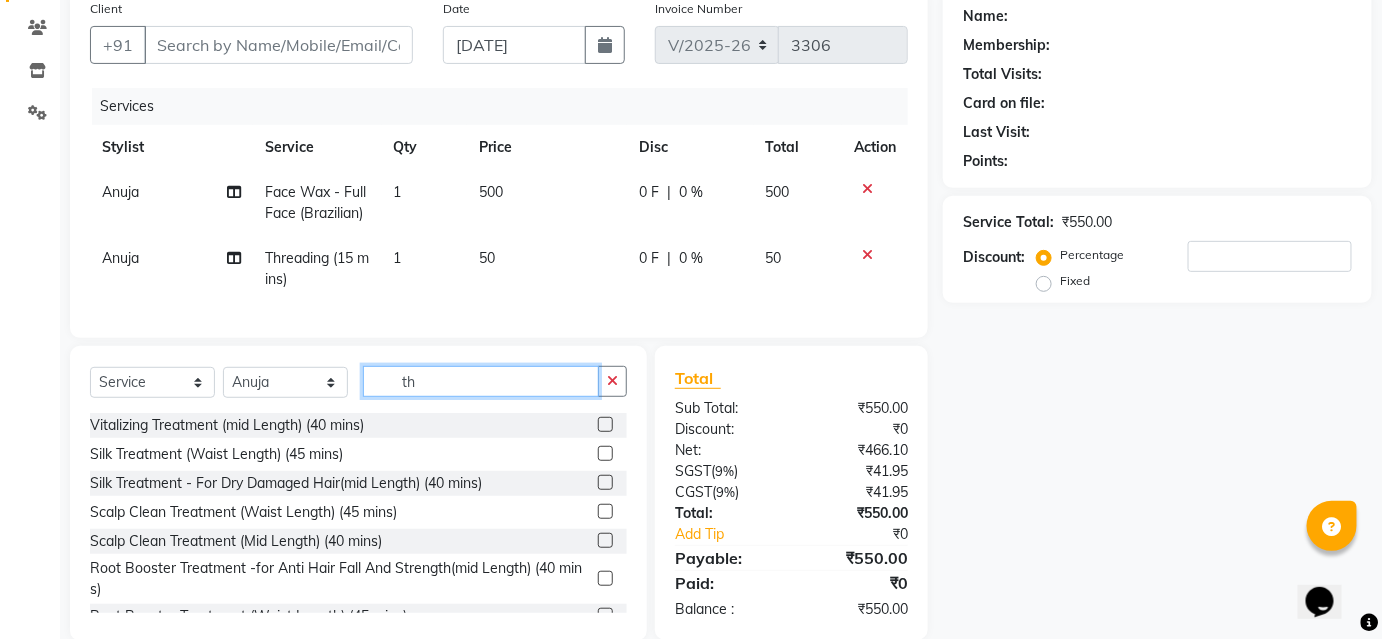 type on "t" 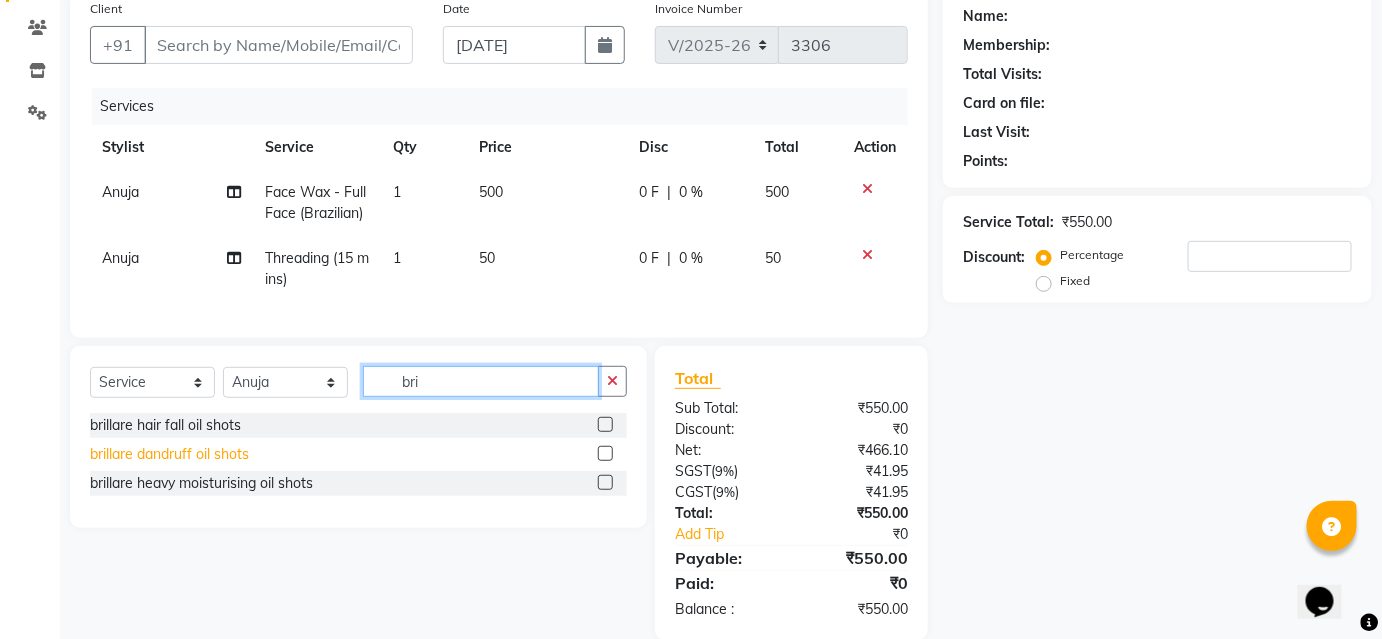 type on "bri" 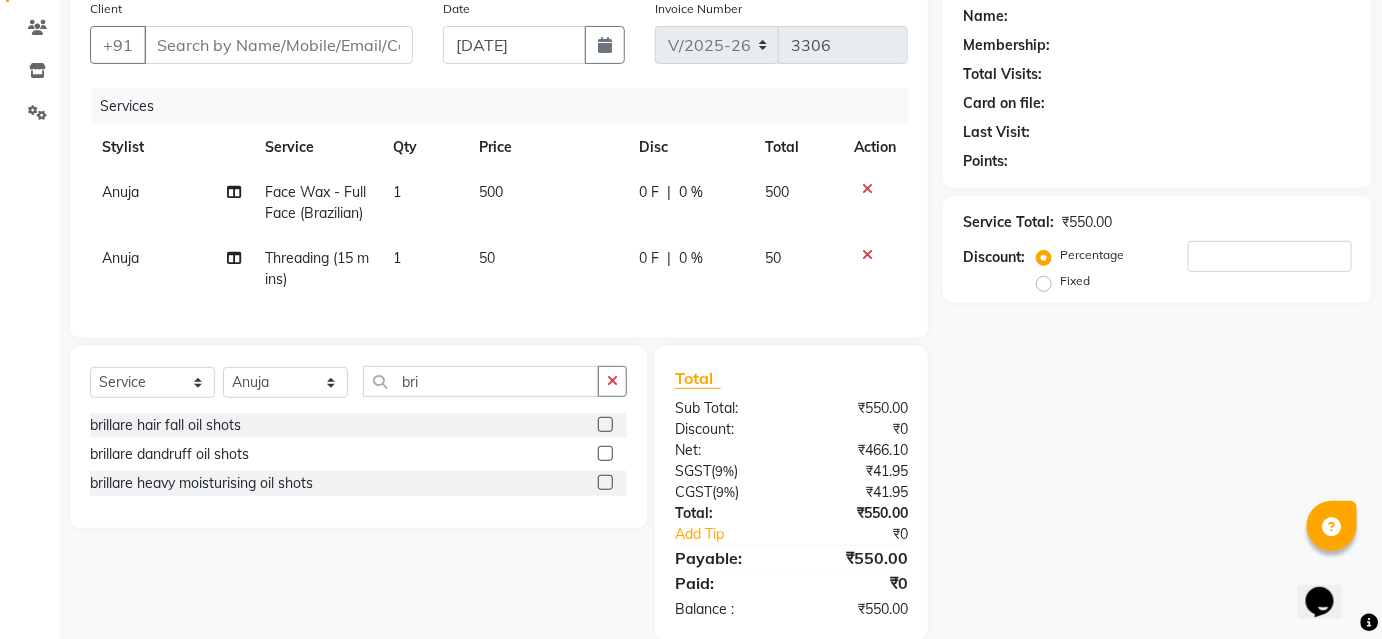 click on "brillare dandruff  oil shots" 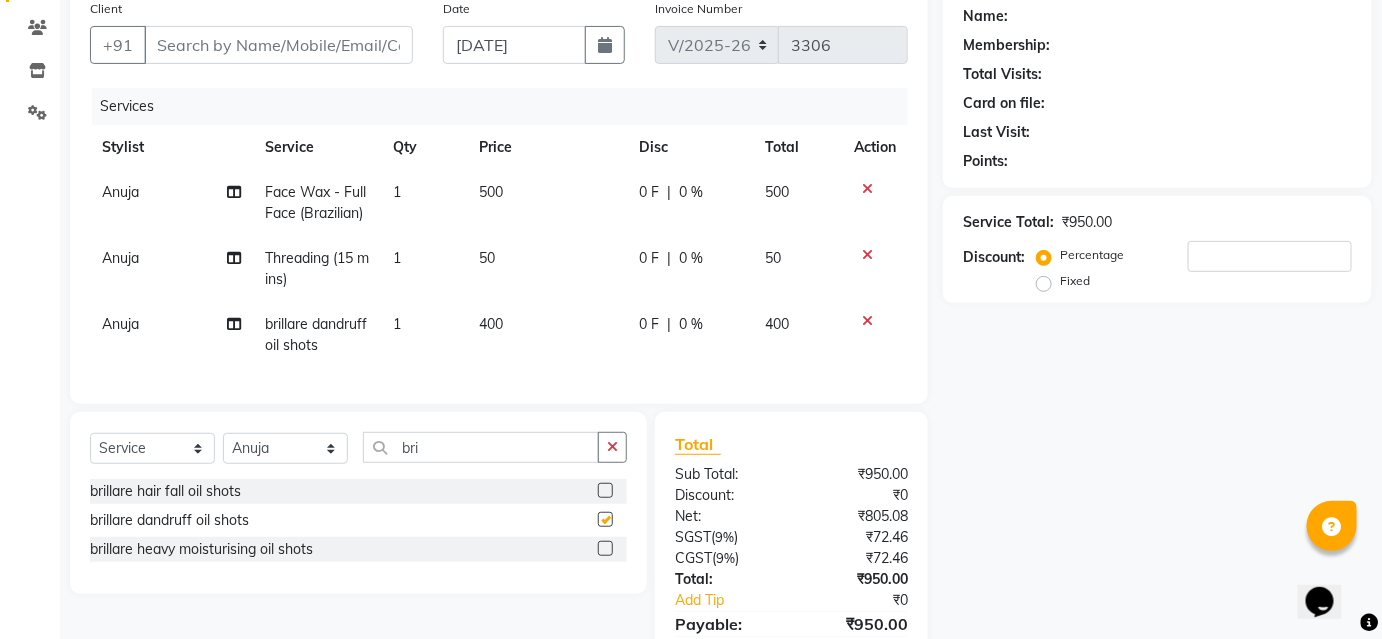 checkbox on "false" 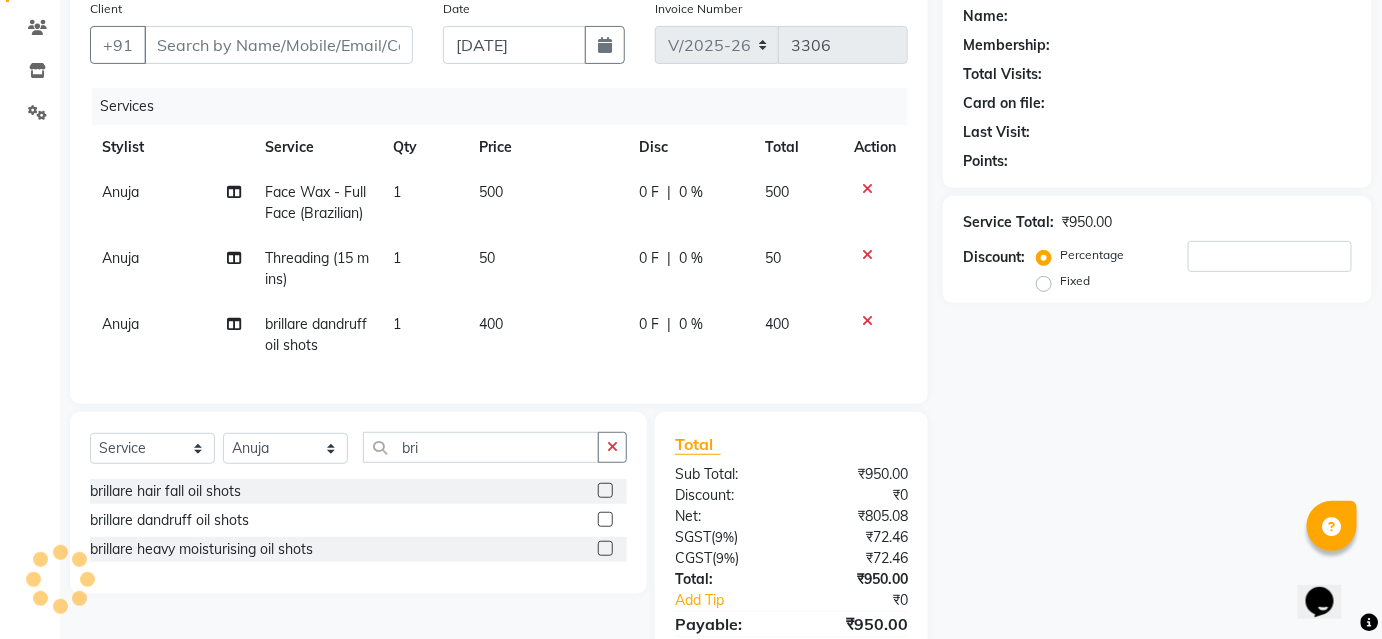 scroll, scrollTop: 0, scrollLeft: 0, axis: both 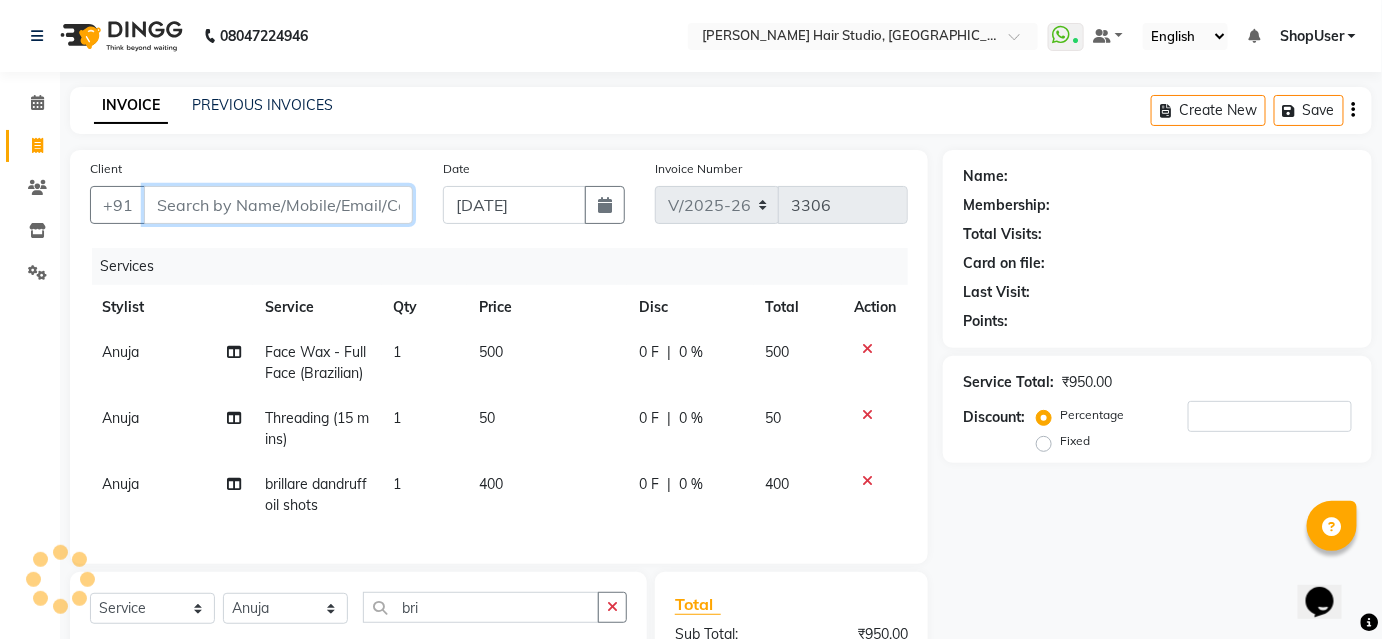 click on "Client" at bounding box center (278, 205) 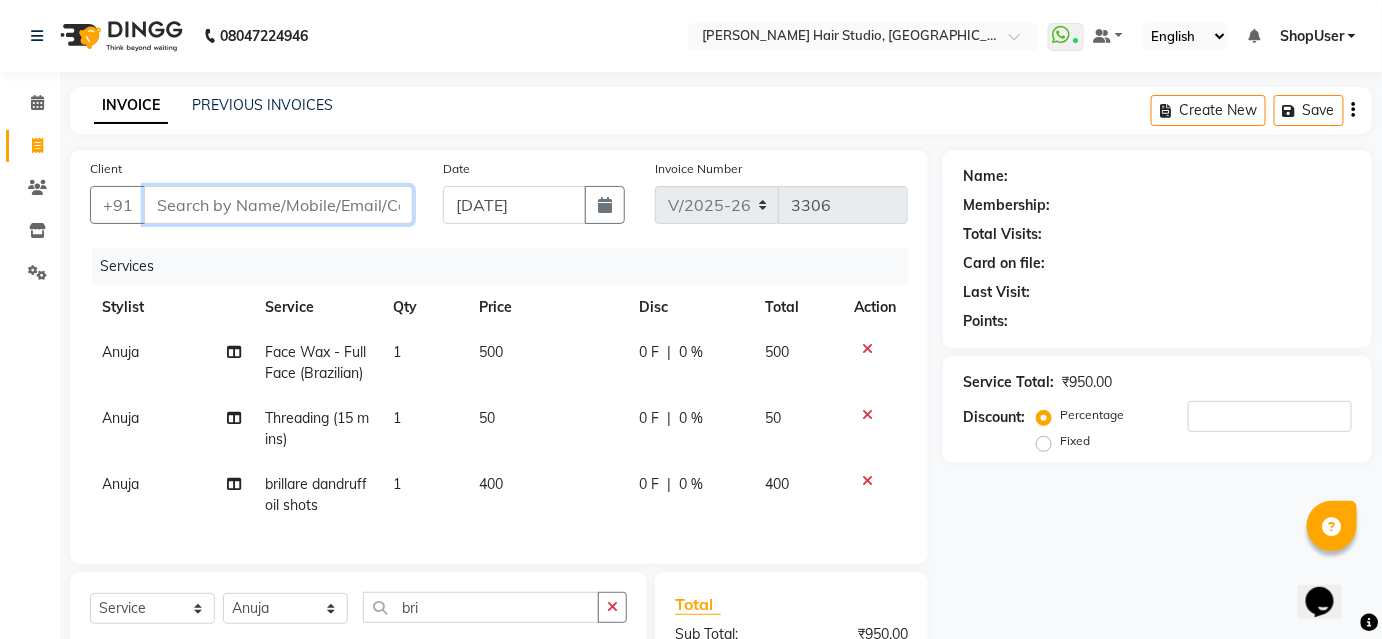 type on "9" 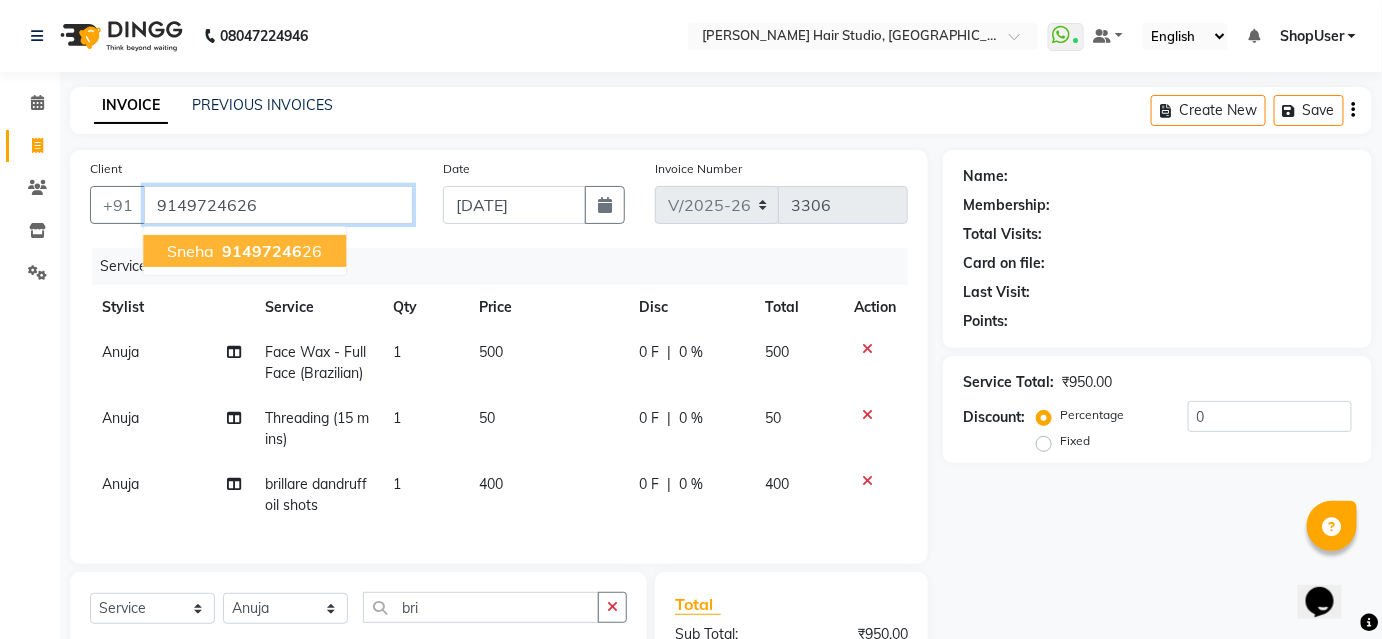 type on "9149724626" 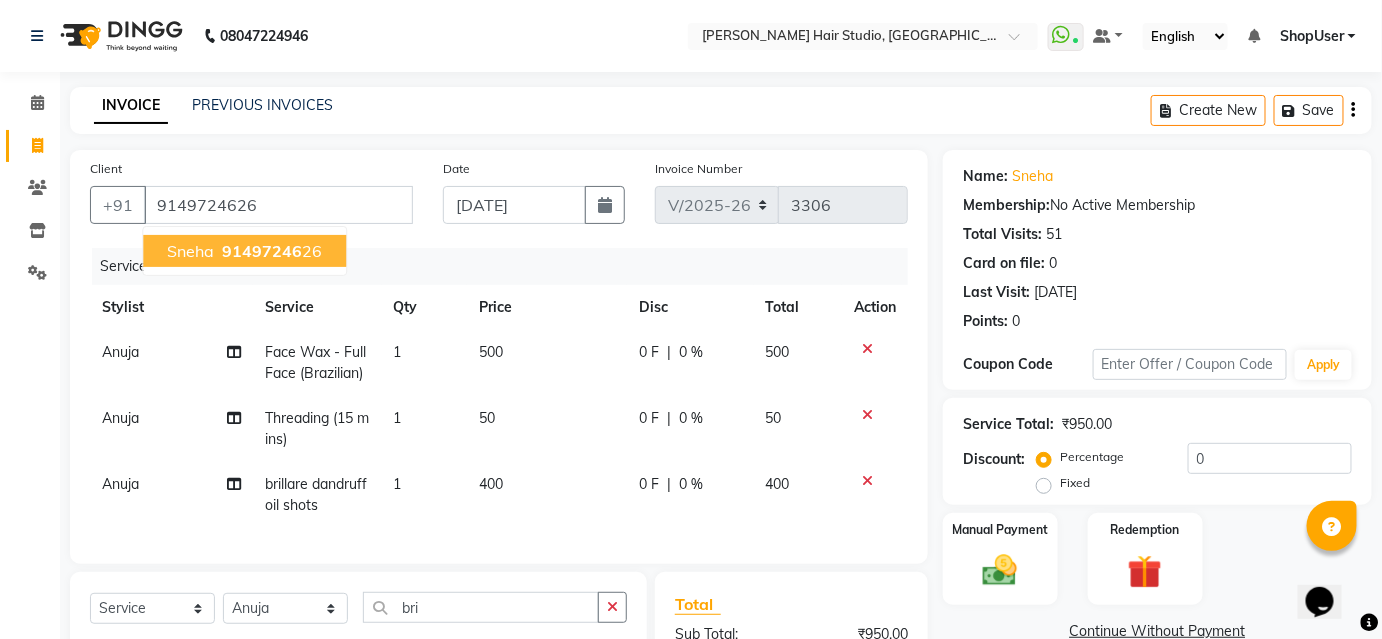 click on "91497246" at bounding box center [262, 251] 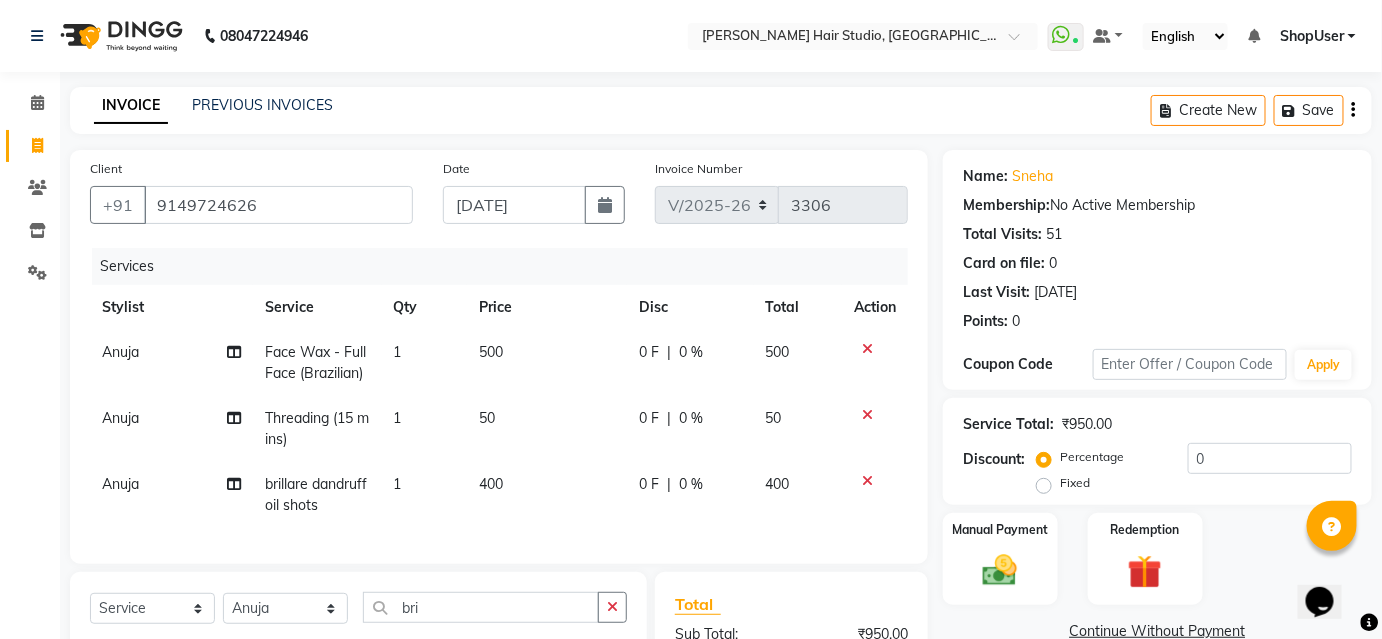 scroll, scrollTop: 181, scrollLeft: 0, axis: vertical 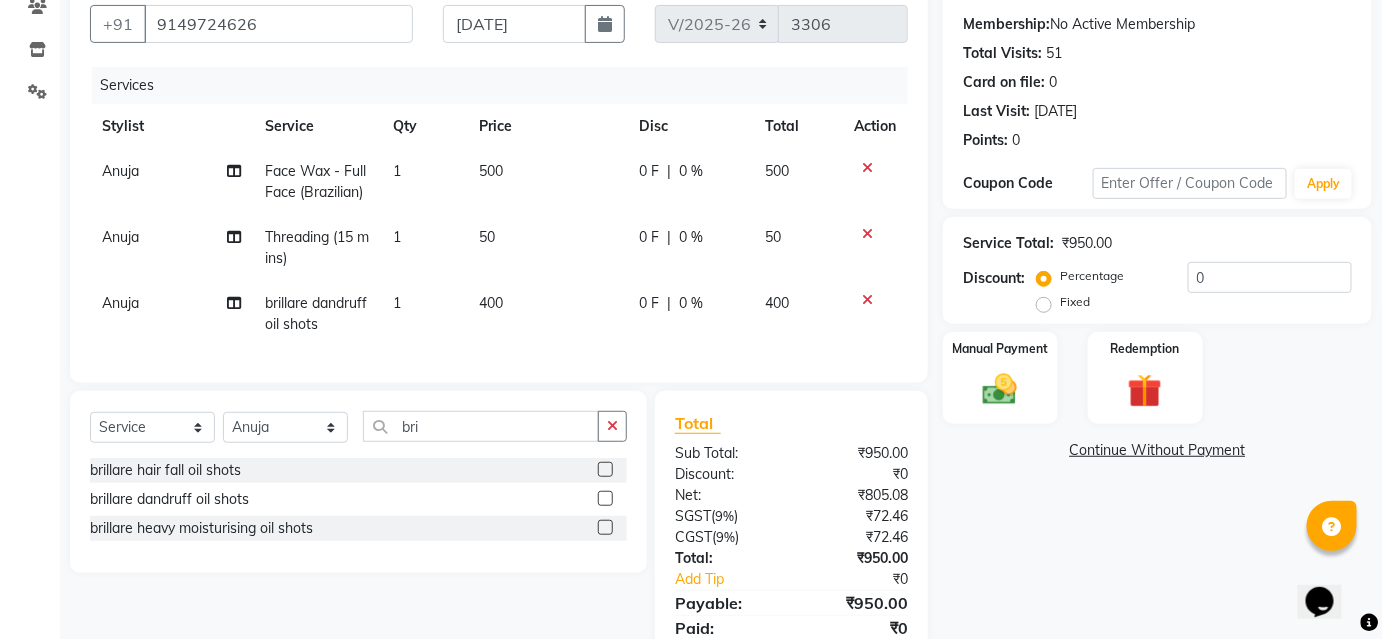 click on "0 %" 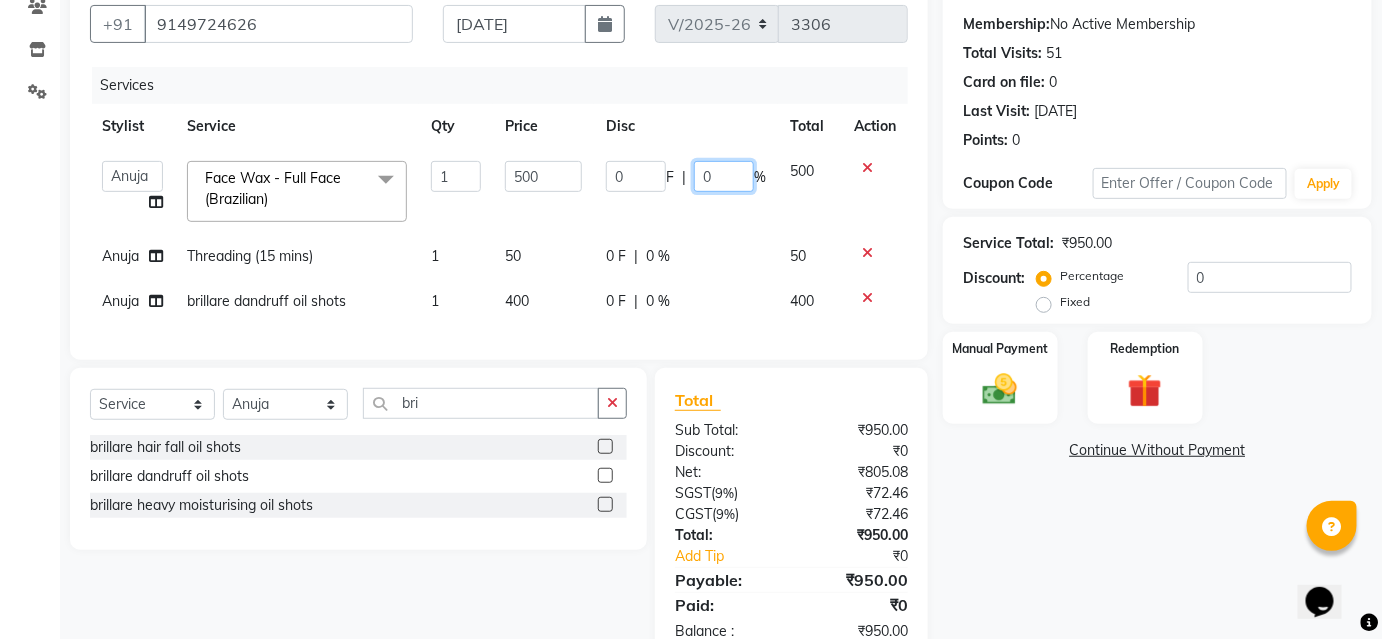 click on "0" 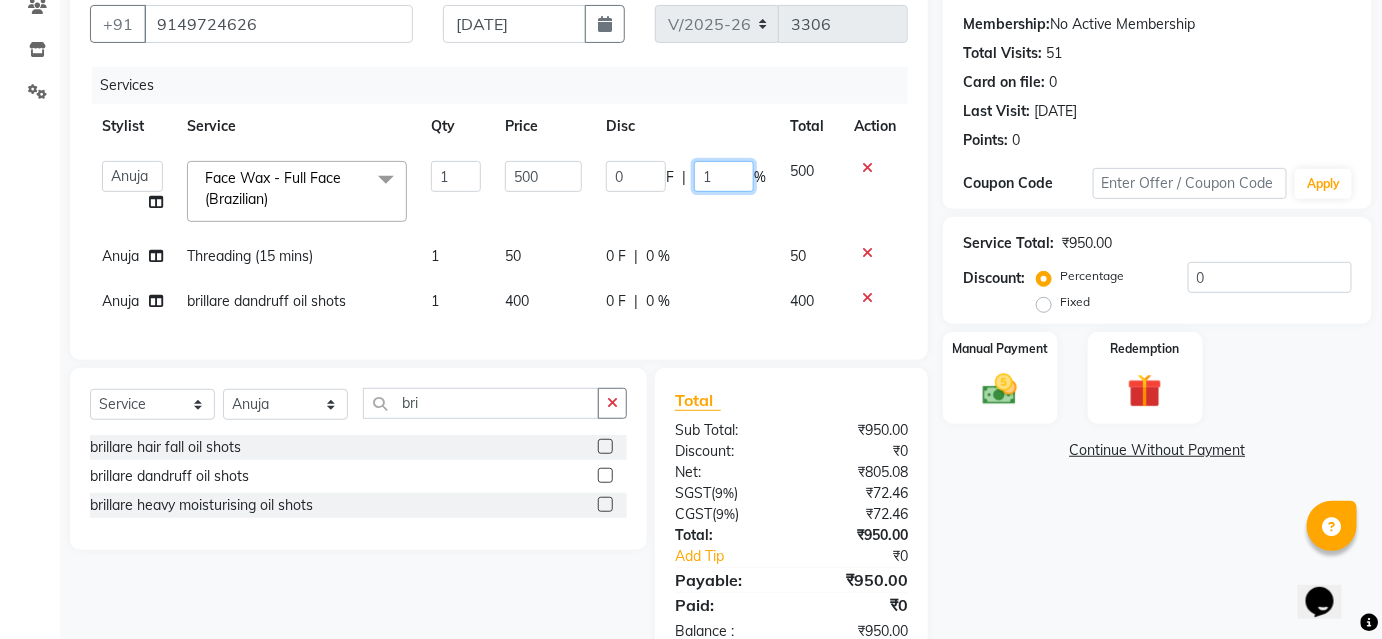 type on "10" 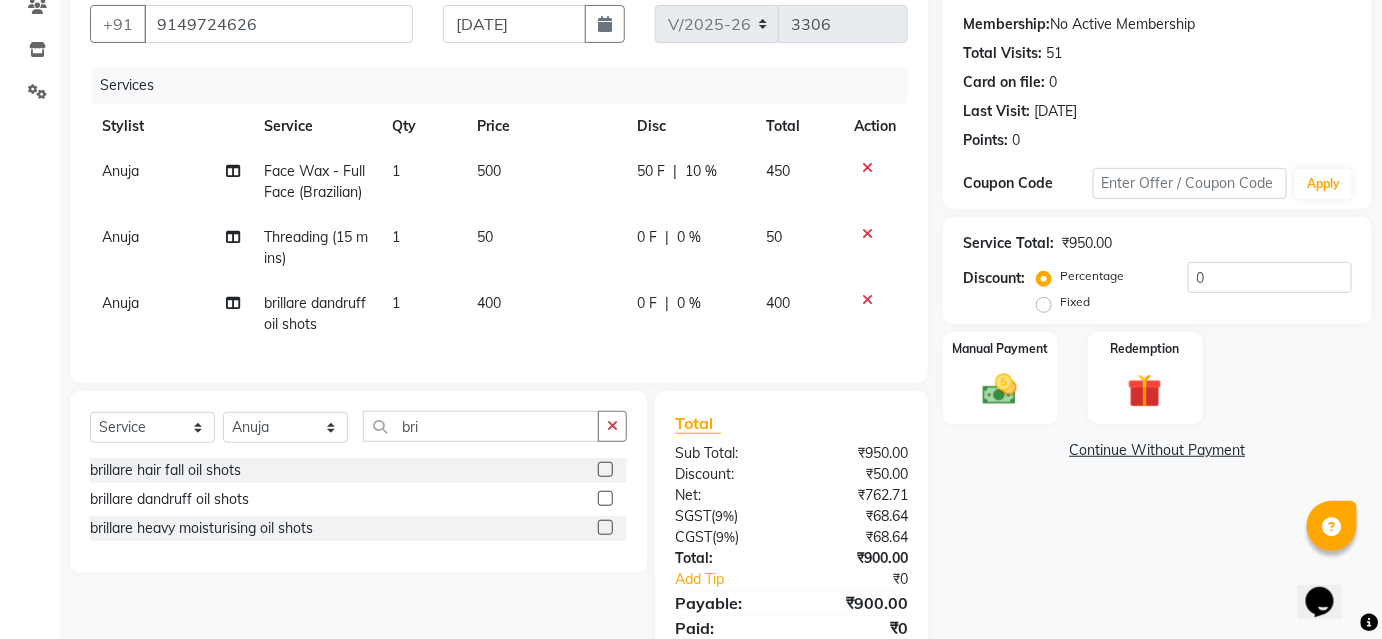 click on "Anuja Face Wax - Full Face (Brazilian) 1 500 50 F | 10 % 450 Anuja Threading (15 mins) 1 50 0 F | 0 % 50 Anuja brillare dandruff  oil shots 1 400 0 F | 0 % 400" 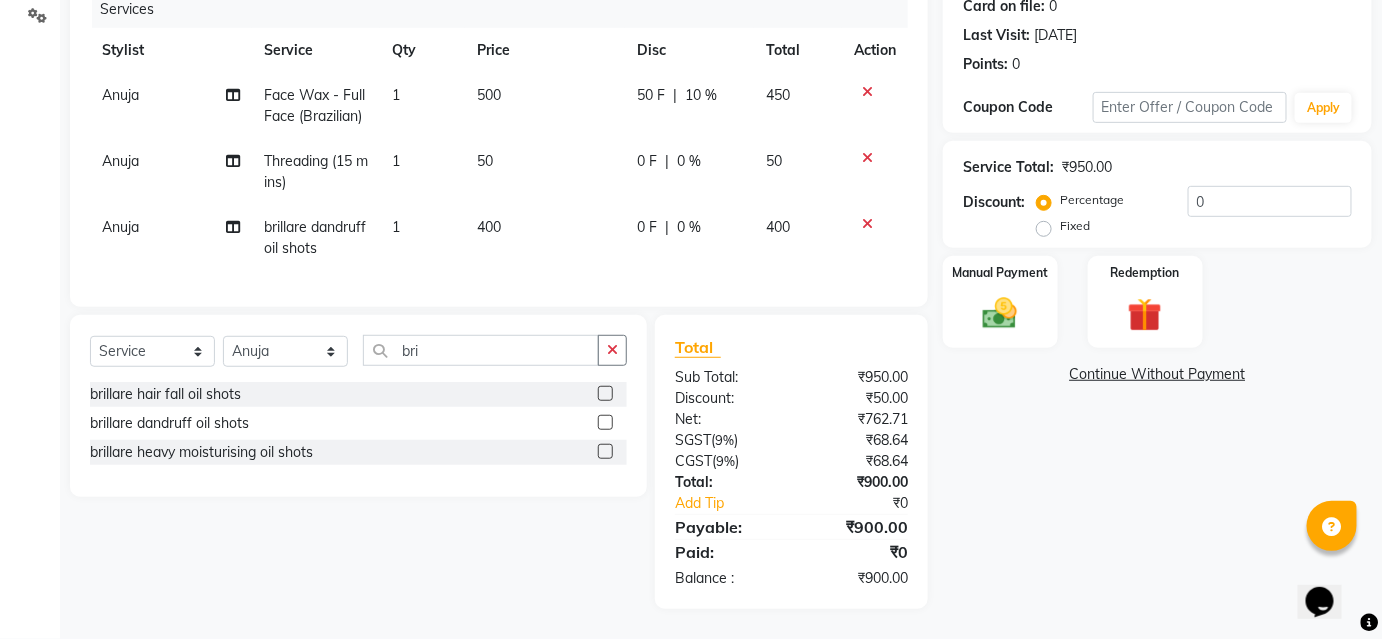 scroll, scrollTop: 269, scrollLeft: 0, axis: vertical 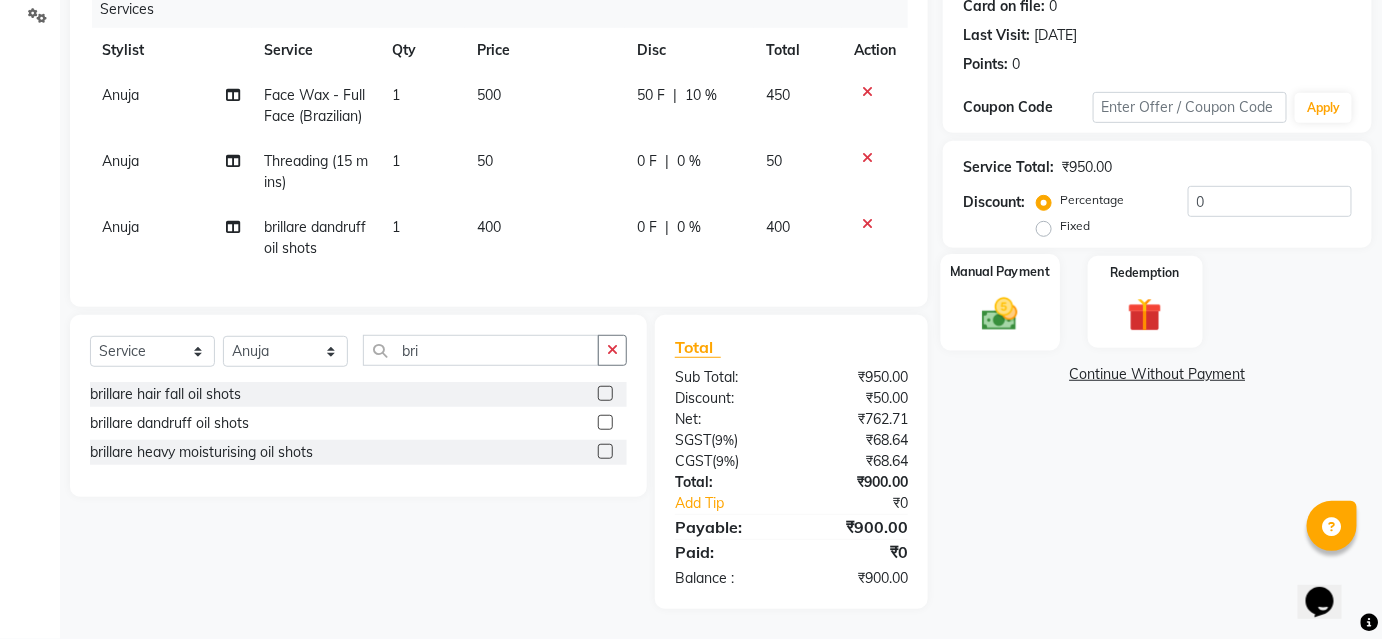 click 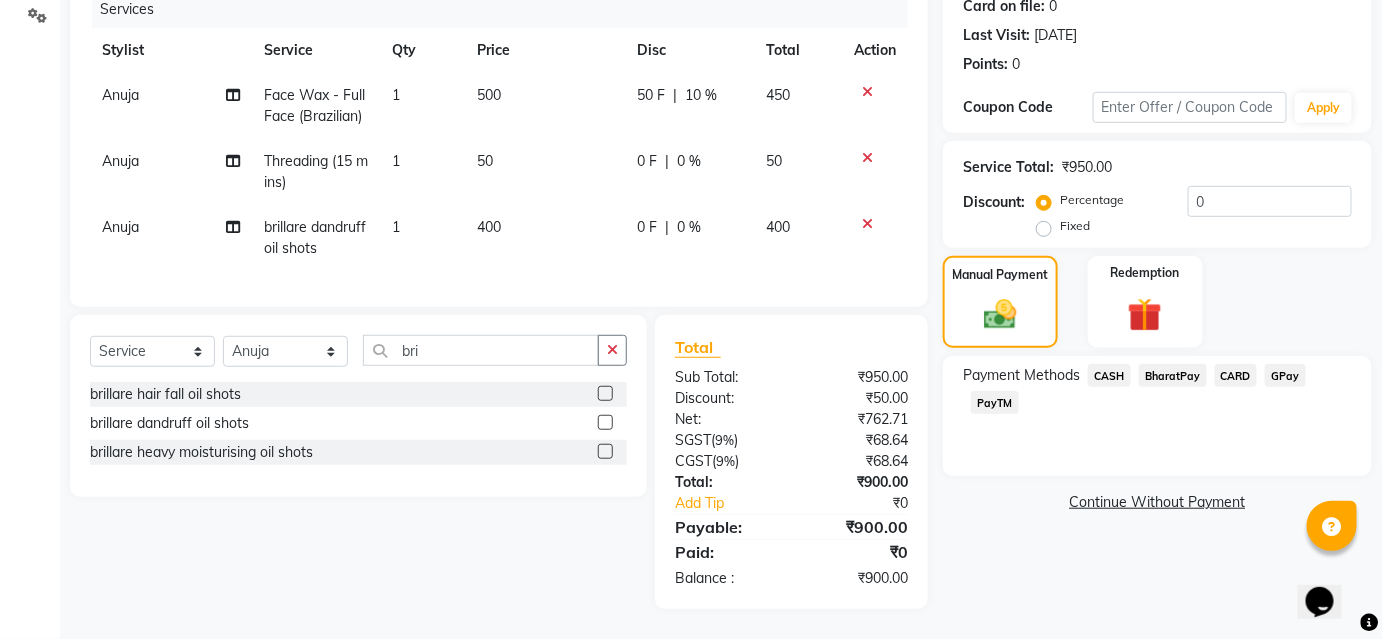 click on "BharatPay" 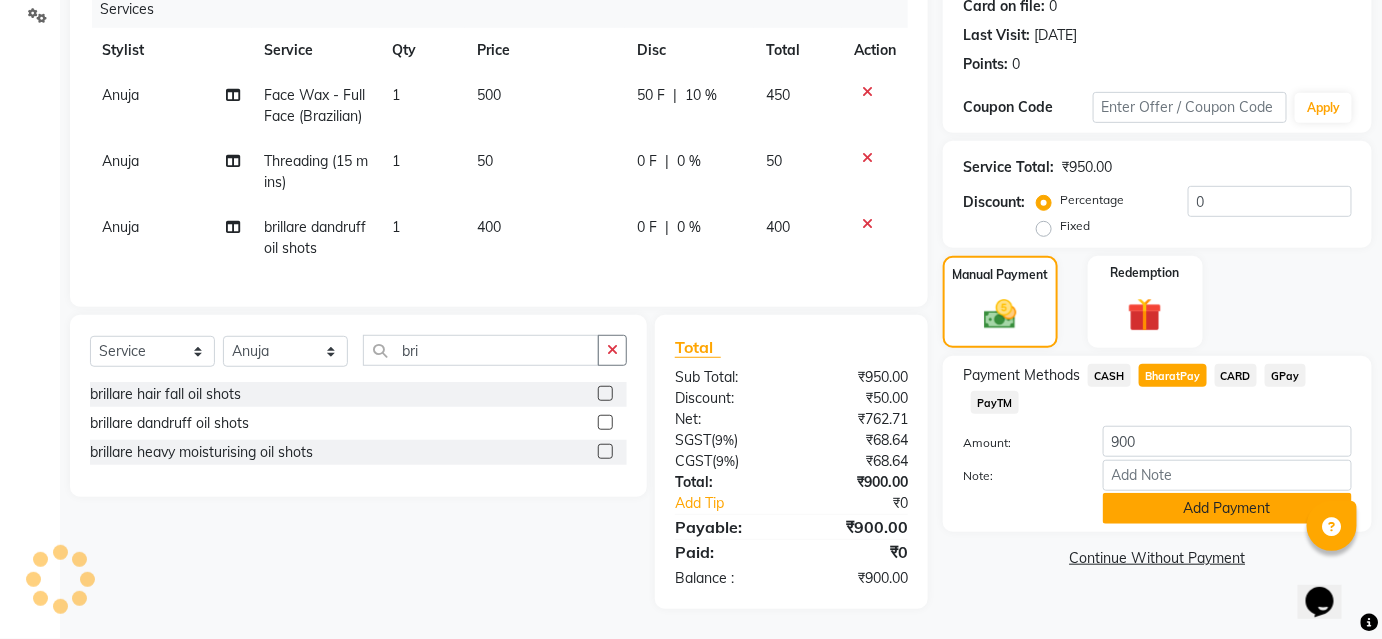 click on "Add Payment" 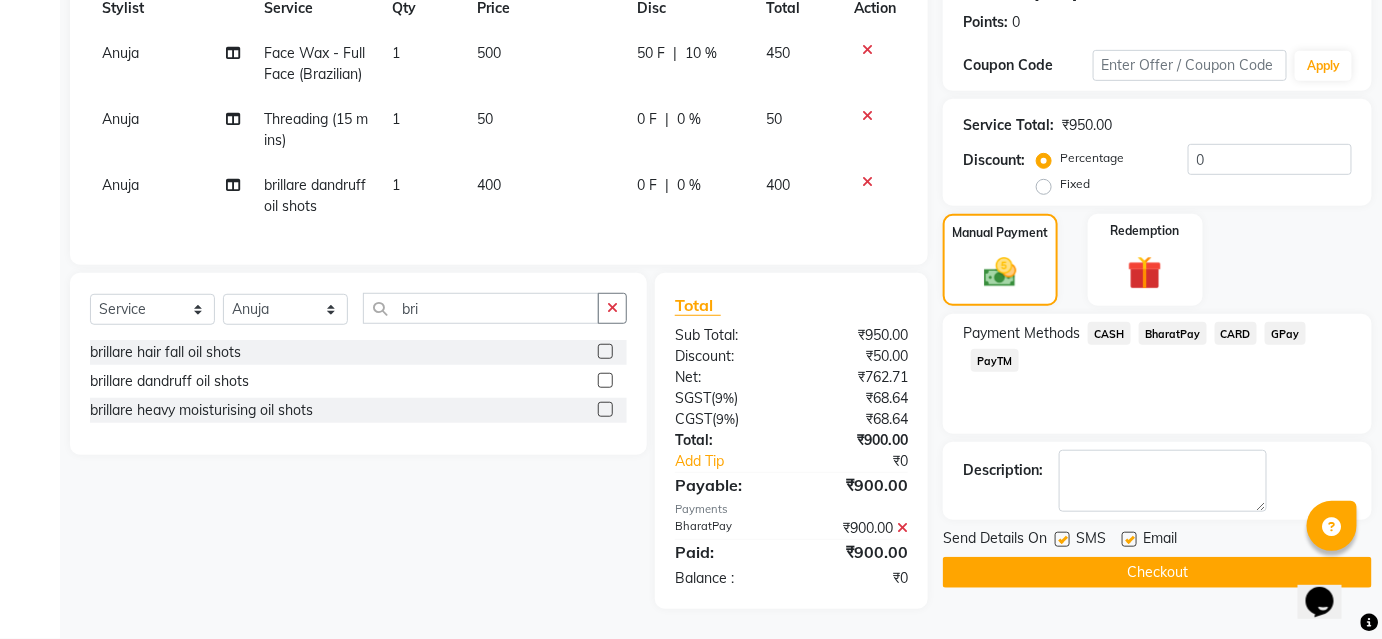 scroll, scrollTop: 311, scrollLeft: 0, axis: vertical 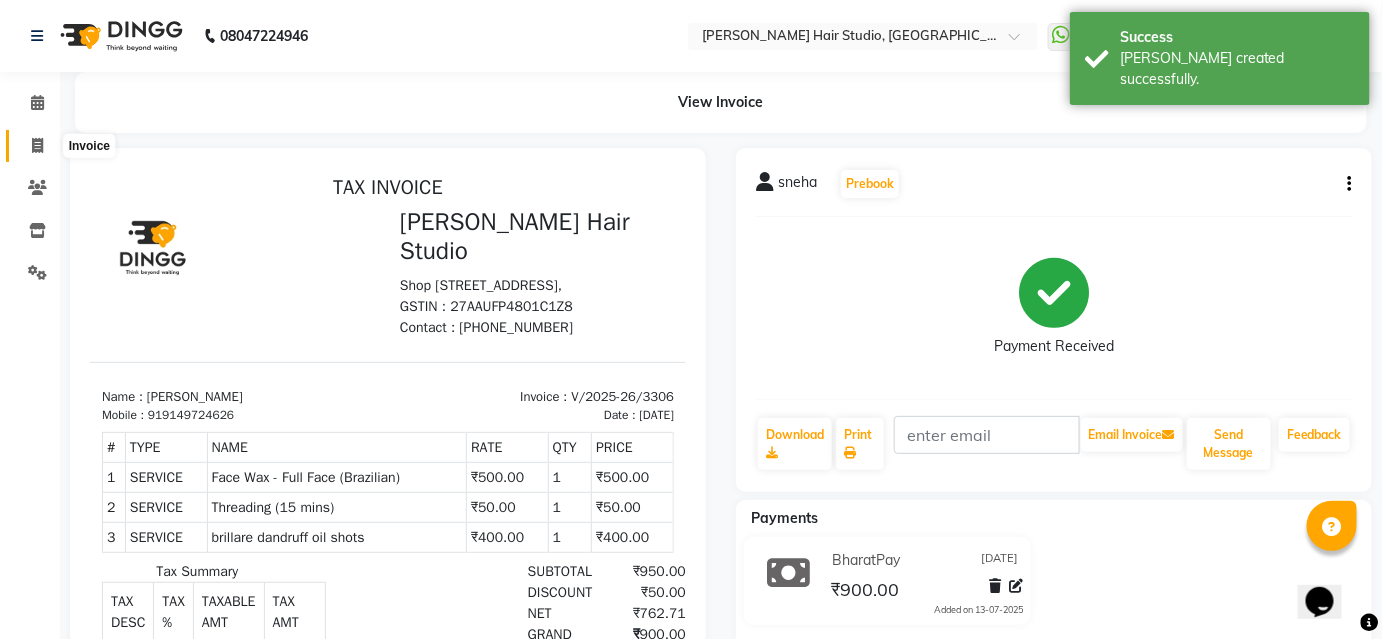click 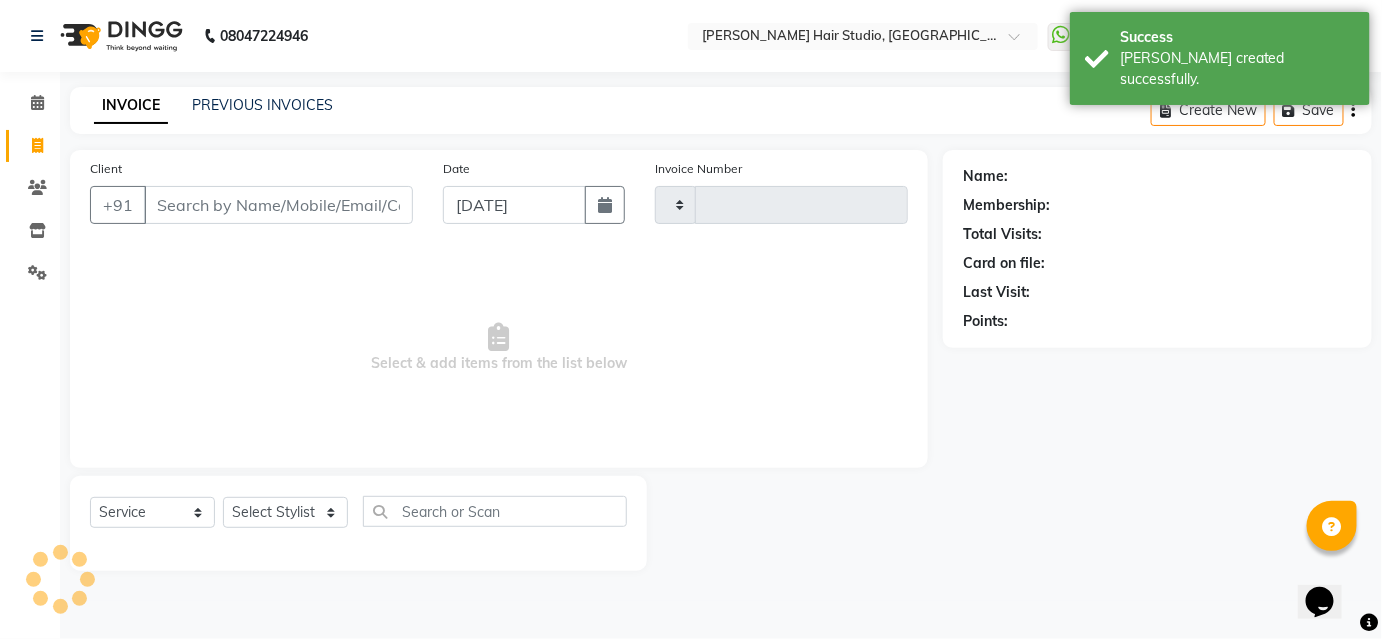 type on "3307" 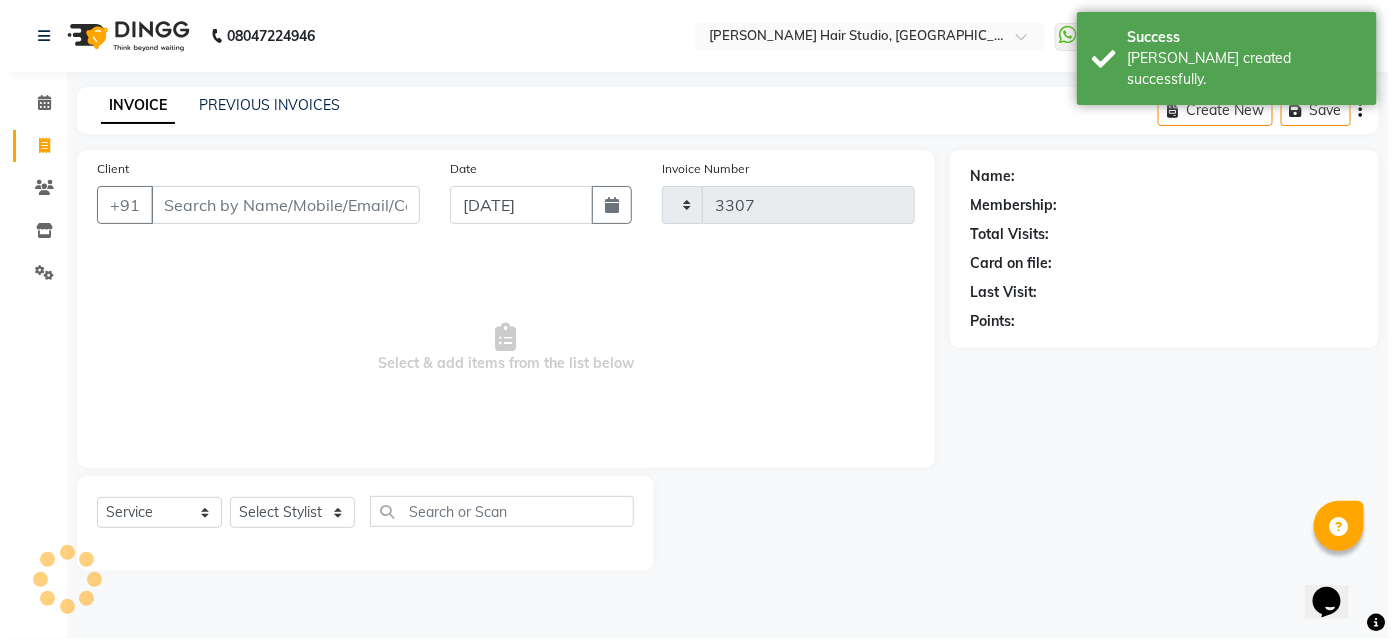 select on "627" 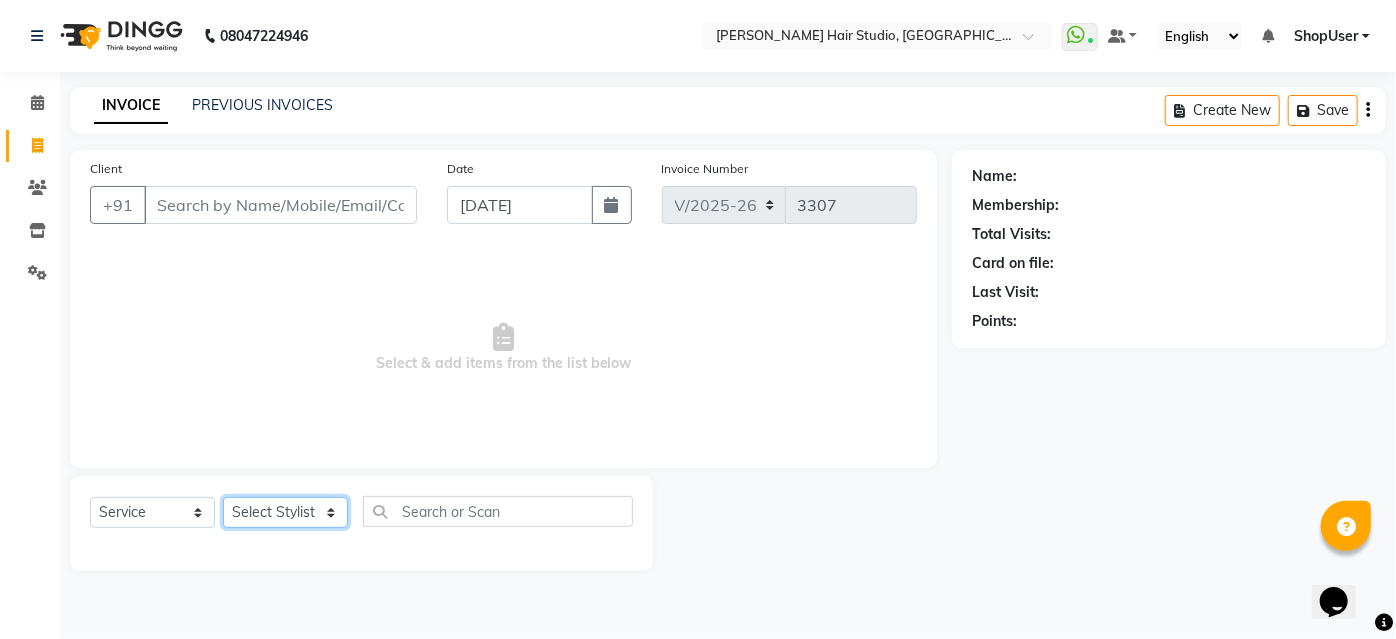 click on "Select Stylist [PERSON_NAME] [PERSON_NAME] Avinash [PERSON_NAME] Pawan [PERSON_NAME] ShopUser [PERSON_NAME] Shweta [PERSON_NAME]" 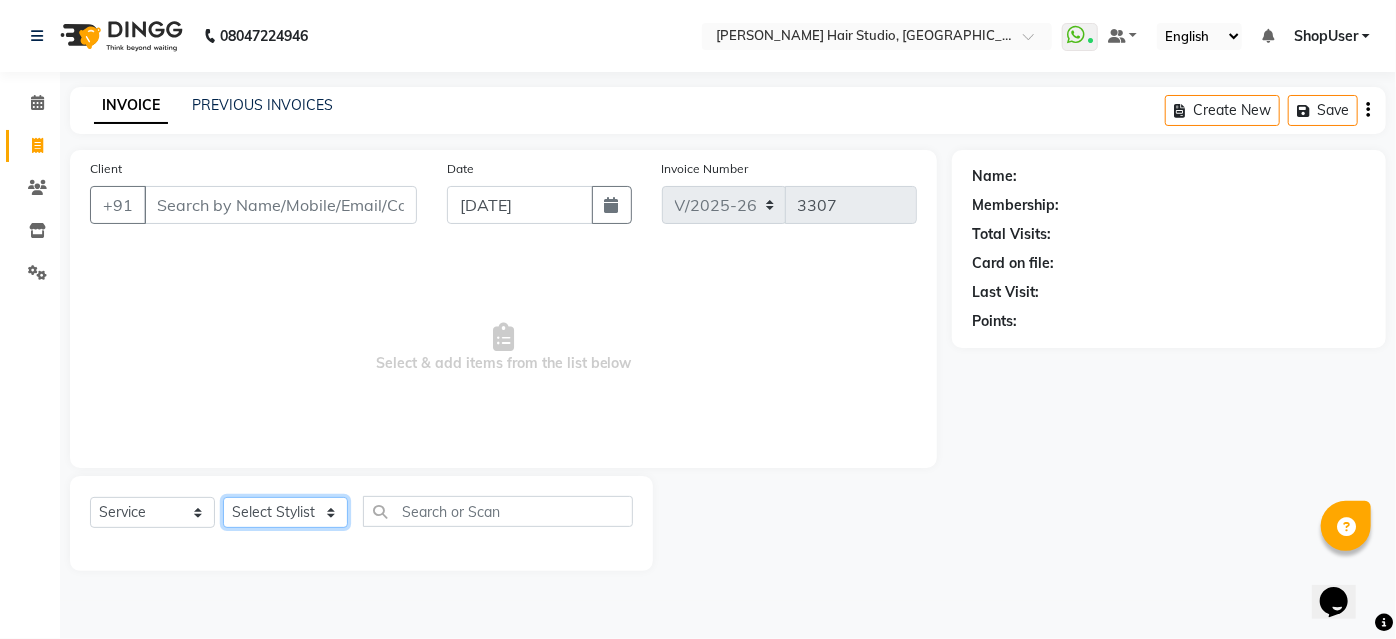 select on "51893" 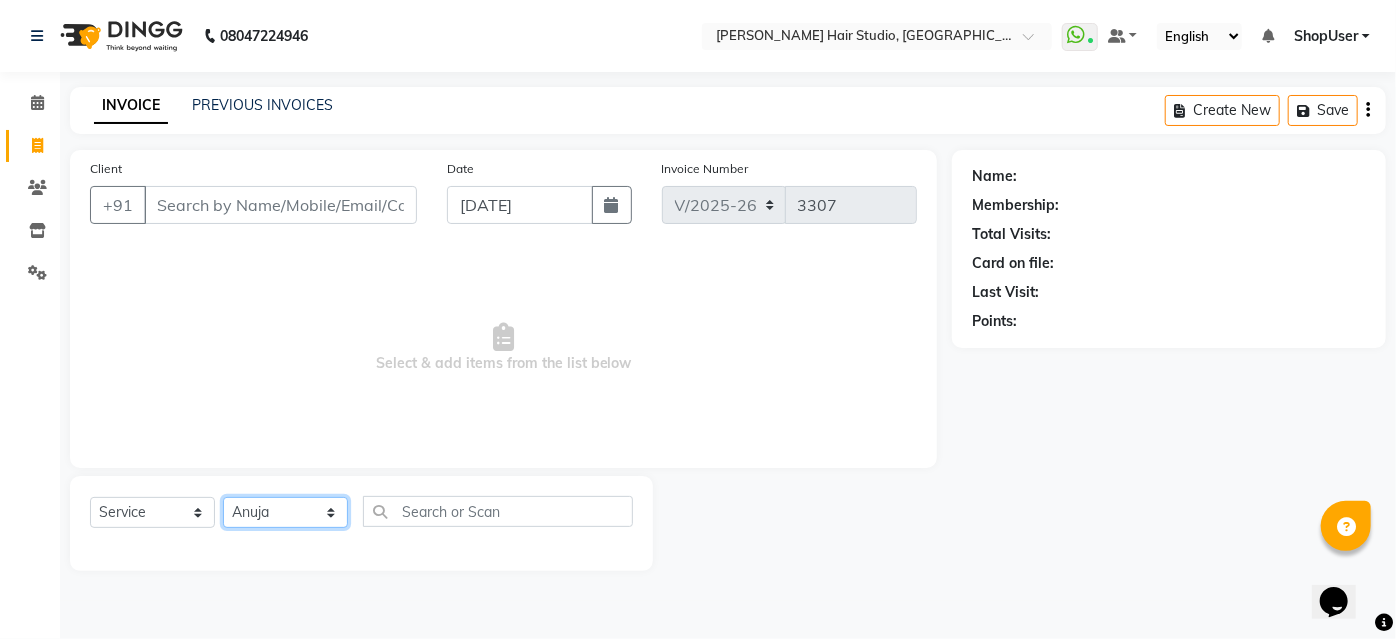 click on "Select Stylist [PERSON_NAME] [PERSON_NAME] Avinash [PERSON_NAME] Pawan [PERSON_NAME] ShopUser [PERSON_NAME] Shweta [PERSON_NAME]" 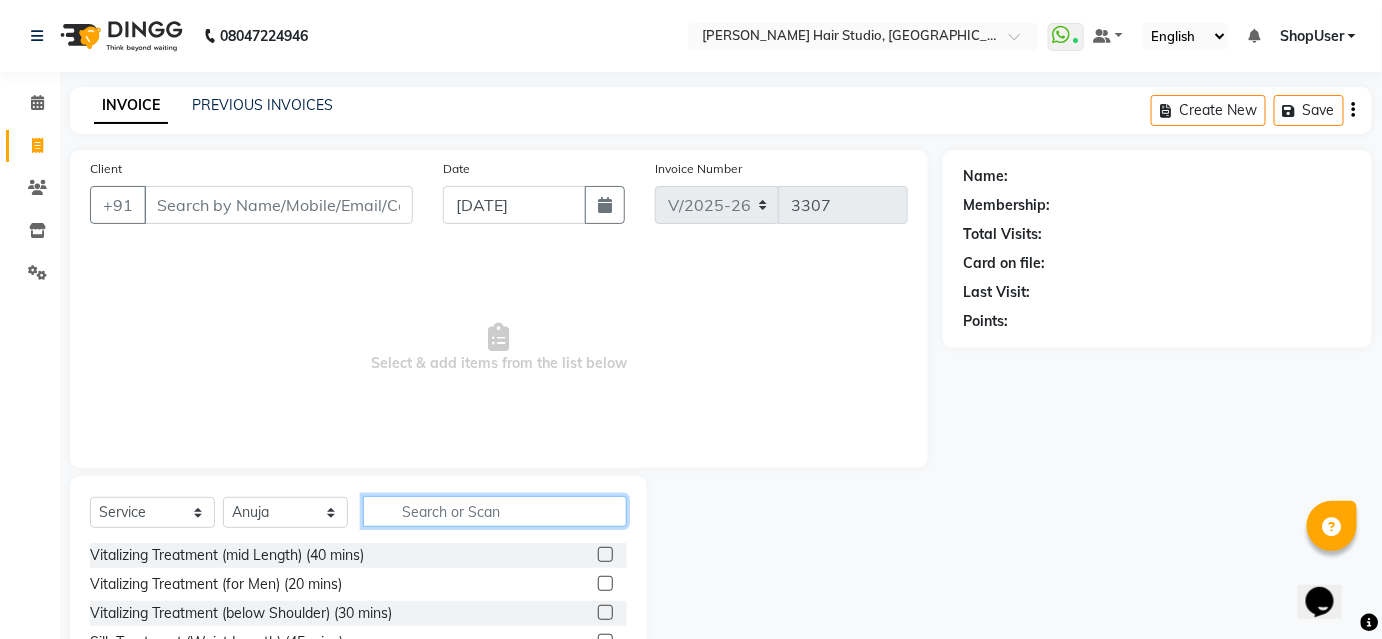 click 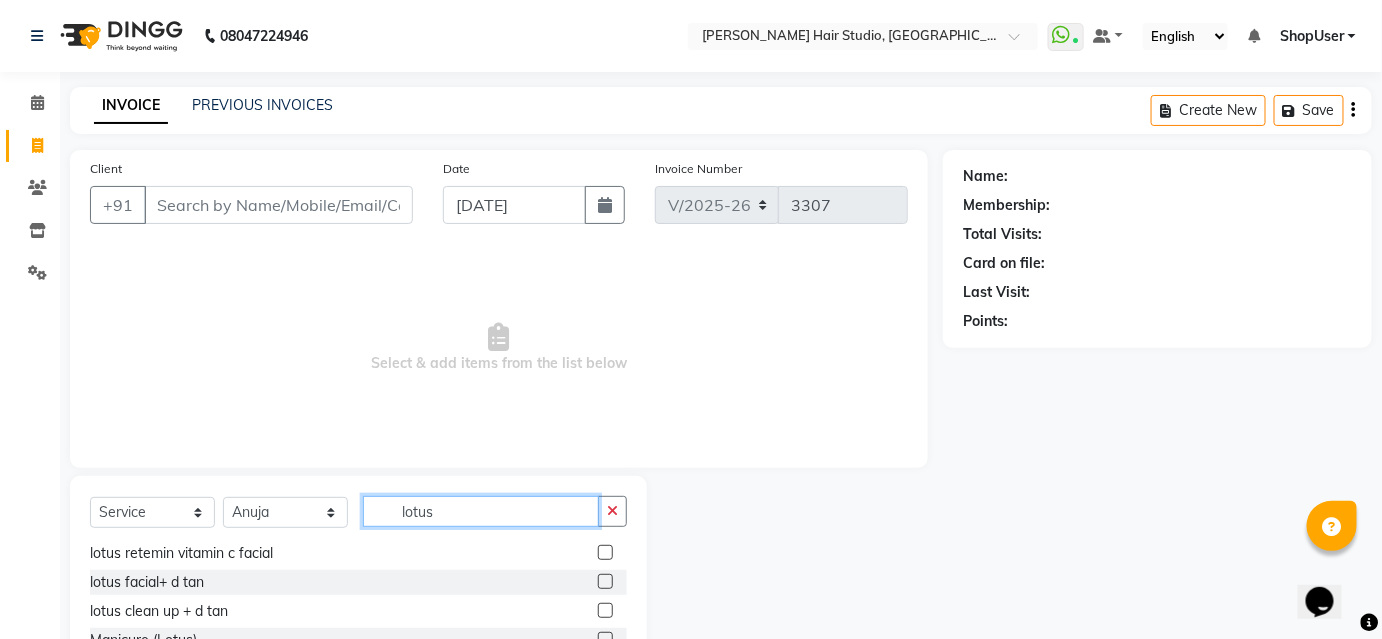 scroll, scrollTop: 61, scrollLeft: 0, axis: vertical 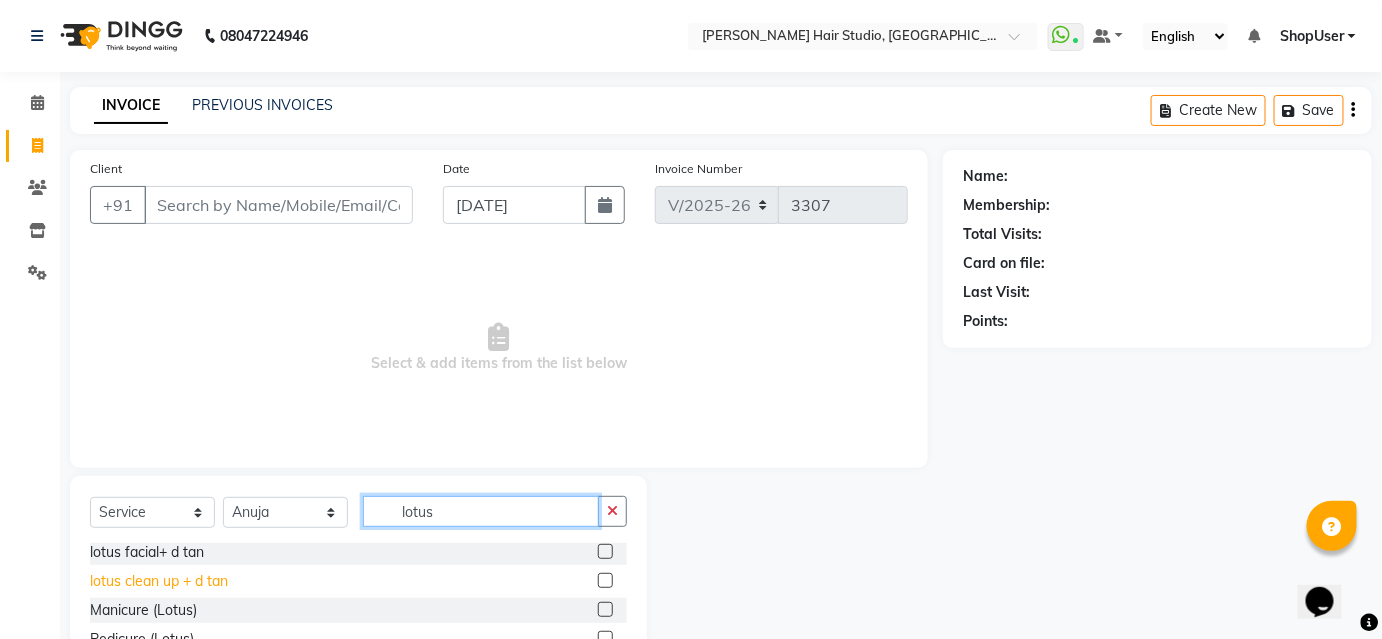type on "lotus" 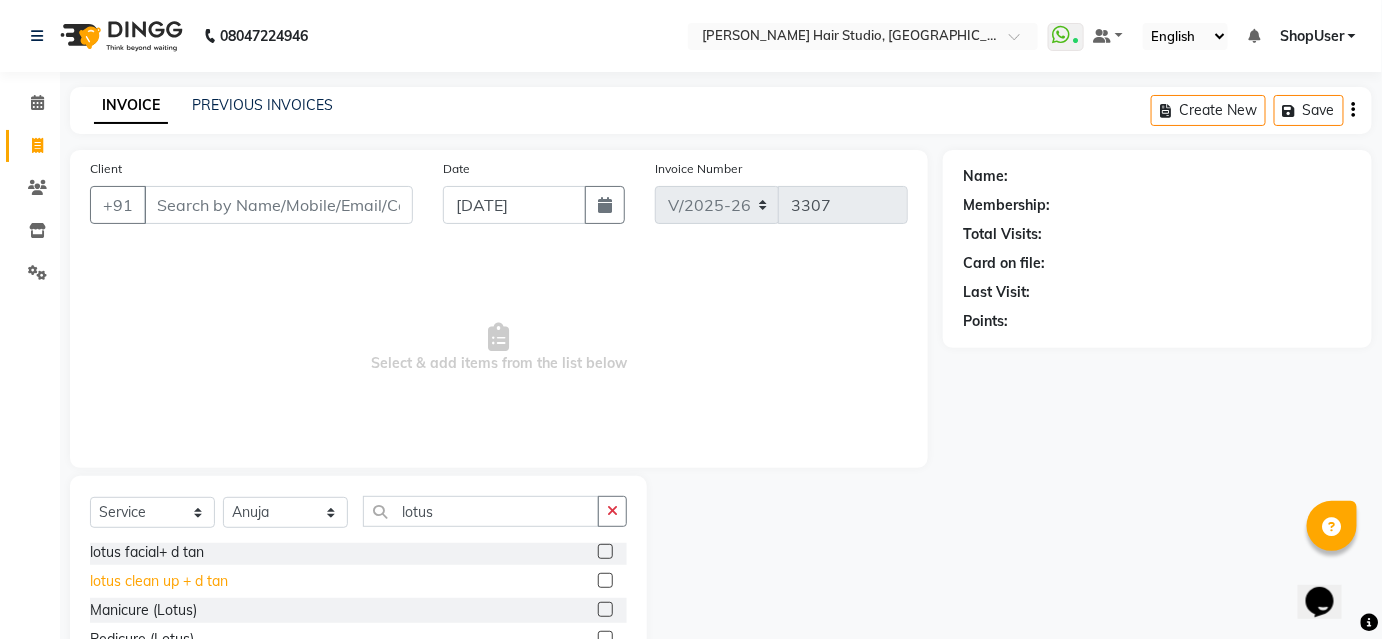 click on "lotus clean up + d tan" 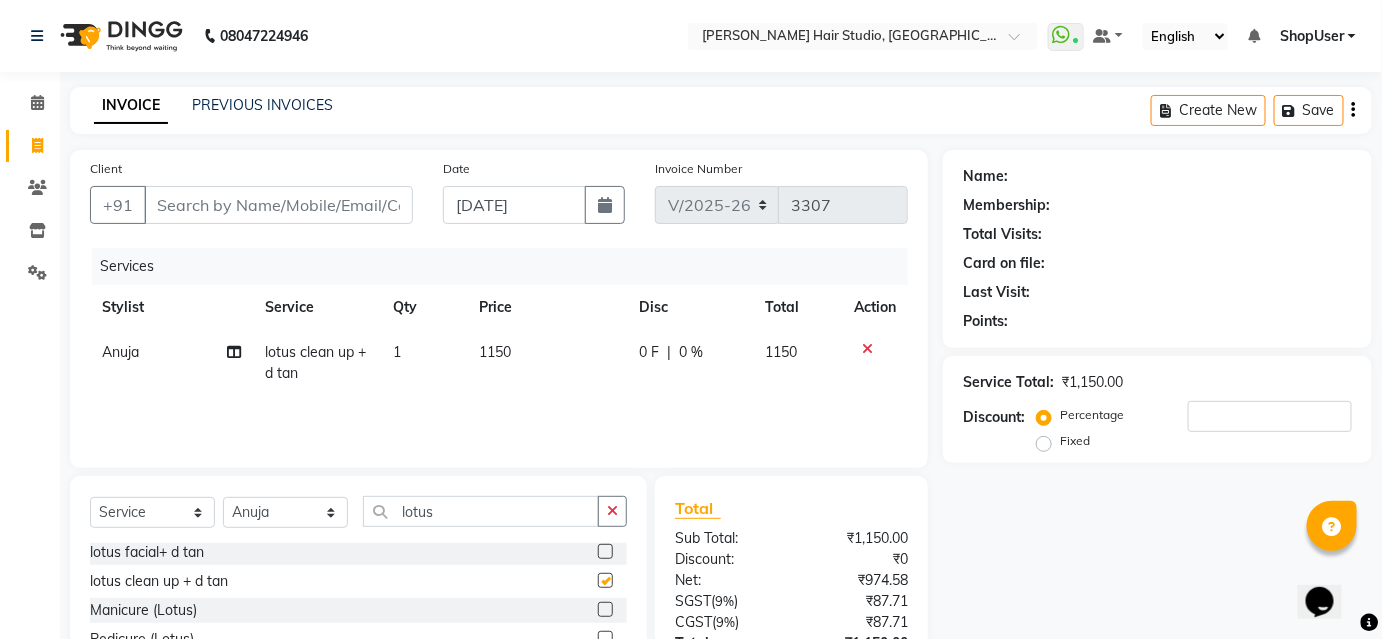 checkbox on "false" 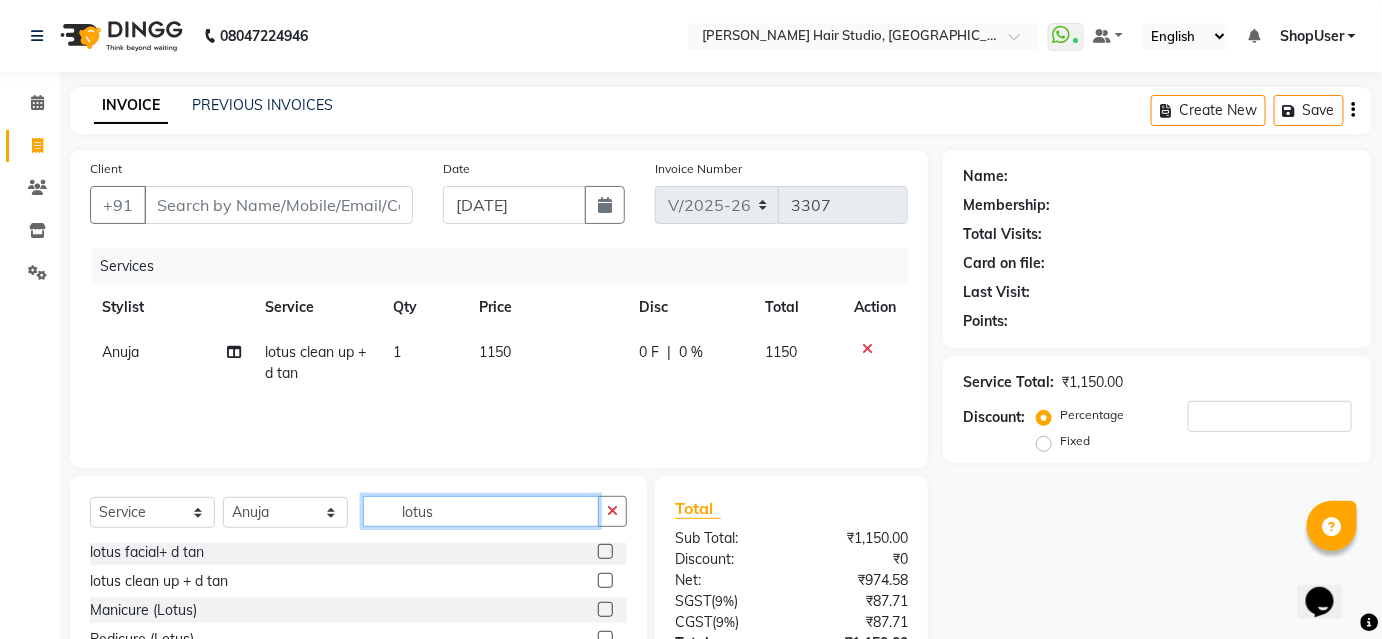click on "lotus" 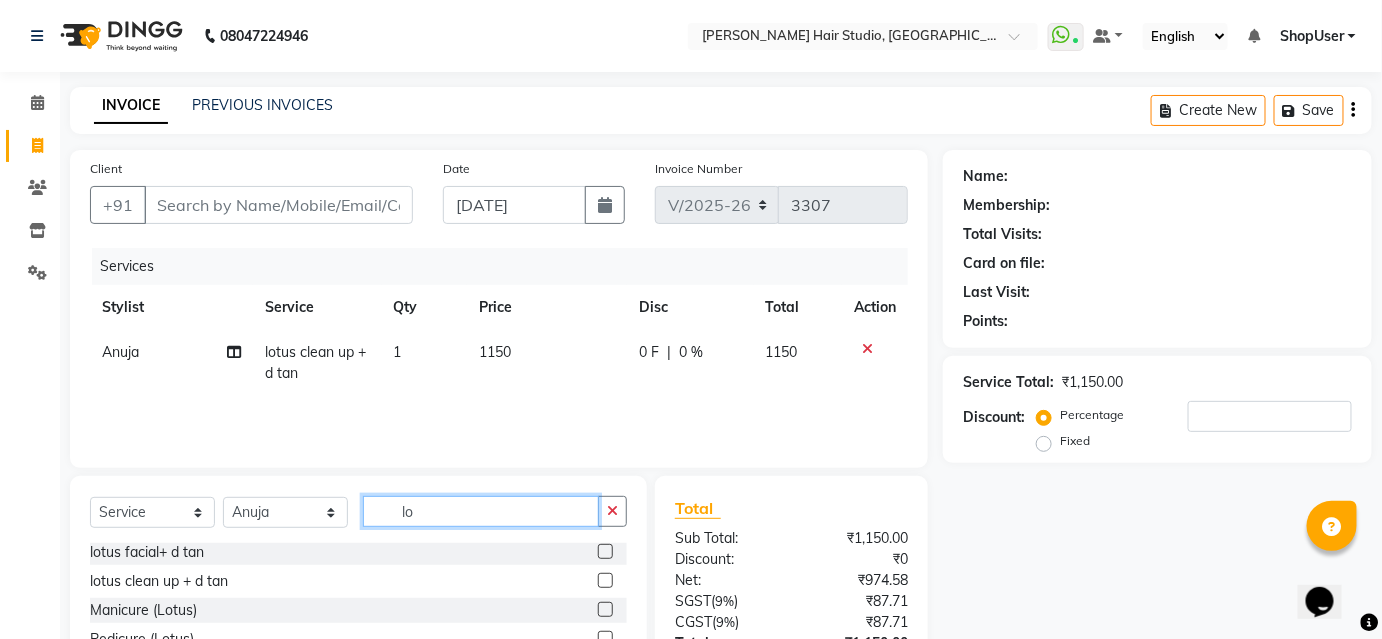 type on "l" 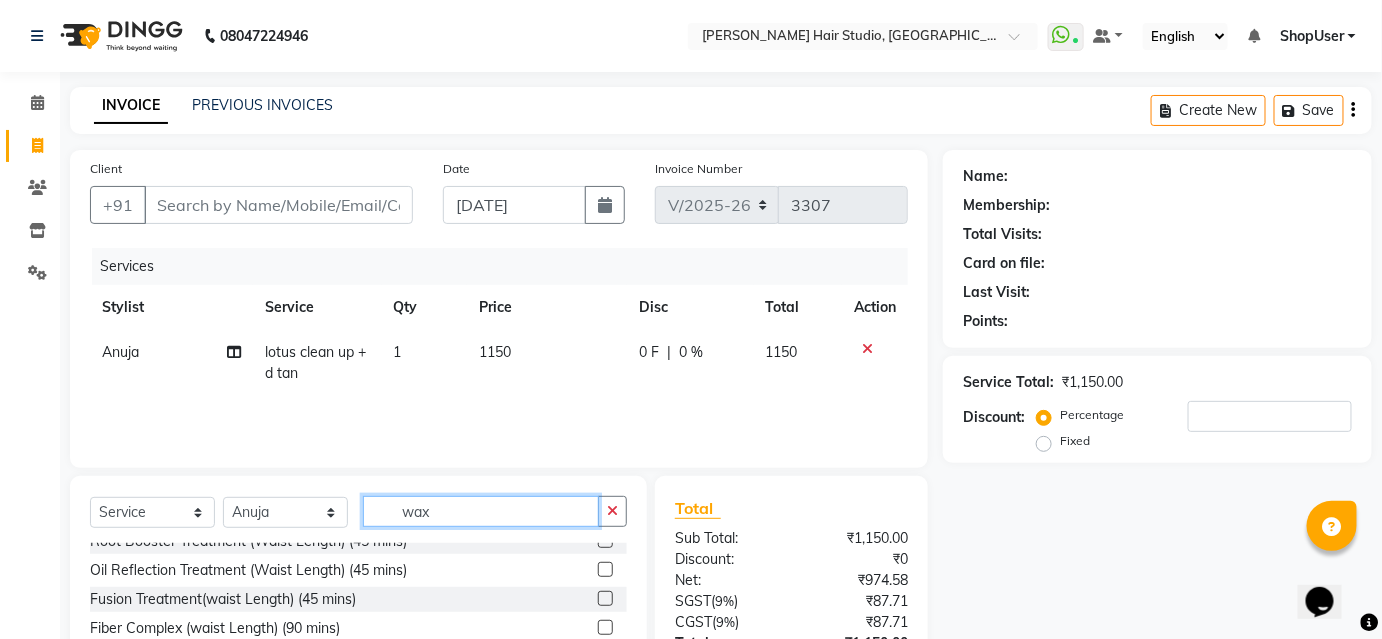 scroll, scrollTop: 0, scrollLeft: 0, axis: both 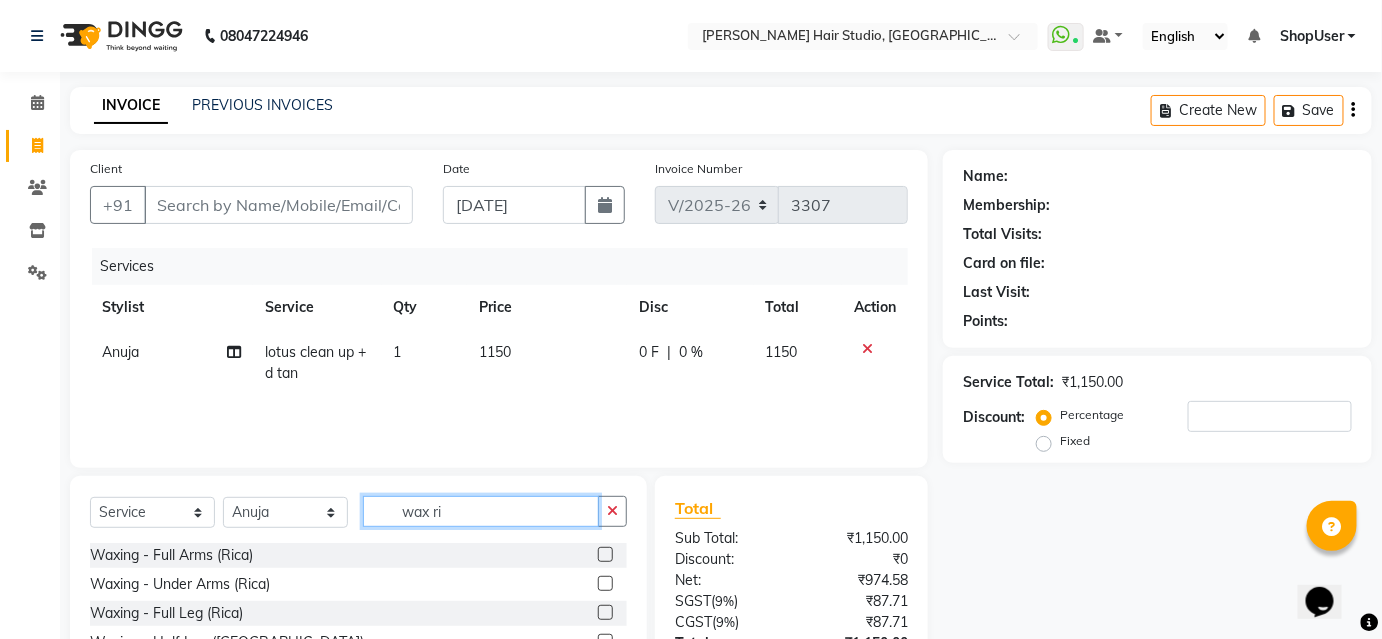 type on "wax ri" 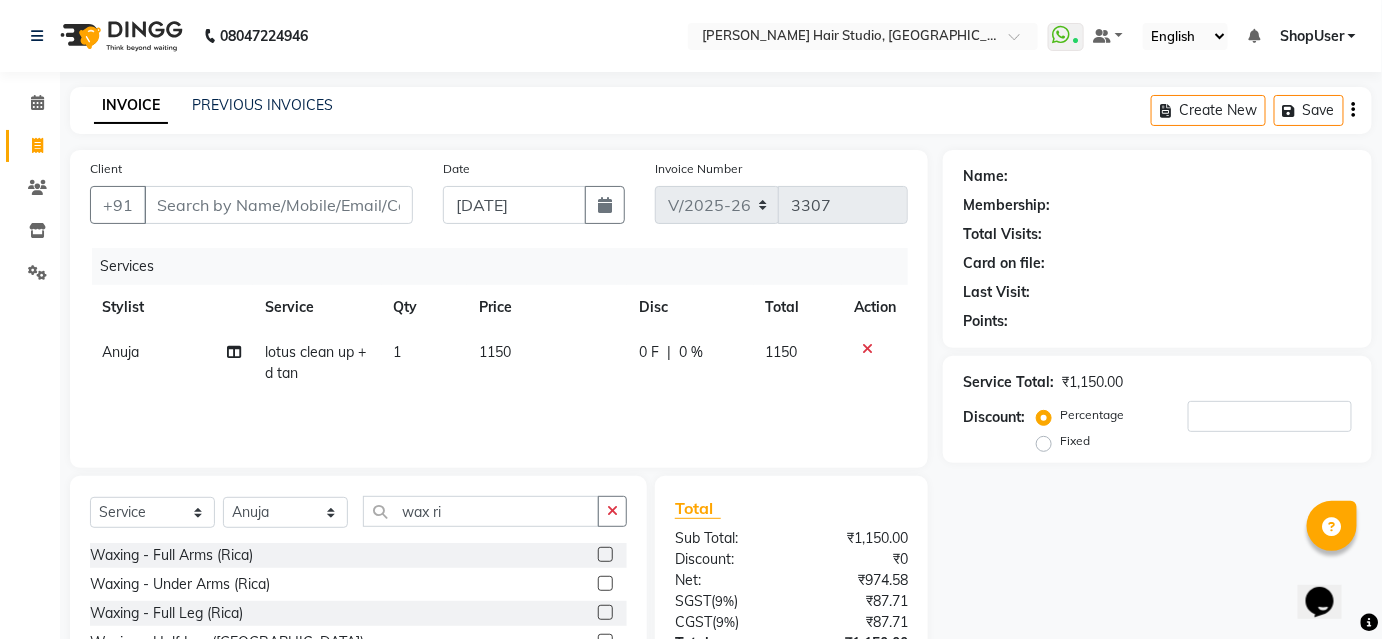 click on "Waxing - Full Arms (Rica)" 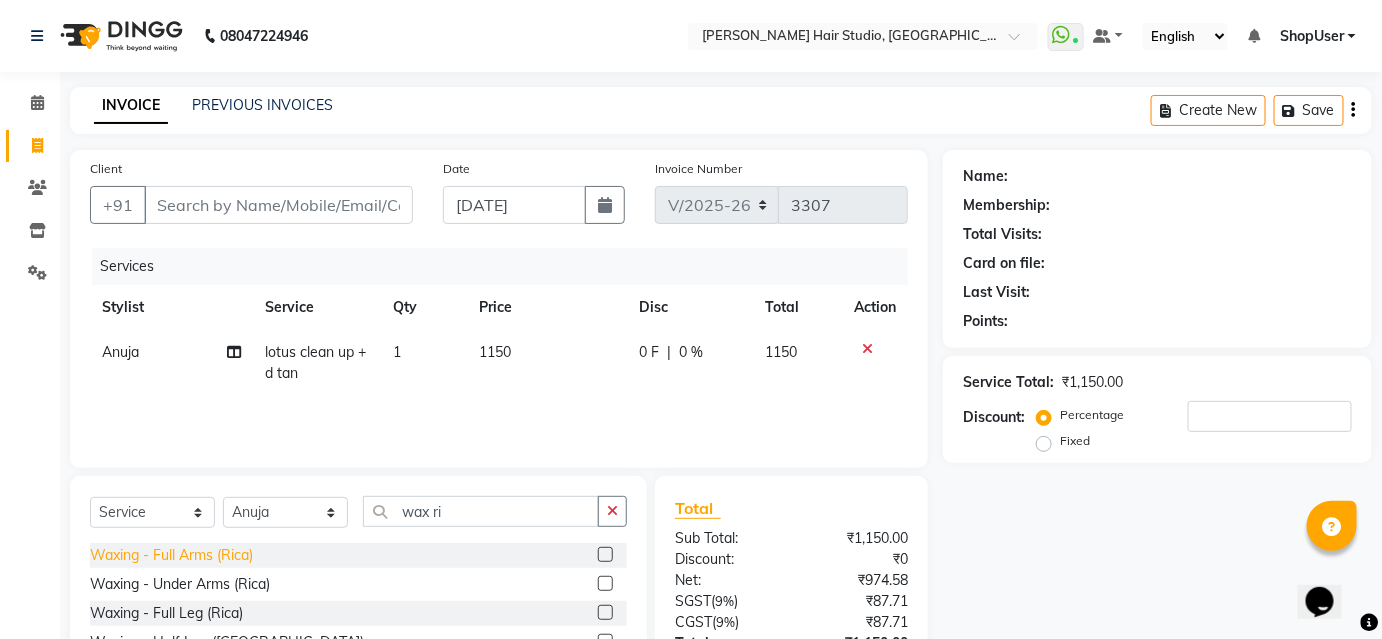 click on "Waxing - Full Arms (Rica)" 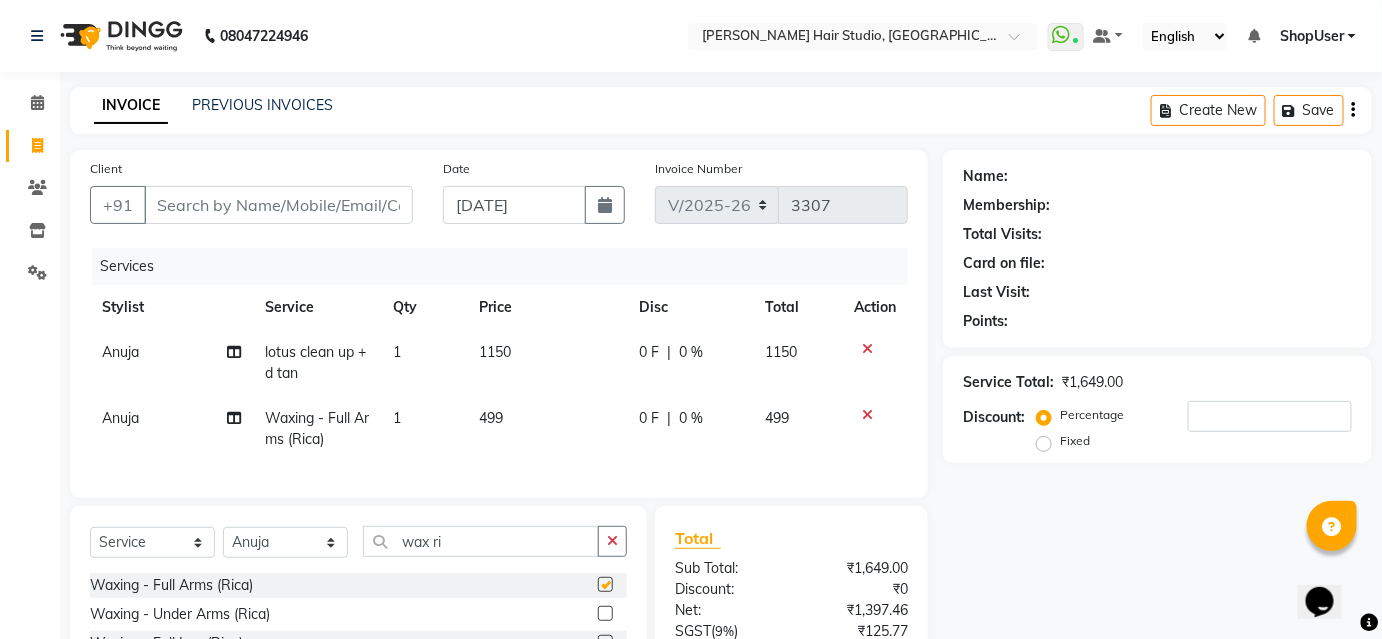 checkbox on "false" 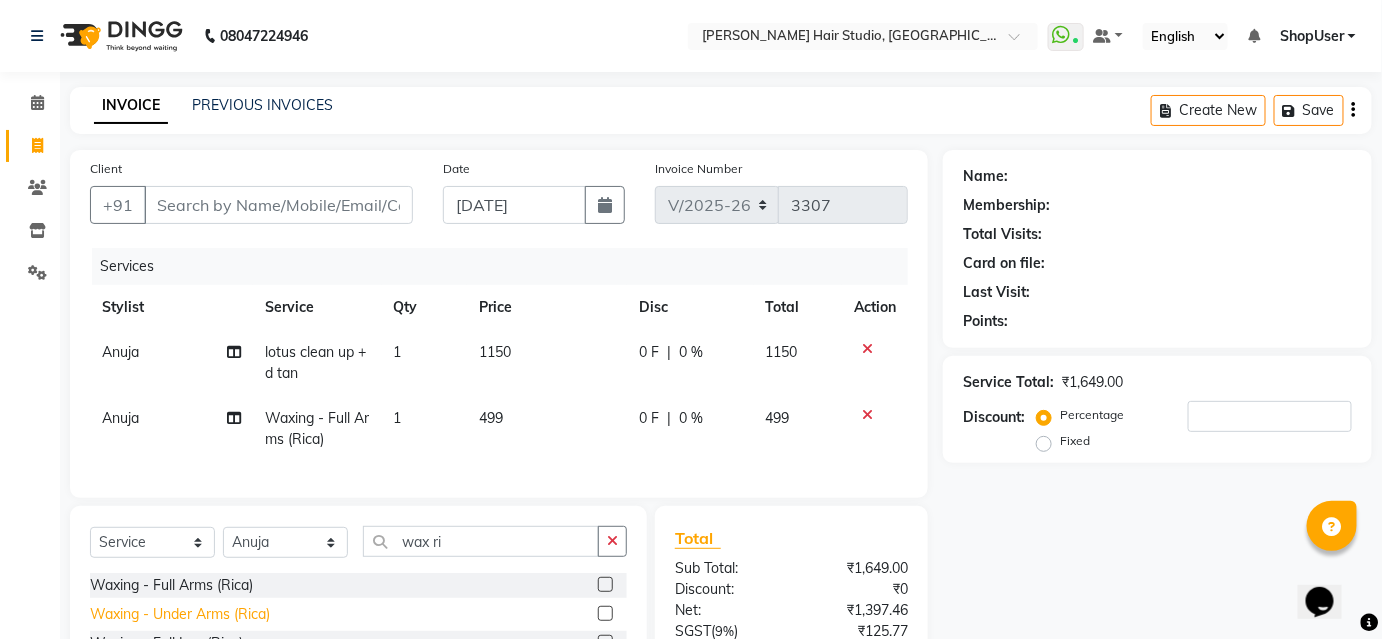 click on "Waxing - Under Arms (Rica)" 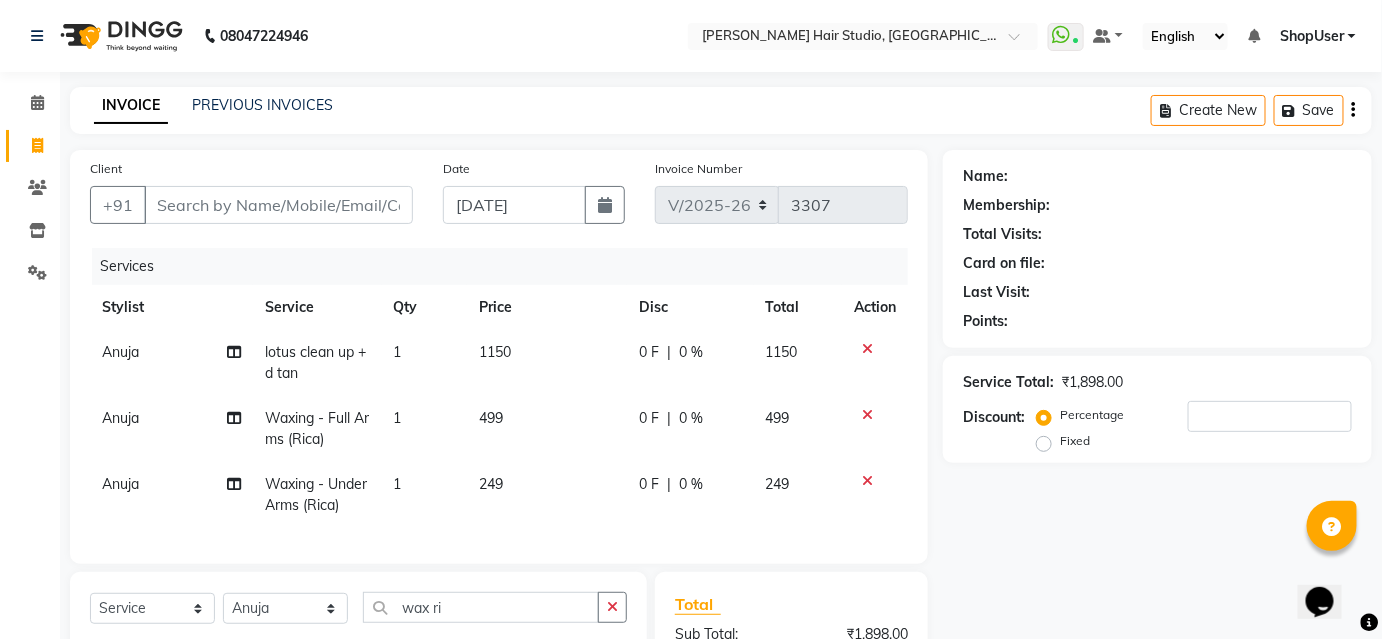 checkbox on "false" 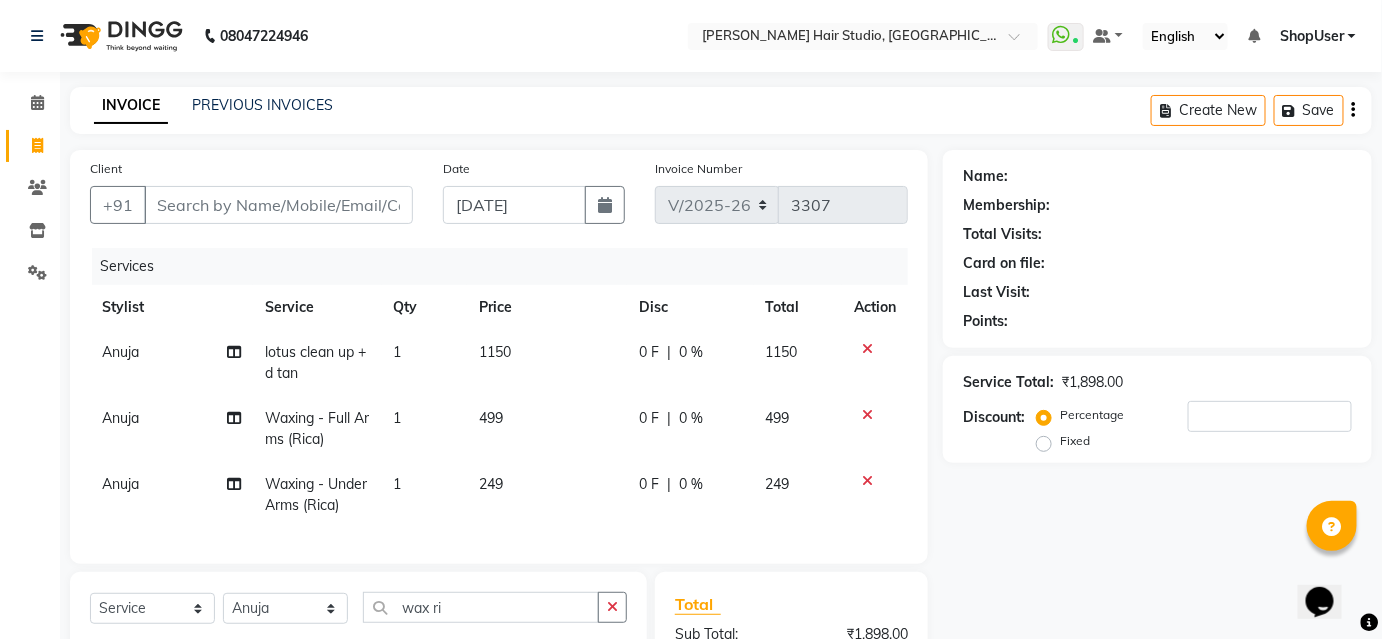 scroll, scrollTop: 181, scrollLeft: 0, axis: vertical 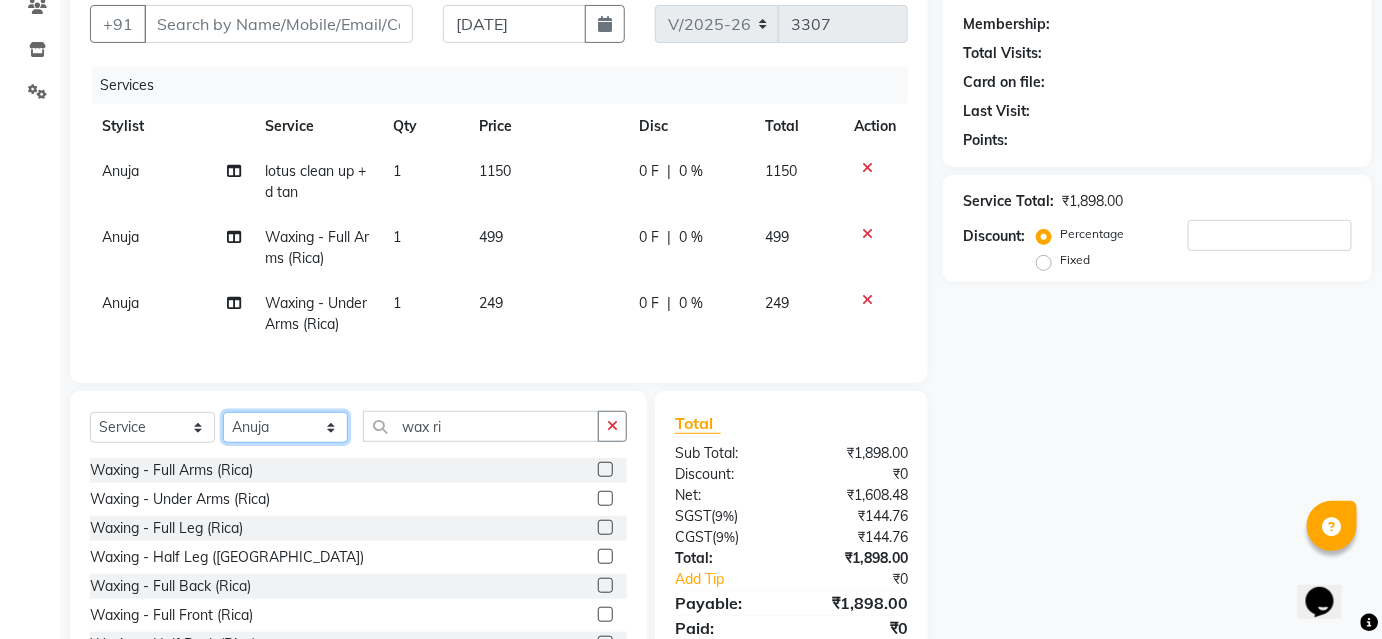 click on "Select Stylist [PERSON_NAME] [PERSON_NAME] Avinash [PERSON_NAME] Pawan [PERSON_NAME] ShopUser [PERSON_NAME] Shweta [PERSON_NAME]" 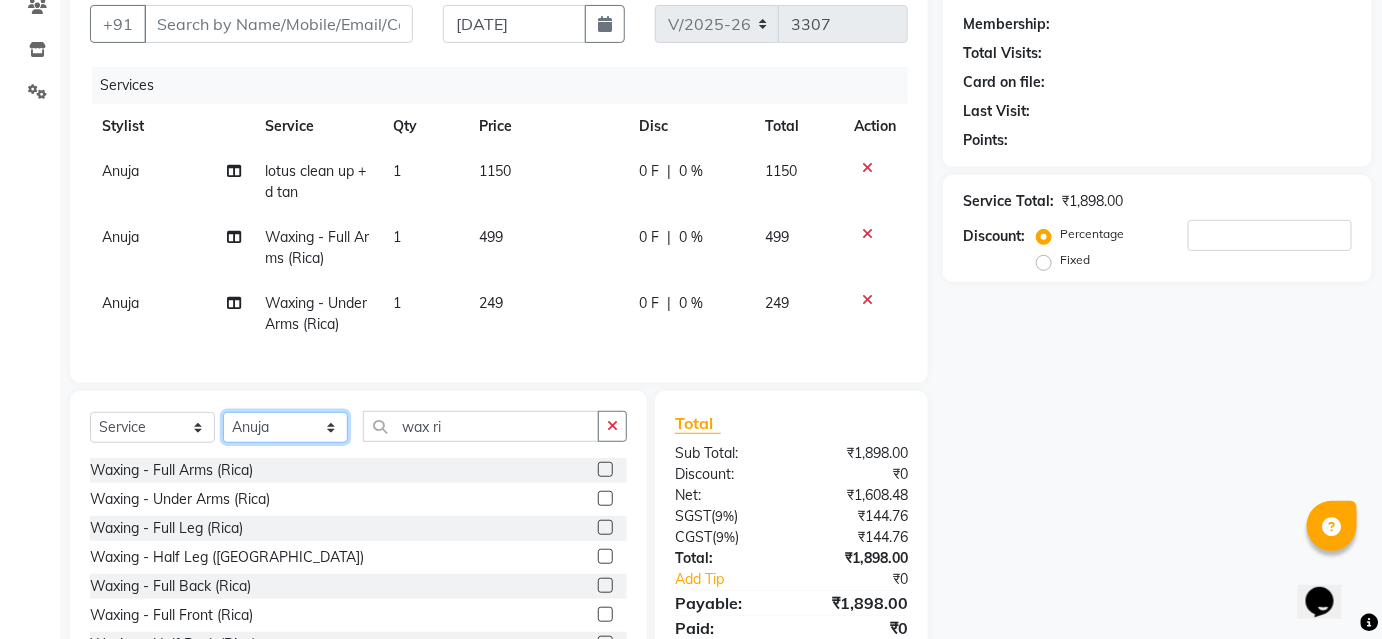 select on "34696" 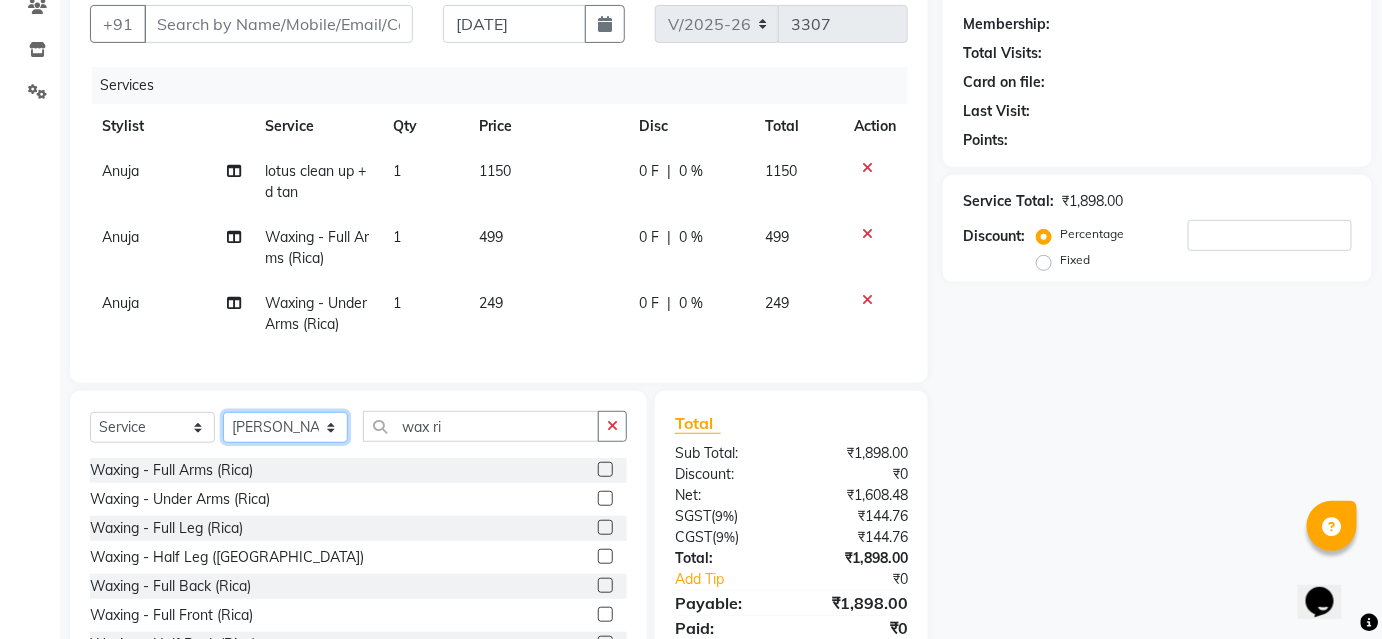 click on "Select Stylist [PERSON_NAME] [PERSON_NAME] Avinash [PERSON_NAME] Pawan [PERSON_NAME] ShopUser [PERSON_NAME] Shweta [PERSON_NAME]" 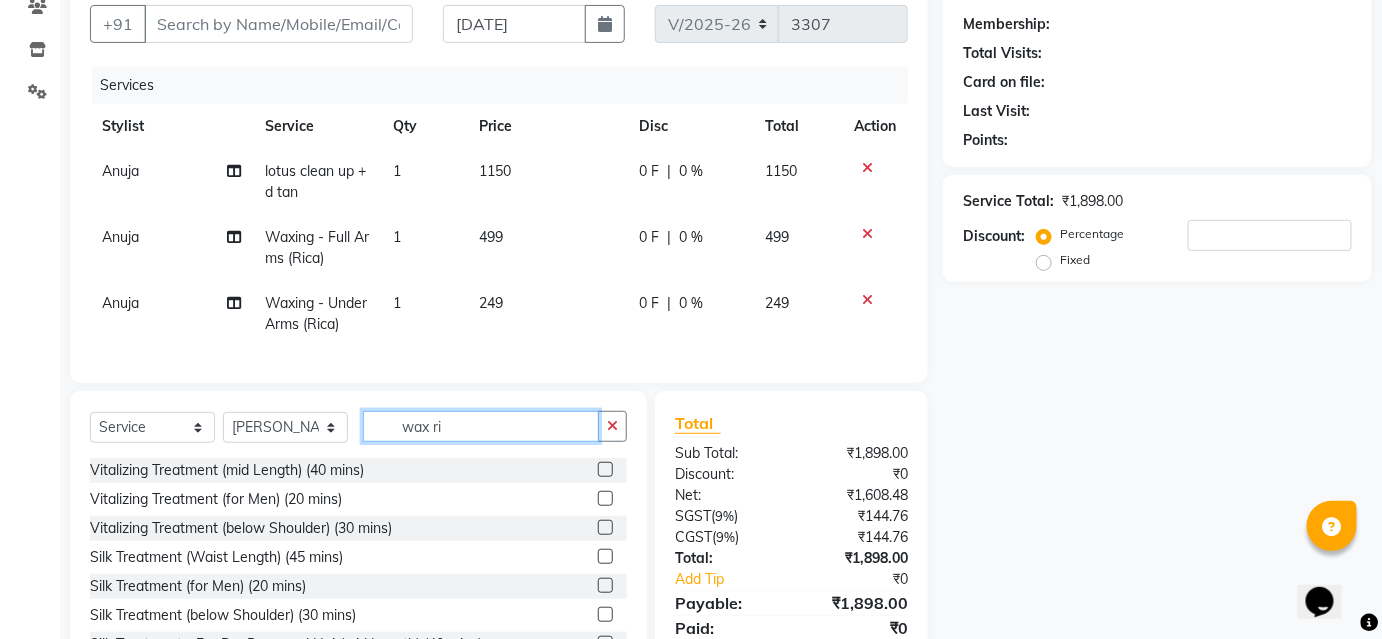 click on "wax ri" 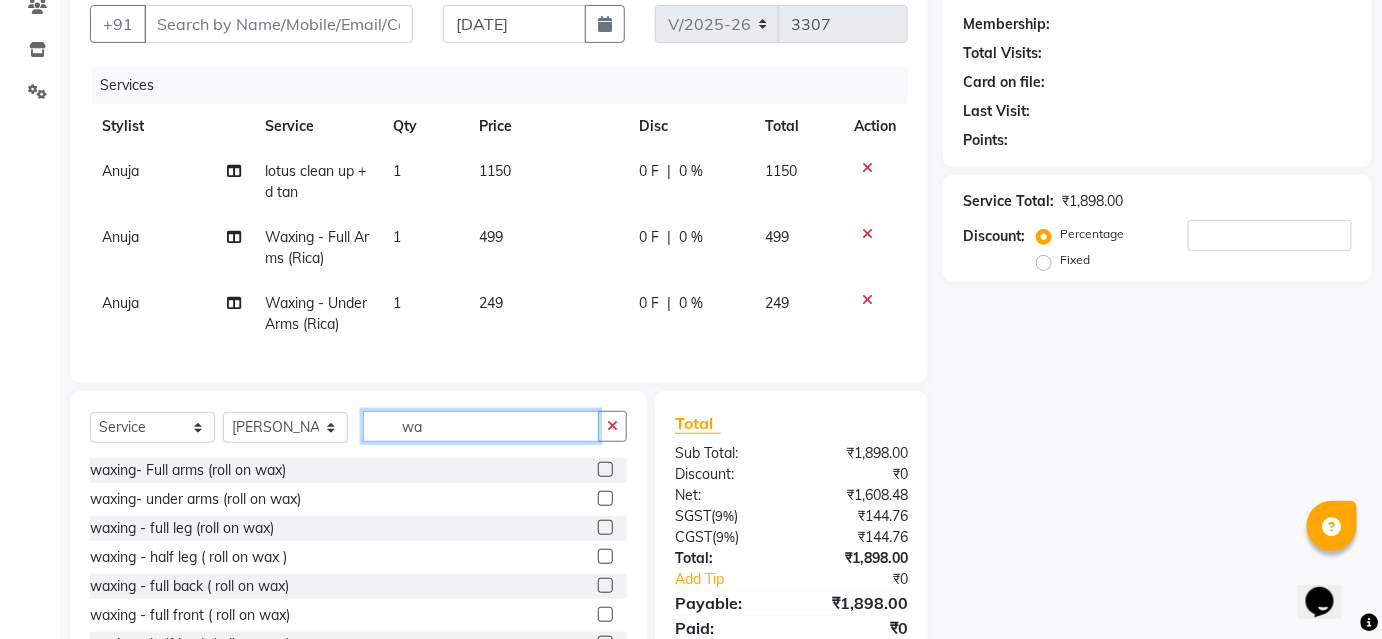 type on "w" 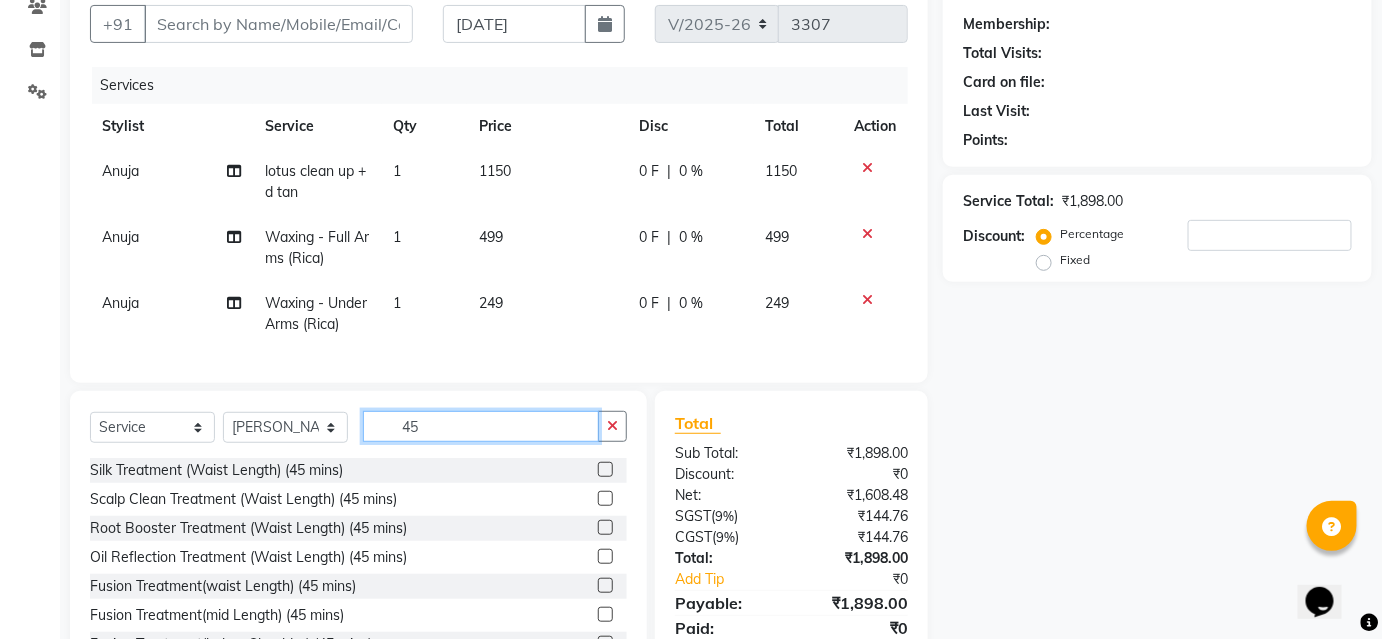 type on "4" 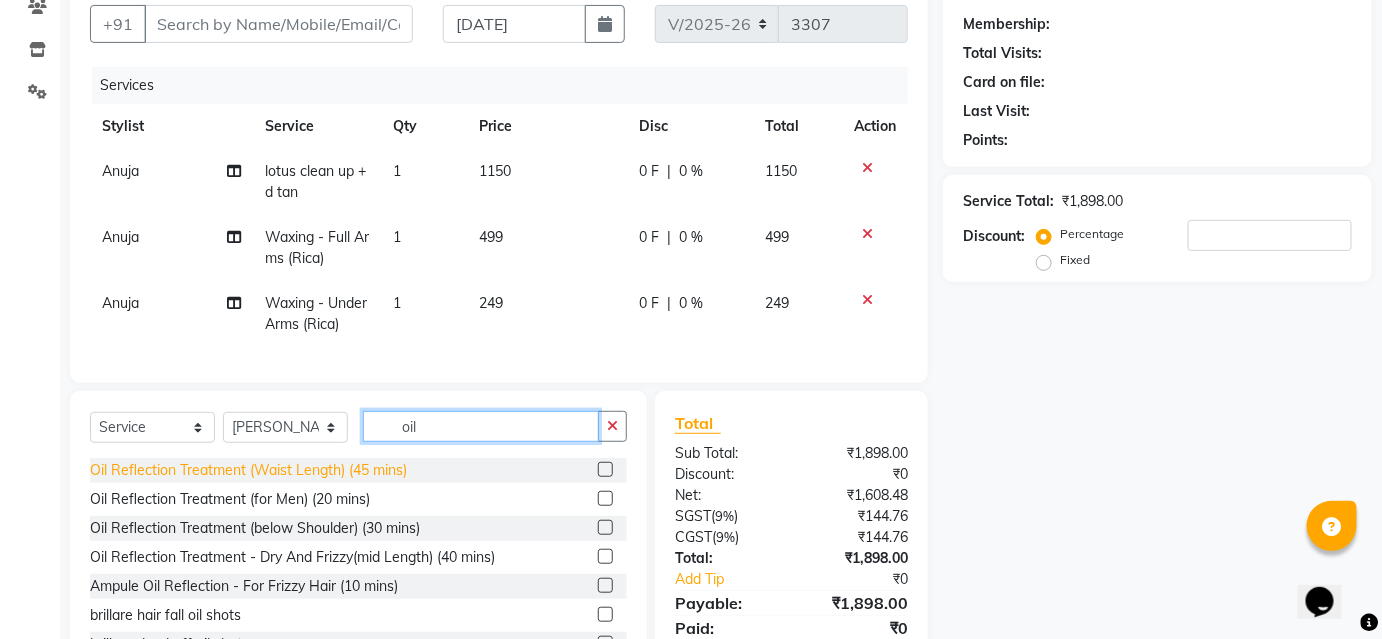type on "oil" 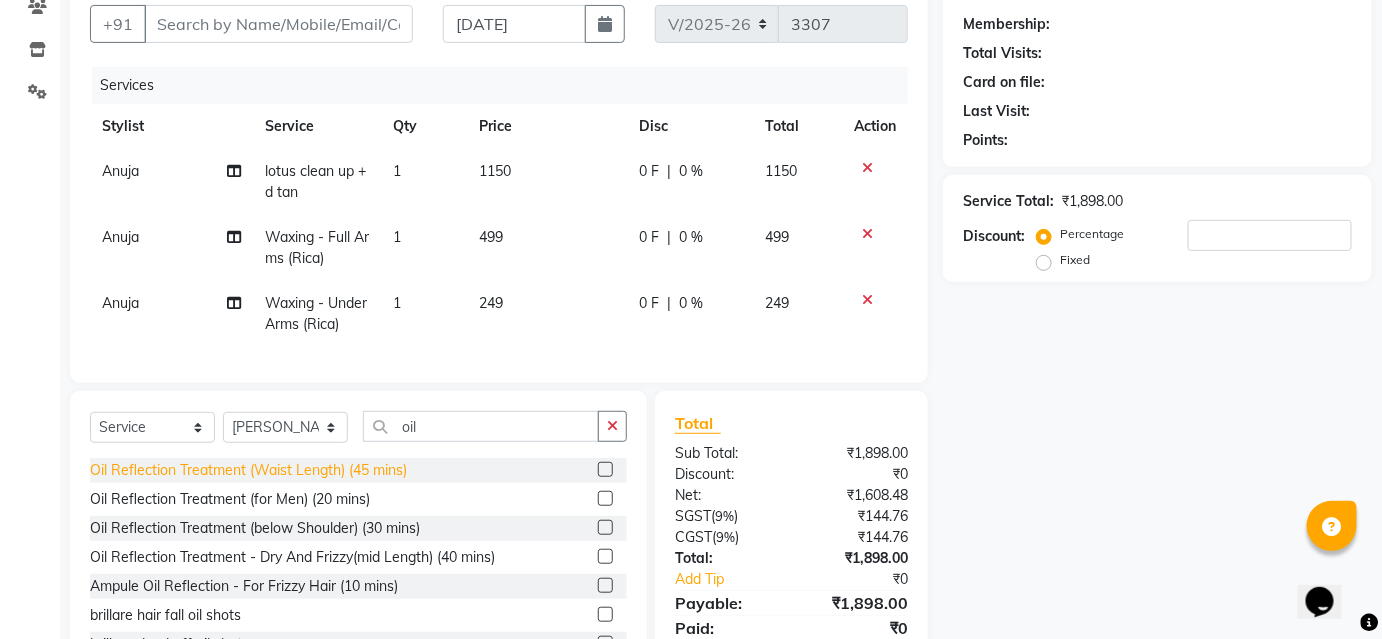 click on "Oil Reflection Treatment (Waist Length) (45 mins)" 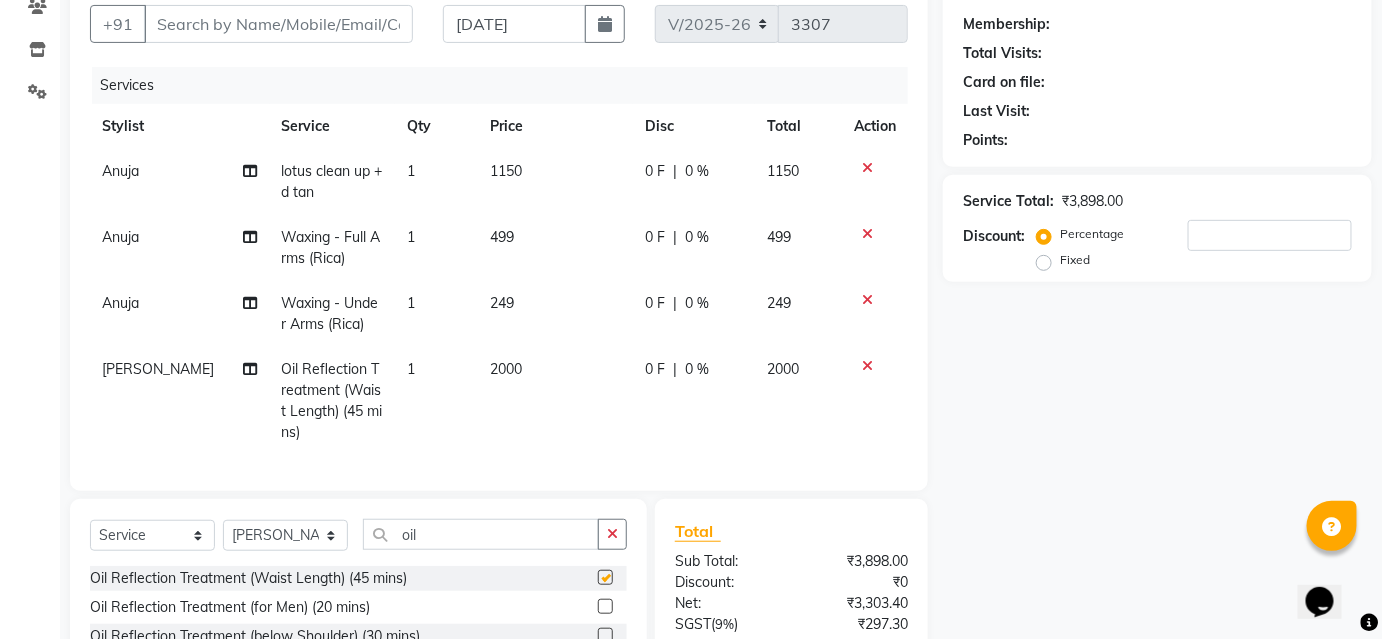 checkbox on "false" 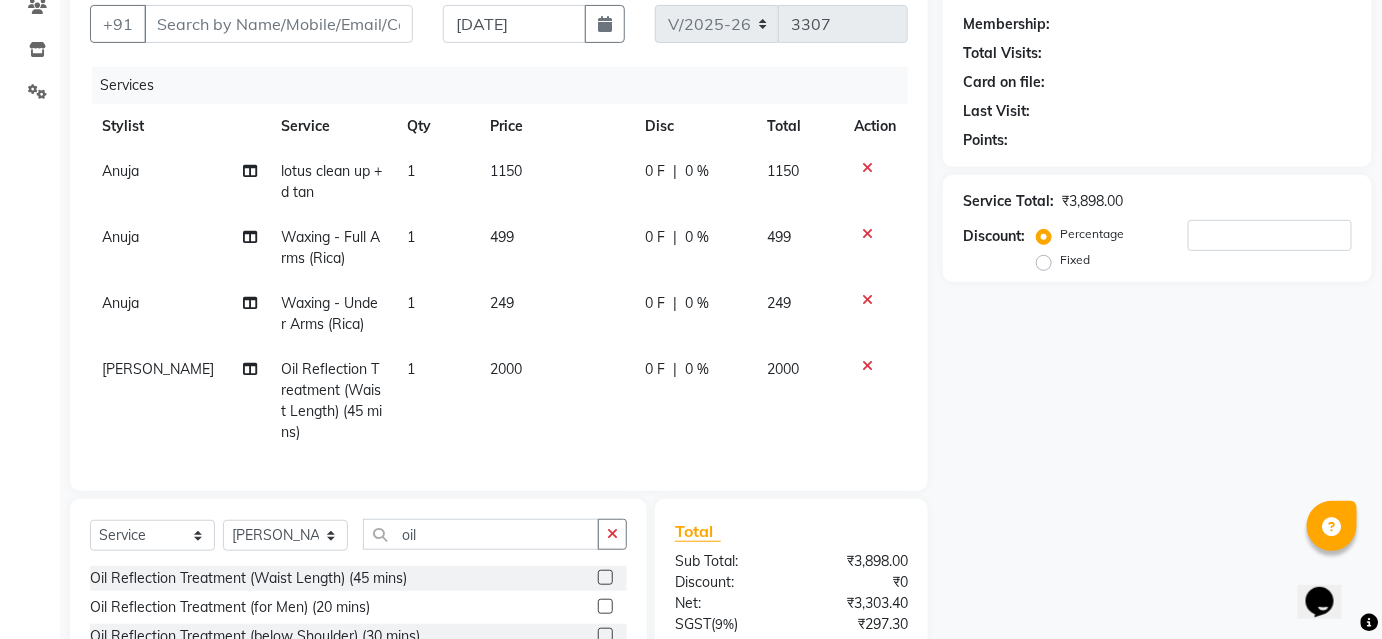 click on "2000" 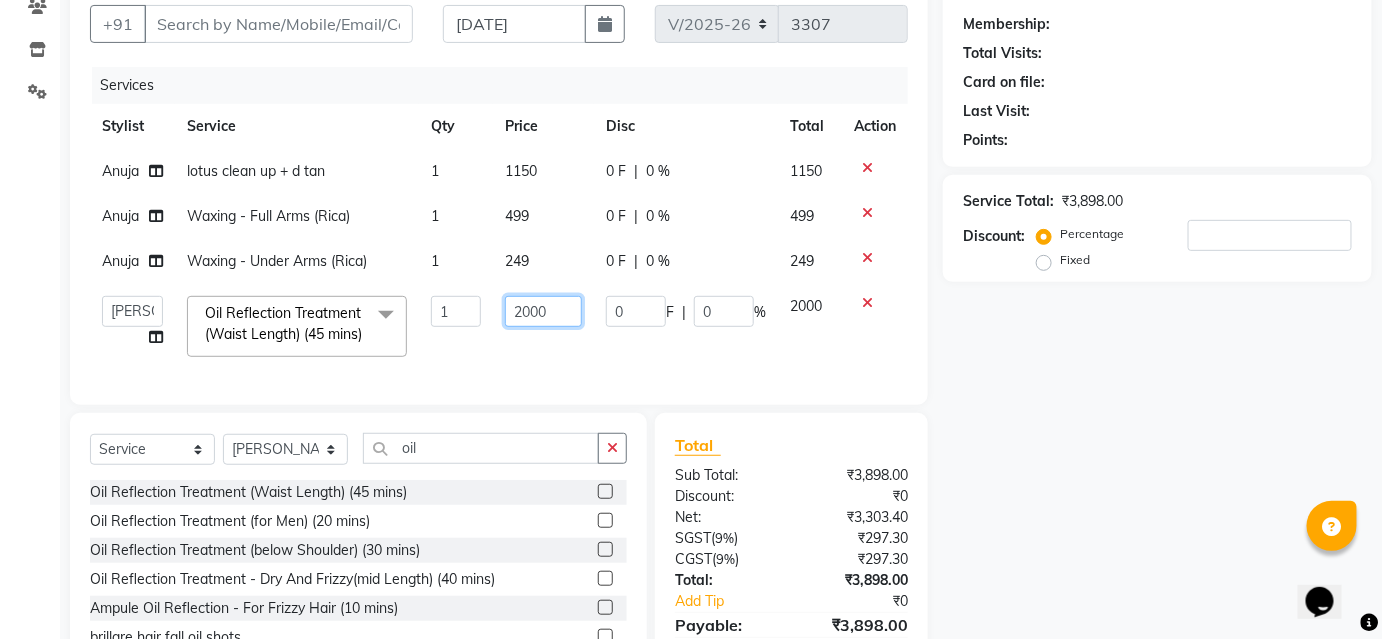 click on "2000" 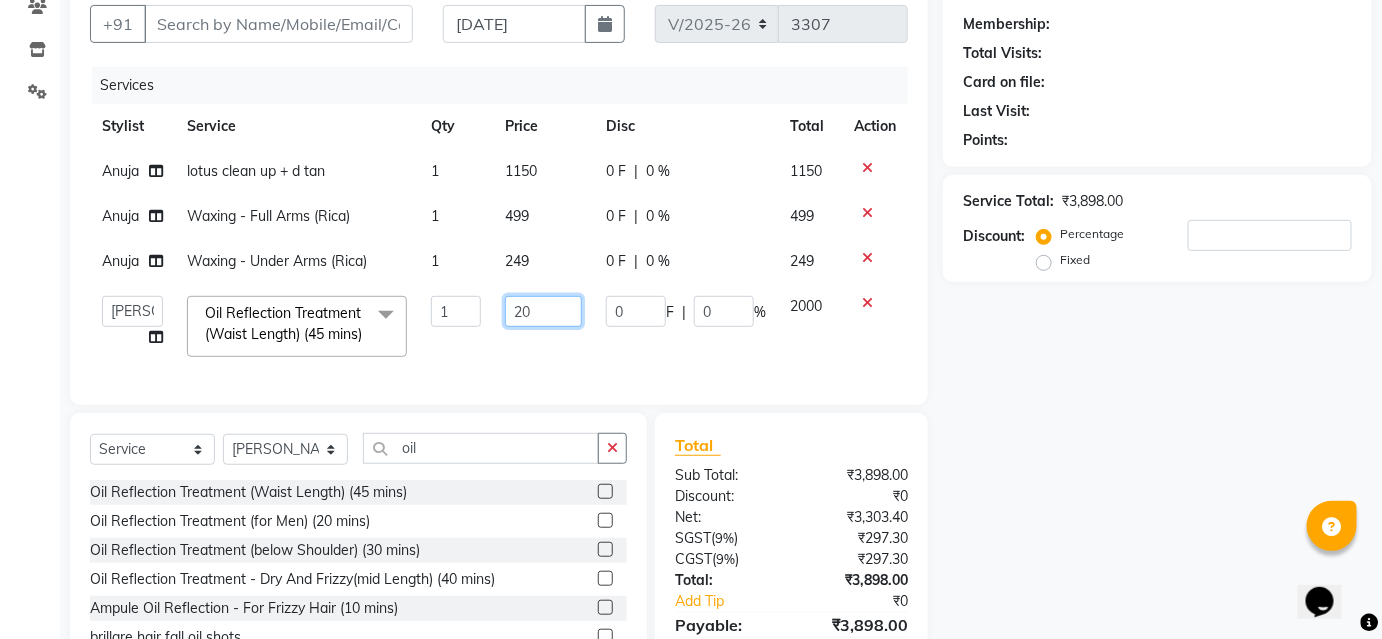 type on "2" 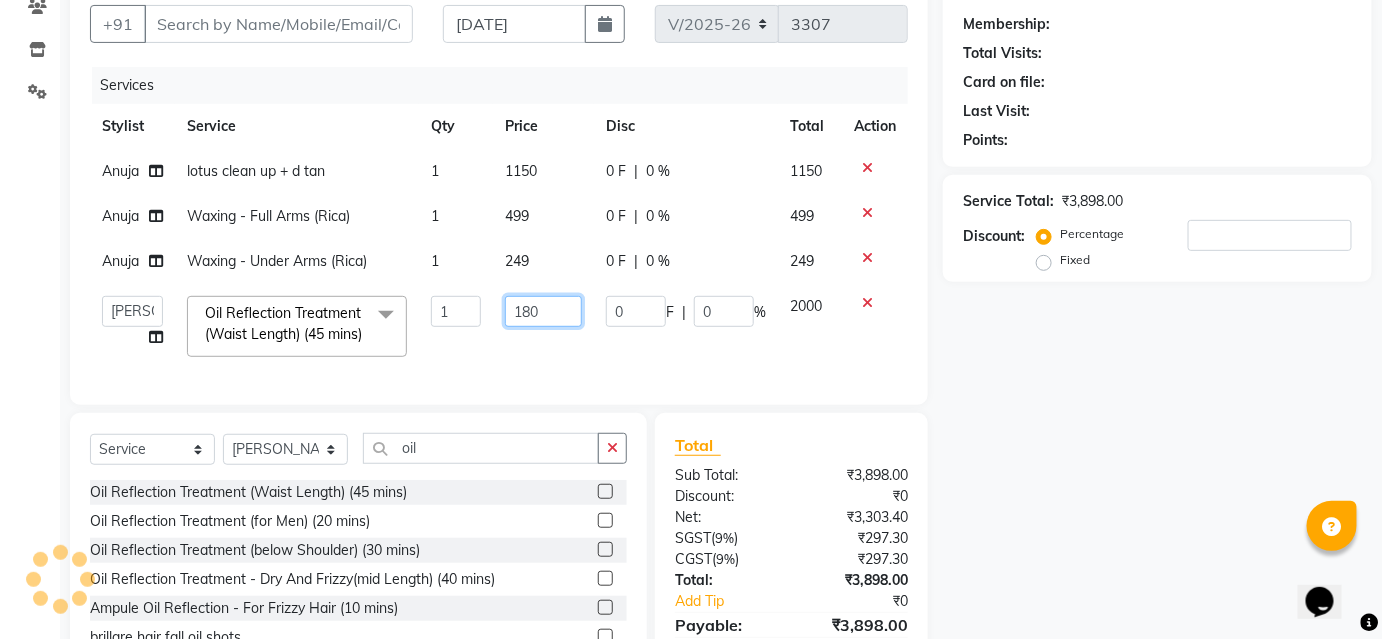 type on "1800" 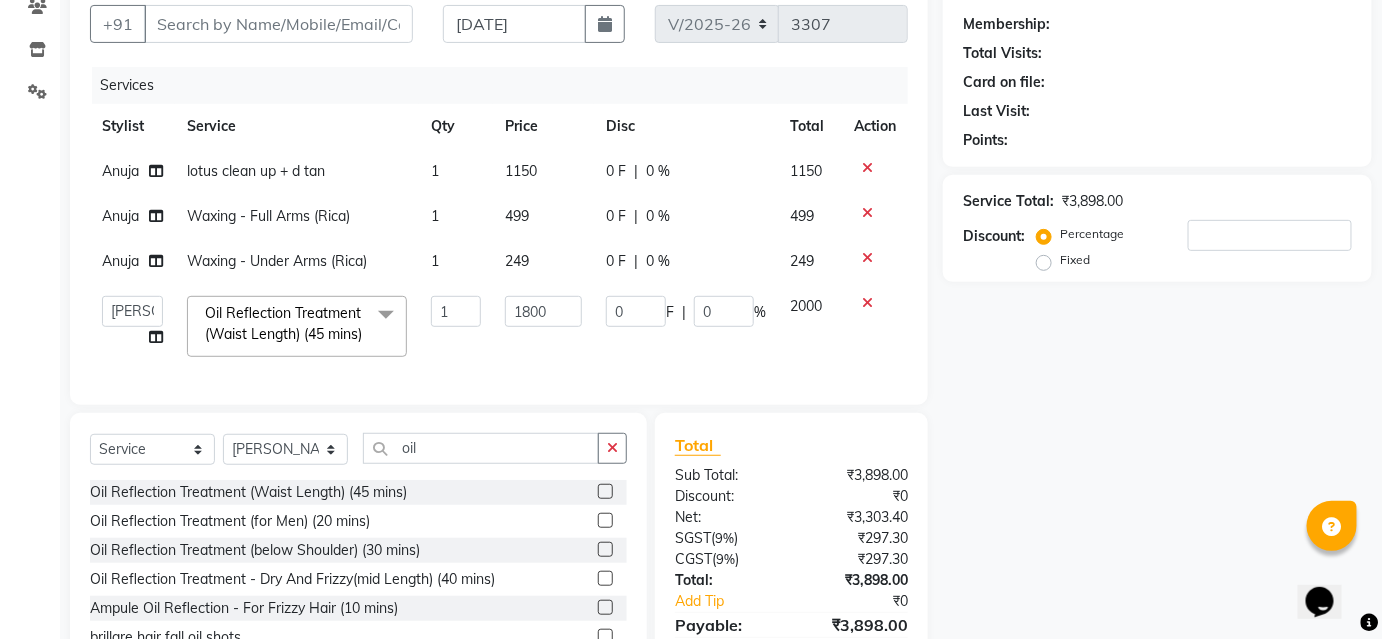 click on "Ajinkya   Anuja   Arunesh   Avinash   Junaid   Mohammad   Pawan Krishna   Rushikesh   ShopUser   Shubham   Shweta Kale   Vikram  Oil Reflection Treatment (Waist Length) (45 mins)  x Vitalizing Treatment (mid Length) (40 mins) Vitalizing Treatment (for Men) (20 mins) Vitalizing Treatment (below Shoulder) (30 mins) Silk Treatment (Waist Length) (45 mins) Silk Treatment (for Men) (20 mins) Silk Treatment (below Shoulder) (30 mins) Silk Treatment - For Dry Damaged Hair(mid Length) (40 mins) Scalp Clean Treatment (Waist Length) (45 mins) Scalp Clean Treatment (Mid Length) (40 mins) Scalp Clean Treatment (for Men) (20 mins) Scalp Clean Treatment (below Shoulder) (30 mins) Root Booster Treatment -for Anti Hair Fall And Strength(mid Length) (40 mins) Root Booster Treatment (Waist Length) (45 mins) Root Booster Treatment (for Men) (20 mins) Root Booster Treatment (below Shoulder) (30 mins) Oil Reflection Treatment (Waist Length) (45 mins) Oil Reflection Treatment (for Men) (20 mins) Btx Treatment(men) (30 mins) Chin" 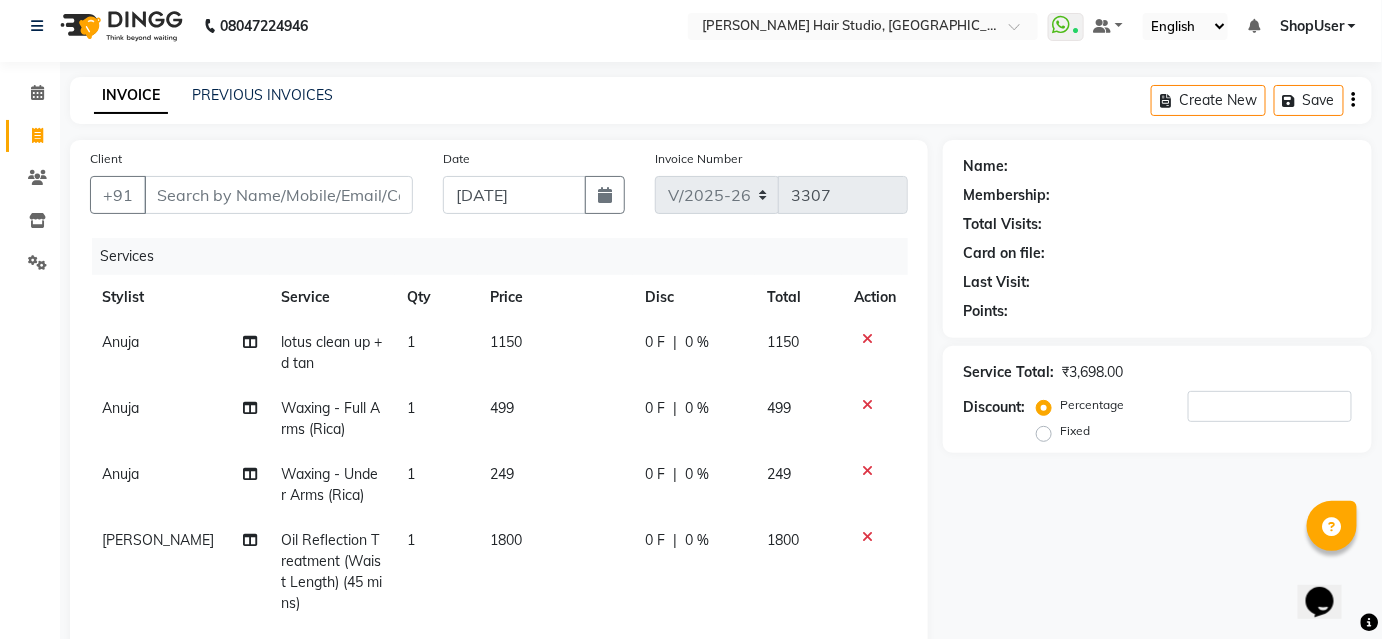 scroll, scrollTop: 0, scrollLeft: 0, axis: both 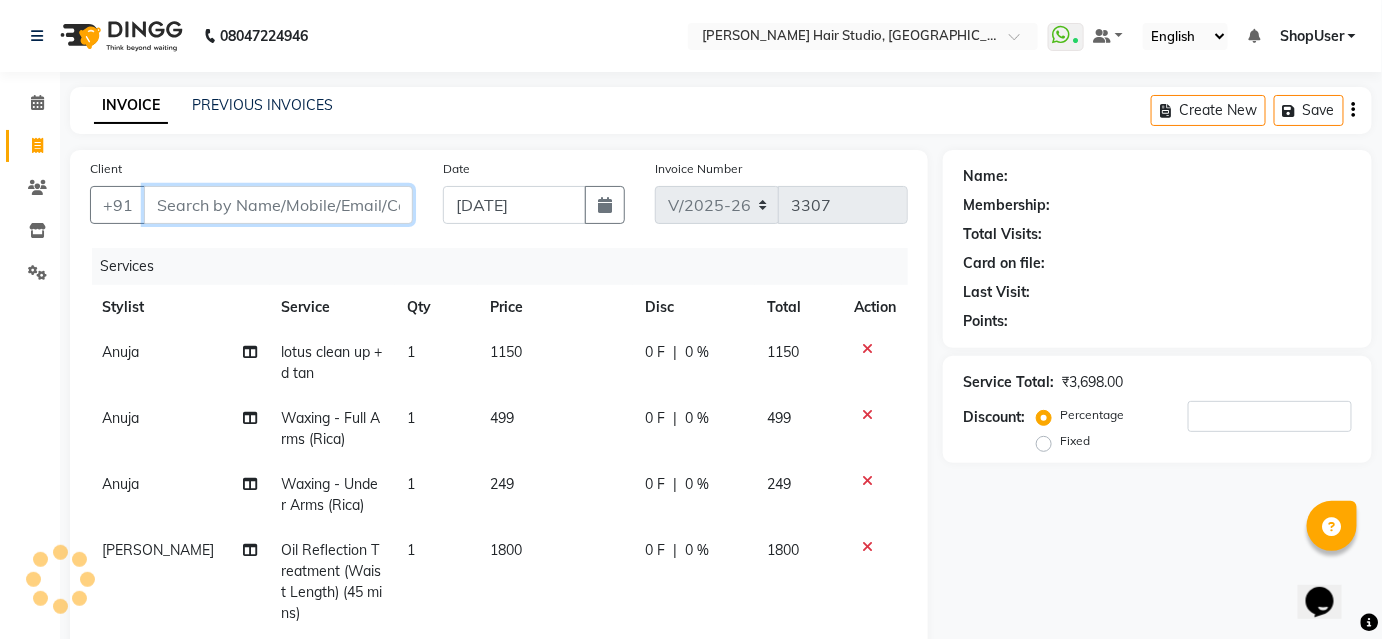 click on "Client" at bounding box center [278, 205] 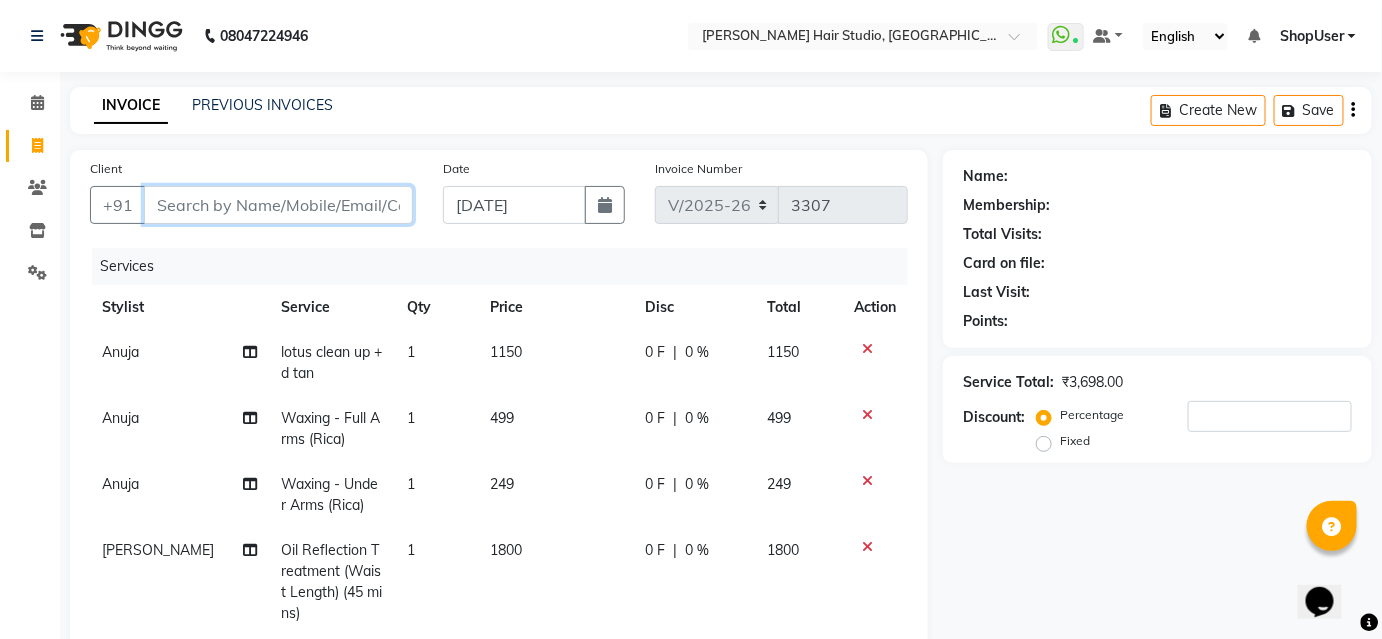 type on "9" 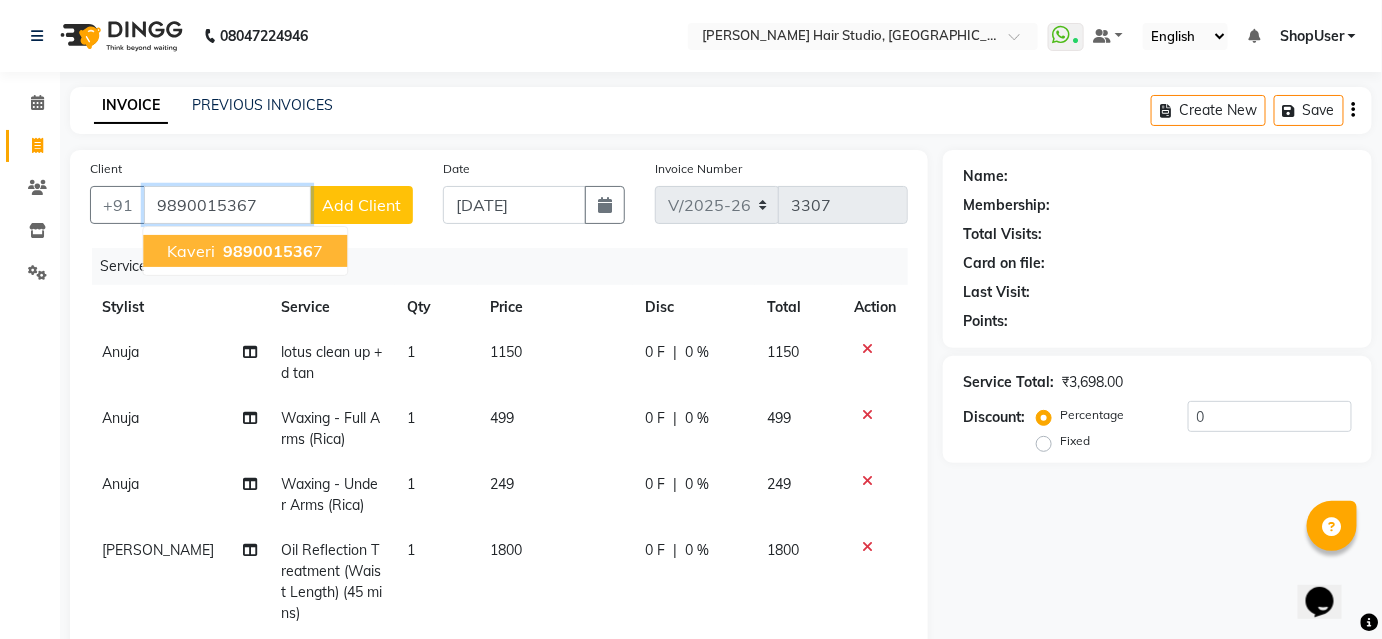 type on "9890015367" 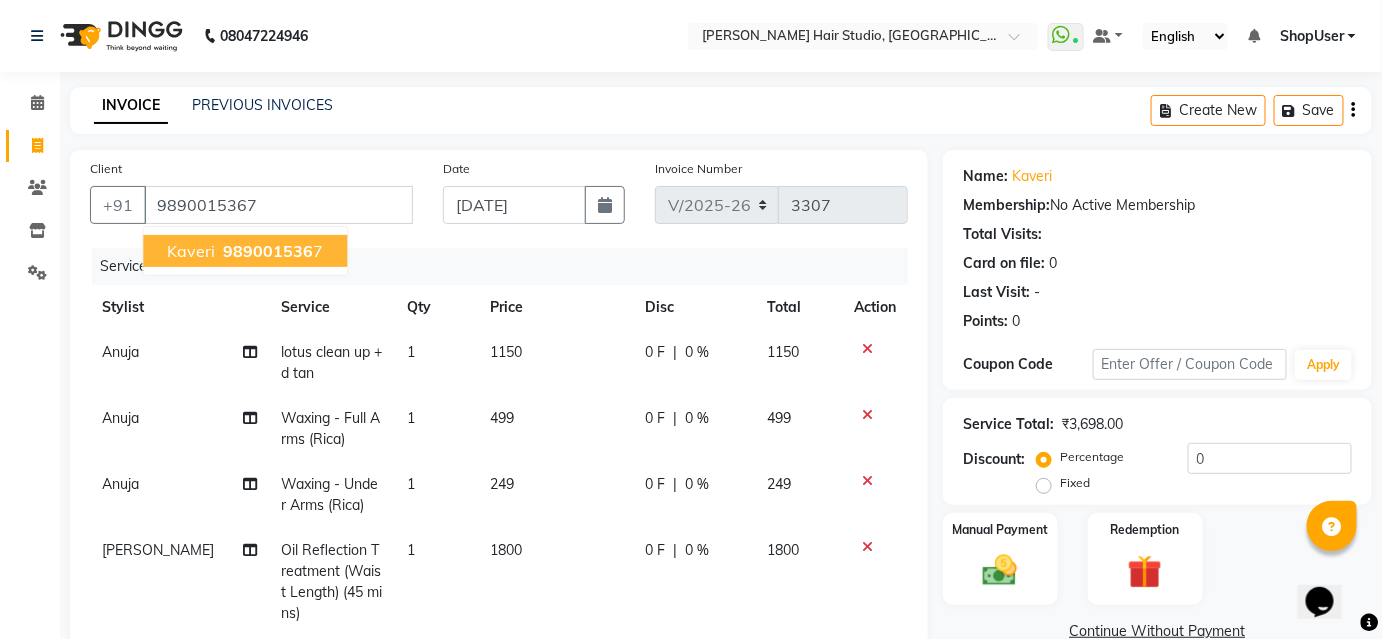 click on "989001536" at bounding box center [268, 251] 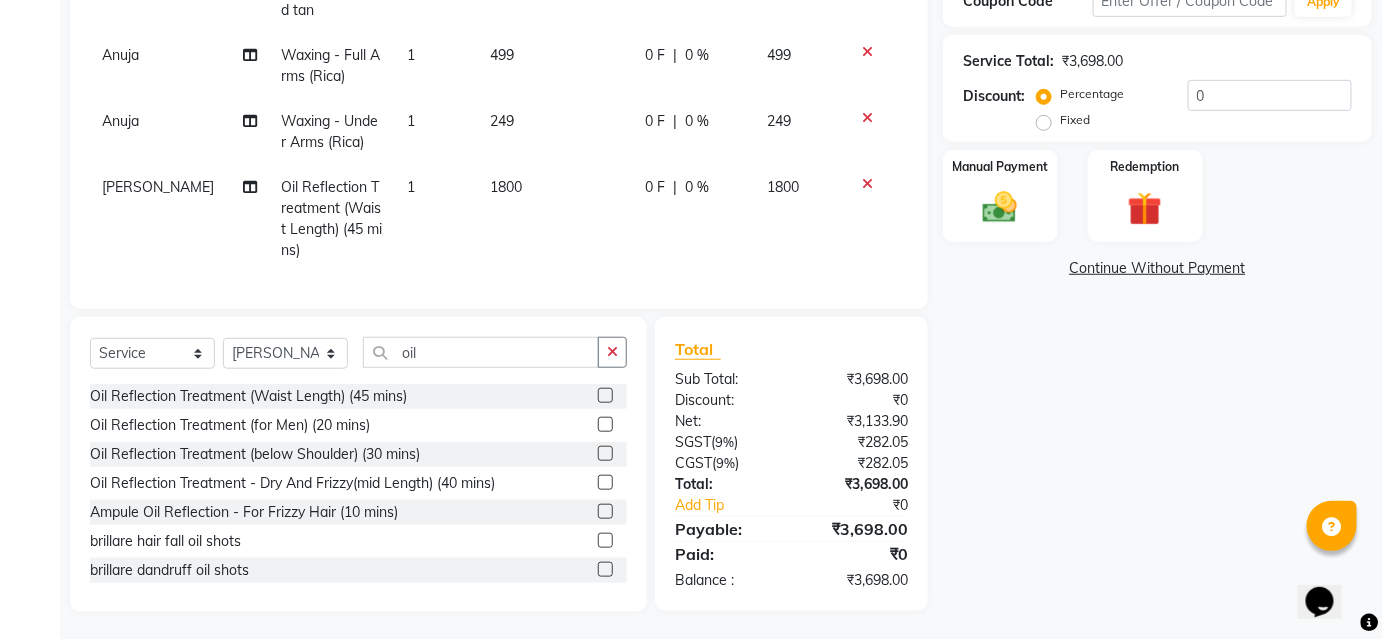 scroll, scrollTop: 181, scrollLeft: 0, axis: vertical 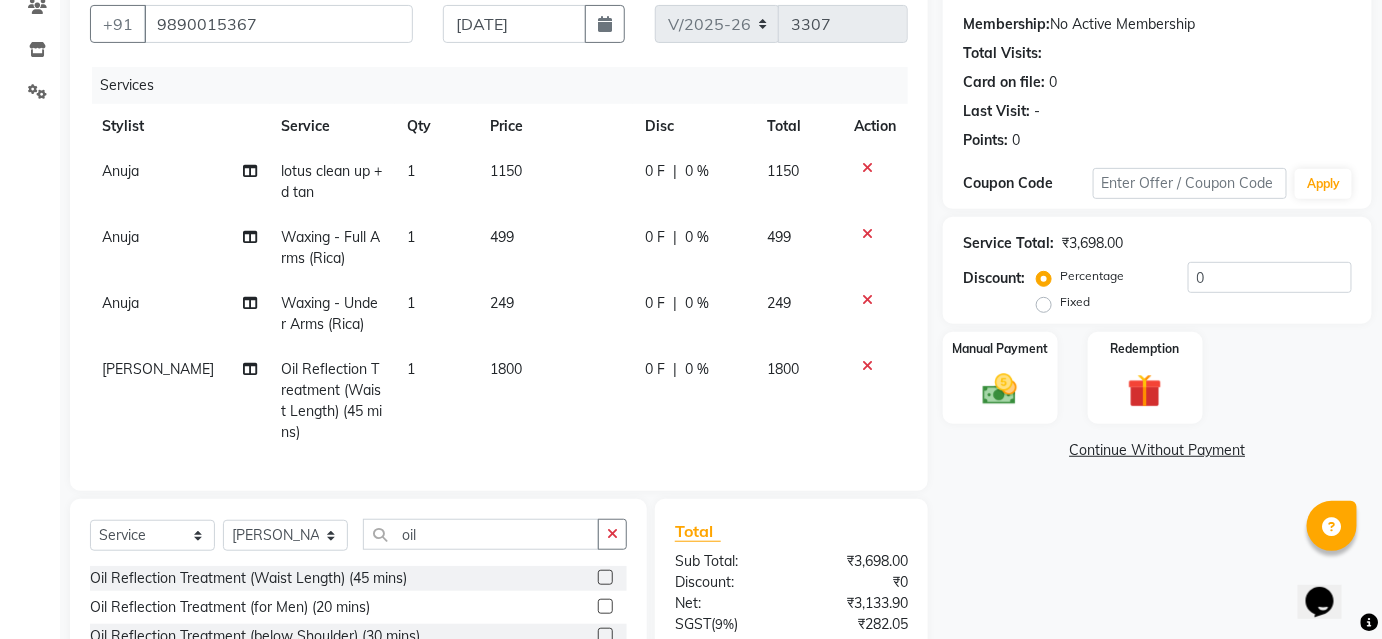 click on "0 %" 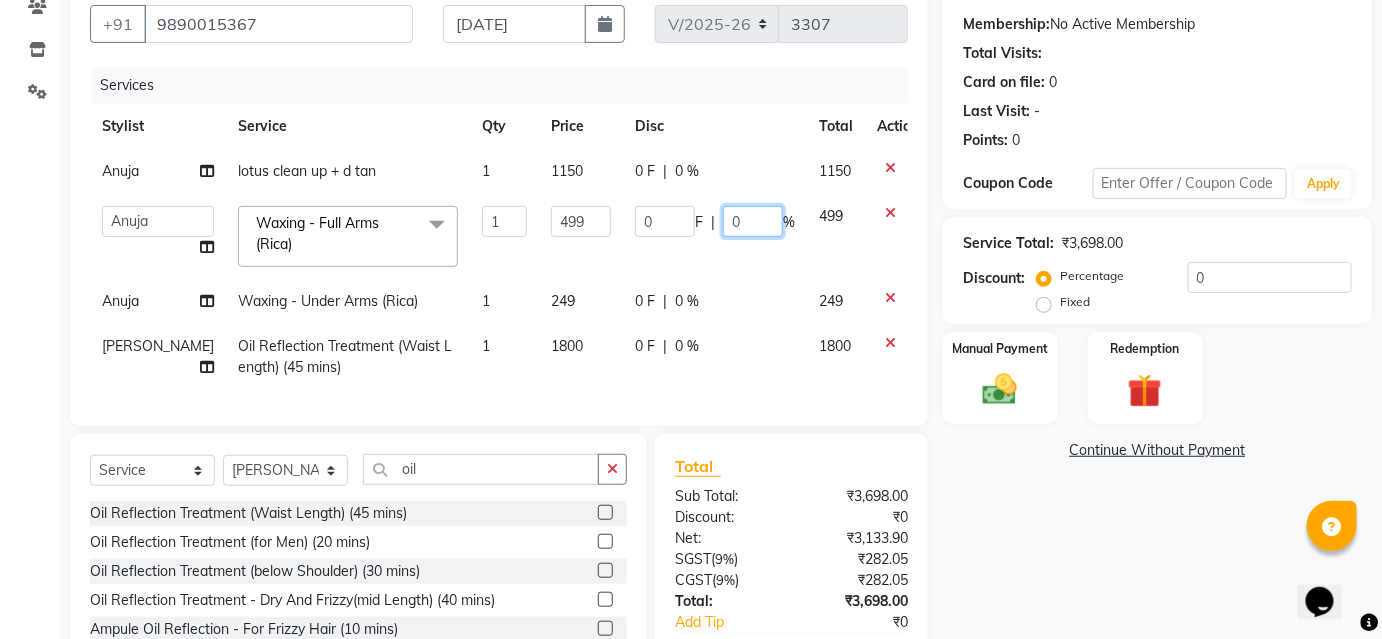 click on "0" 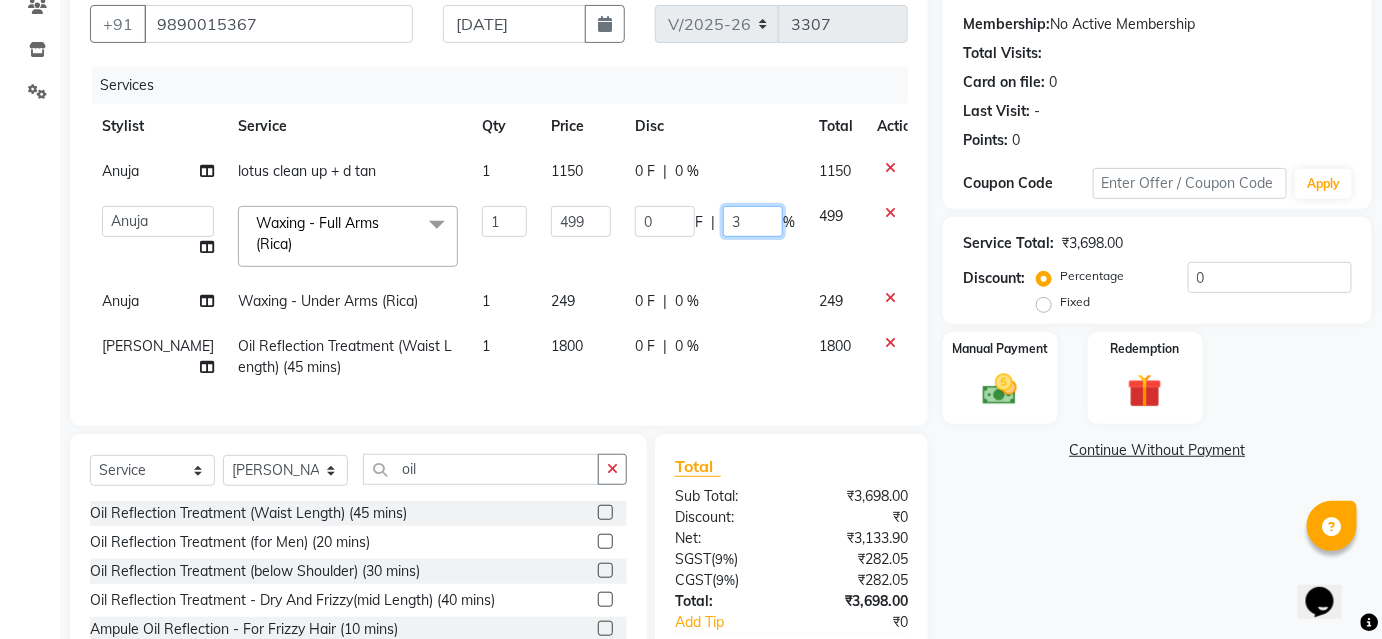 type on "30" 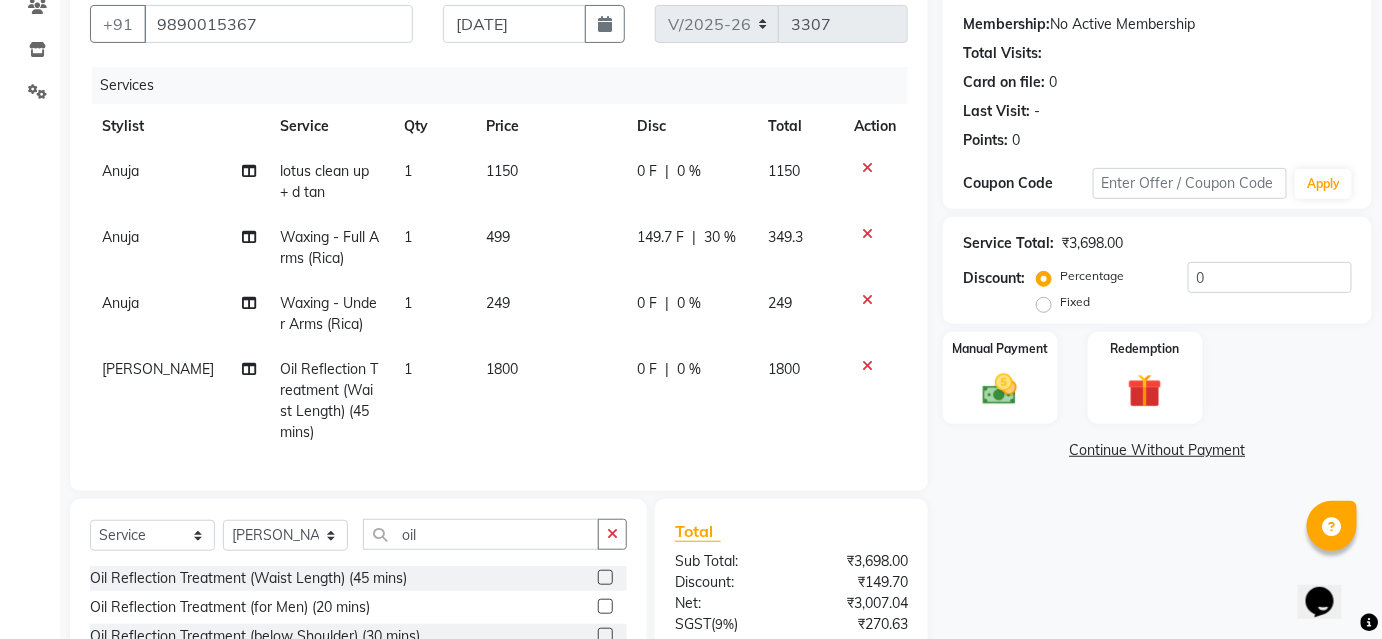 click on "Anuja Waxing - Full Arms (Rica) 1 499 149.7 F | 30 % 349.3" 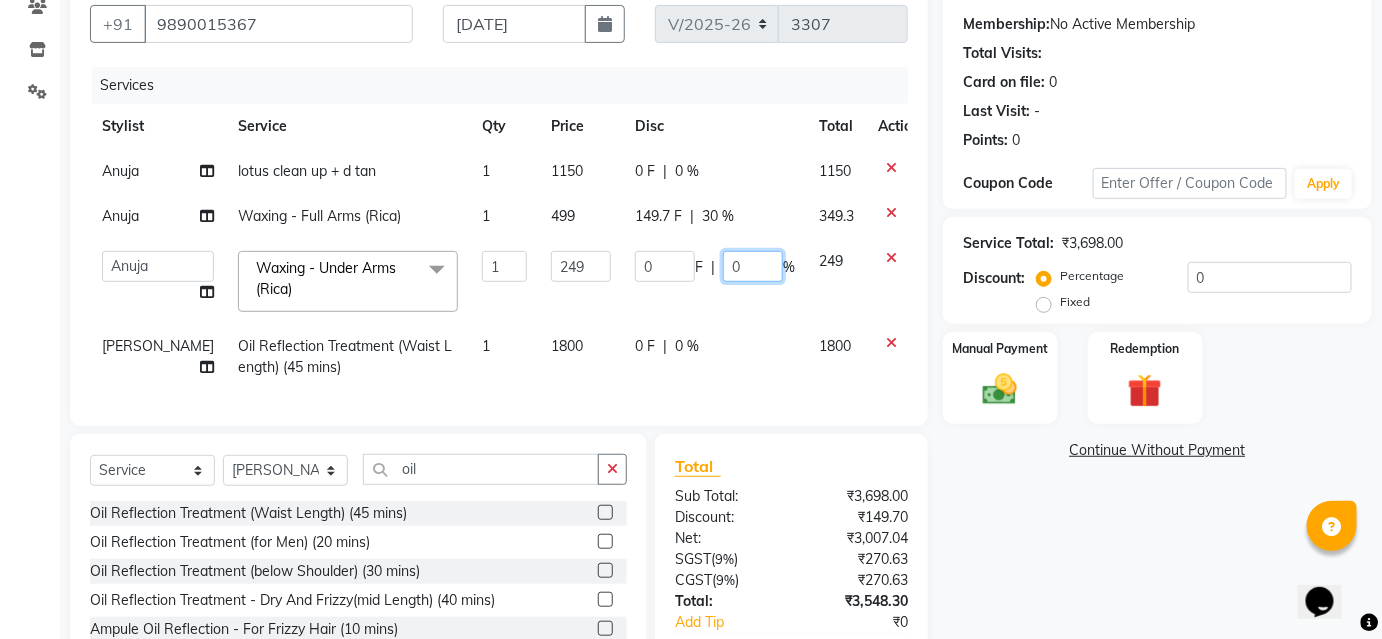 click on "0" 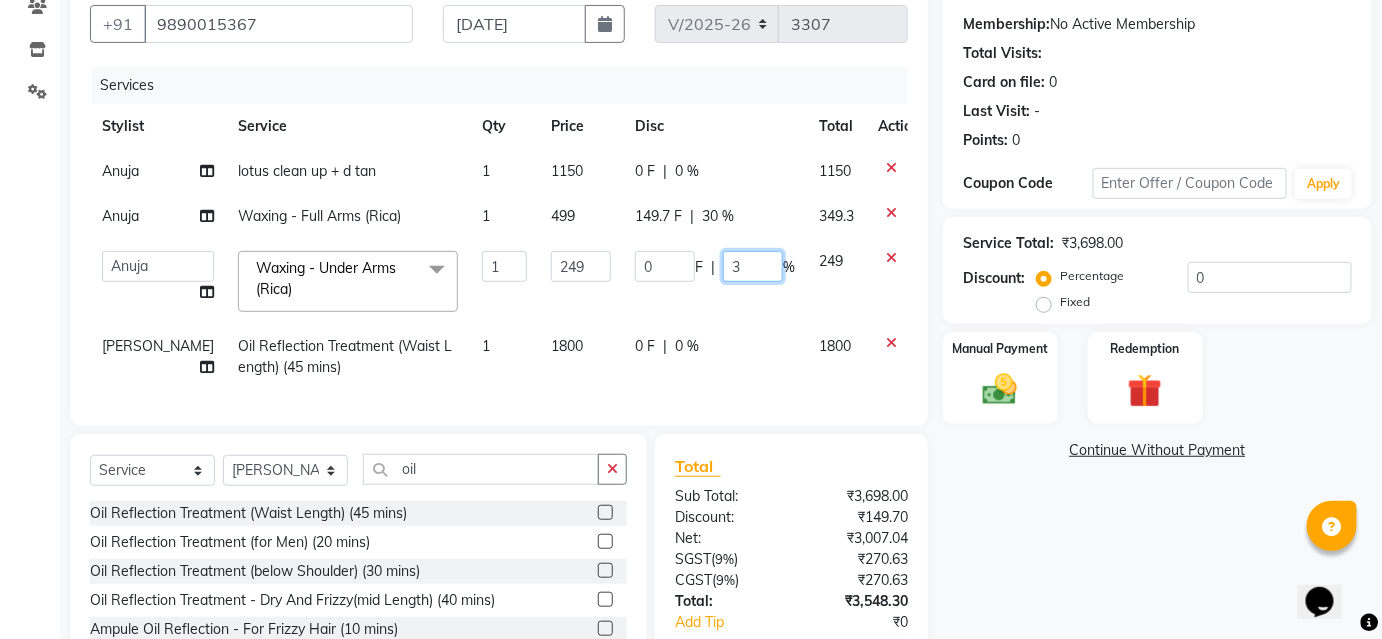 type on "30" 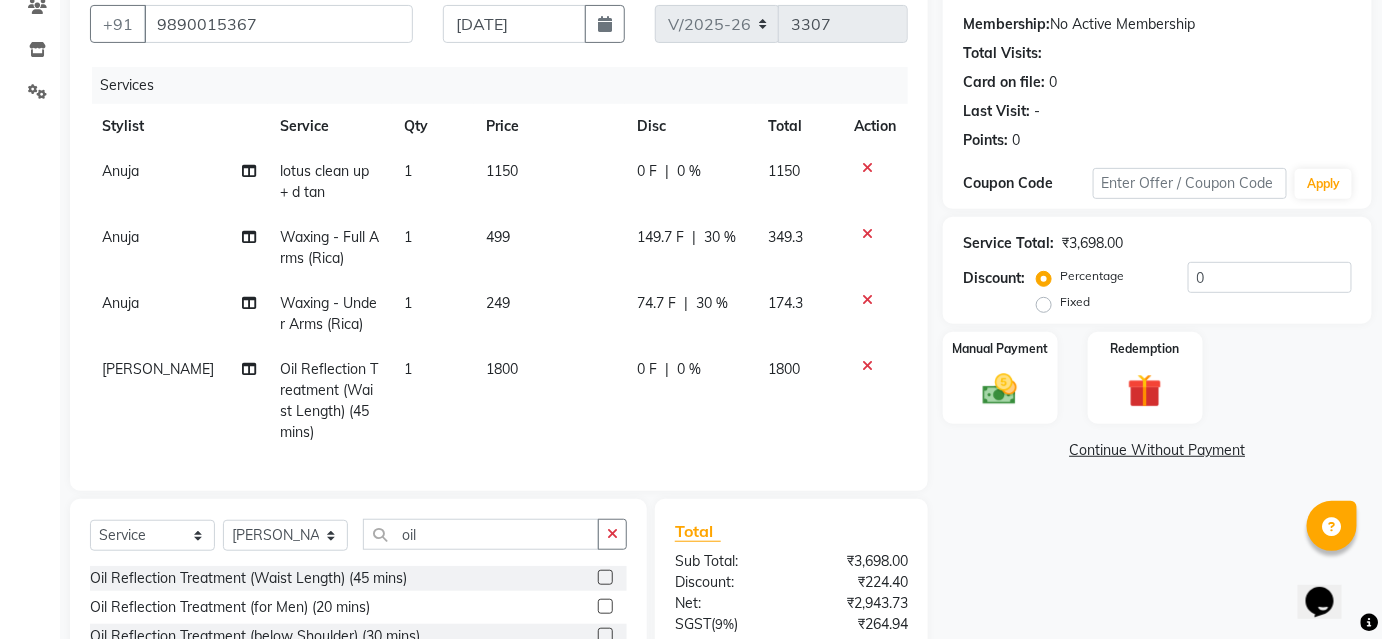 click on "74.7 F | 30 %" 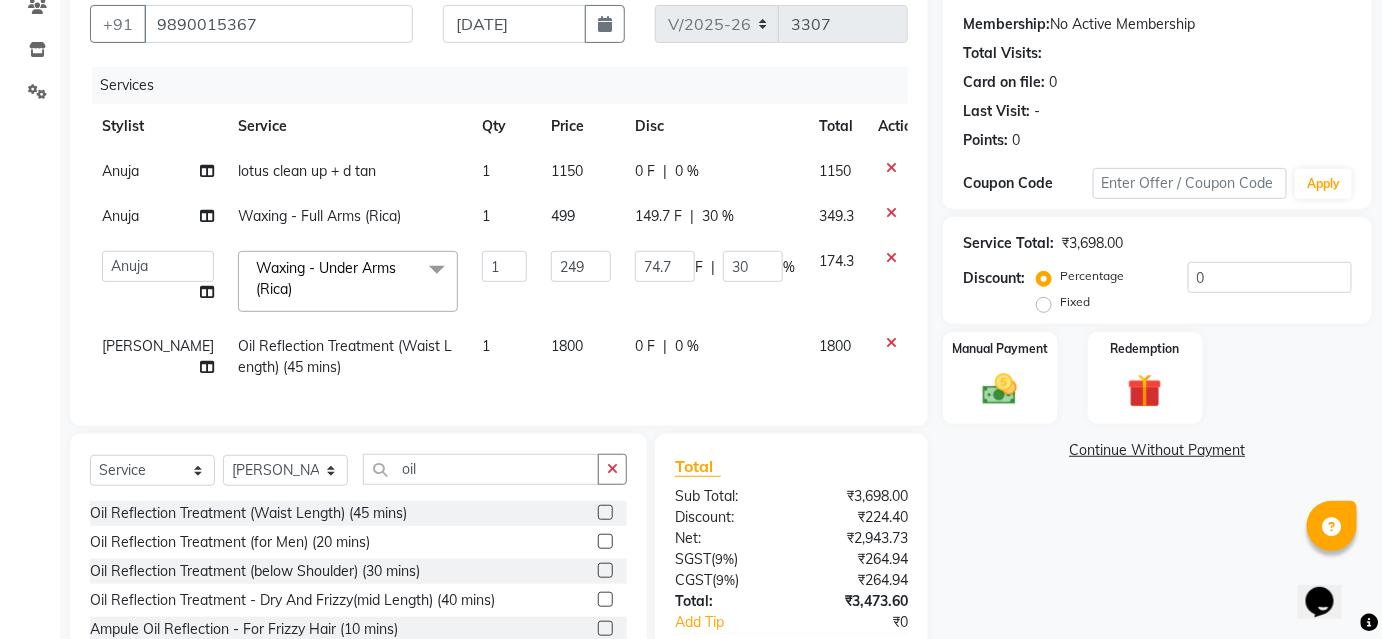 scroll, scrollTop: 313, scrollLeft: 0, axis: vertical 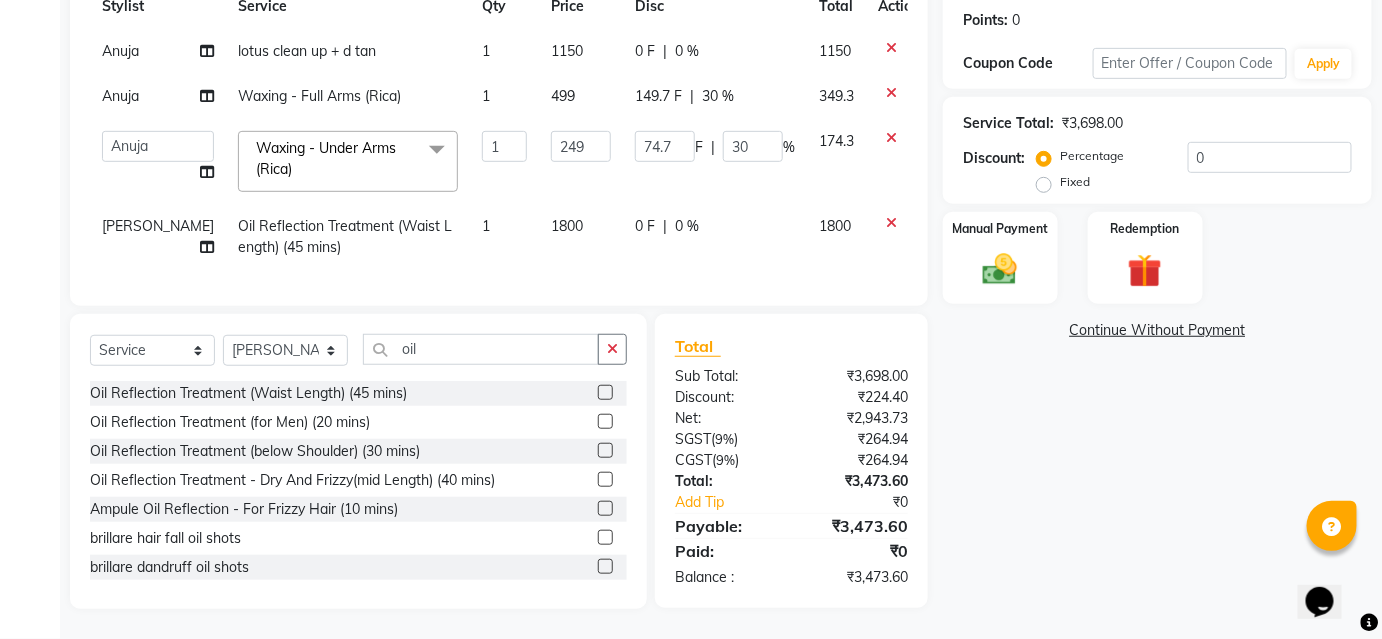 click on "0 F | 0 %" 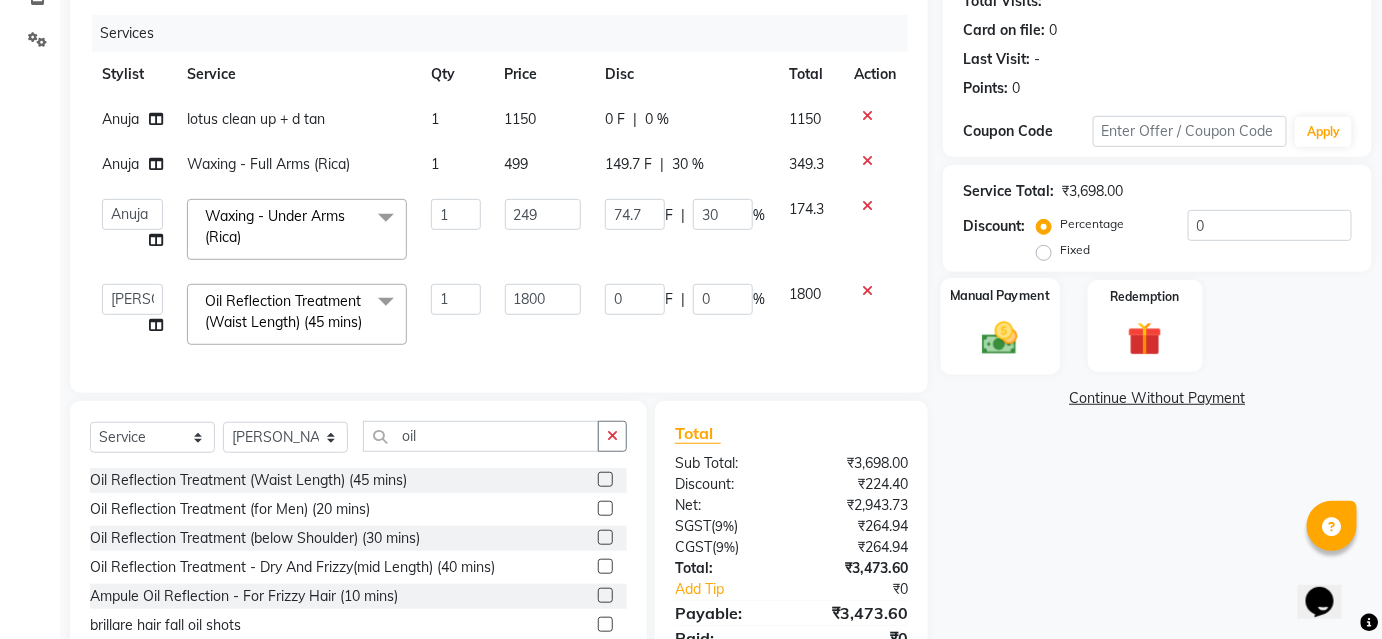 scroll, scrollTop: 170, scrollLeft: 0, axis: vertical 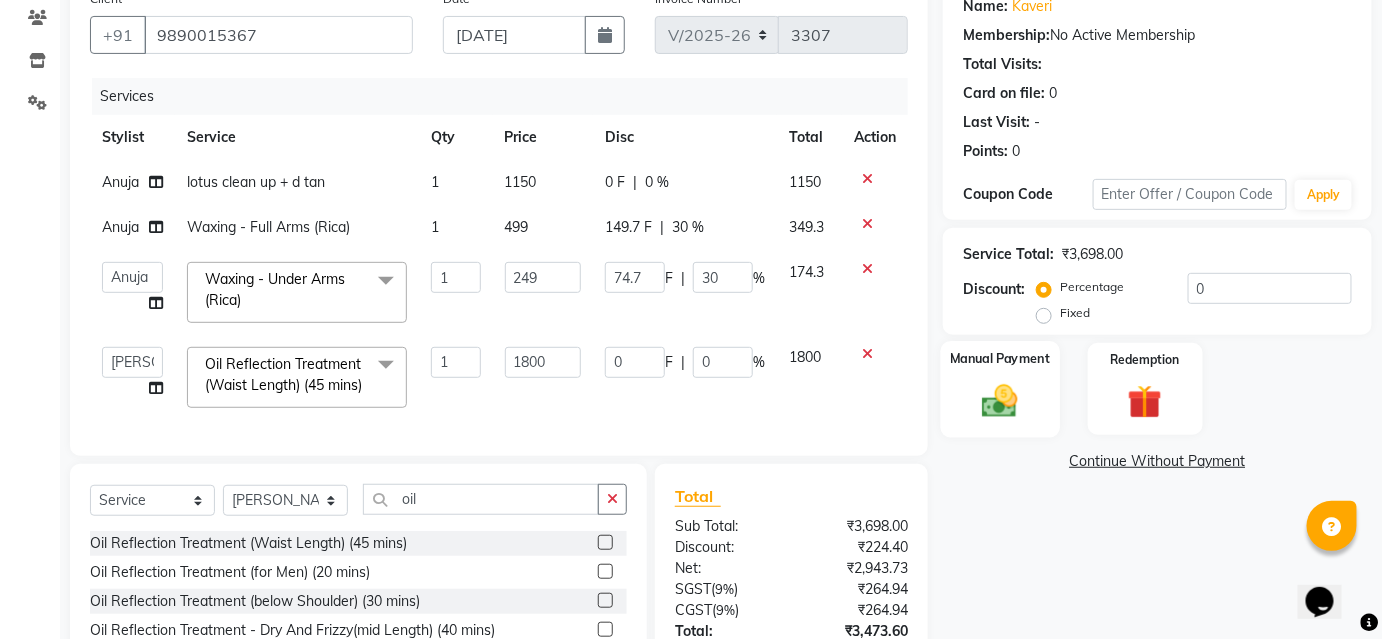 click 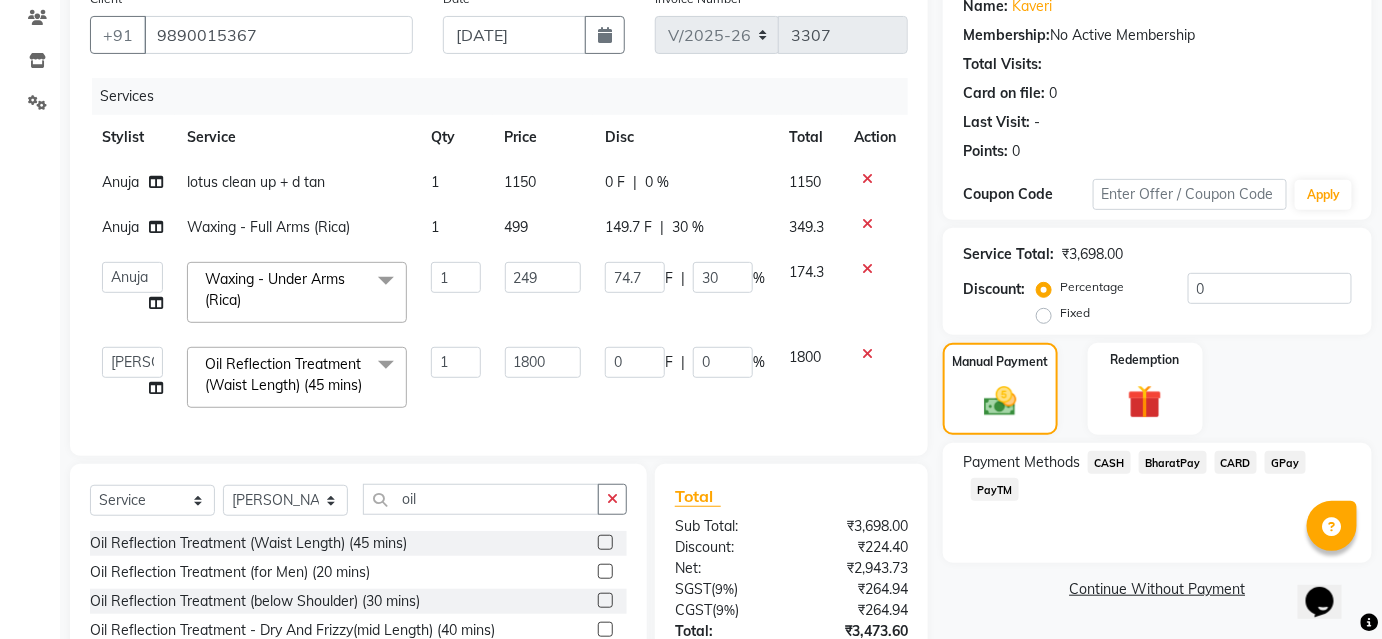 click on "BharatPay" 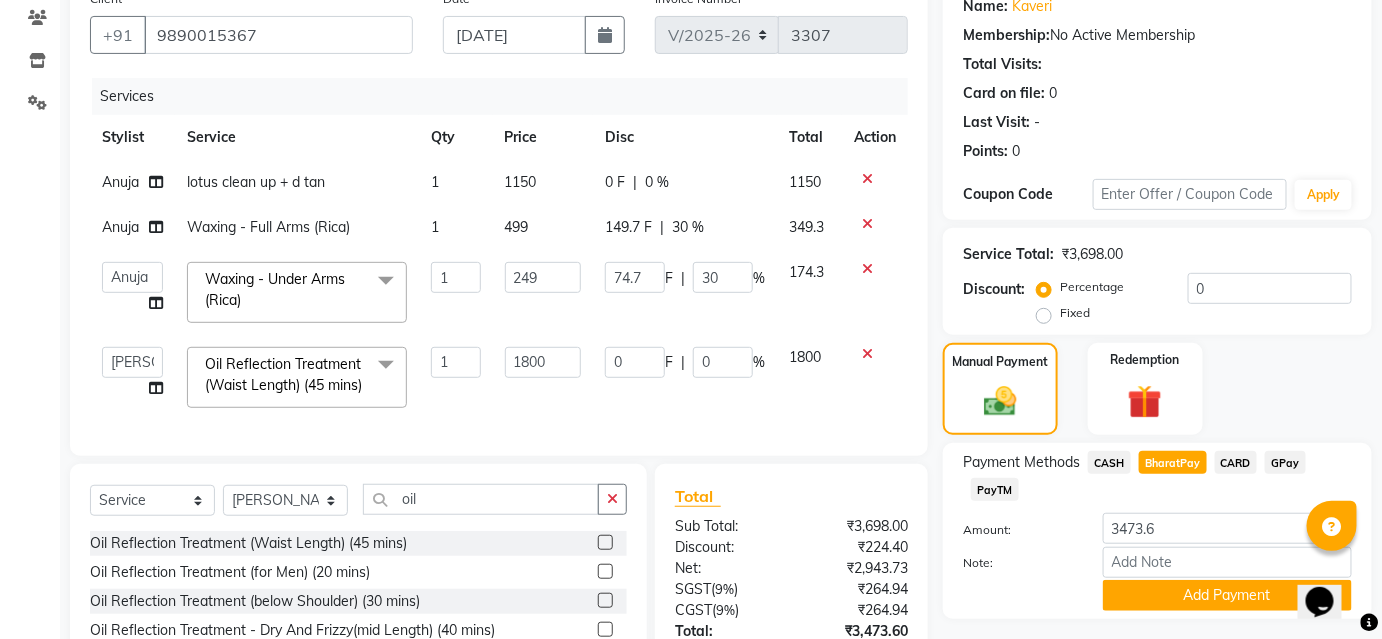 scroll, scrollTop: 352, scrollLeft: 0, axis: vertical 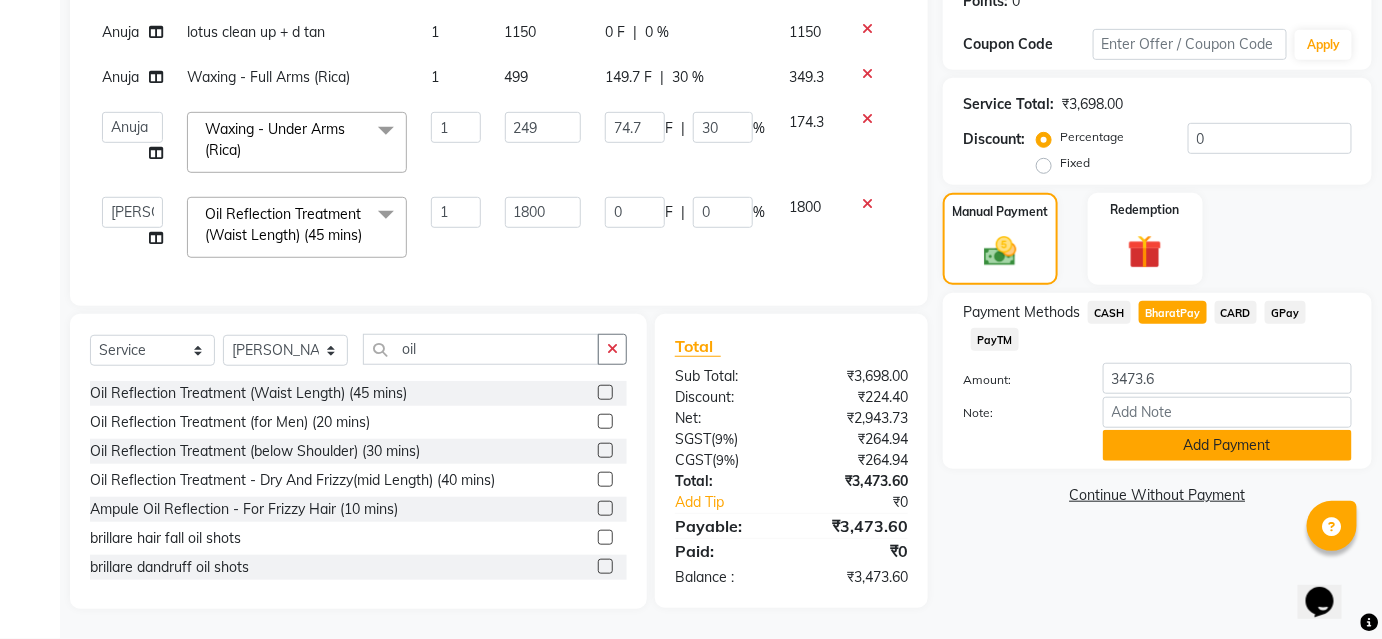click on "Add Payment" 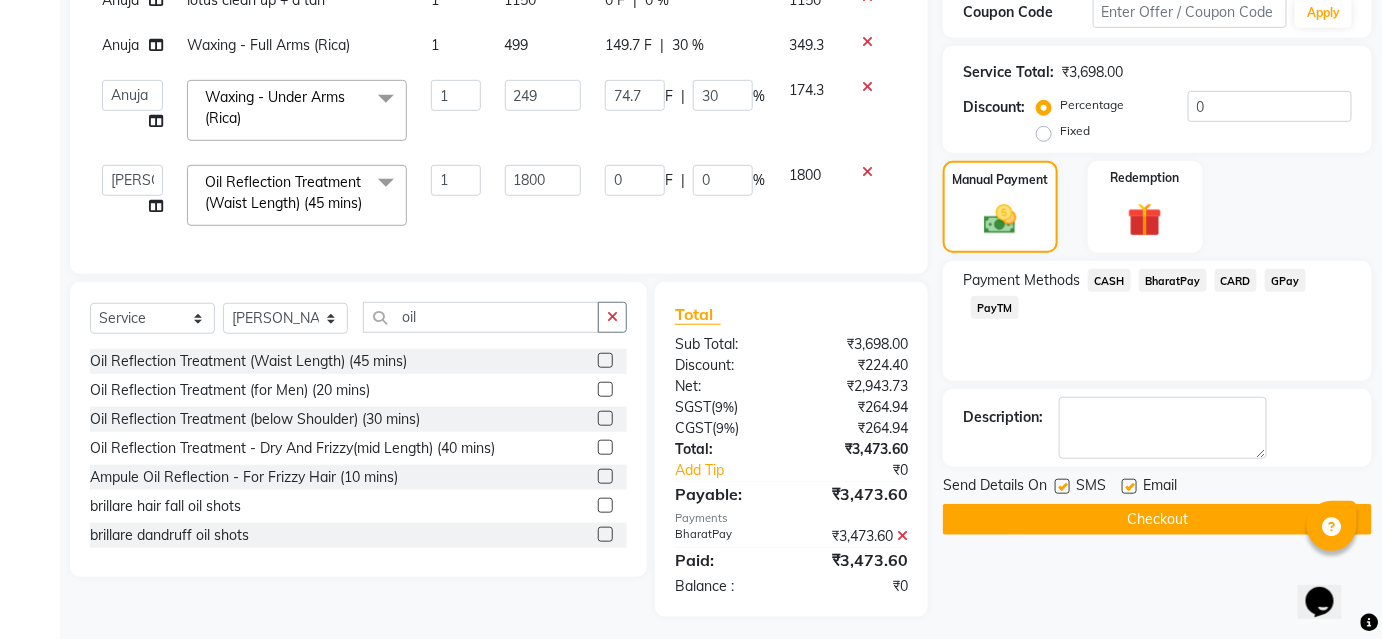 scroll, scrollTop: 393, scrollLeft: 0, axis: vertical 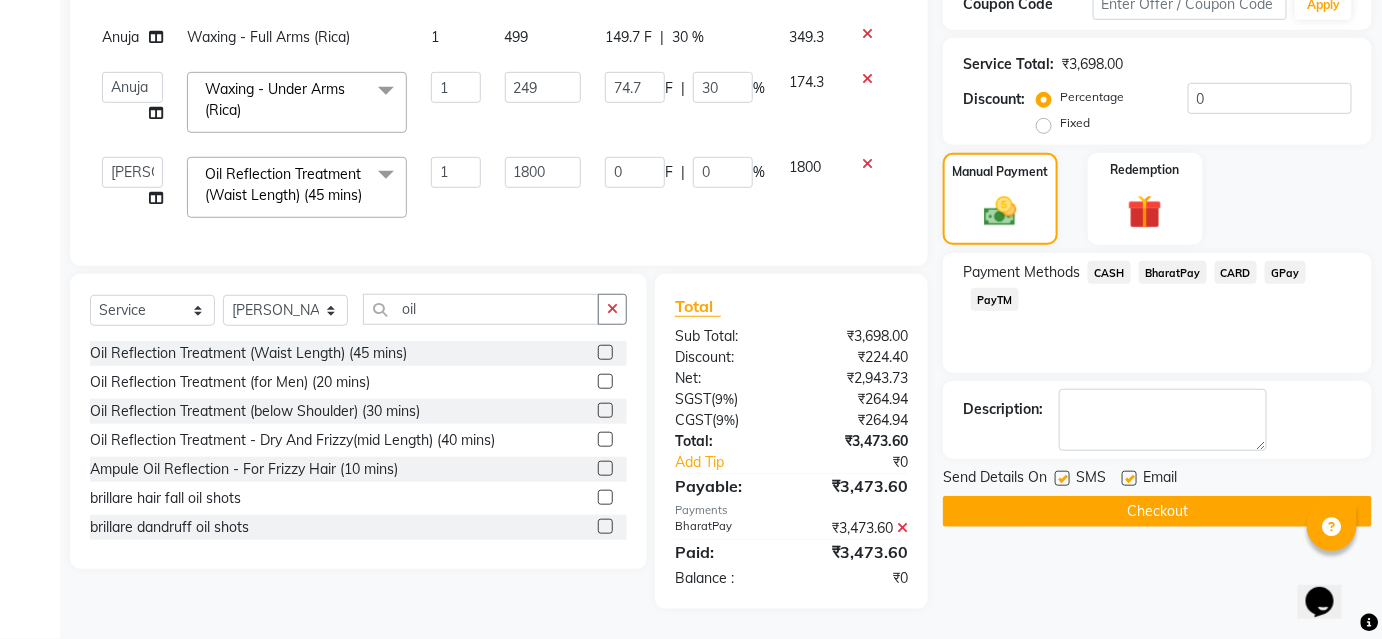 click on "Checkout" 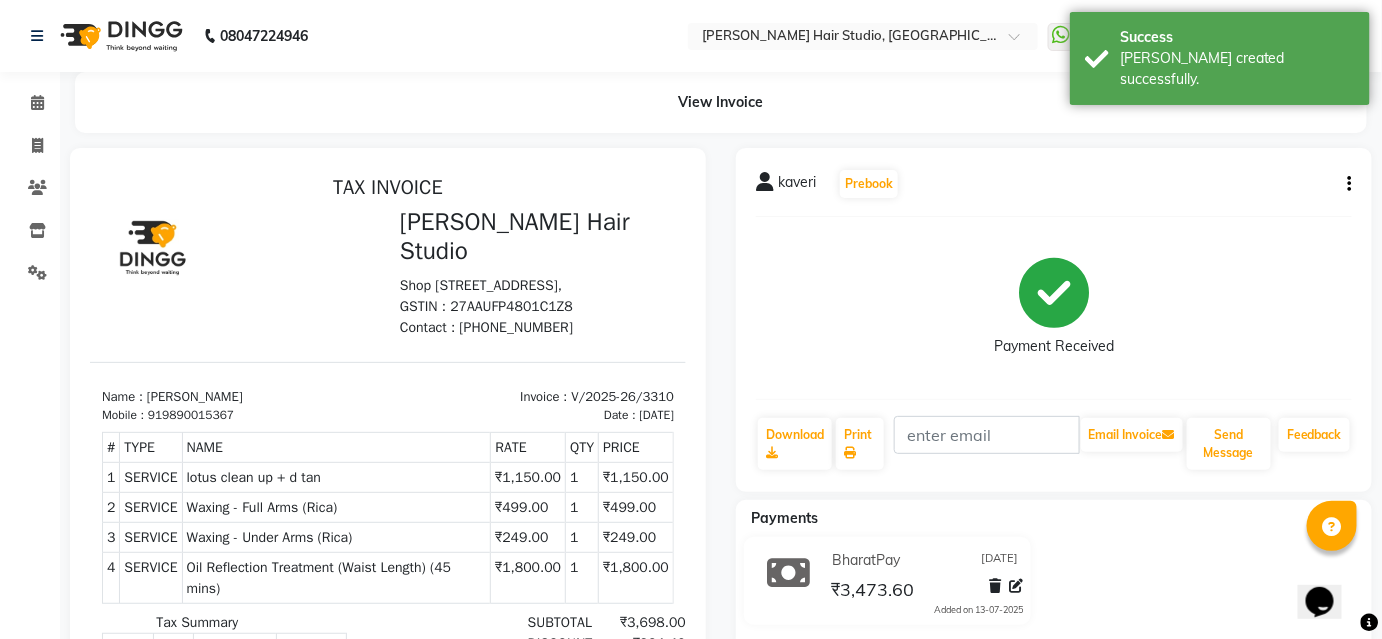 scroll, scrollTop: 0, scrollLeft: 0, axis: both 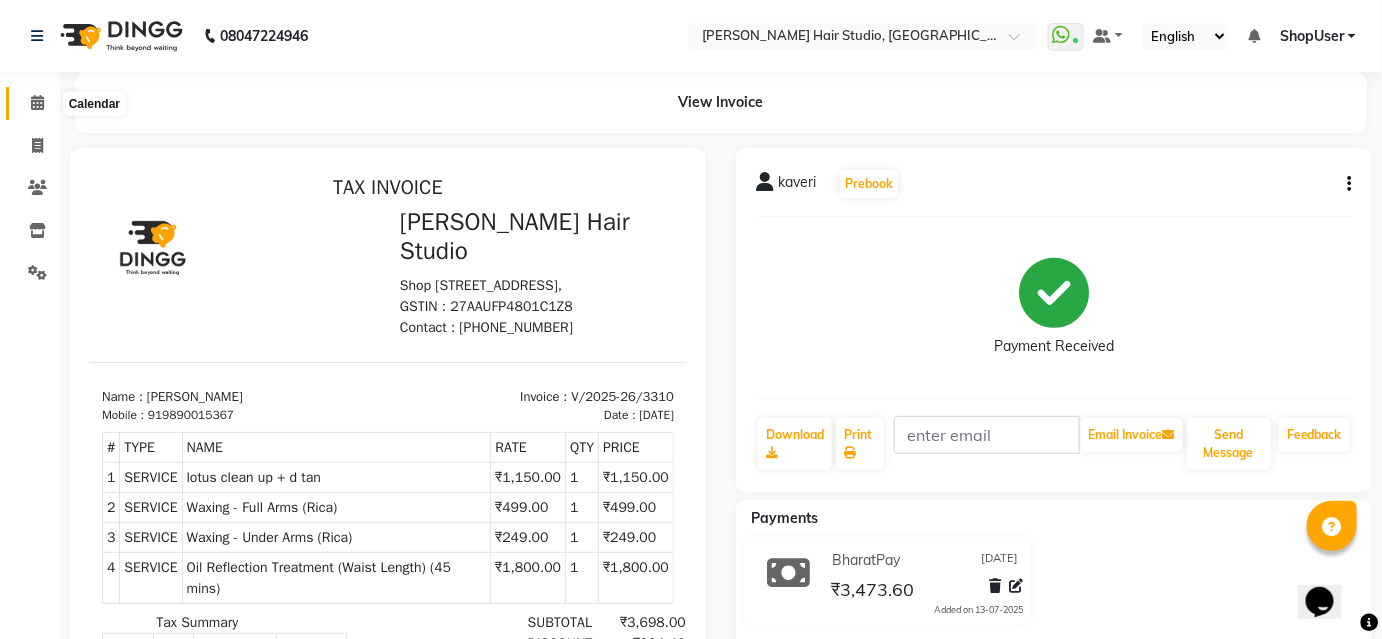 click 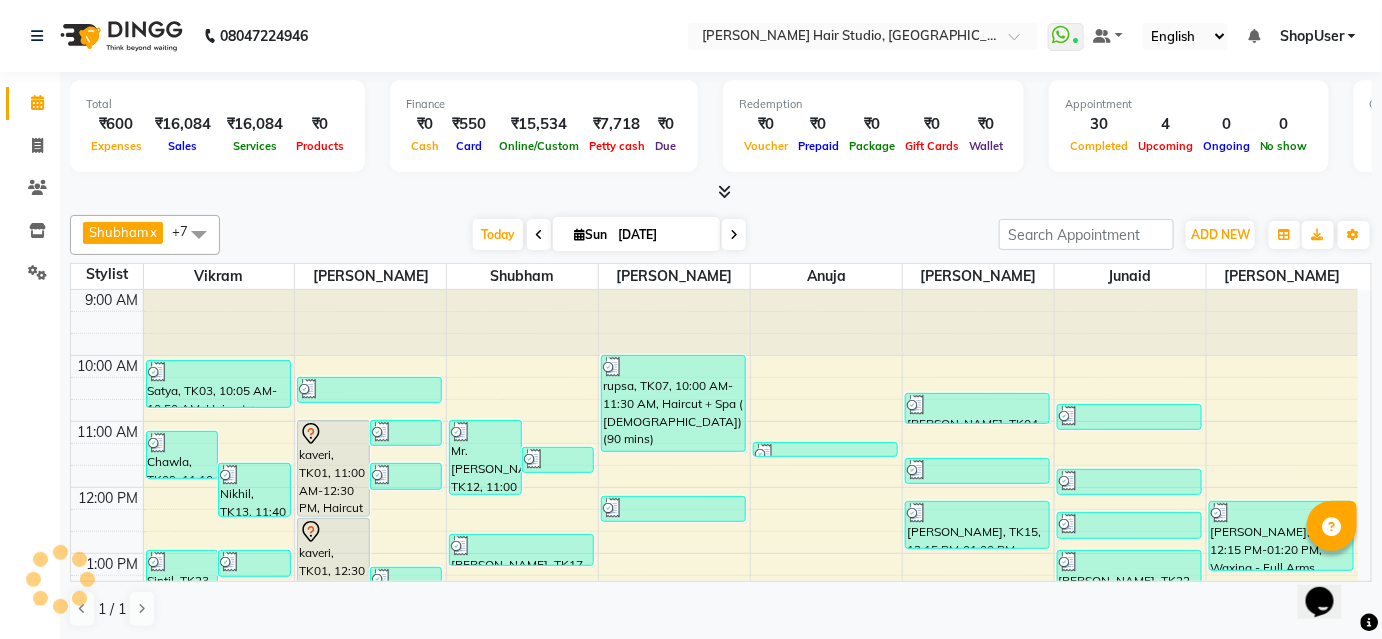 scroll, scrollTop: 0, scrollLeft: 0, axis: both 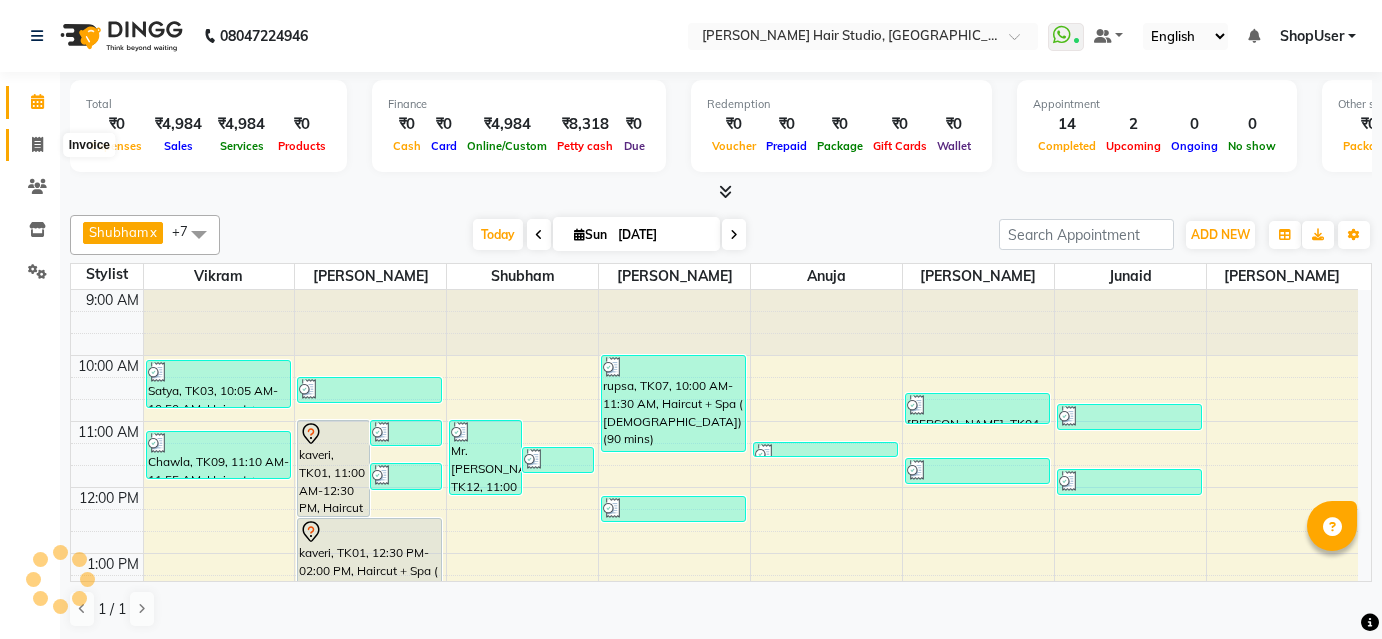 click 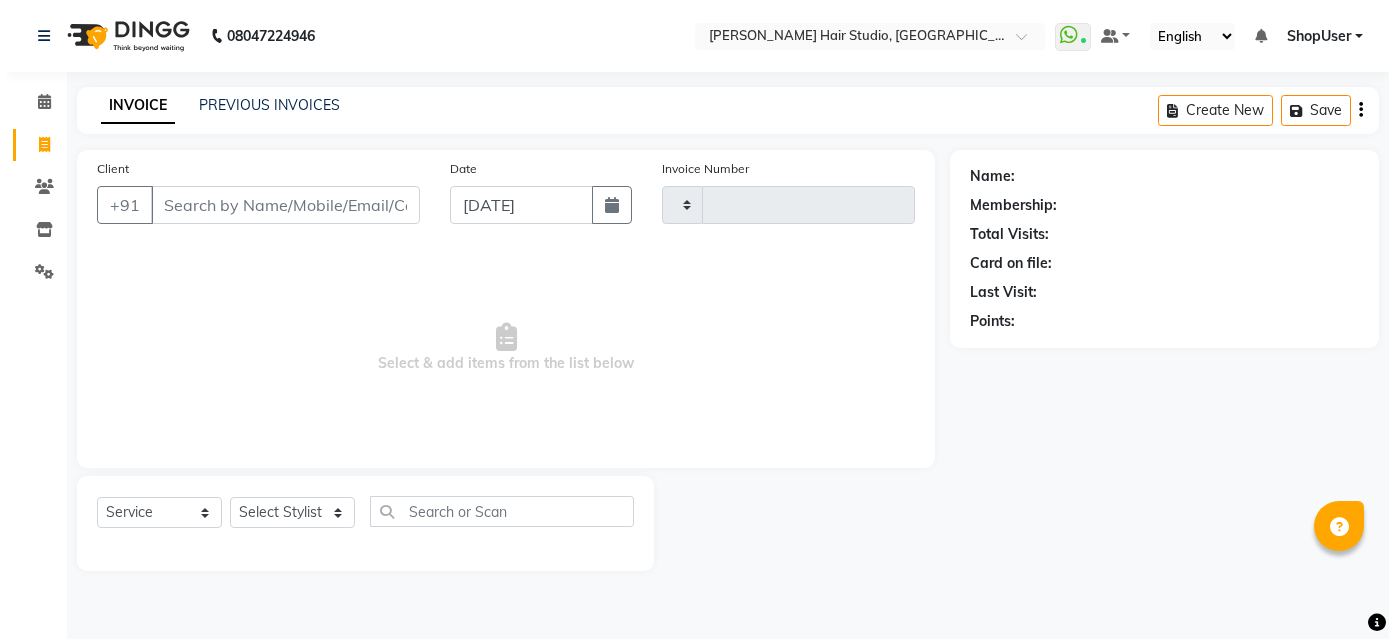 scroll, scrollTop: 0, scrollLeft: 0, axis: both 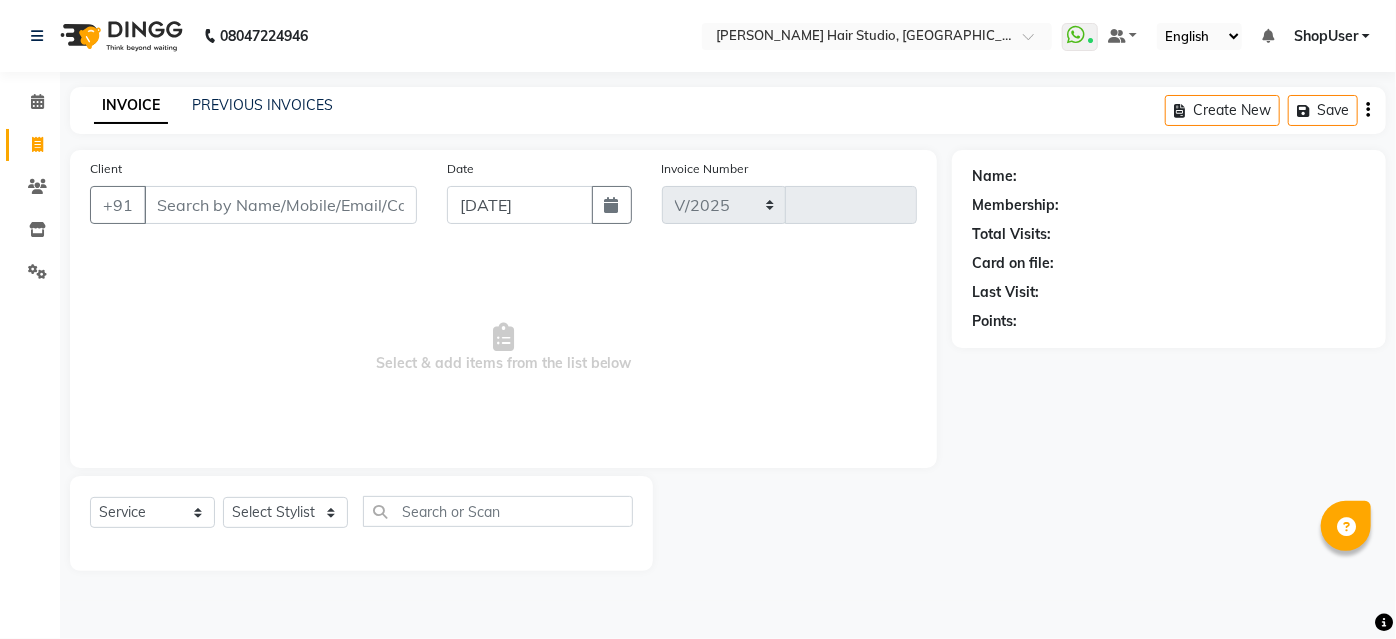 select on "627" 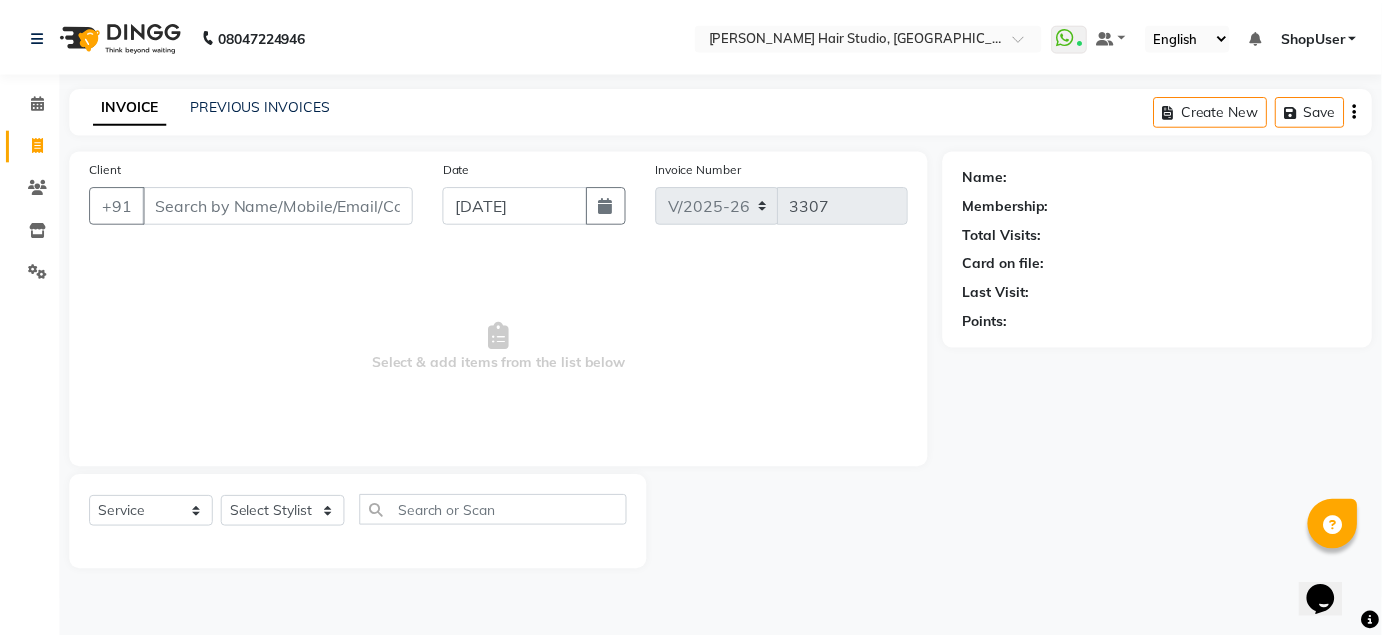 scroll, scrollTop: 0, scrollLeft: 0, axis: both 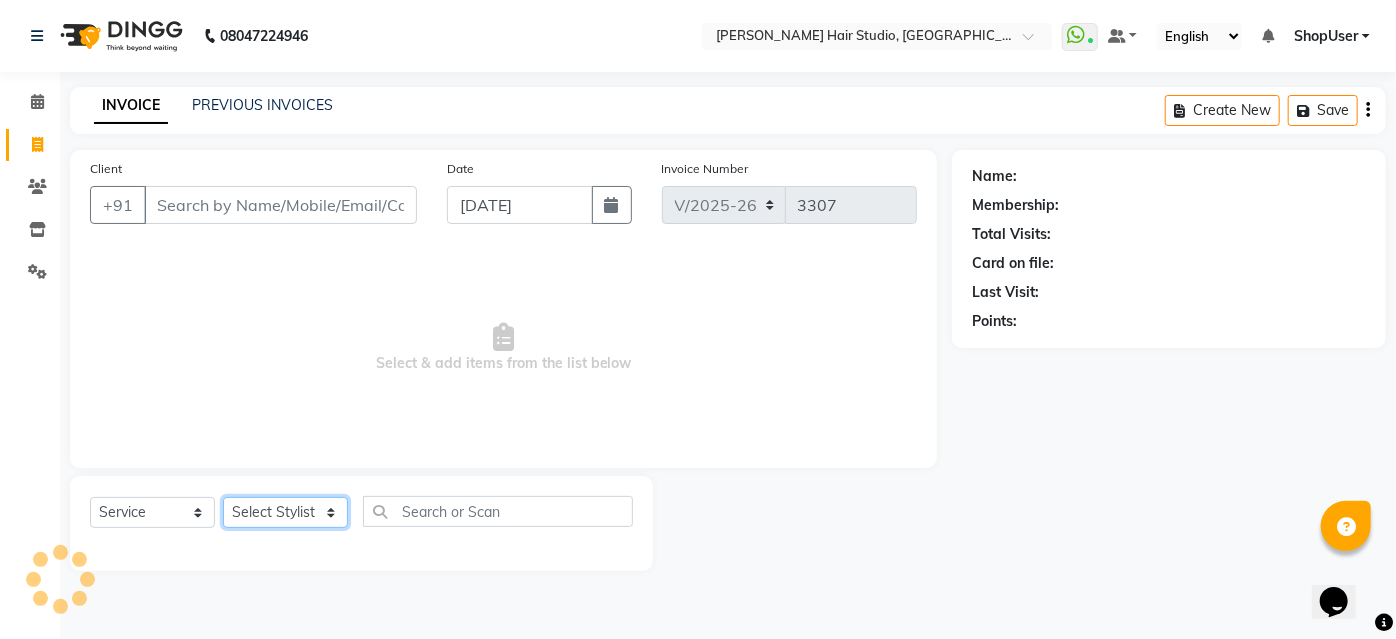 click on "Select Stylist" 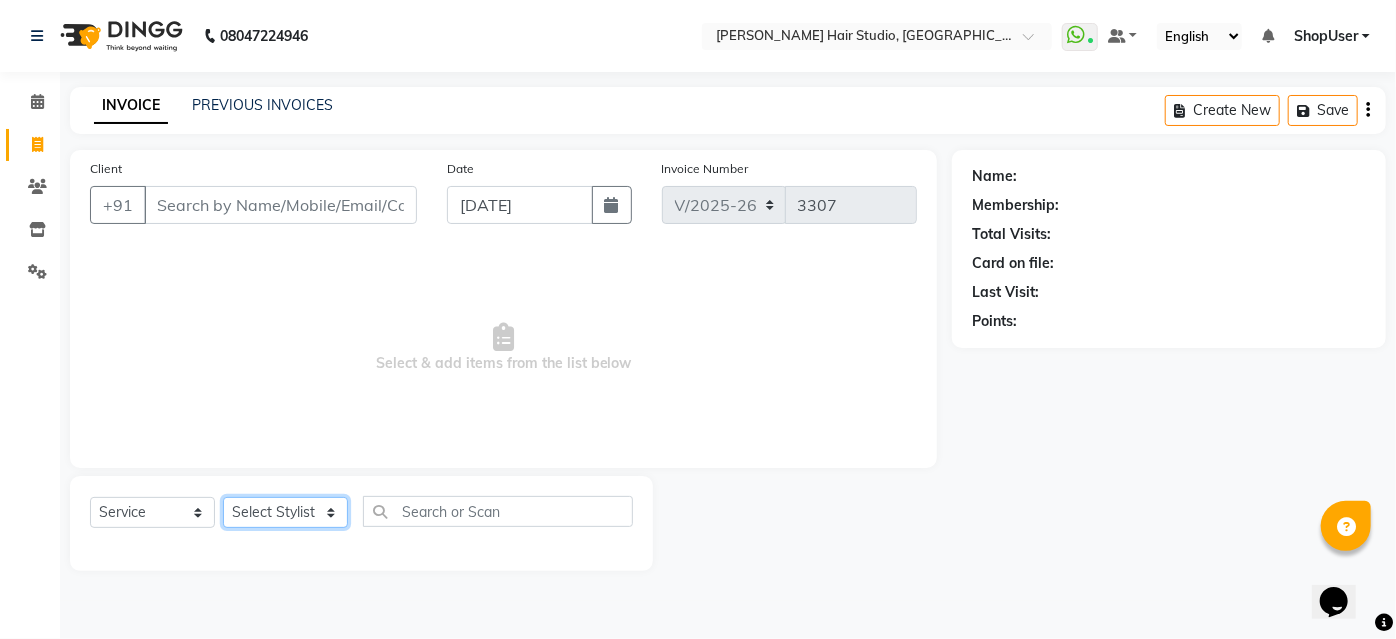 select on "80555" 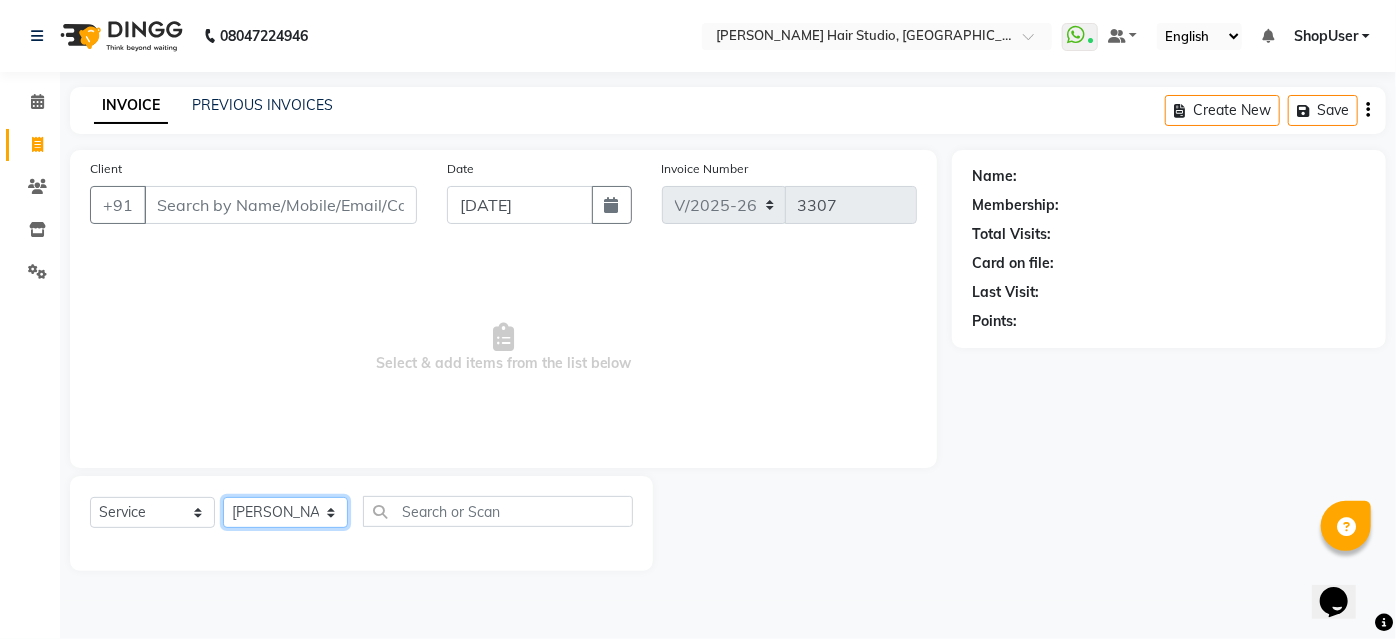 click on "Select Stylist [PERSON_NAME] [PERSON_NAME] Avinash [PERSON_NAME] Pawan [PERSON_NAME] ShopUser [PERSON_NAME] Shweta [PERSON_NAME]" 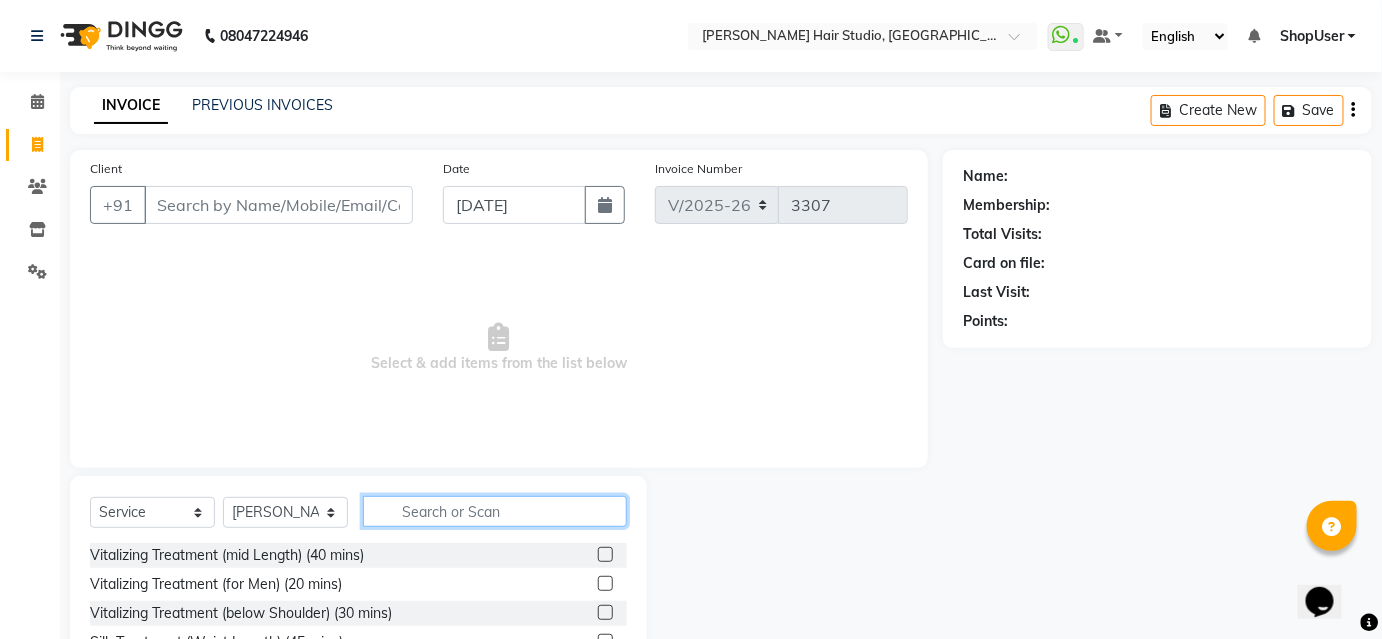 click 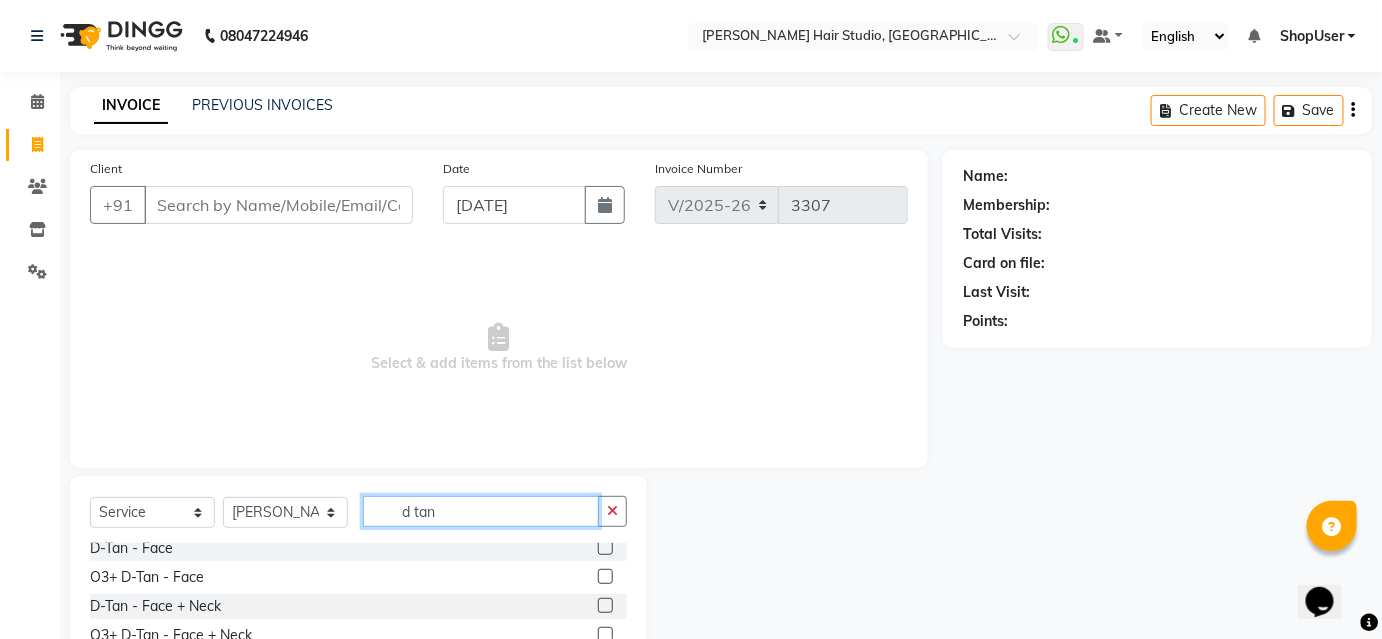 scroll, scrollTop: 264, scrollLeft: 0, axis: vertical 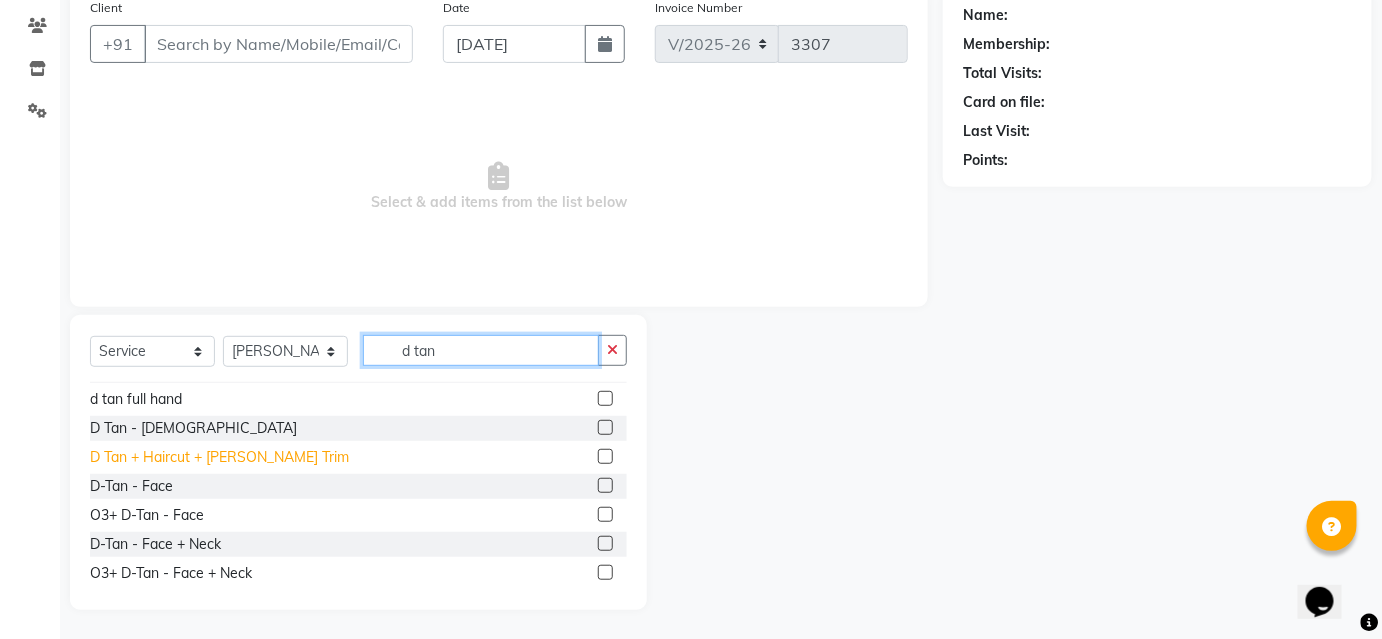 type on "d tan" 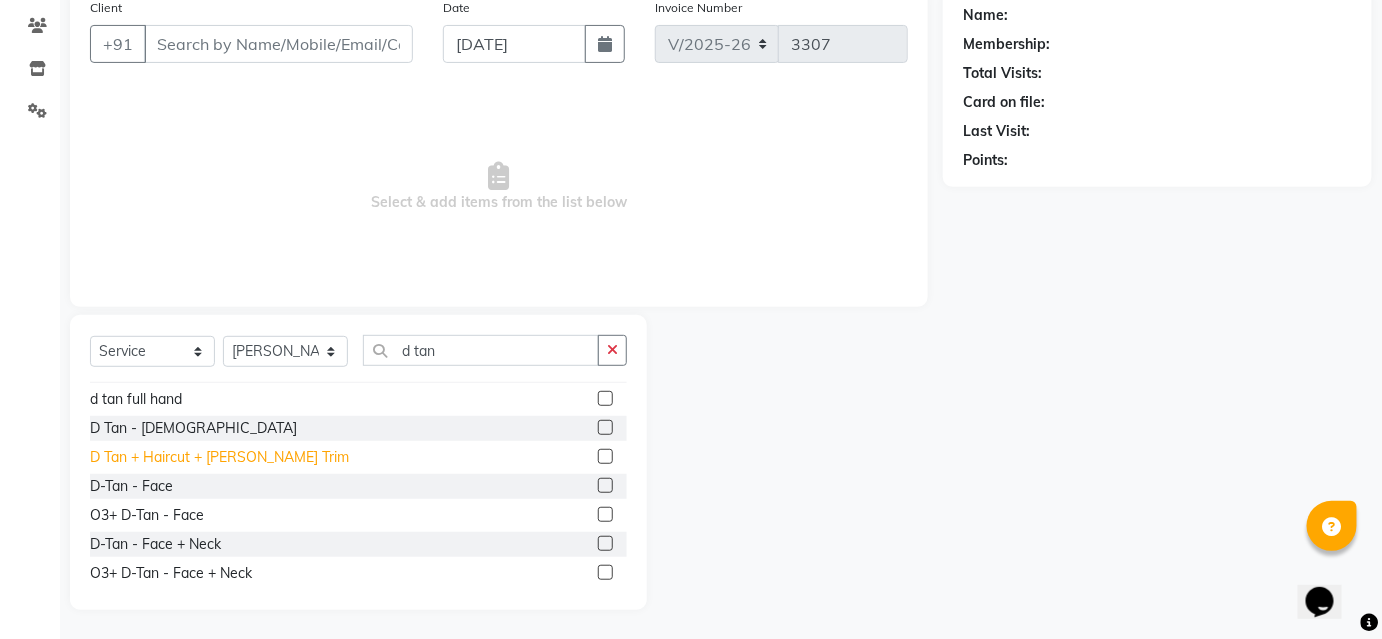 click on "D Tan + Haircut + [PERSON_NAME] Trim" 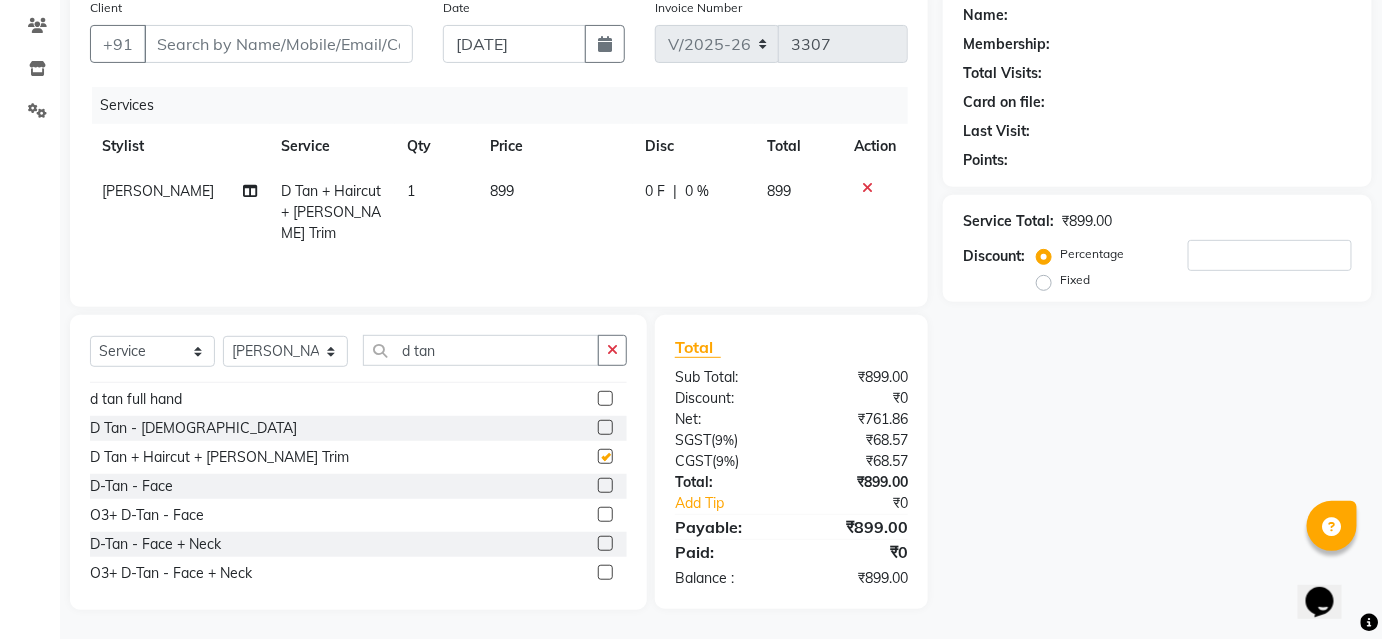 checkbox on "false" 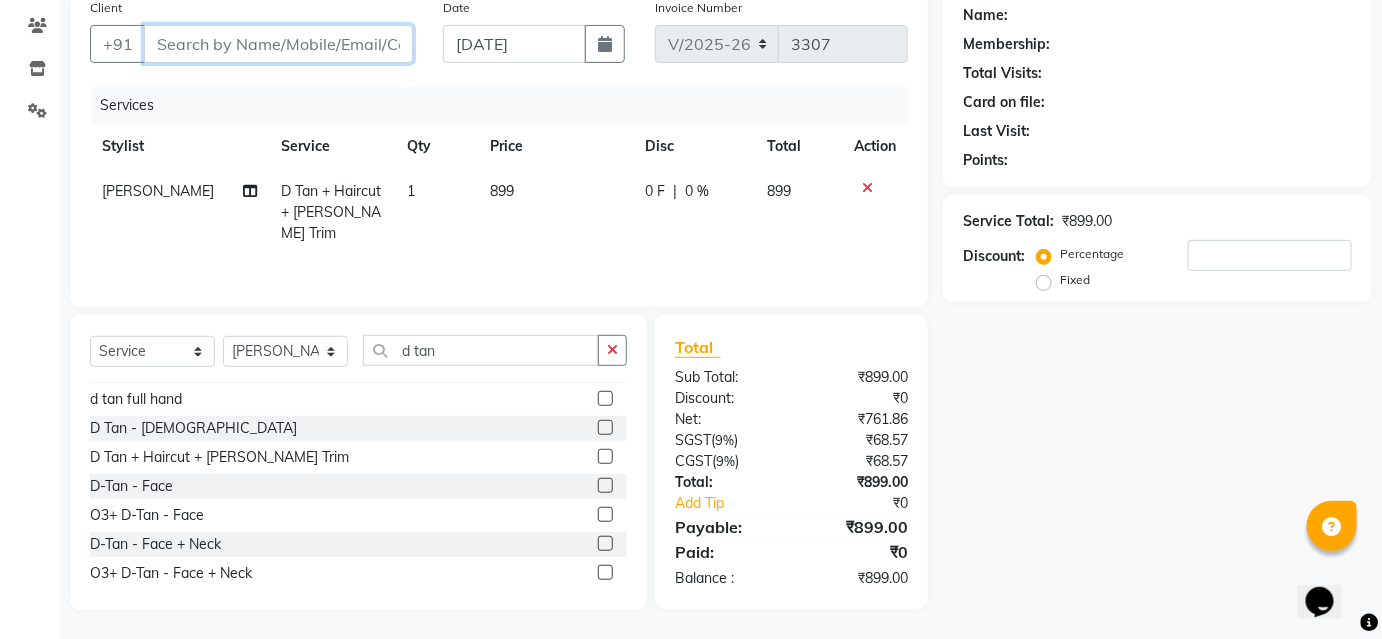click on "Client" at bounding box center [278, 44] 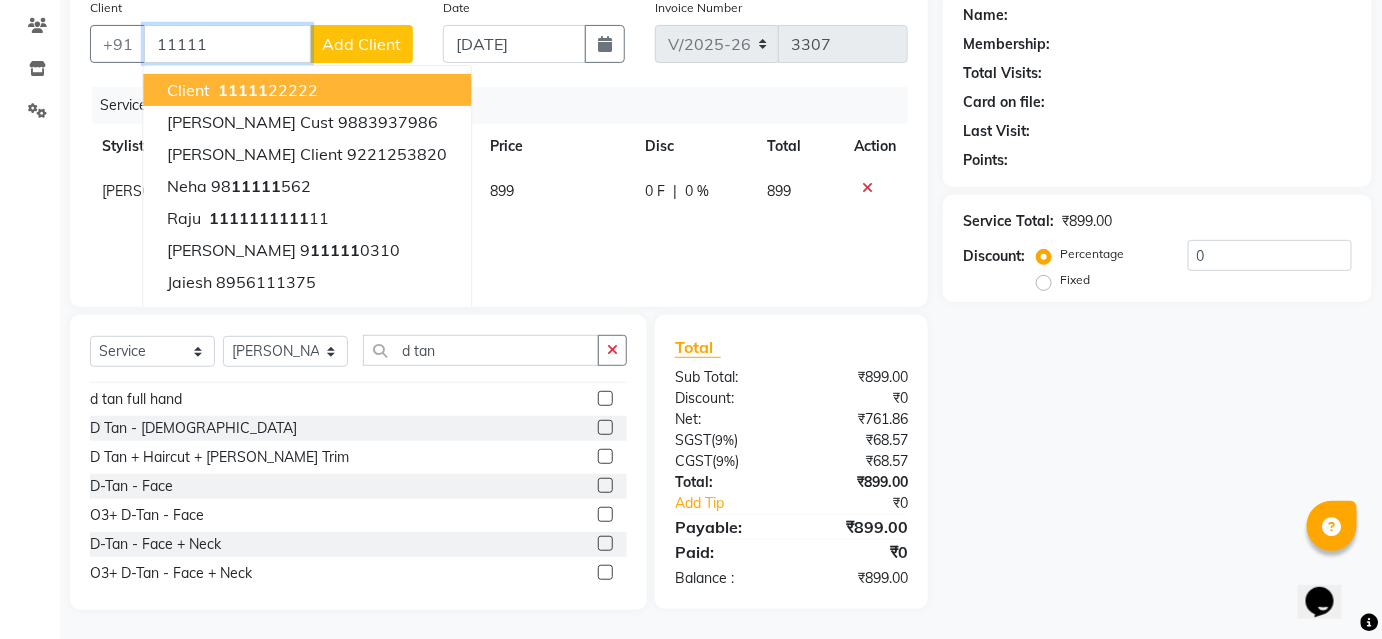 click on "11111 22222" at bounding box center [266, 90] 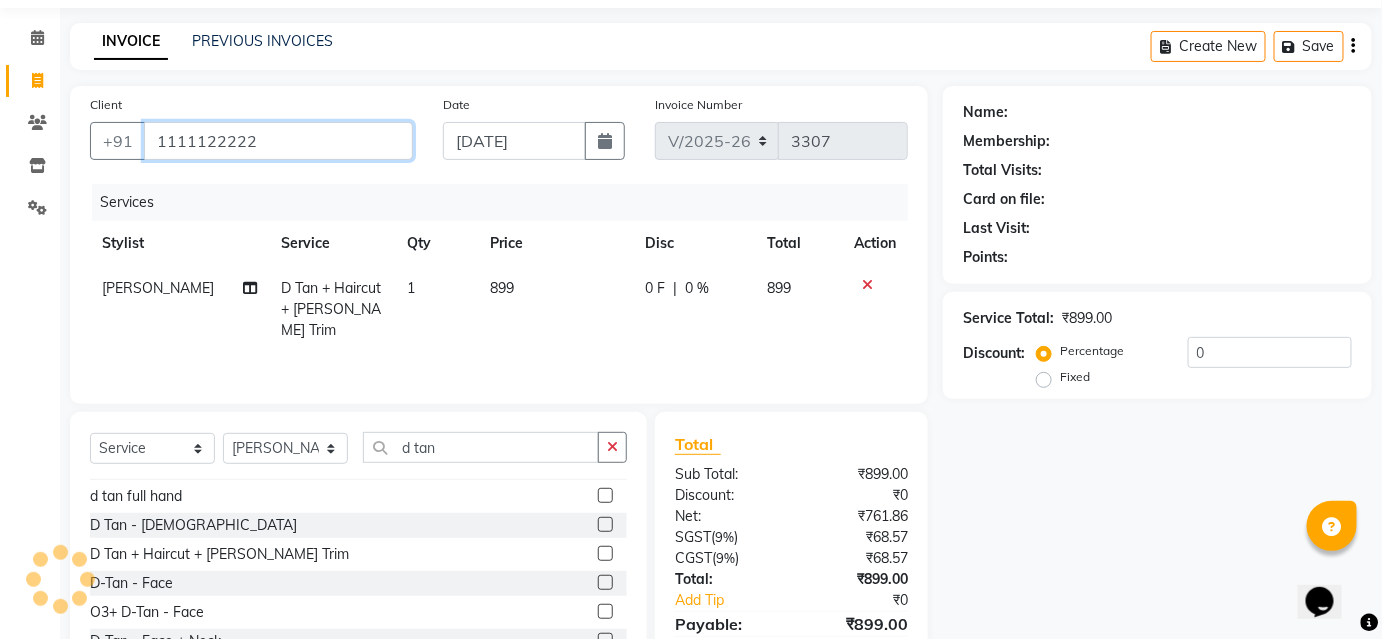 scroll, scrollTop: 0, scrollLeft: 0, axis: both 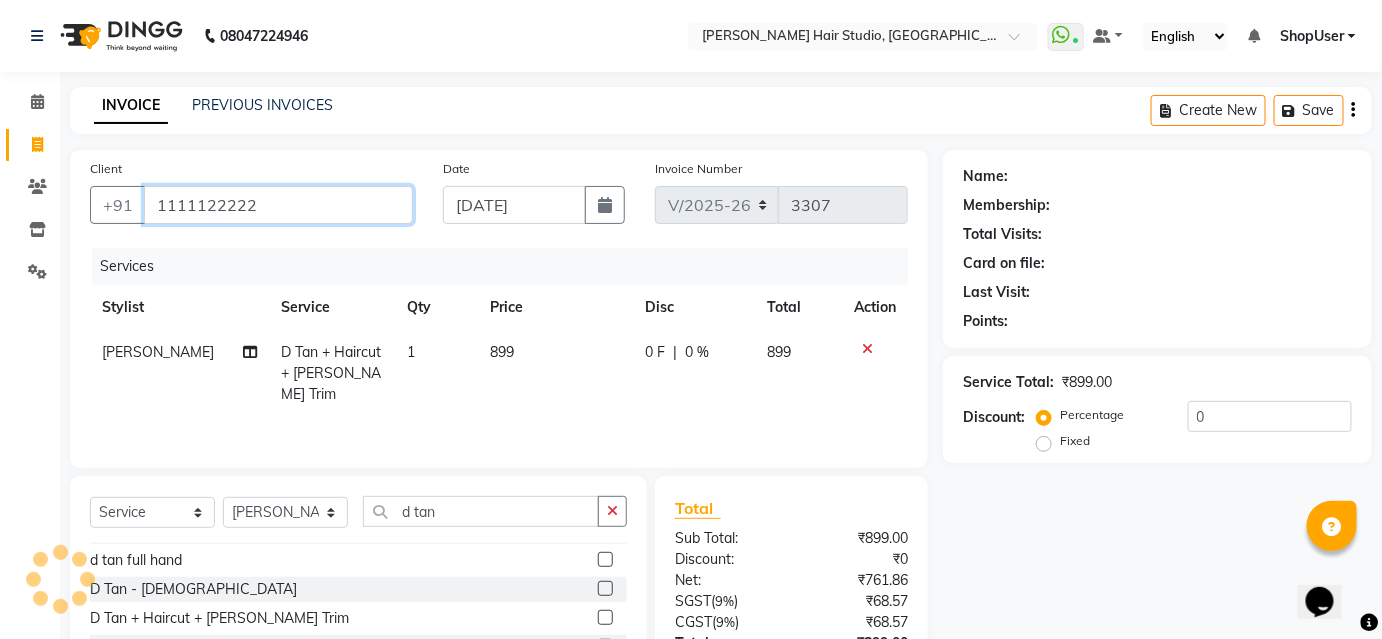type on "1111122222" 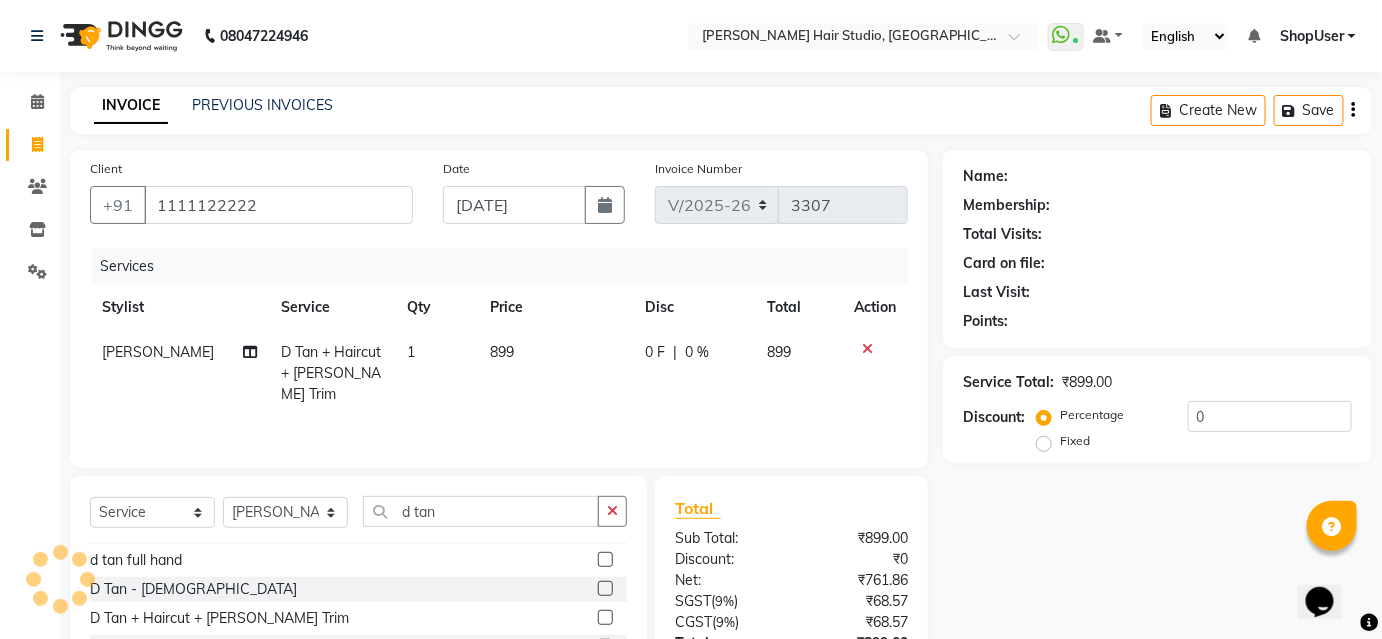 click on "Services Stylist Service Qty Price Disc Total Action [PERSON_NAME] + Haircut + [PERSON_NAME] Trim 1 899 0 F | 0 % 899" 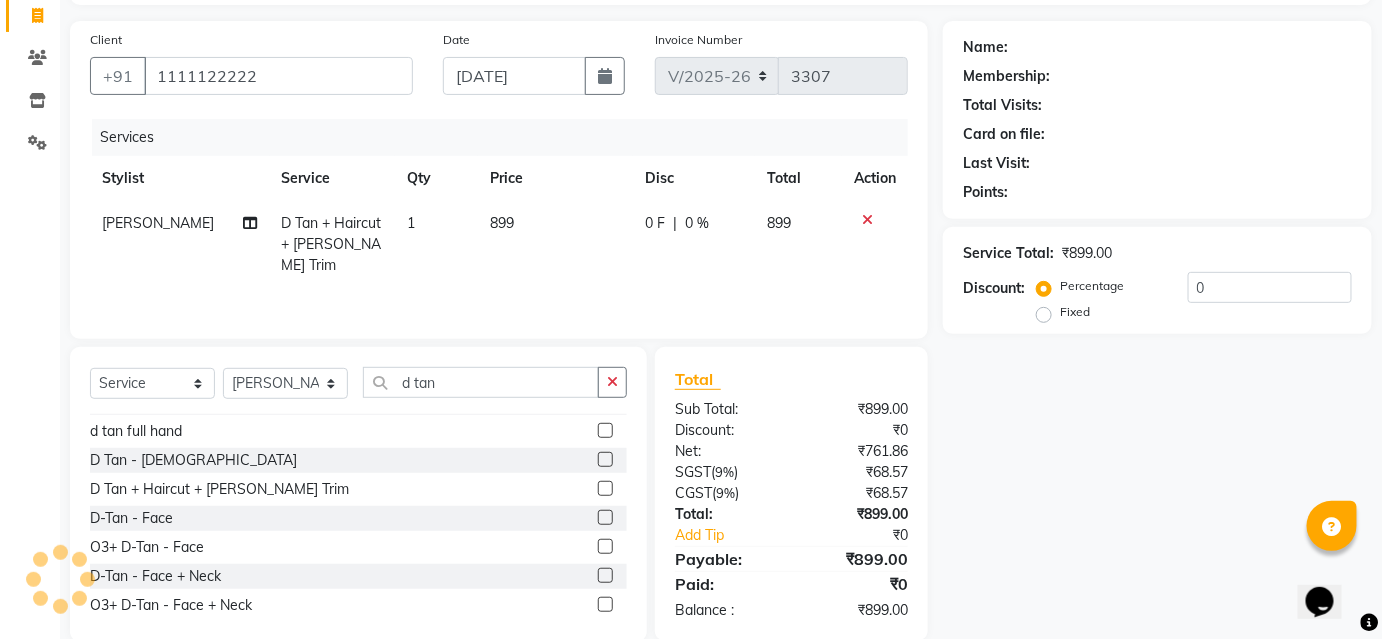 scroll, scrollTop: 161, scrollLeft: 0, axis: vertical 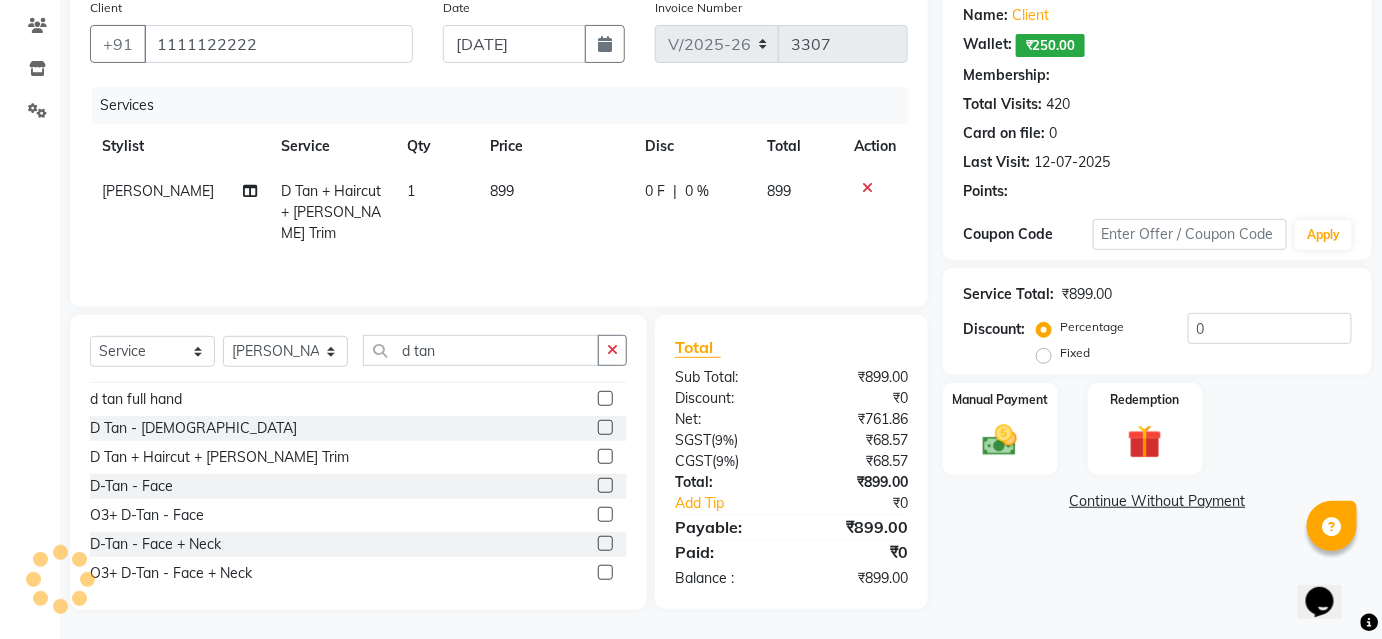 select on "1: Object" 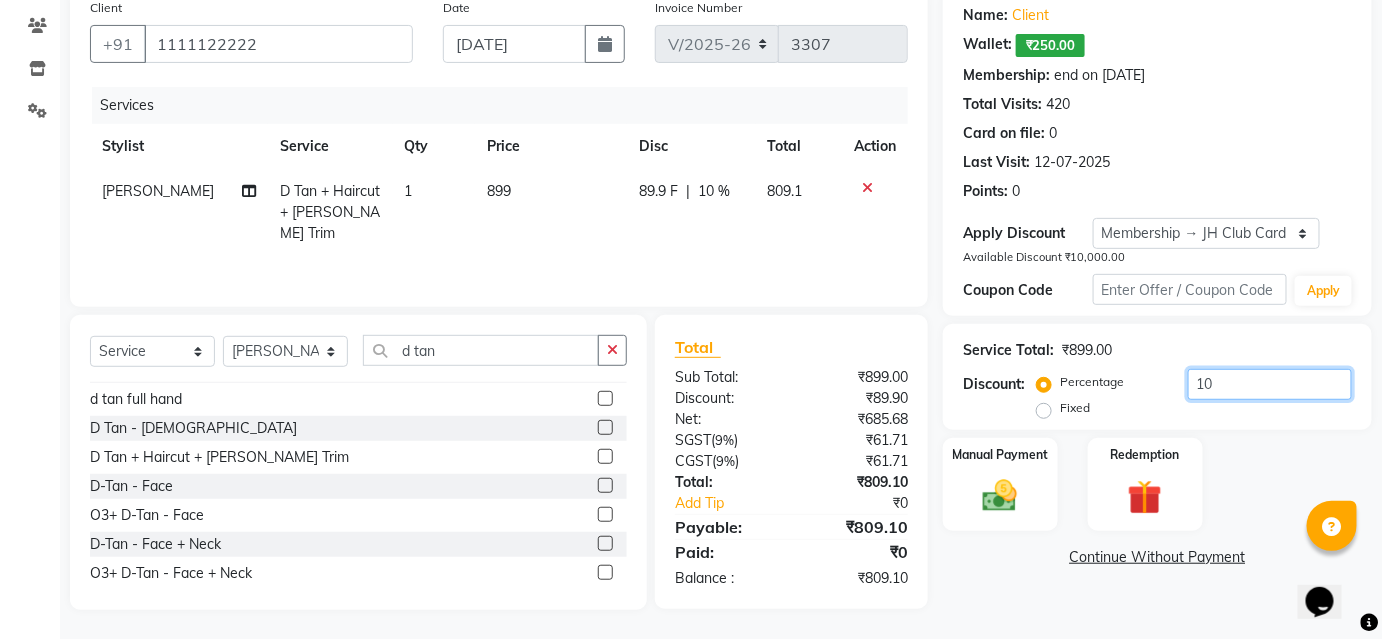 click on "10" 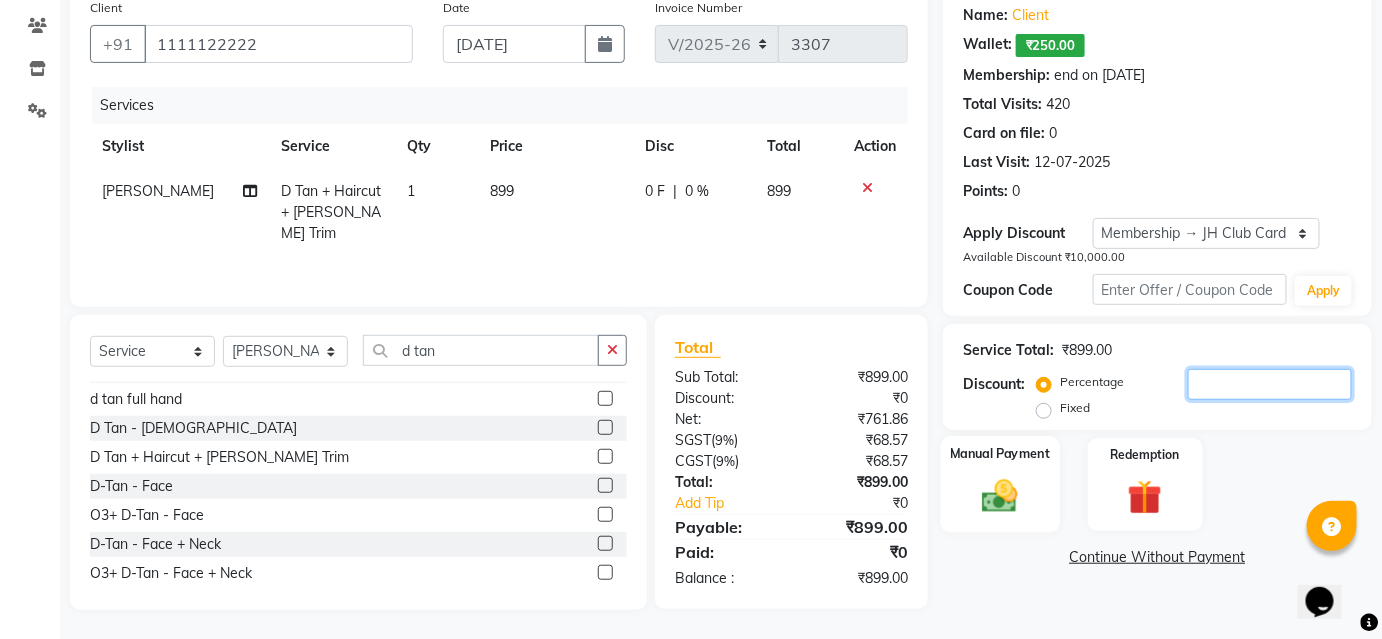 type 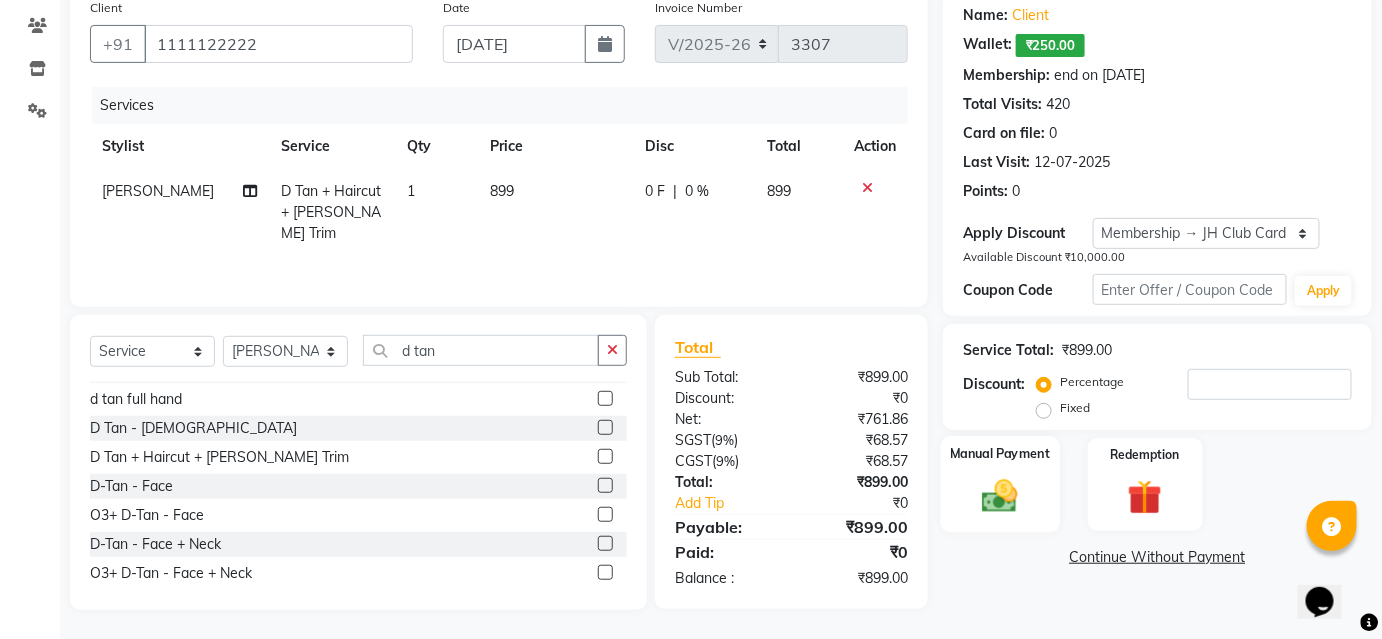 click 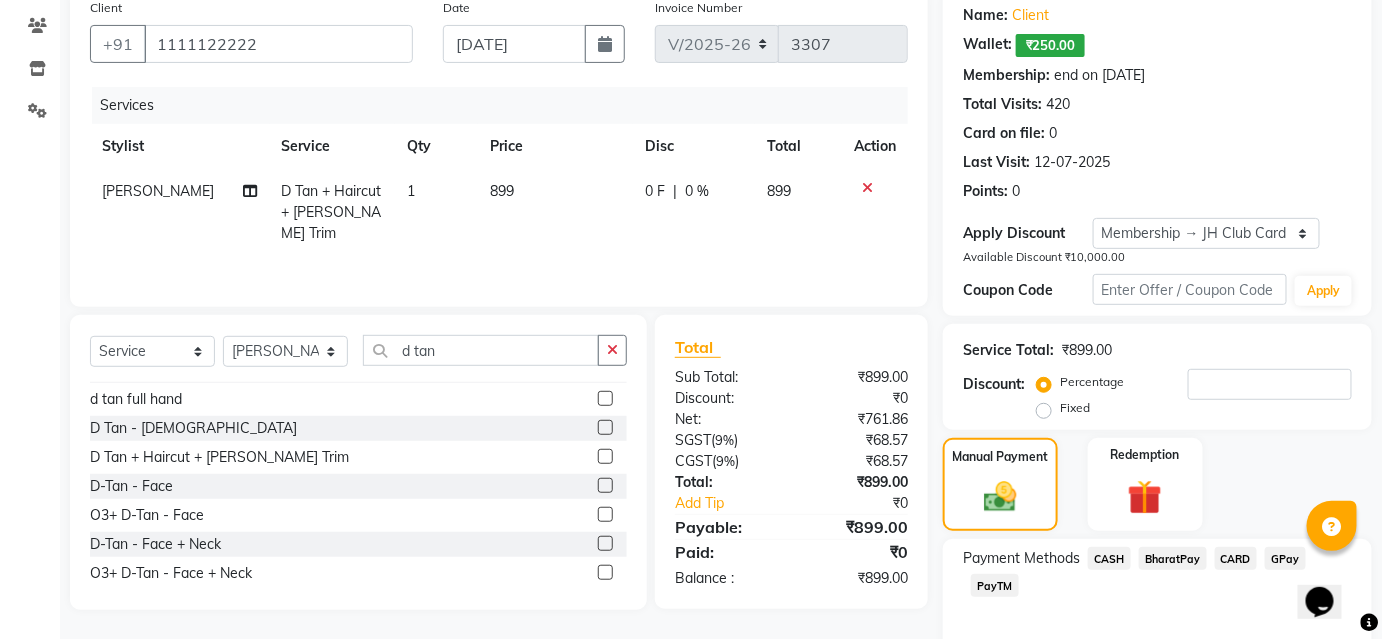 click on "BharatPay" 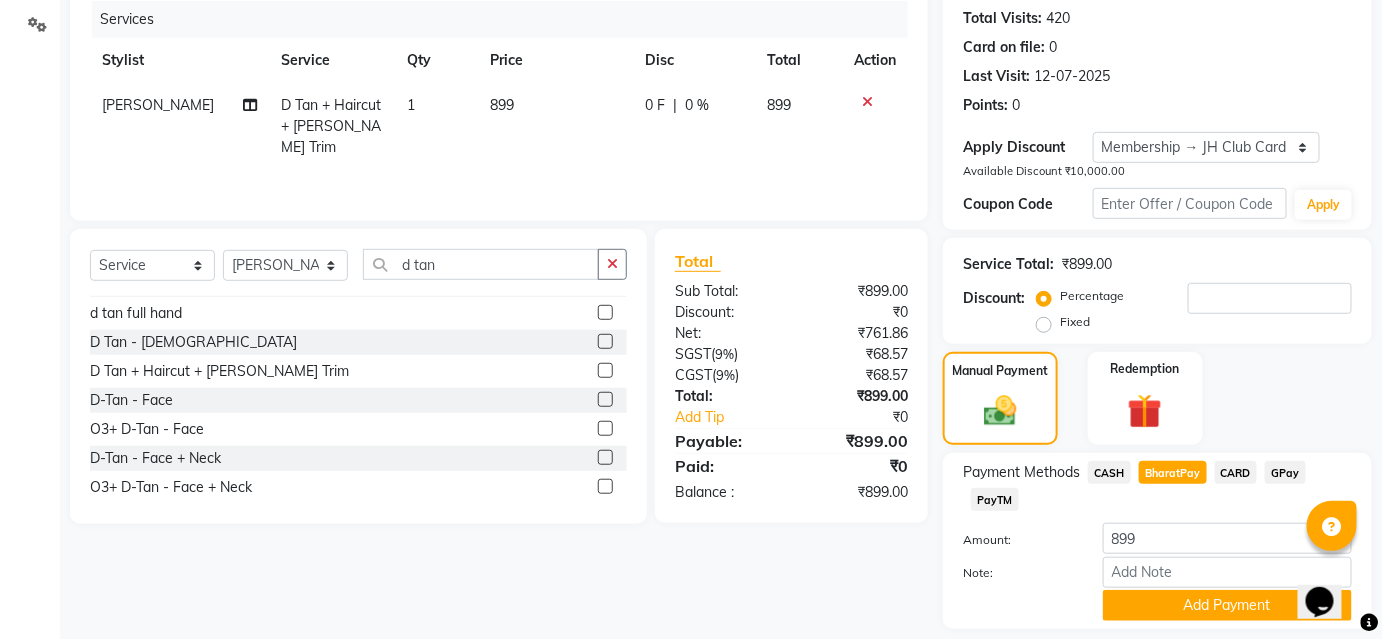 scroll, scrollTop: 306, scrollLeft: 0, axis: vertical 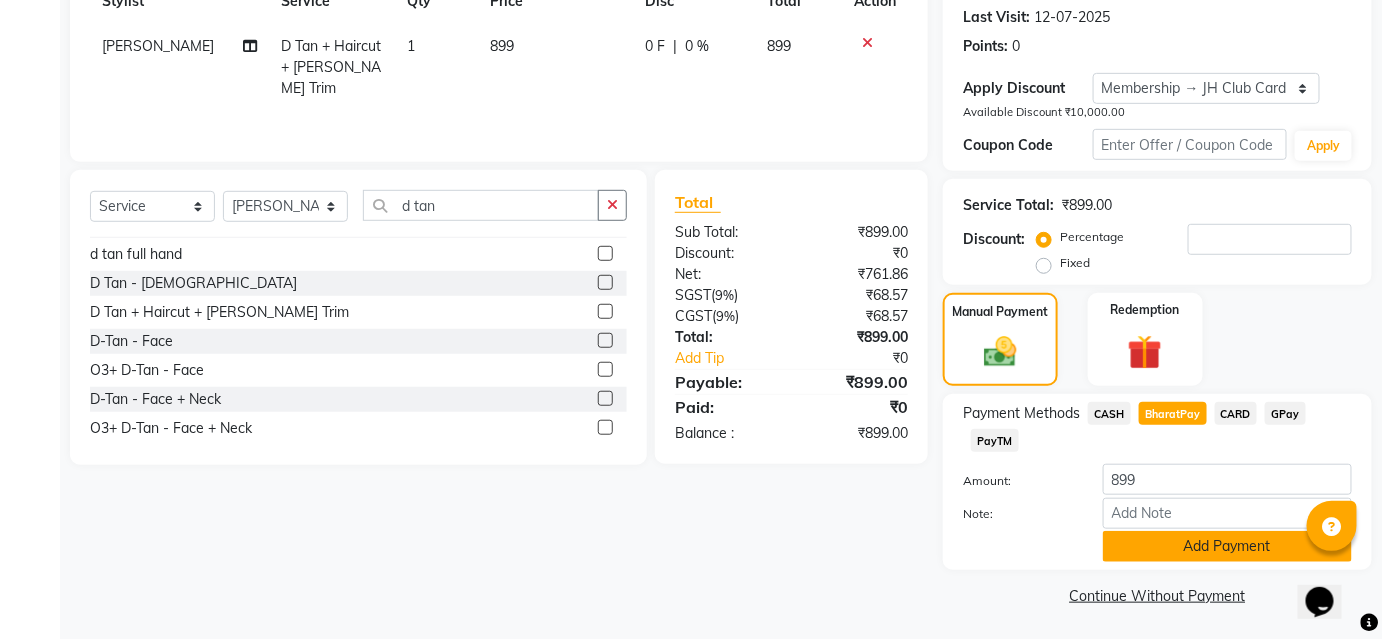 click on "Add Payment" 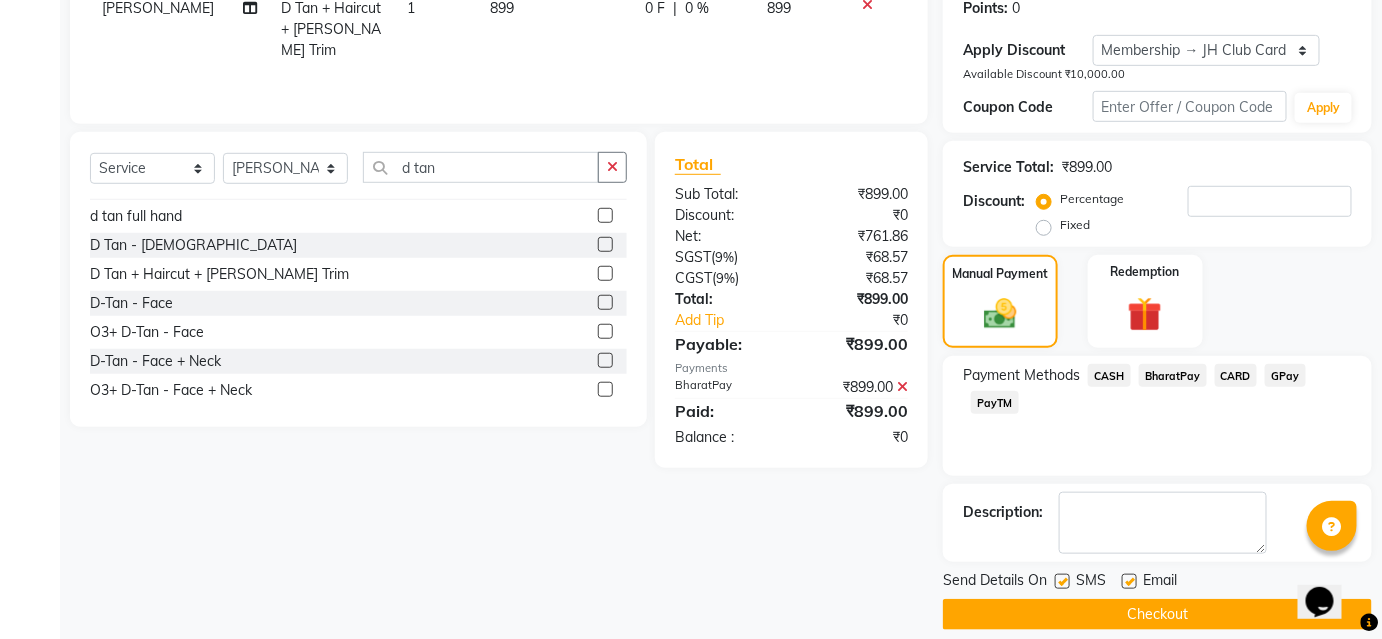 scroll, scrollTop: 363, scrollLeft: 0, axis: vertical 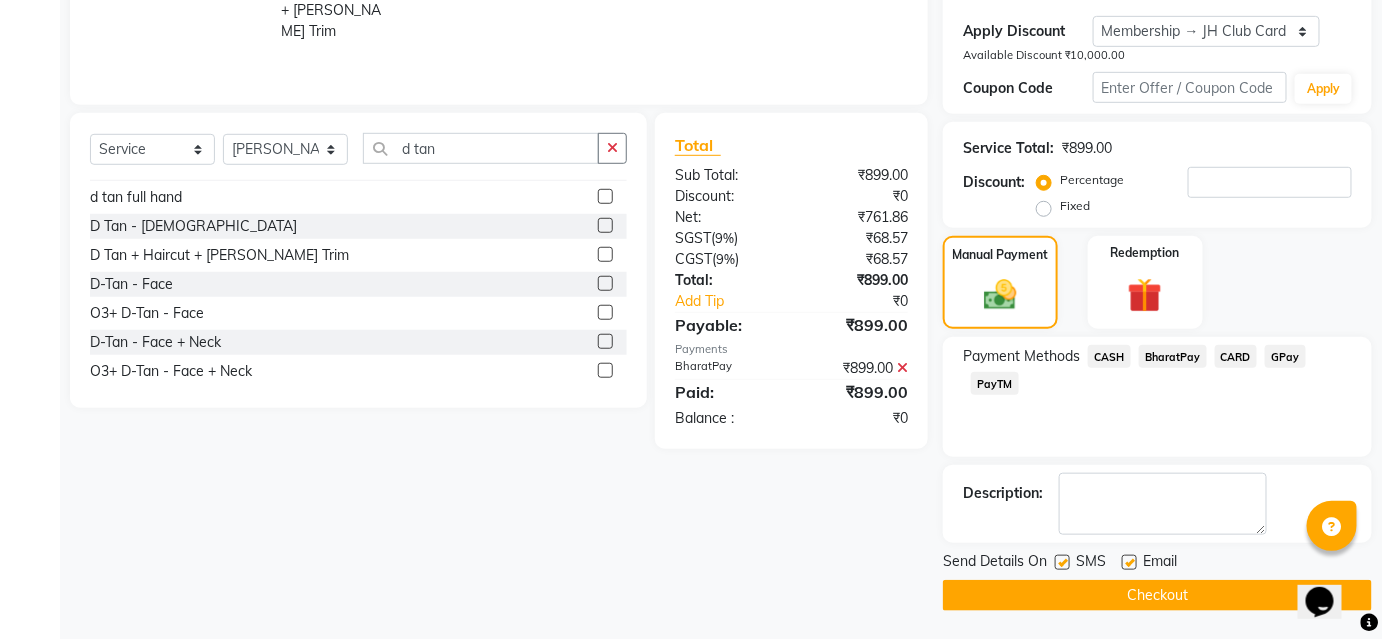 click on "Checkout" 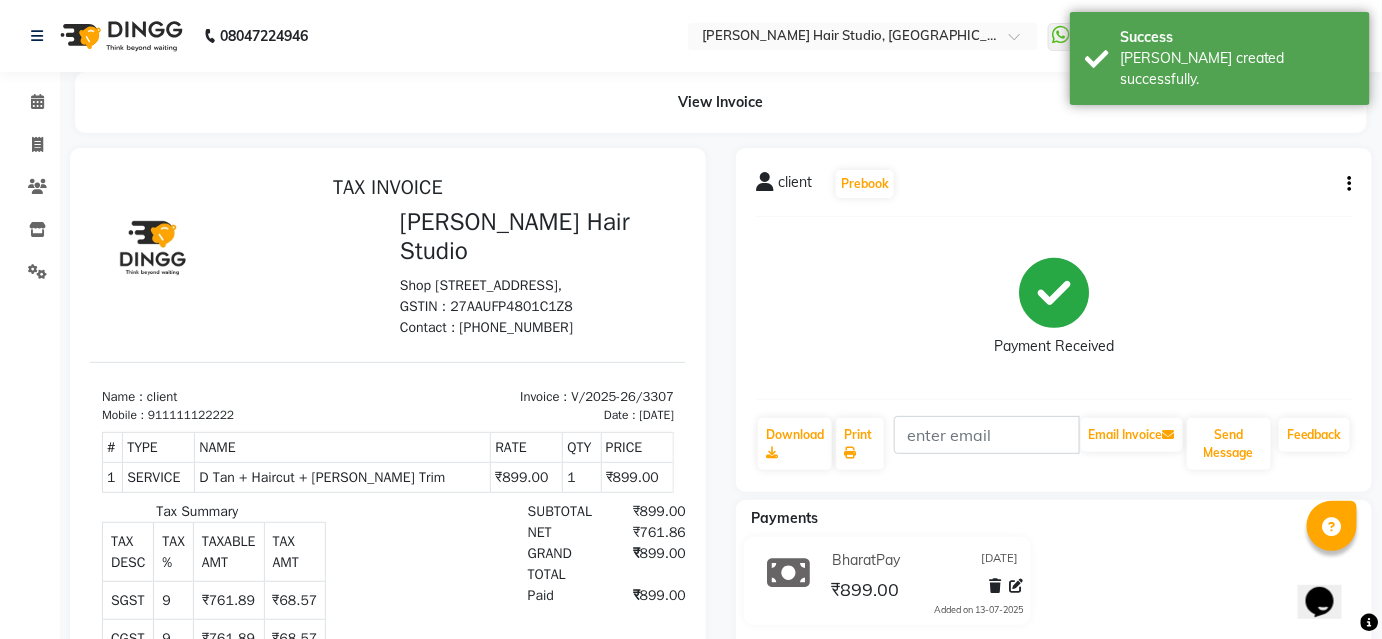 scroll, scrollTop: 0, scrollLeft: 0, axis: both 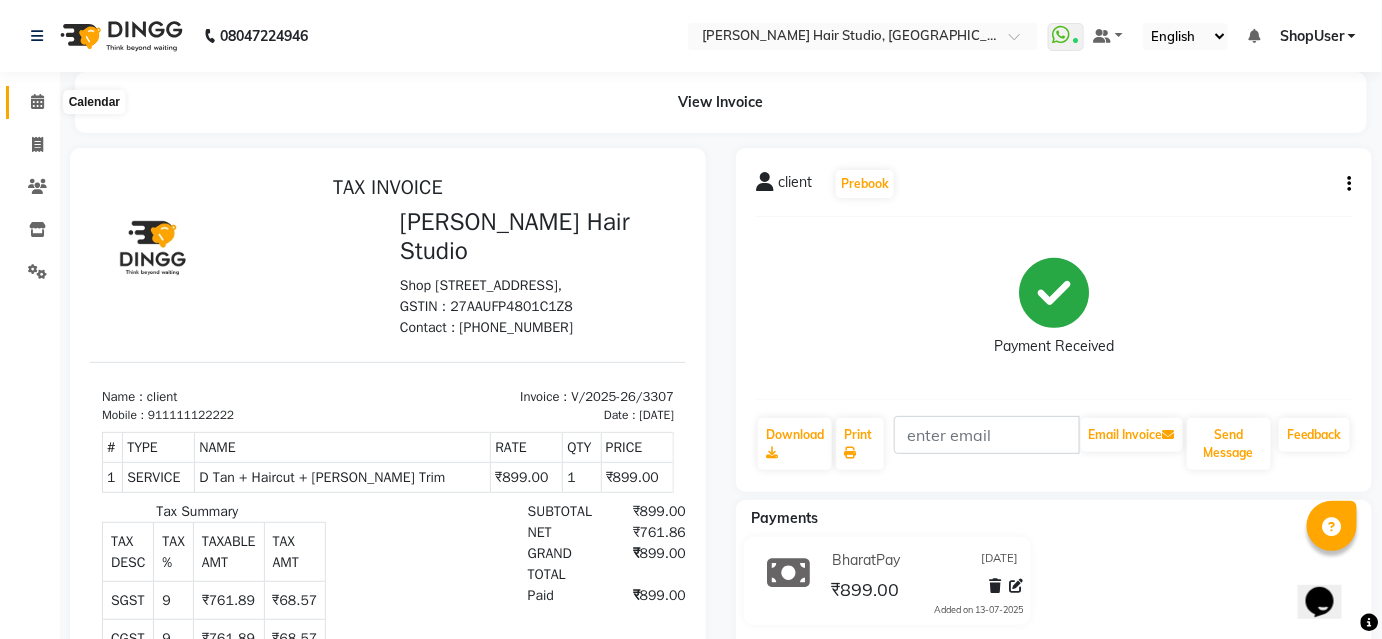 click 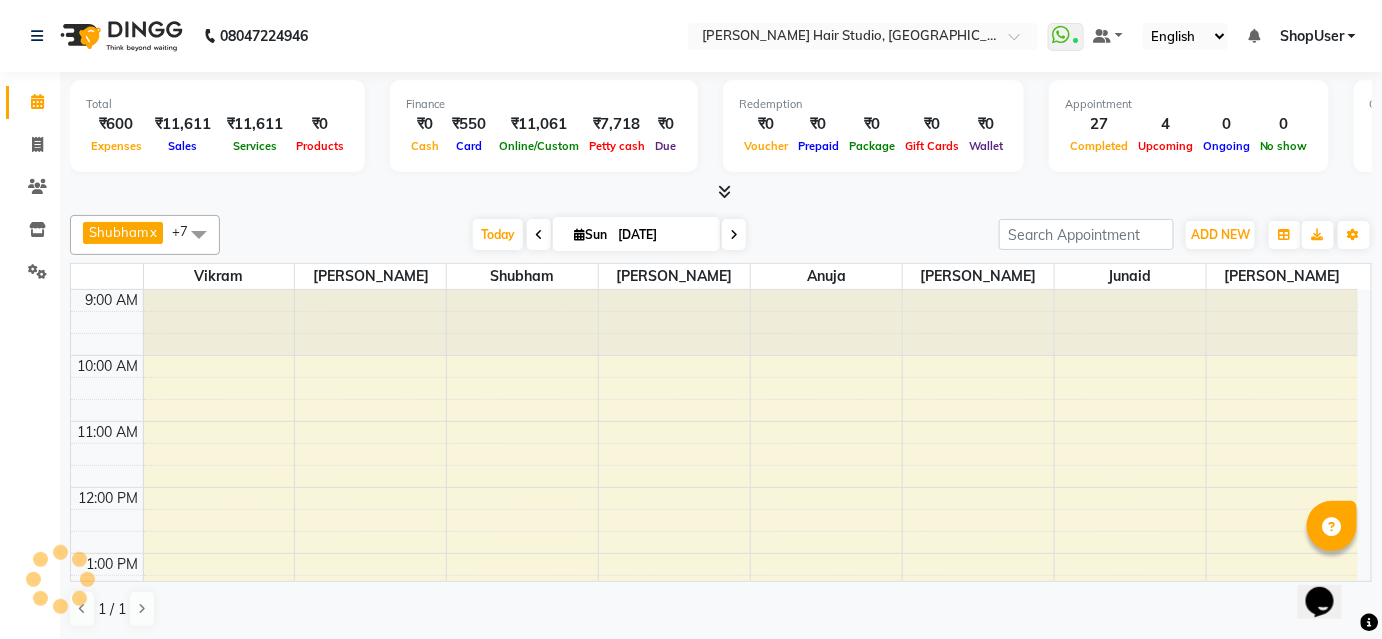 scroll, scrollTop: 0, scrollLeft: 0, axis: both 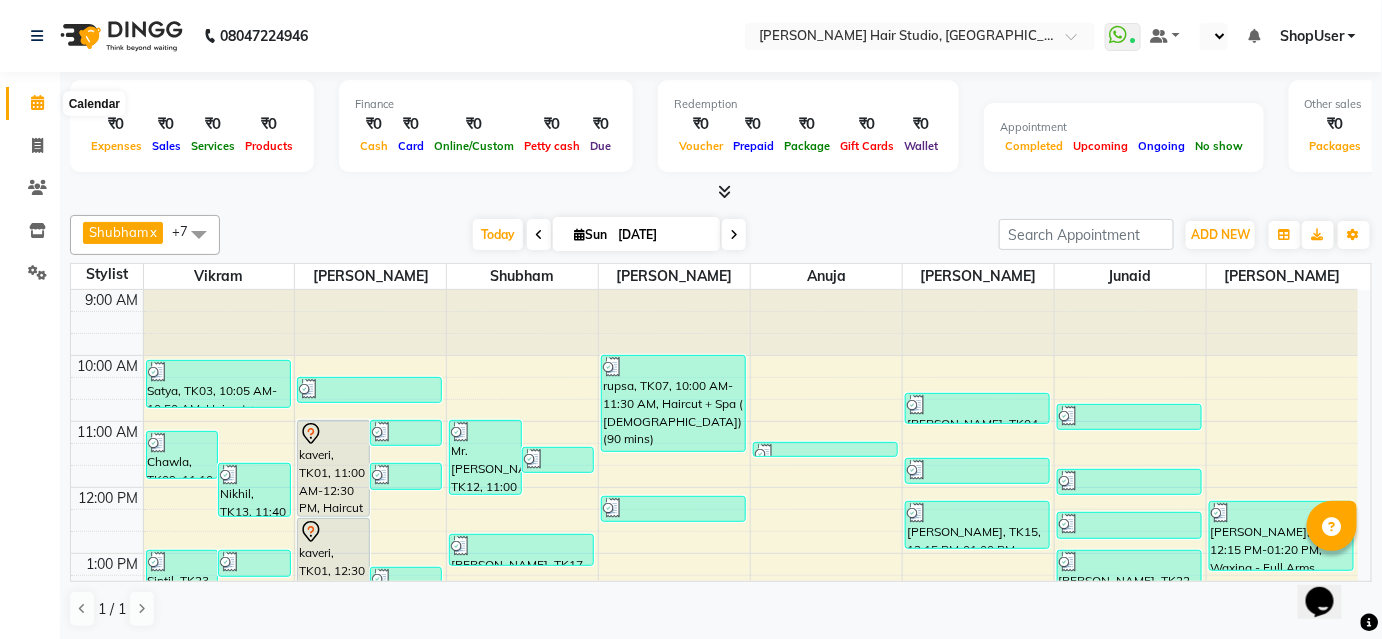 click 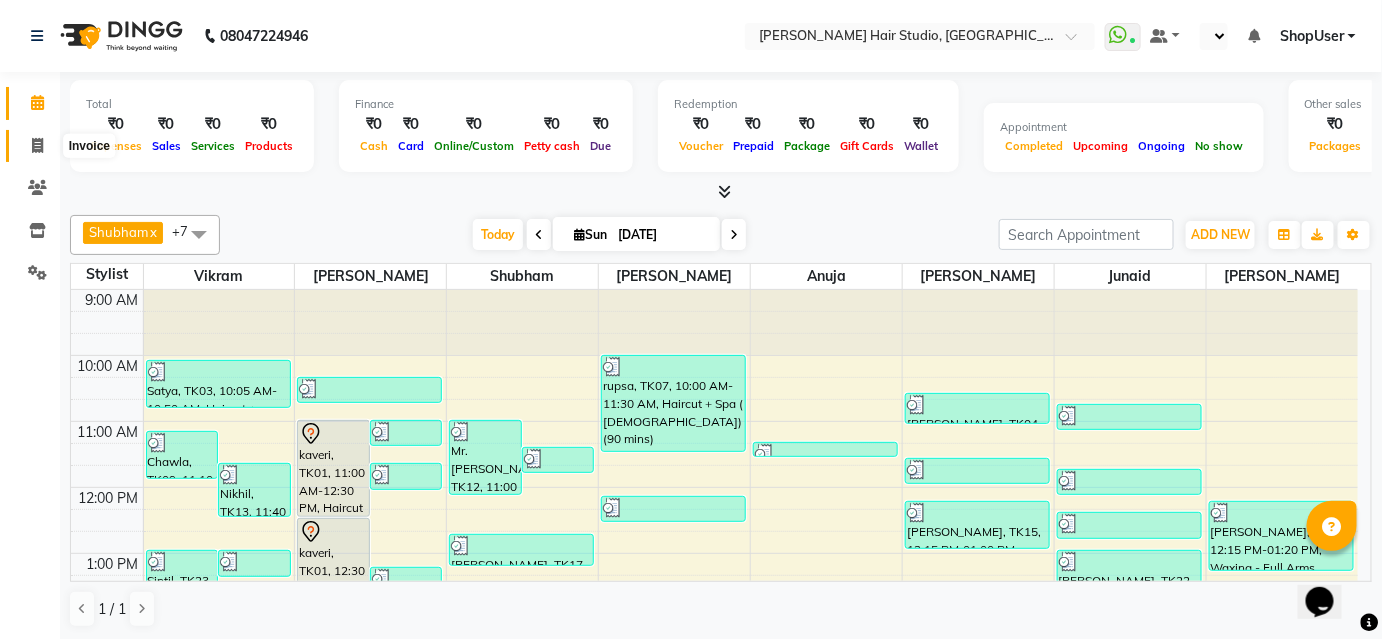 click 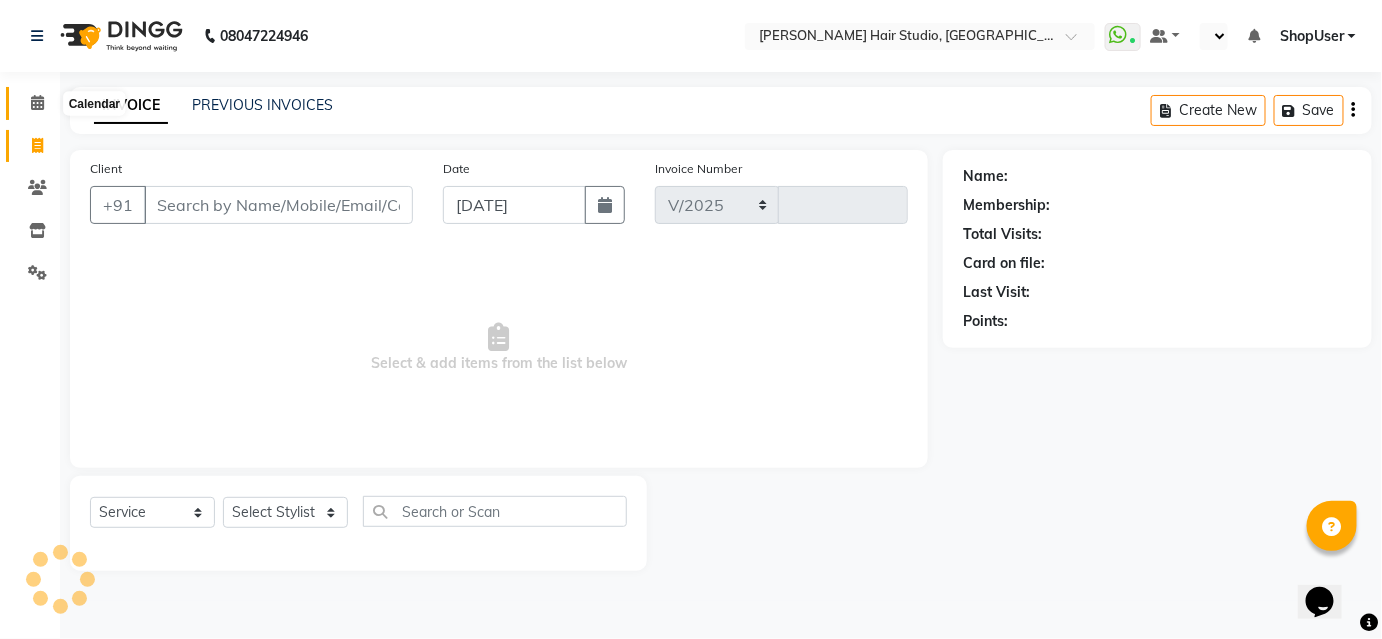 click 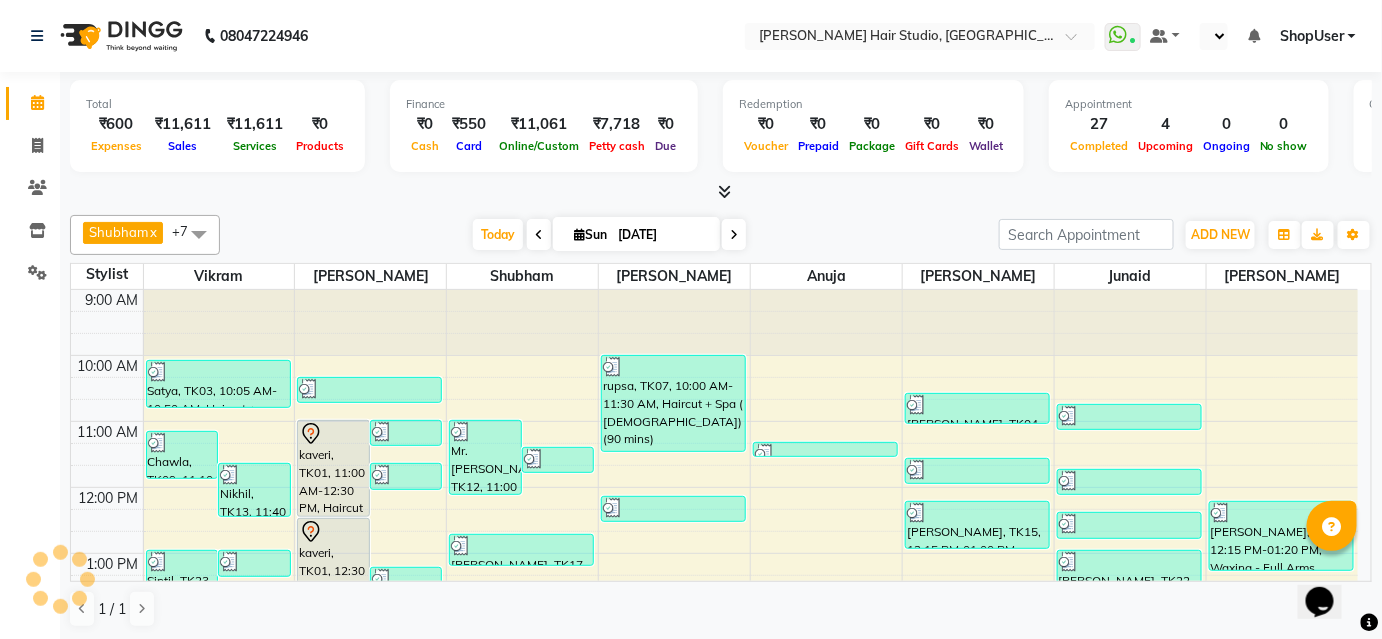 scroll, scrollTop: 0, scrollLeft: 0, axis: both 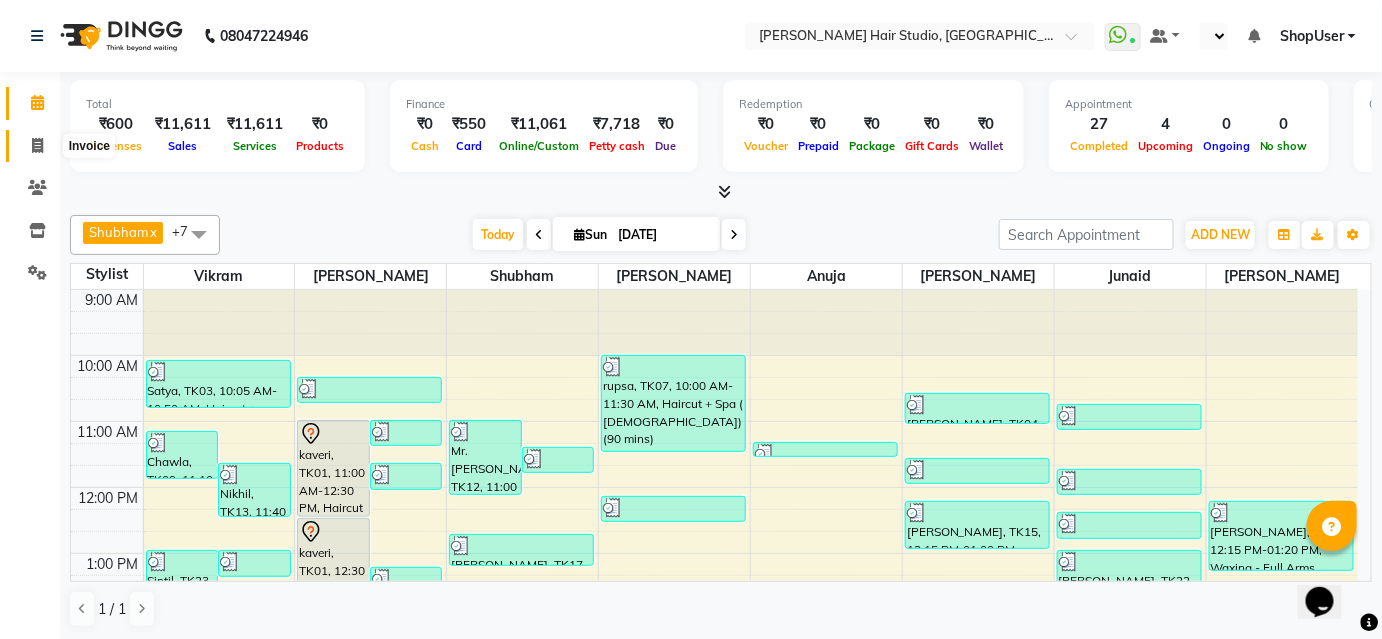 click 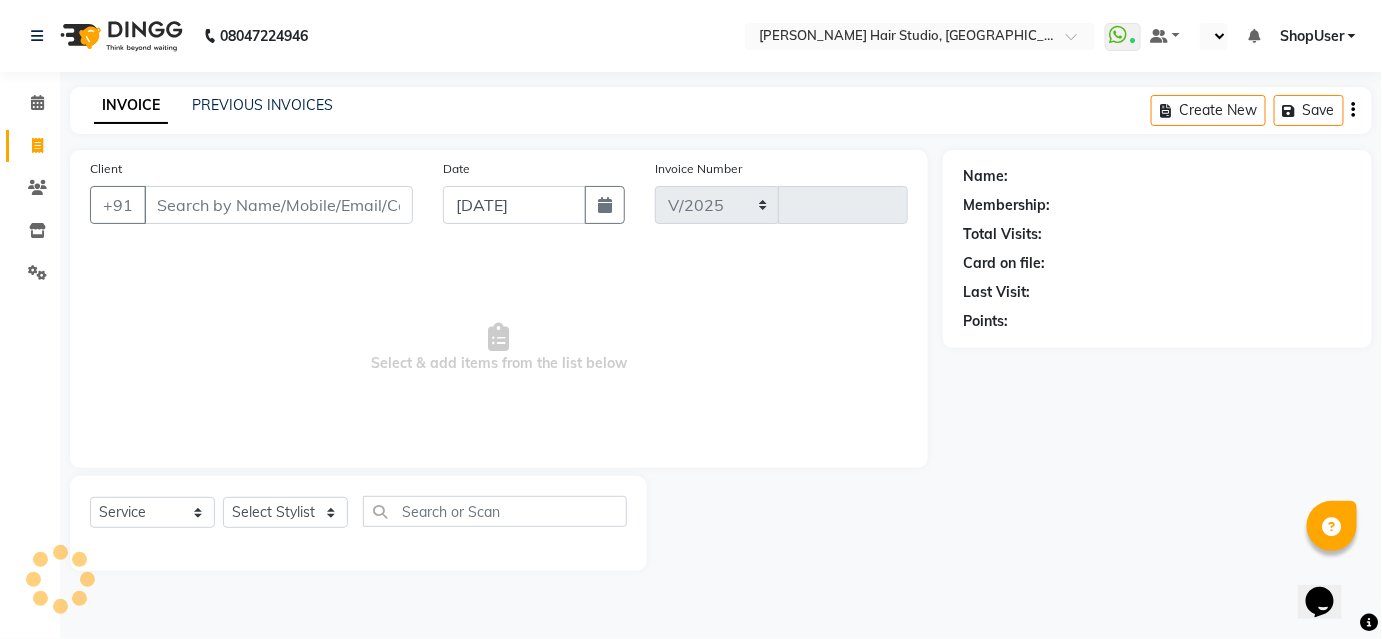 select on "627" 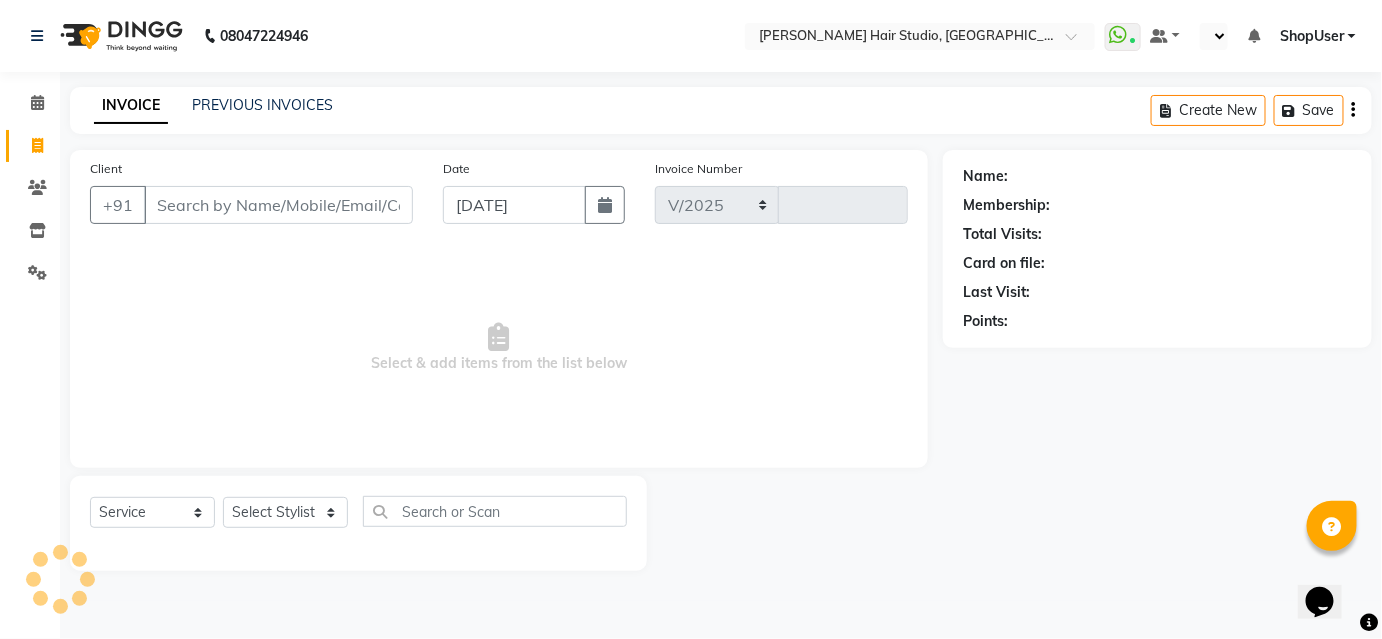 type on "3309" 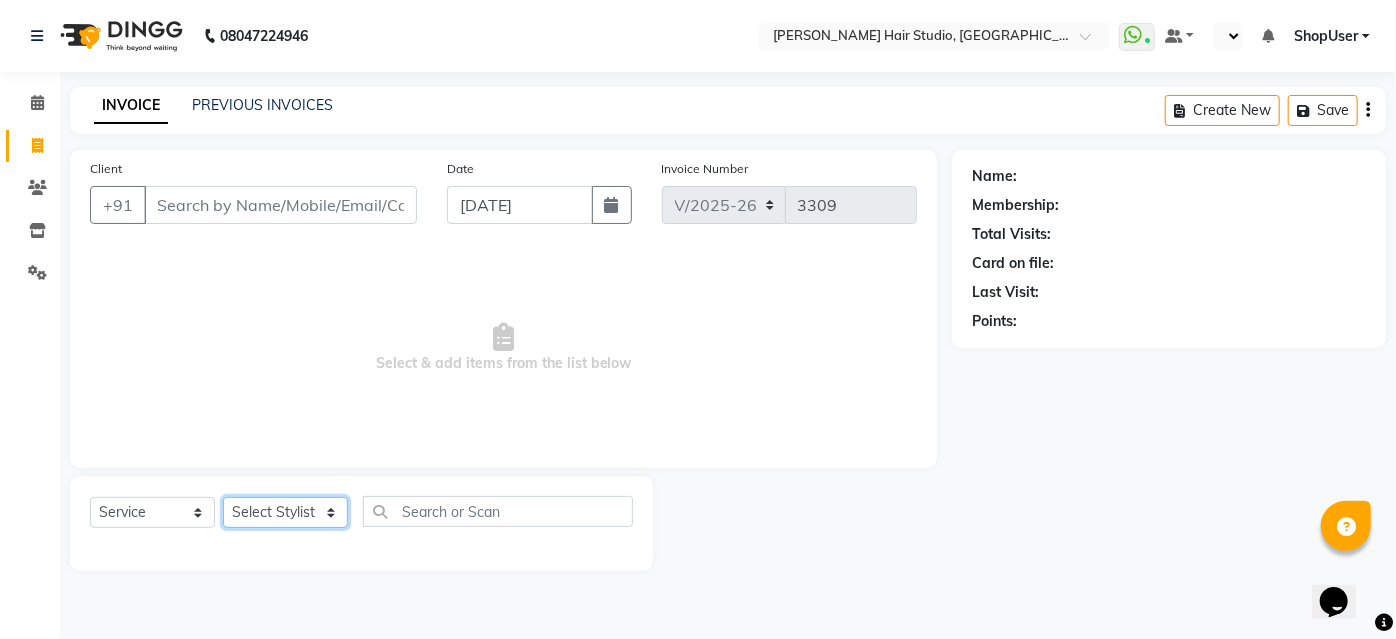 click on "Select Stylist" 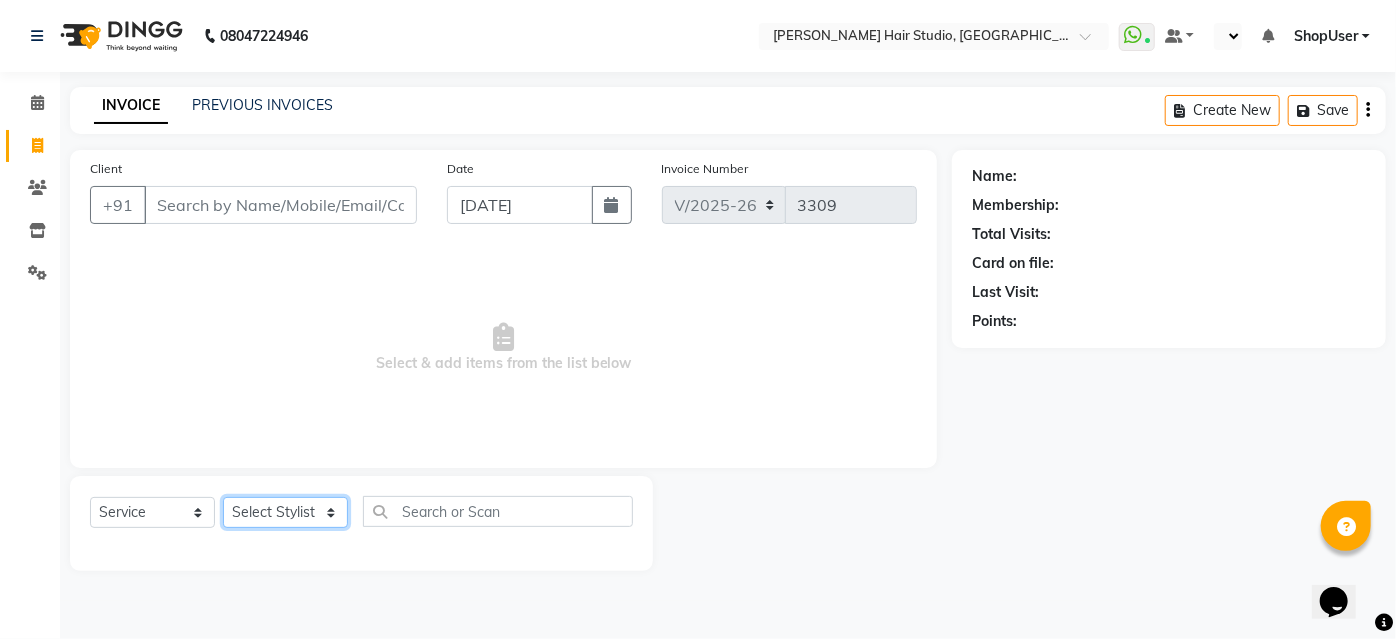 click on "Select Stylist Ajinkya Anuja Arunesh Avinash Junaid Mohammad Pawan Krishna Rushikesh ShopUser Shubham Shweta Kale Vikram" 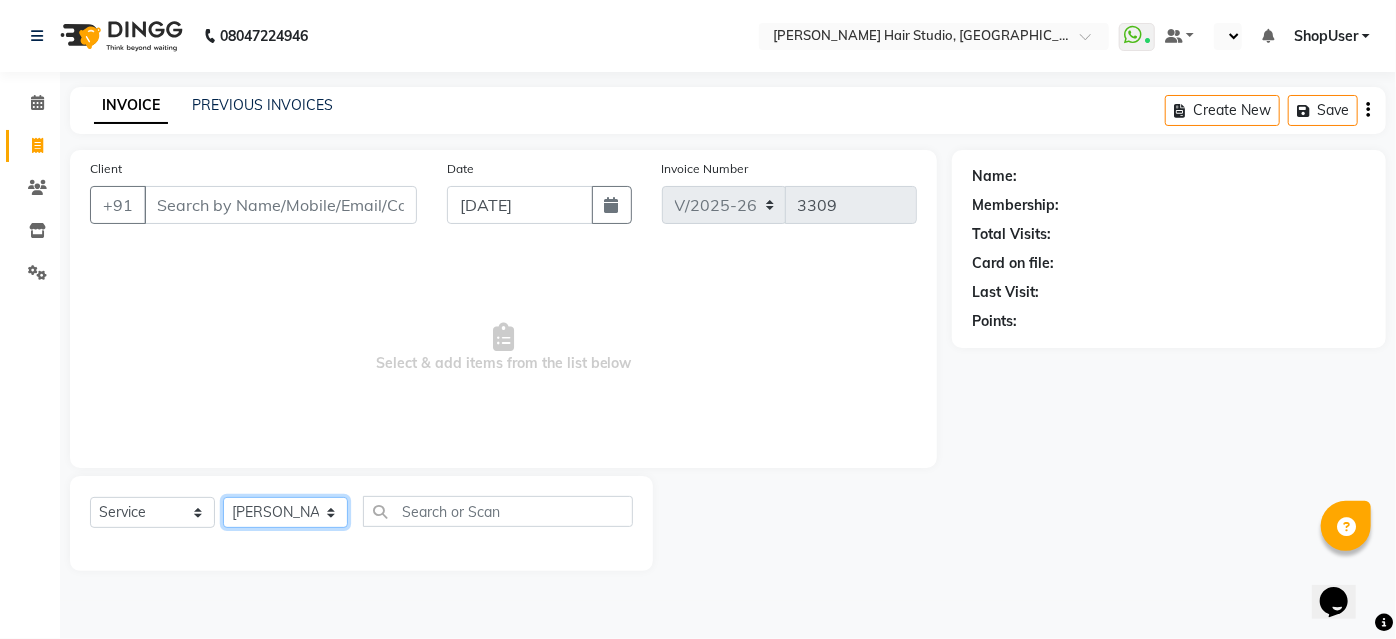 click on "Select Stylist Ajinkya Anuja Arunesh Avinash Junaid Mohammad Pawan Krishna Rushikesh ShopUser Shubham Shweta Kale Vikram" 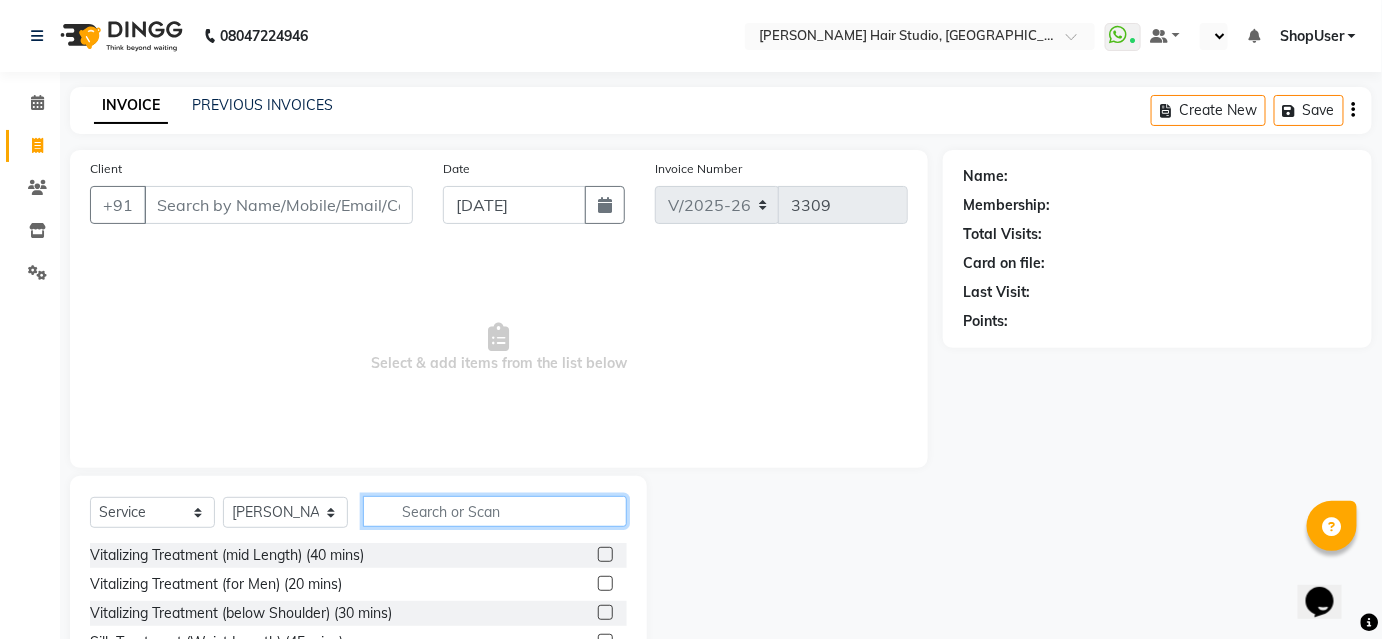 drag, startPoint x: 438, startPoint y: 503, endPoint x: 433, endPoint y: 492, distance: 12.083046 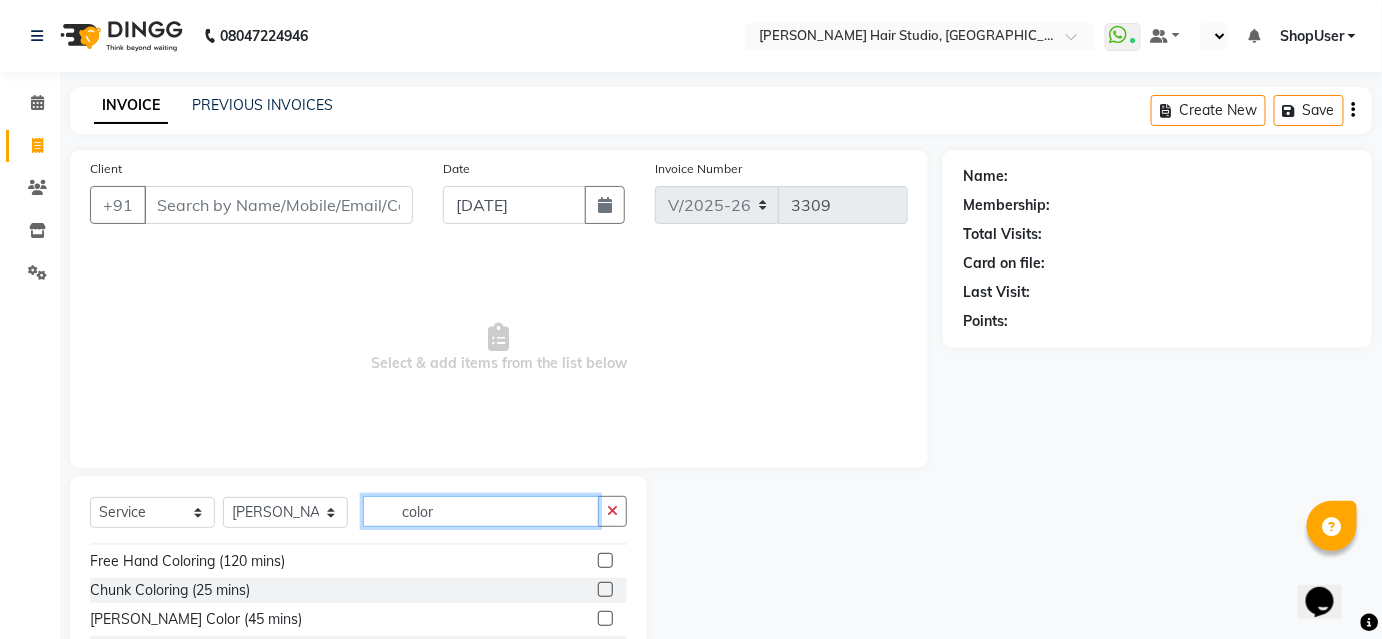 scroll, scrollTop: 205, scrollLeft: 0, axis: vertical 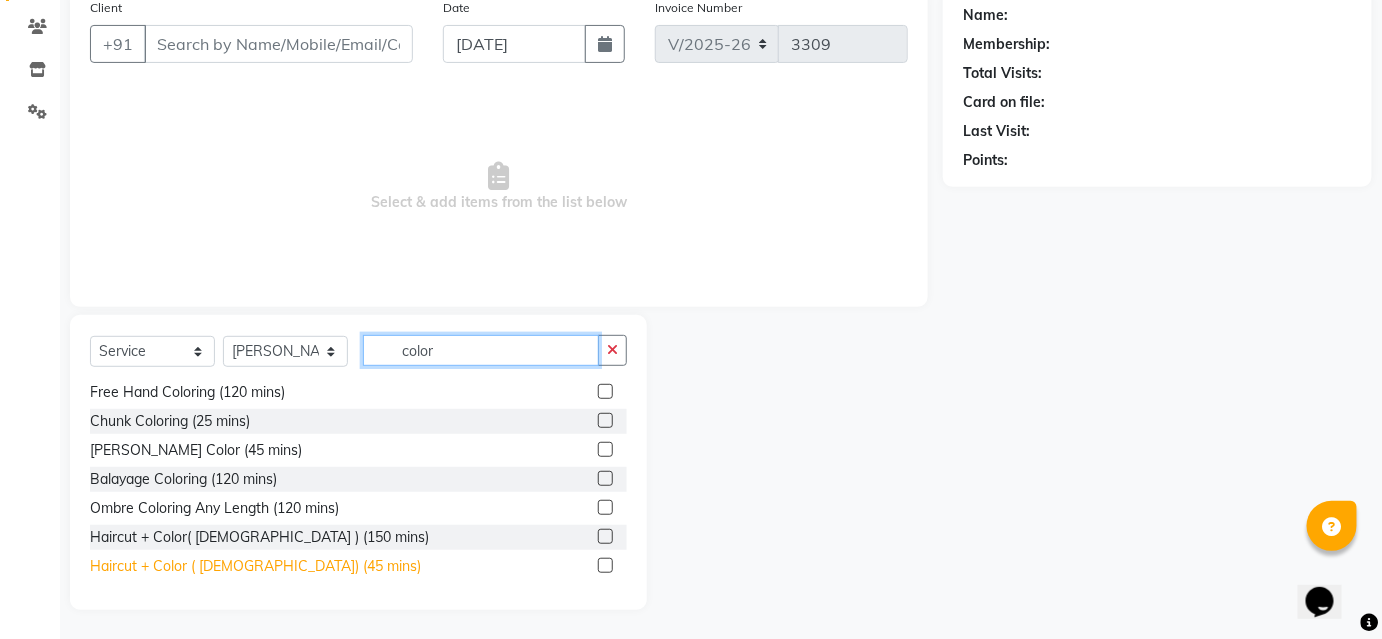 type on "color" 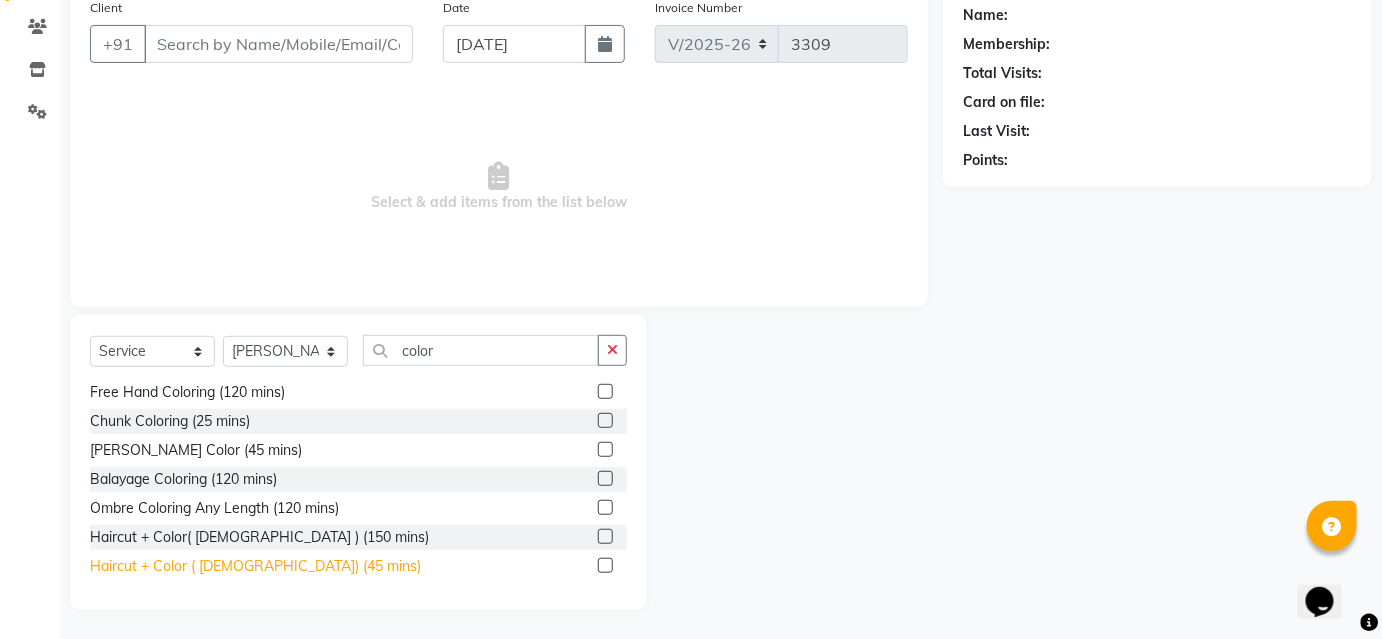 click on "Haircut + Color ( Male) (45 mins)" 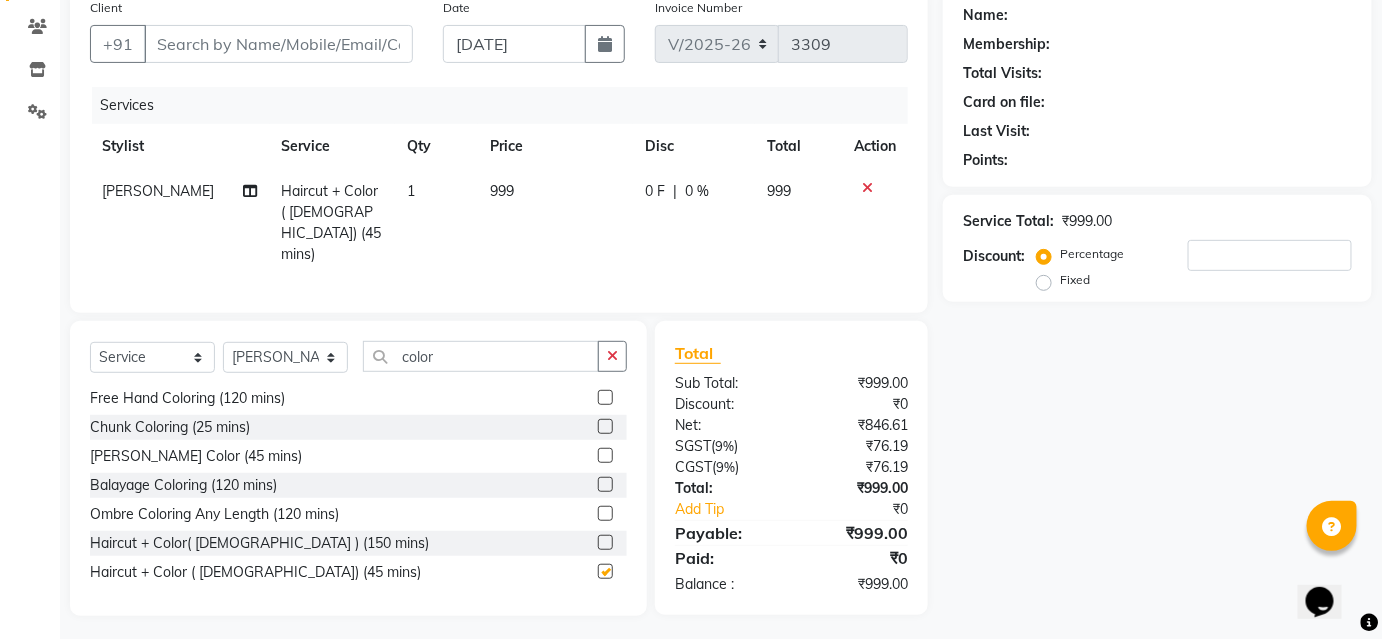 checkbox on "false" 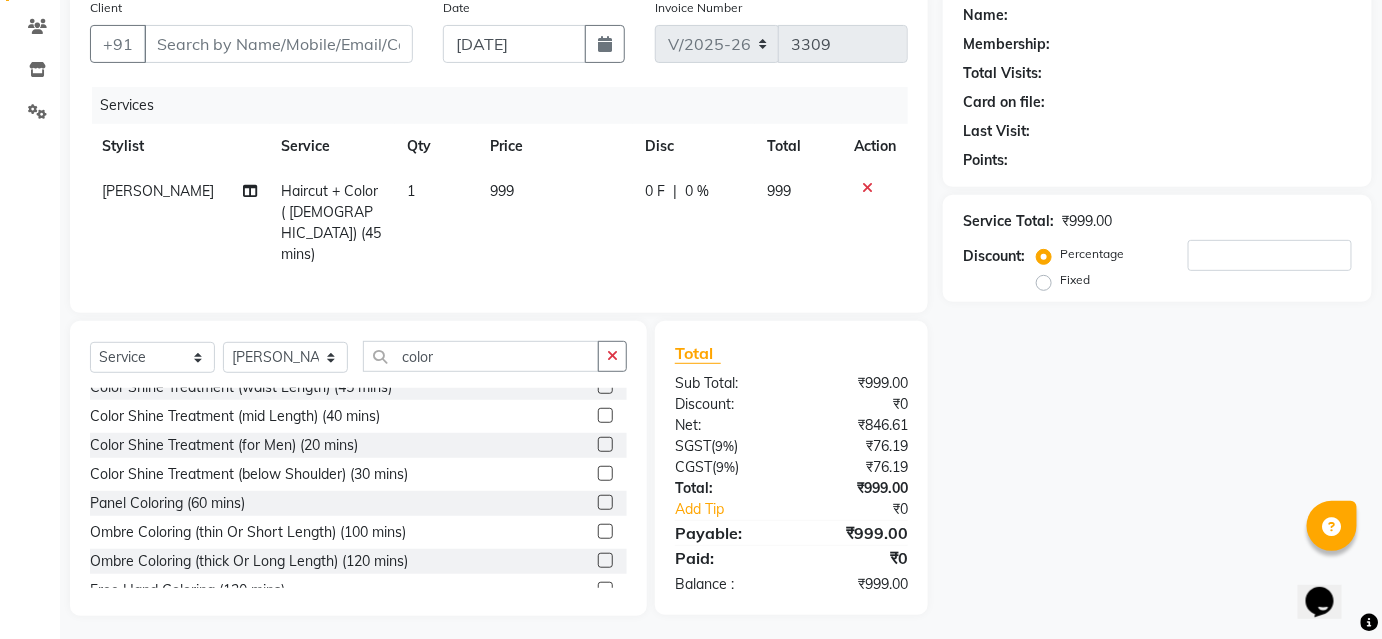 scroll, scrollTop: 0, scrollLeft: 0, axis: both 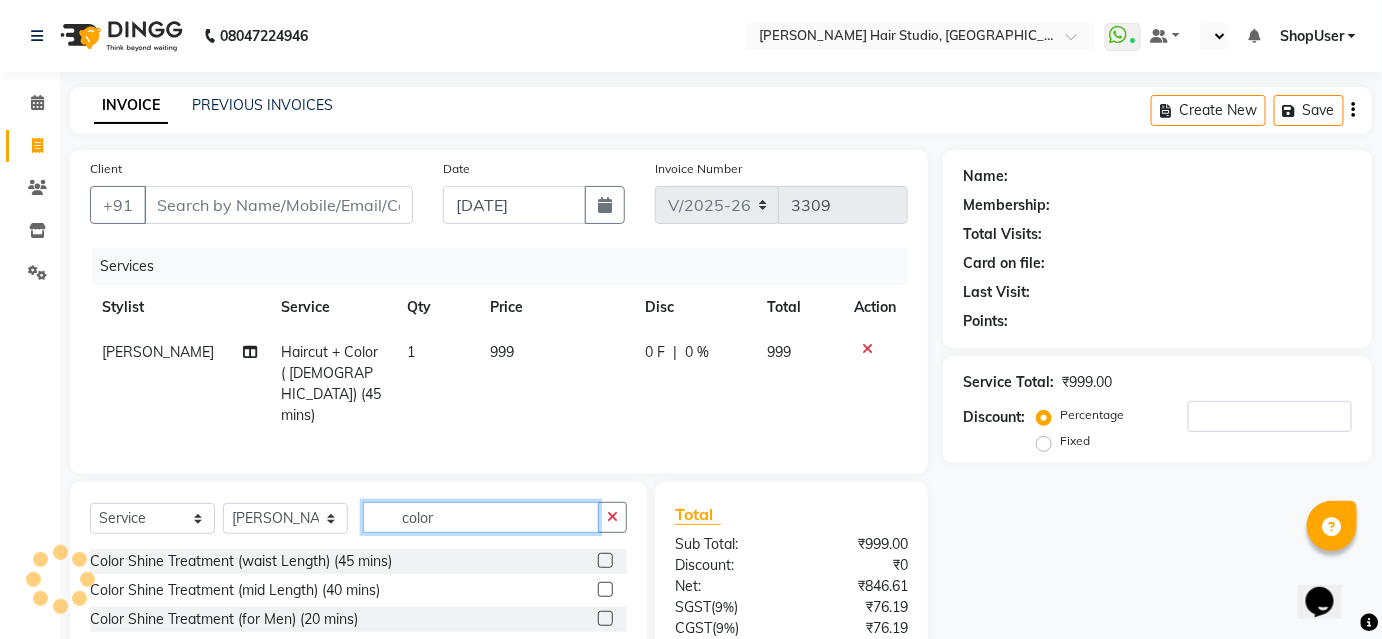 click on "color" 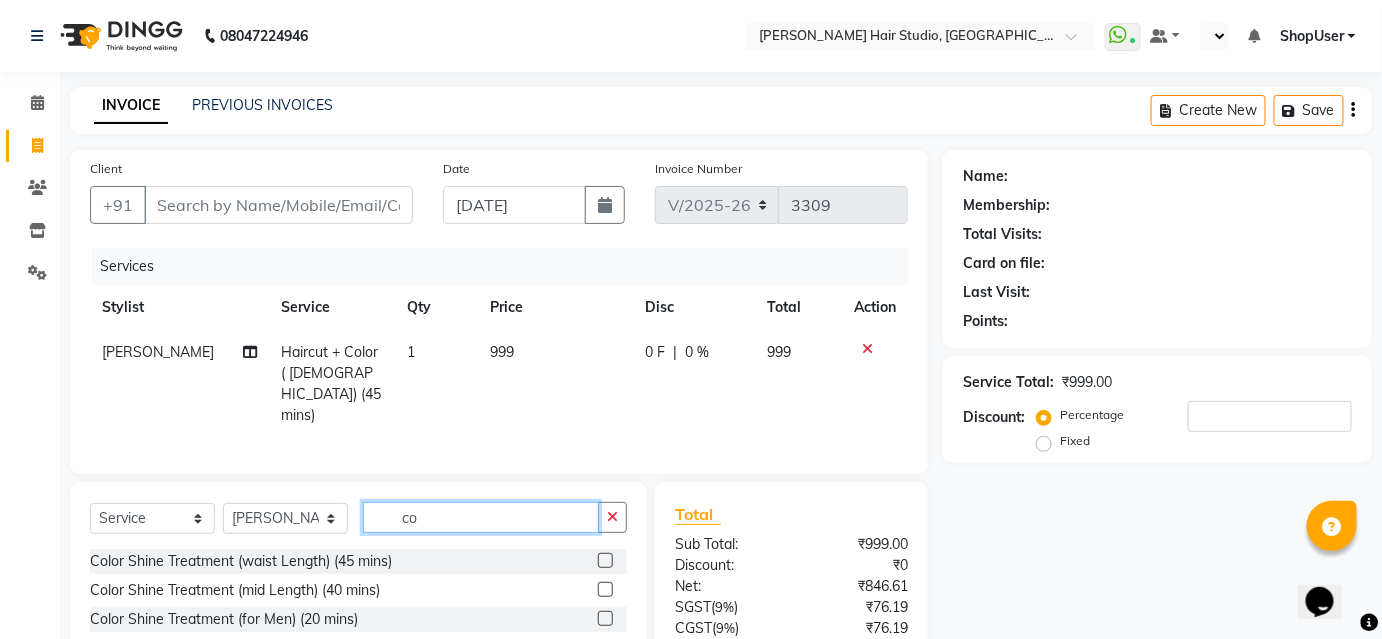 type on "c" 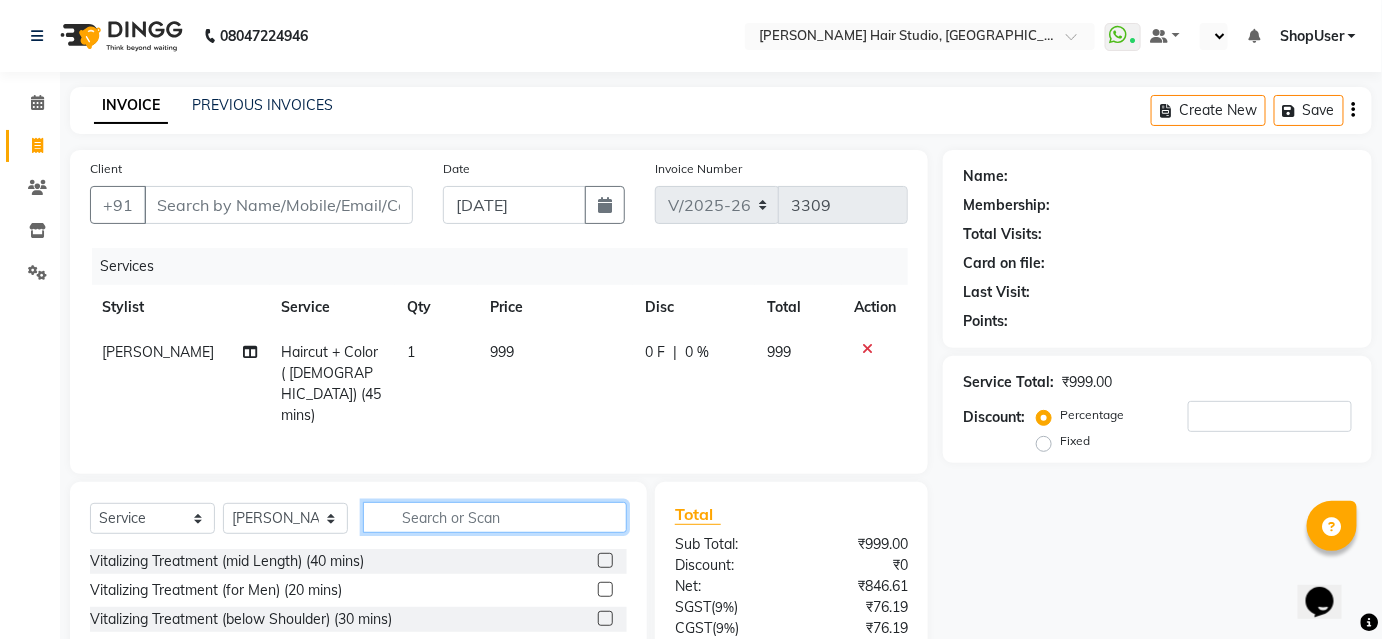 type 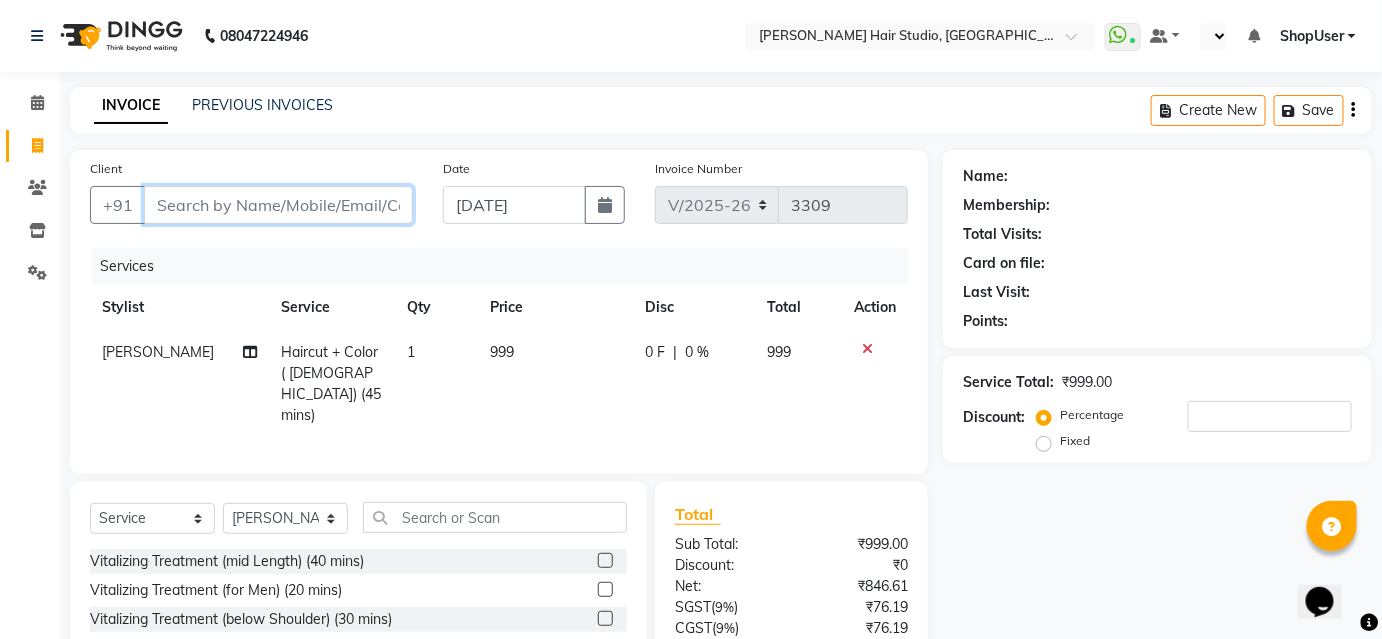 click on "Client" at bounding box center (278, 205) 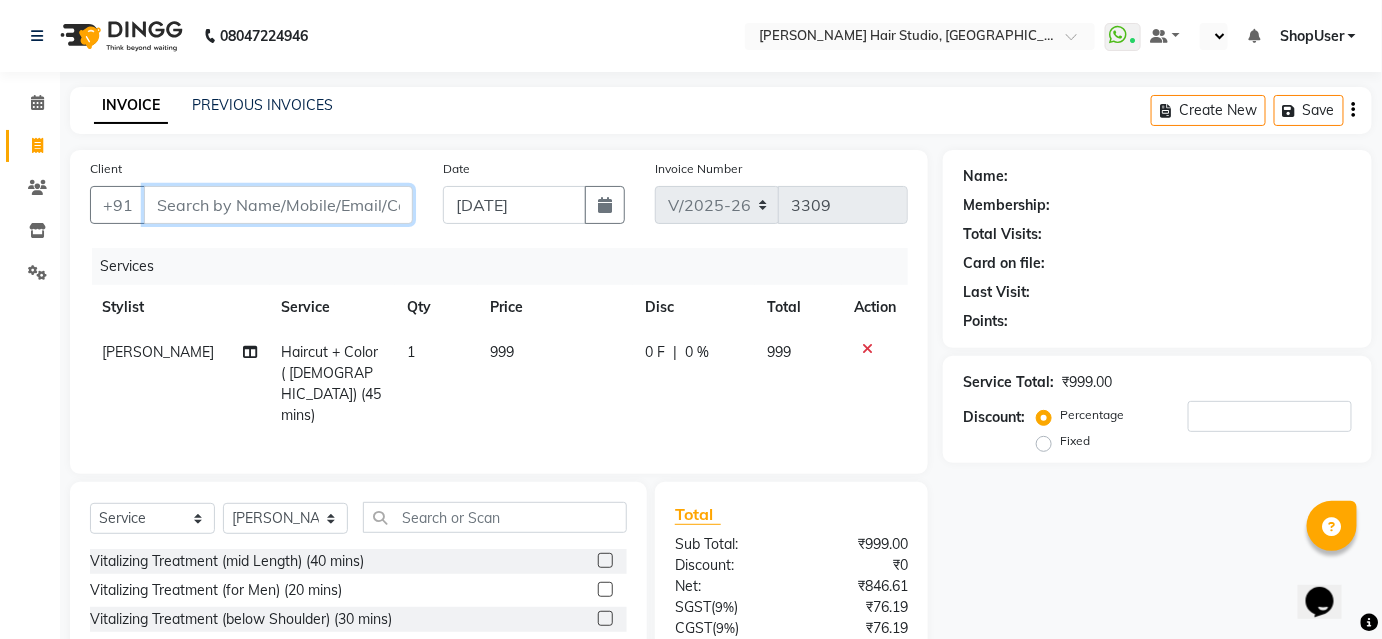 type on "1" 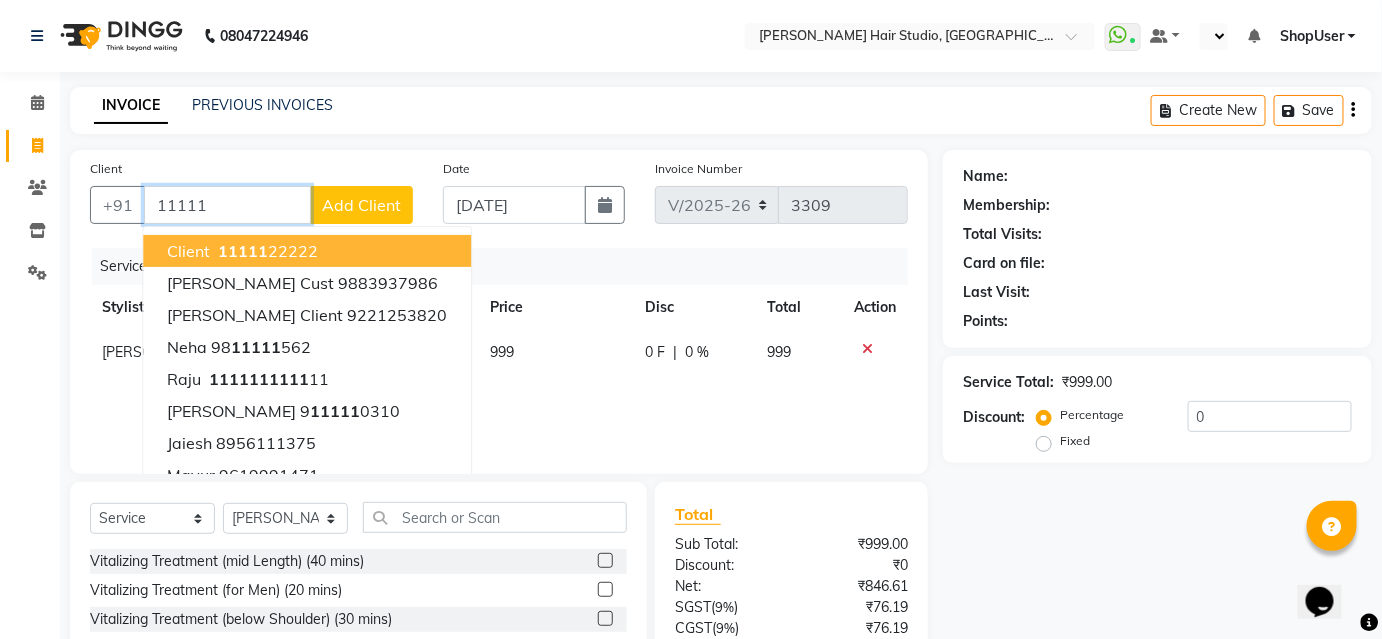 click on "11111 22222" at bounding box center [266, 251] 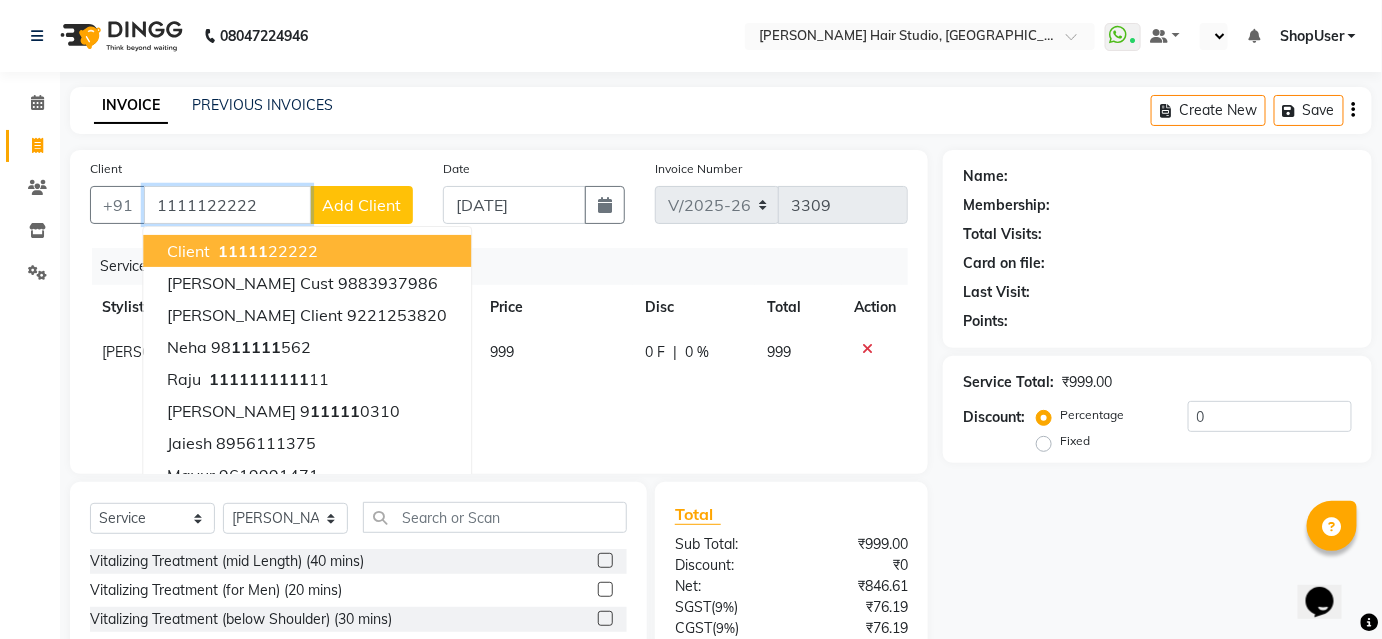 type on "1111122222" 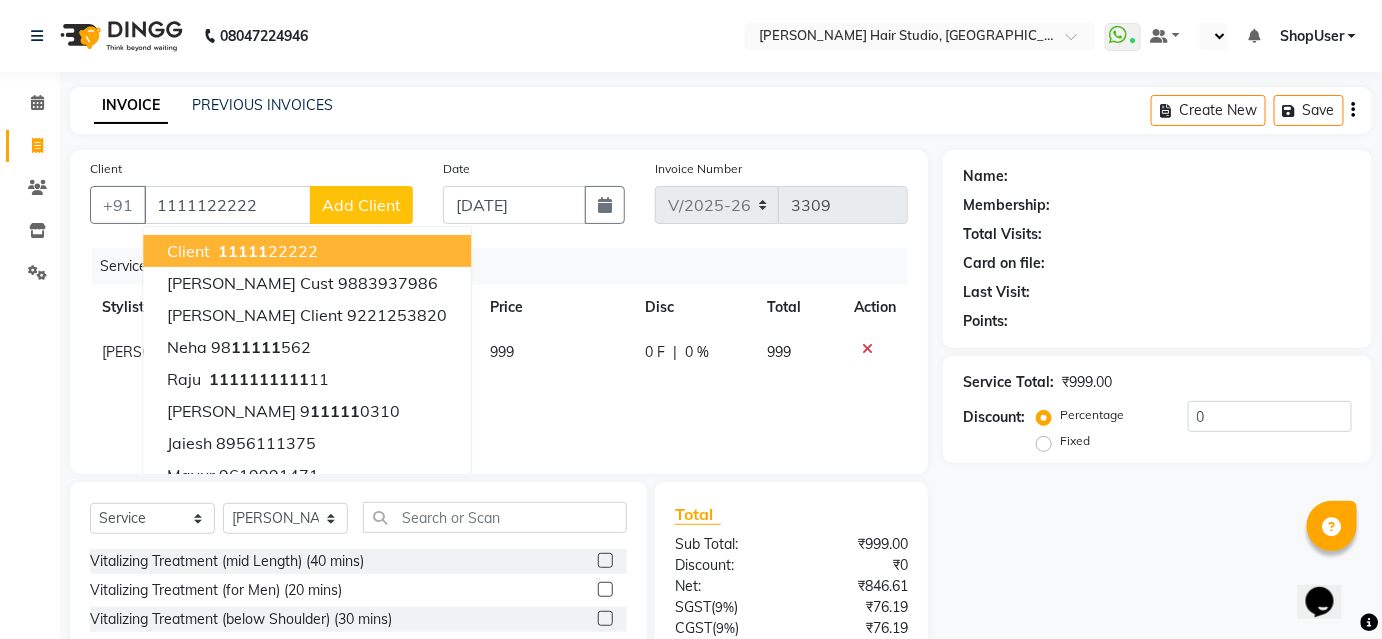 select on "1: Object" 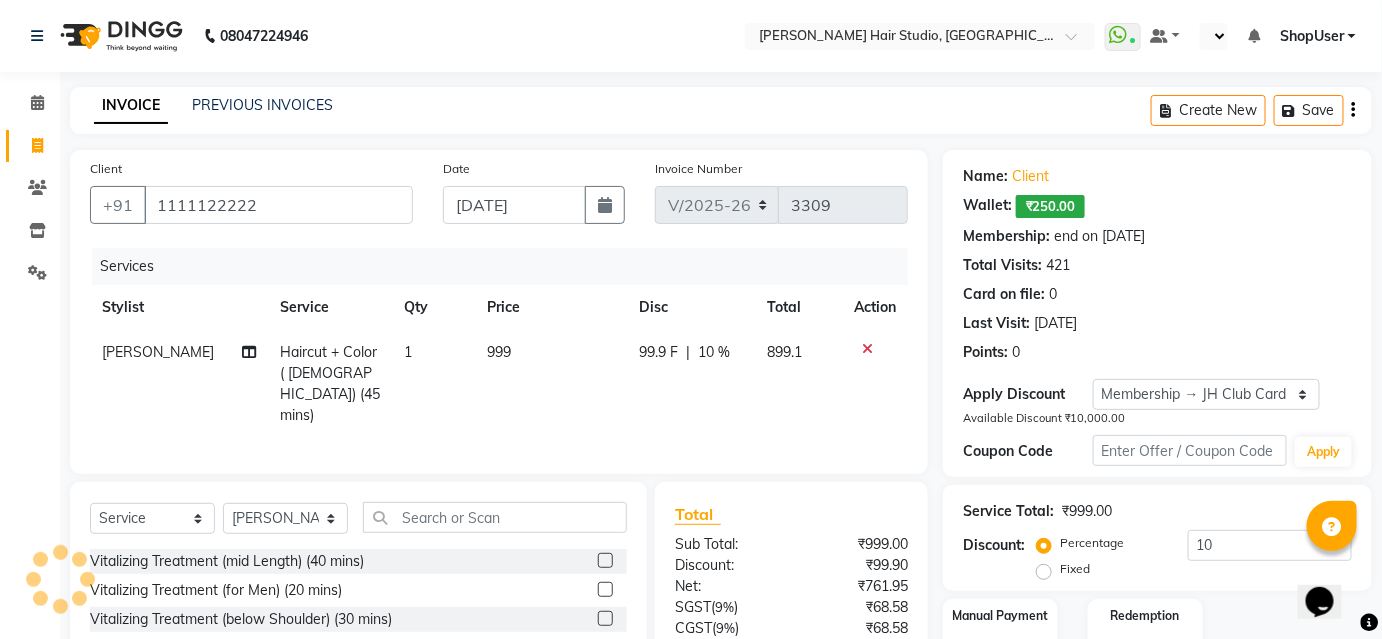 scroll, scrollTop: 161, scrollLeft: 0, axis: vertical 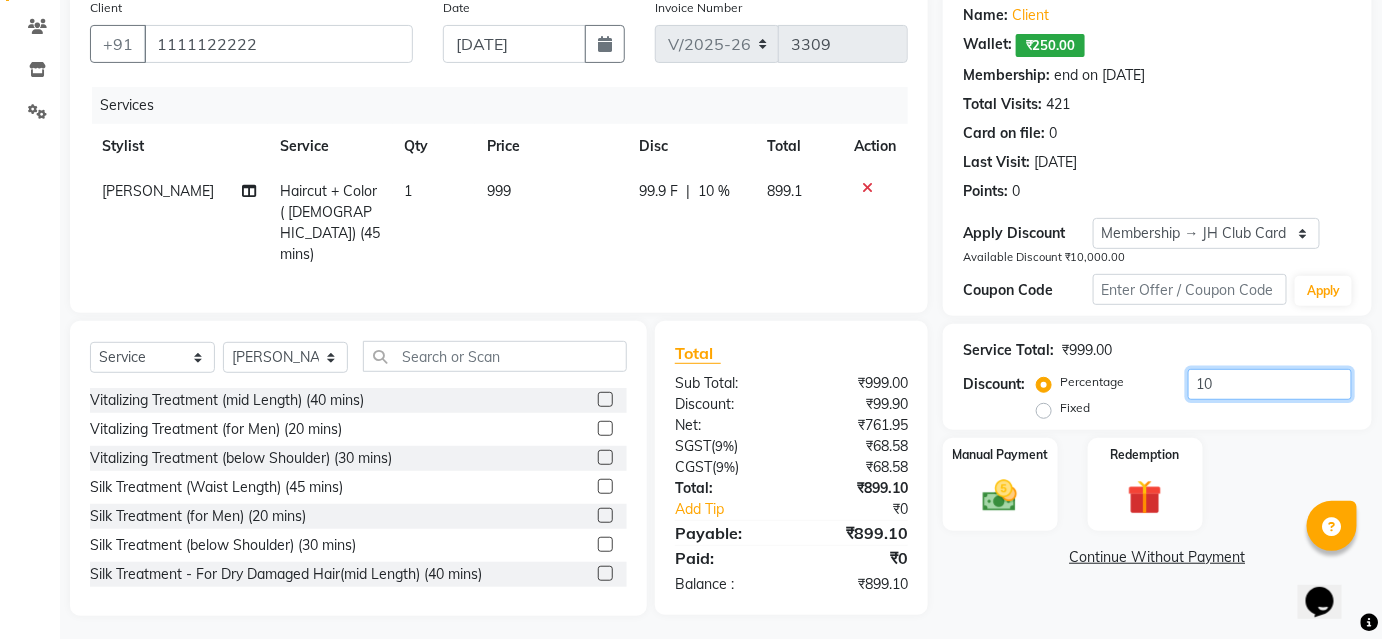 click on "10" 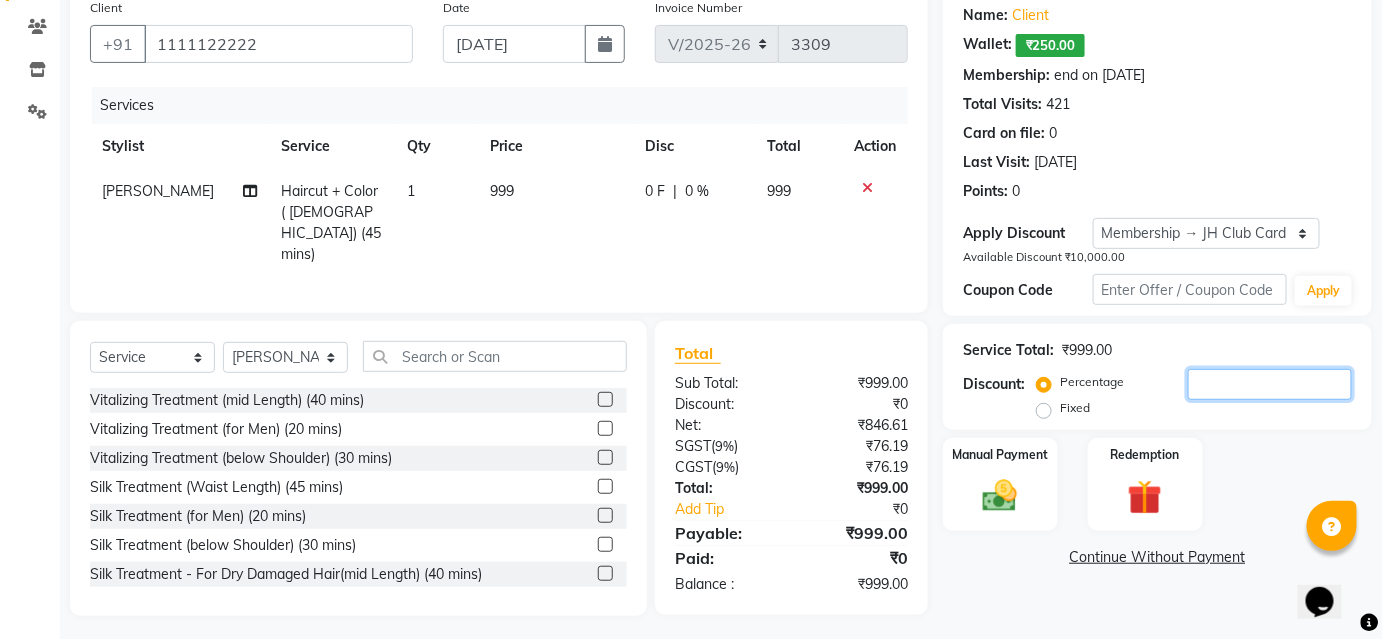 type 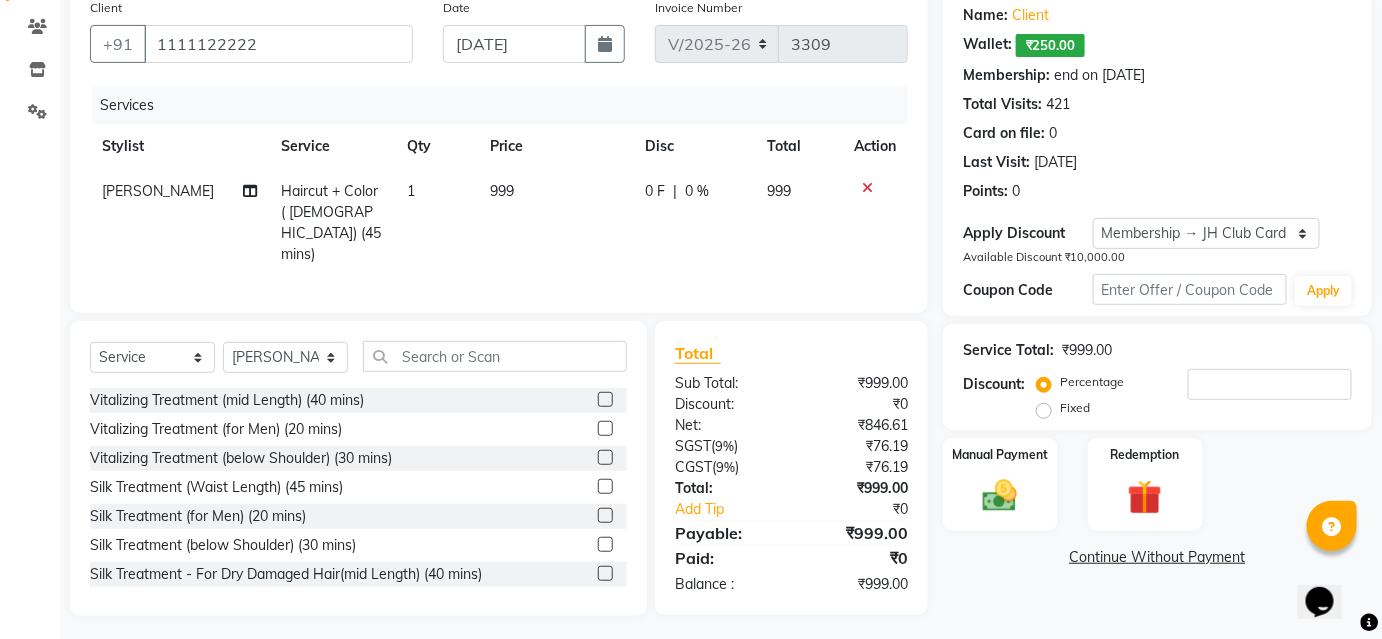 click on "0 F | 0 %" 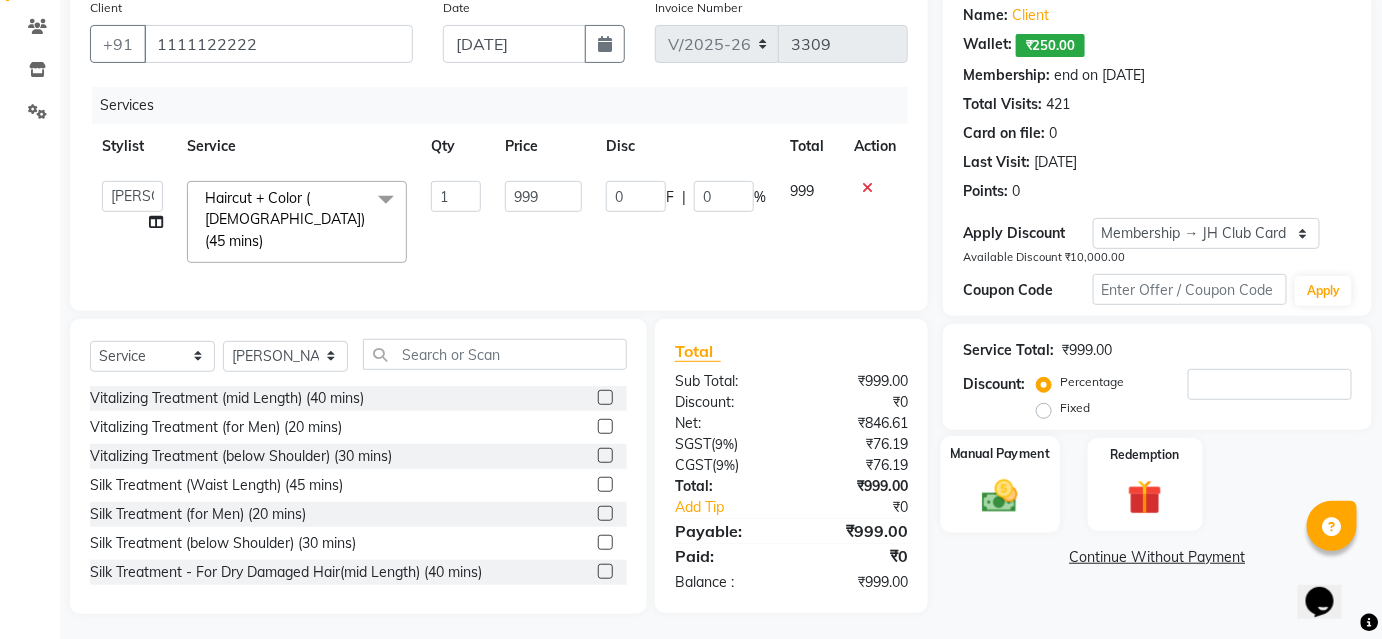 click 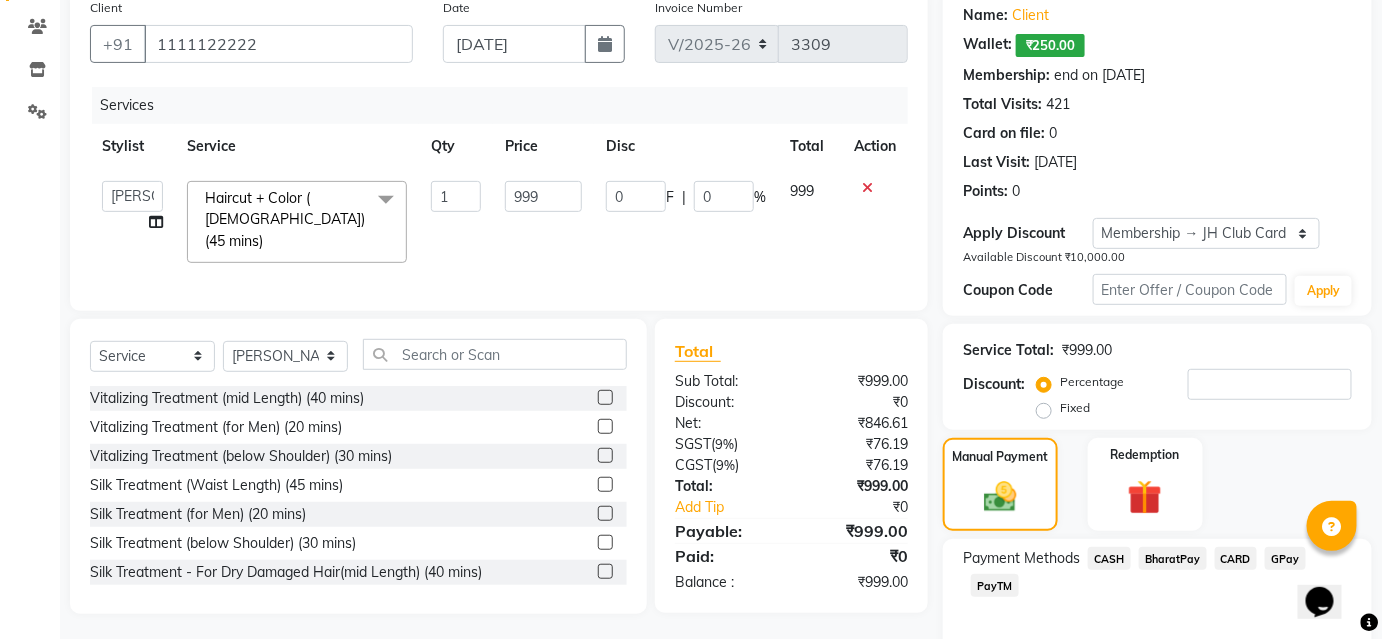 click on "BharatPay" 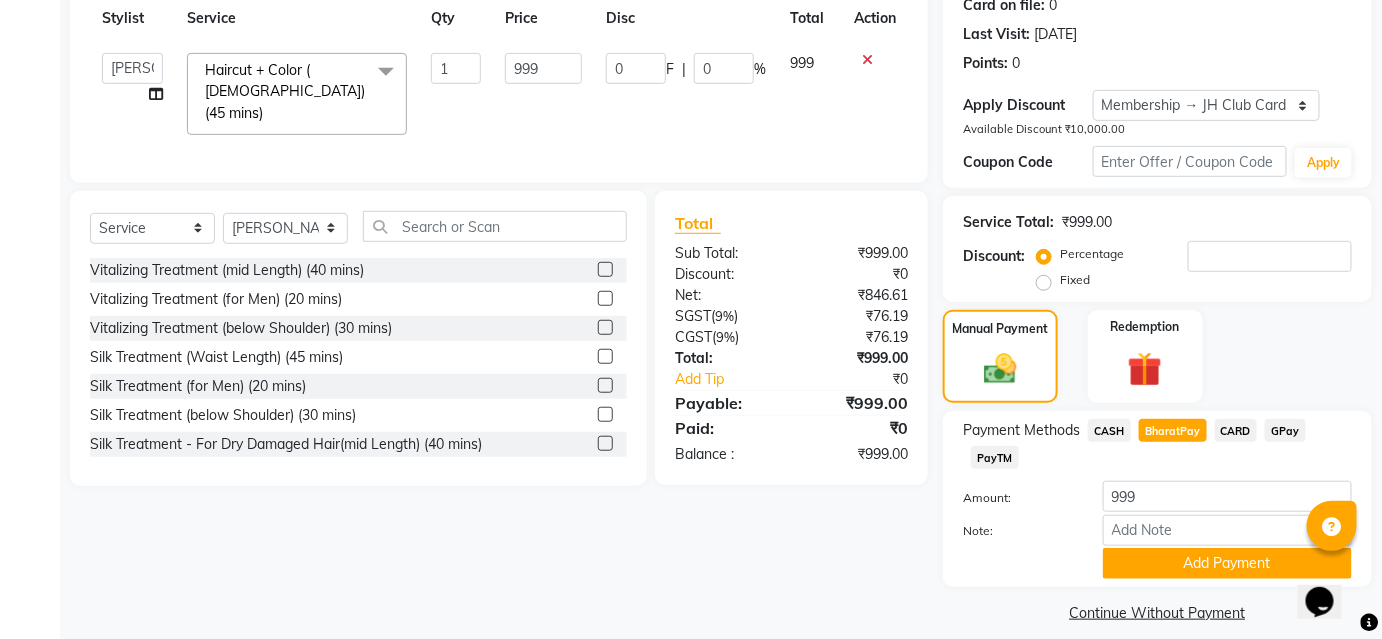 scroll, scrollTop: 306, scrollLeft: 0, axis: vertical 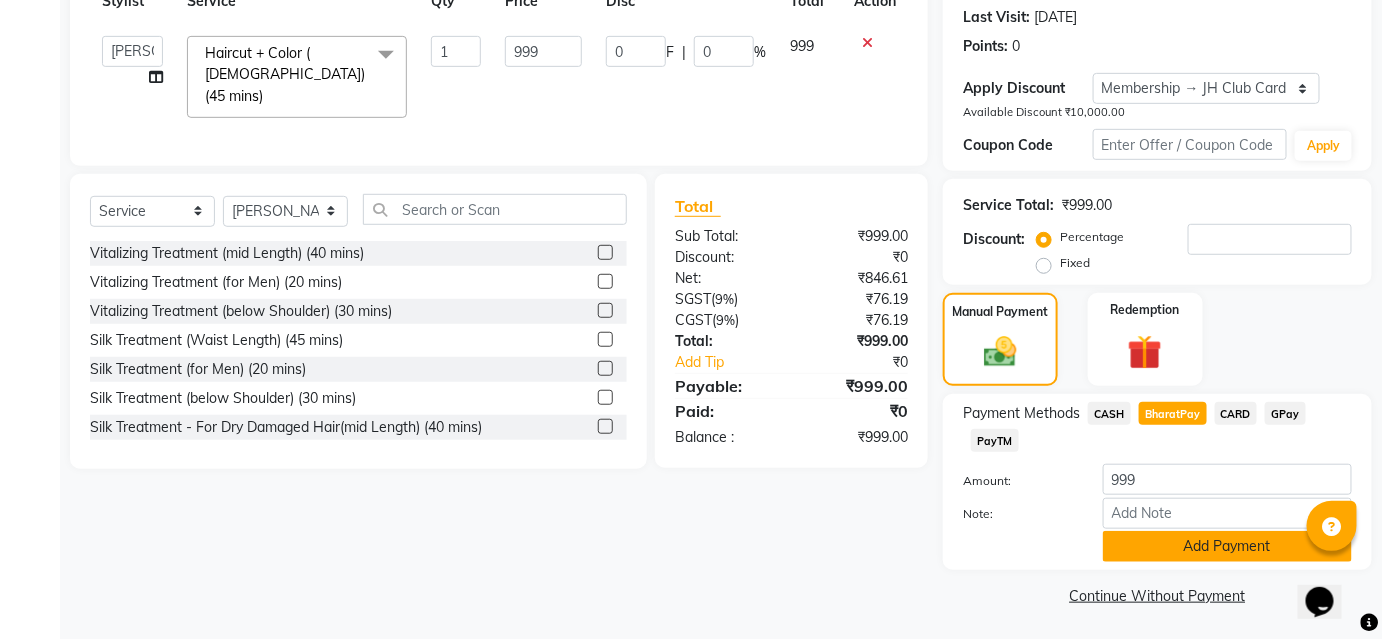 click on "Add Payment" 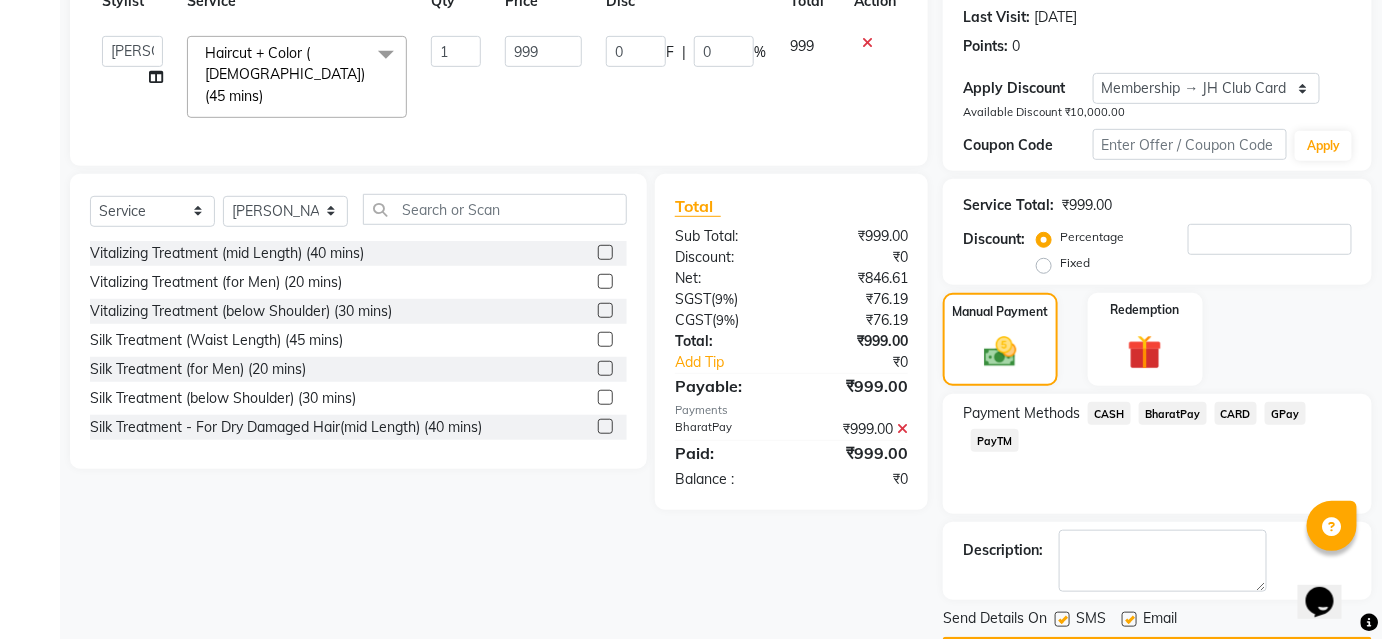 scroll, scrollTop: 363, scrollLeft: 0, axis: vertical 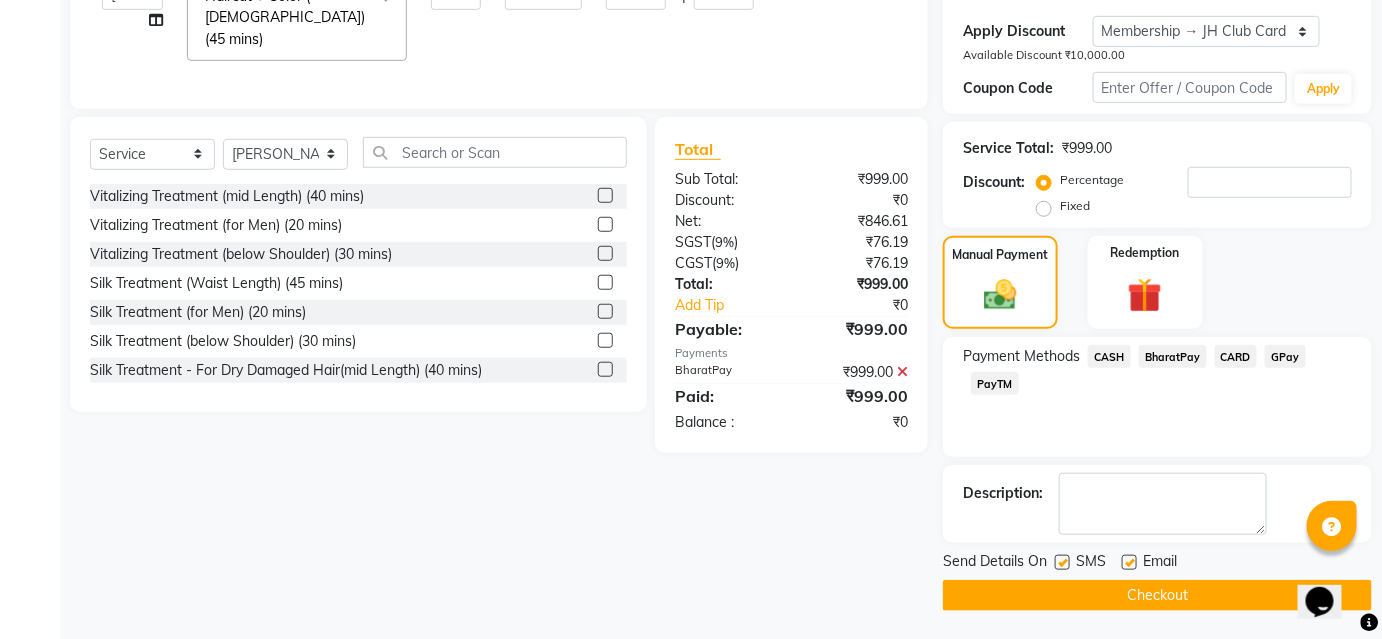 click on "Checkout" 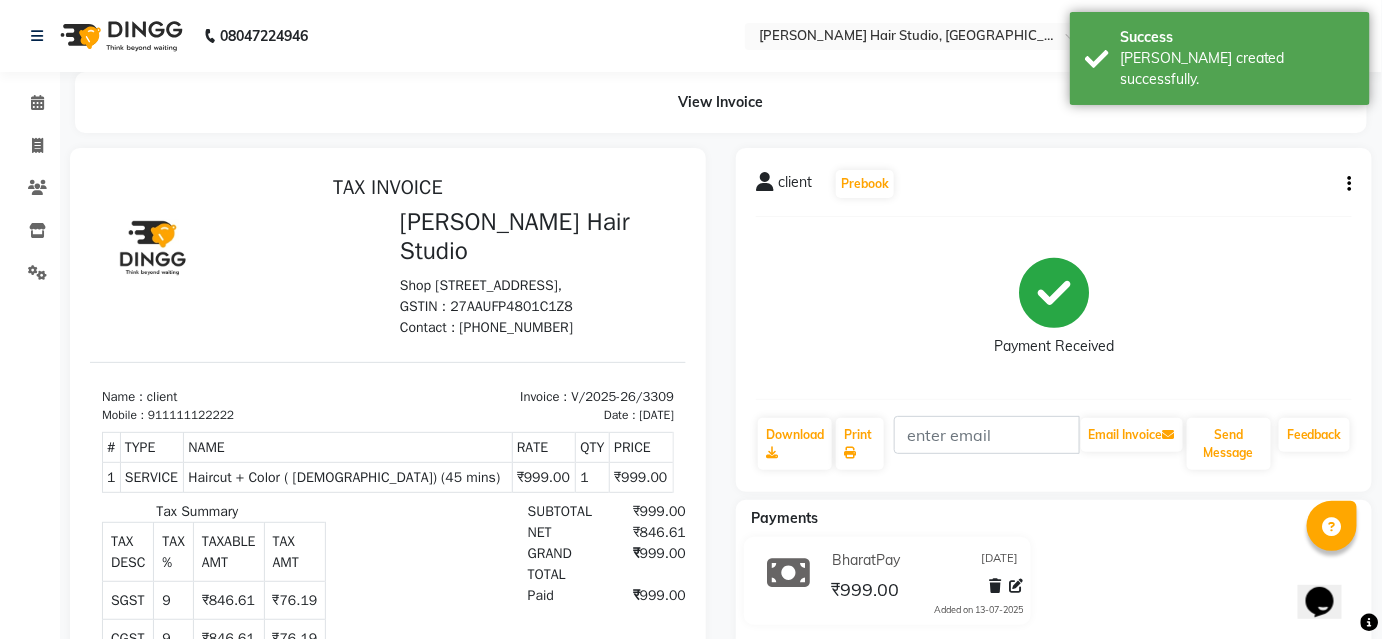 scroll, scrollTop: 0, scrollLeft: 0, axis: both 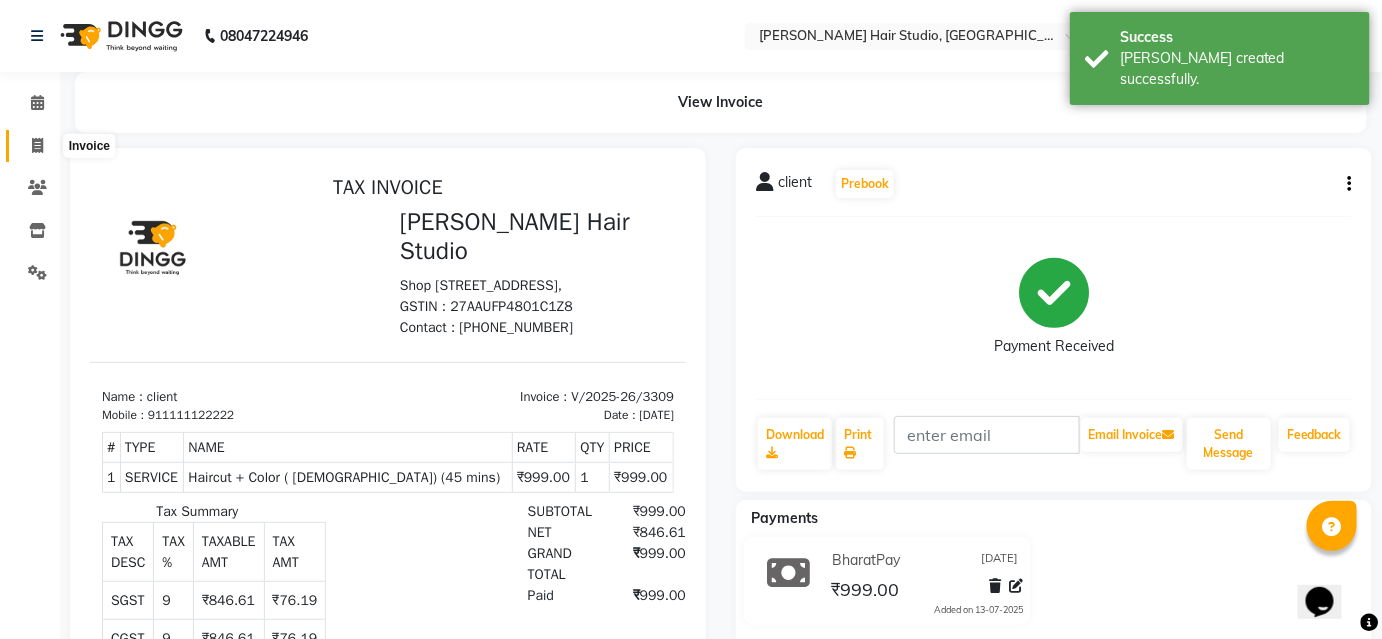 click 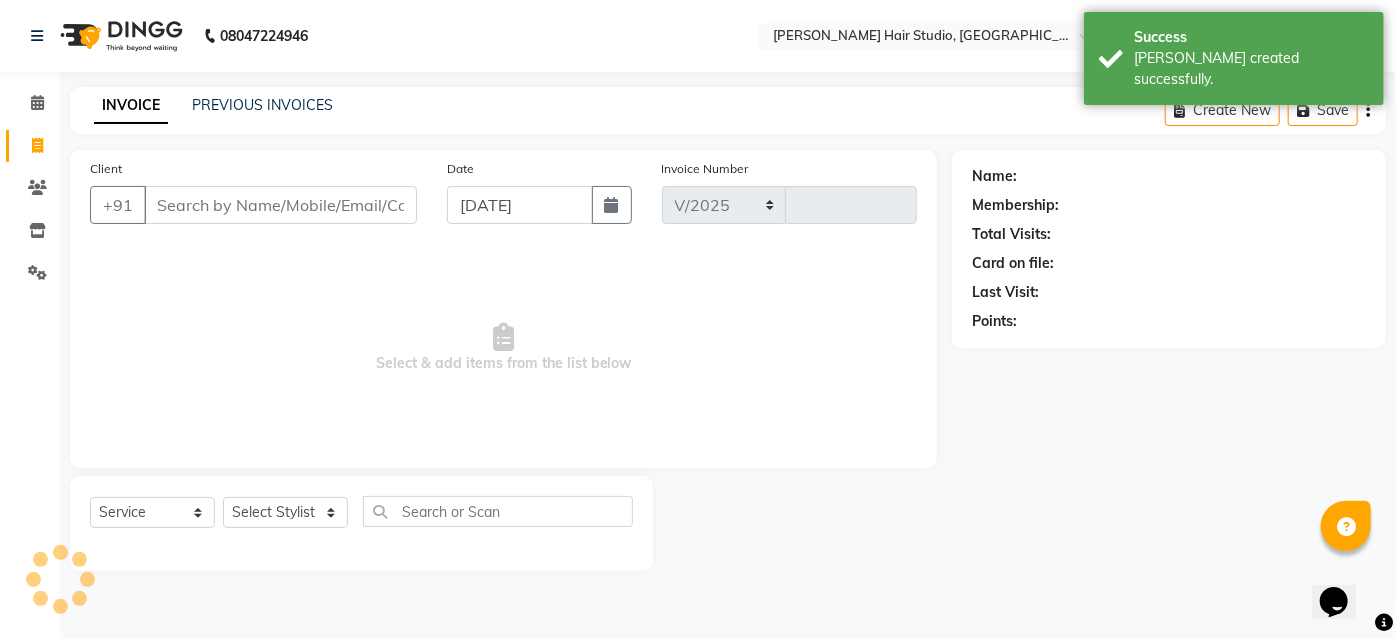 select on "627" 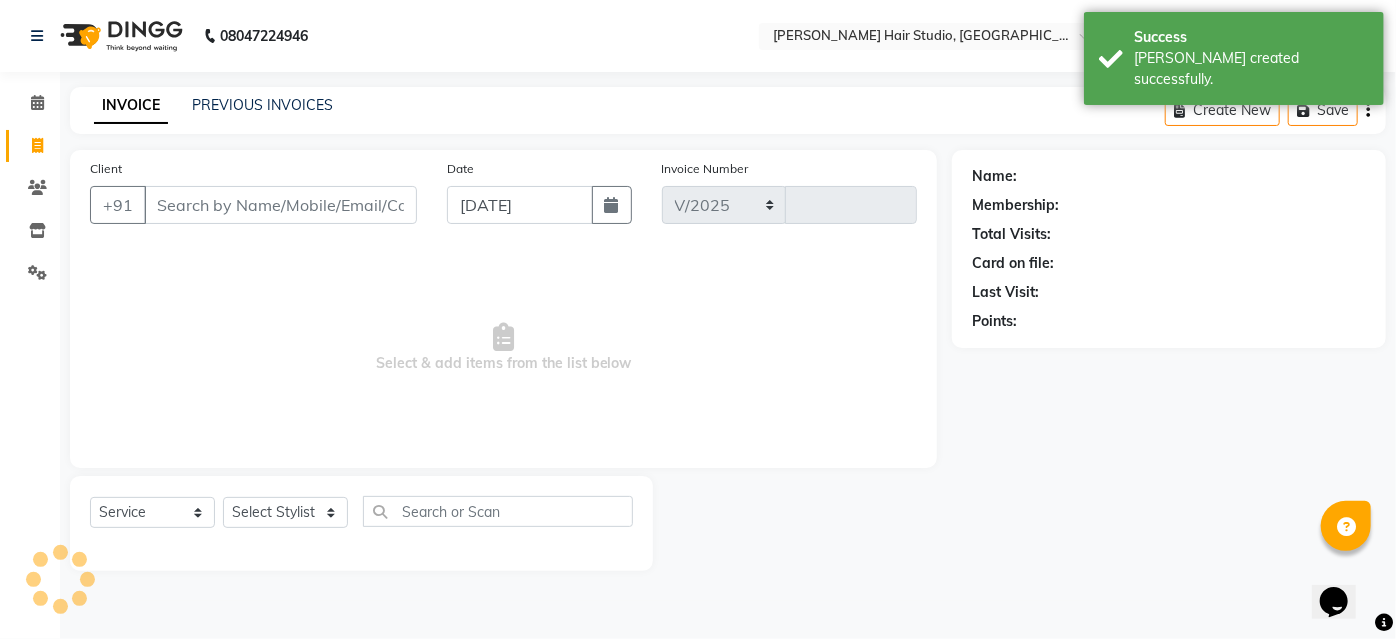 type on "3310" 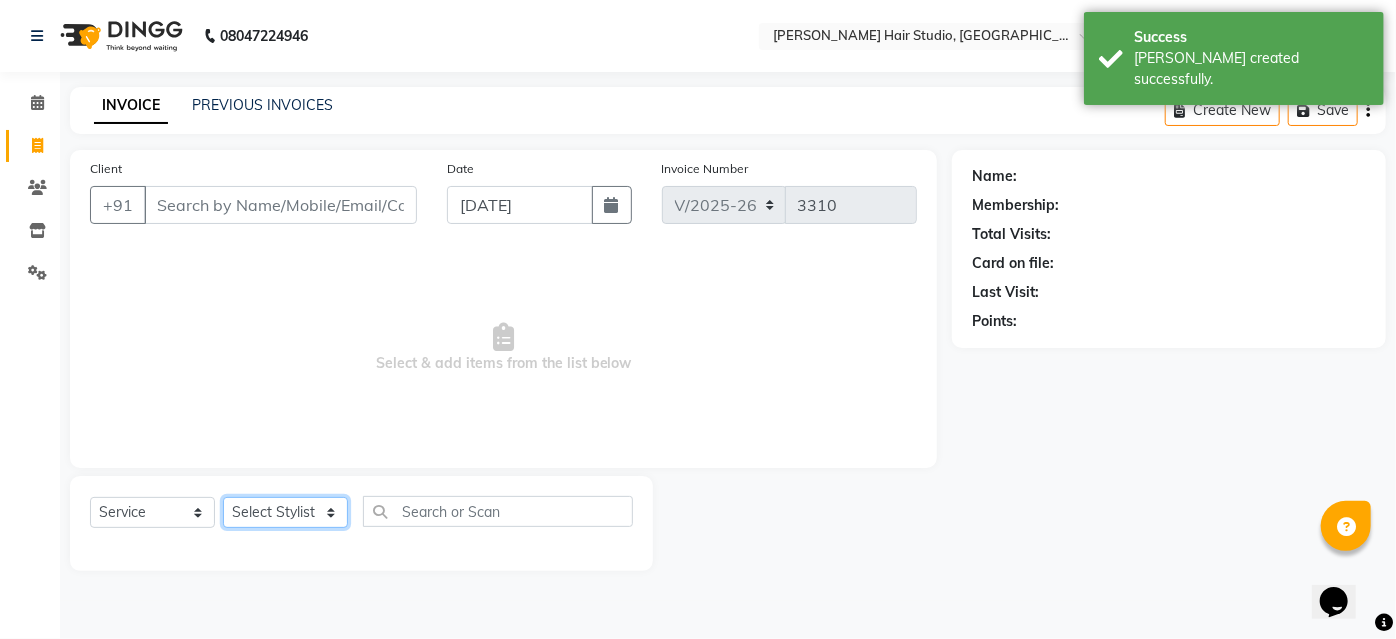 click on "Select Stylist Ajinkya Anuja Arunesh Avinash Junaid Mohammad Pawan Krishna Rushikesh ShopUser Shubham Shweta Kale Vikram" 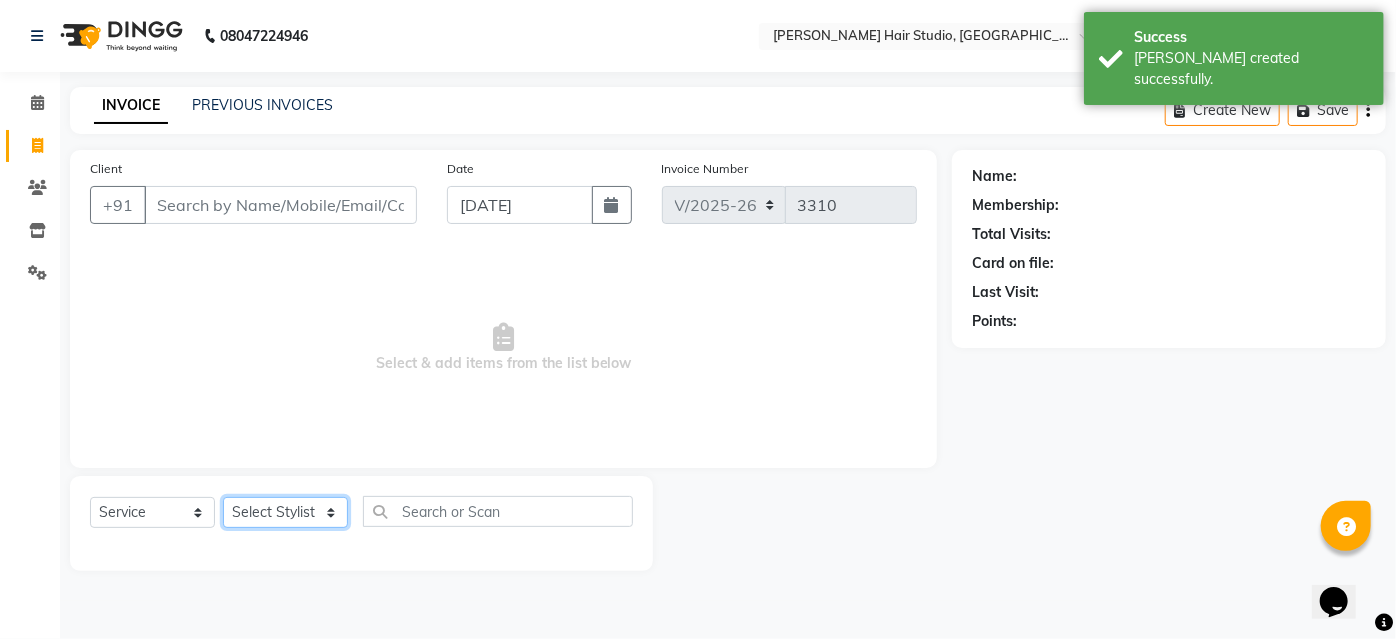 select on "50524" 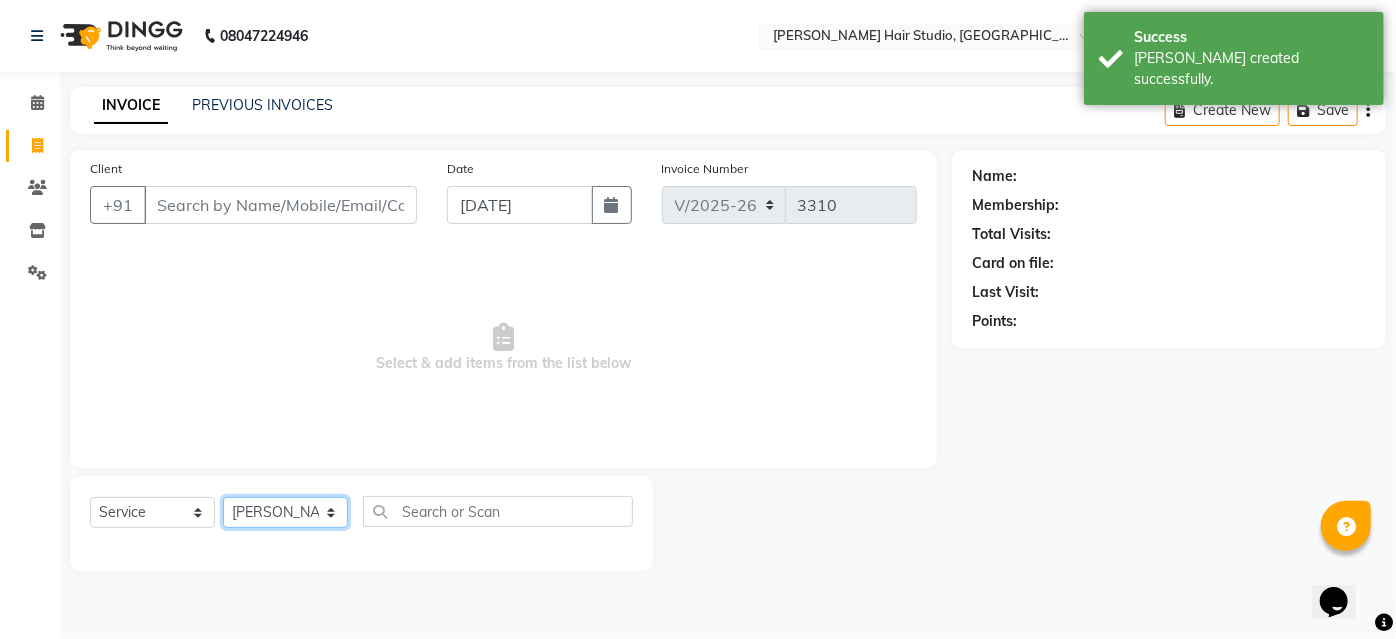 click on "Select Stylist Ajinkya Anuja Arunesh Avinash Junaid Mohammad Pawan Krishna Rushikesh ShopUser Shubham Shweta Kale Vikram" 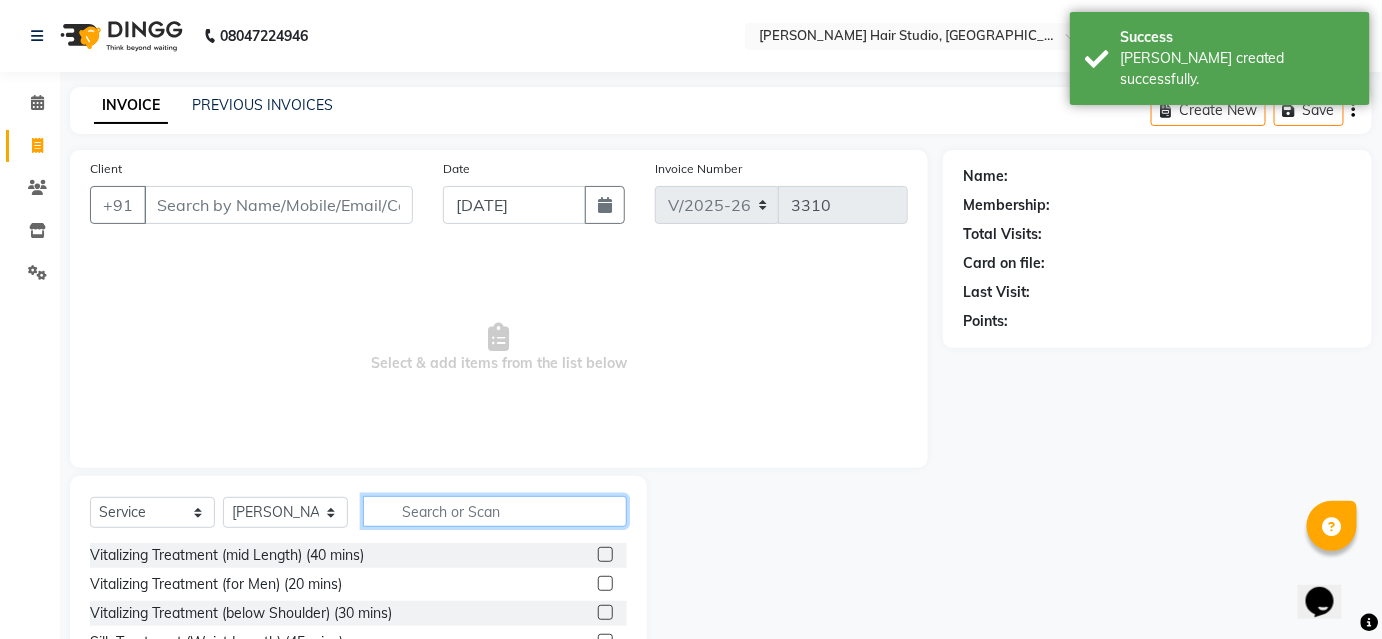 click 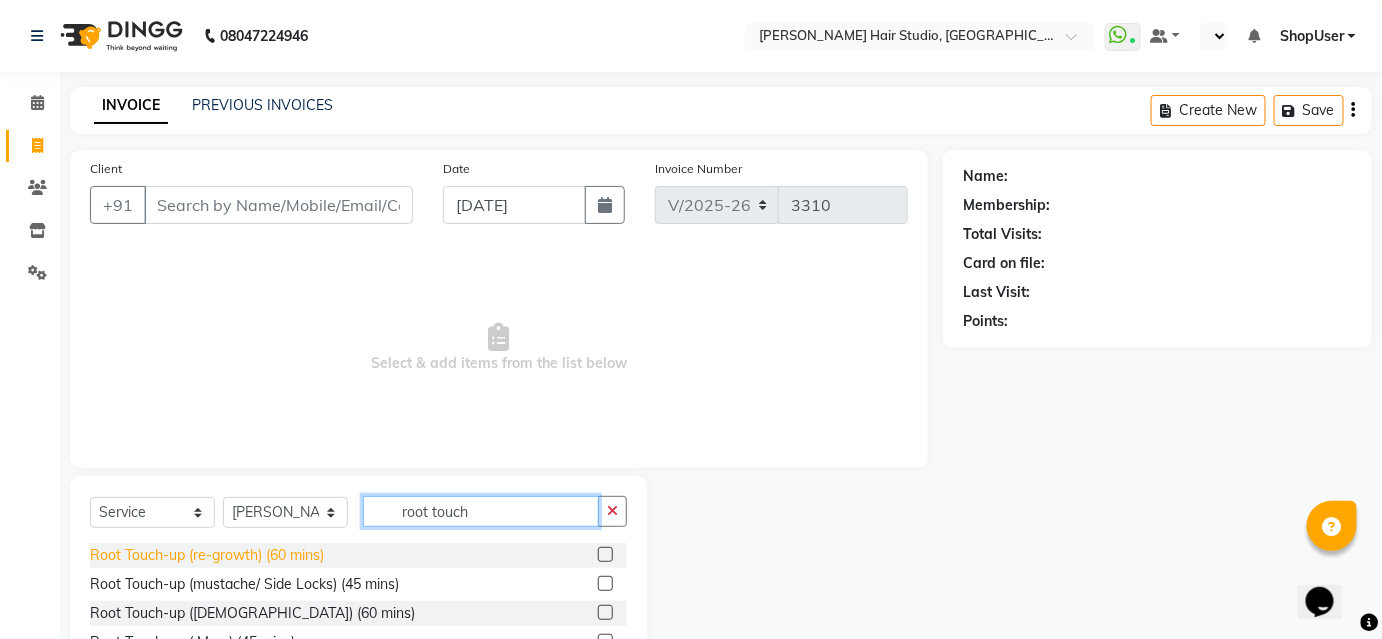 type on "root touch" 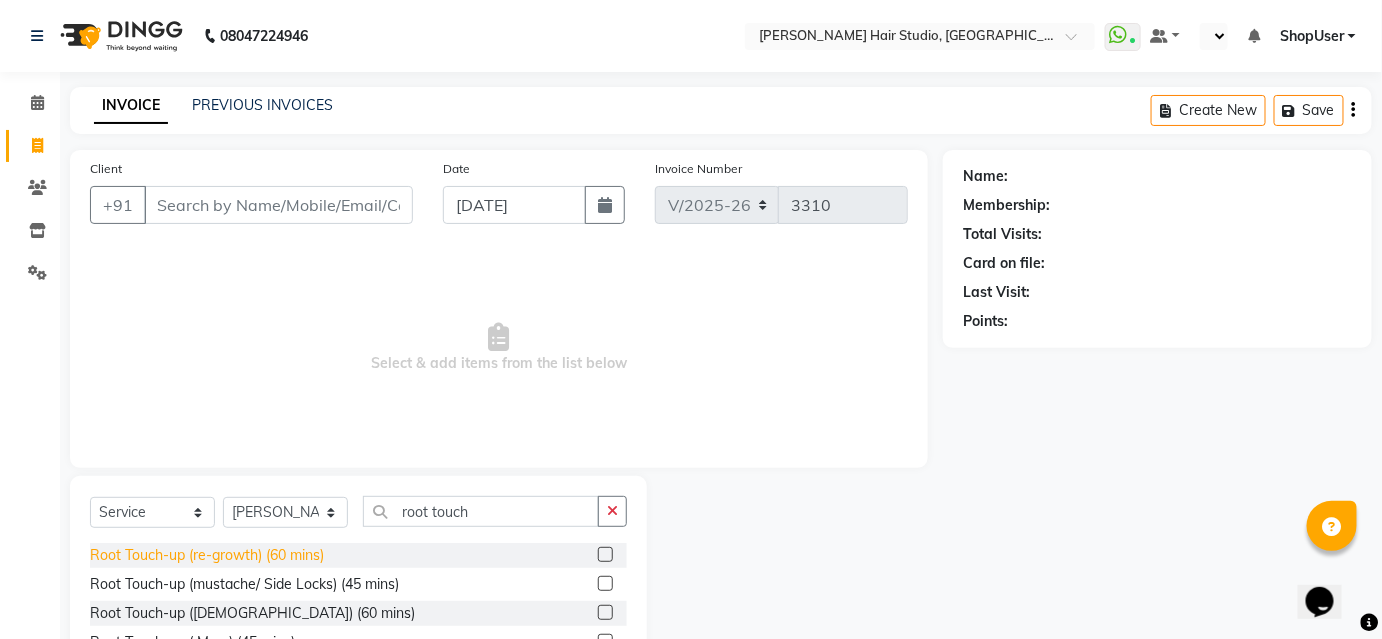 click on "Root Touch-up (re-growth) (60 mins)" 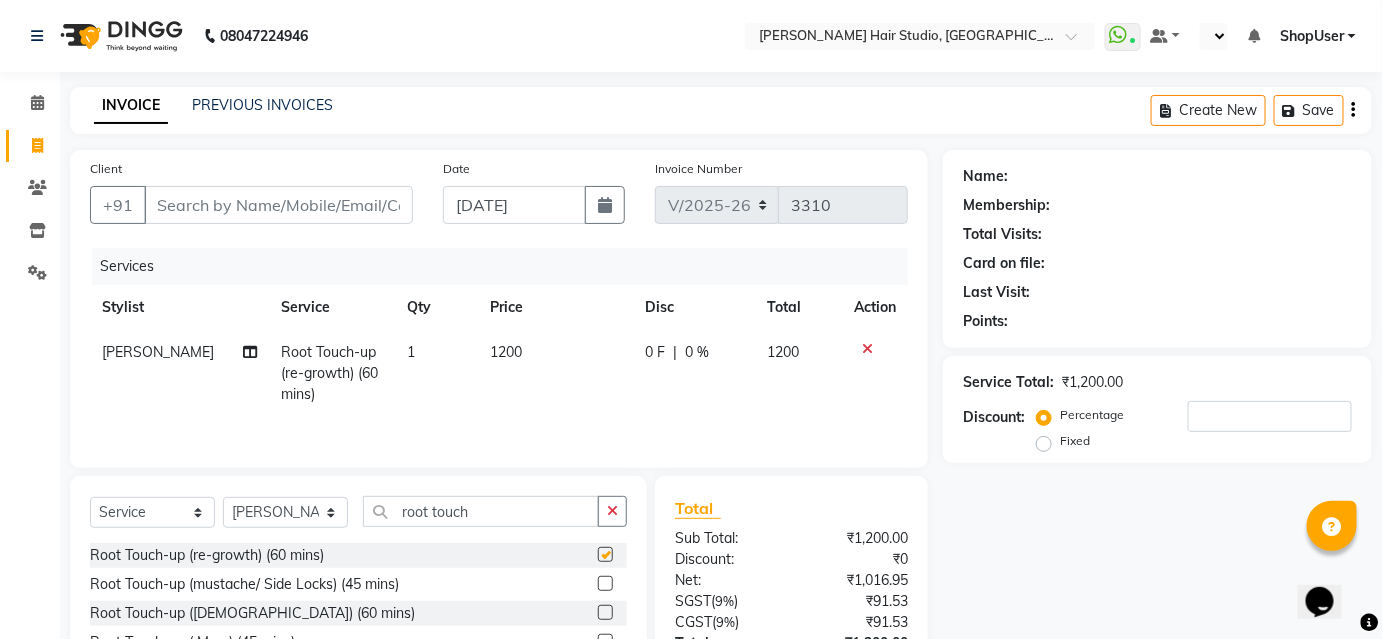 checkbox on "false" 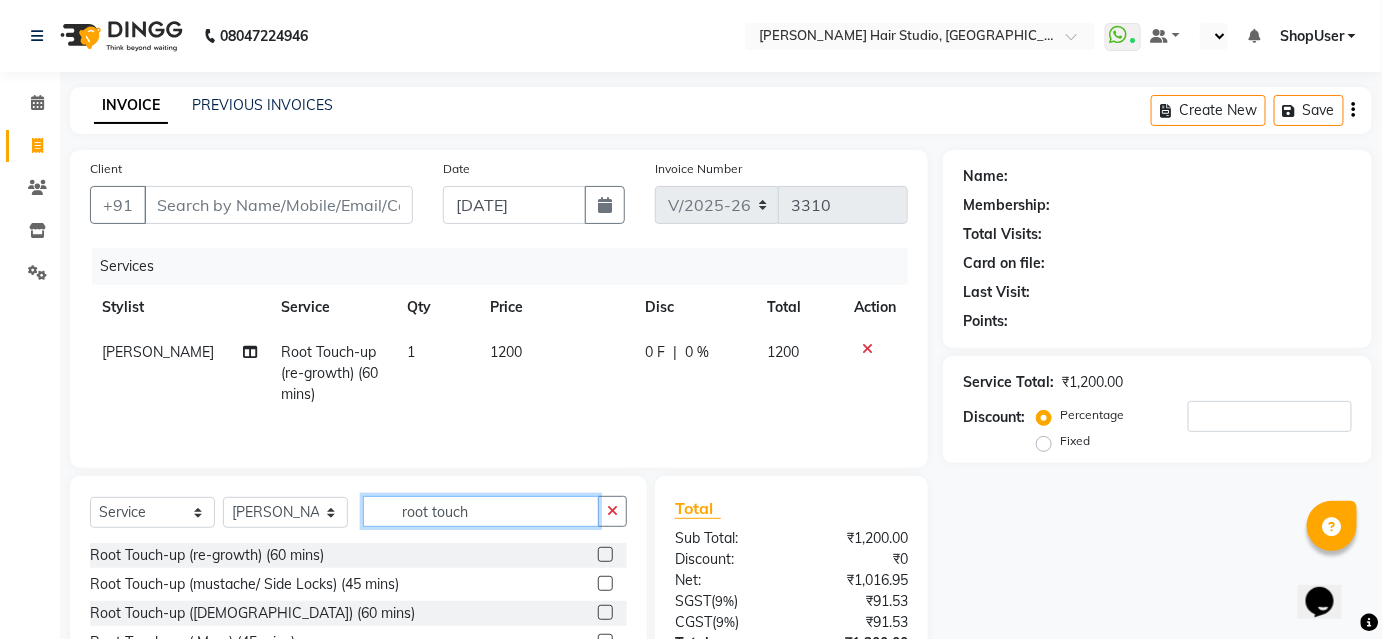 click on "root touch" 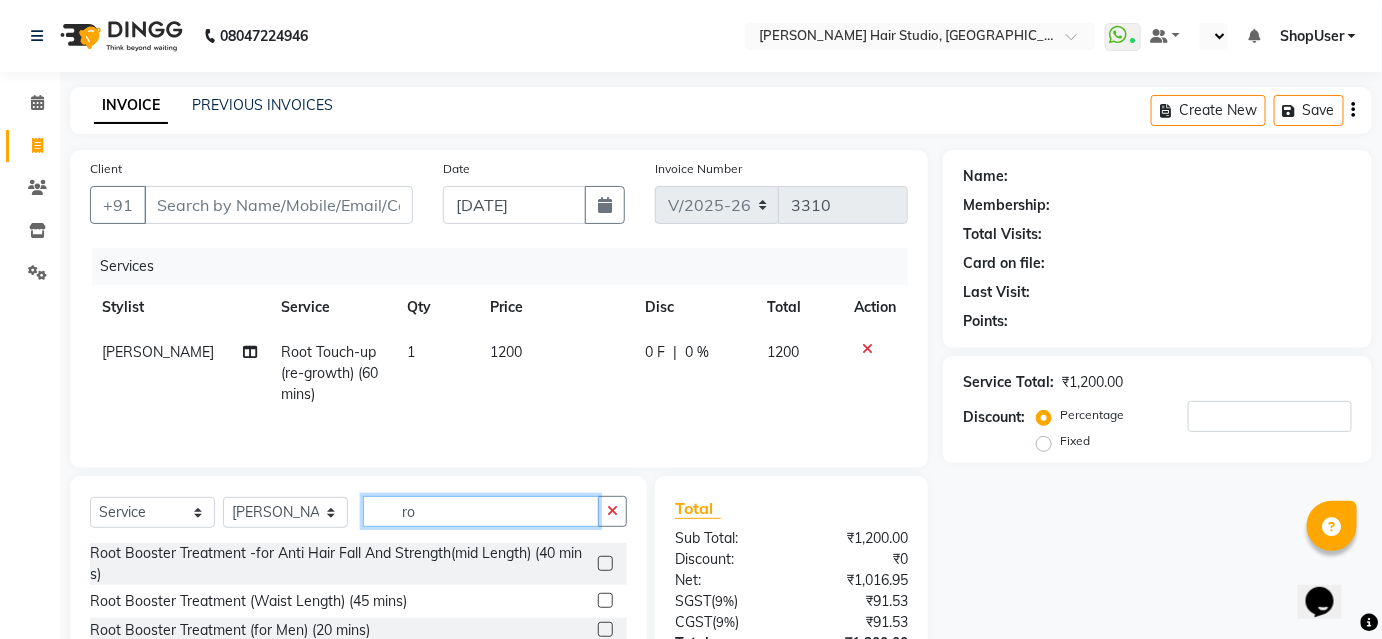 type on "r" 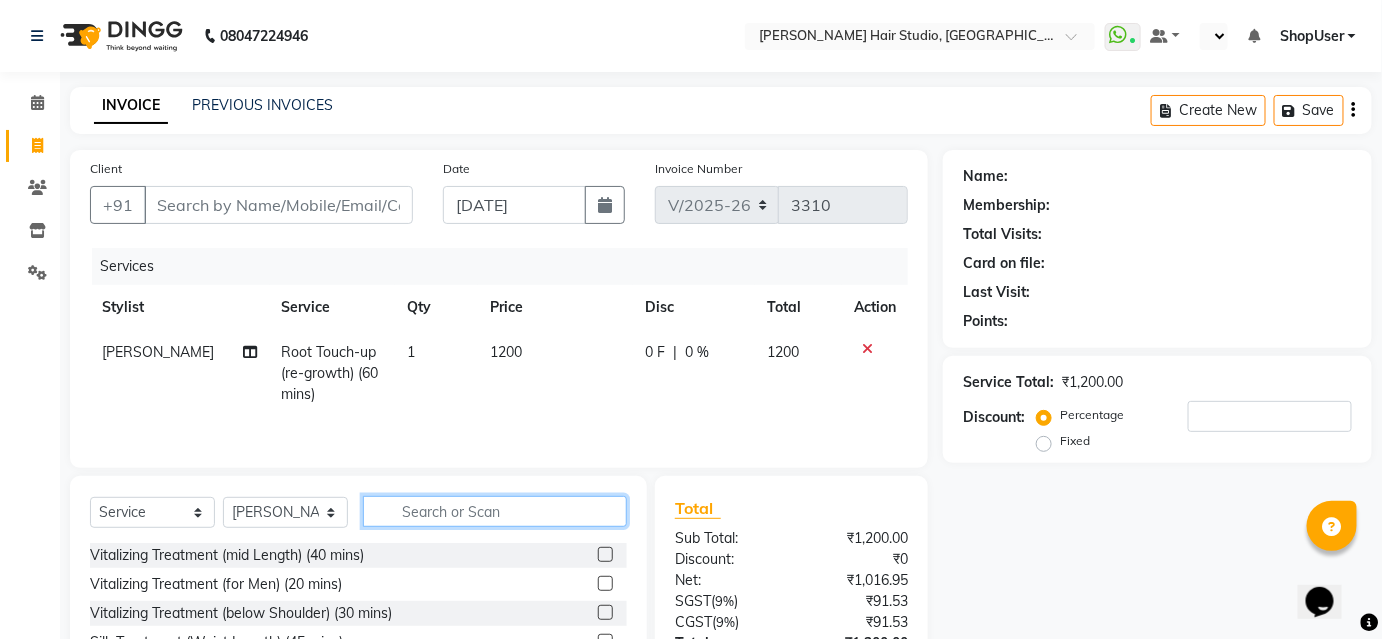 type 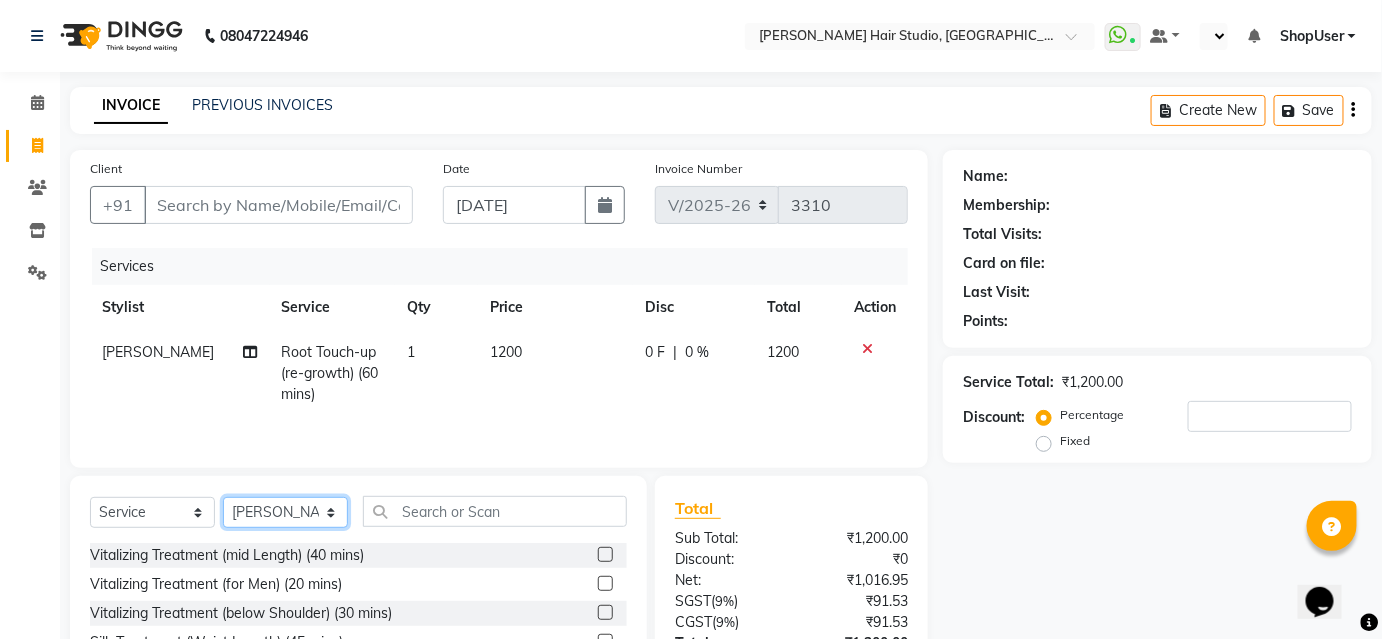click on "Select Stylist Ajinkya Anuja Arunesh Avinash Junaid Mohammad Pawan Krishna Rushikesh ShopUser Shubham Shweta Kale Vikram" 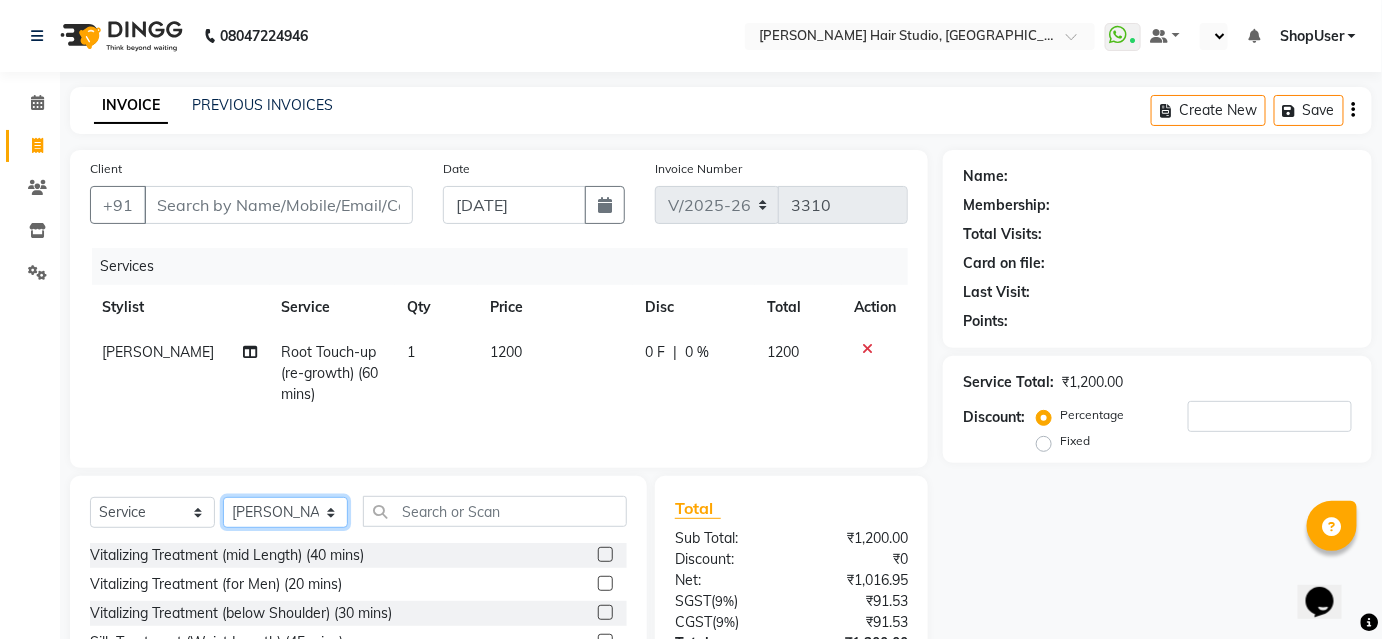 select on "86031" 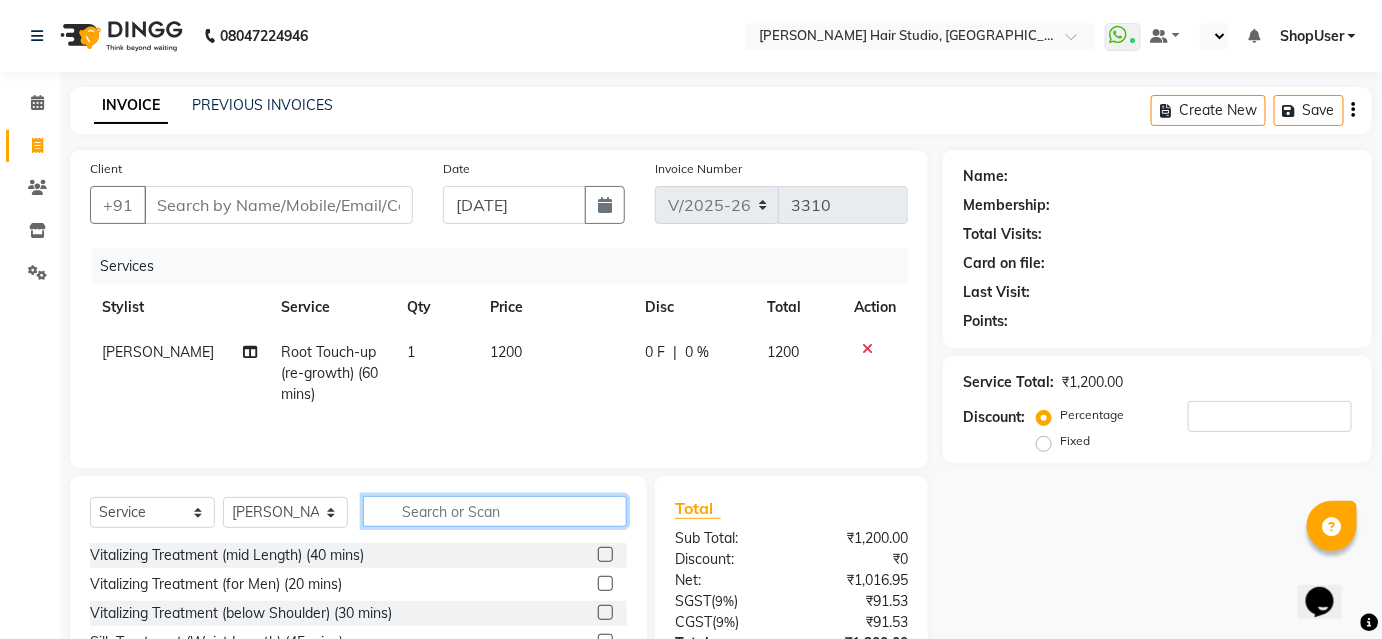 click 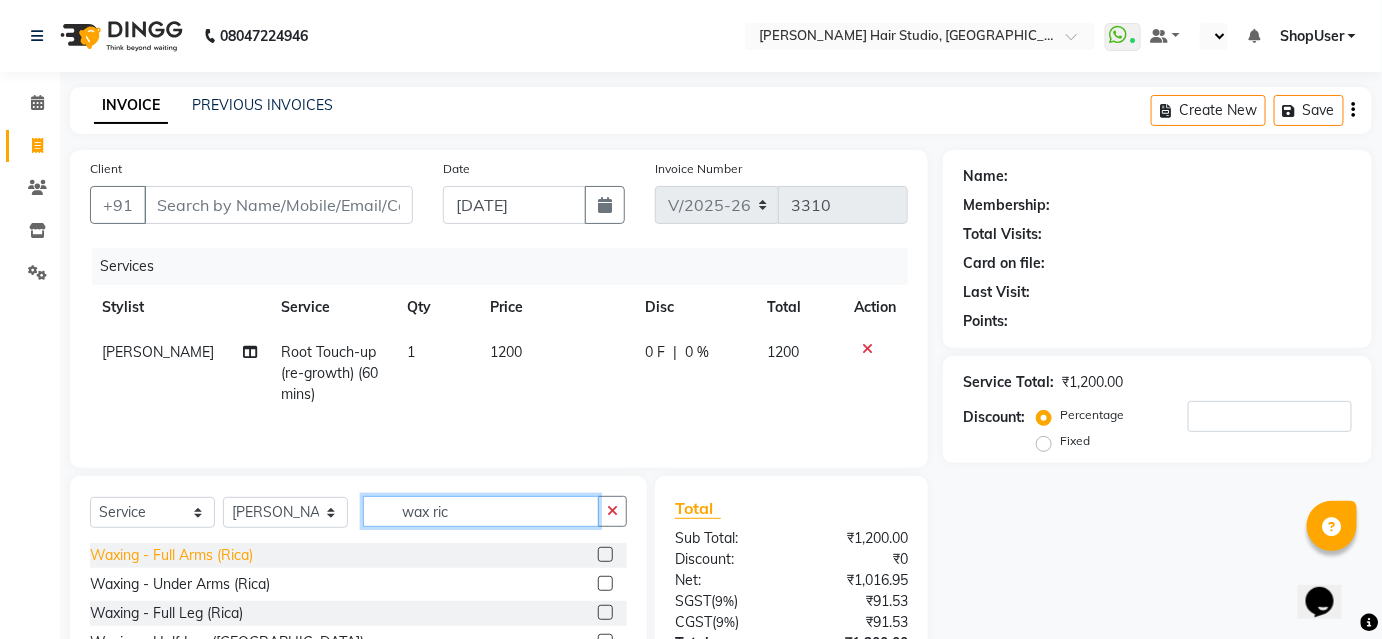 type on "wax ric" 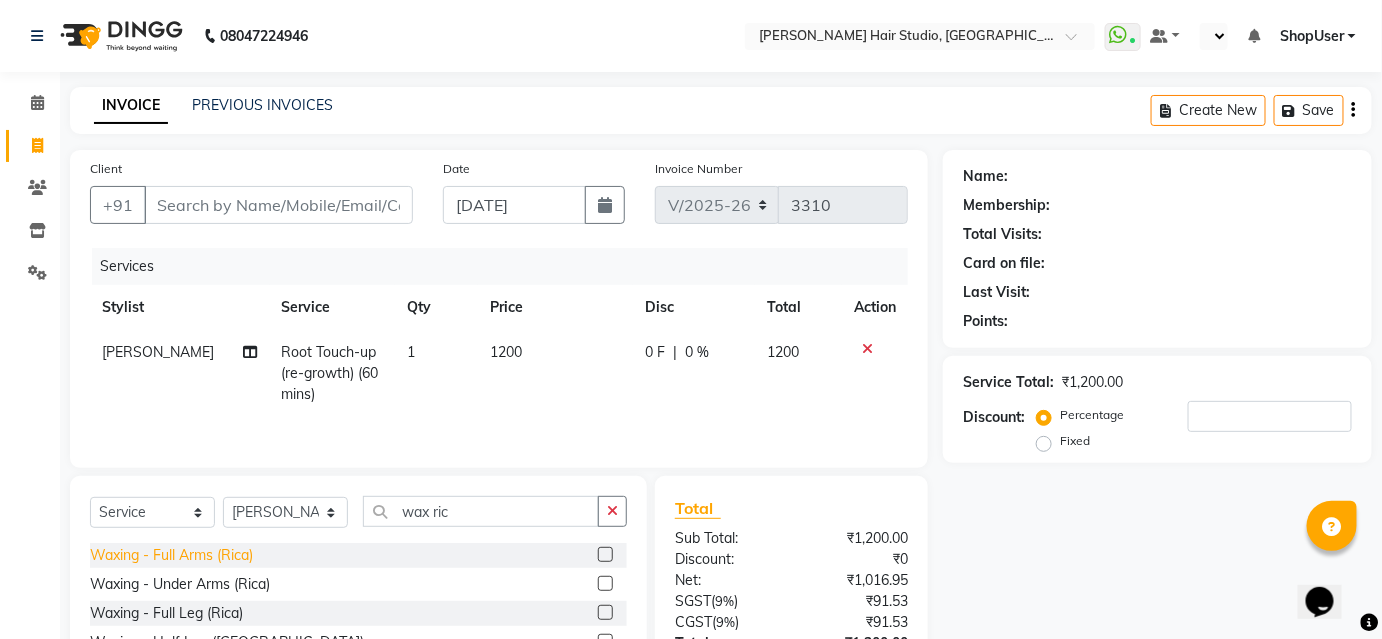 click on "Waxing - Full Arms (Rica)" 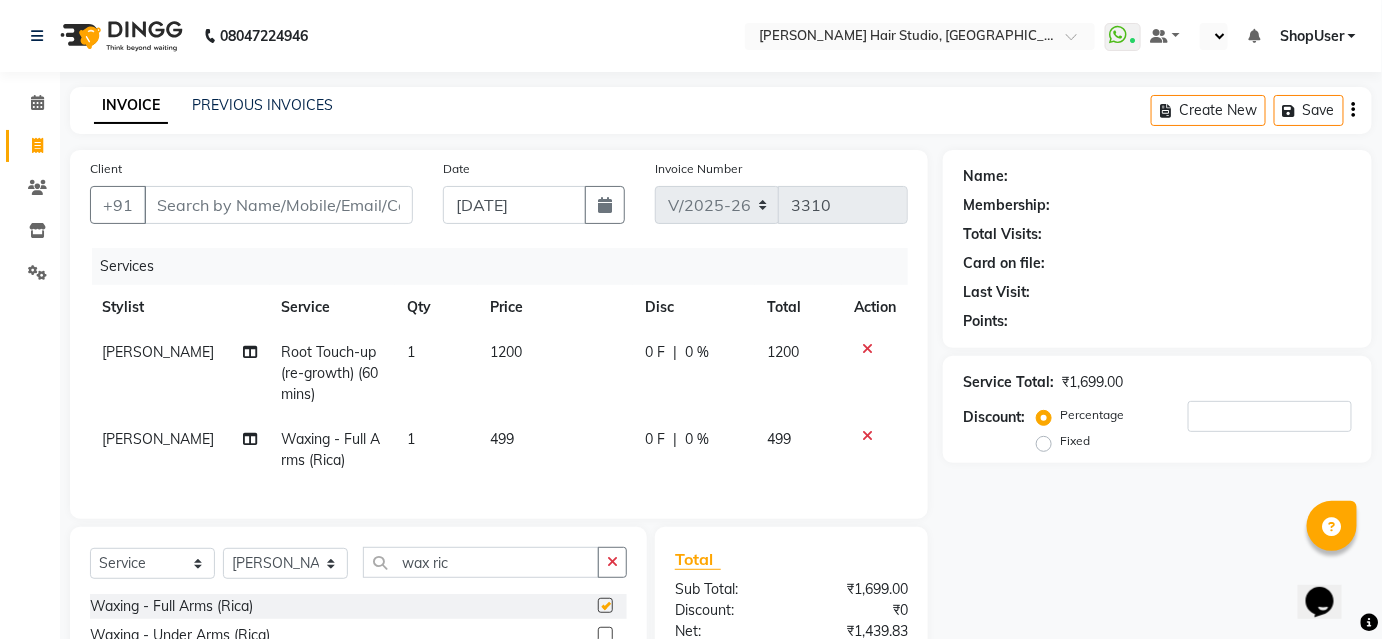checkbox on "false" 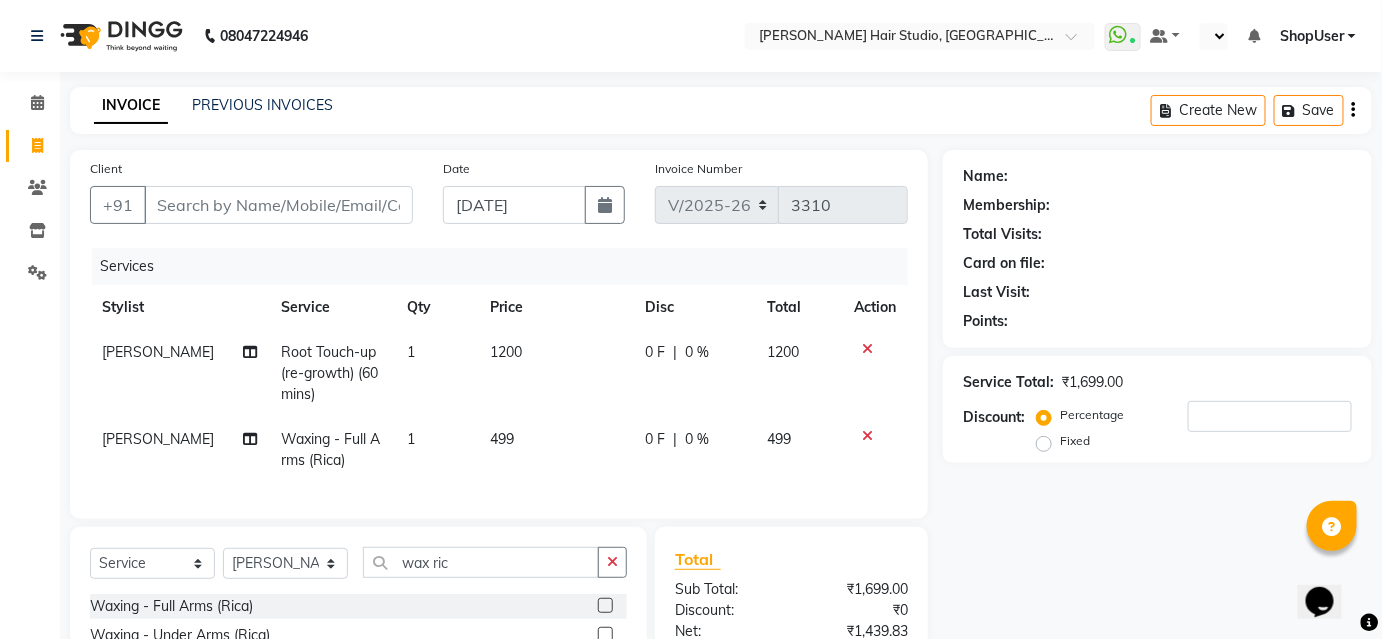 scroll, scrollTop: 181, scrollLeft: 0, axis: vertical 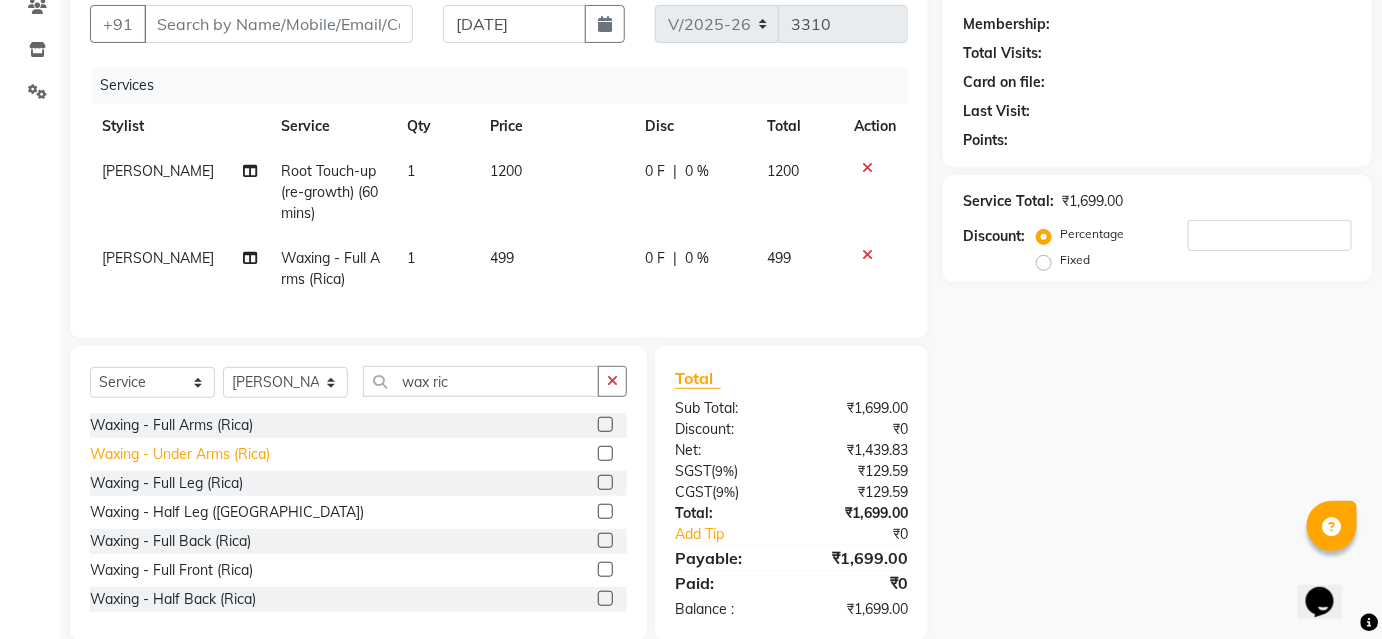 click on "Waxing - Under Arms (Rica)" 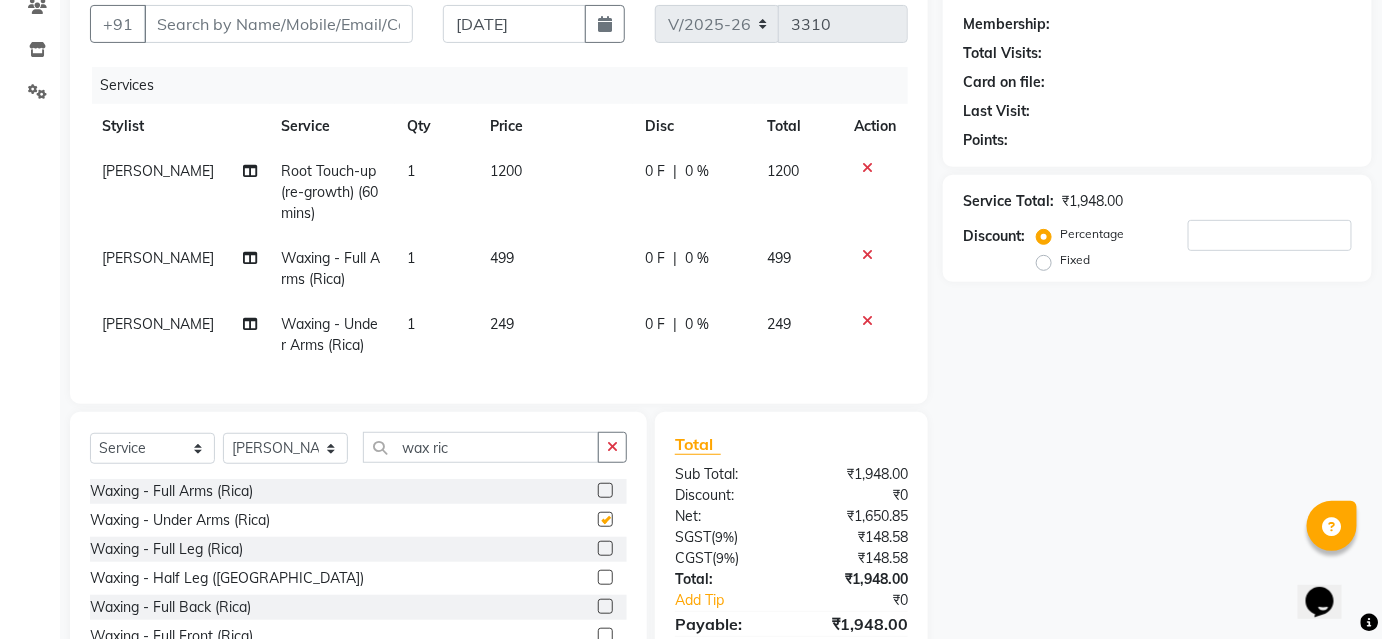 checkbox on "false" 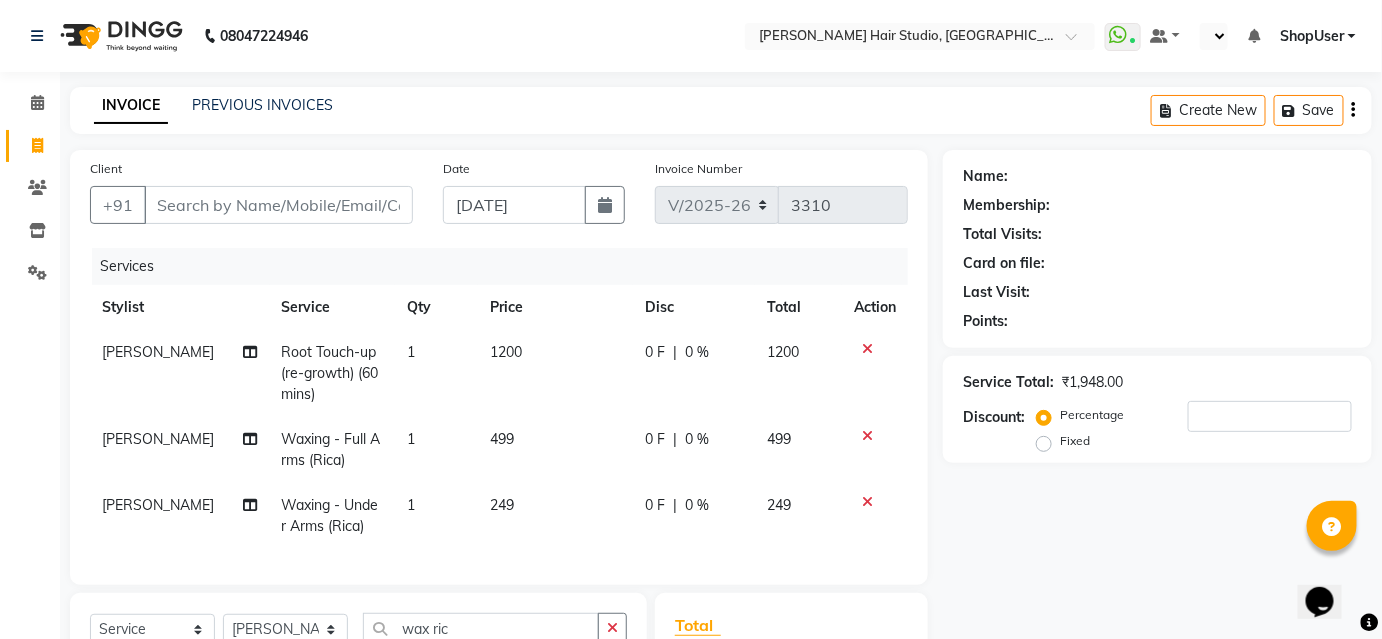 scroll, scrollTop: 181, scrollLeft: 0, axis: vertical 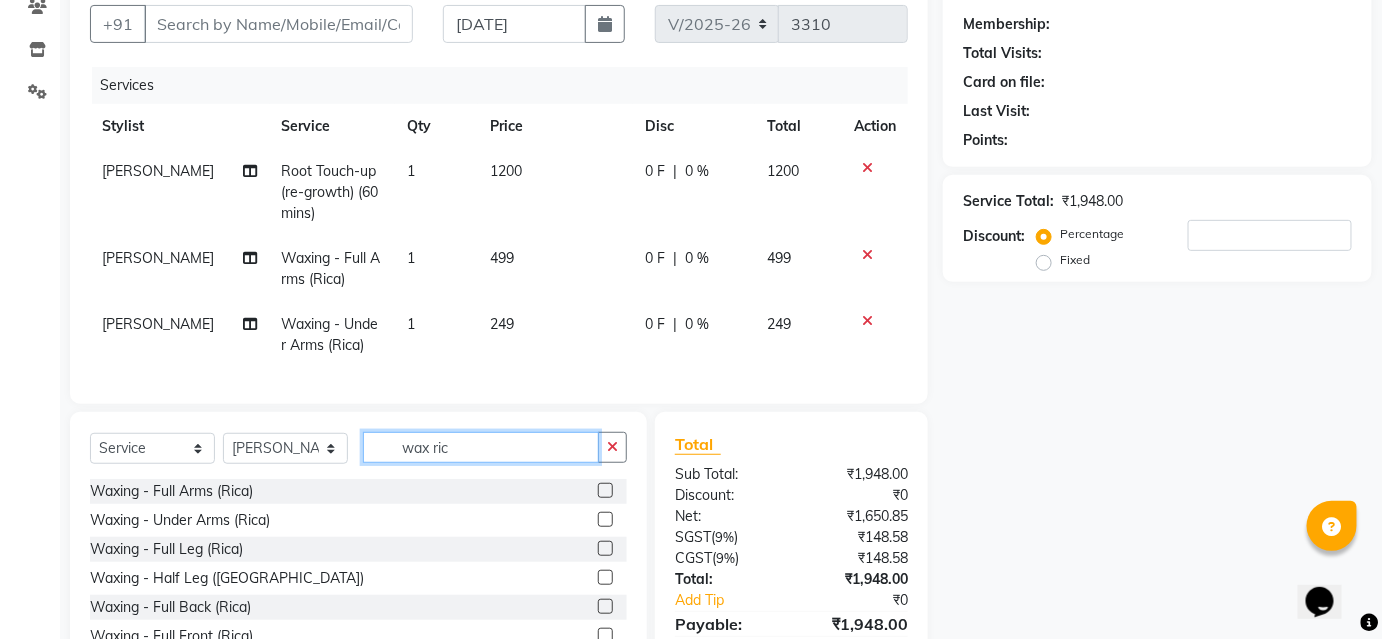 click on "wax ric" 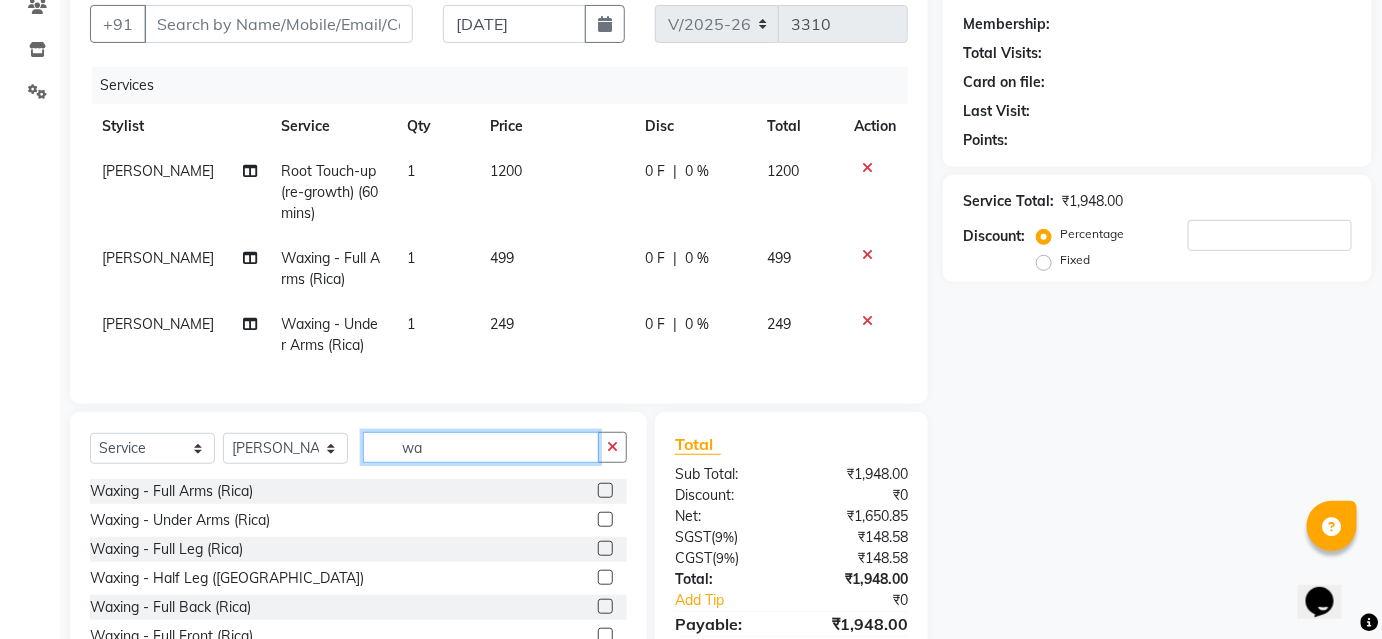 type on "w" 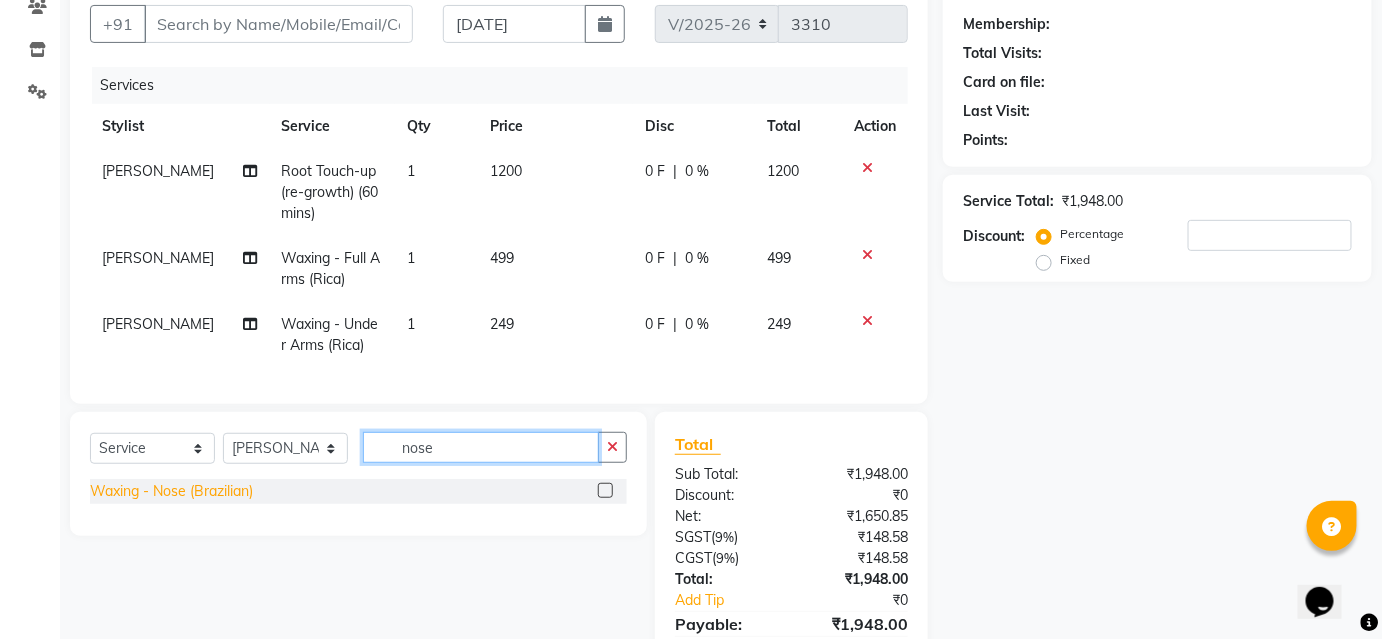 type on "nose" 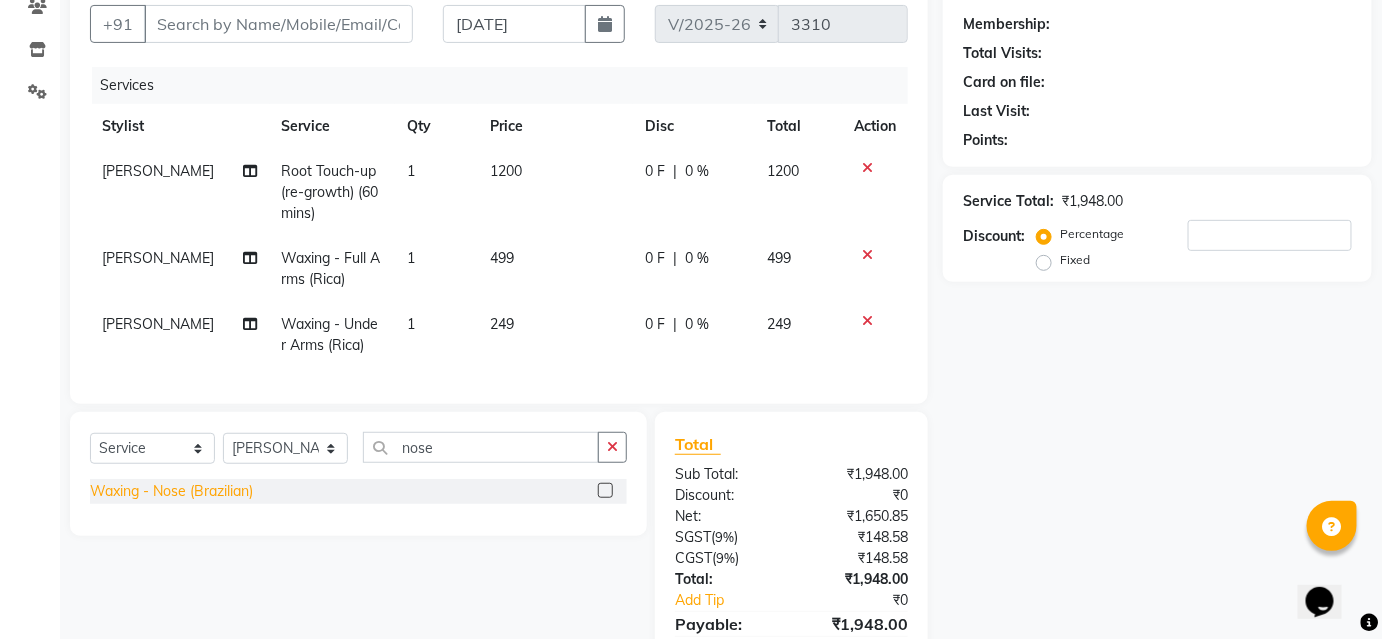 click on "Waxing - Nose (Brazilian)" 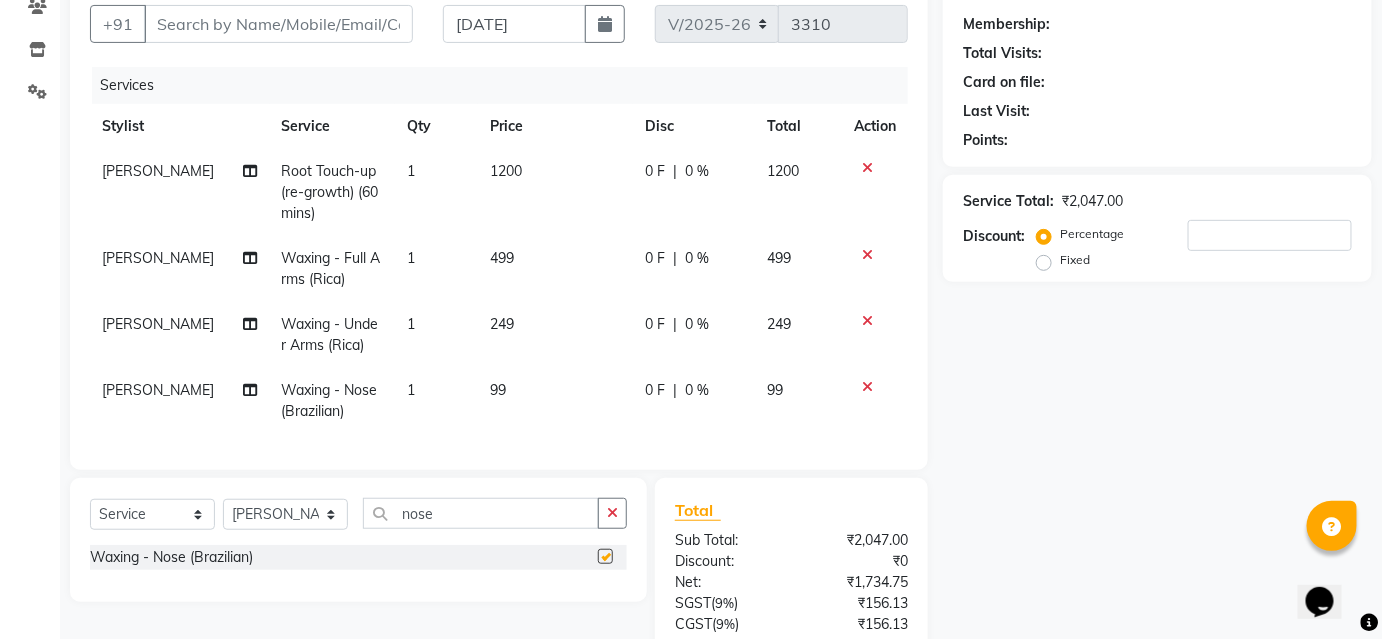 checkbox on "false" 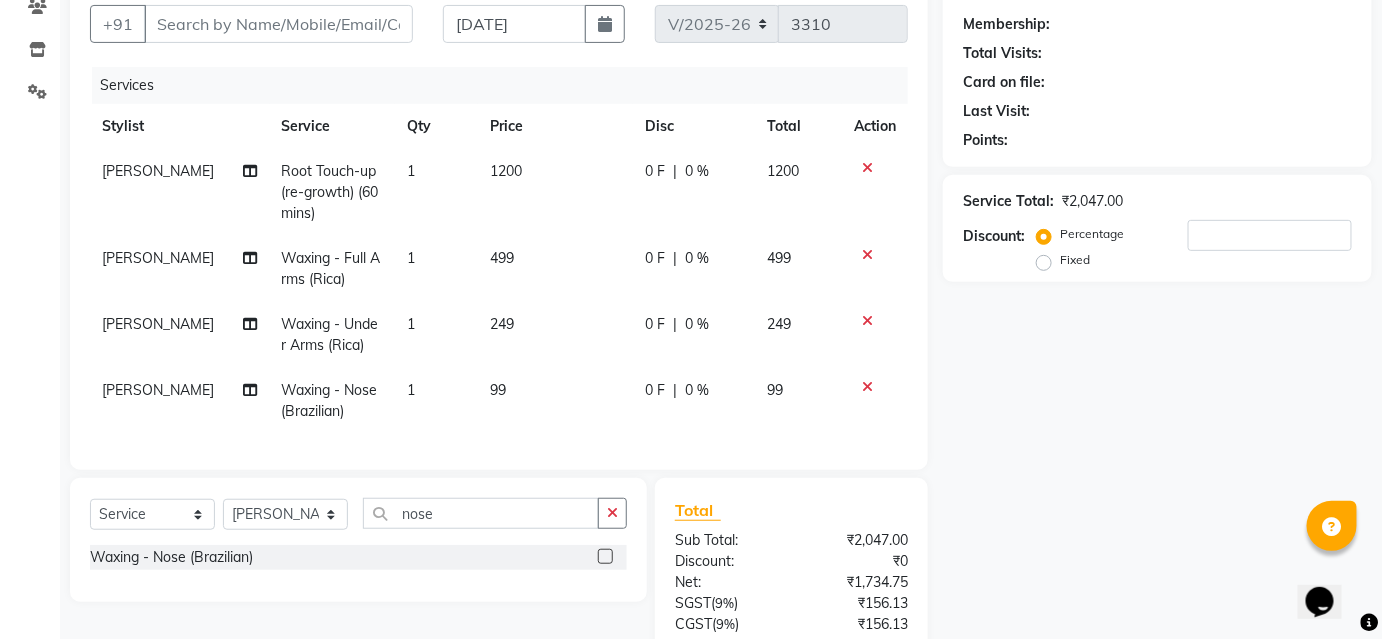 scroll, scrollTop: 272, scrollLeft: 0, axis: vertical 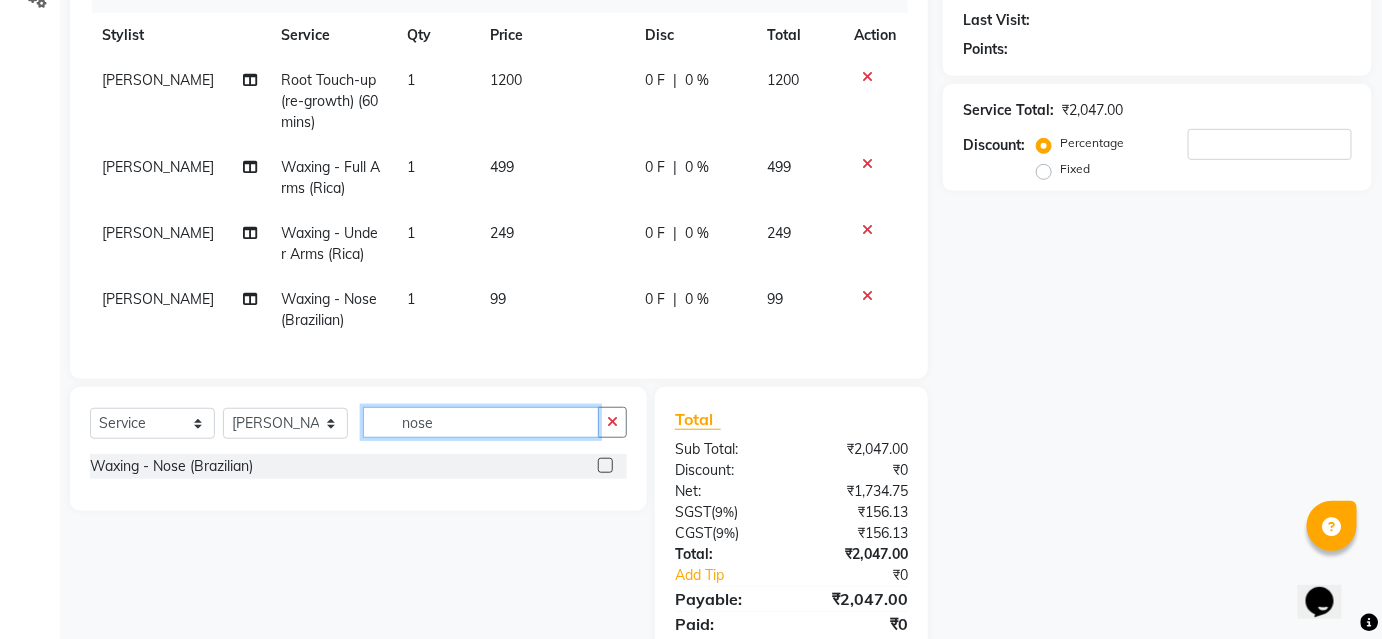 click on "nose" 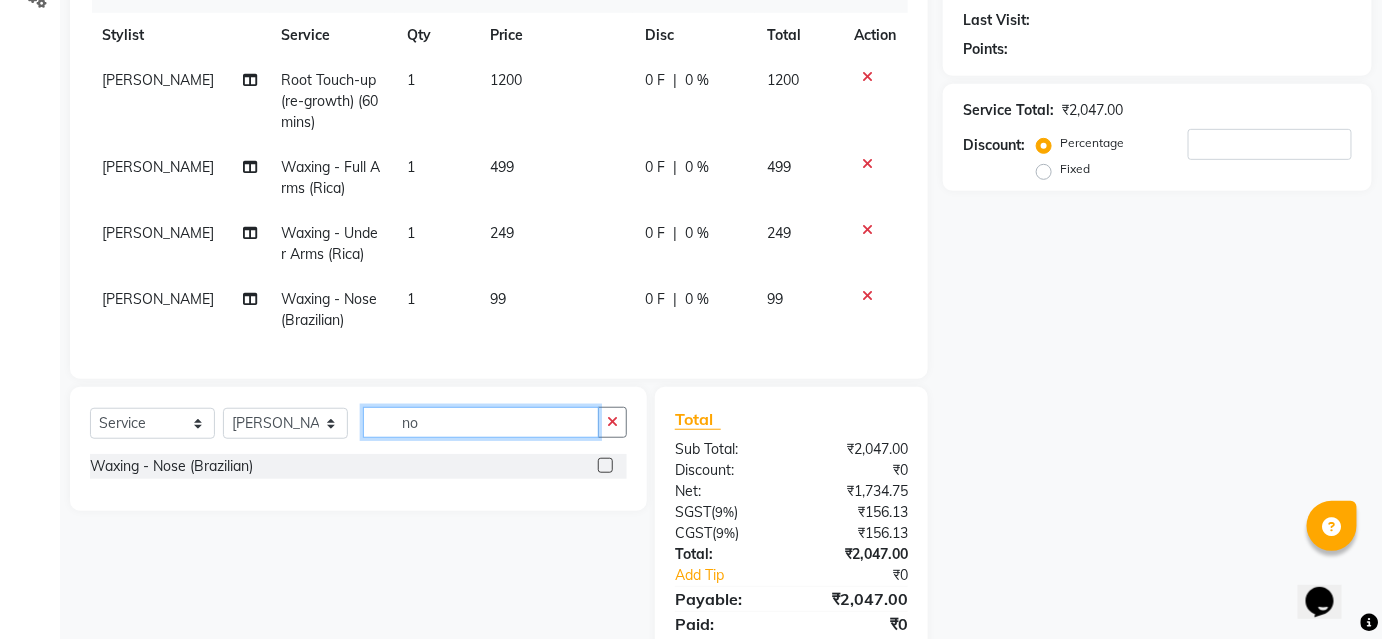 type on "n" 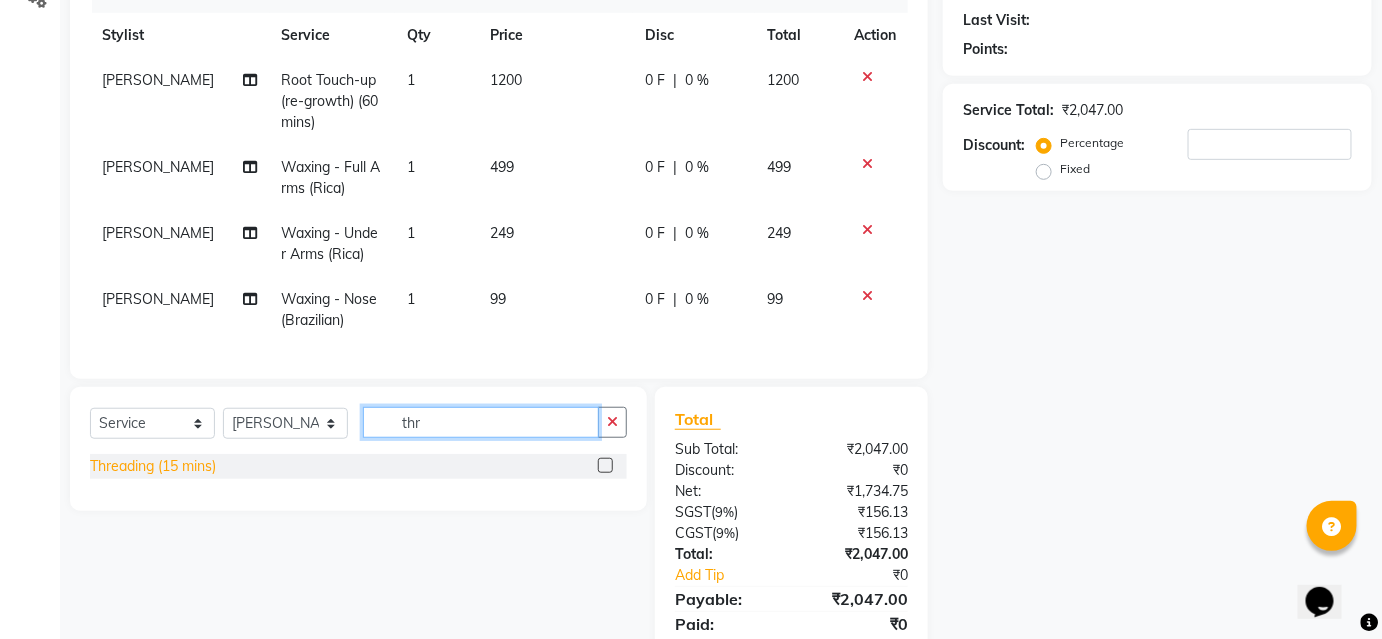 type on "thr" 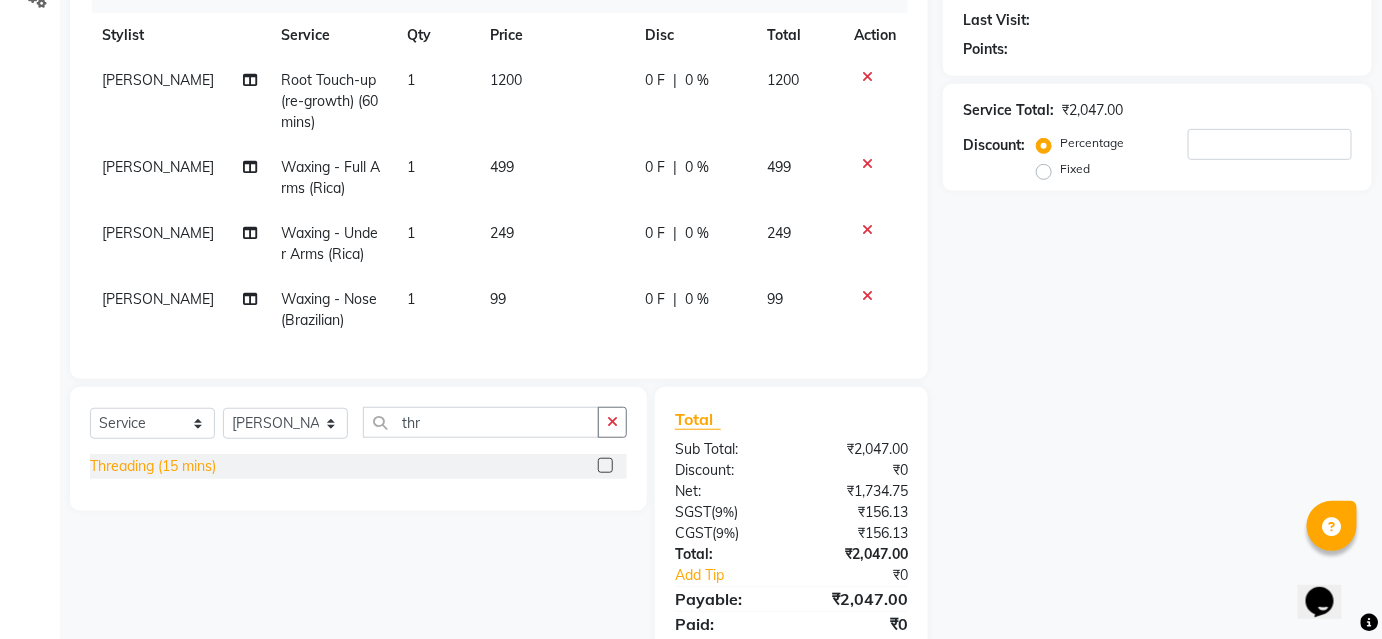 click on "Threading (15 mins)" 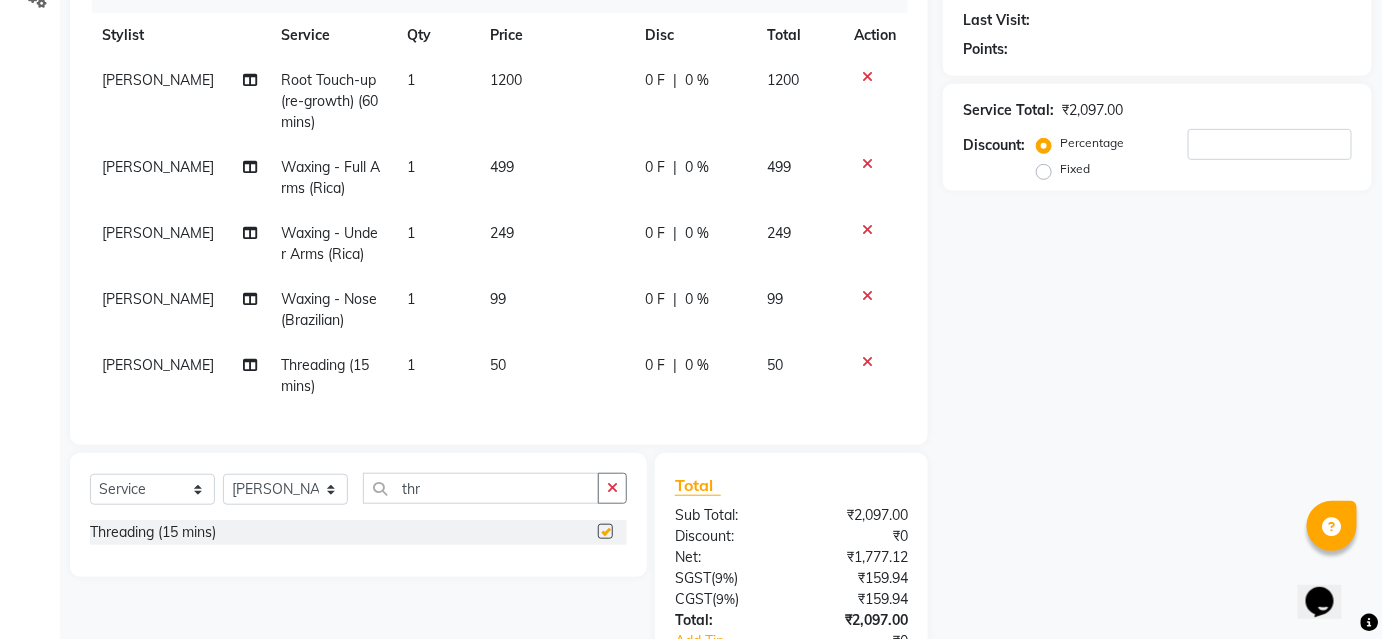 checkbox on "false" 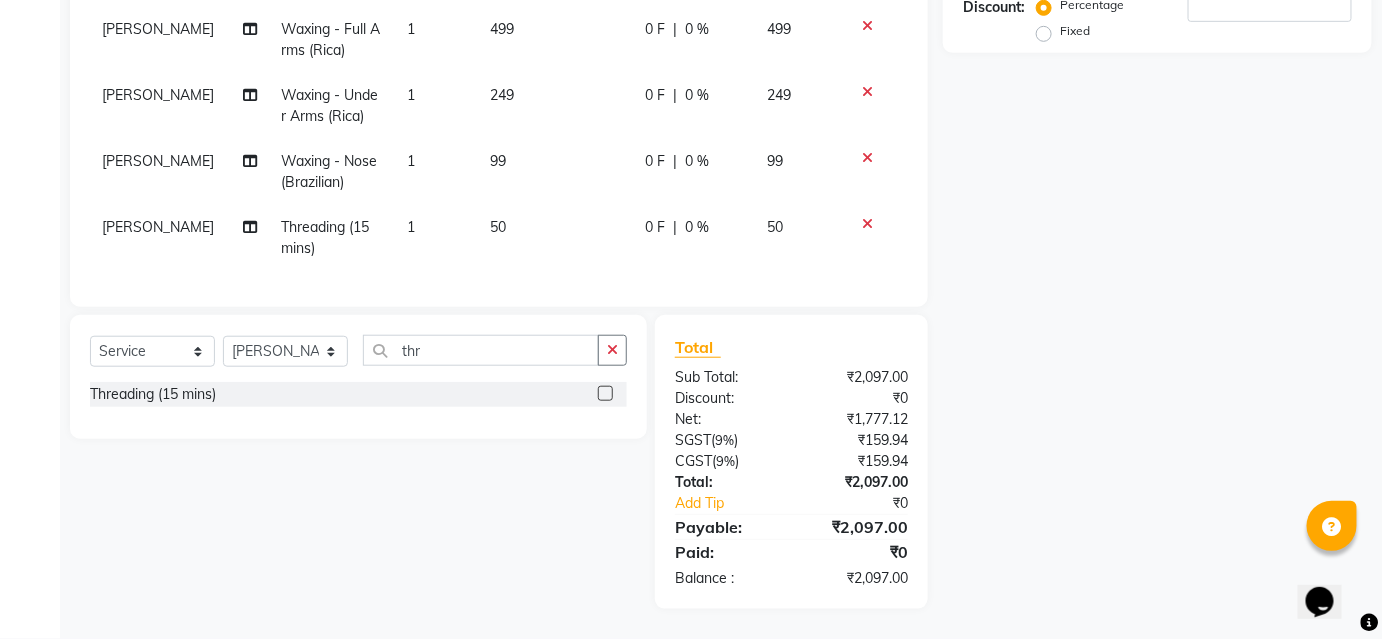 scroll, scrollTop: 149, scrollLeft: 0, axis: vertical 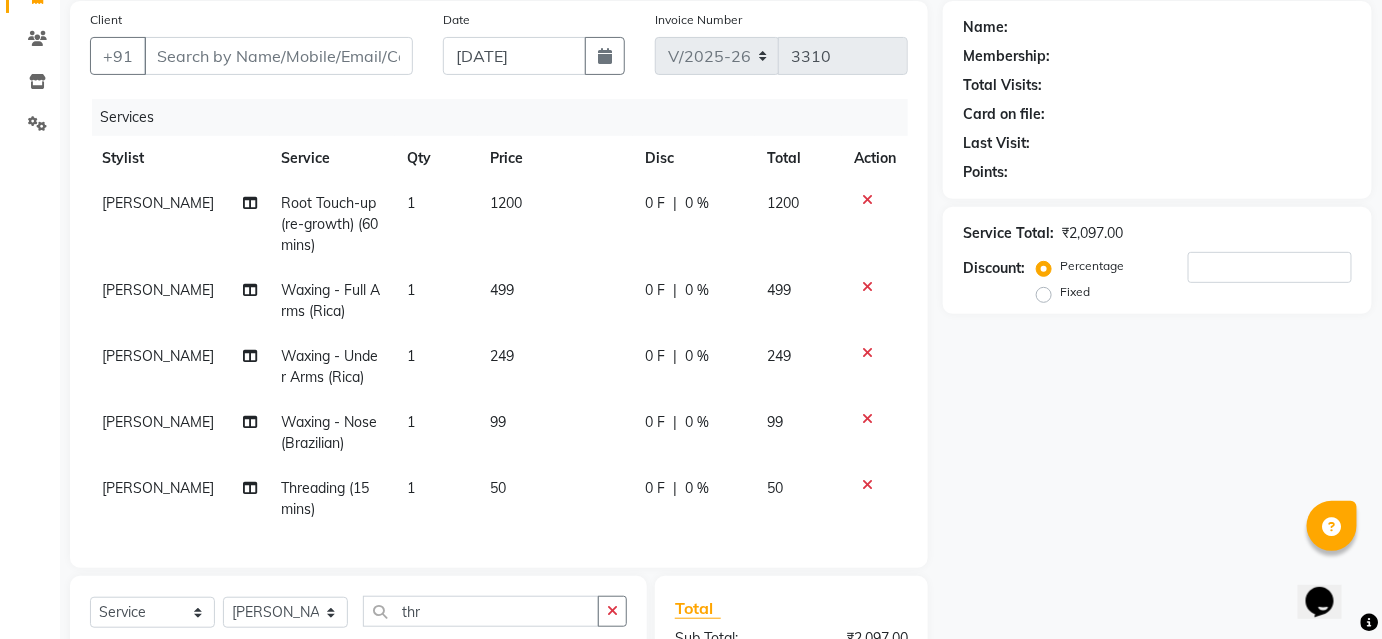 click 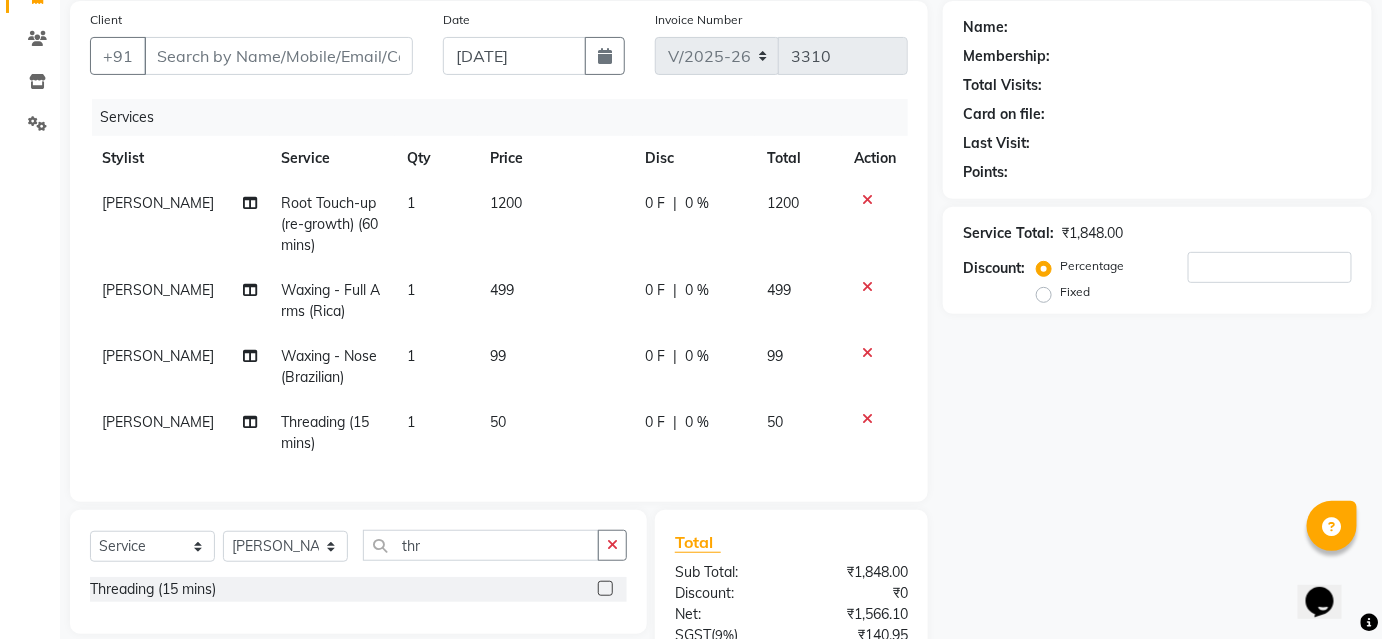 click on "50" 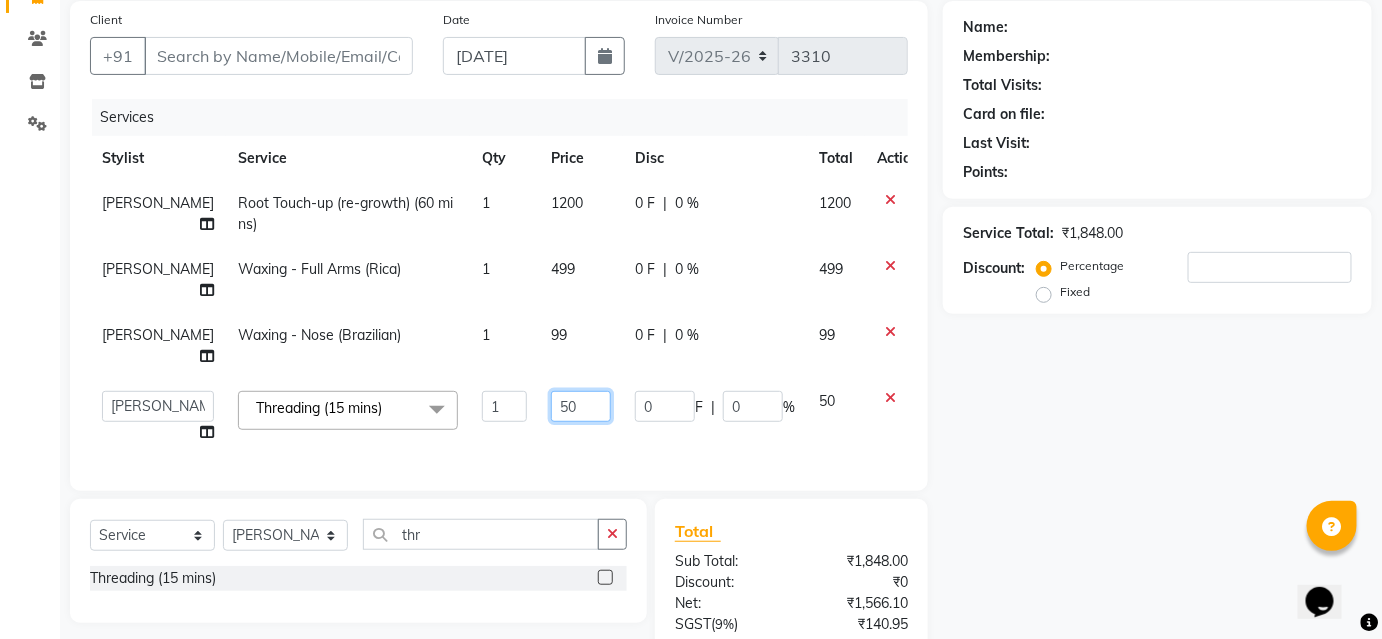 click on "50" 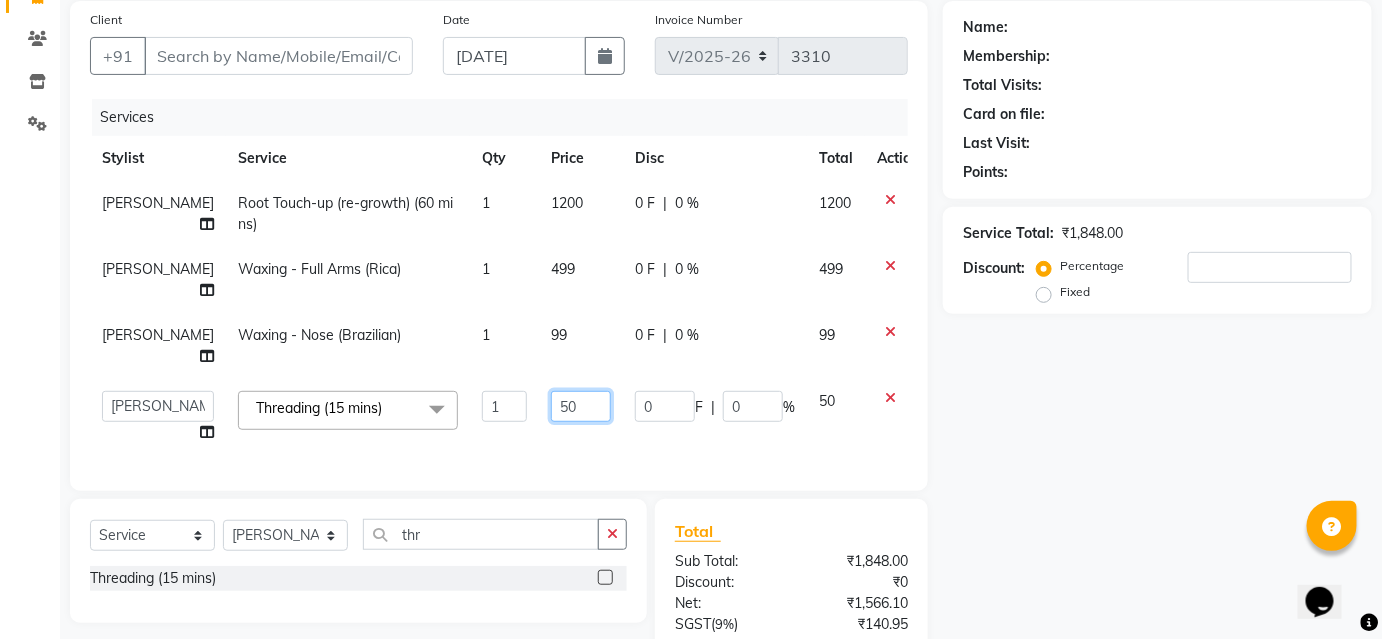 type on "5" 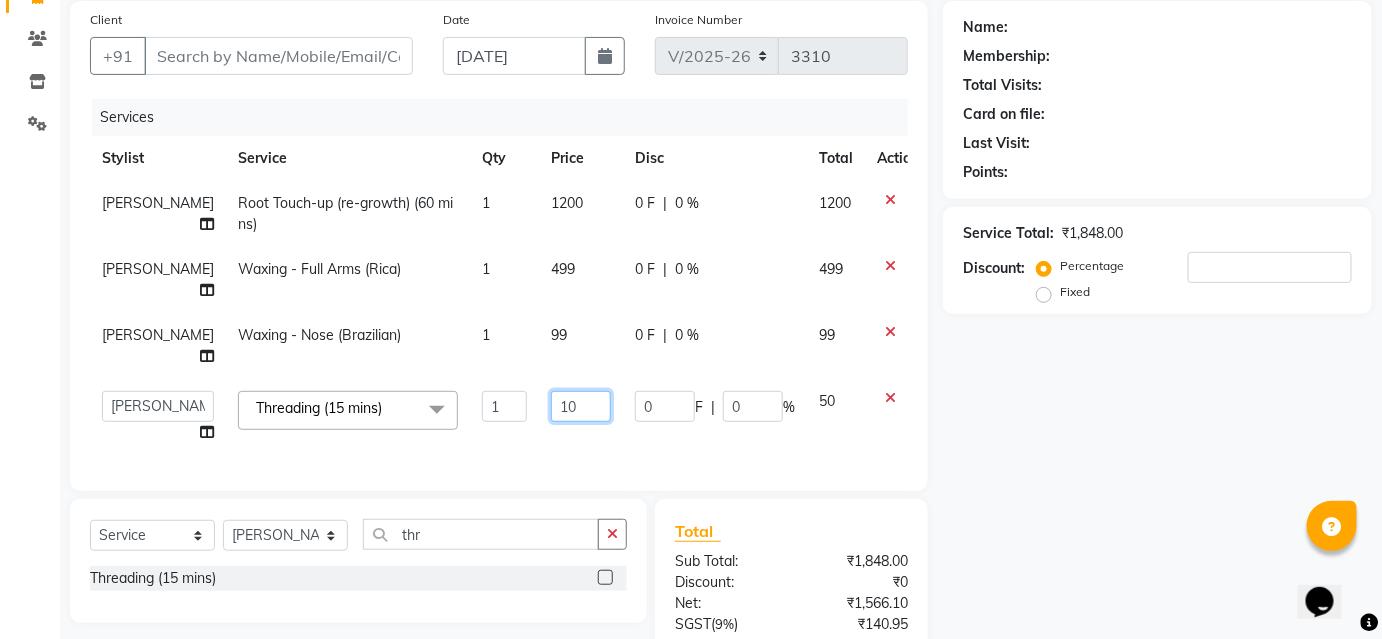 type on "100" 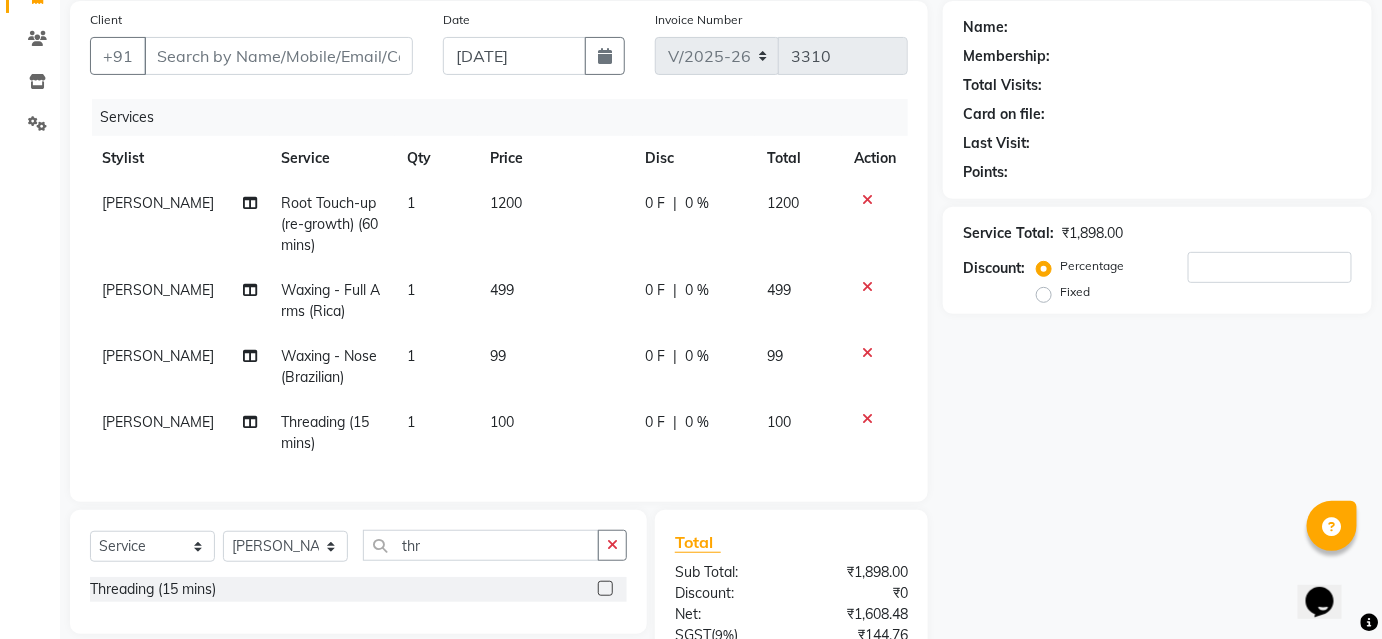 click on "100" 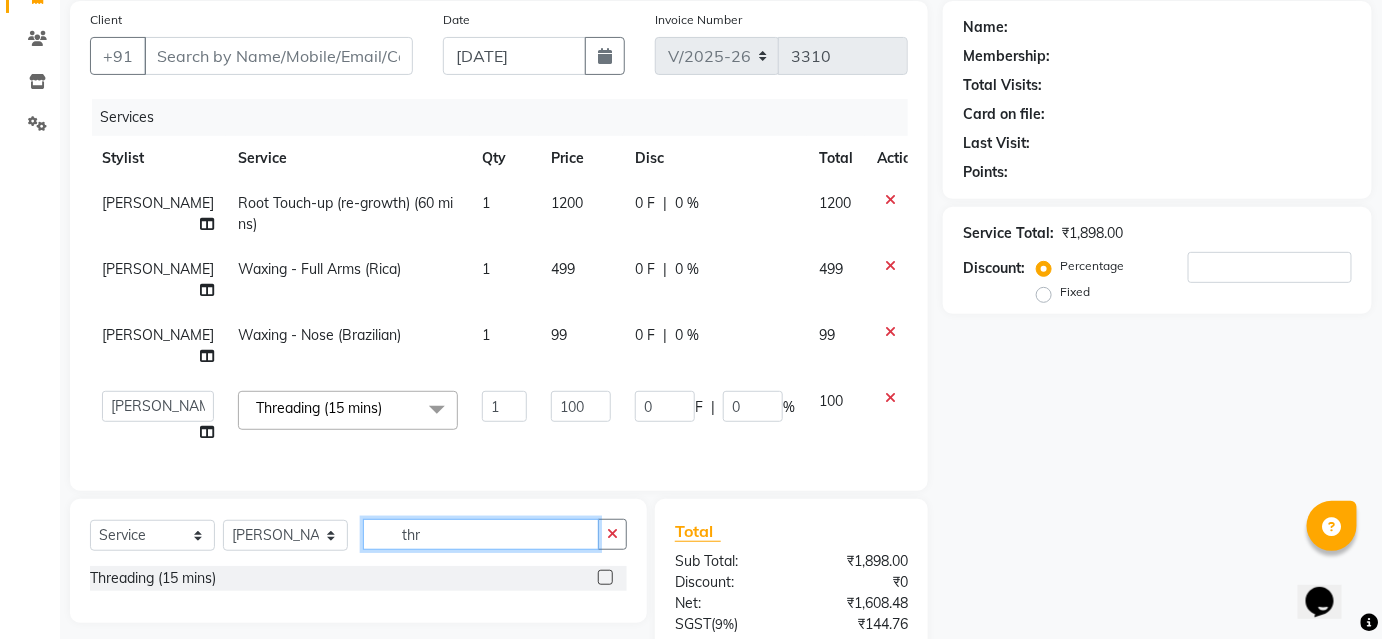 click on "thr" 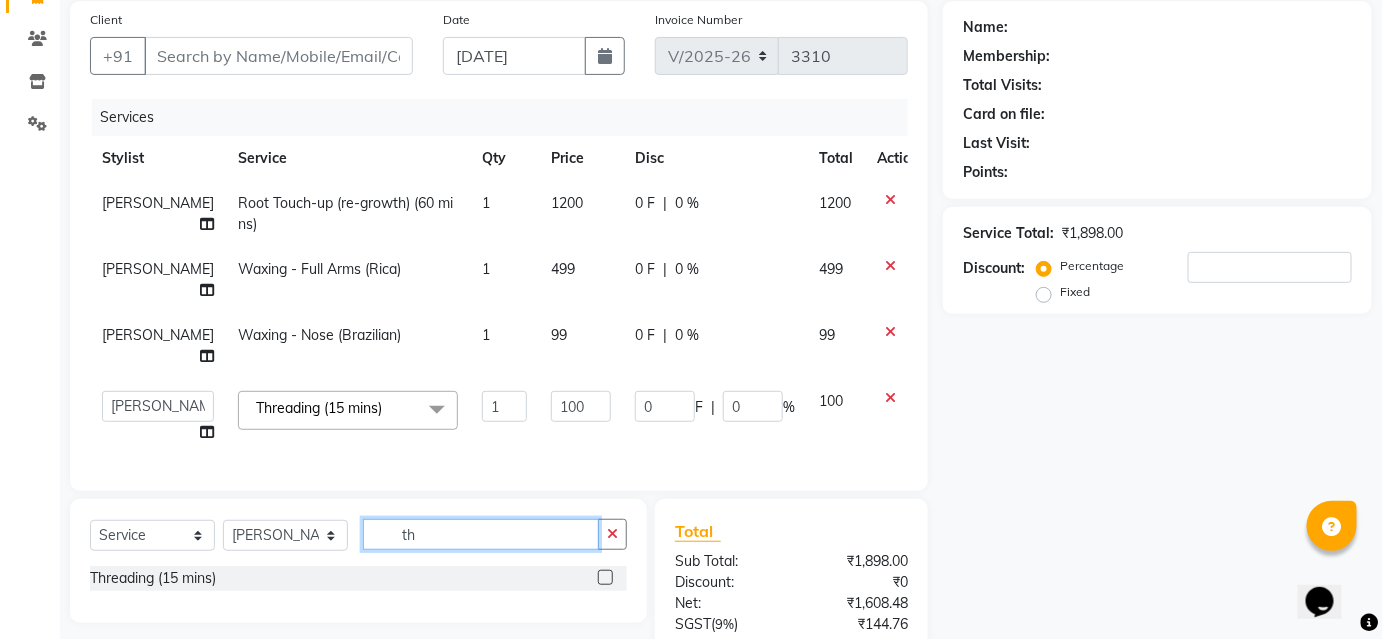 type on "t" 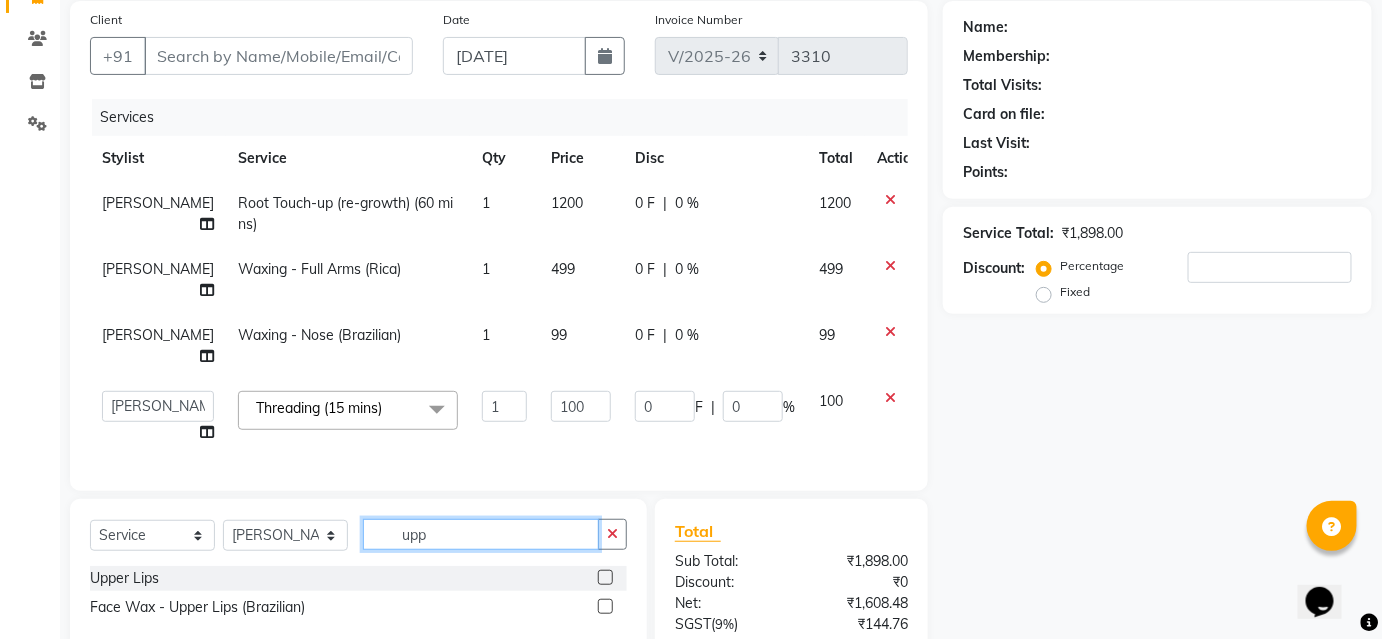 scroll, scrollTop: 331, scrollLeft: 0, axis: vertical 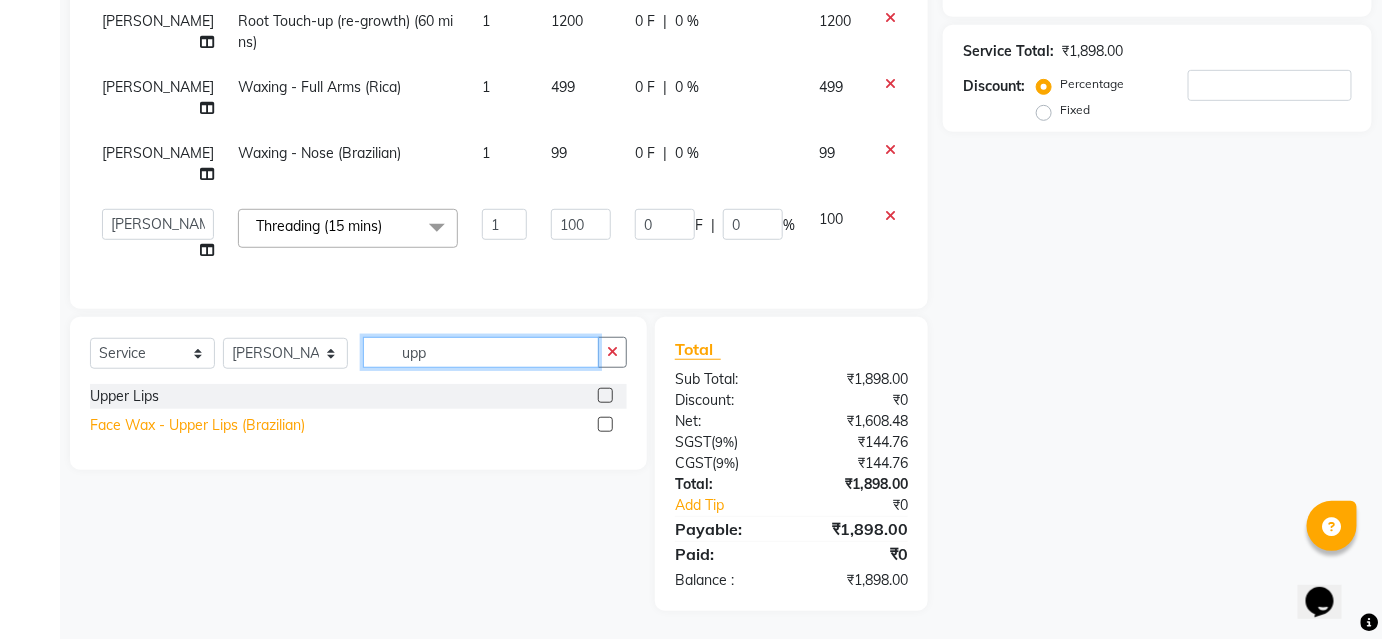 type on "upp" 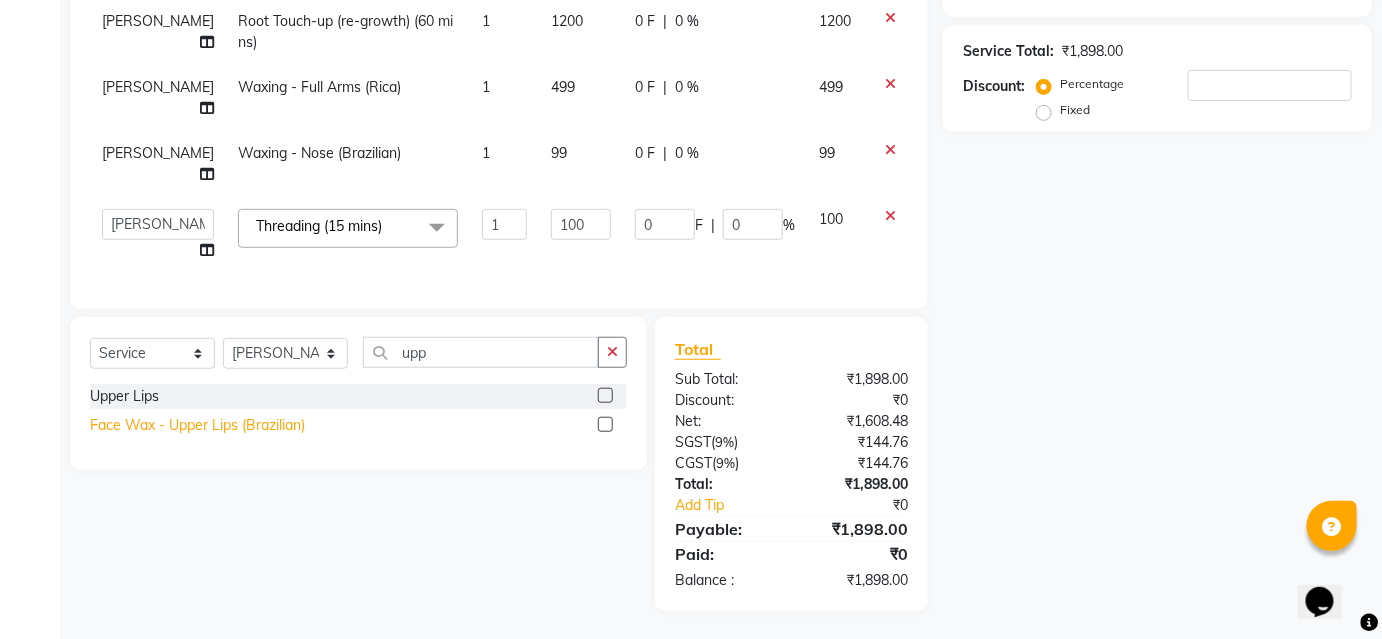 click on "Face Wax - Upper Lips (Brazilian)" 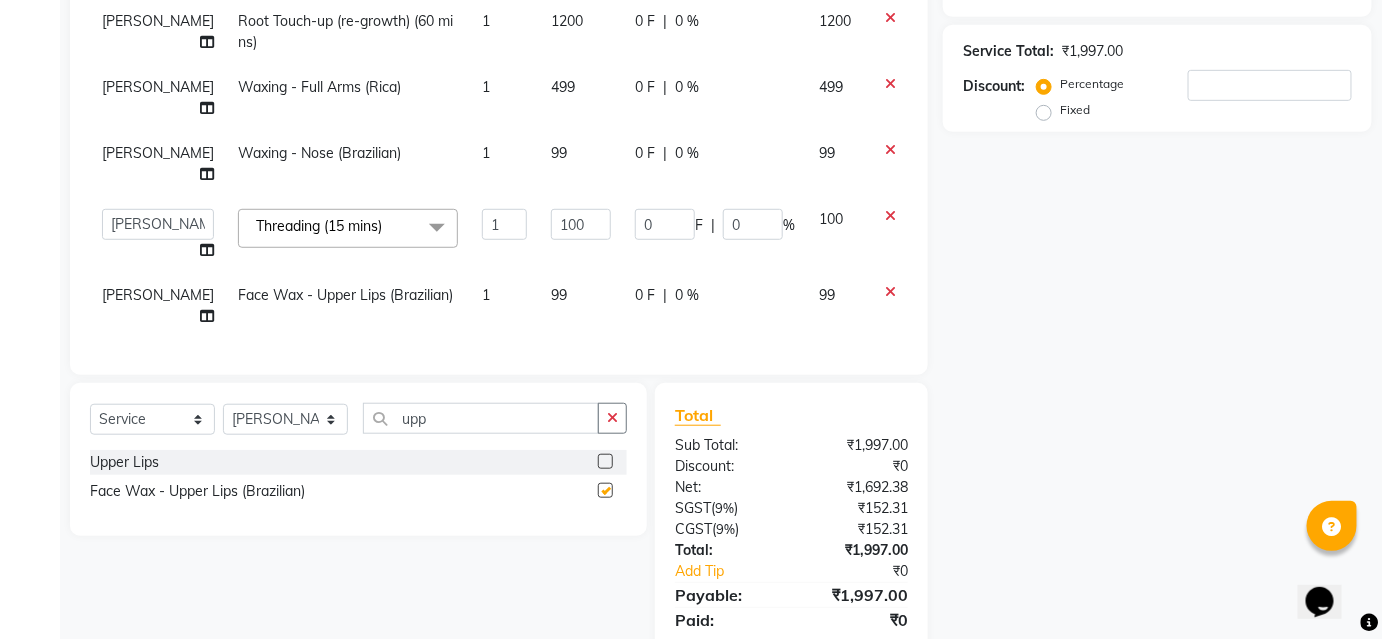 checkbox on "false" 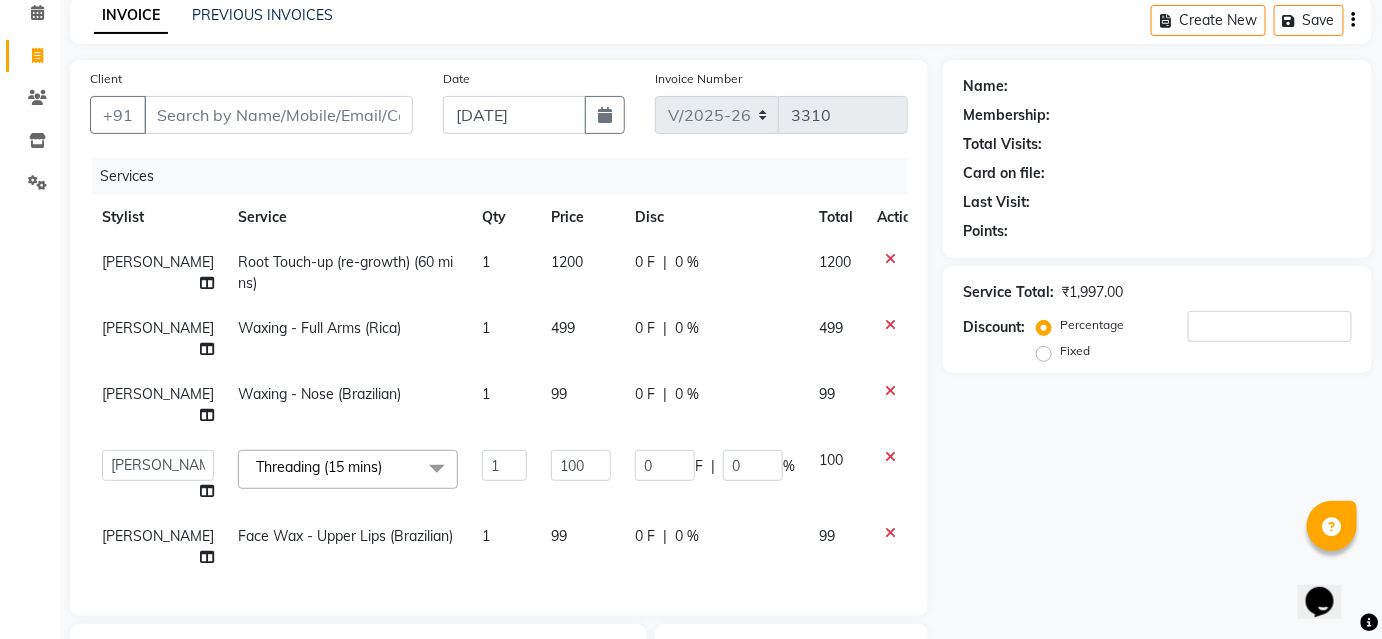 scroll, scrollTop: 181, scrollLeft: 0, axis: vertical 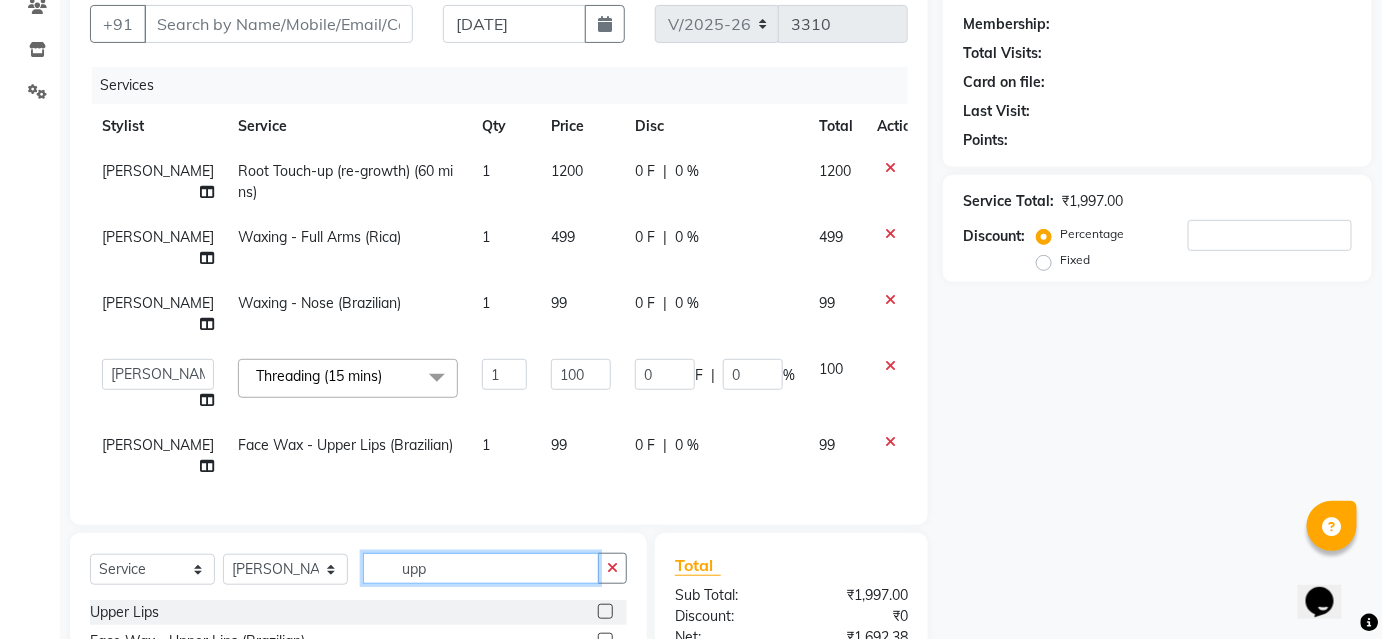 click on "upp" 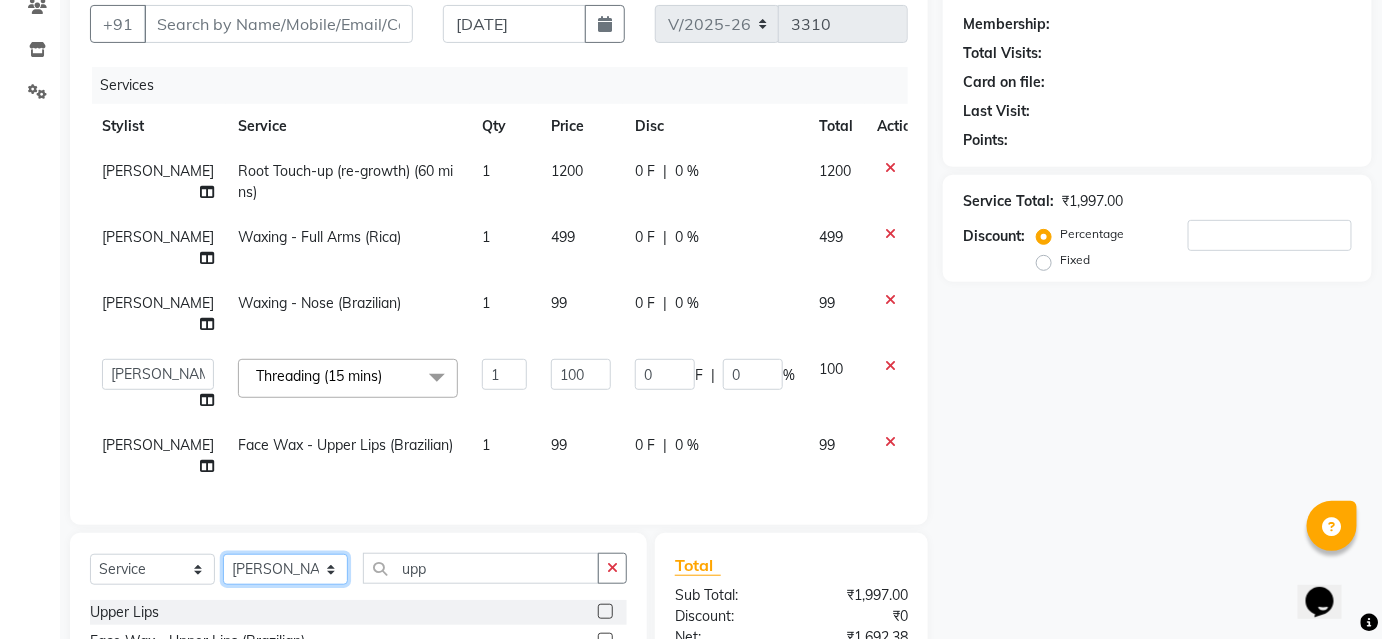 click on "Select Stylist Ajinkya Anuja Arunesh Avinash Junaid Mohammad Pawan Krishna Rushikesh ShopUser Shubham Shweta Kale Vikram" 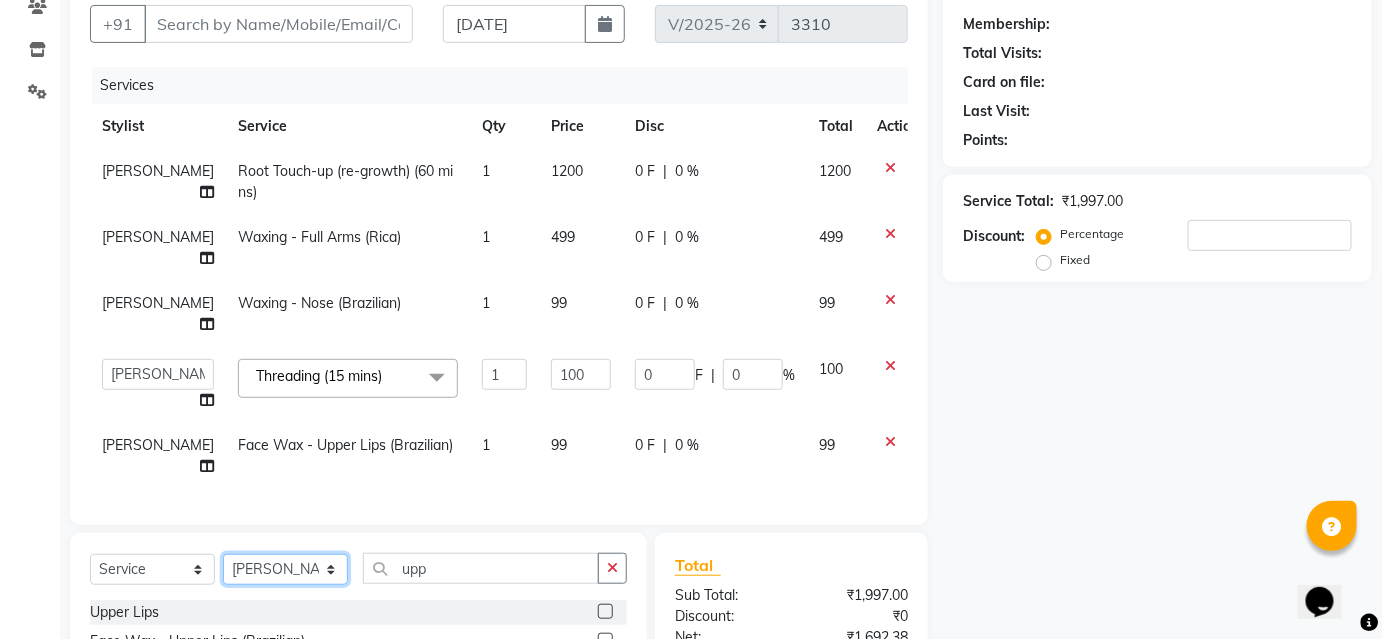 select on "50524" 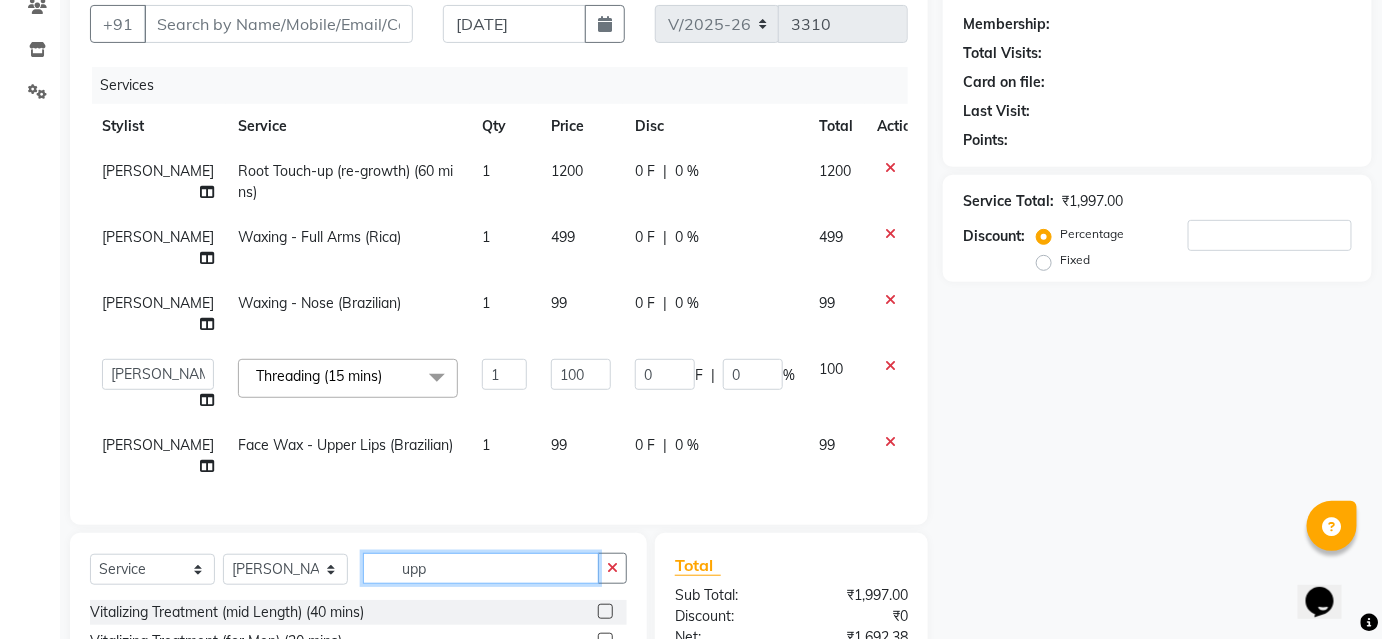 click on "upp" 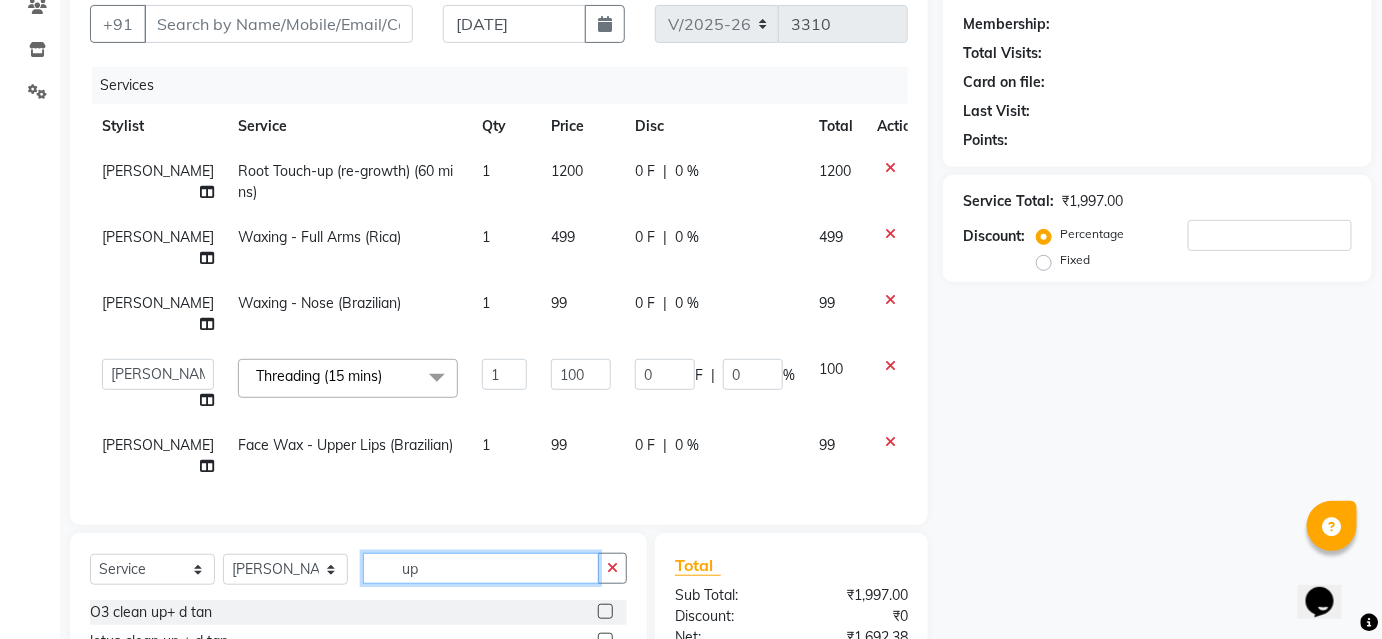 type on "u" 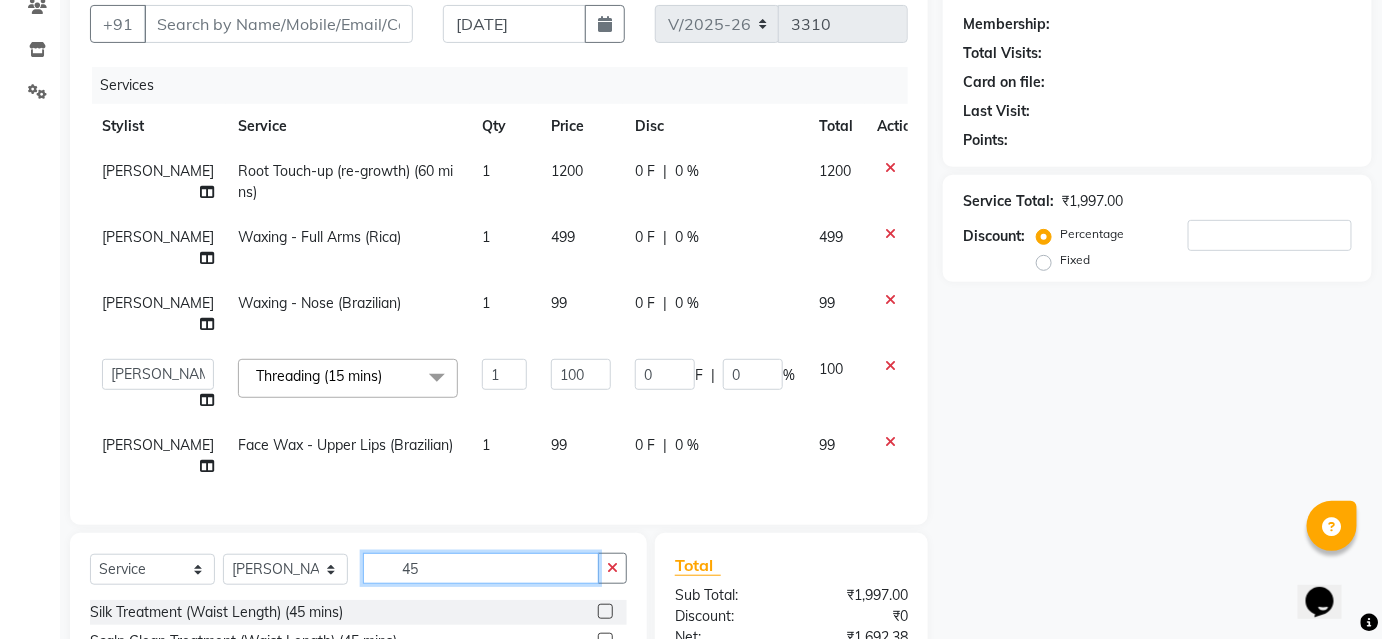 scroll, scrollTop: 413, scrollLeft: 0, axis: vertical 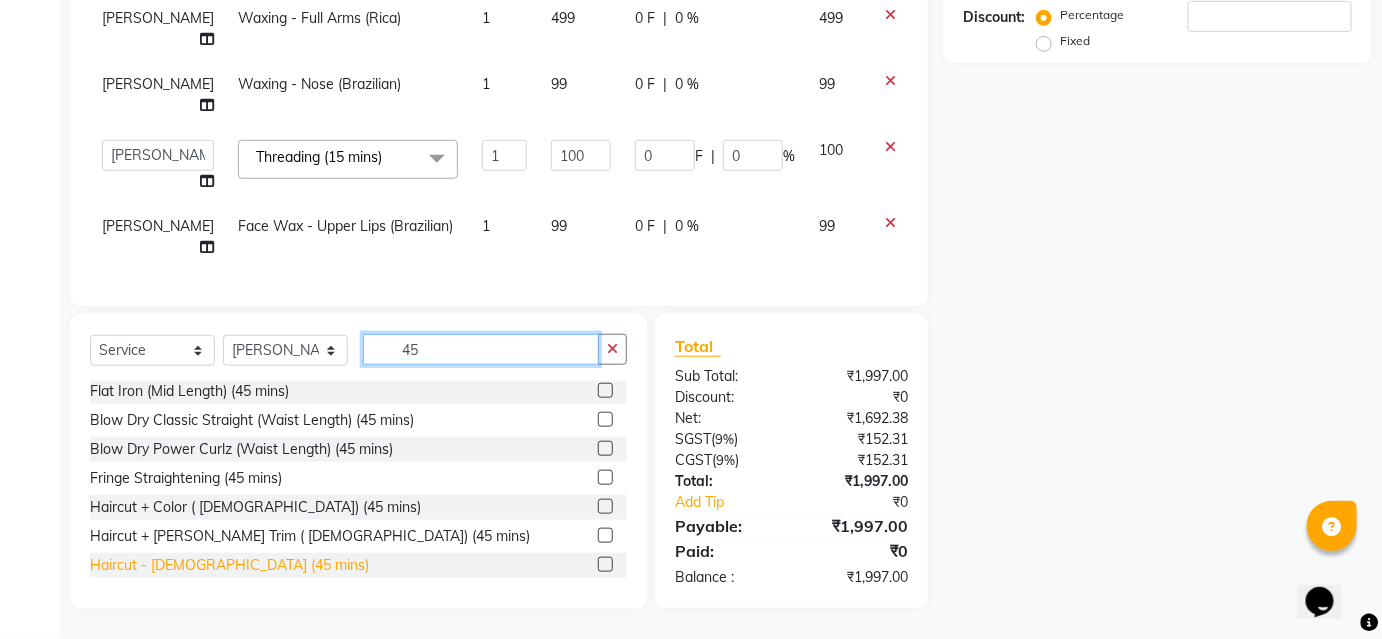 type on "45" 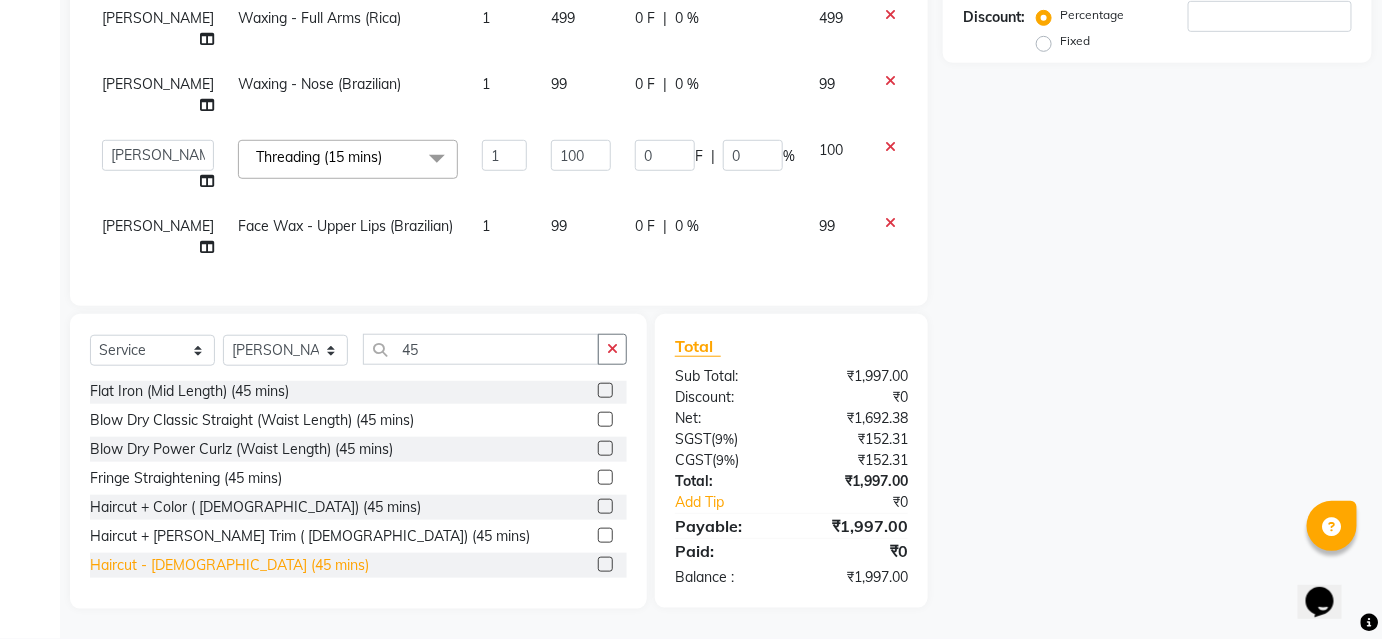 click on "Haircut - Female (45 mins)" 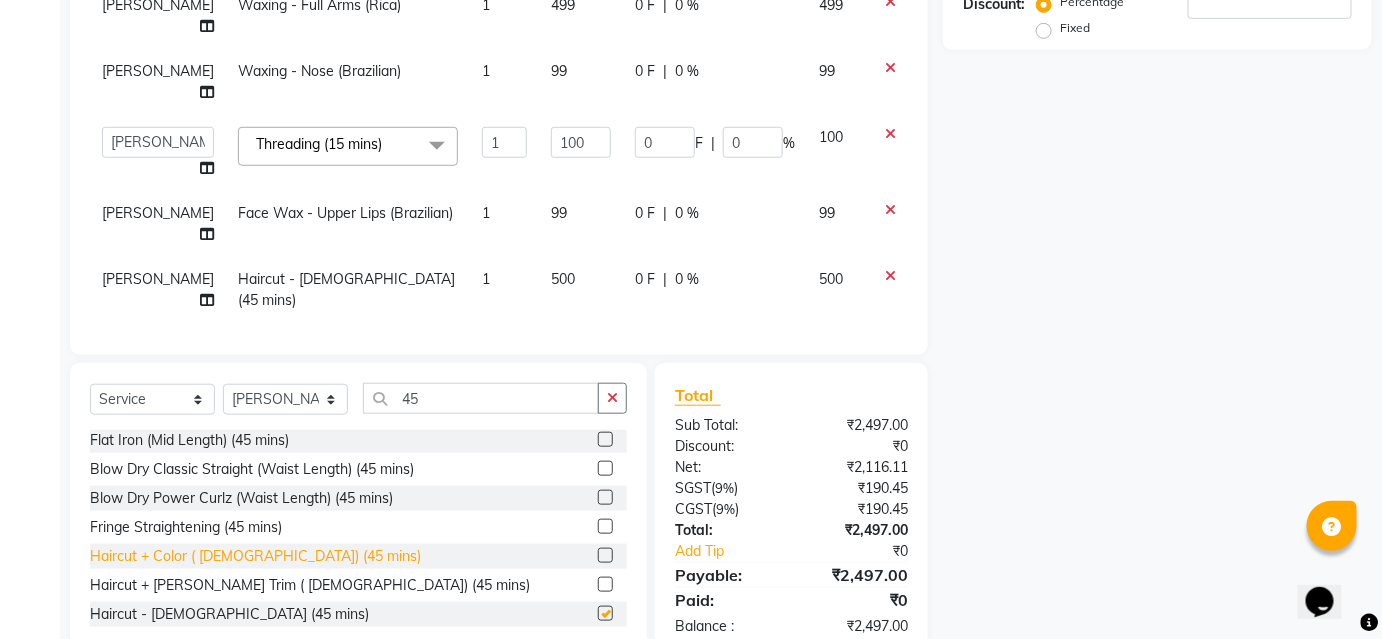 checkbox on "false" 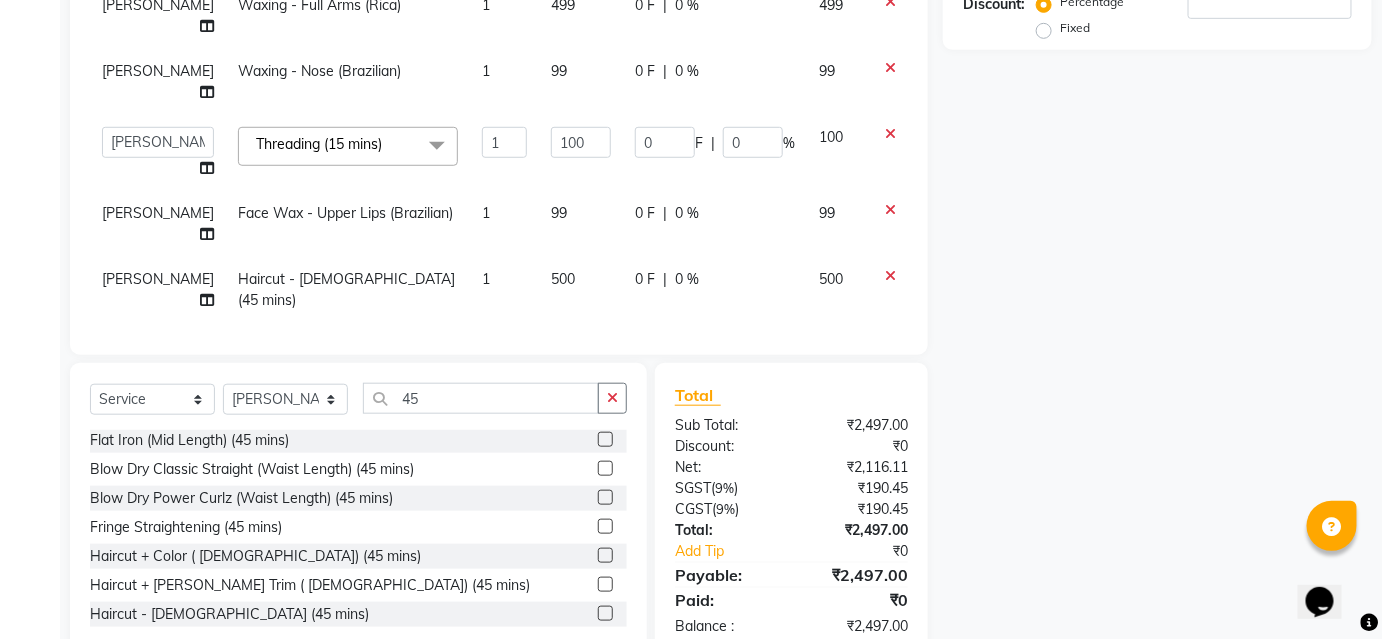 scroll, scrollTop: 461, scrollLeft: 0, axis: vertical 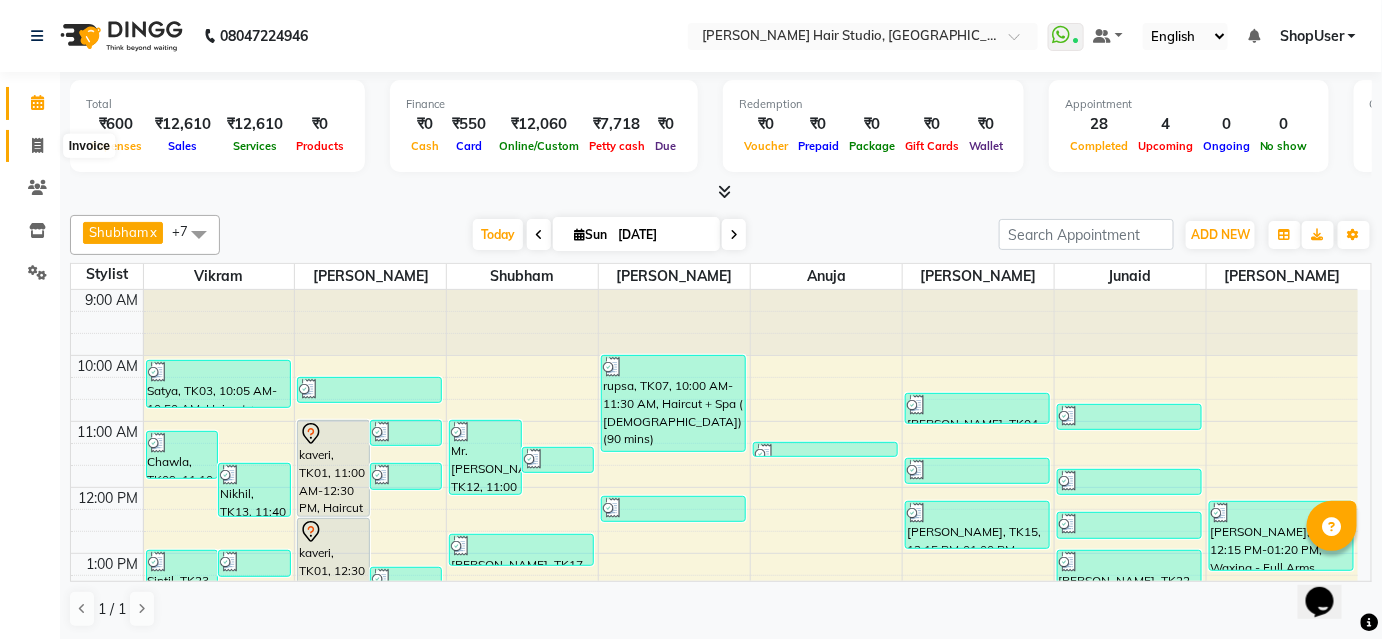 click 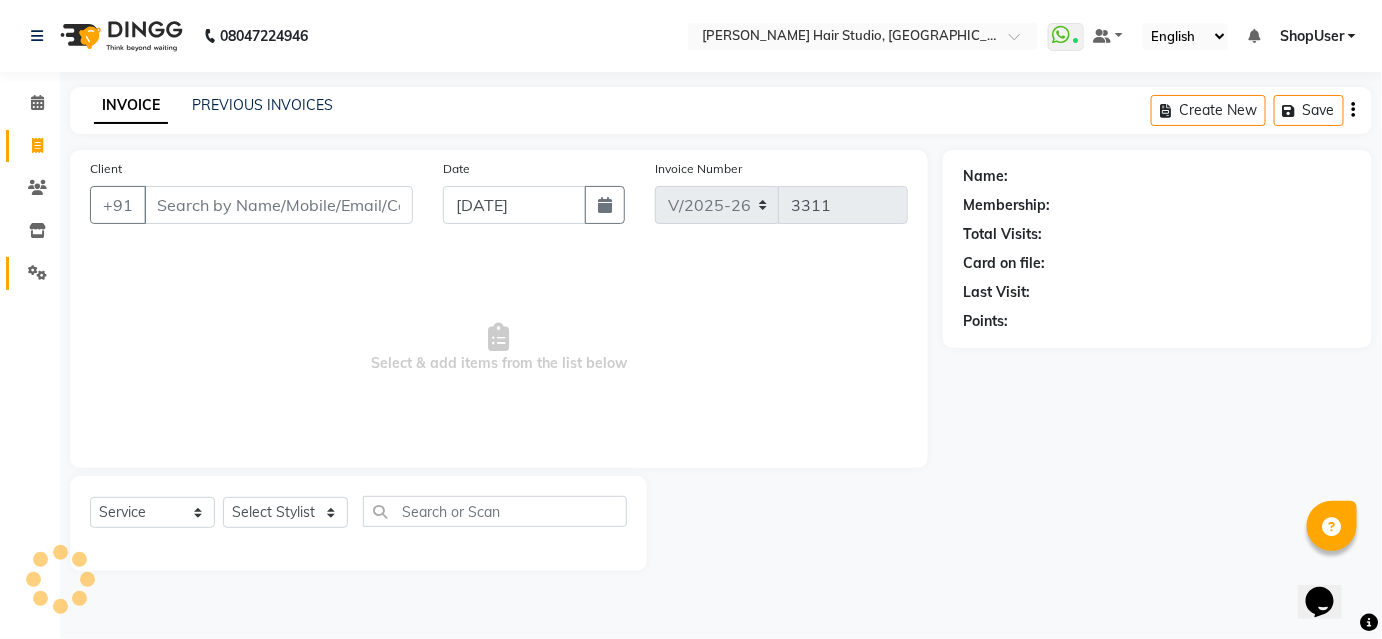 click 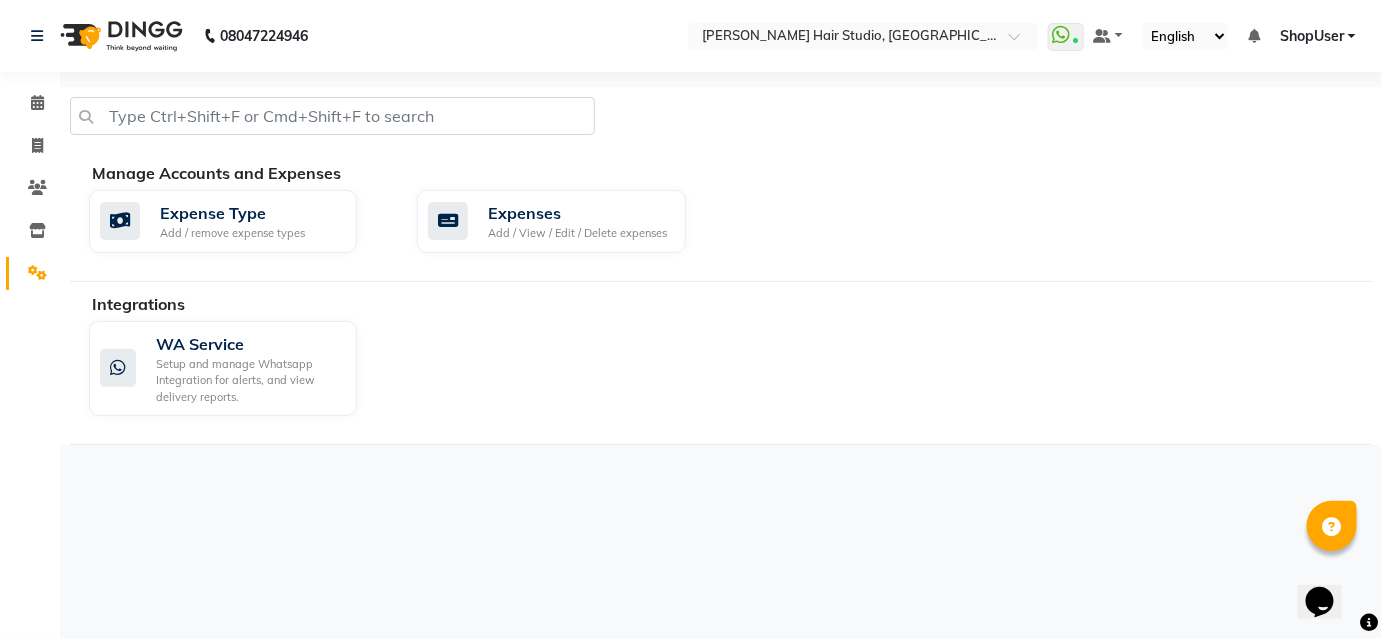 scroll, scrollTop: 0, scrollLeft: 0, axis: both 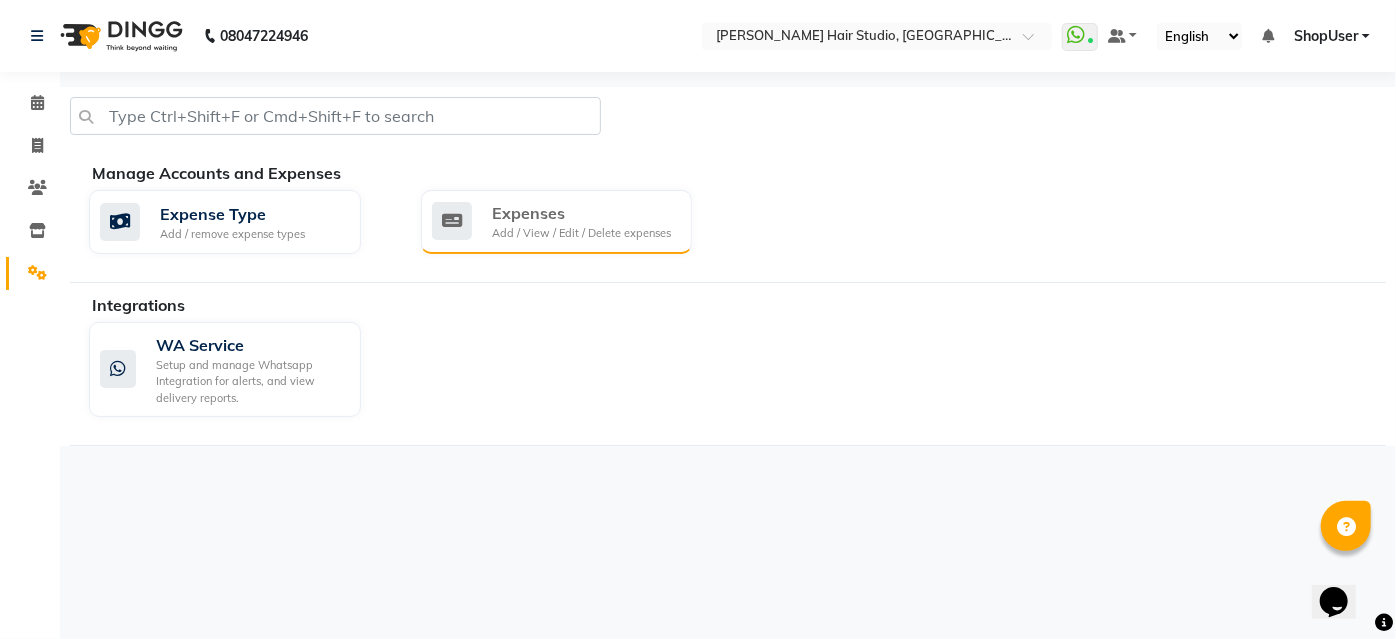 click on "Expenses" 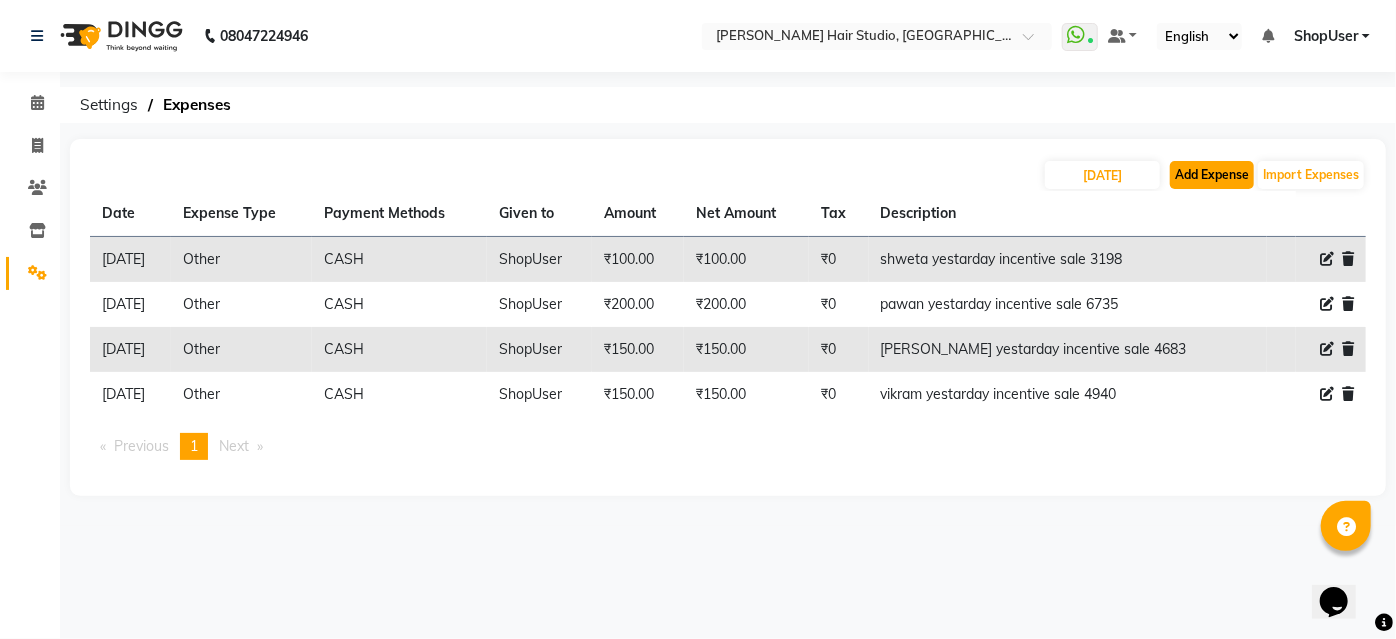 click on "Add Expense" 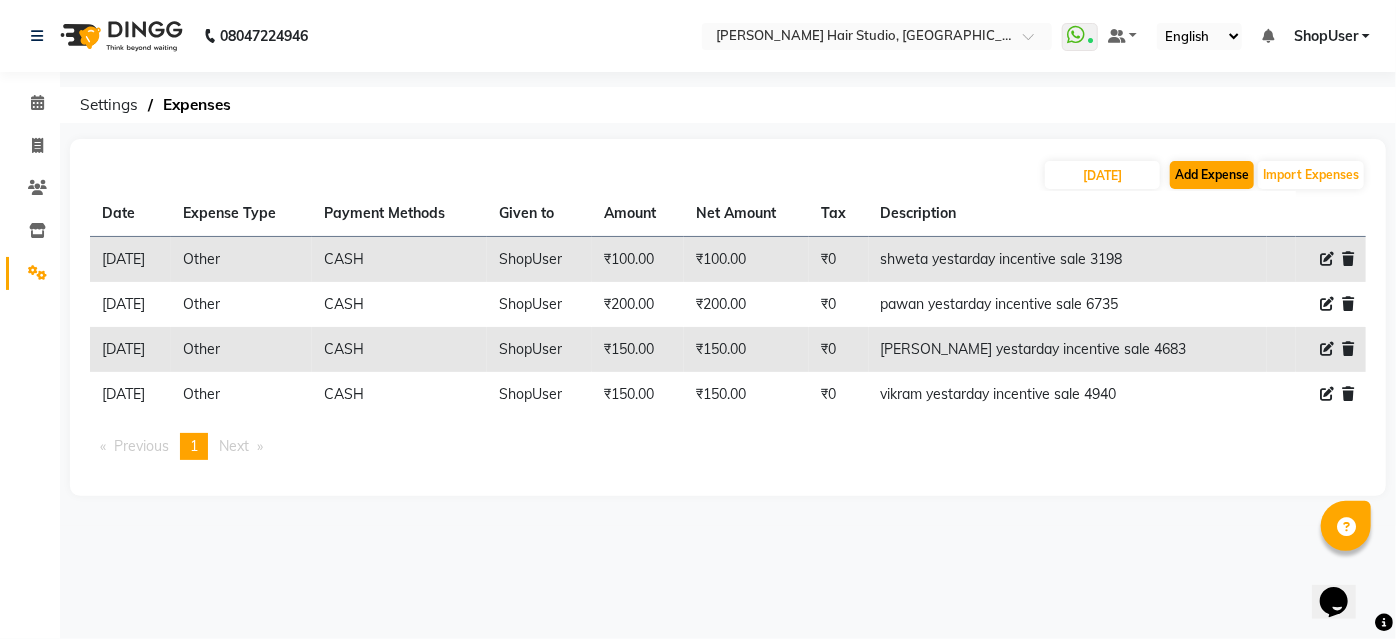 select on "1" 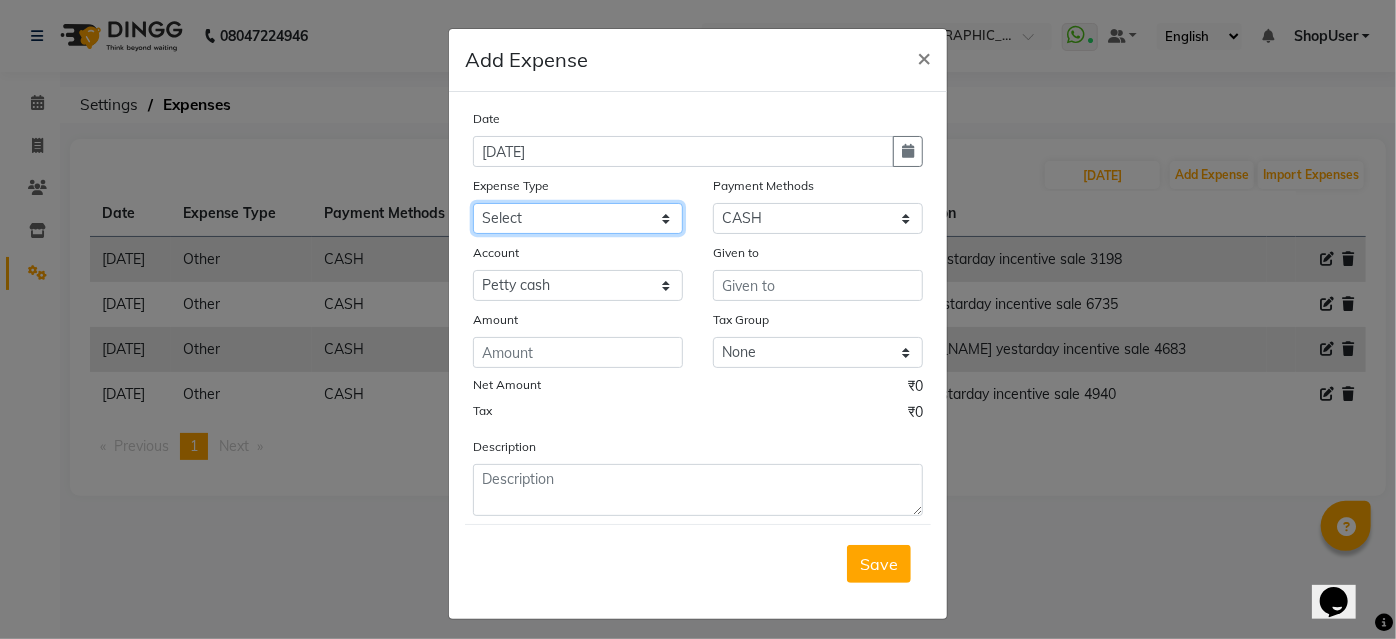 drag, startPoint x: 558, startPoint y: 217, endPoint x: 578, endPoint y: 231, distance: 24.41311 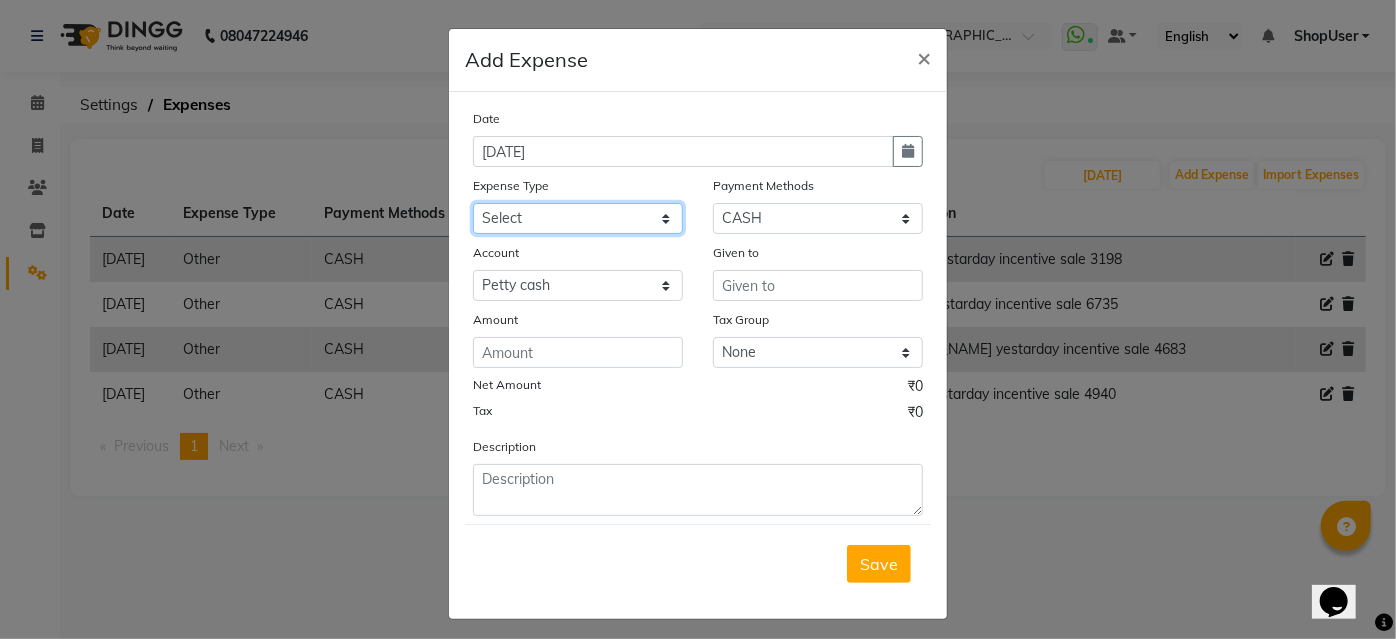 select on "10" 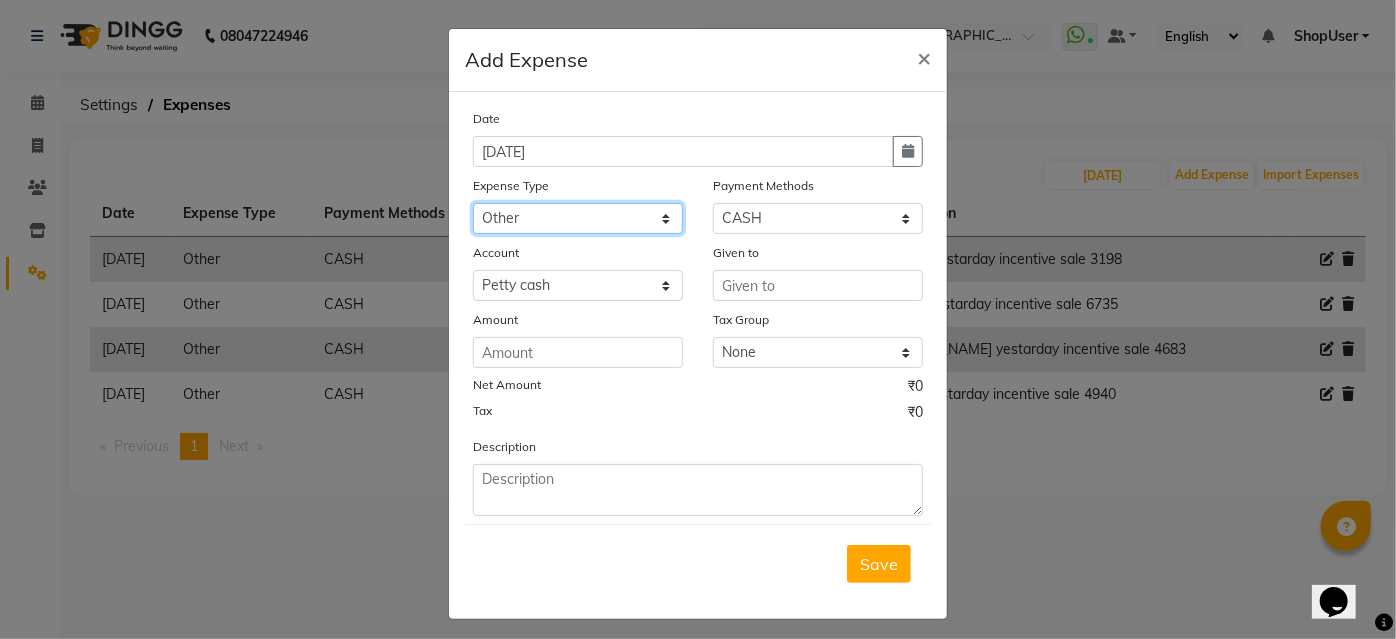 click on "Select Advance Salary Bank charges Car maintenance  Cash transfer to bank Cash transfer to hub Client Snacks Clinical charges Equipment Fuel Govt fee Incentive Insurance International purchase Loan Repayment Maintenance Marketing Miscellaneous MRA Other Pantry Product Rent Salary Staff Snacks Tax Tea & Refreshment Utilities" 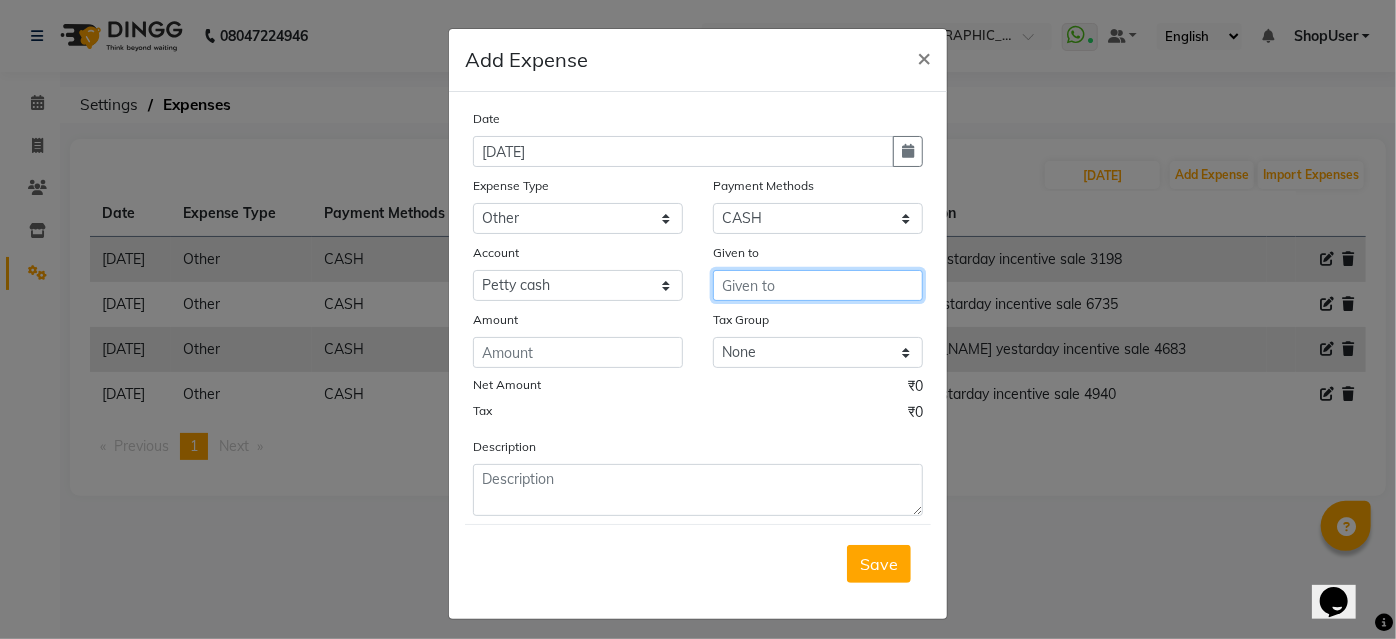 click at bounding box center (818, 285) 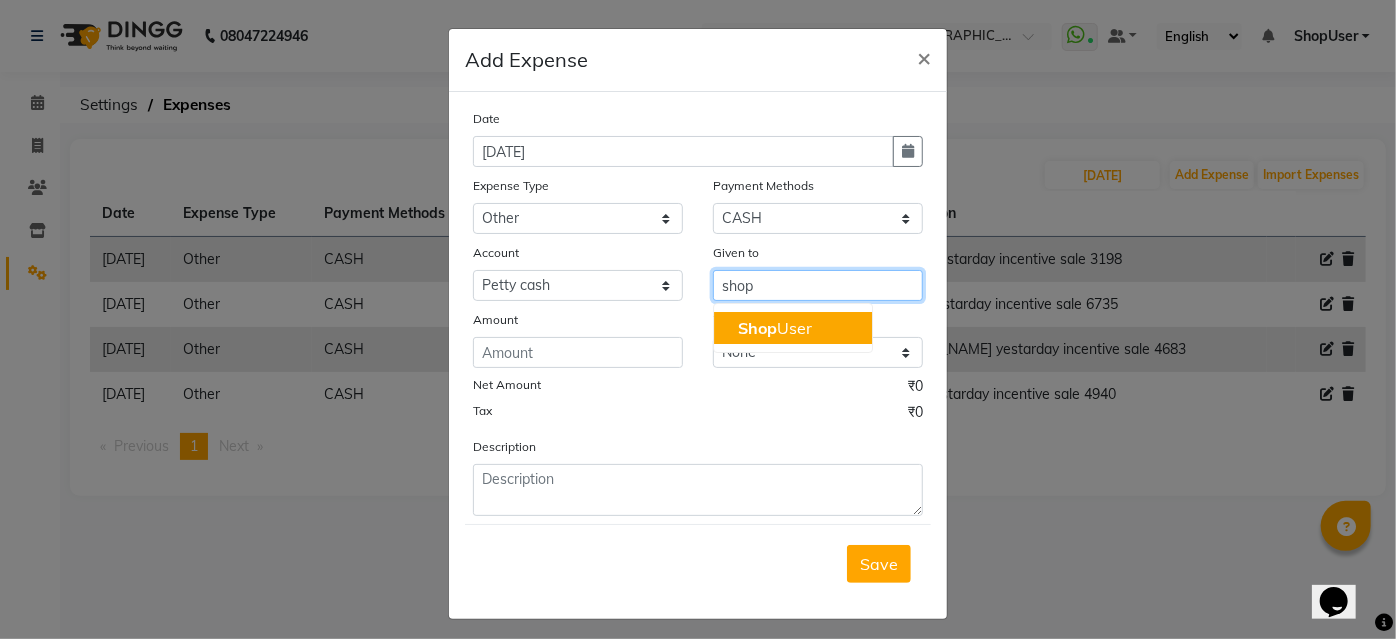 click on "Shop User" at bounding box center [793, 328] 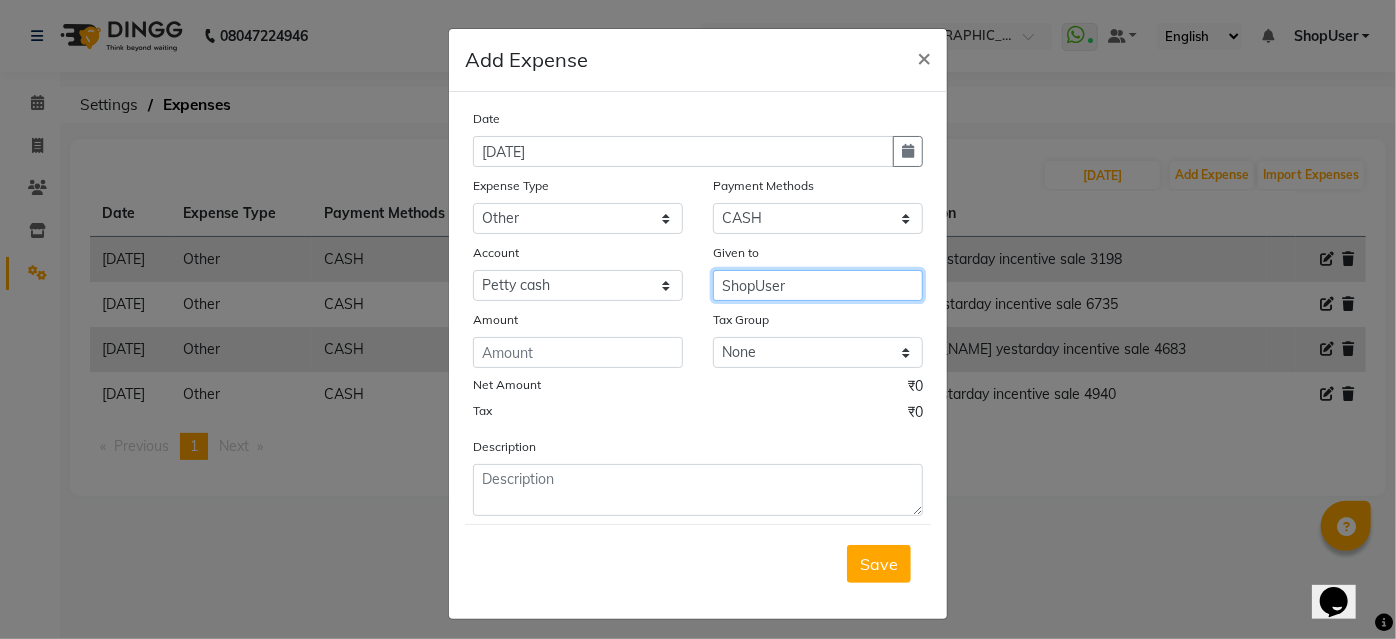 type on "ShopUser" 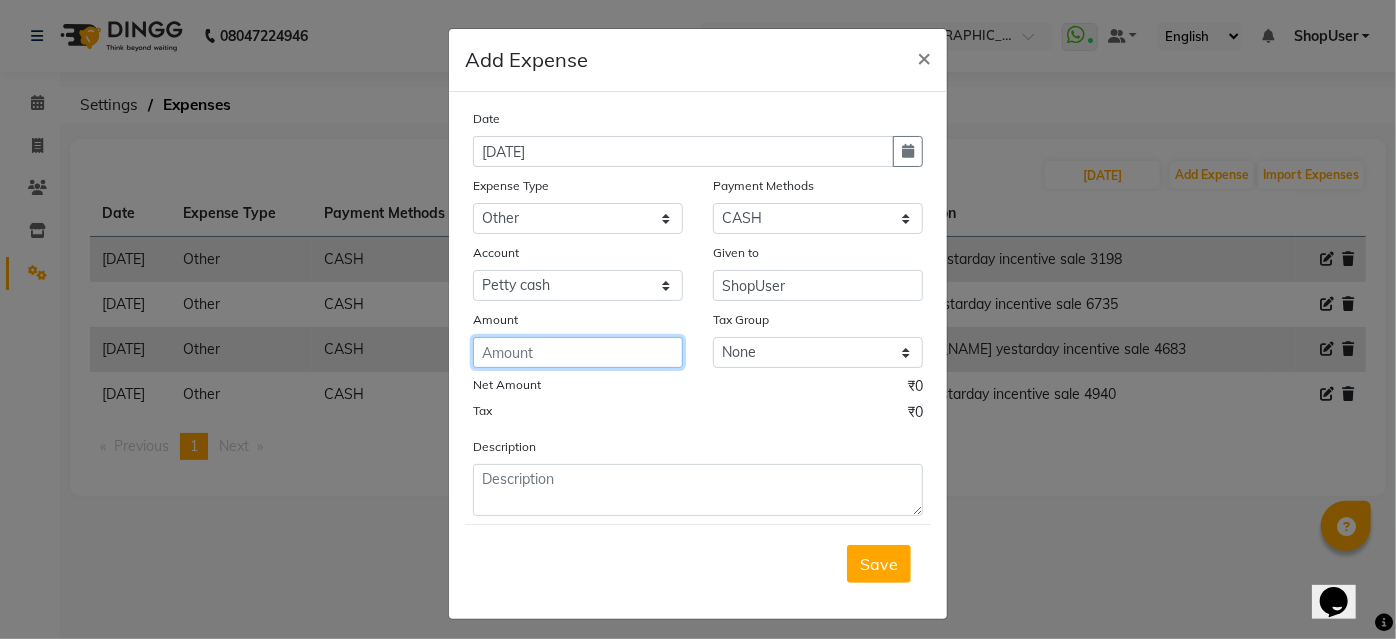click 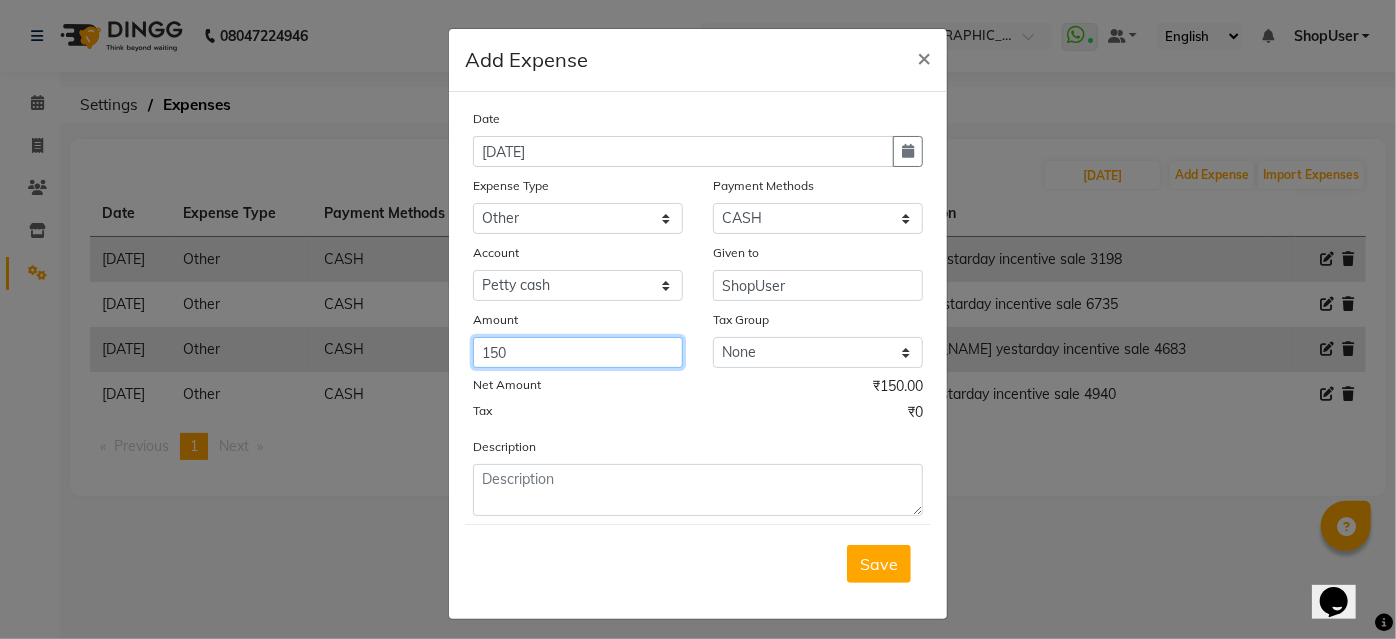 type on "150" 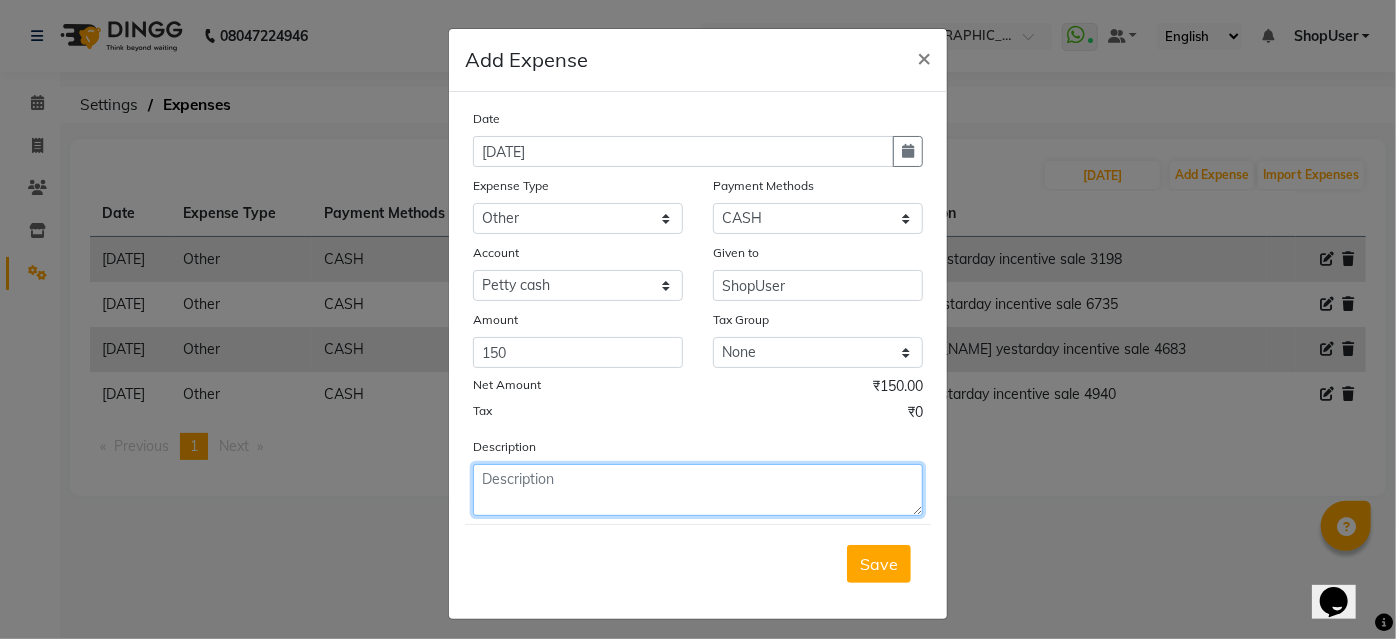 click 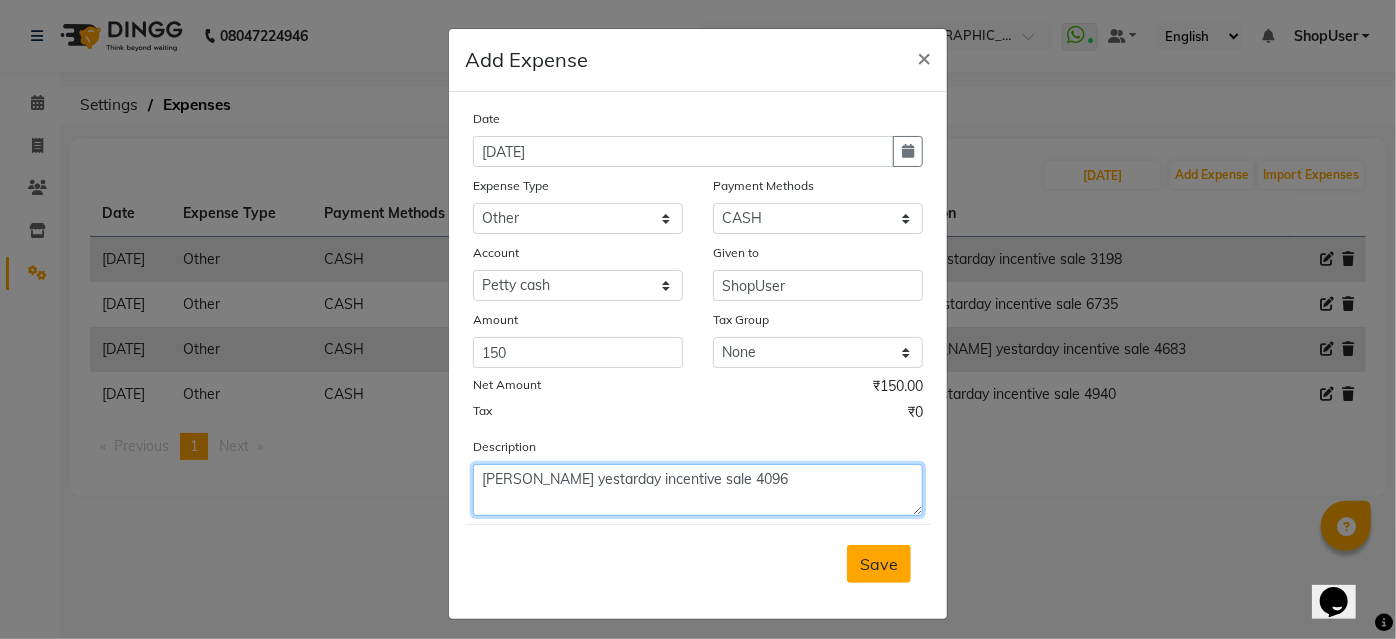 type on "[PERSON_NAME] yestarday incentive sale 4096" 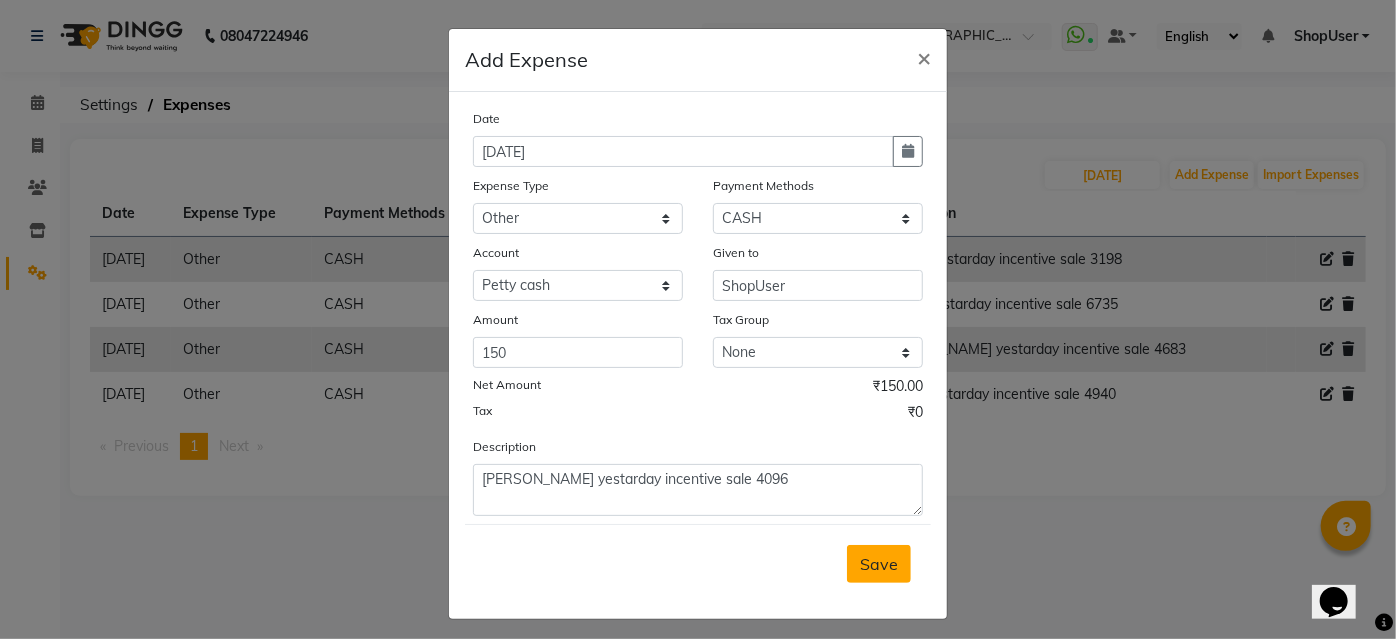 click on "Save" at bounding box center [879, 564] 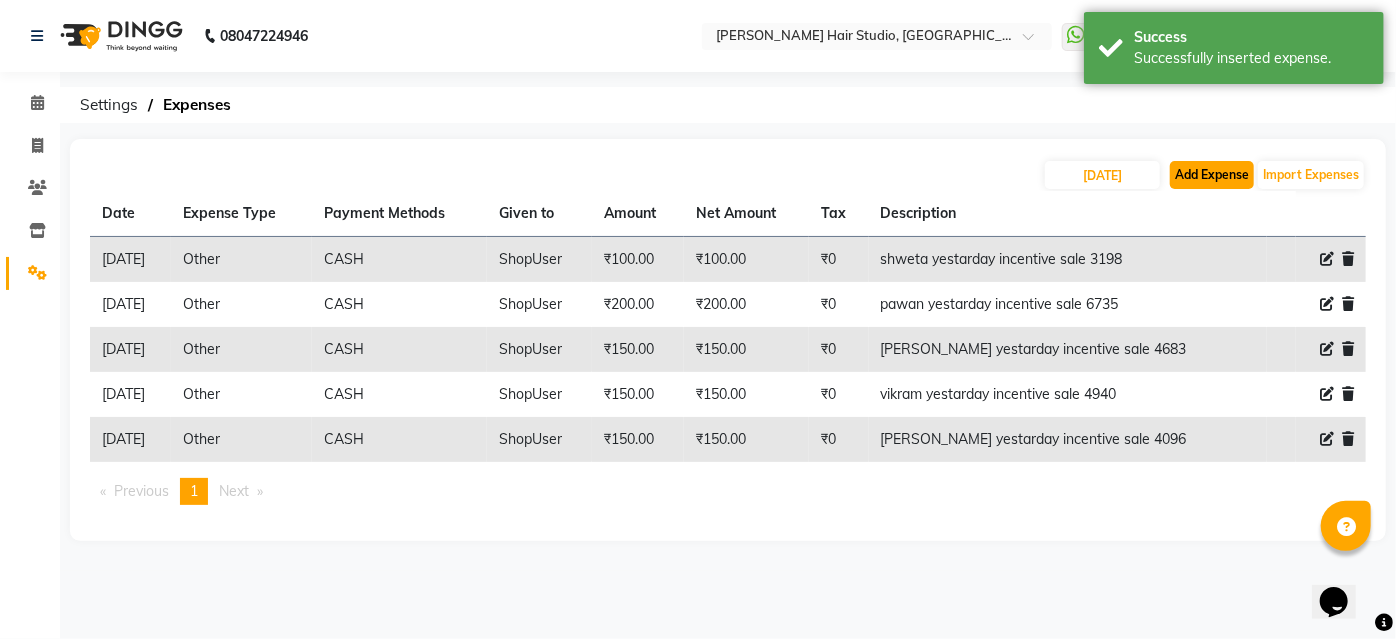 click on "Add Expense" 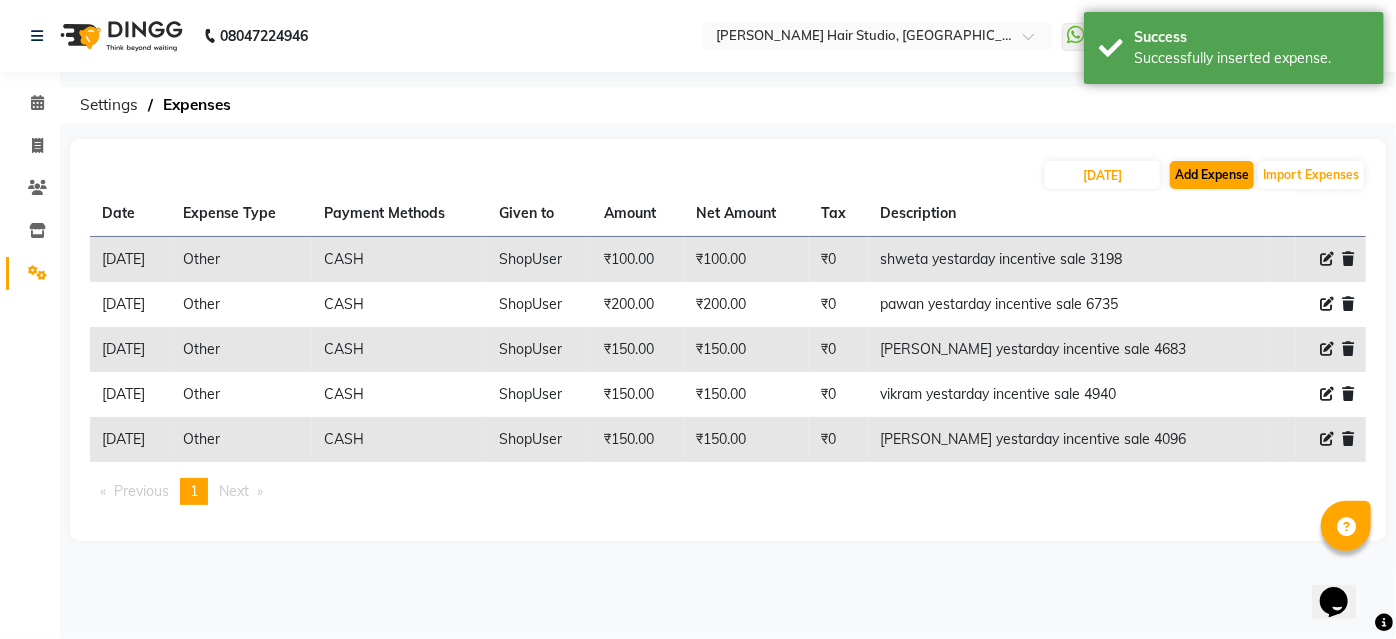 select on "1" 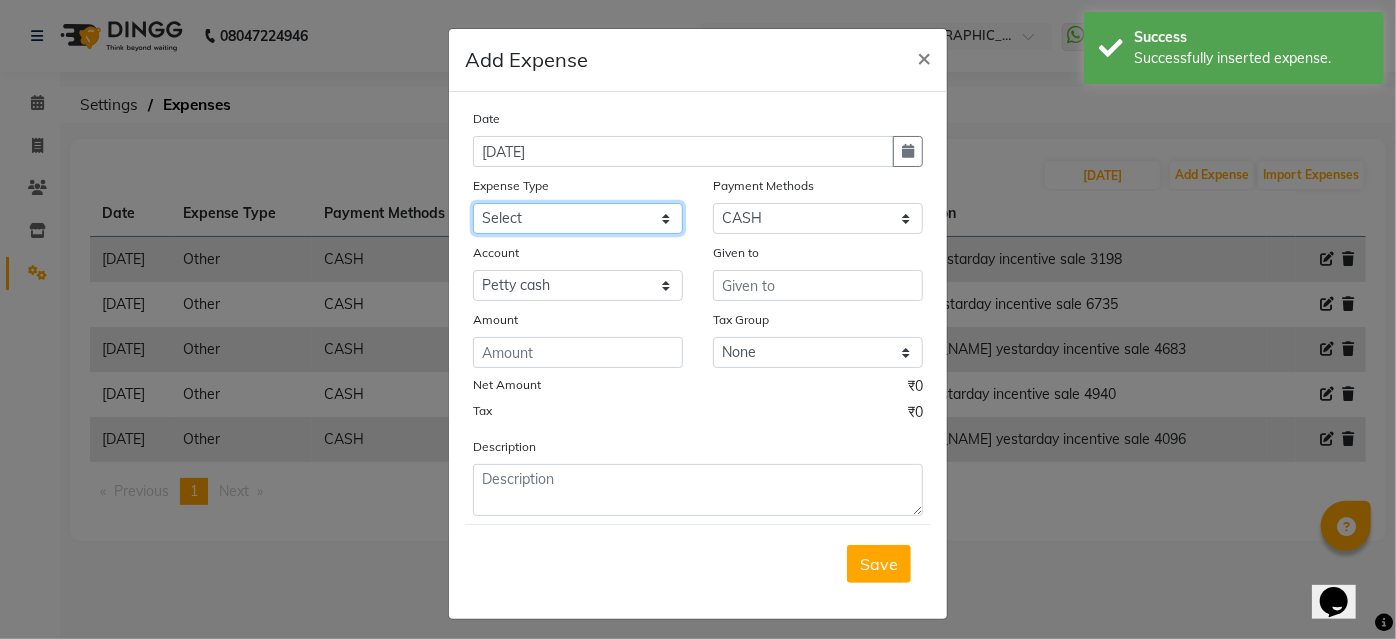 click on "Select Advance Salary Bank charges Car maintenance  Cash transfer to bank Cash transfer to hub Client Snacks Clinical charges Equipment Fuel Govt fee Incentive Insurance International purchase Loan Repayment Maintenance Marketing Miscellaneous MRA Other Pantry Product Rent Salary Staff Snacks Tax Tea & Refreshment Utilities" 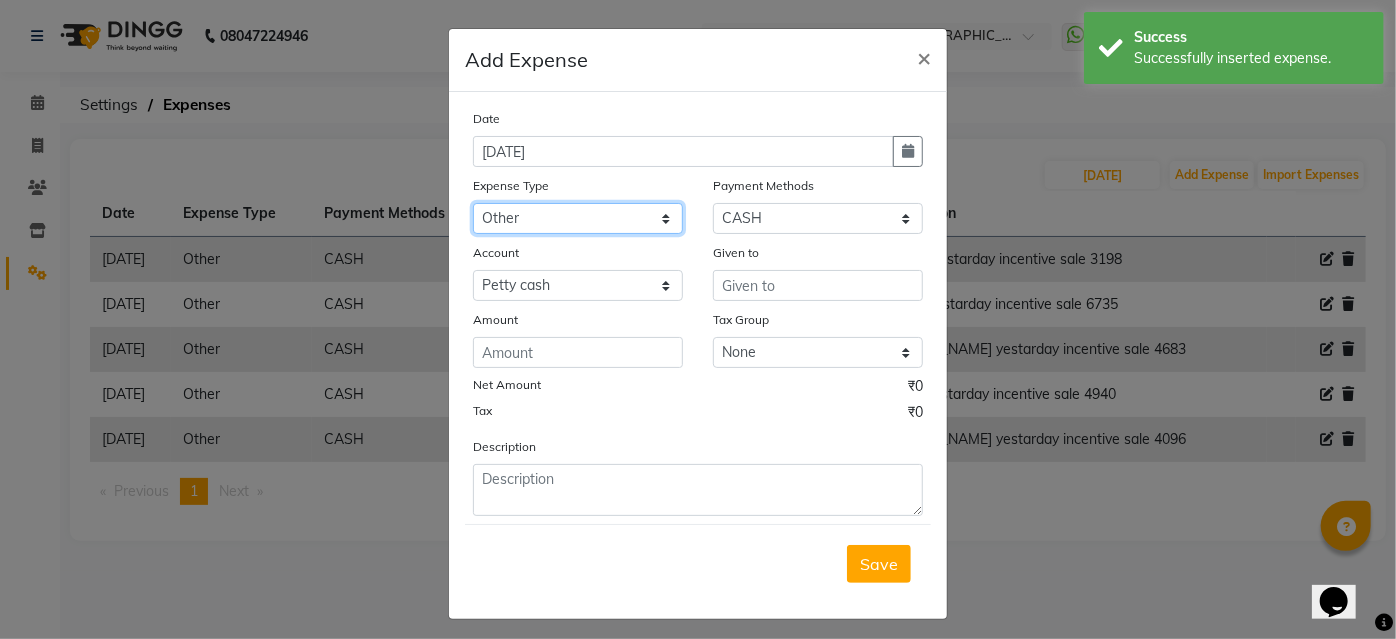 click on "Select Advance Salary Bank charges Car maintenance  Cash transfer to bank Cash transfer to hub Client Snacks Clinical charges Equipment Fuel Govt fee Incentive Insurance International purchase Loan Repayment Maintenance Marketing Miscellaneous MRA Other Pantry Product Rent Salary Staff Snacks Tax Tea & Refreshment Utilities" 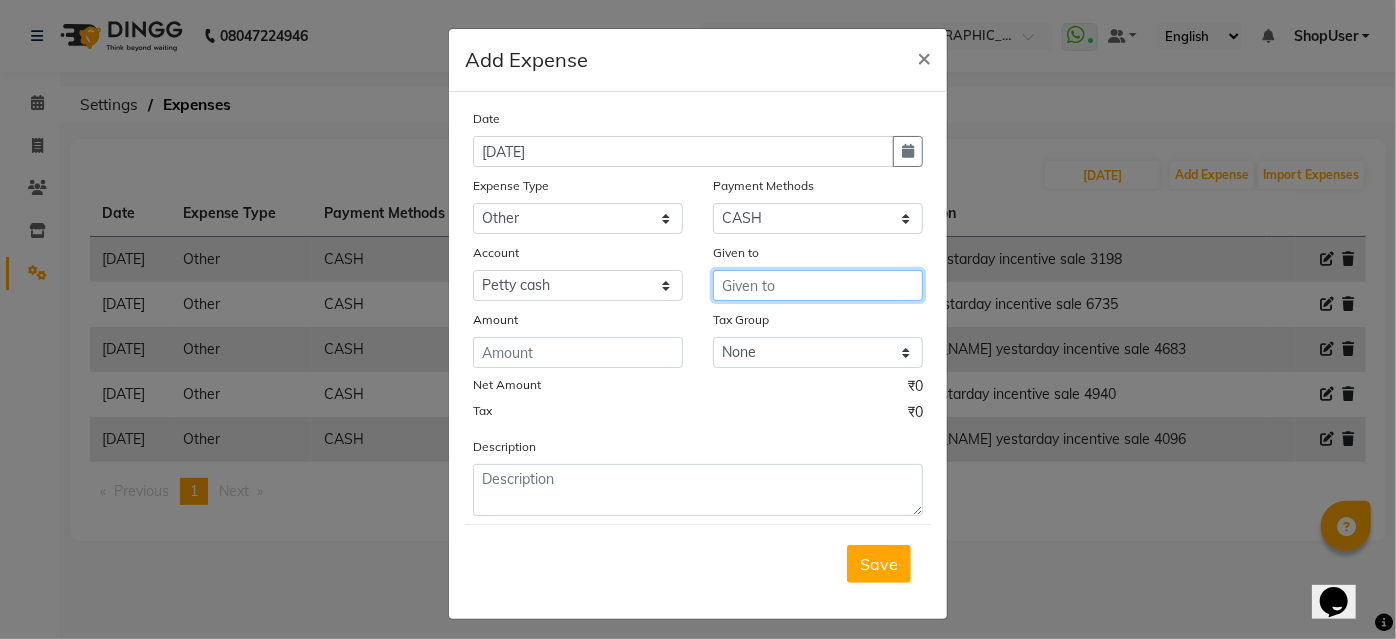 drag, startPoint x: 762, startPoint y: 295, endPoint x: 758, endPoint y: 274, distance: 21.377558 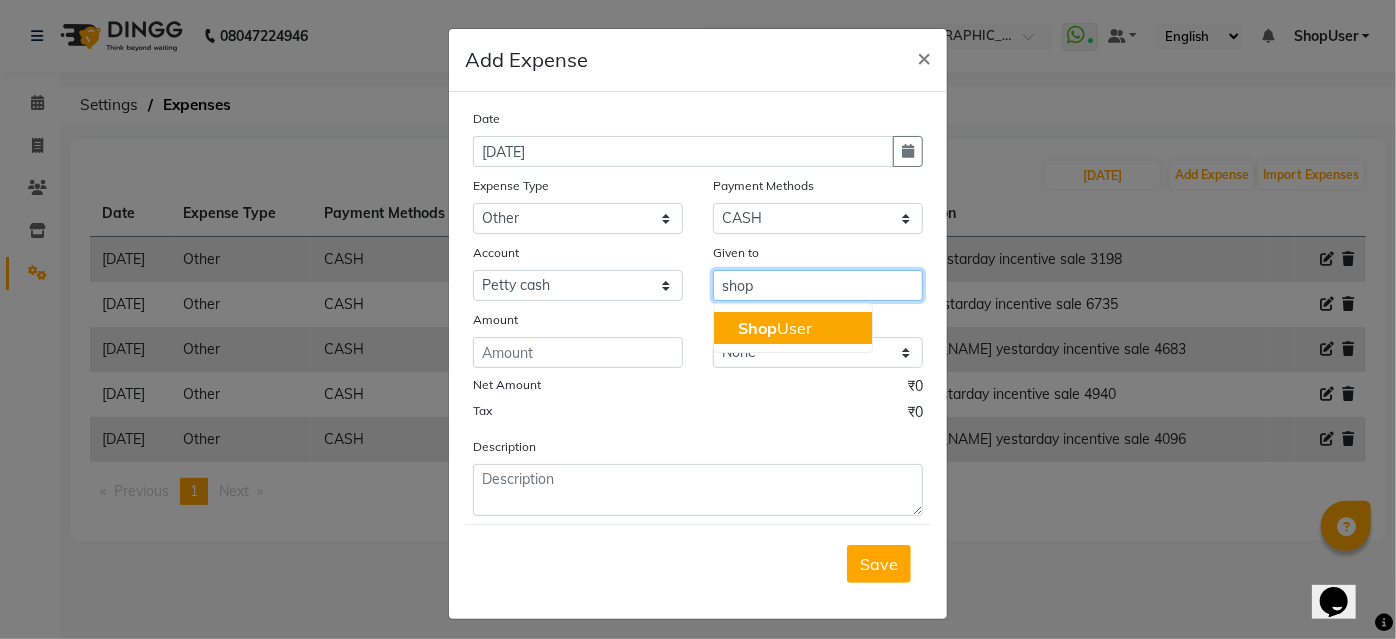 click on "Shop User" at bounding box center [775, 328] 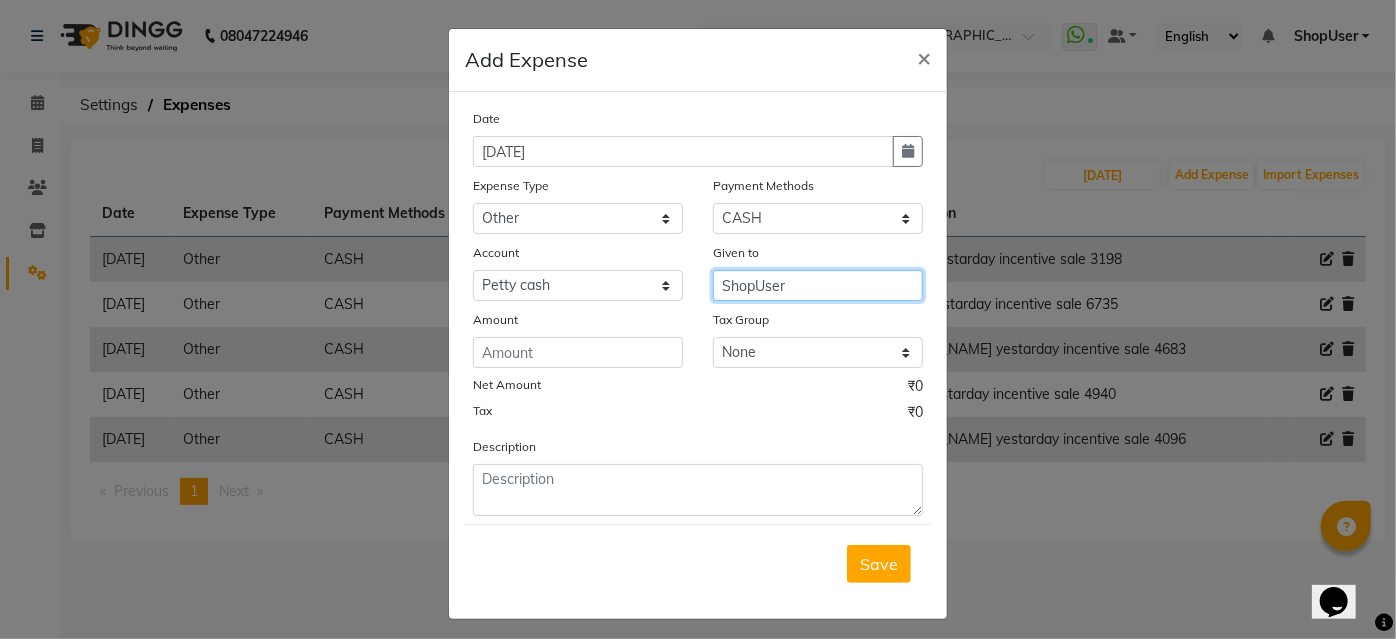 type on "ShopUser" 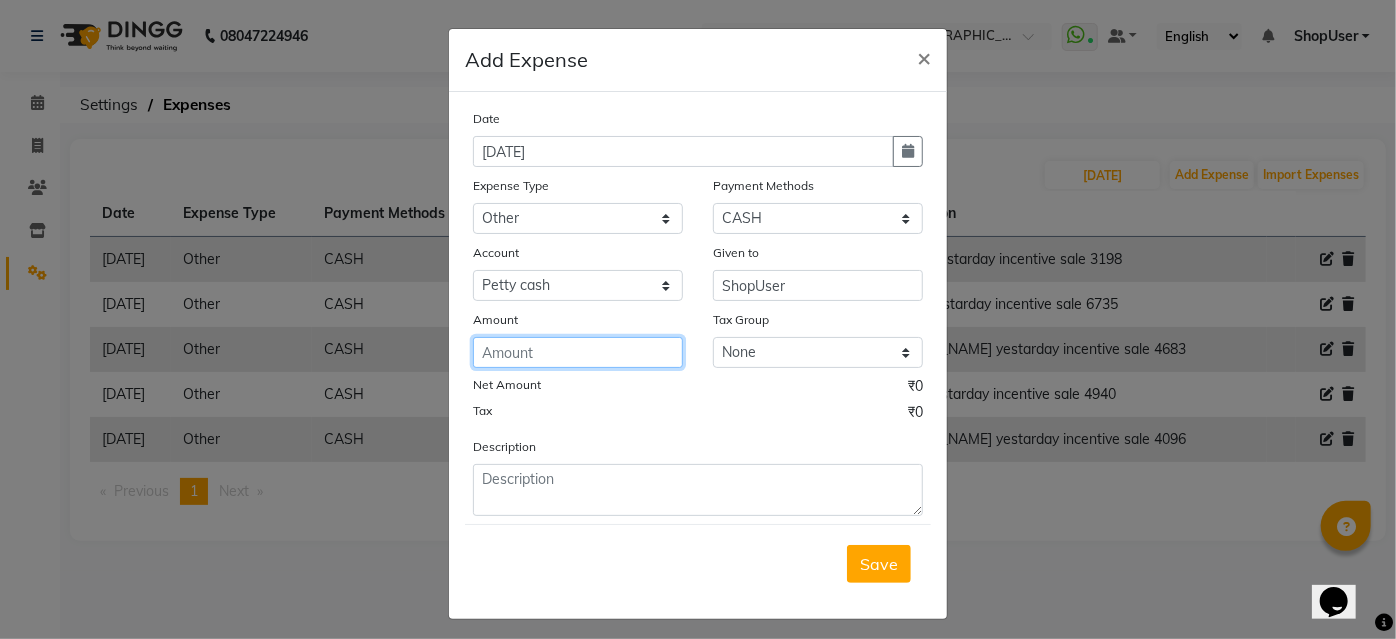 click 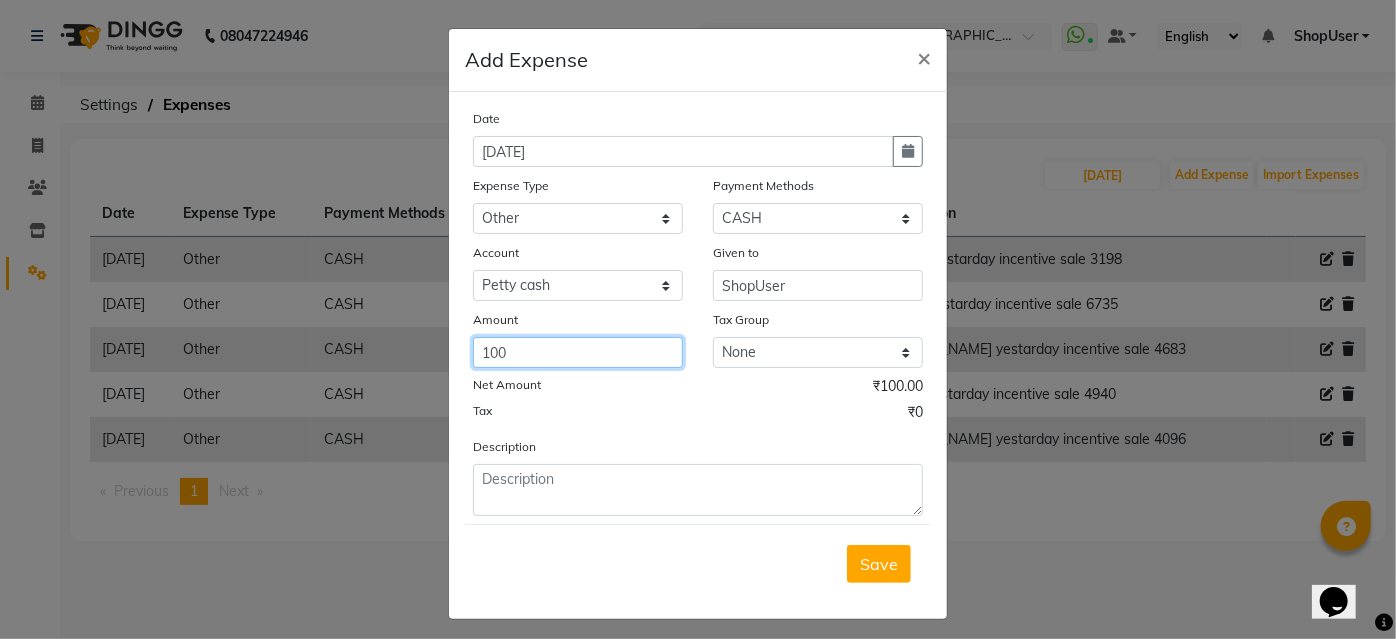 type on "100" 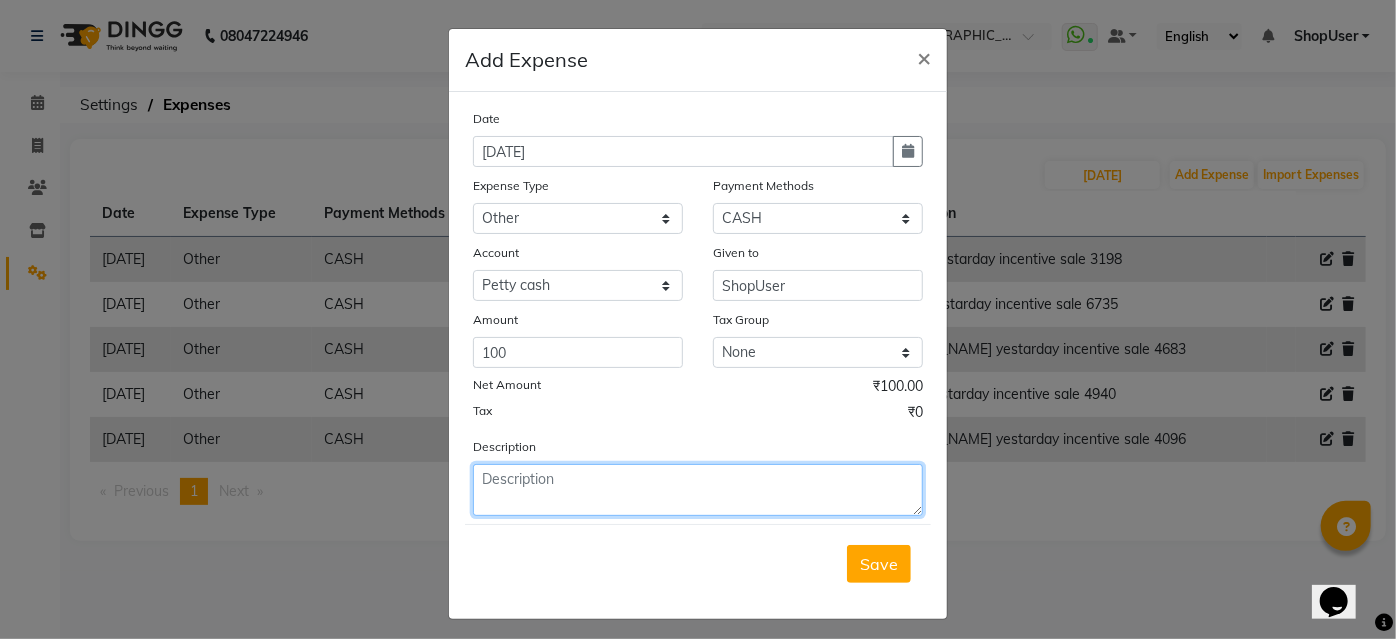 click 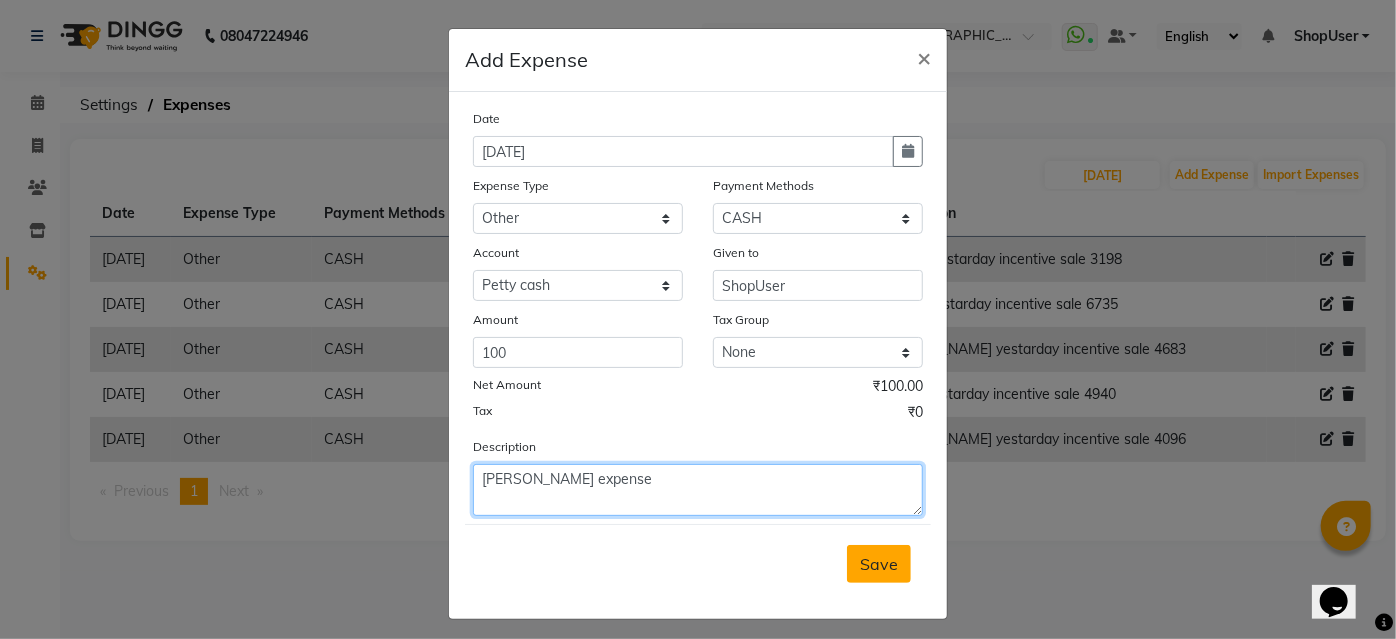 type on "[PERSON_NAME] expense" 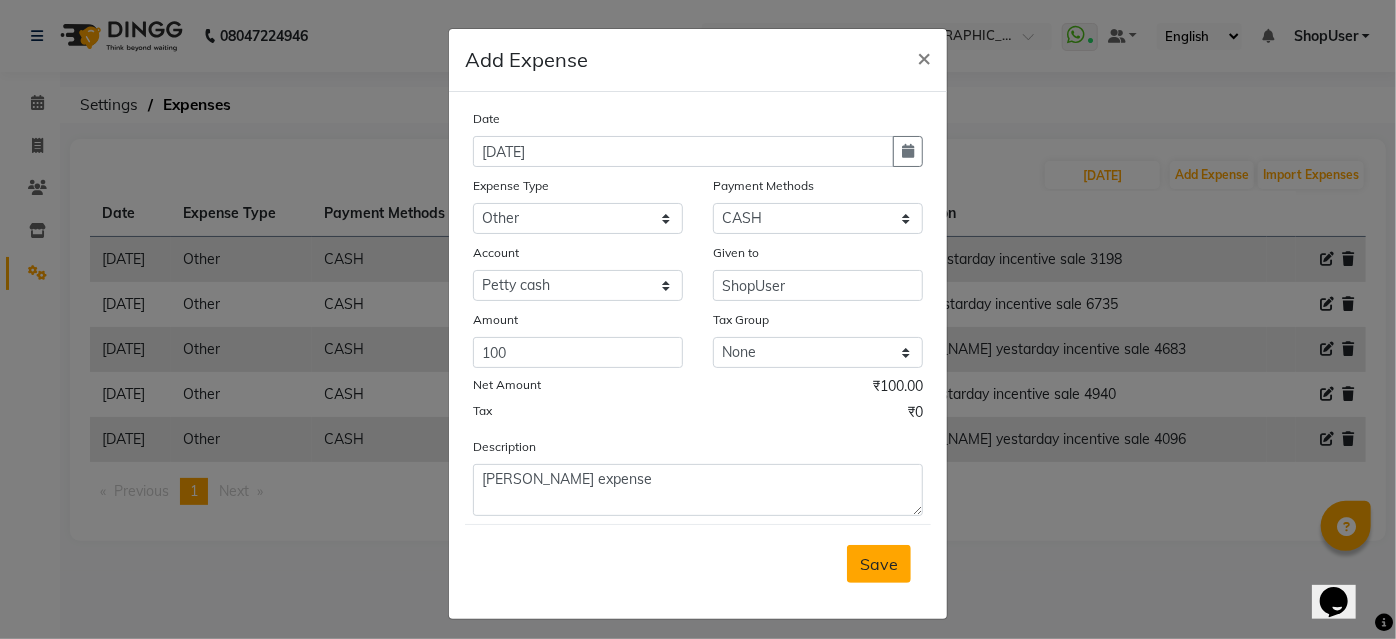 click on "Save" at bounding box center [879, 564] 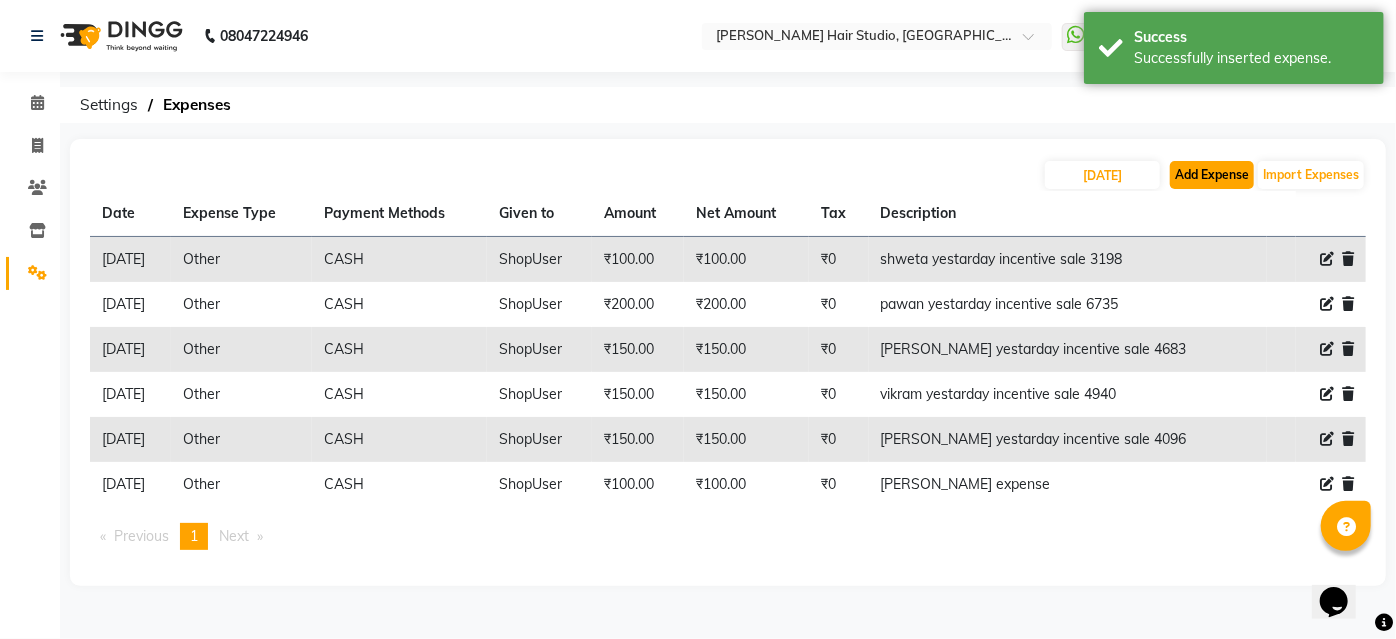 click on "Add Expense" 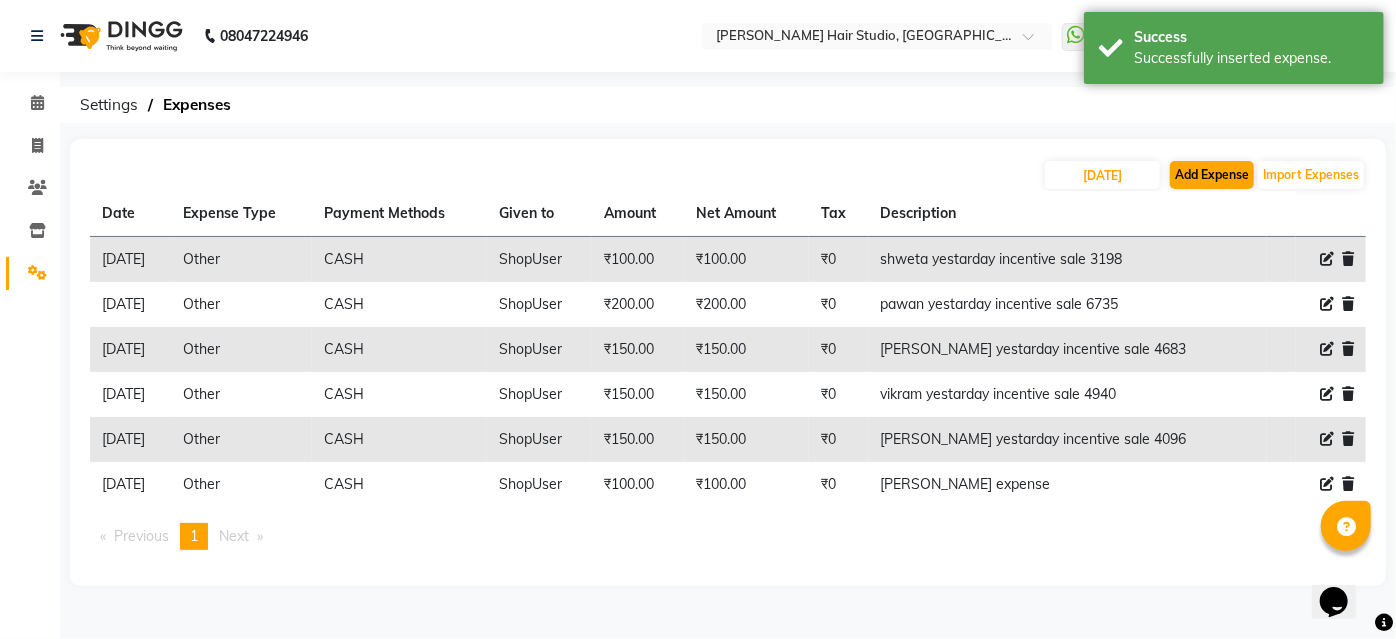 select on "1" 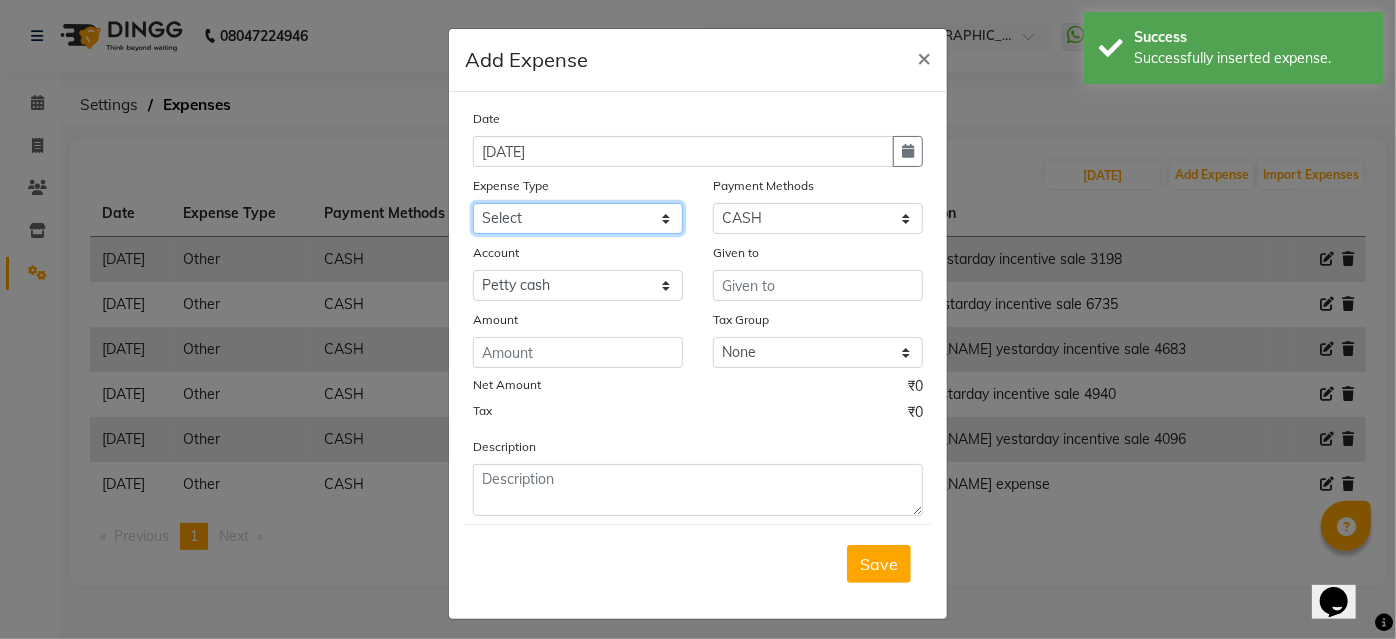 click on "Select Advance Salary Bank charges Car maintenance  Cash transfer to bank Cash transfer to hub Client Snacks Clinical charges Equipment Fuel Govt fee Incentive Insurance International purchase Loan Repayment Maintenance Marketing Miscellaneous MRA Other Pantry Product Rent Salary Staff Snacks Tax Tea & Refreshment Utilities" 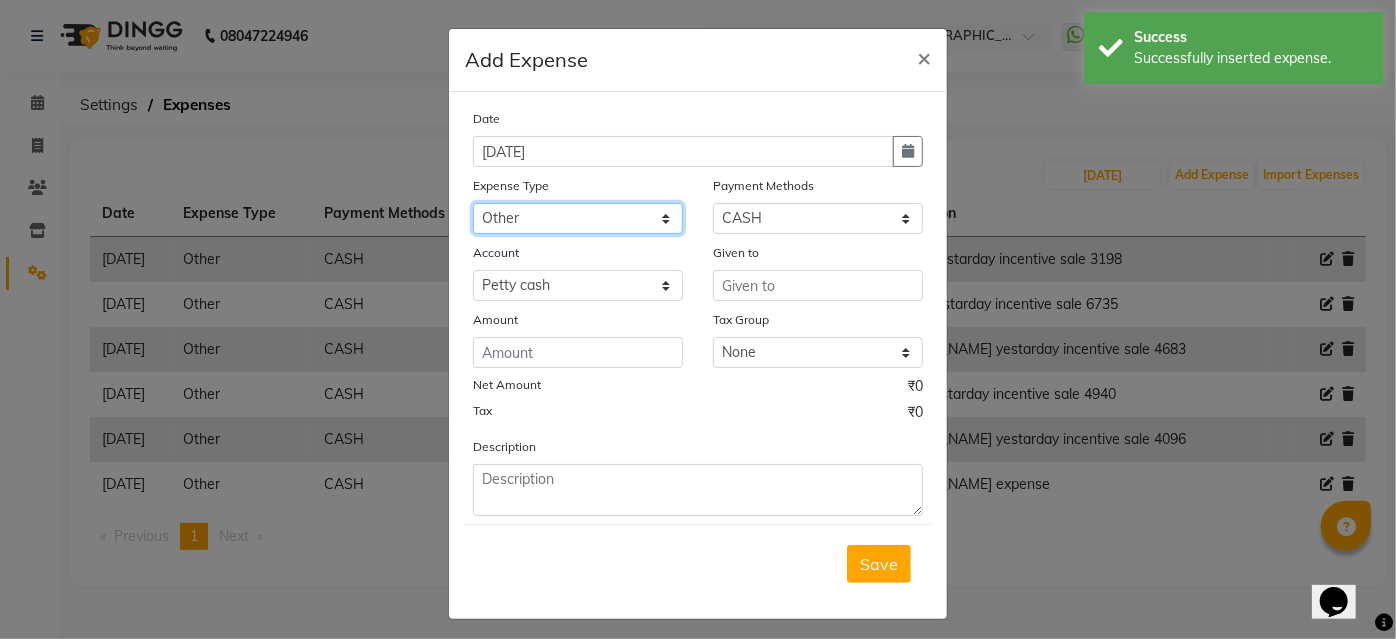 click on "Select Advance Salary Bank charges Car maintenance  Cash transfer to bank Cash transfer to hub Client Snacks Clinical charges Equipment Fuel Govt fee Incentive Insurance International purchase Loan Repayment Maintenance Marketing Miscellaneous MRA Other Pantry Product Rent Salary Staff Snacks Tax Tea & Refreshment Utilities" 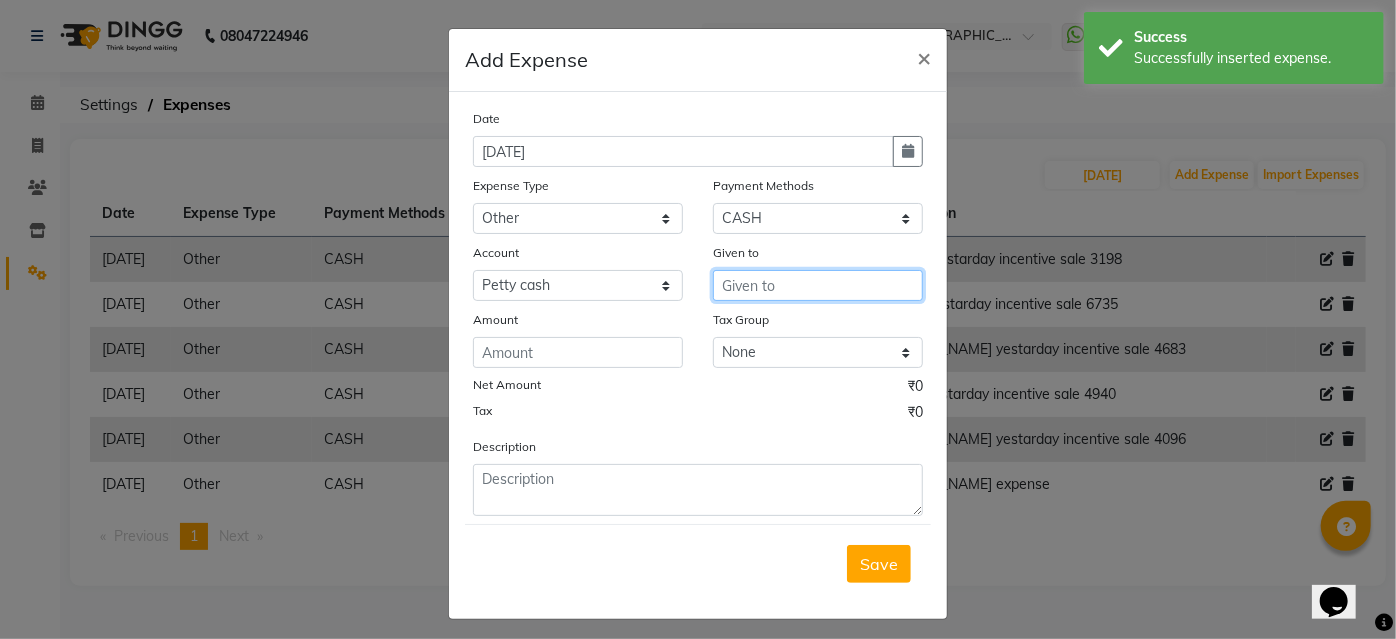 click at bounding box center [818, 285] 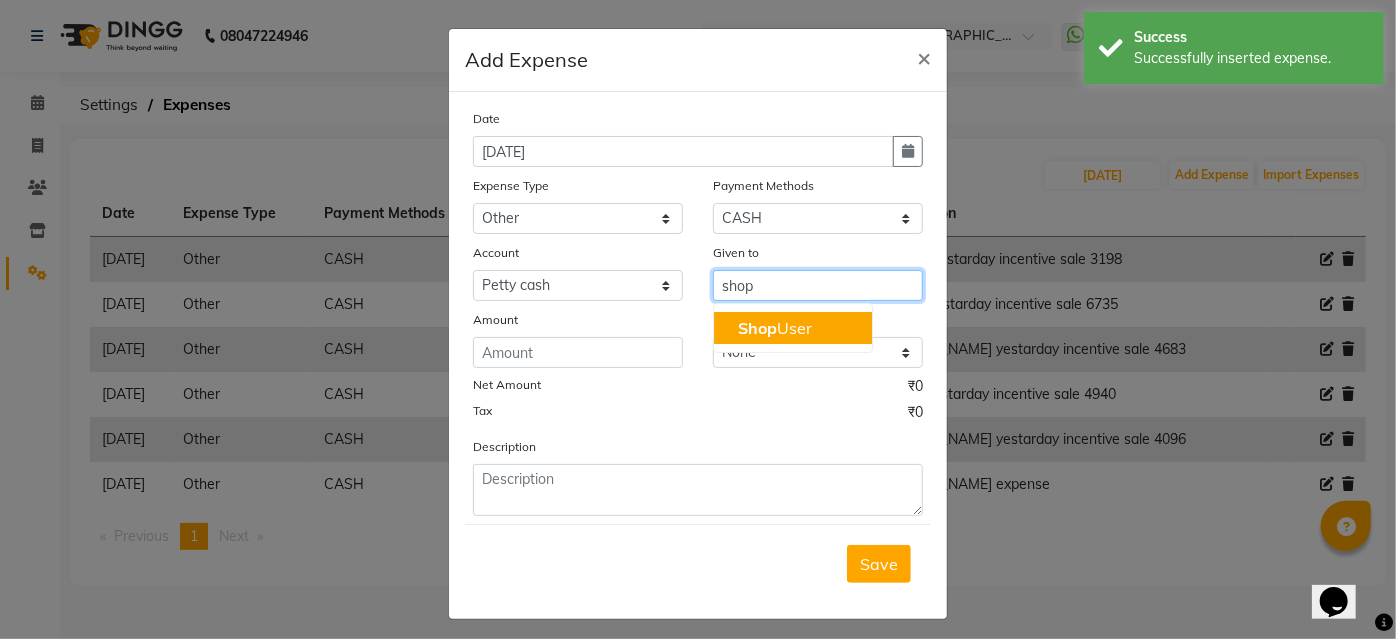 click on "Shop" 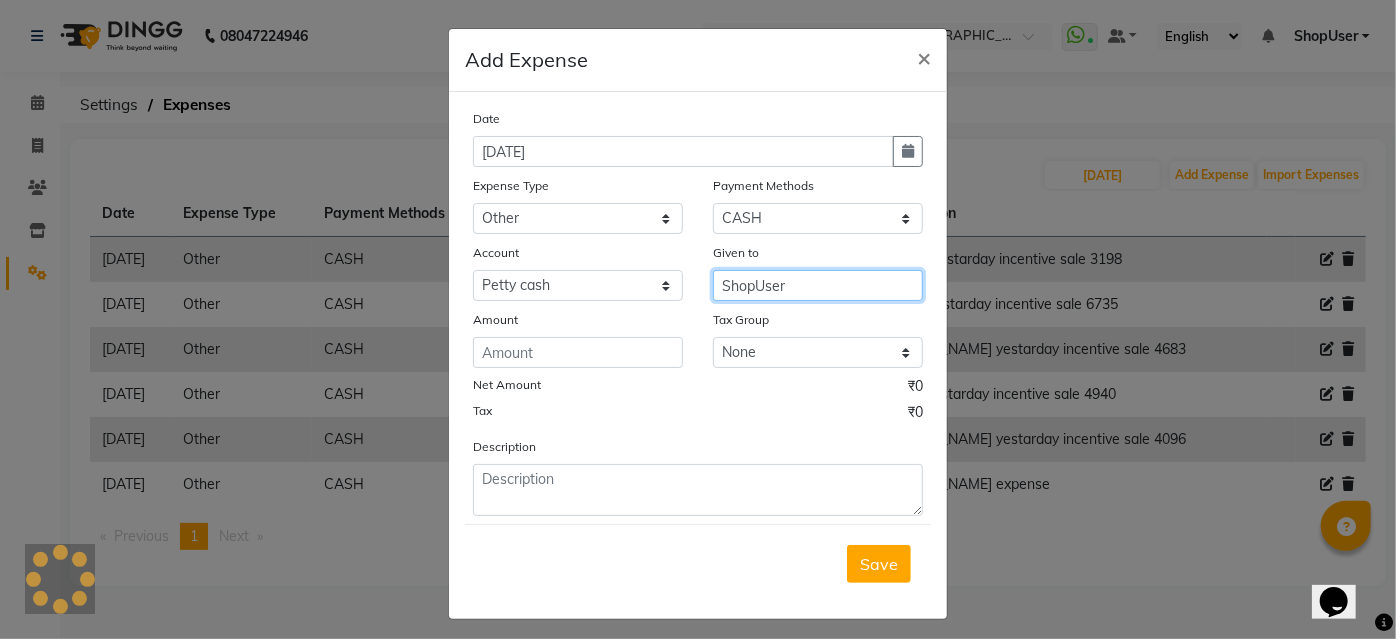 type on "ShopUser" 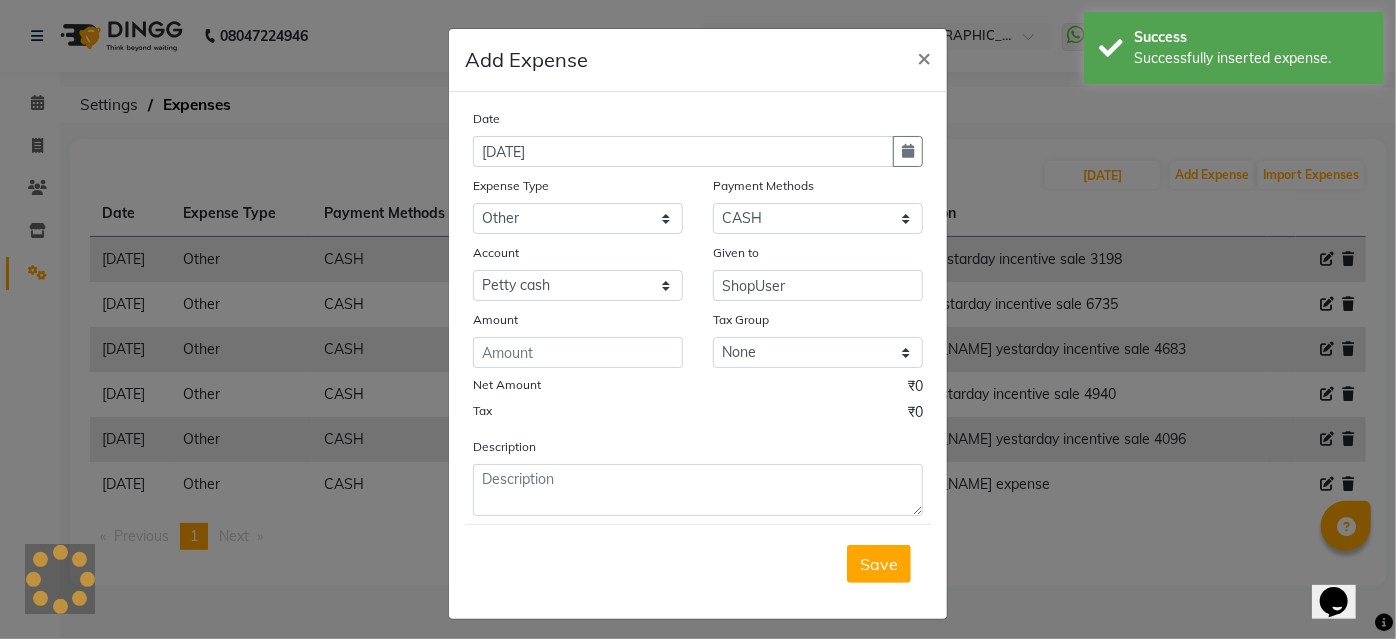 drag, startPoint x: 440, startPoint y: 358, endPoint x: 516, endPoint y: 347, distance: 76.79192 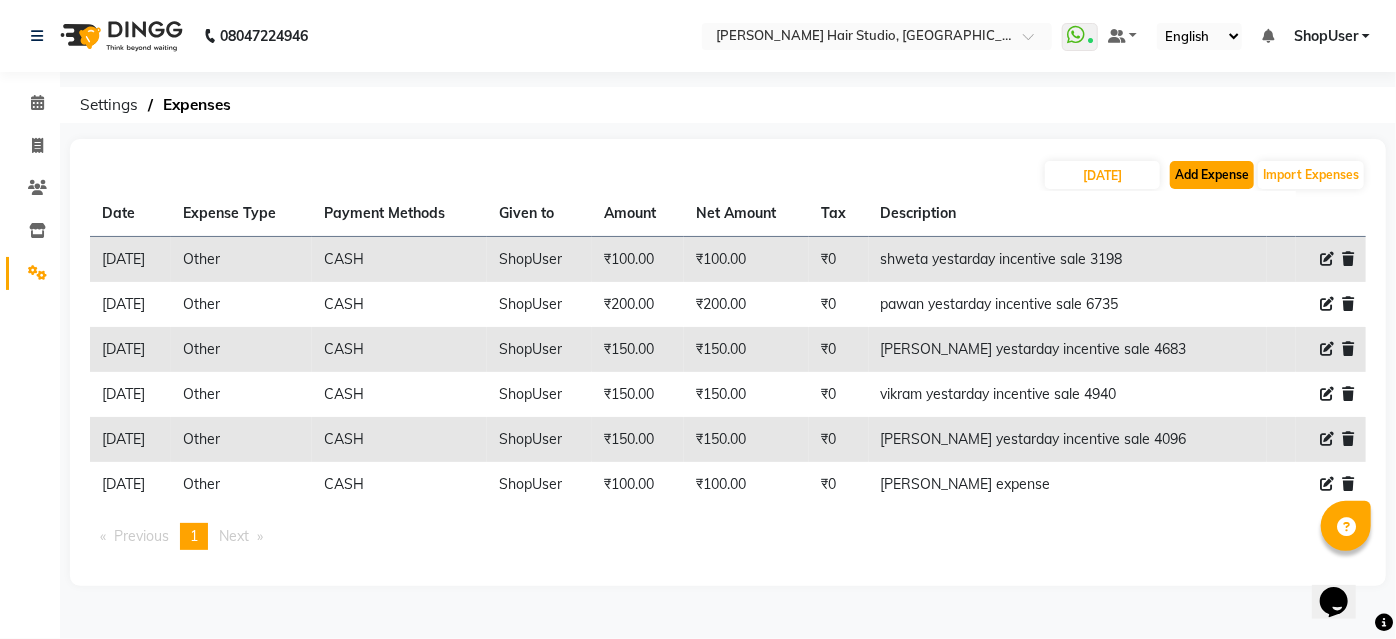 click on "Add Expense" 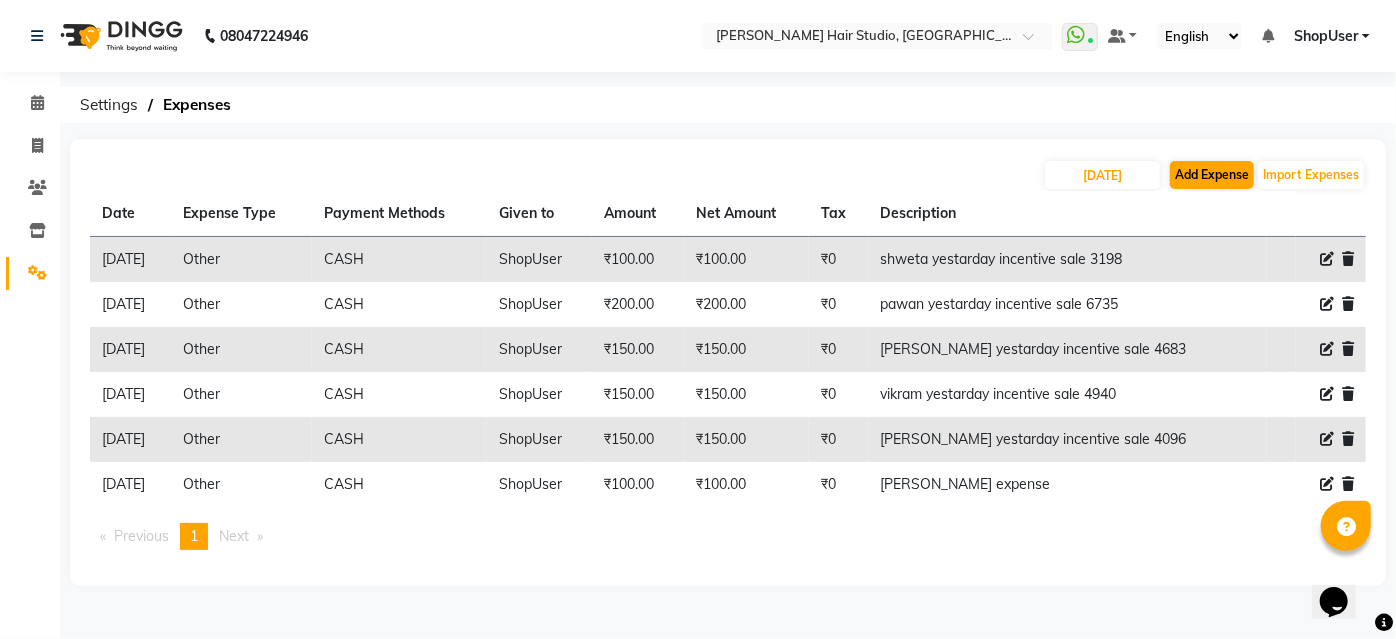 select on "1" 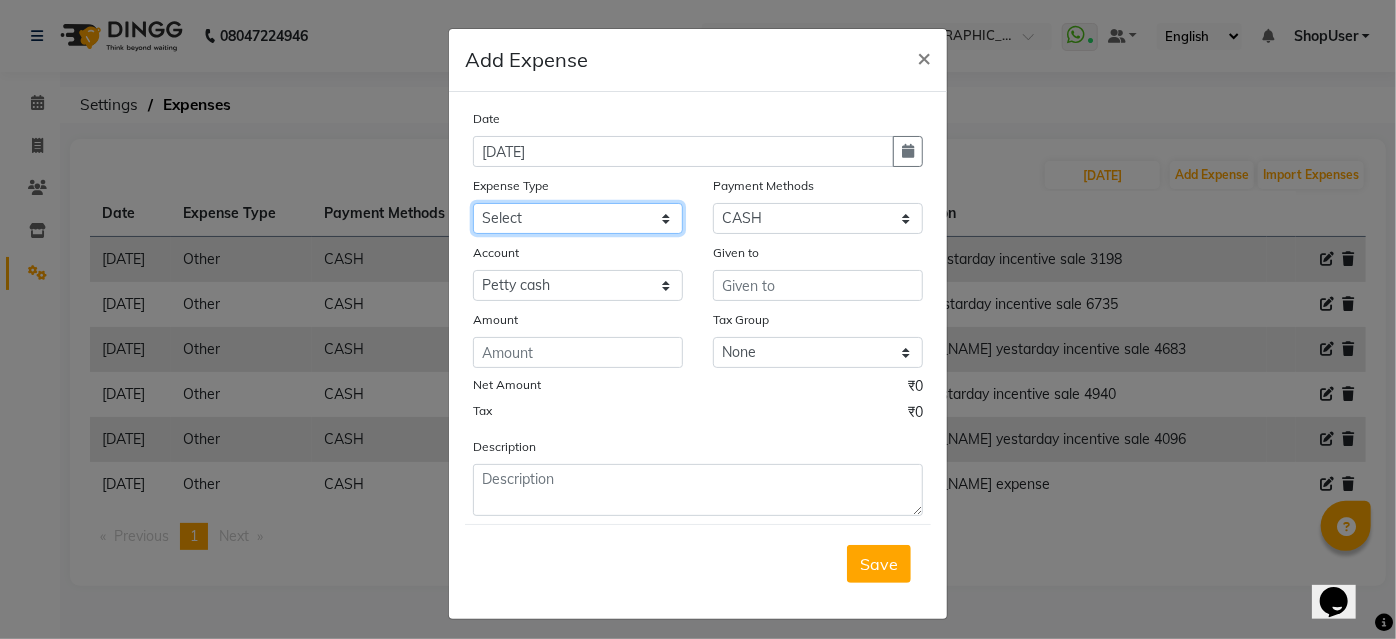drag, startPoint x: 594, startPoint y: 223, endPoint x: 605, endPoint y: 223, distance: 11 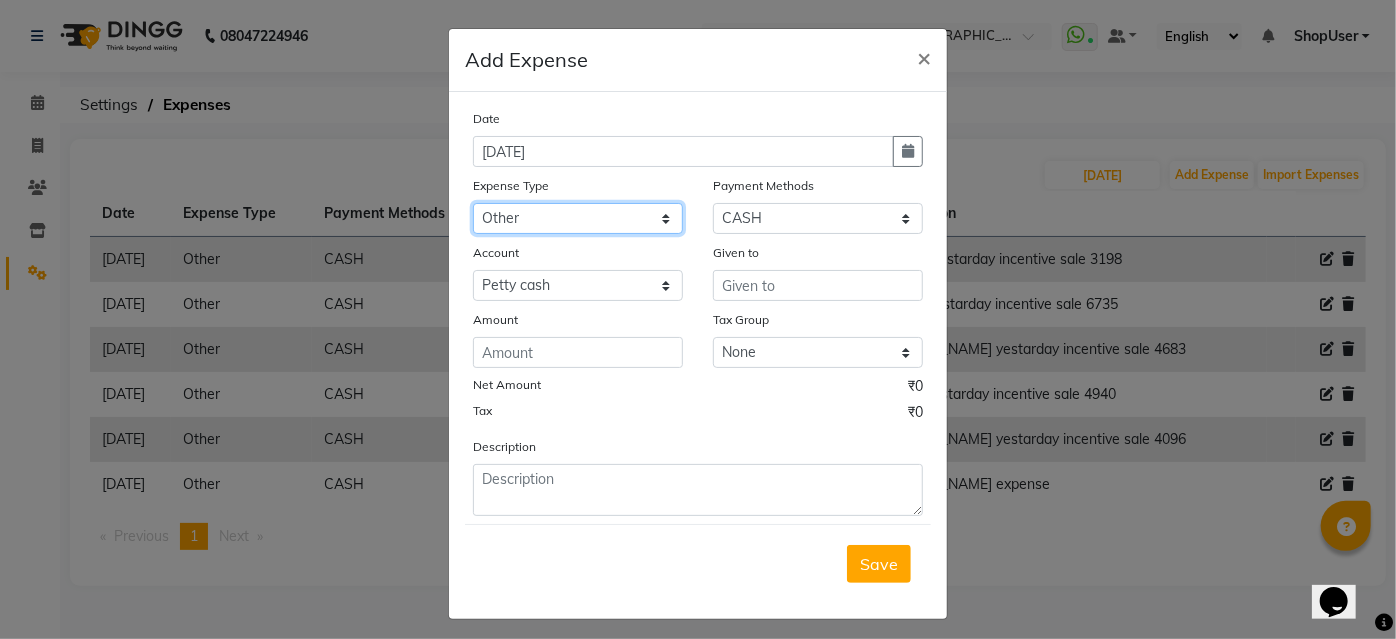 click on "Select Advance Salary Bank charges Car maintenance  Cash transfer to bank Cash transfer to hub Client Snacks Clinical charges Equipment Fuel Govt fee Incentive Insurance International purchase Loan Repayment Maintenance Marketing Miscellaneous MRA Other Pantry Product Rent Salary Staff Snacks Tax Tea & Refreshment Utilities" 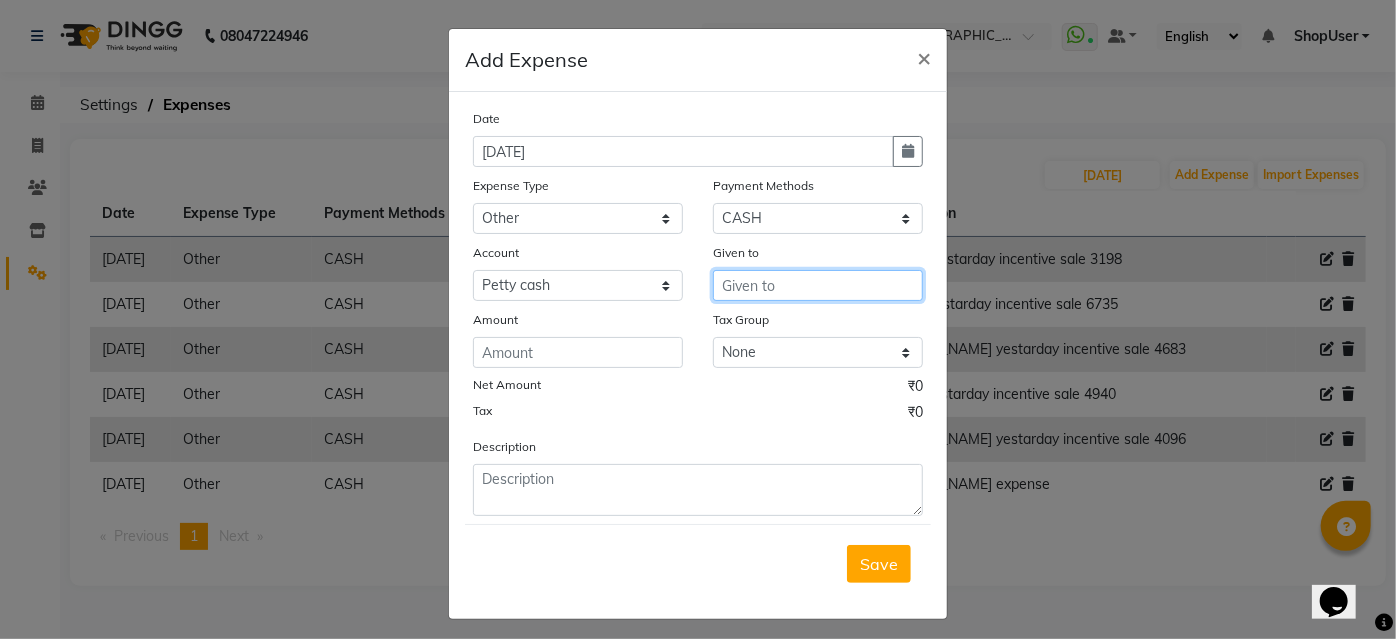 click at bounding box center [818, 285] 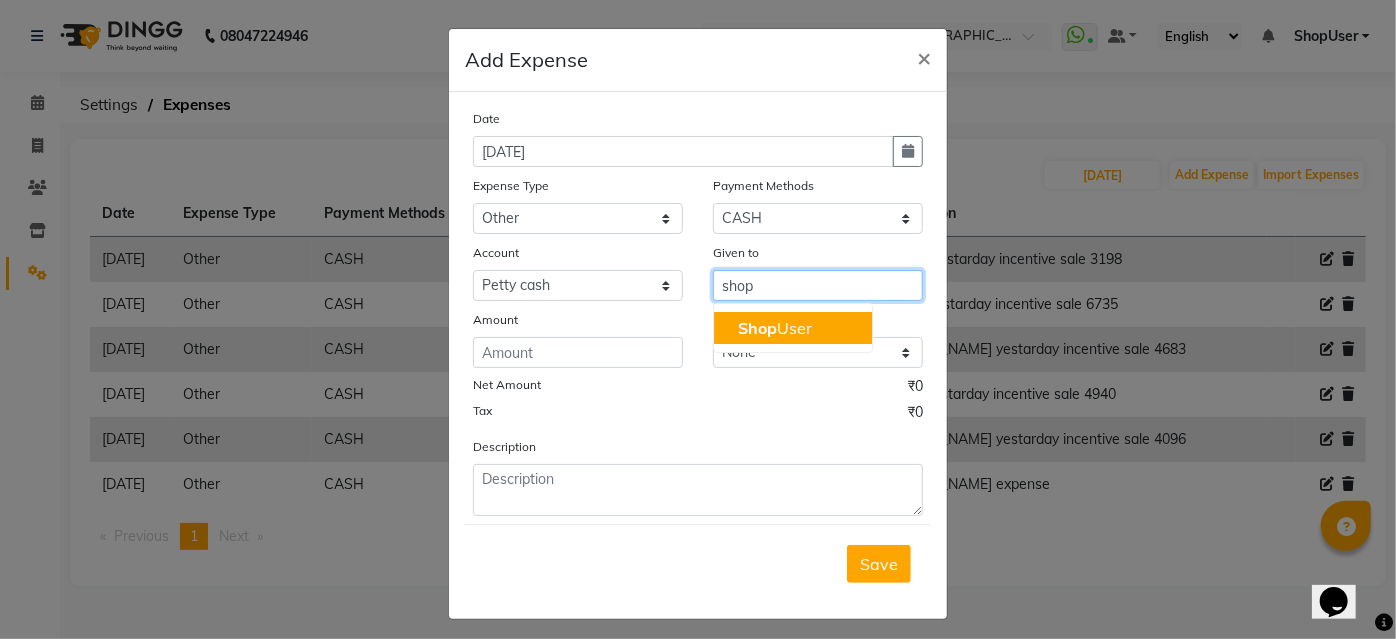 click on "Shop User" at bounding box center [775, 328] 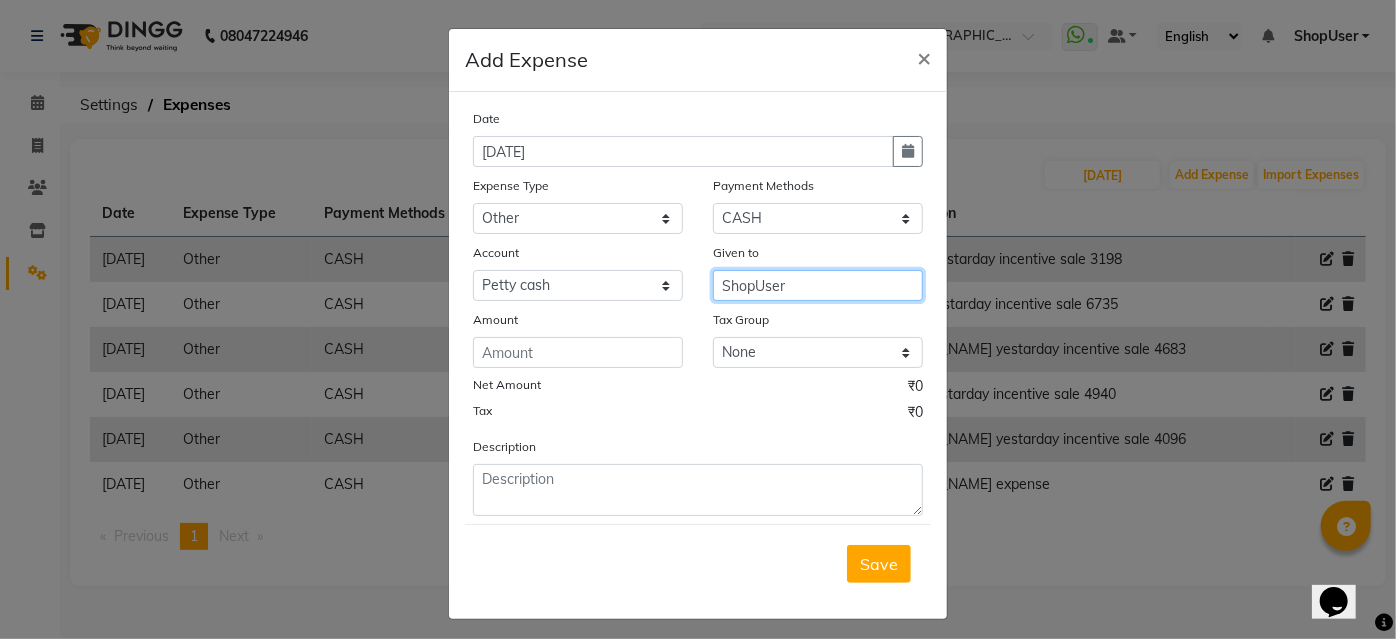 type on "ShopUser" 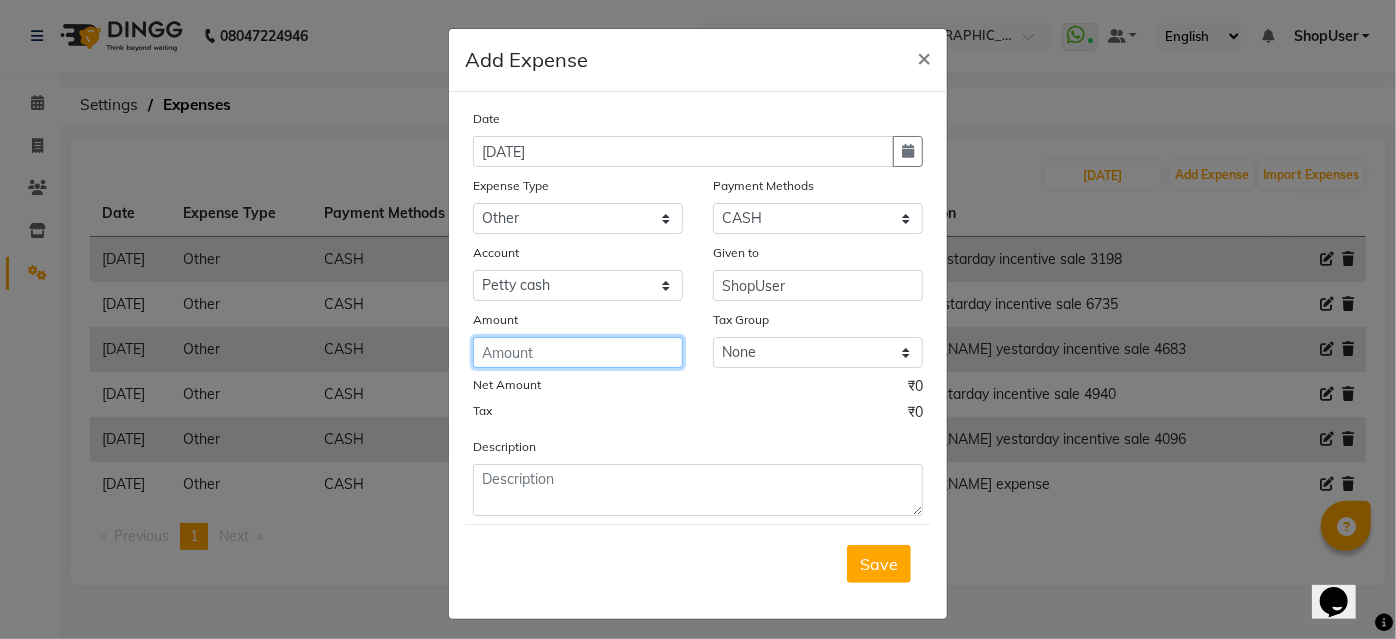click 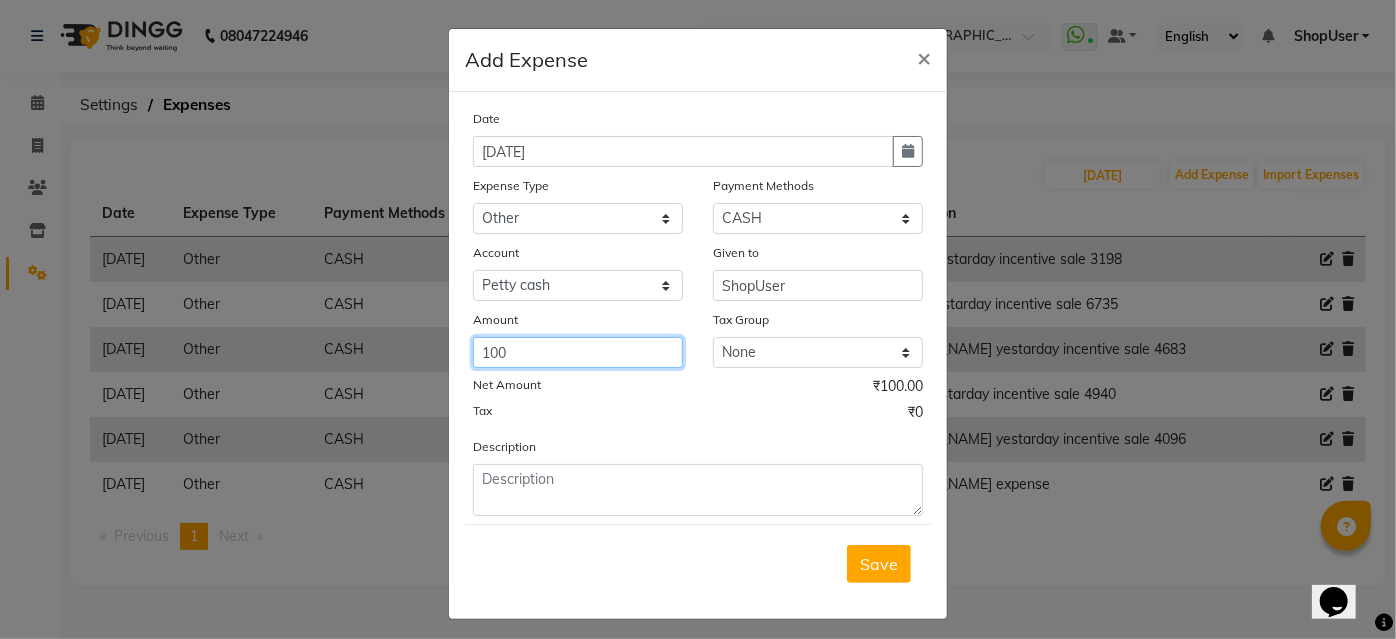 type on "100" 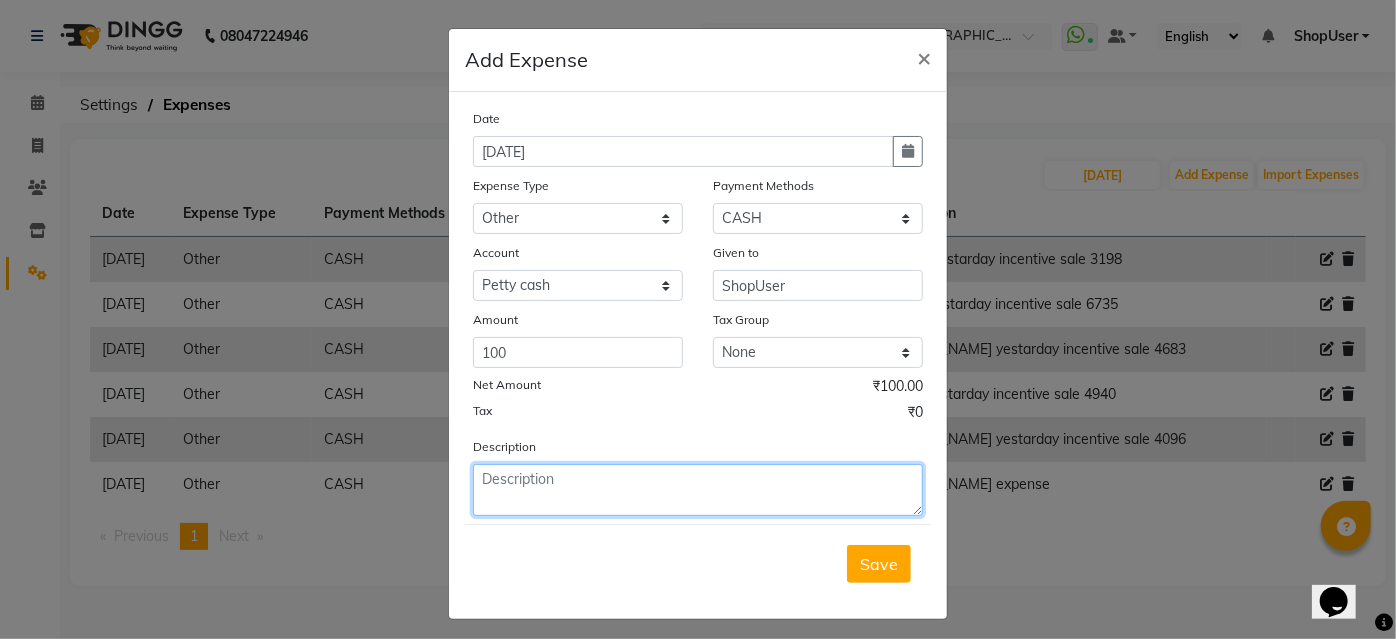 click 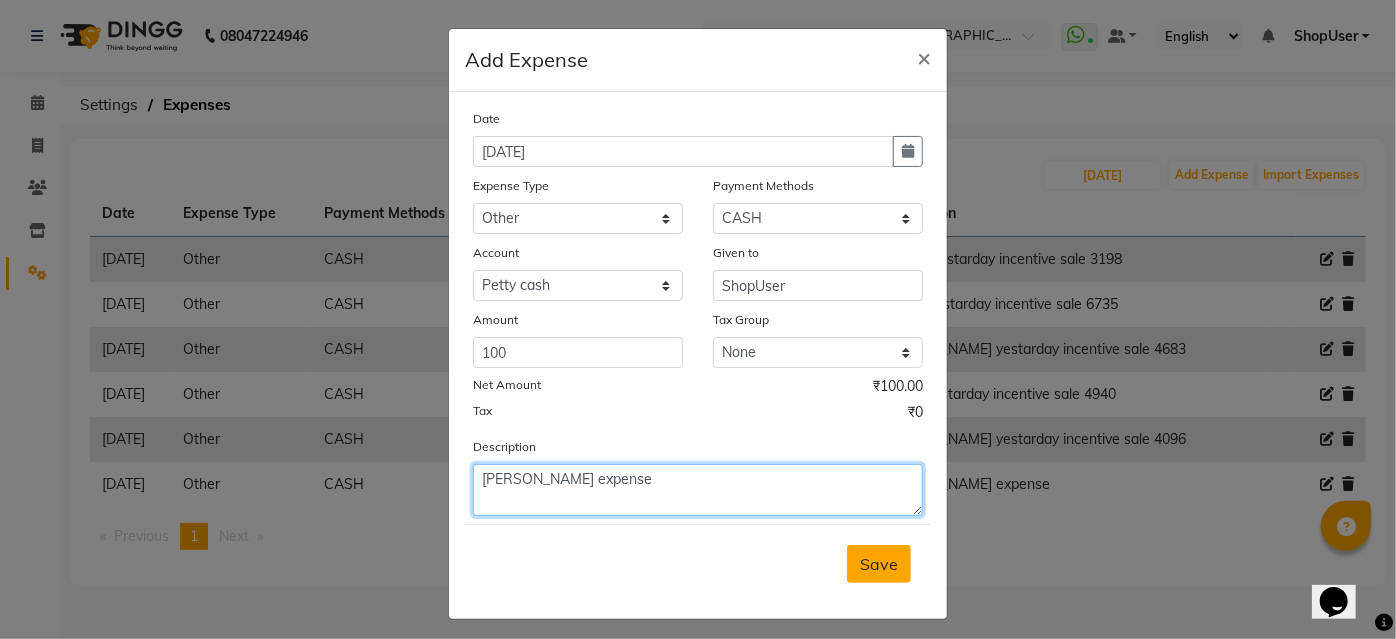 type on "[PERSON_NAME] expense" 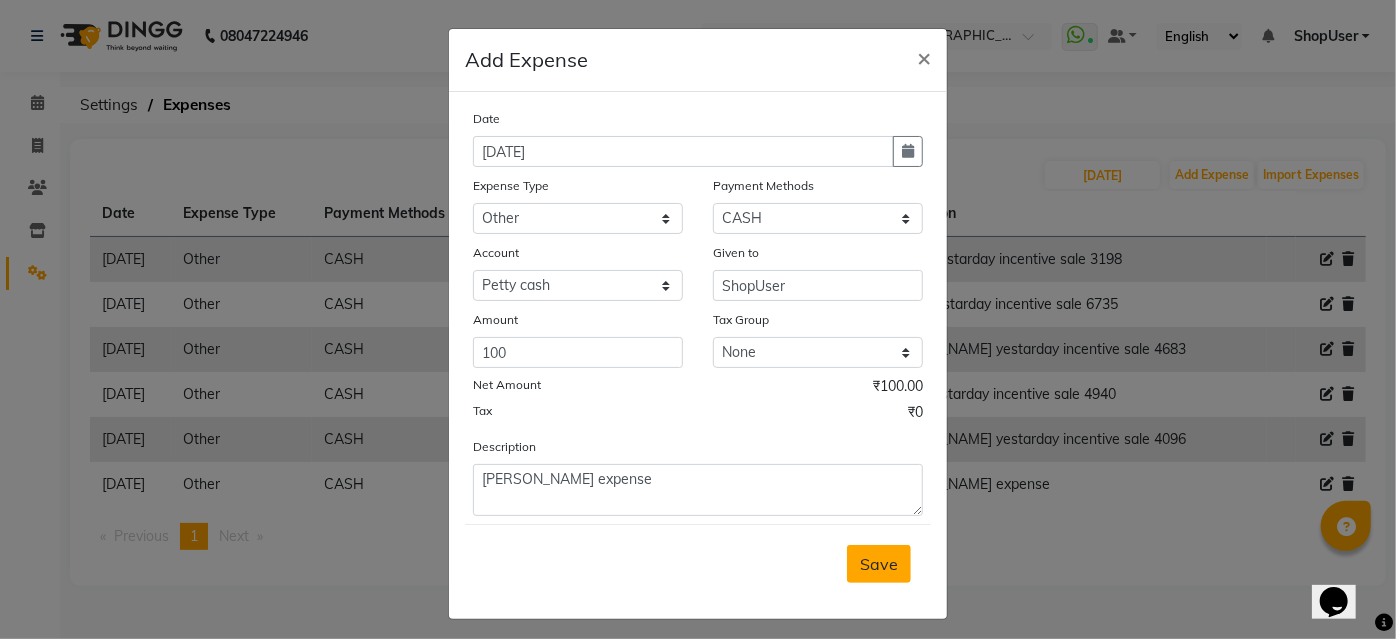click on "Save" at bounding box center (879, 564) 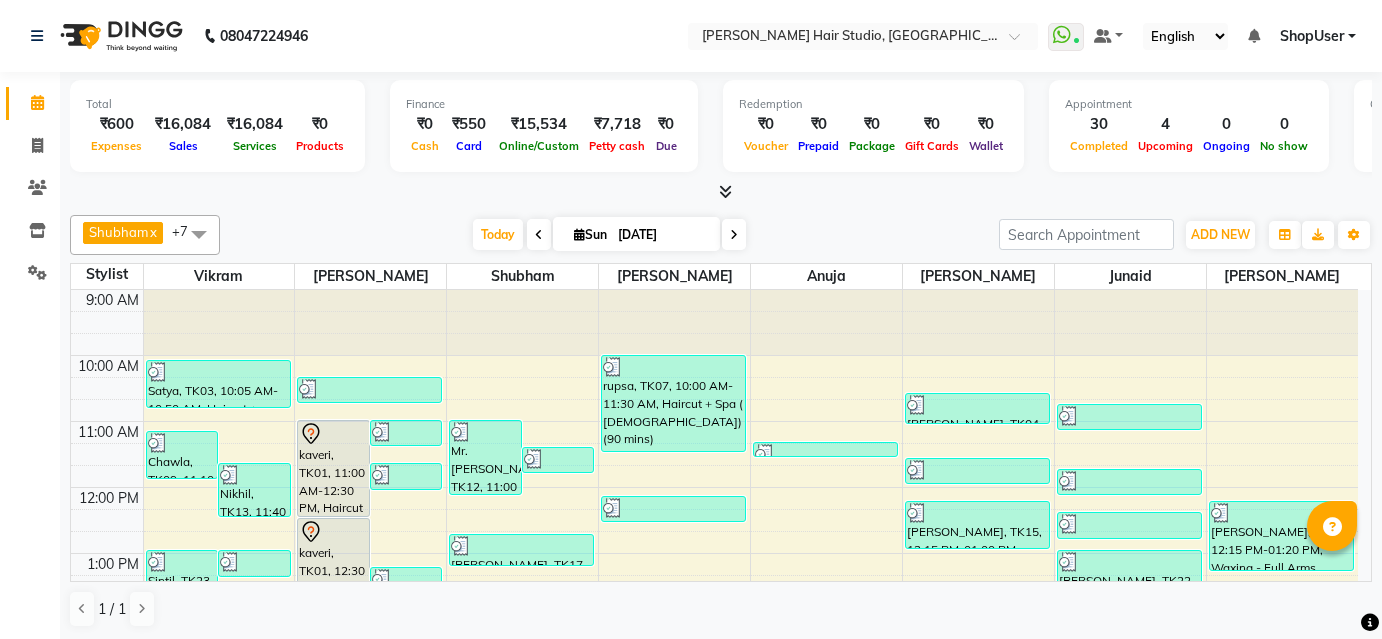 scroll, scrollTop: 0, scrollLeft: 0, axis: both 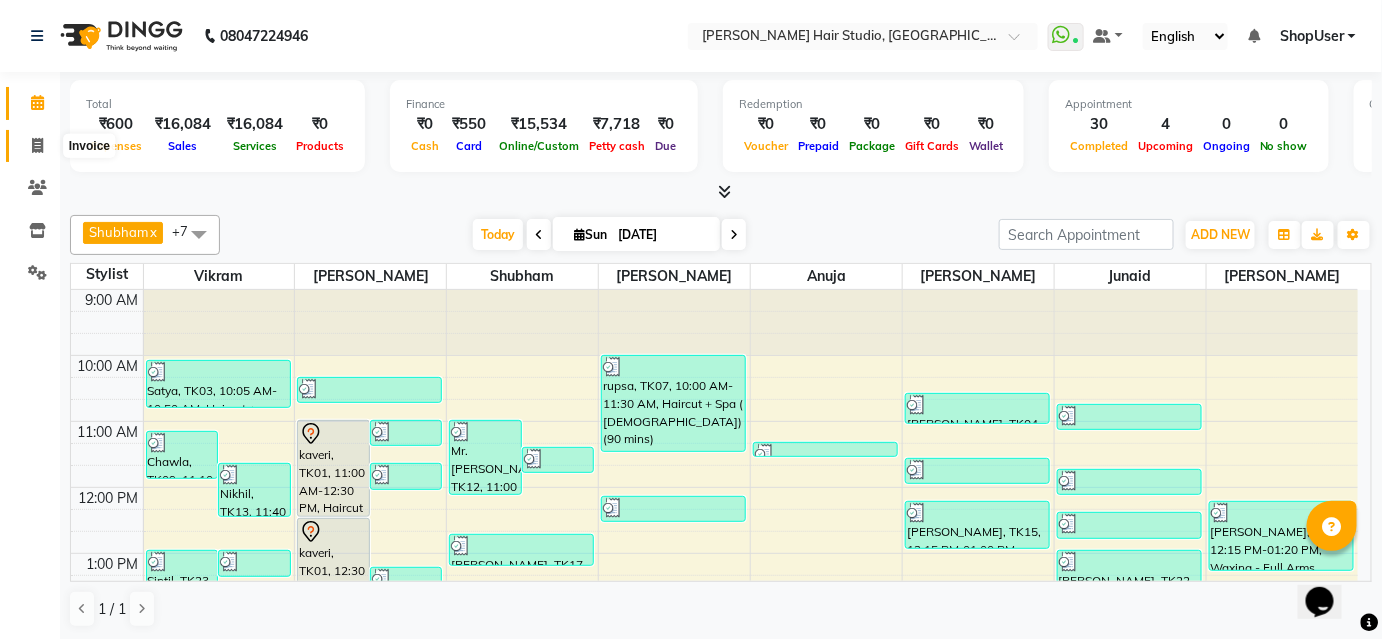click 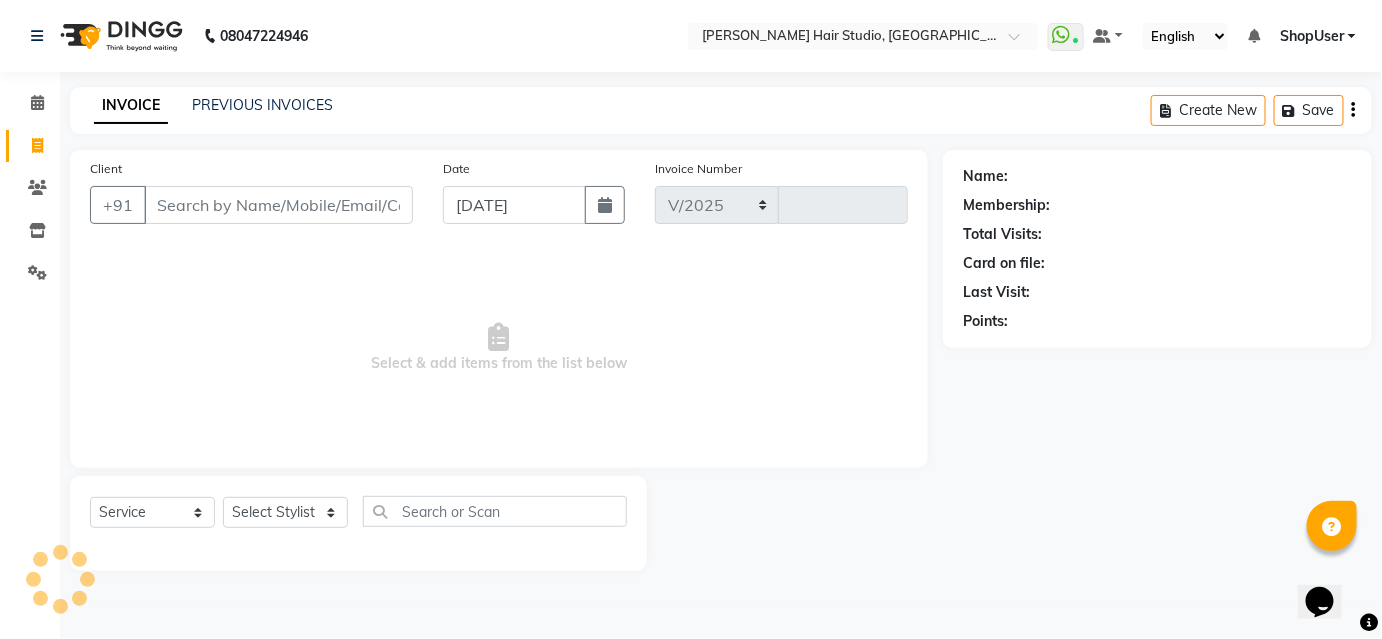 select on "627" 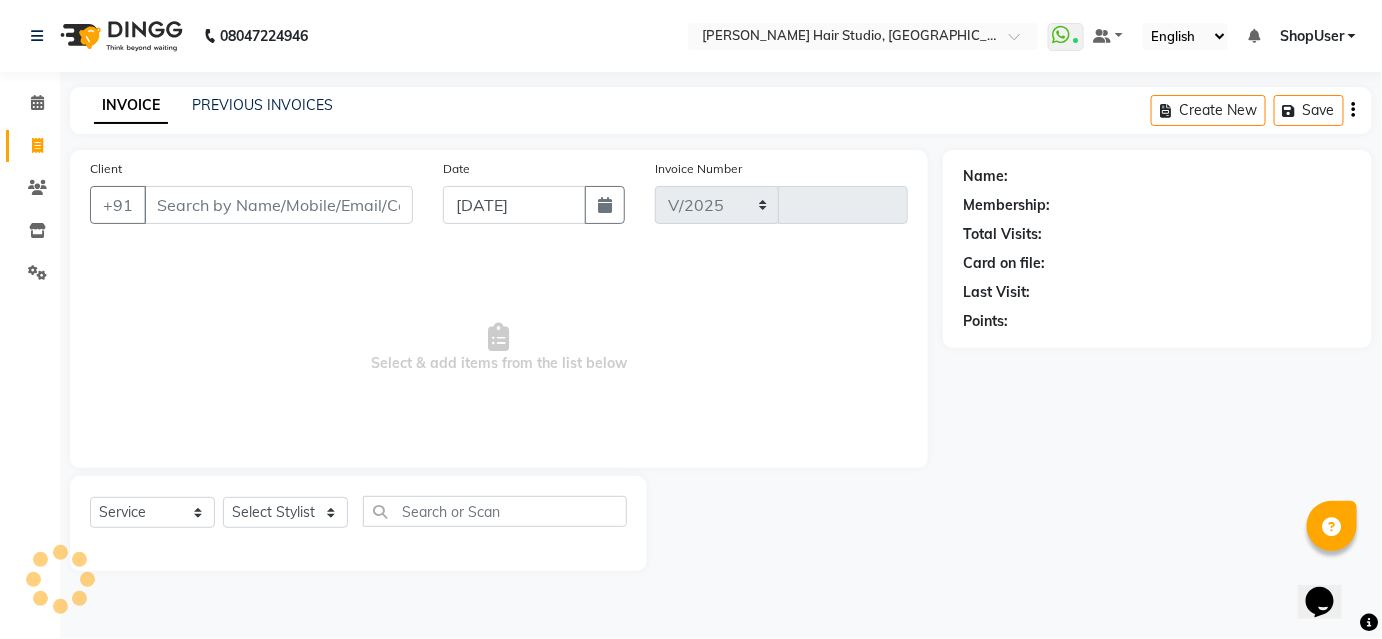 type on "3311" 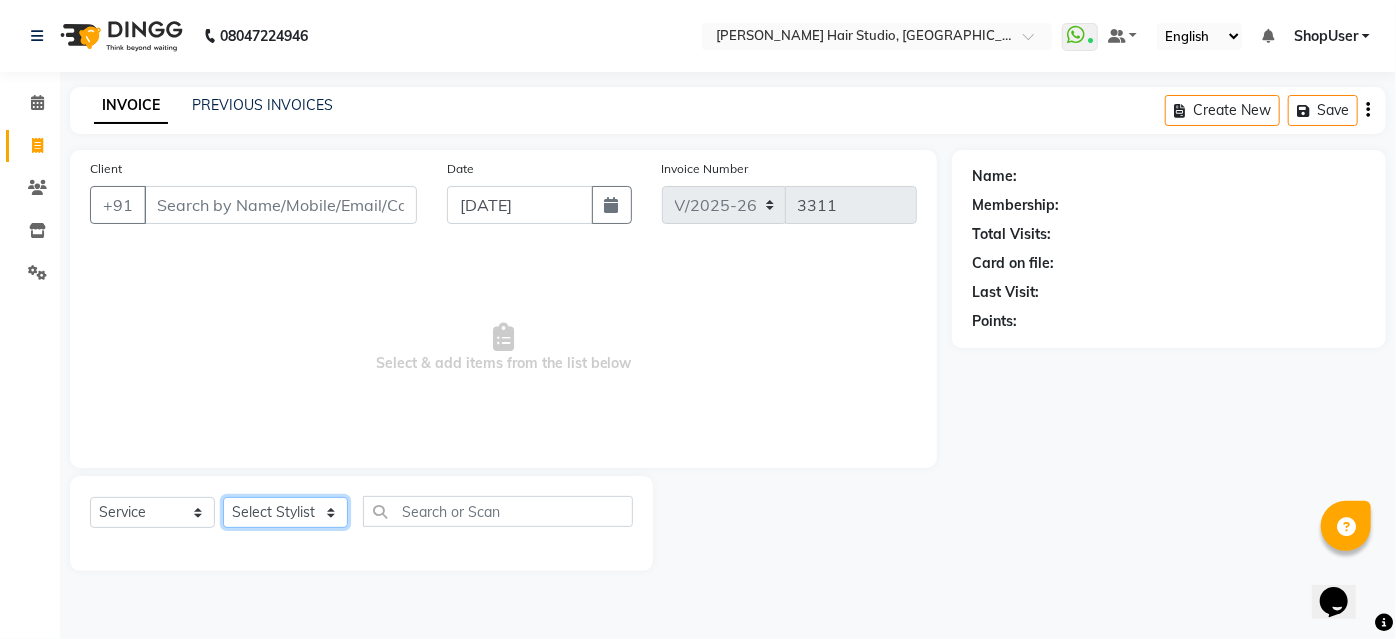 click on "Select Stylist Ajinkya Anuja Arunesh Avinash Junaid Mohammad Pawan Krishna Rushikesh ShopUser Shubham Shweta Kale Vikram" 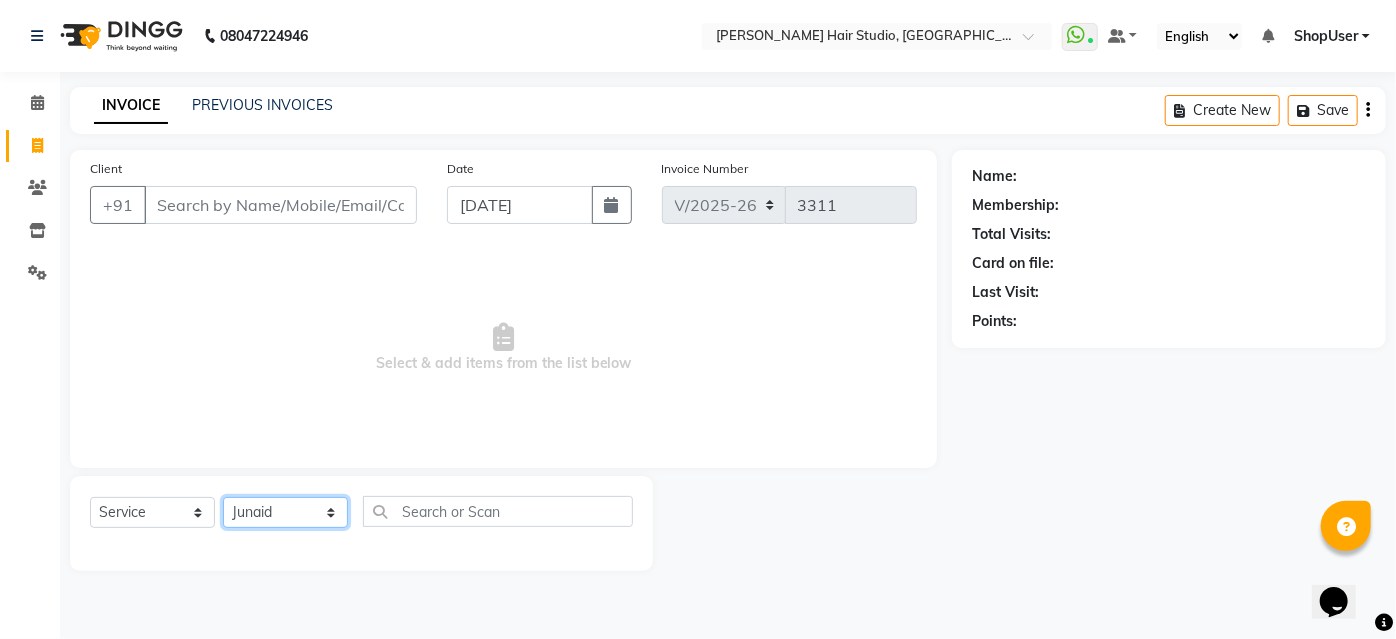 click on "Select Stylist Ajinkya Anuja Arunesh Avinash Junaid Mohammad Pawan Krishna Rushikesh ShopUser Shubham Shweta Kale Vikram" 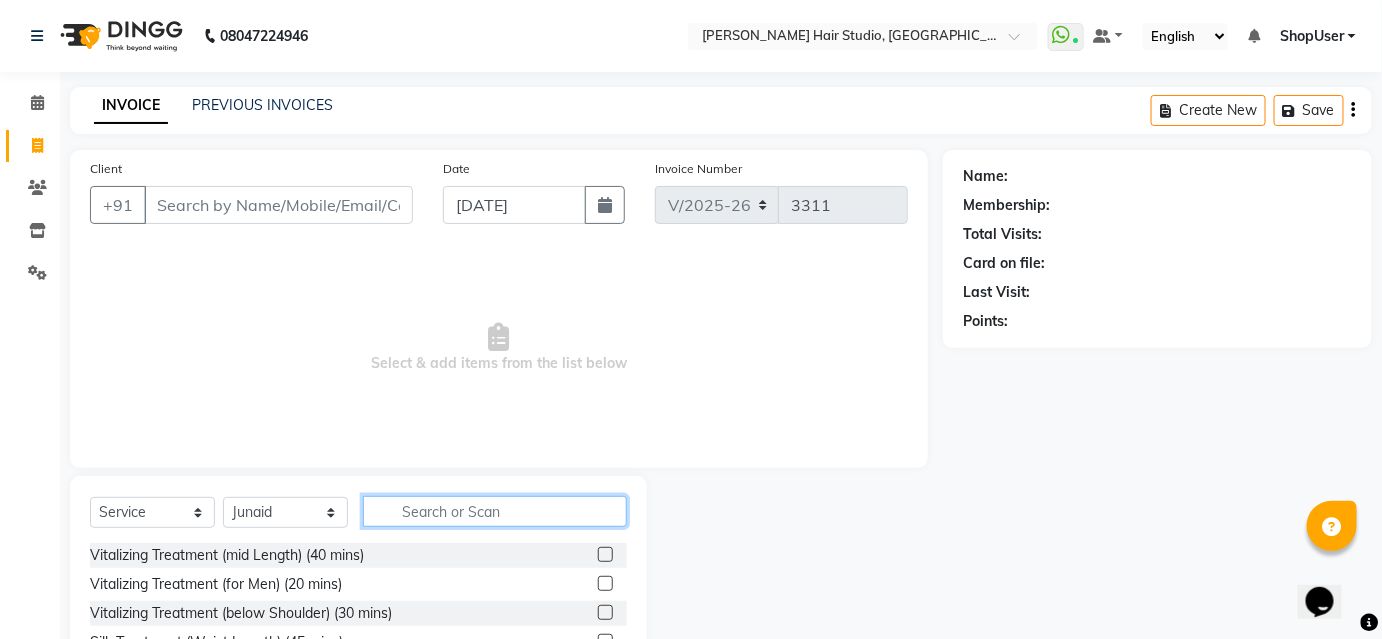 click 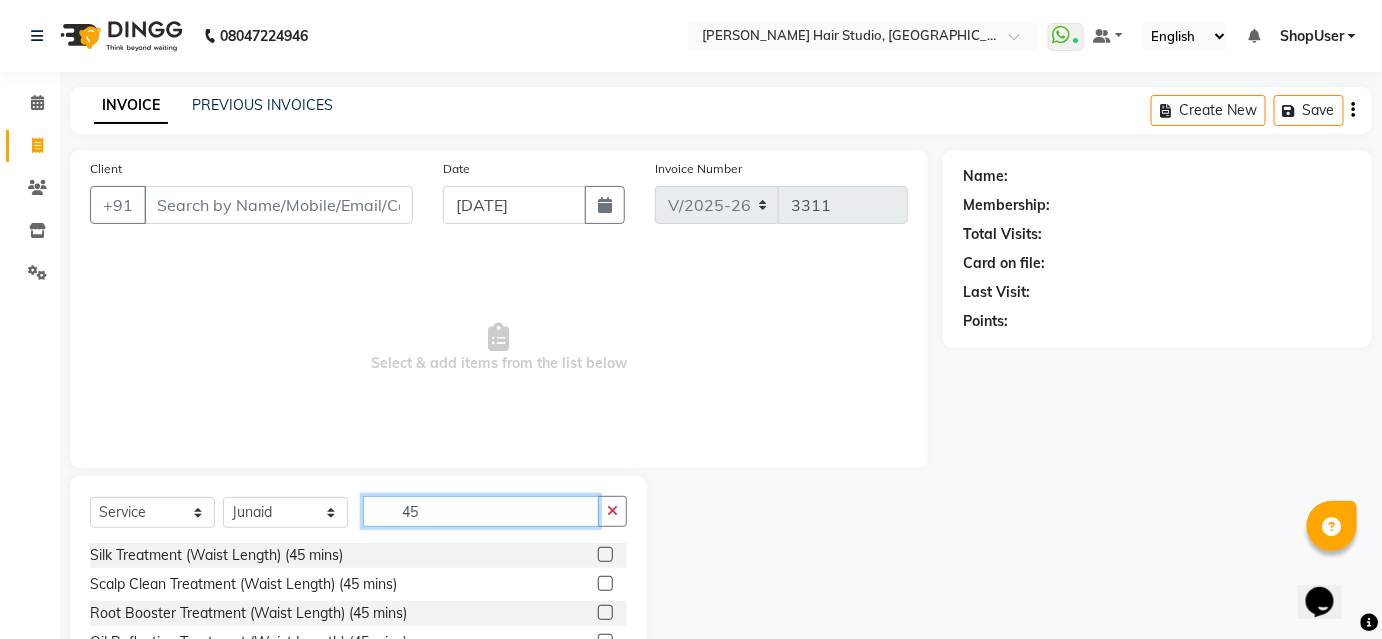 scroll, scrollTop: 272, scrollLeft: 0, axis: vertical 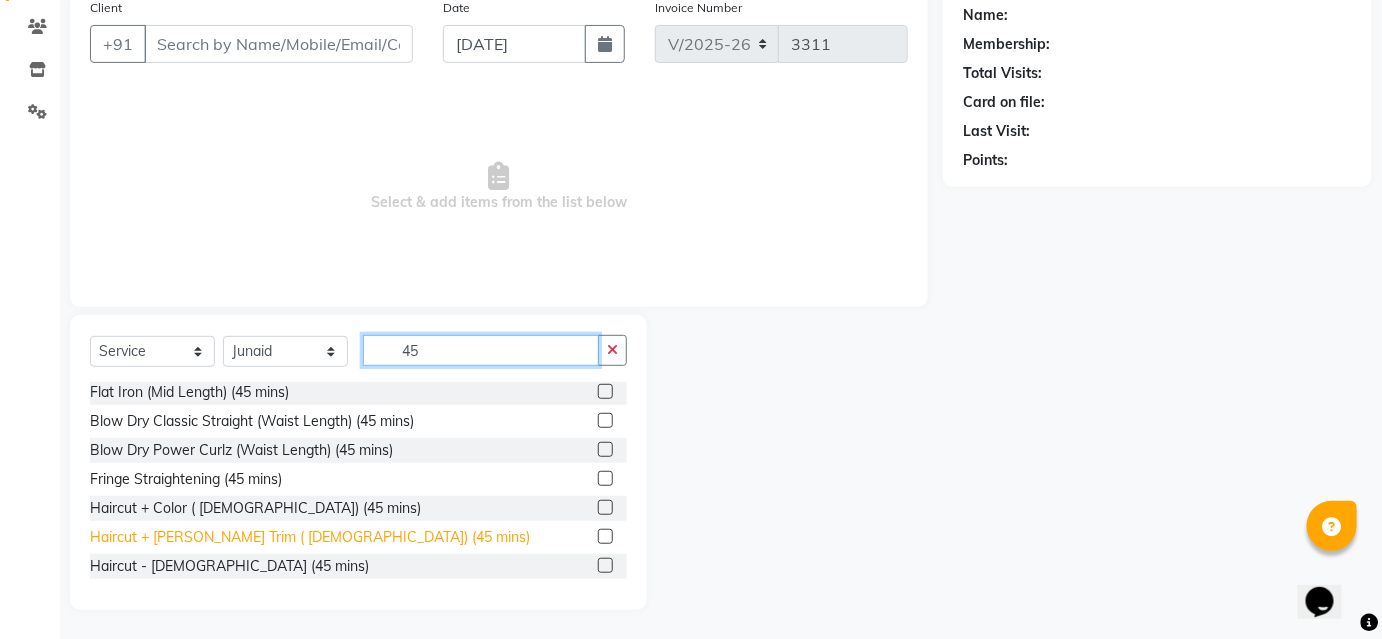 type on "45" 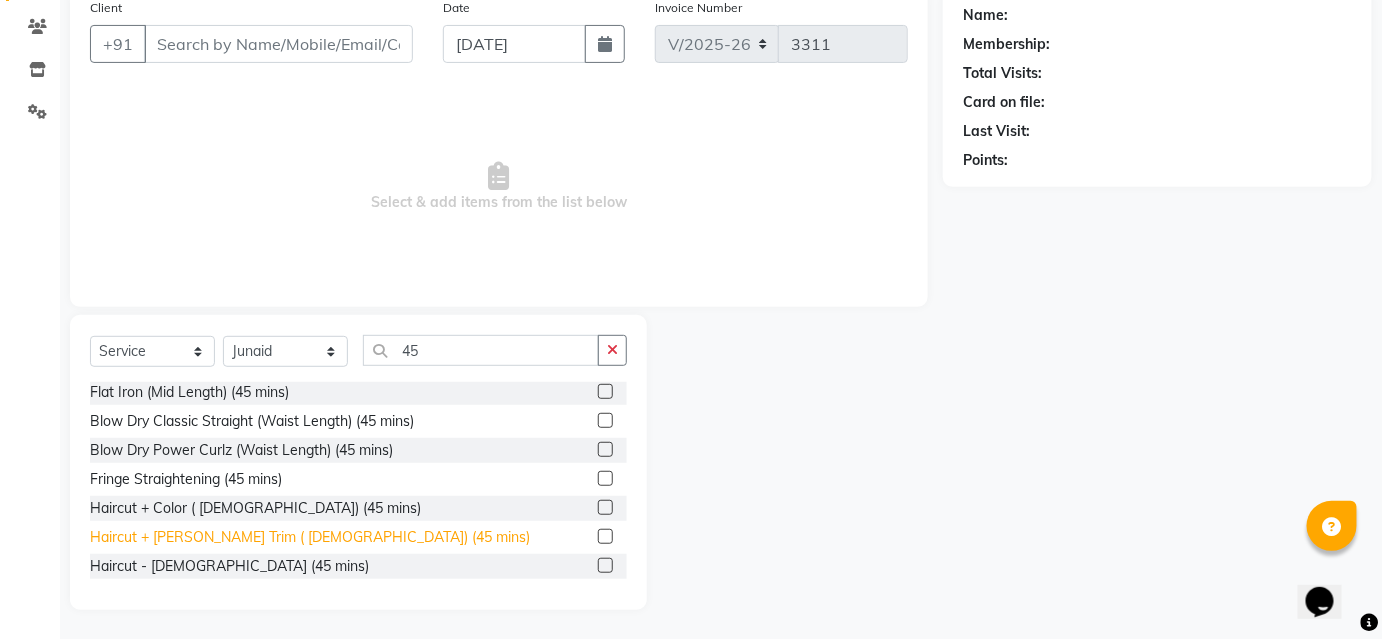 click on "Haircut + [PERSON_NAME] Trim ( [DEMOGRAPHIC_DATA]) (45 mins)" 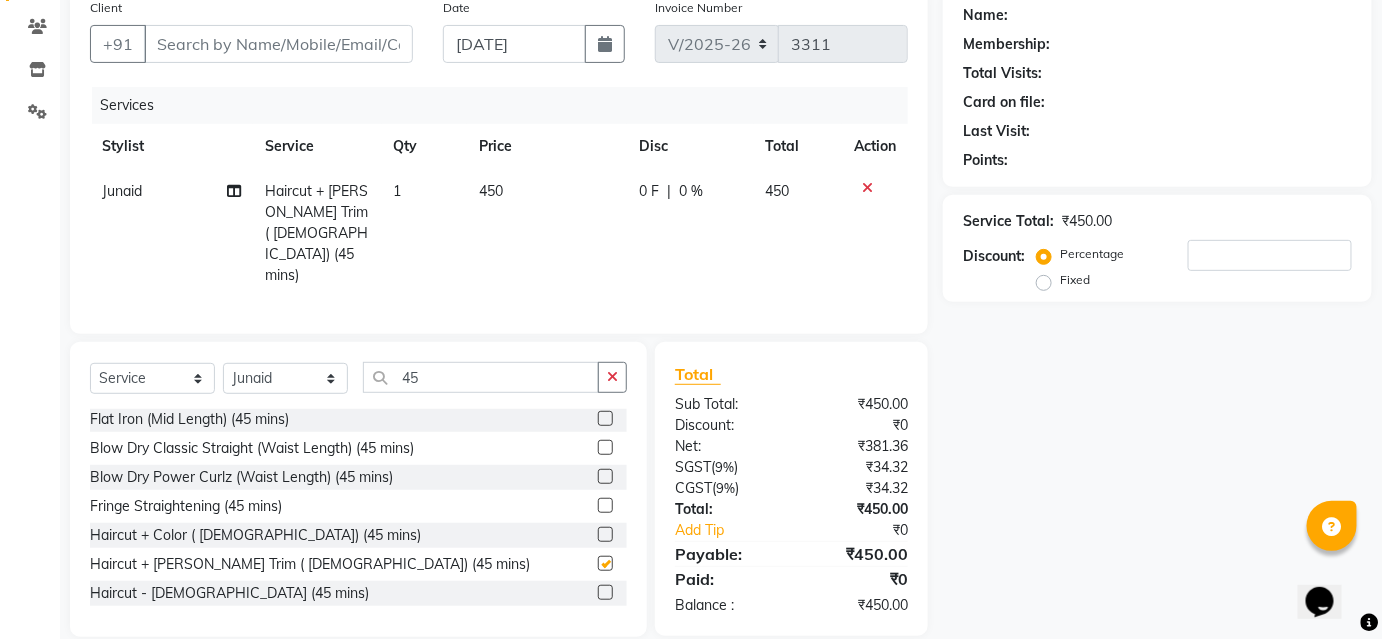checkbox on "false" 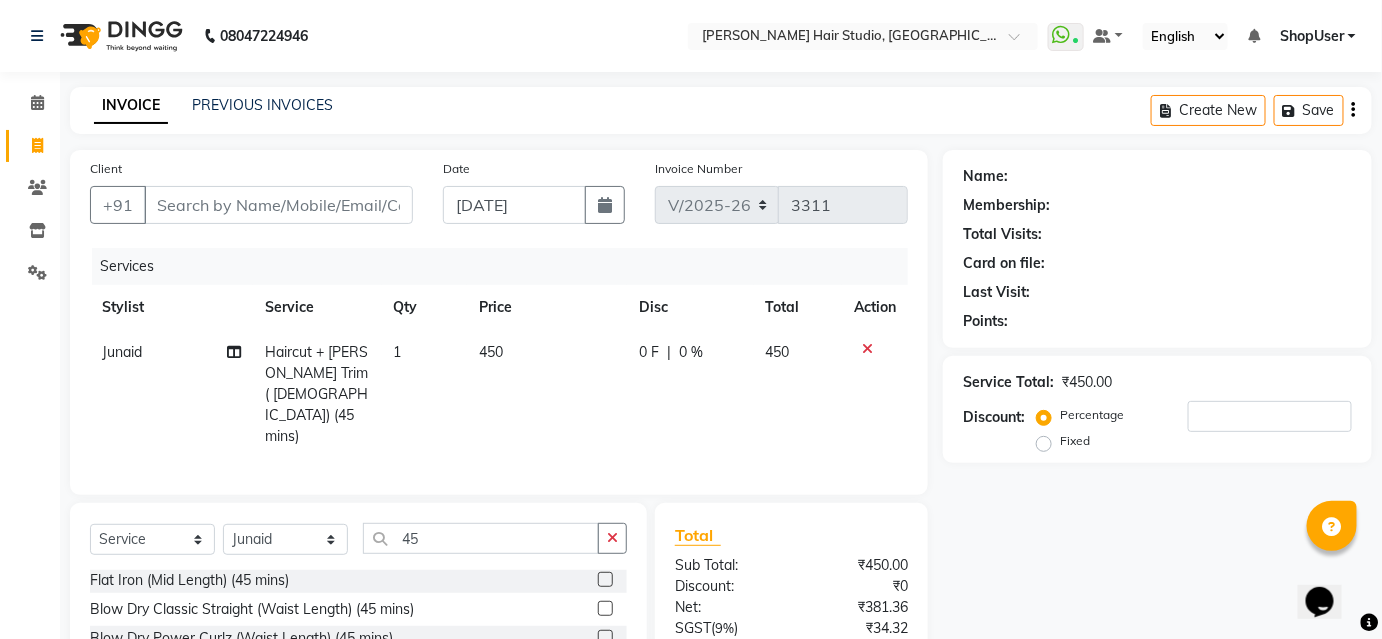 scroll, scrollTop: 90, scrollLeft: 0, axis: vertical 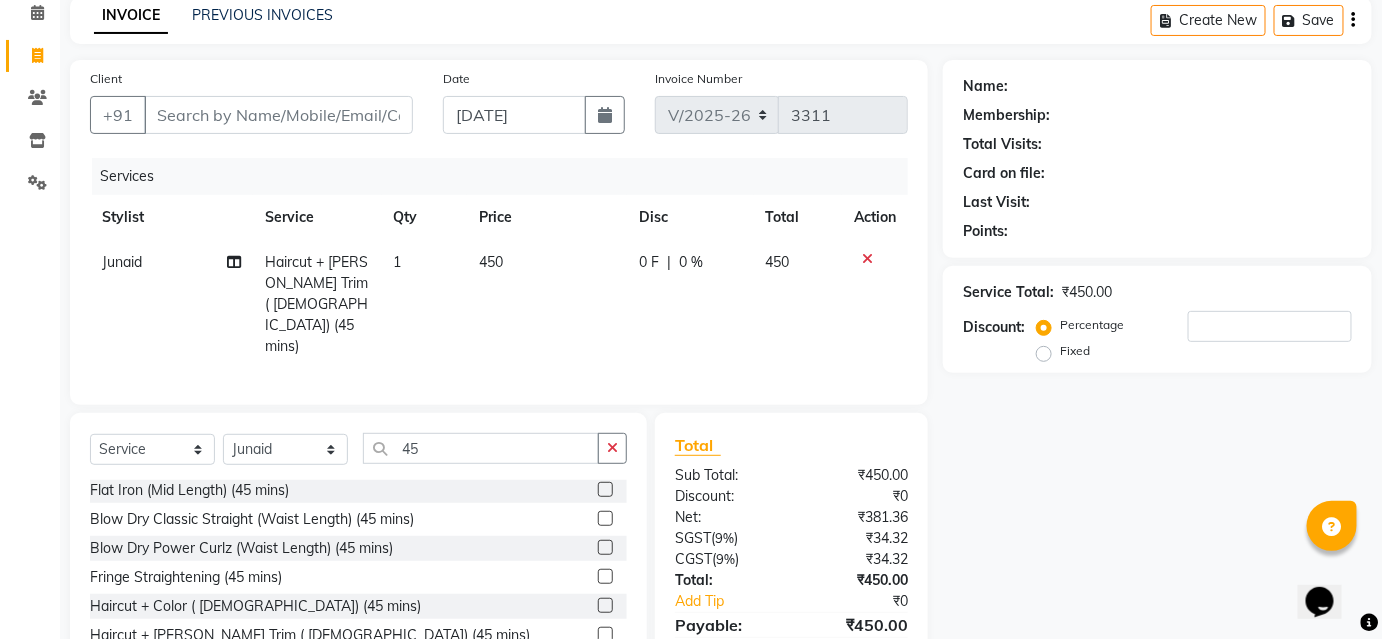 click 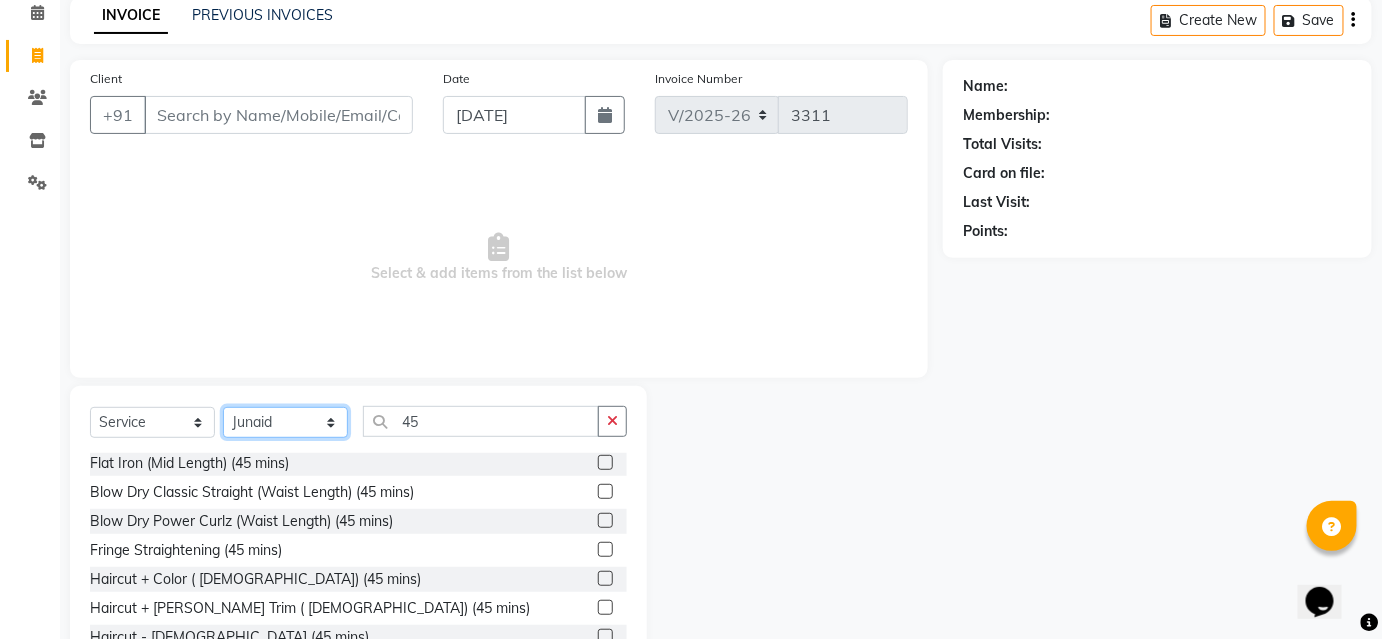 click on "Select Stylist [PERSON_NAME] [PERSON_NAME] Avinash [PERSON_NAME] Pawan [PERSON_NAME] ShopUser [PERSON_NAME] Shweta [PERSON_NAME]" 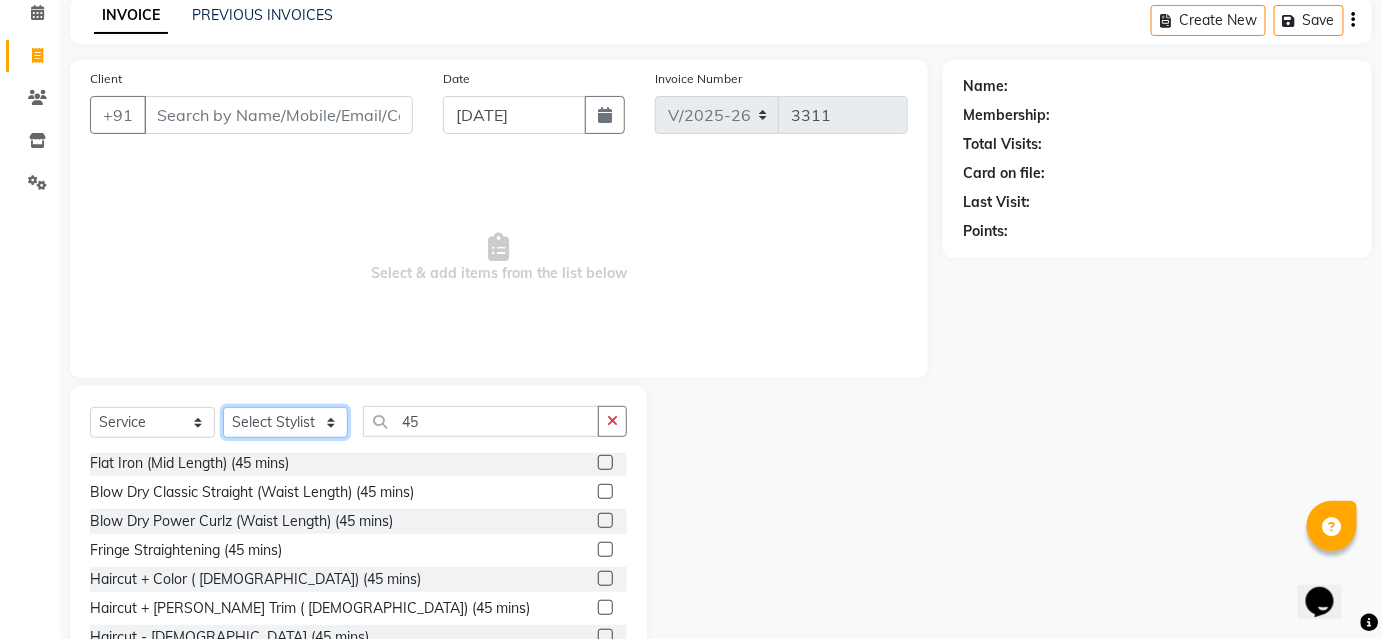 click on "Select Stylist [PERSON_NAME] [PERSON_NAME] Avinash [PERSON_NAME] Pawan [PERSON_NAME] ShopUser [PERSON_NAME] Shweta [PERSON_NAME]" 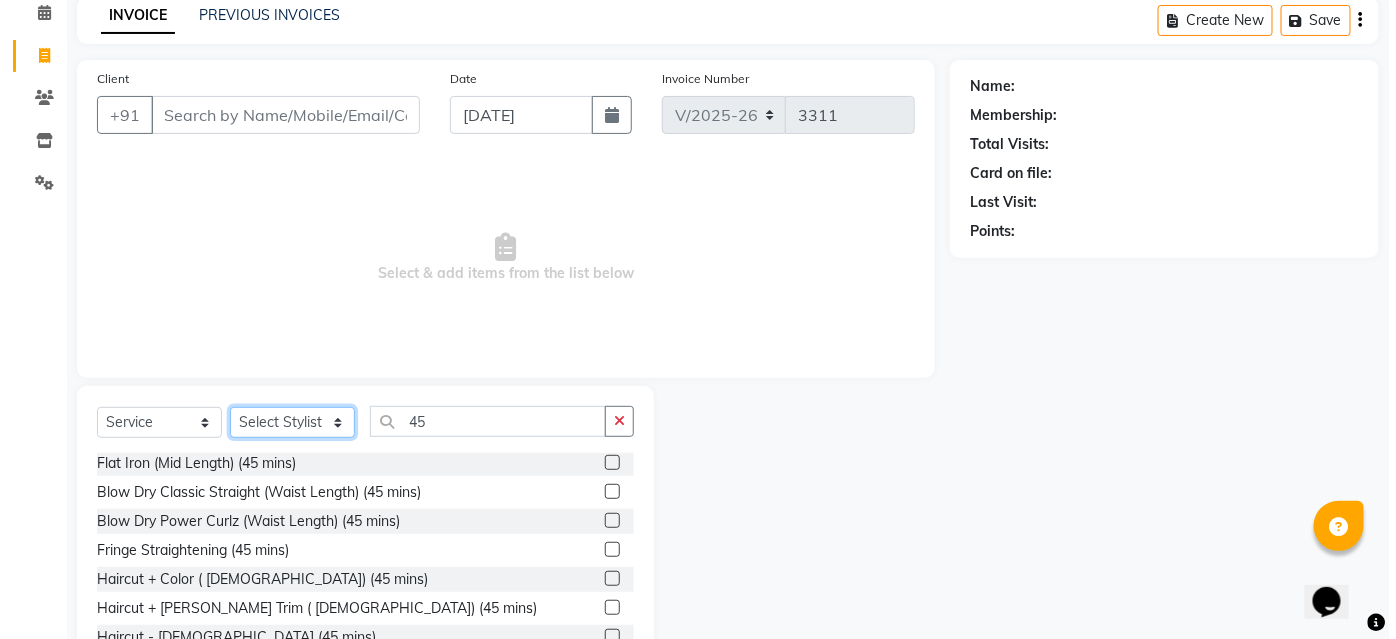 scroll, scrollTop: 0, scrollLeft: 0, axis: both 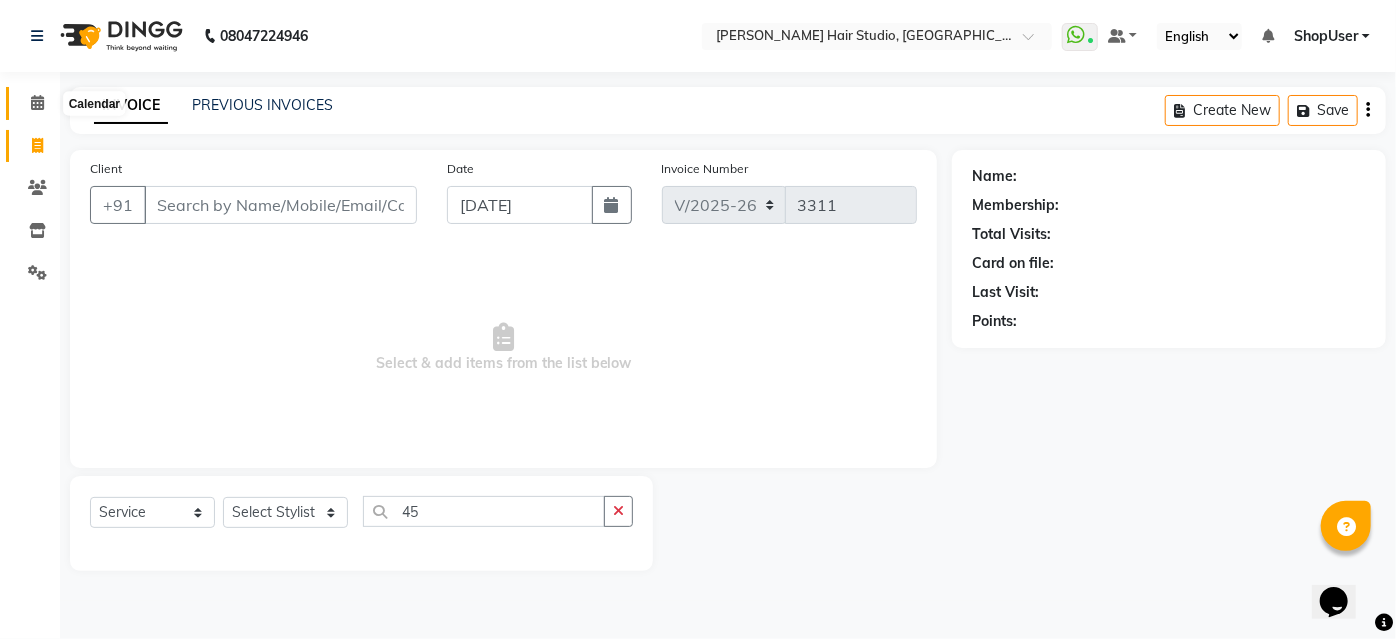 click 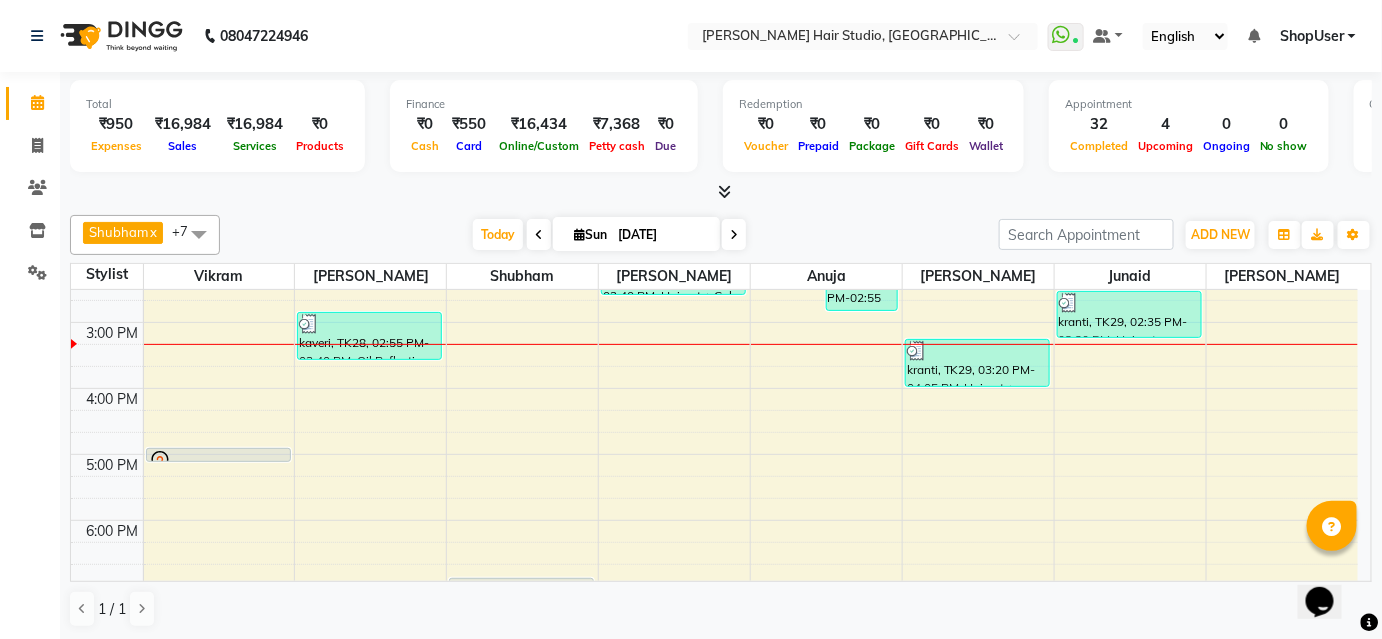 scroll, scrollTop: 181, scrollLeft: 0, axis: vertical 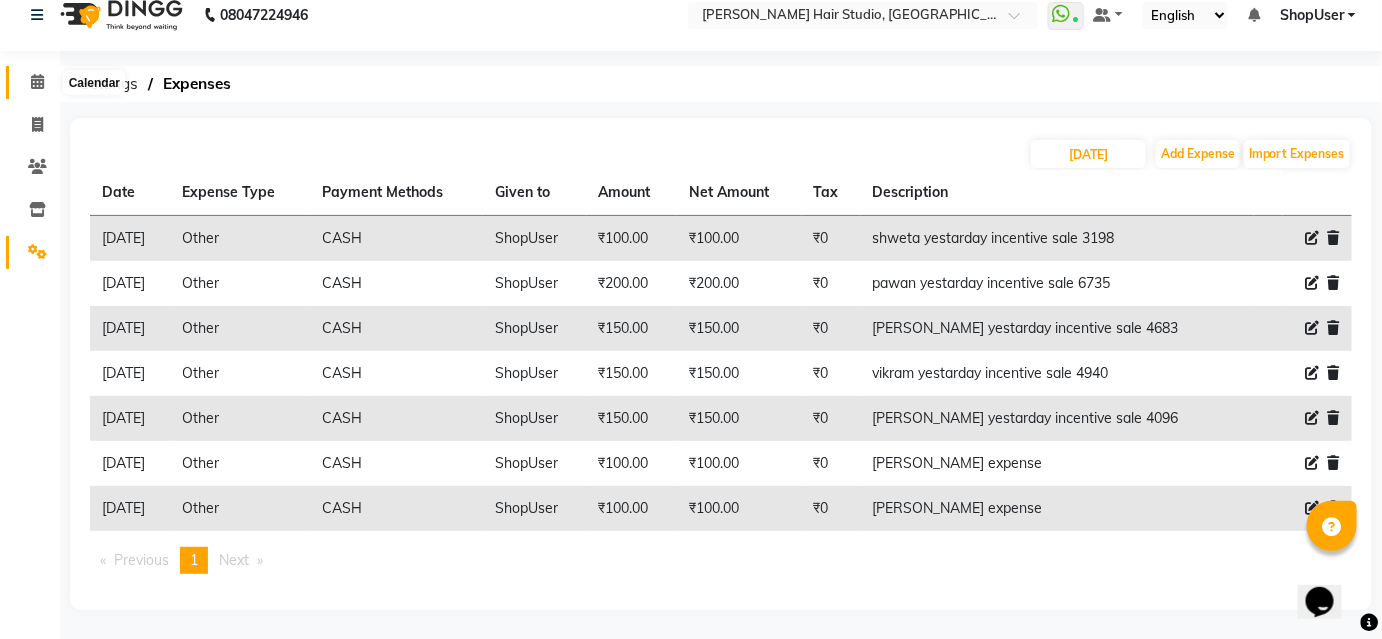 click 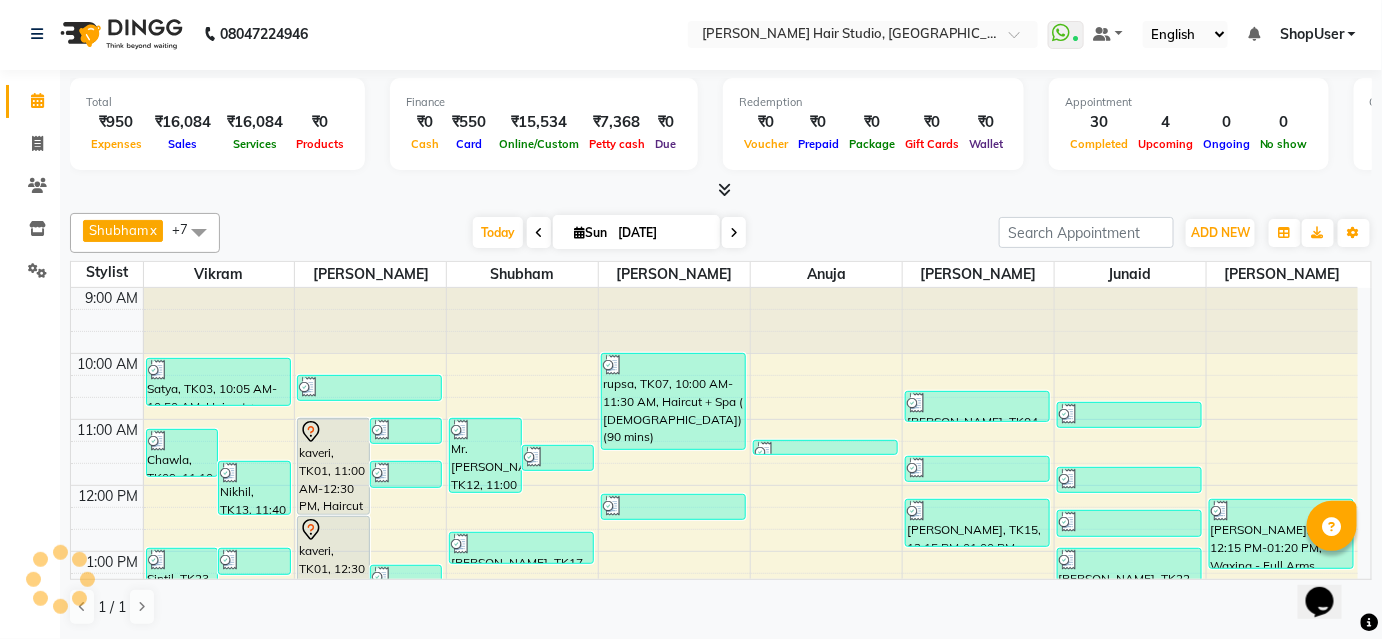 scroll, scrollTop: 0, scrollLeft: 0, axis: both 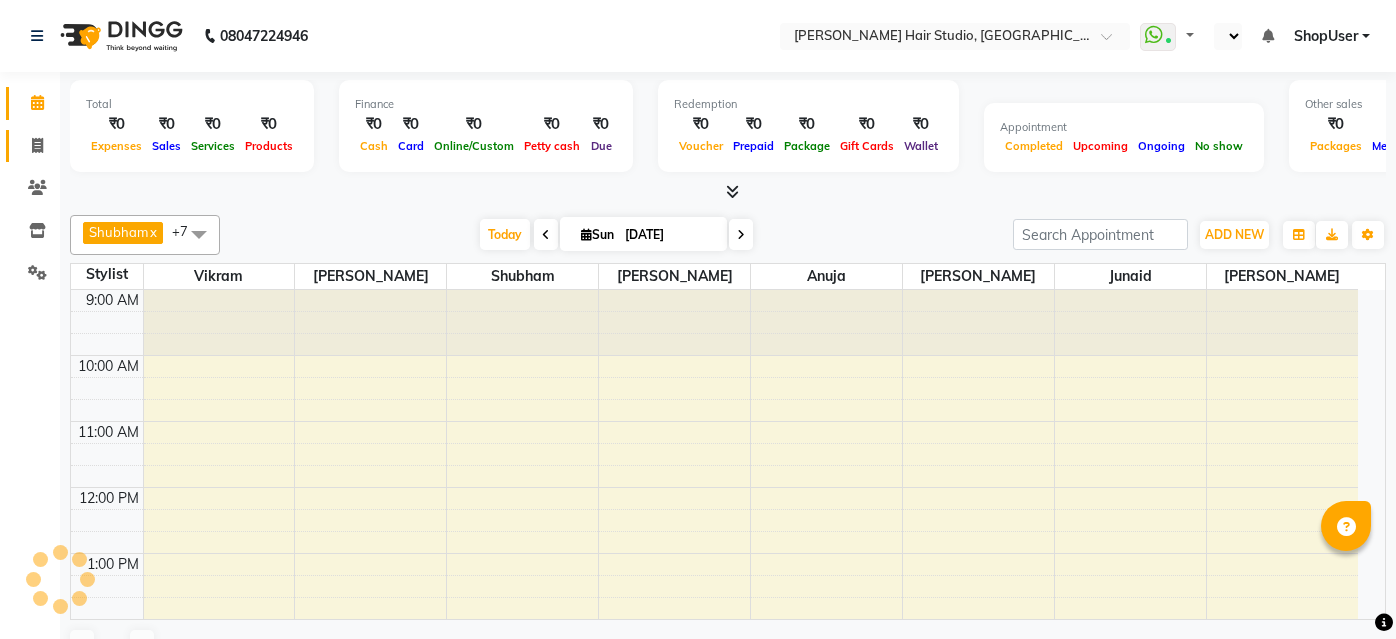 click 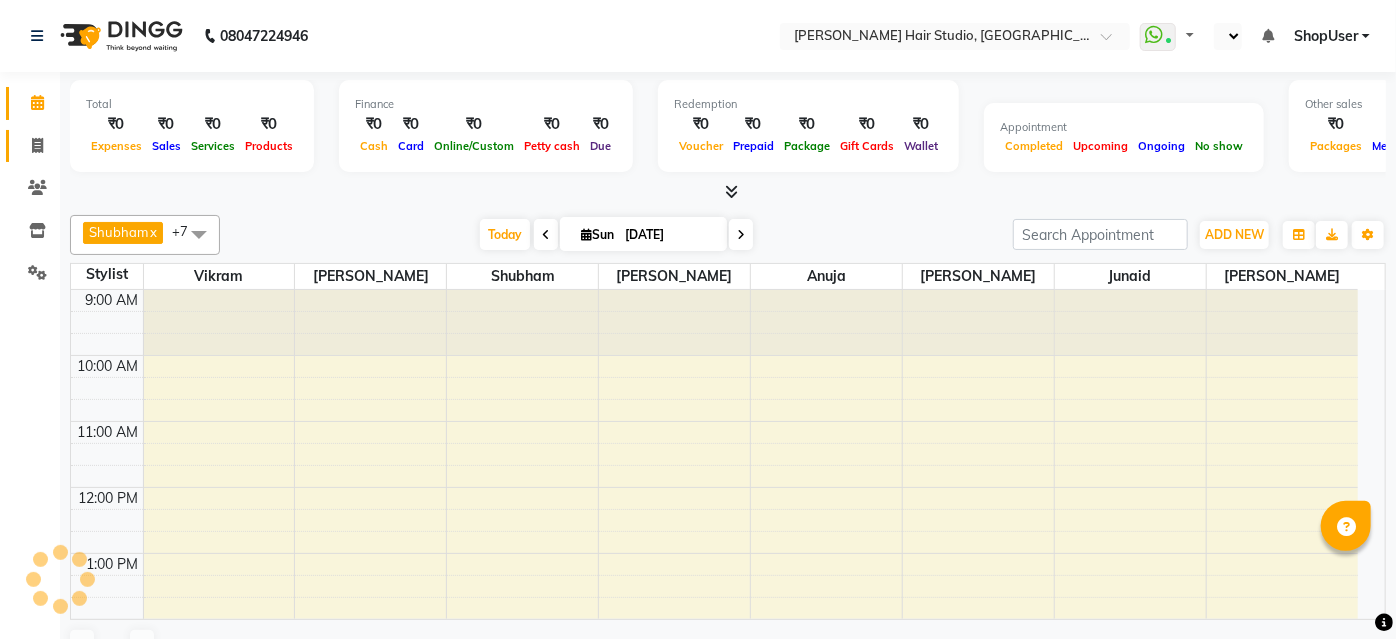 select on "en" 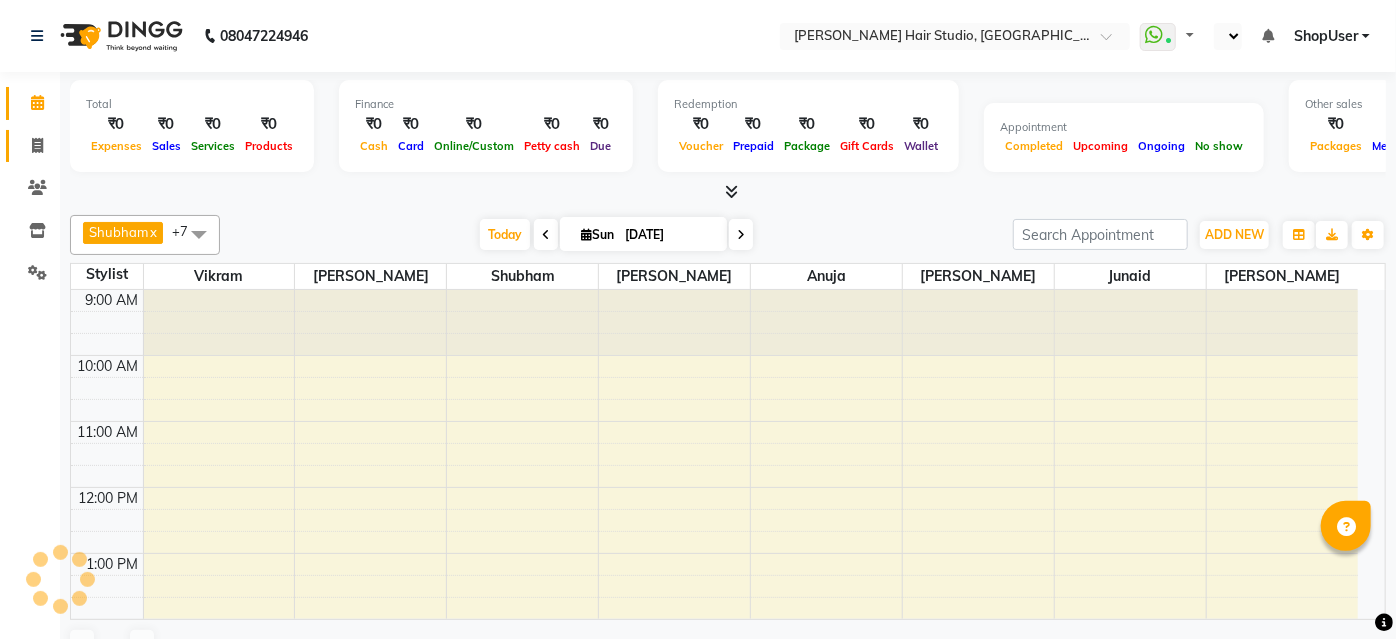 select on "service" 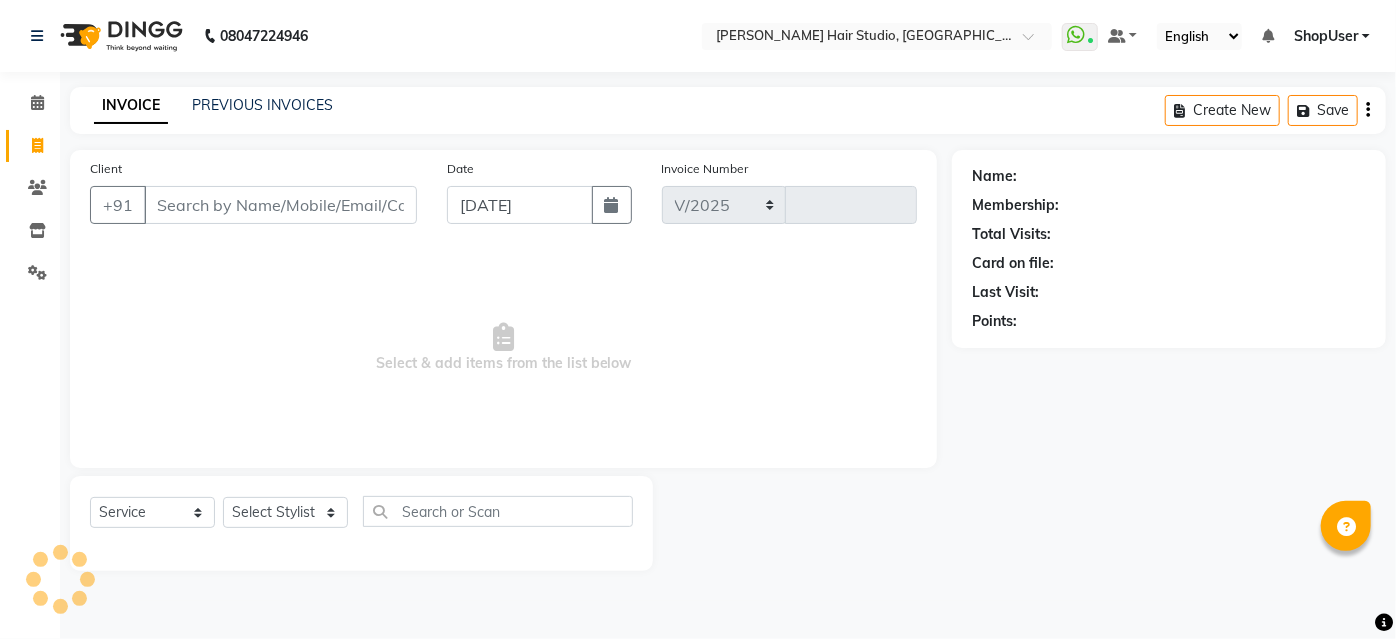 select on "627" 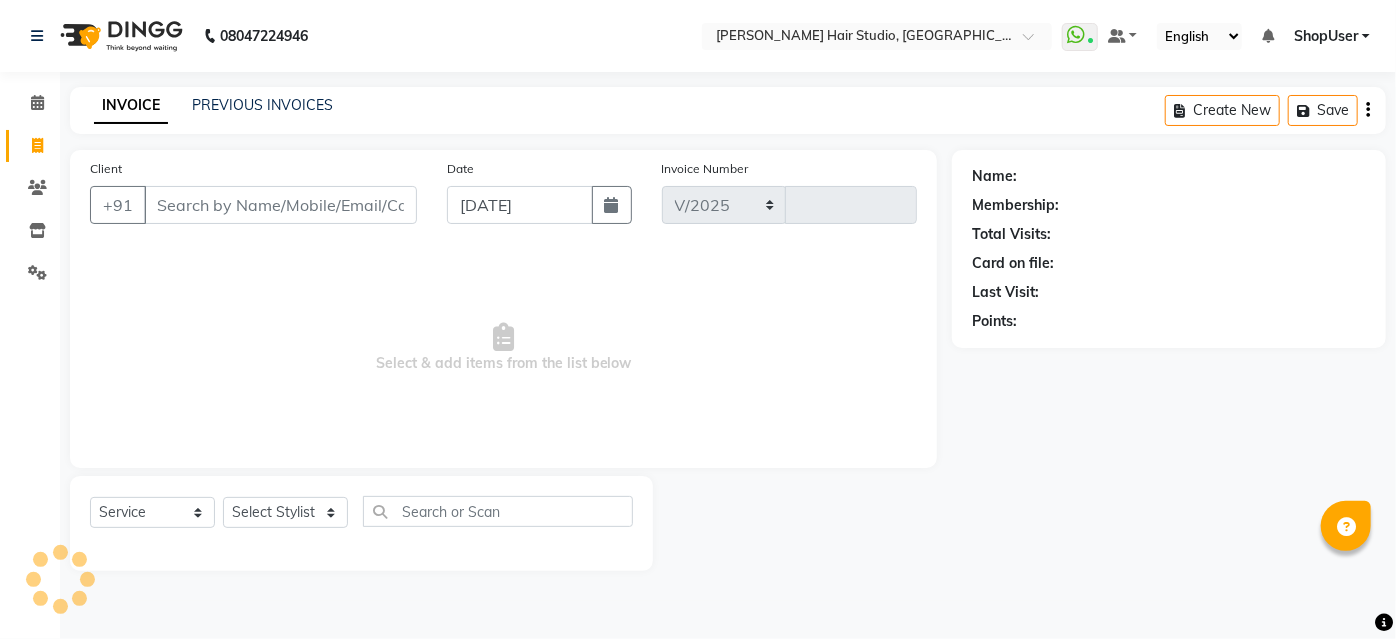 type on "3311" 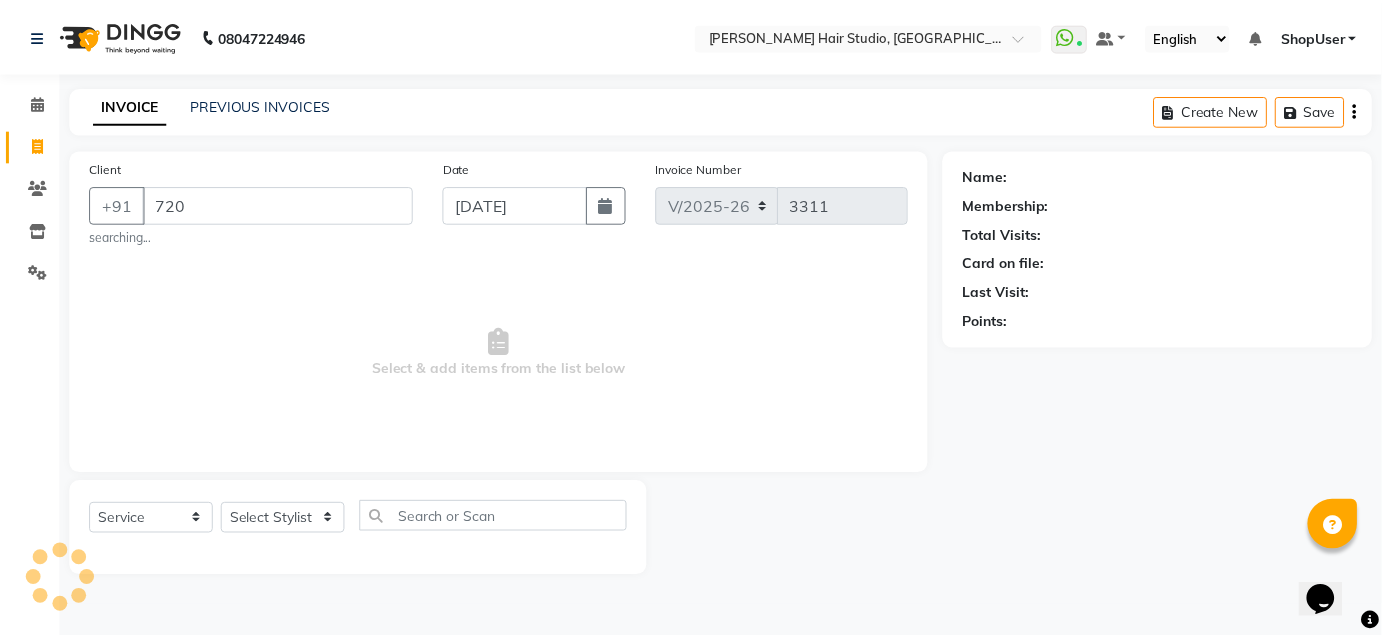scroll, scrollTop: 0, scrollLeft: 0, axis: both 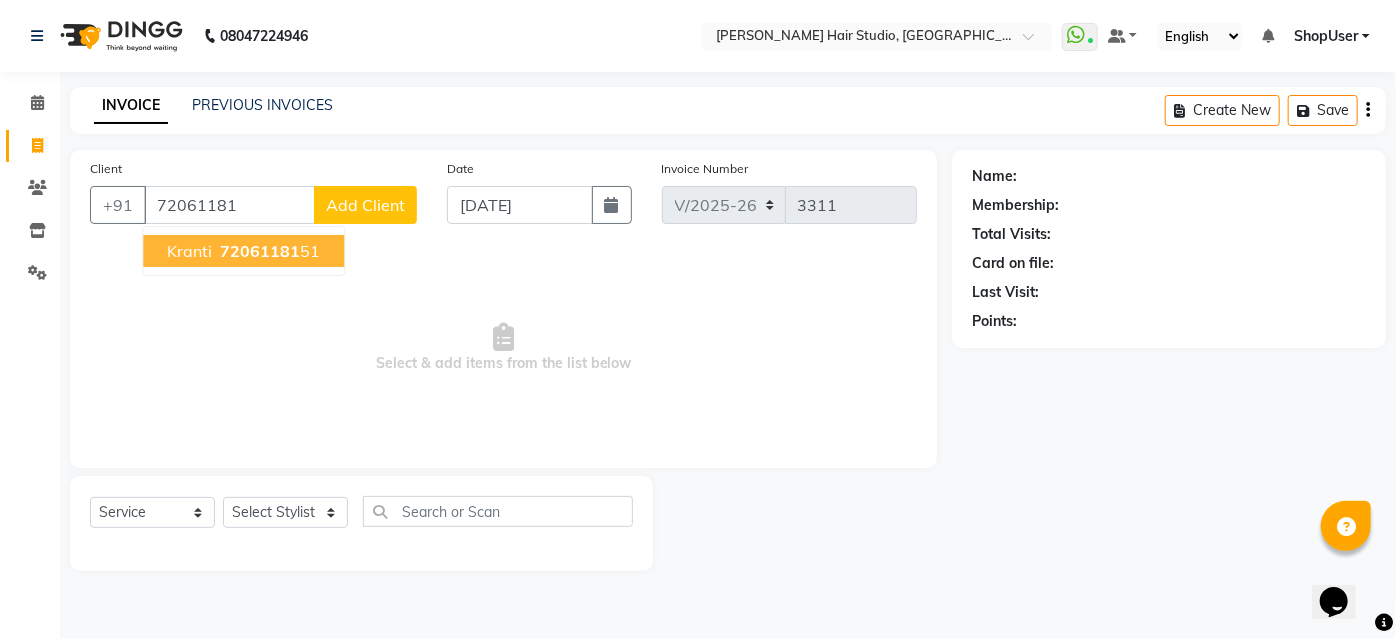 click on "kranti   72061181 51" at bounding box center [243, 251] 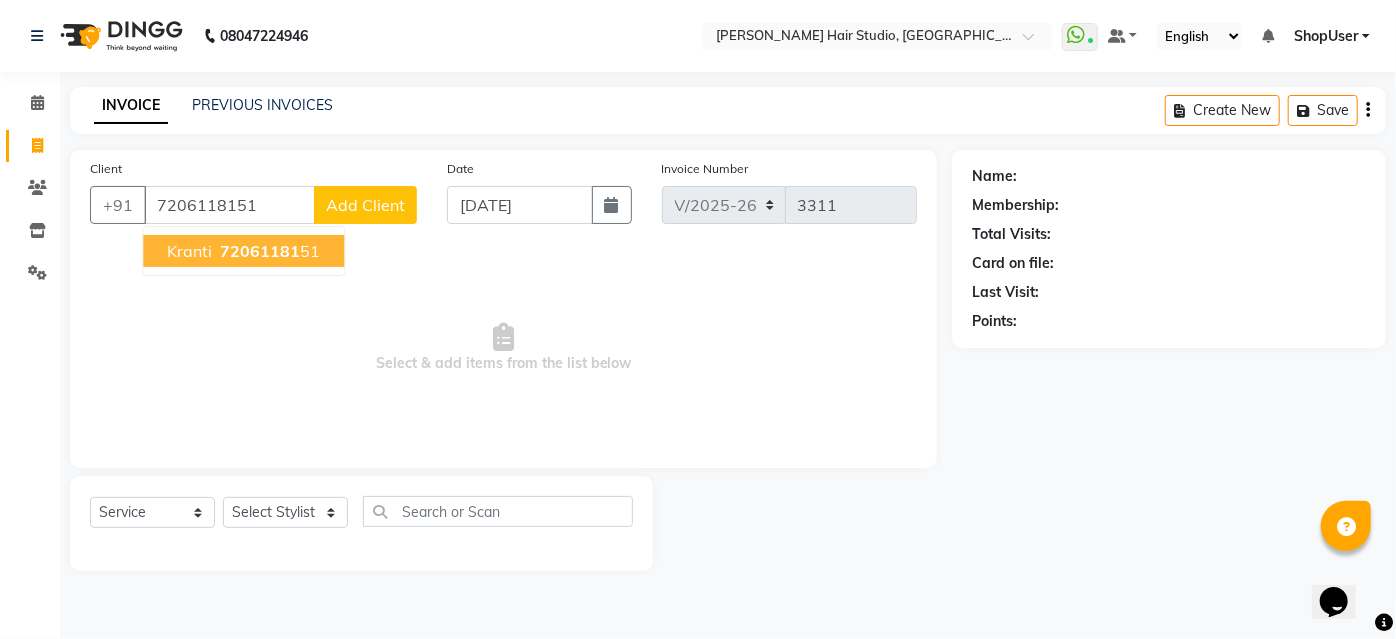 type on "7206118151" 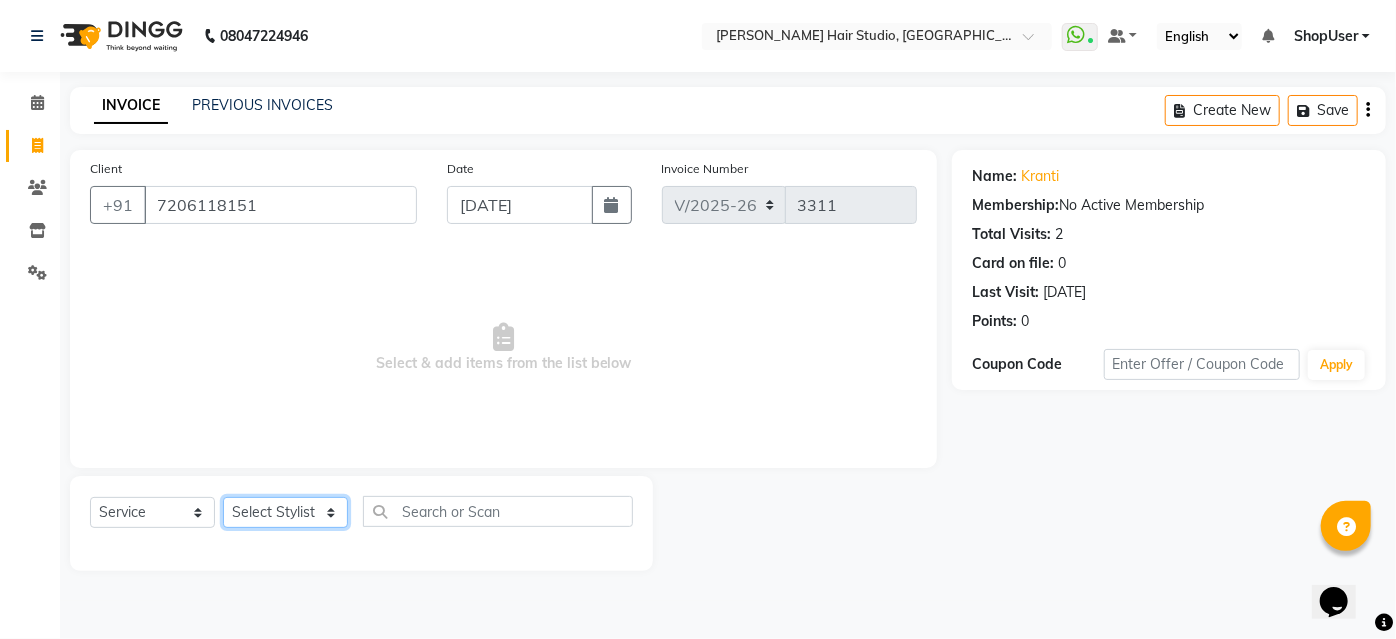 click on "Select Stylist [PERSON_NAME] [PERSON_NAME] Avinash [PERSON_NAME] Pawan [PERSON_NAME] ShopUser [PERSON_NAME] Shweta [PERSON_NAME]" 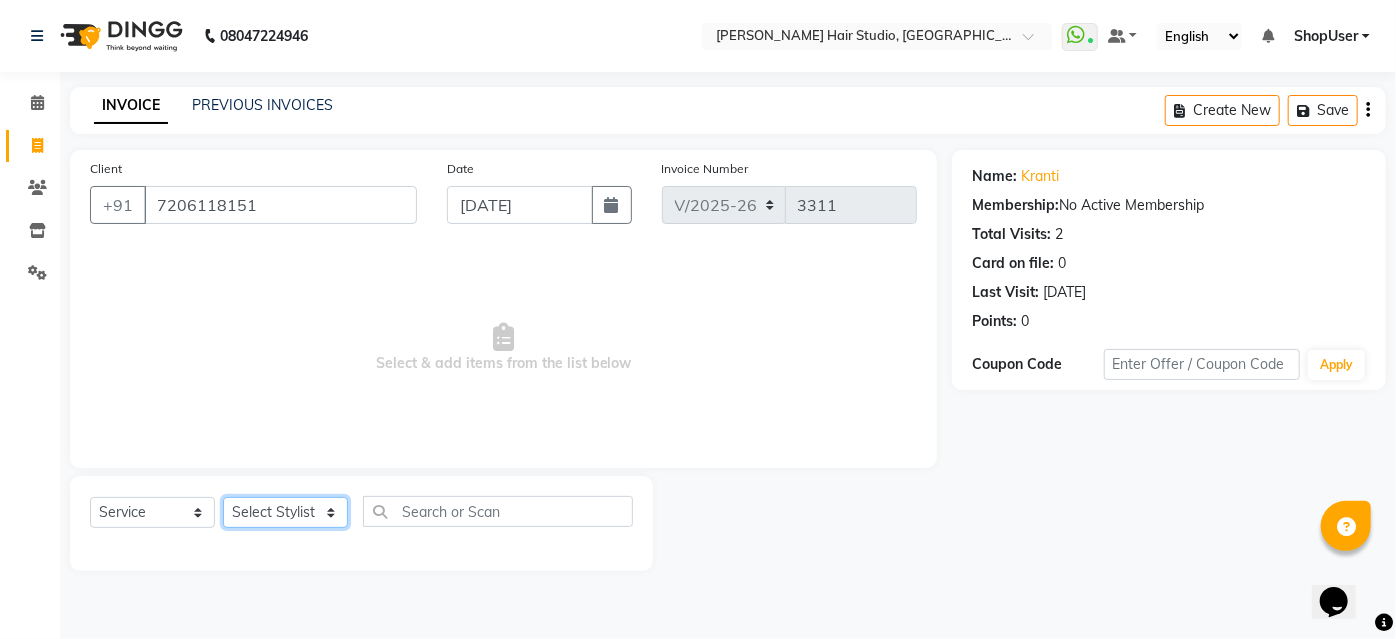 select on "81286" 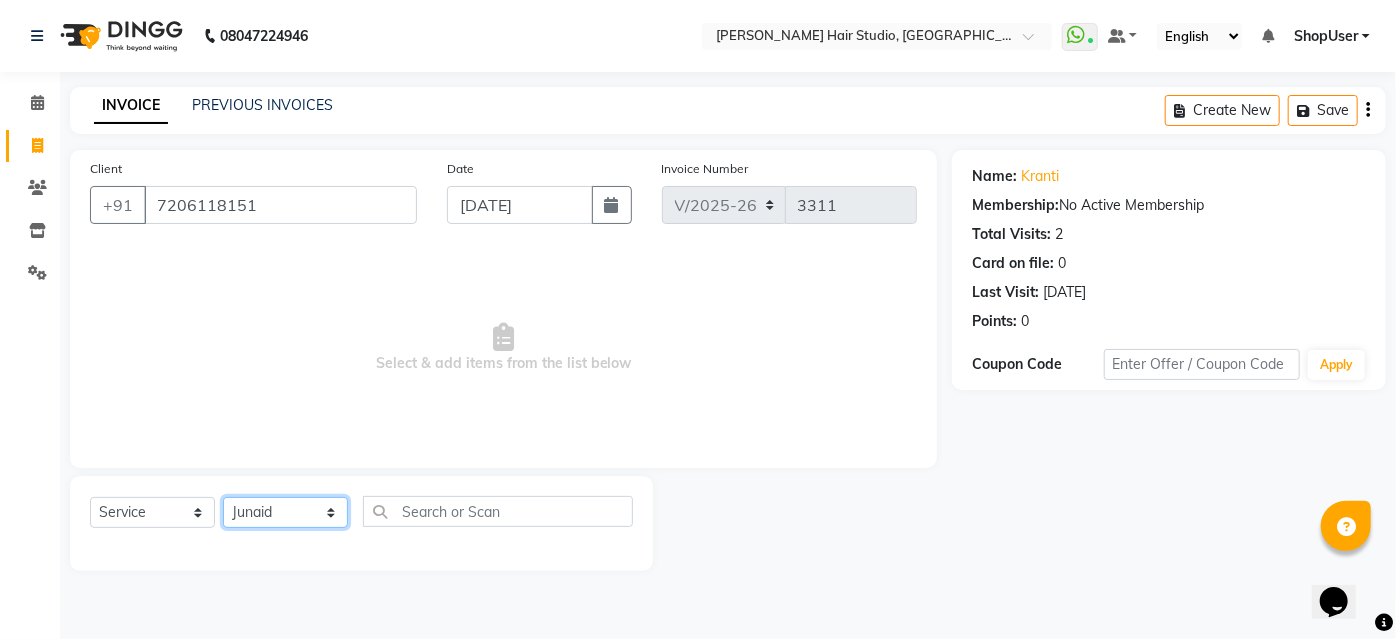 click on "Select Stylist [PERSON_NAME] [PERSON_NAME] Avinash [PERSON_NAME] Pawan [PERSON_NAME] ShopUser [PERSON_NAME] Shweta [PERSON_NAME]" 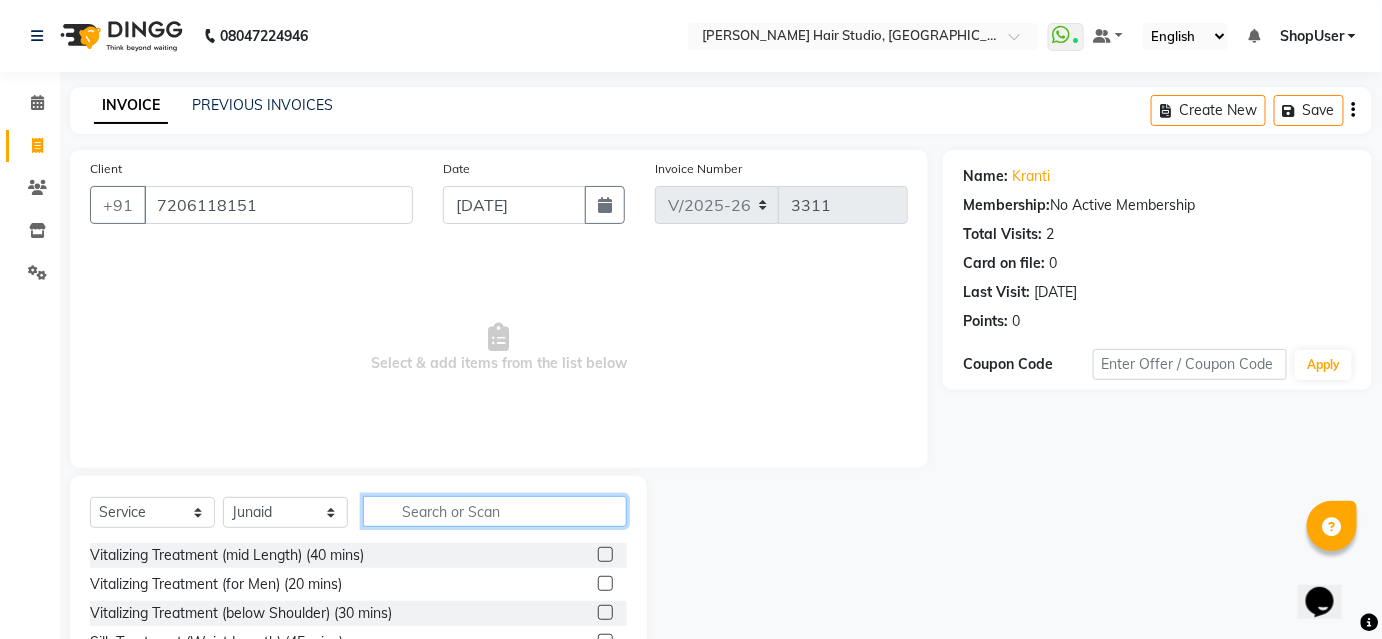 click 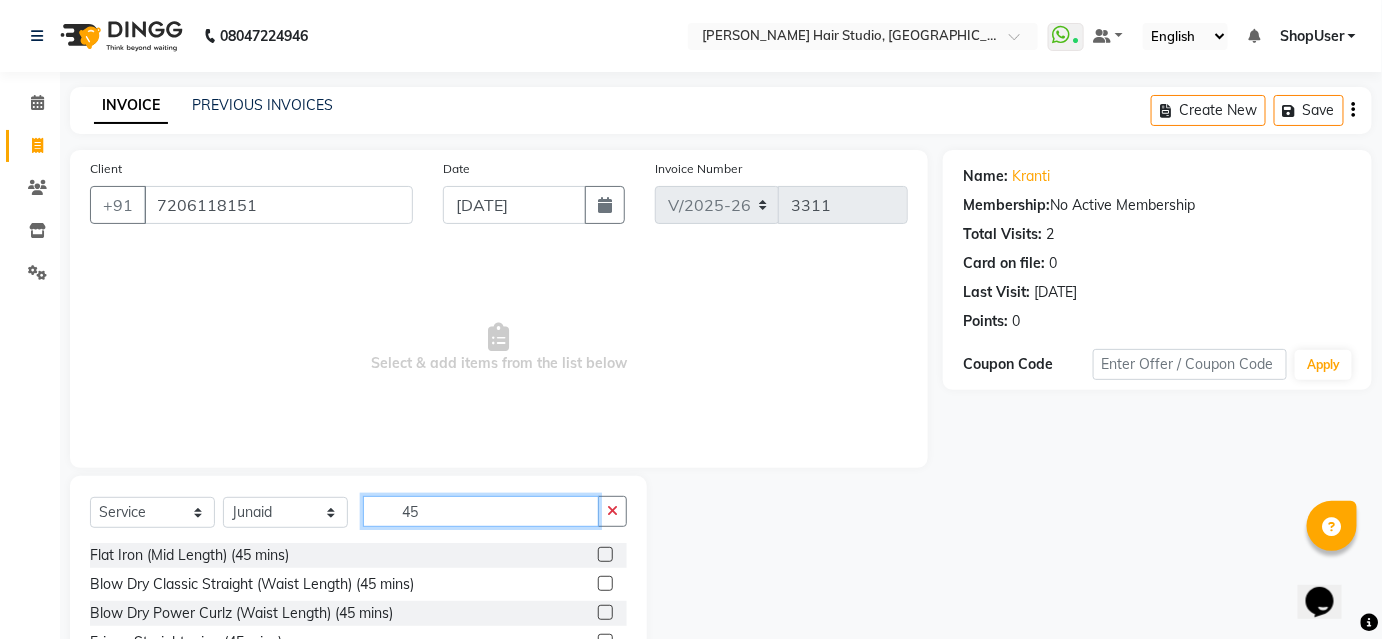 scroll, scrollTop: 466, scrollLeft: 0, axis: vertical 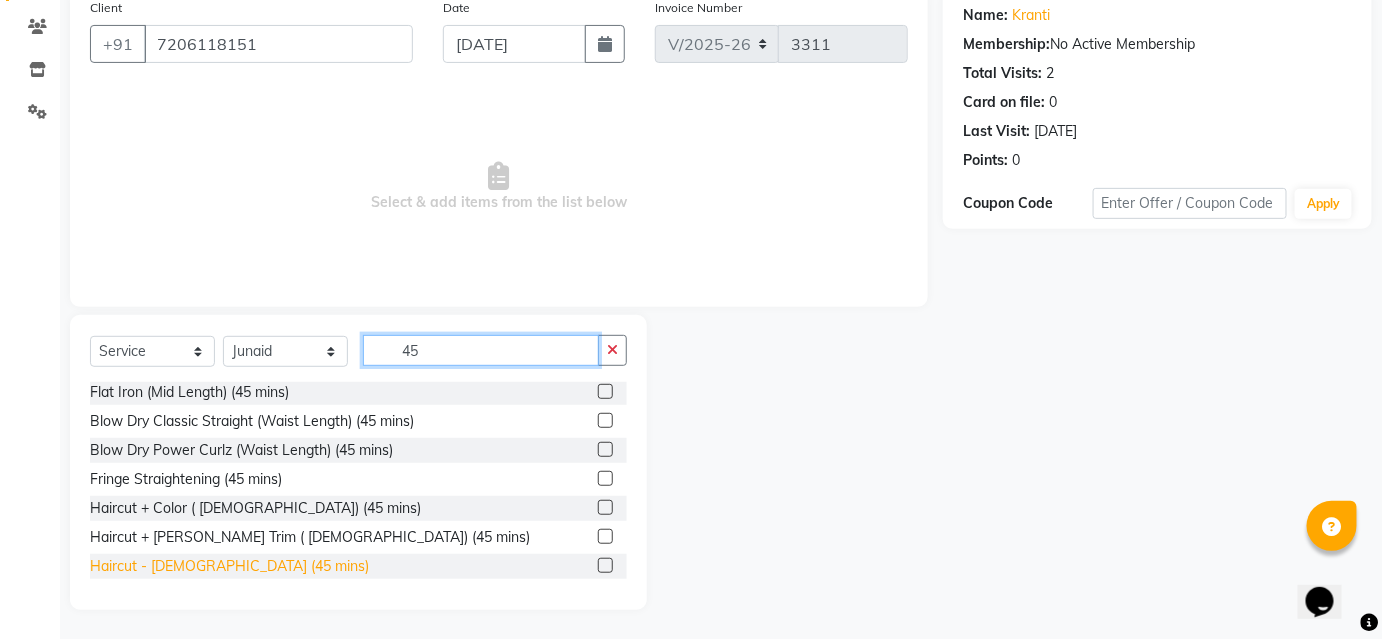 type on "45" 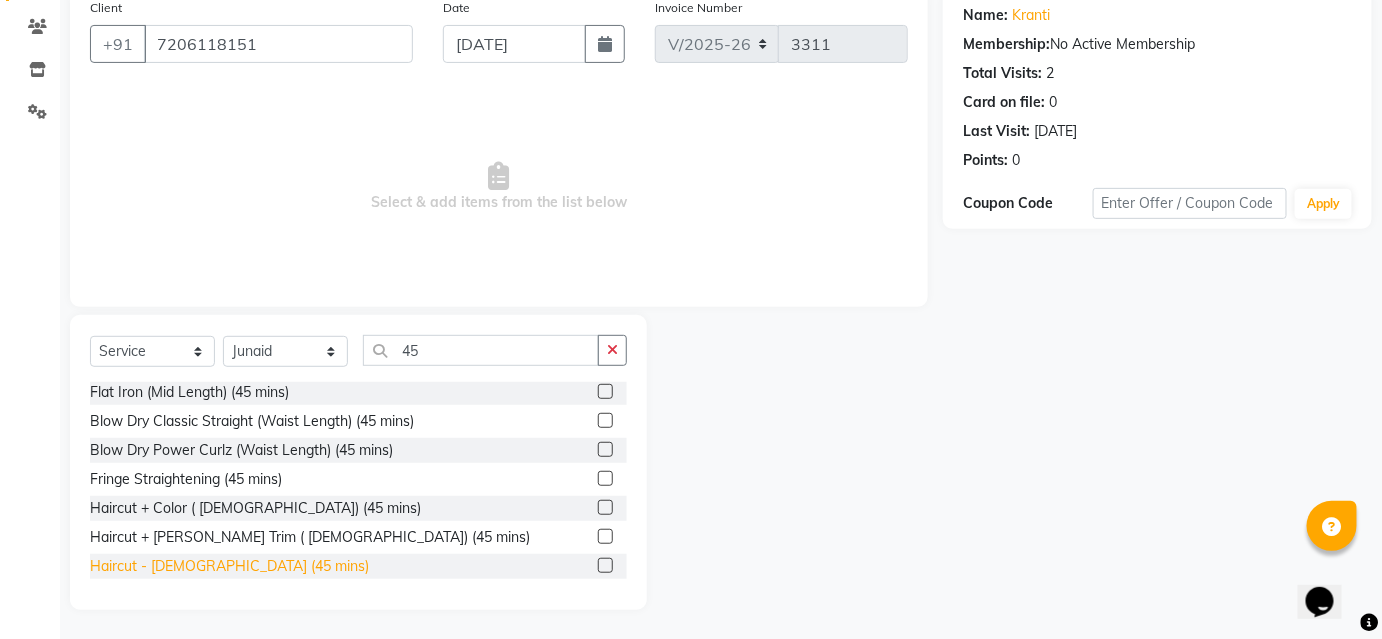 click on "Haircut - [DEMOGRAPHIC_DATA] (45 mins)" 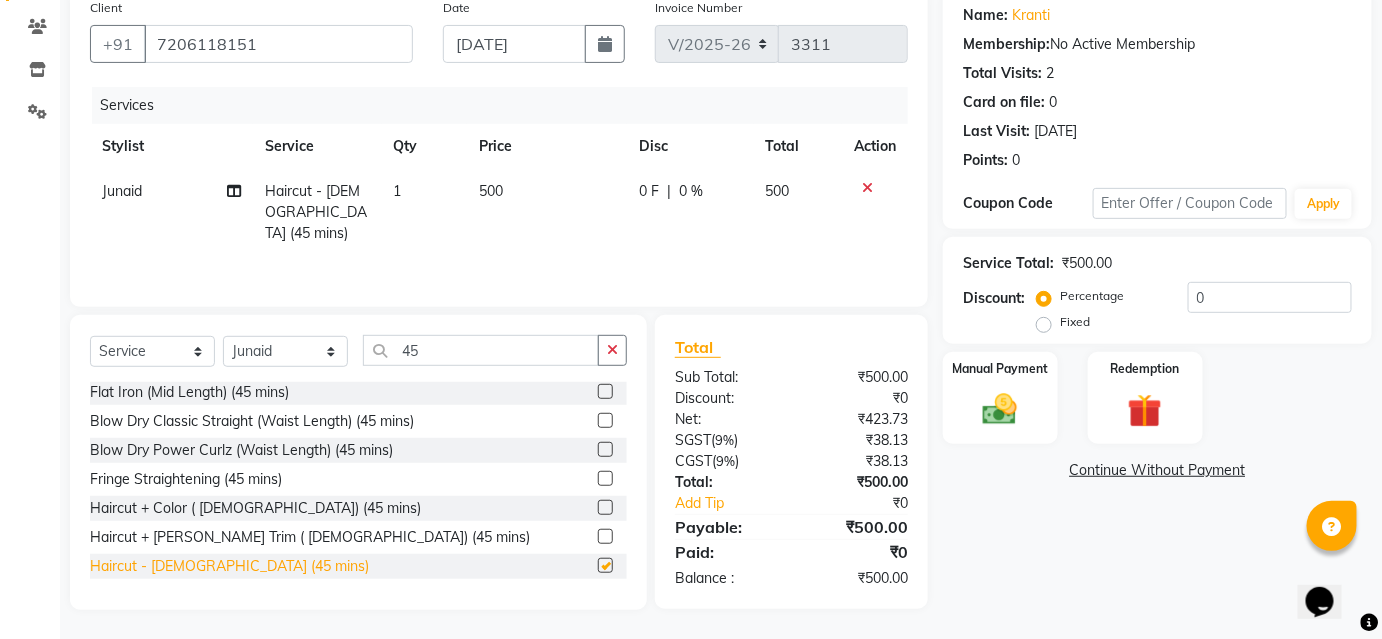 checkbox on "false" 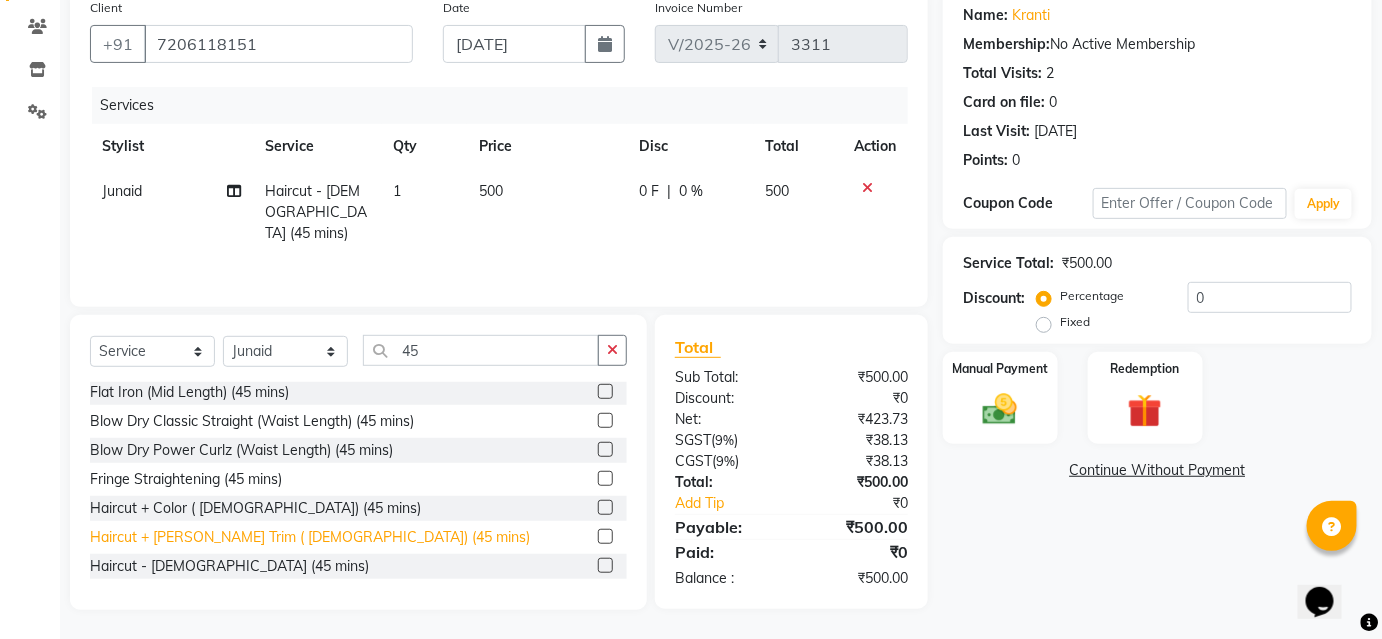 click on "Haircut + [PERSON_NAME] Trim ( [DEMOGRAPHIC_DATA]) (45 mins)" 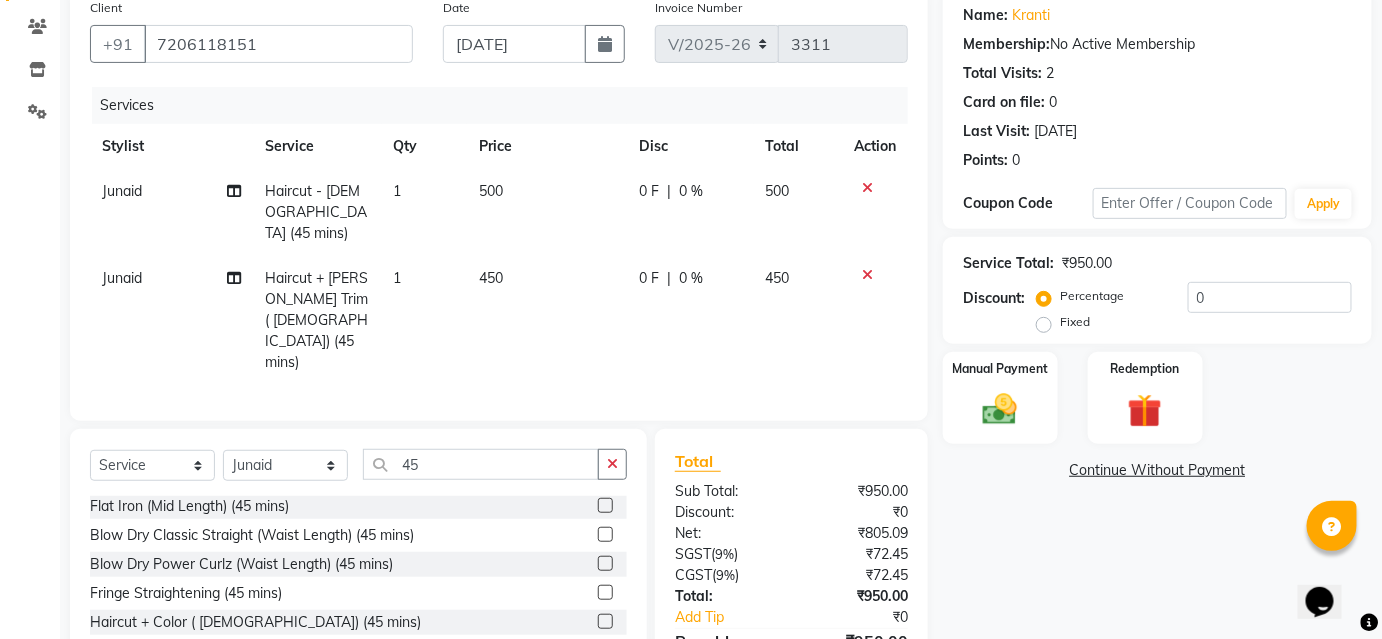 checkbox on "false" 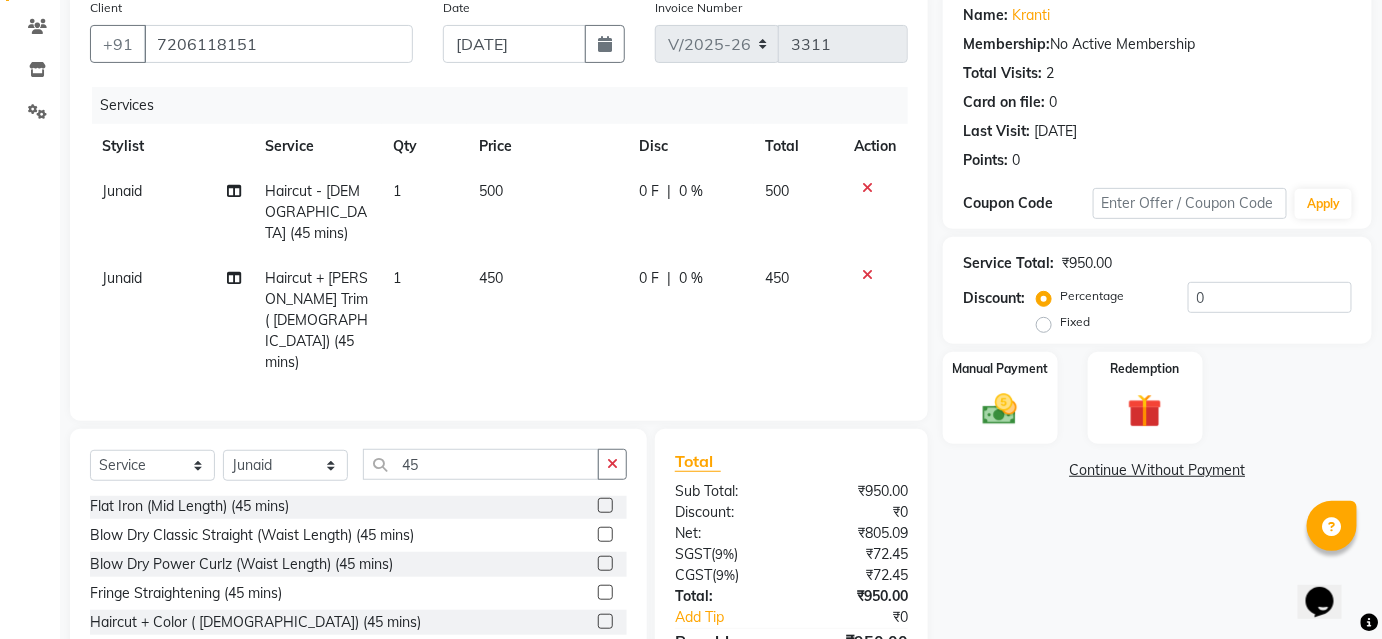 click 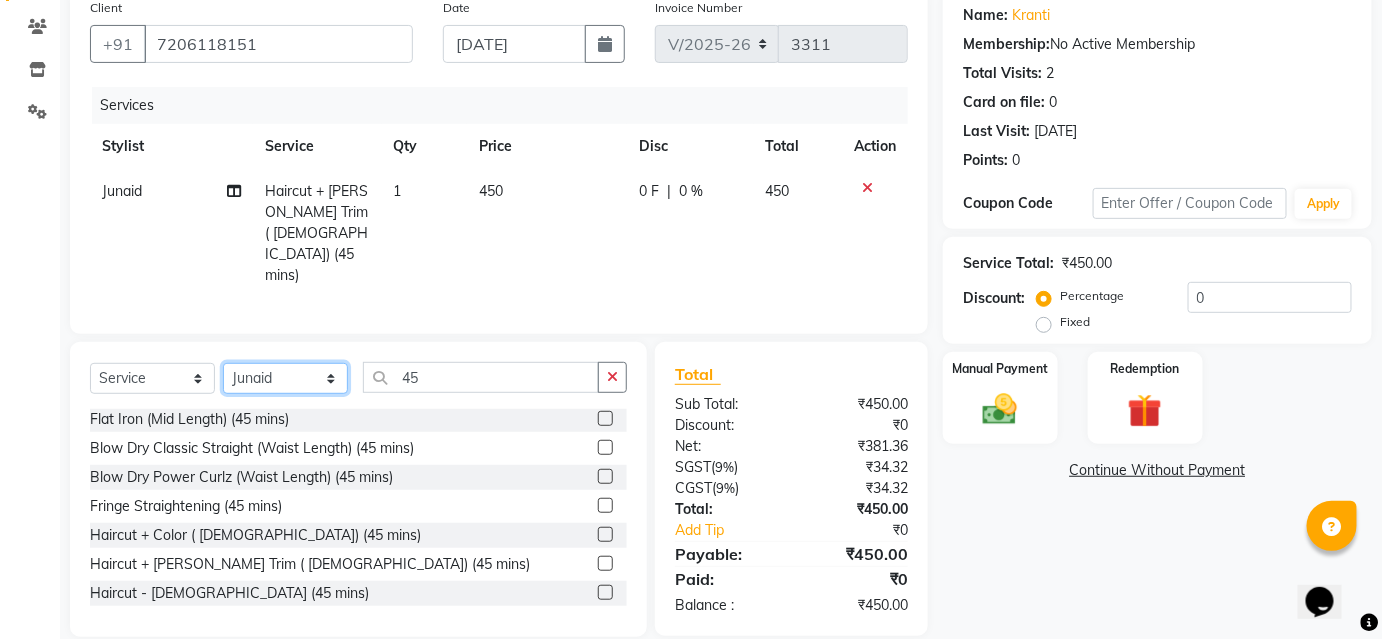 click on "Select Stylist Ajinkya Anuja Arunesh Avinash Junaid Mohammad Pawan Krishna Rushikesh ShopUser Shubham Shweta Kale Vikram" 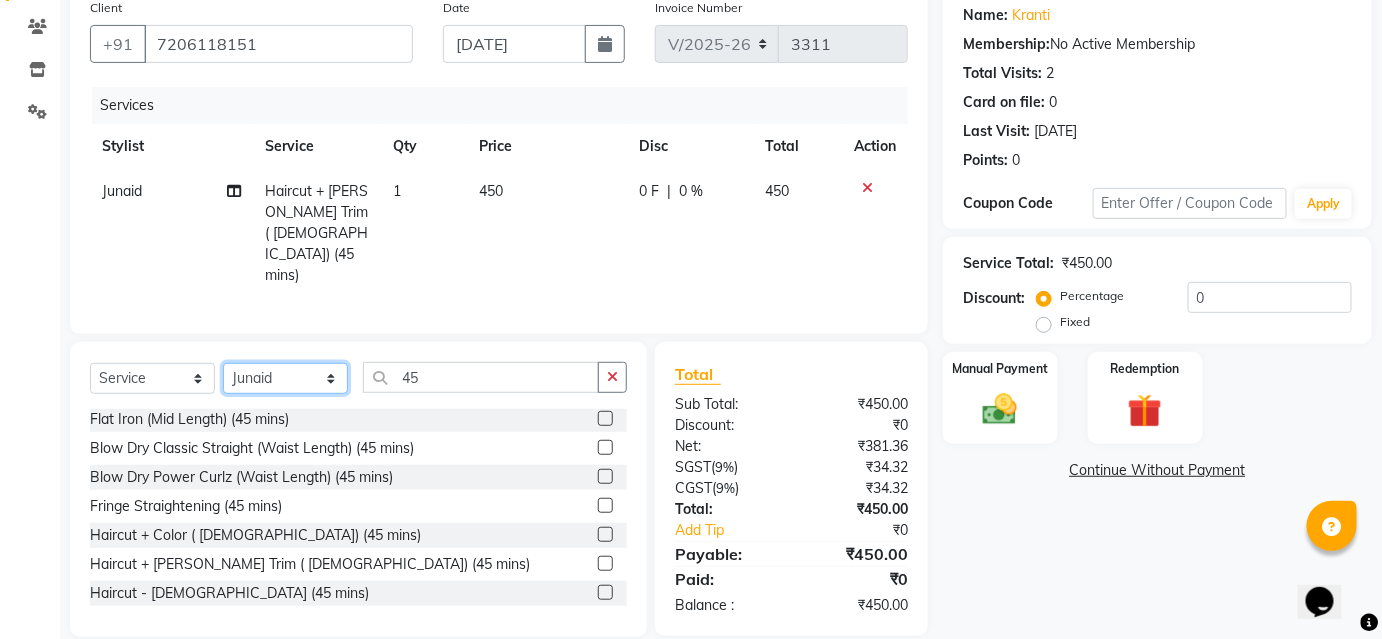 select on "80555" 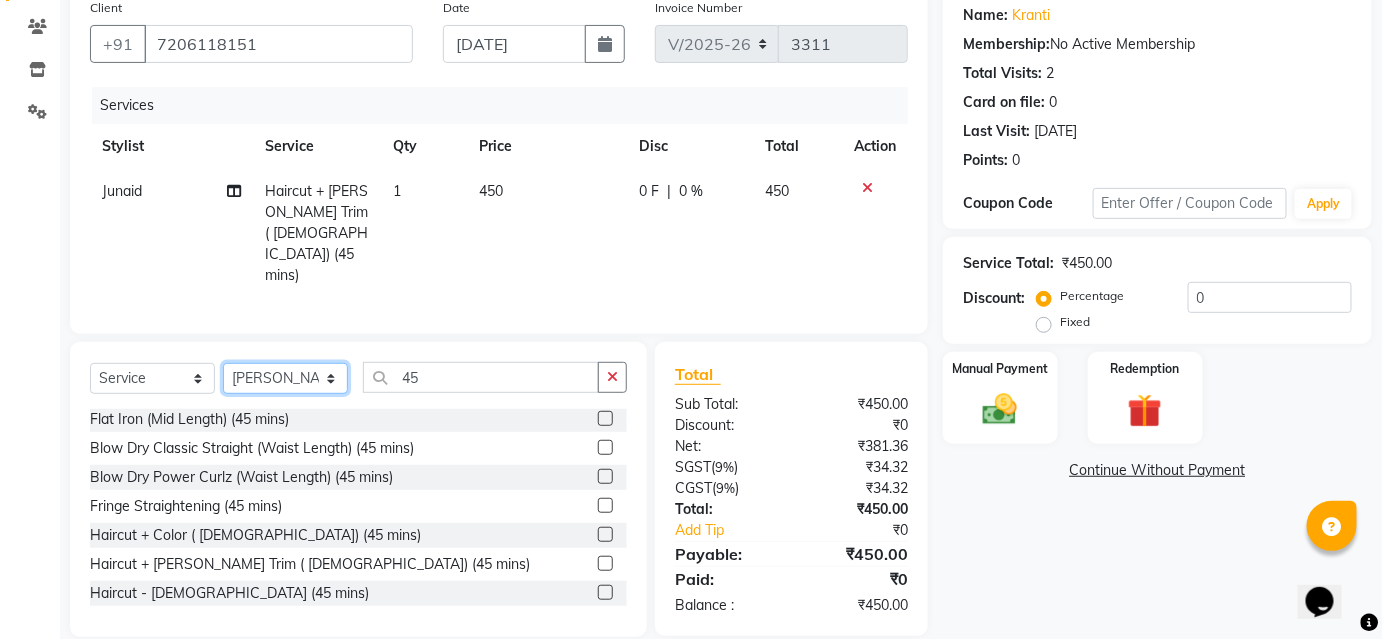 click on "Select Stylist Ajinkya Anuja Arunesh Avinash Junaid Mohammad Pawan Krishna Rushikesh ShopUser Shubham Shweta Kale Vikram" 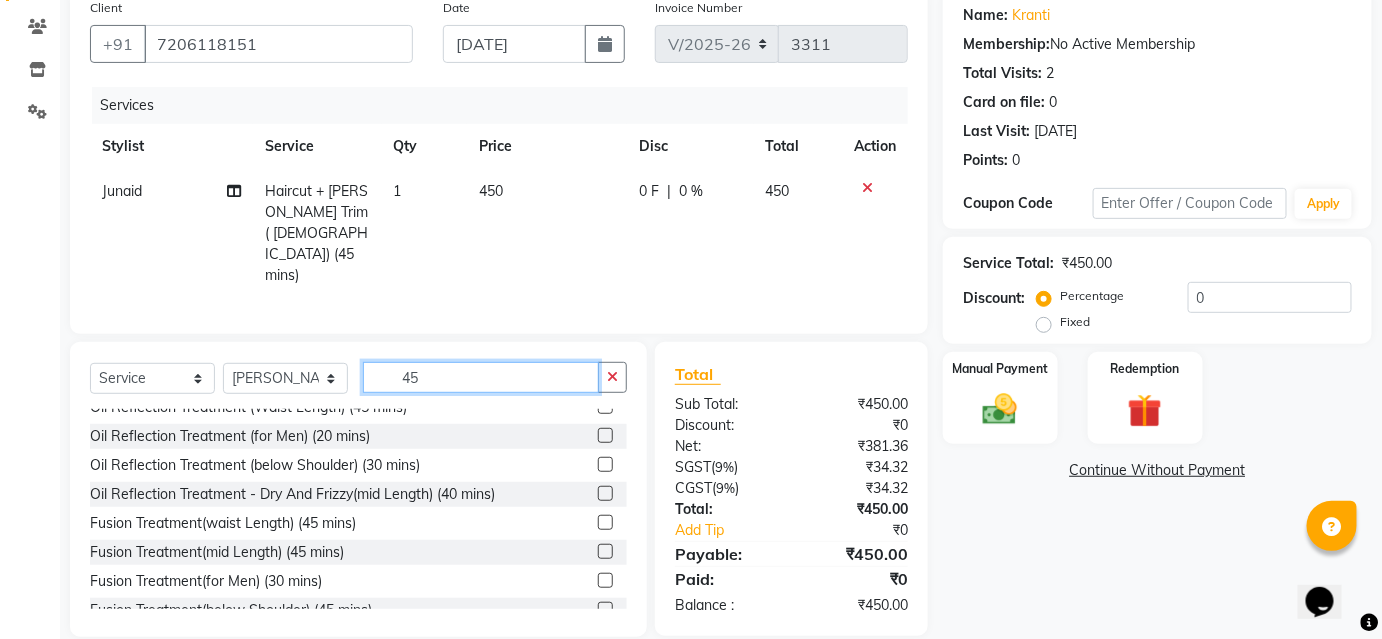 click on "45" 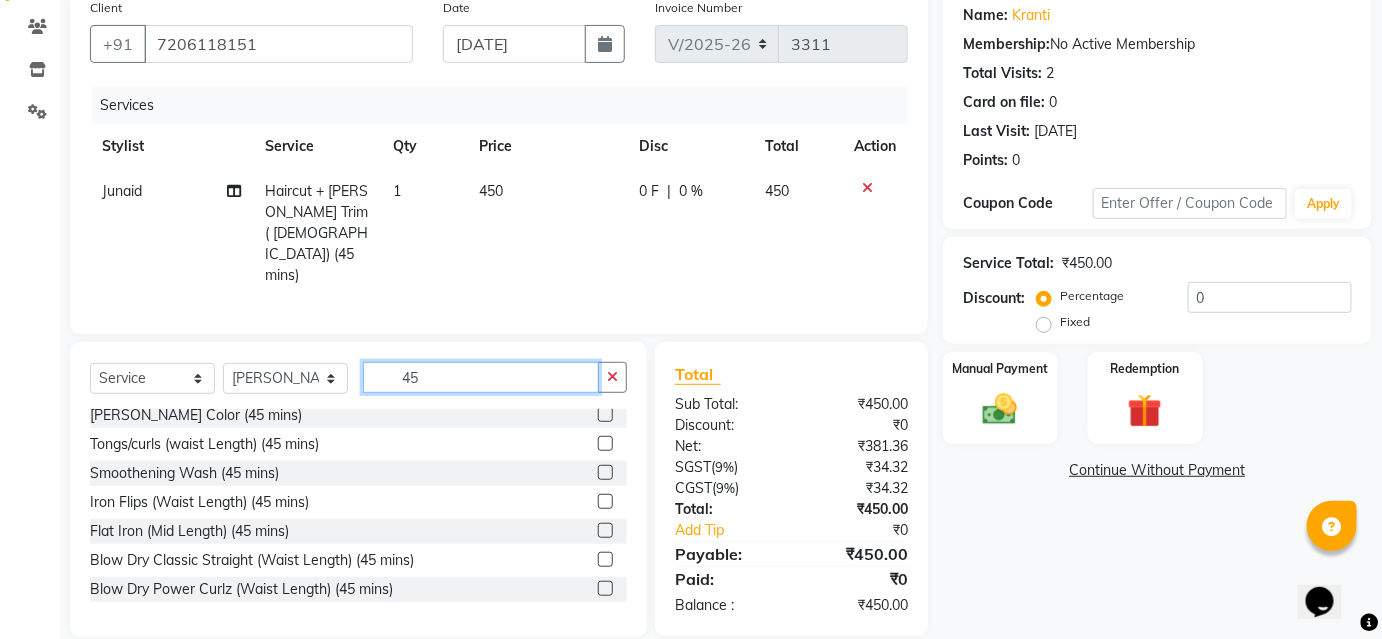 scroll, scrollTop: 466, scrollLeft: 0, axis: vertical 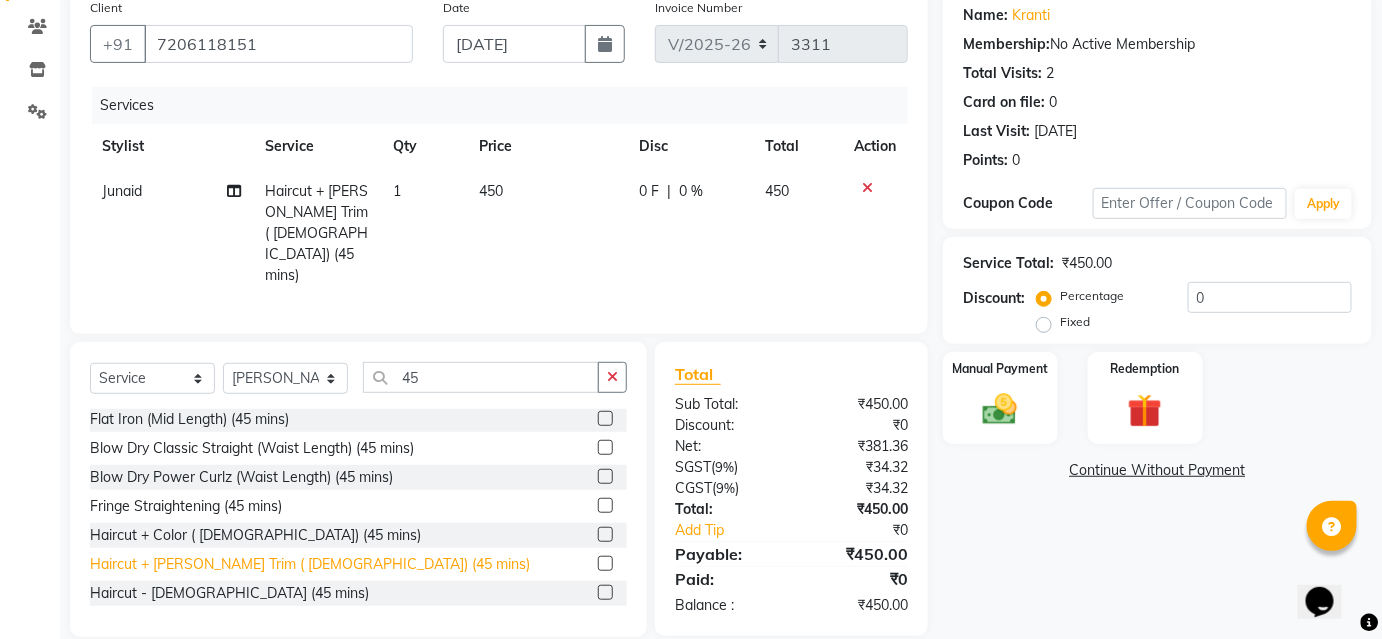 click on "Haircut + [PERSON_NAME] Trim ( [DEMOGRAPHIC_DATA]) (45 mins)" 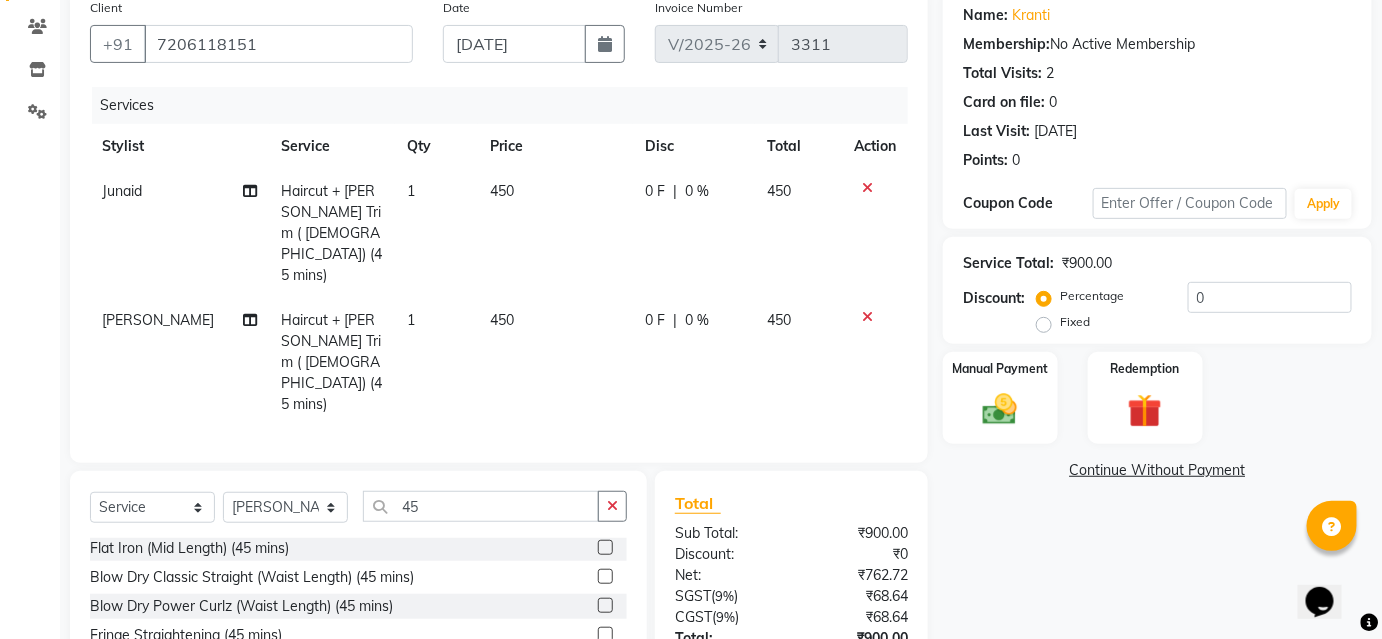 checkbox on "false" 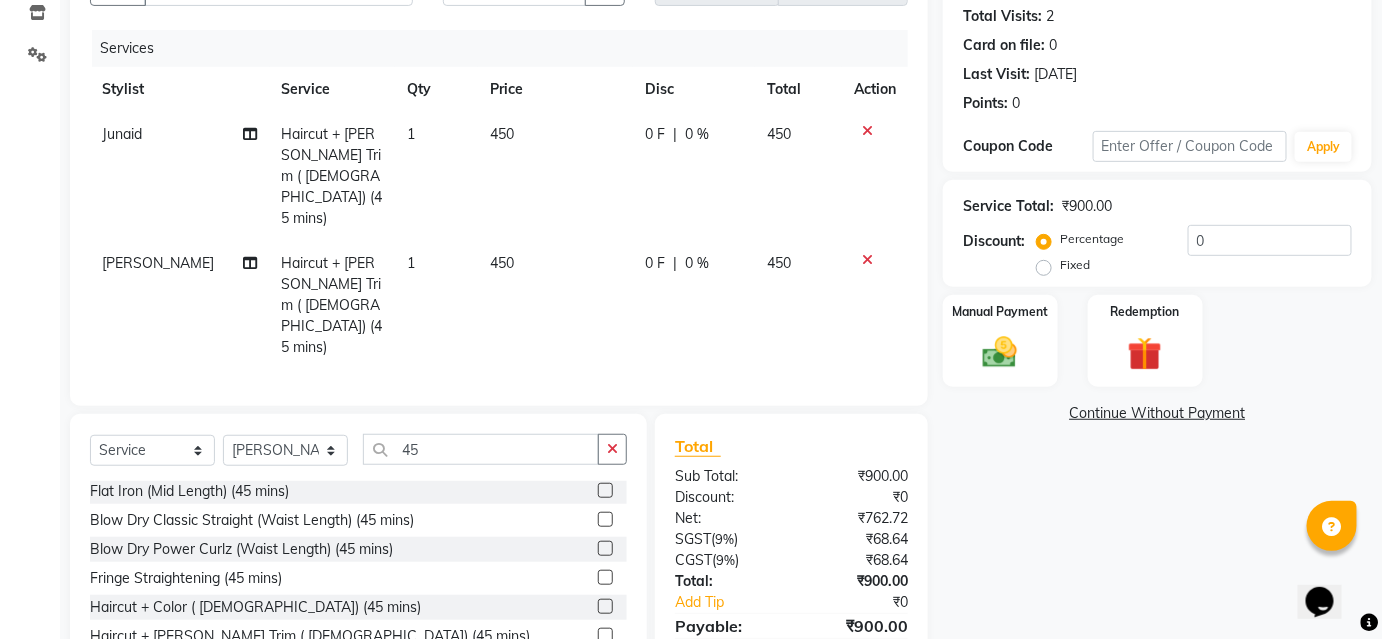 scroll, scrollTop: 247, scrollLeft: 0, axis: vertical 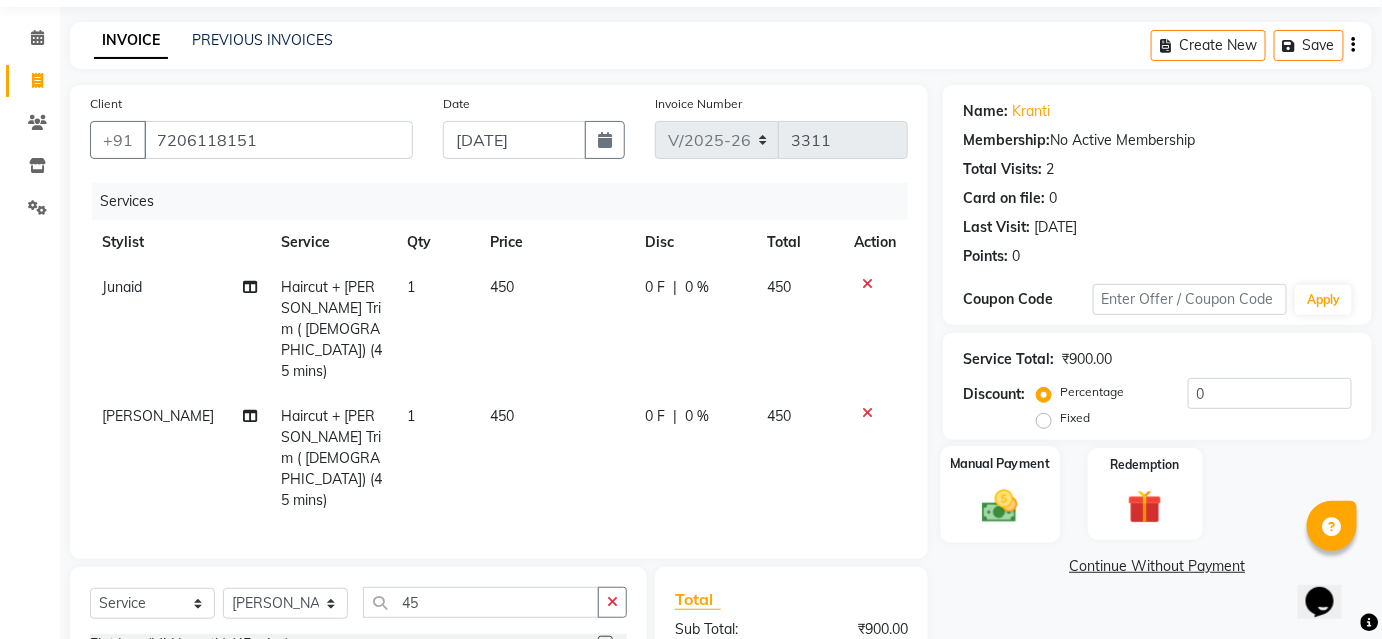click 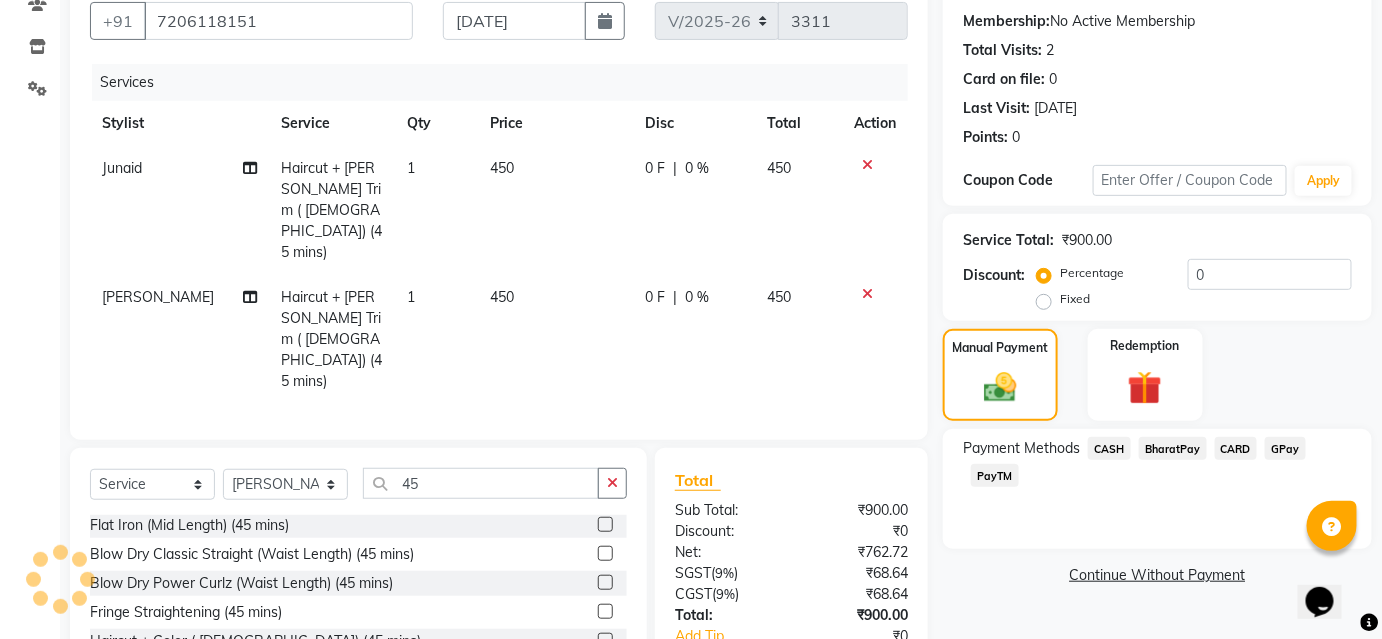 scroll, scrollTop: 247, scrollLeft: 0, axis: vertical 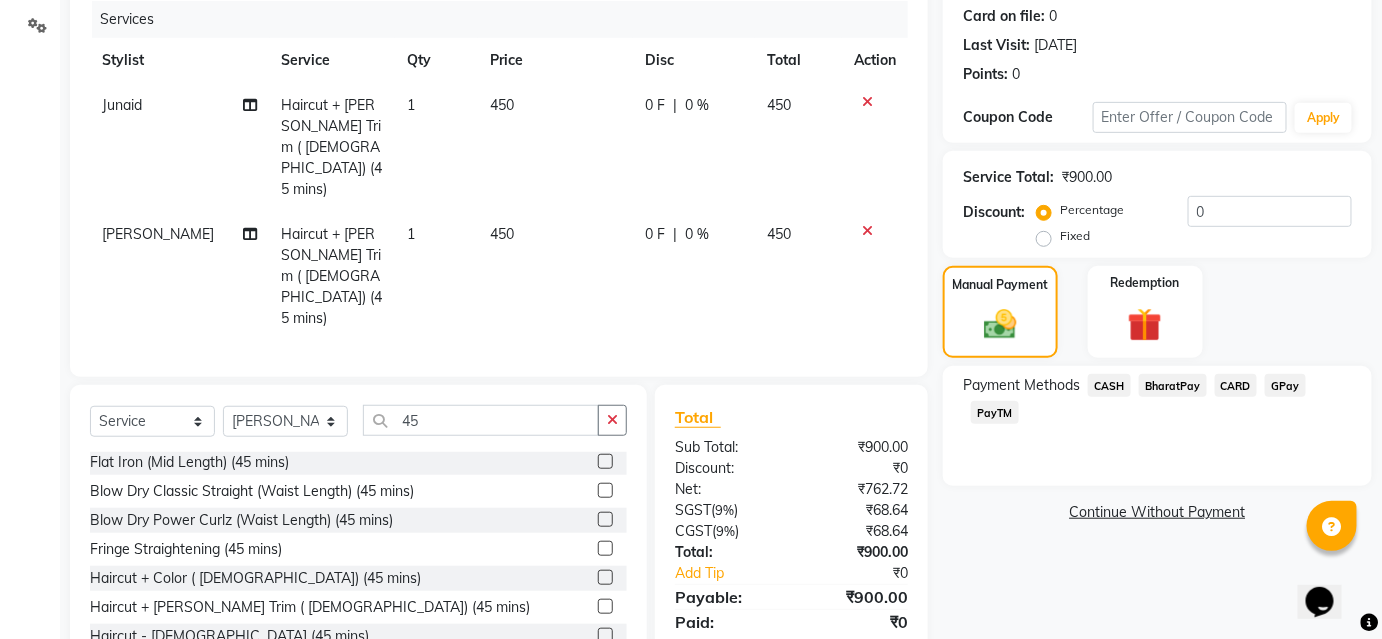 click on "BharatPay" 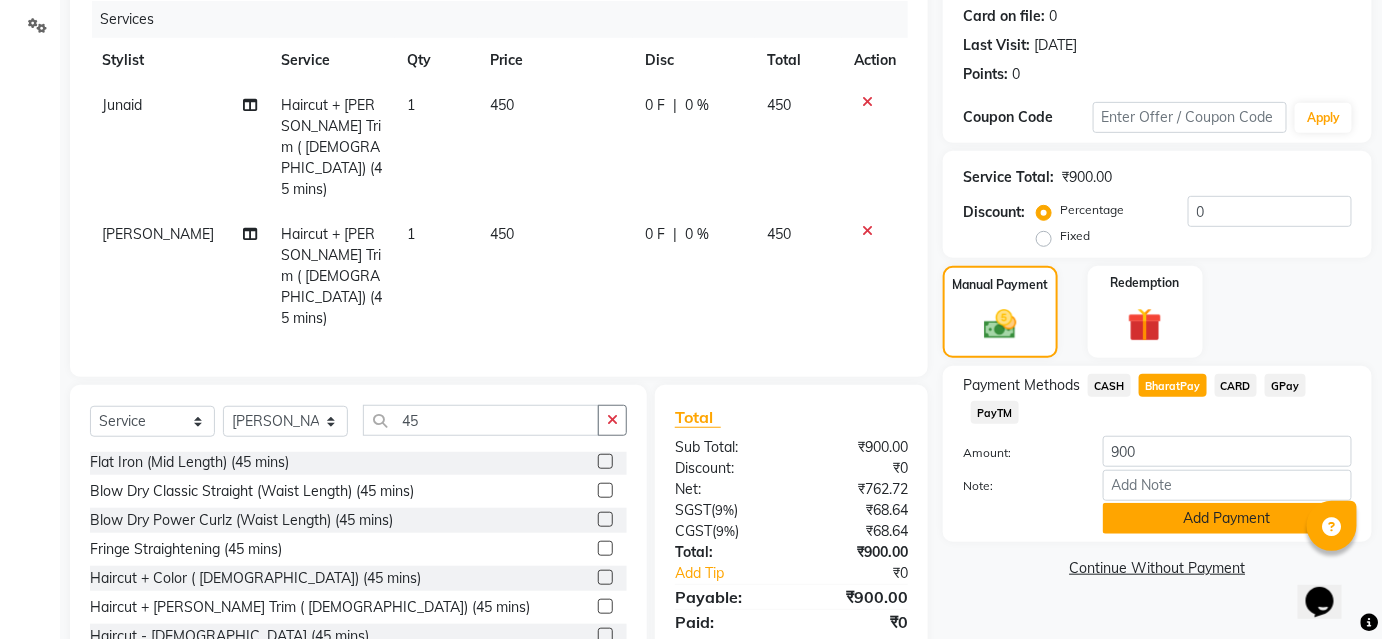 click on "Add Payment" 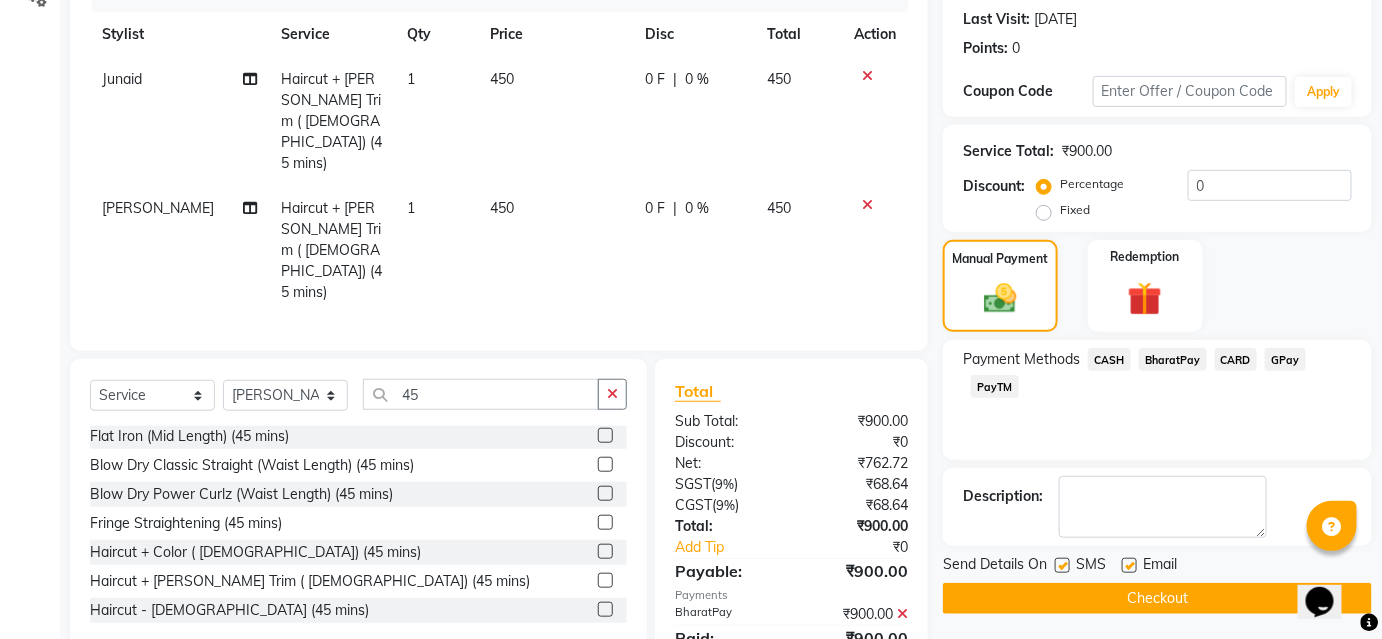 scroll, scrollTop: 287, scrollLeft: 0, axis: vertical 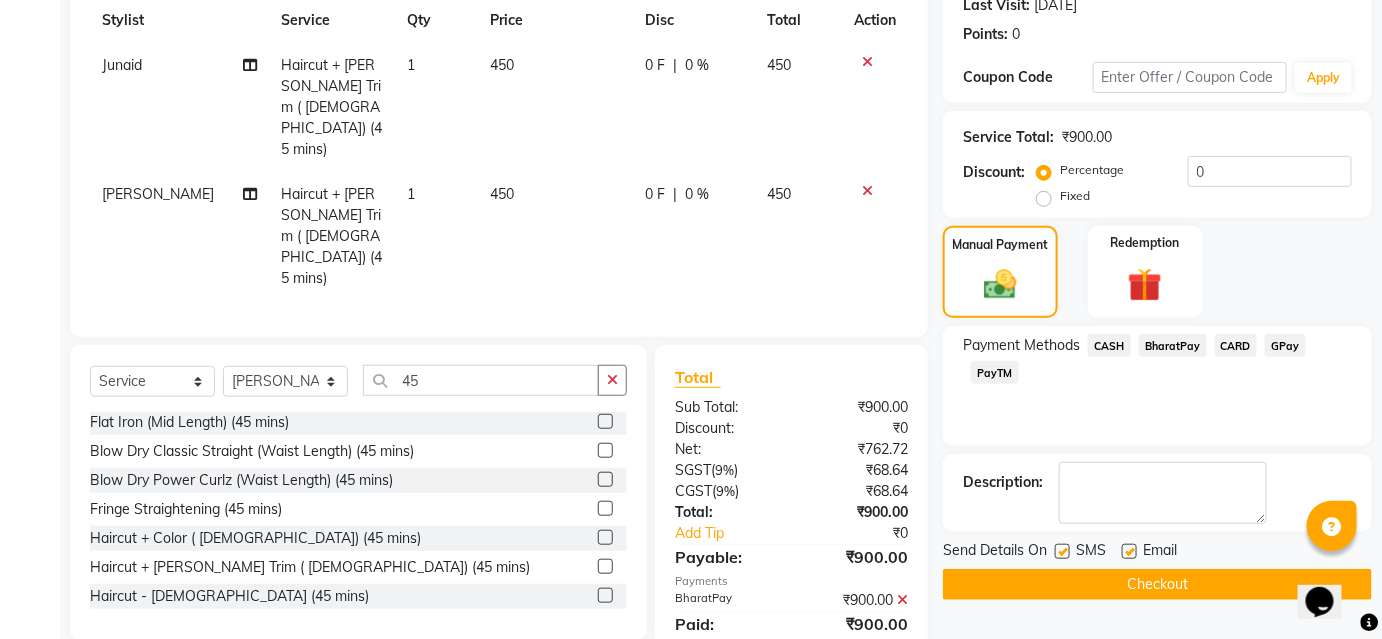 click on "Checkout" 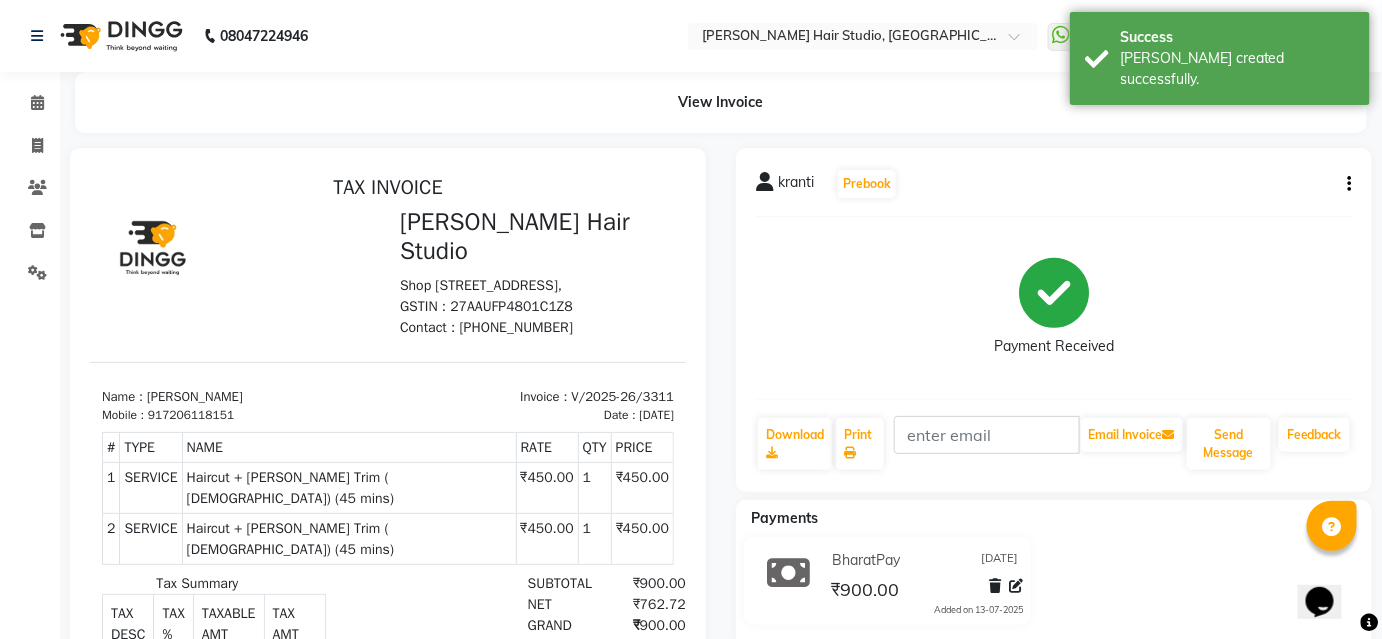 scroll, scrollTop: 0, scrollLeft: 0, axis: both 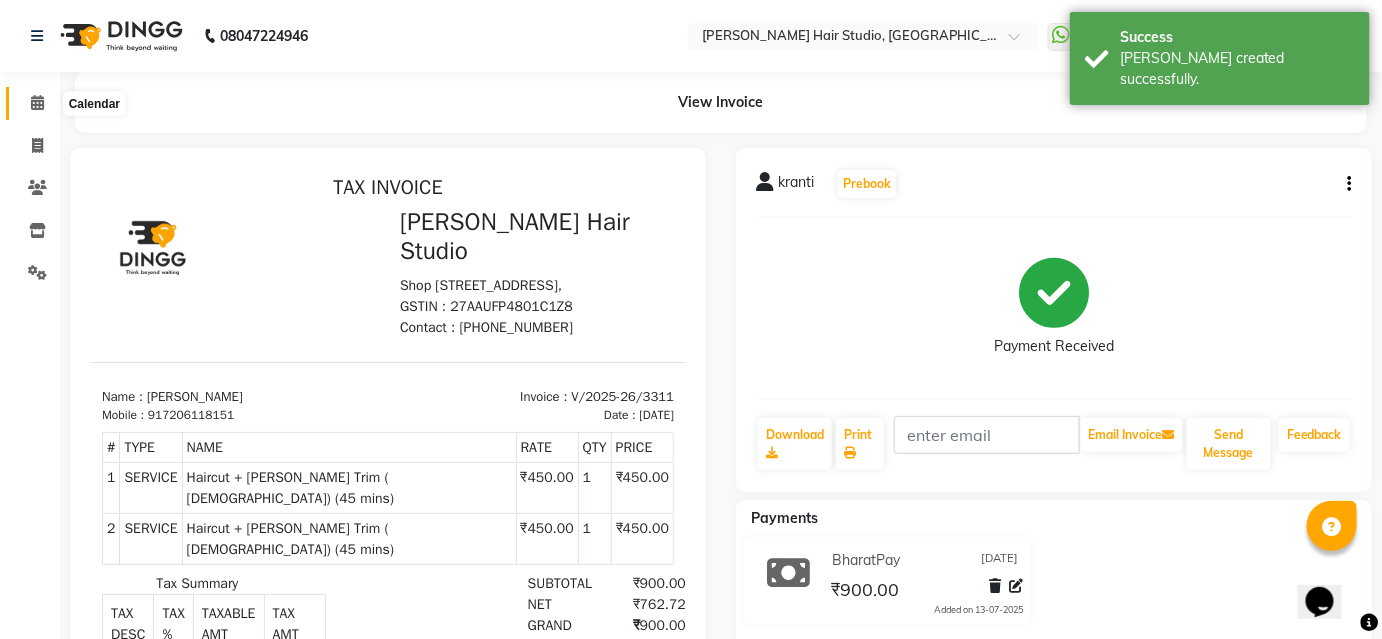 click 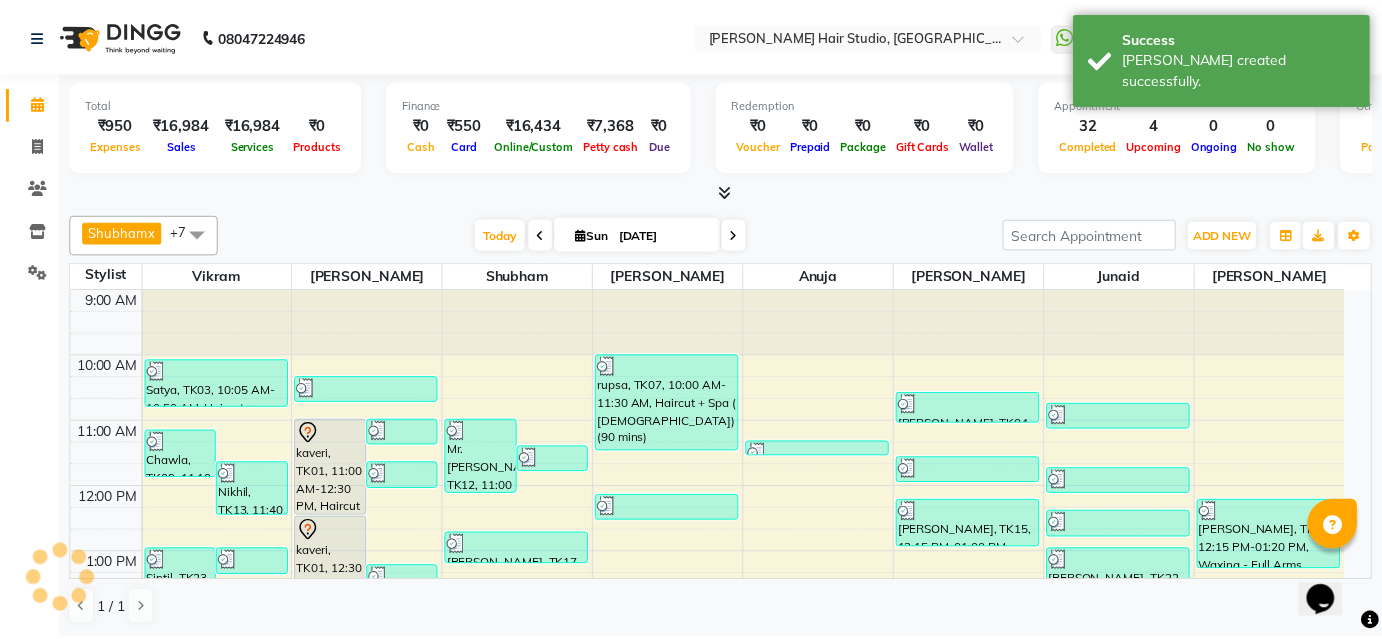 scroll, scrollTop: 0, scrollLeft: 0, axis: both 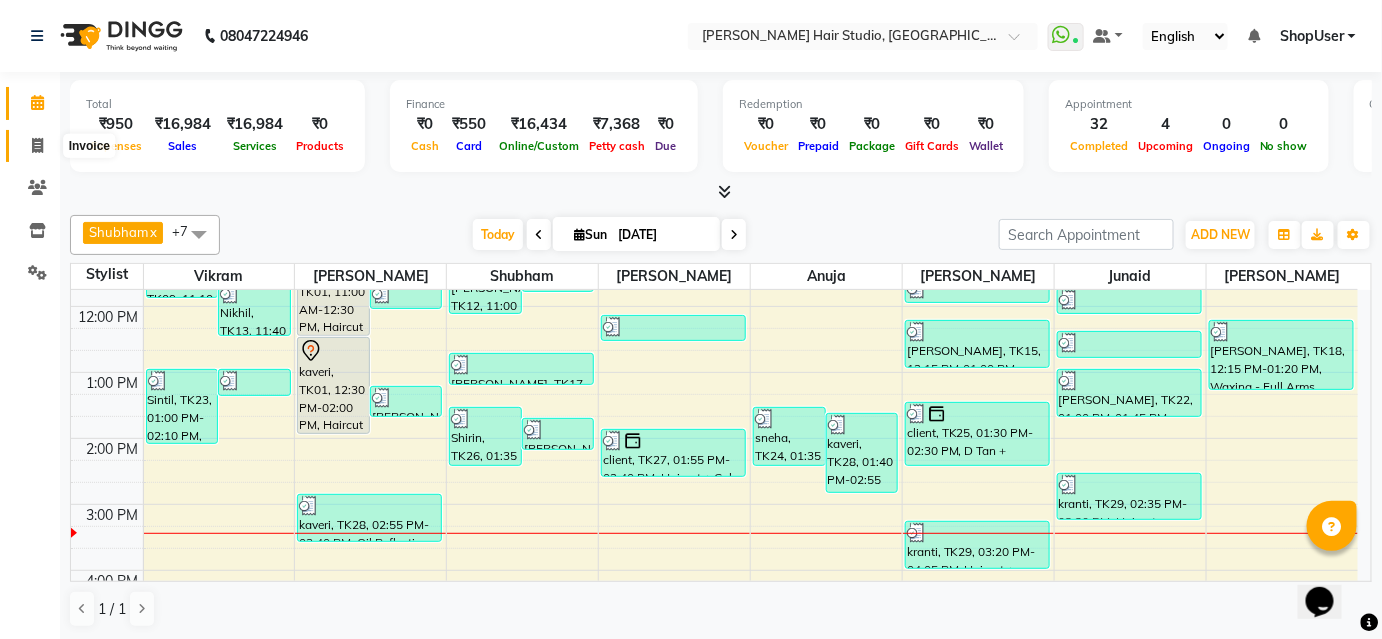 click 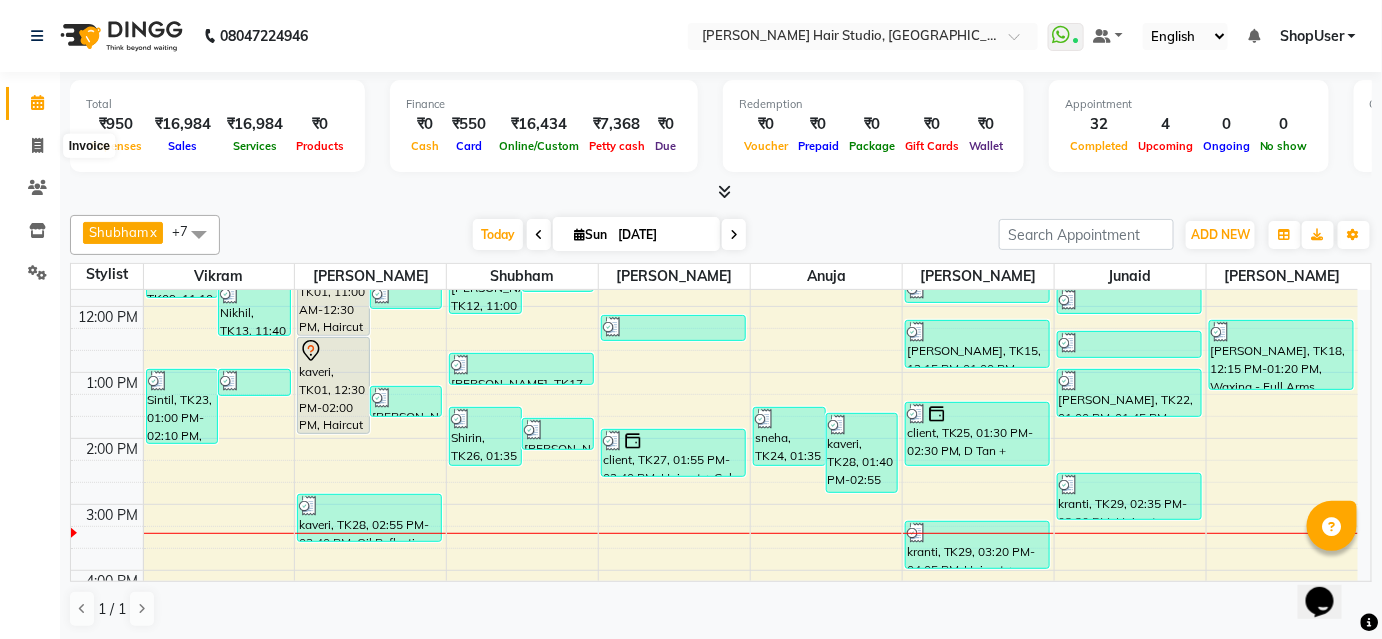 select on "service" 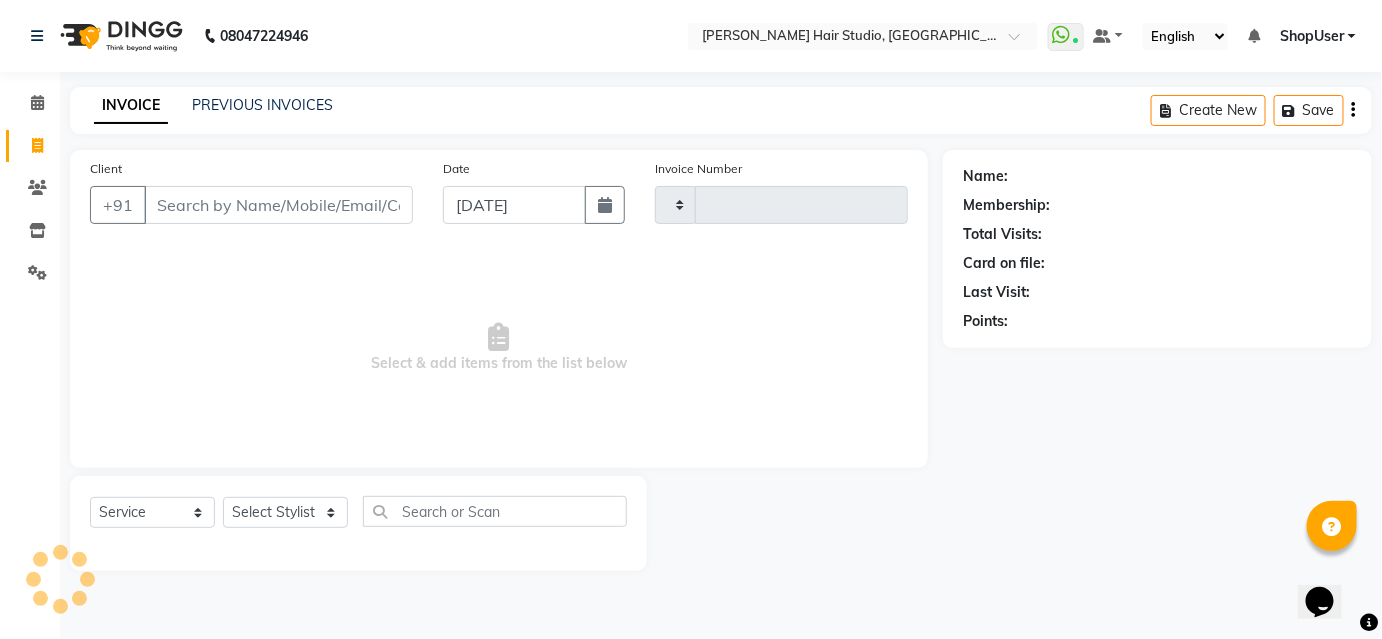 type on "3312" 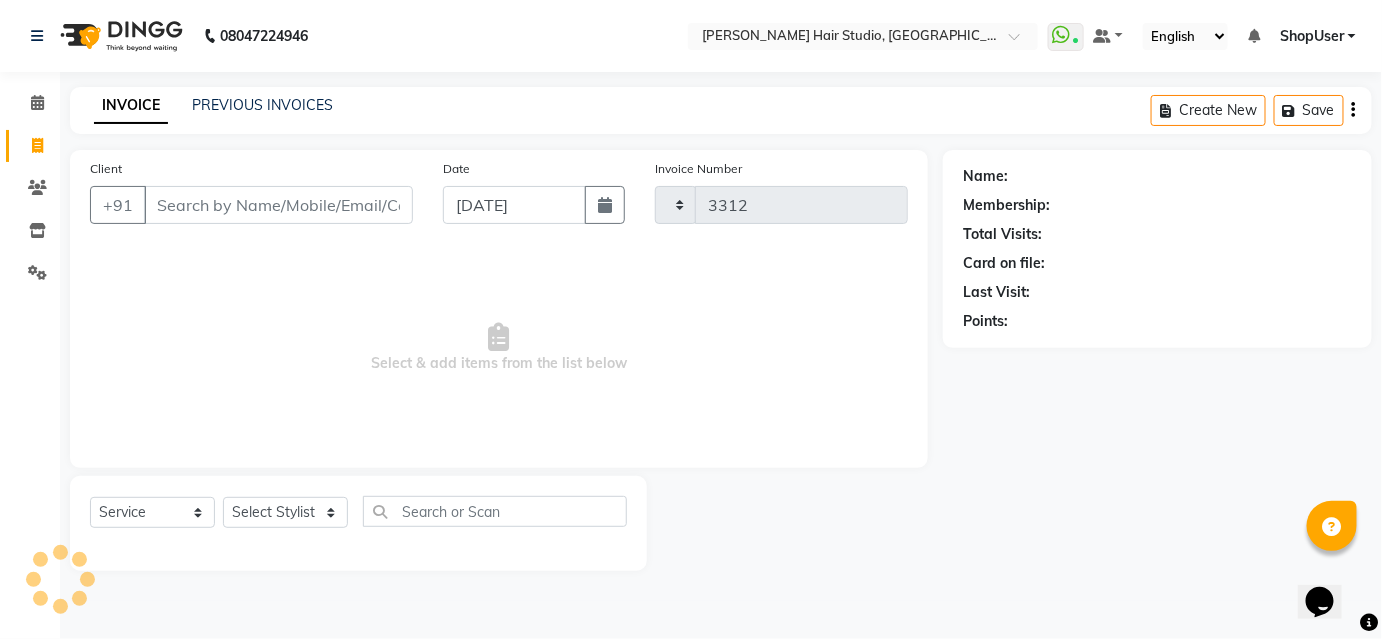 select on "627" 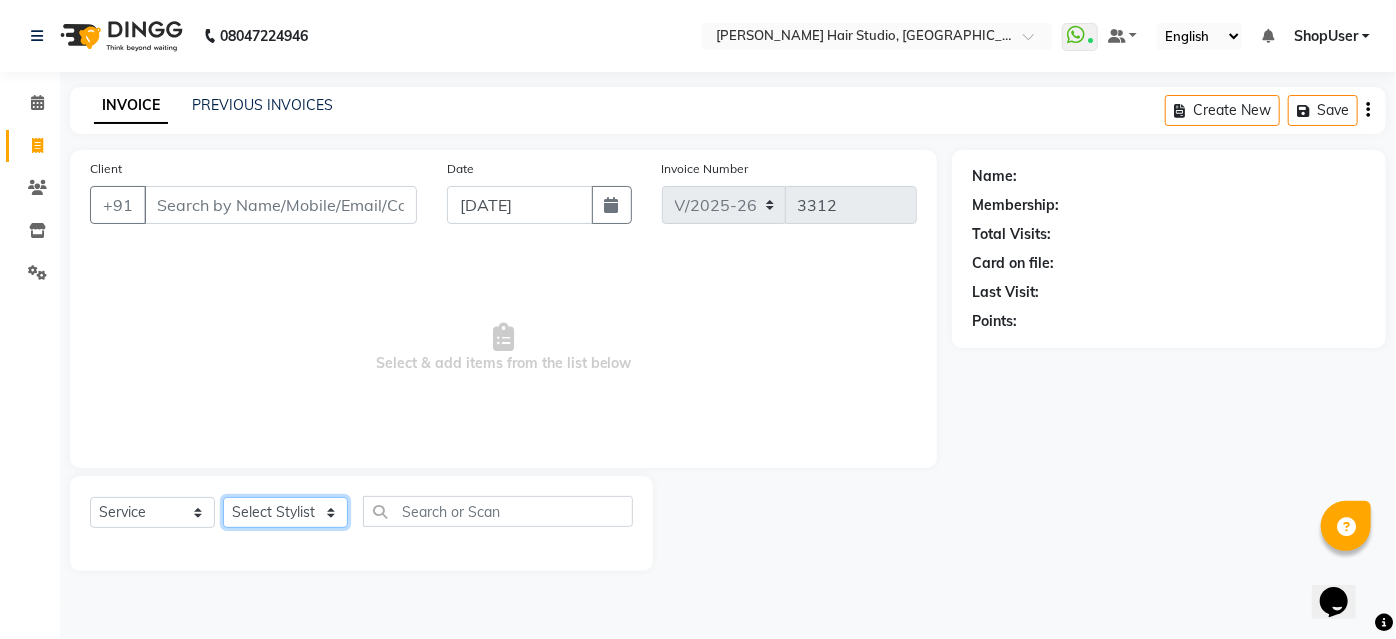 click on "Select Stylist [PERSON_NAME] [PERSON_NAME] Avinash [PERSON_NAME] Pawan [PERSON_NAME] ShopUser [PERSON_NAME] Shweta [PERSON_NAME]" 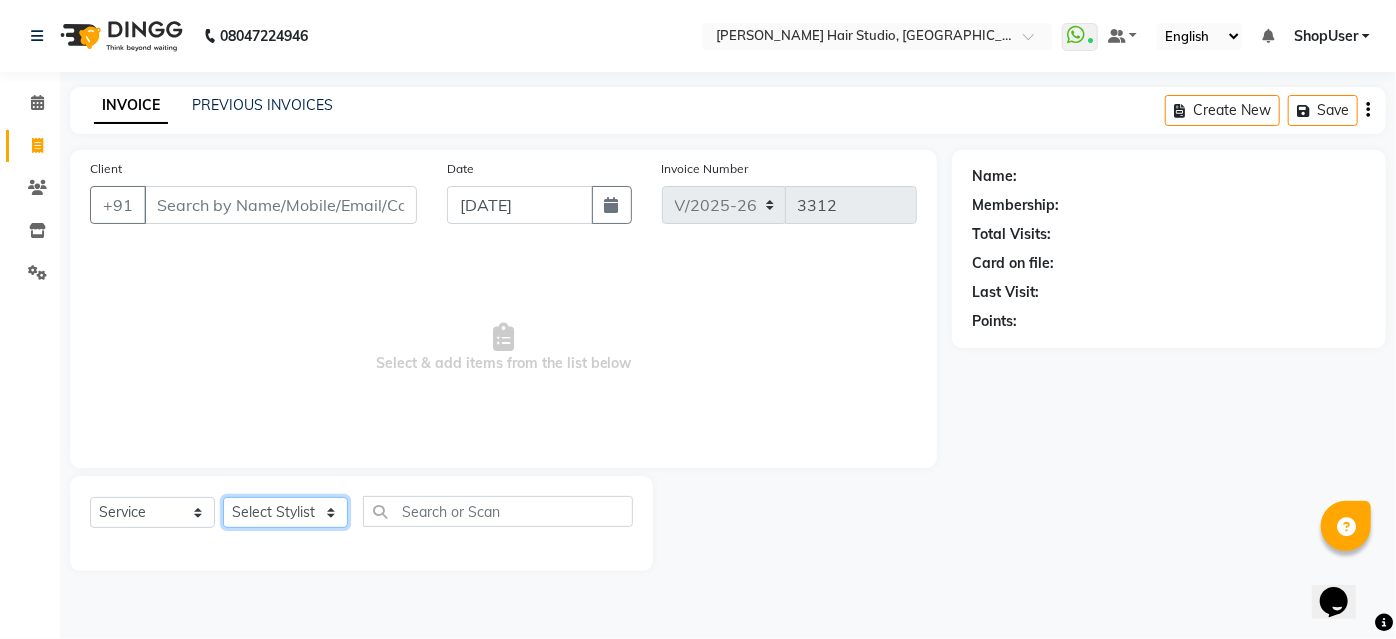 select on "86031" 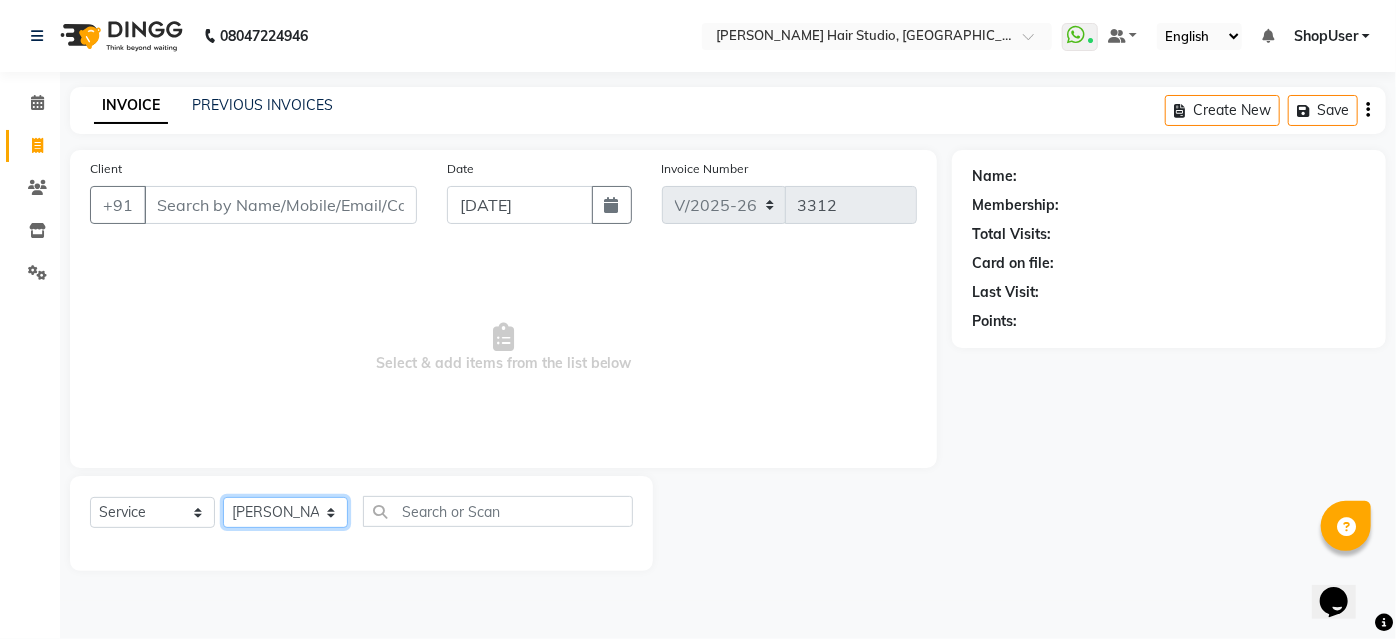 click on "Select Stylist [PERSON_NAME] [PERSON_NAME] Avinash [PERSON_NAME] Pawan [PERSON_NAME] ShopUser [PERSON_NAME] Shweta [PERSON_NAME]" 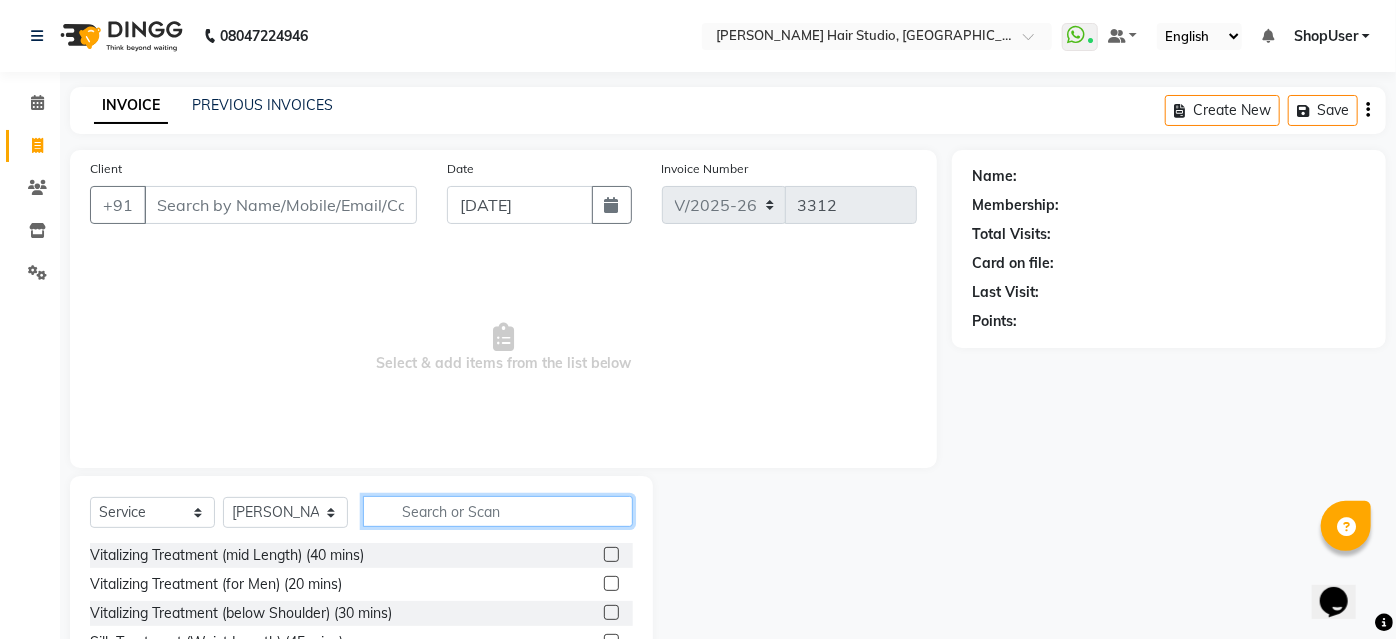 click 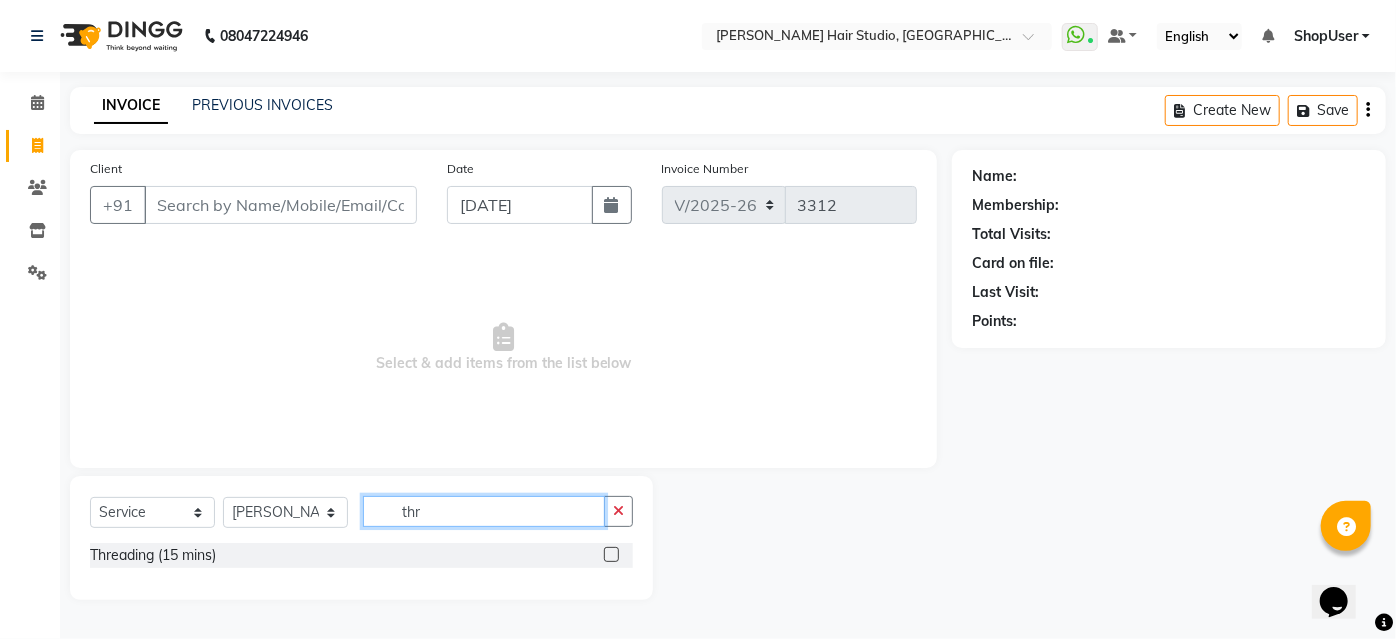 type on "thr" 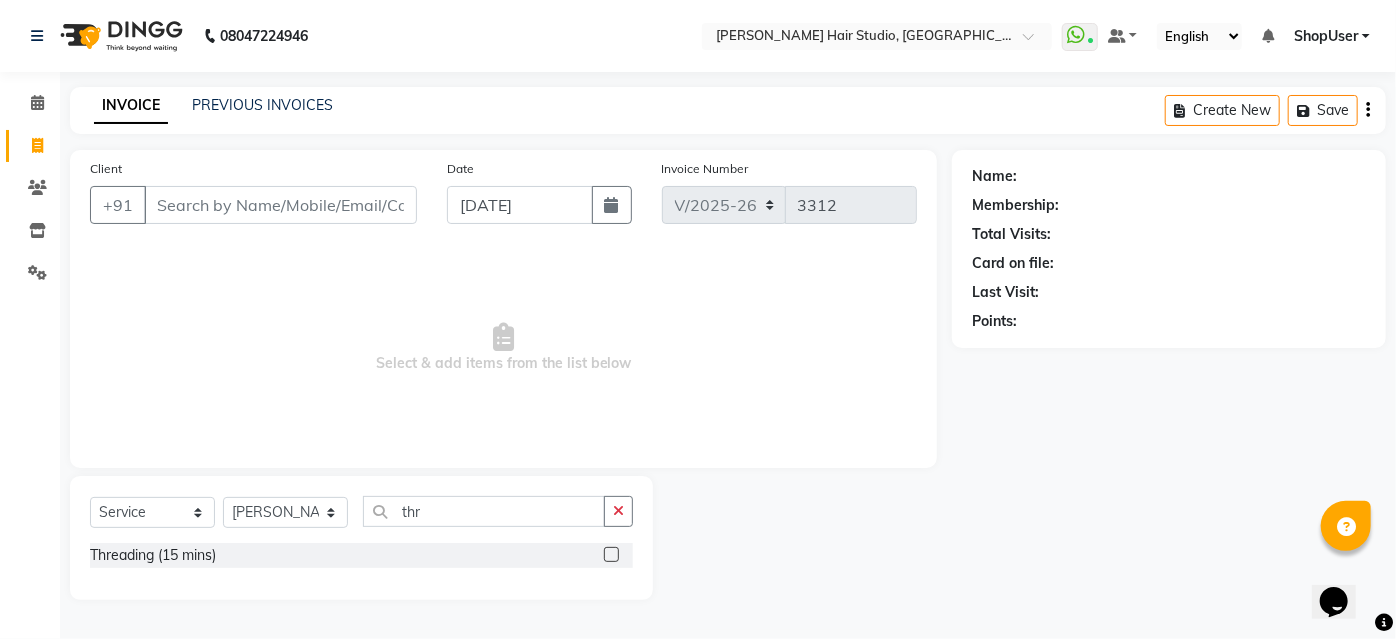 click on "Threading (15 mins)" 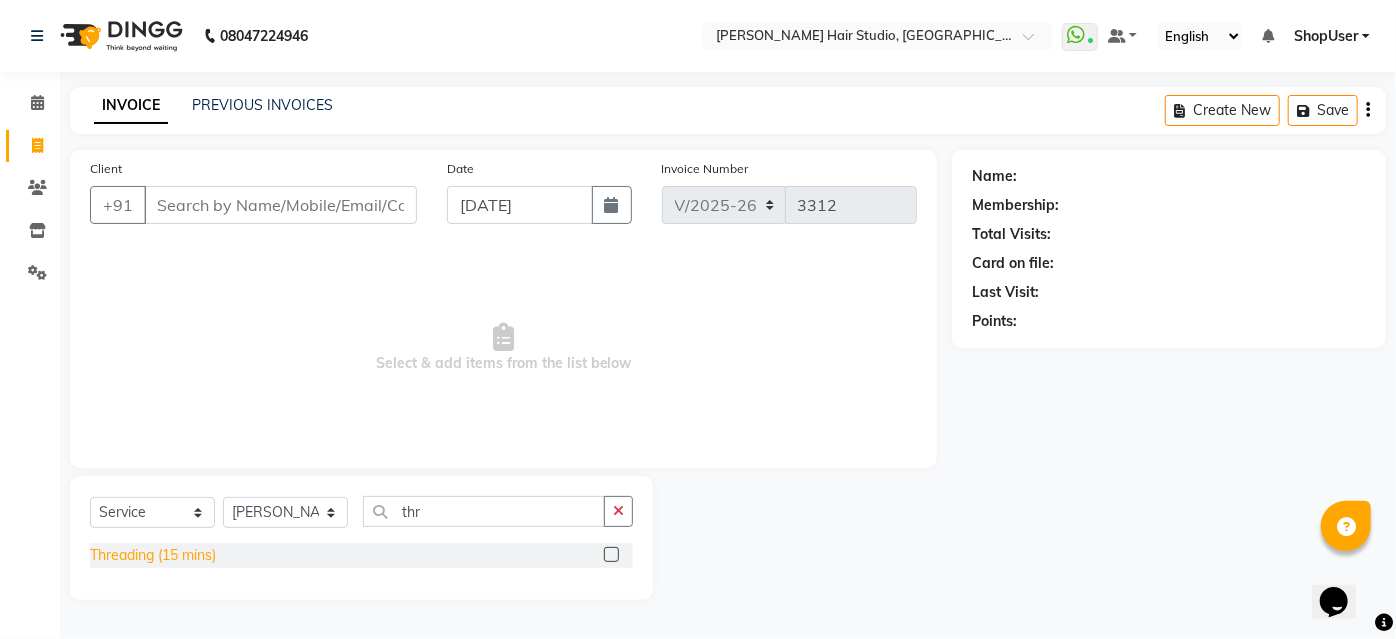 click on "Threading (15 mins)" 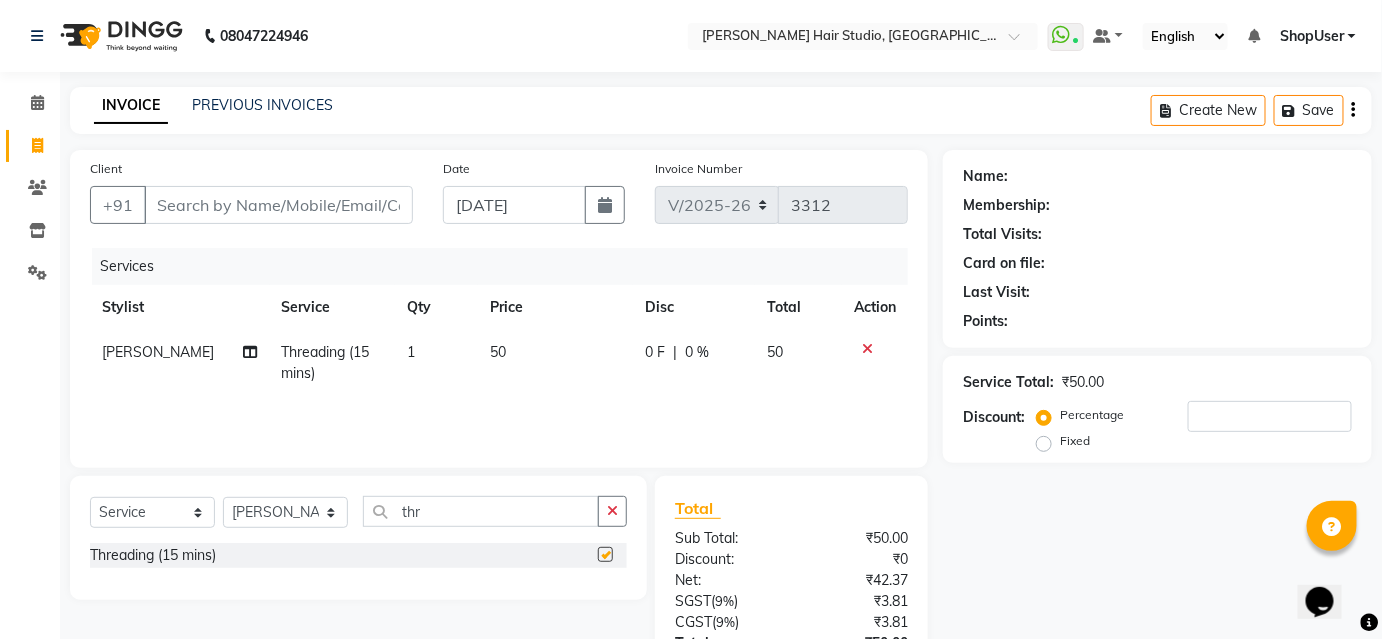 checkbox on "false" 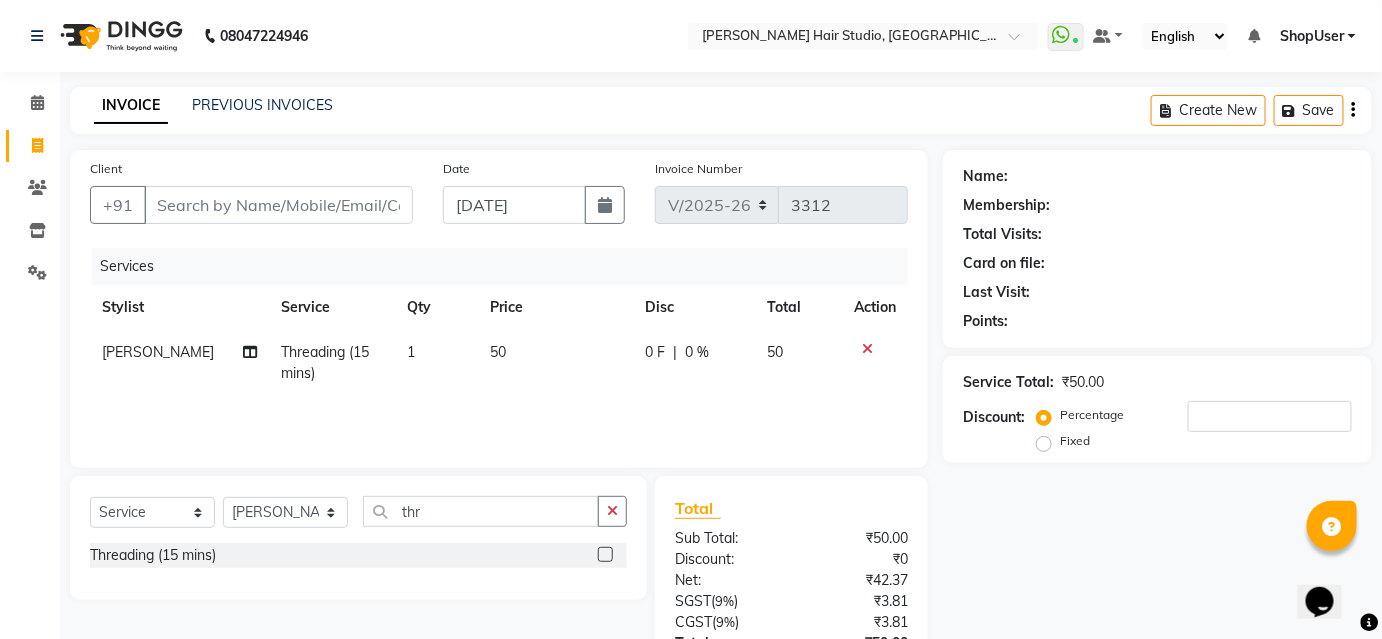 click on "50" 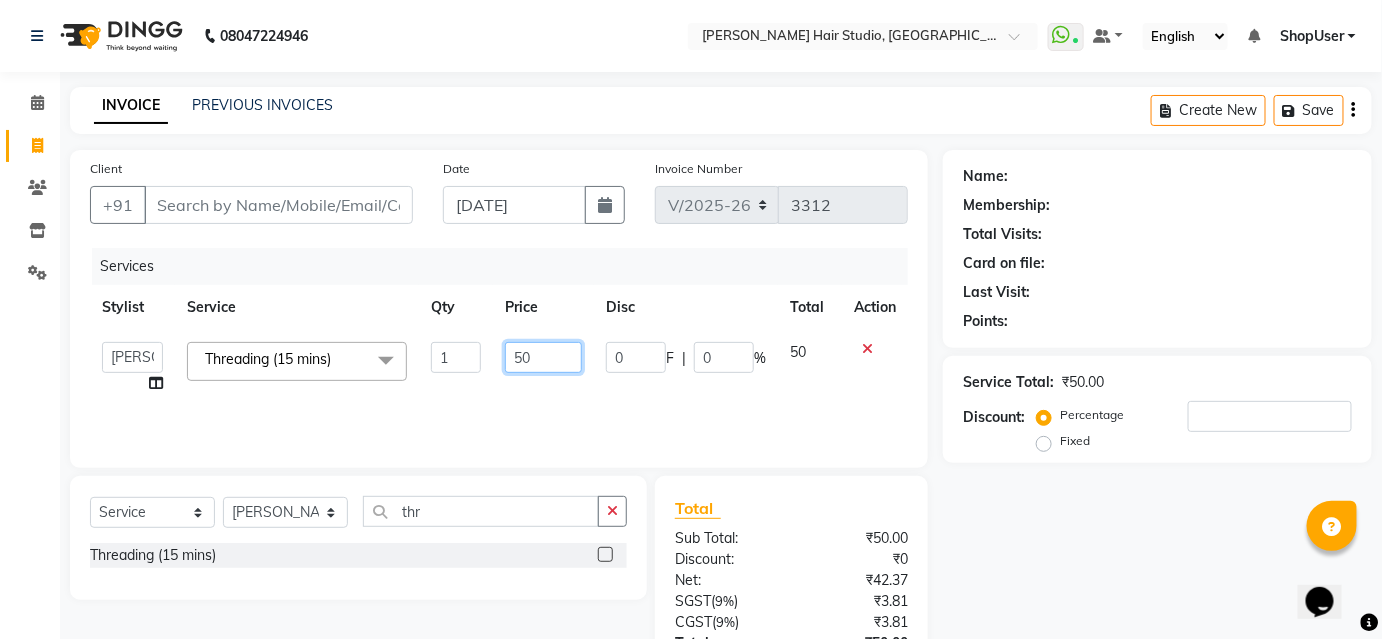 click on "50" 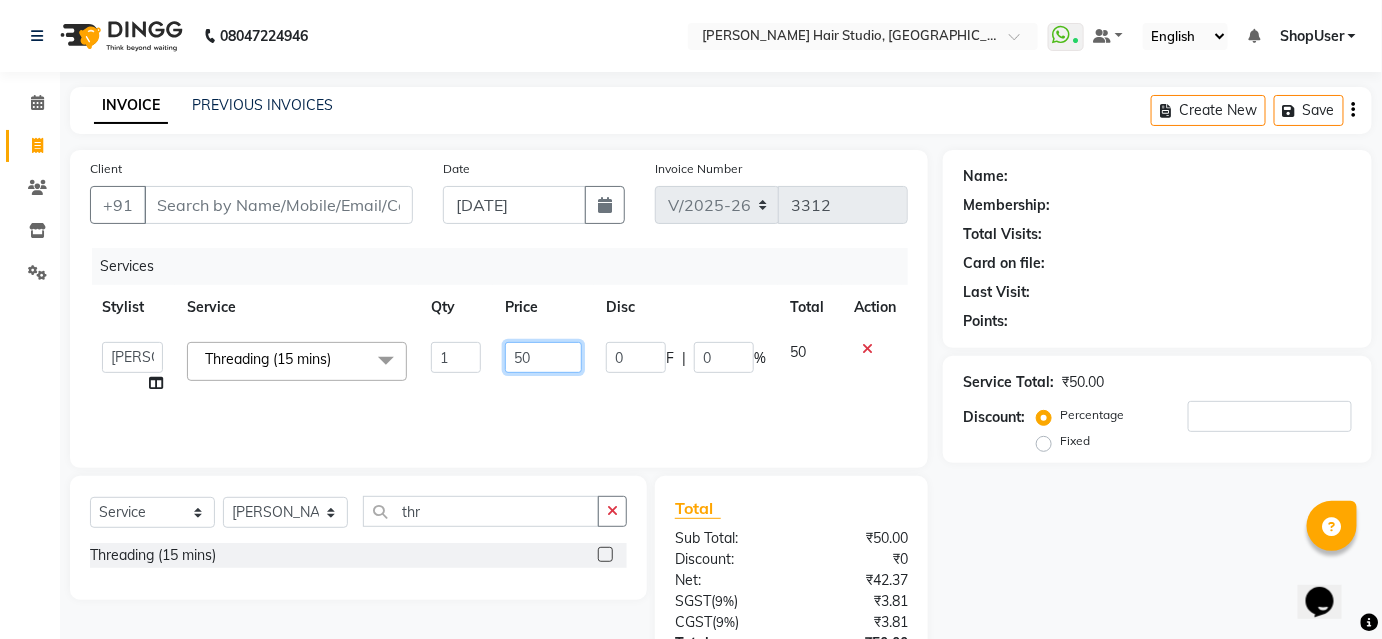 type on "5" 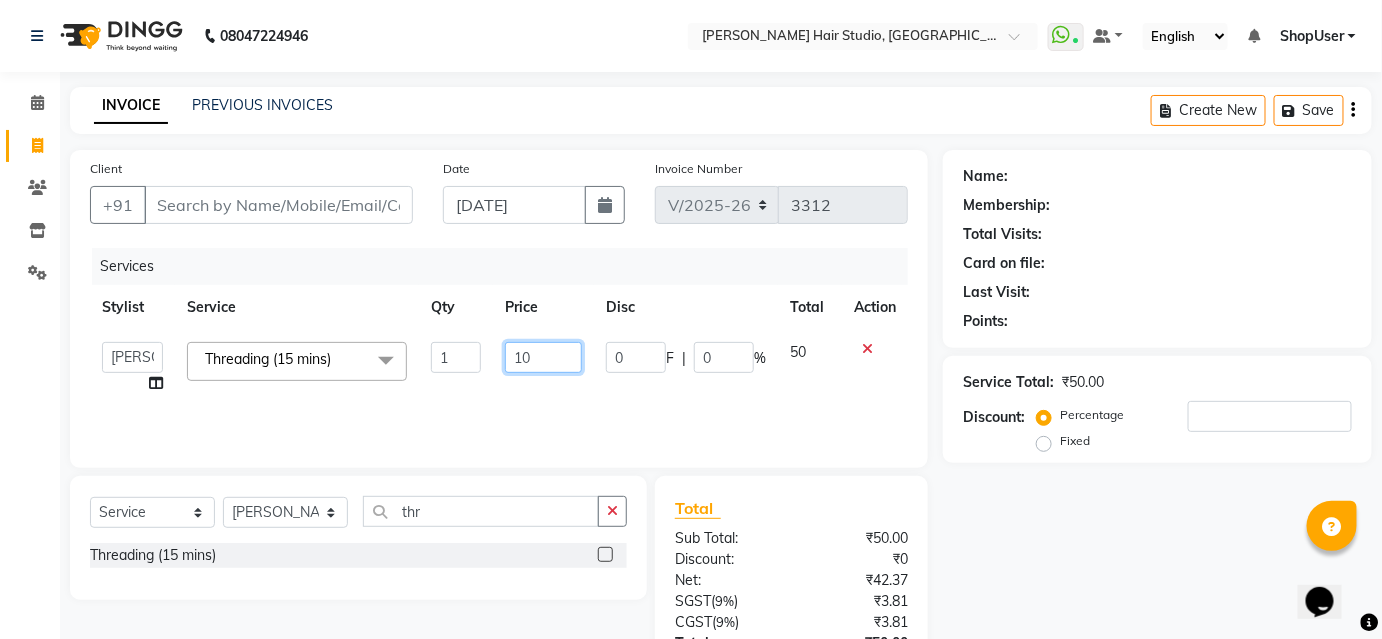 type on "100" 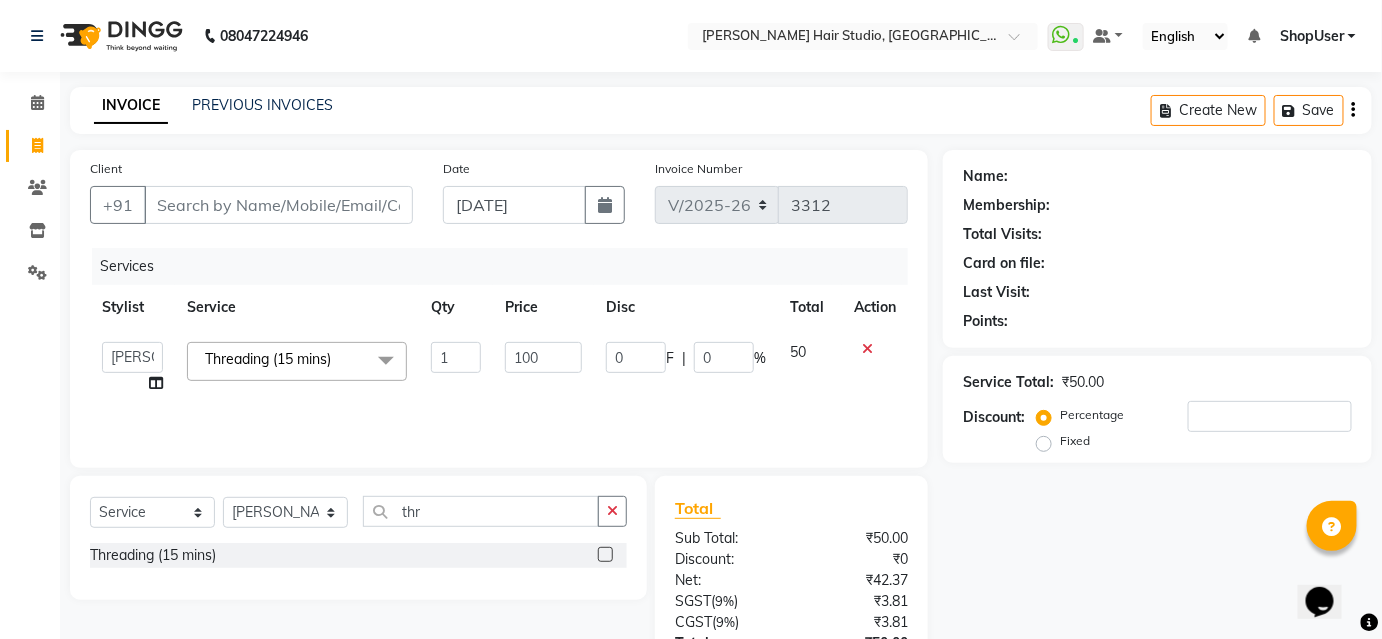 click on "100" 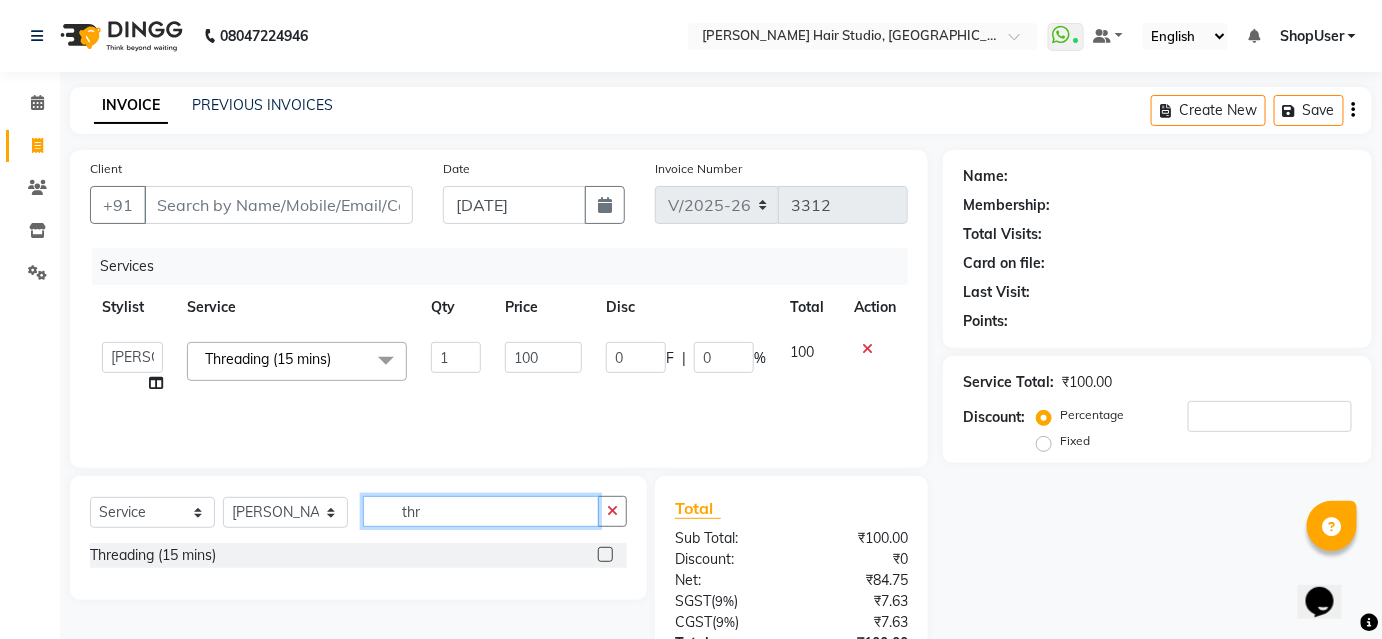 click on "thr" 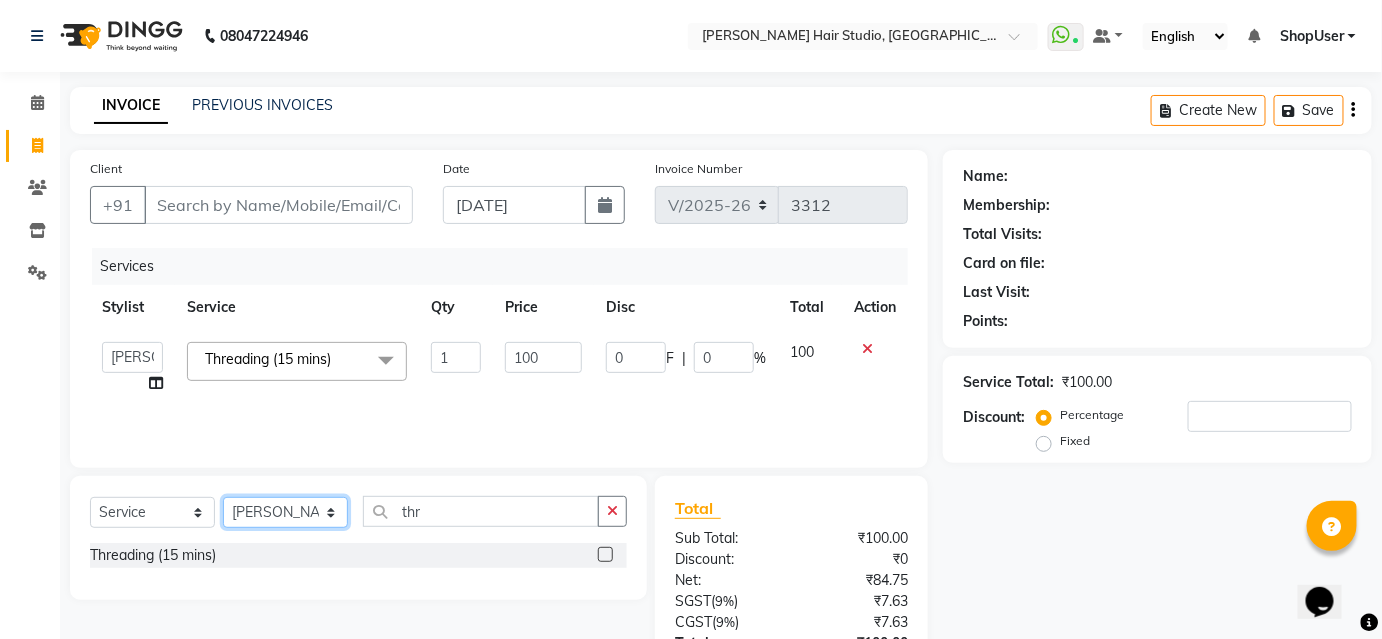 click on "Select Stylist [PERSON_NAME] [PERSON_NAME] Avinash [PERSON_NAME] Pawan [PERSON_NAME] ShopUser [PERSON_NAME] Shweta [PERSON_NAME]" 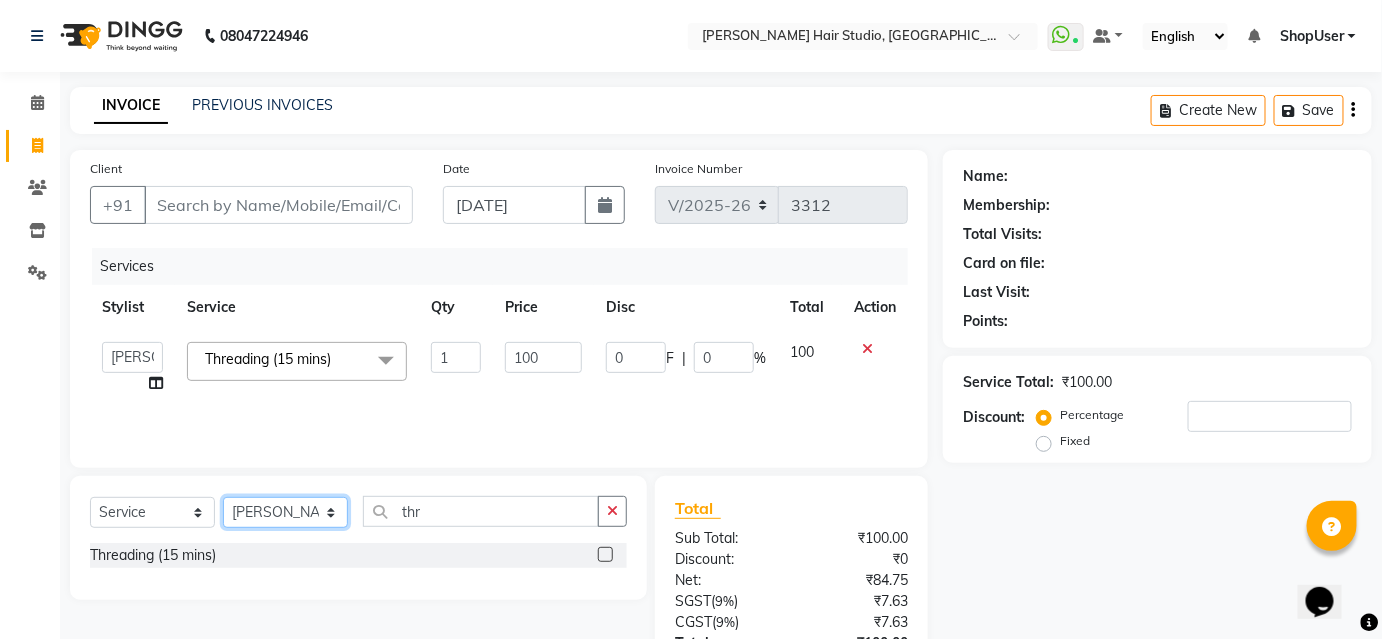 select on "81286" 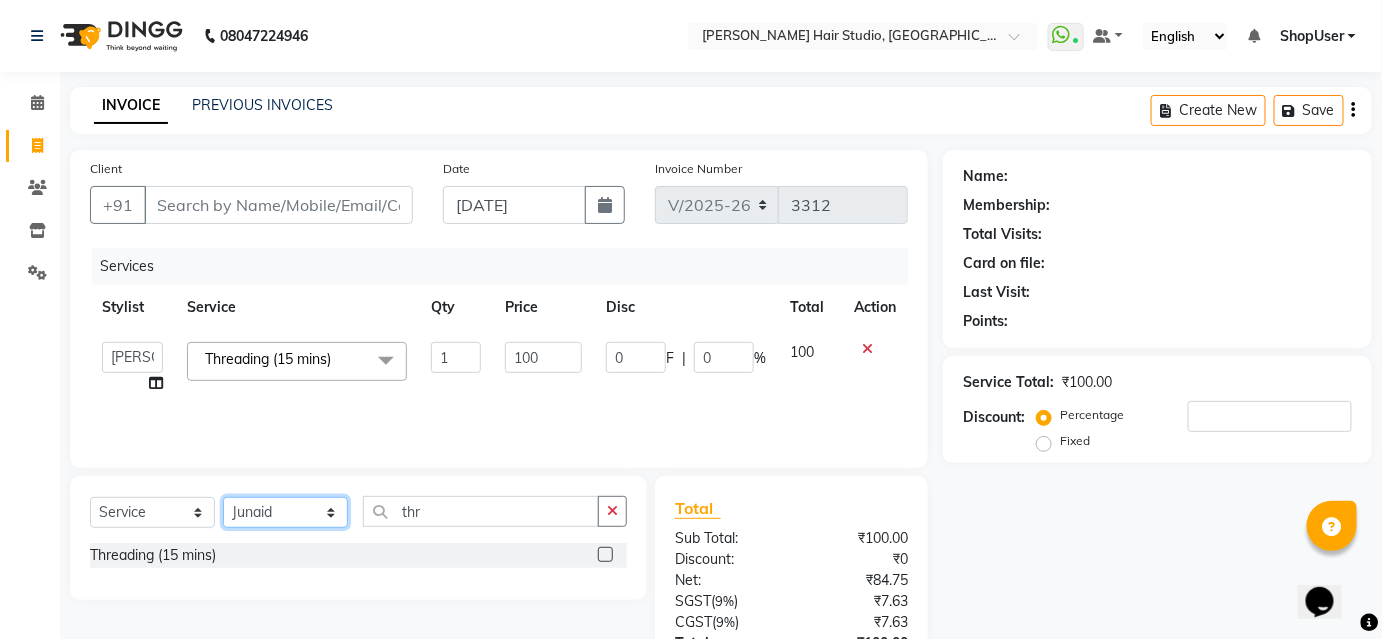 click on "Select Stylist [PERSON_NAME] [PERSON_NAME] Avinash [PERSON_NAME] Pawan [PERSON_NAME] ShopUser [PERSON_NAME] Shweta [PERSON_NAME]" 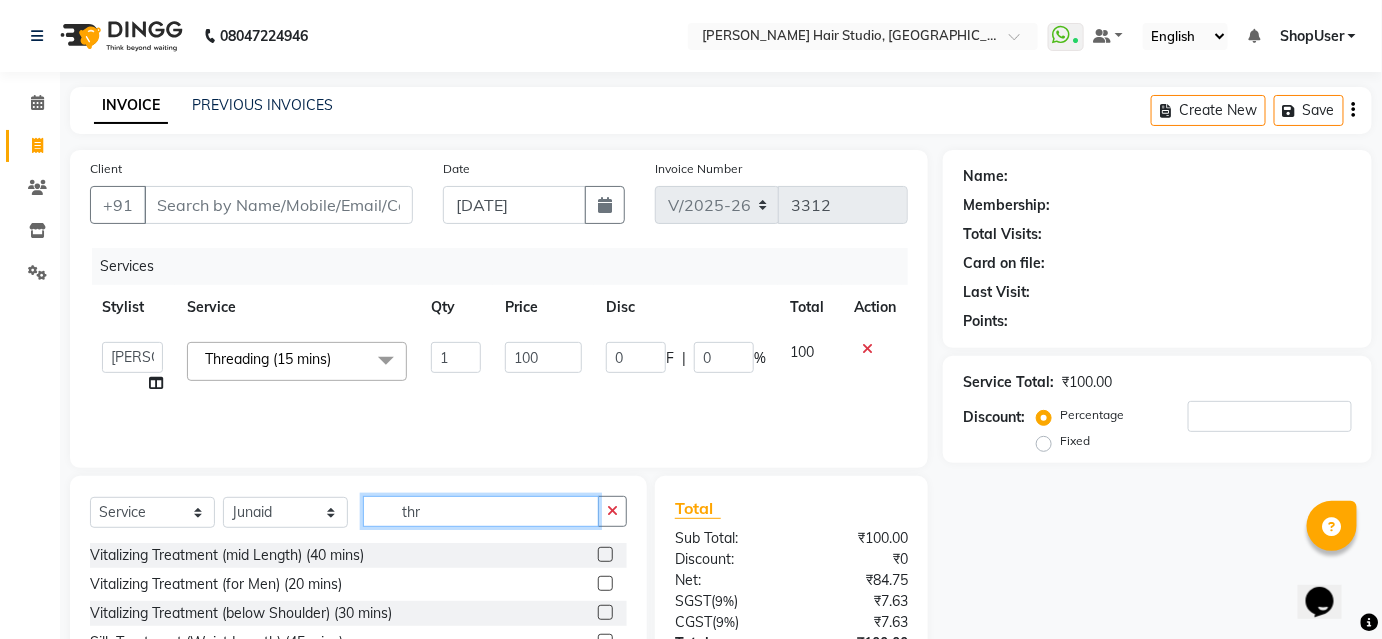 click on "thr" 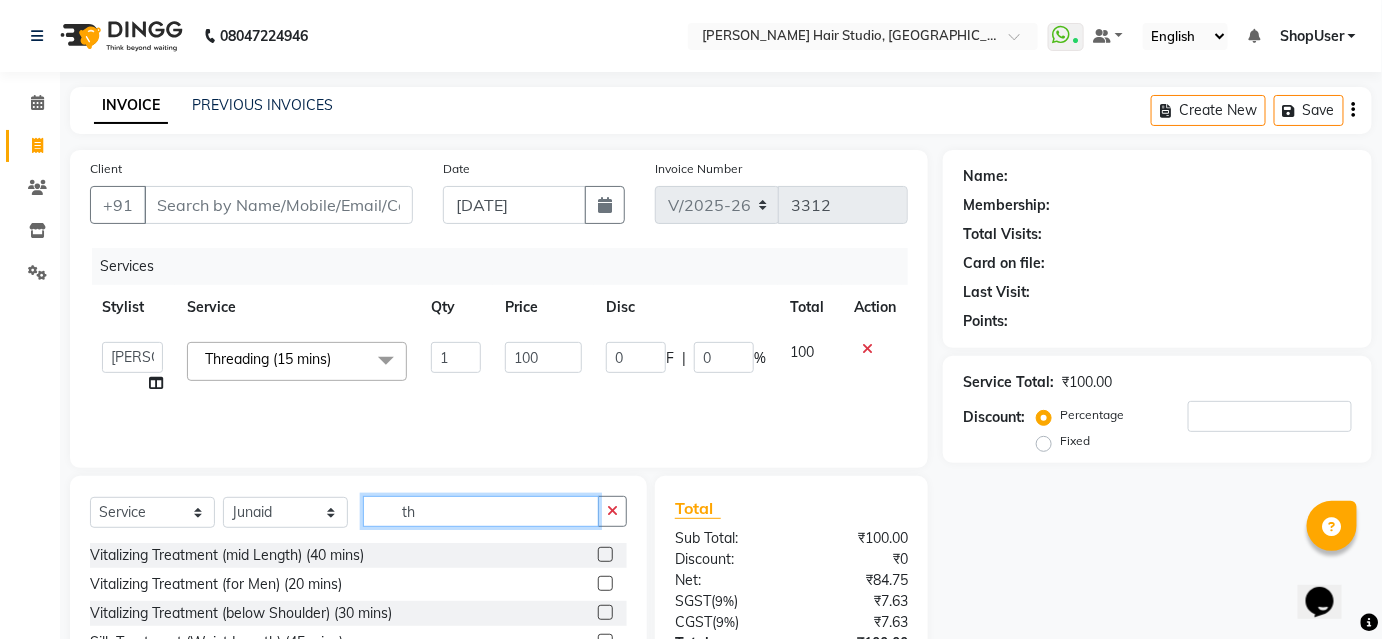 type on "t" 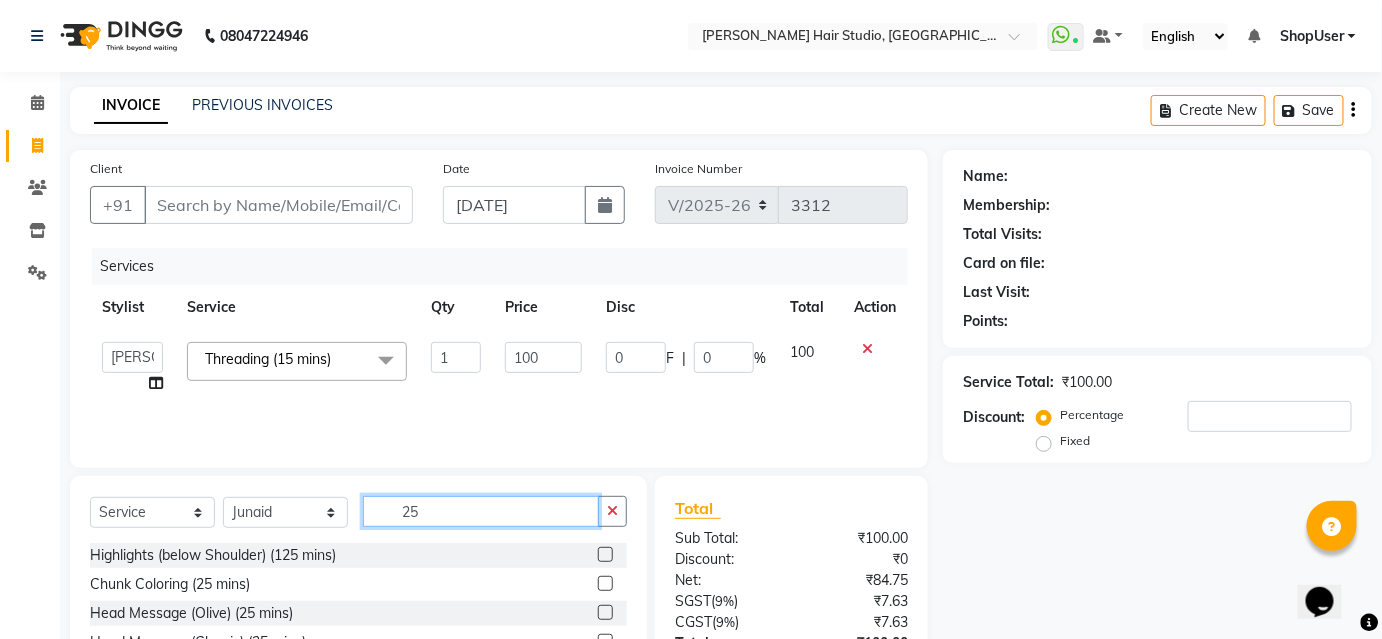 scroll, scrollTop: 2, scrollLeft: 0, axis: vertical 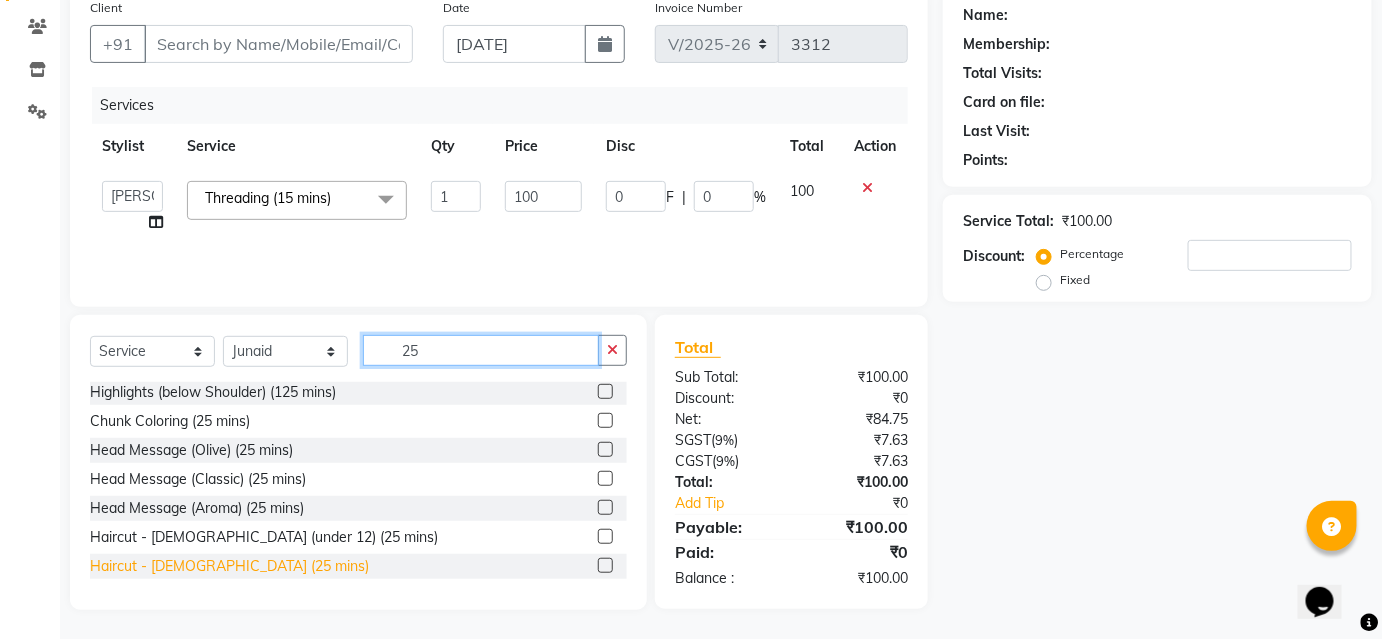 type on "25" 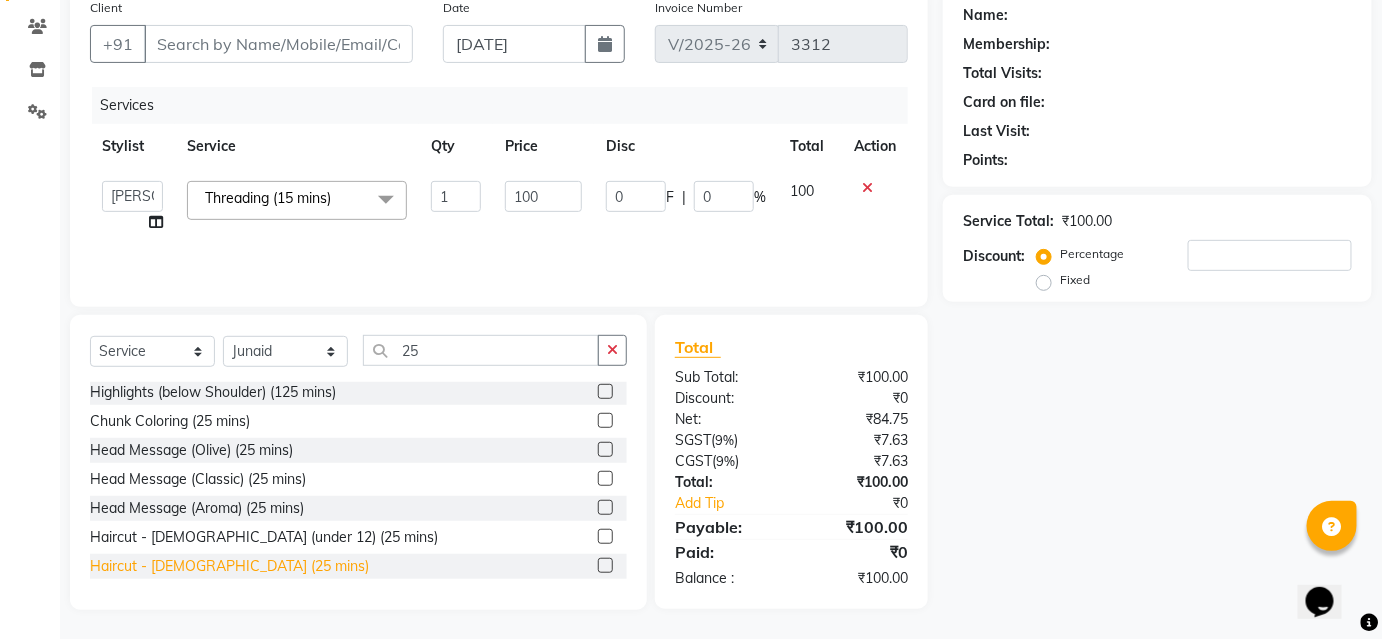 click on "Haircut - [DEMOGRAPHIC_DATA] (25 mins)" 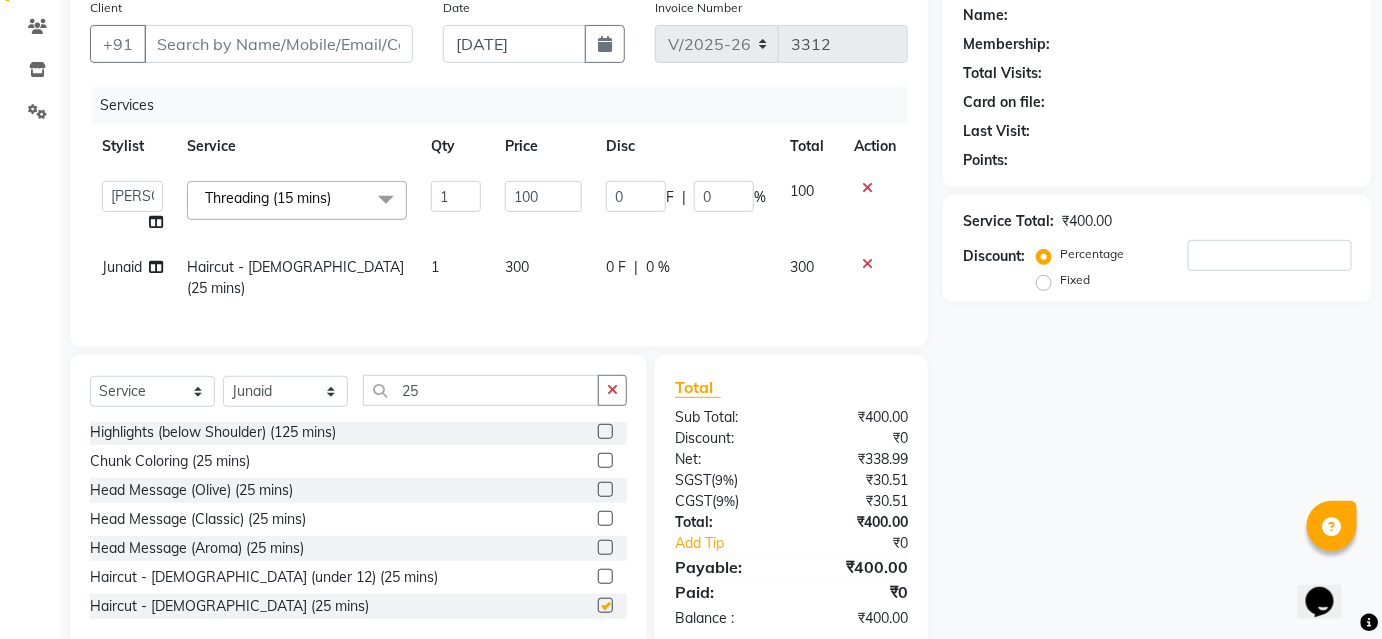 checkbox on "false" 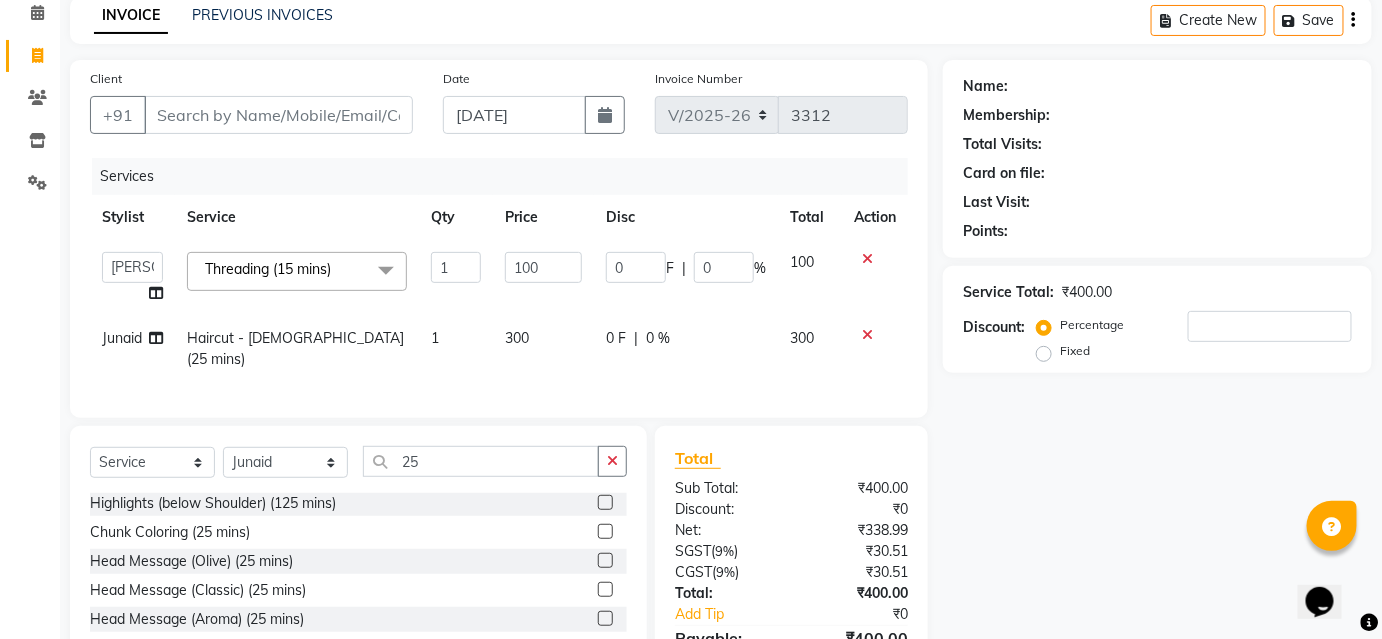 scroll, scrollTop: 181, scrollLeft: 0, axis: vertical 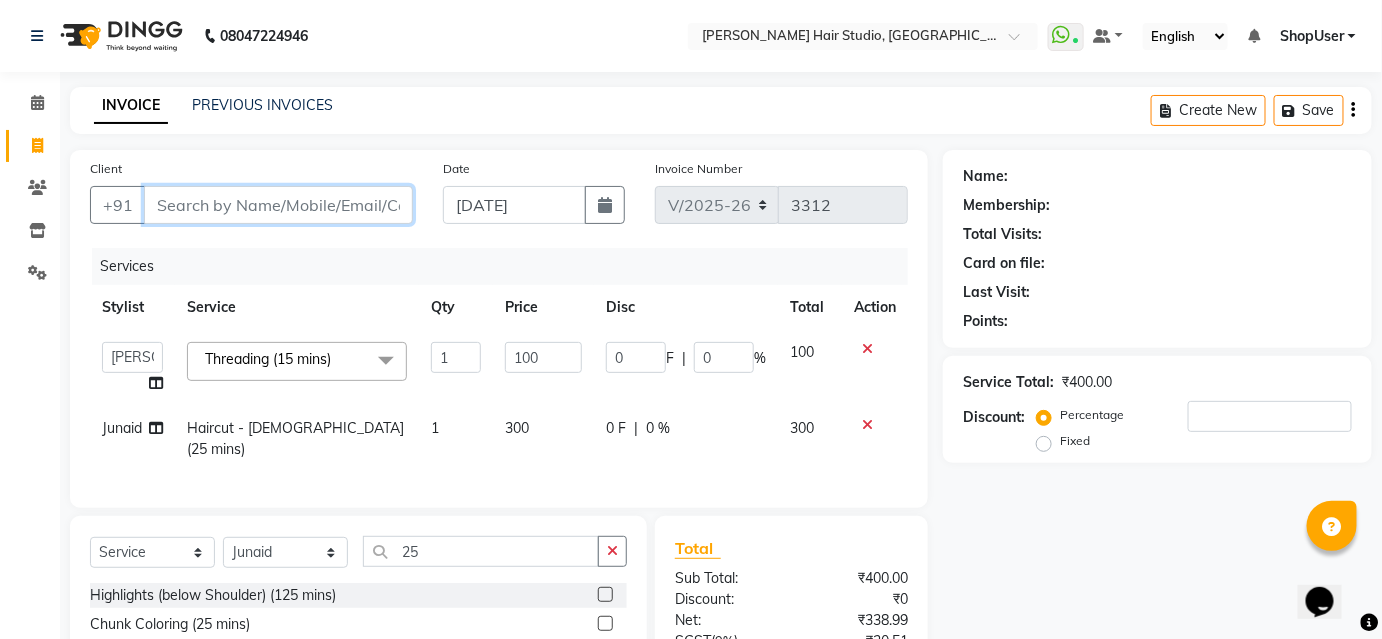 click on "Client" at bounding box center [278, 205] 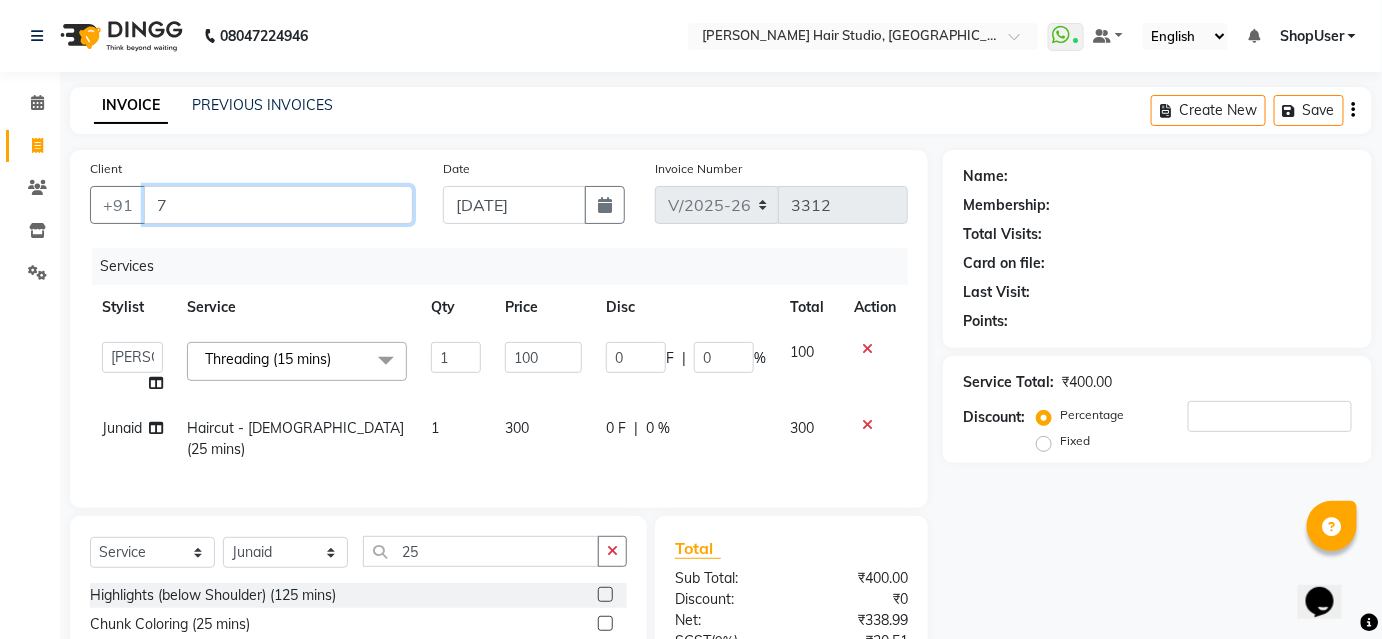 type on "70" 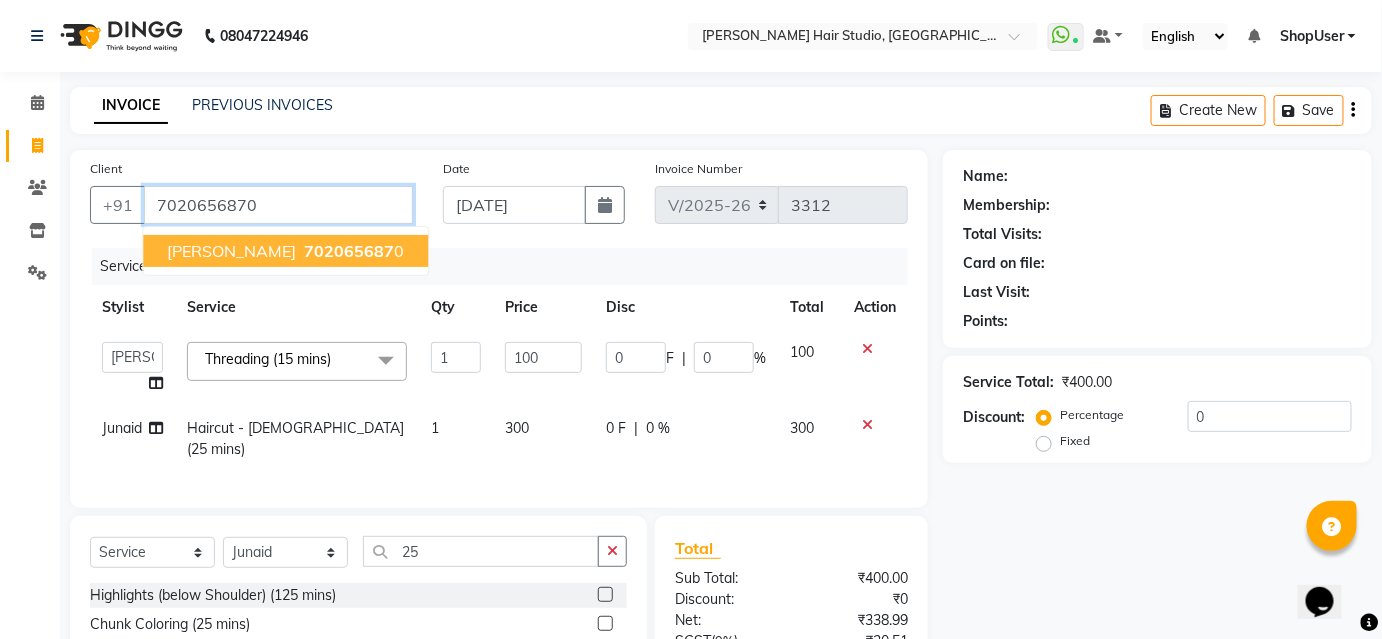 type on "7020656870" 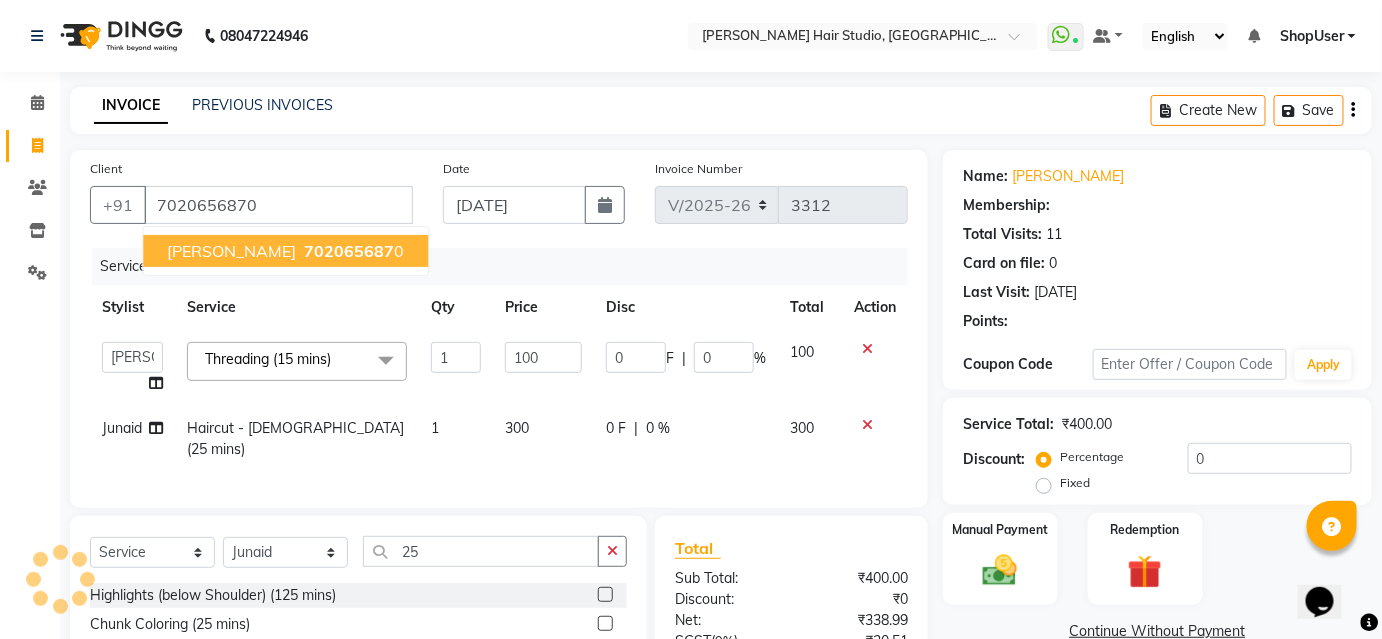 type on "10" 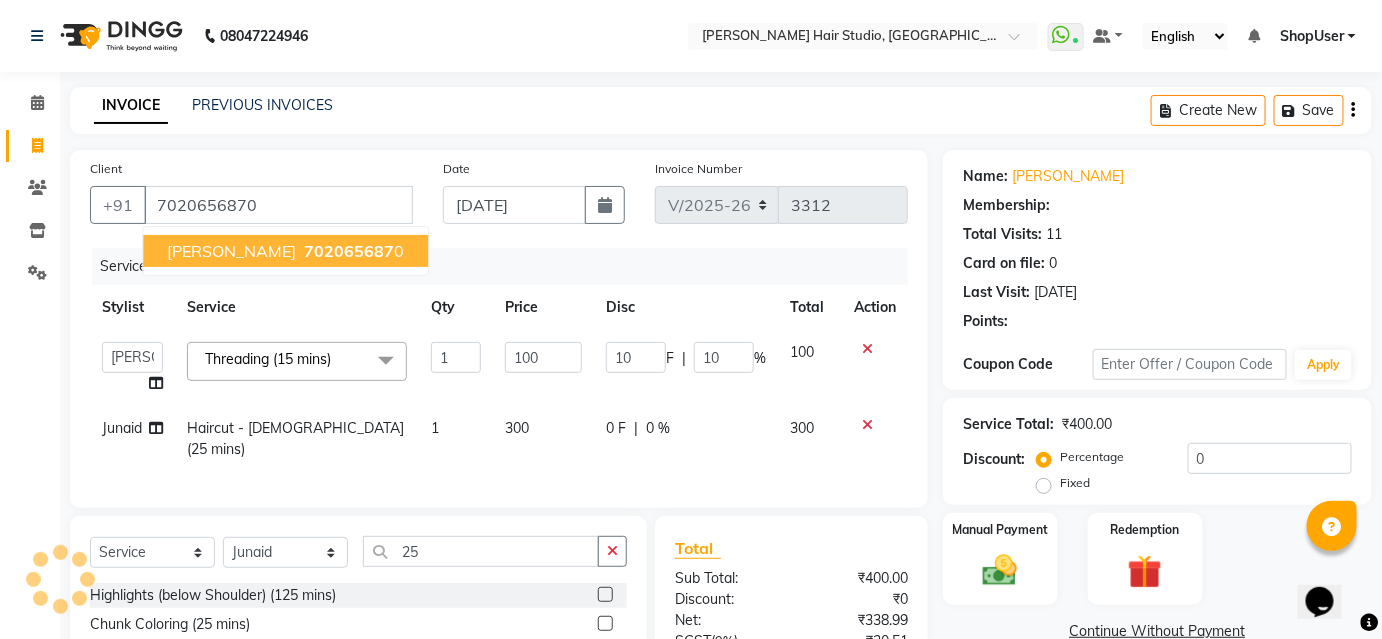 select on "1: Object" 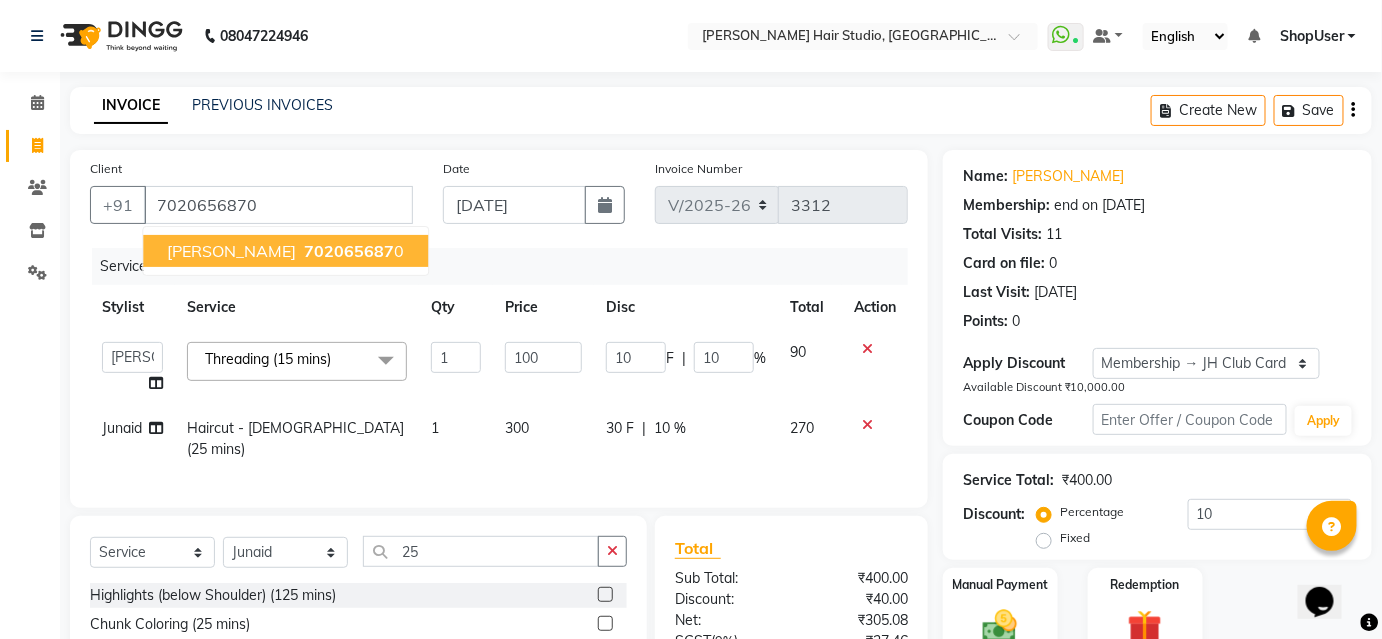 click on "702065687" at bounding box center (349, 251) 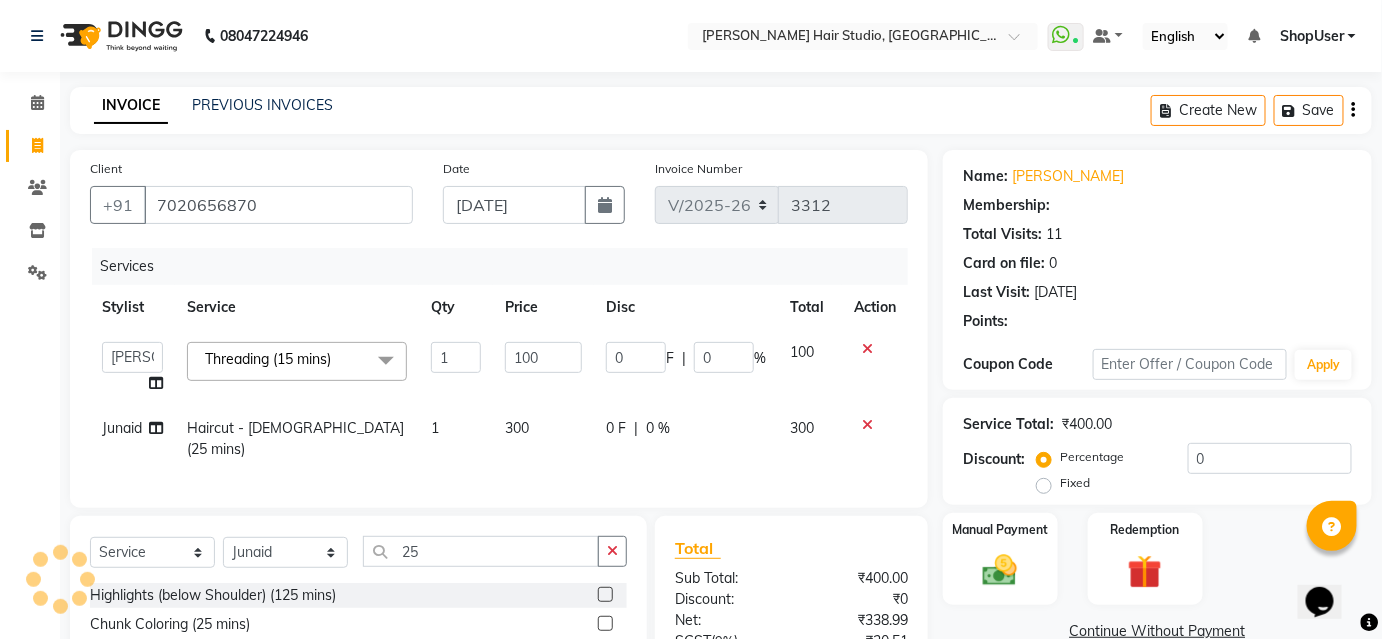 type on "10" 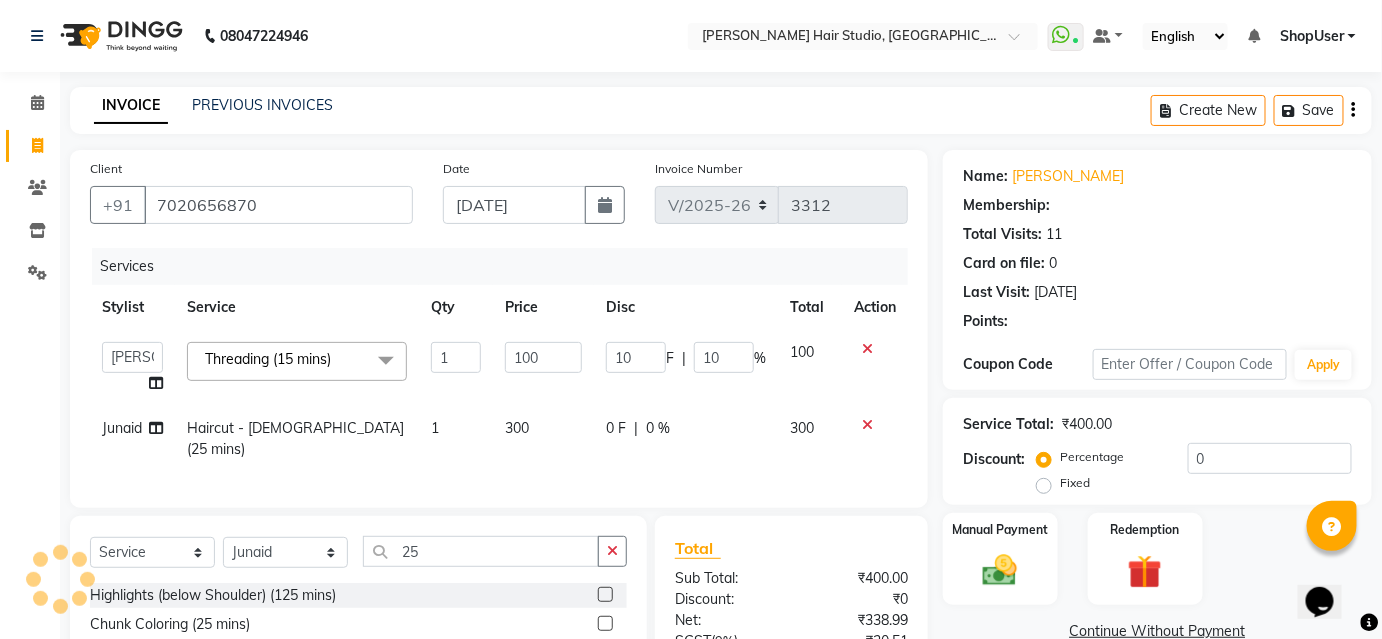 type on "10" 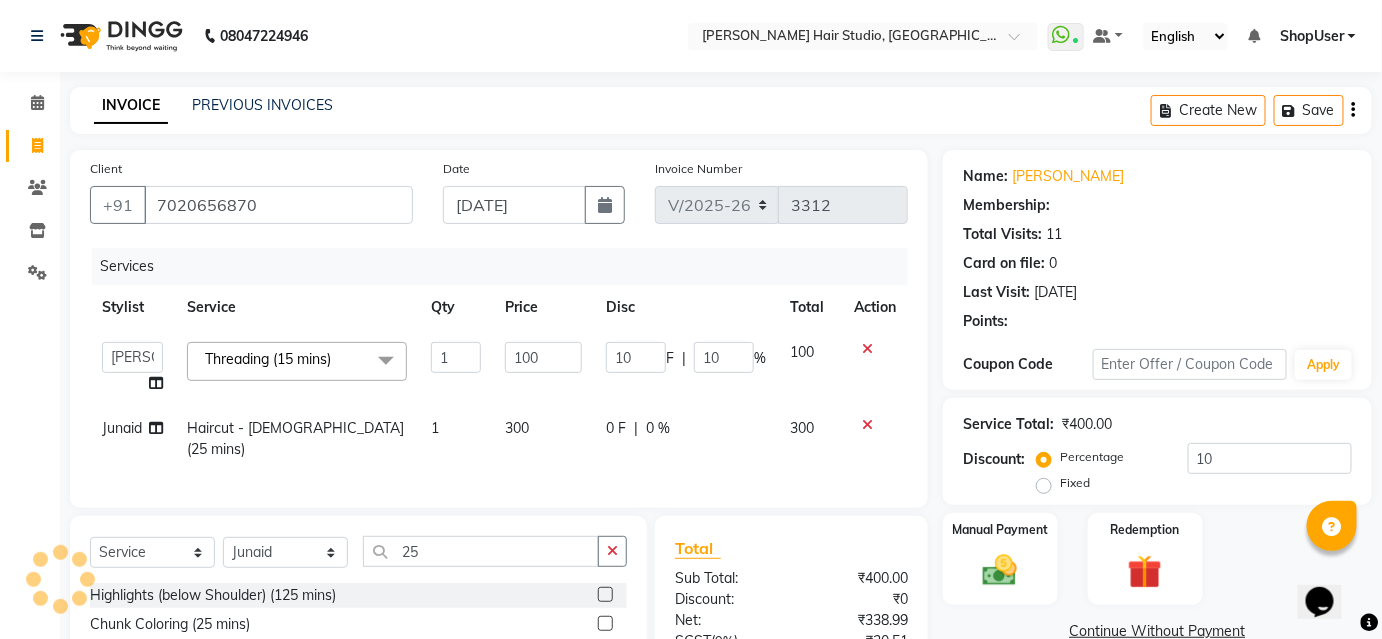 select on "1: Object" 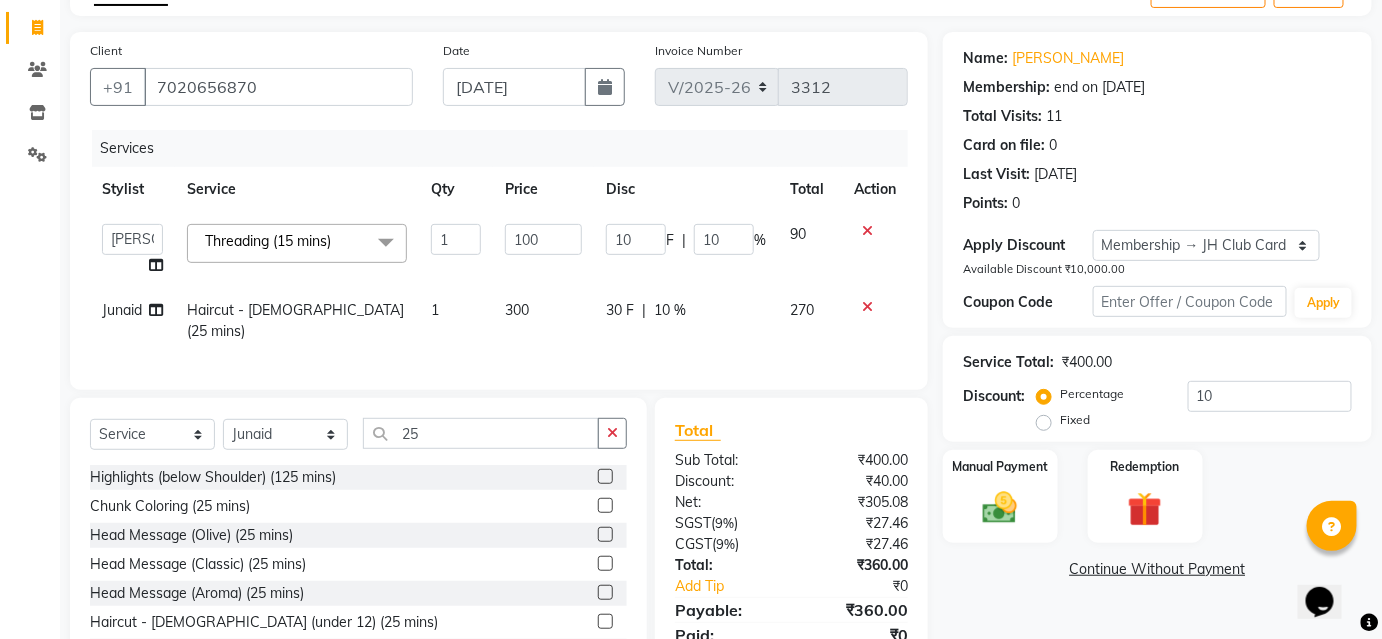 scroll, scrollTop: 194, scrollLeft: 0, axis: vertical 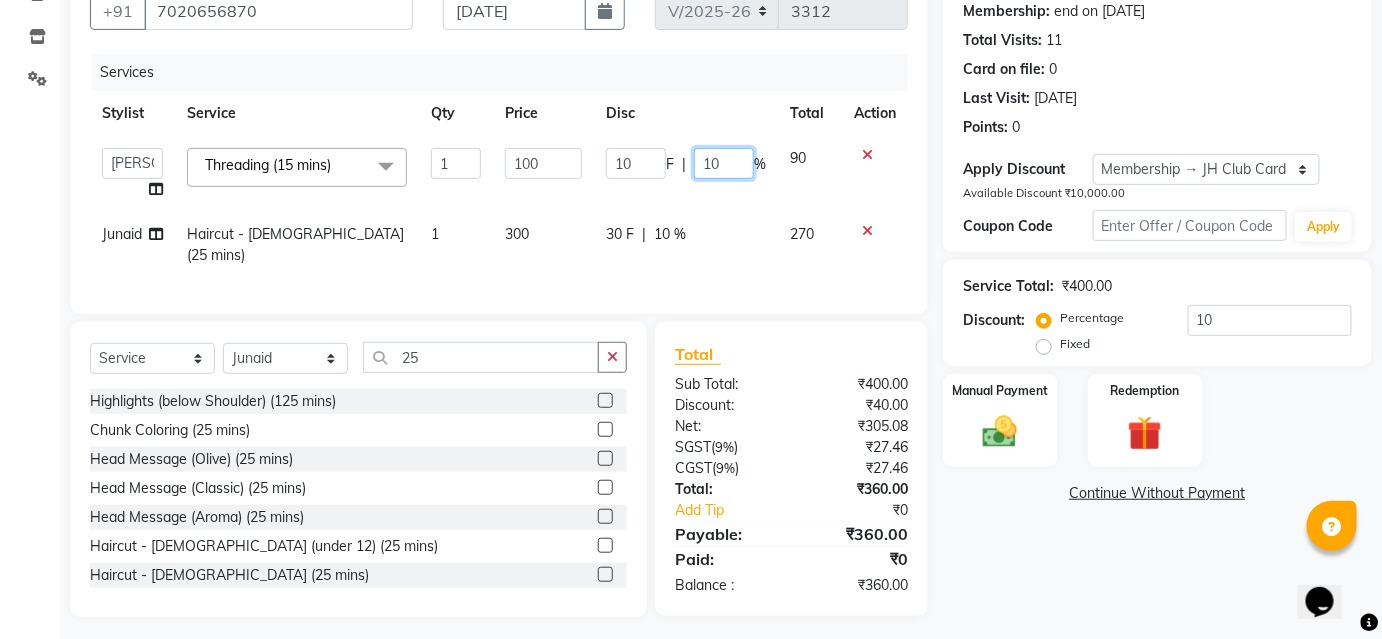click on "10" 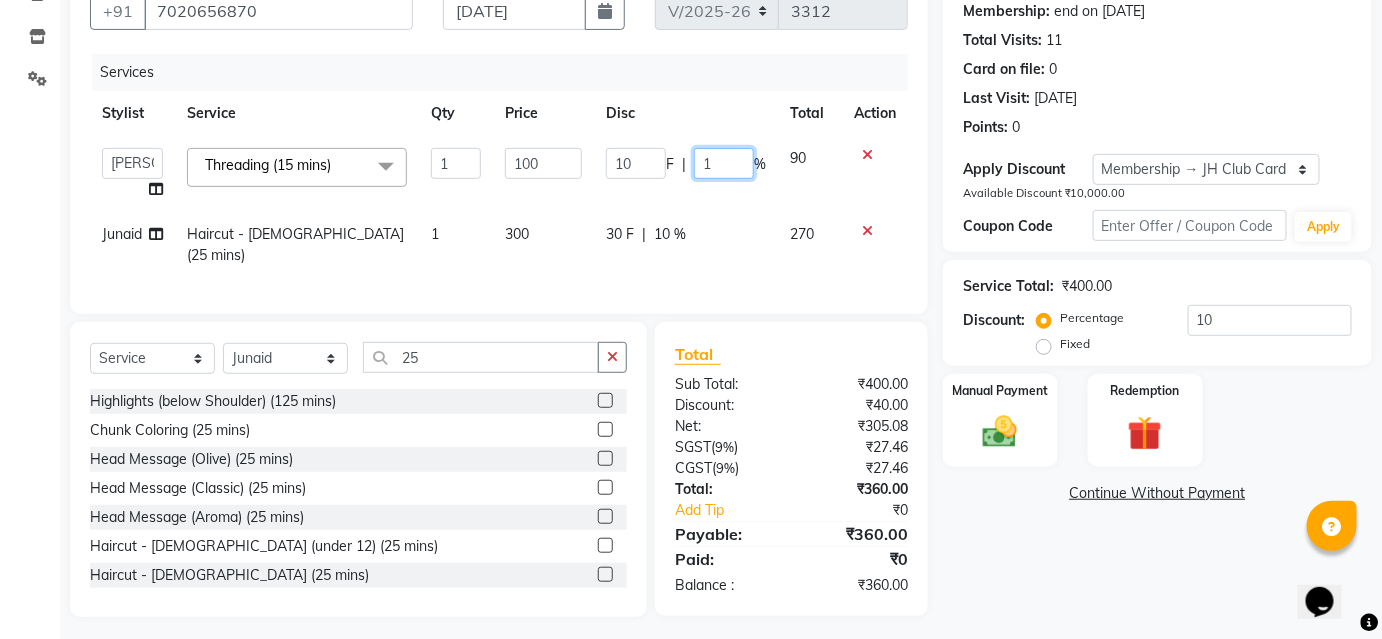 type 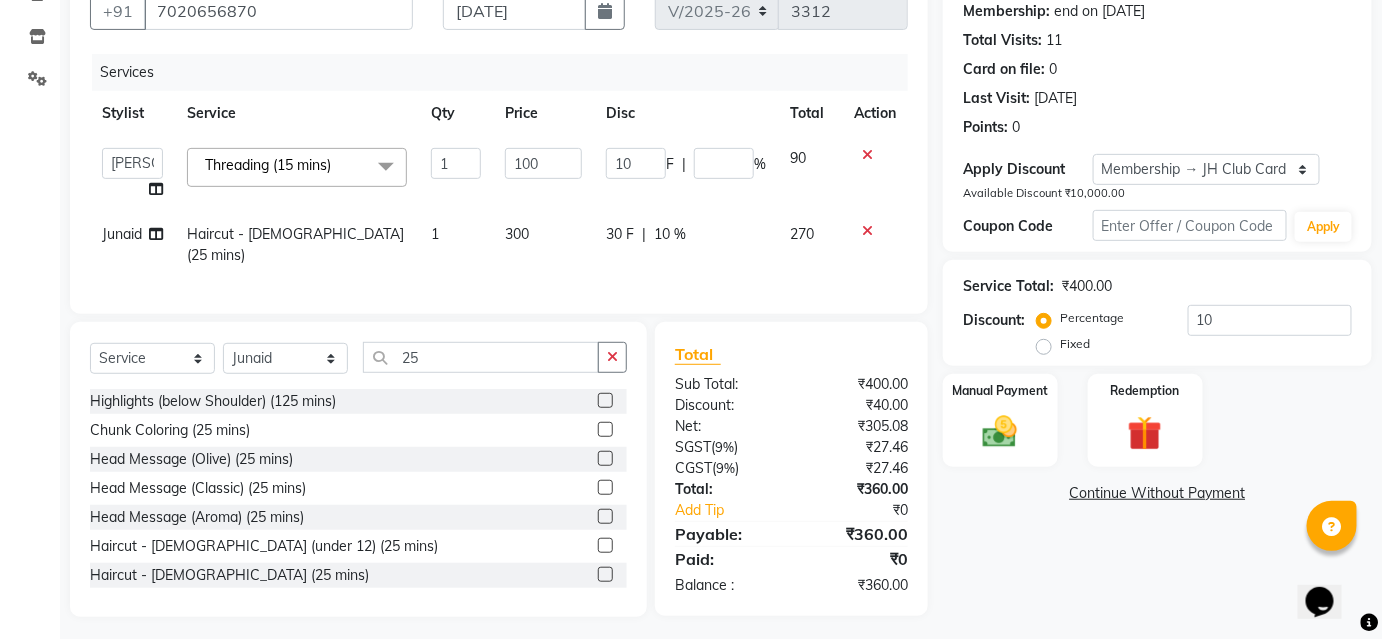 click on "Ajinkya   Anuja   Arunesh   Avinash   Junaid   Mohammad   Pawan Krishna   Rushikesh   ShopUser   Shubham   Shweta Kale   Vikram  Threading (15 mins)  x Vitalizing Treatment (mid Length) (40 mins) Vitalizing Treatment (for Men) (20 mins) Vitalizing Treatment (below Shoulder) (30 mins) Silk Treatment (Waist Length) (45 mins) Silk Treatment (for Men) (20 mins) Silk Treatment (below Shoulder) (30 mins) Silk Treatment - For Dry Damaged Hair(mid Length) (40 mins) Scalp Clean Treatment (Waist Length) (45 mins) Scalp Clean Treatment (Mid Length) (40 mins) Scalp Clean Treatment (for Men) (20 mins) Scalp Clean Treatment (below Shoulder) (30 mins) Root Booster Treatment -for Anti Hair Fall And Strength(mid Length) (40 mins) Root Booster Treatment (Waist Length) (45 mins) Root Booster Treatment (for Men) (20 mins) Root Booster Treatment (below Shoulder) (30 mins) Oil Reflection Treatment (Waist Length) (45 mins) Oil Reflection Treatment (for Men) (20 mins) Oil Reflection Treatment (below Shoulder) (30 mins) splitends 1" 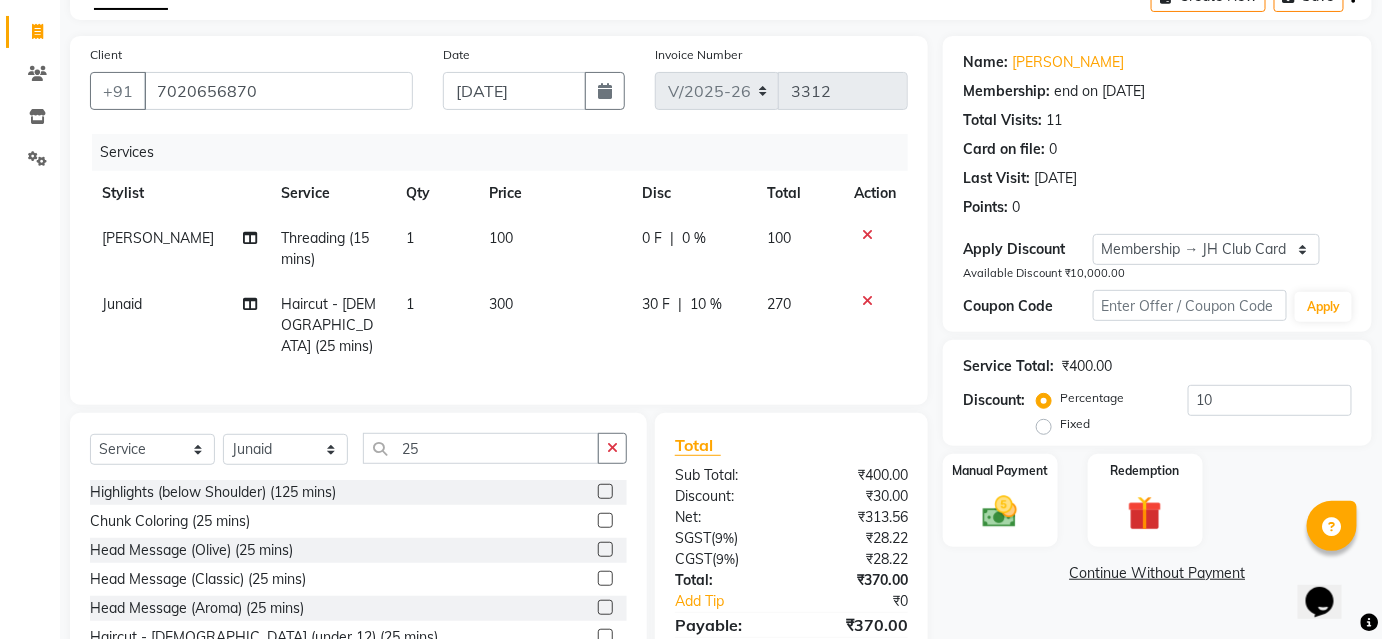 scroll, scrollTop: 205, scrollLeft: 0, axis: vertical 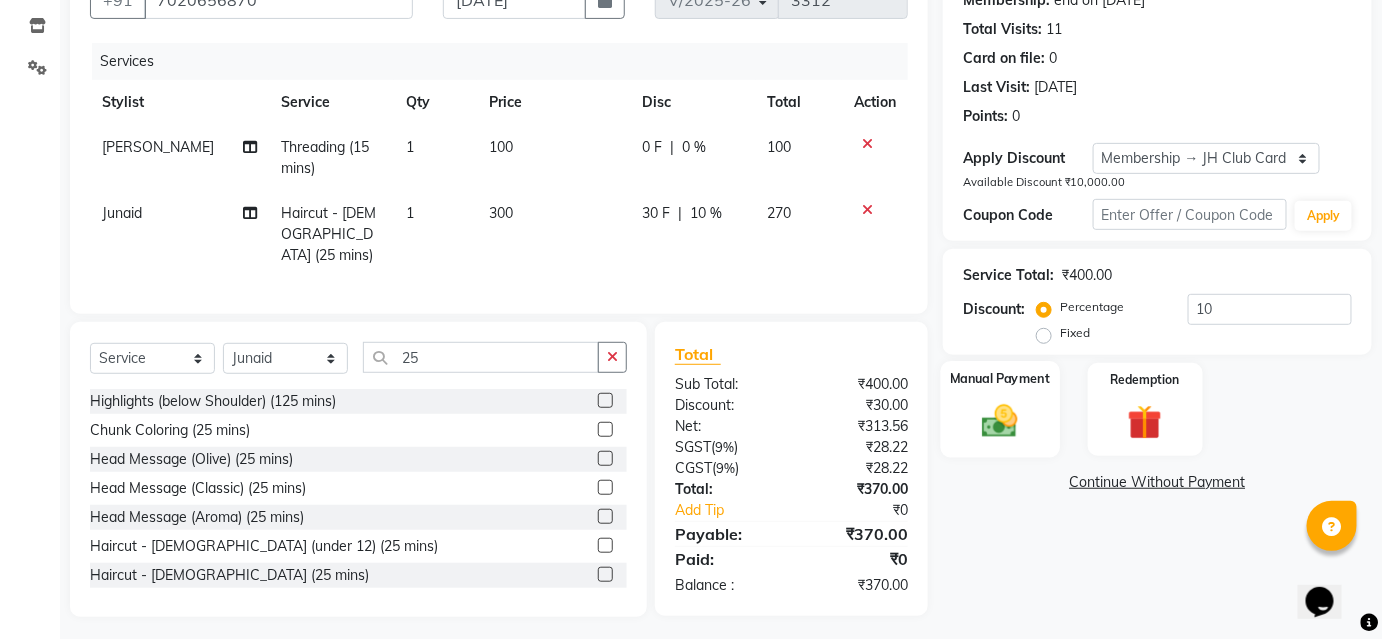 click 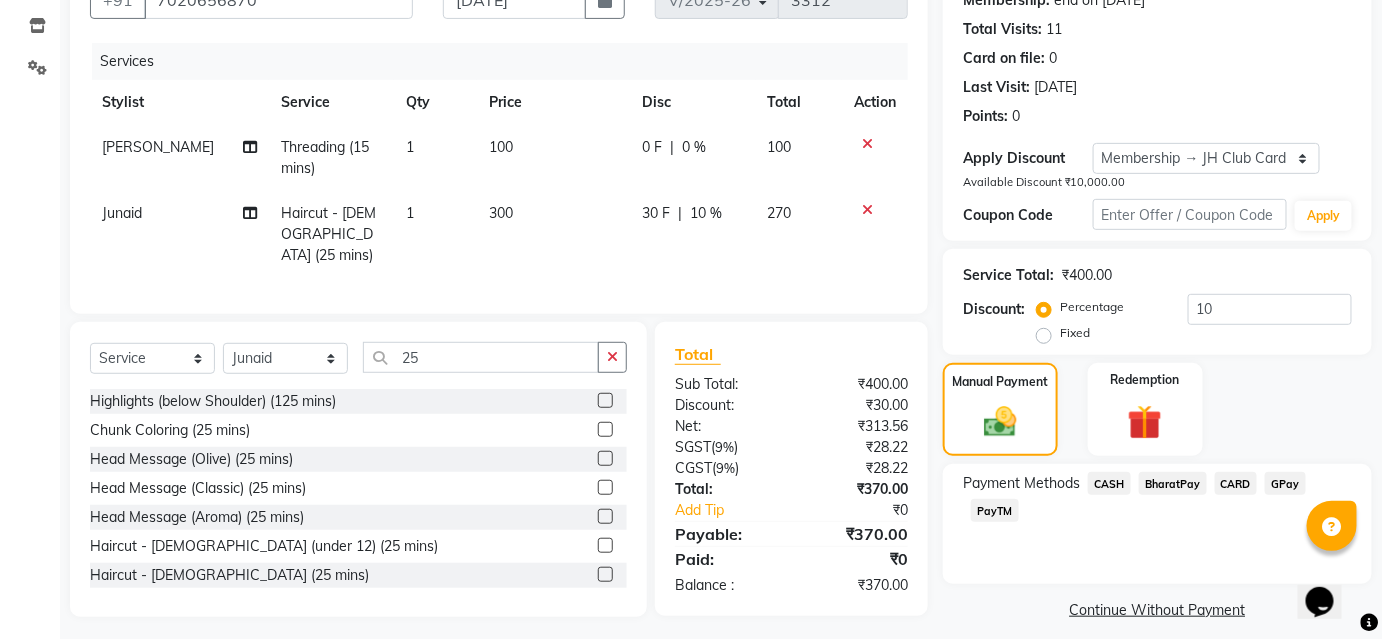 click on "BharatPay" 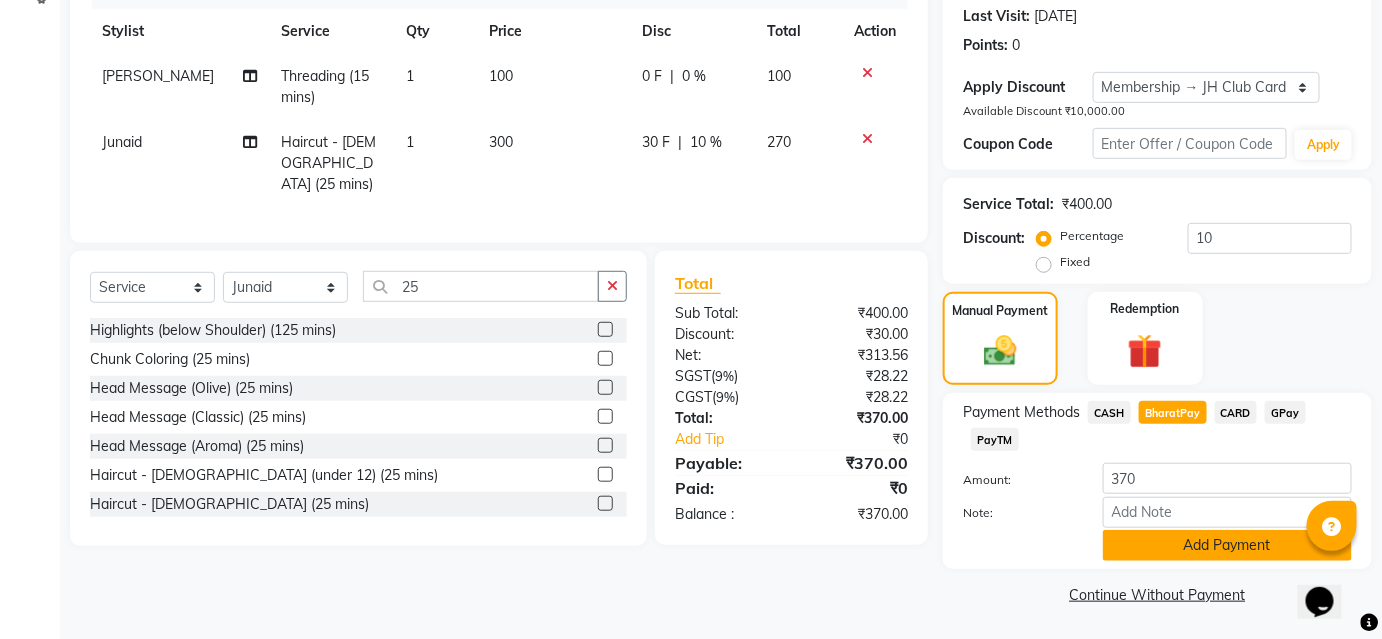 click on "Add Payment" 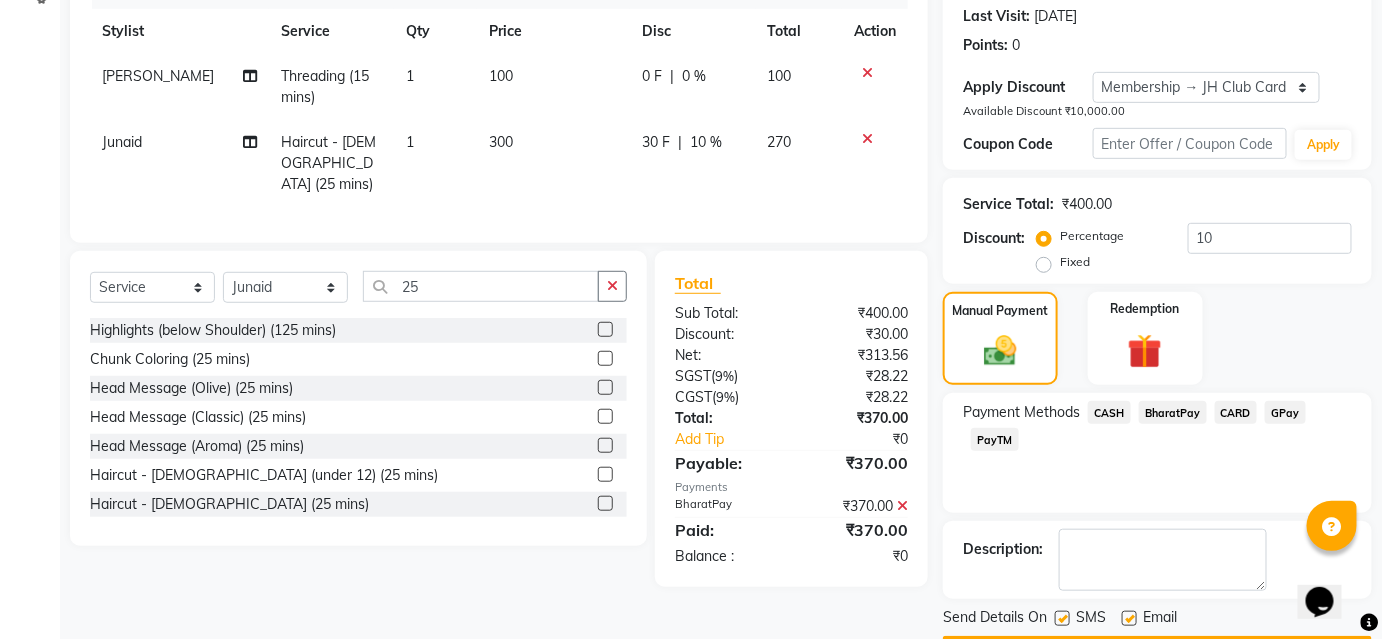 scroll, scrollTop: 332, scrollLeft: 0, axis: vertical 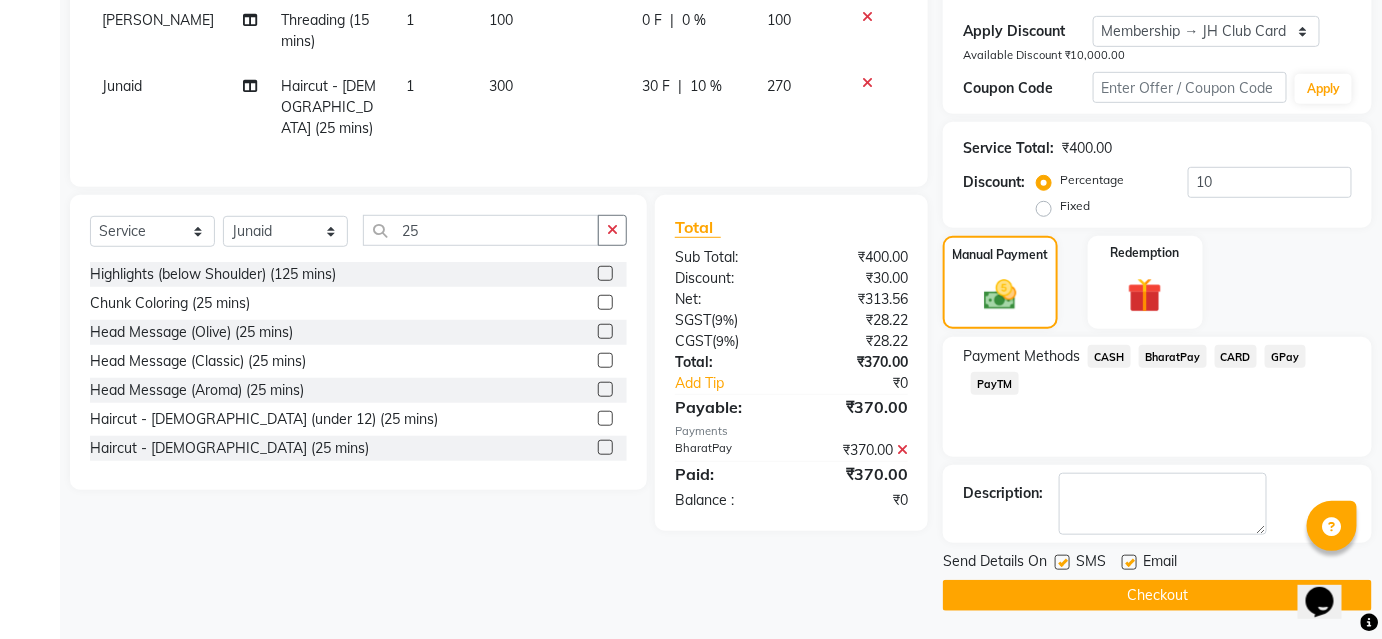 click on "Checkout" 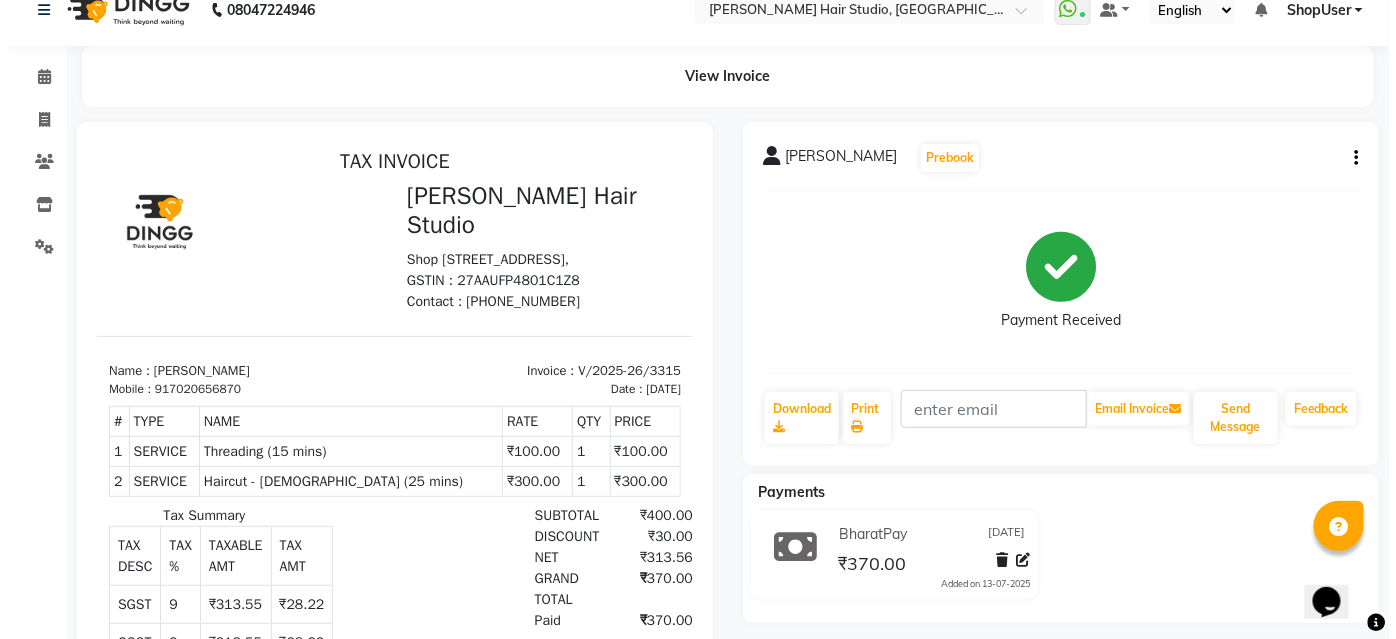 scroll, scrollTop: 0, scrollLeft: 0, axis: both 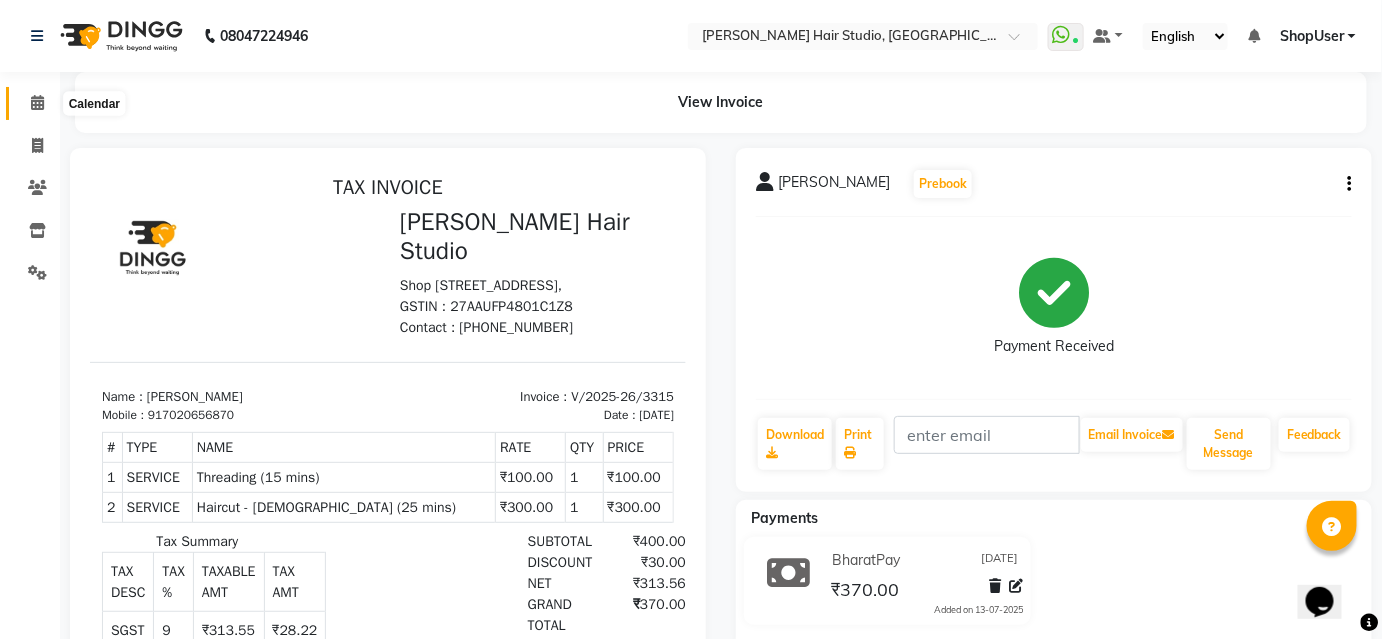 click 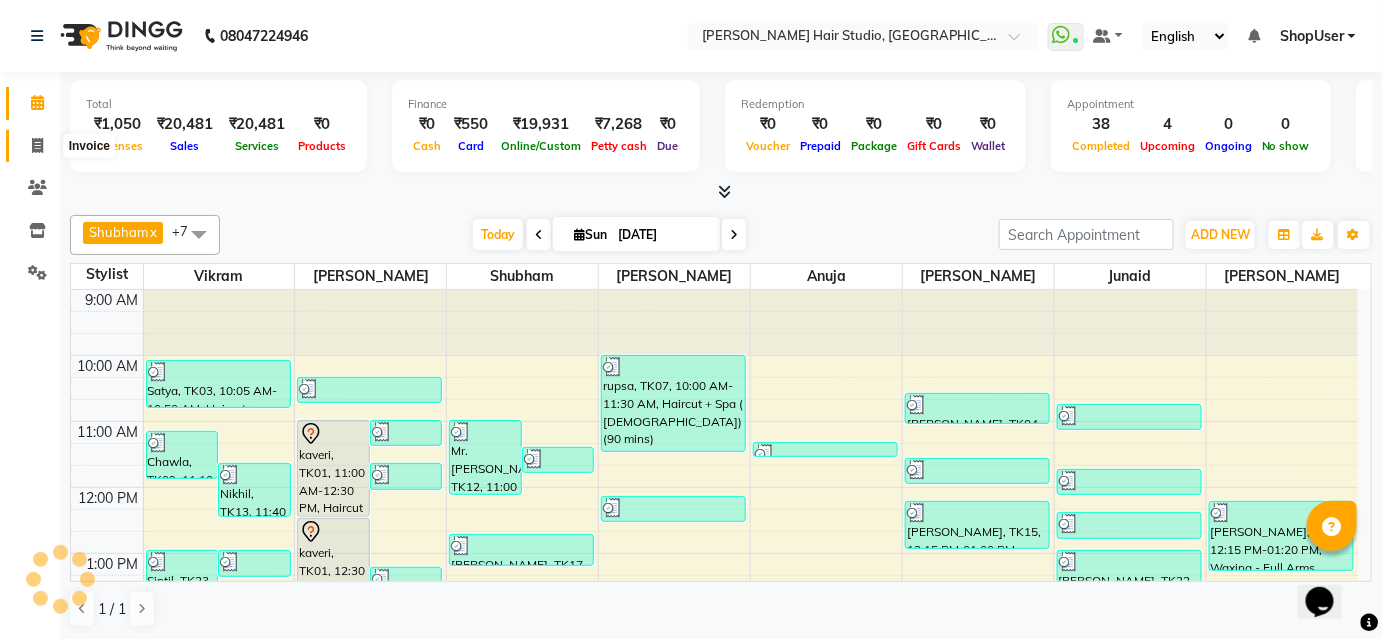 click 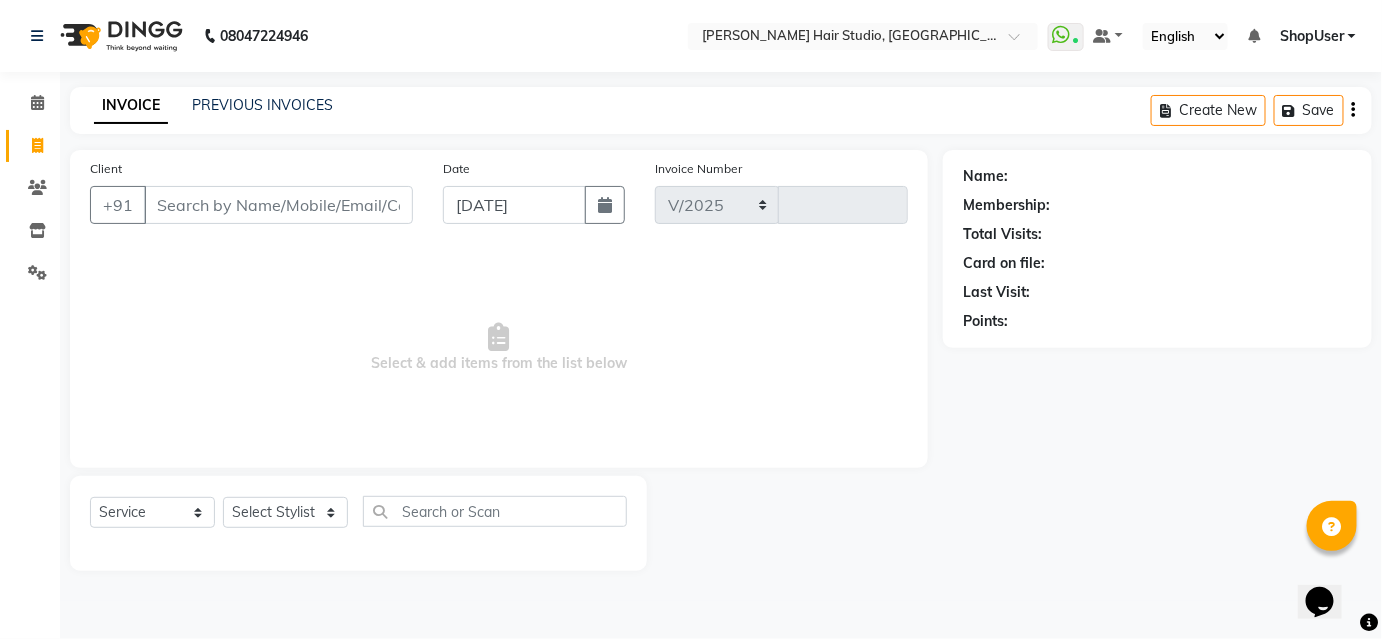 select on "627" 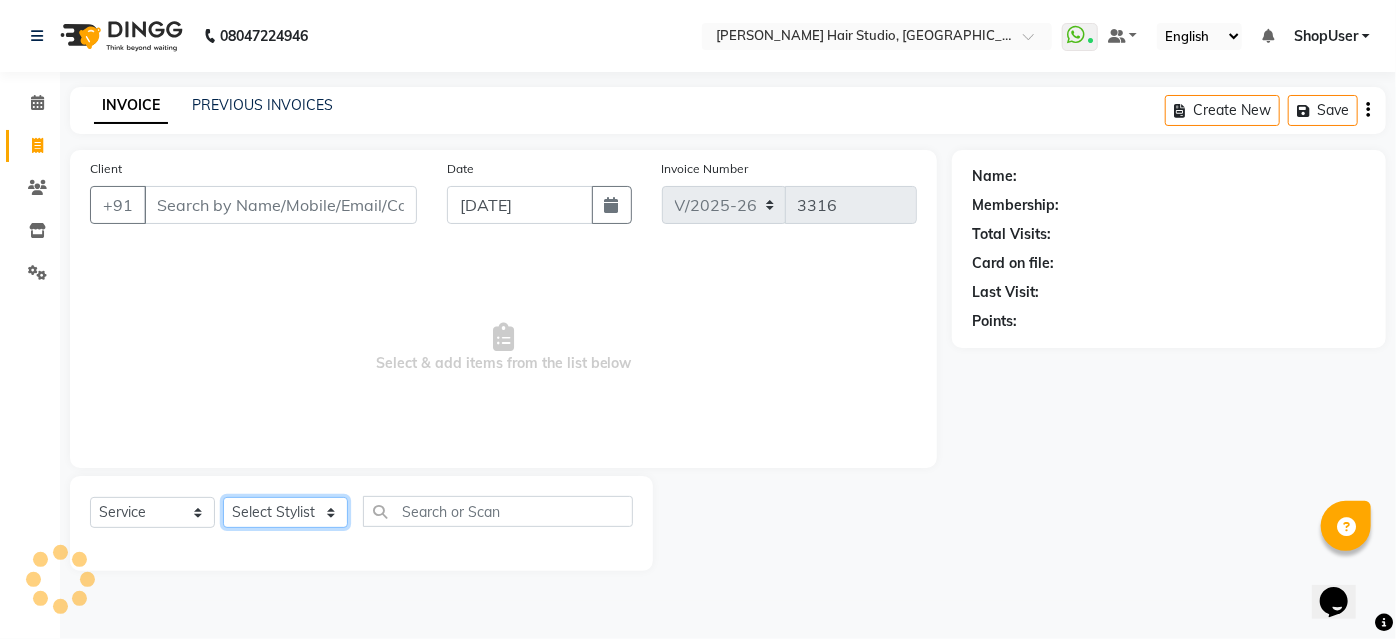 click on "Select Stylist [PERSON_NAME] [PERSON_NAME] Avinash [PERSON_NAME] Pawan [PERSON_NAME] ShopUser [PERSON_NAME] Shweta [PERSON_NAME]" 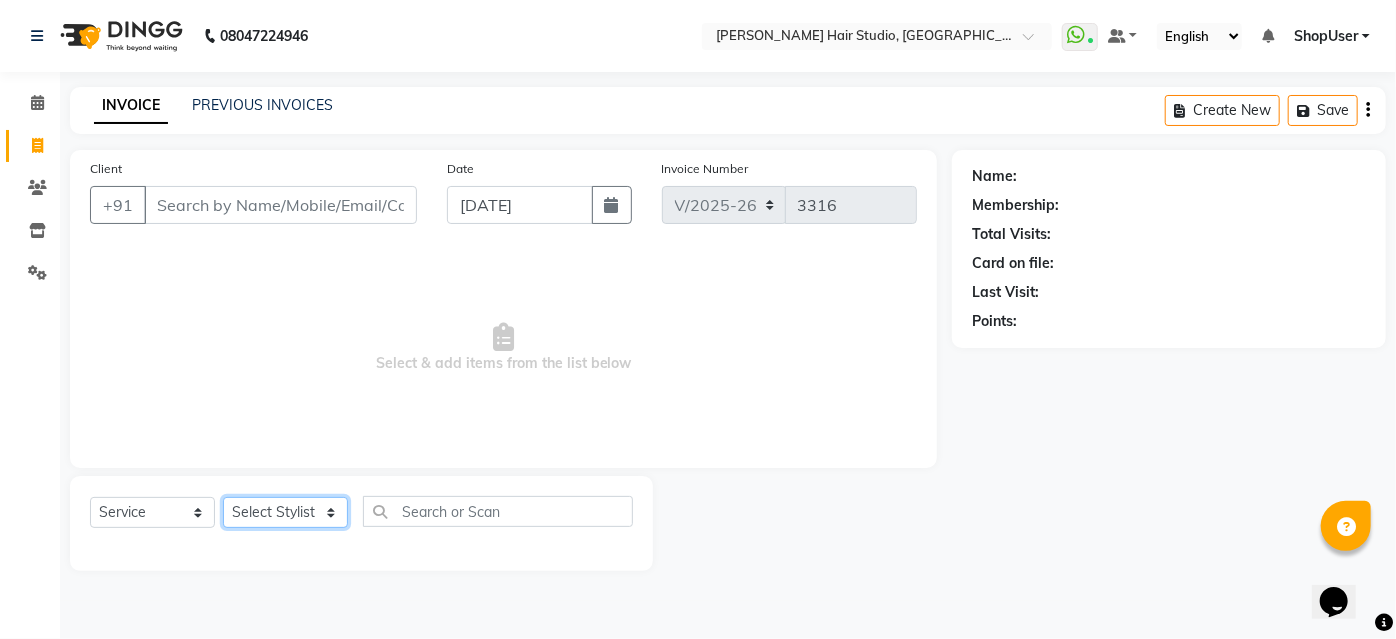 select on "86031" 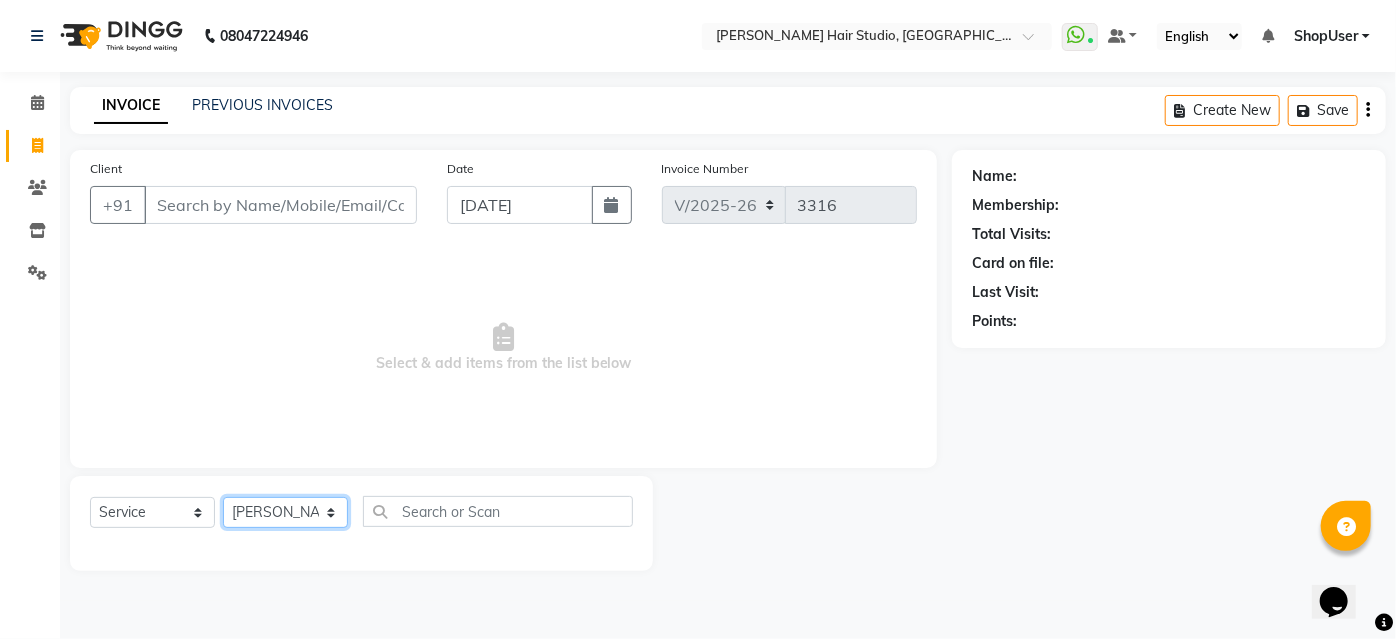 click on "Select Stylist [PERSON_NAME] [PERSON_NAME] Avinash [PERSON_NAME] Pawan [PERSON_NAME] ShopUser [PERSON_NAME] Shweta [PERSON_NAME]" 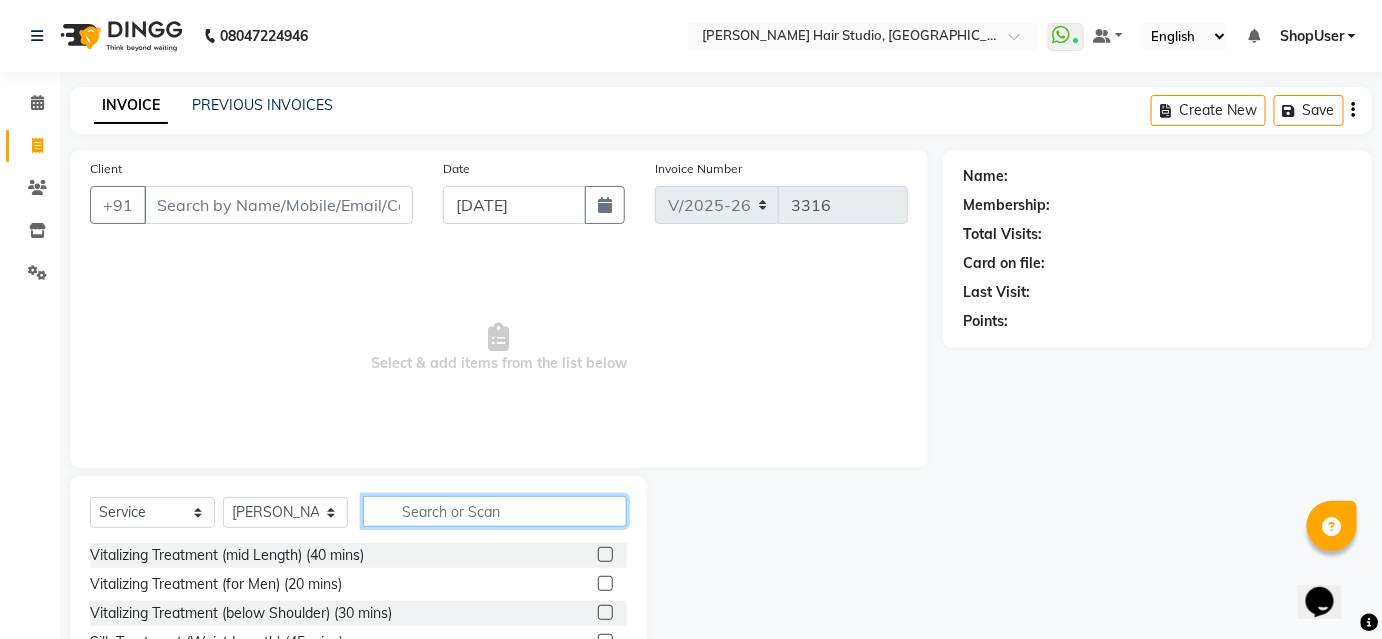 click 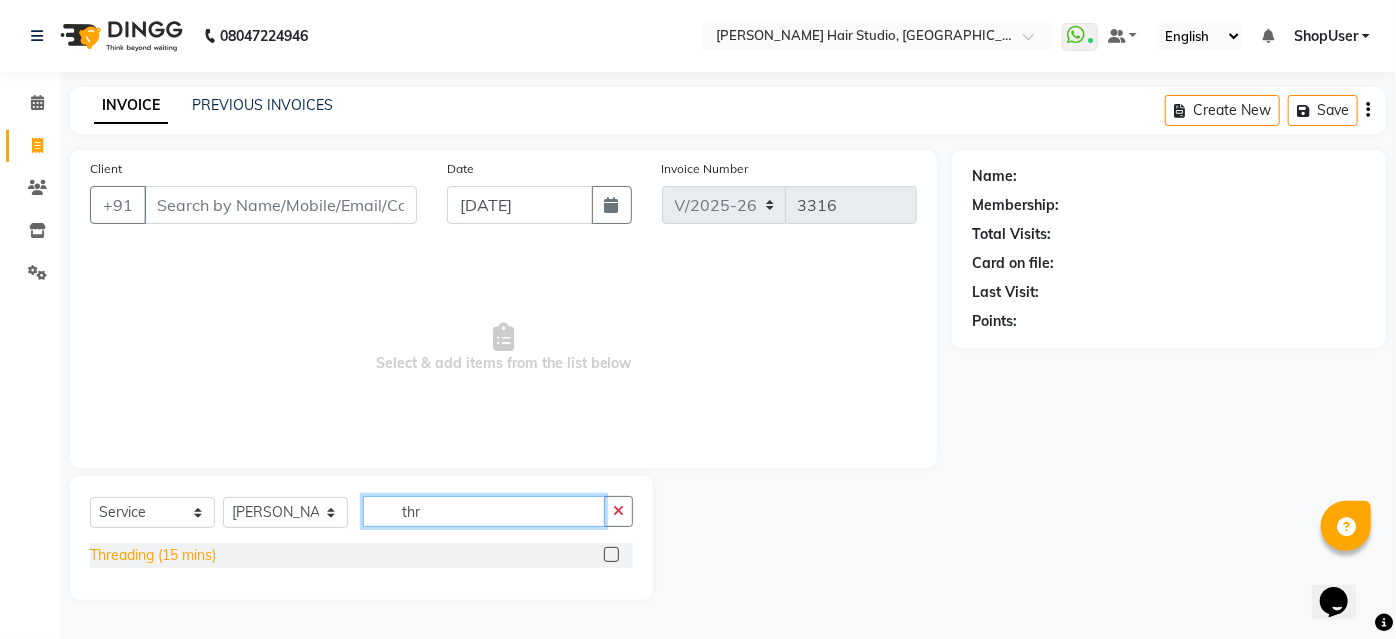 type on "thr" 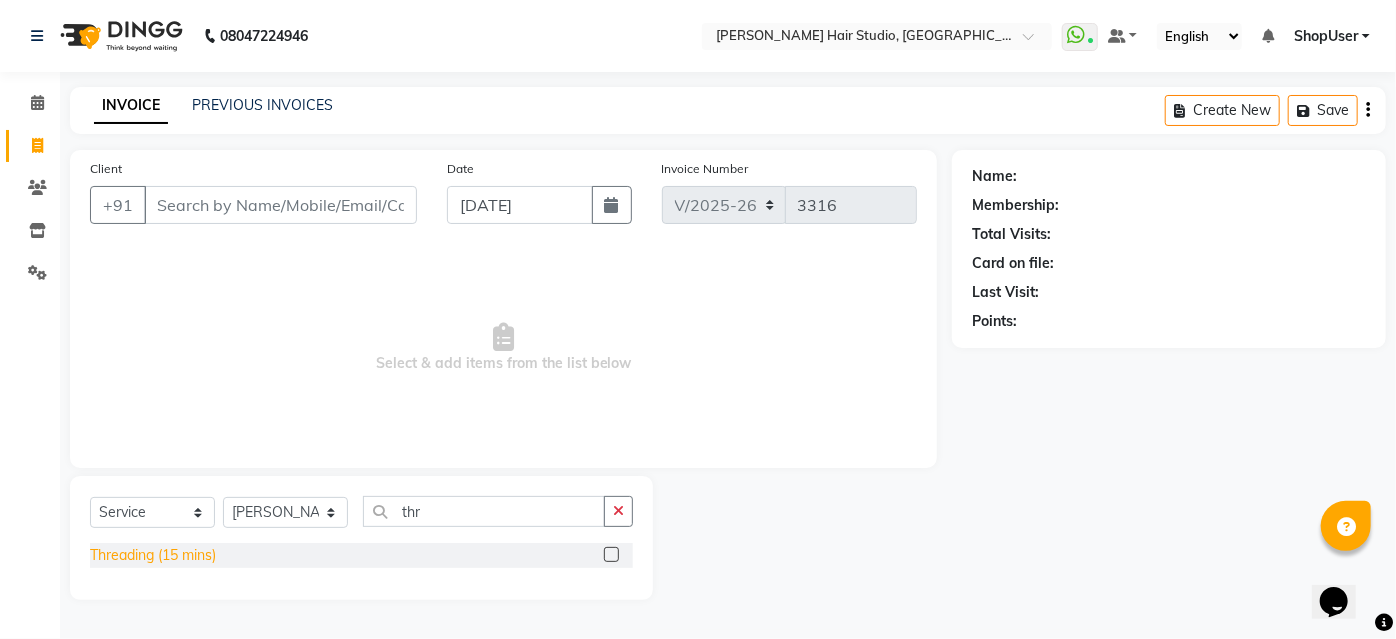 click on "Threading (15 mins)" 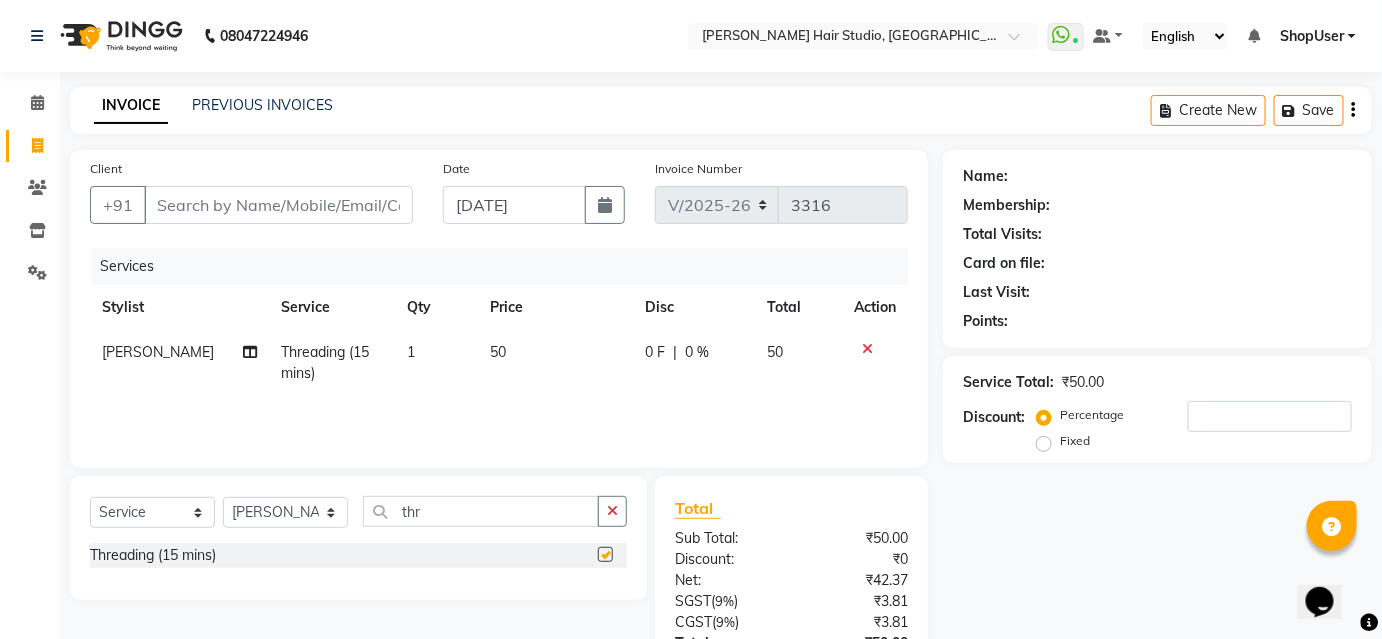 checkbox on "false" 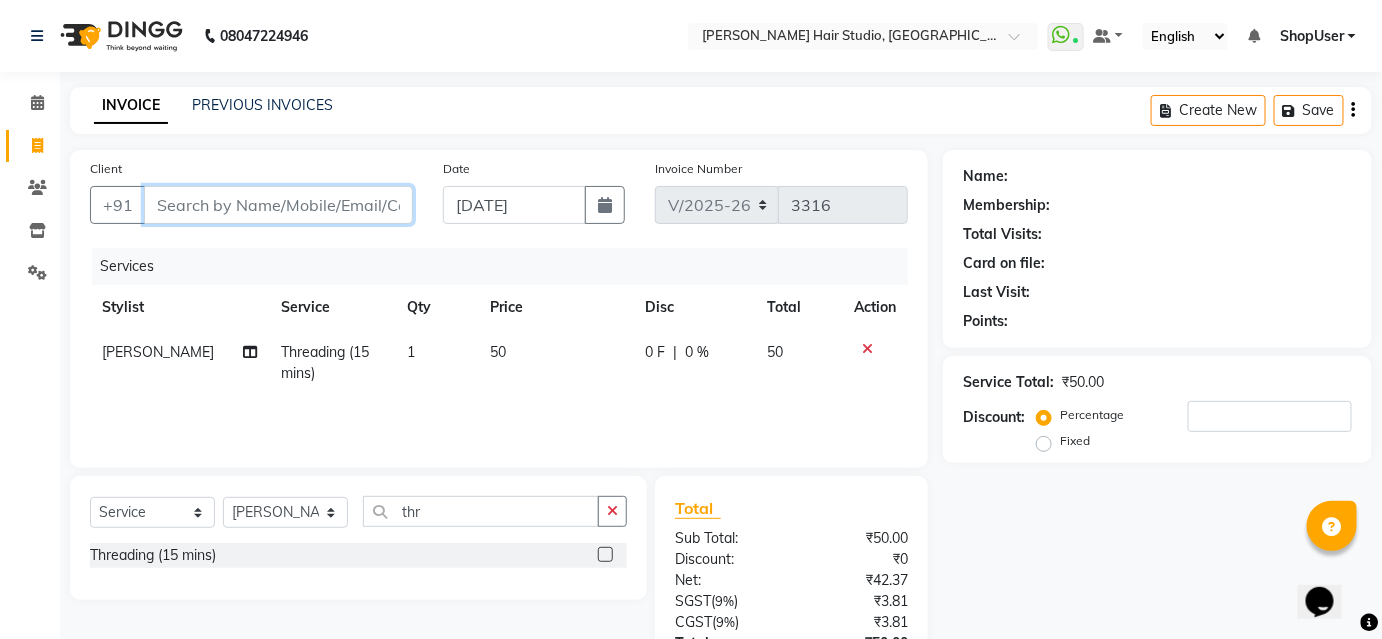 click on "Client" at bounding box center [278, 205] 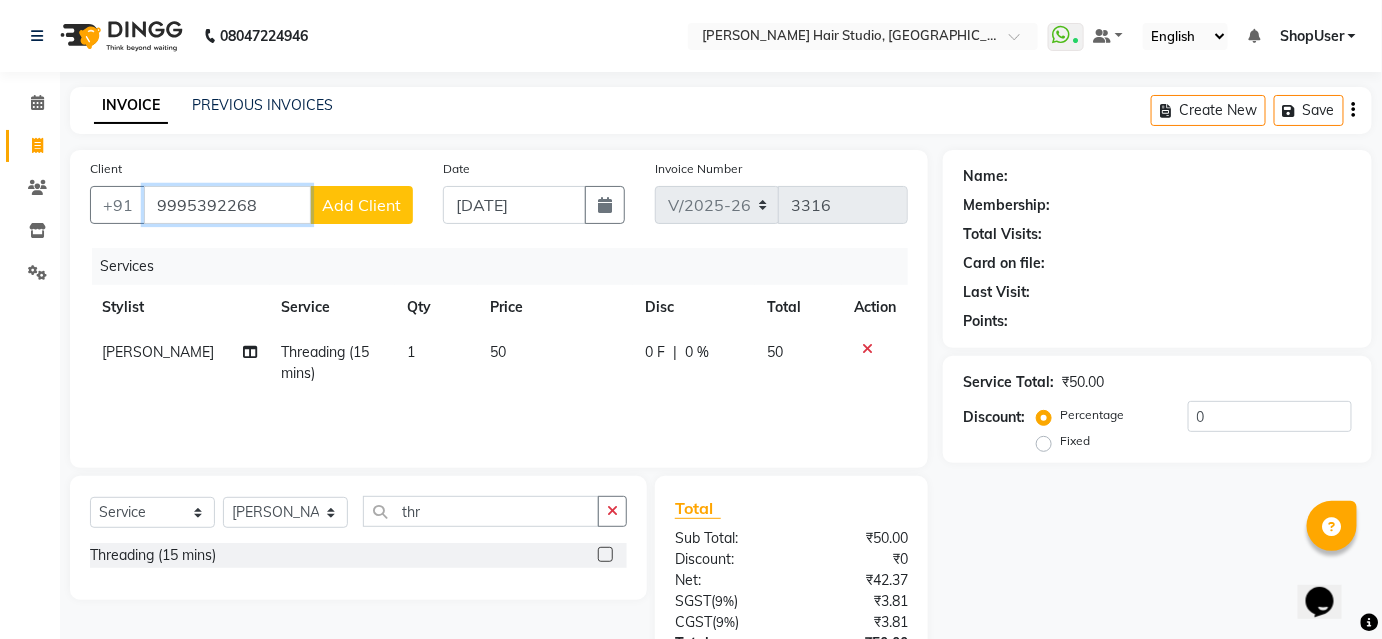 type on "9995392268" 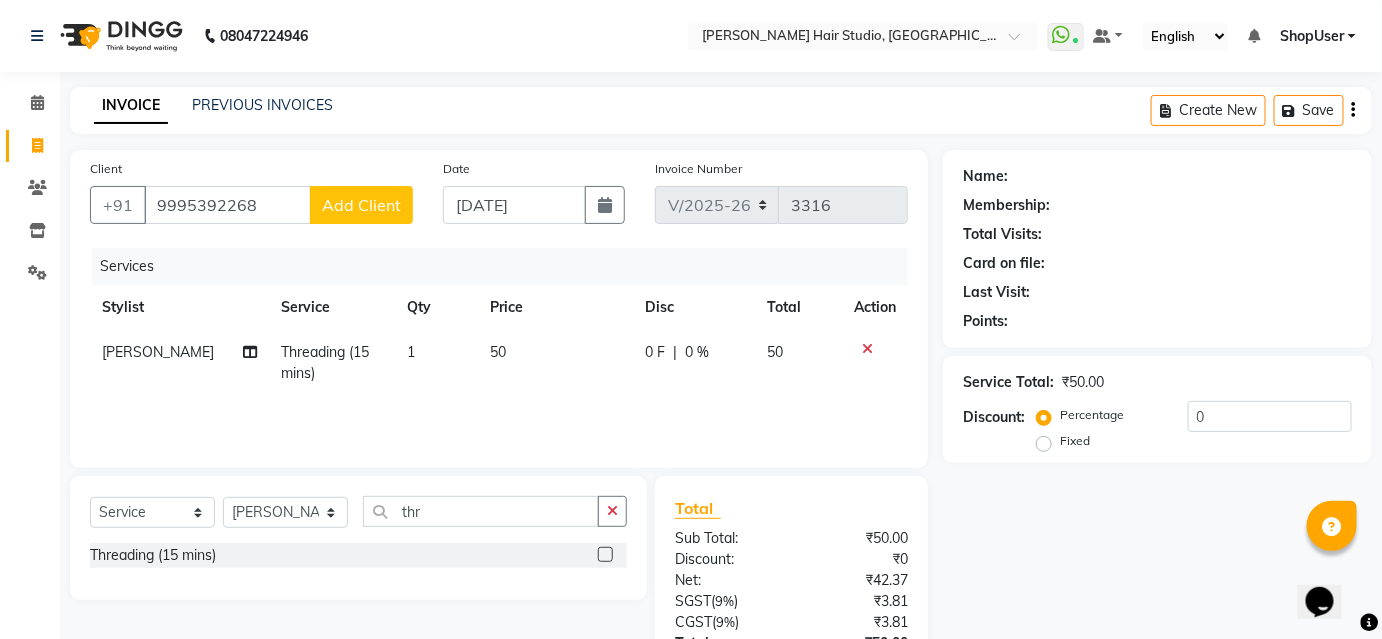 click on "Client +91 9995392268 Add Client" 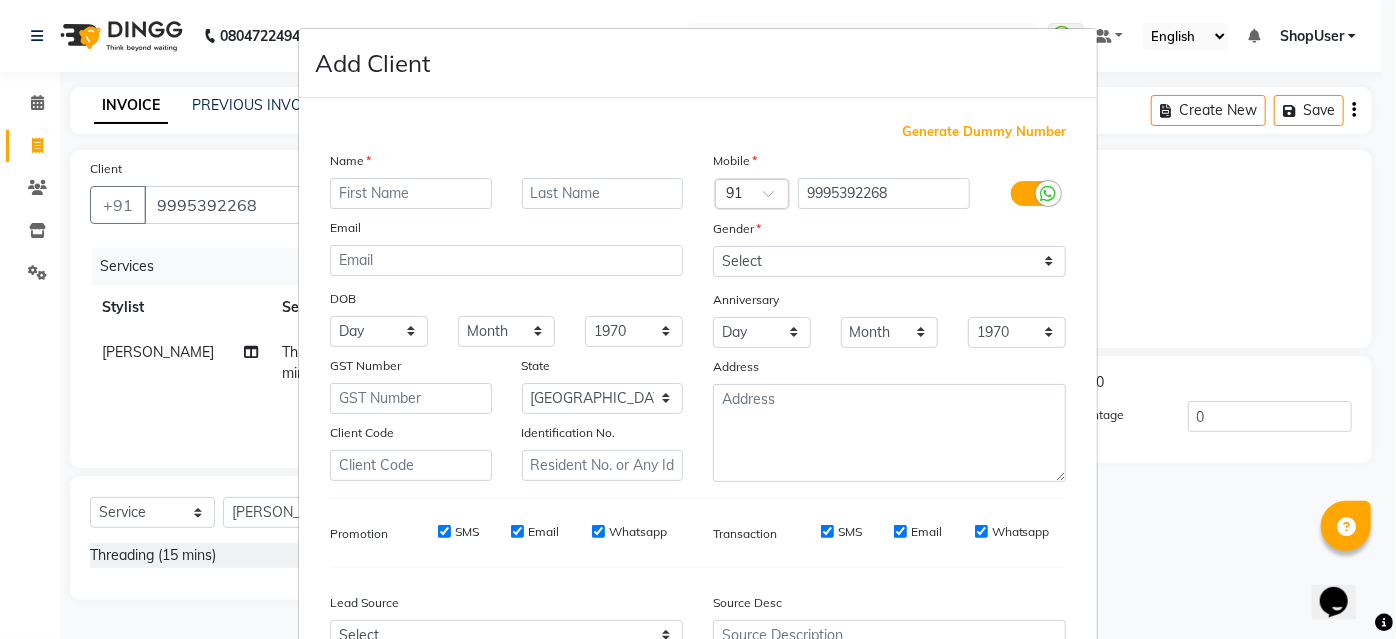 click at bounding box center (411, 193) 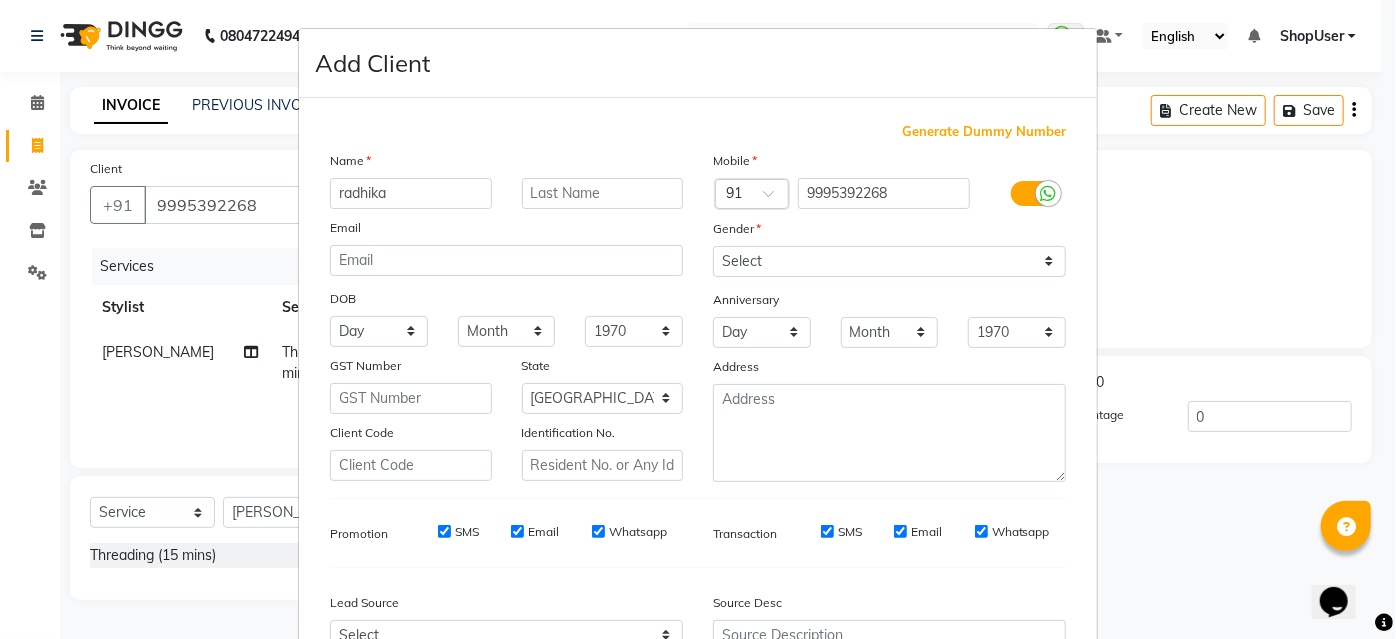 type on "radhika" 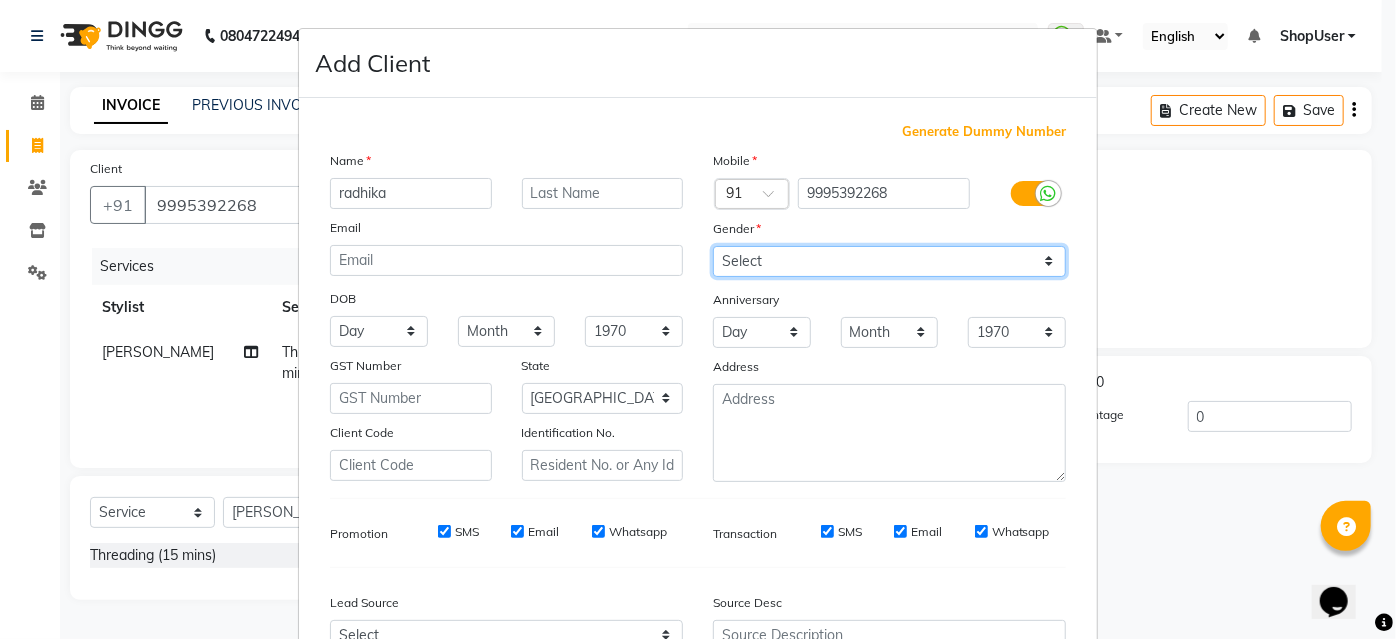 click on "Select Male Female Other Prefer Not To Say" at bounding box center [889, 261] 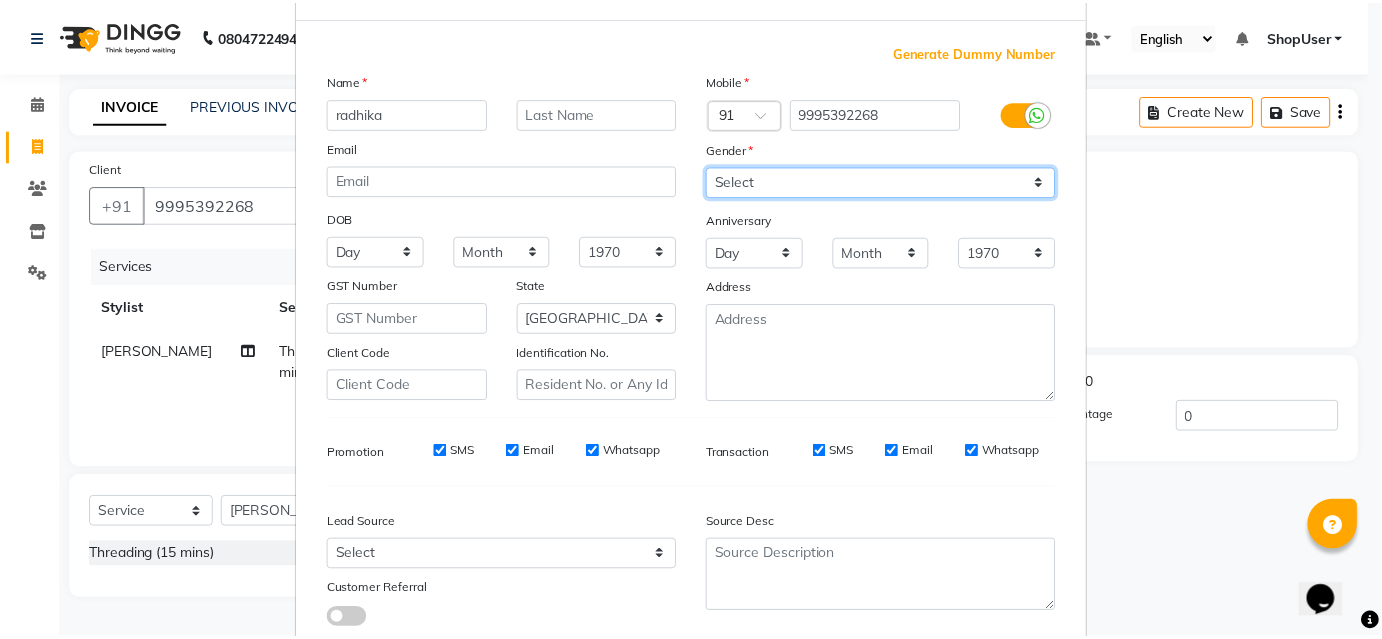 scroll, scrollTop: 208, scrollLeft: 0, axis: vertical 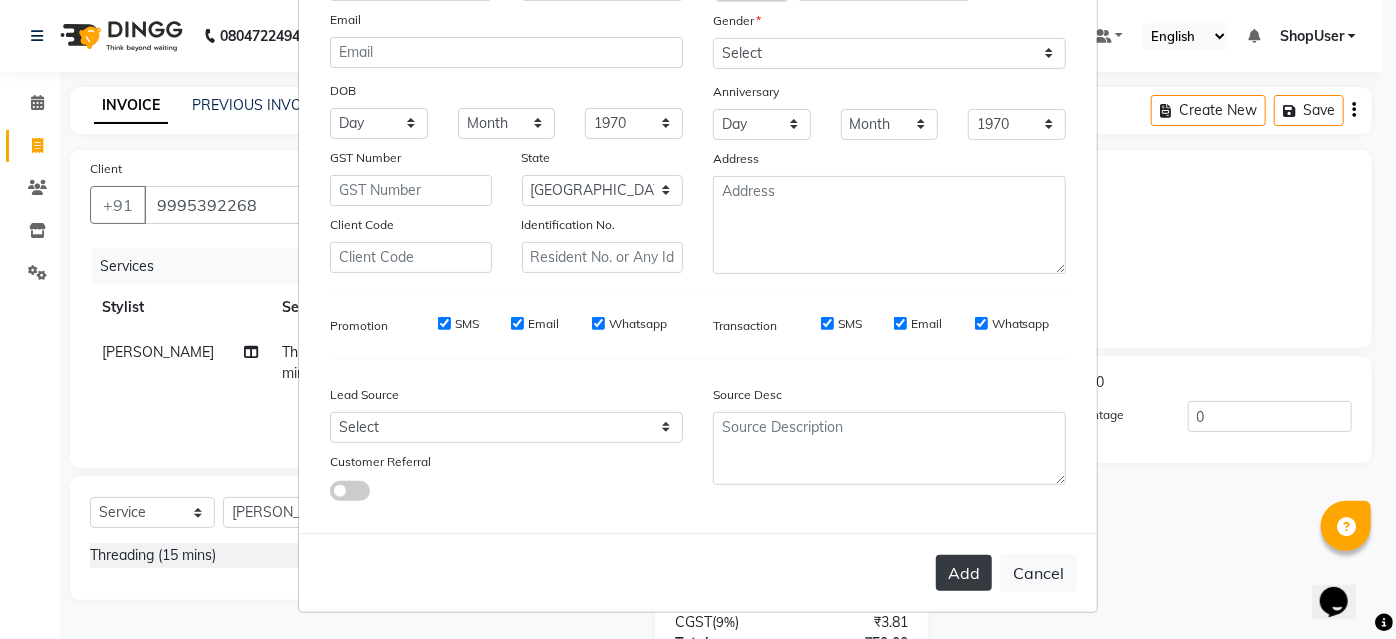 click on "Add" at bounding box center [964, 573] 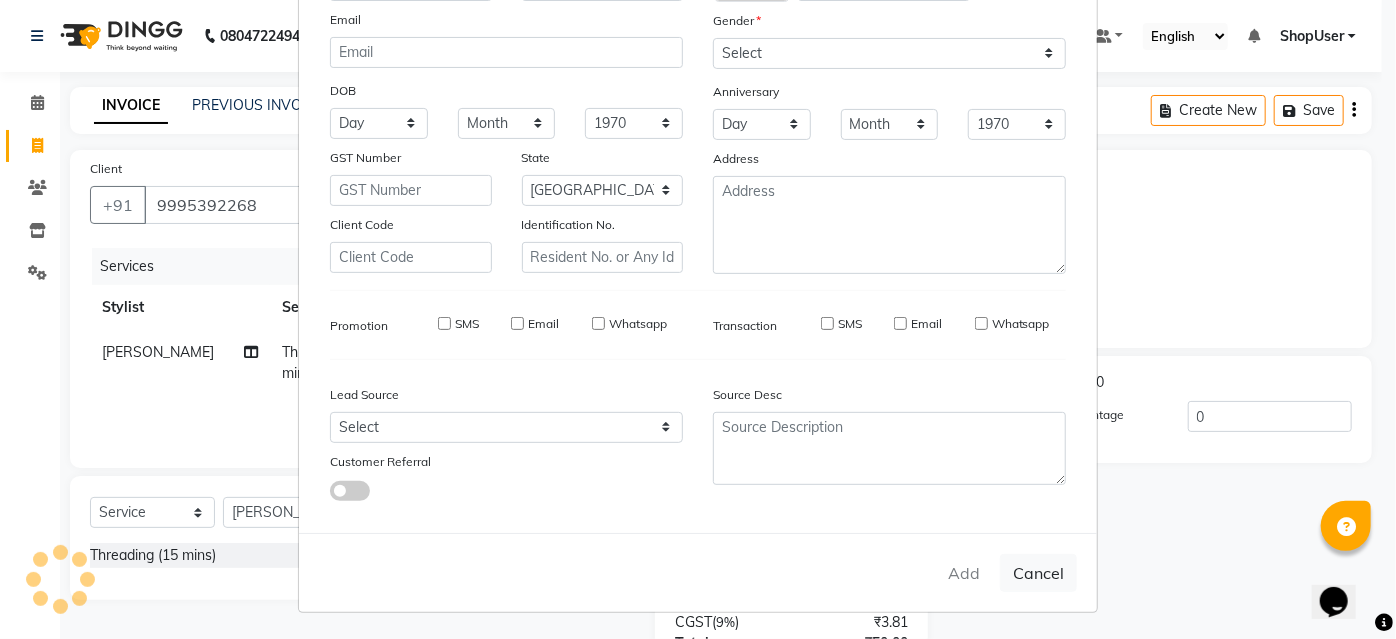 type 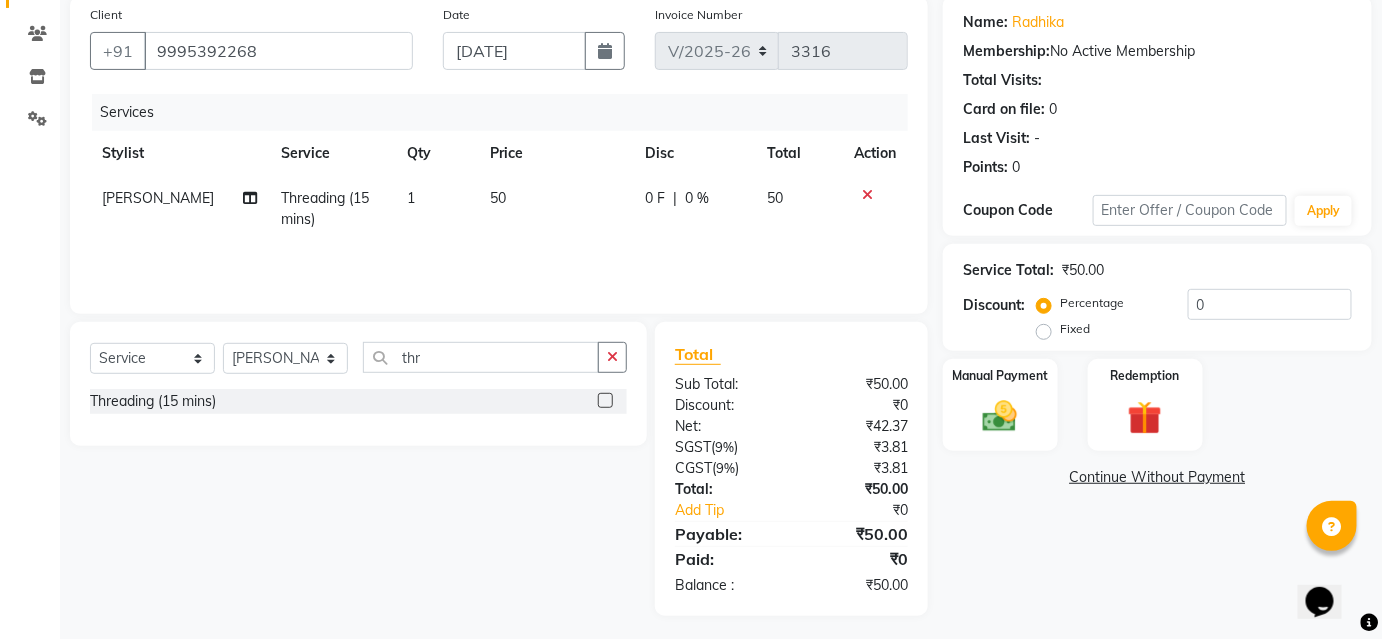 scroll, scrollTop: 160, scrollLeft: 0, axis: vertical 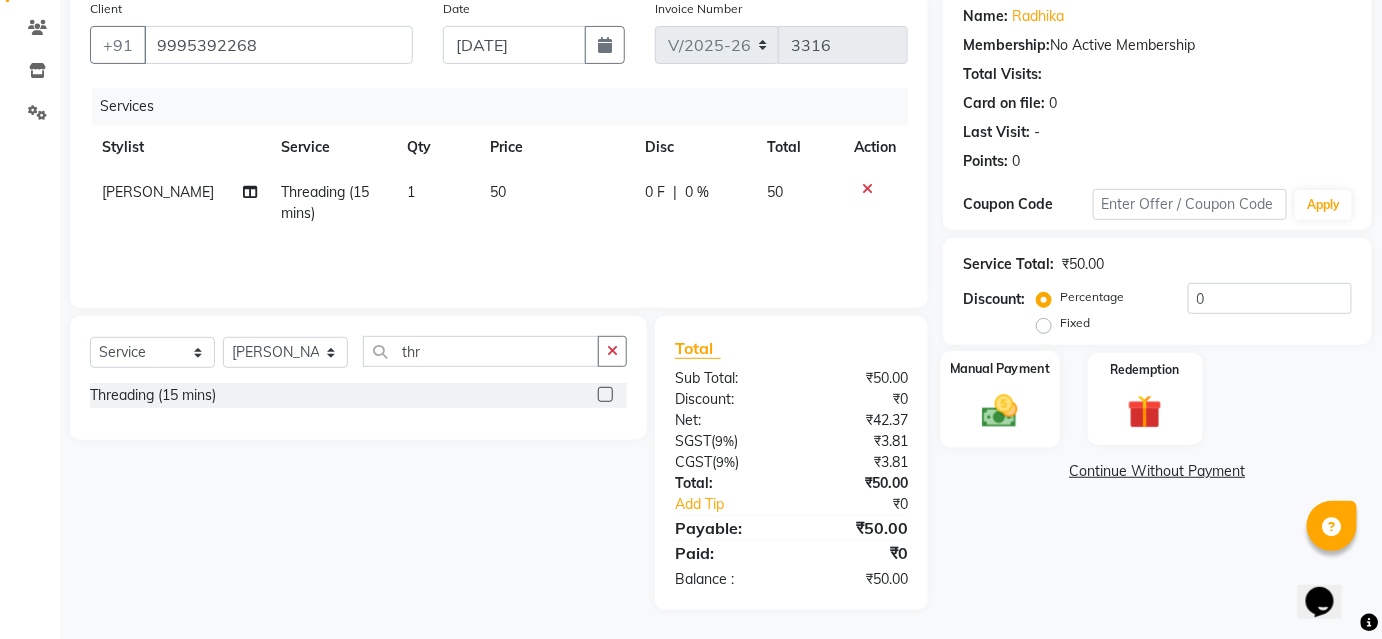click 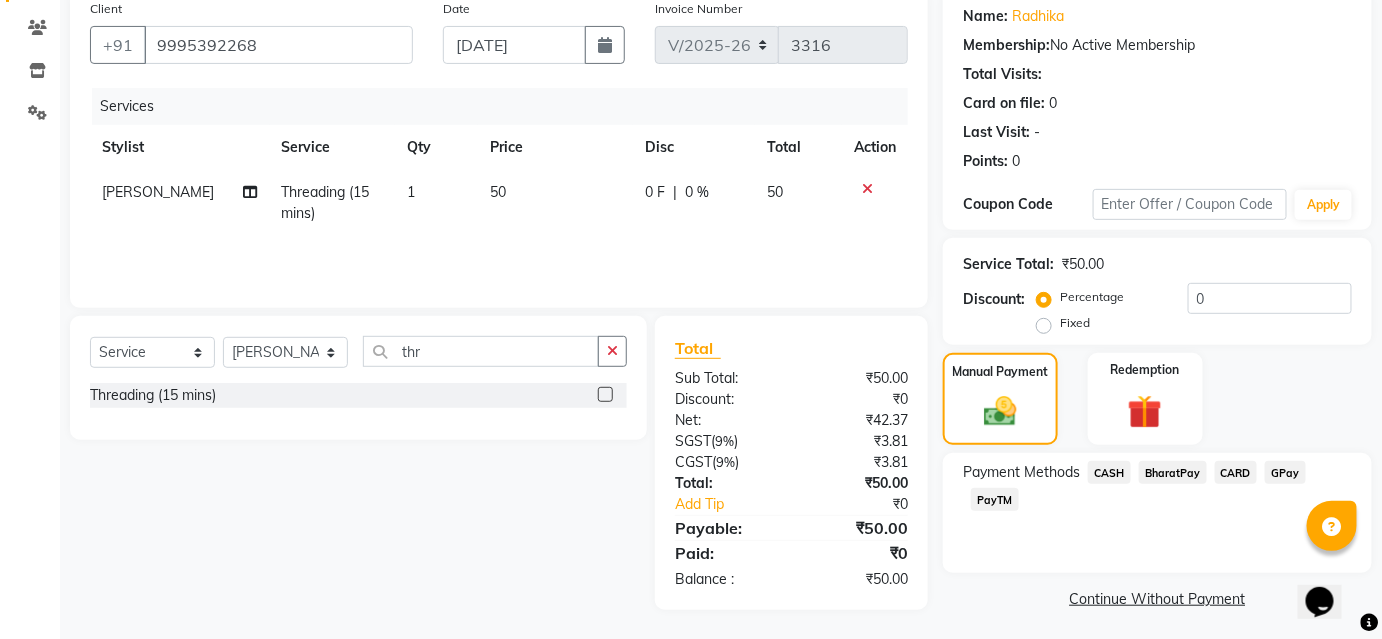 click on "BharatPay" 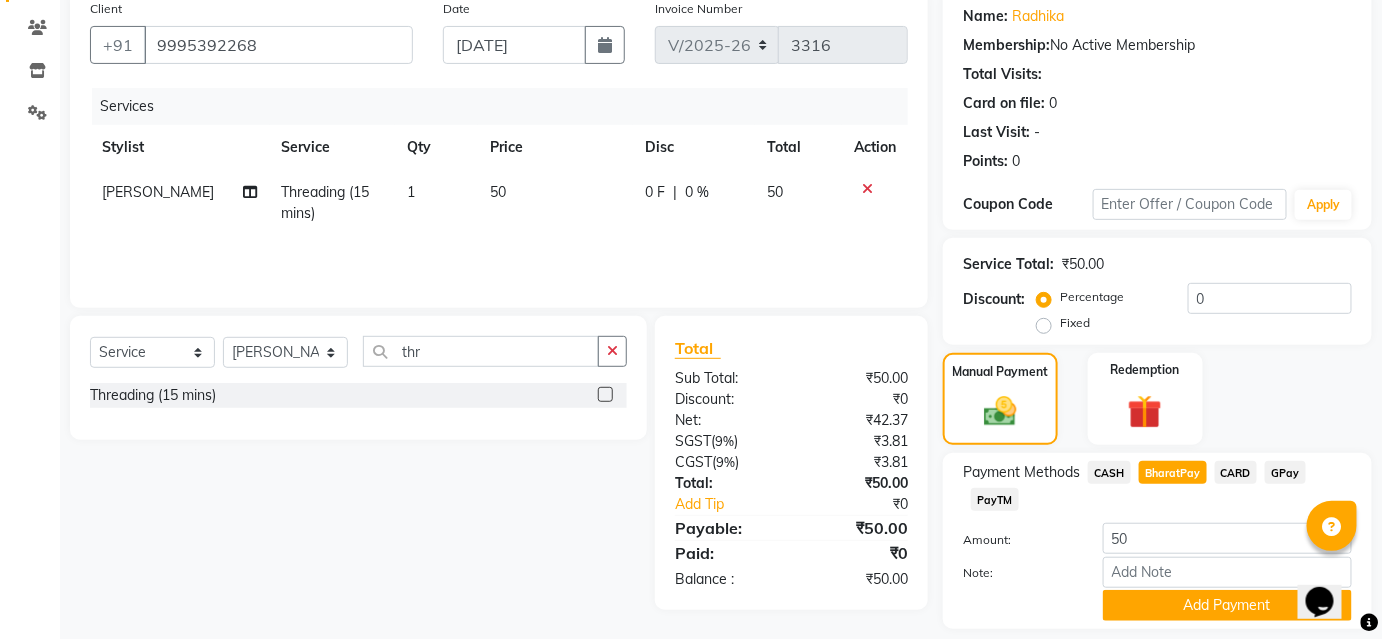 scroll, scrollTop: 220, scrollLeft: 0, axis: vertical 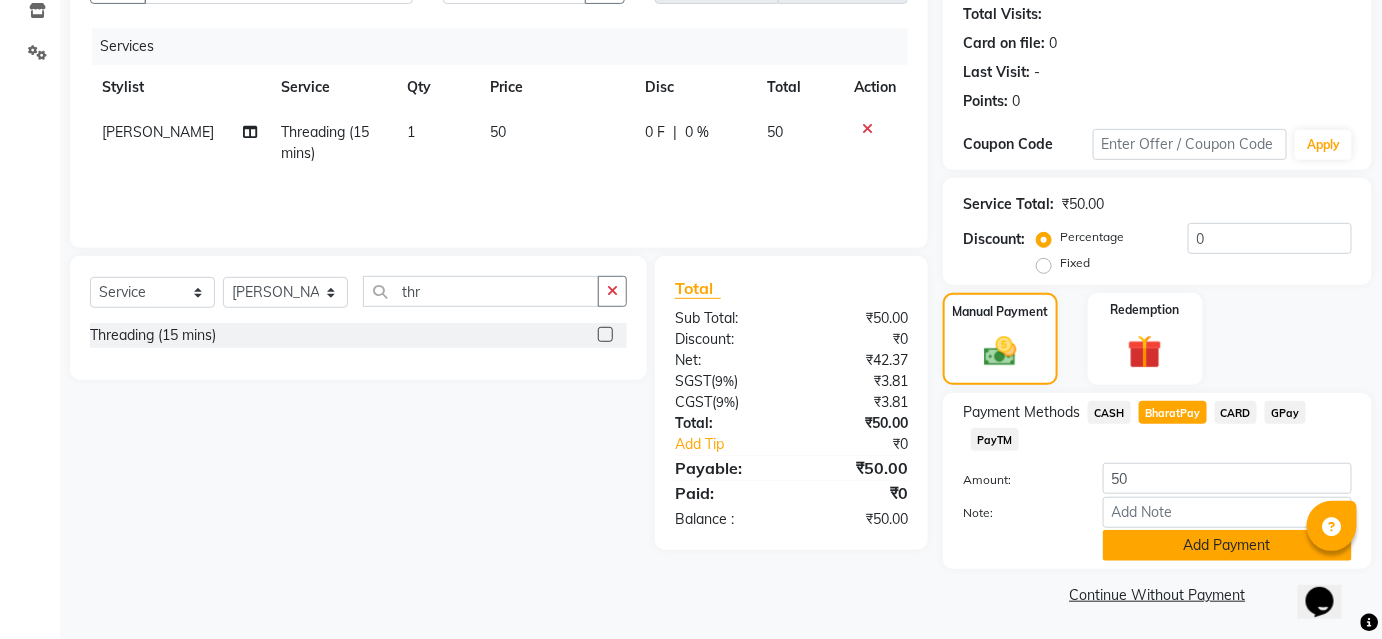 click on "Add Payment" 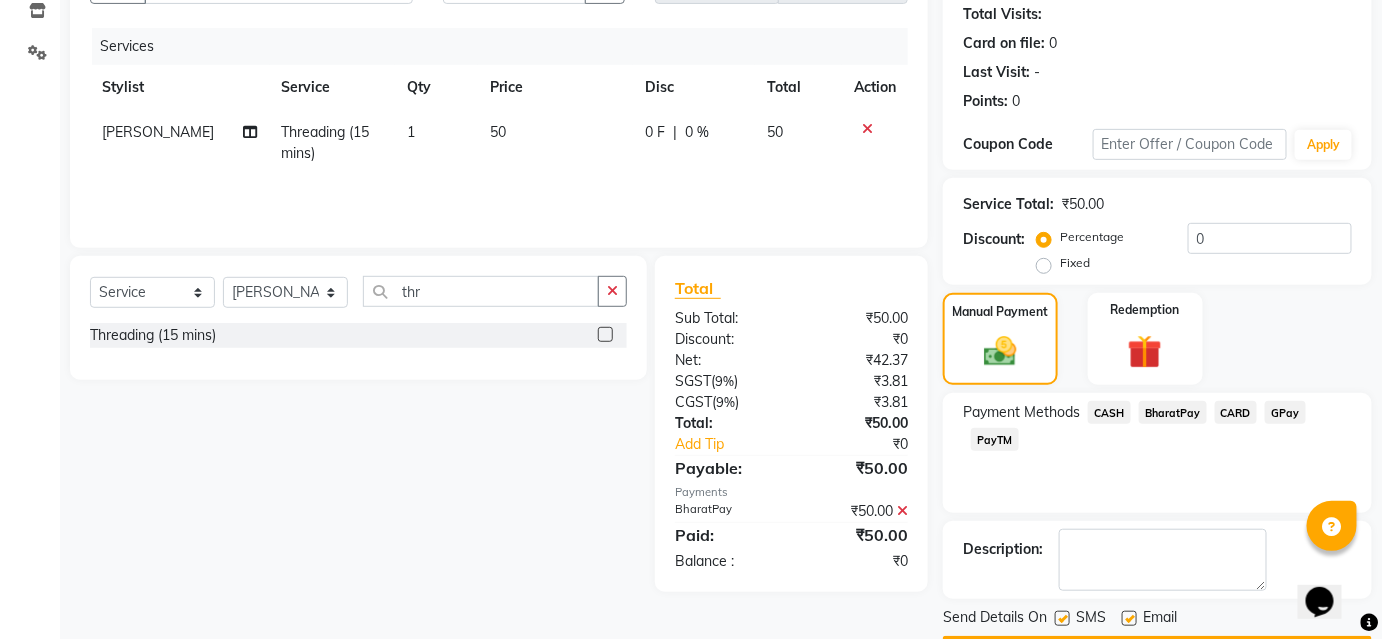 scroll, scrollTop: 276, scrollLeft: 0, axis: vertical 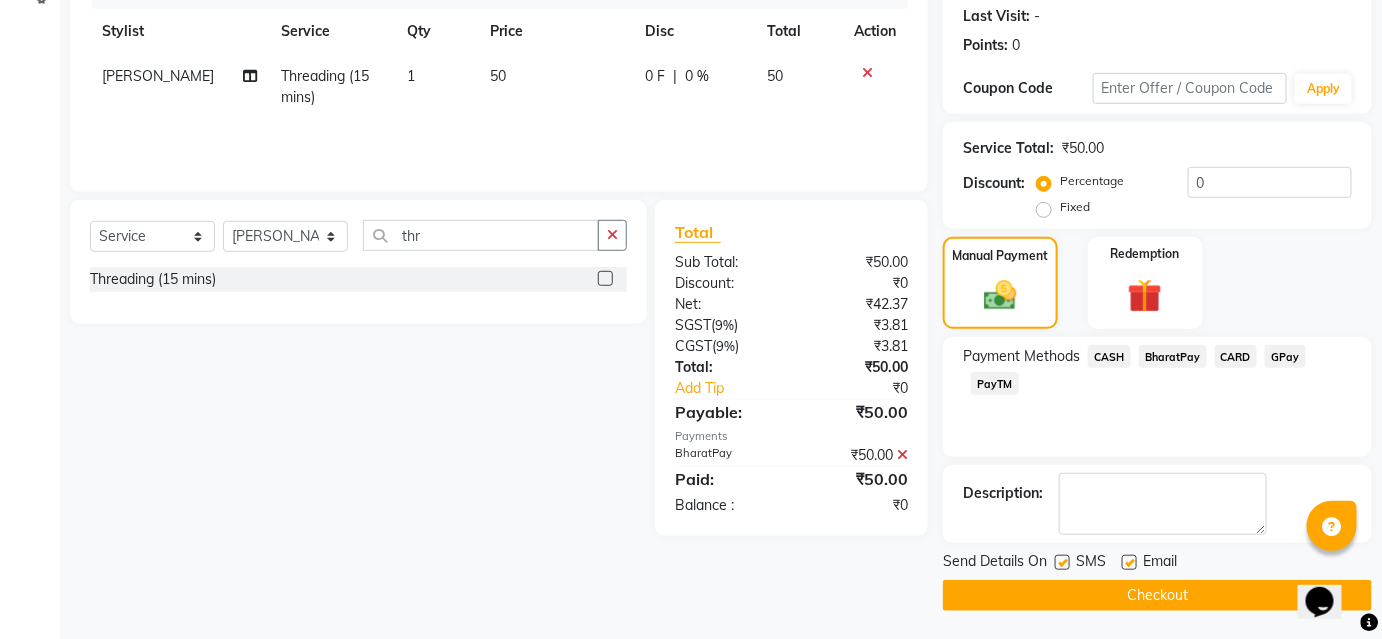 click on "Checkout" 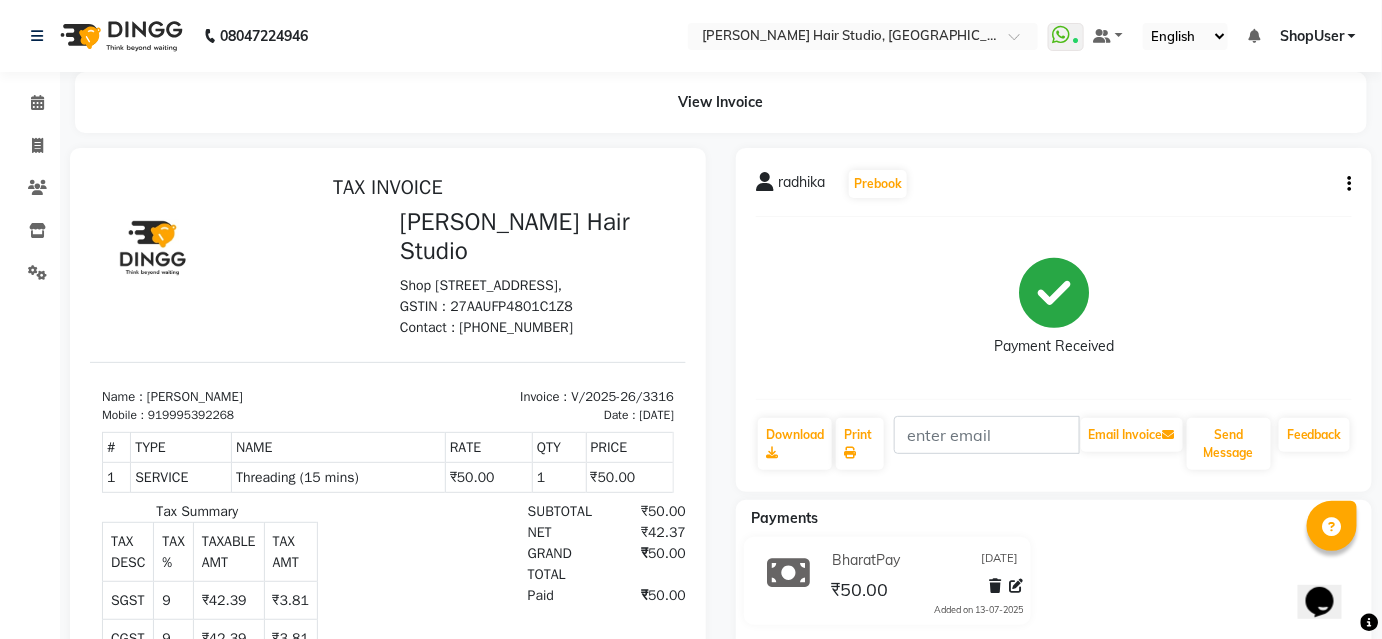 scroll, scrollTop: 0, scrollLeft: 0, axis: both 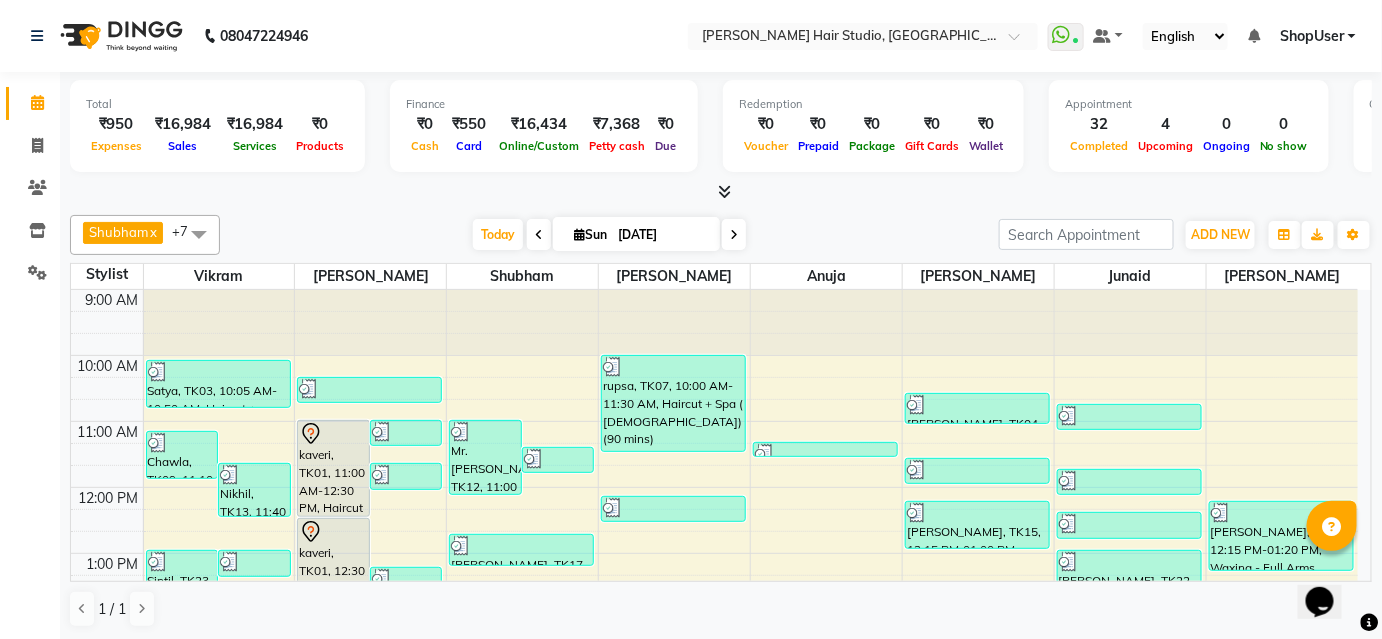 click at bounding box center [725, 191] 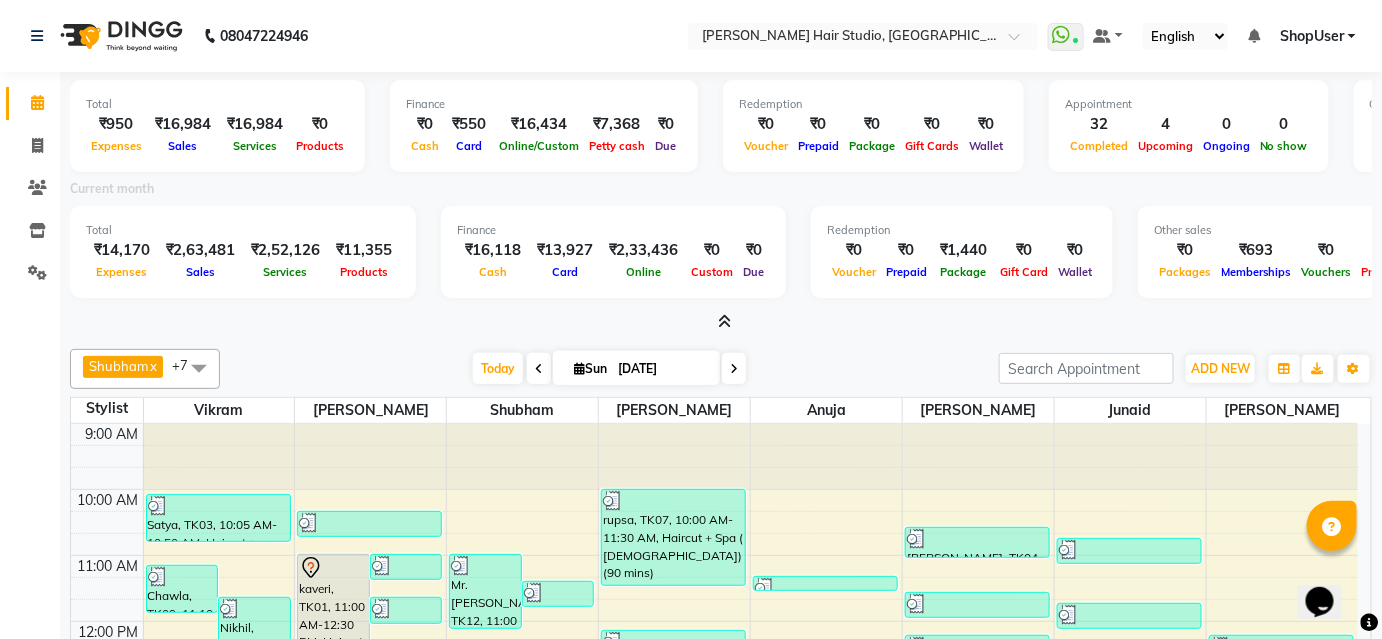 click at bounding box center [725, 321] 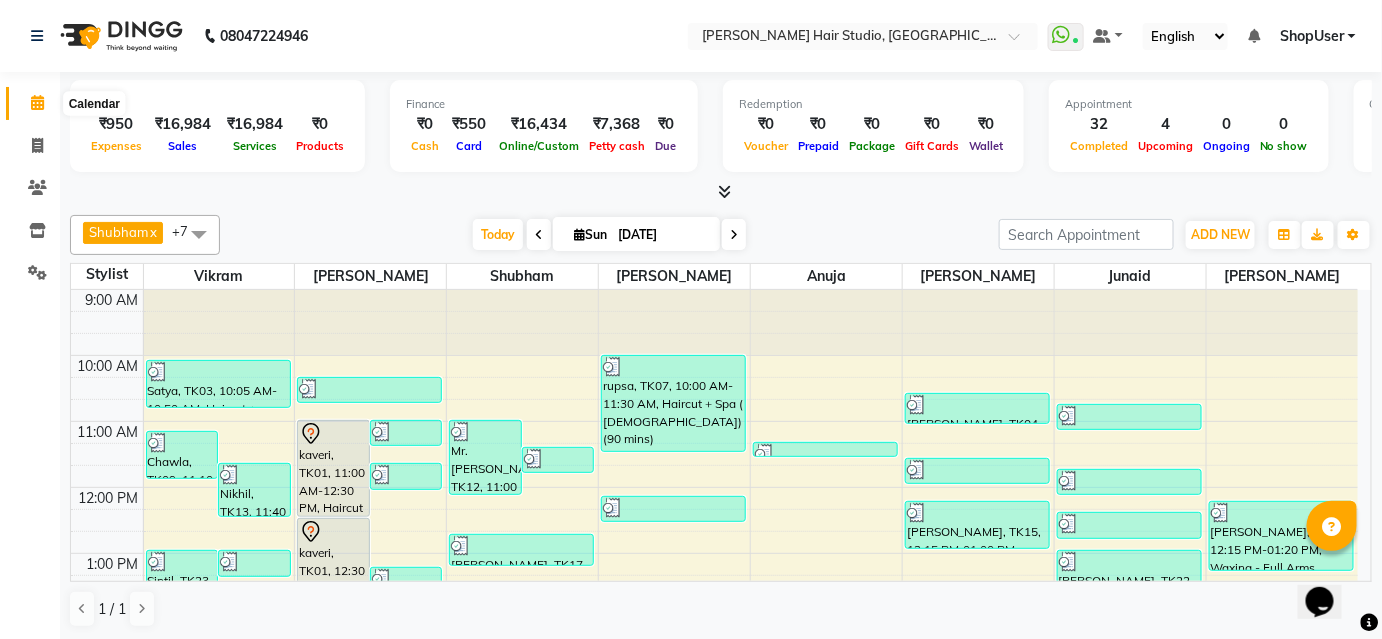 click 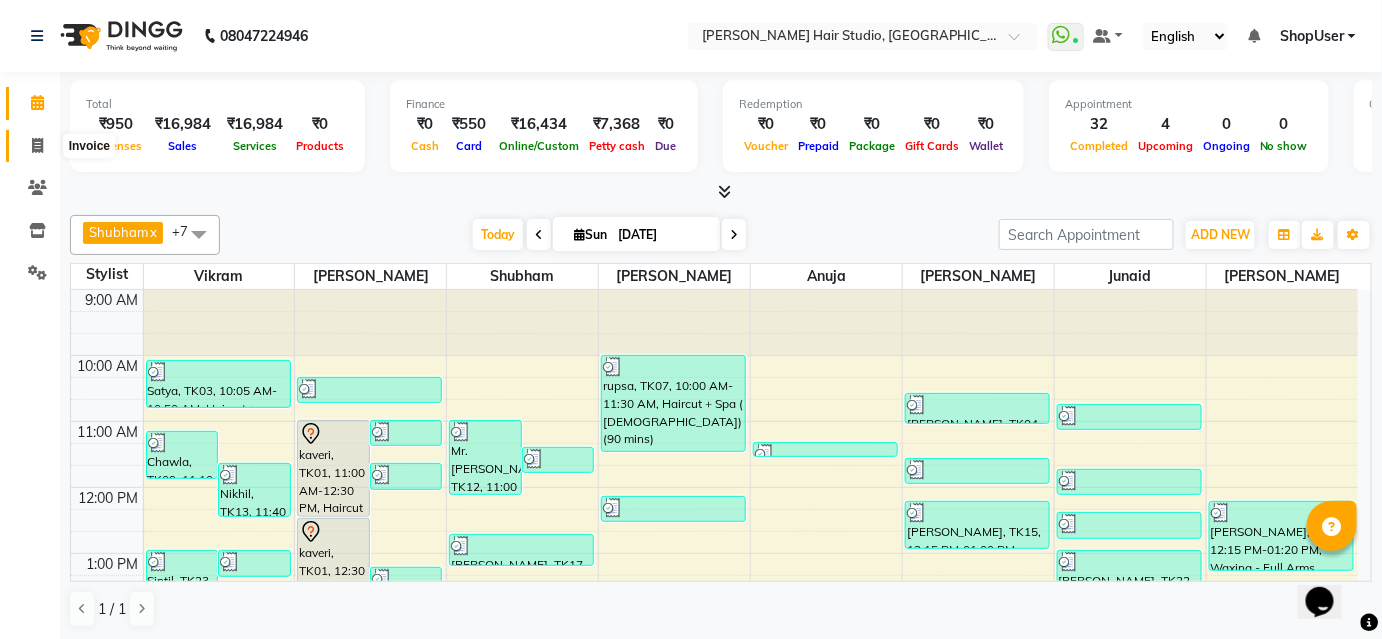 click 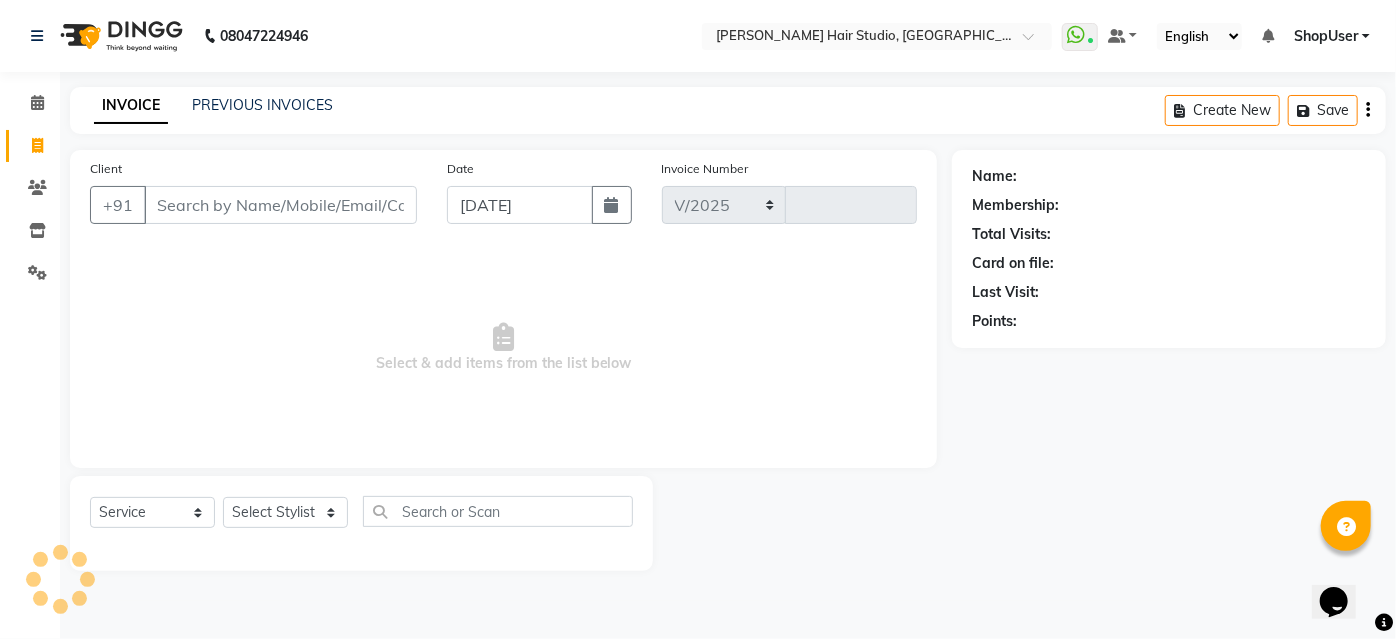 select on "627" 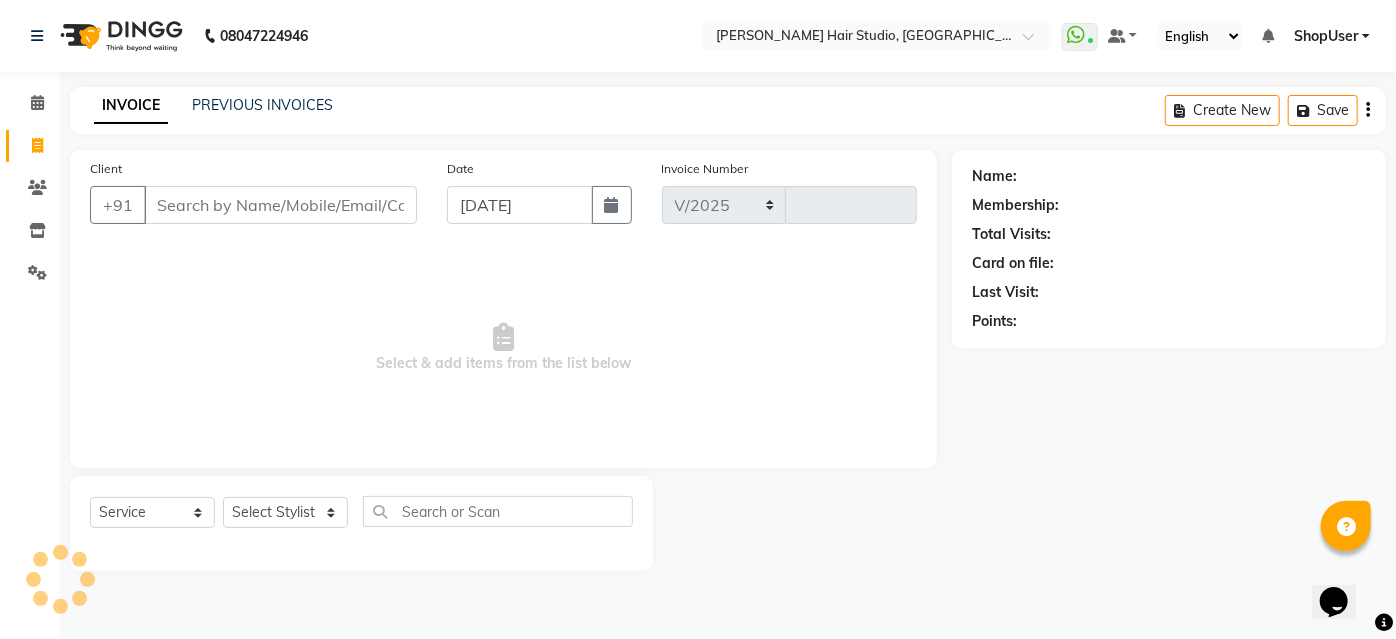 type on "3312" 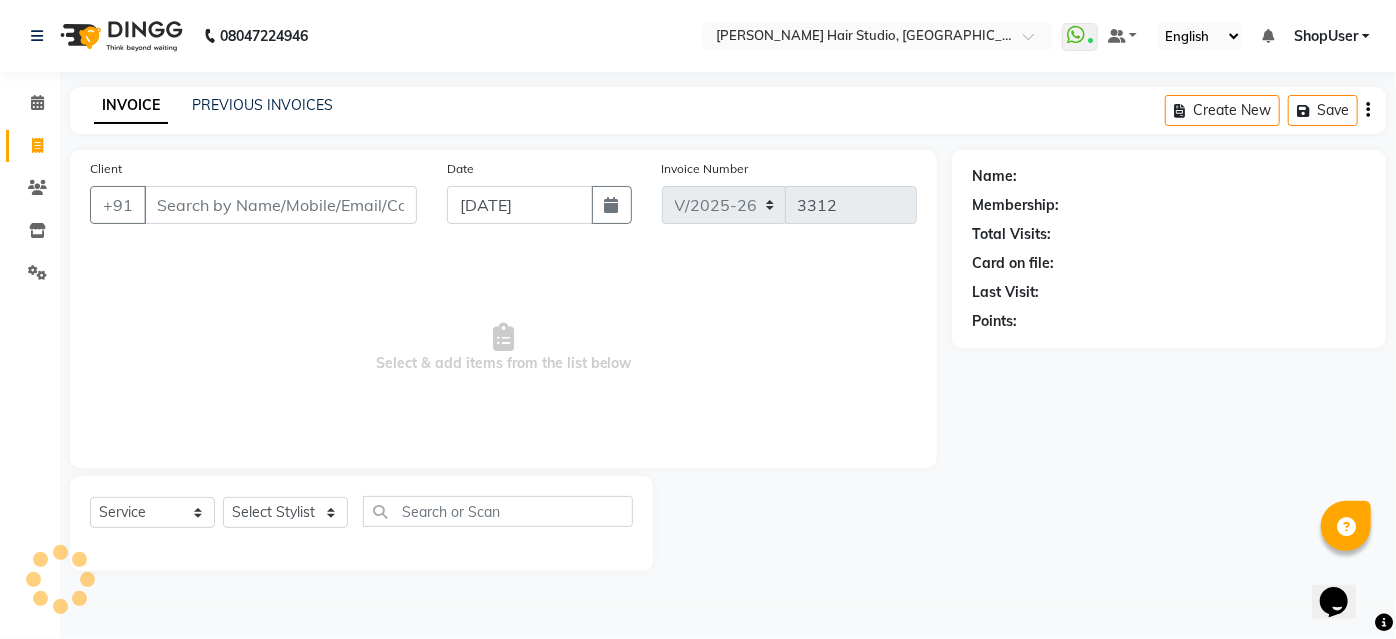 click on "Client" at bounding box center [280, 205] 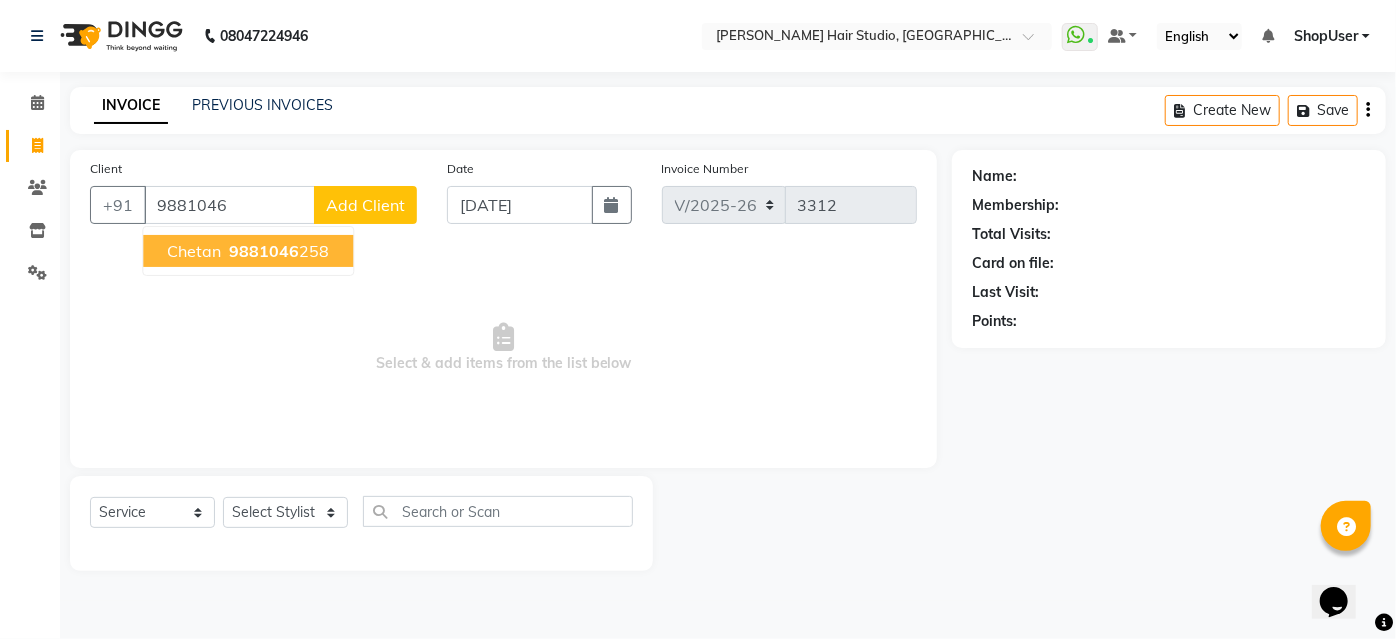click on "9881046" at bounding box center (264, 251) 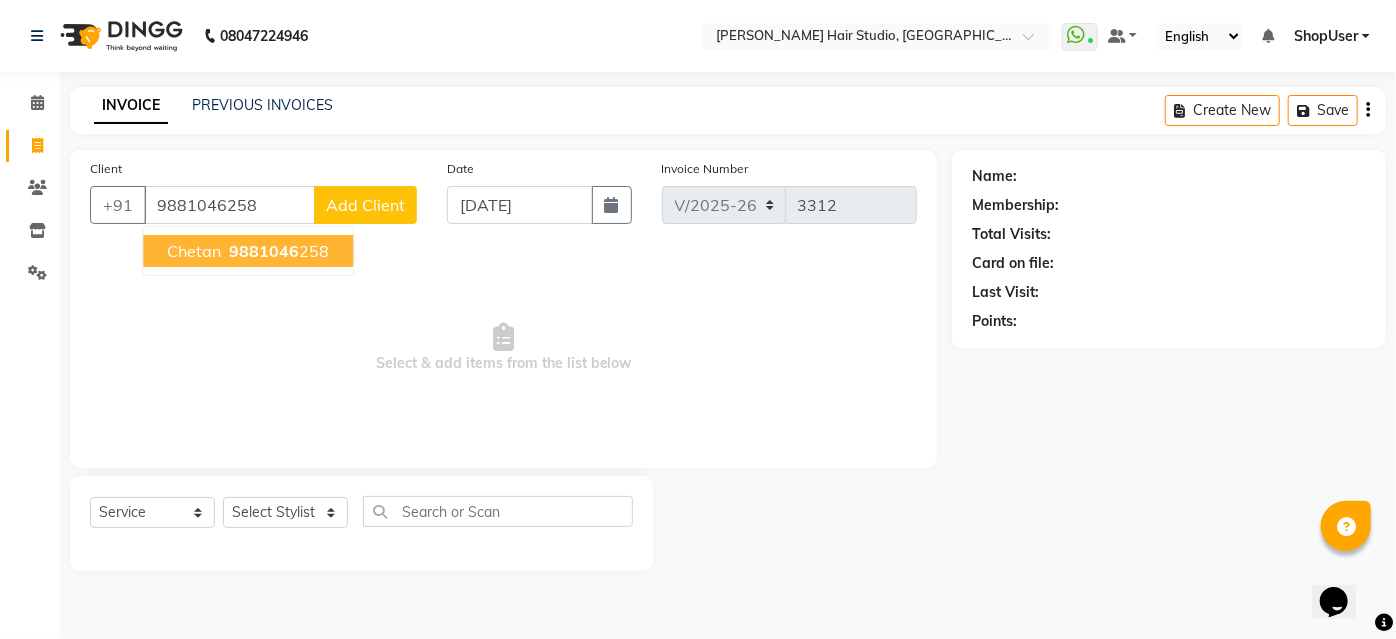 type on "9881046258" 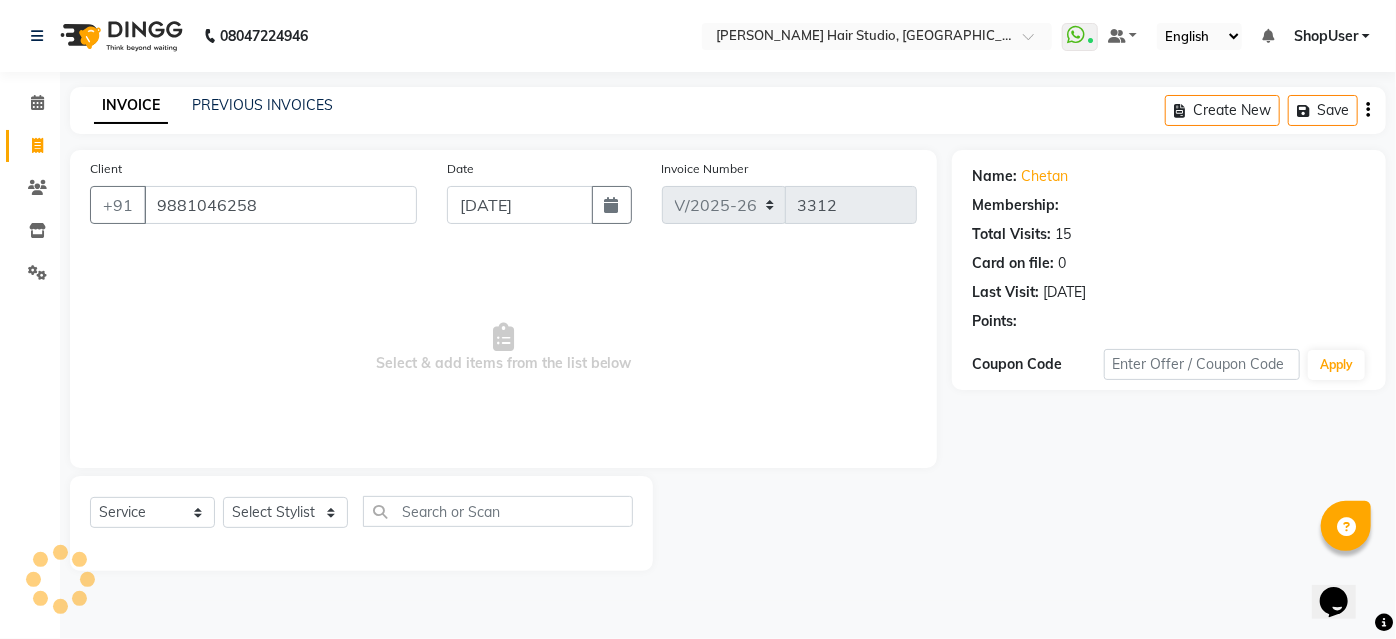 select on "1: Object" 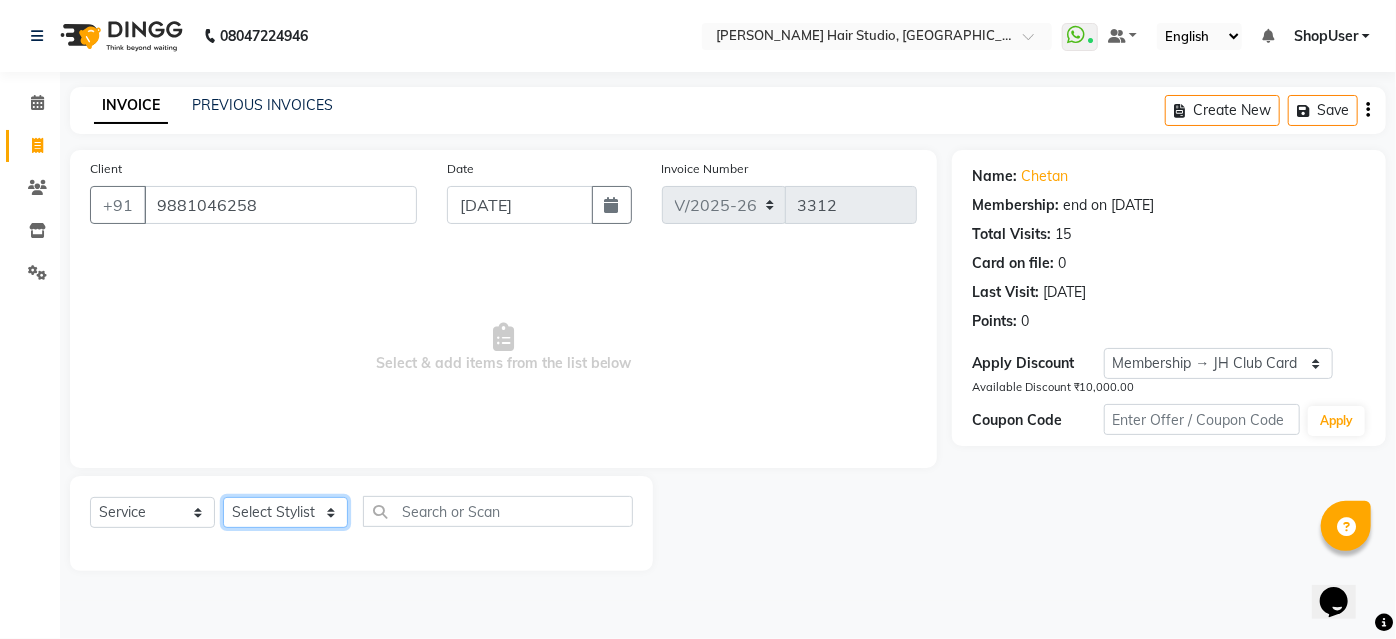 click on "Select Stylist Ajinkya Anuja Arunesh Avinash Junaid Mohammad Pawan Krishna Rushikesh ShopUser Shubham Shweta Kale Vikram" 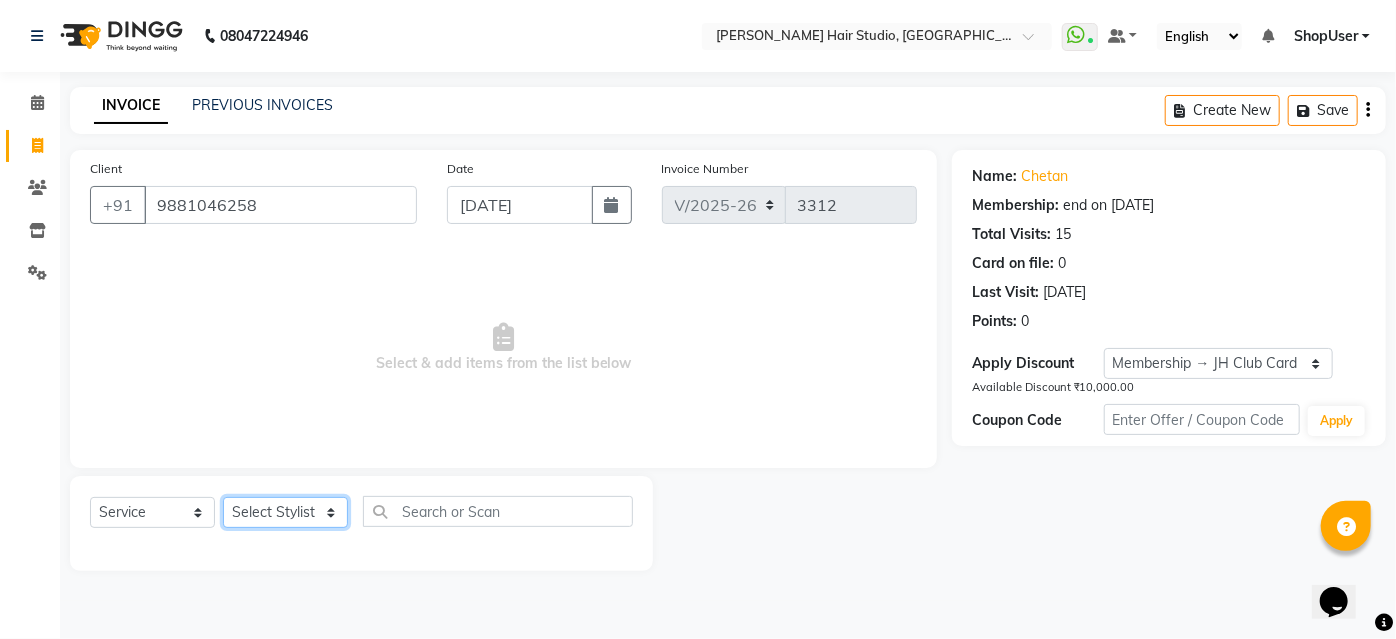 select on "39192" 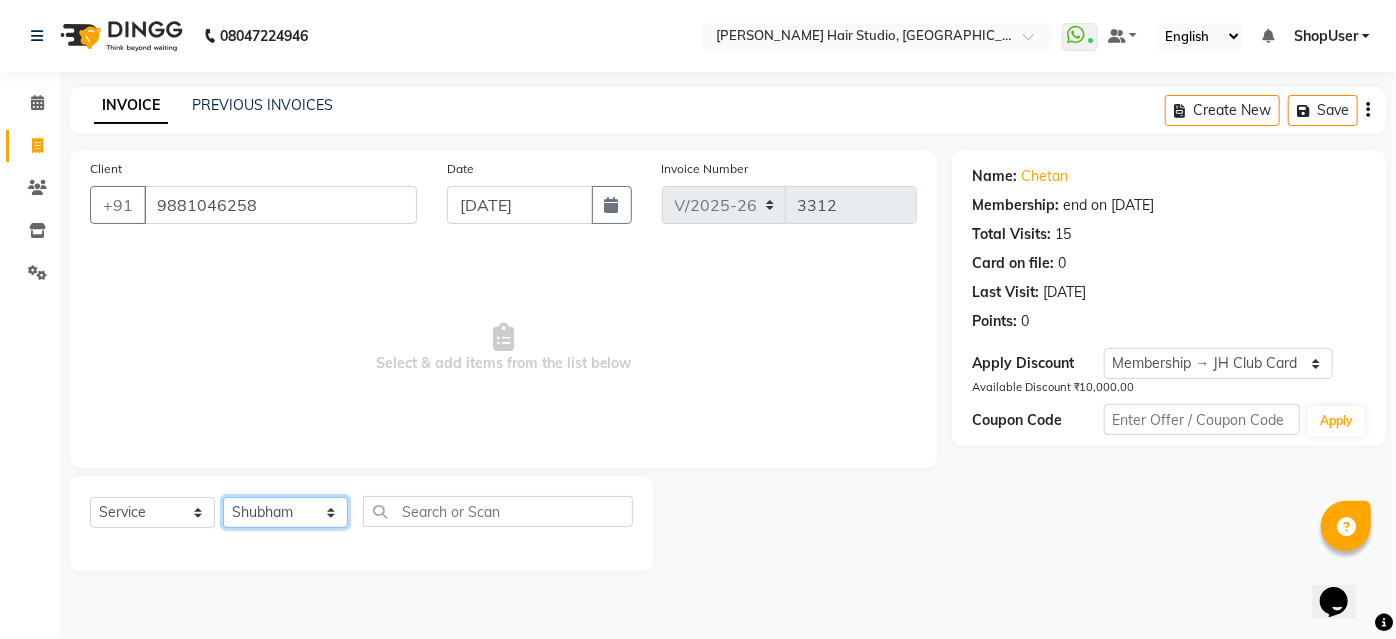 click on "Select Stylist Ajinkya Anuja Arunesh Avinash Junaid Mohammad Pawan Krishna Rushikesh ShopUser Shubham Shweta Kale Vikram" 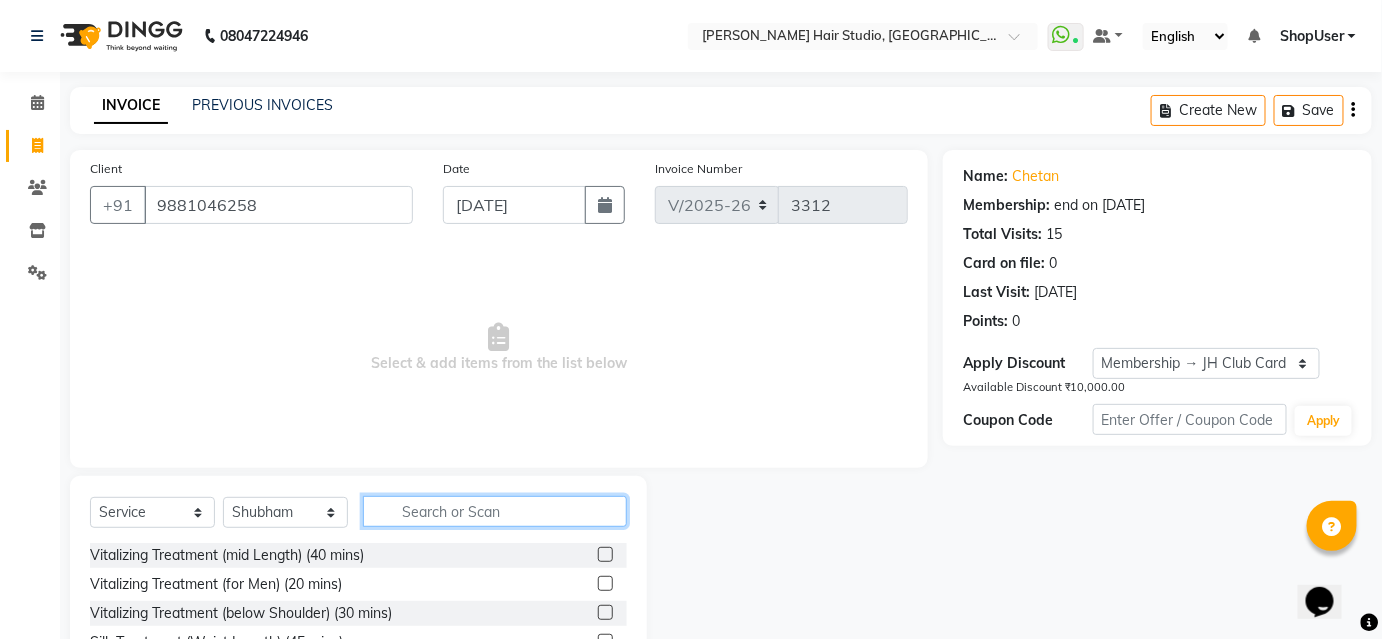 click 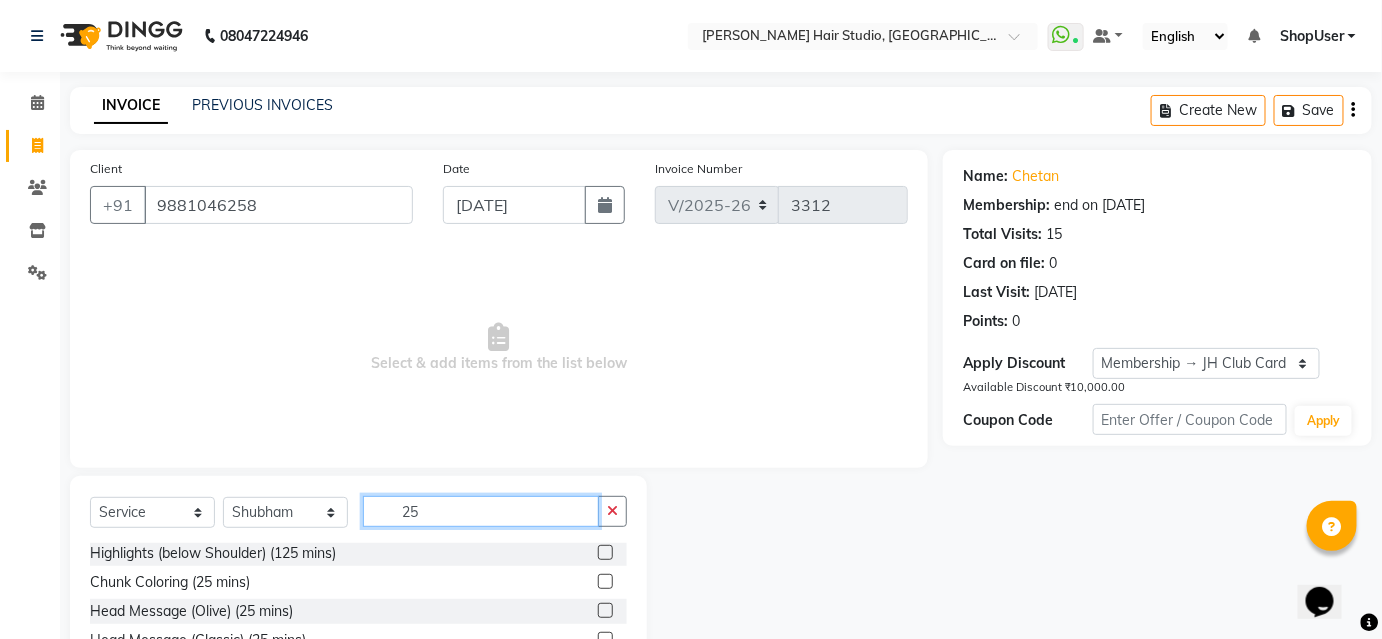 scroll, scrollTop: 2, scrollLeft: 0, axis: vertical 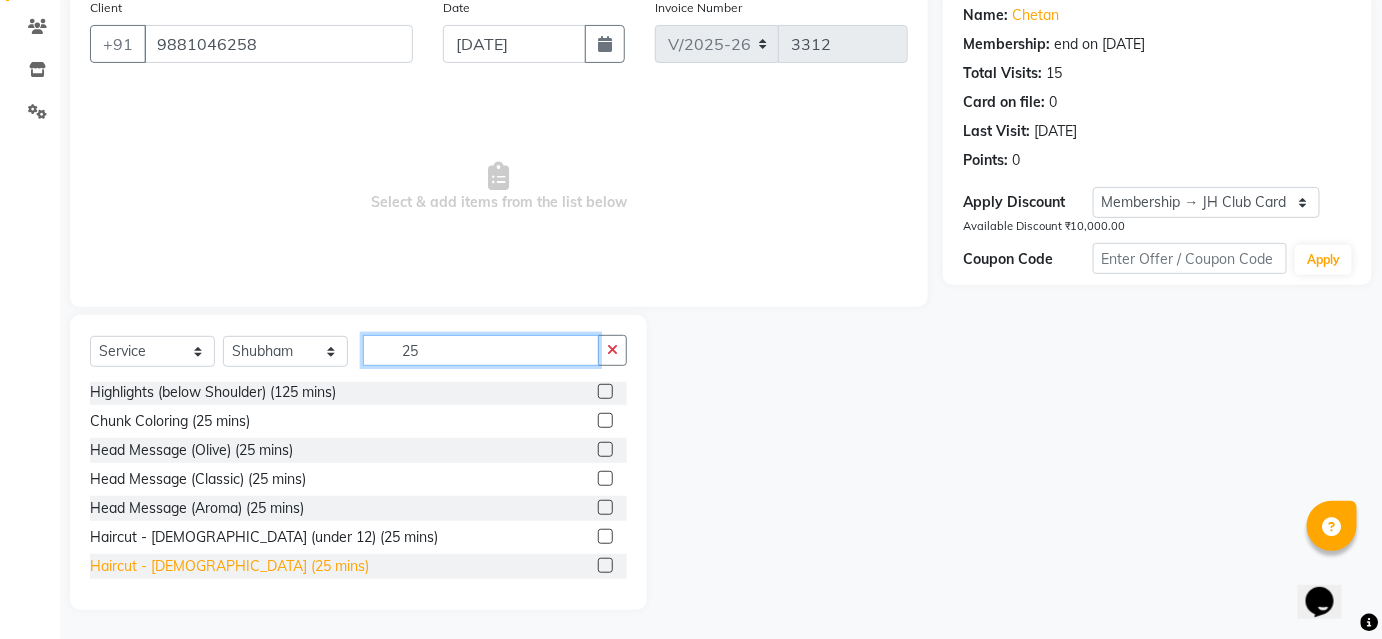 type on "25" 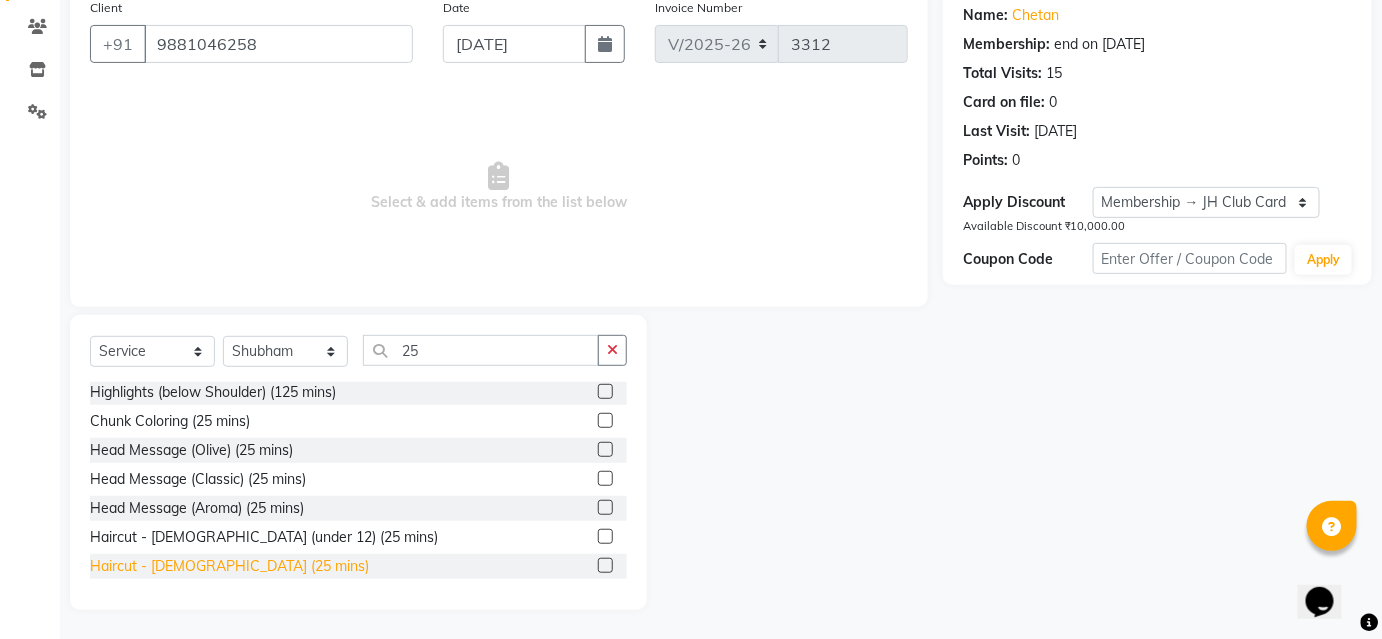 click on "Haircut - [DEMOGRAPHIC_DATA] (25 mins)" 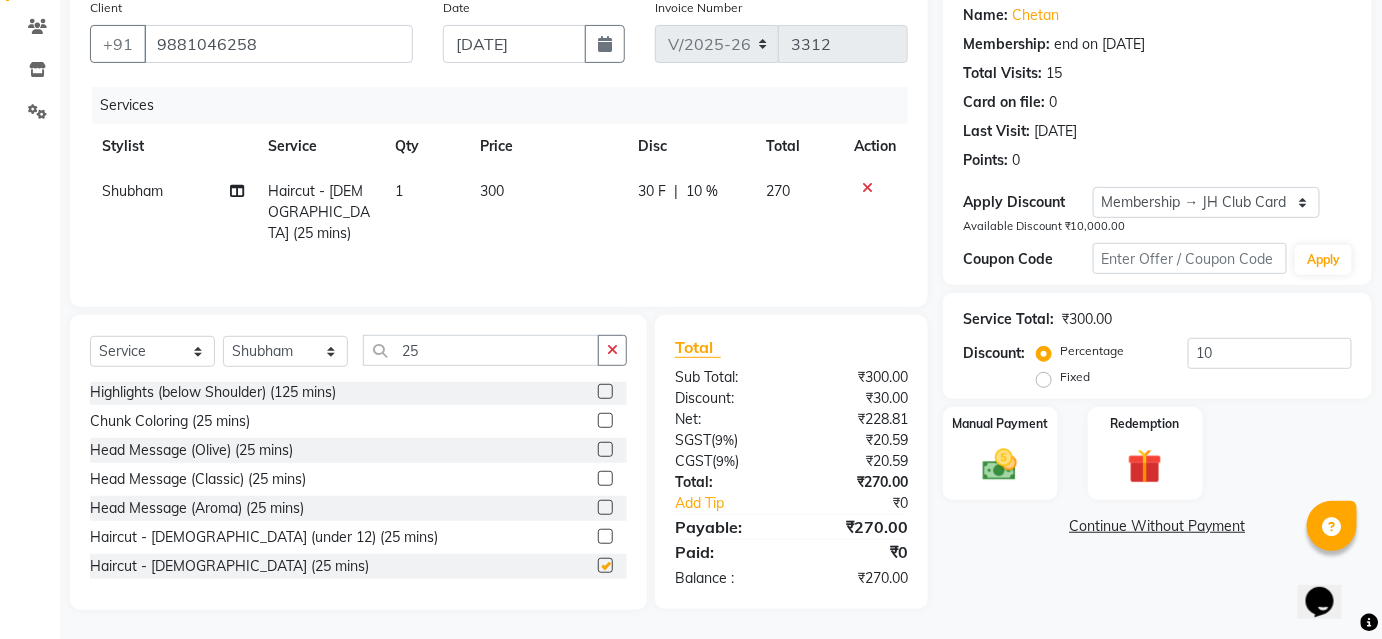 checkbox on "false" 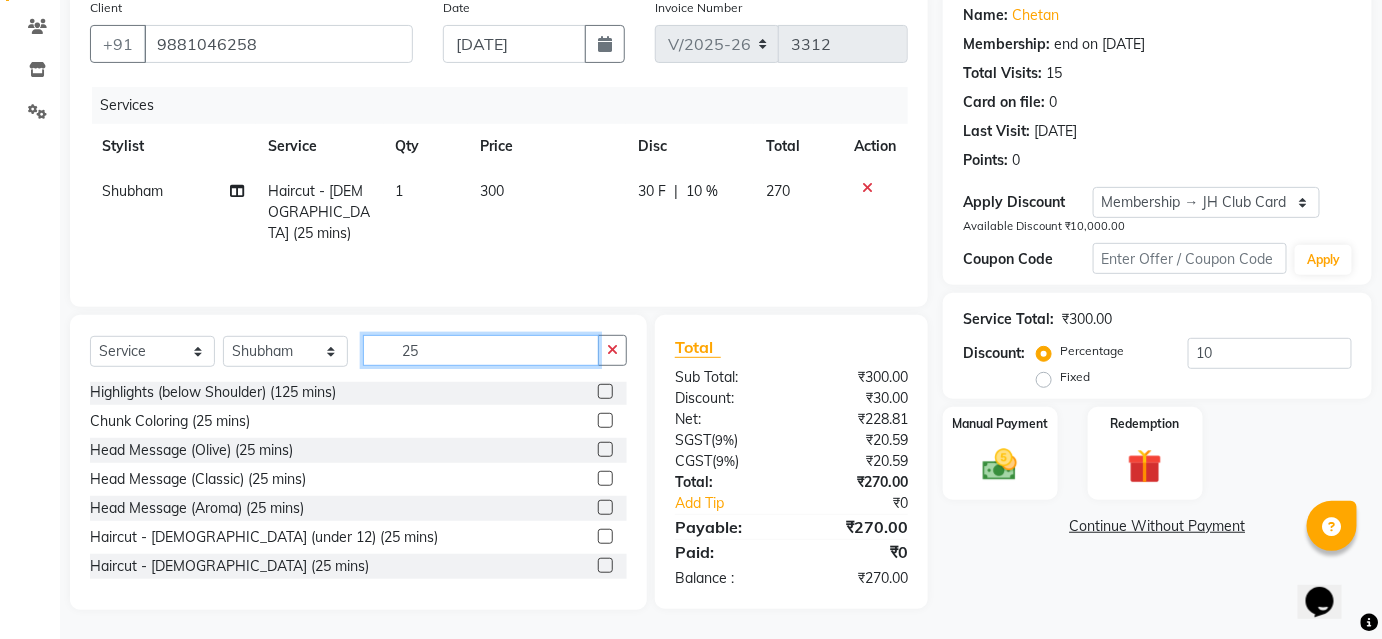 click on "25" 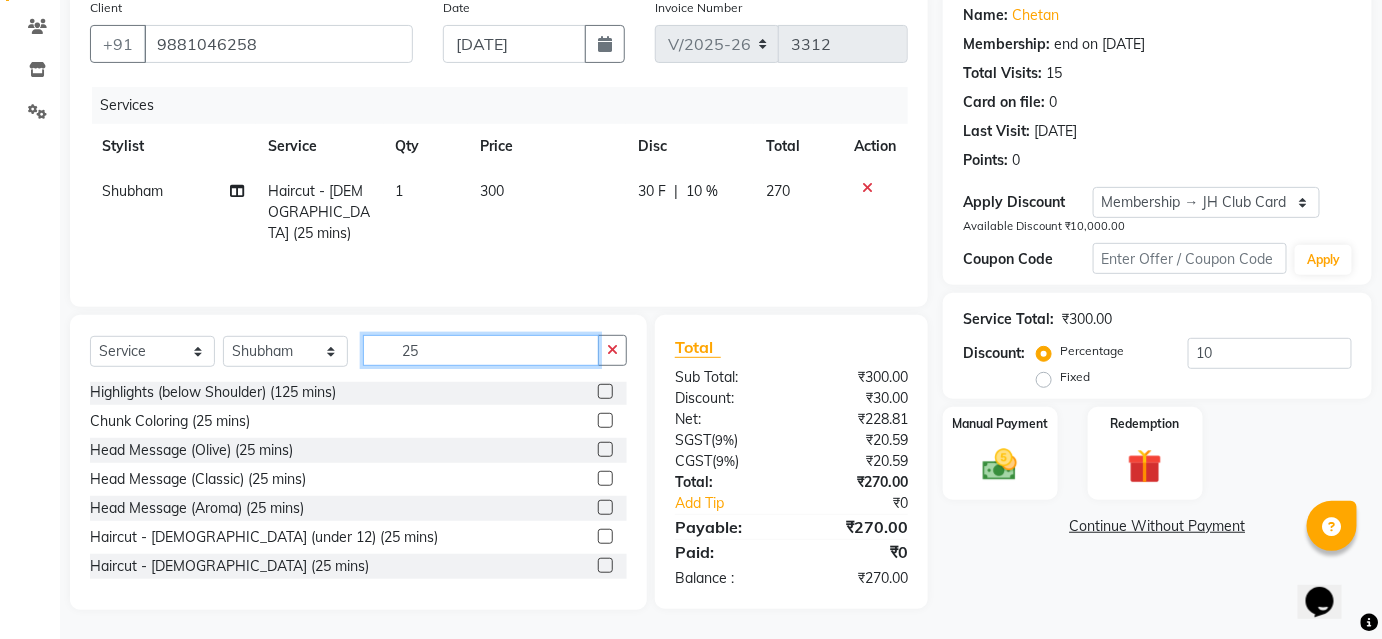 type on "2" 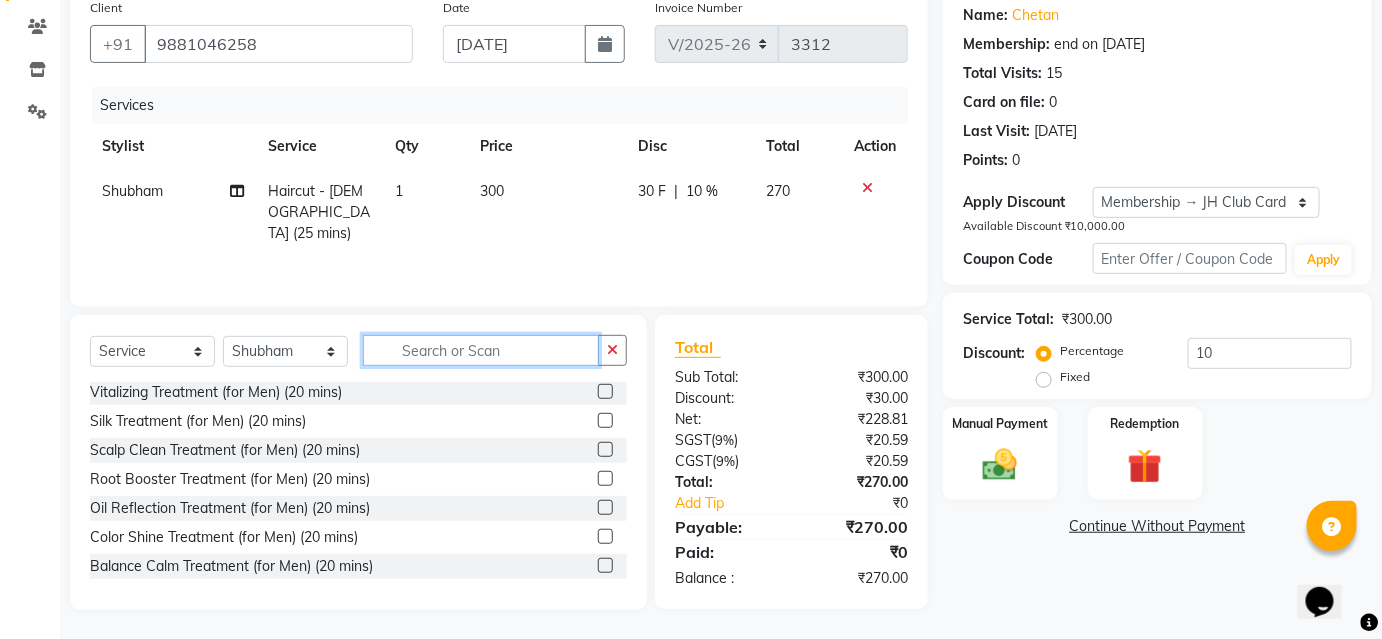 scroll, scrollTop: 293, scrollLeft: 0, axis: vertical 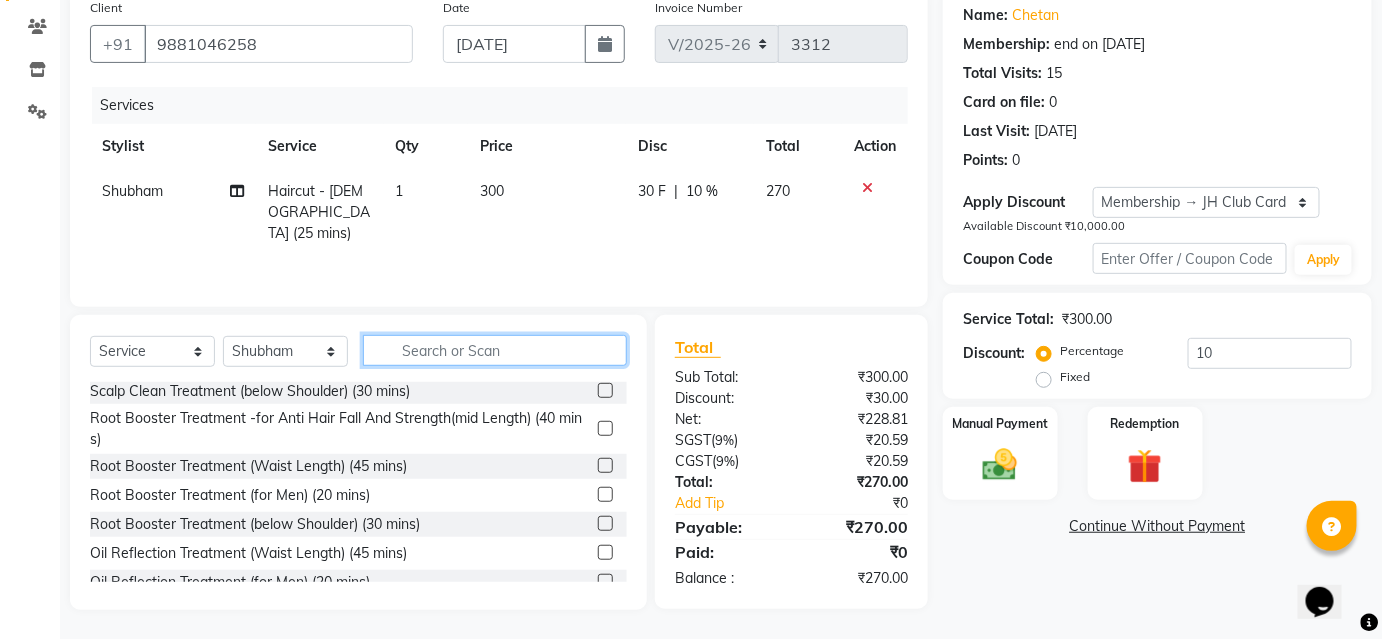 type 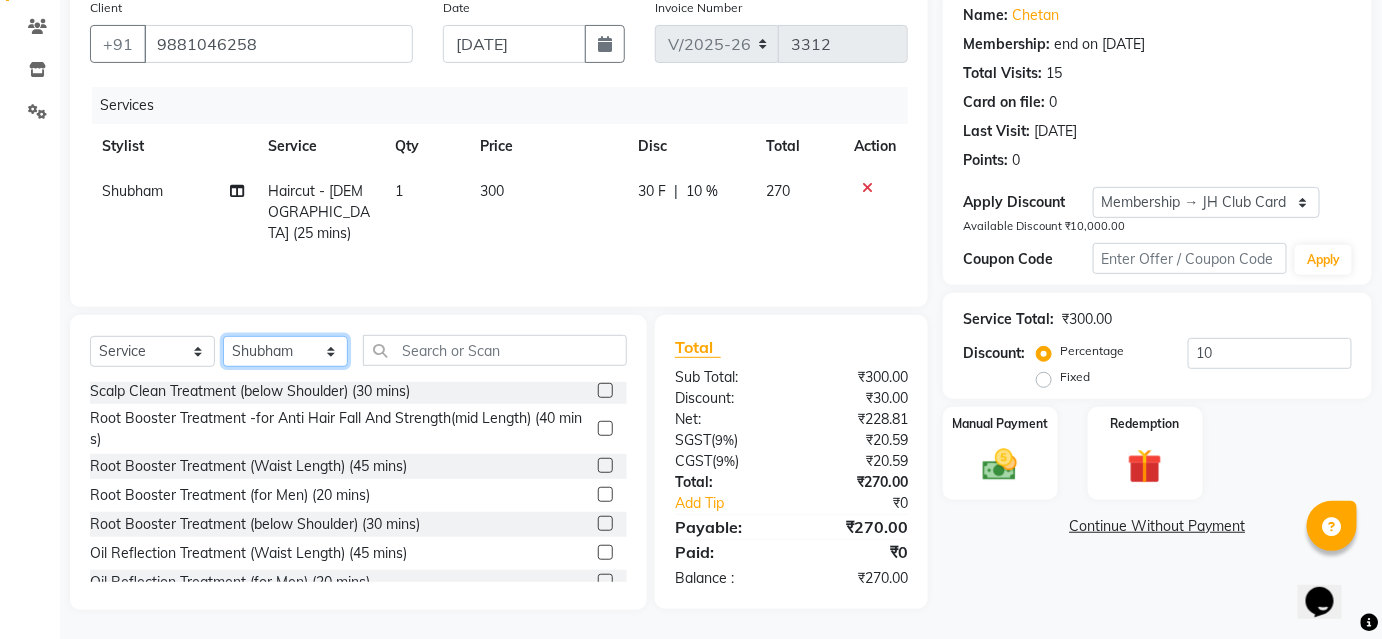 click on "Select Stylist [PERSON_NAME] [PERSON_NAME] Avinash [PERSON_NAME] Pawan [PERSON_NAME] ShopUser [PERSON_NAME] Shweta [PERSON_NAME]" 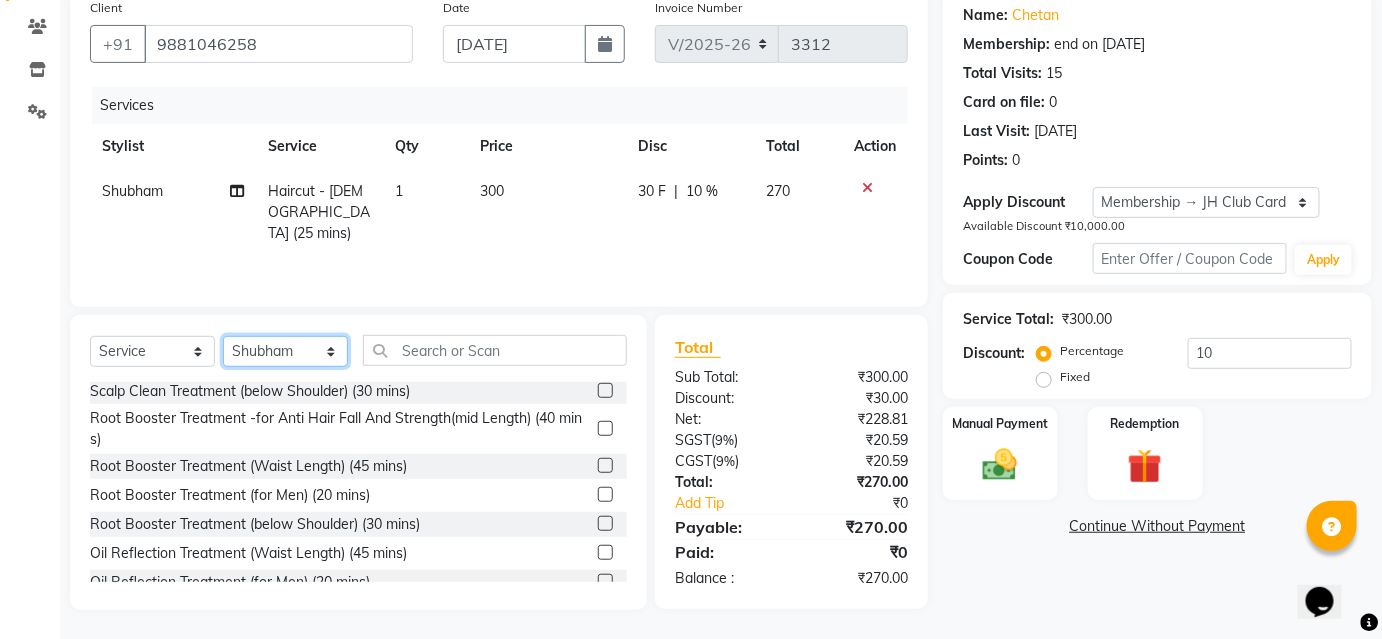 select on "32802" 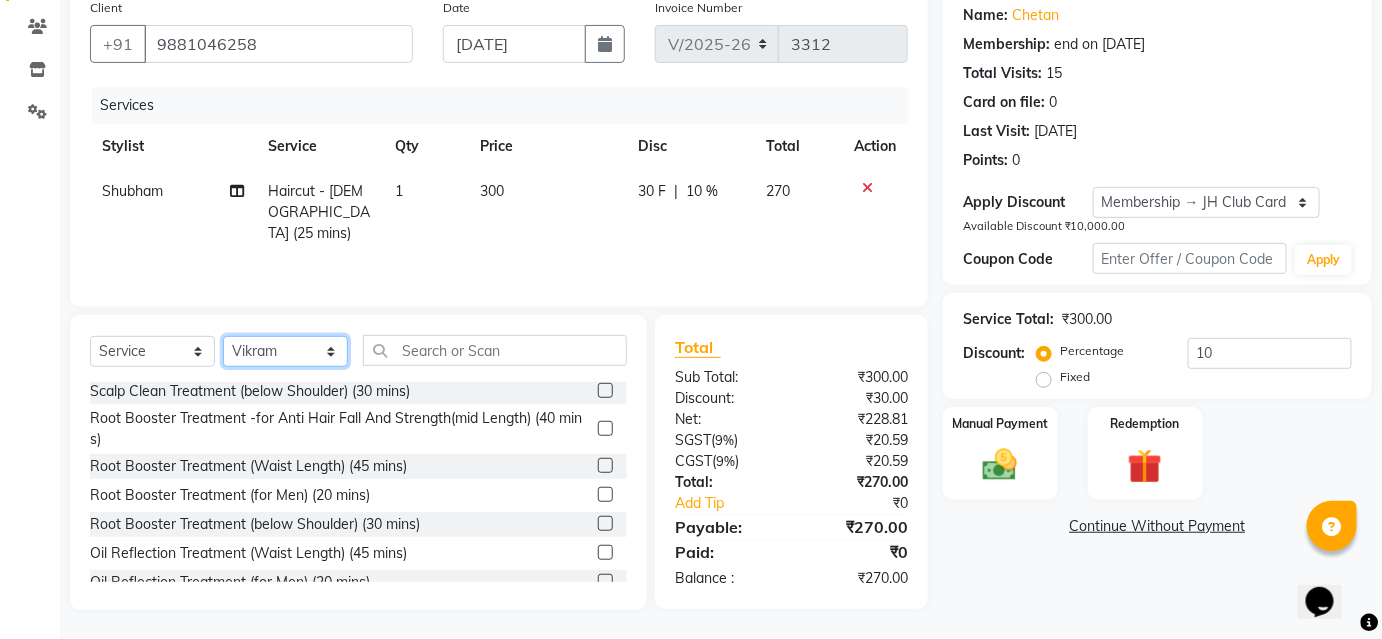click on "Select Stylist [PERSON_NAME] [PERSON_NAME] Avinash [PERSON_NAME] Pawan [PERSON_NAME] ShopUser [PERSON_NAME] Shweta [PERSON_NAME]" 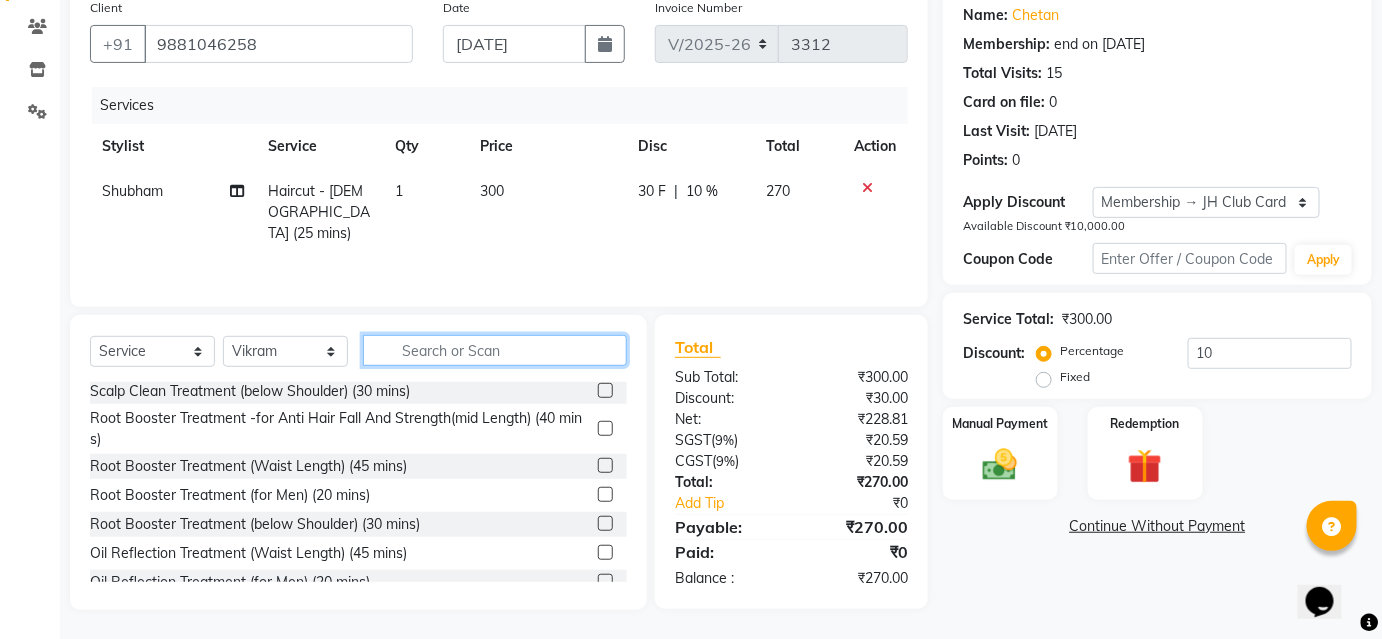 click 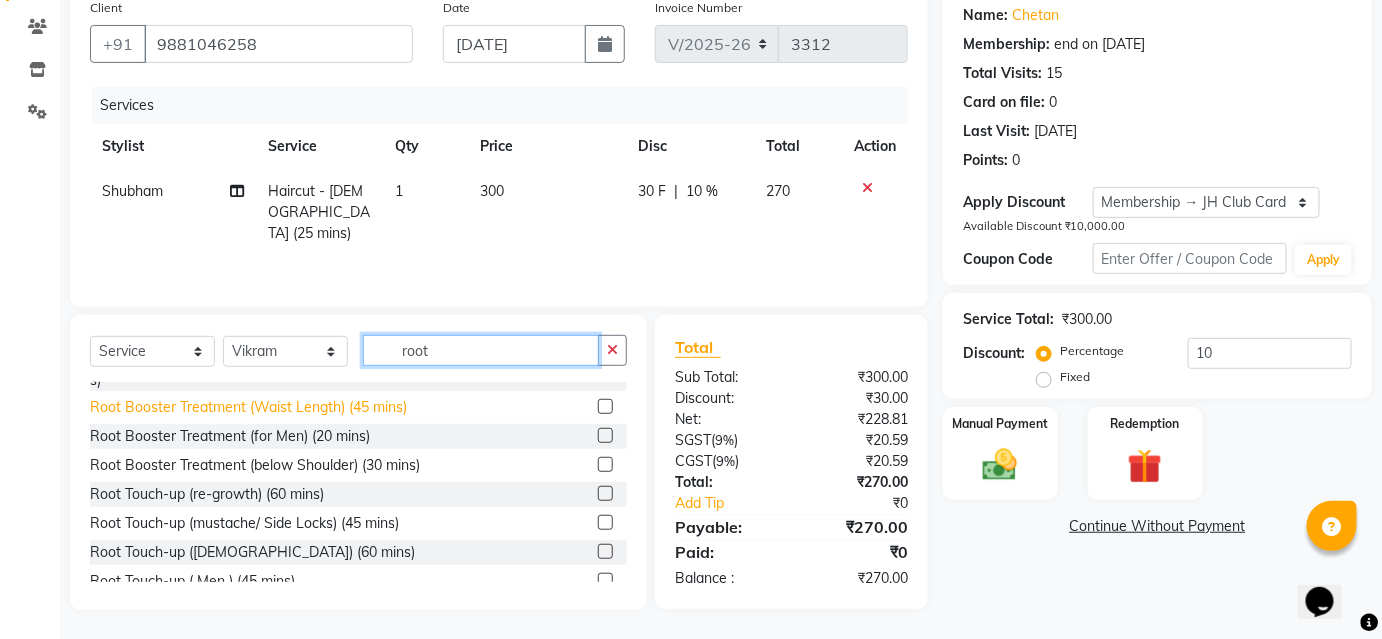 scroll, scrollTop: 48, scrollLeft: 0, axis: vertical 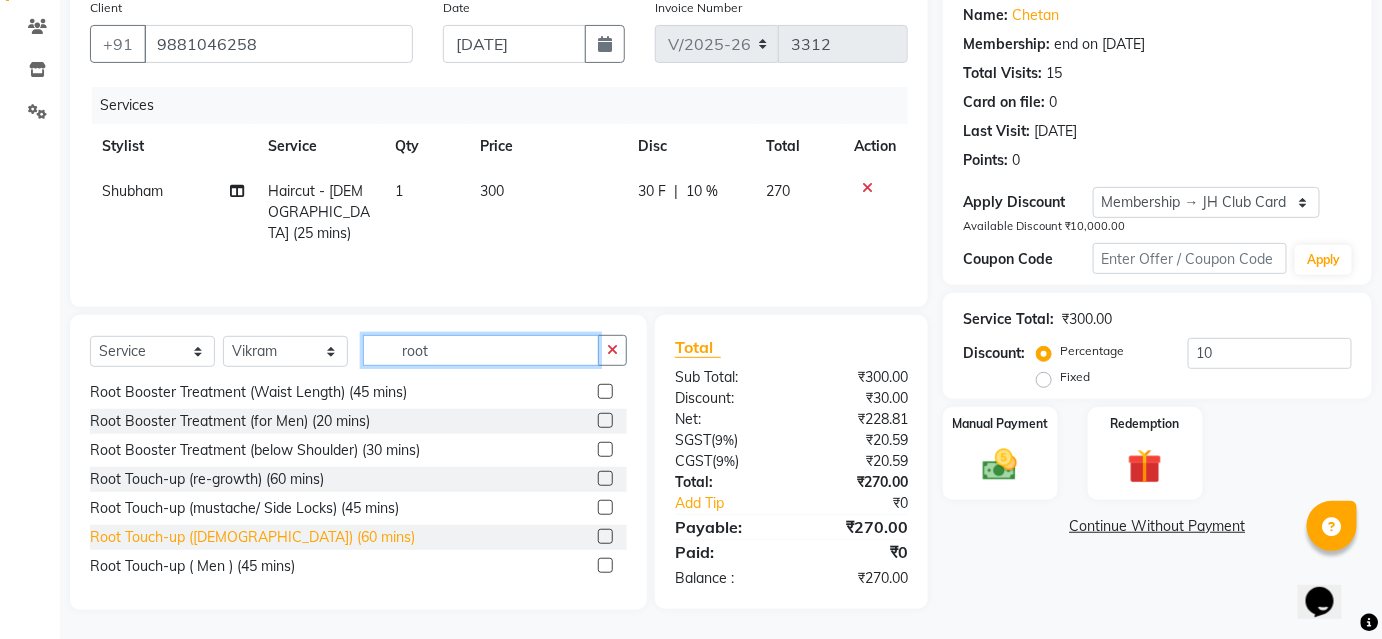 type on "root" 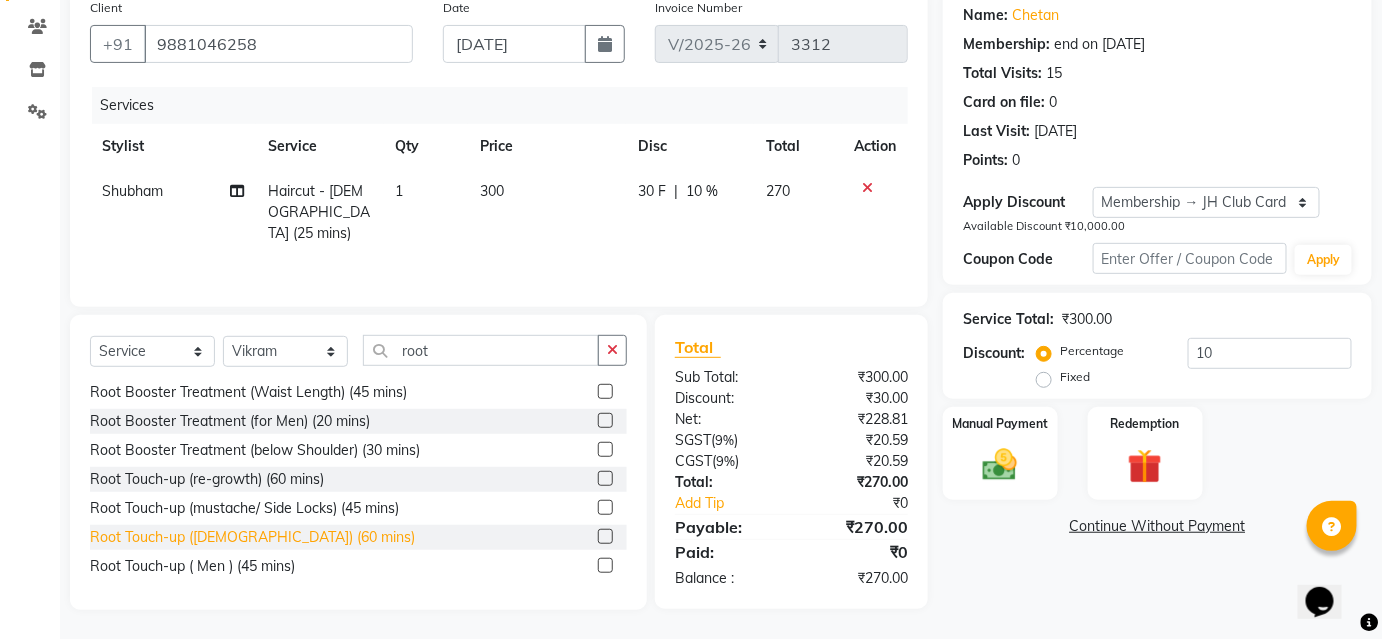click on "Root Touch-up ([DEMOGRAPHIC_DATA]) (60 mins)" 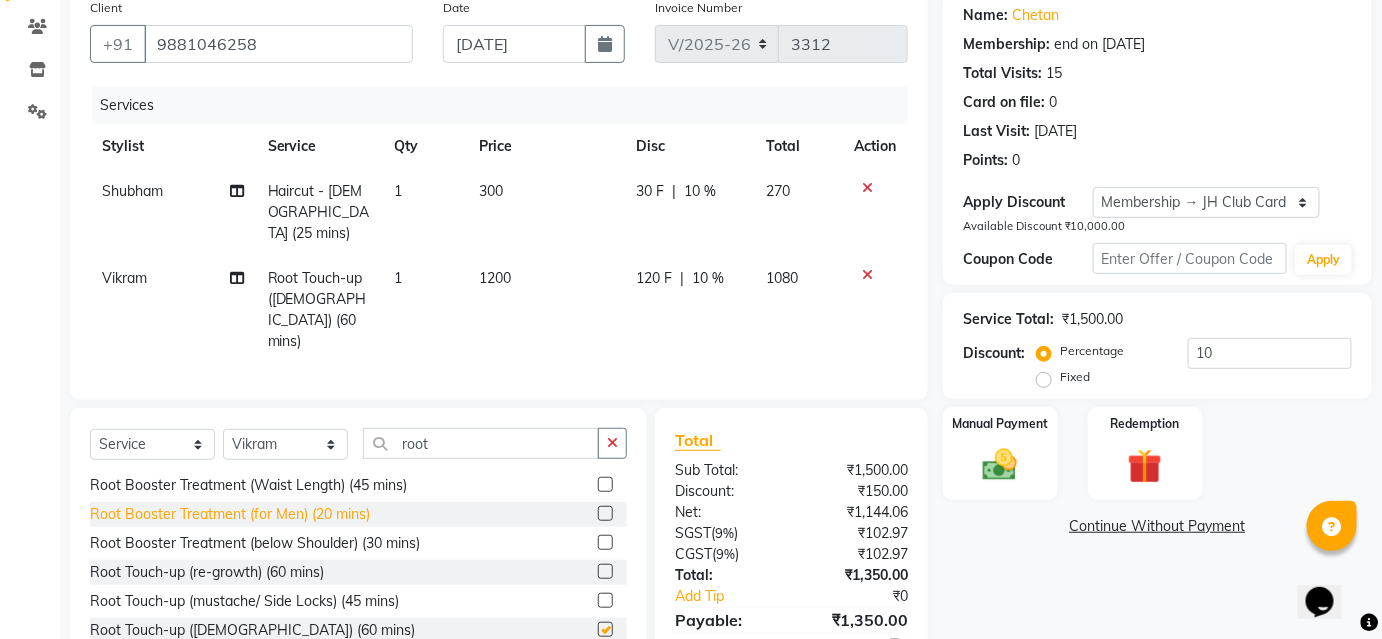 checkbox on "false" 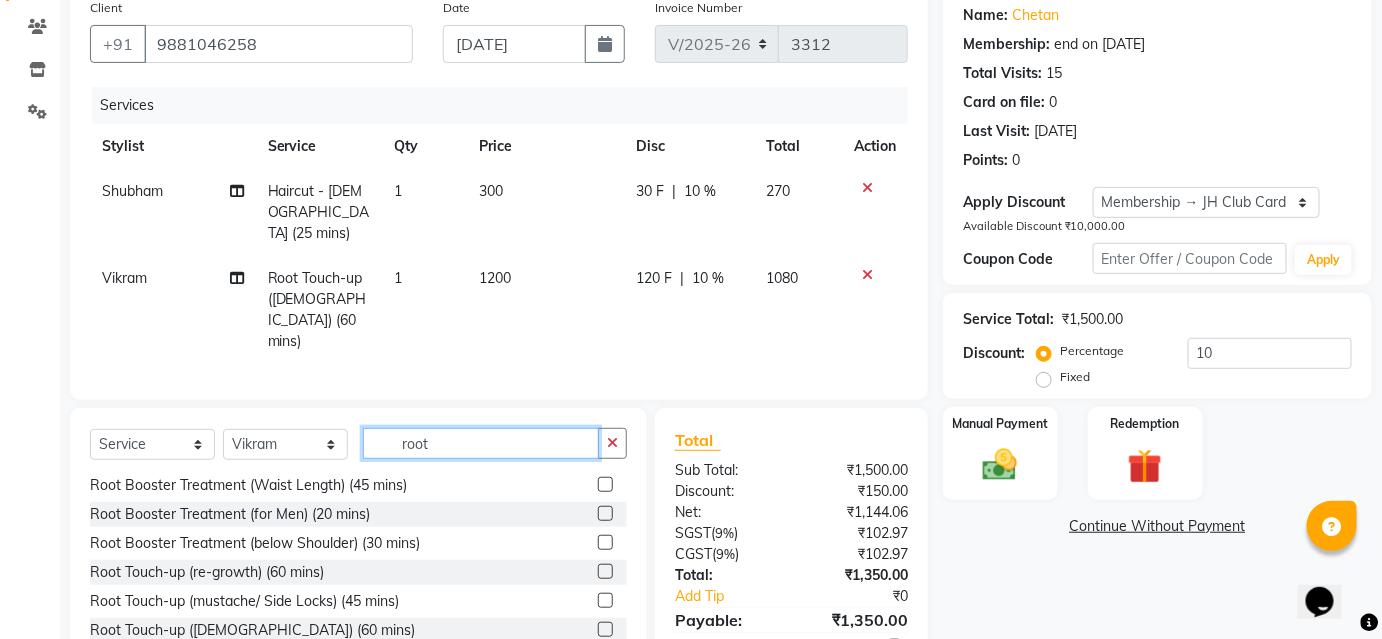 click on "root" 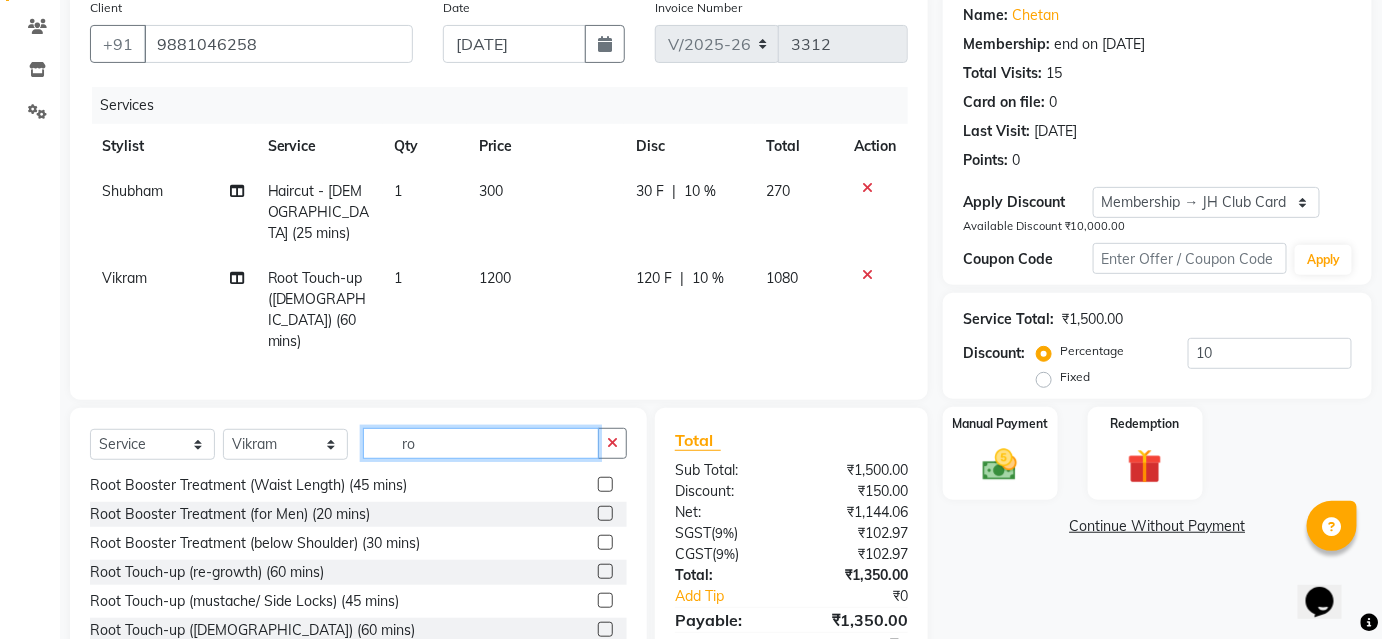type on "r" 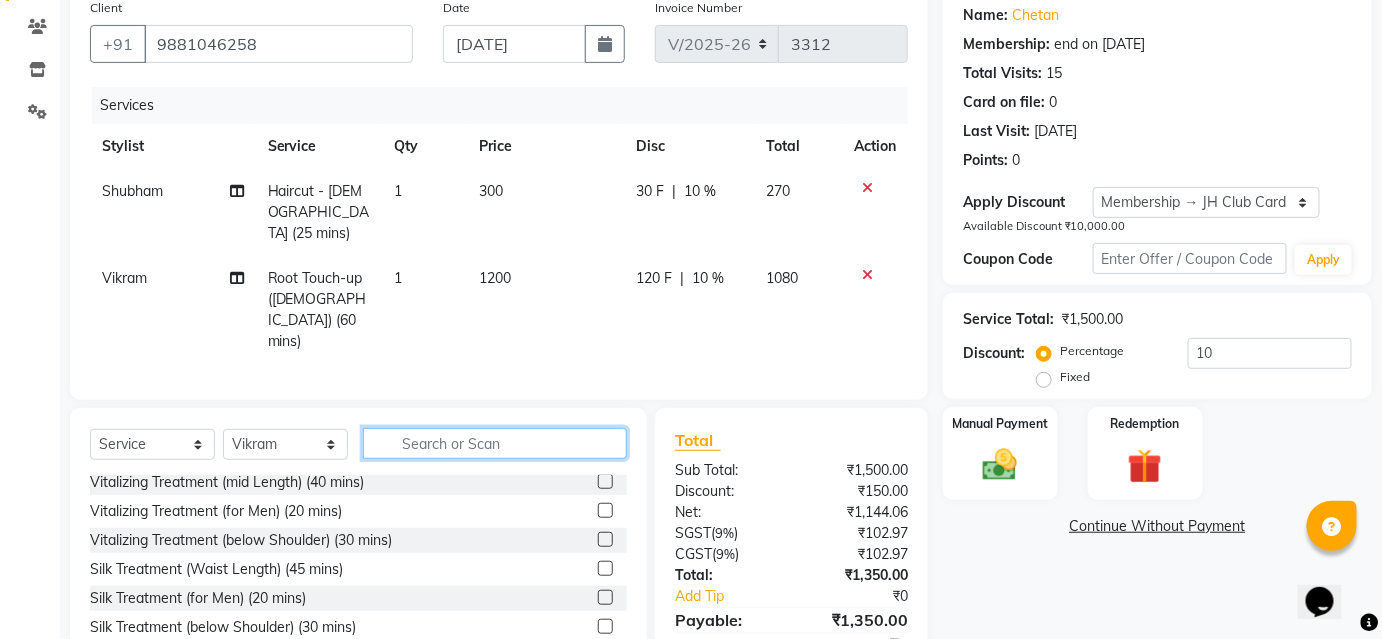 scroll, scrollTop: 4, scrollLeft: 0, axis: vertical 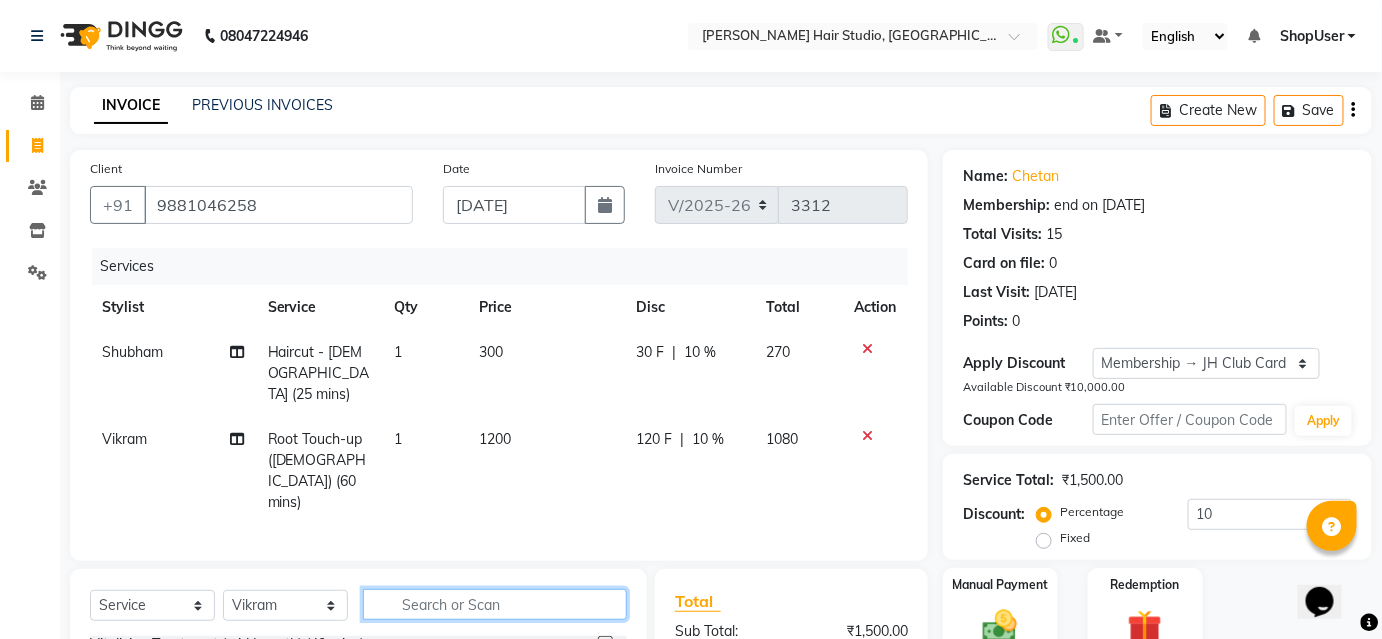 type 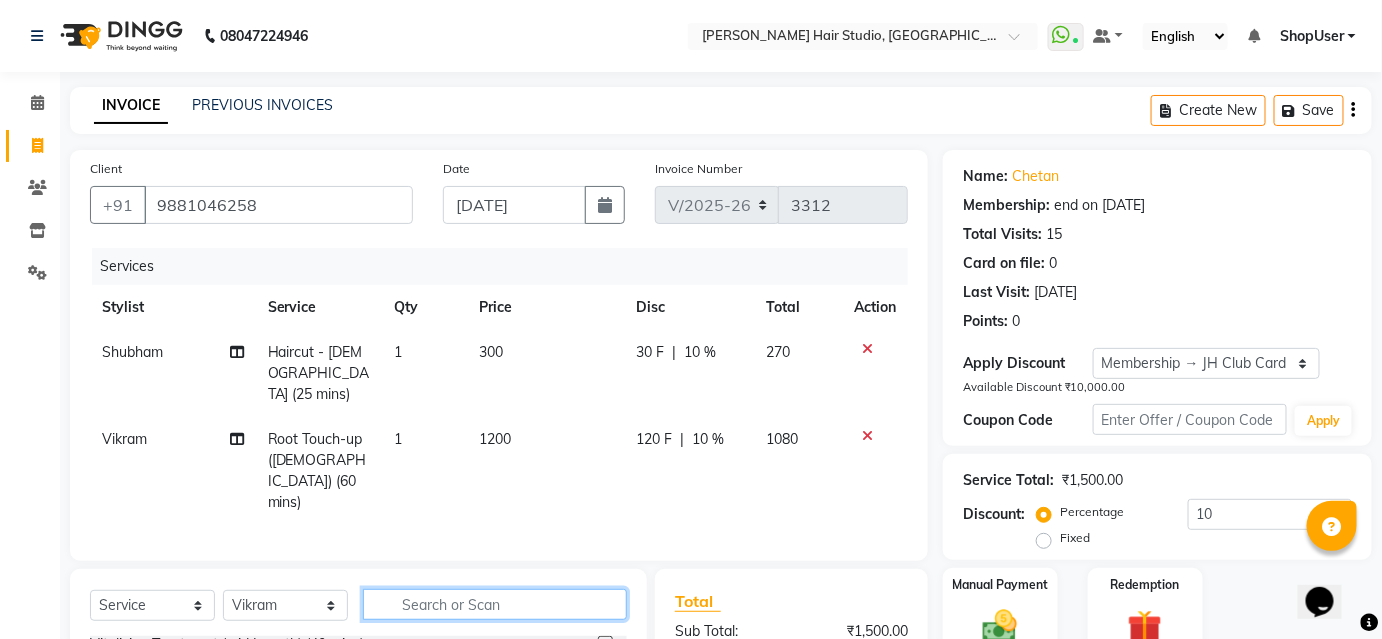 scroll, scrollTop: 181, scrollLeft: 0, axis: vertical 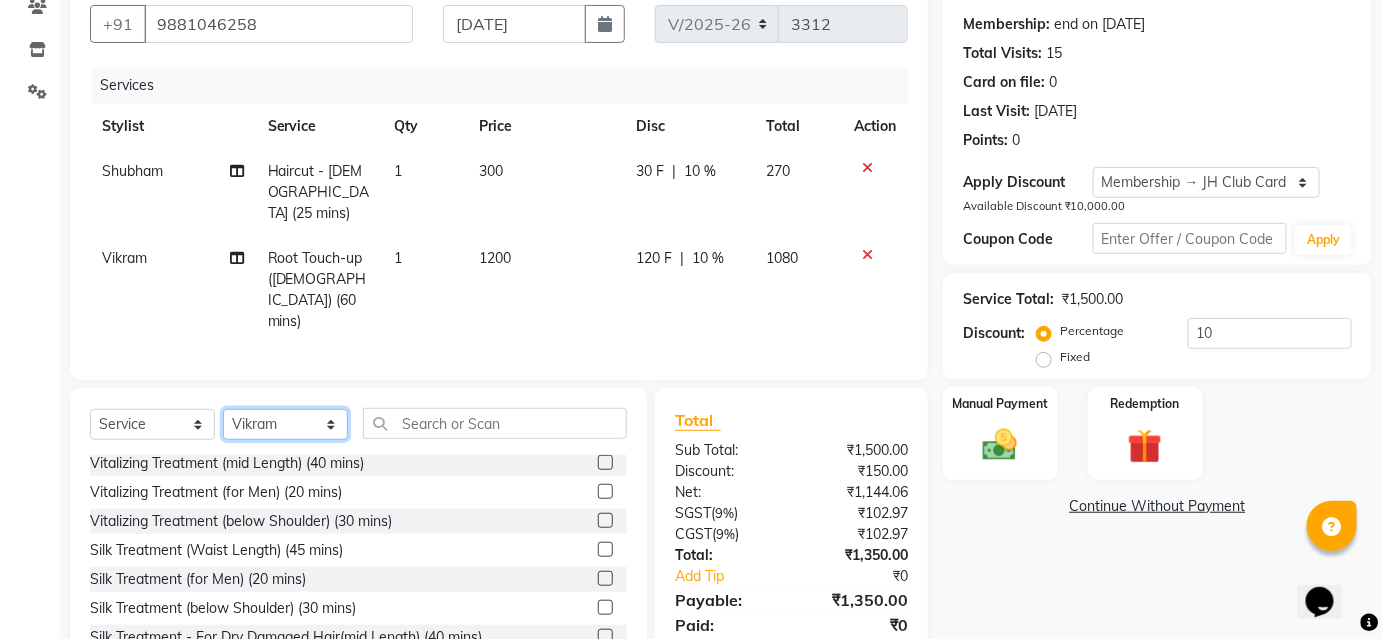 click on "Select Stylist [PERSON_NAME] [PERSON_NAME] Avinash [PERSON_NAME] Pawan [PERSON_NAME] ShopUser [PERSON_NAME] Shweta [PERSON_NAME]" 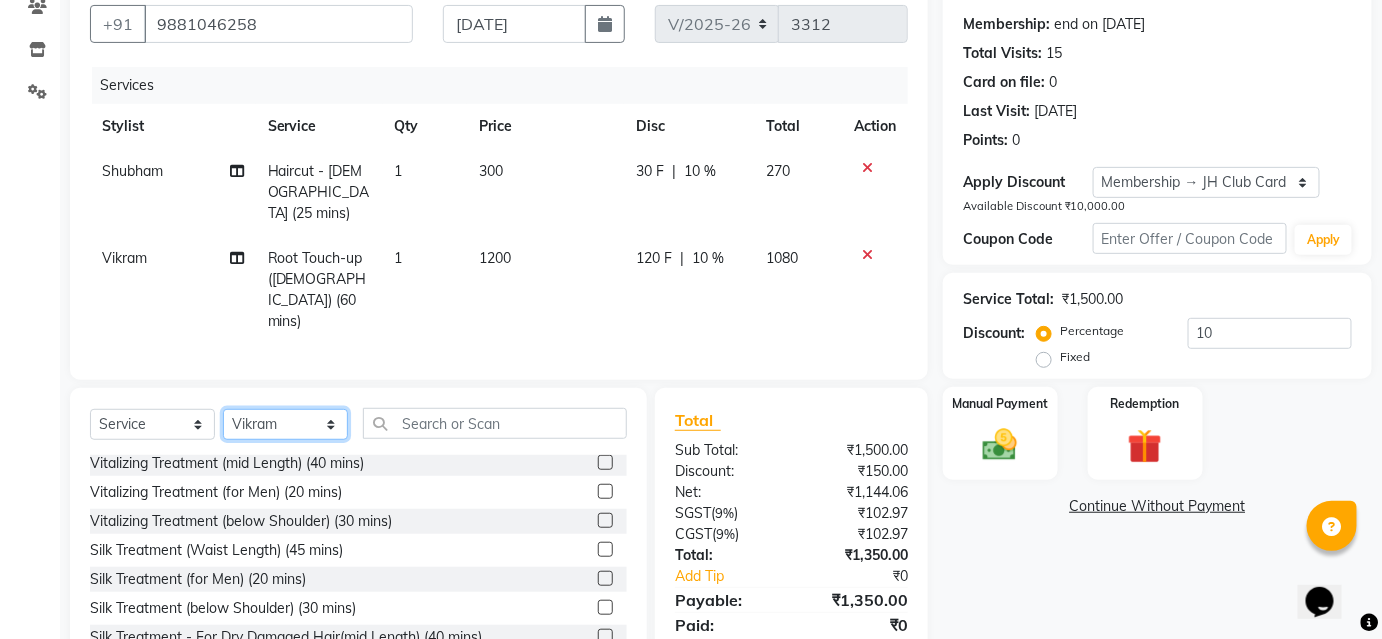 select on "51893" 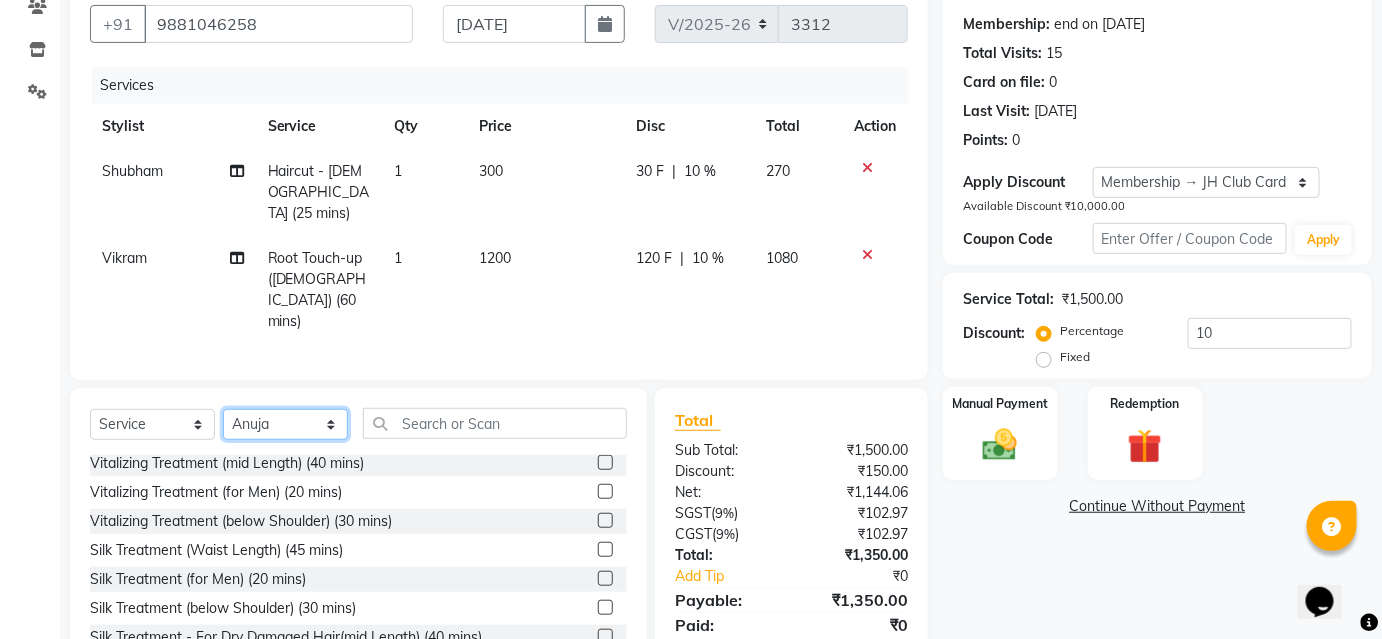 click on "Select Stylist [PERSON_NAME] [PERSON_NAME] Avinash [PERSON_NAME] Pawan [PERSON_NAME] ShopUser [PERSON_NAME] Shweta [PERSON_NAME]" 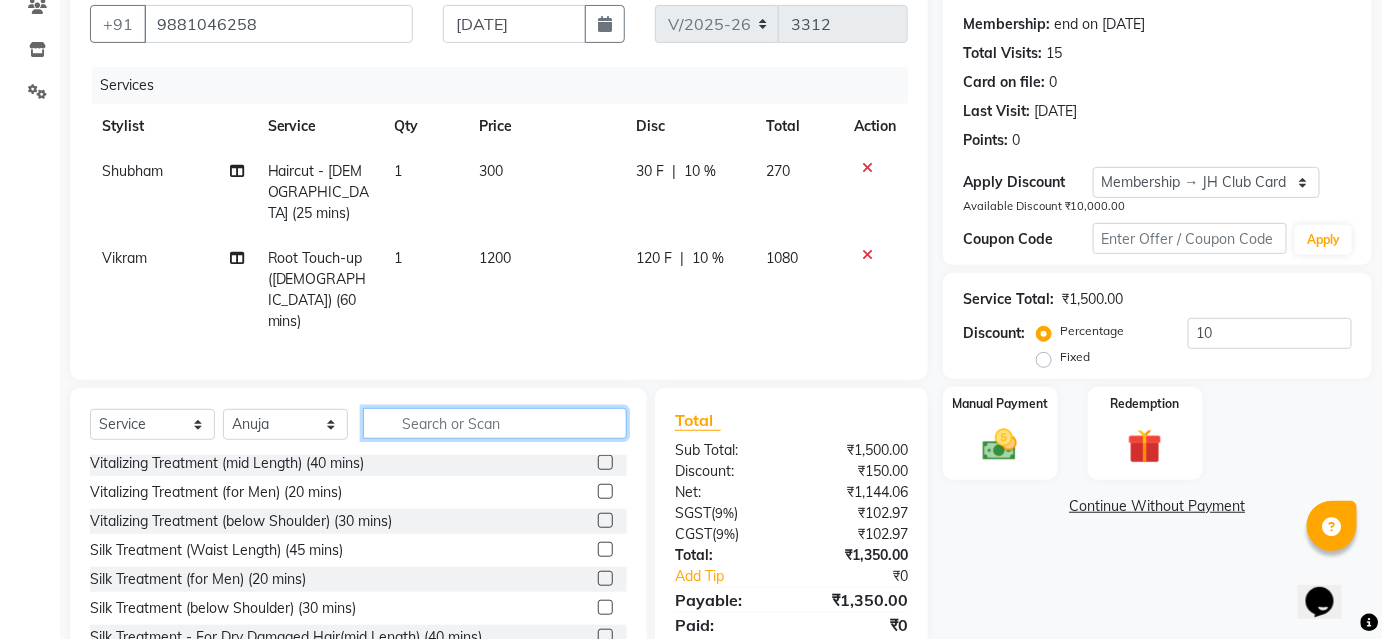 click 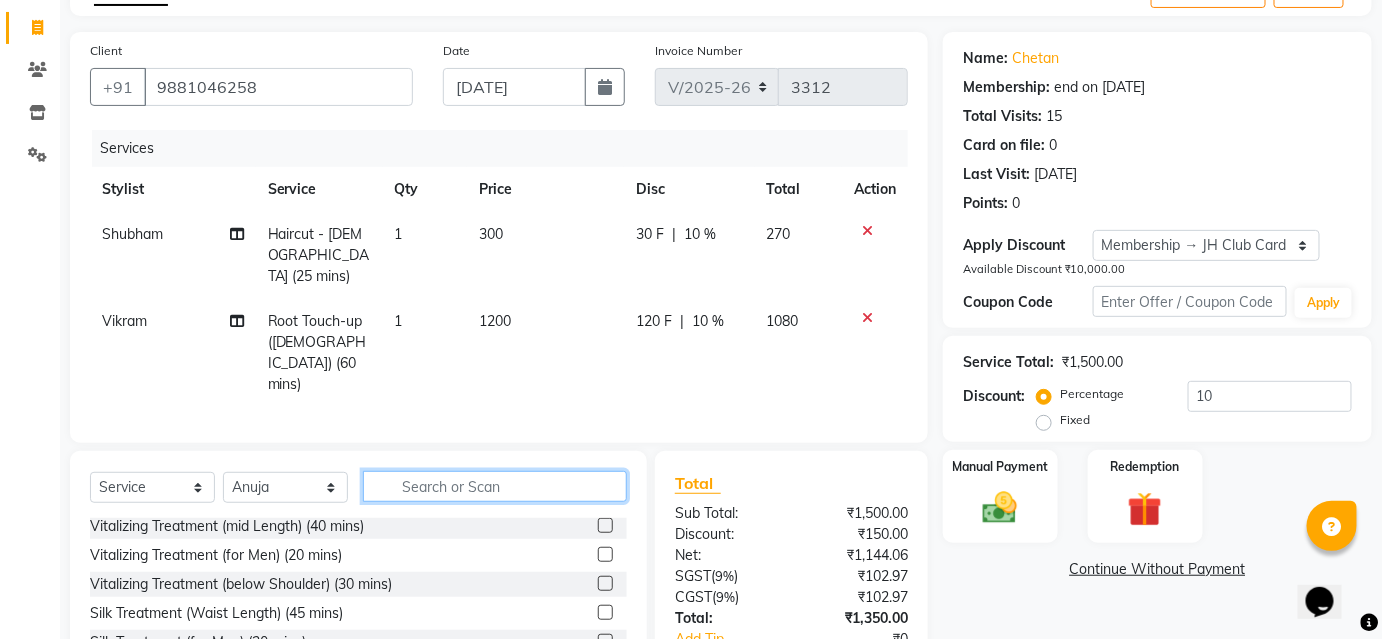 scroll, scrollTop: 181, scrollLeft: 0, axis: vertical 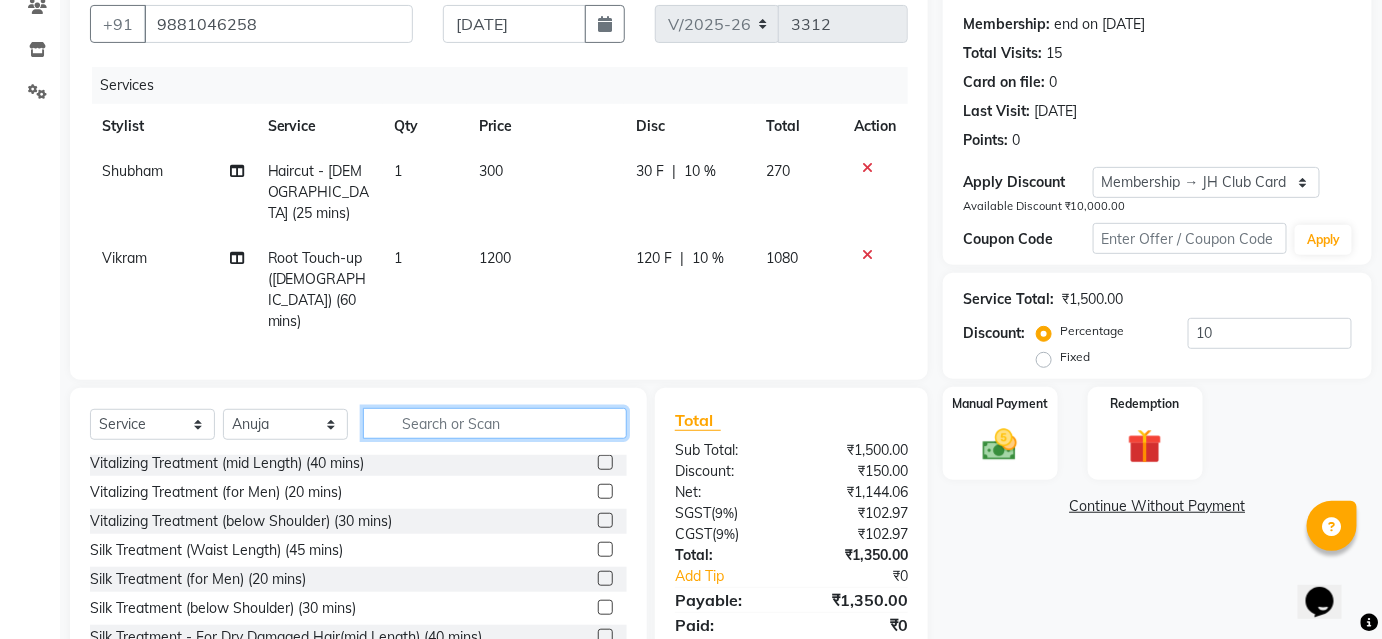 click 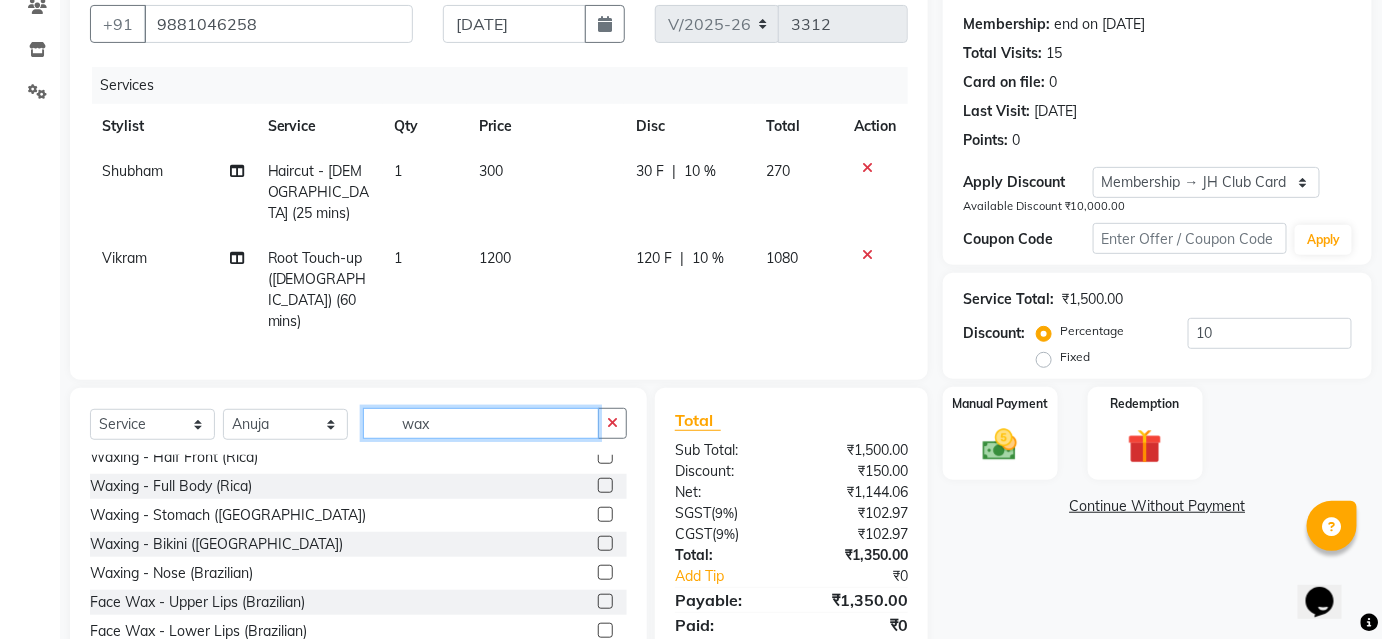 scroll, scrollTop: 1047, scrollLeft: 0, axis: vertical 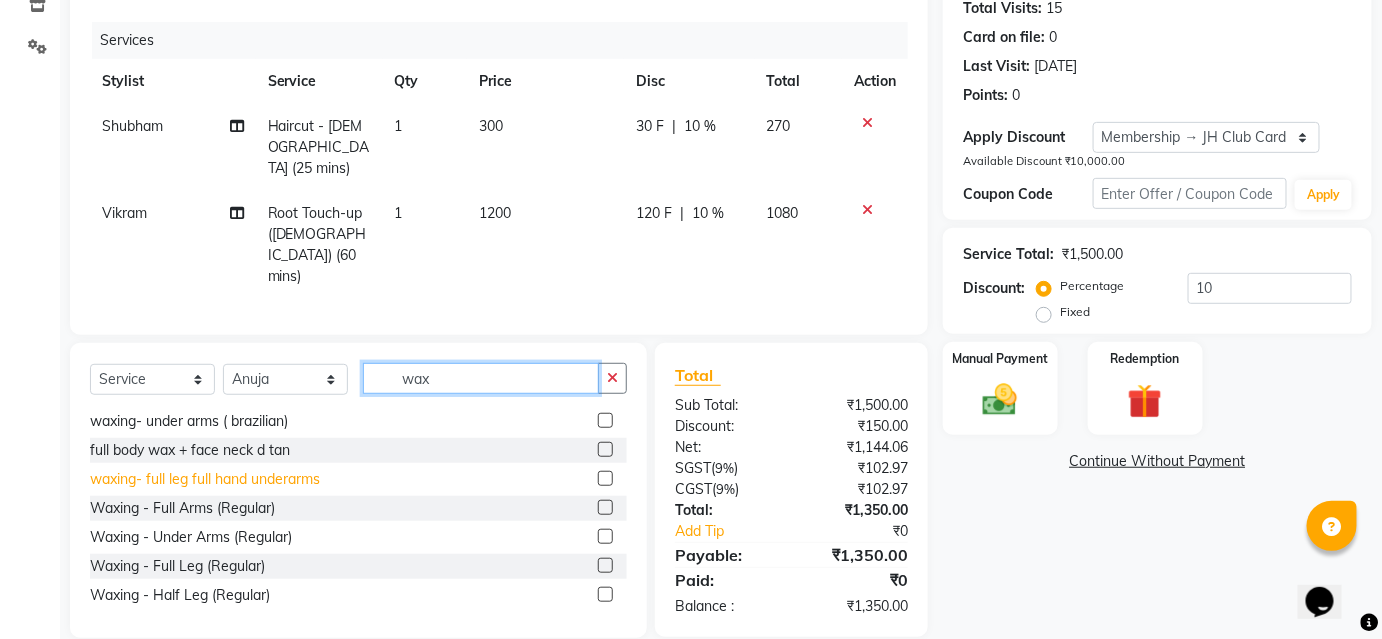 type on "wax" 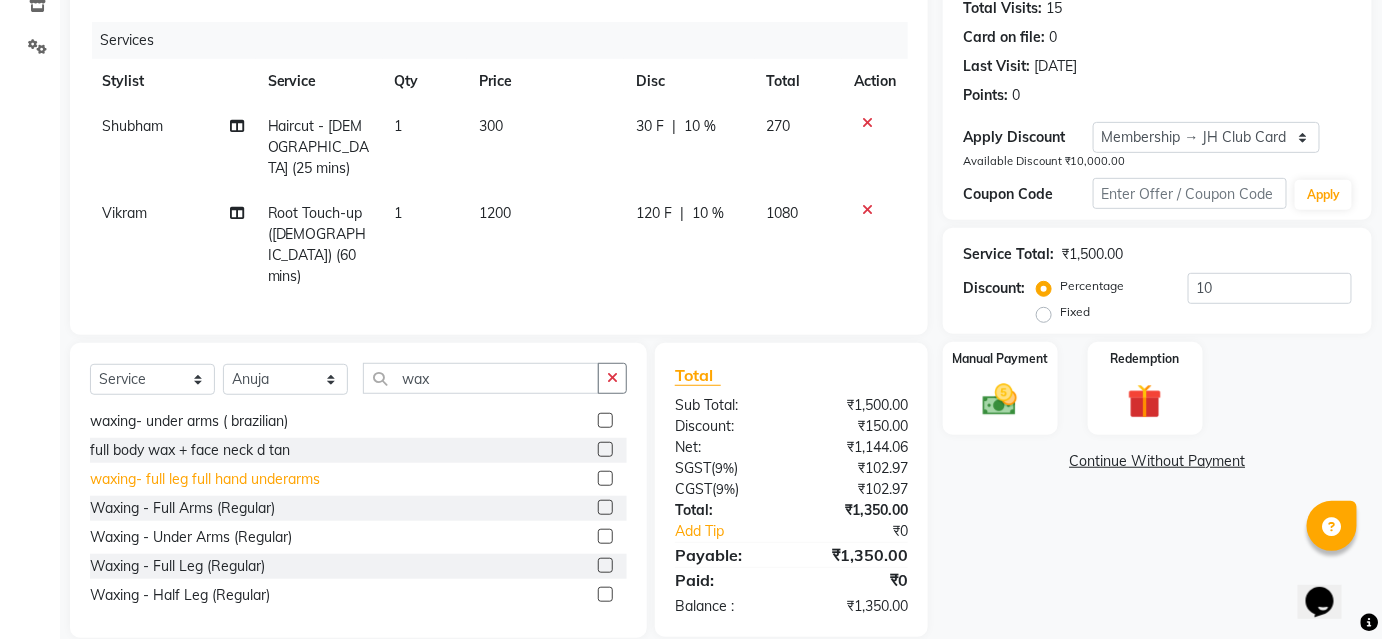click on "waxing- full leg full hand underarms" 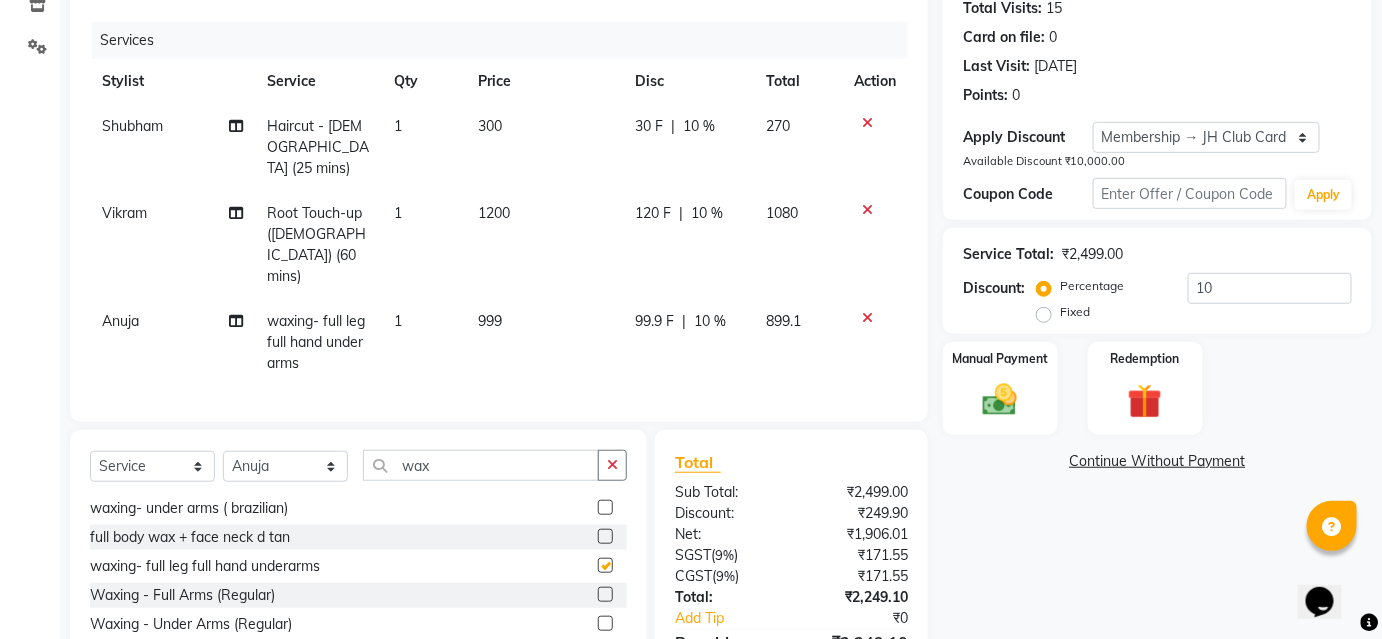 checkbox on "false" 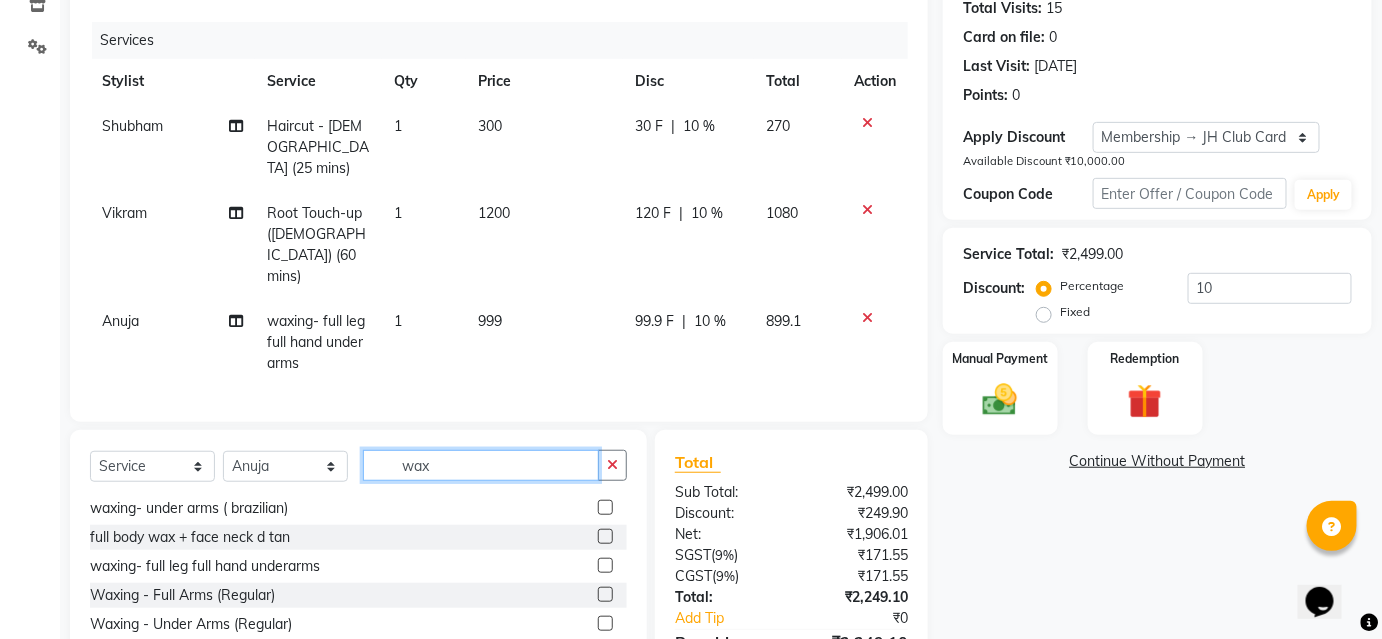 click on "wax" 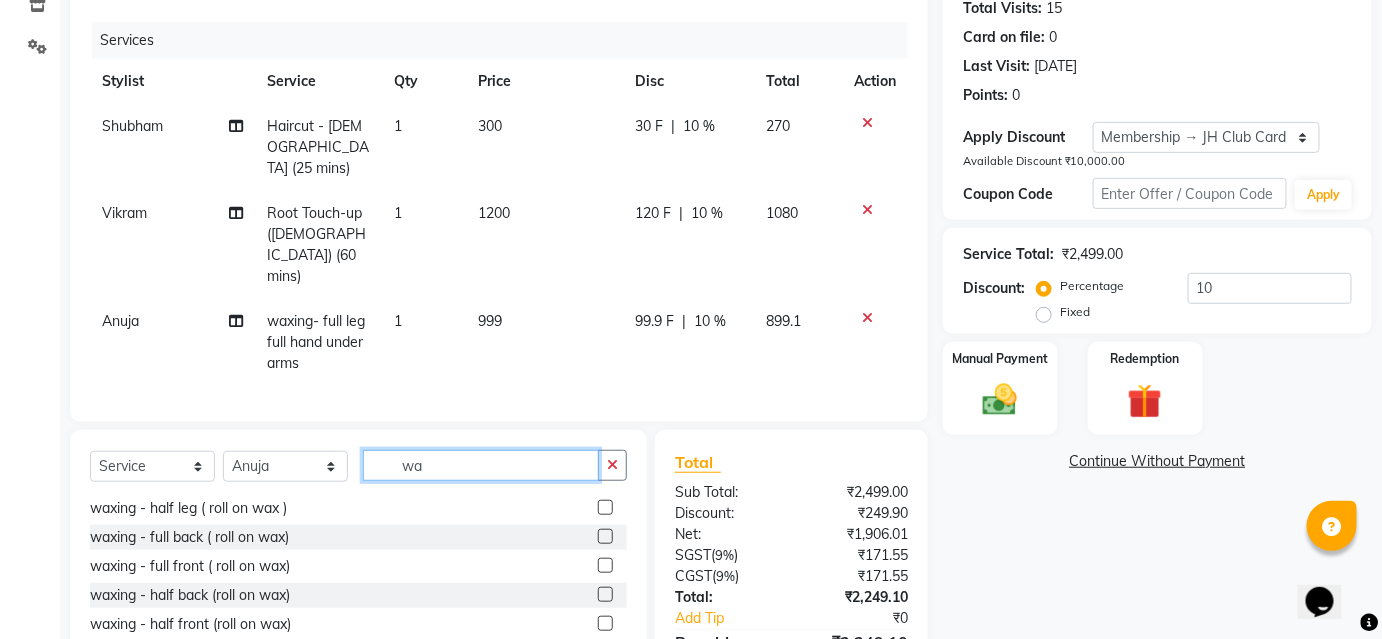 type on "w" 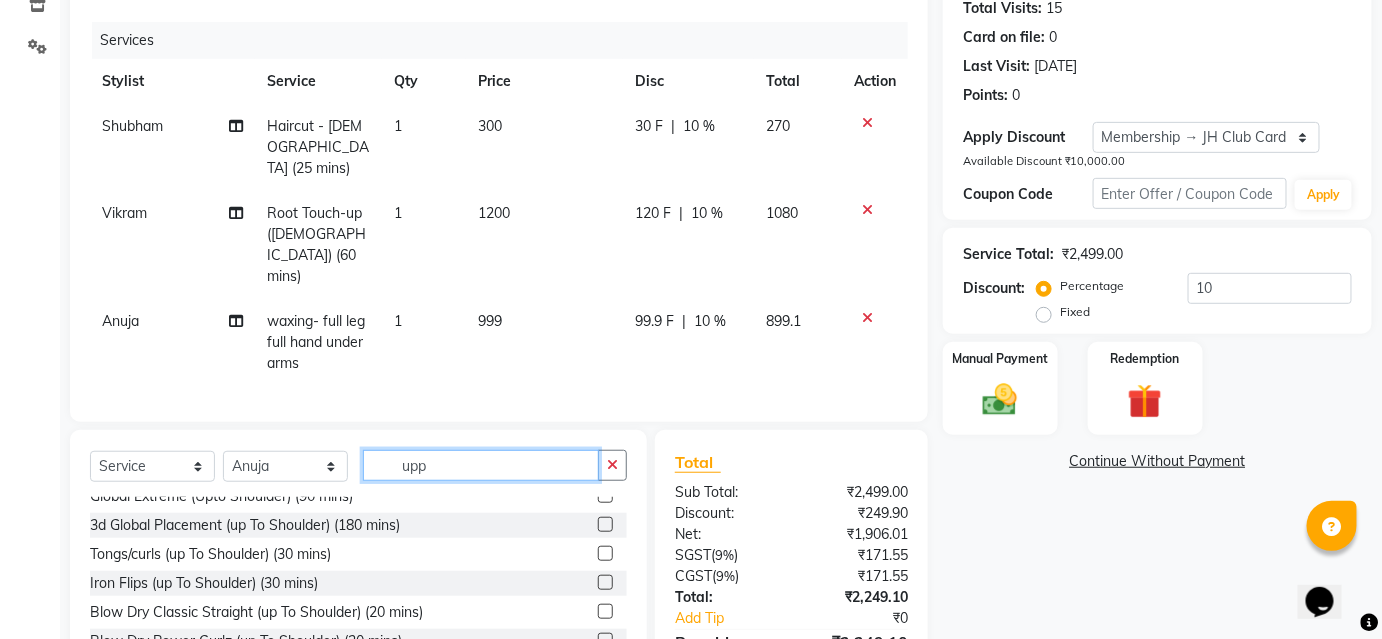 scroll, scrollTop: 0, scrollLeft: 0, axis: both 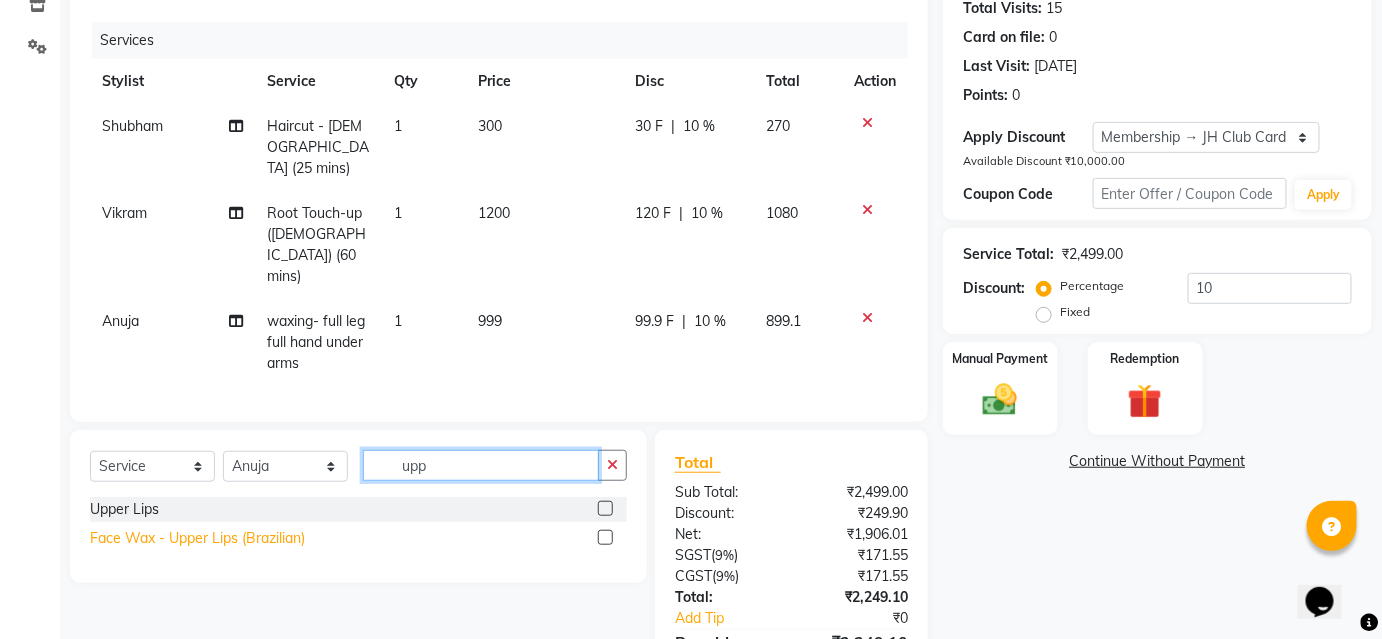 type on "upp" 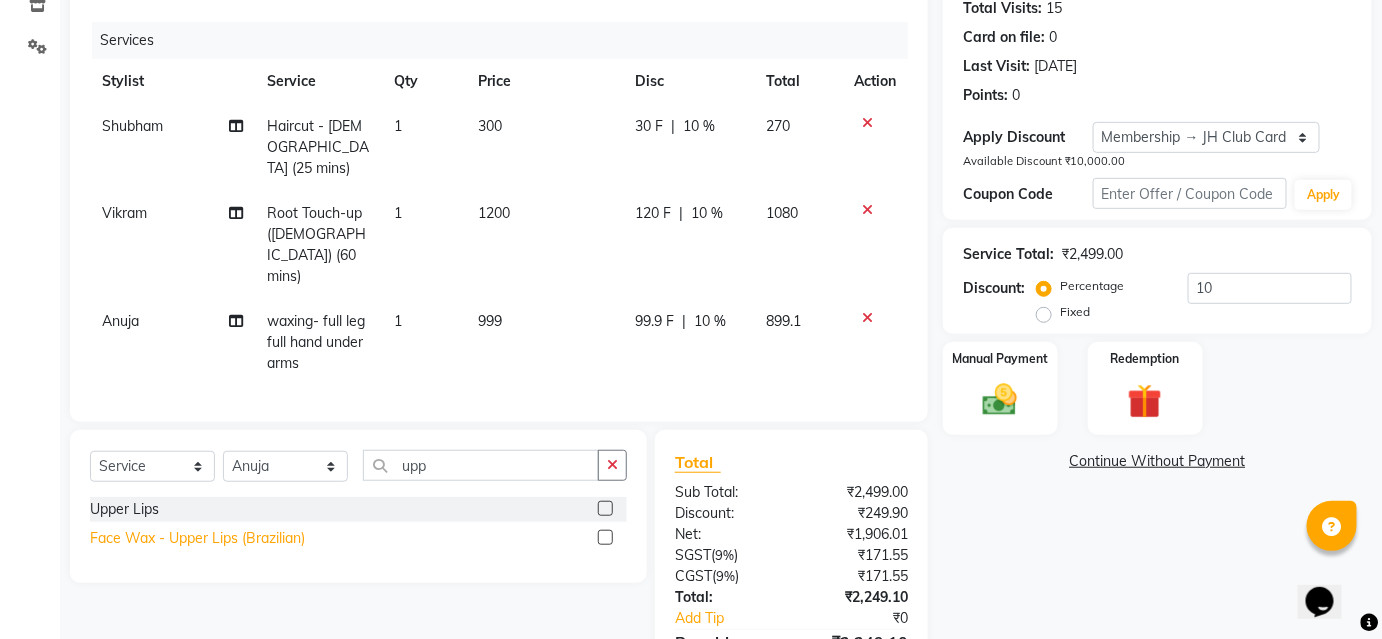 click on "Face Wax - Upper Lips (Brazilian)" 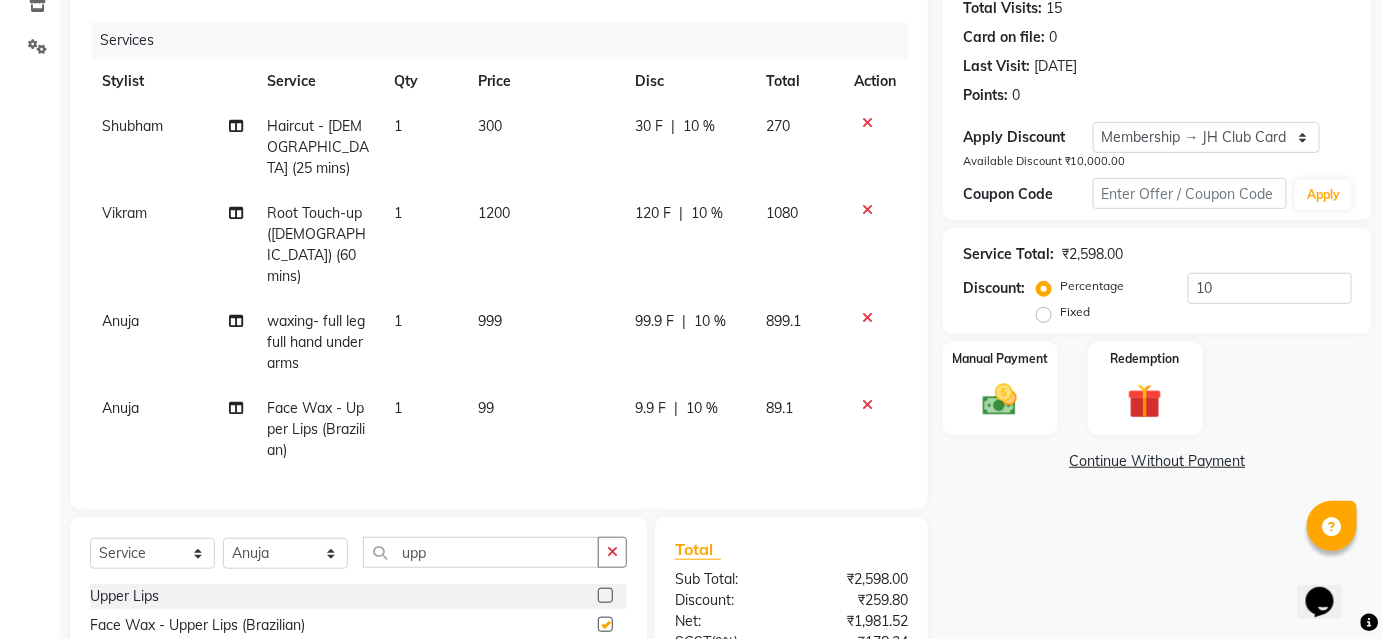 checkbox on "false" 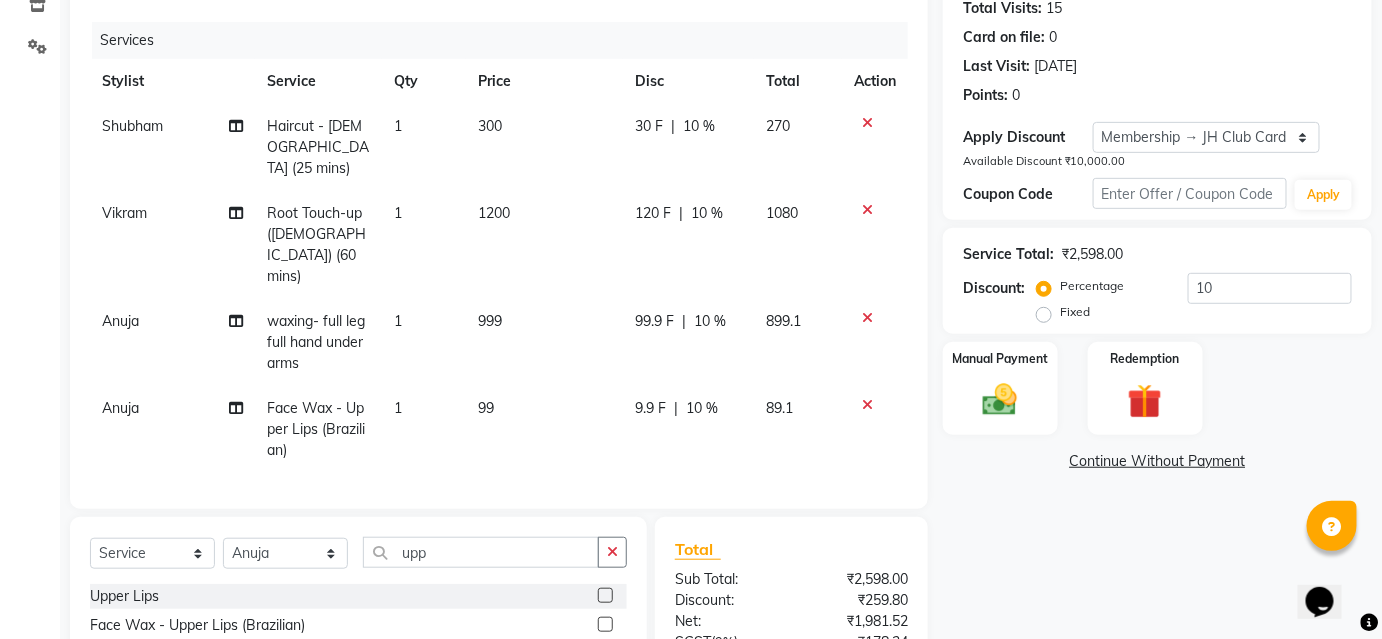 click on "99" 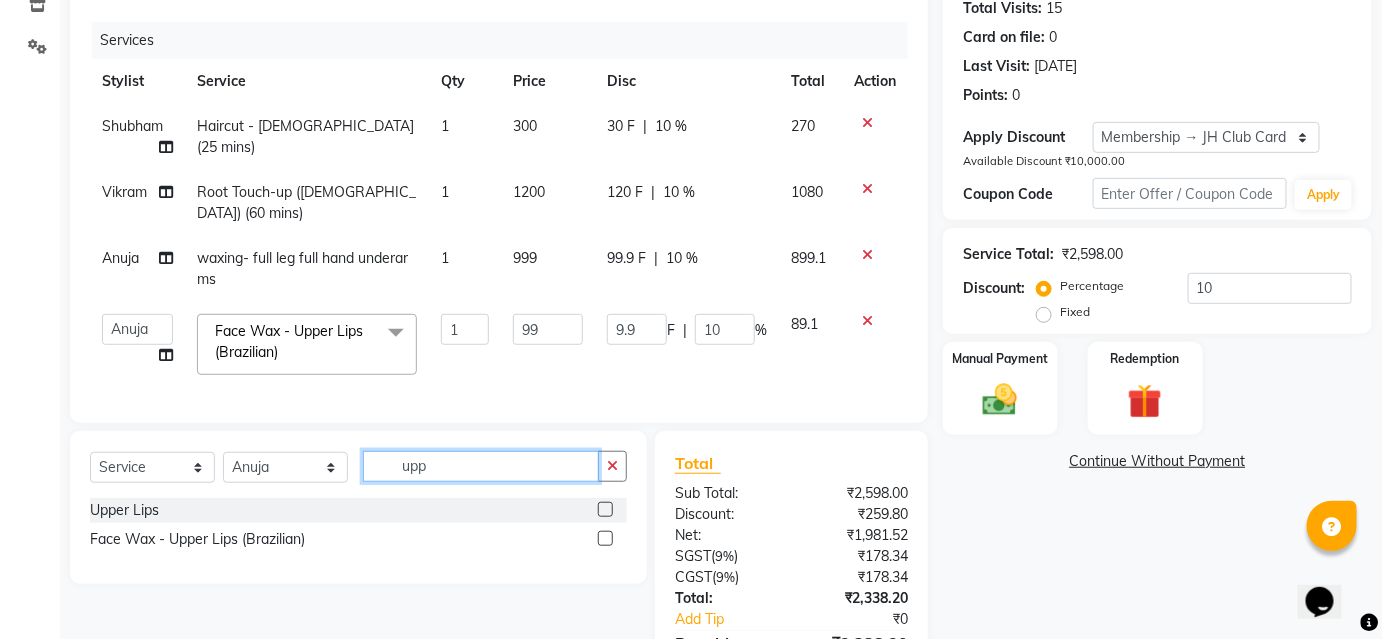 click on "upp" 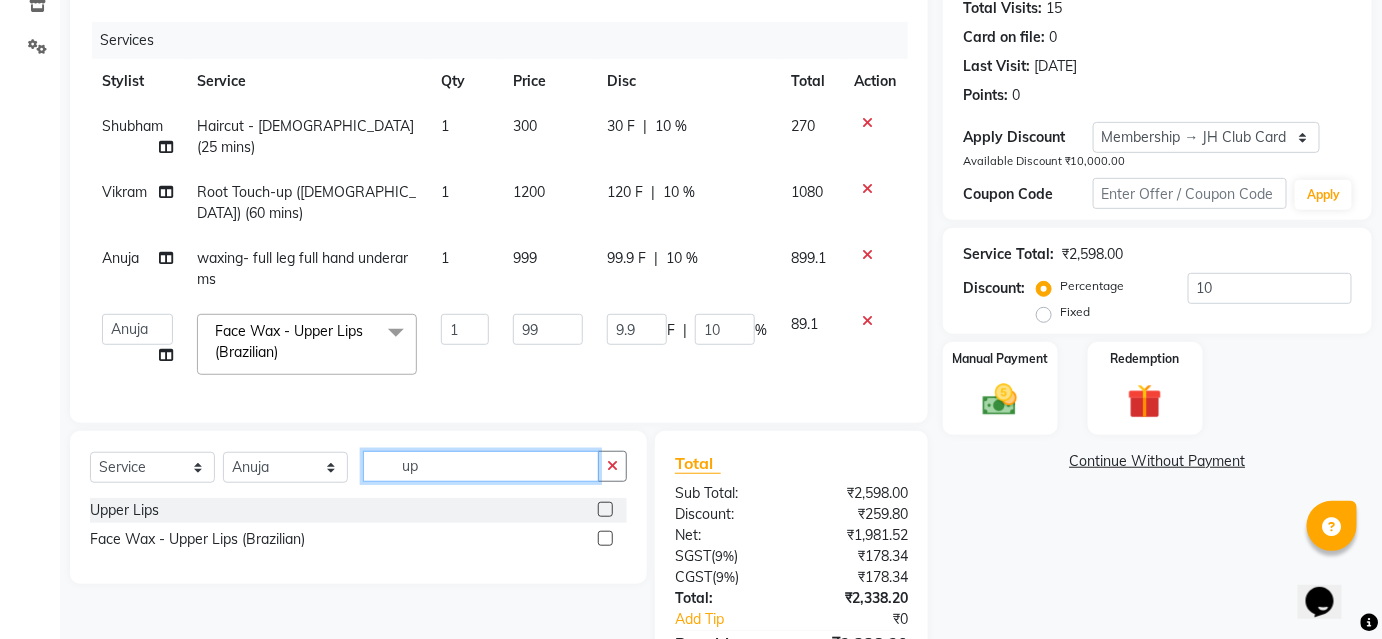 type on "u" 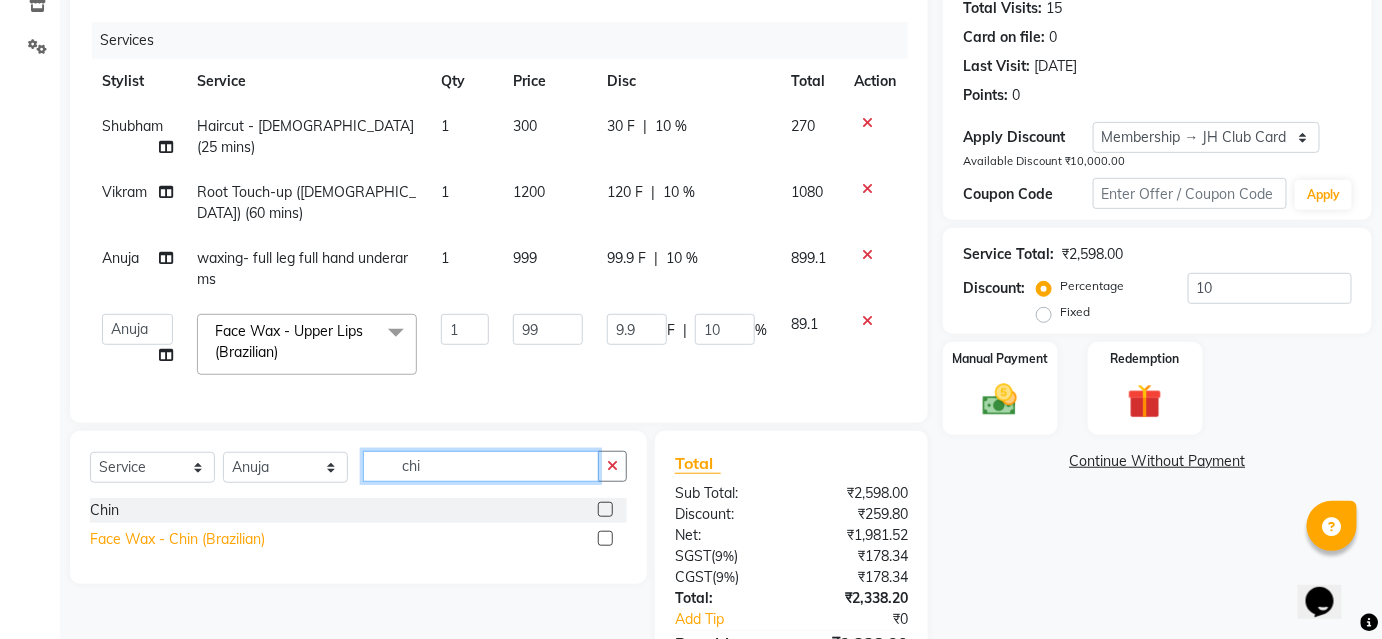 type on "chi" 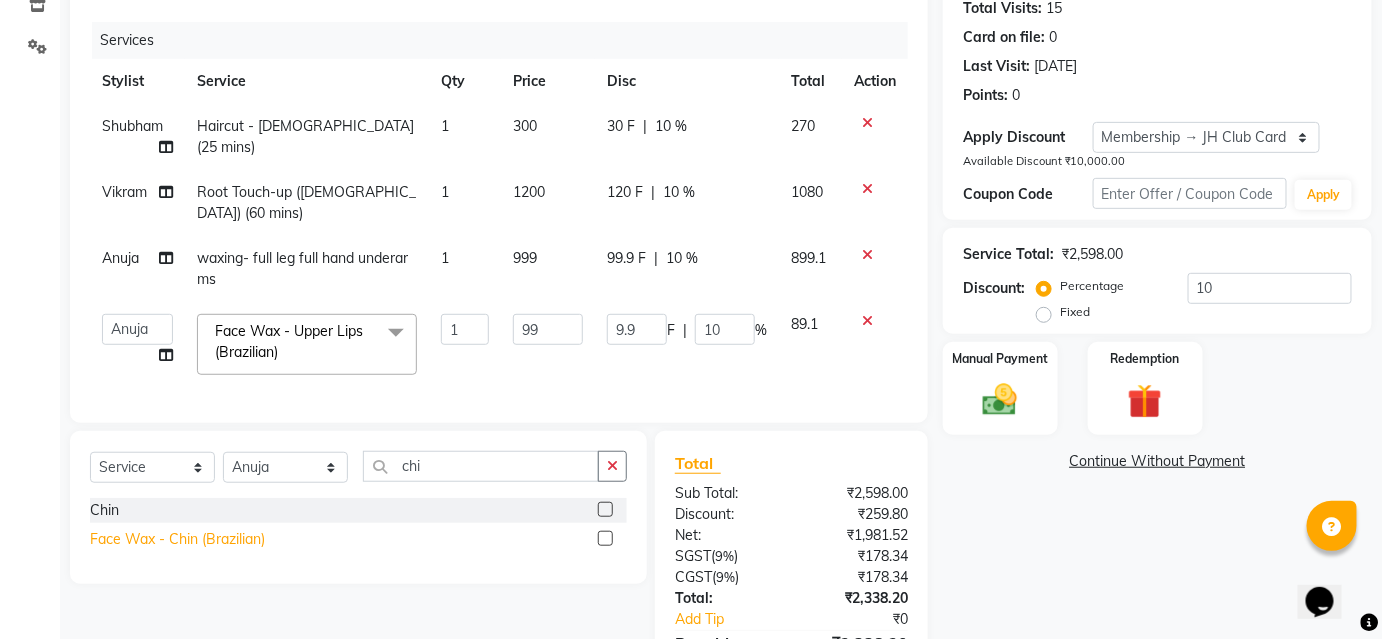 click on "Face Wax - Chin (Brazilian)" 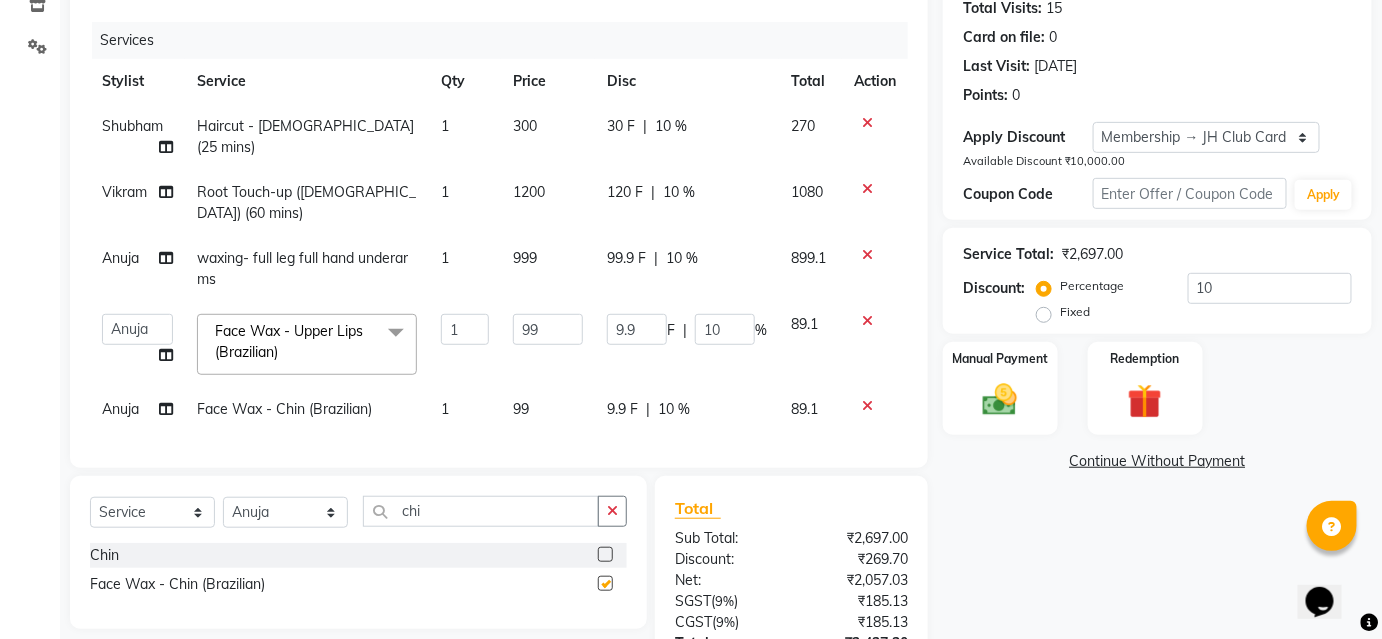 checkbox on "false" 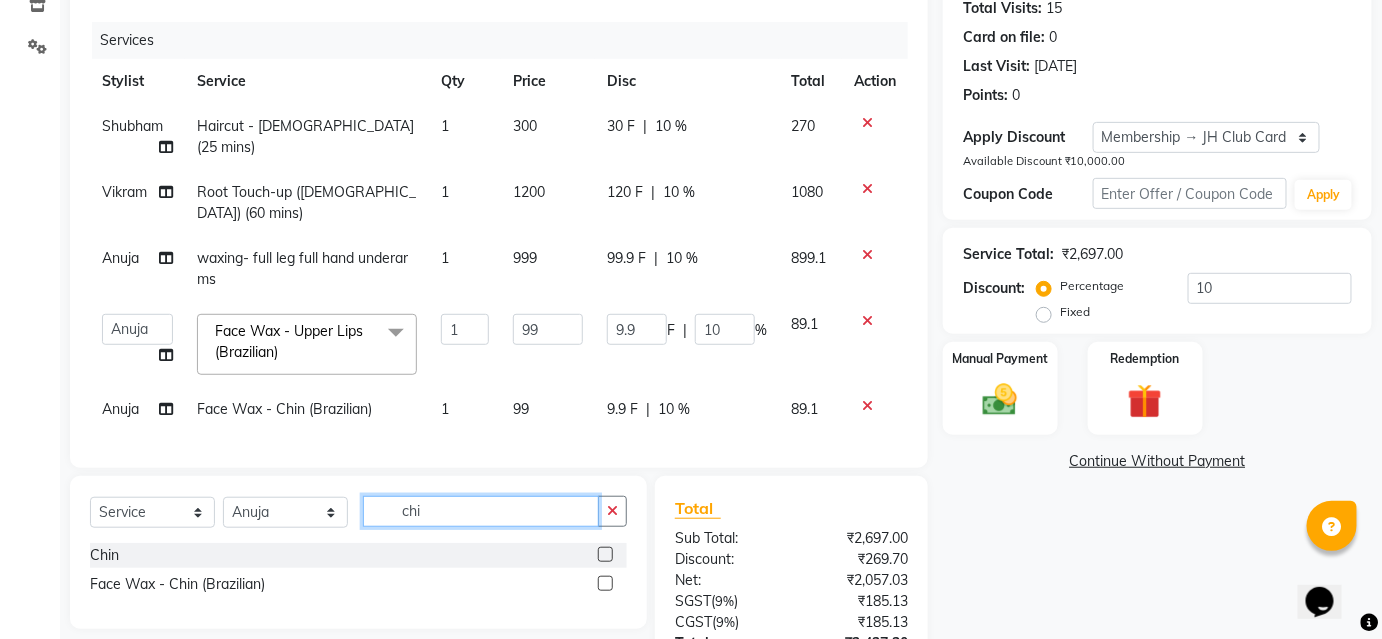 click on "chi" 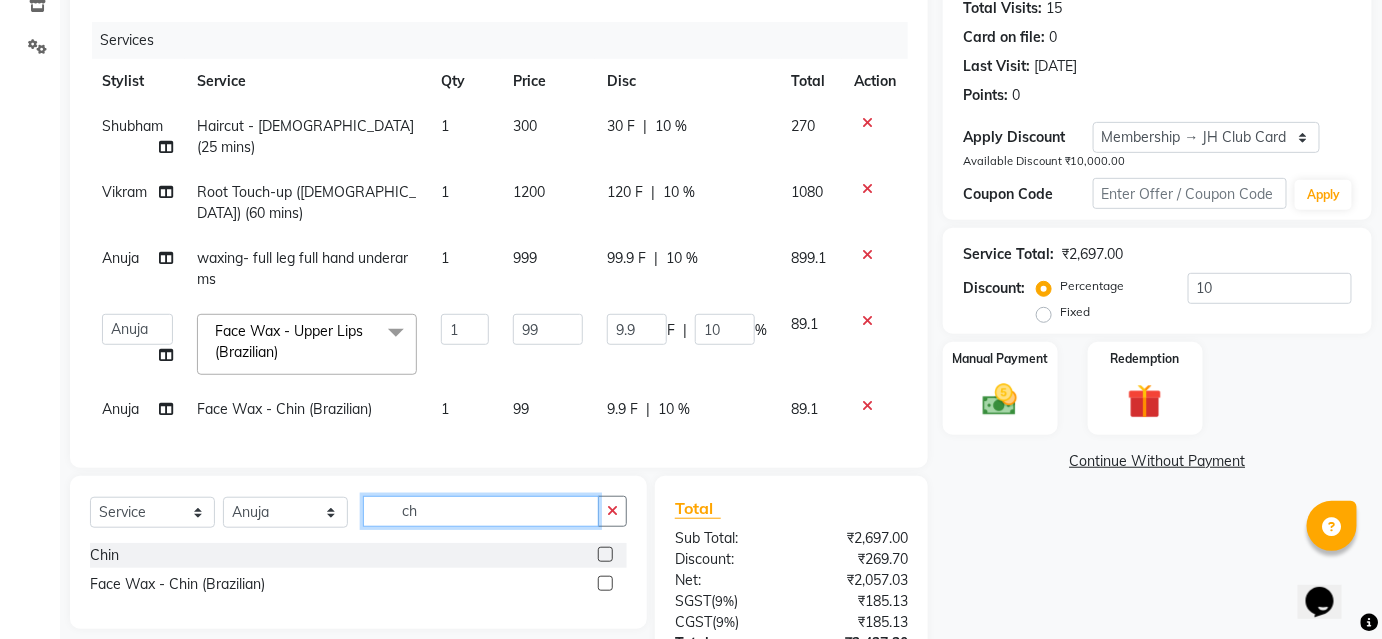 type on "c" 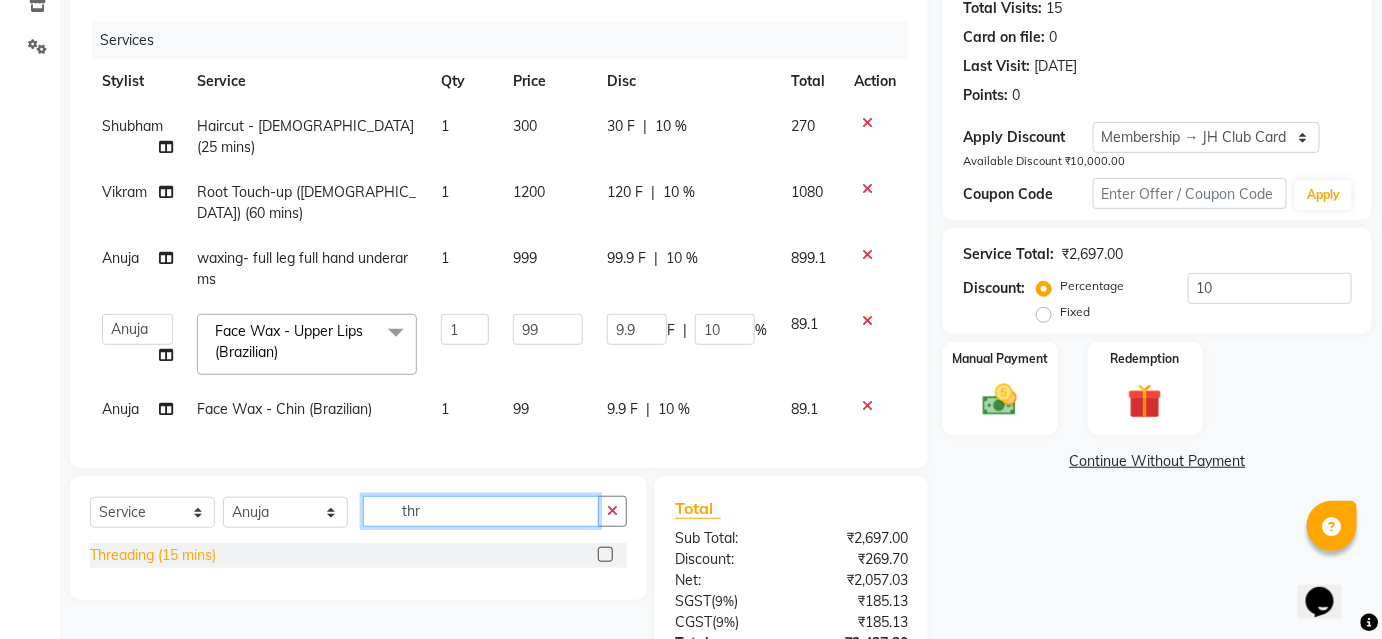 type on "thr" 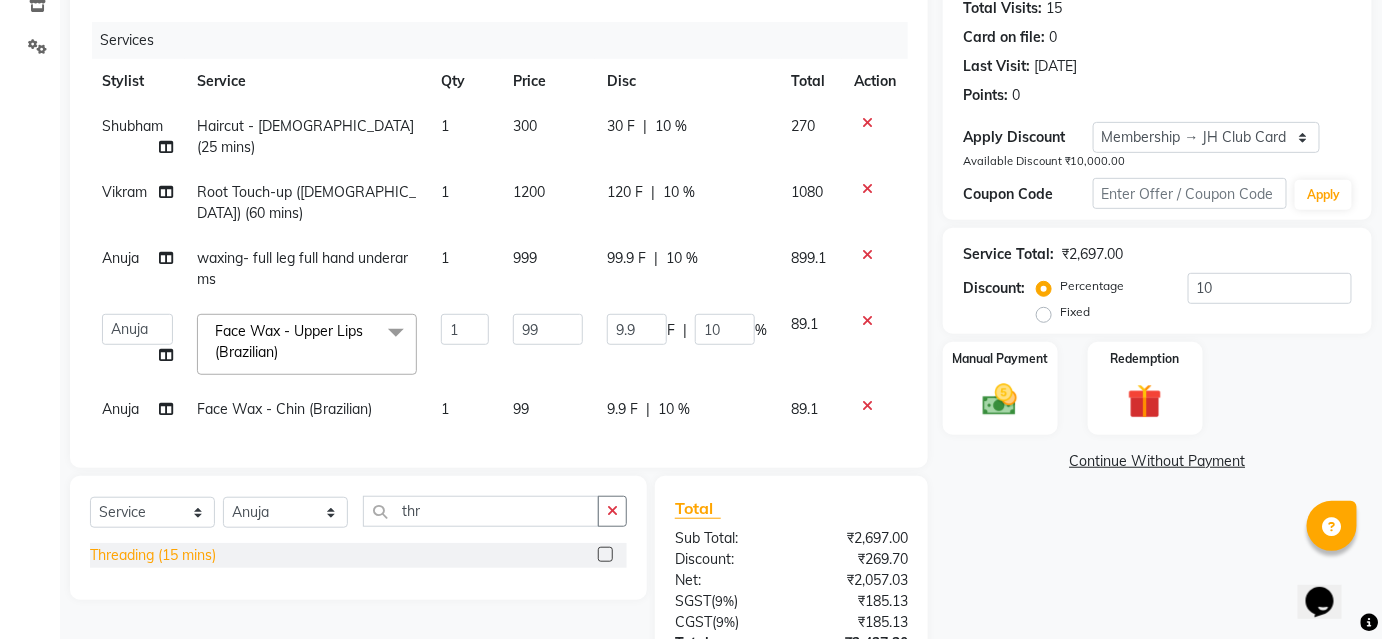 click on "Threading (15 mins)" 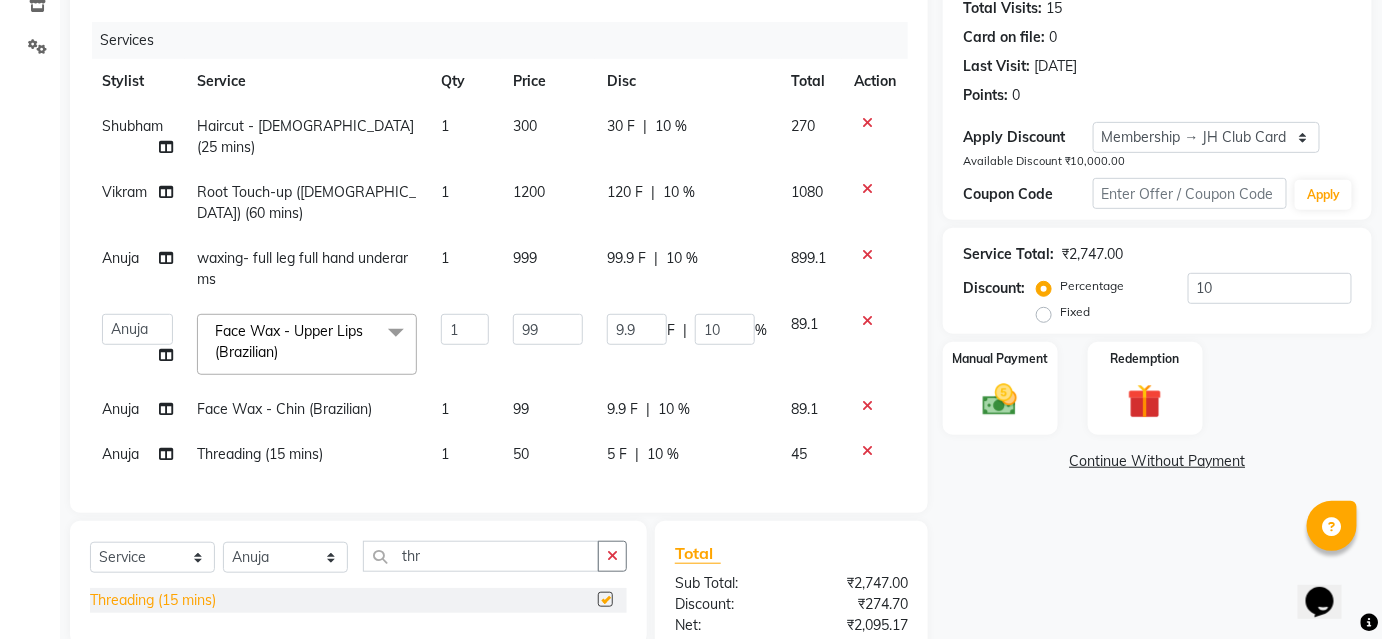 checkbox on "false" 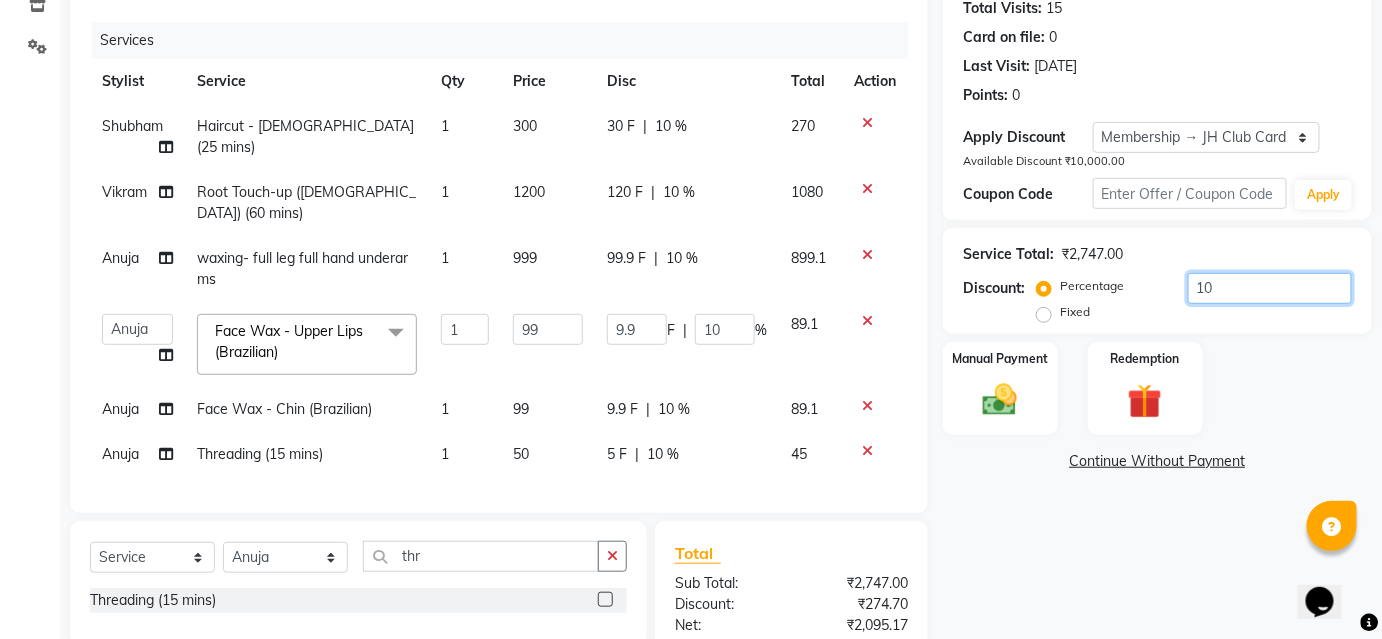 click on "10" 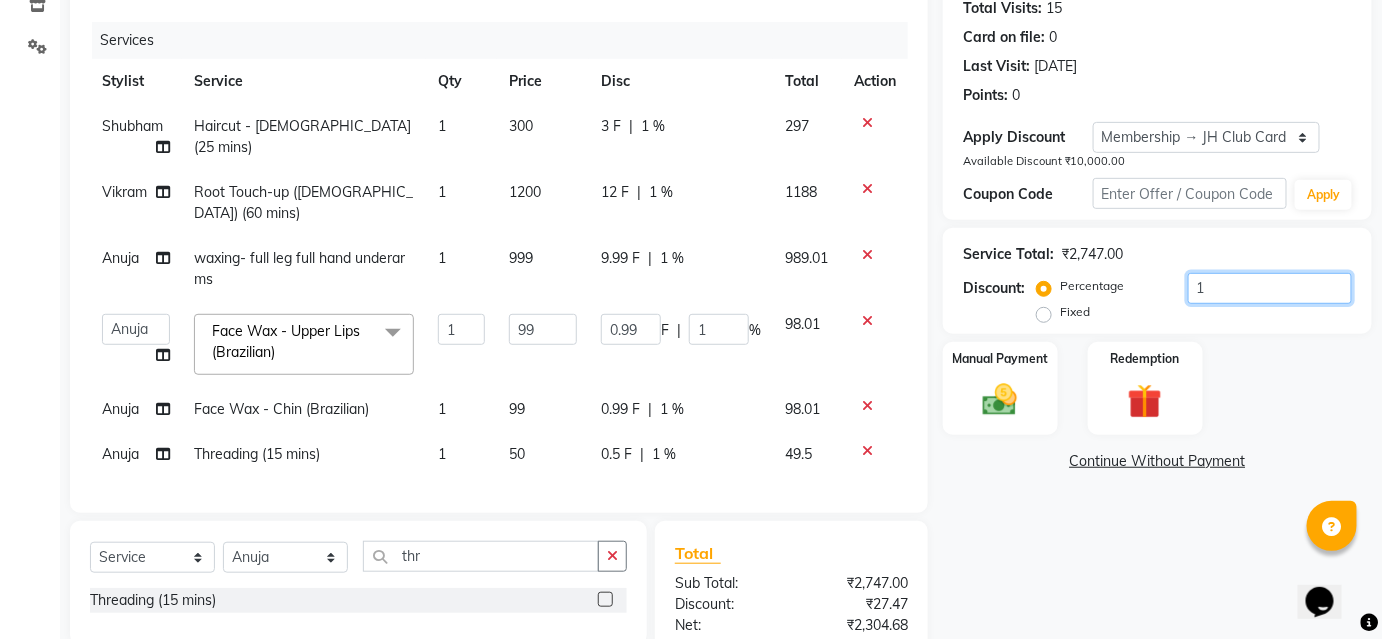 type 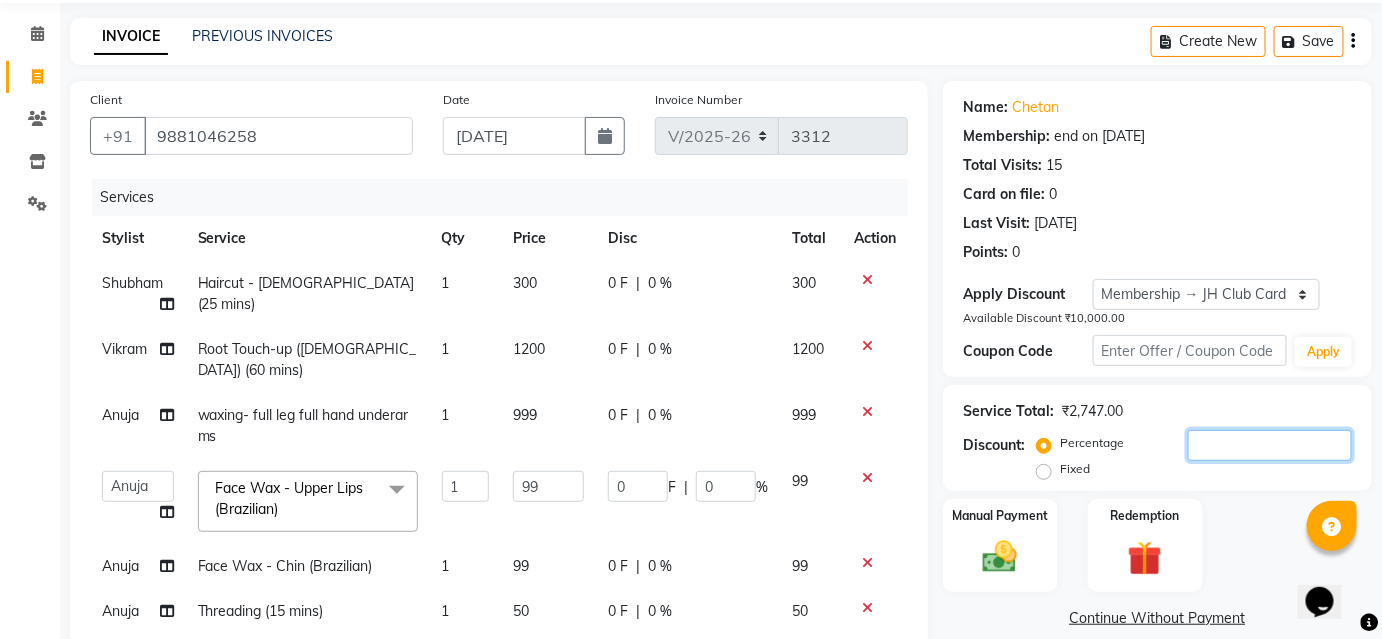 scroll, scrollTop: 0, scrollLeft: 0, axis: both 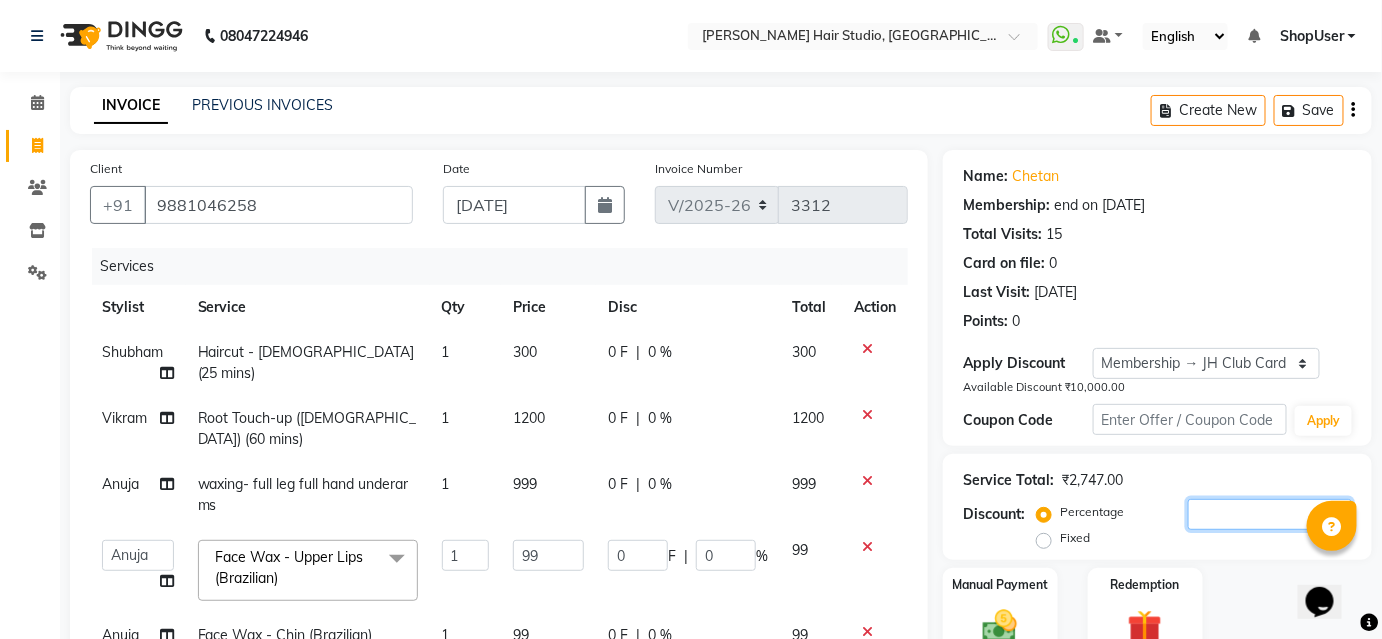 type 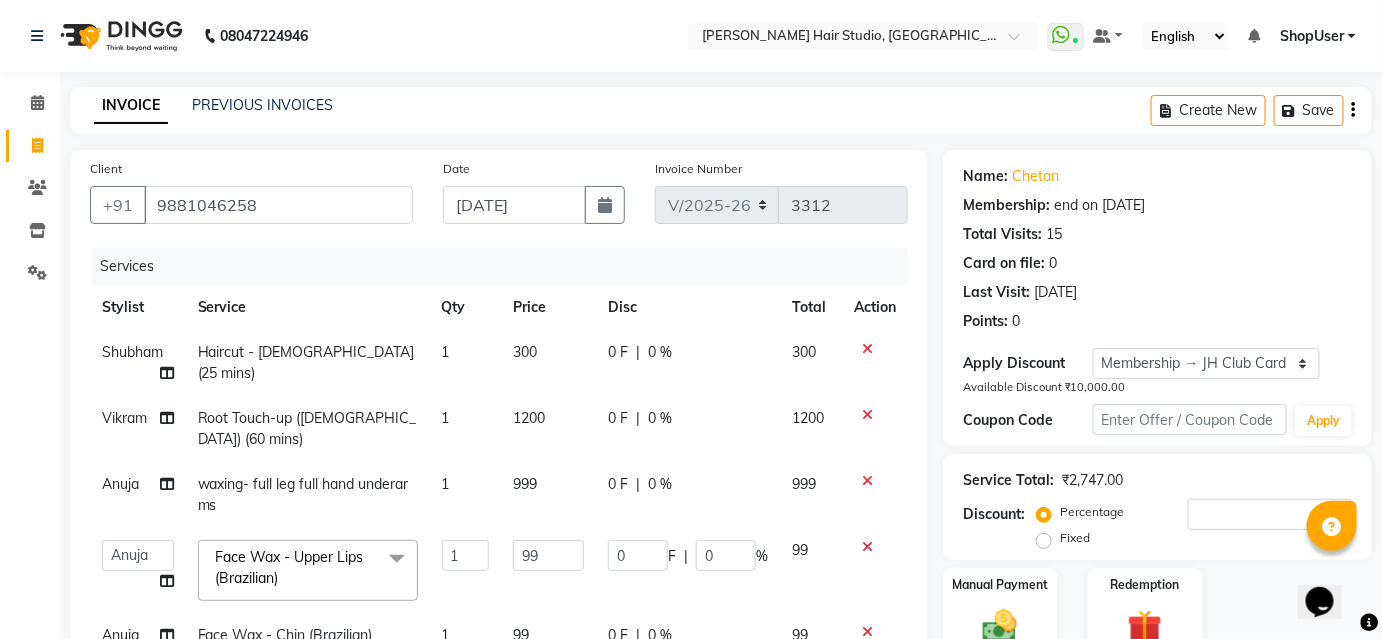 click on "0 %" 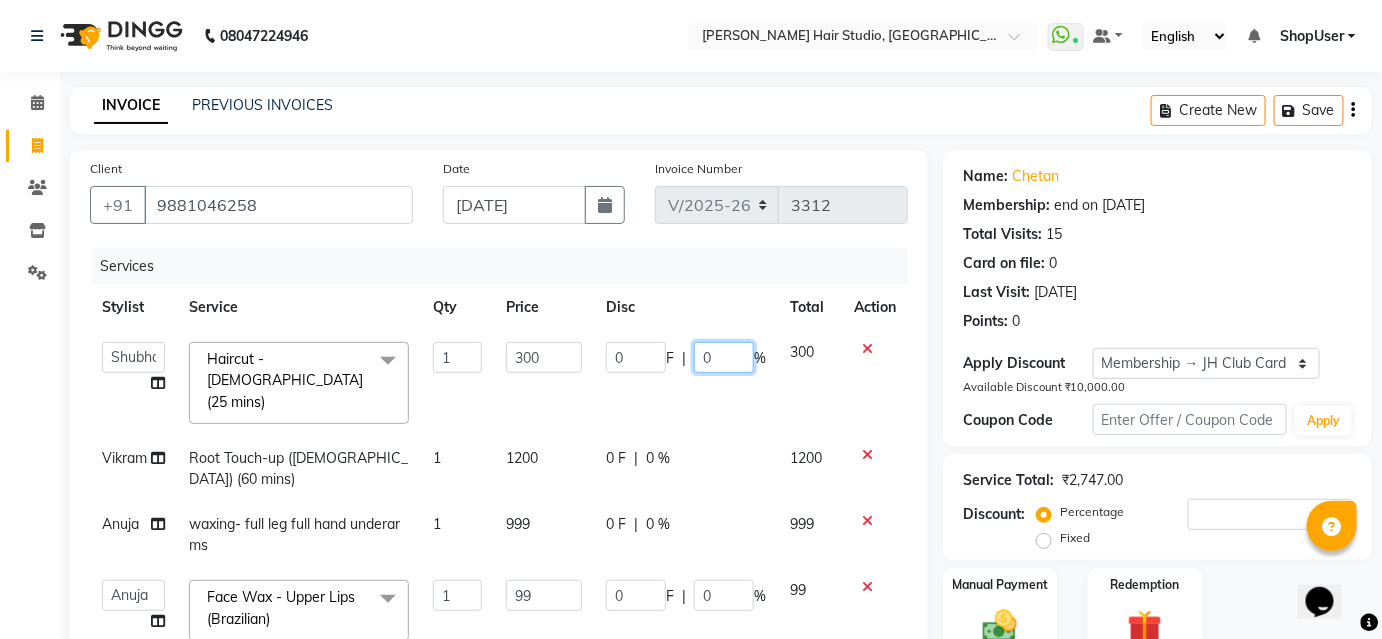 click on "0" 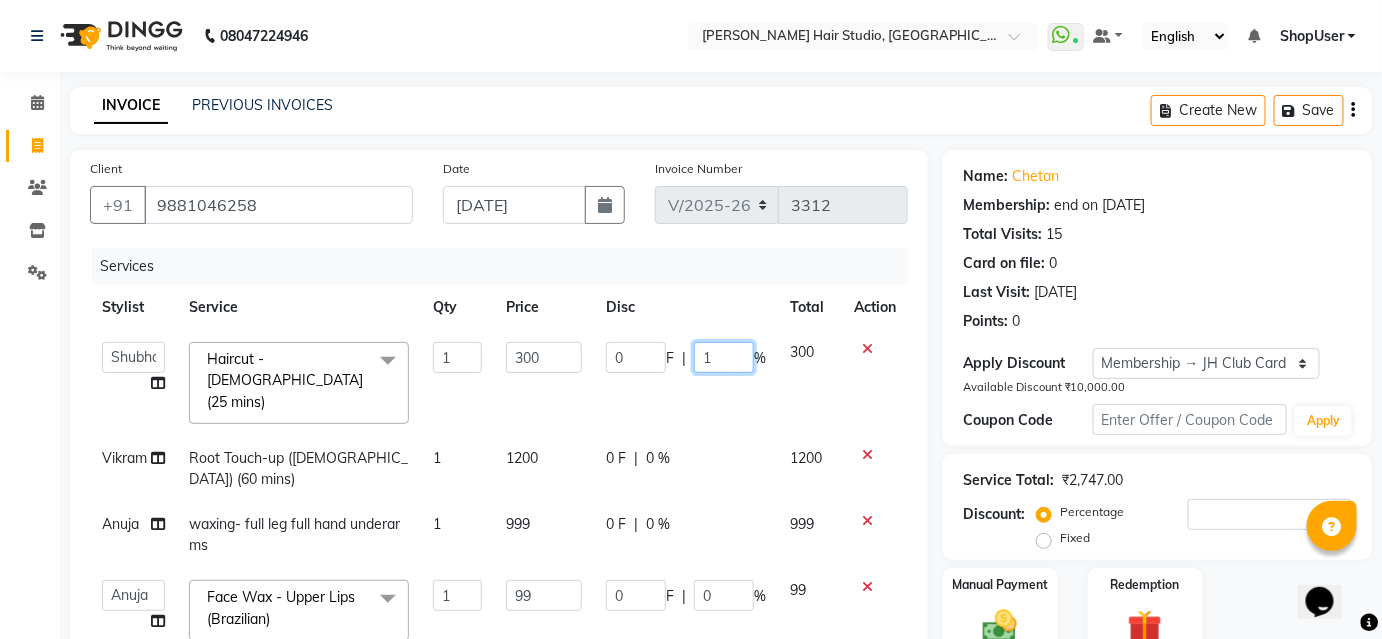 type on "10" 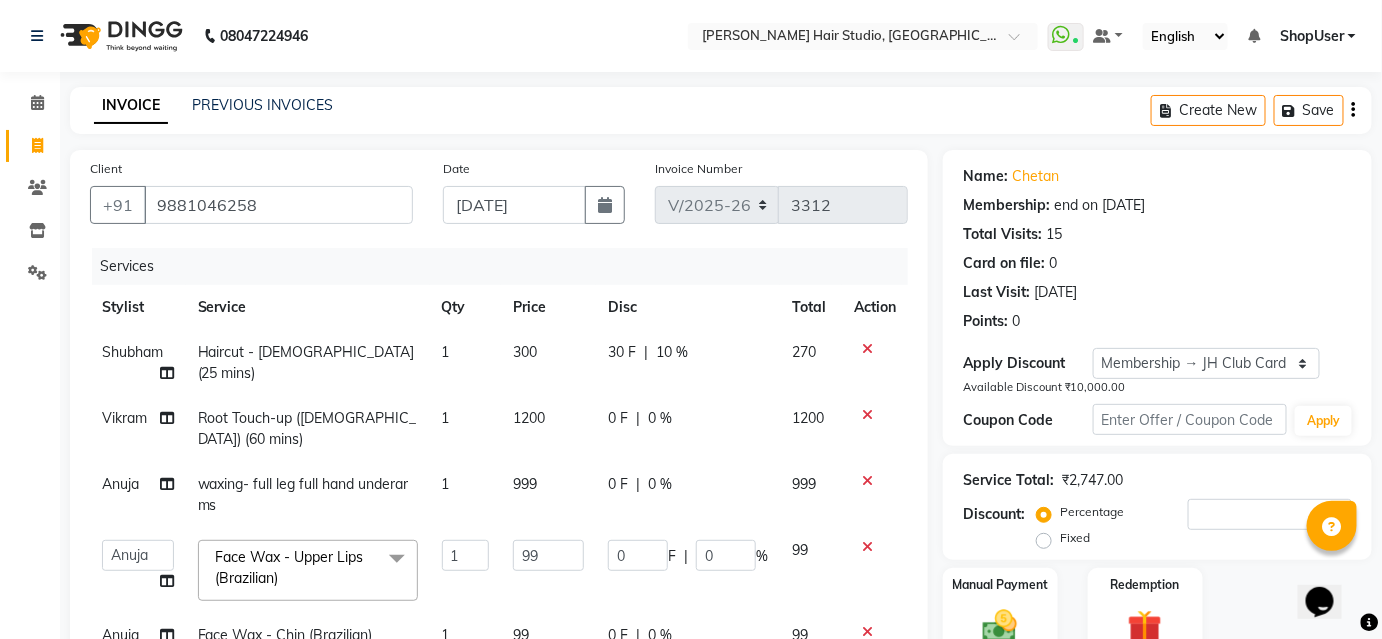 click on "Shubham Haircut - Male (25 mins) 1 300 30 F | 10 % 270 Vikram Root Touch-up (female) (60 mins) 1 1200 0 F | 0 % 1200 Anuja waxing- full leg full hand underarms 1 999 0 F | 0 % 999  Ajinkya   Anuja   Arunesh   Avinash   Junaid   Mohammad   Pawan Krishna   Rushikesh   ShopUser   Shubham   Shweta Kale   Vikram  Face Wax - Upper Lips (Brazilian)  x Vitalizing Treatment (mid Length) (40 mins) Vitalizing Treatment (for Men) (20 mins) Vitalizing Treatment (below Shoulder) (30 mins) Silk Treatment (Waist Length) (45 mins) Silk Treatment (for Men) (20 mins) Silk Treatment (below Shoulder) (30 mins) Silk Treatment - For Dry Damaged Hair(mid Length) (40 mins) Scalp Clean Treatment (Waist Length) (45 mins) Scalp Clean Treatment (Mid Length) (40 mins) Scalp Clean Treatment (for Men) (20 mins) Scalp Clean Treatment (below Shoulder) (30 mins) Root Booster Treatment -for Anti Hair Fall And Strength(mid Length) (40 mins) Root Booster Treatment (Waist Length) (45 mins) Root Booster Treatment (for Men) (20 mins) splitends Chin" 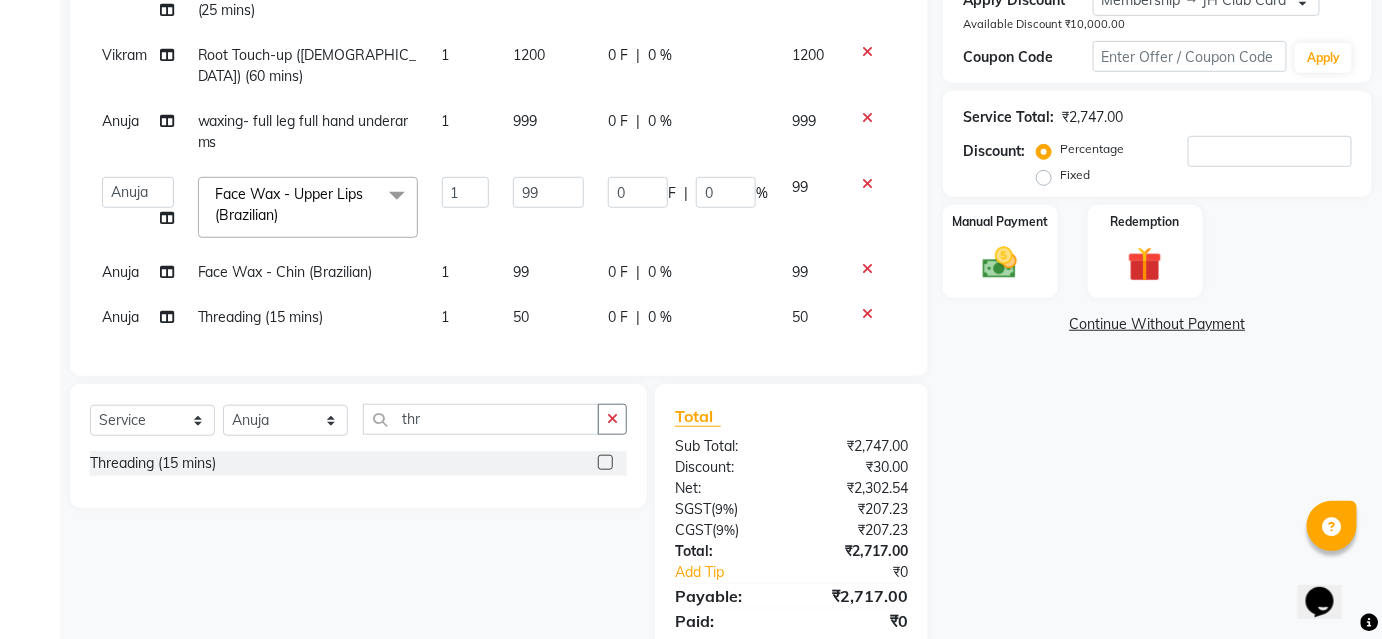 scroll, scrollTop: 181, scrollLeft: 0, axis: vertical 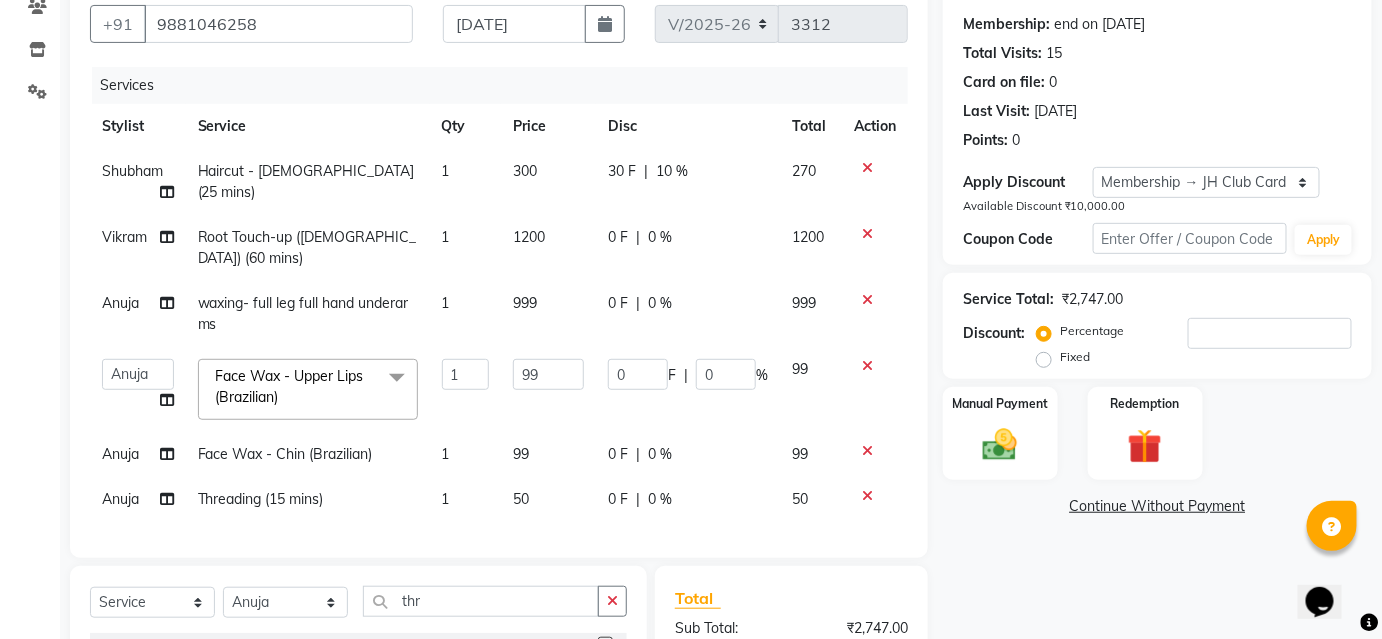 click on "0 %" 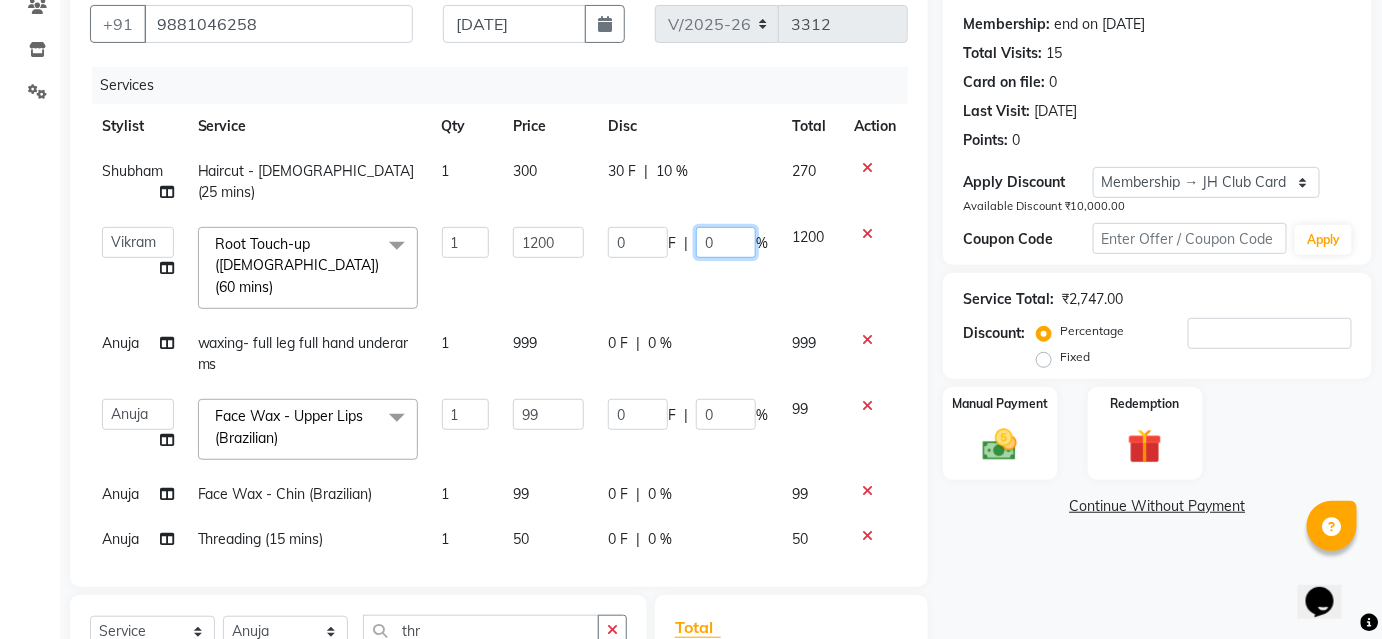 click on "0" 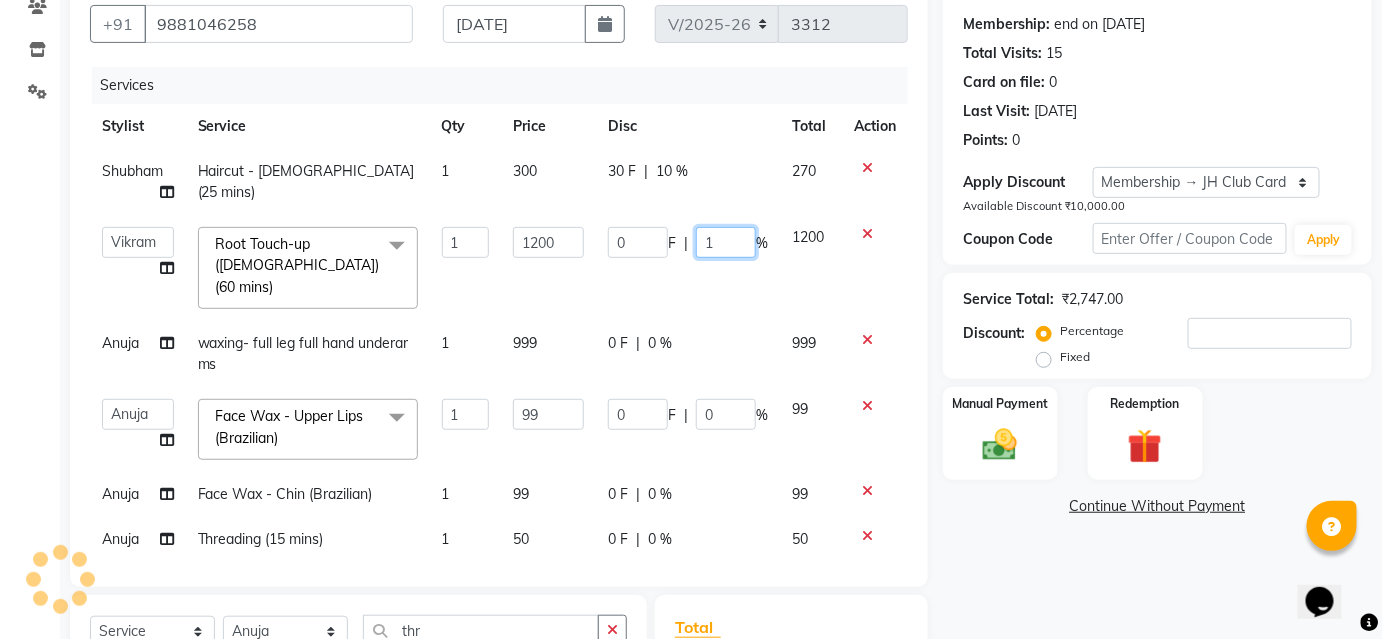type on "10" 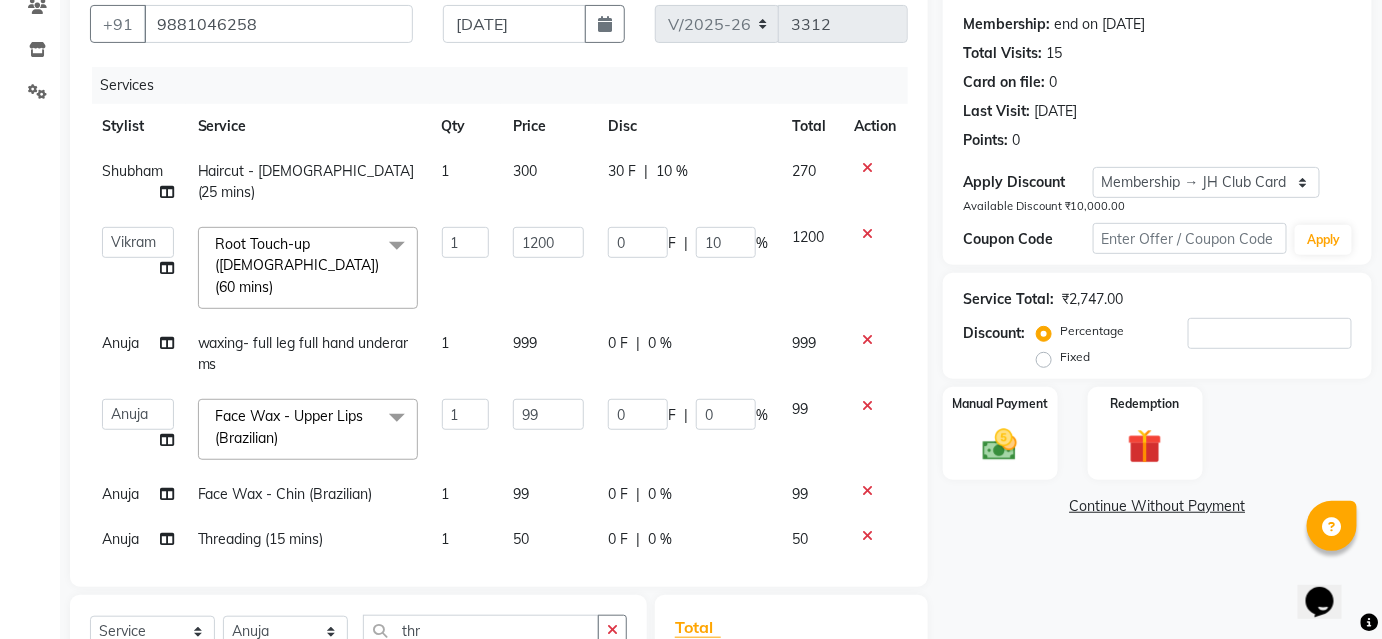click on "Shubham Haircut - Male (25 mins) 1 300 30 F | 10 % 270  Ajinkya   Anuja   Arunesh   Avinash   Junaid   Mohammad   Pawan Krishna   Rushikesh   ShopUser   Shubham   Shweta Kale   Vikram  Root Touch-up (female) (60 mins)  x Vitalizing Treatment (mid Length) (40 mins) Vitalizing Treatment (for Men) (20 mins) Vitalizing Treatment (below Shoulder) (30 mins) Silk Treatment (Waist Length) (45 mins) Silk Treatment (for Men) (20 mins) Silk Treatment (below Shoulder) (30 mins) Silk Treatment - For Dry Damaged Hair(mid Length) (40 mins) Scalp Clean Treatment (Waist Length) (45 mins) Scalp Clean Treatment (Mid Length) (40 mins) Scalp Clean Treatment (for Men) (20 mins) Scalp Clean Treatment (below Shoulder) (30 mins) Root Booster Treatment -for Anti Hair Fall And Strength(mid Length) (40 mins) Root Booster Treatment (Waist Length) (45 mins) Root Booster Treatment (for Men) (20 mins) Root Booster Treatment (below Shoulder) (30 mins) Oil Reflection Treatment (Waist Length) (45 mins) Fusion Treatment(waist Length) (45 mins)" 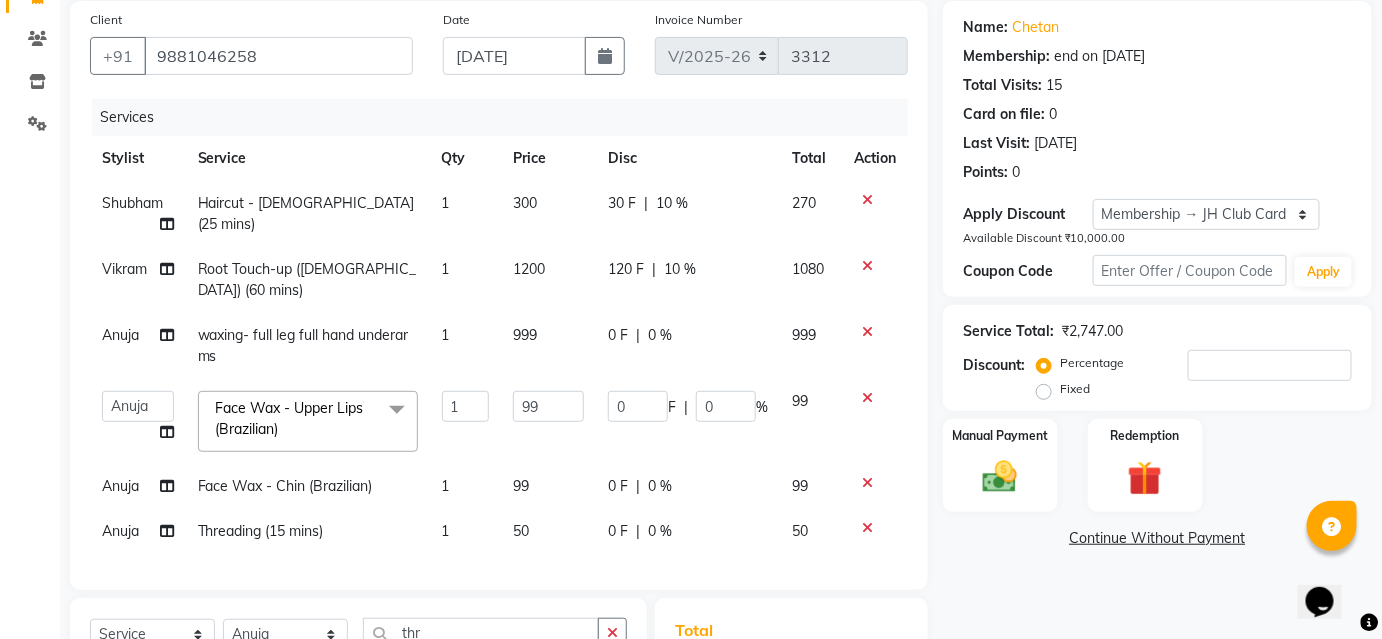 scroll, scrollTop: 422, scrollLeft: 0, axis: vertical 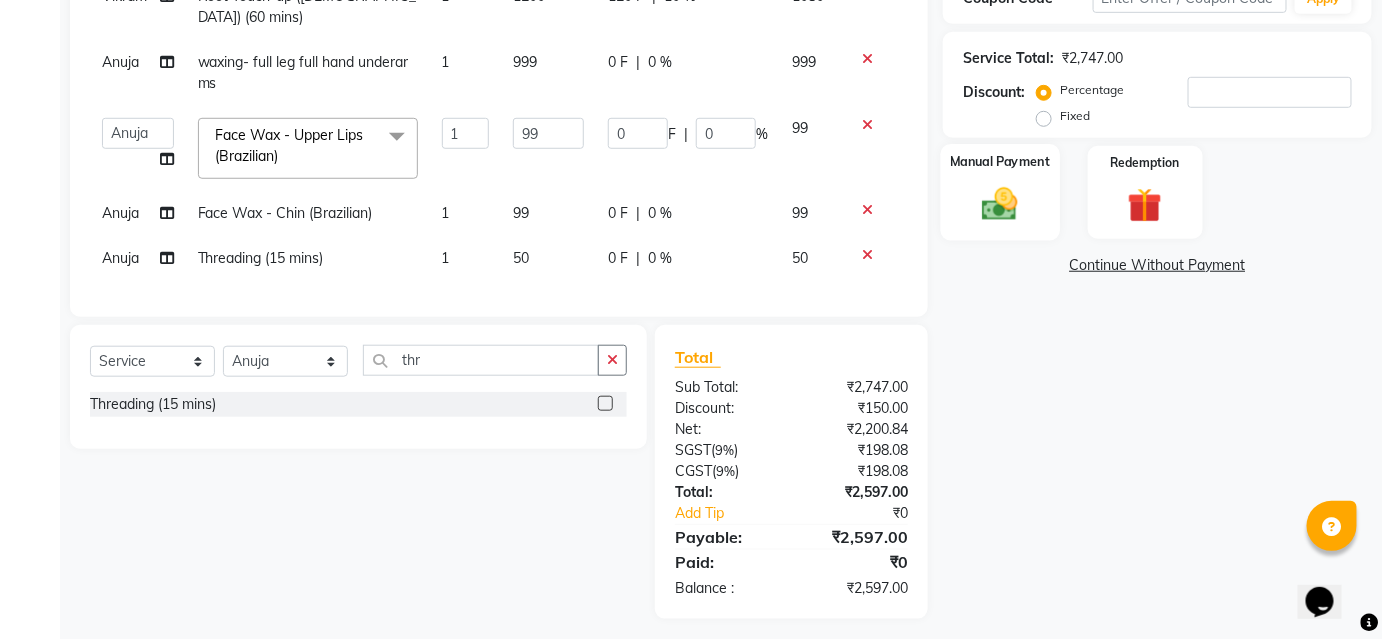 click on "Manual Payment" 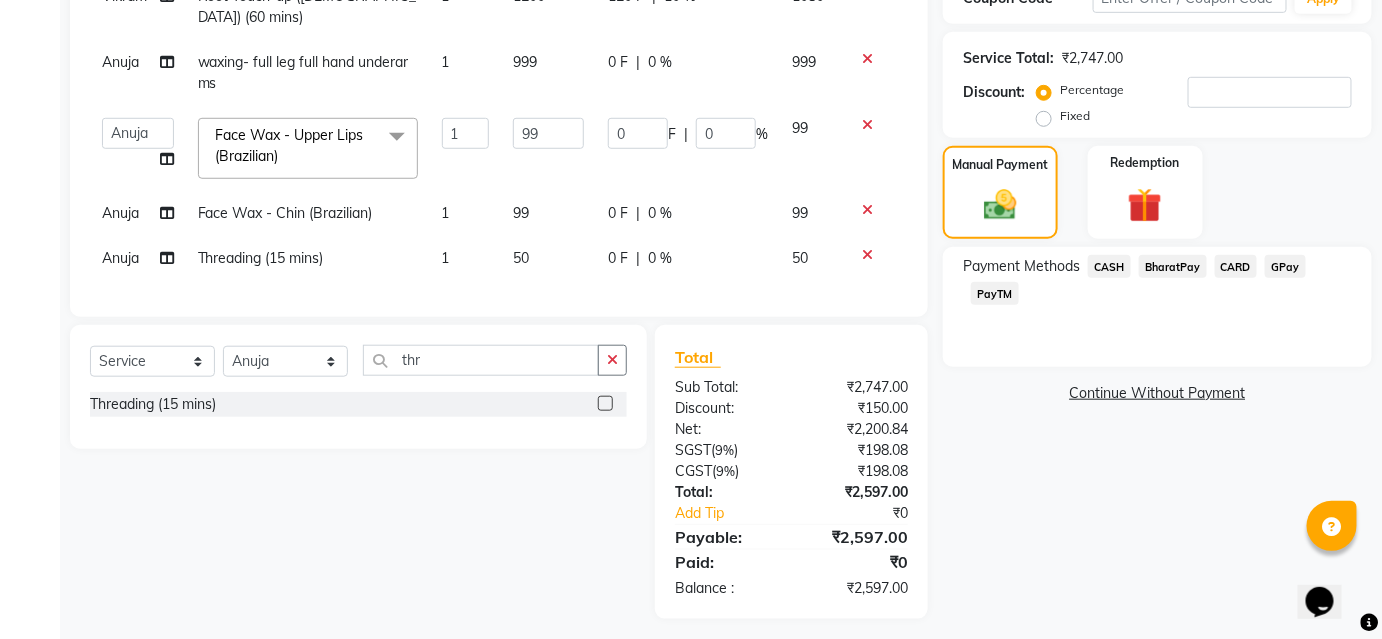 click on "BharatPay" 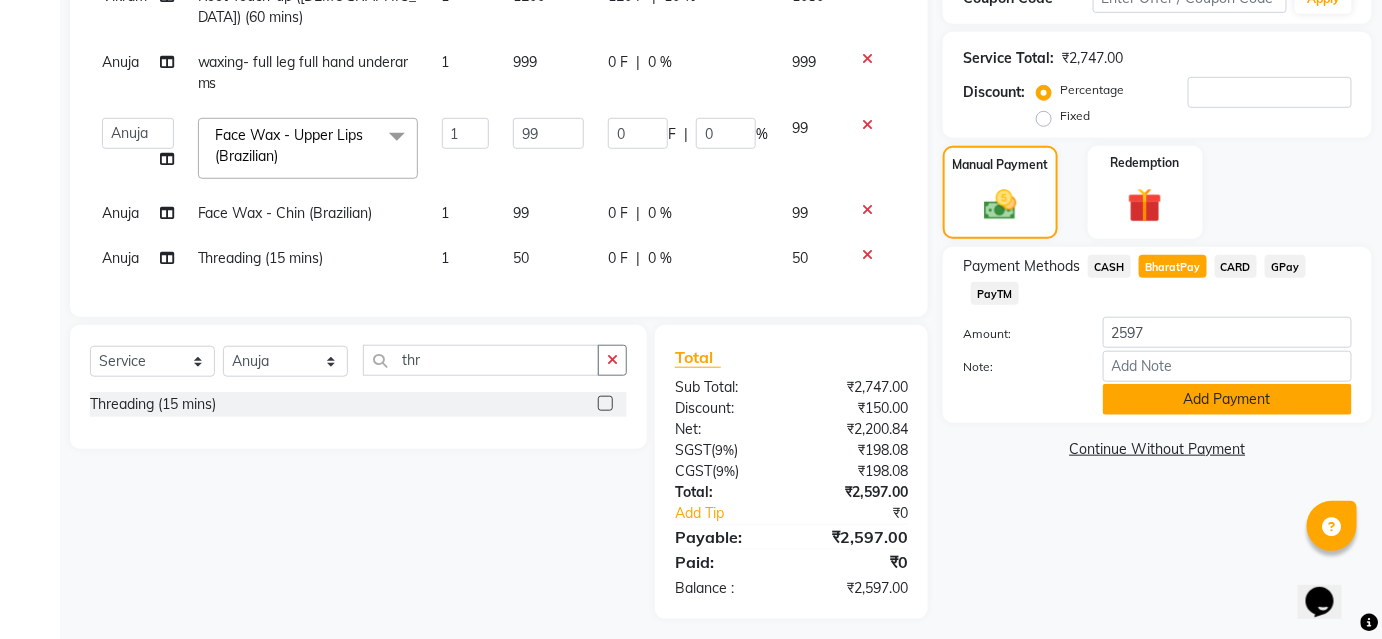 click on "Add Payment" 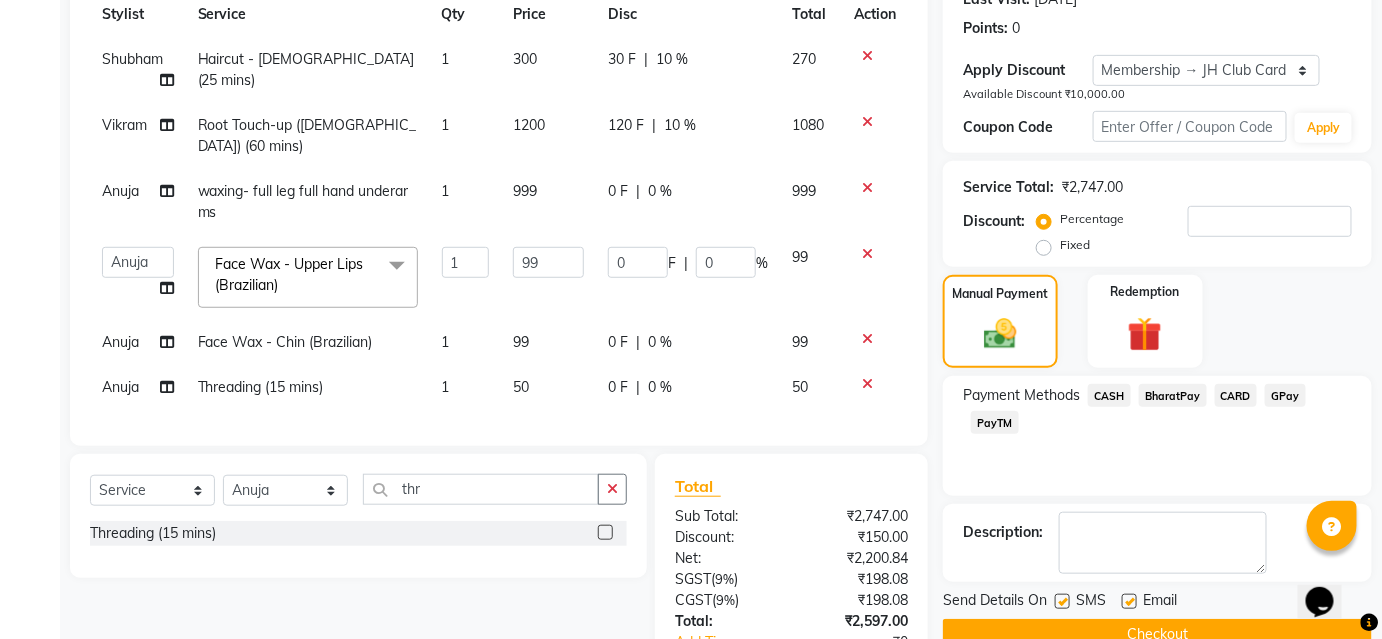 scroll, scrollTop: 282, scrollLeft: 0, axis: vertical 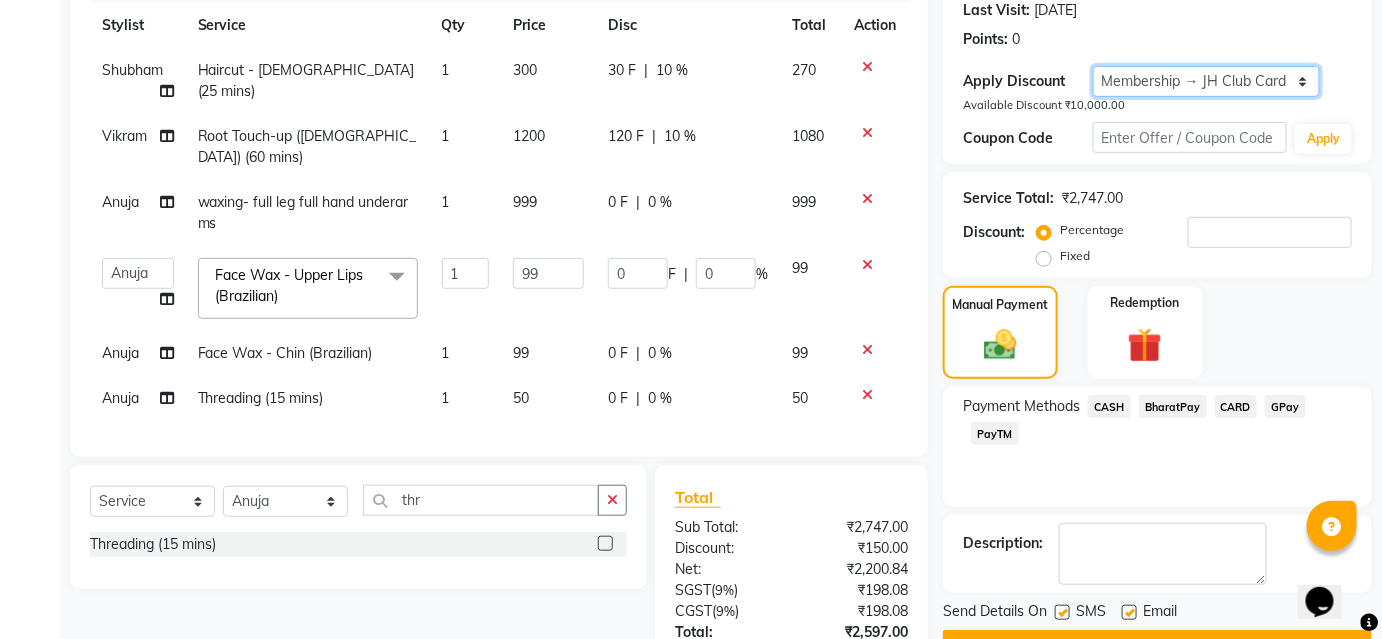 click on "Select Membership → JH Club Card" 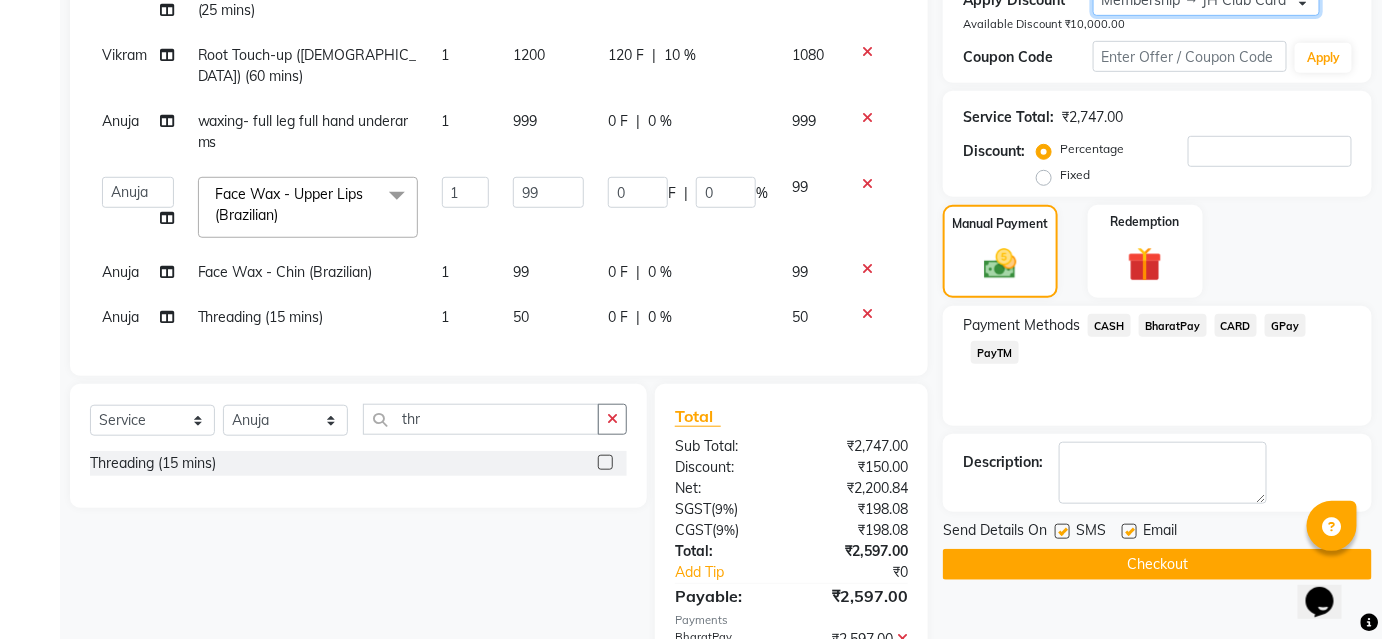 scroll, scrollTop: 464, scrollLeft: 0, axis: vertical 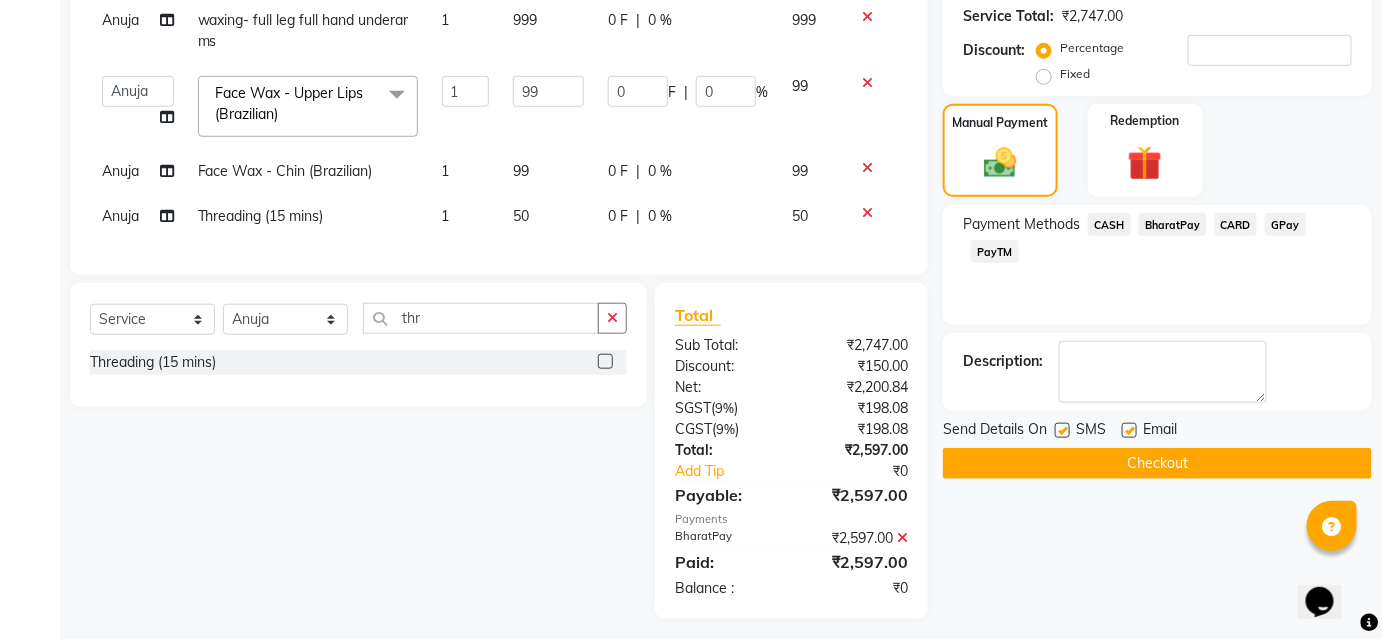 click 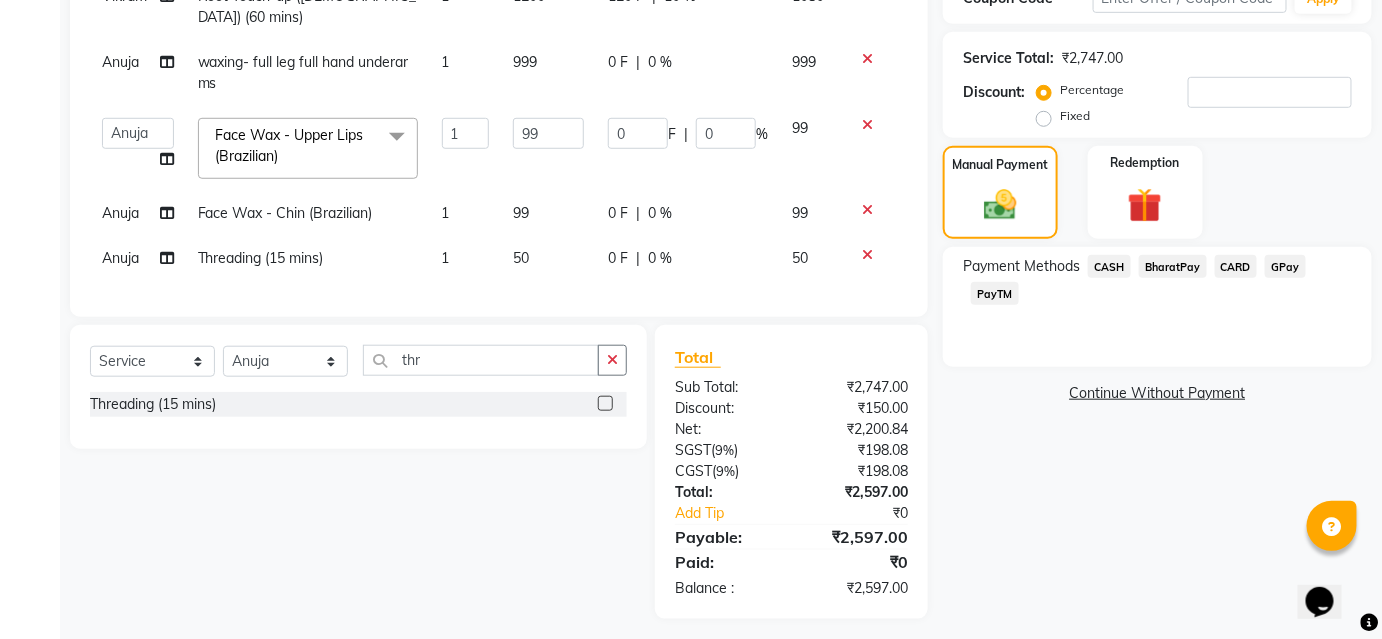 scroll, scrollTop: 331, scrollLeft: 0, axis: vertical 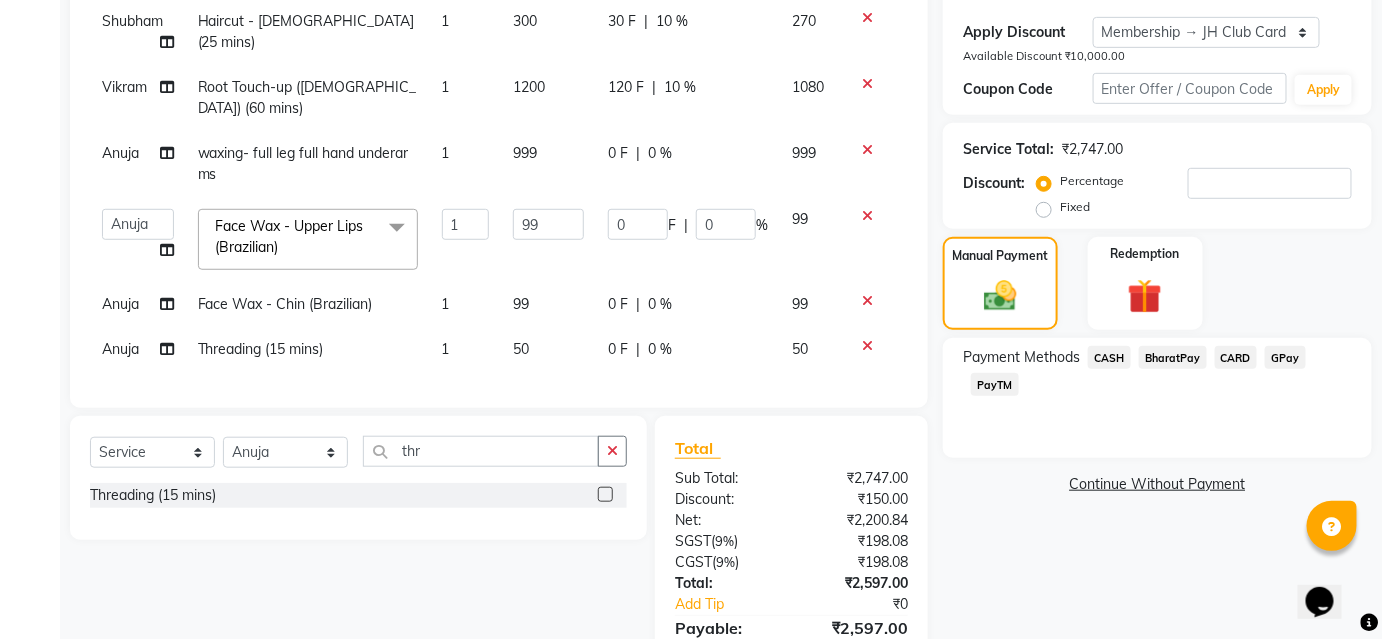 click on "CARD" 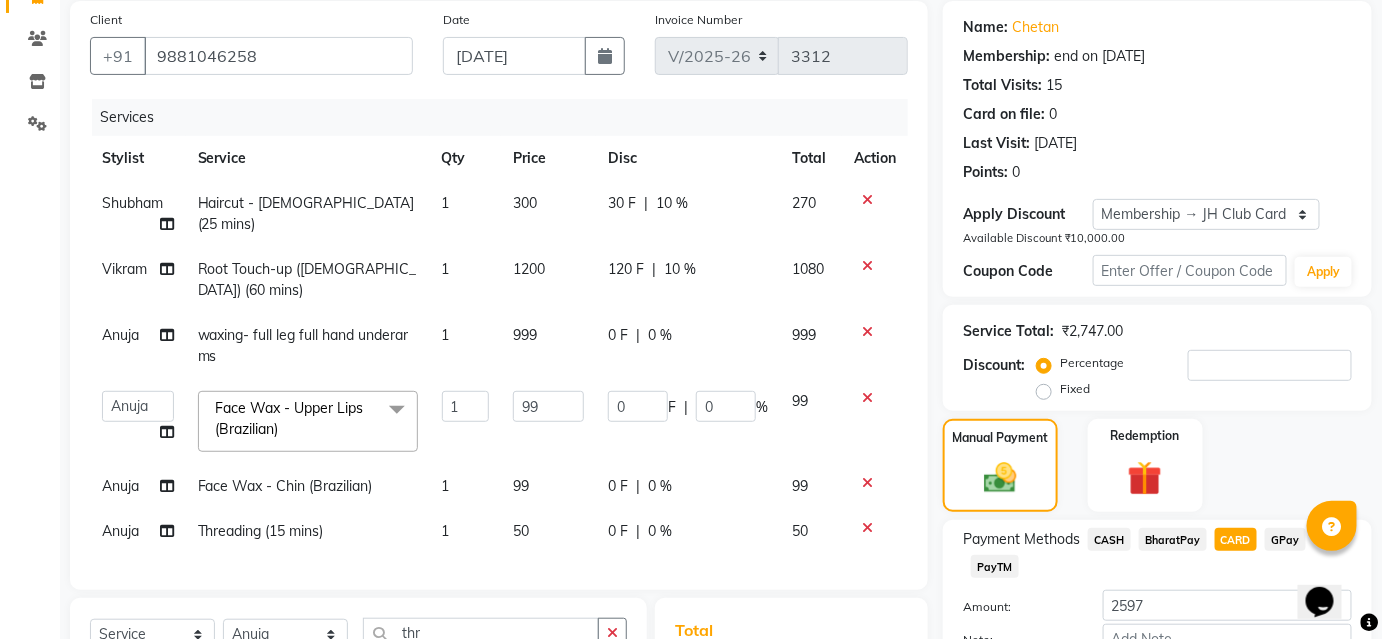scroll, scrollTop: 422, scrollLeft: 0, axis: vertical 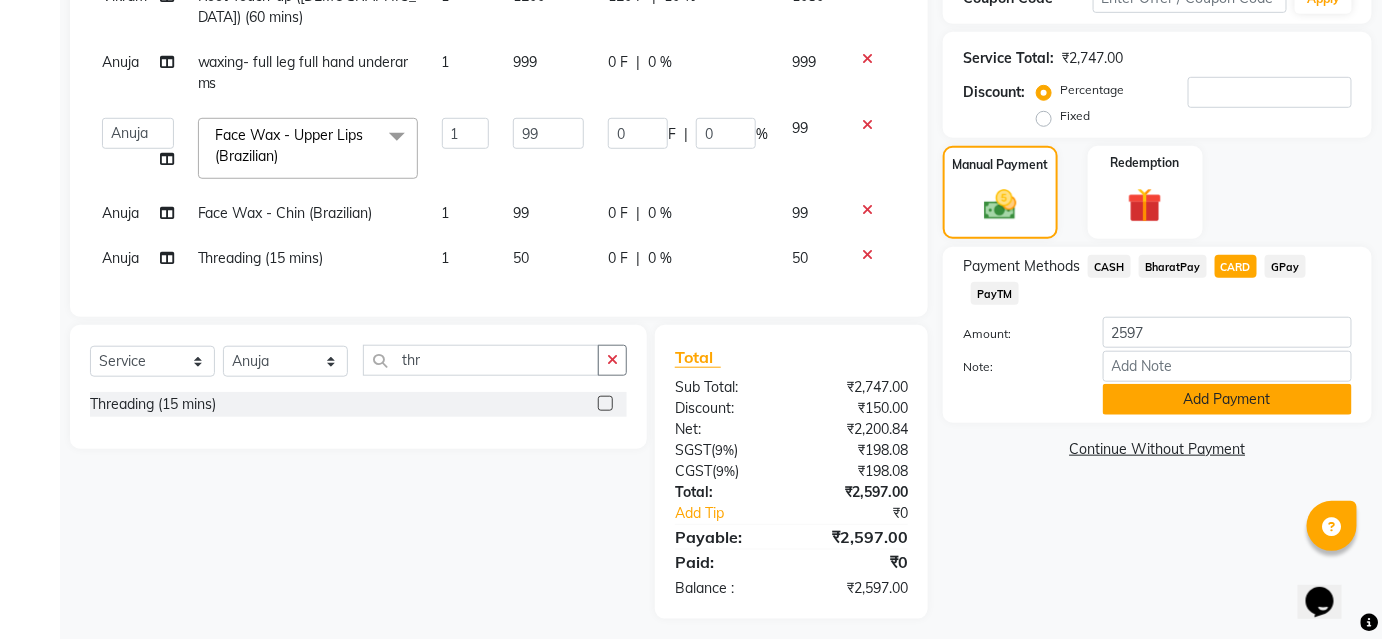 click on "Add Payment" 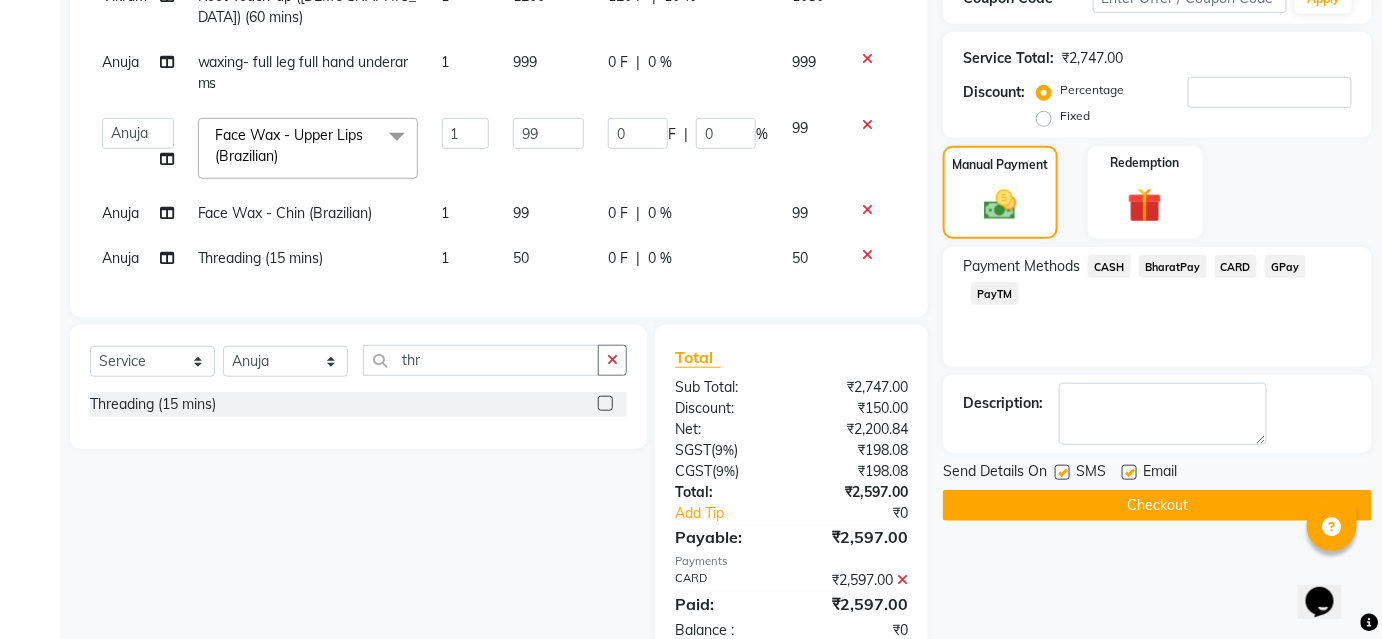 scroll, scrollTop: 464, scrollLeft: 0, axis: vertical 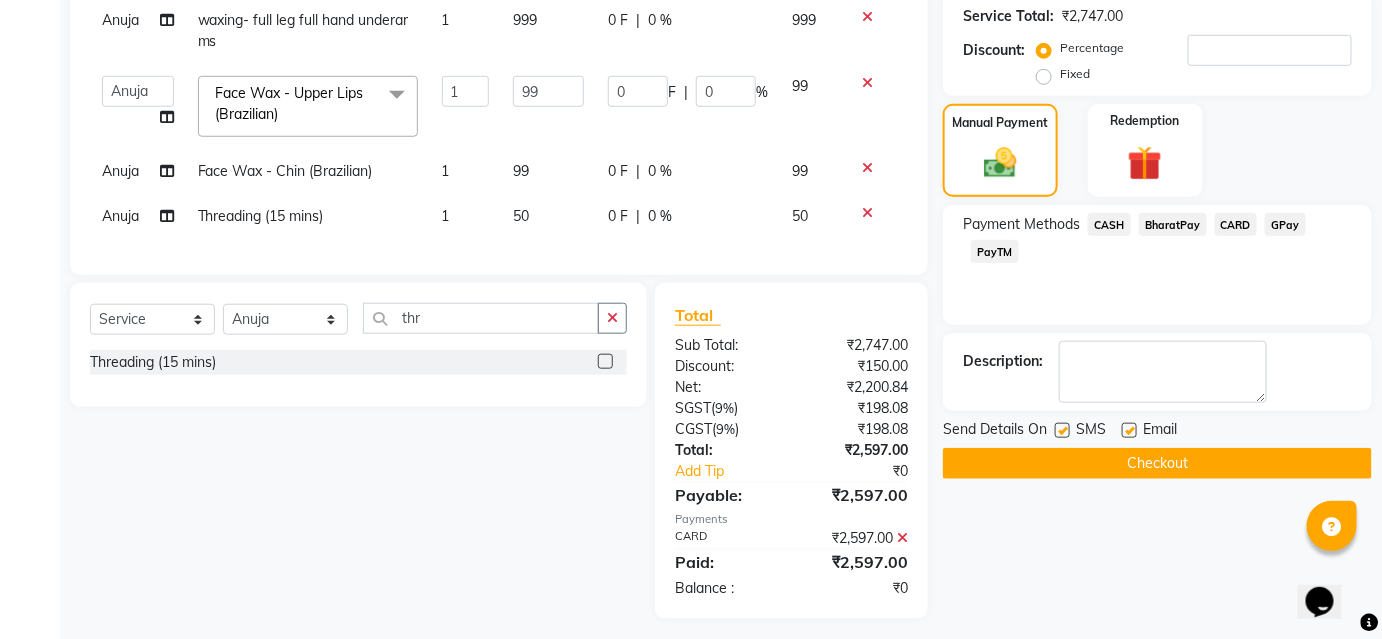 click on "Checkout" 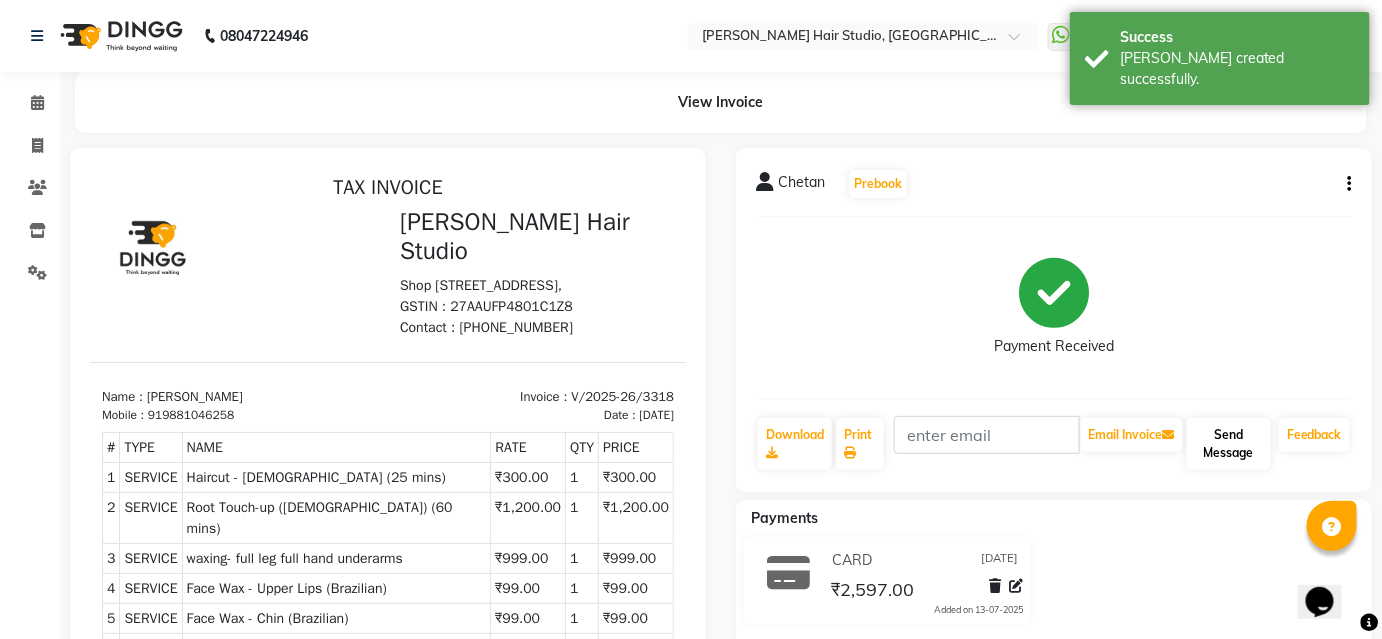 scroll, scrollTop: 0, scrollLeft: 0, axis: both 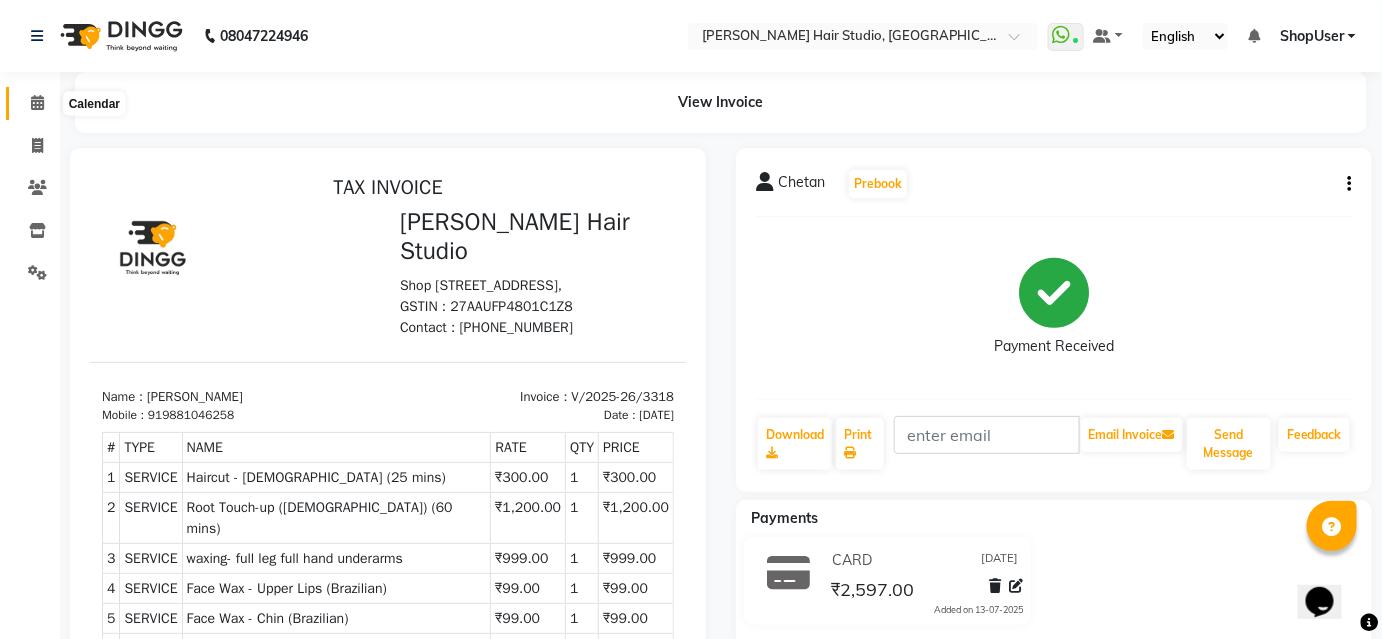 click 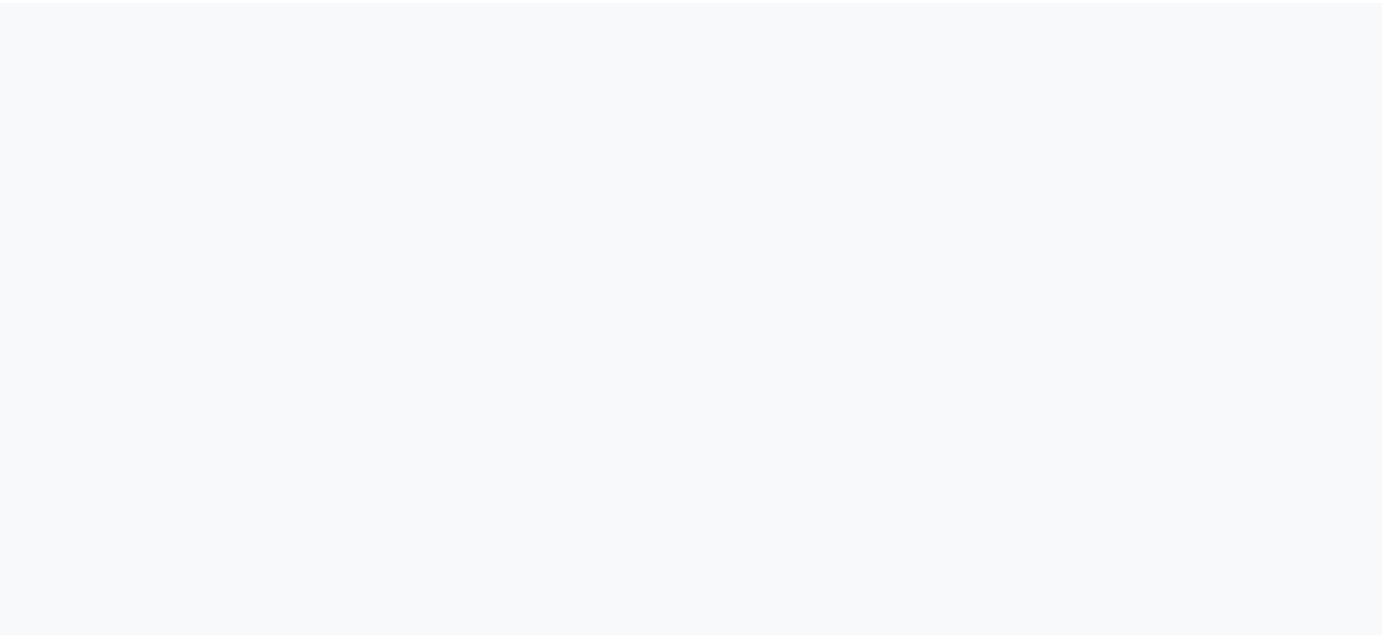 scroll, scrollTop: 0, scrollLeft: 0, axis: both 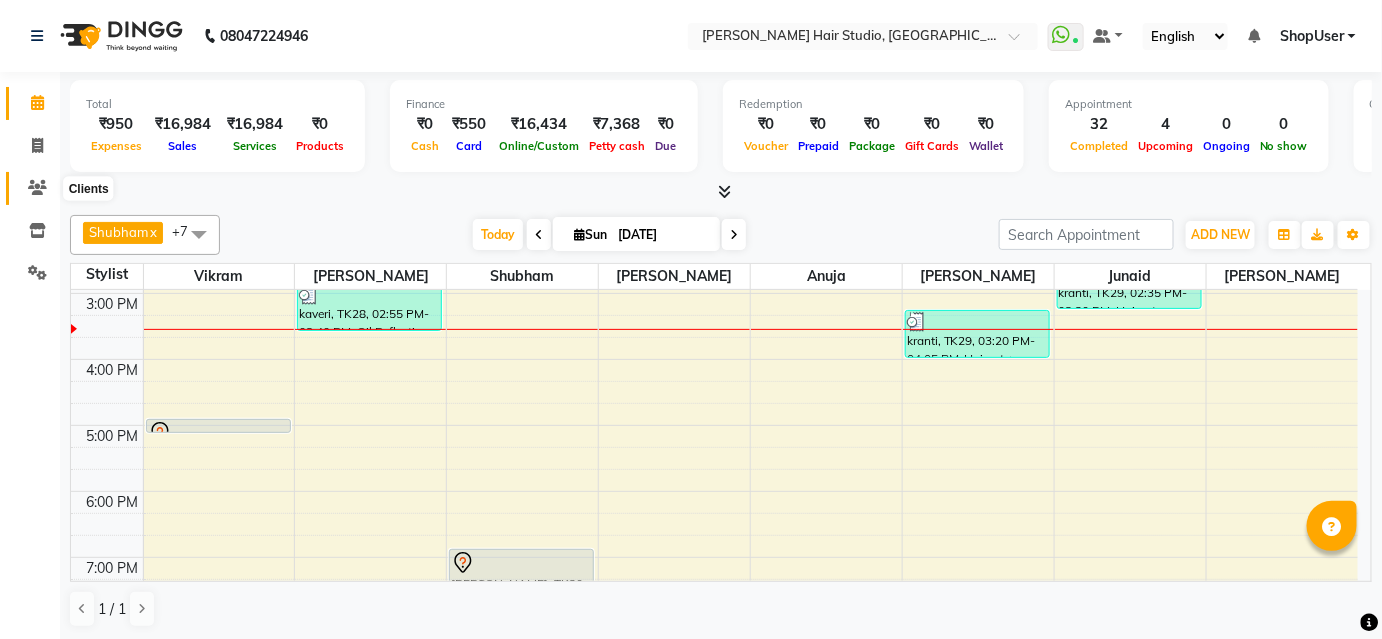 click 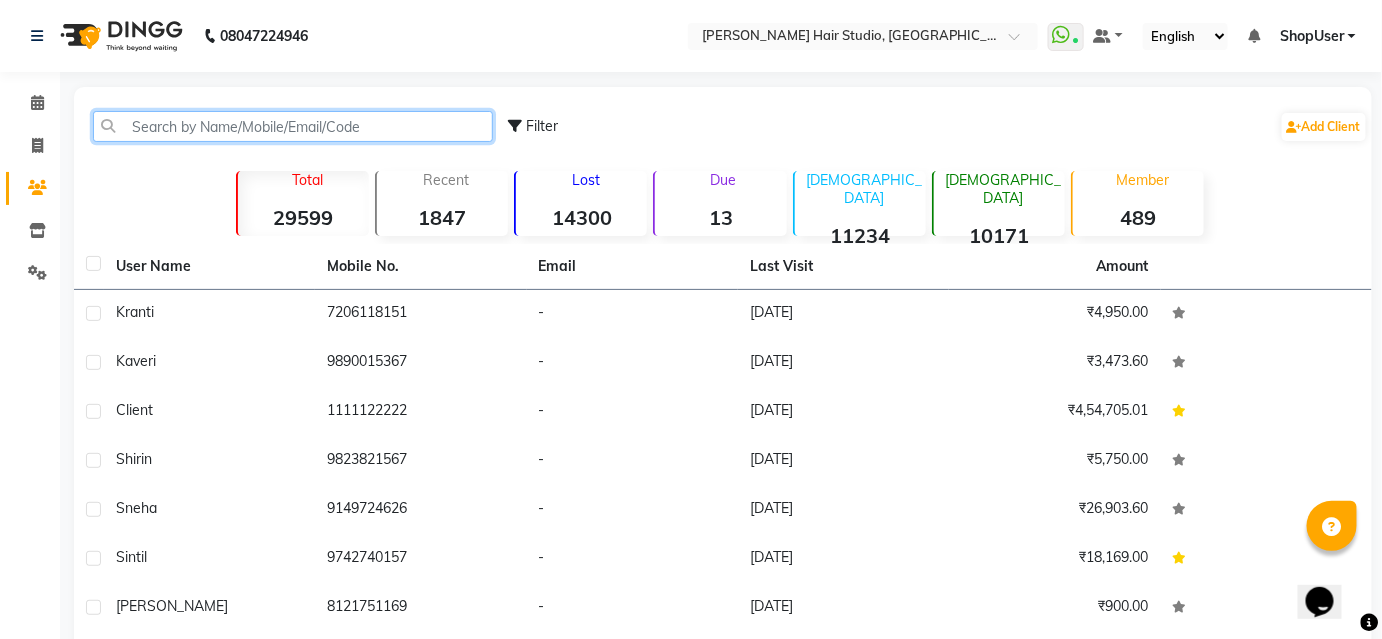 scroll, scrollTop: 0, scrollLeft: 0, axis: both 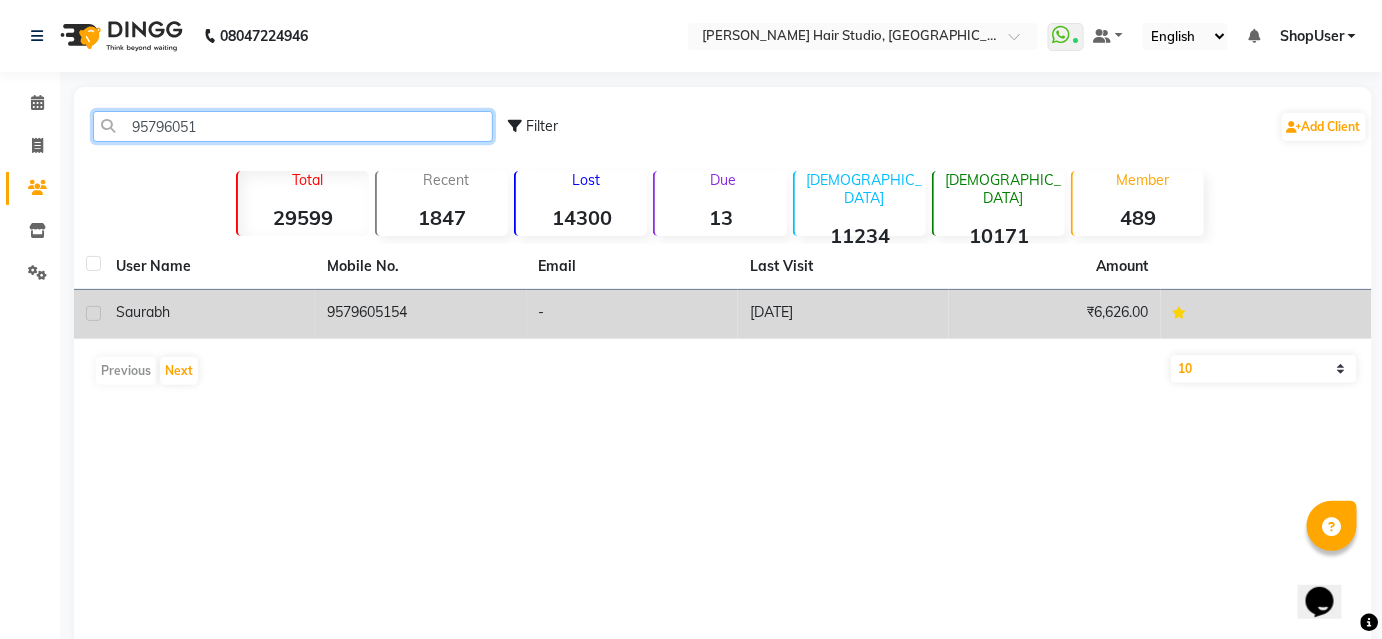 type on "95796051" 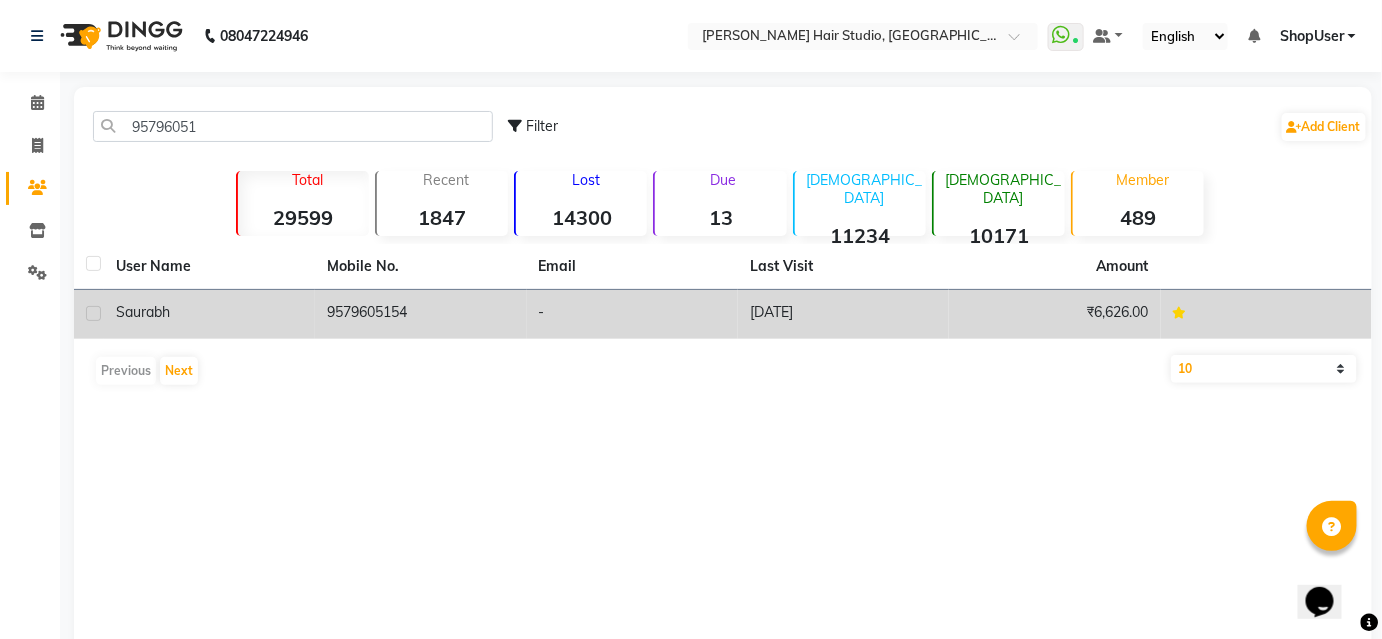 click on "9579605154" 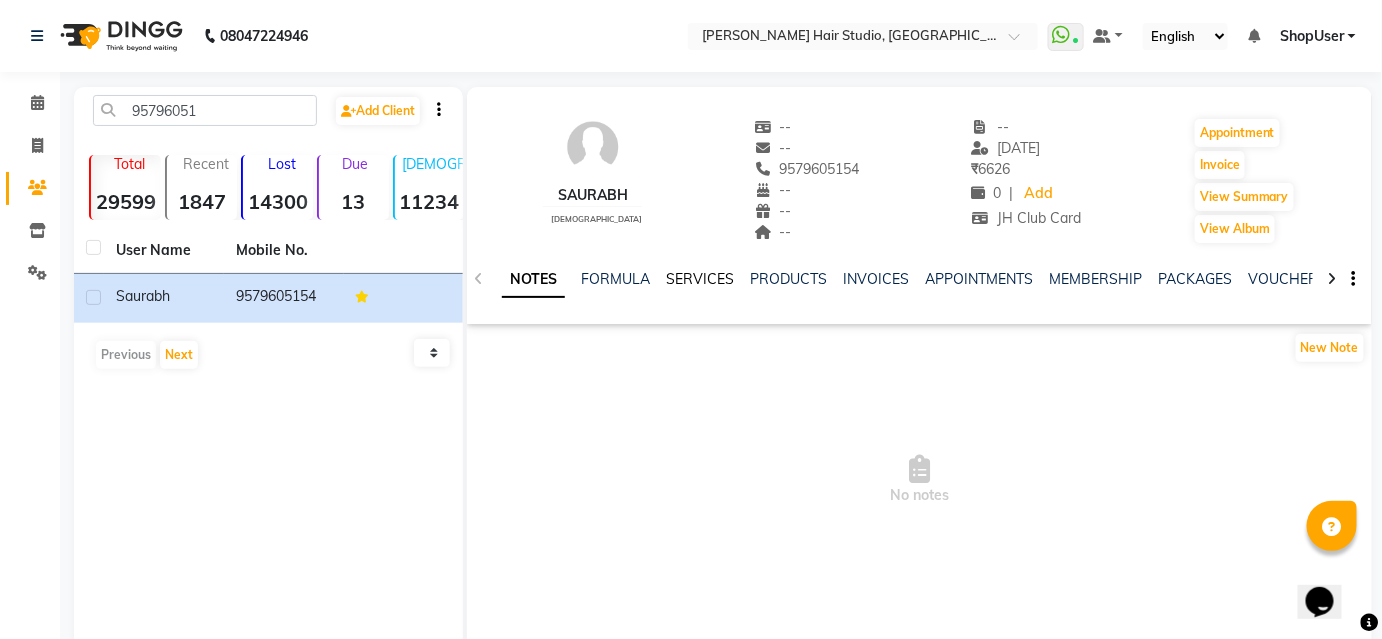 click on "SERVICES" 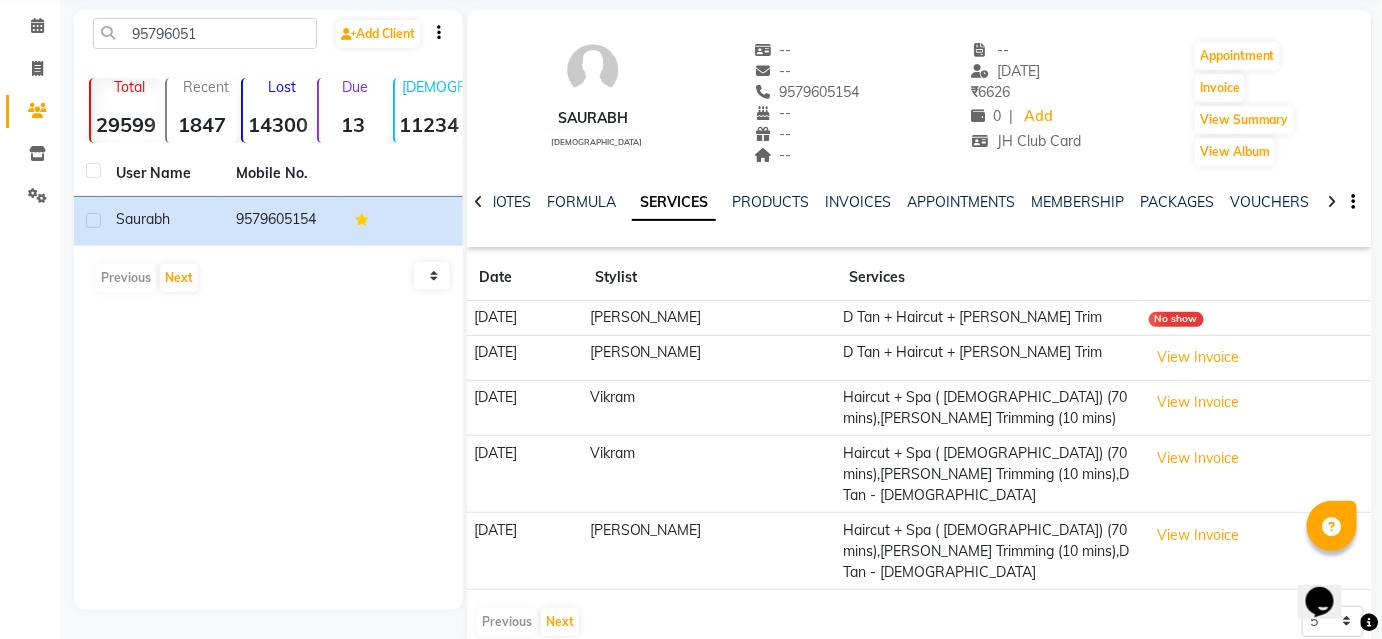 scroll, scrollTop: 0, scrollLeft: 0, axis: both 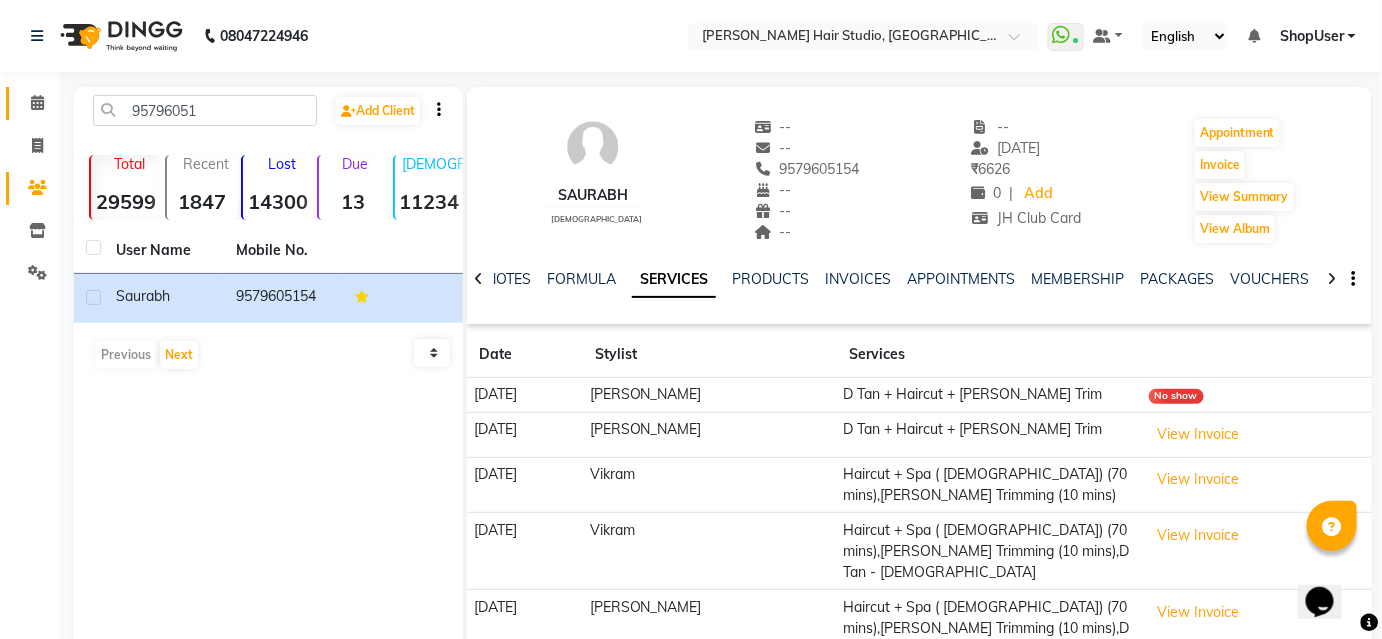 click 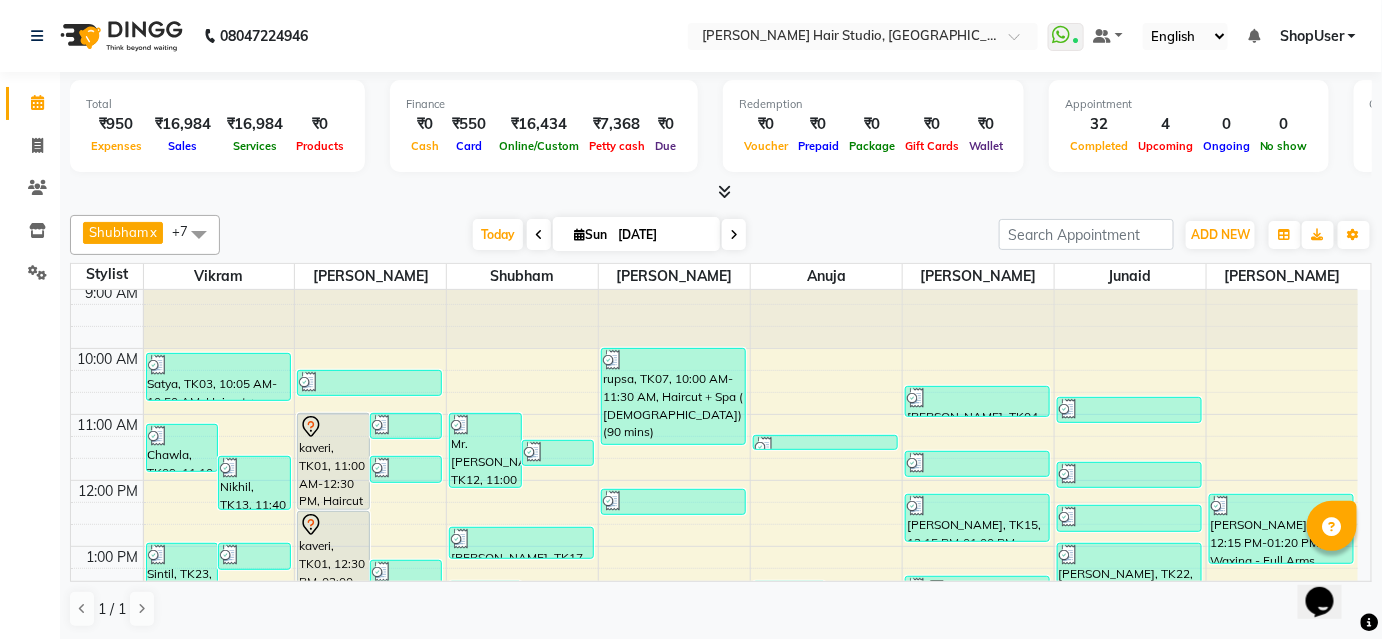 scroll, scrollTop: 0, scrollLeft: 0, axis: both 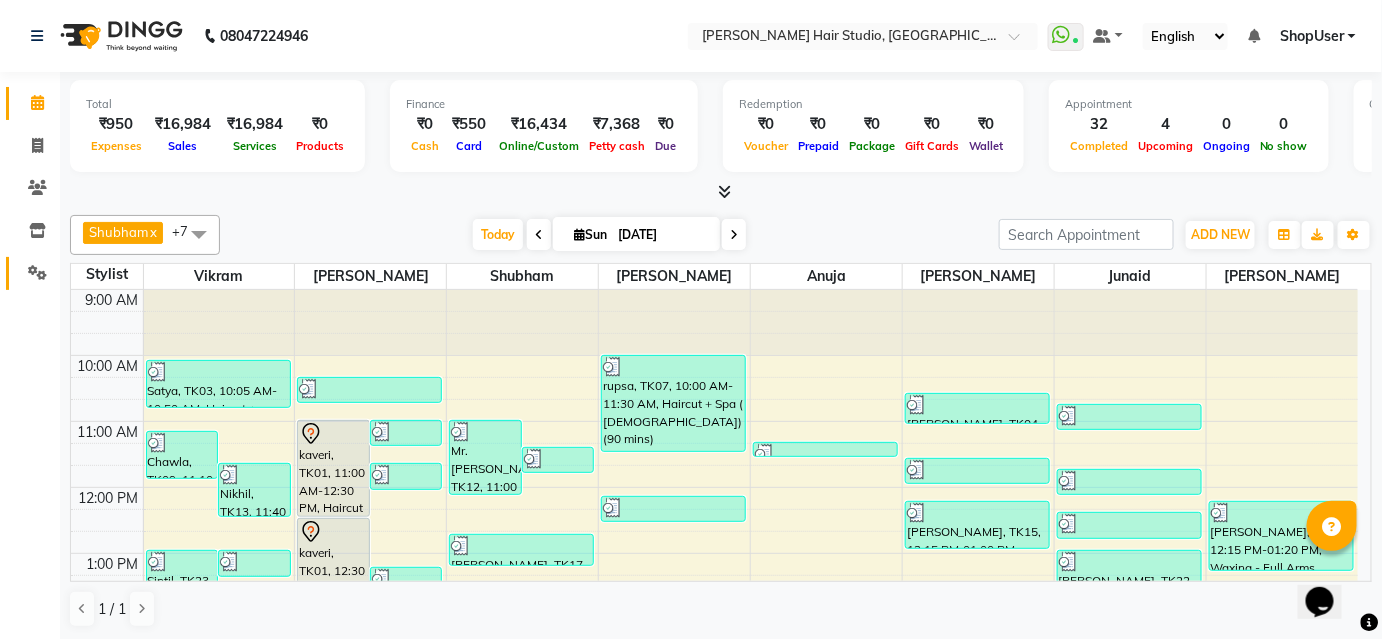 click on "Settings" 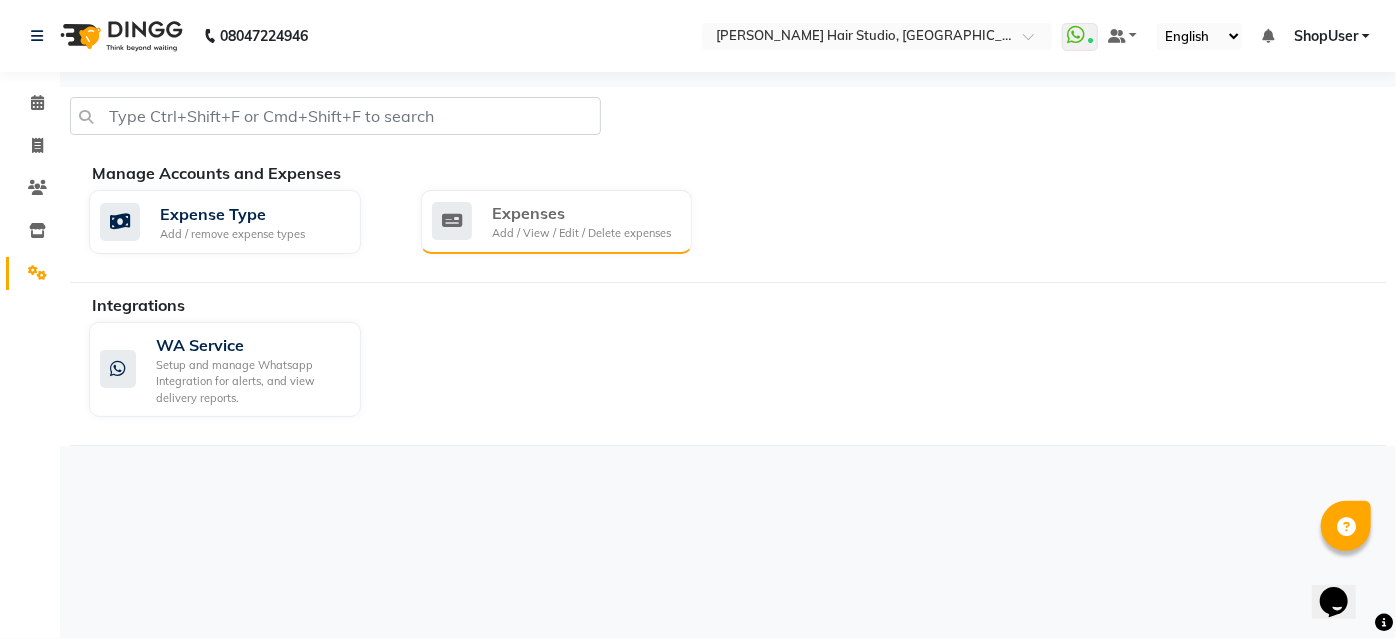 click on "Expenses Add / View / Edit / Delete expenses" 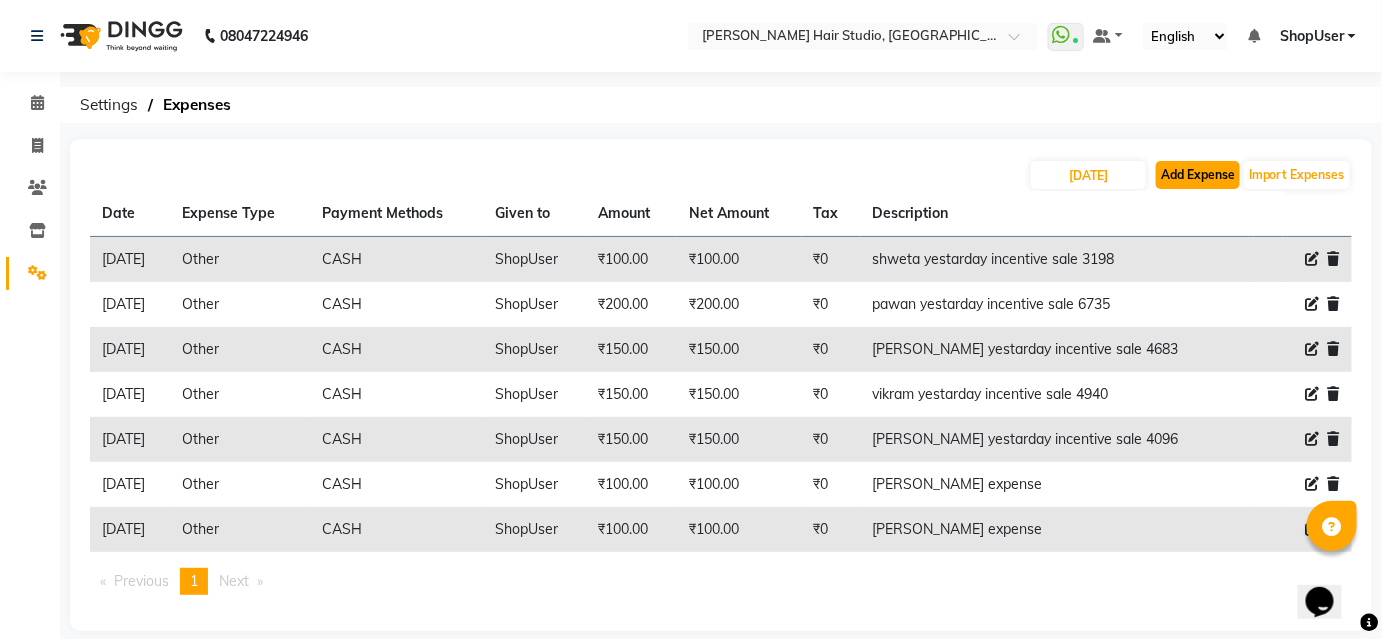 click on "Add Expense" 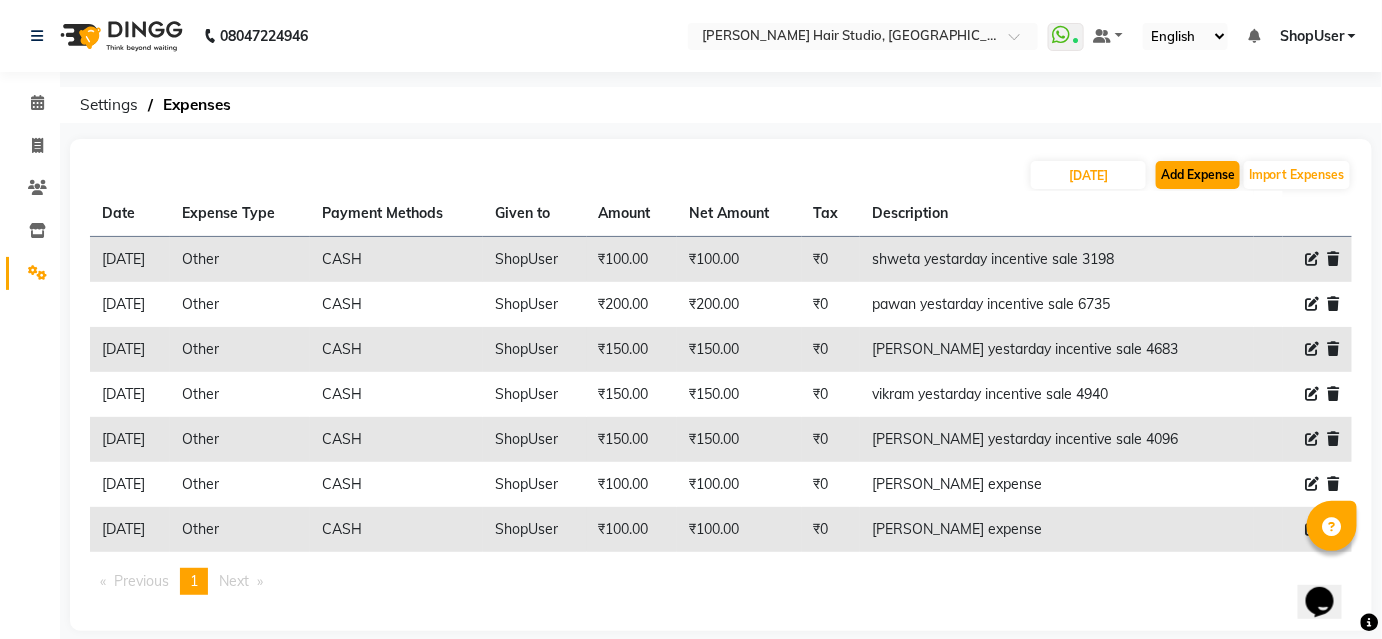 select on "1" 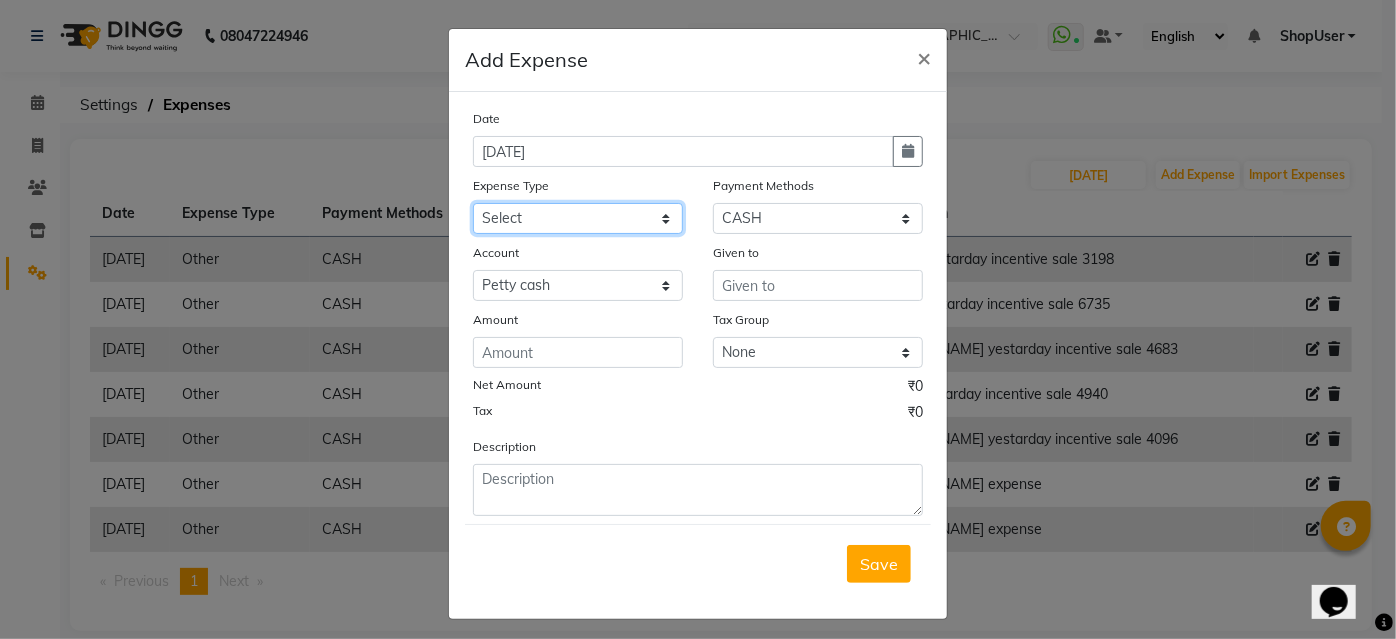 drag, startPoint x: 616, startPoint y: 213, endPoint x: 619, endPoint y: 231, distance: 18.248287 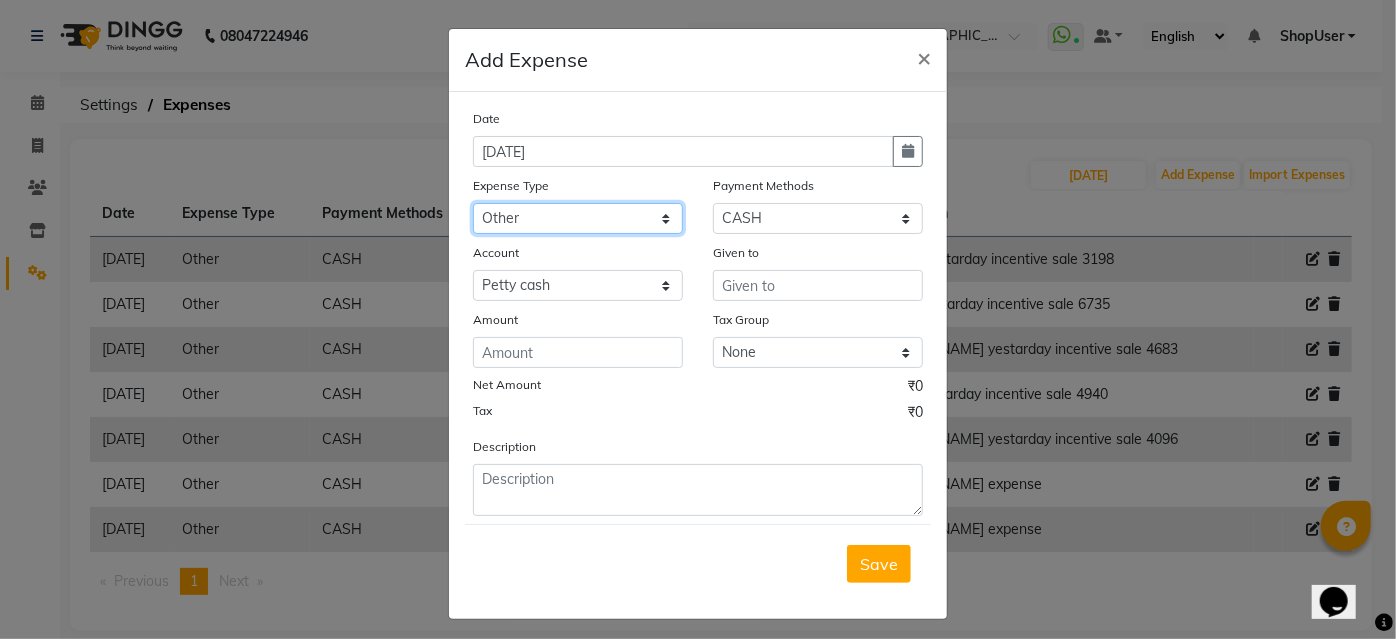 click on "Select Advance Salary Bank charges Car maintenance  Cash transfer to bank Cash transfer to hub Client Snacks Clinical charges Equipment Fuel Govt fee Incentive Insurance International purchase Loan Repayment Maintenance Marketing Miscellaneous MRA Other Pantry Product Rent Salary Staff Snacks Tax Tea & Refreshment Utilities" 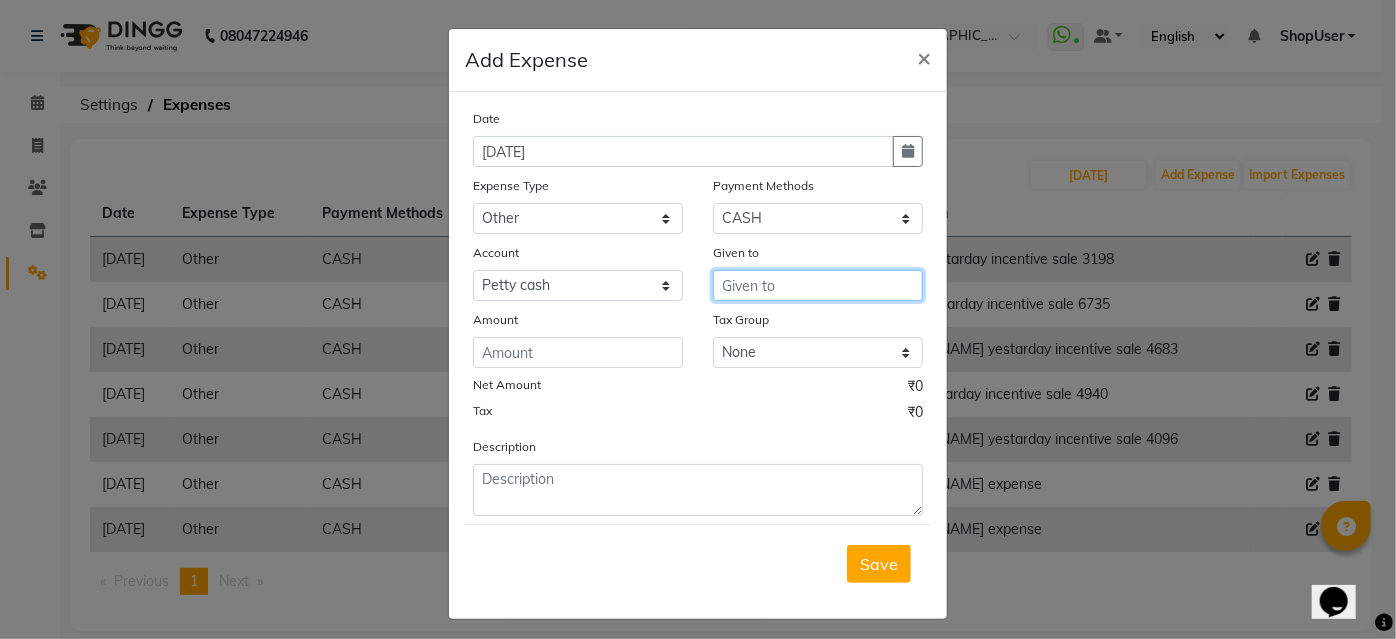 click at bounding box center (818, 285) 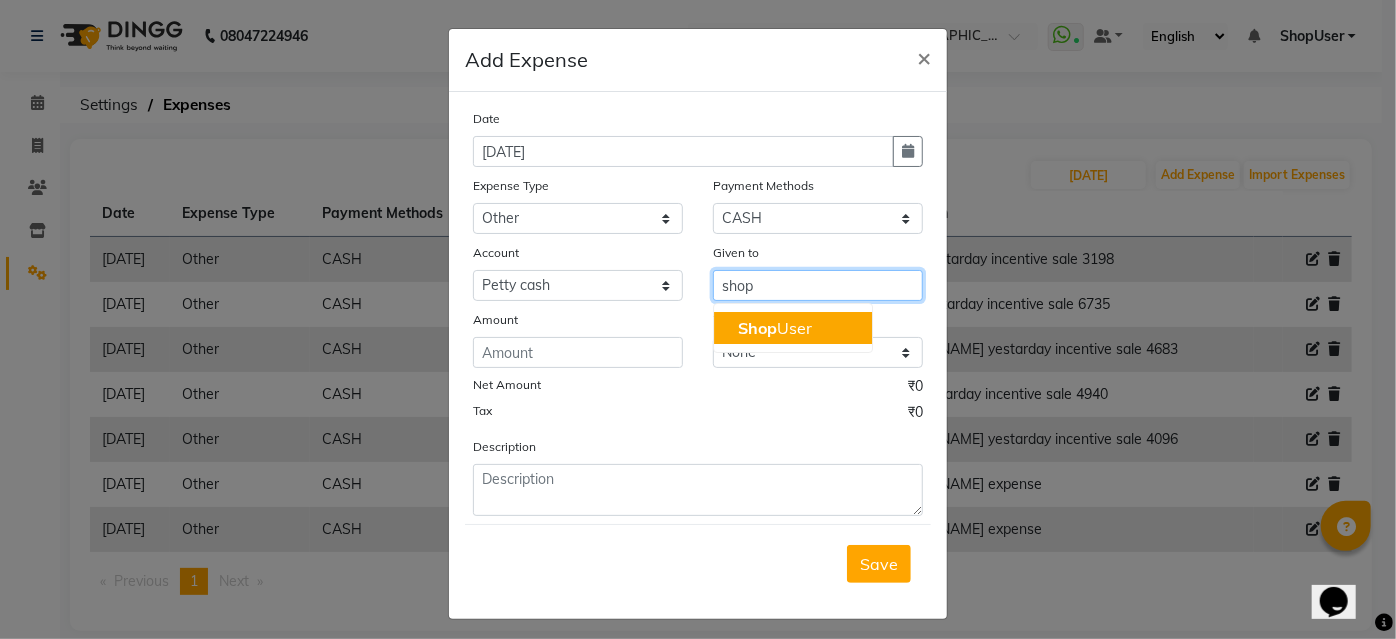 click on "Shop" 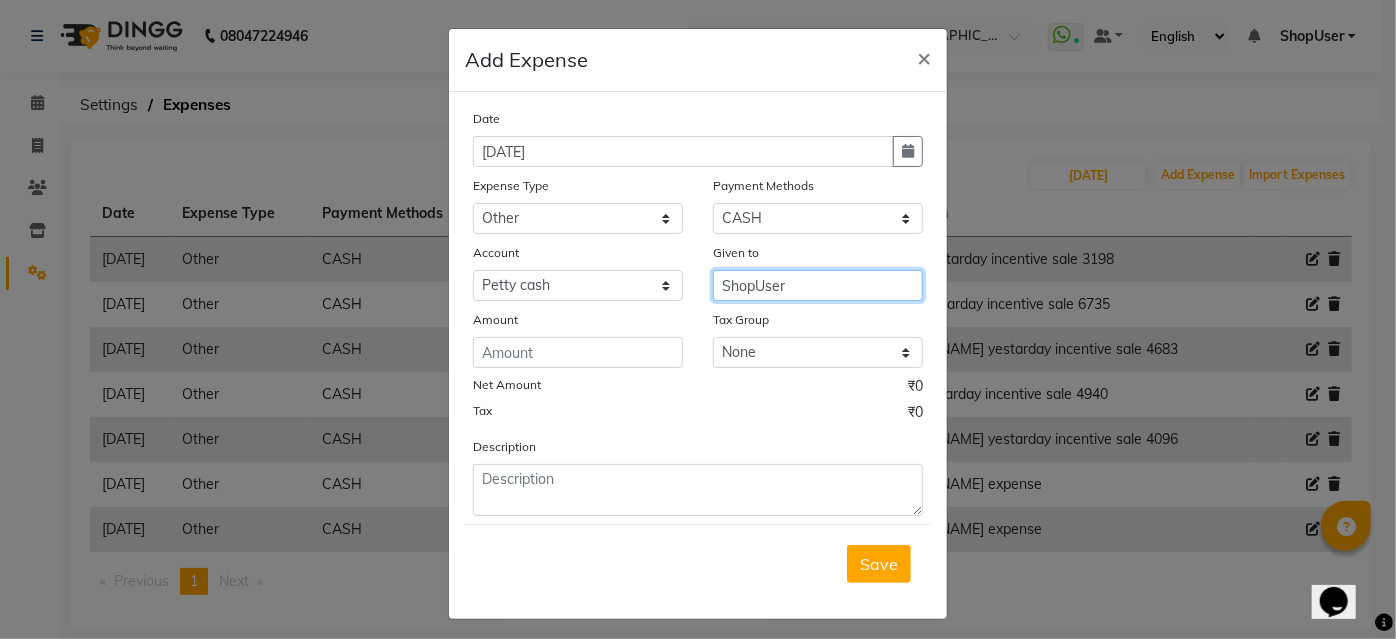 type on "ShopUser" 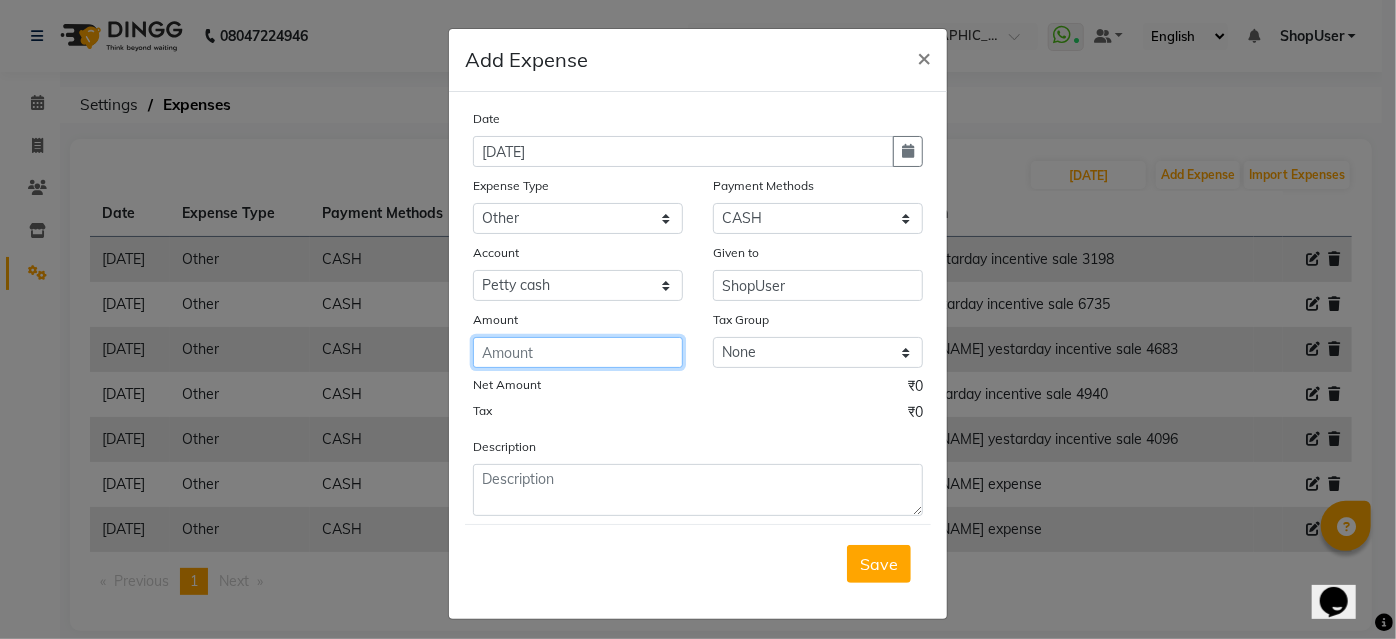 click 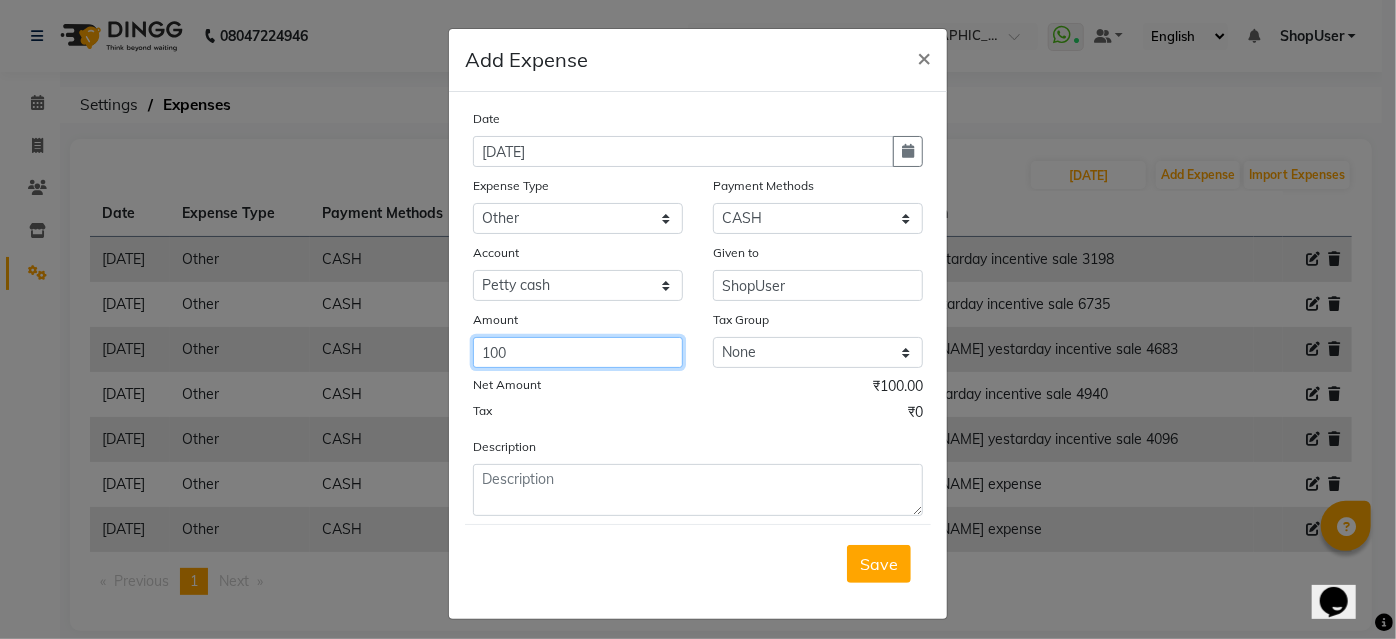 type on "100" 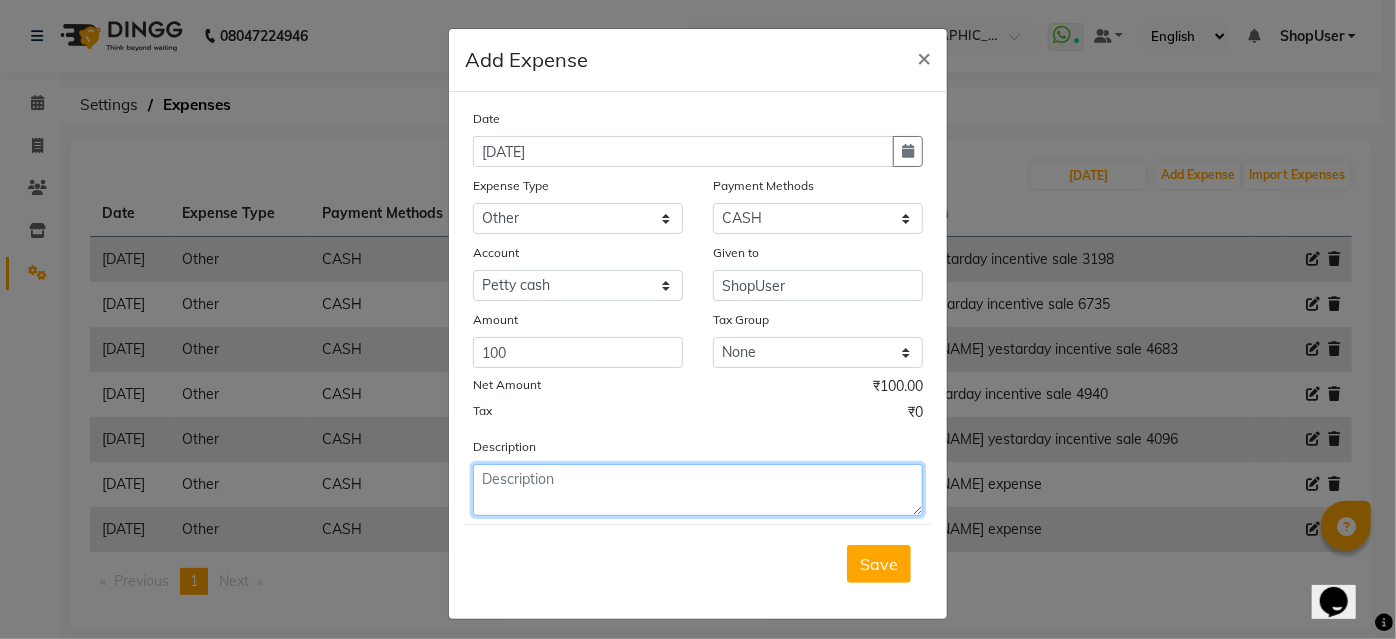 click 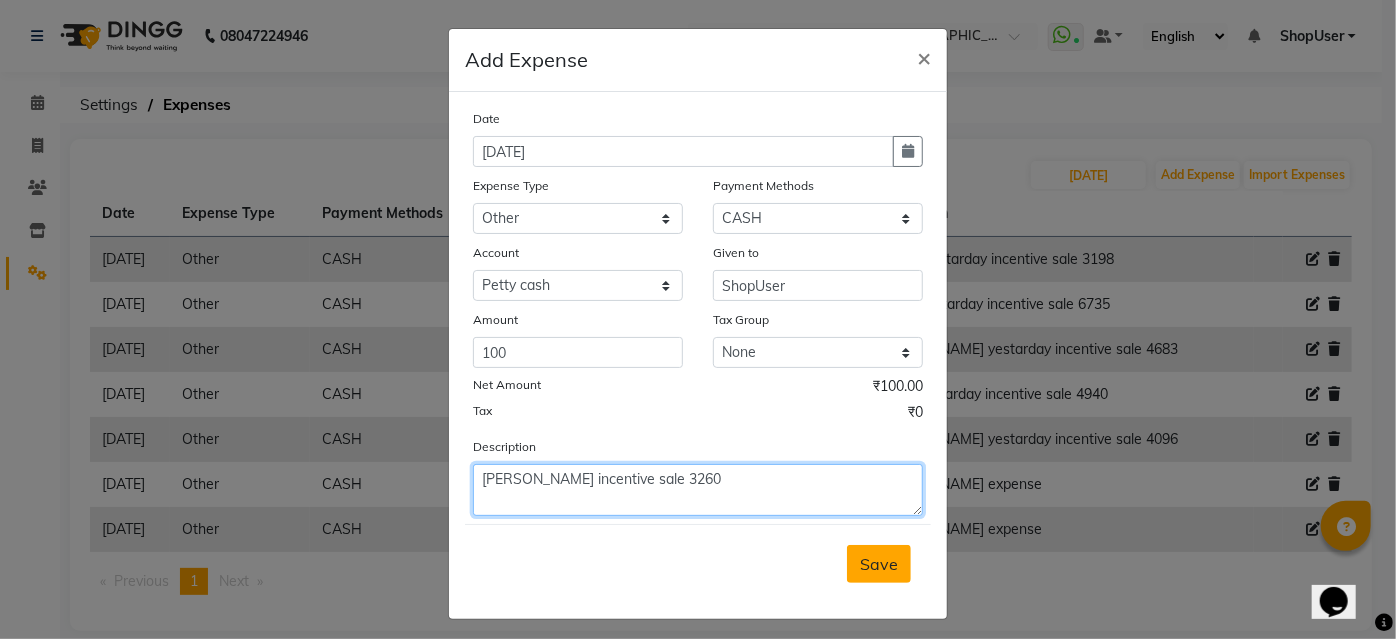 type on "mohamad yestarday incentive sale 3260" 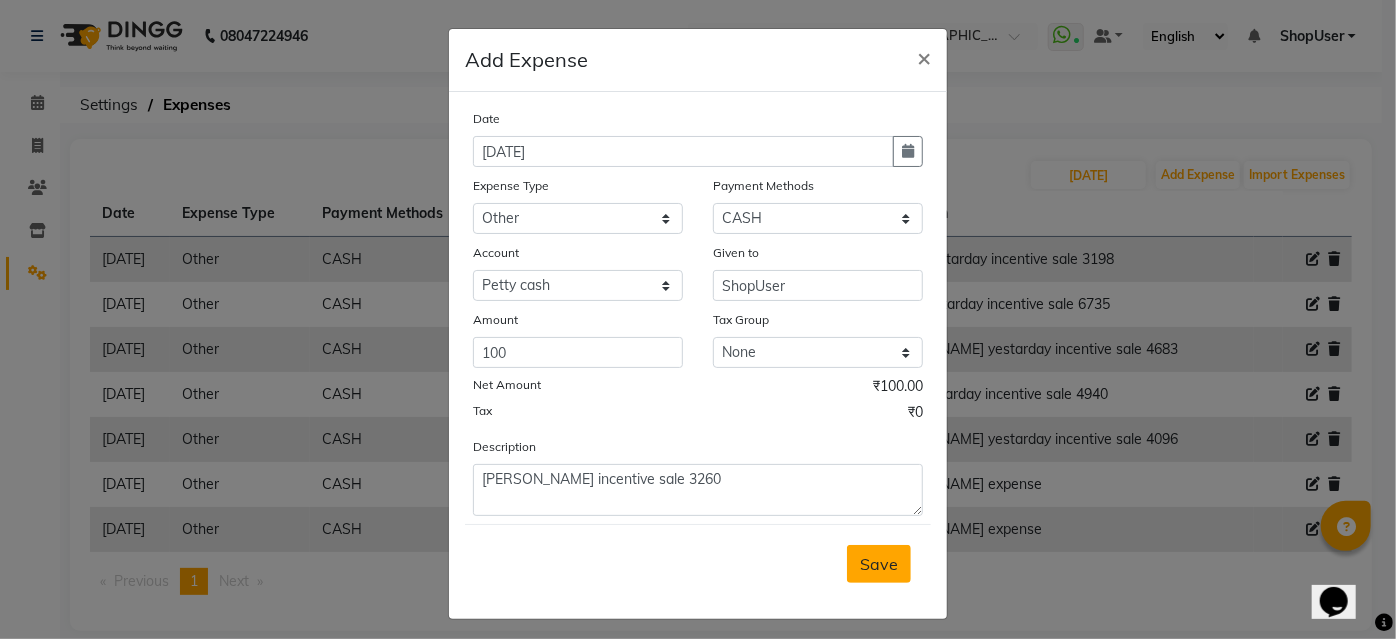 click on "Save" at bounding box center [879, 564] 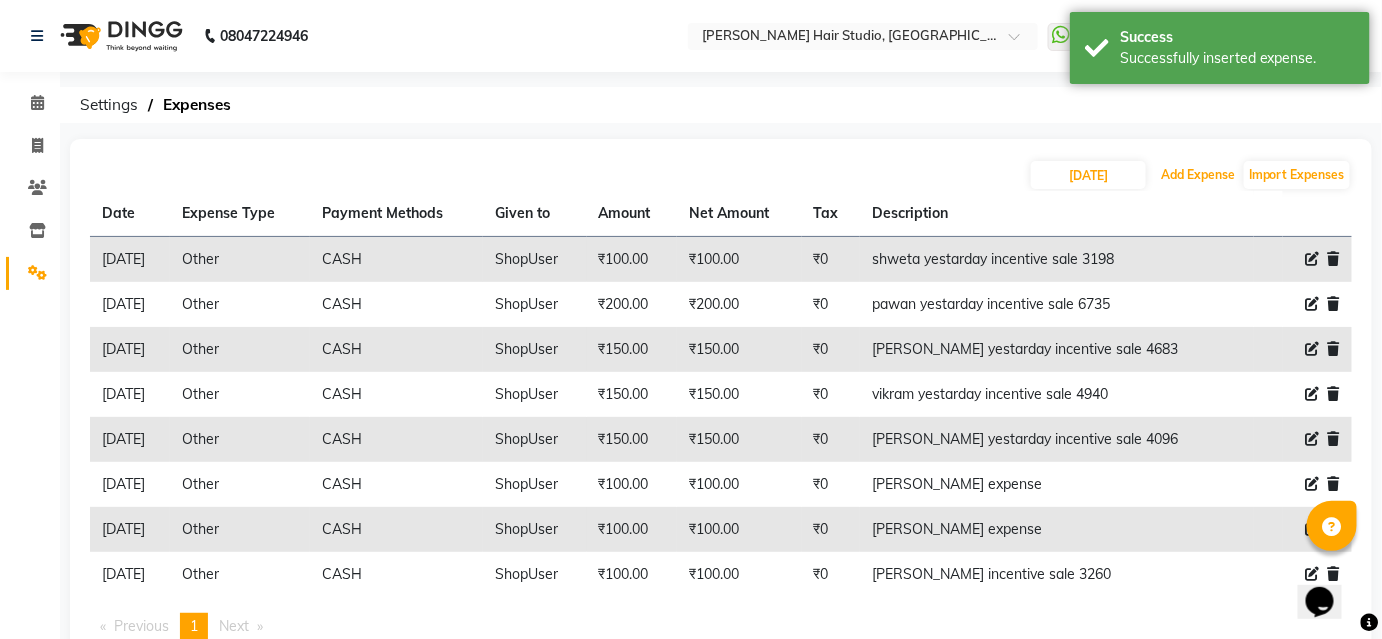 scroll, scrollTop: 66, scrollLeft: 0, axis: vertical 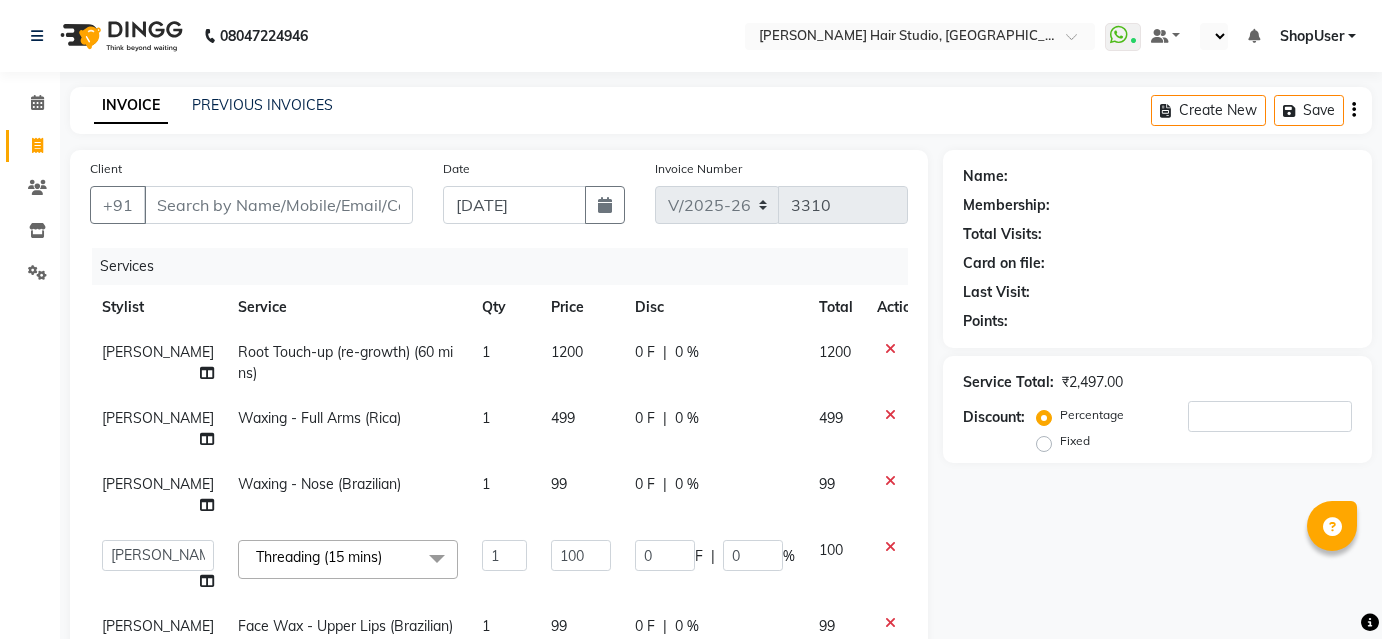 select on "627" 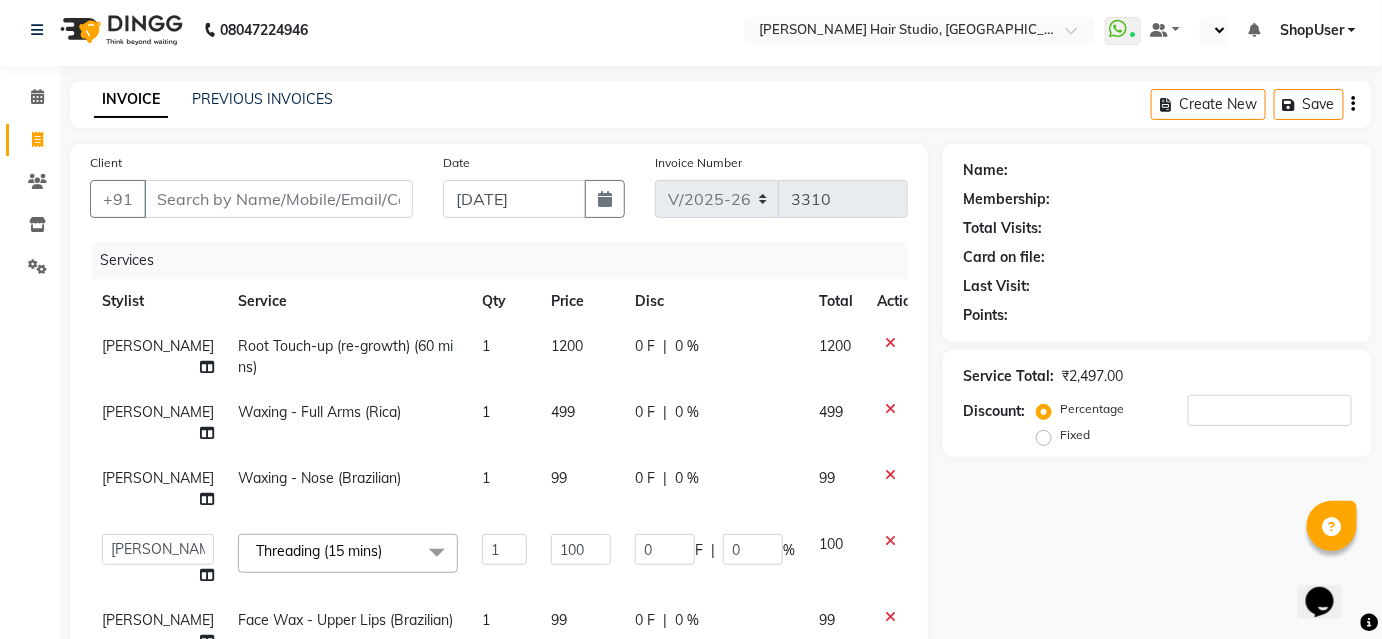 scroll, scrollTop: 0, scrollLeft: 0, axis: both 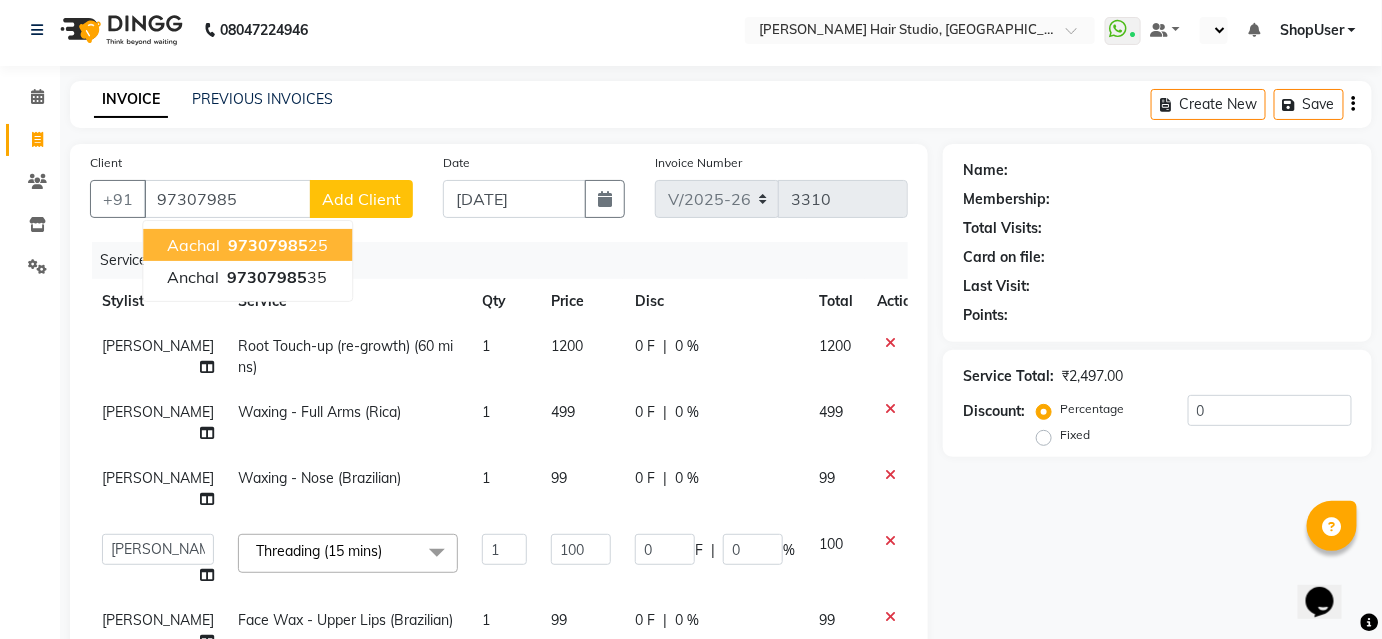 click on "97307985" at bounding box center (268, 245) 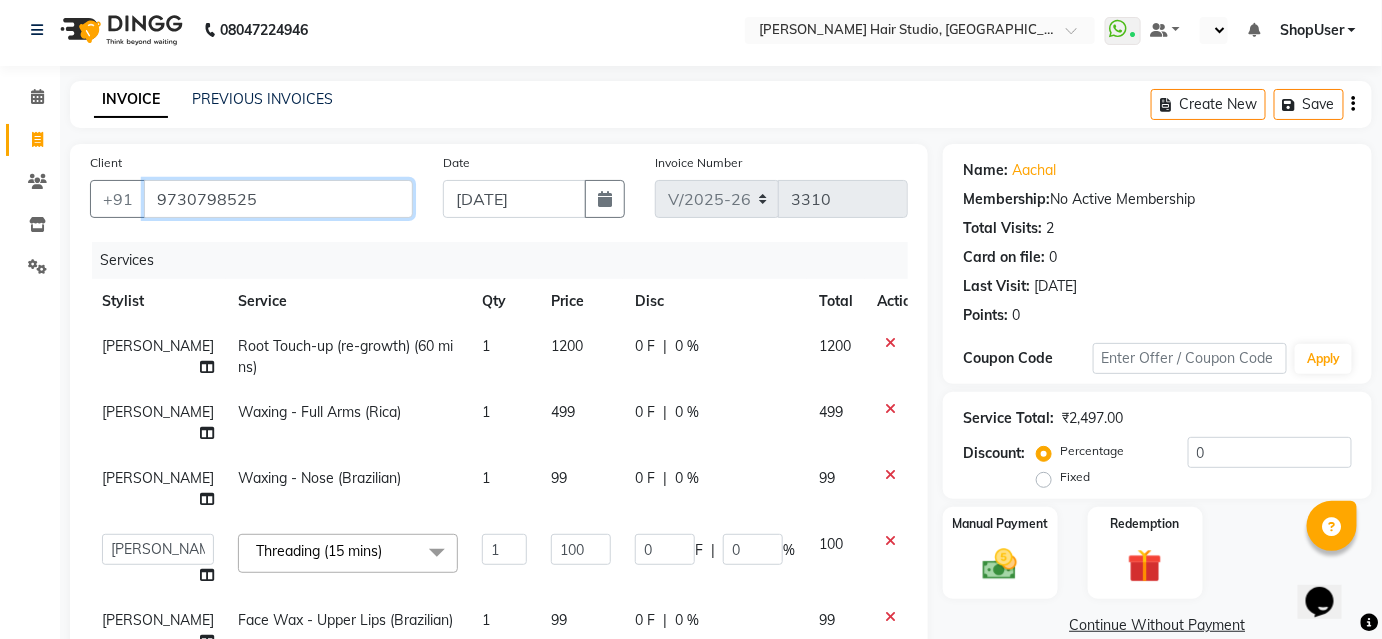 click on "9730798525" at bounding box center [278, 199] 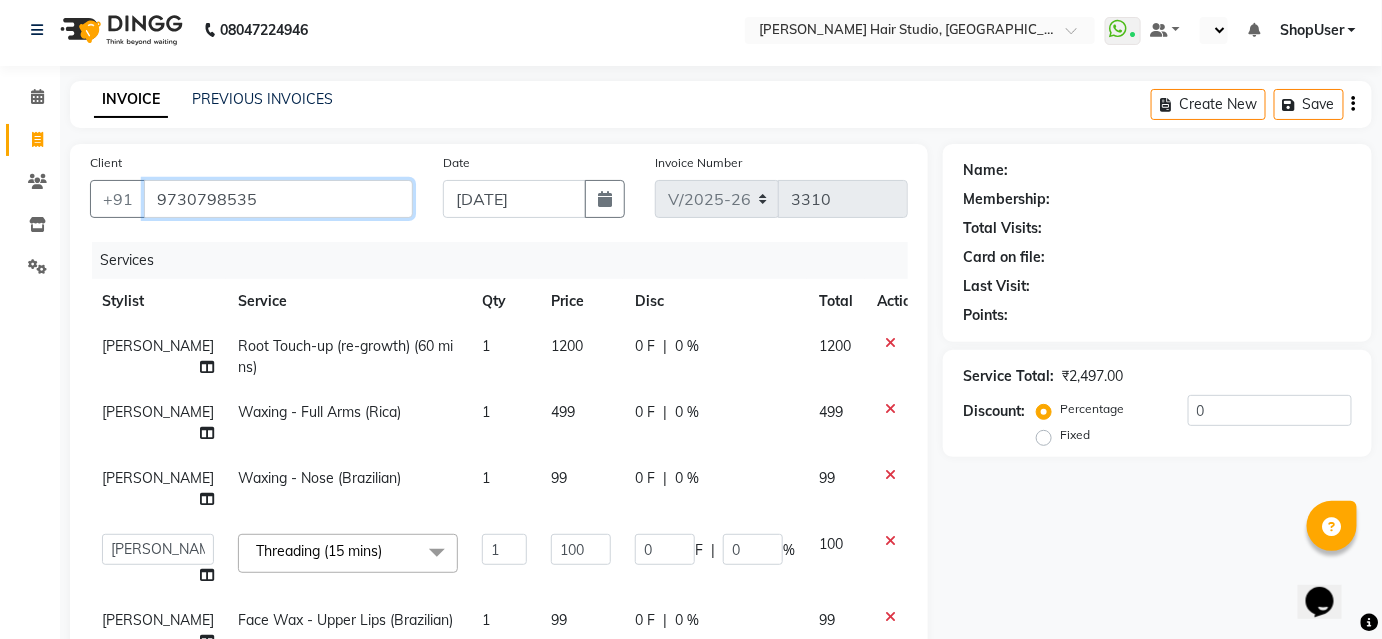 type on "9730798535" 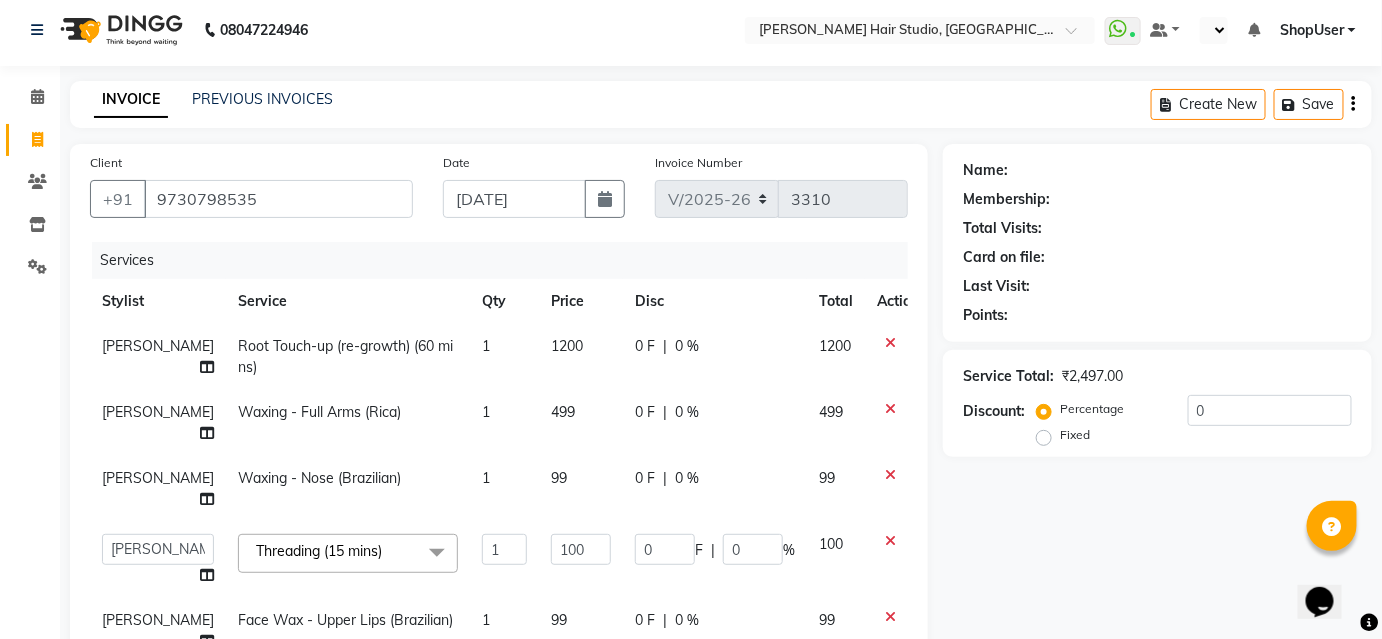 type on "10" 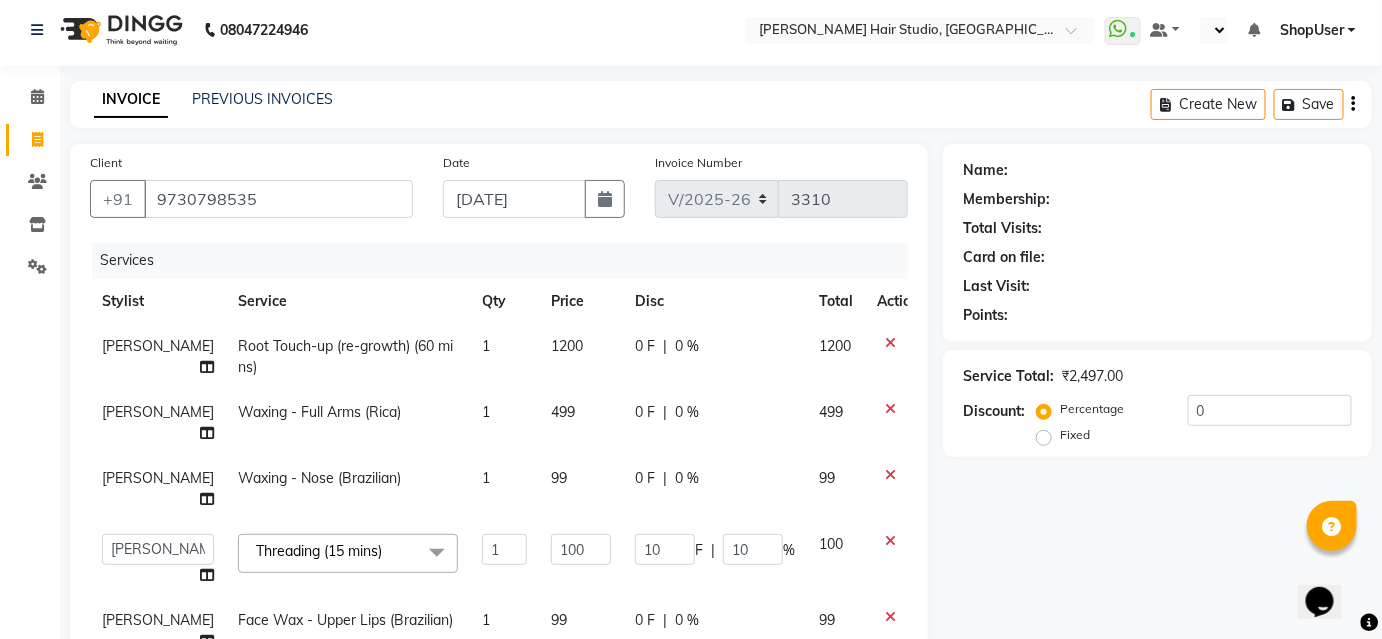 select on "1: Object" 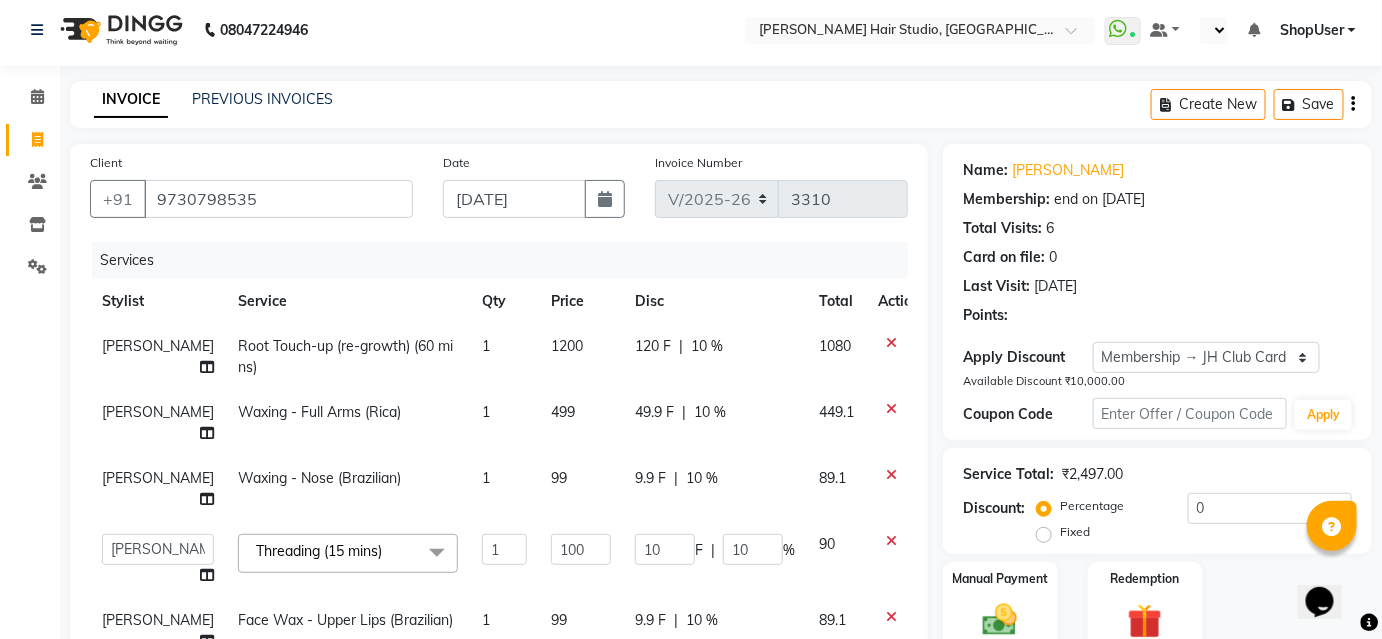 type on "10" 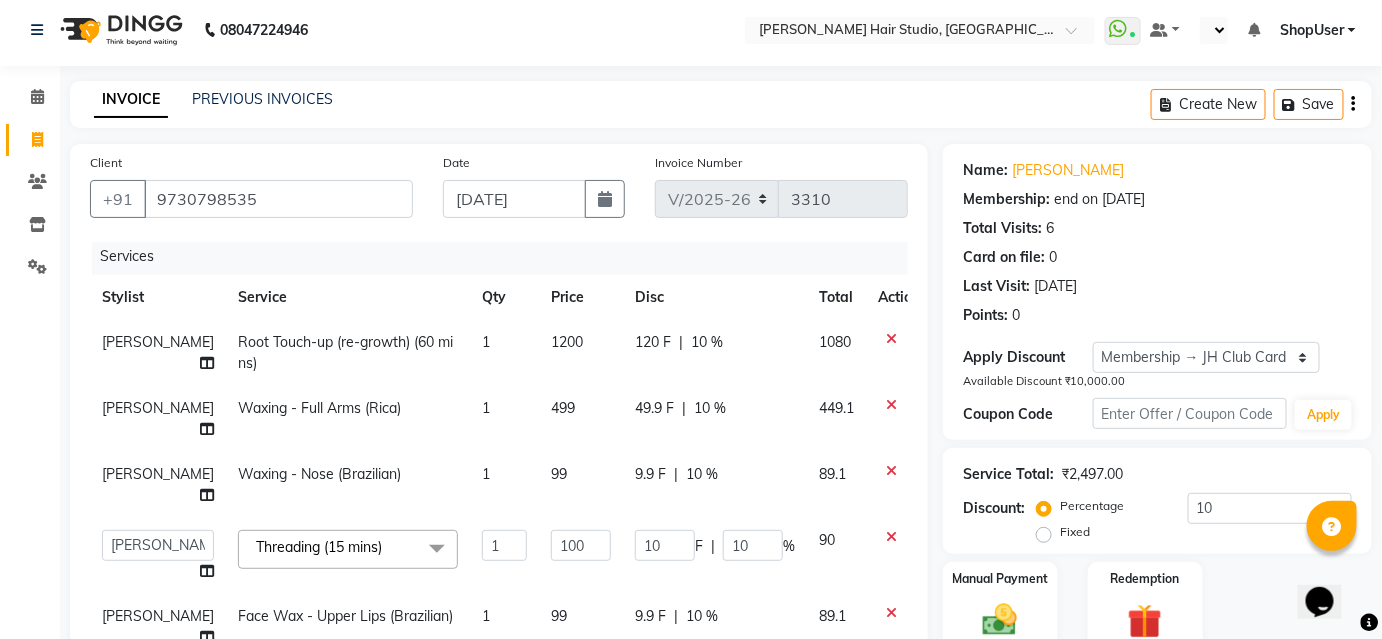 scroll, scrollTop: 17, scrollLeft: 0, axis: vertical 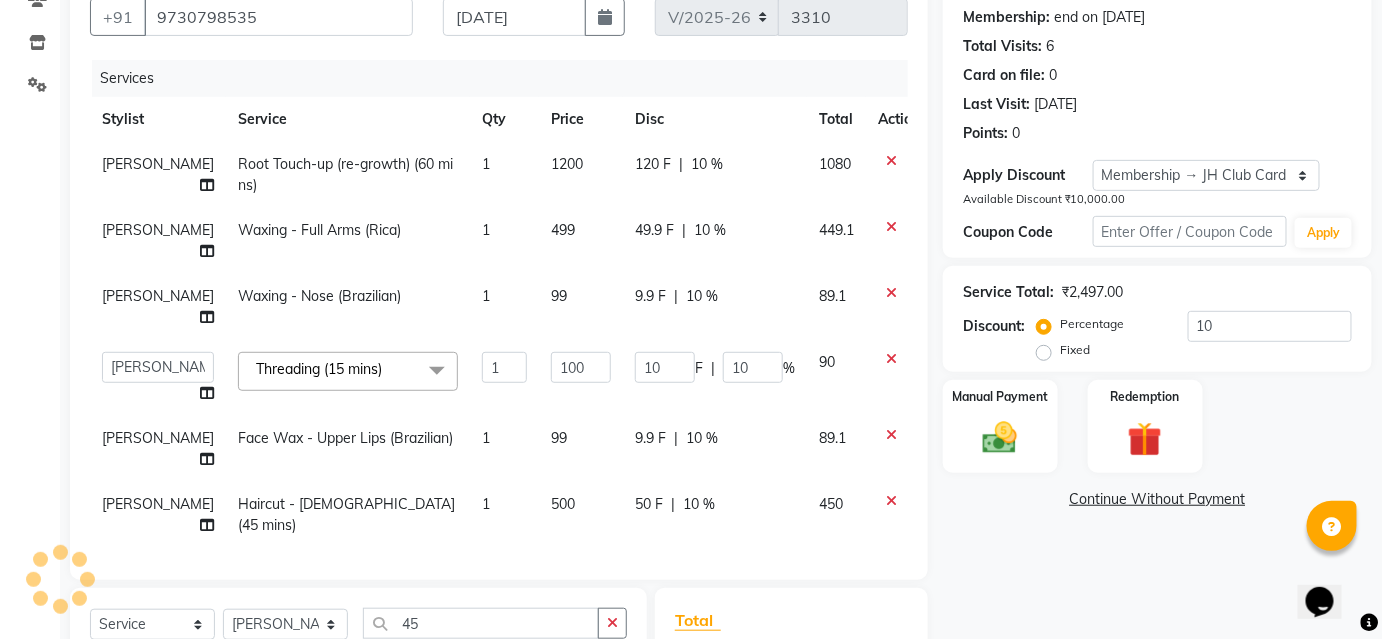 click on "10 %" 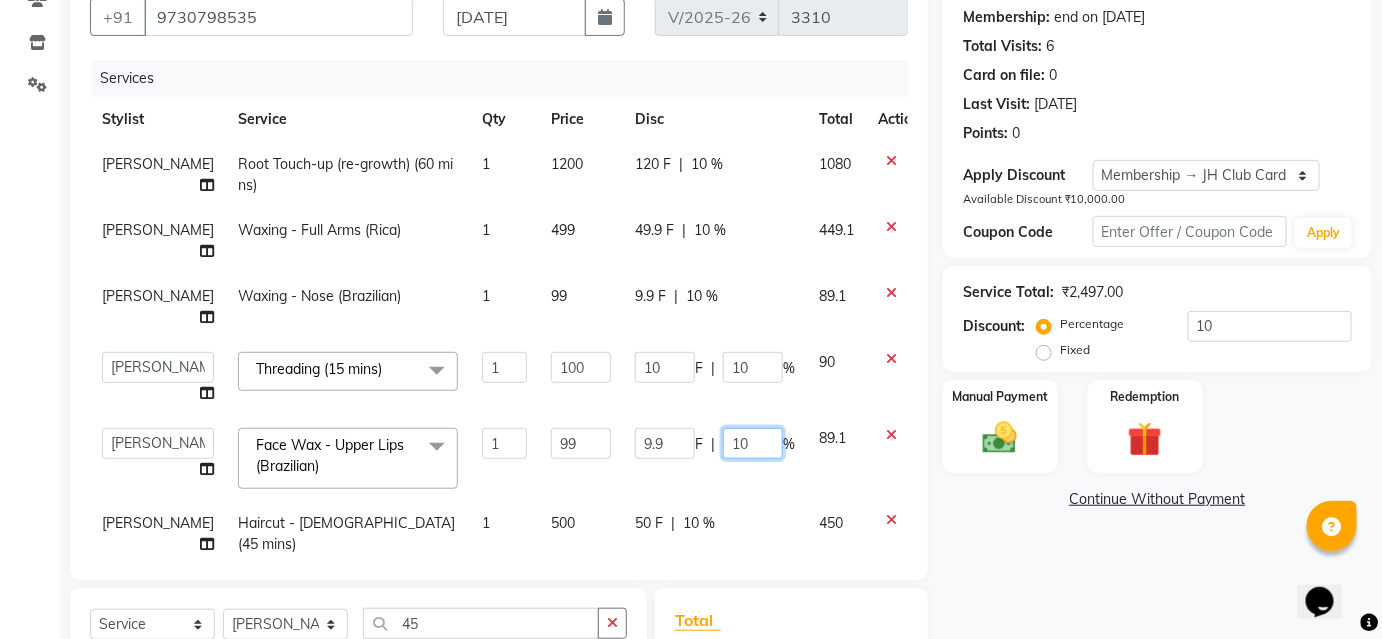 click on "10" 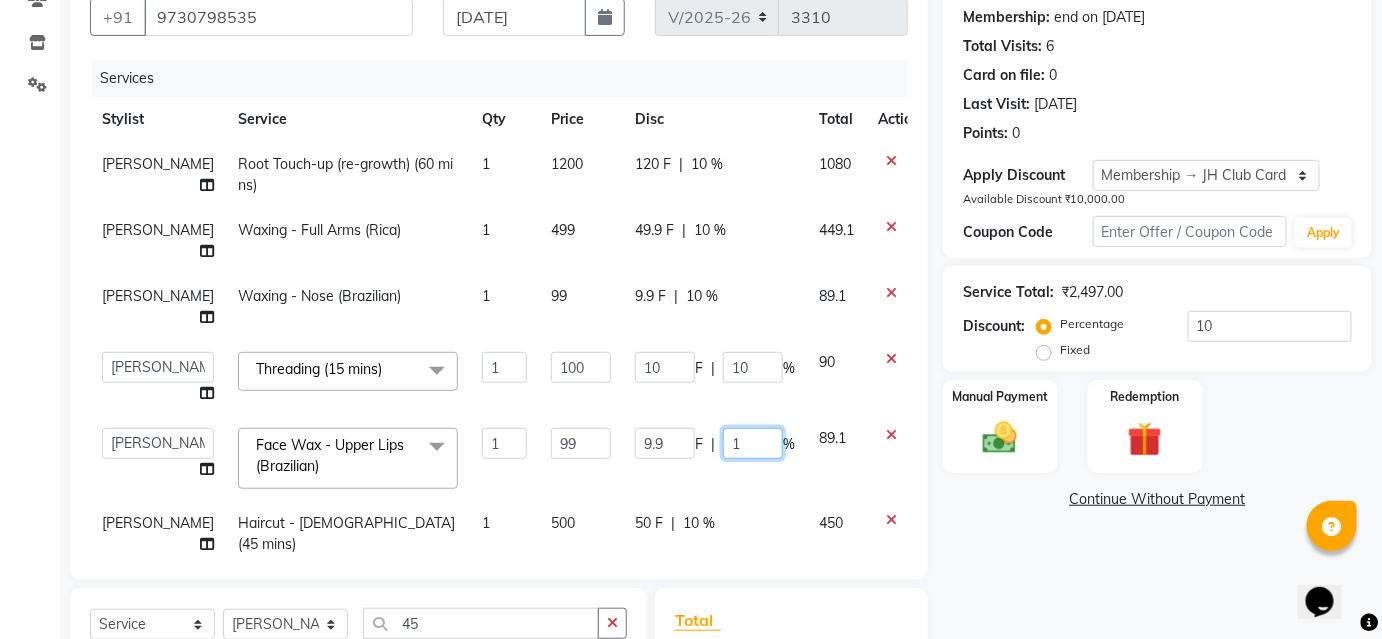 type 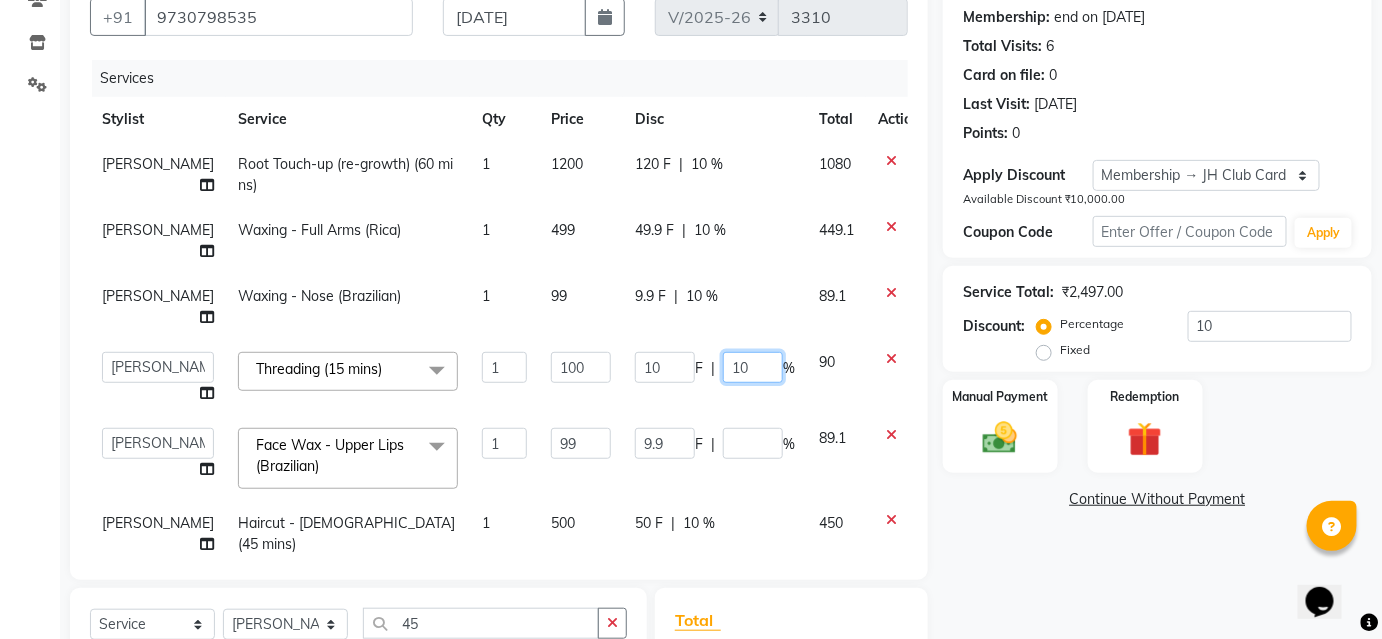 click on "10" 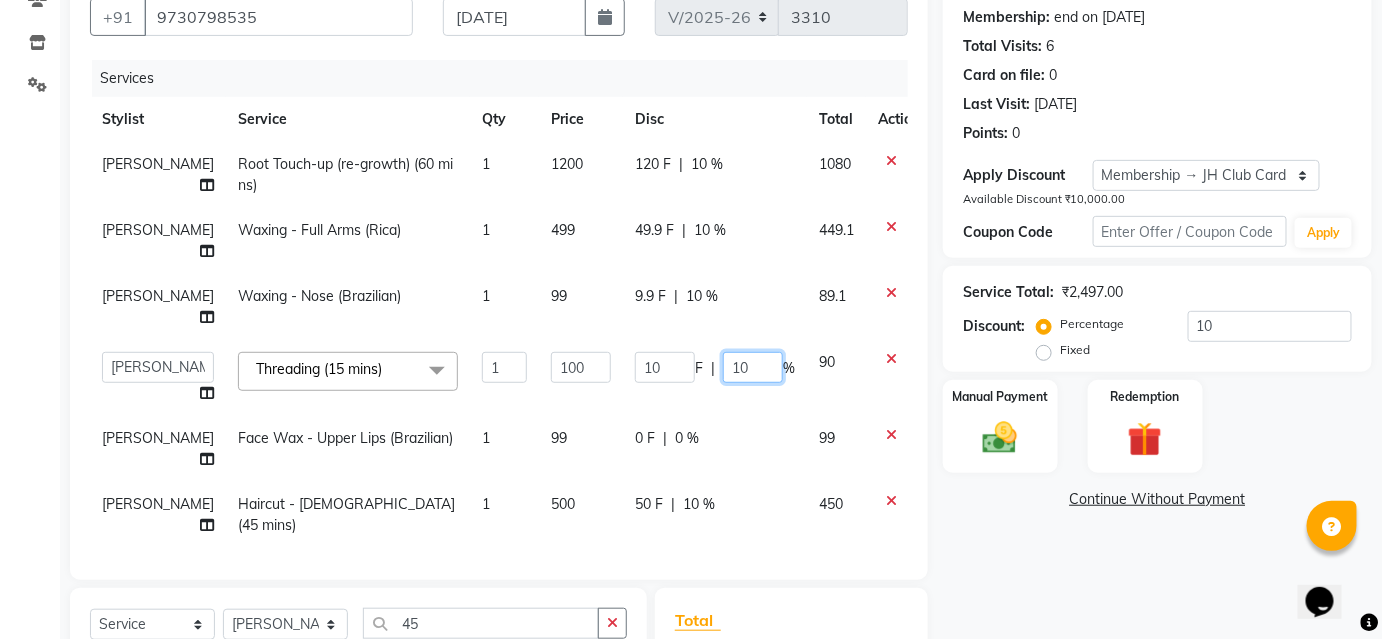 type on "1" 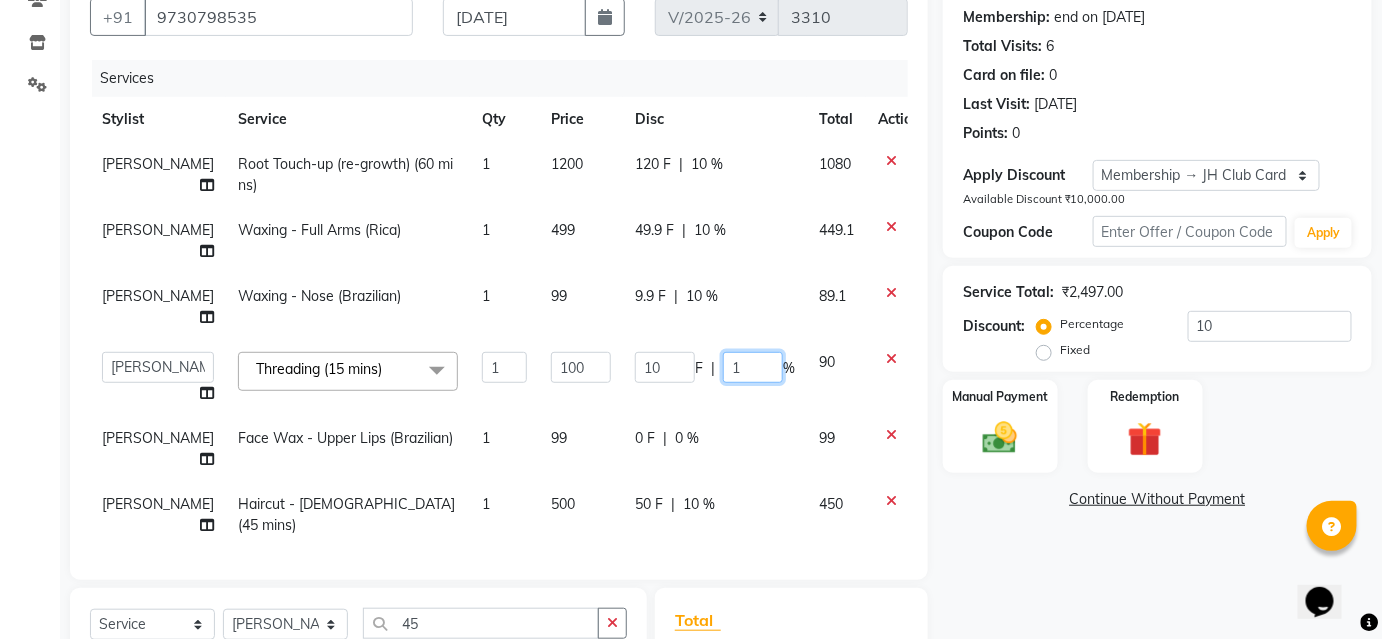 type 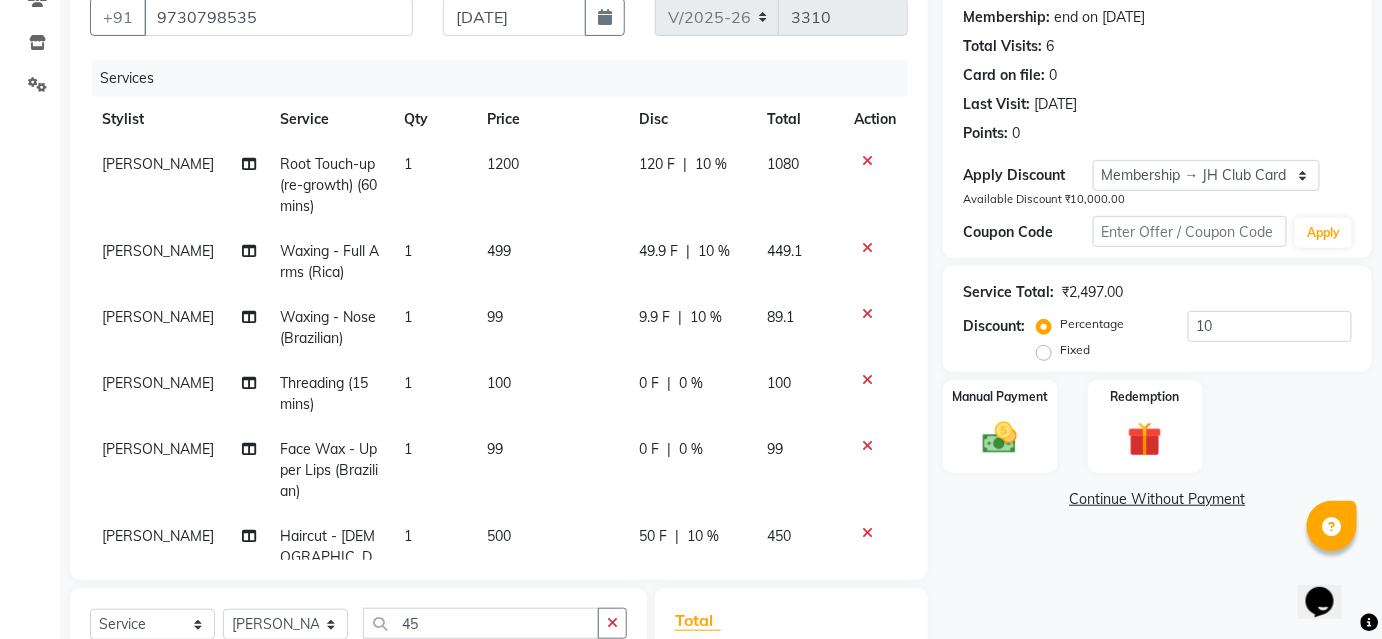 click on "9.9 F | 10 %" 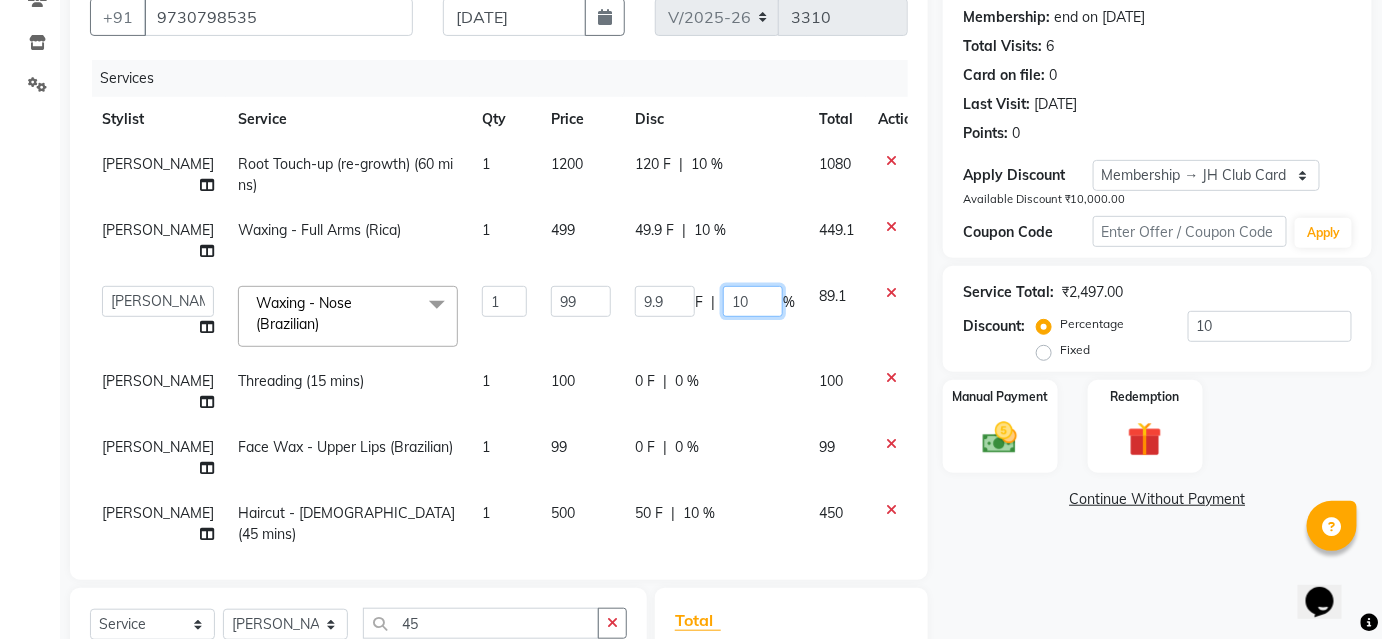 click on "10" 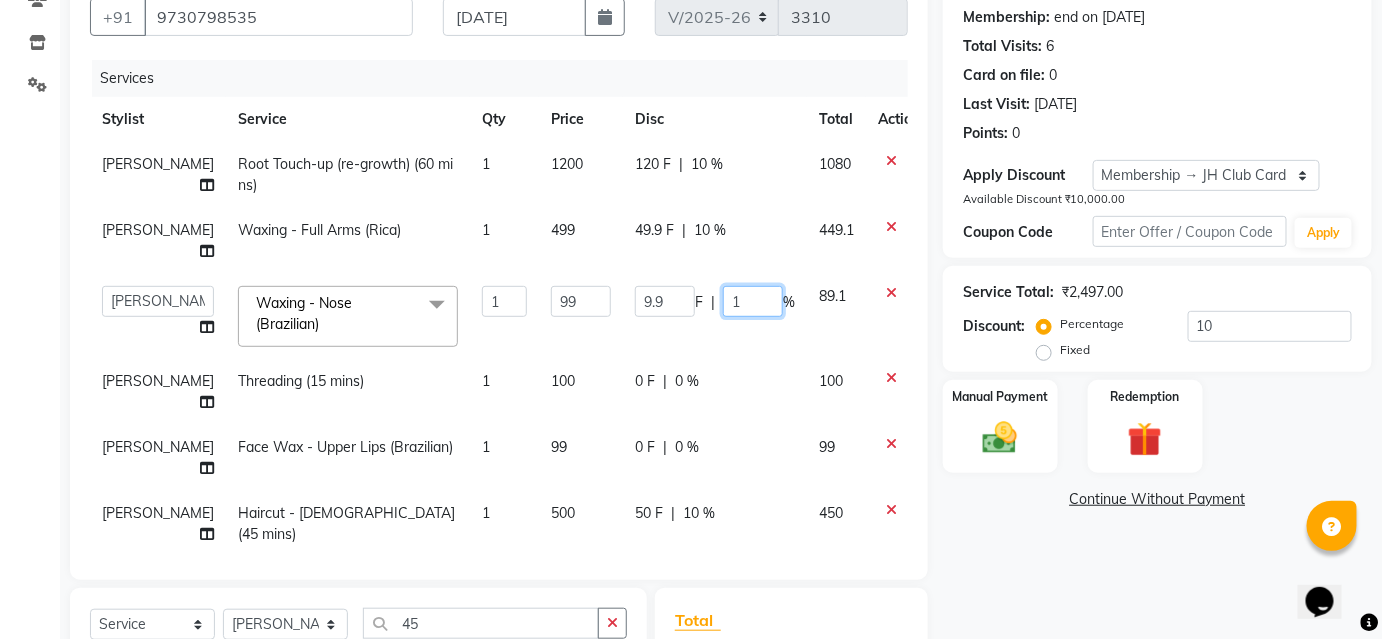 type 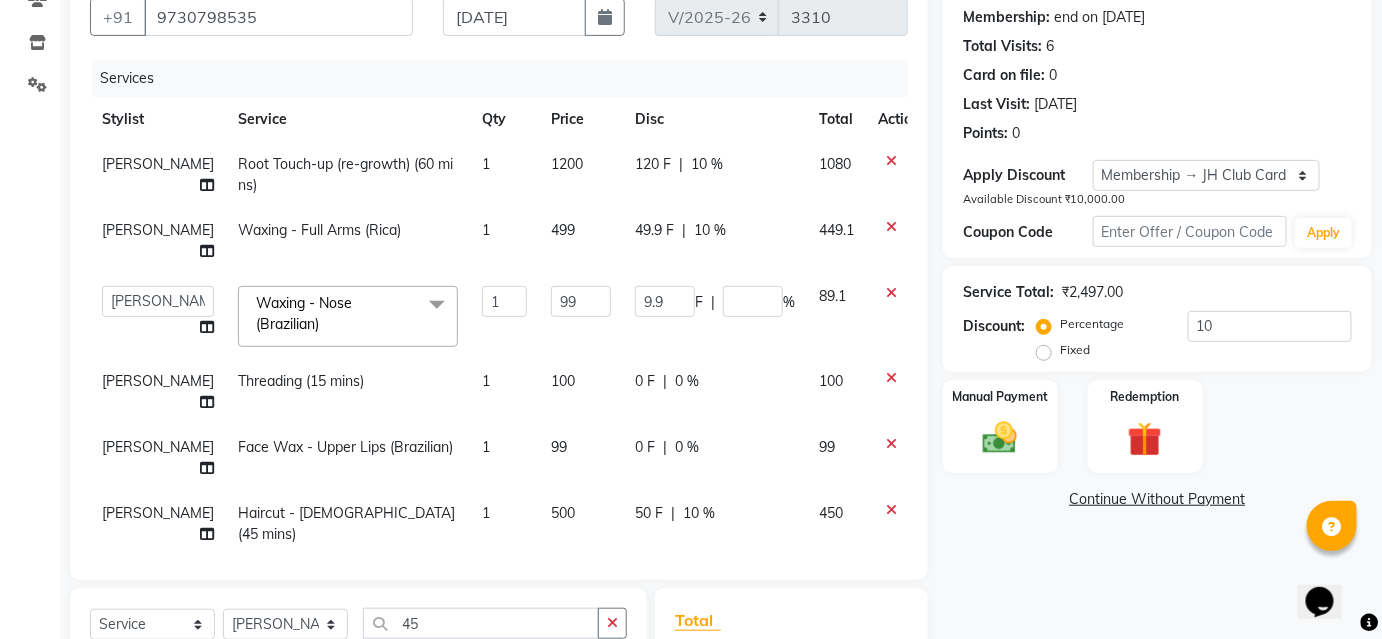 click on "49.9 F | 10 %" 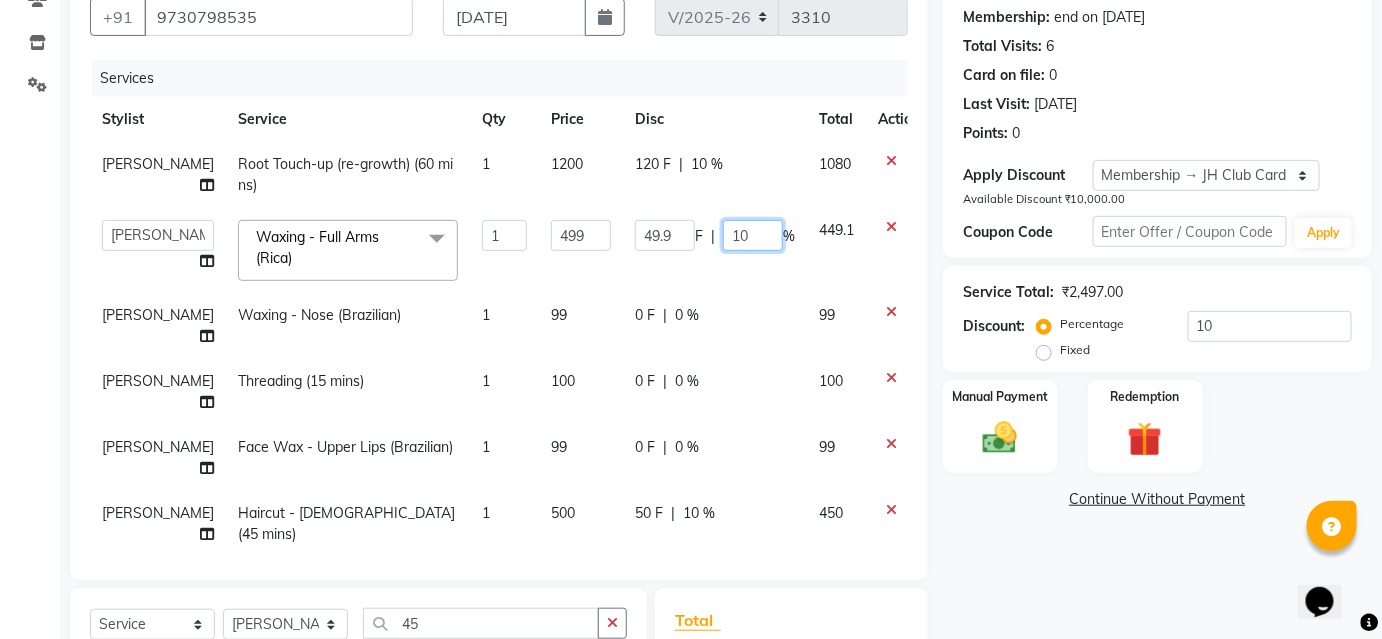 click on "10" 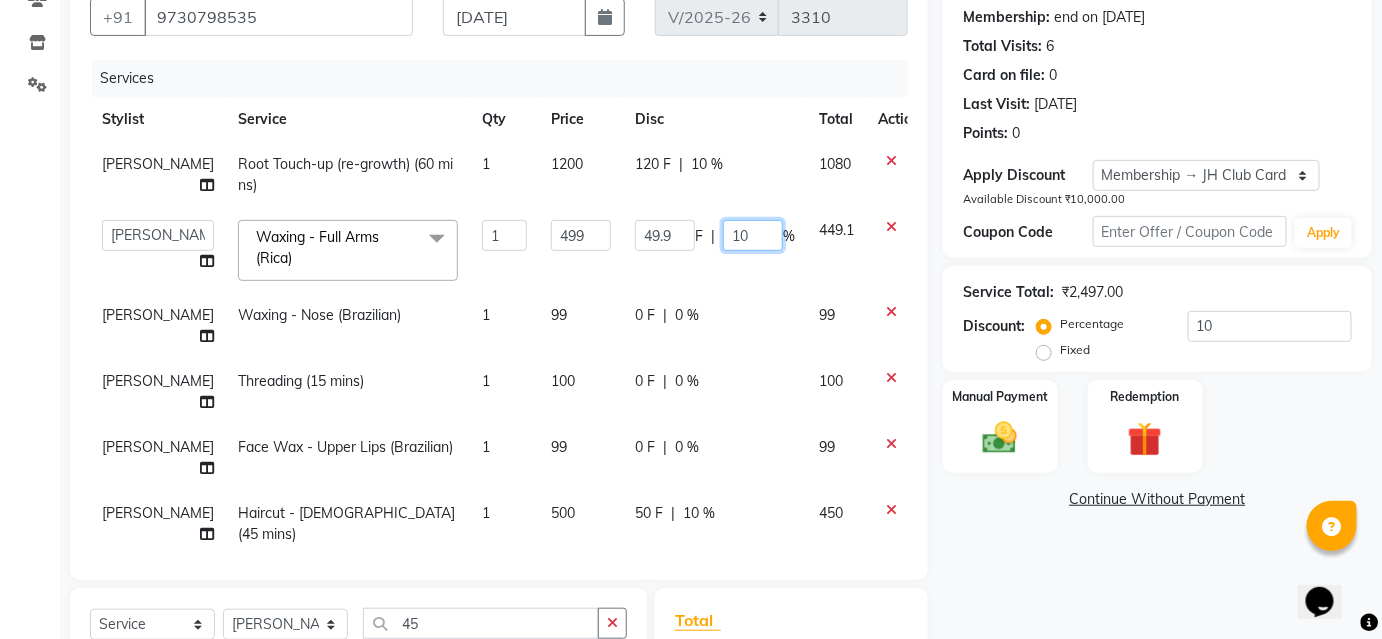 type on "1" 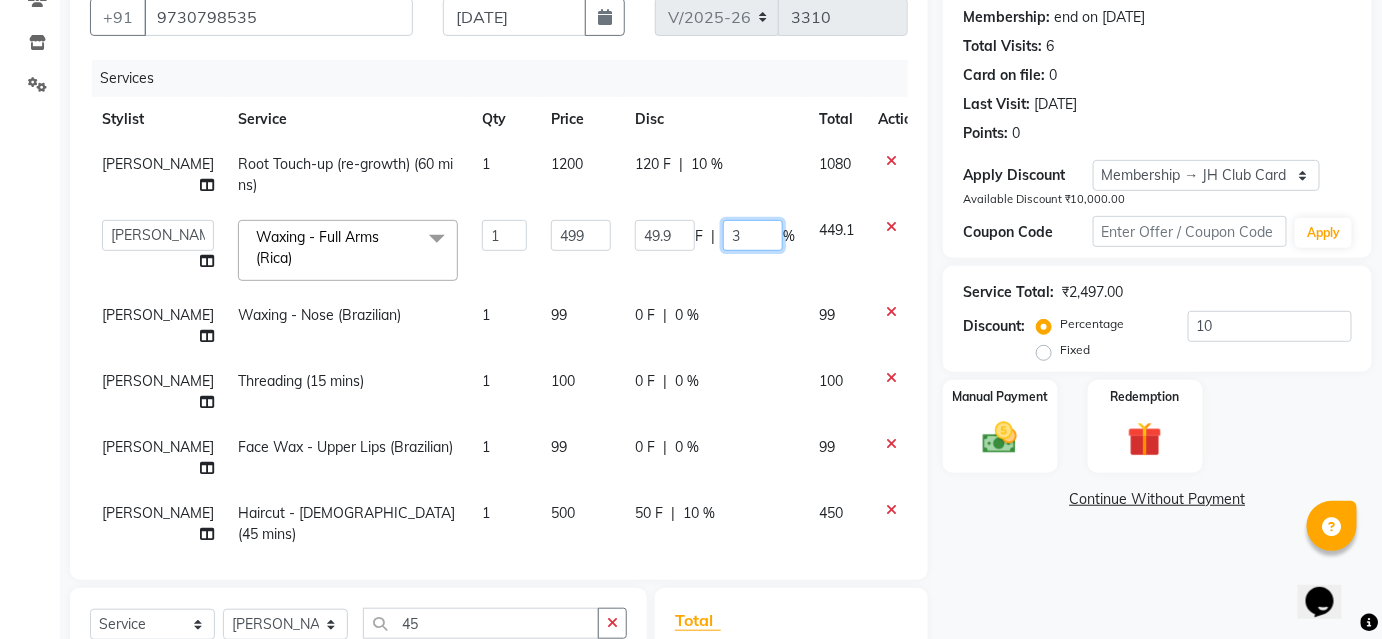 type on "30" 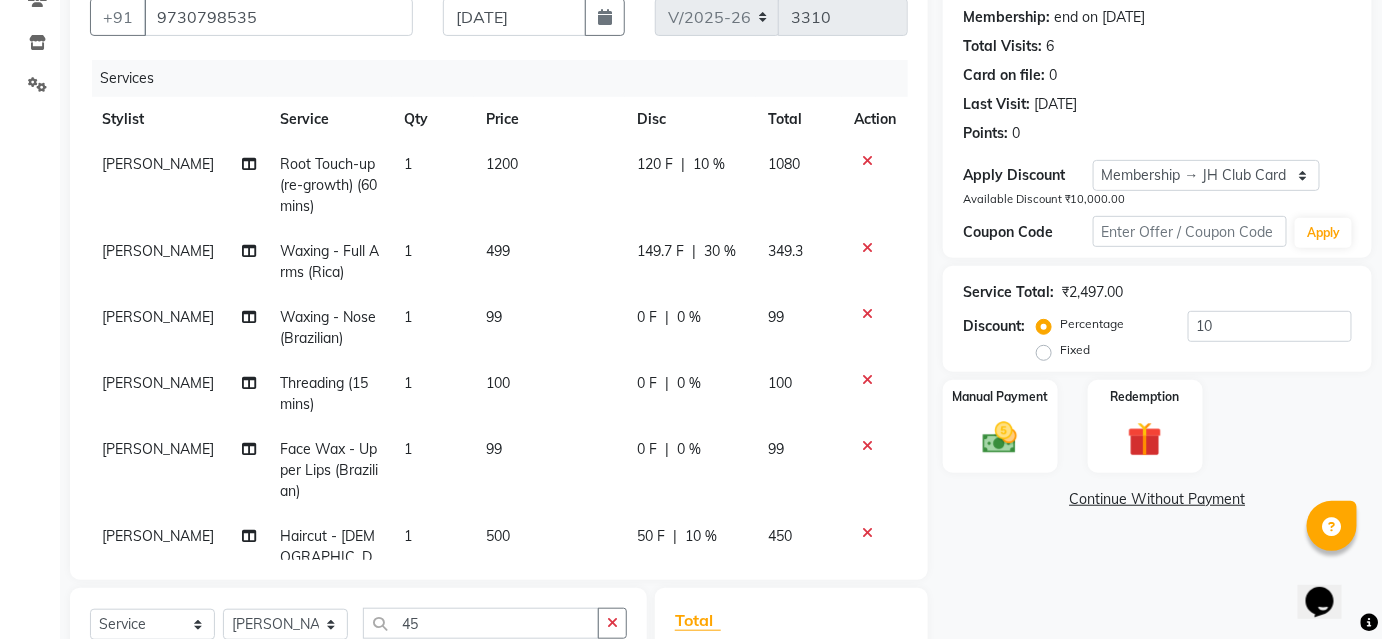 click on "149.7 F | 30 %" 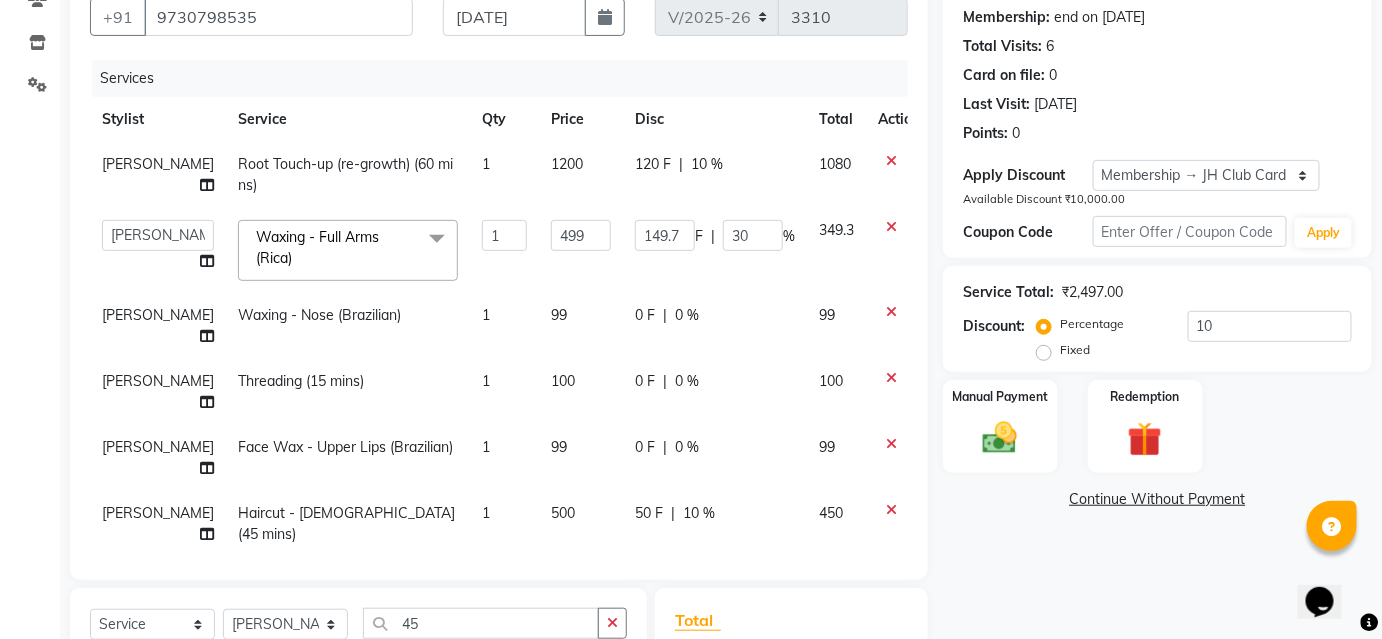 click on "10 %" 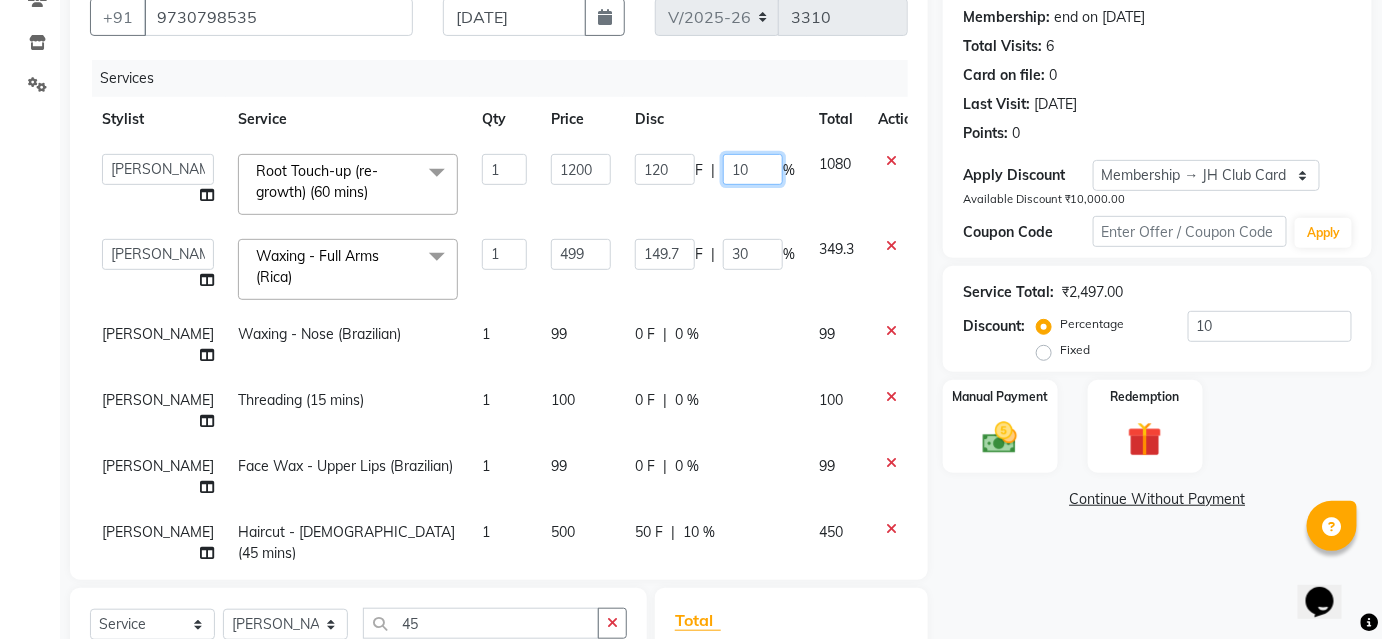 click on "10" 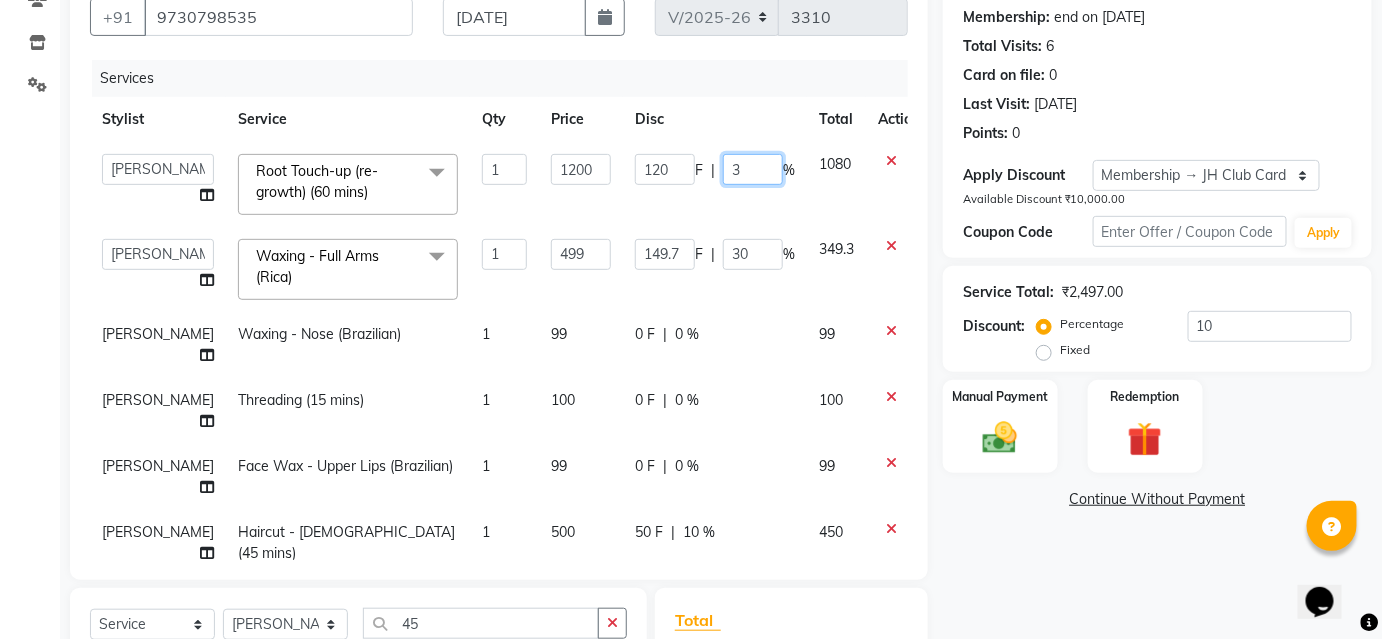 type on "30" 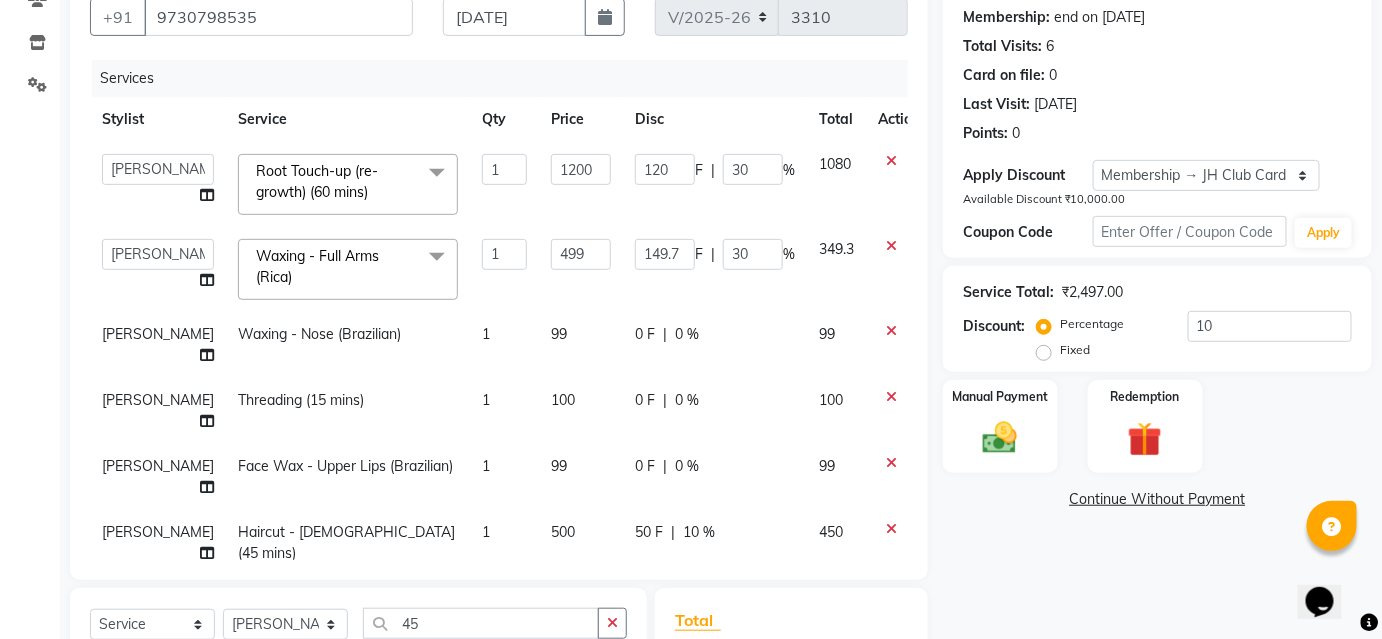 click on "Ajinkya   Anuja   Arunesh   Avinash   Junaid   Mohammad   Pawan Krishna   Rushikesh   ShopUser   Shubham   Shweta Kale   Vikram  Root Touch-up (re-growth) (60 mins)  x Vitalizing Treatment (mid Length) (40 mins) Vitalizing Treatment (for Men) (20 mins) Vitalizing Treatment (below Shoulder) (30 mins) Silk Treatment (Waist Length) (45 mins) Silk Treatment (for Men) (20 mins) Silk Treatment (below Shoulder) (30 mins) Silk Treatment - For Dry Damaged Hair(mid Length) (40 mins) Scalp Clean Treatment (Waist Length) (45 mins) Scalp Clean Treatment (Mid Length) (40 mins) Scalp Clean Treatment (for Men) (20 mins) Scalp Clean Treatment (below Shoulder) (30 mins) Root Booster Treatment -for Anti Hair Fall And Strength(mid Length) (40 mins) Root Booster Treatment (Waist Length) (45 mins) Root Booster Treatment (for Men) (20 mins) Root Booster Treatment (below Shoulder) (30 mins) Oil Reflection Treatment (Waist Length) (45 mins) Oil Reflection Treatment (for Men) (20 mins) Fusion Treatment(waist Length) (45 mins) Chin 1" 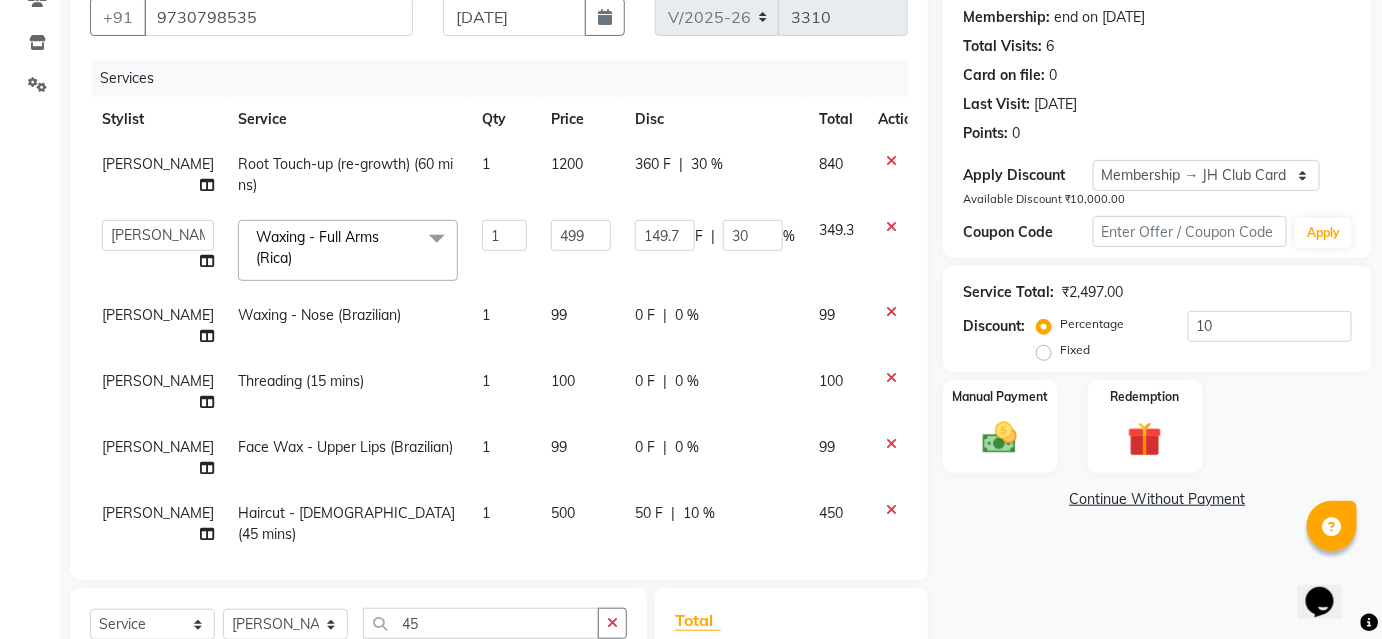 click on "30 %" 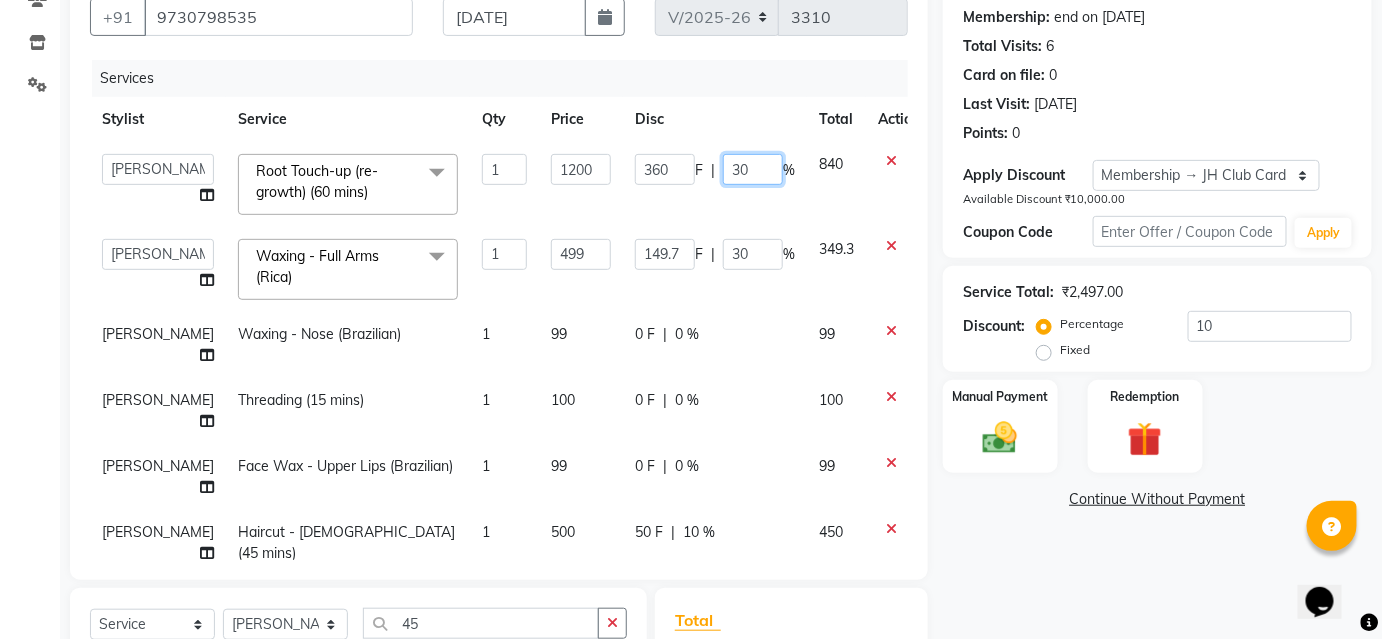 click on "30" 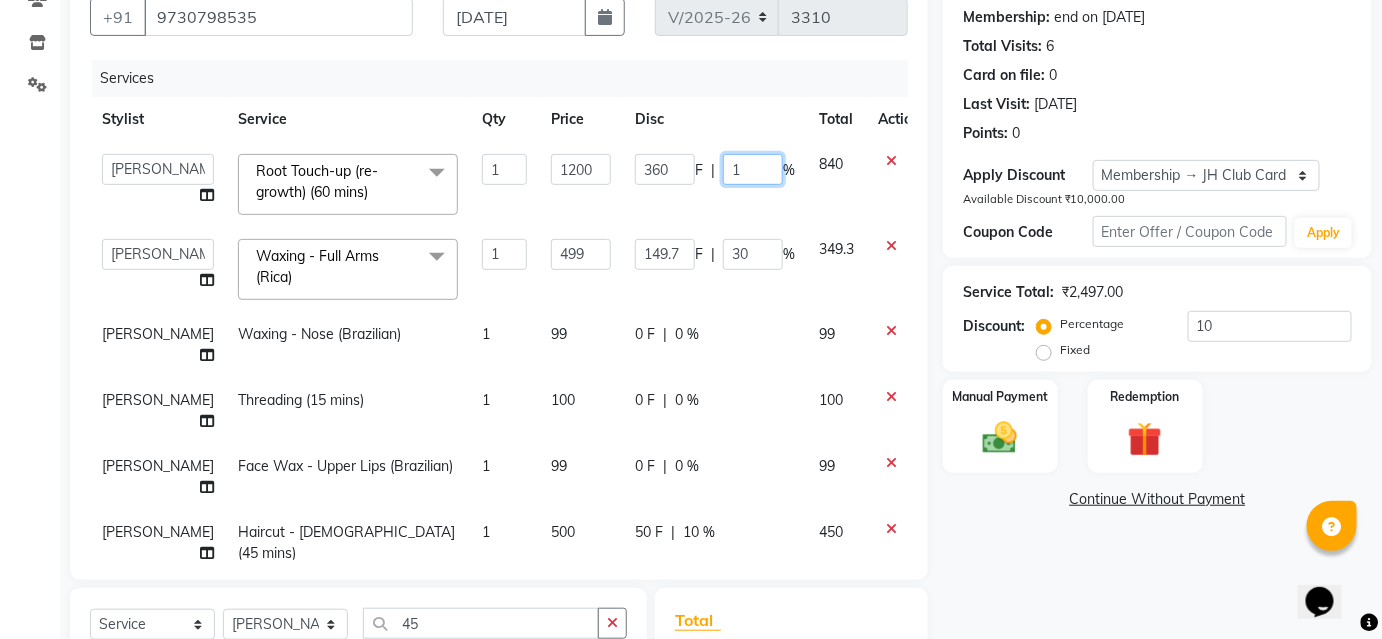 type on "10" 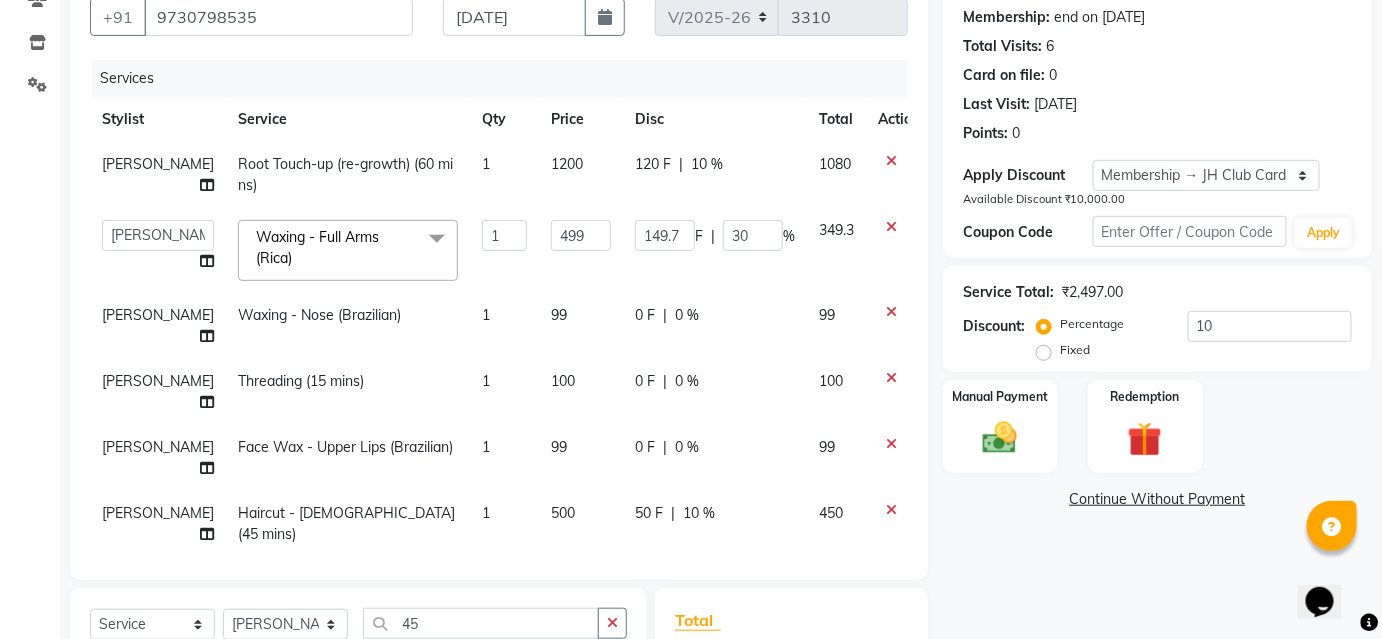 click on "0 F | 0 %" 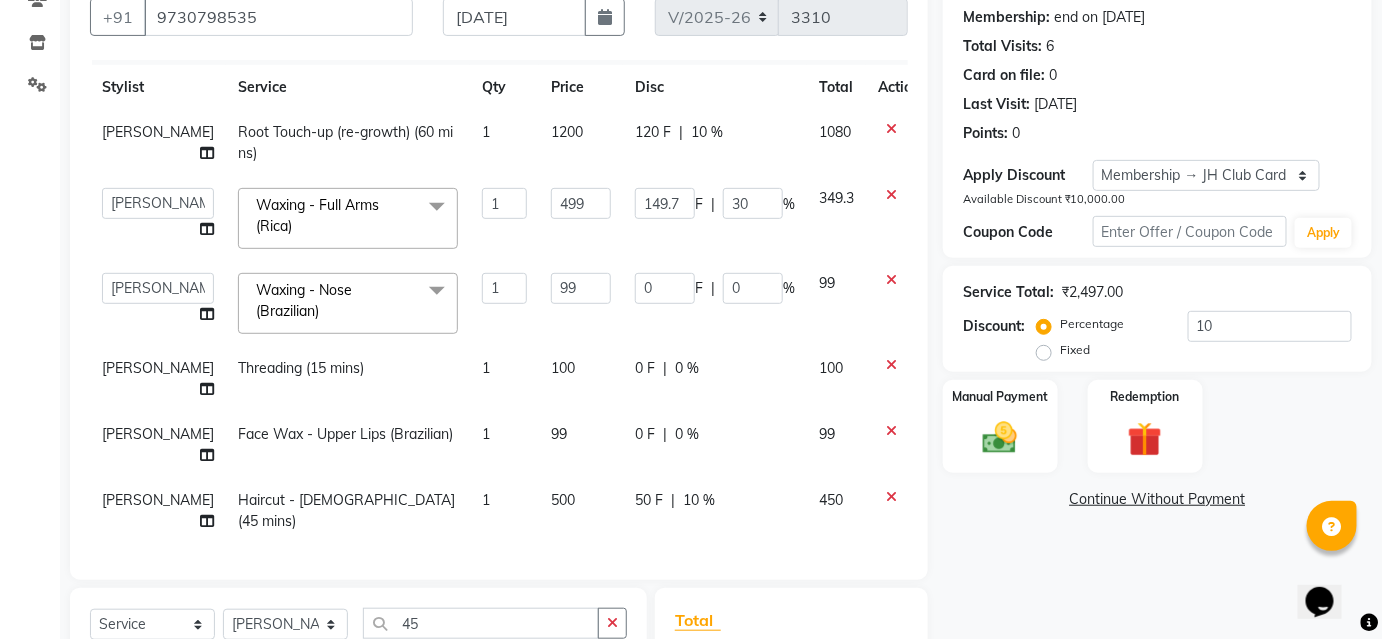 scroll, scrollTop: 43, scrollLeft: 0, axis: vertical 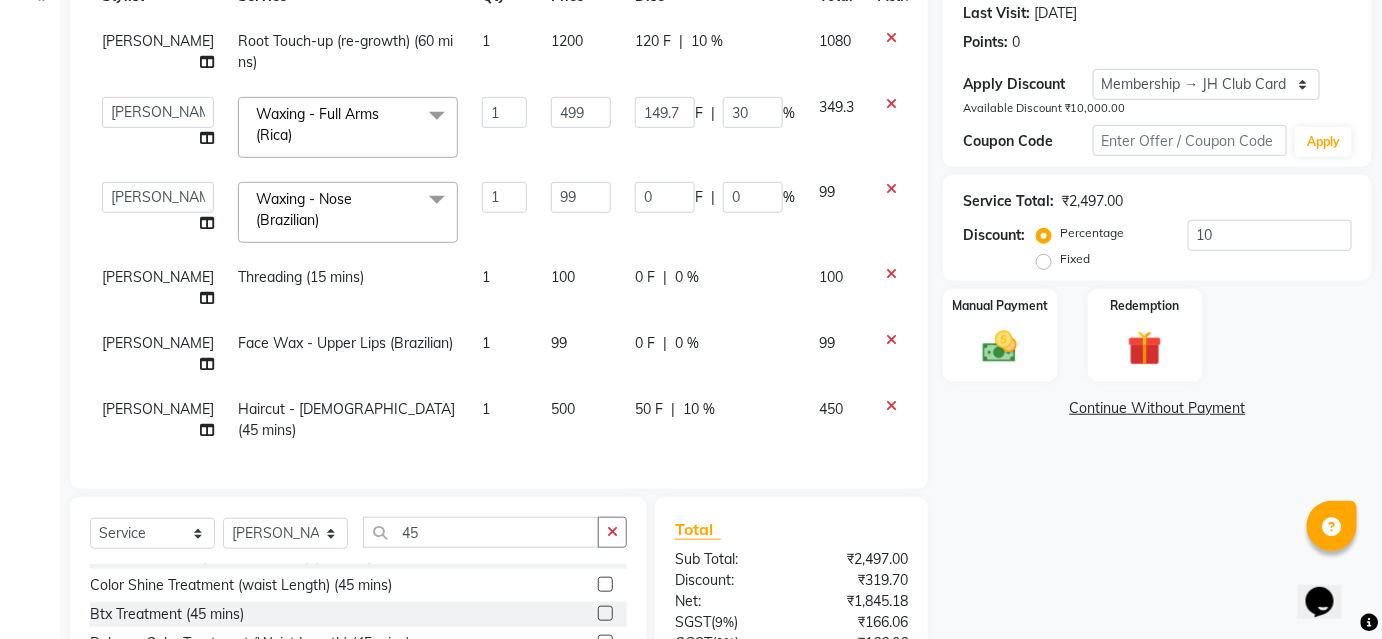 click on "50 F | 10 %" 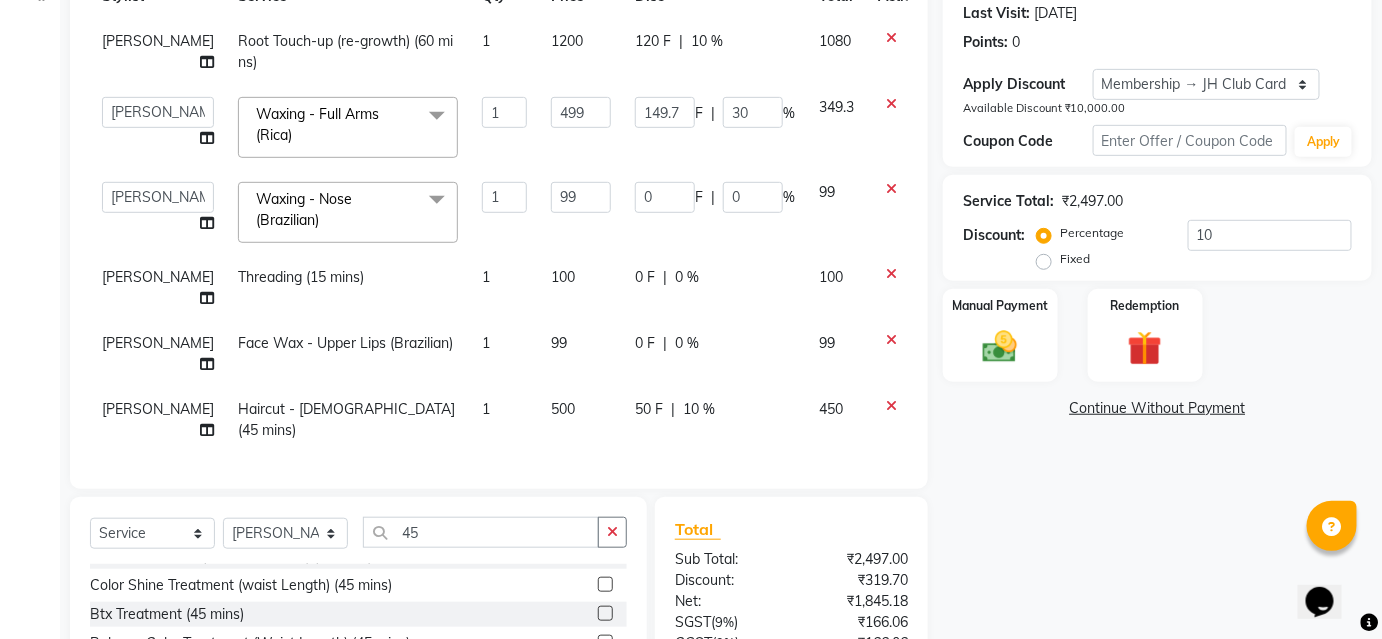 select on "50524" 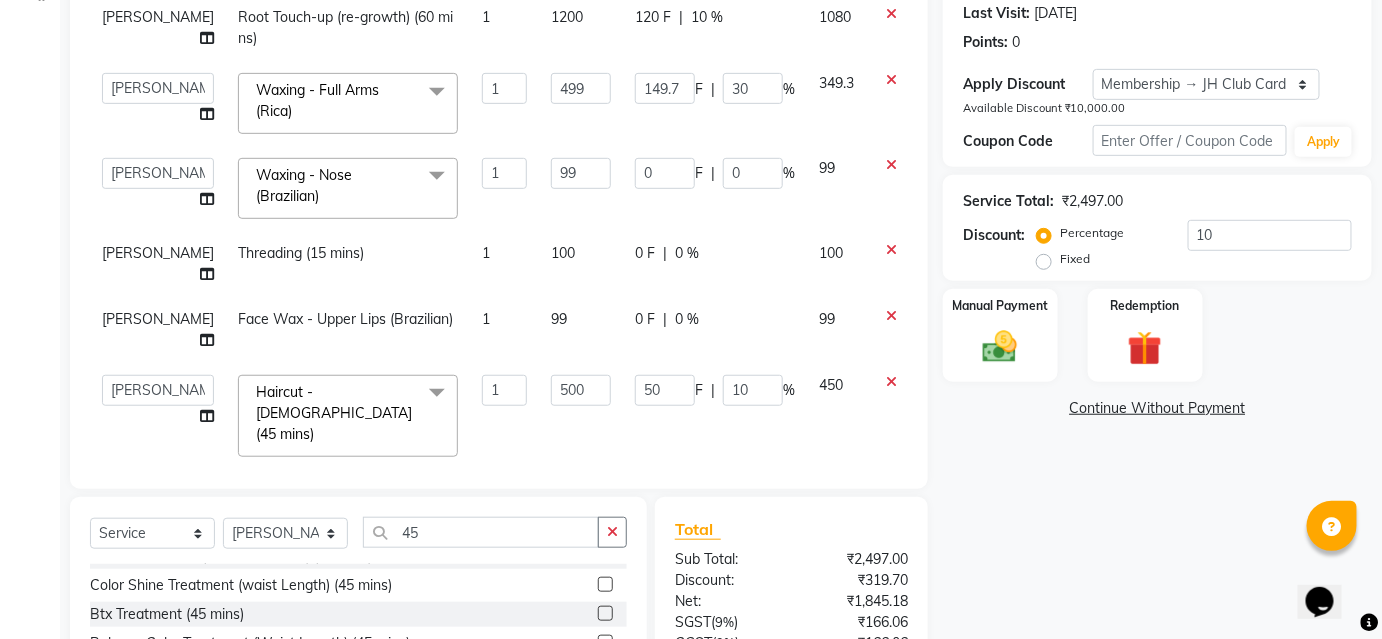scroll, scrollTop: 62, scrollLeft: 0, axis: vertical 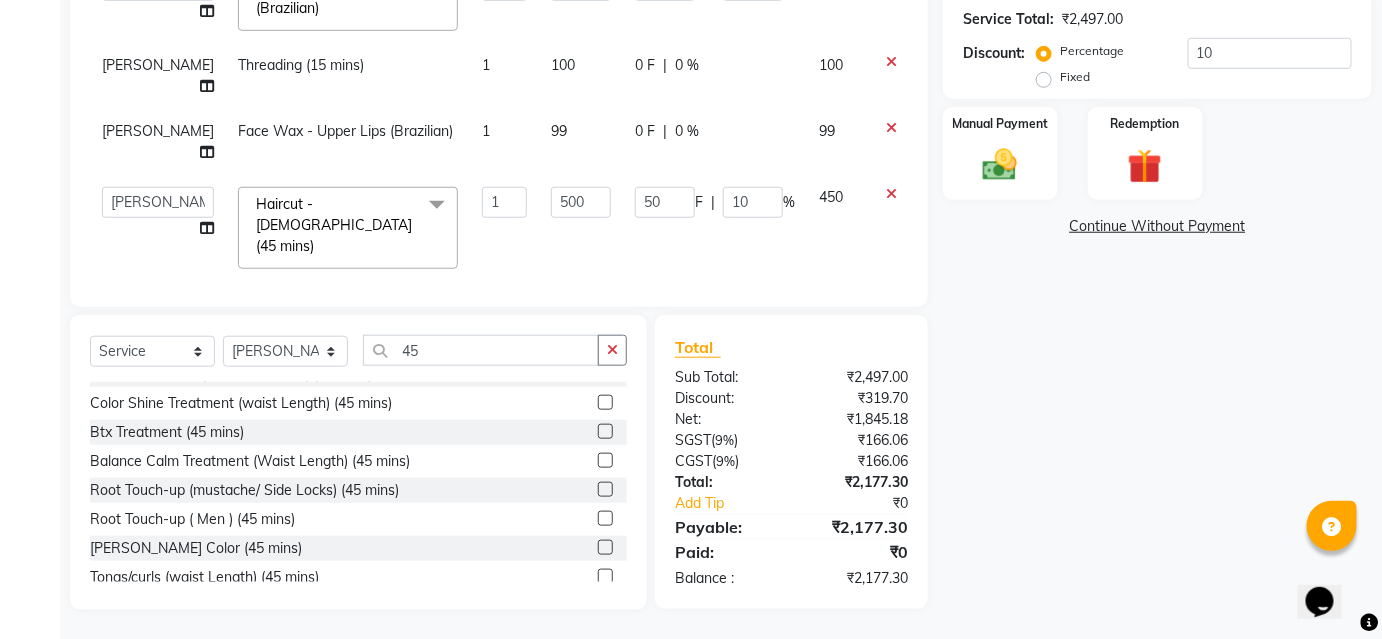 click on "Total Sub Total: ₹2,497.00 Discount: ₹319.70 Net: ₹1,845.18 SGST  ( 9% ) ₹166.06 CGST  ( 9% ) ₹166.06 Total: ₹2,177.30 Add Tip ₹0 Payable: ₹2,177.30 Paid: ₹0 Balance   : ₹2,177.30" 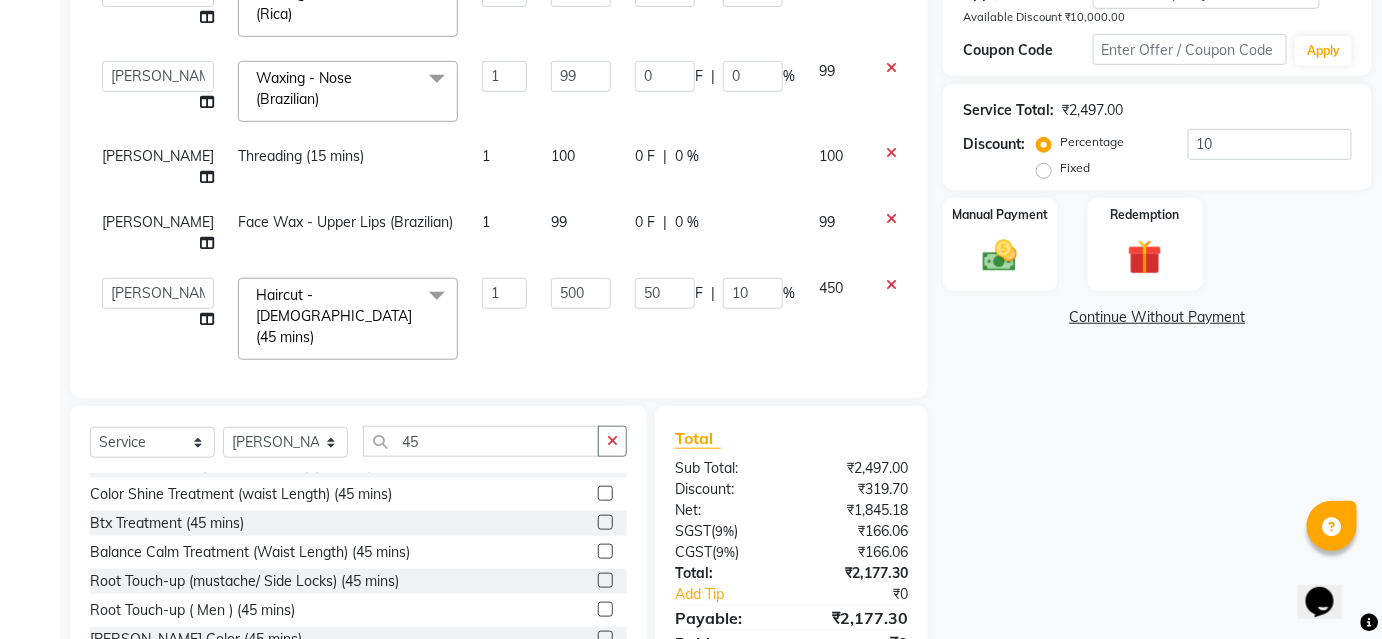 scroll, scrollTop: 0, scrollLeft: 0, axis: both 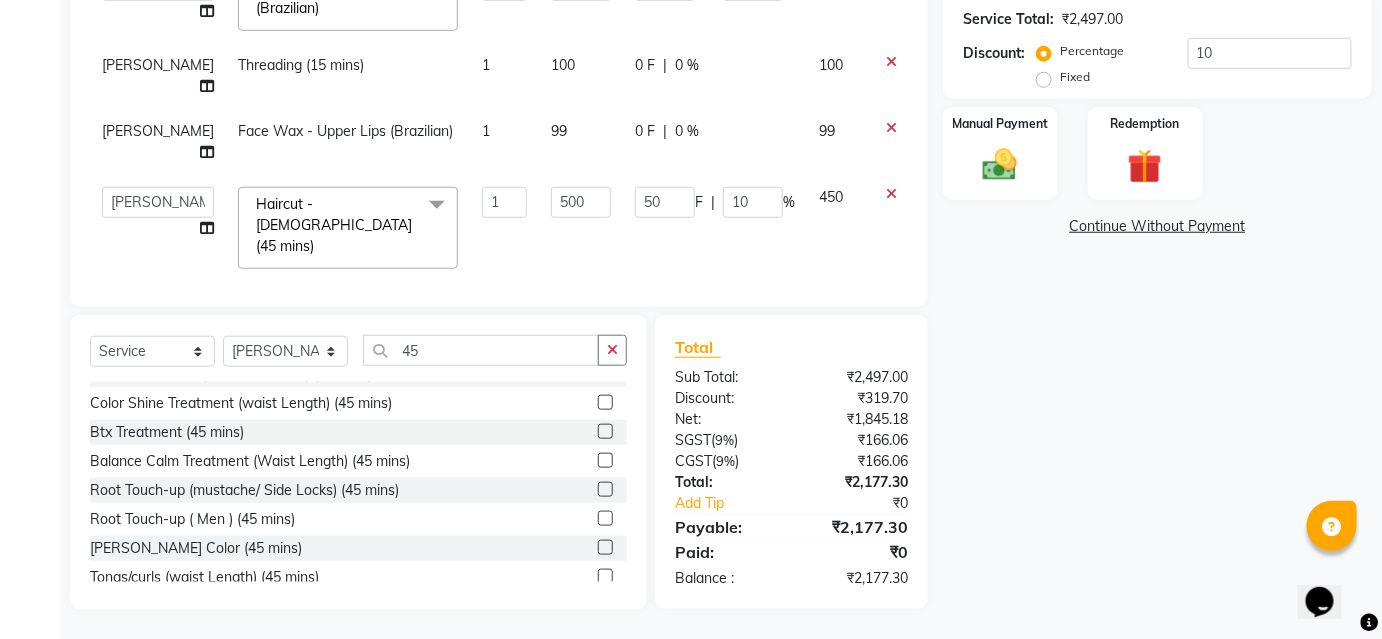 drag, startPoint x: 987, startPoint y: 164, endPoint x: 1061, endPoint y: 196, distance: 80.622574 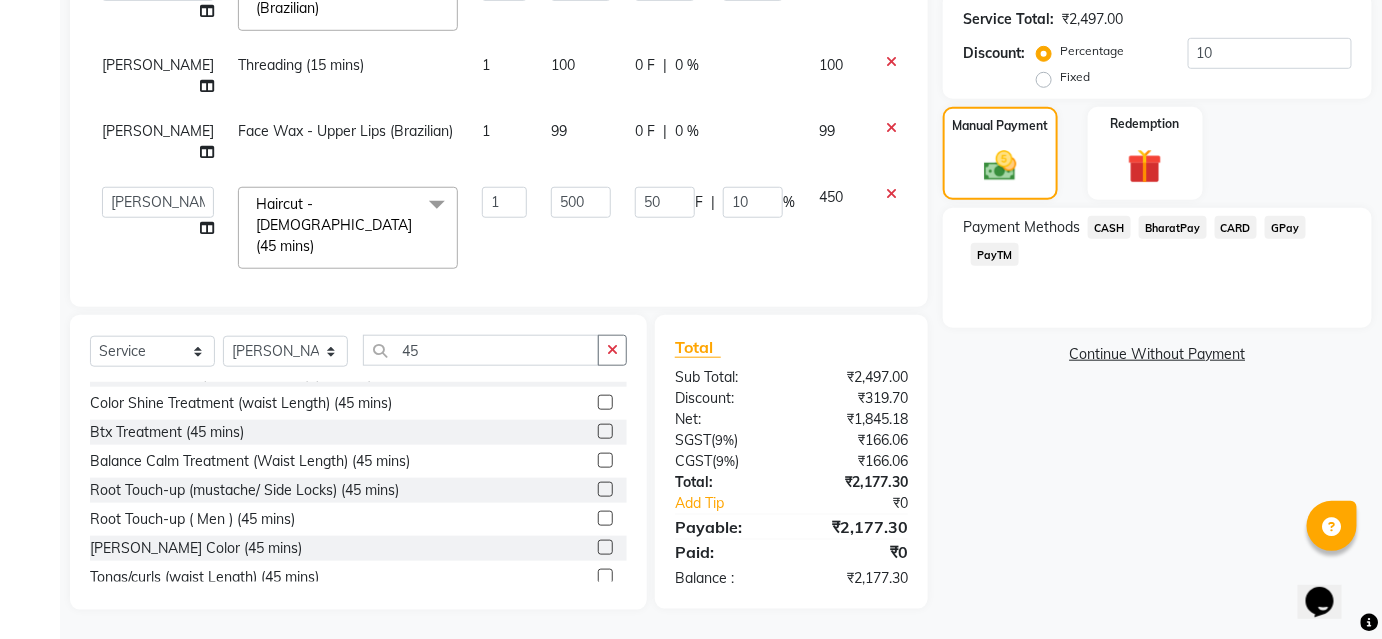 click on "BharatPay" 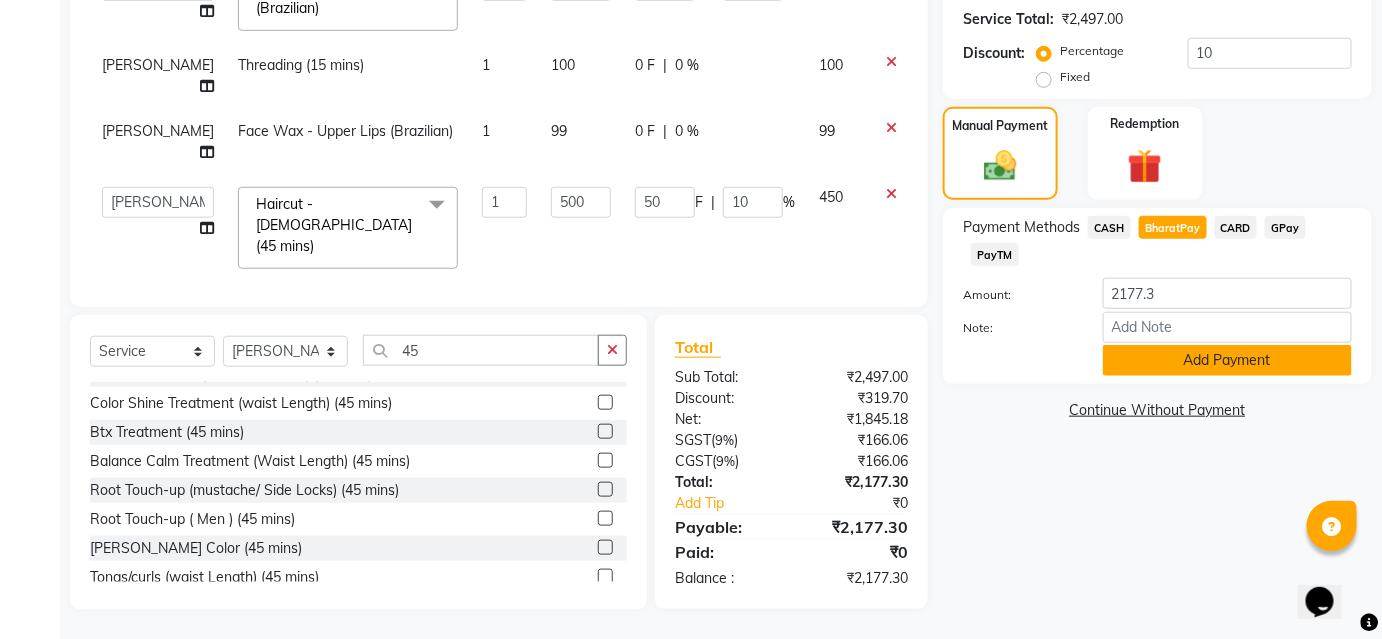 click on "Add Payment" 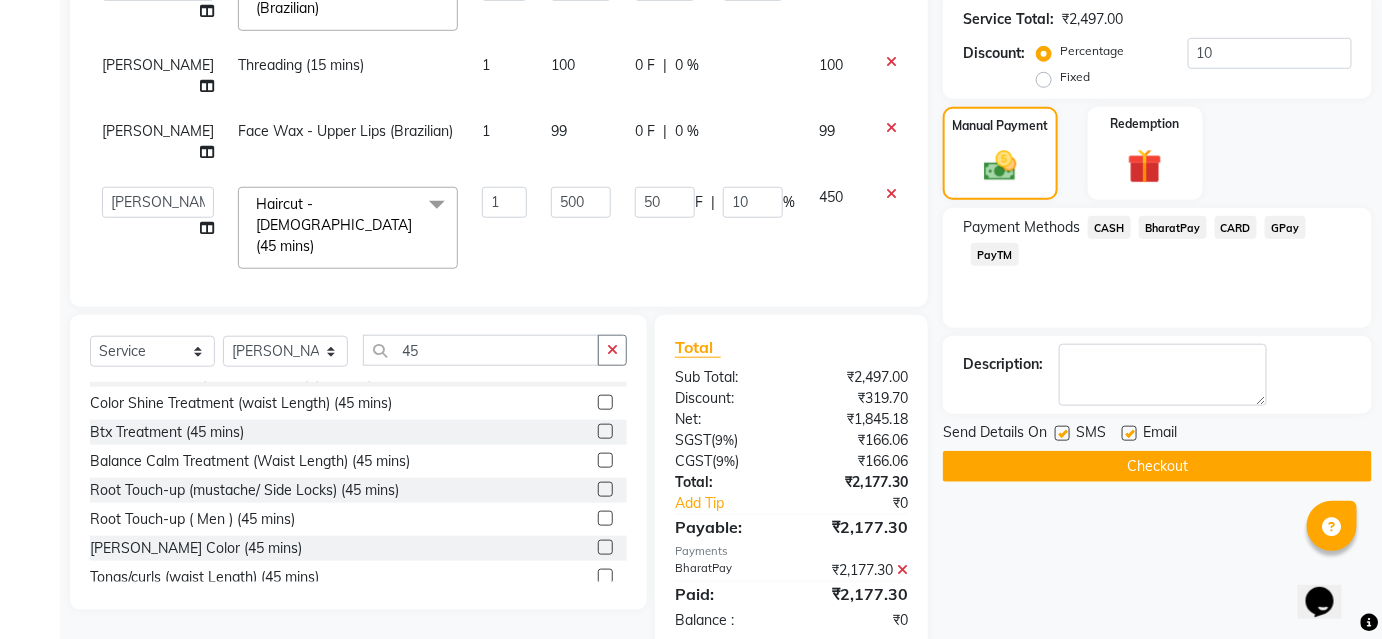scroll, scrollTop: 501, scrollLeft: 0, axis: vertical 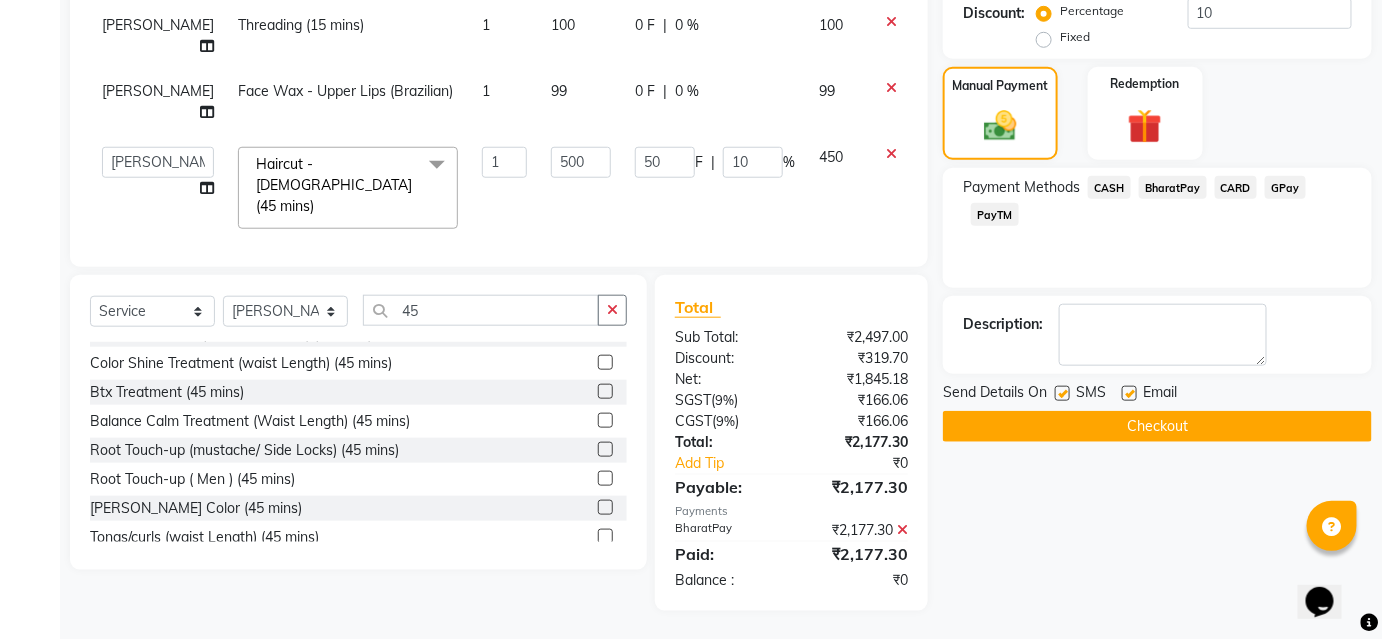 click on "Checkout" 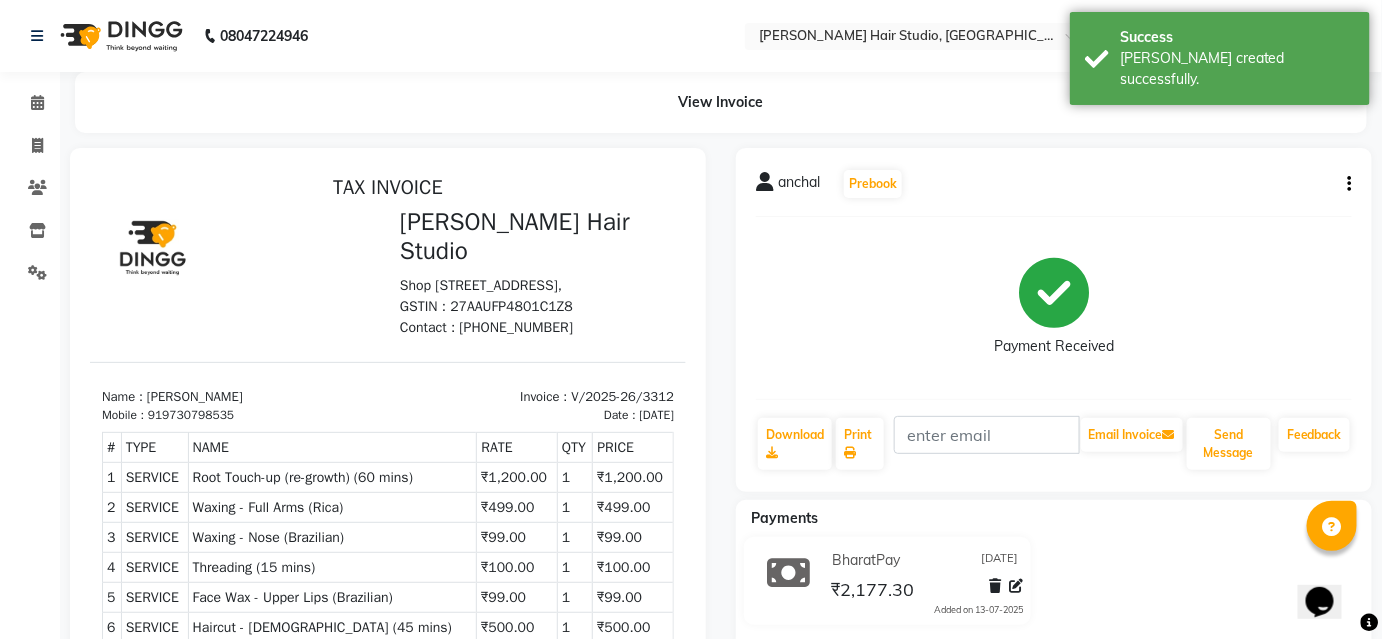 scroll, scrollTop: 0, scrollLeft: 0, axis: both 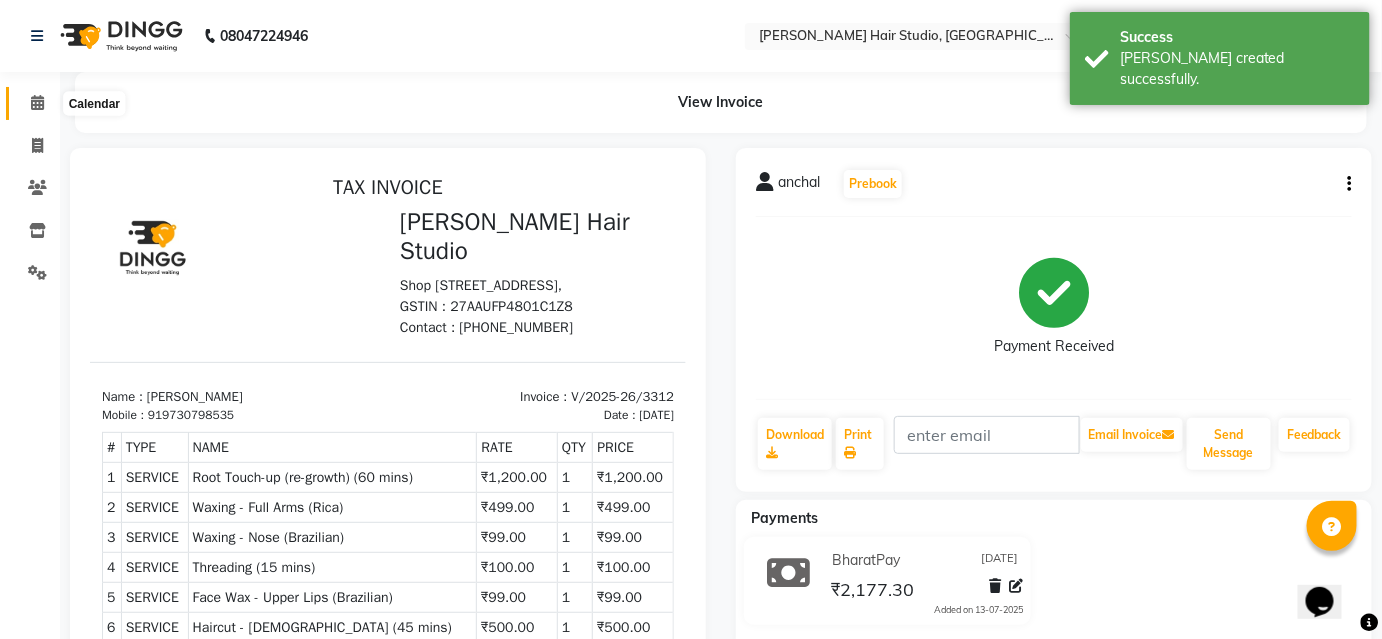 click 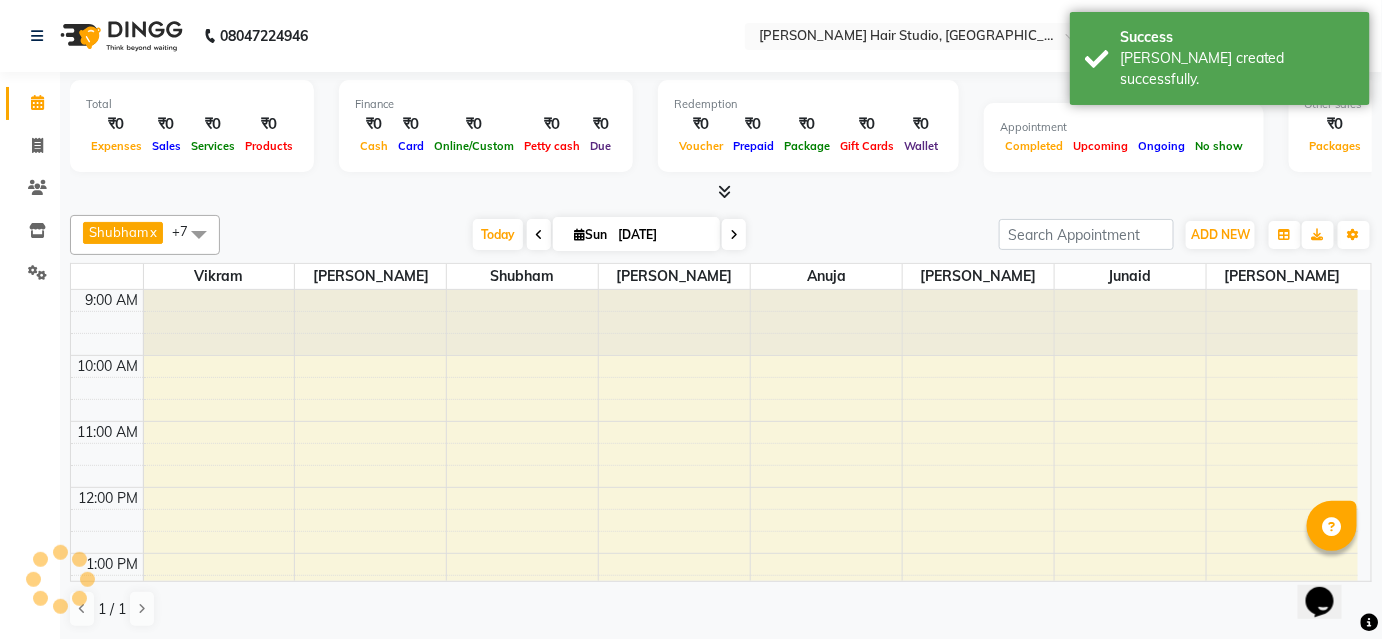 scroll, scrollTop: 0, scrollLeft: 0, axis: both 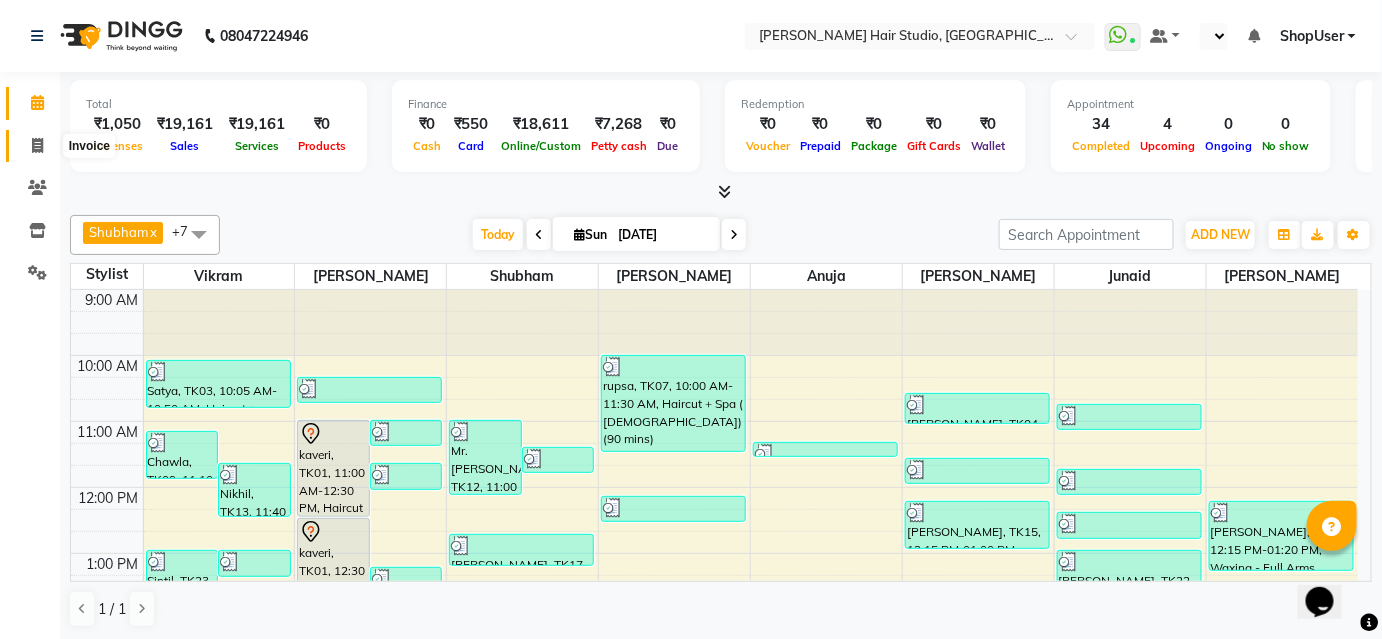 click 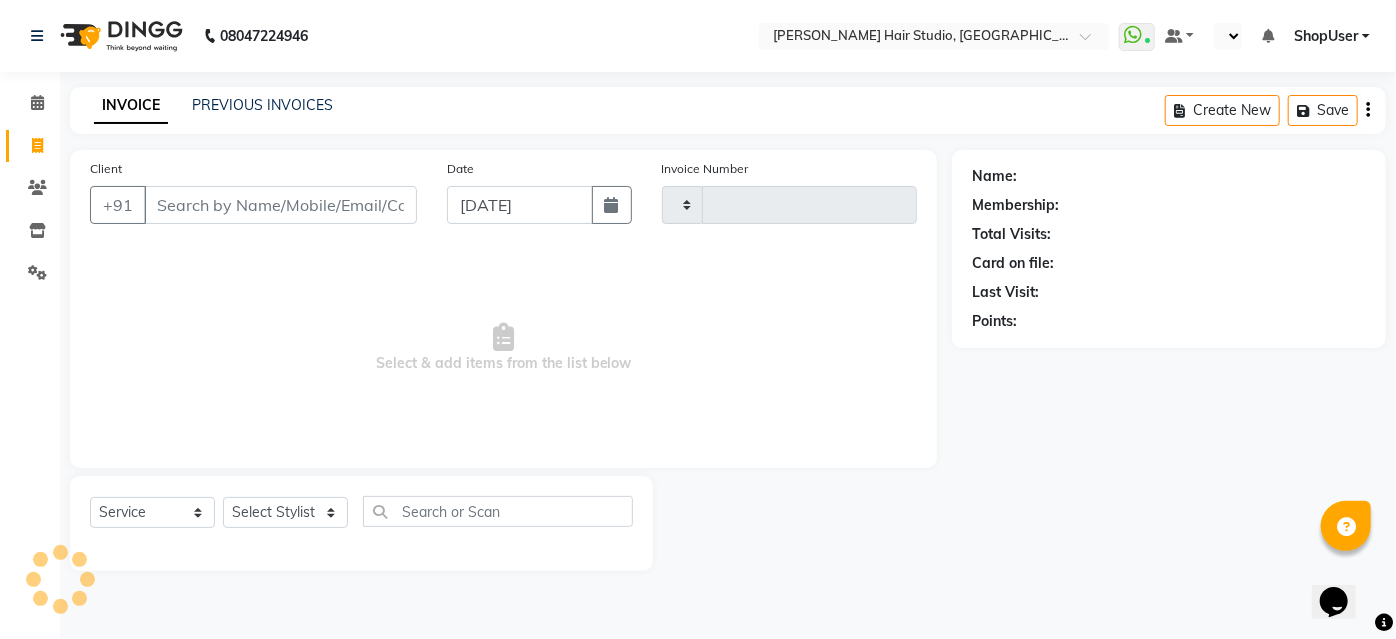 click on "Client" at bounding box center [280, 205] 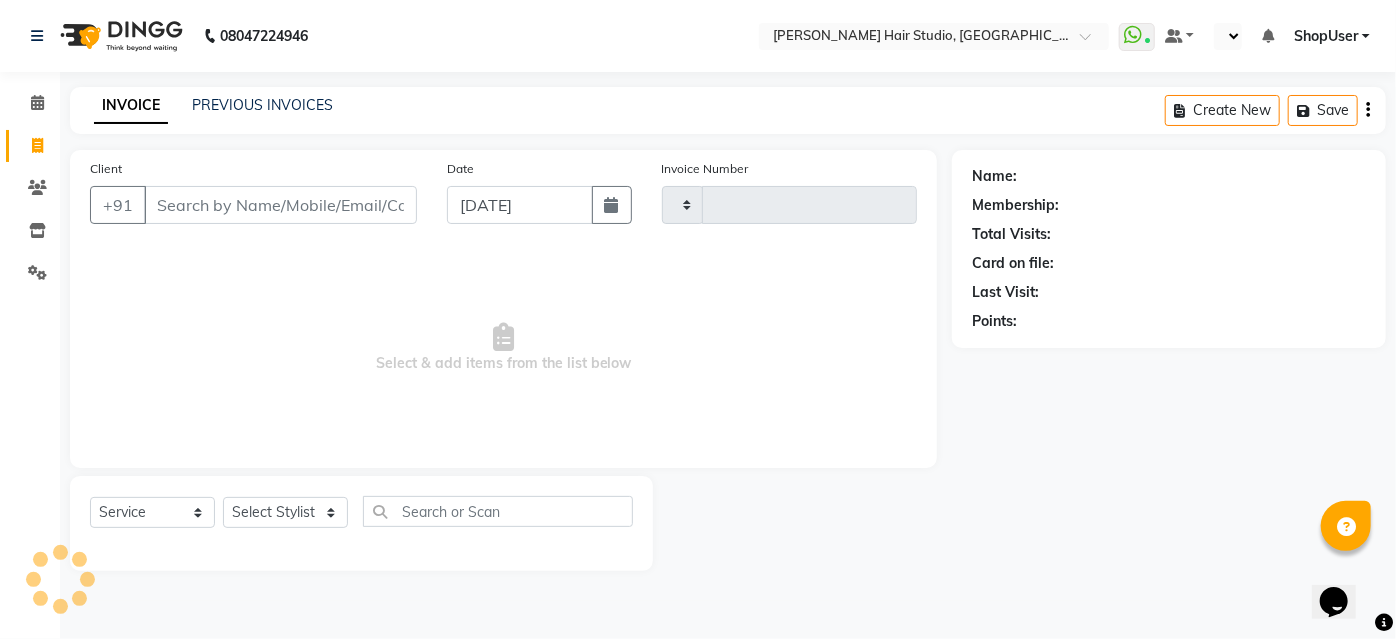 type on "3313" 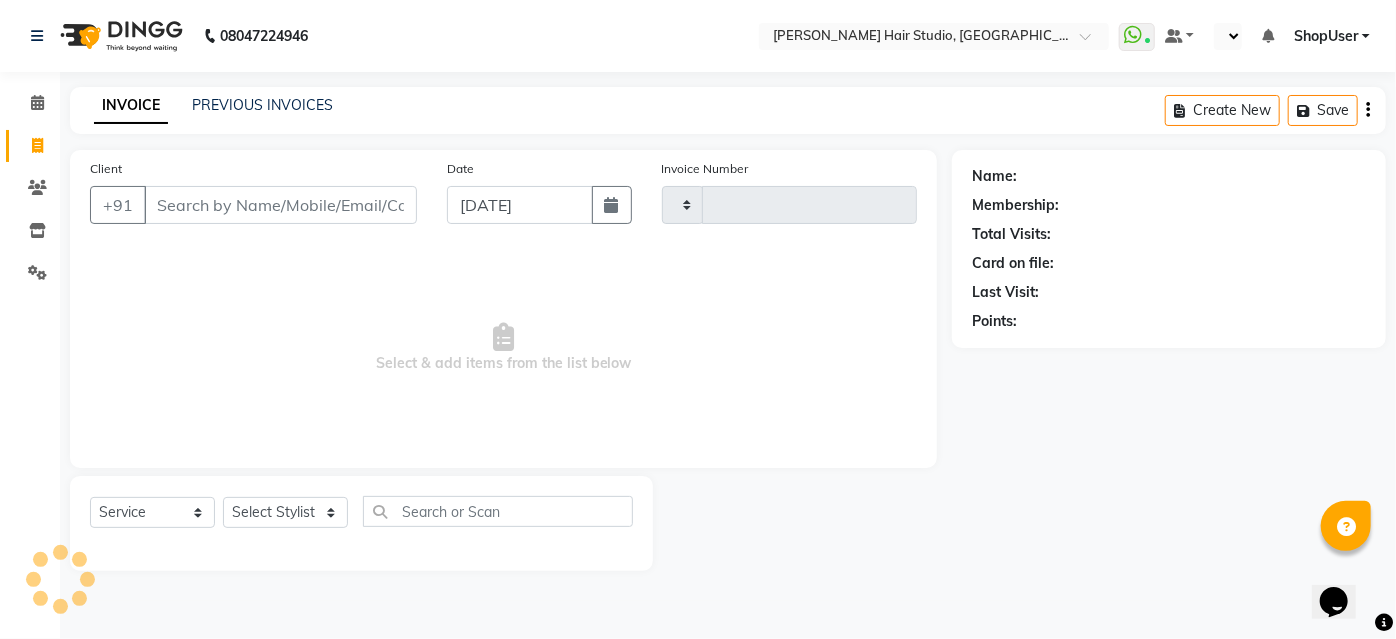 select on "627" 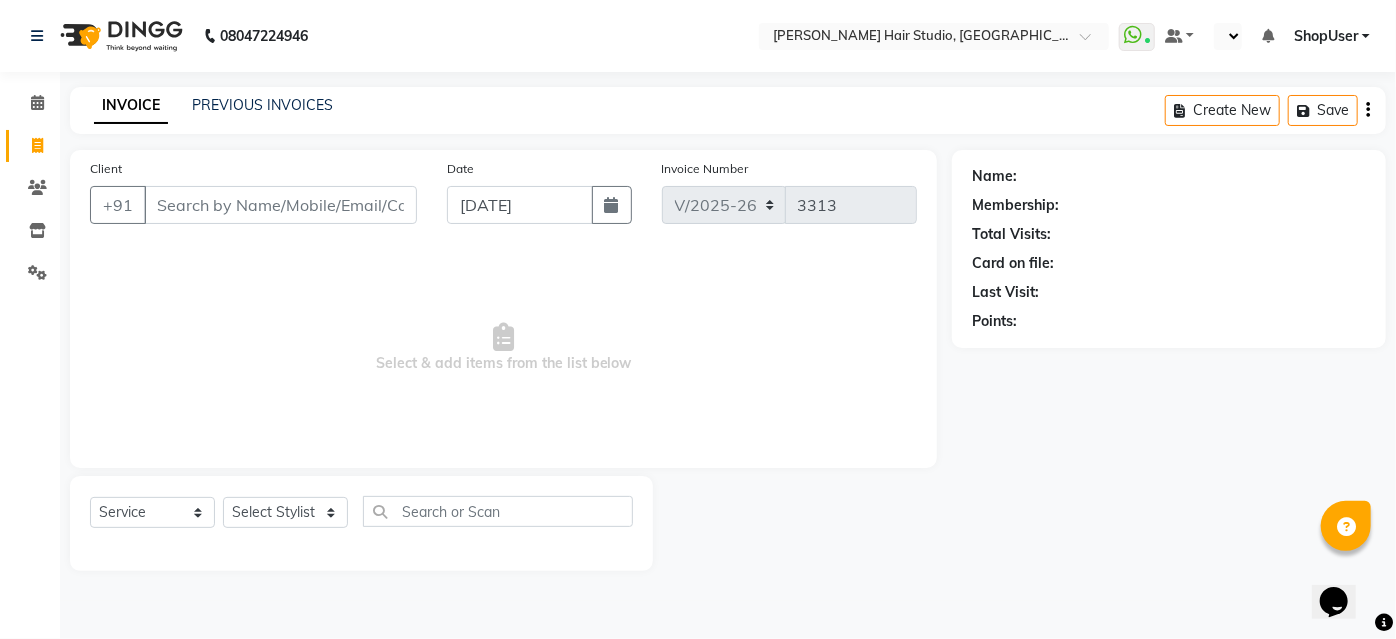 click on "Select  Service  Product  Membership  Package Voucher Prepaid Gift Card  Select Stylist Ajinkya Anuja Arunesh Avinash Junaid Mohammad Pawan Krishna Rushikesh ShopUser Shubham Shweta Kale Vikram" 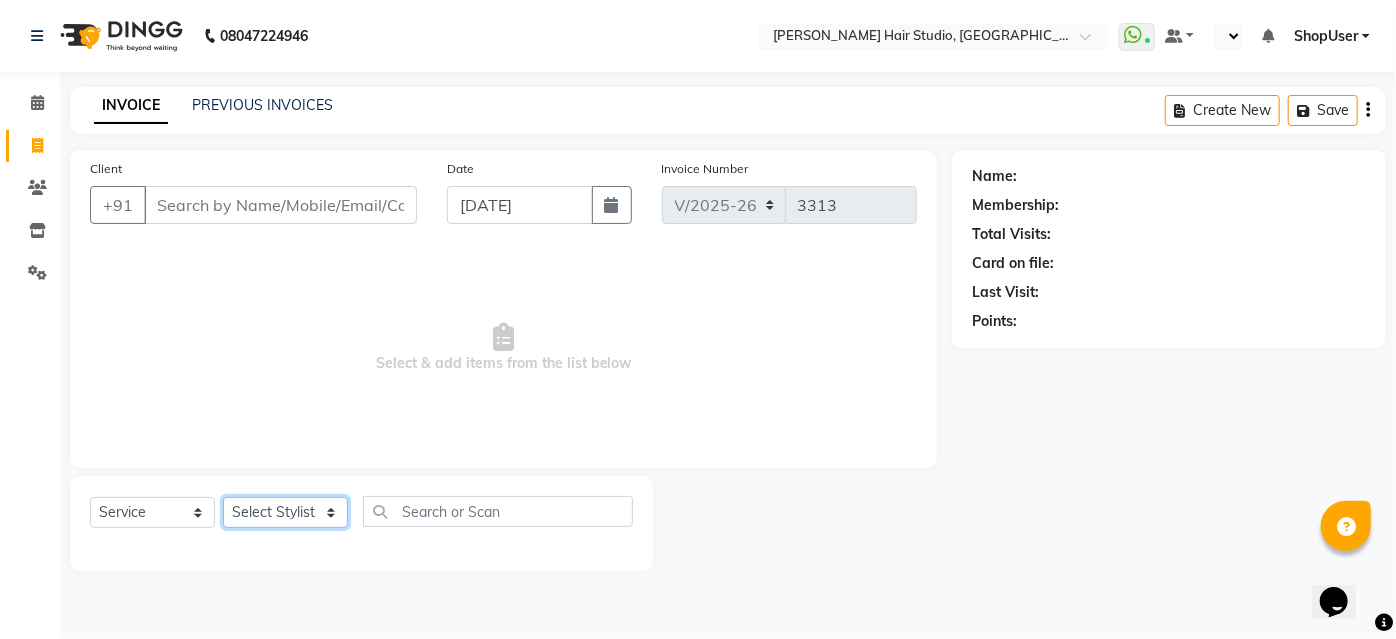 click on "Select Stylist [PERSON_NAME] [PERSON_NAME] Avinash [PERSON_NAME] Pawan [PERSON_NAME] ShopUser [PERSON_NAME] Shweta [PERSON_NAME]" 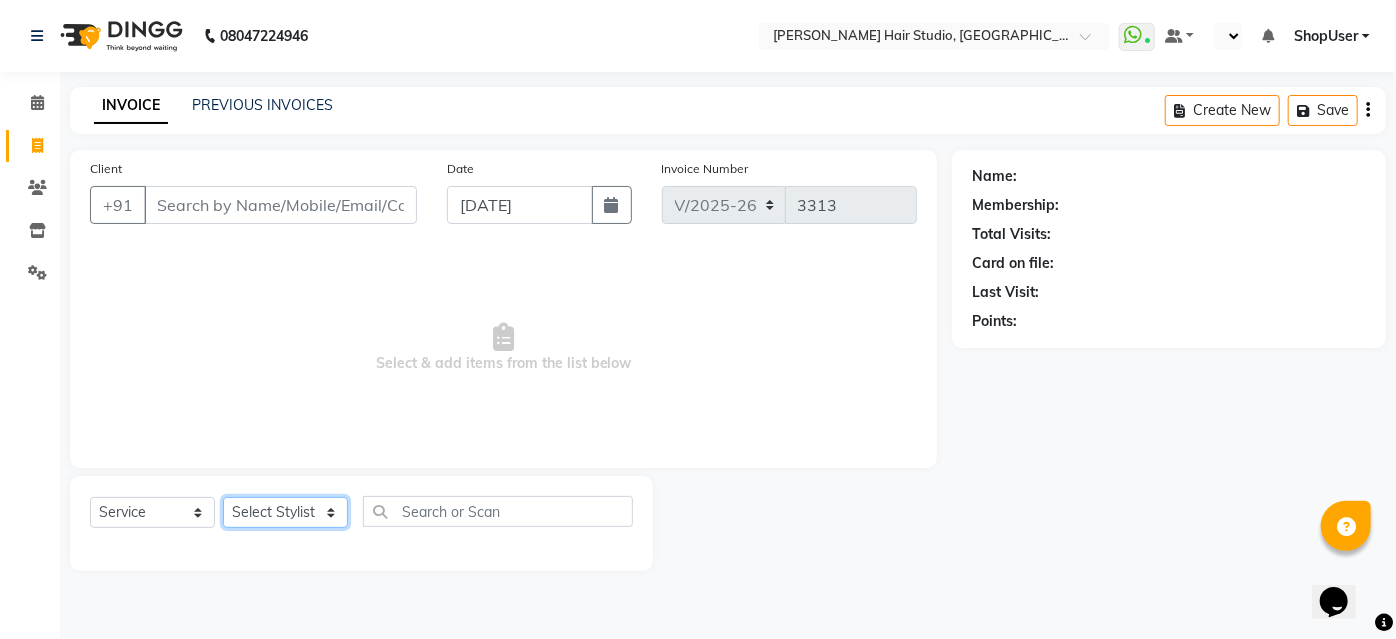 select on "34696" 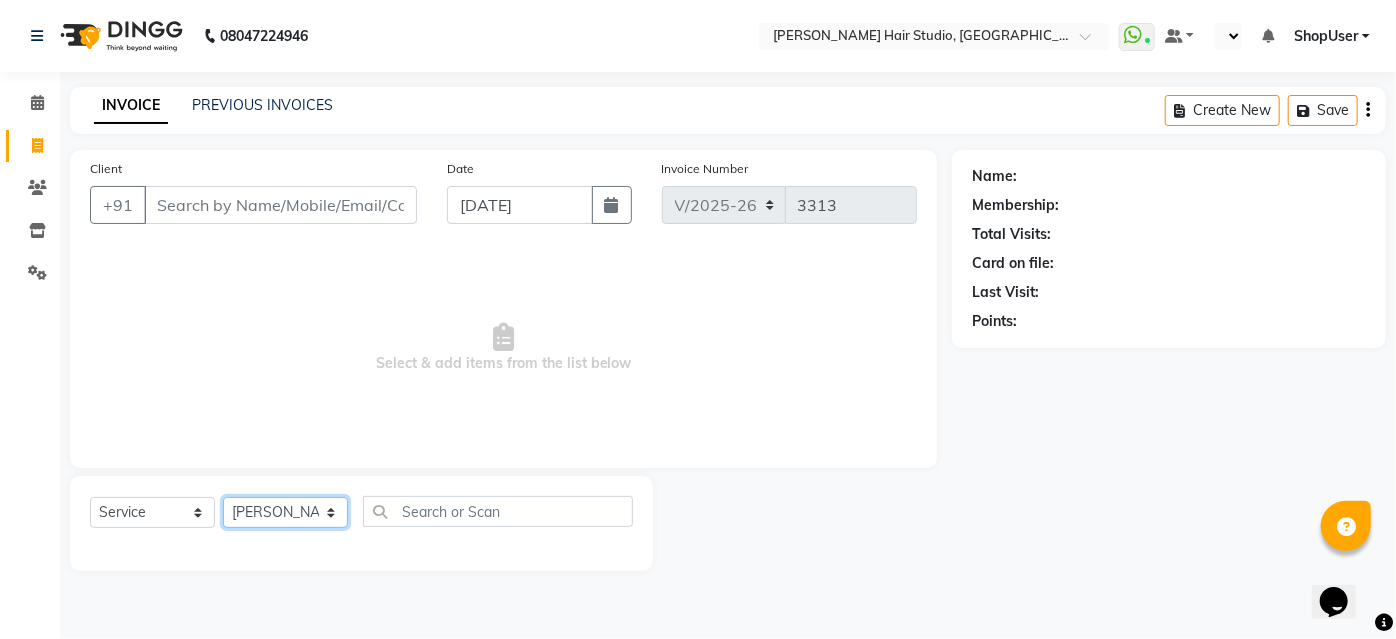 click on "Select Stylist [PERSON_NAME] [PERSON_NAME] Avinash [PERSON_NAME] Pawan [PERSON_NAME] ShopUser [PERSON_NAME] Shweta [PERSON_NAME]" 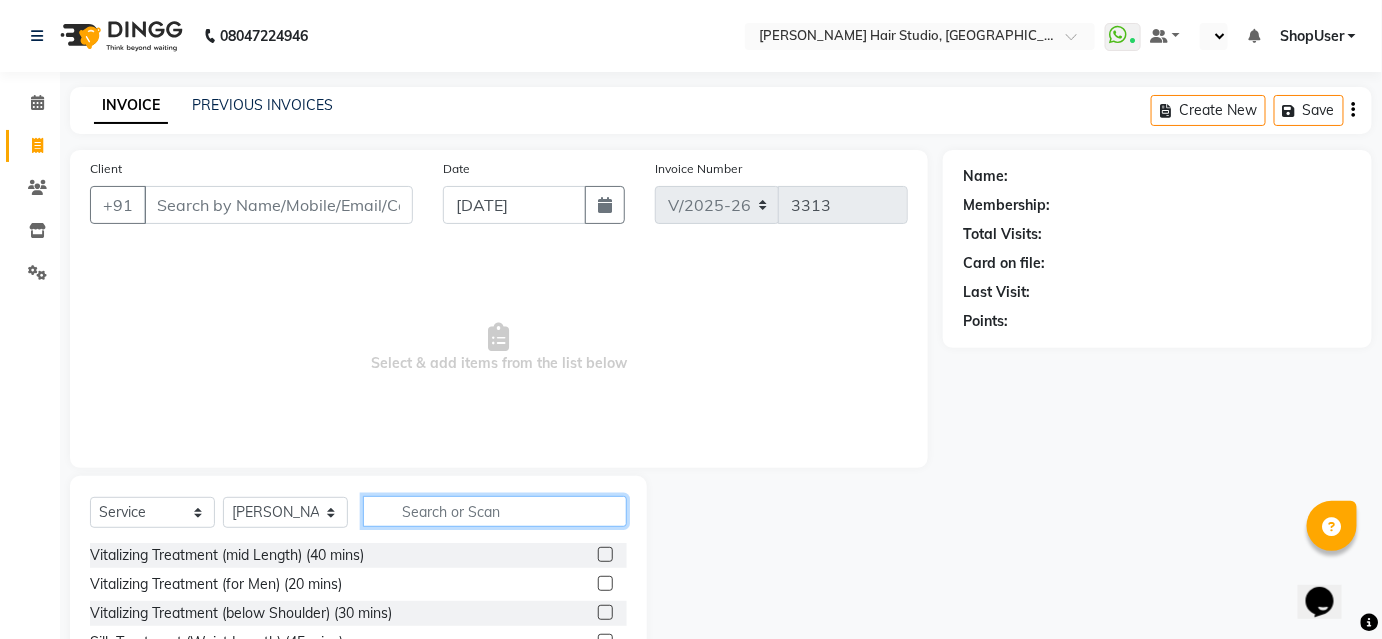click 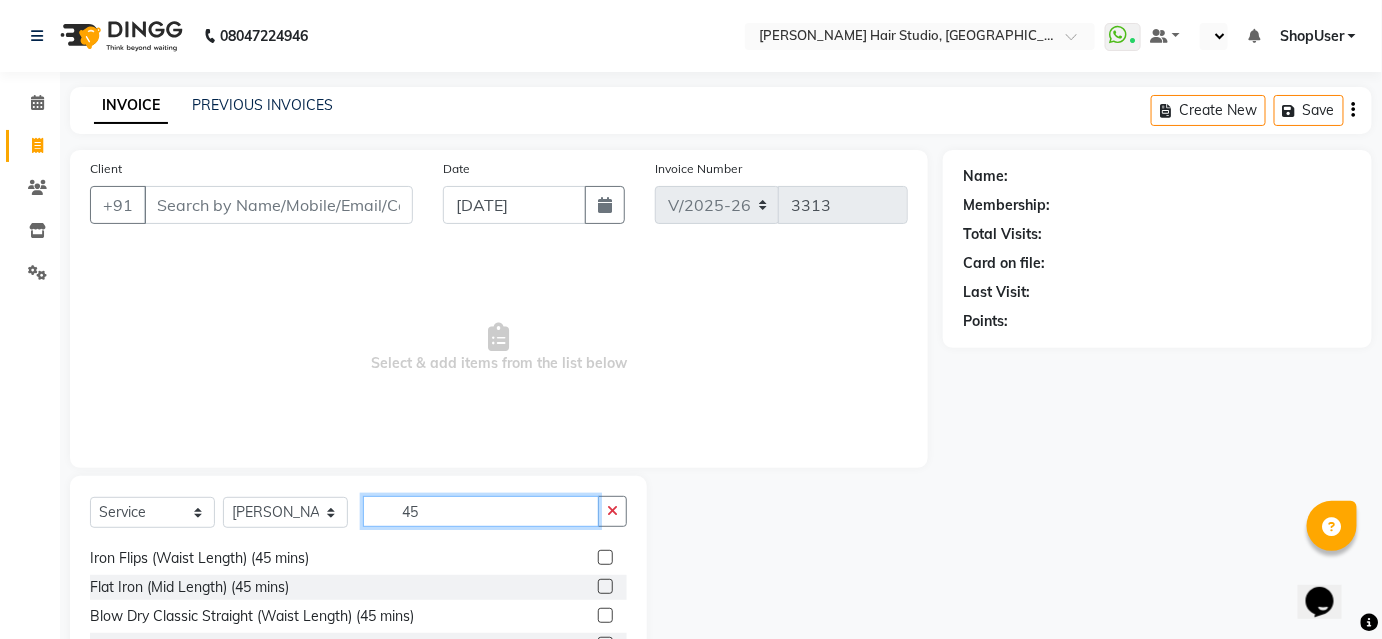 scroll, scrollTop: 466, scrollLeft: 0, axis: vertical 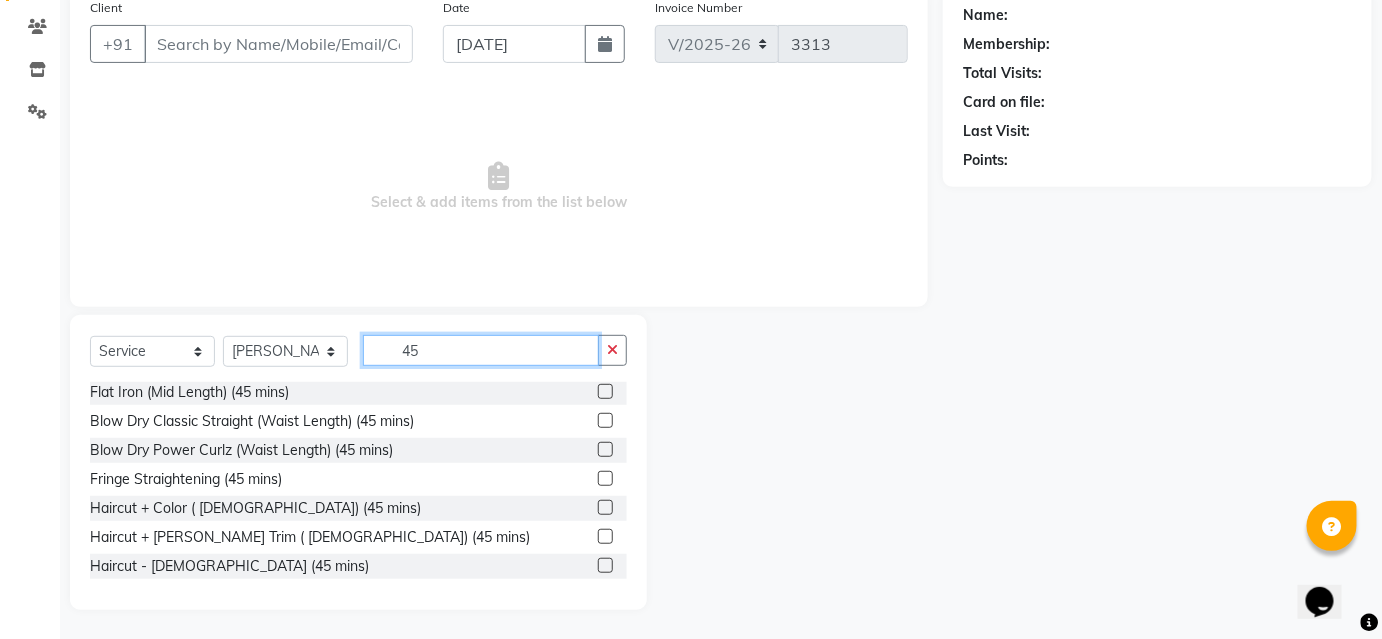type on "45" 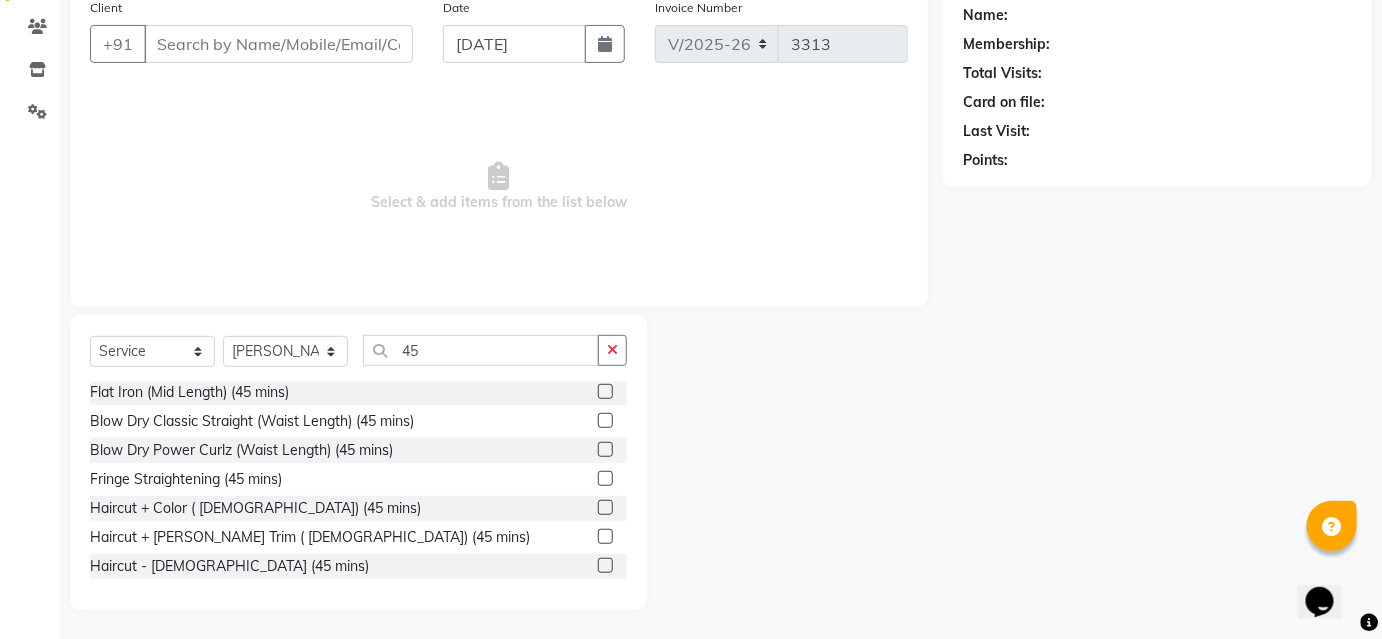 click 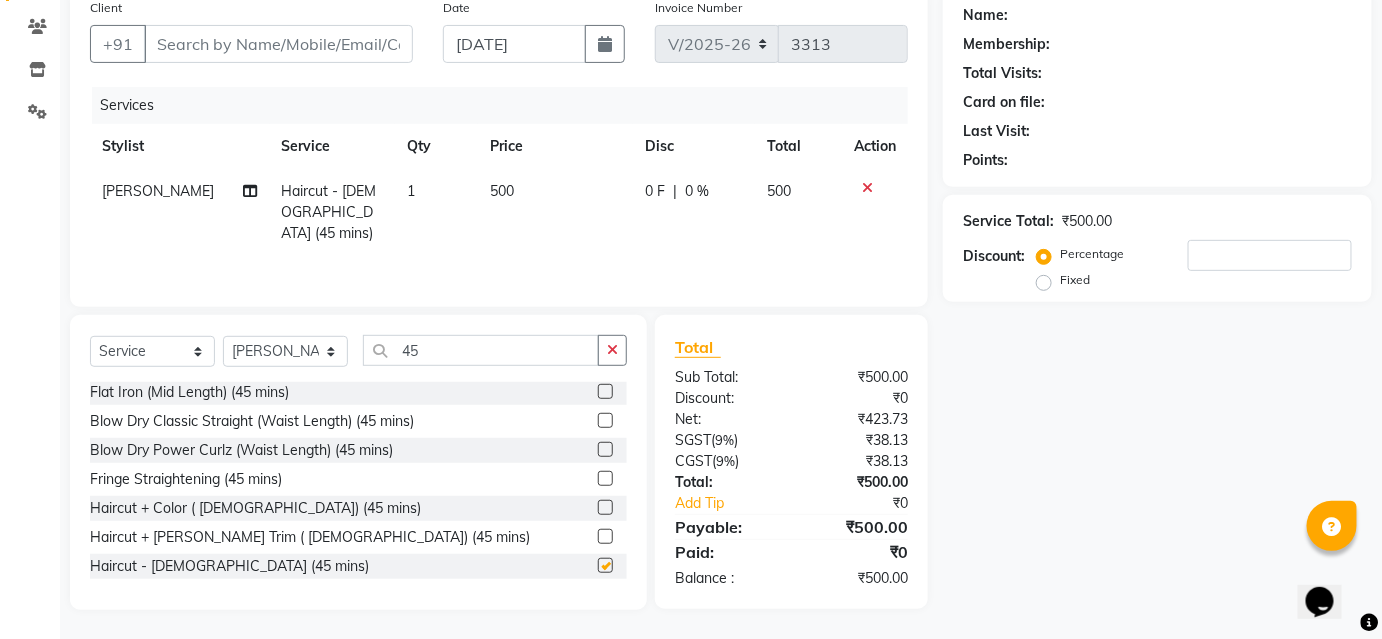 checkbox on "false" 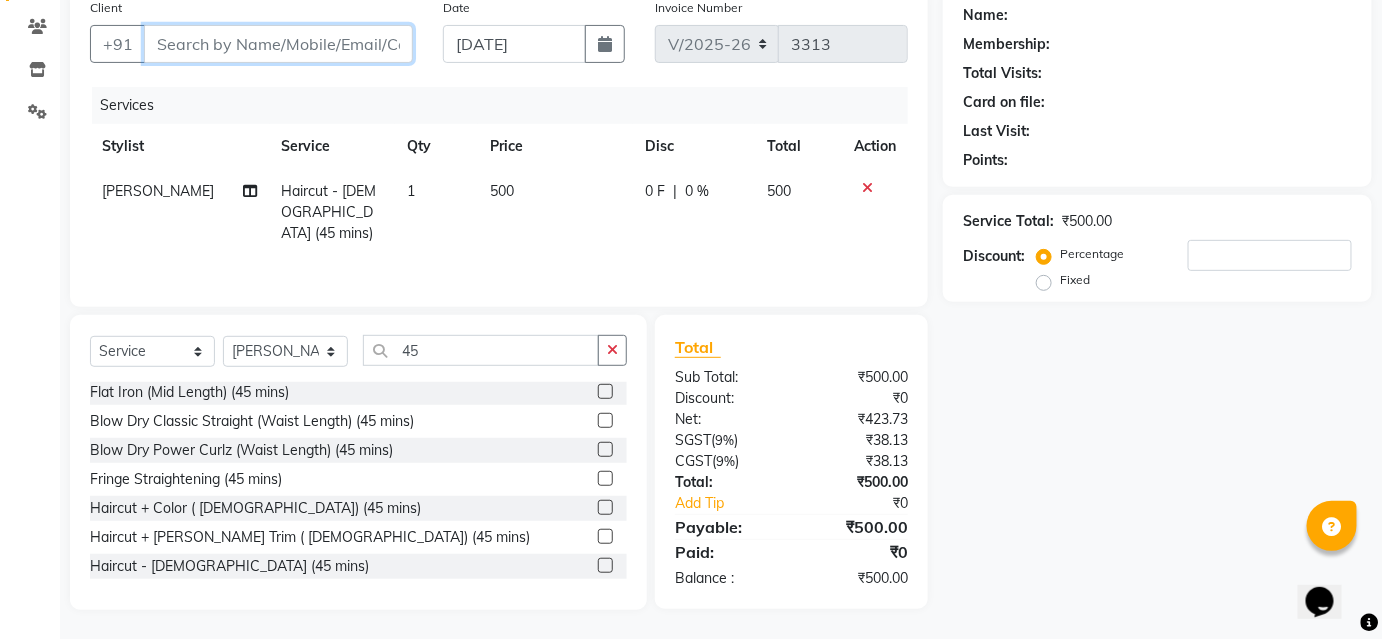 click on "Client" at bounding box center (278, 44) 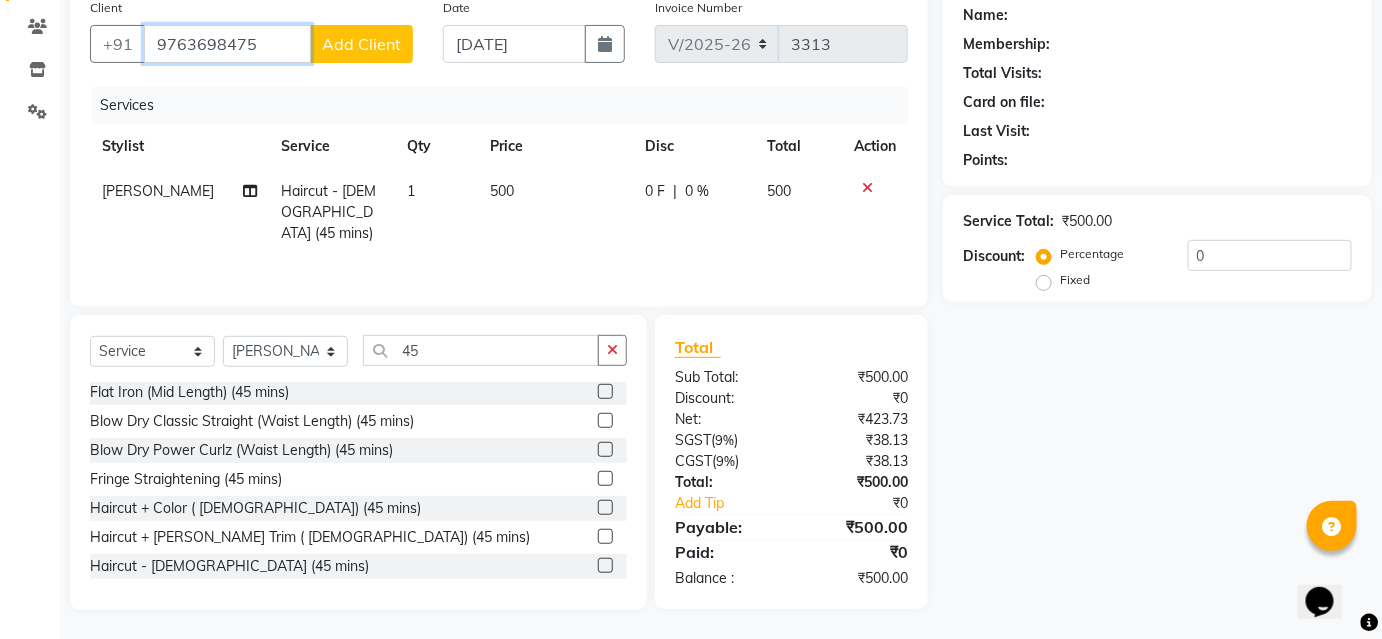 type on "9763698475" 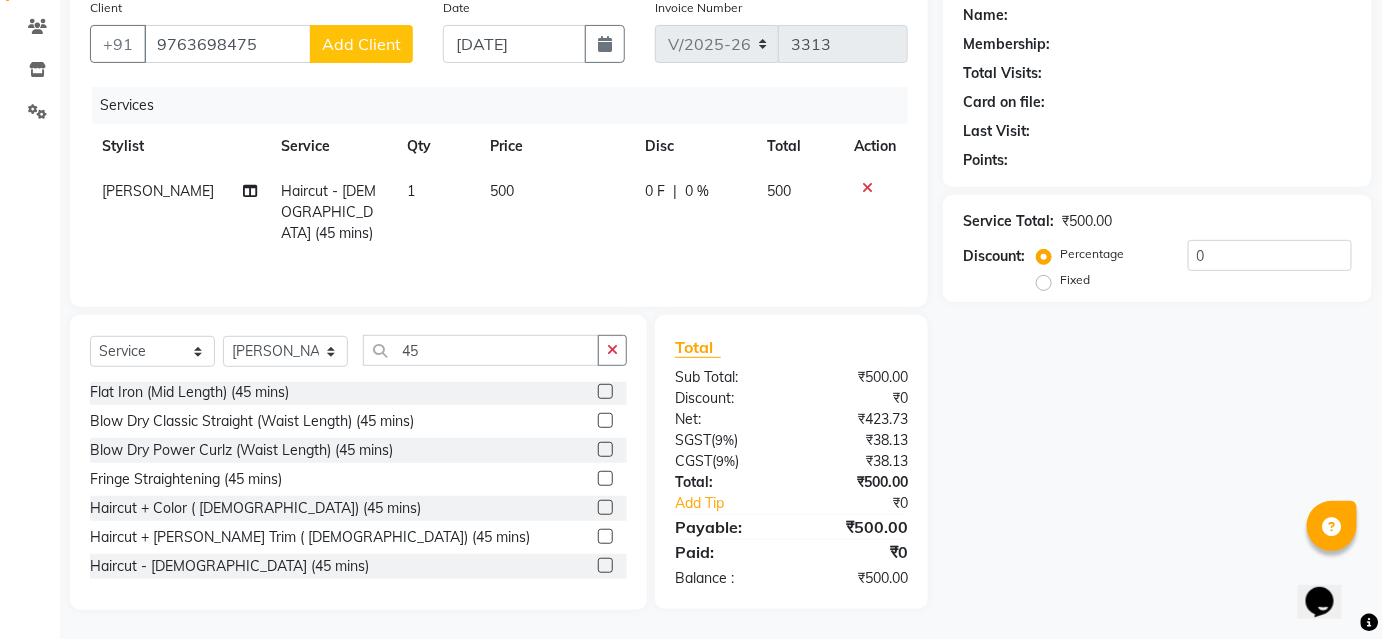 click on "Add Client" 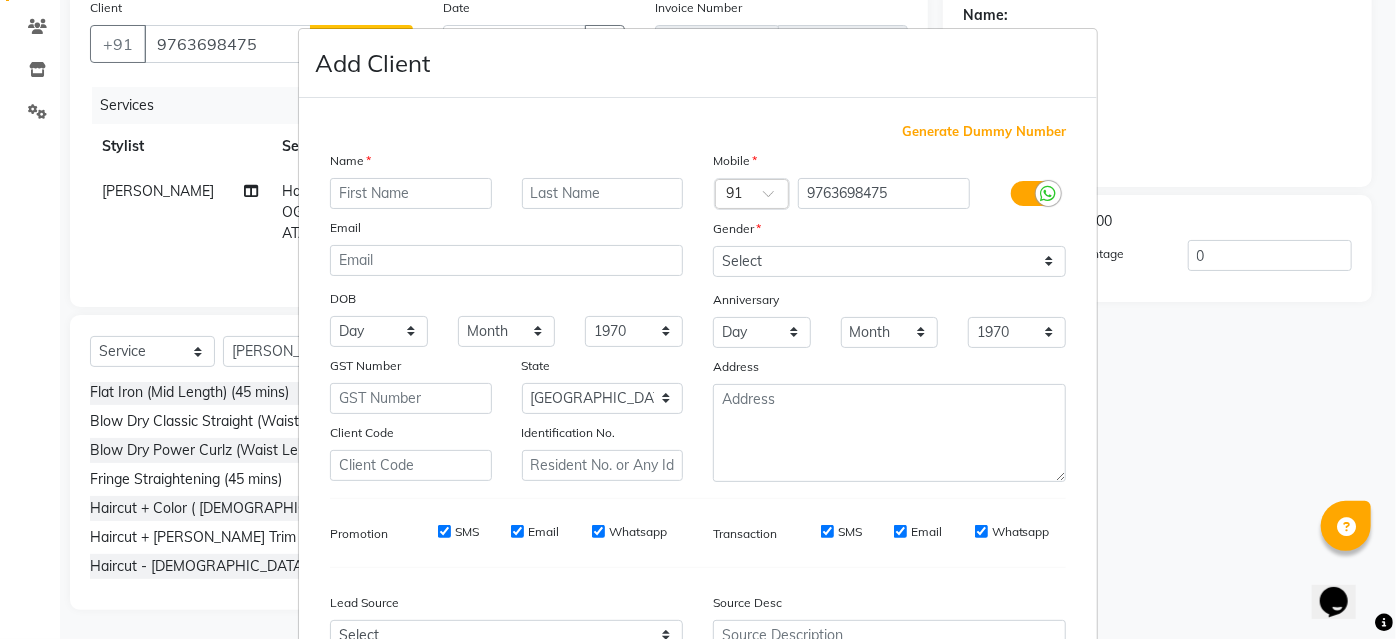 click at bounding box center (411, 193) 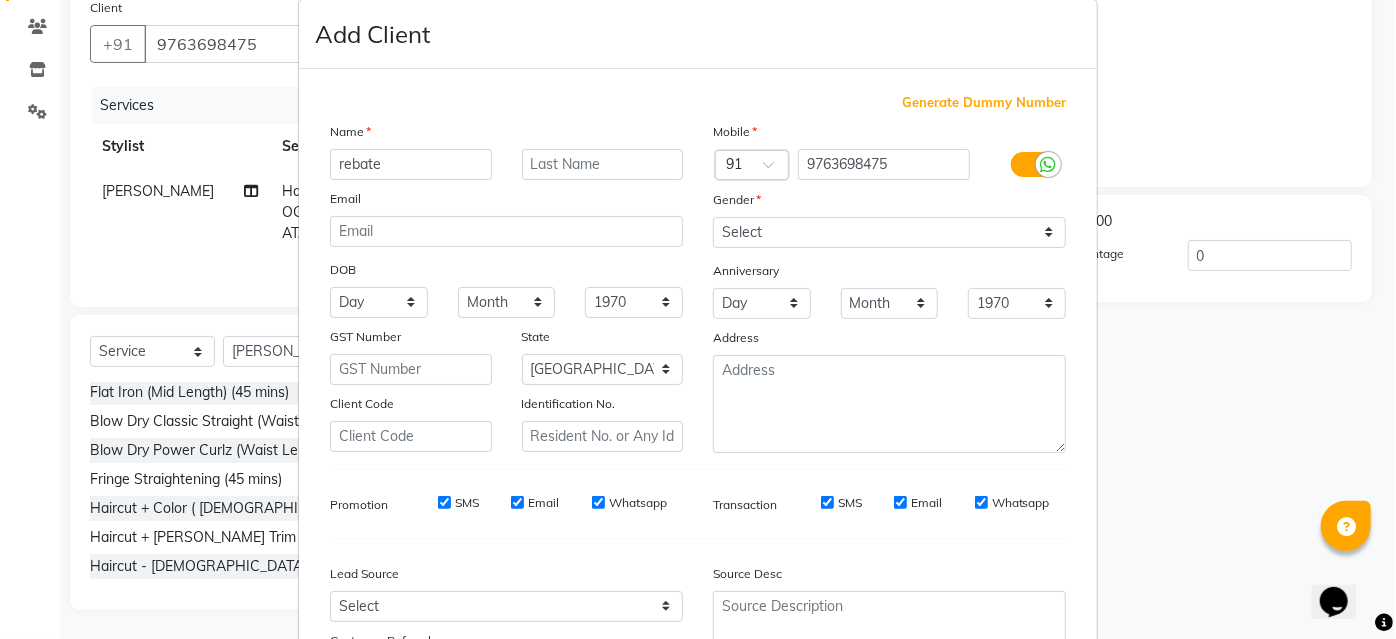 scroll, scrollTop: 26, scrollLeft: 0, axis: vertical 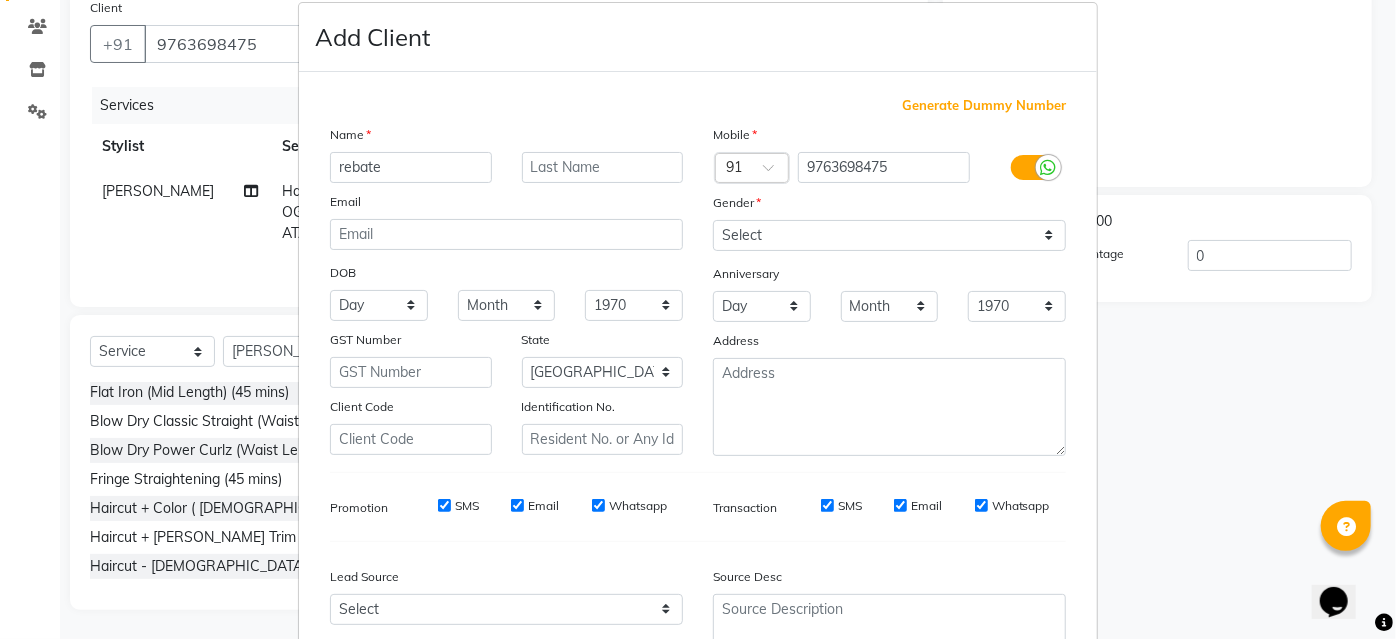 type on "rebate" 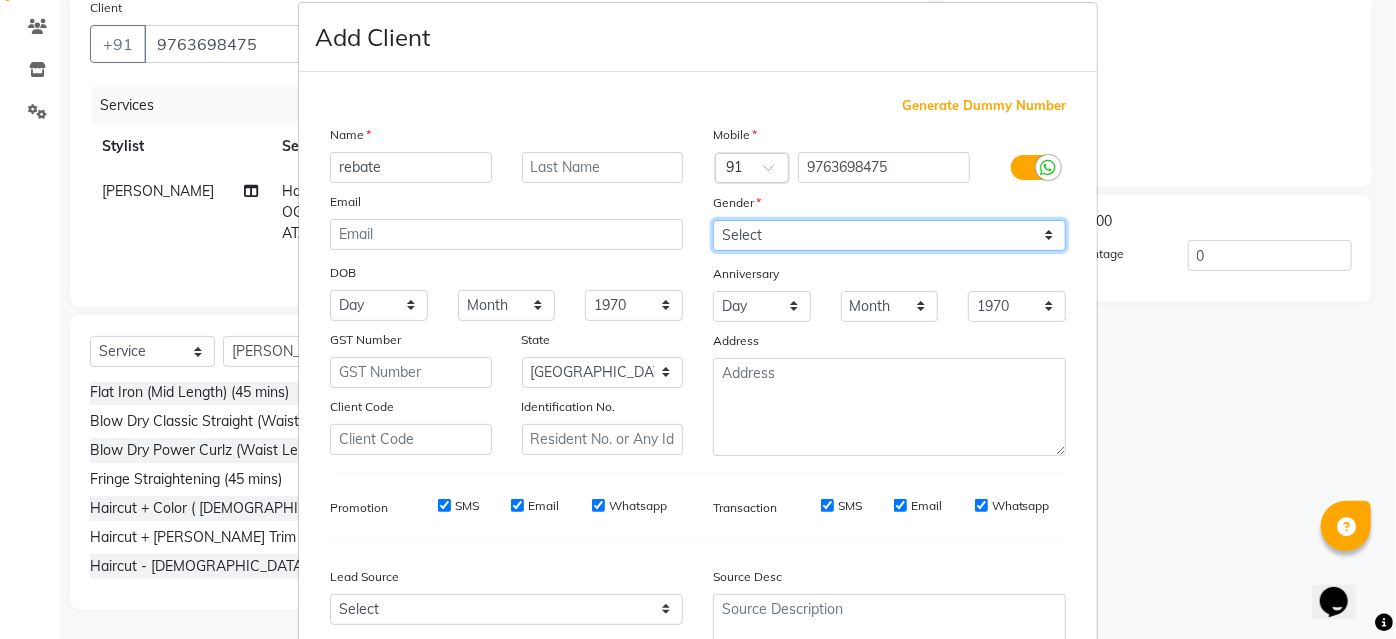 click on "Select Male Female Other Prefer Not To Say" at bounding box center (889, 235) 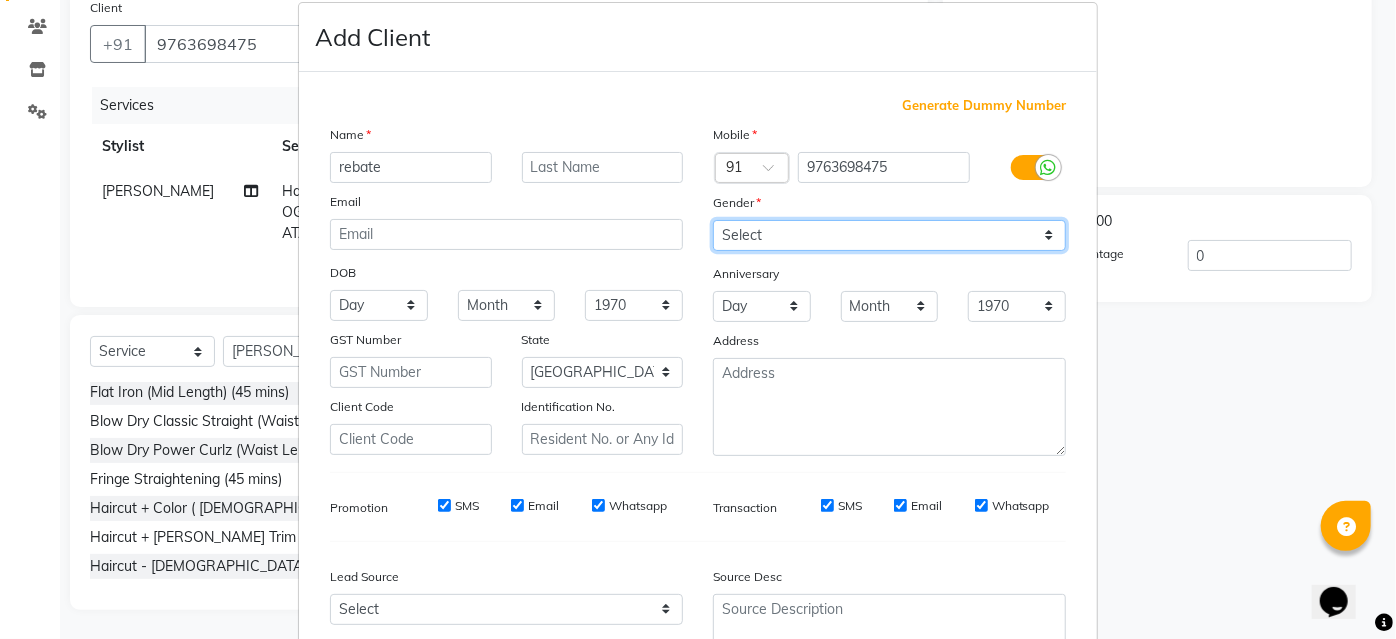 select on "female" 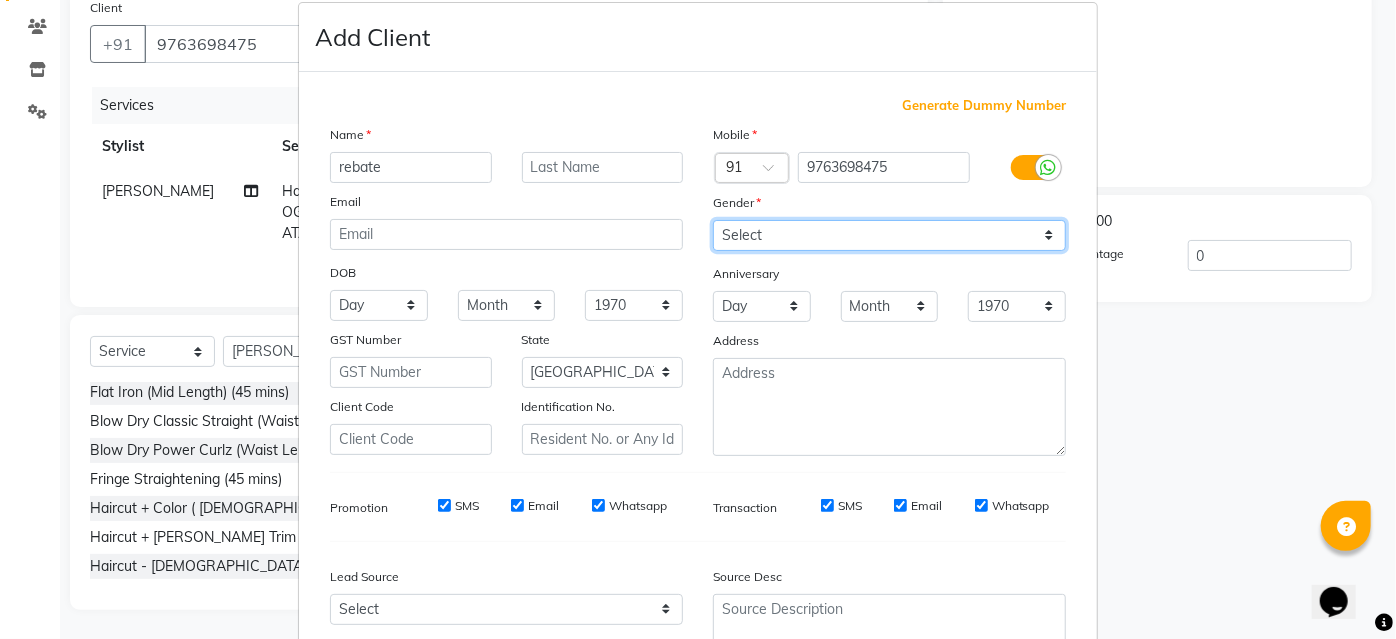 click on "Select Male Female Other Prefer Not To Say" at bounding box center [889, 235] 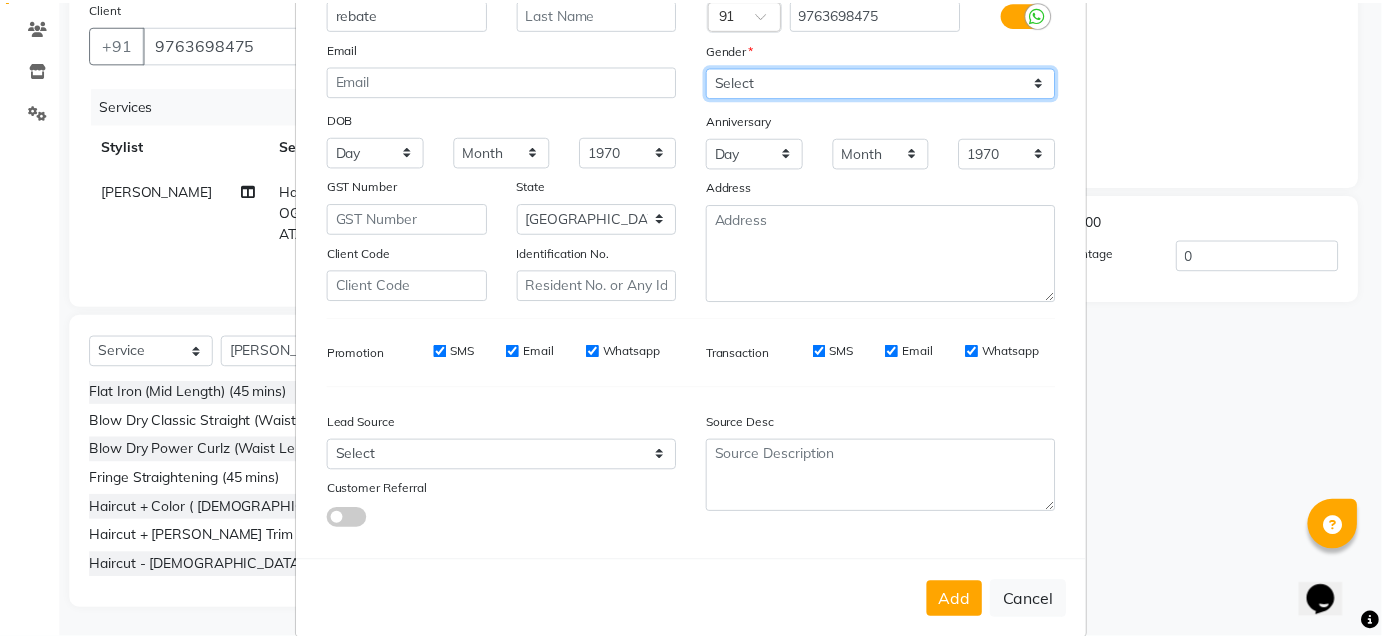 scroll, scrollTop: 208, scrollLeft: 0, axis: vertical 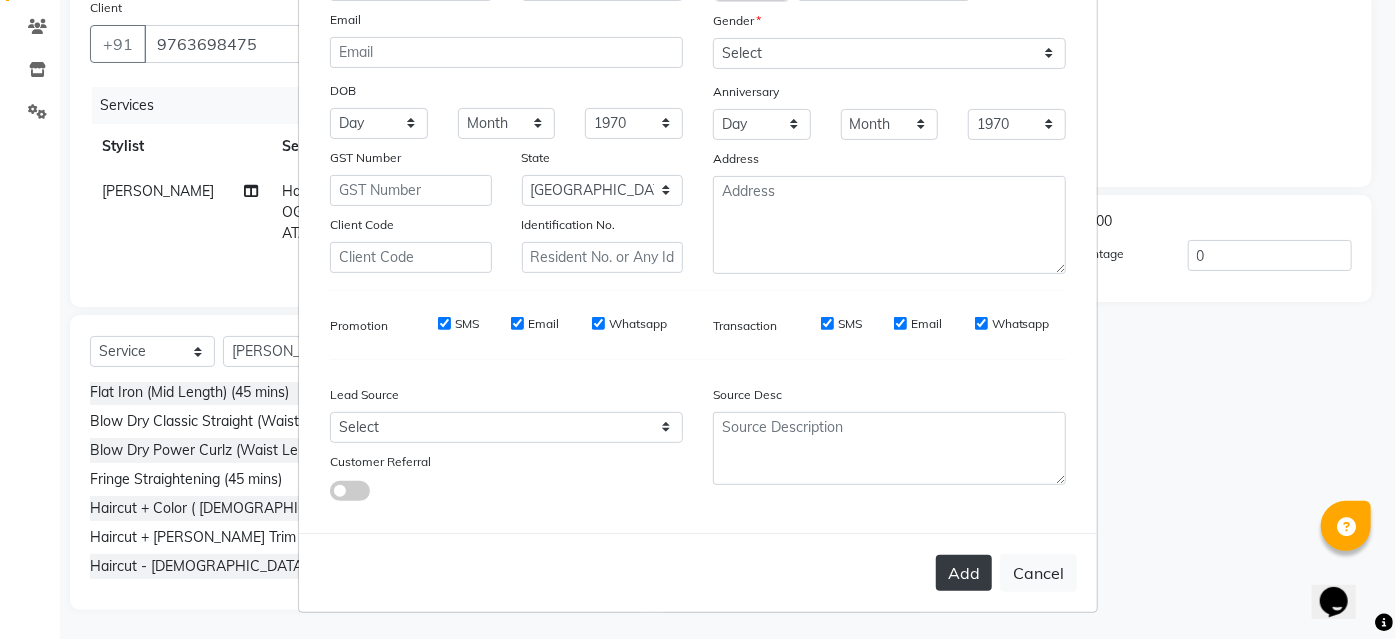click on "Add" at bounding box center [964, 573] 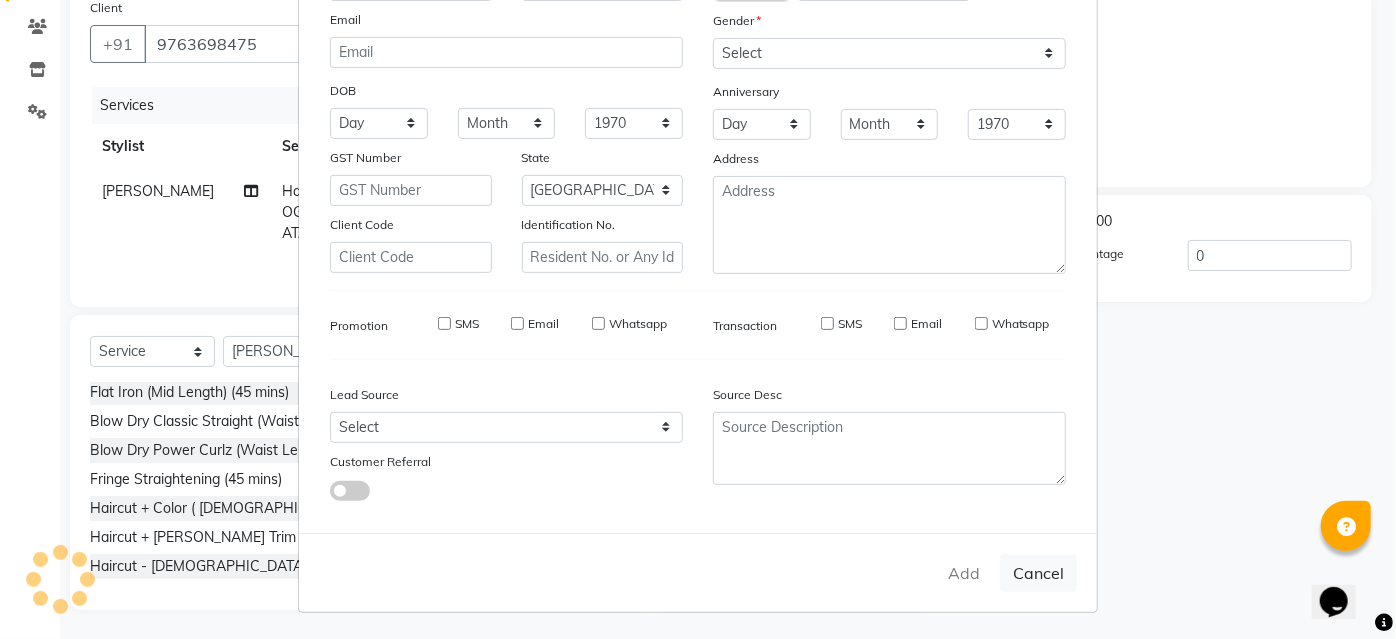 type 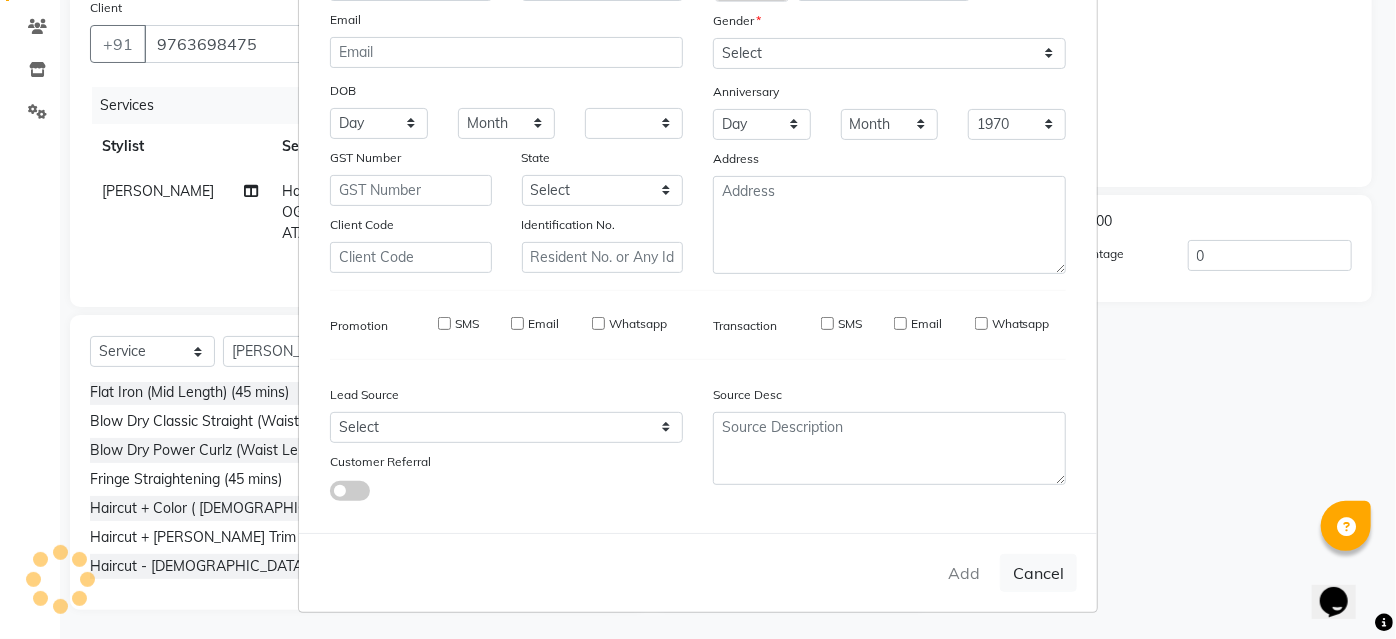 select 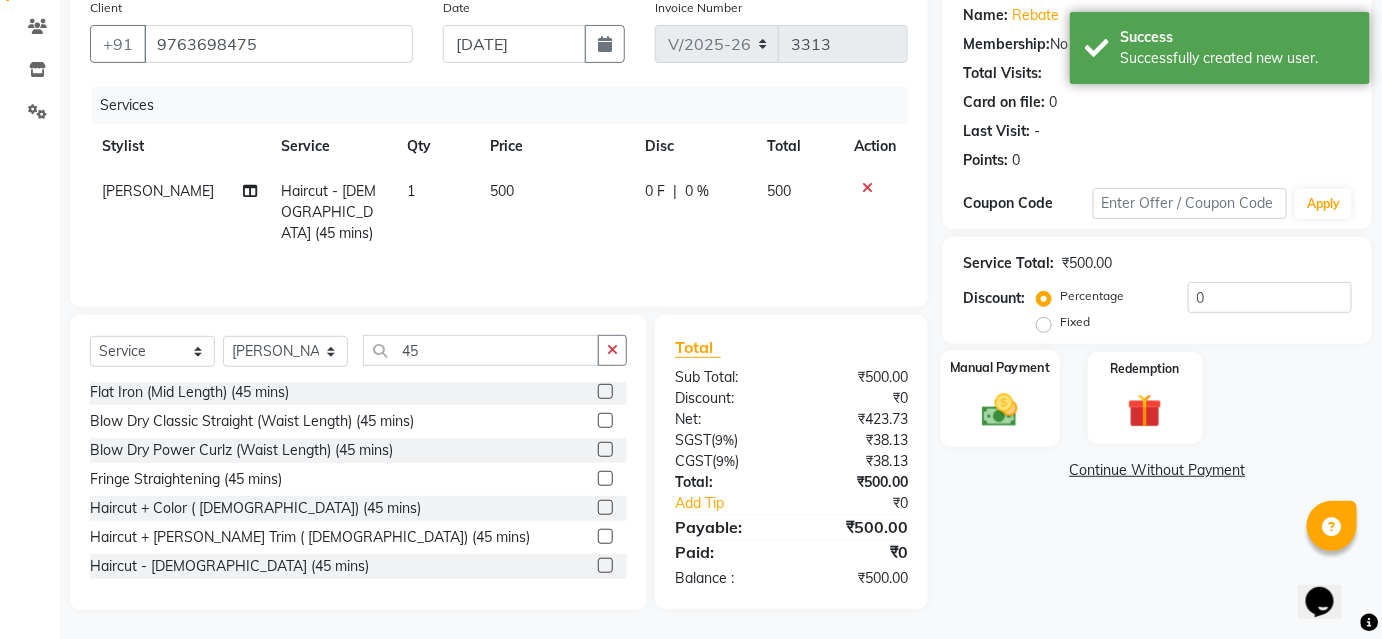 click 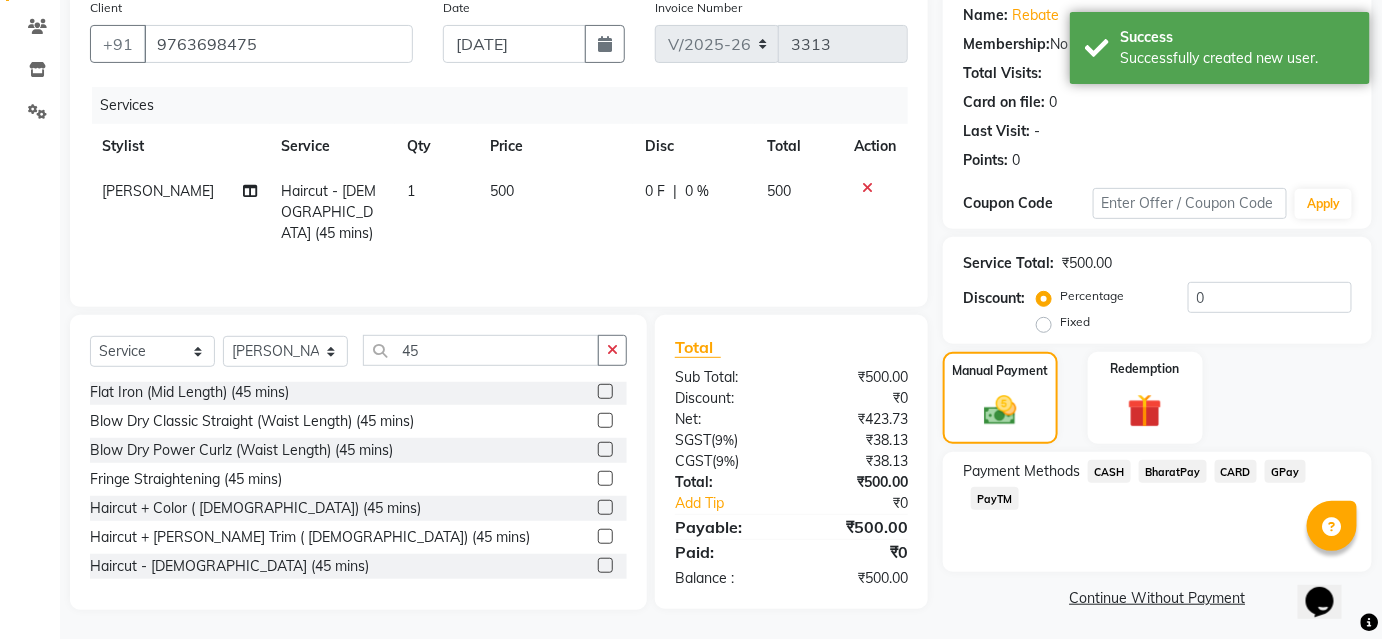click on "BharatPay" 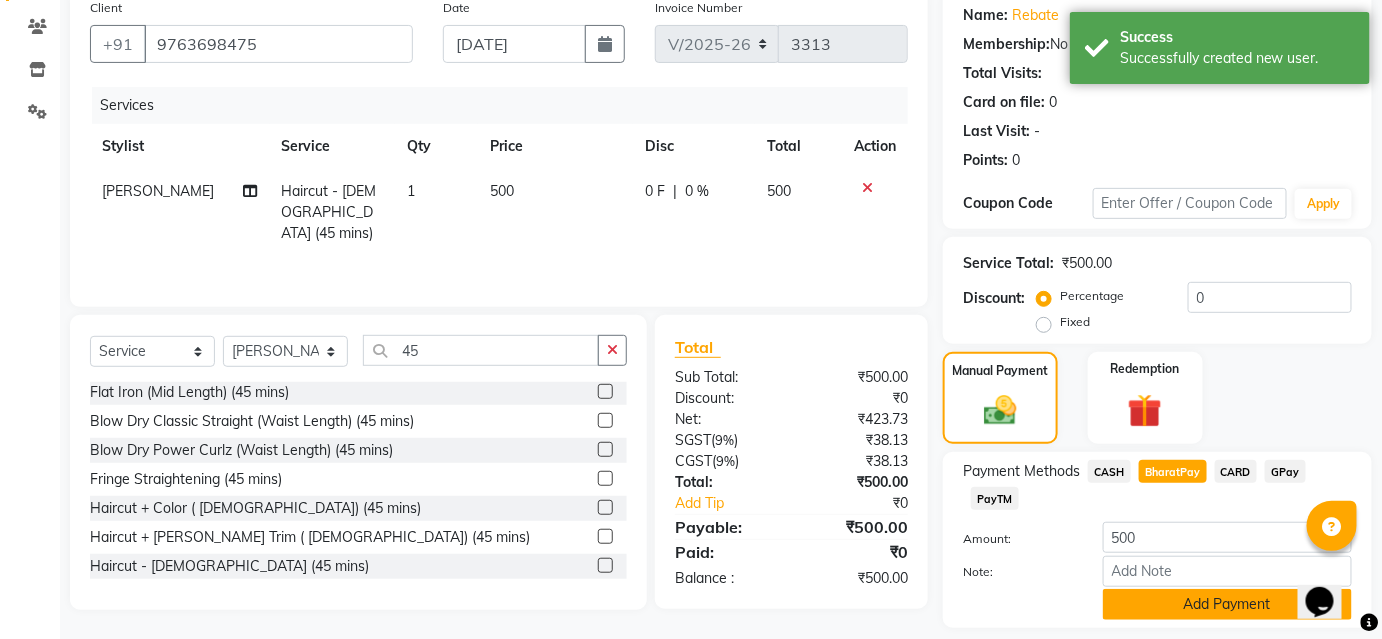 scroll, scrollTop: 220, scrollLeft: 0, axis: vertical 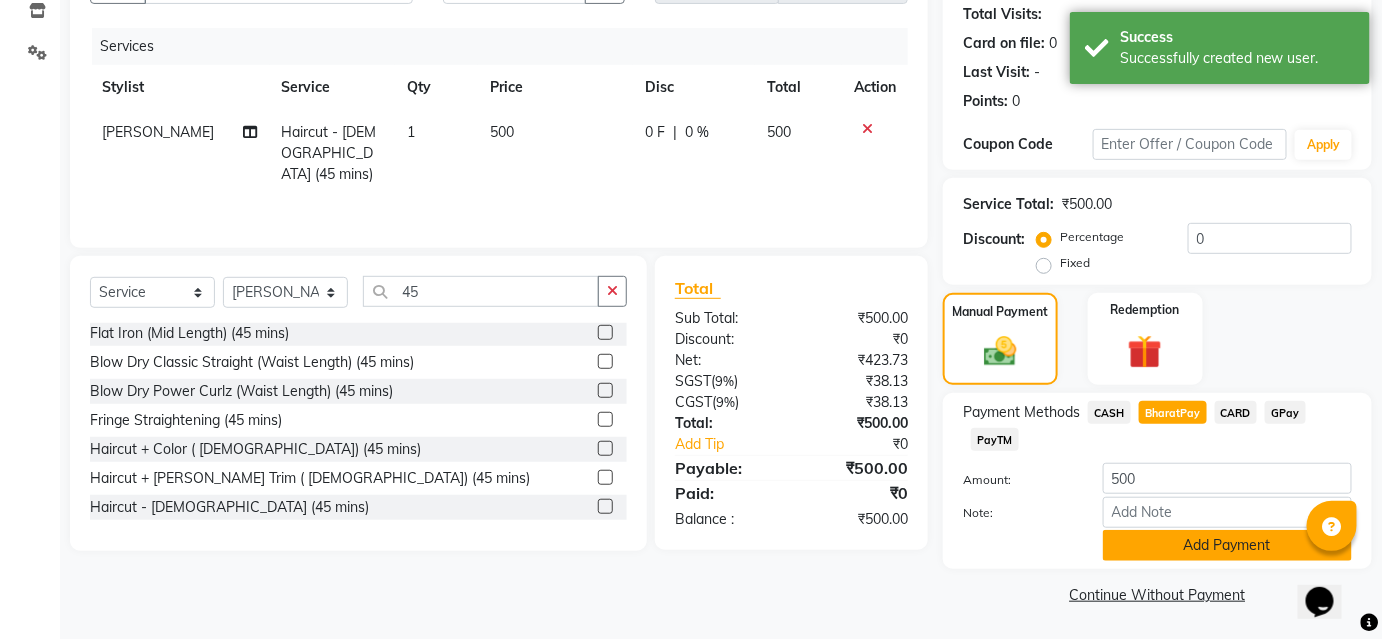 click on "Add Payment" 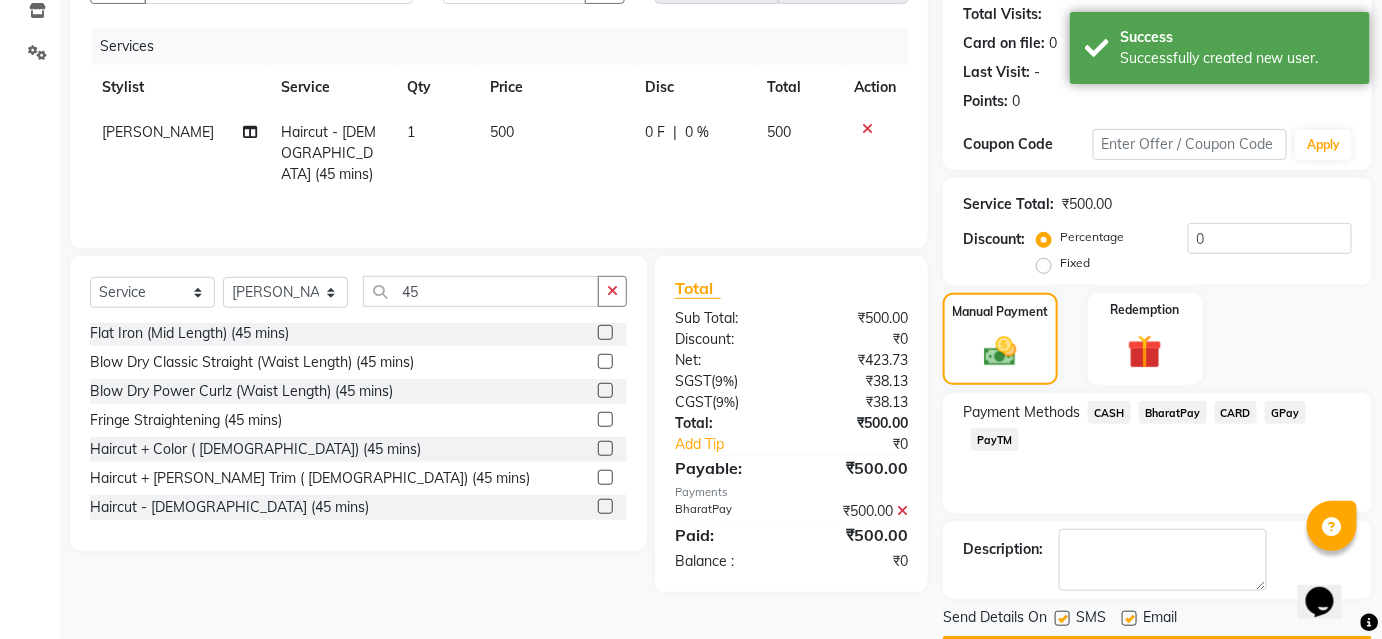 scroll, scrollTop: 276, scrollLeft: 0, axis: vertical 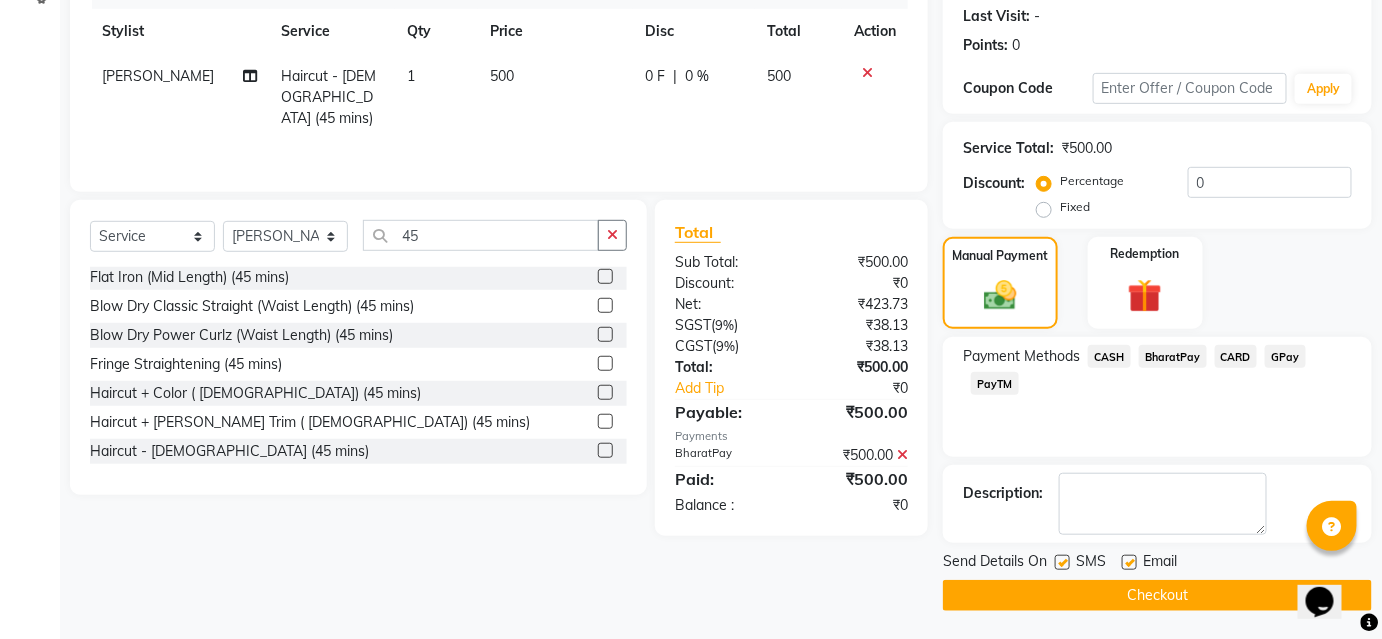 click on "Checkout" 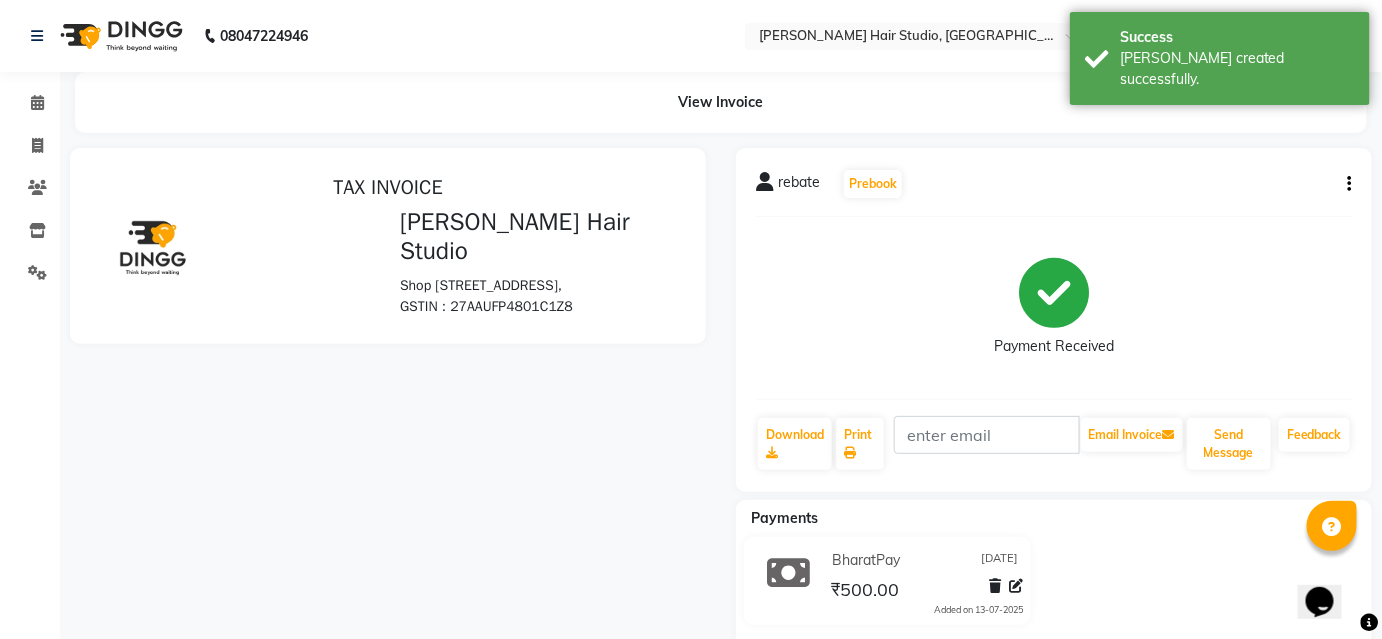 scroll, scrollTop: 0, scrollLeft: 0, axis: both 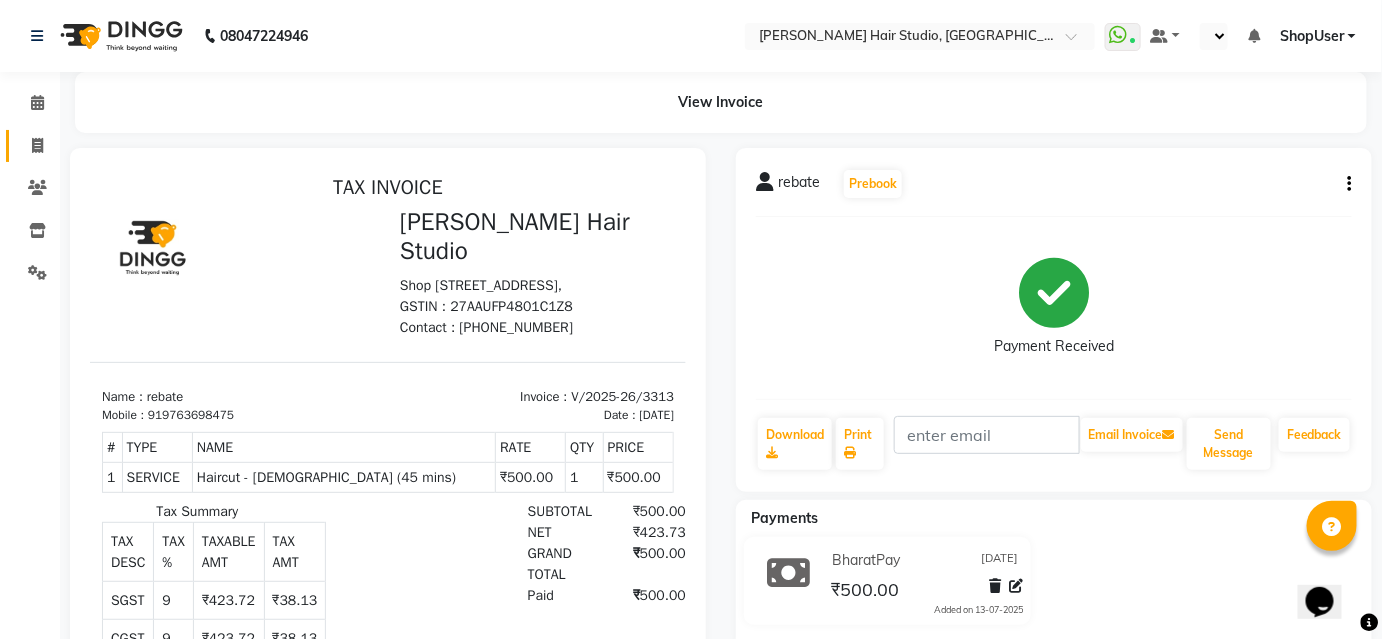 click 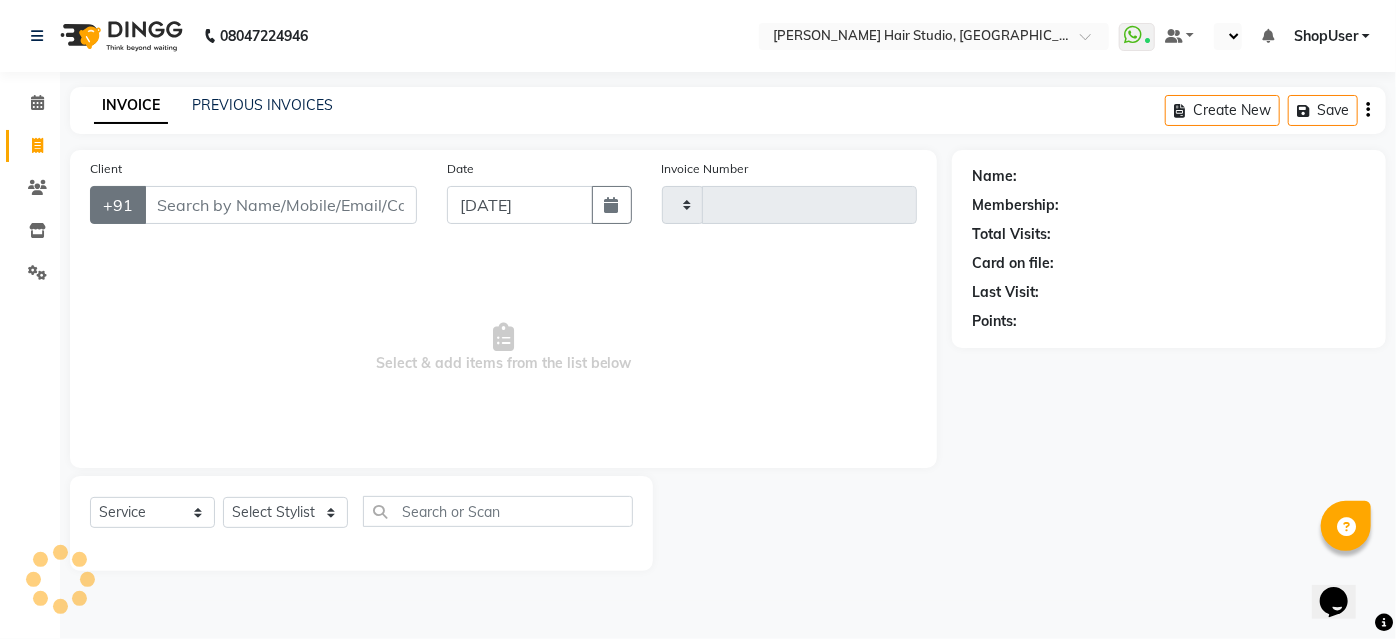 type on "3314" 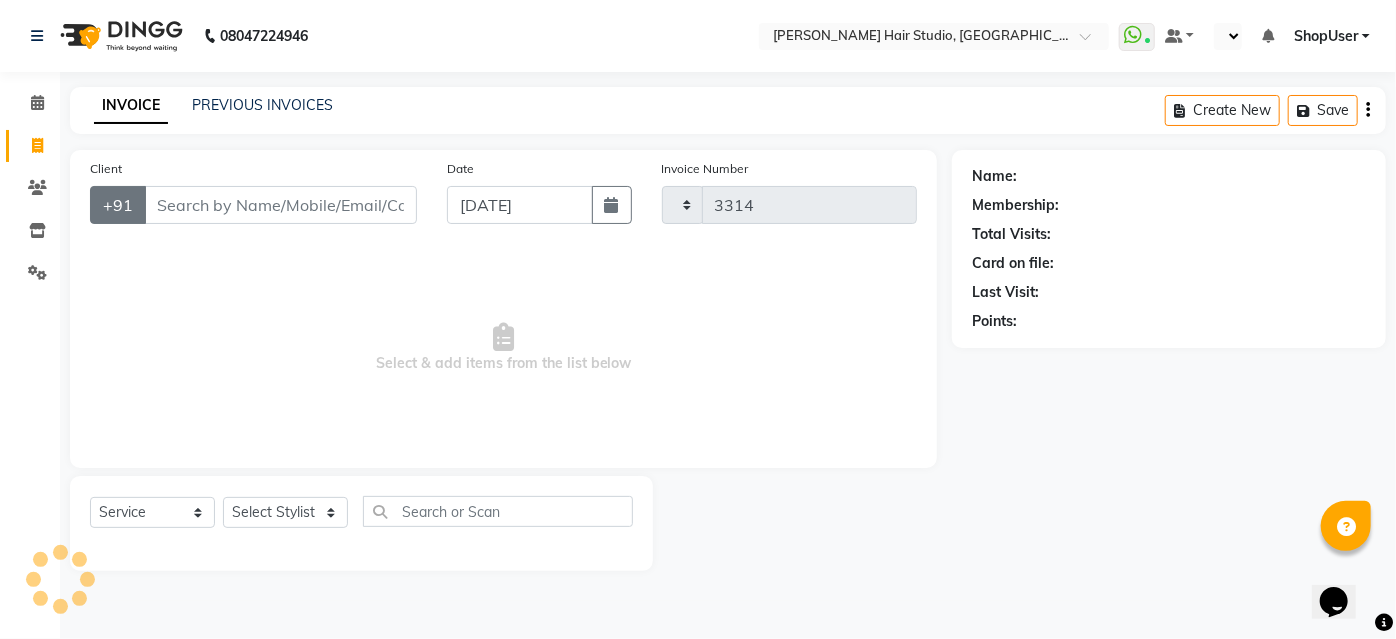 select on "627" 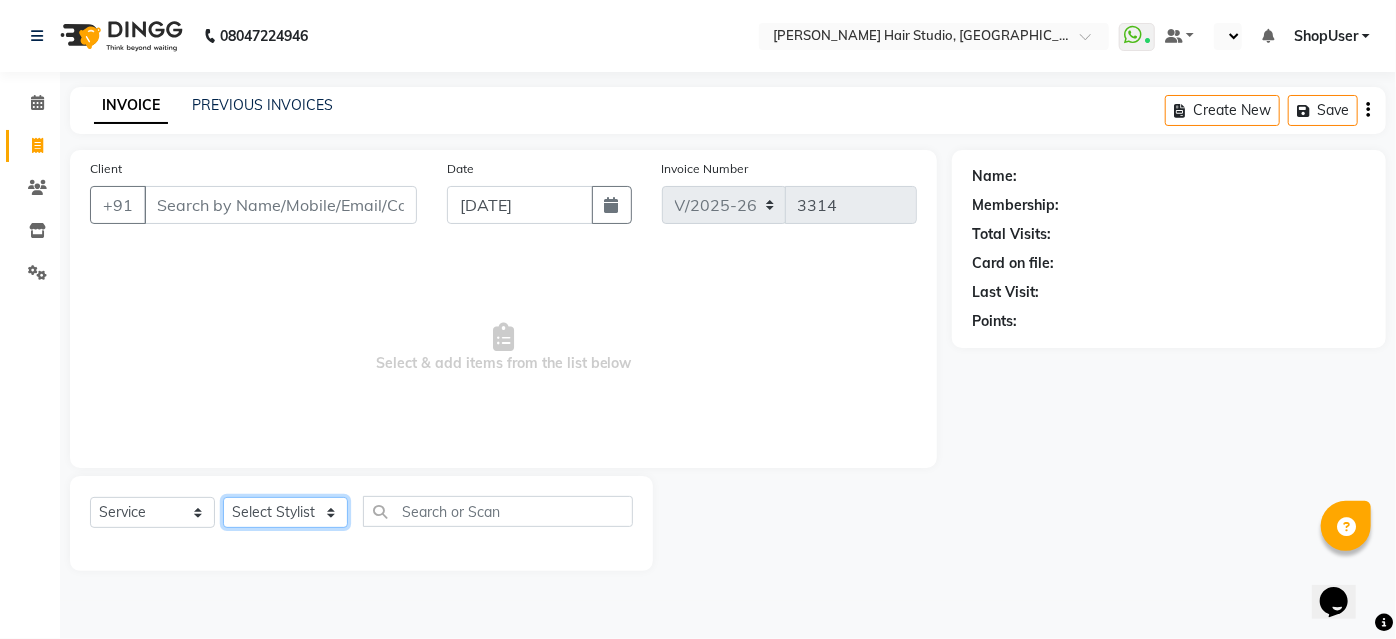 click on "Select Stylist [PERSON_NAME] [PERSON_NAME] Avinash [PERSON_NAME] Pawan [PERSON_NAME] ShopUser [PERSON_NAME] Shweta [PERSON_NAME]" 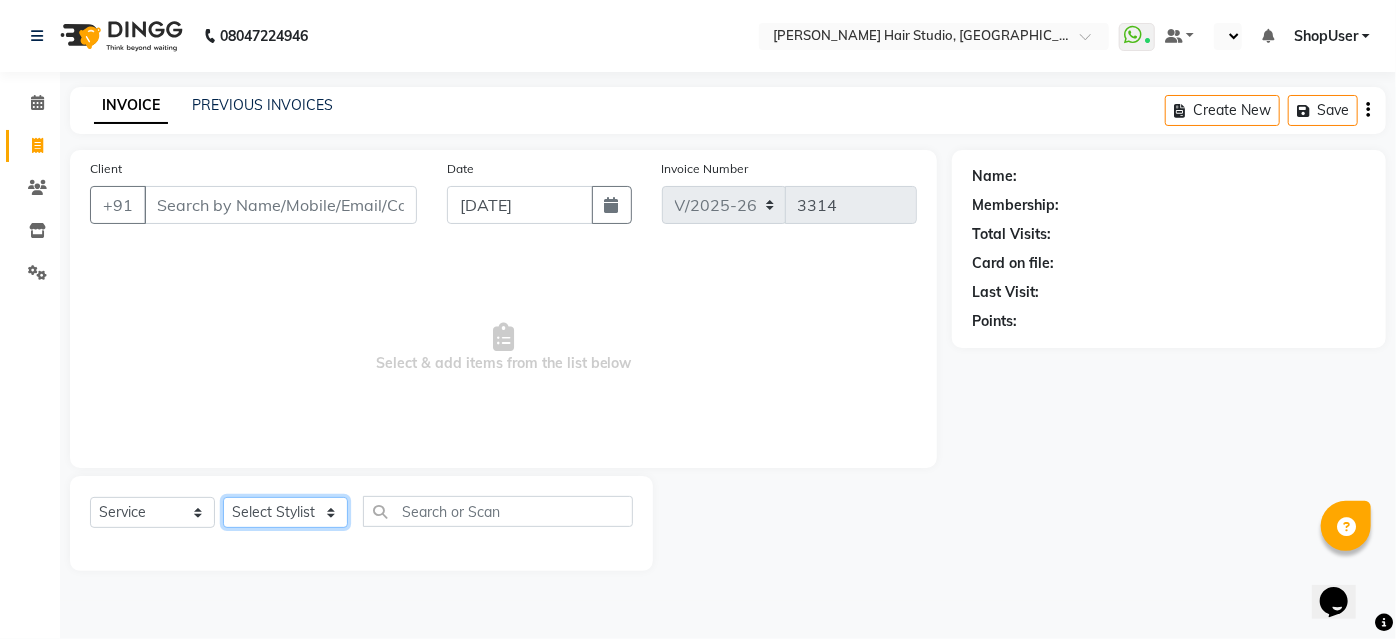 select on "39192" 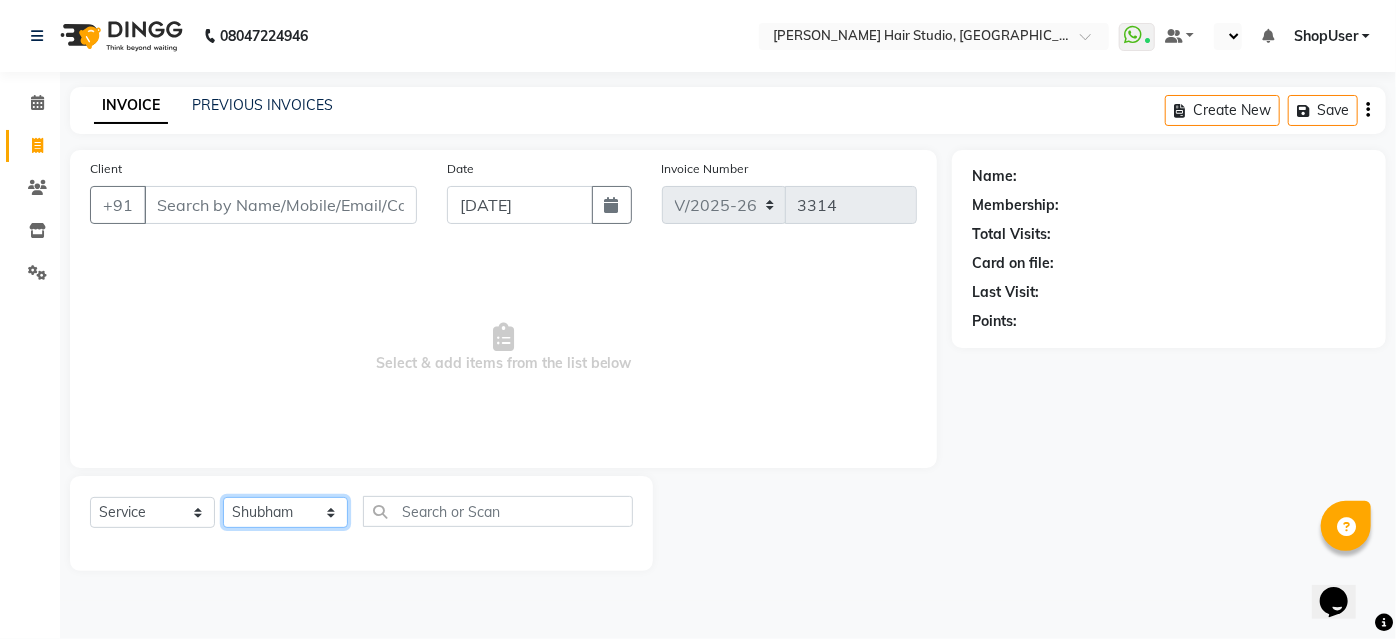 click on "Select Stylist [PERSON_NAME] [PERSON_NAME] Avinash [PERSON_NAME] Pawan [PERSON_NAME] ShopUser [PERSON_NAME] Shweta [PERSON_NAME]" 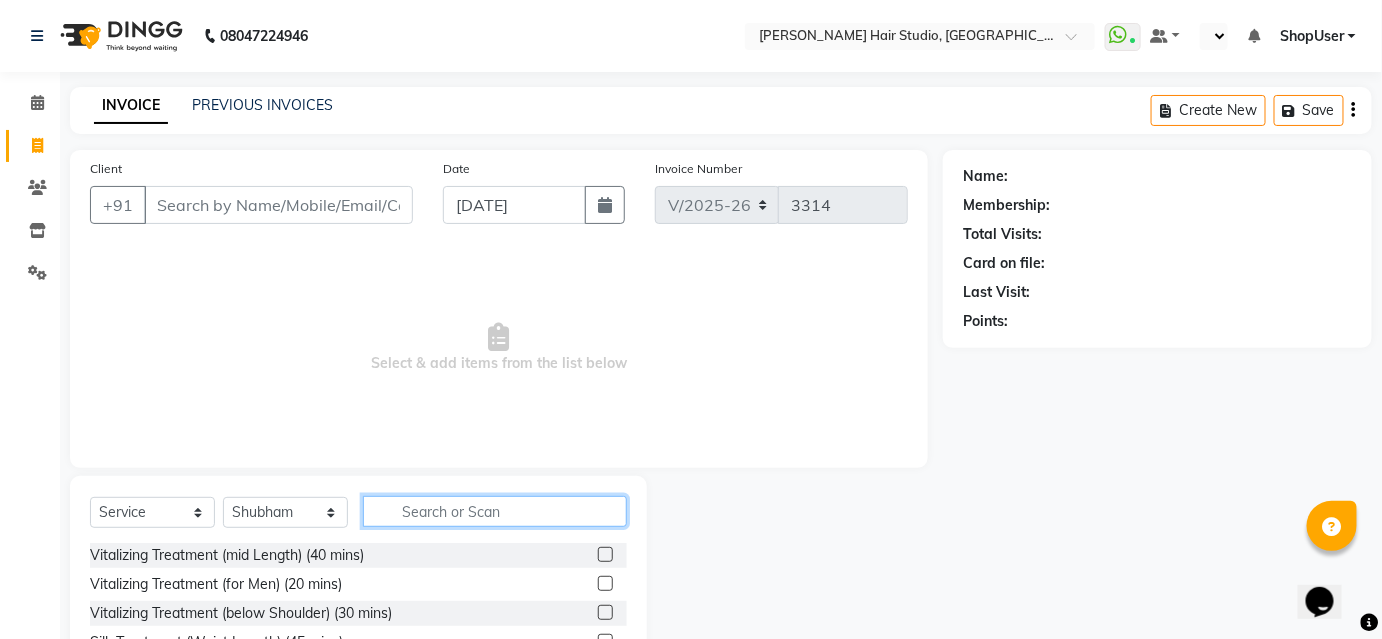 click 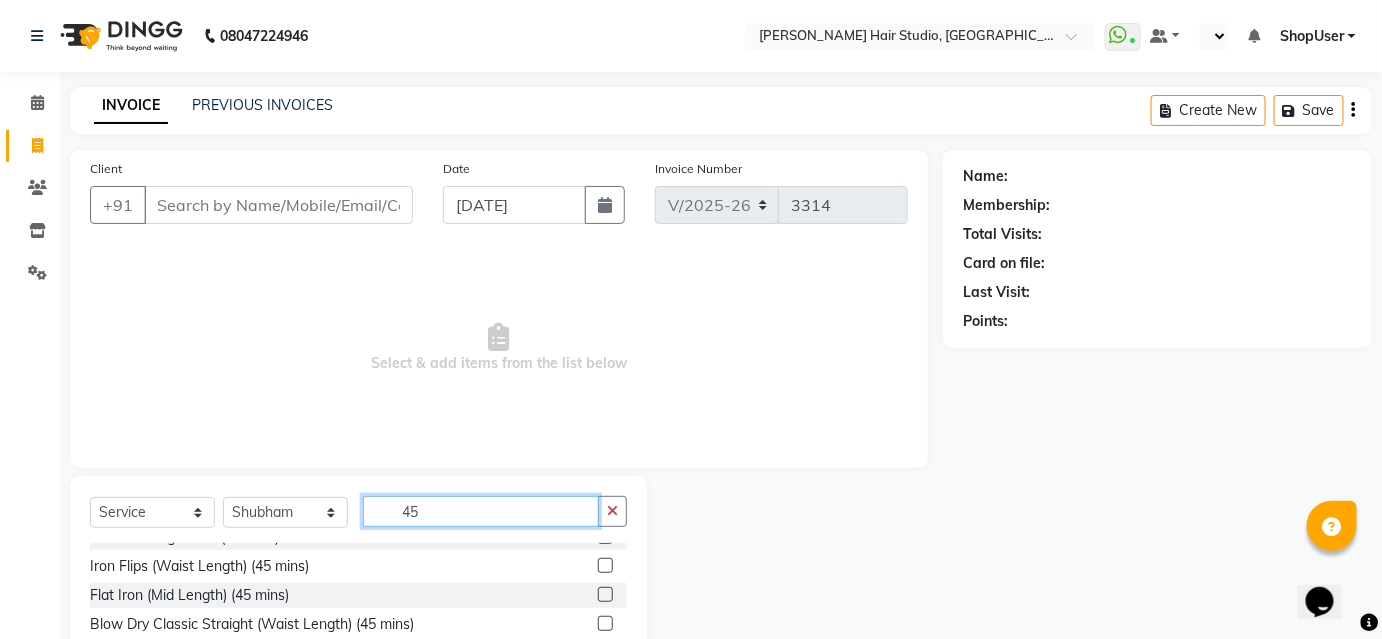 scroll, scrollTop: 466, scrollLeft: 0, axis: vertical 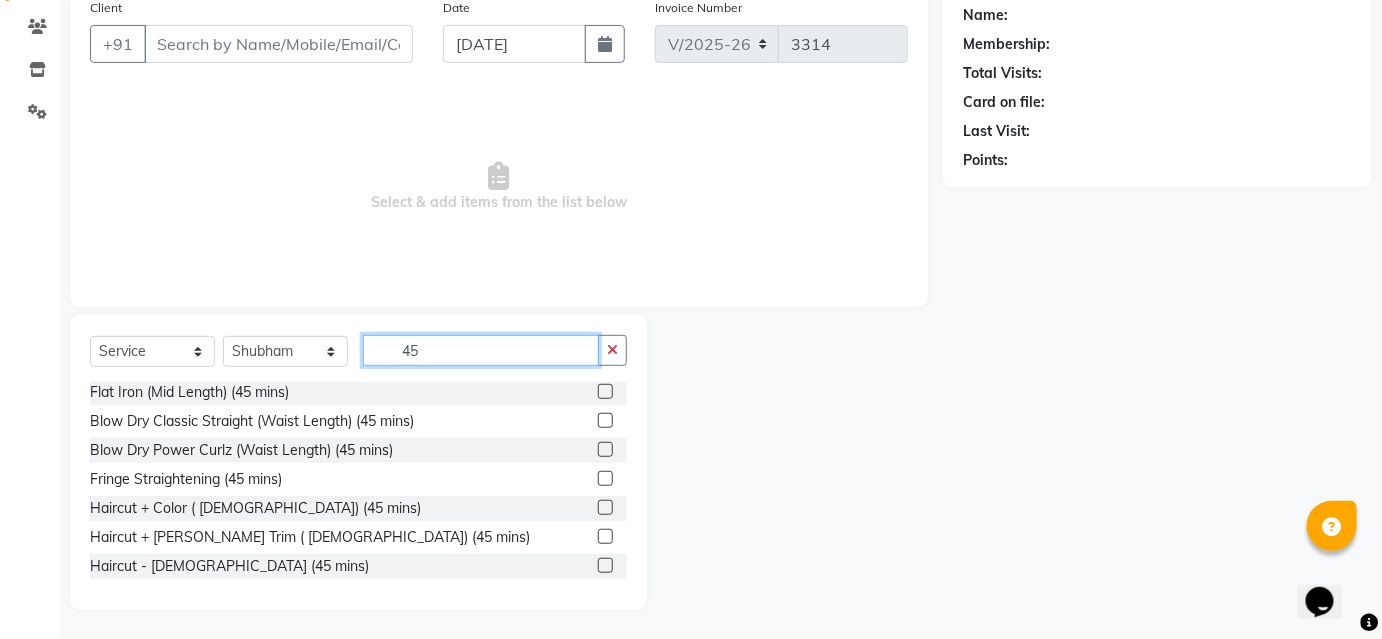 type on "45" 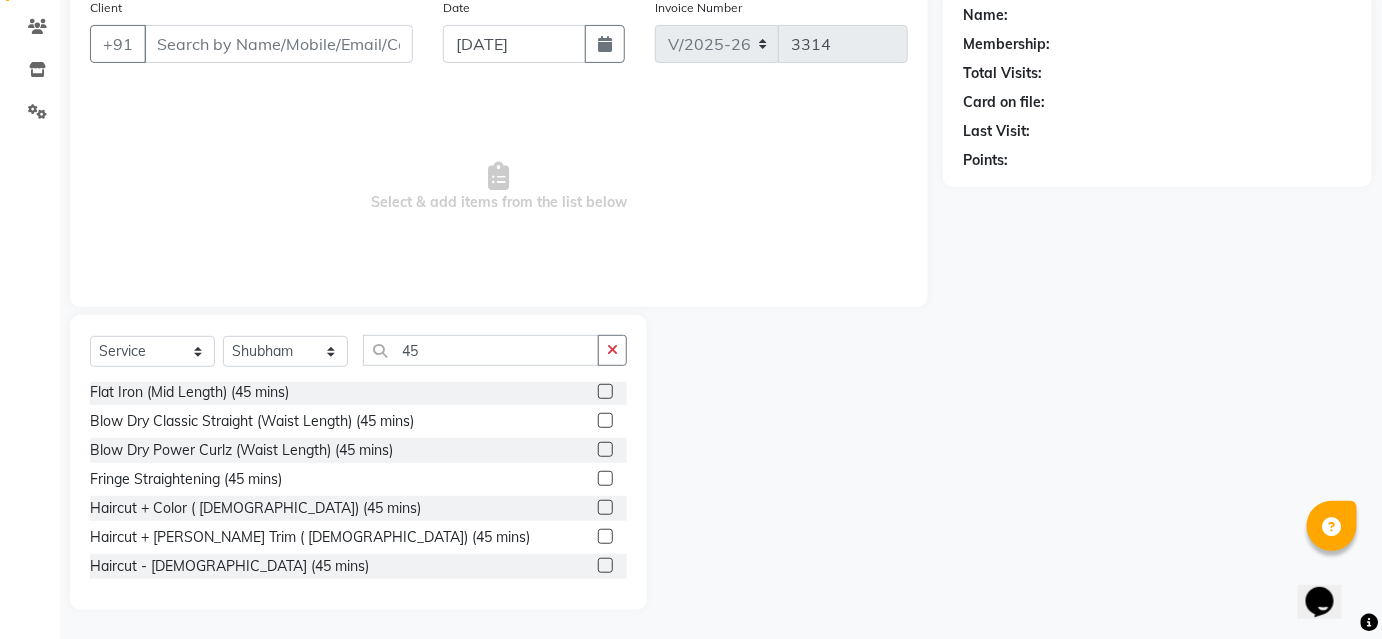 click 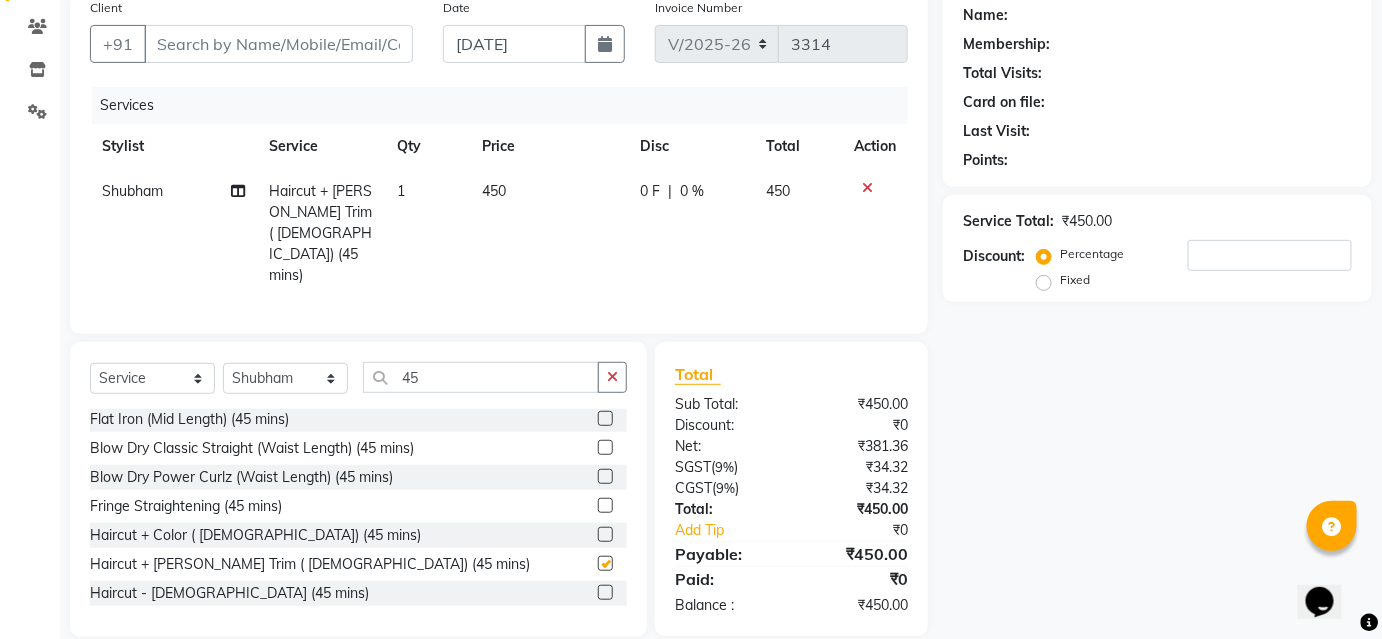 checkbox on "false" 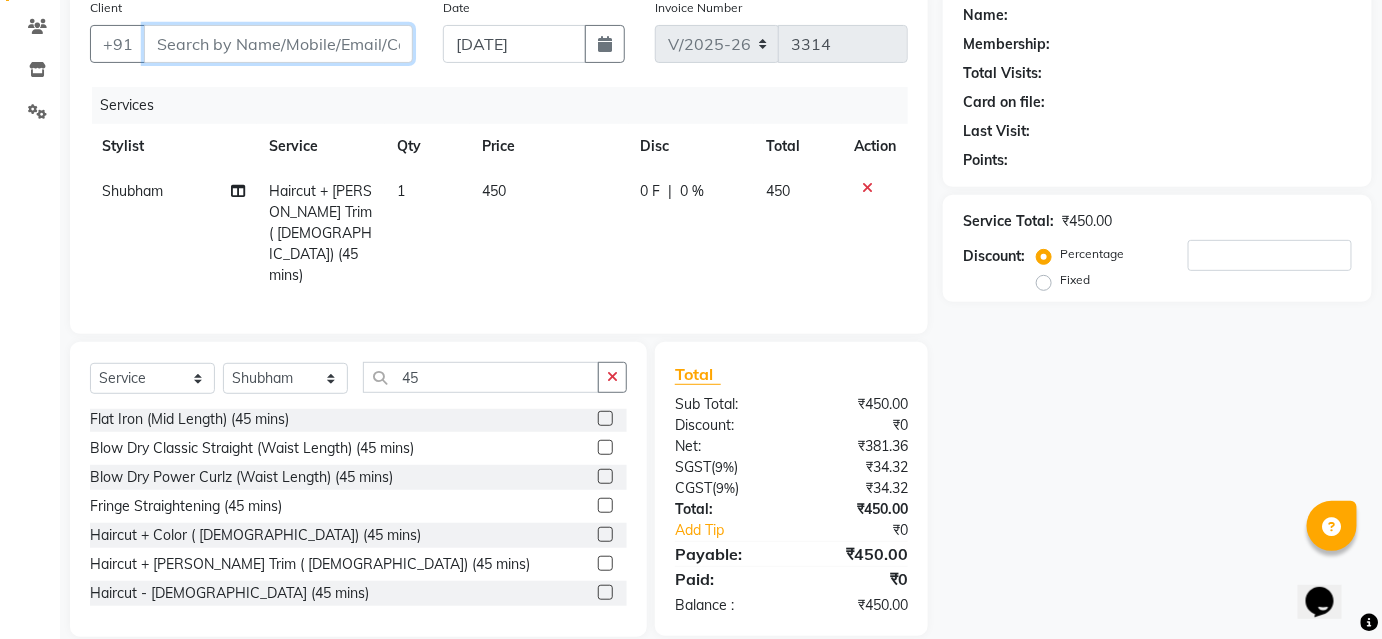 click on "Client" at bounding box center [278, 44] 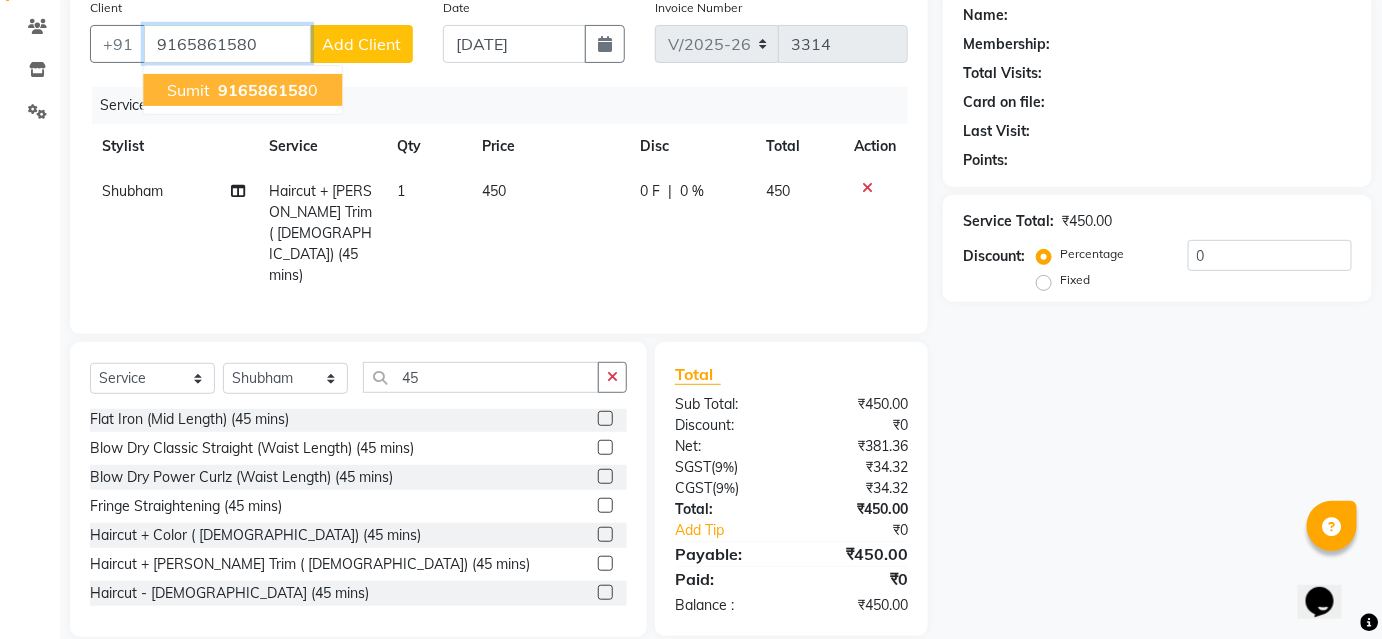 type on "9165861580" 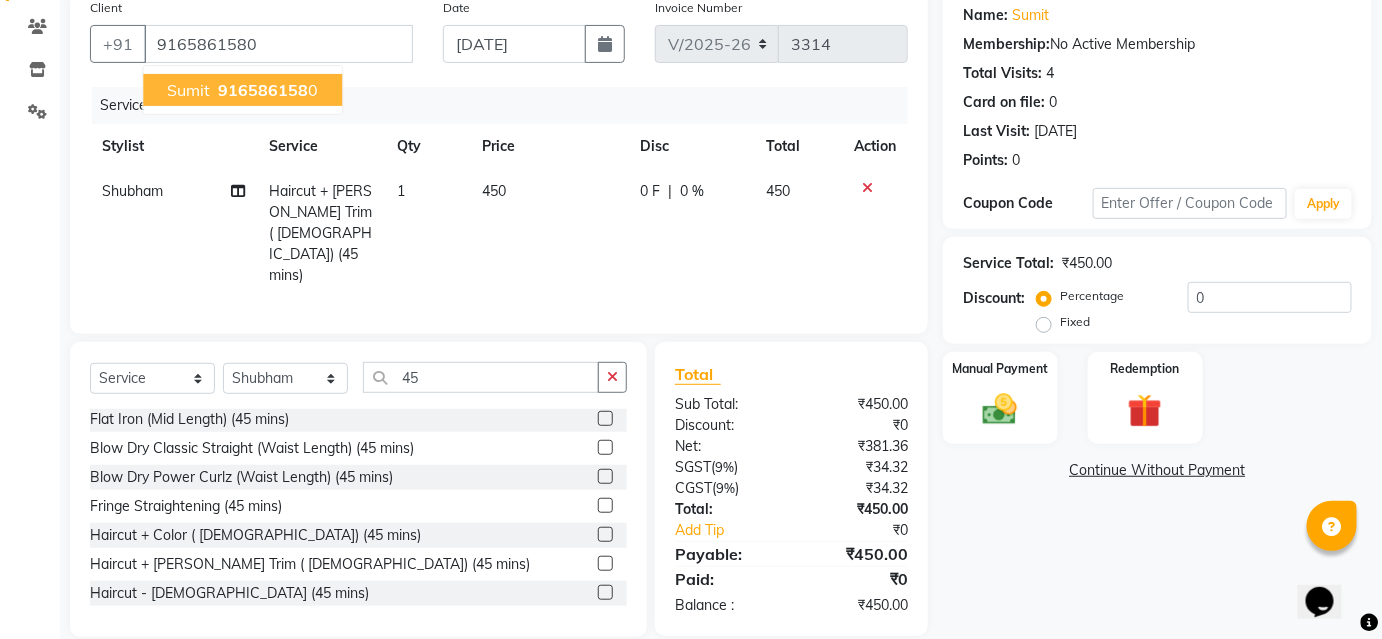 click on "916586158" at bounding box center [263, 90] 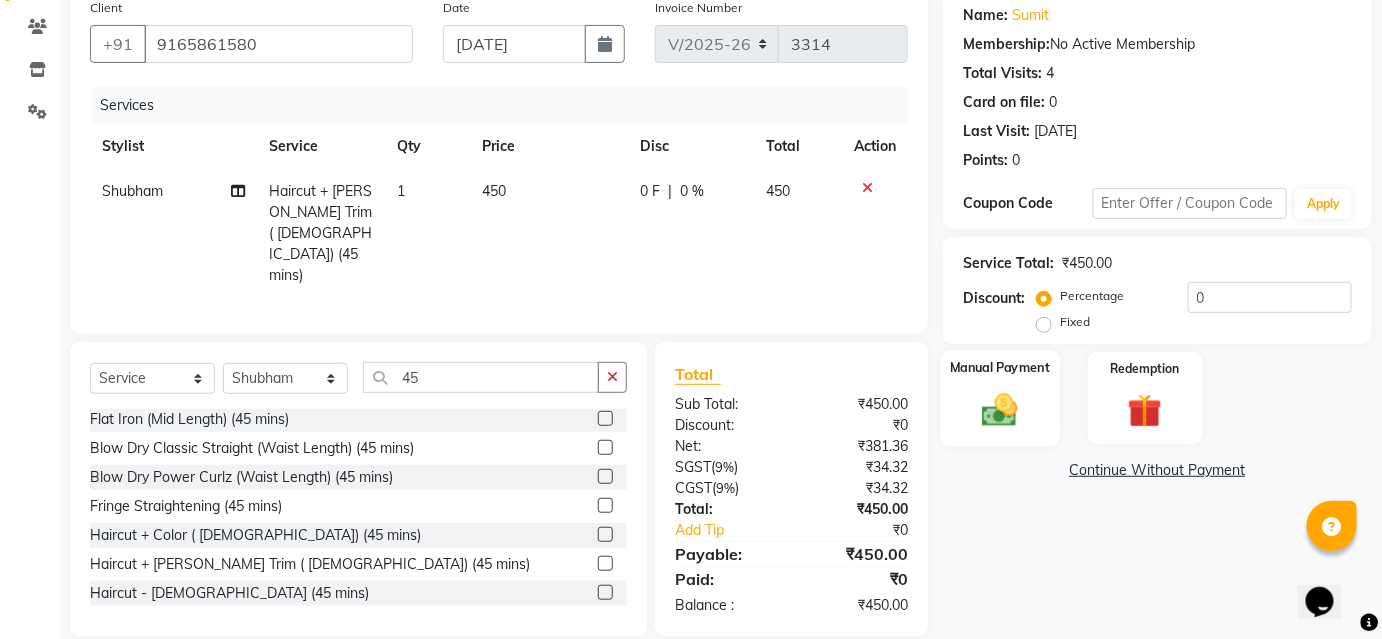 click 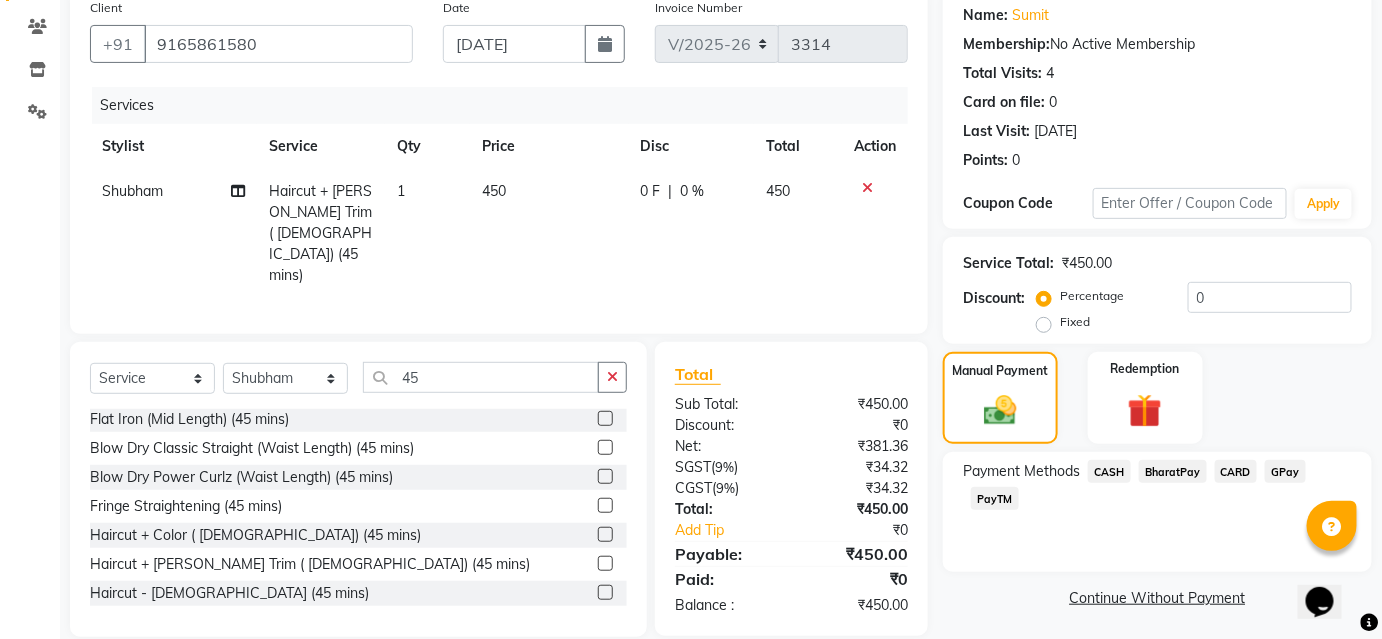 click on "BharatPay" 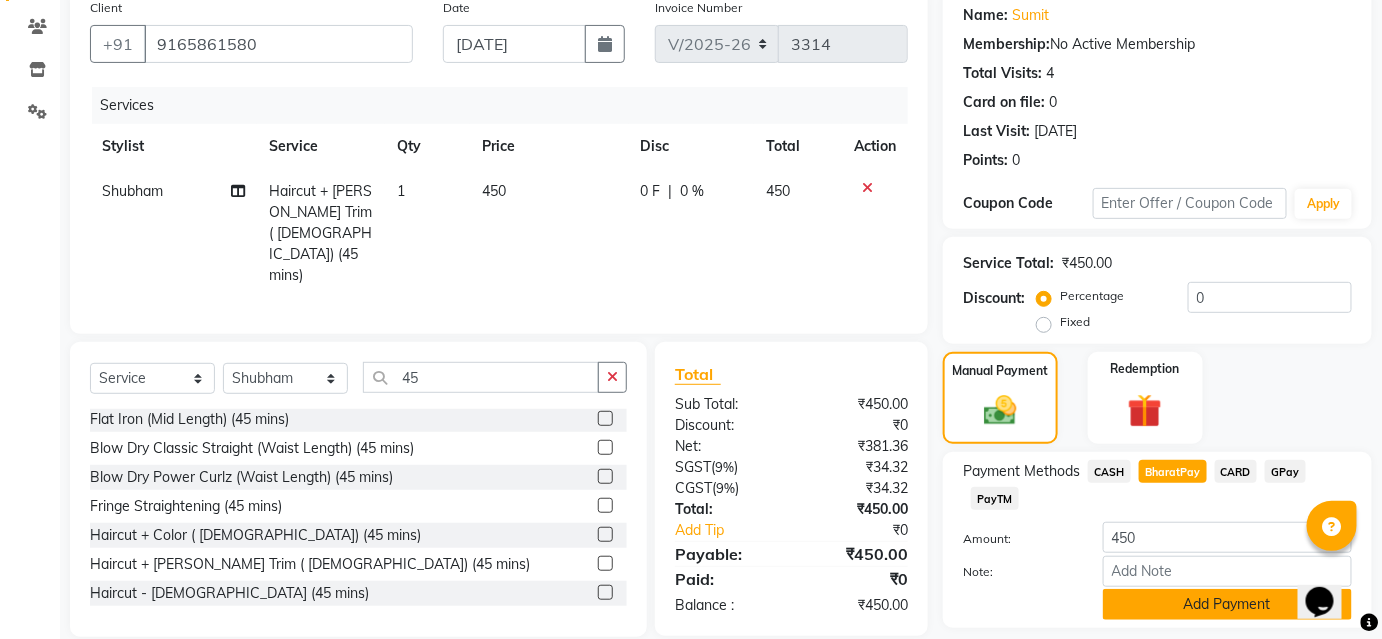 click on "Add Payment" 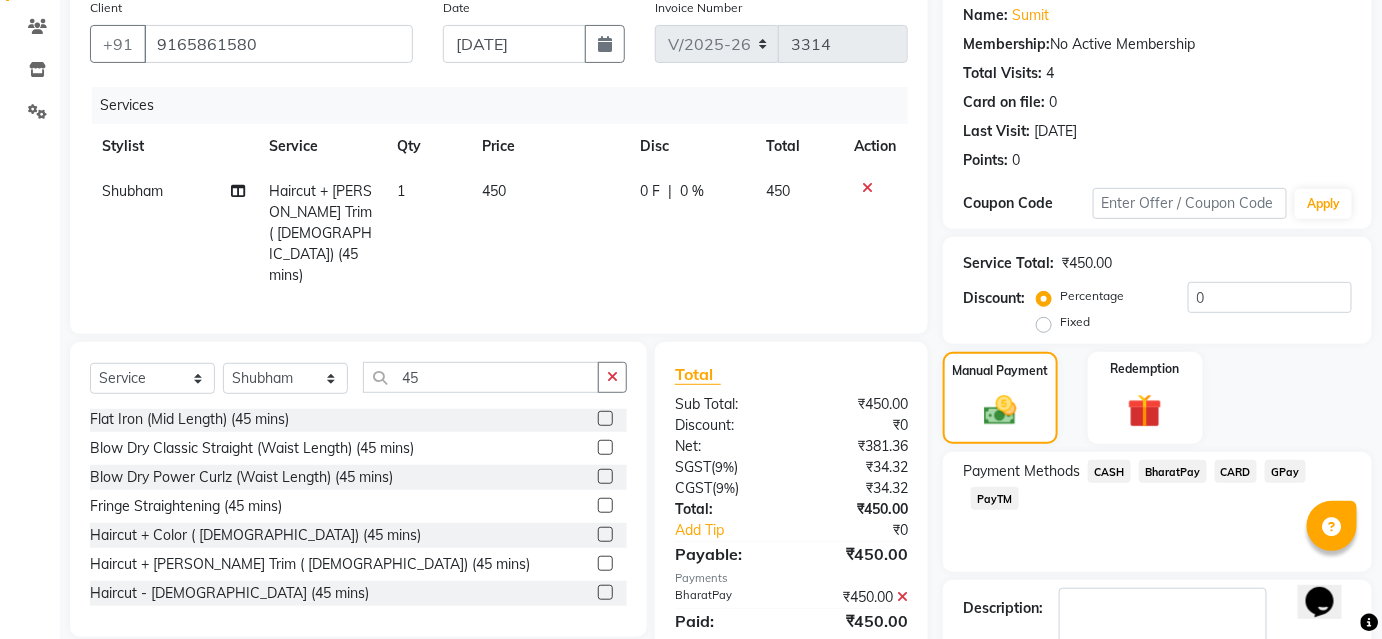scroll, scrollTop: 276, scrollLeft: 0, axis: vertical 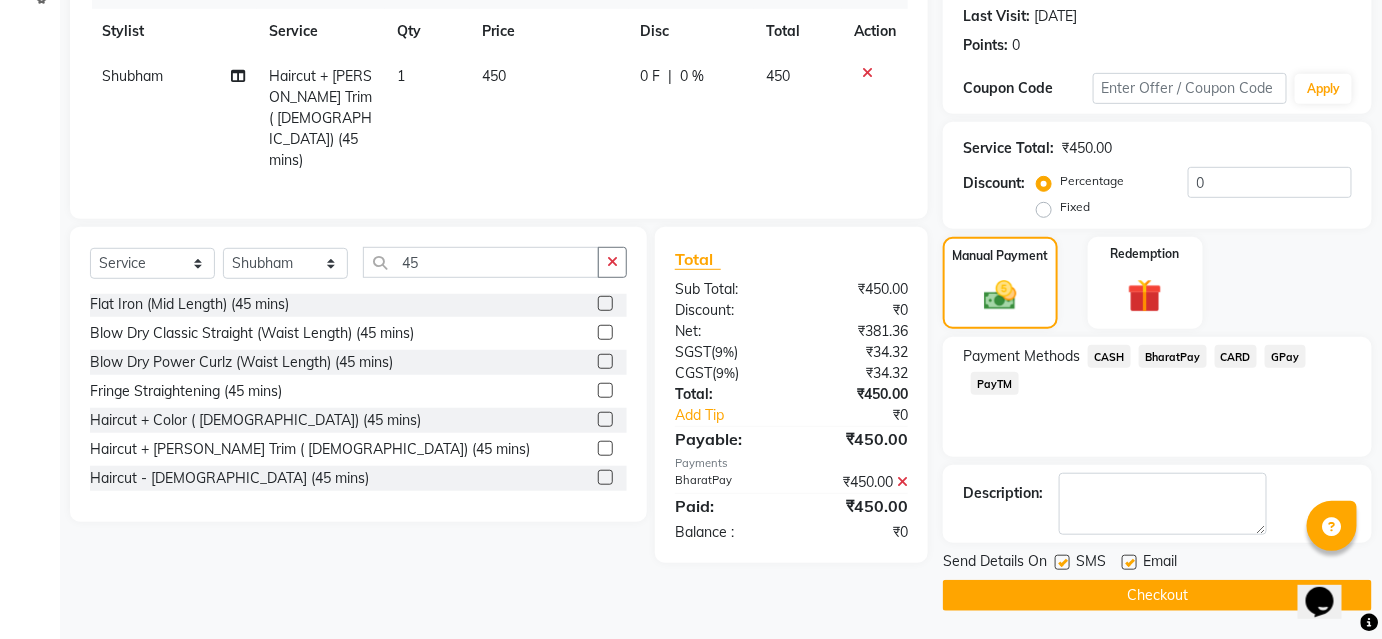 click on "Checkout" 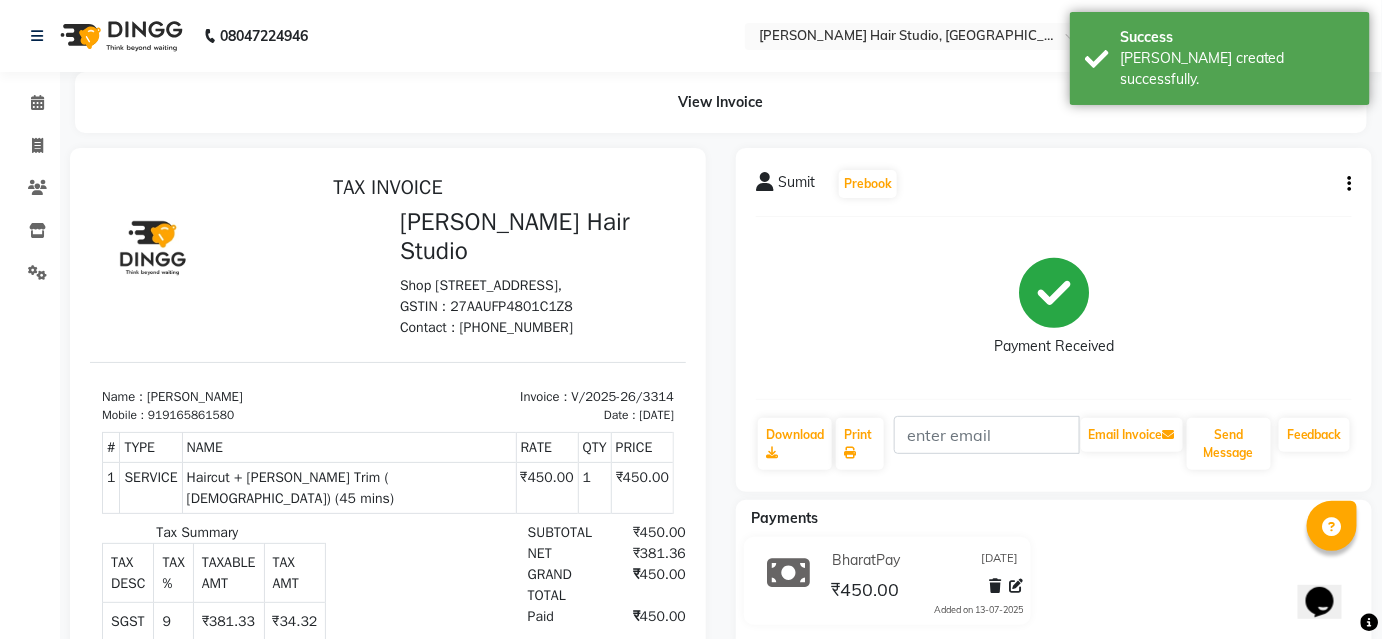 scroll, scrollTop: 0, scrollLeft: 0, axis: both 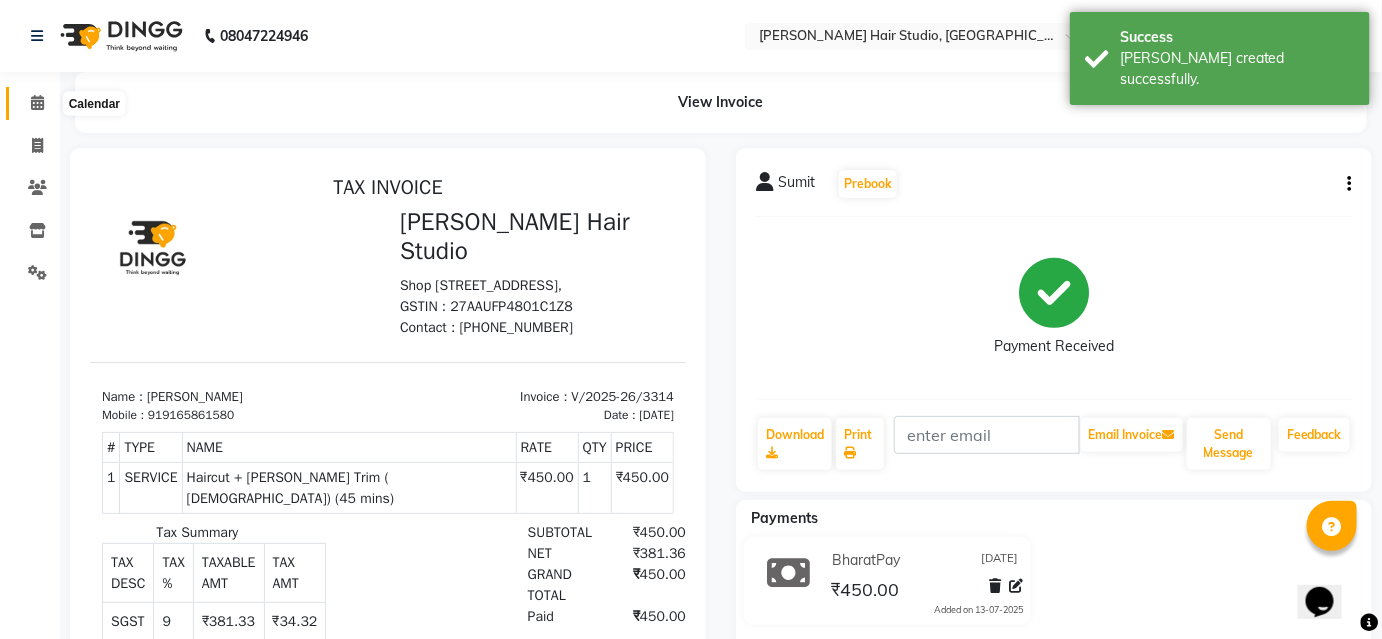 click 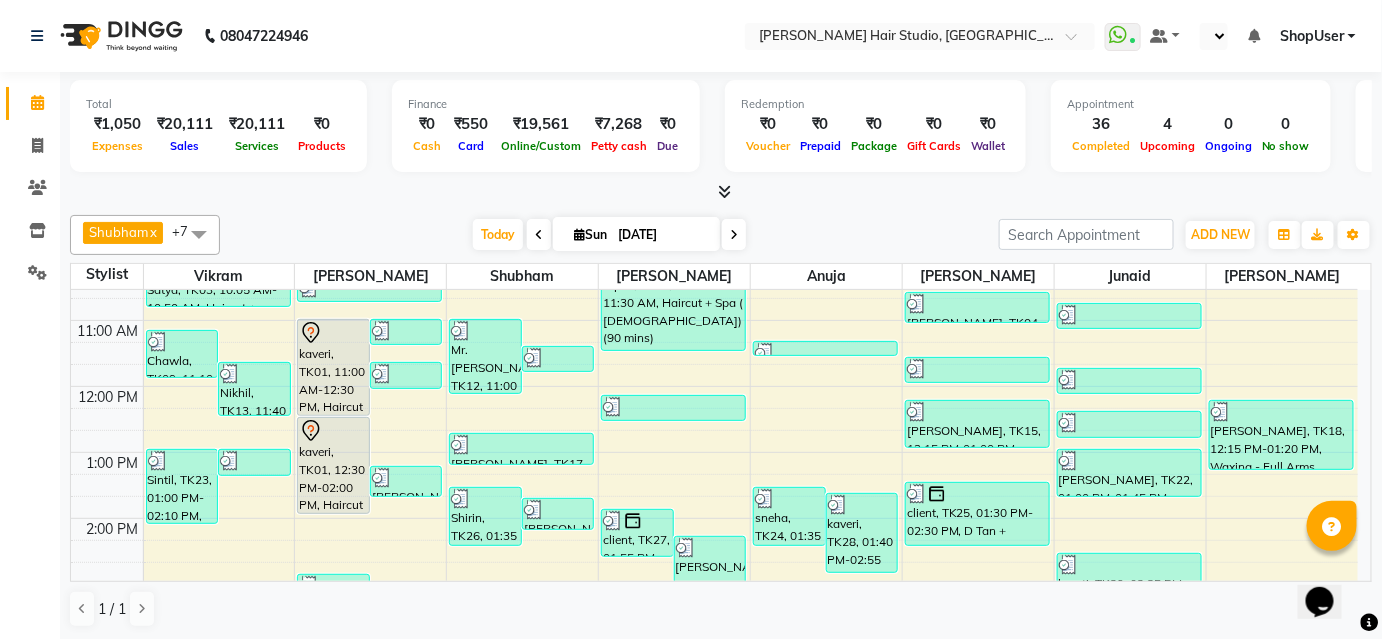 scroll, scrollTop: 102, scrollLeft: 0, axis: vertical 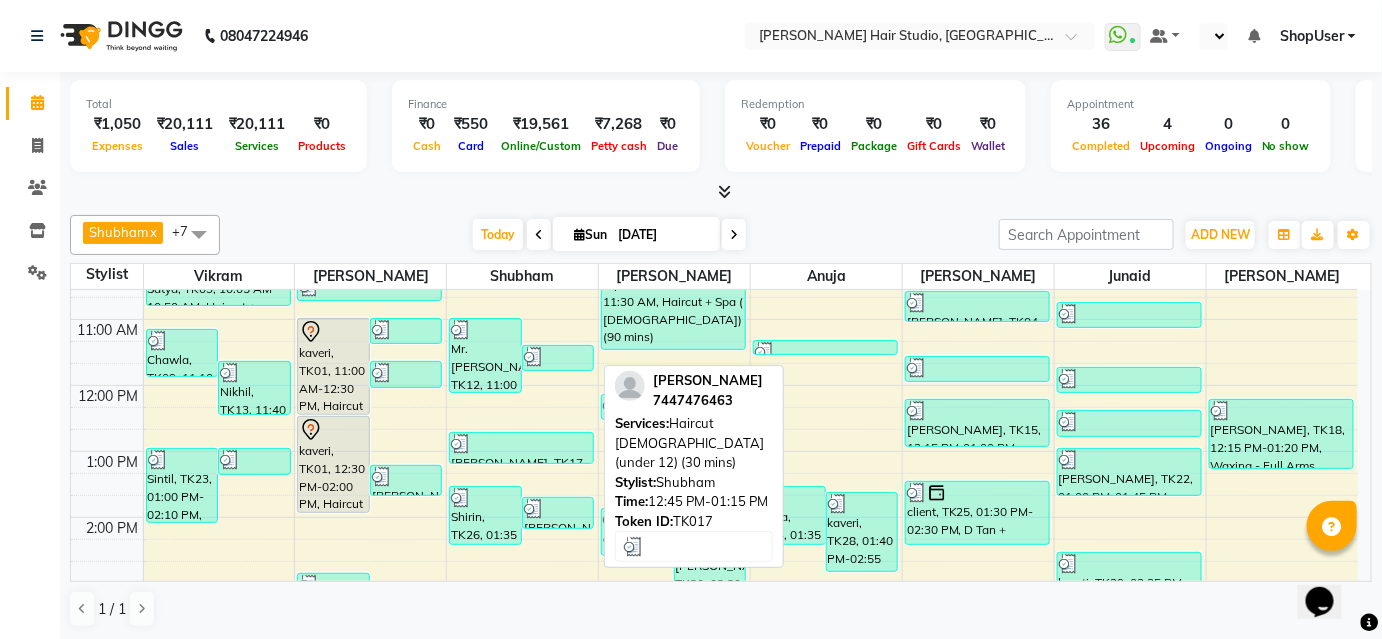 click at bounding box center [521, 444] 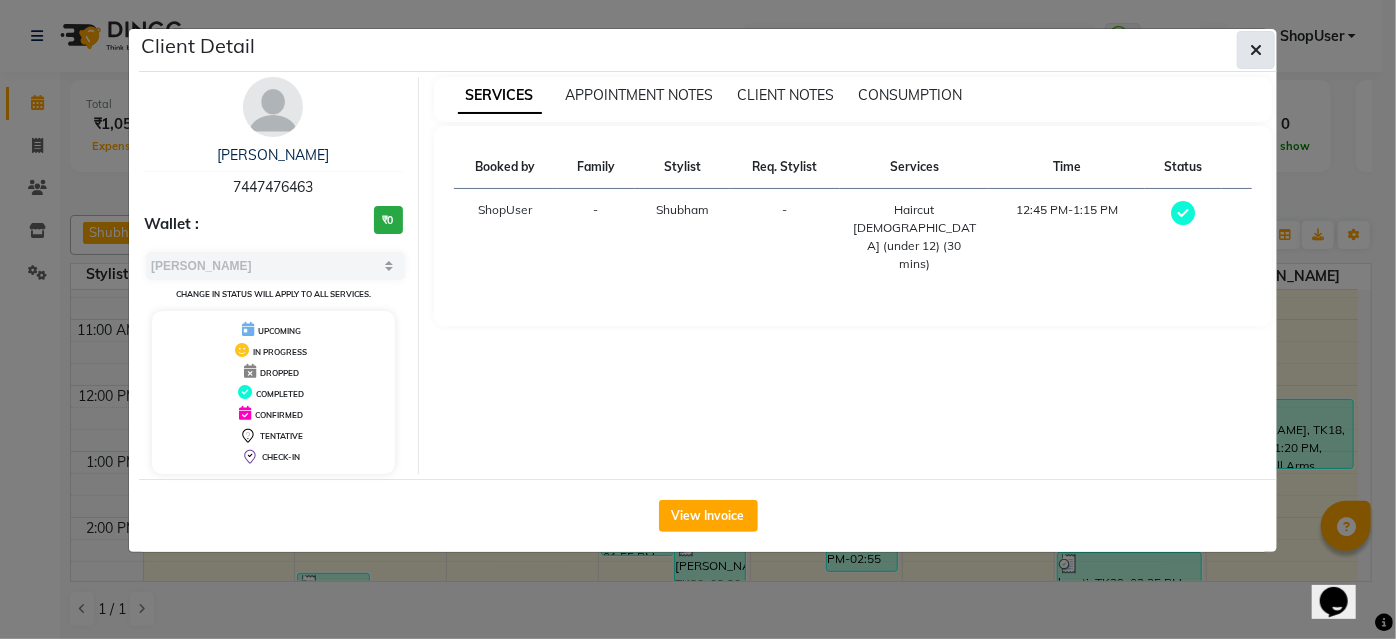 click 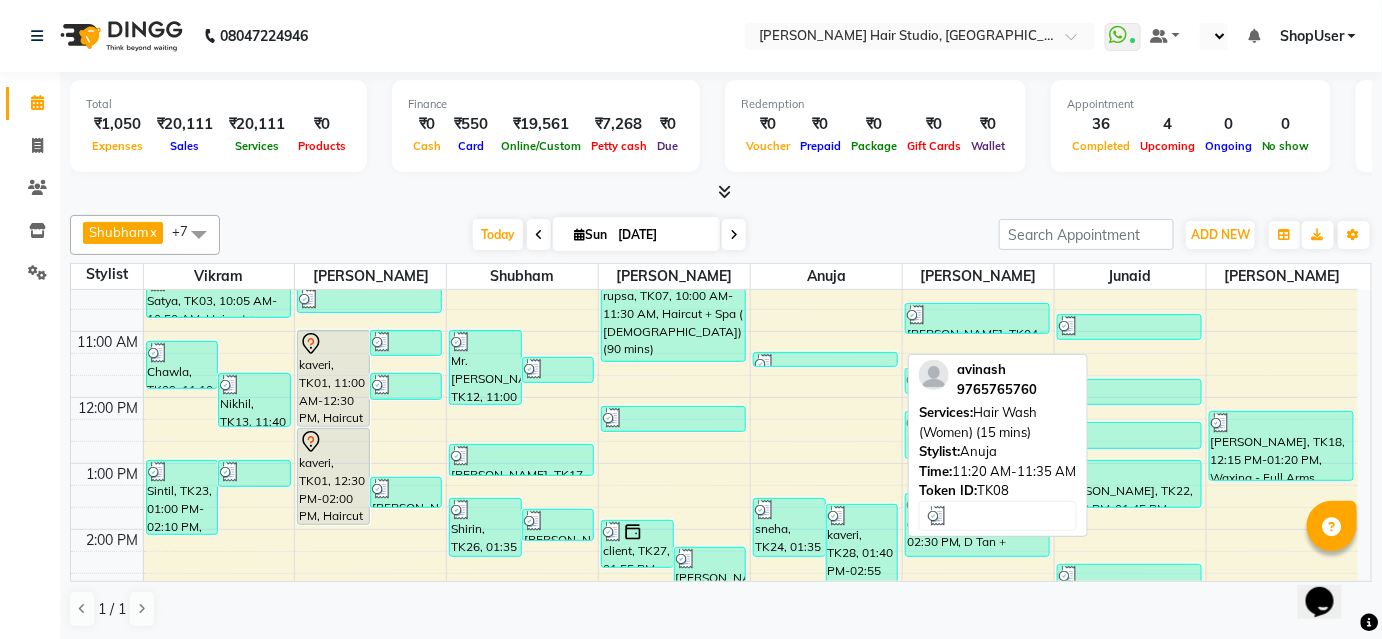 scroll, scrollTop: 181, scrollLeft: 0, axis: vertical 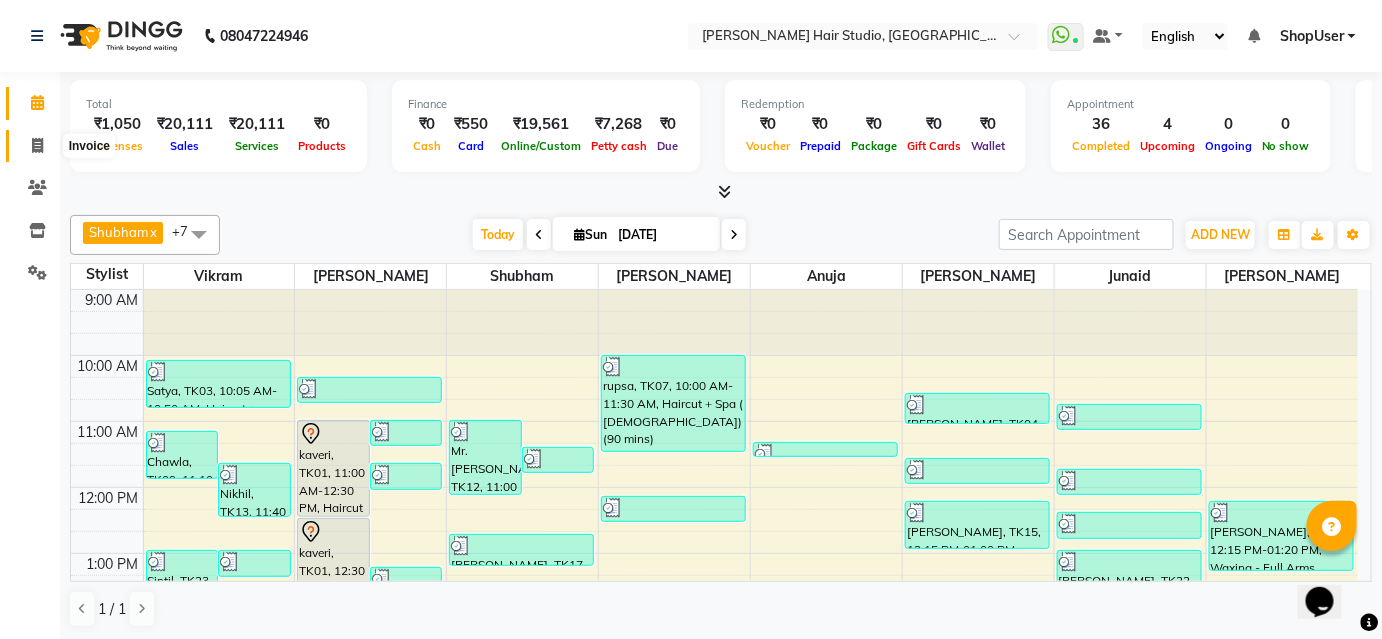 click 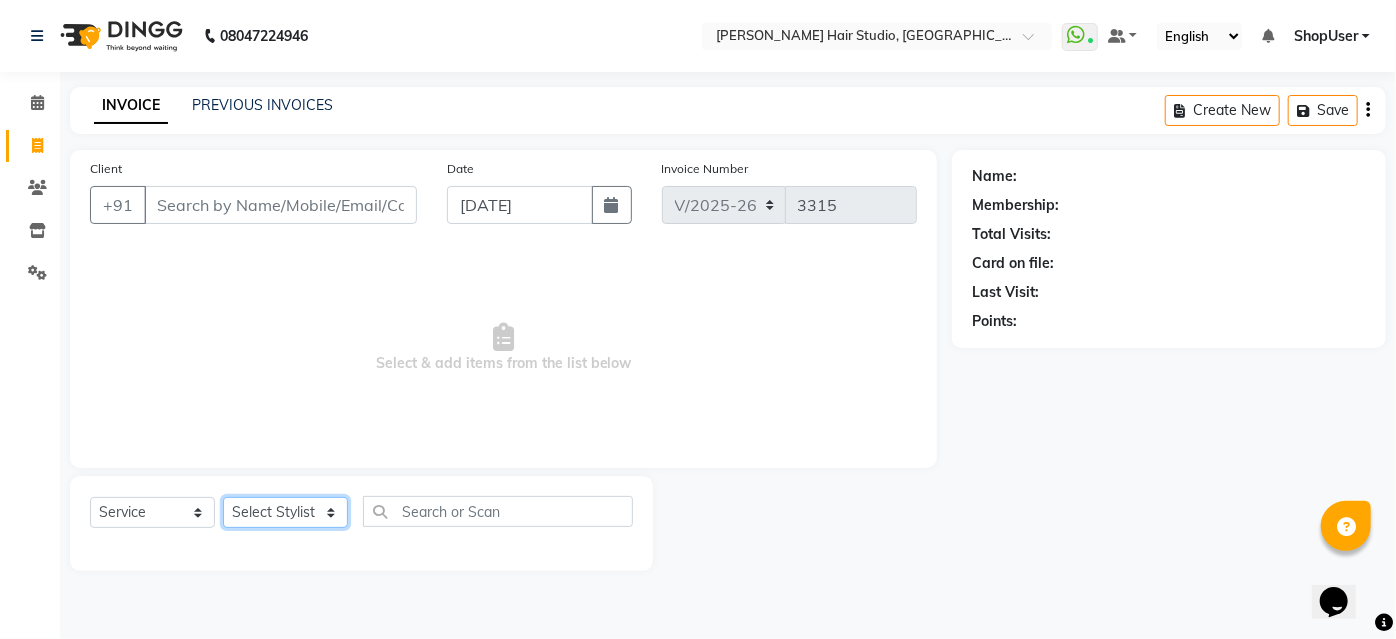 click on "Select Stylist [PERSON_NAME] [PERSON_NAME] Avinash [PERSON_NAME] Pawan [PERSON_NAME] ShopUser [PERSON_NAME] Shweta [PERSON_NAME]" 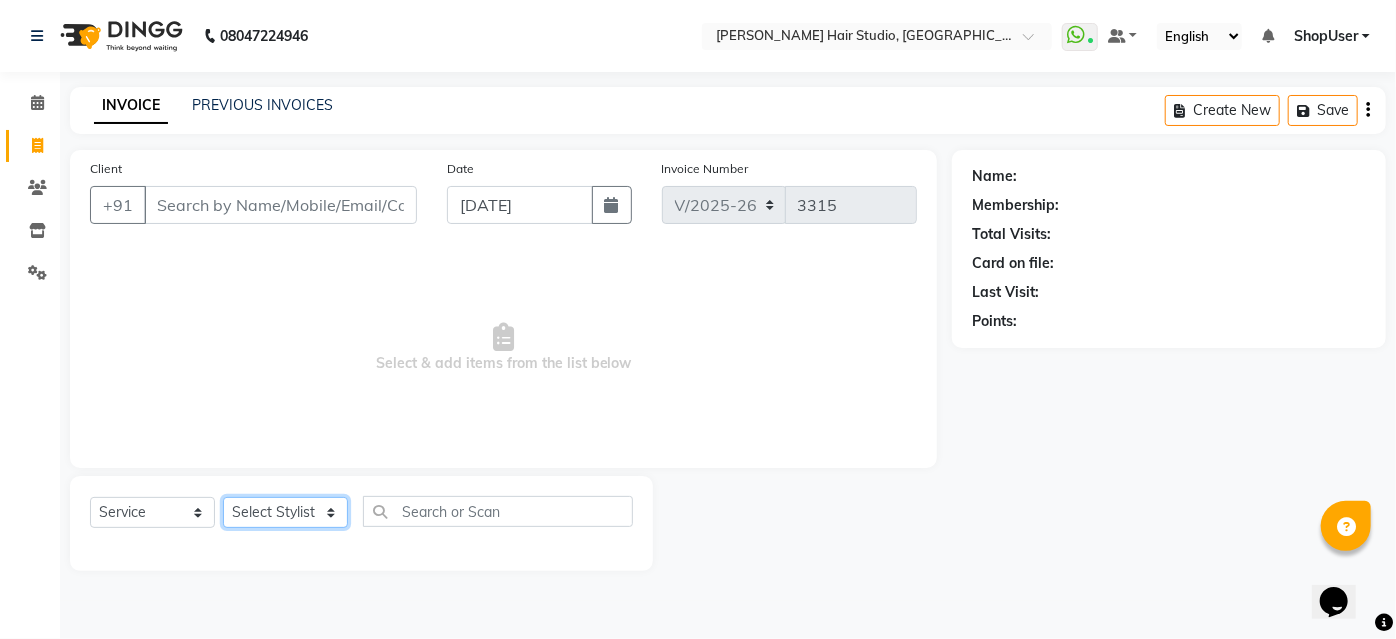 select on "32802" 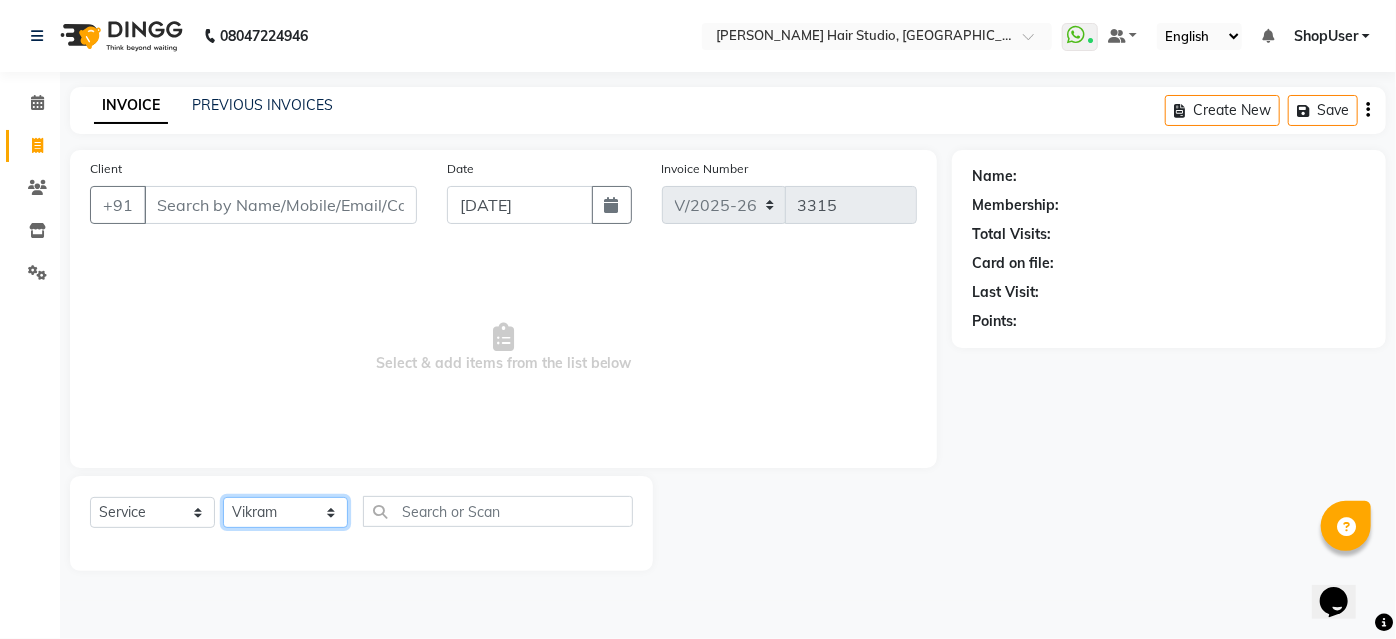 click on "Select Stylist [PERSON_NAME] [PERSON_NAME] Avinash [PERSON_NAME] Pawan [PERSON_NAME] ShopUser [PERSON_NAME] Shweta [PERSON_NAME]" 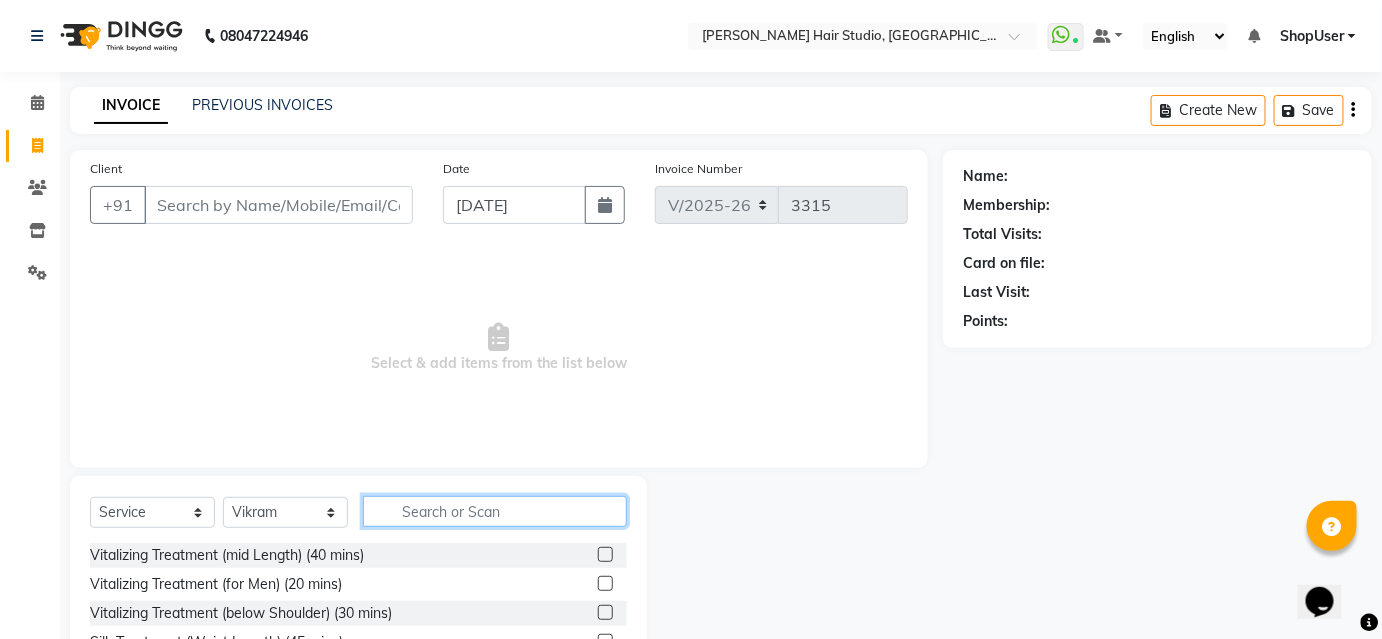 click 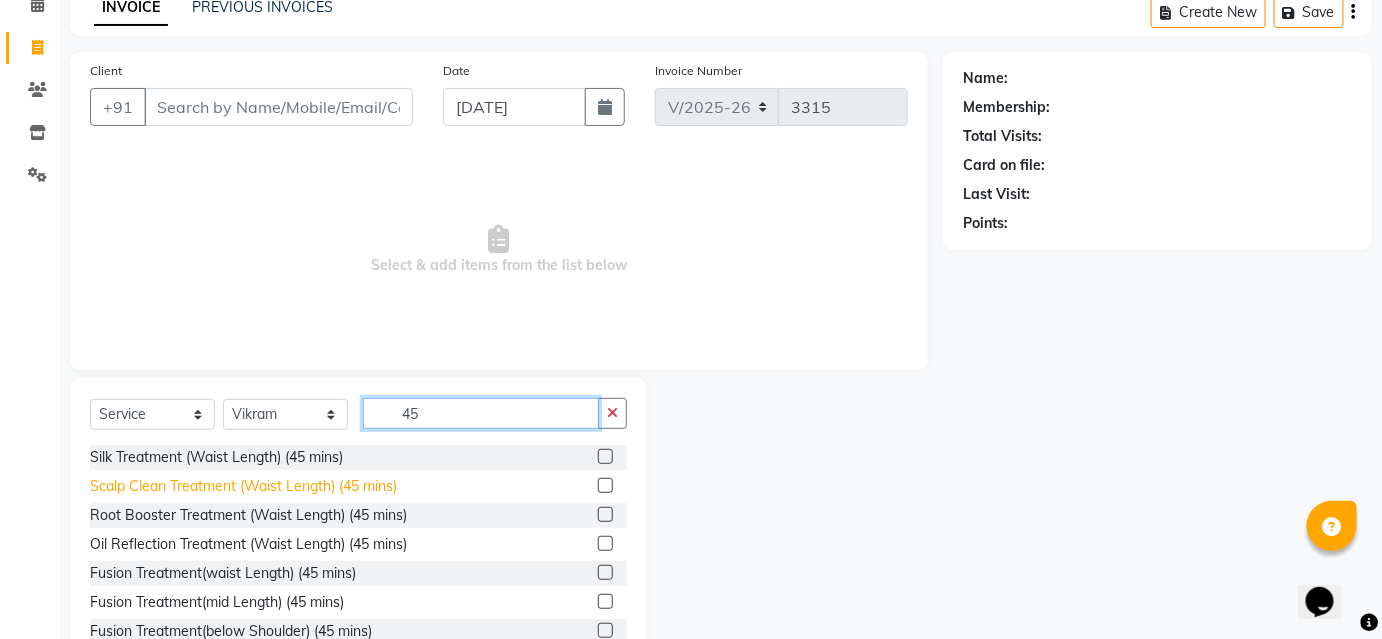 scroll, scrollTop: 161, scrollLeft: 0, axis: vertical 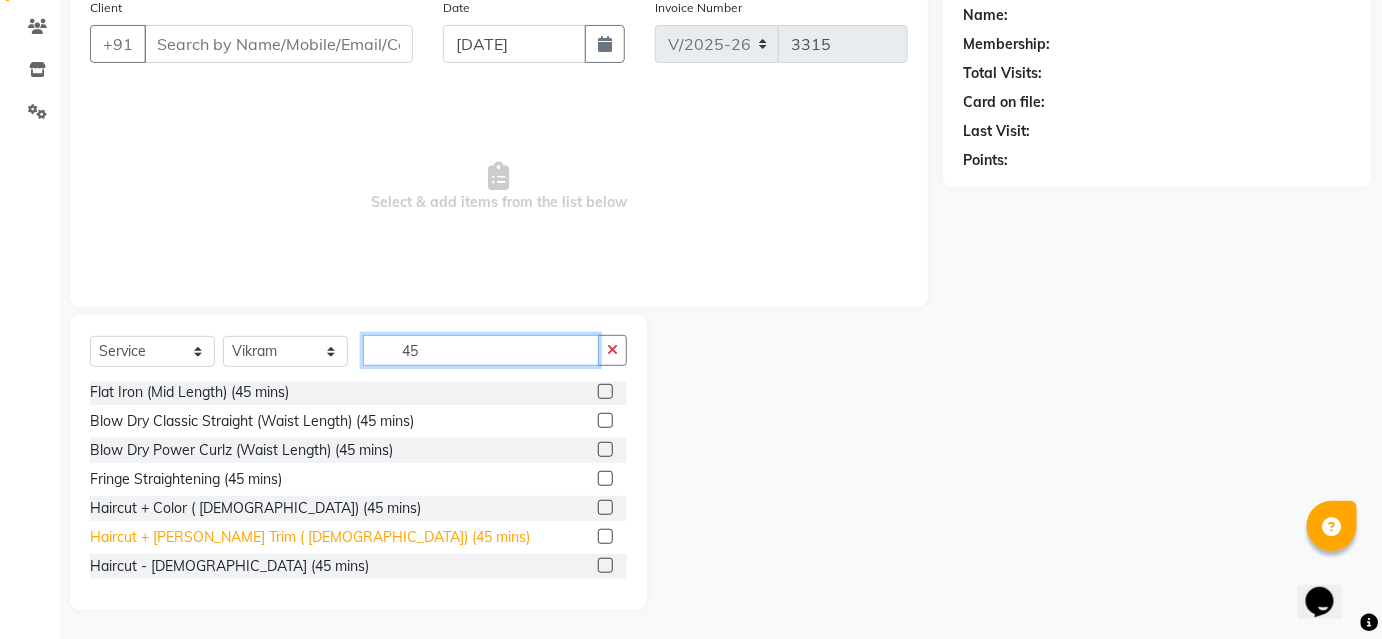 type on "45" 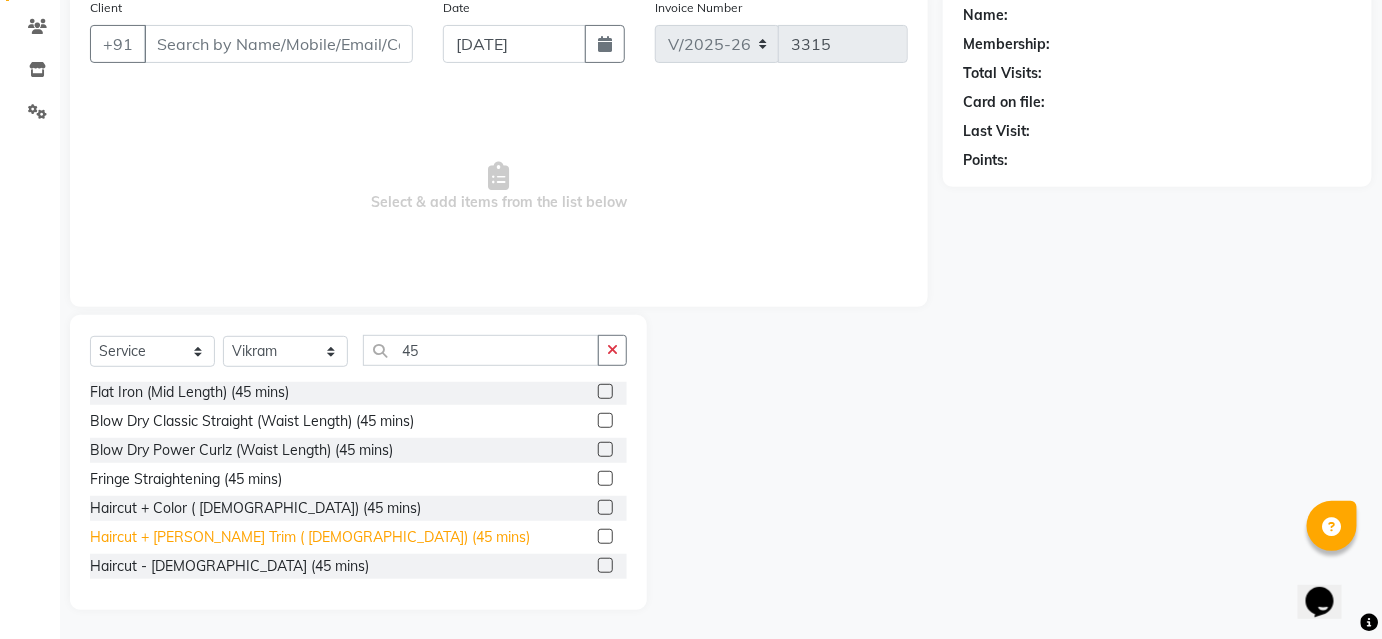 click on "Haircut + [PERSON_NAME] Trim ( [DEMOGRAPHIC_DATA]) (45 mins)" 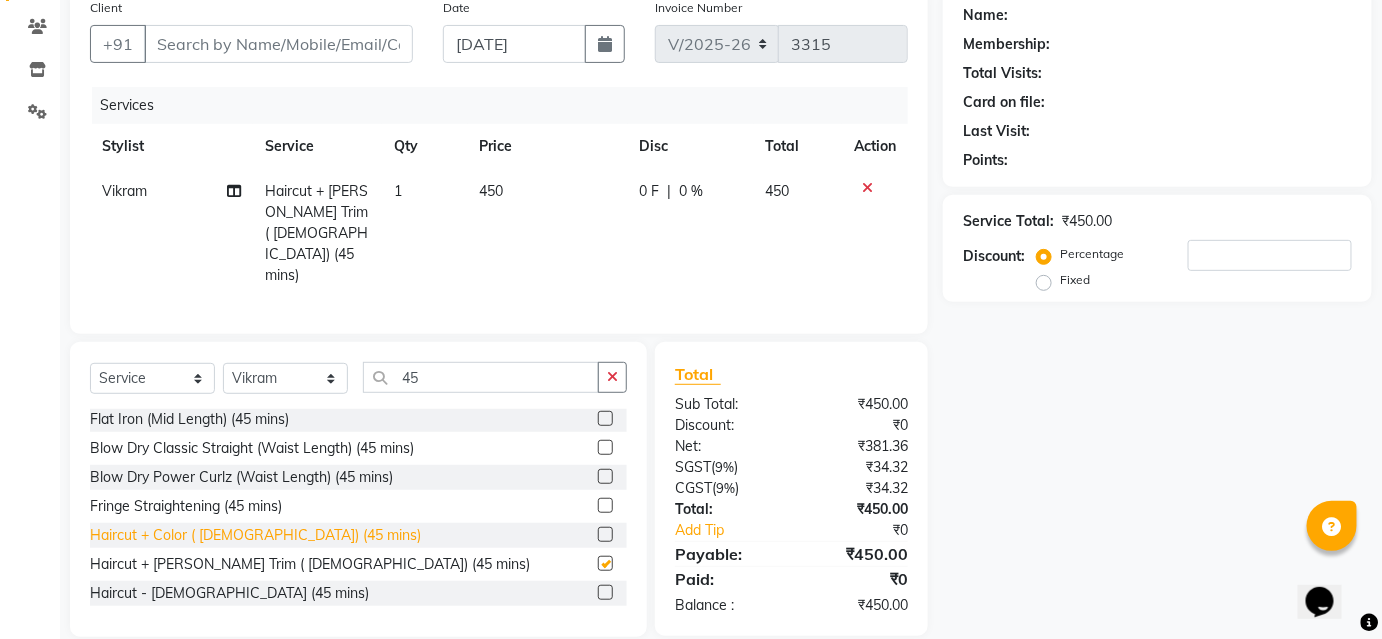checkbox on "false" 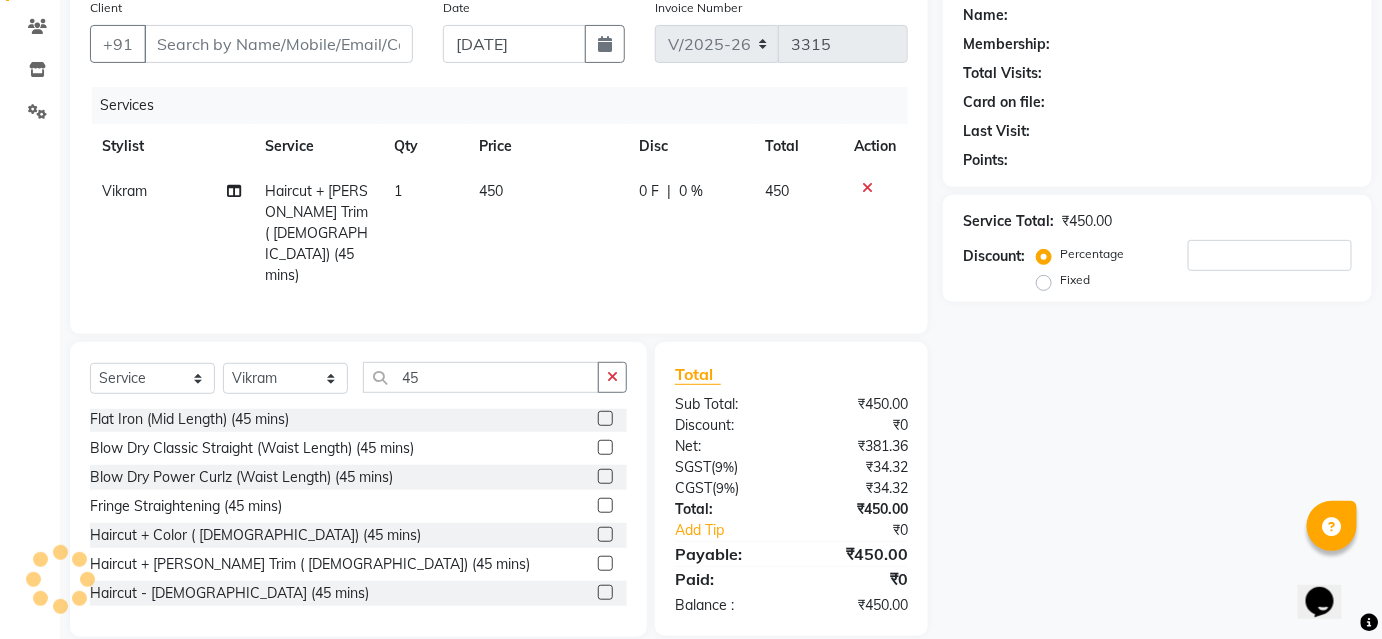 scroll, scrollTop: 0, scrollLeft: 0, axis: both 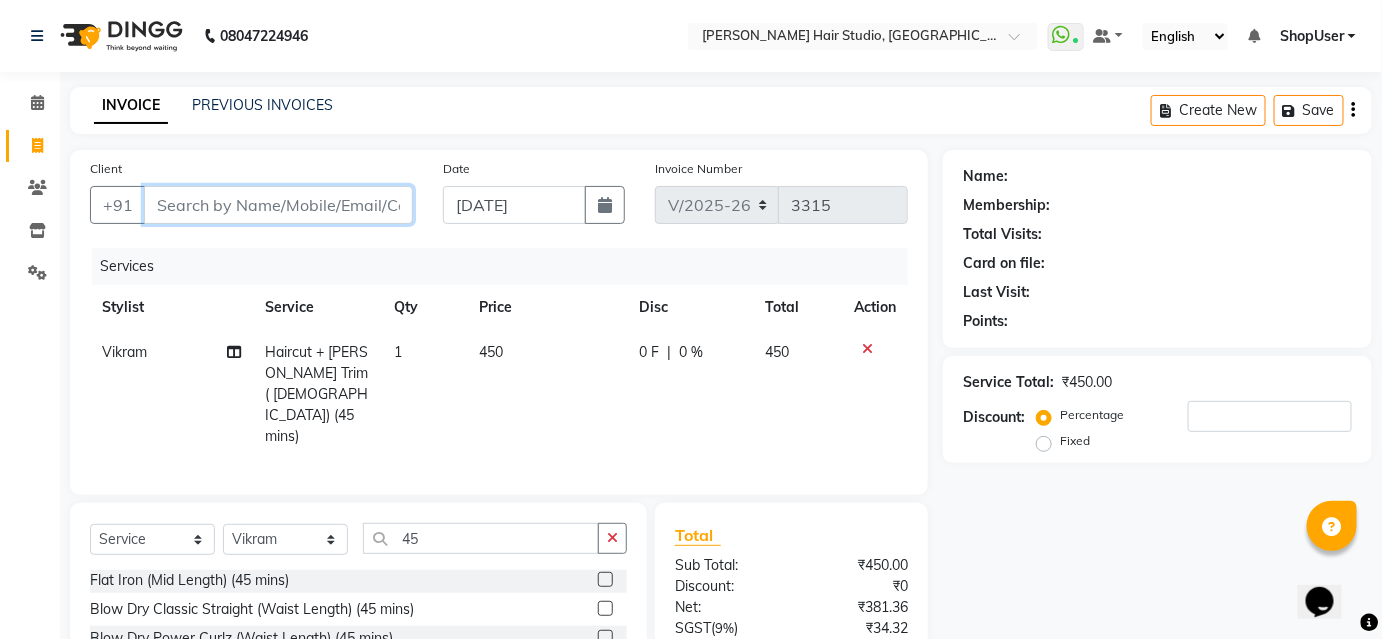 click on "Client" at bounding box center [278, 205] 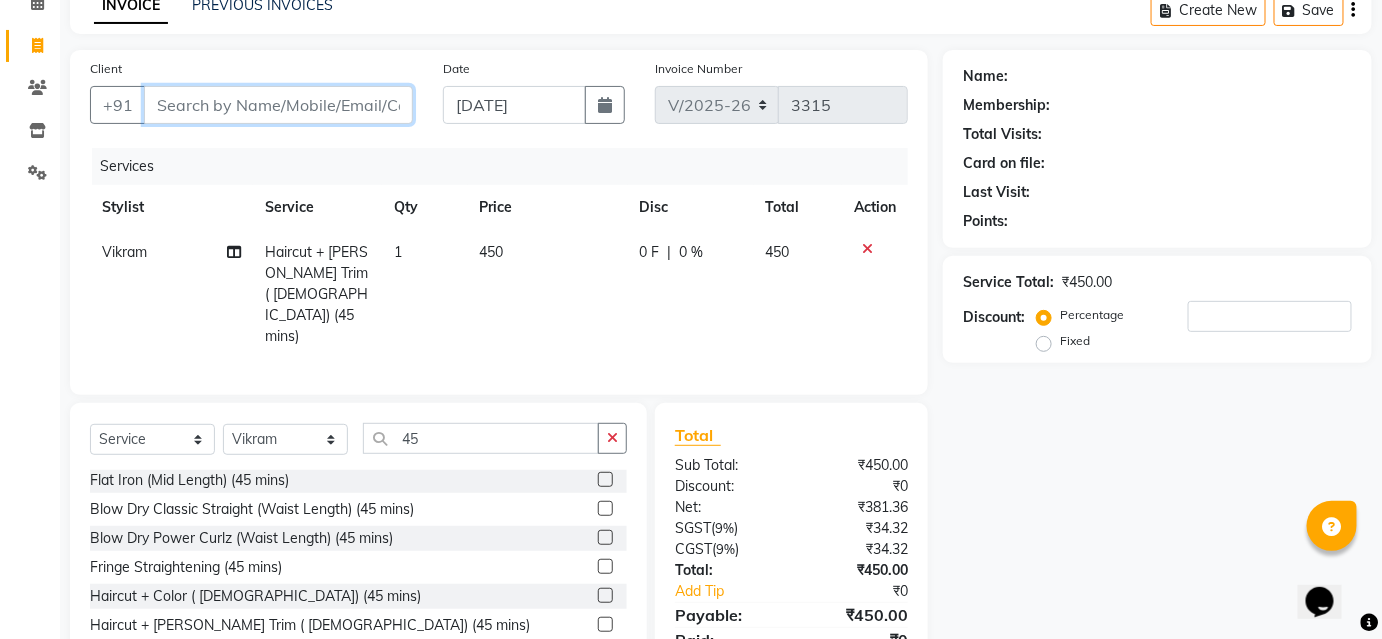 scroll, scrollTop: 70, scrollLeft: 0, axis: vertical 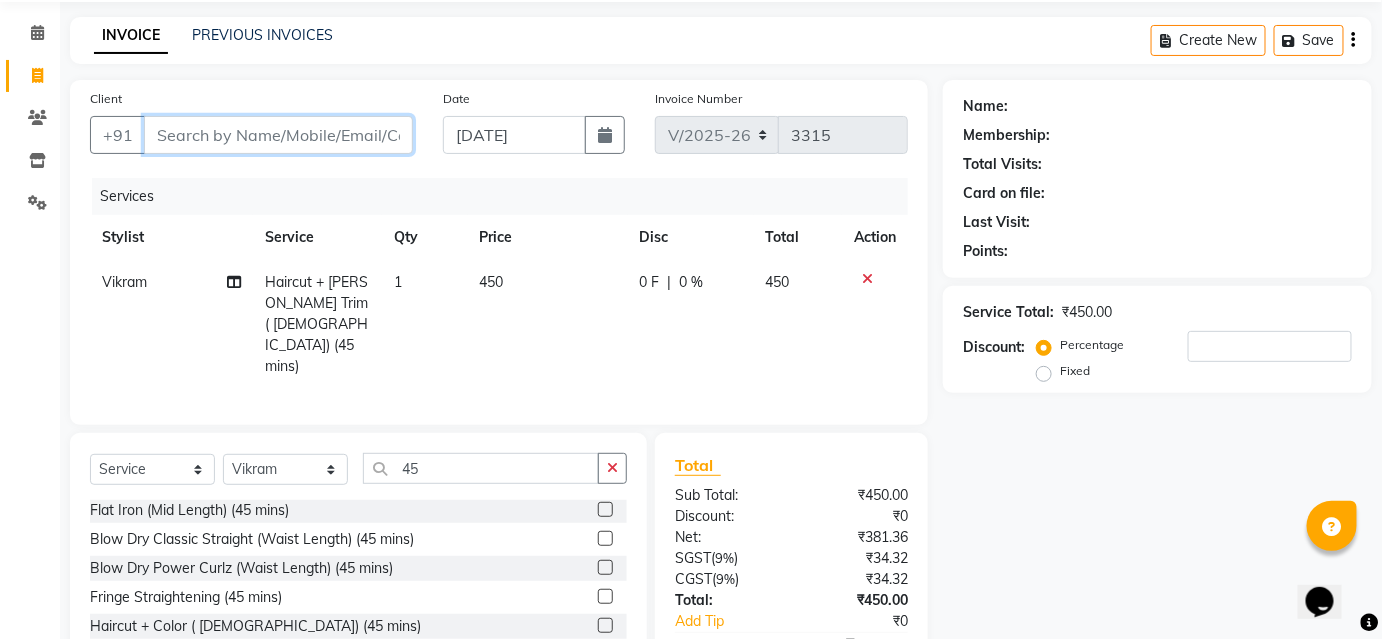 click on "Client" at bounding box center (278, 135) 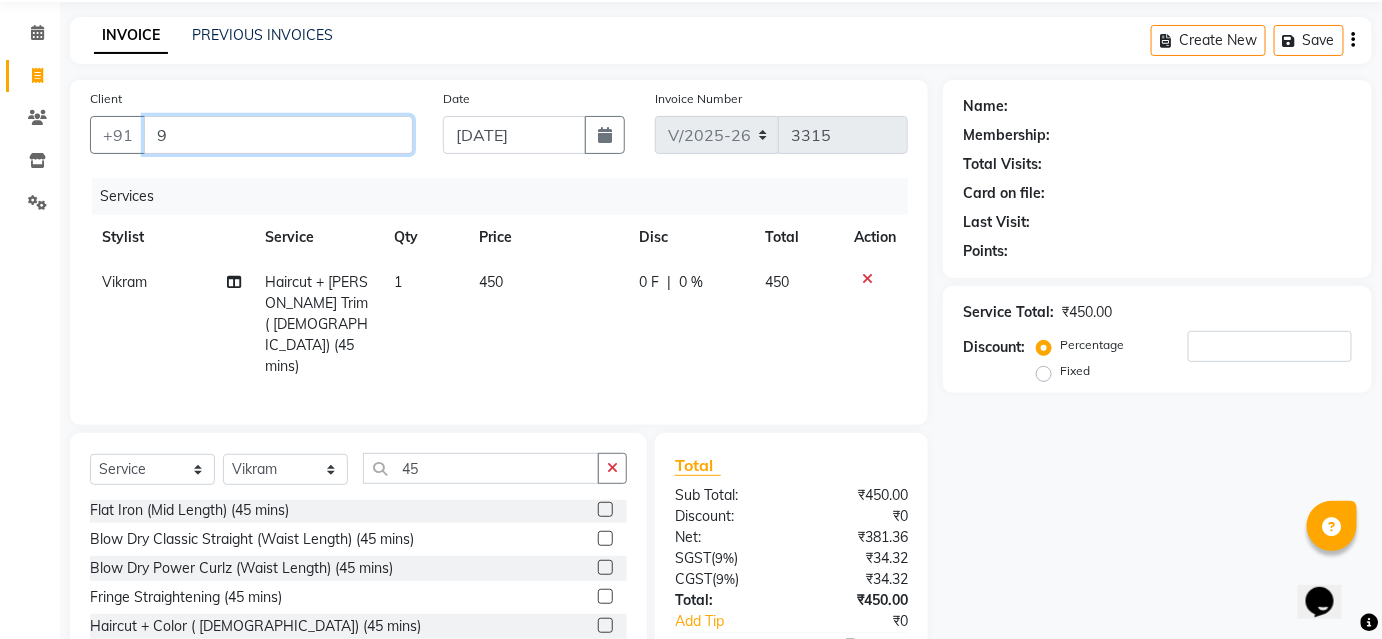 type on "0" 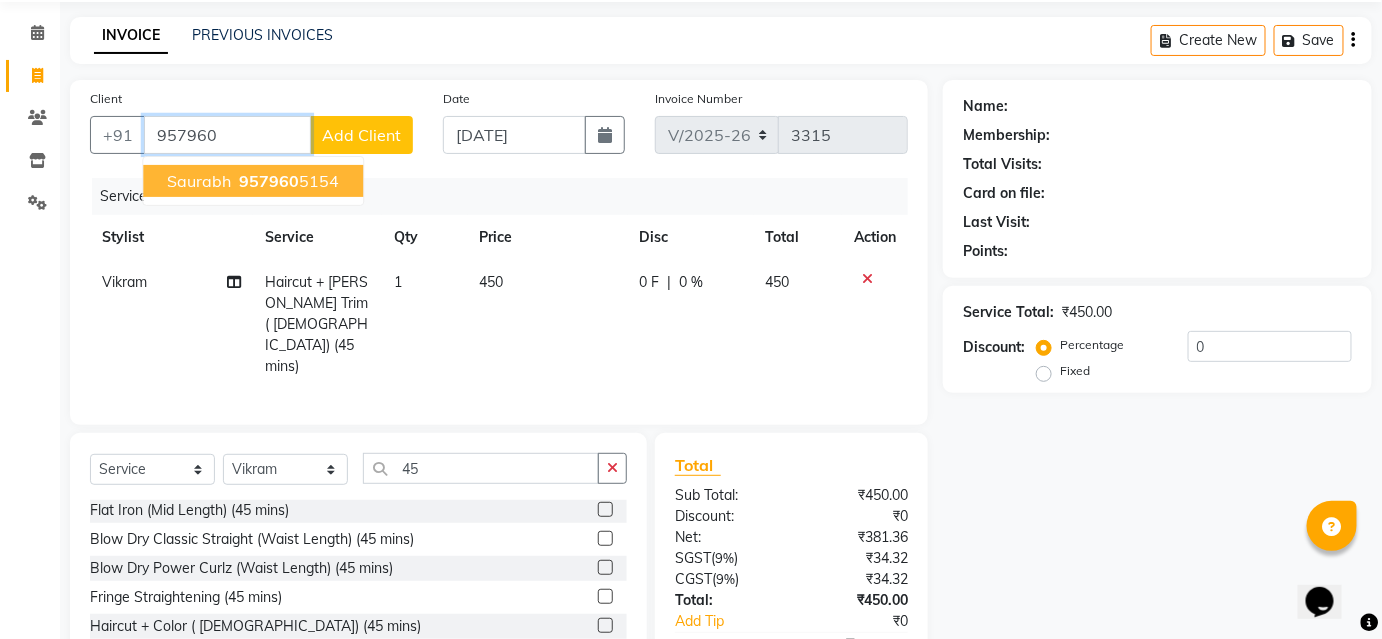 click on "957960" at bounding box center [269, 181] 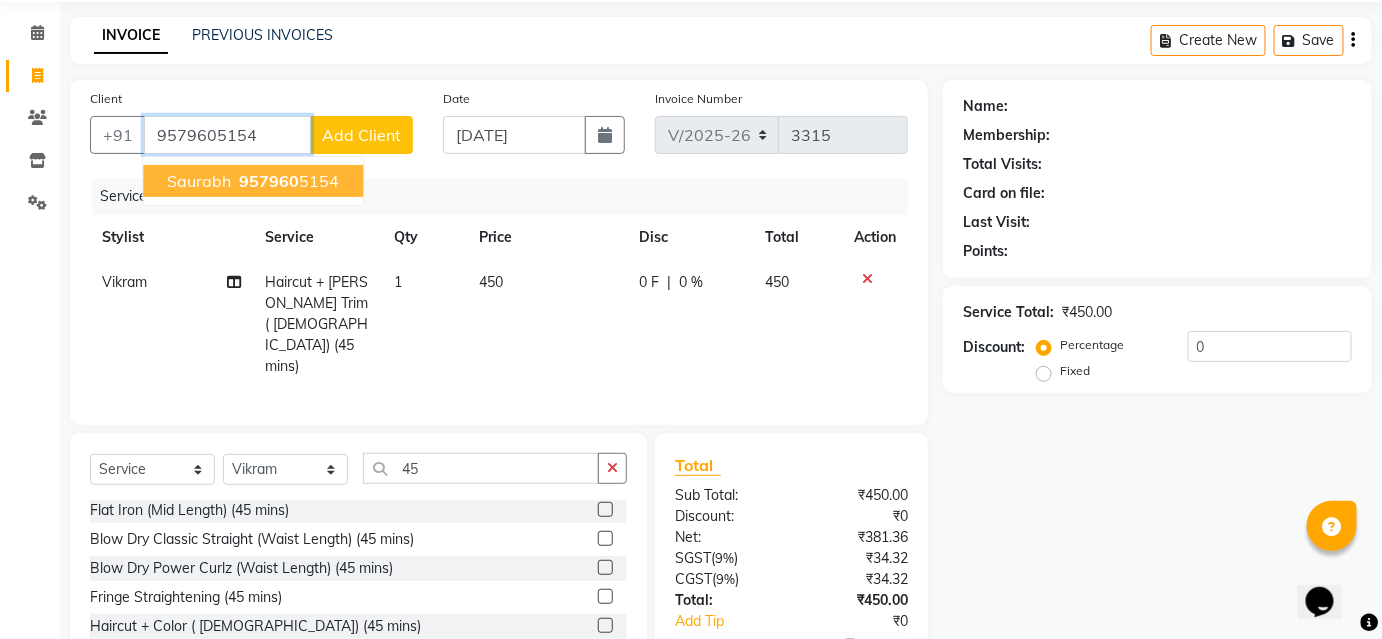 type on "9579605154" 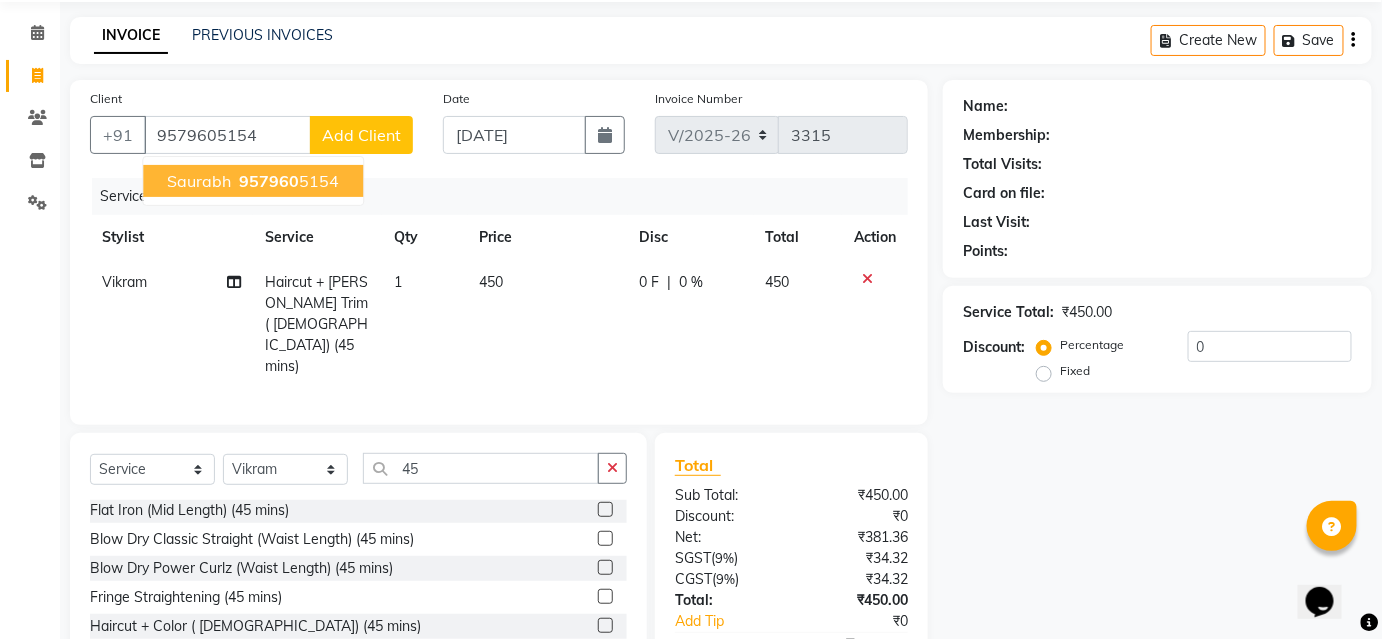 select on "1: Object" 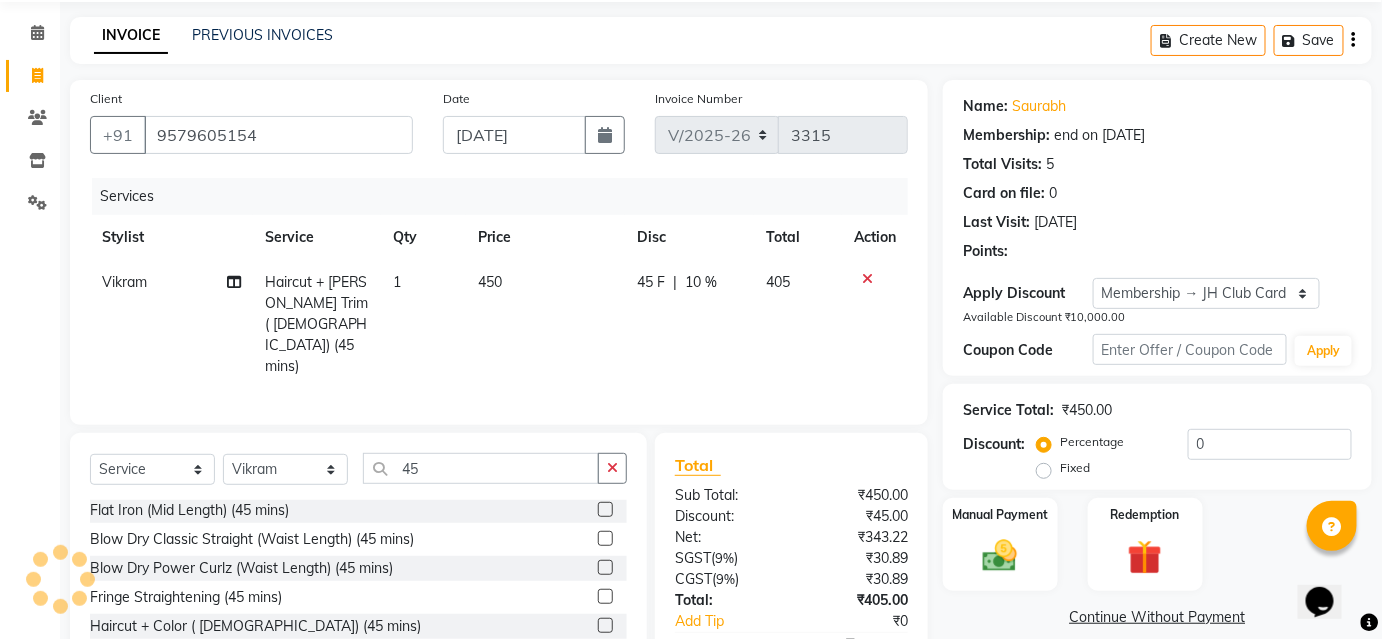 type on "10" 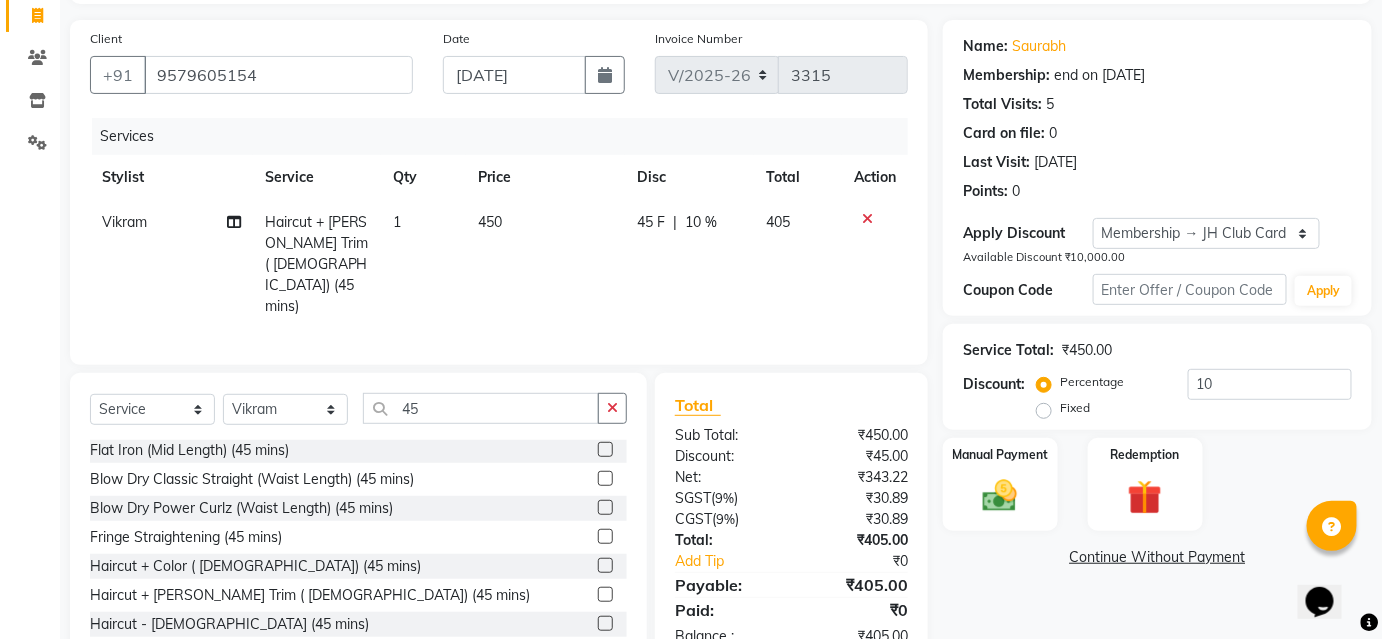 scroll, scrollTop: 161, scrollLeft: 0, axis: vertical 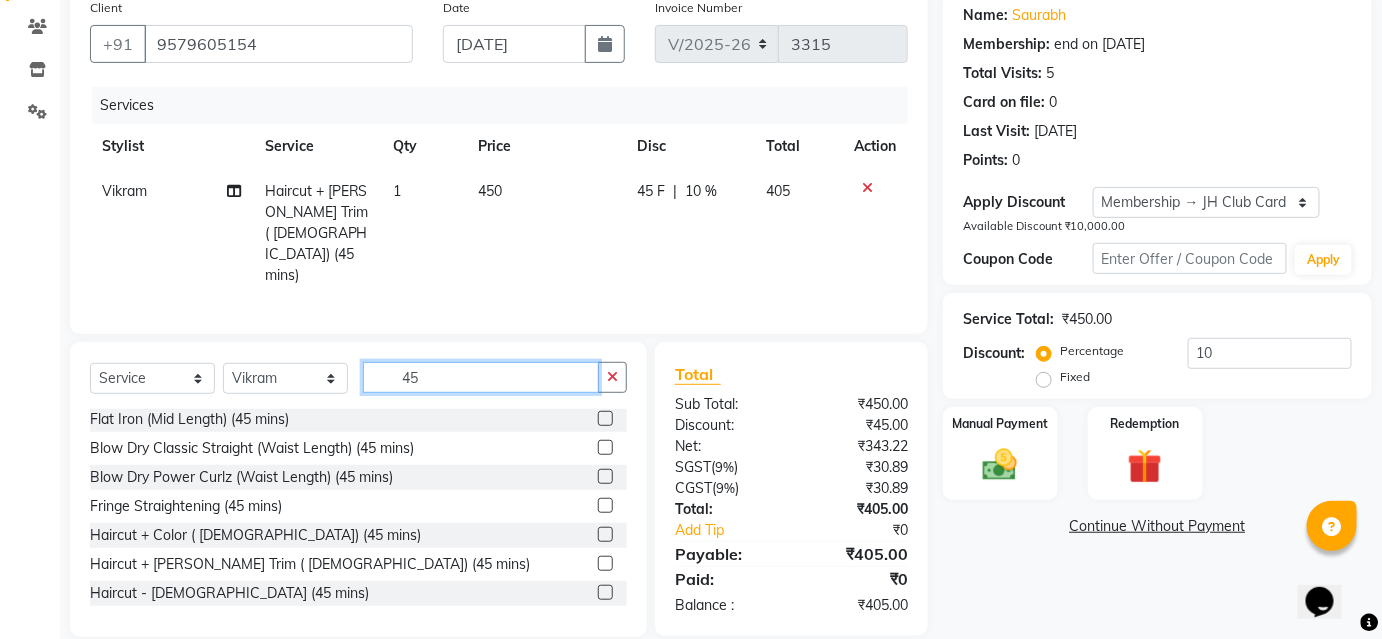 click on "45" 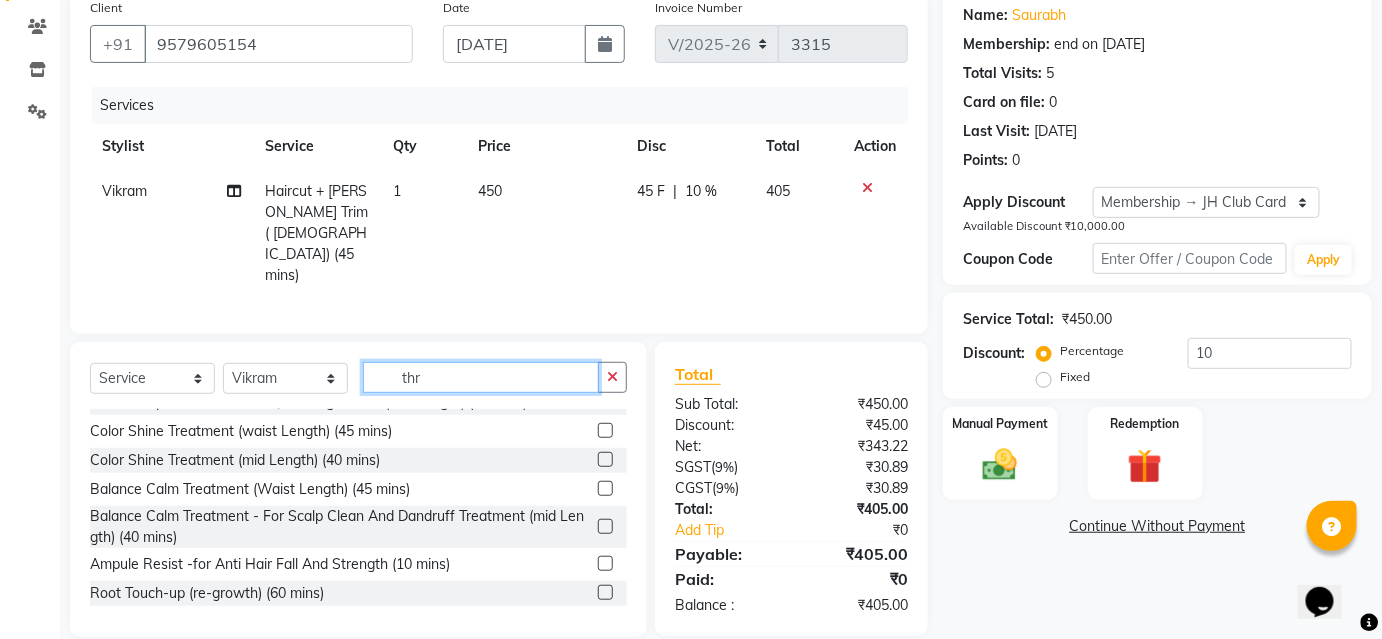 scroll, scrollTop: 0, scrollLeft: 0, axis: both 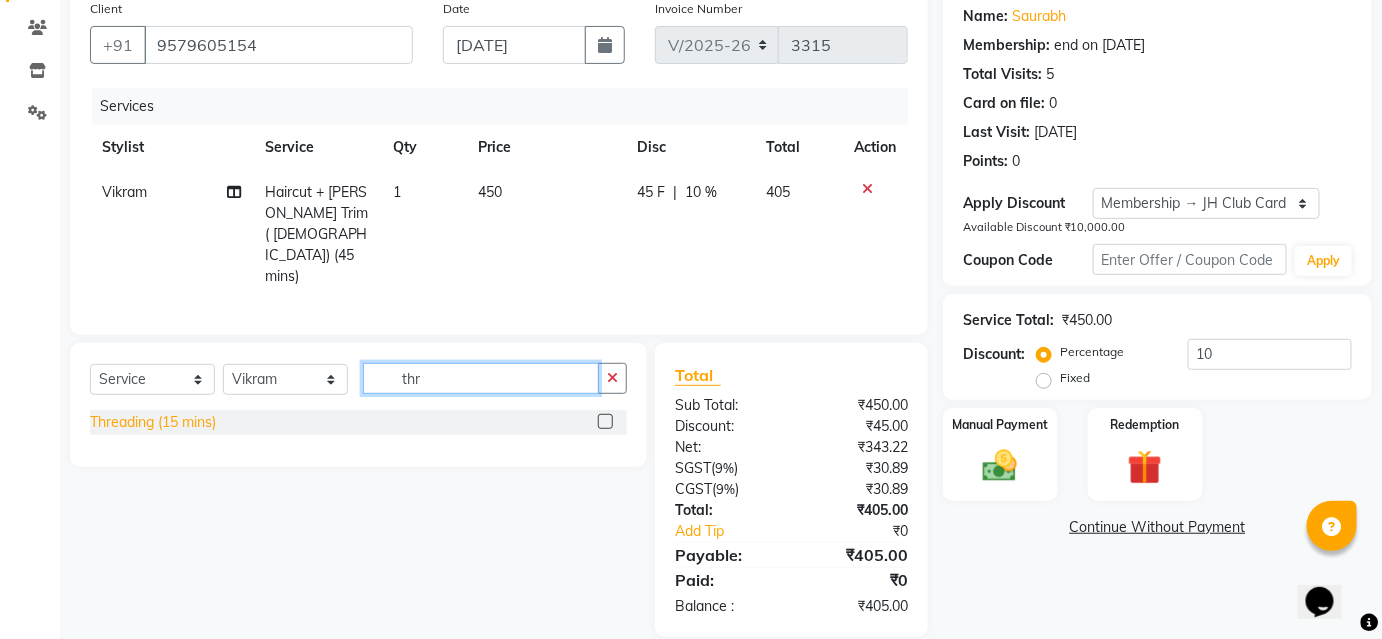 type on "thr" 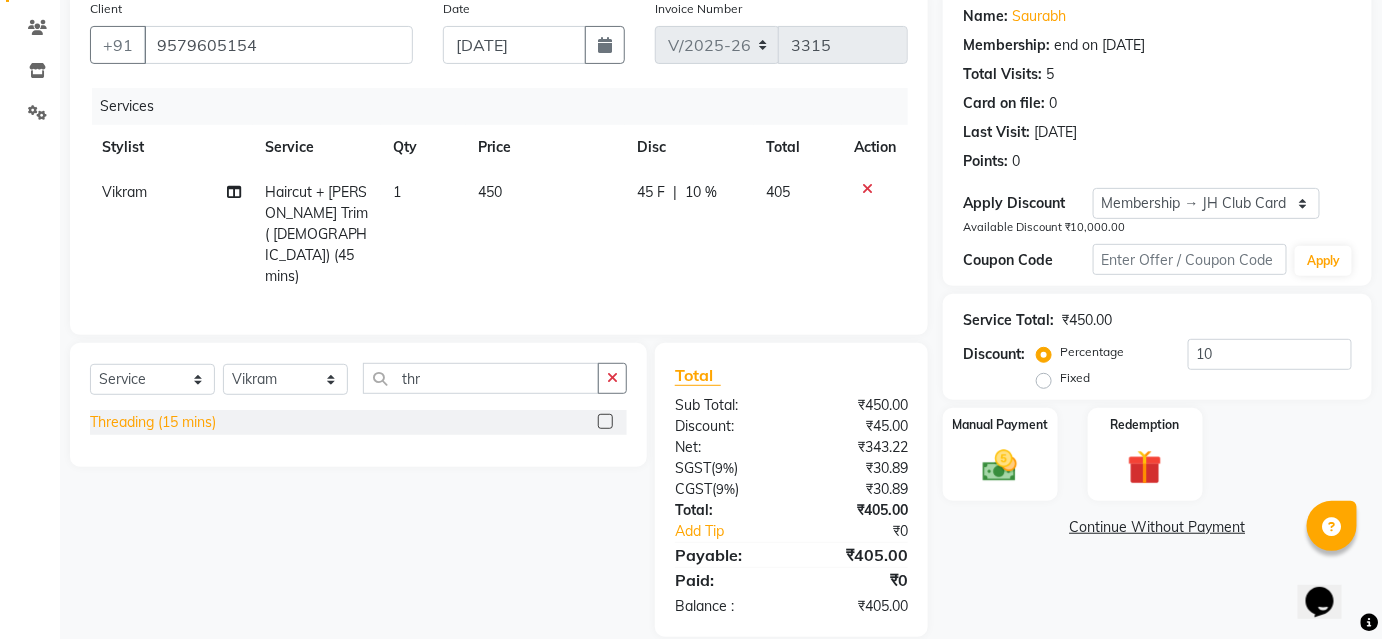 click on "Threading (15 mins)" 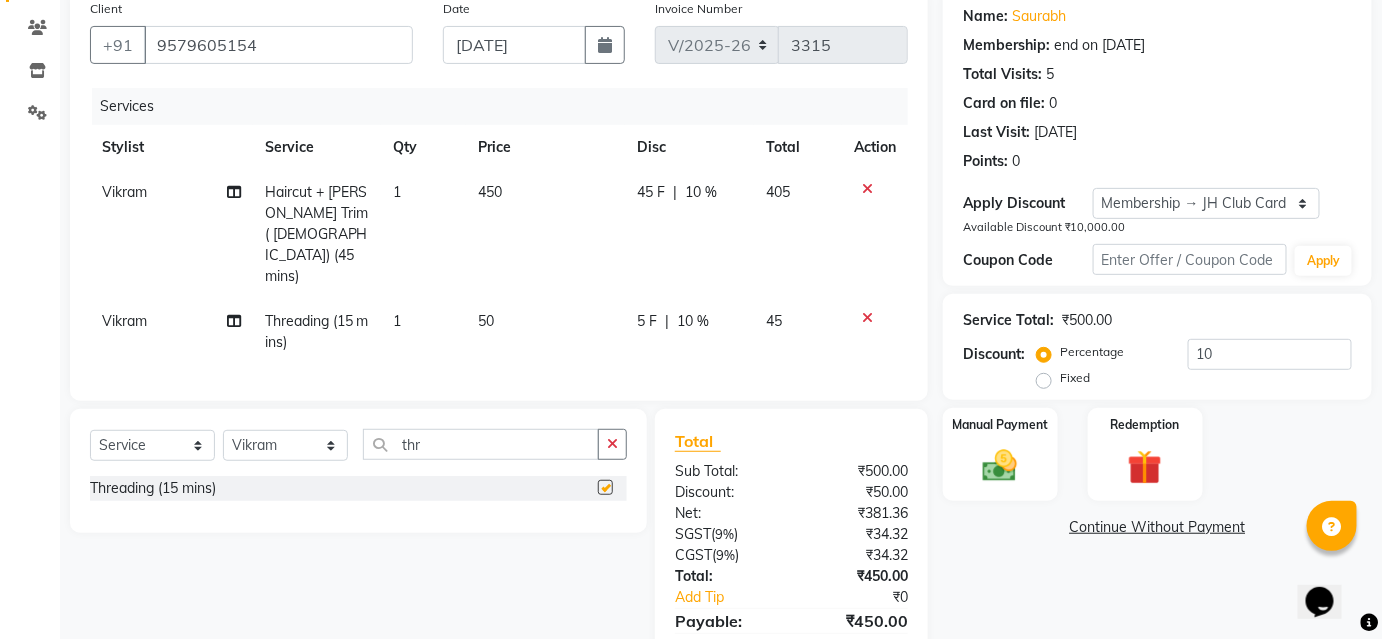 checkbox on "false" 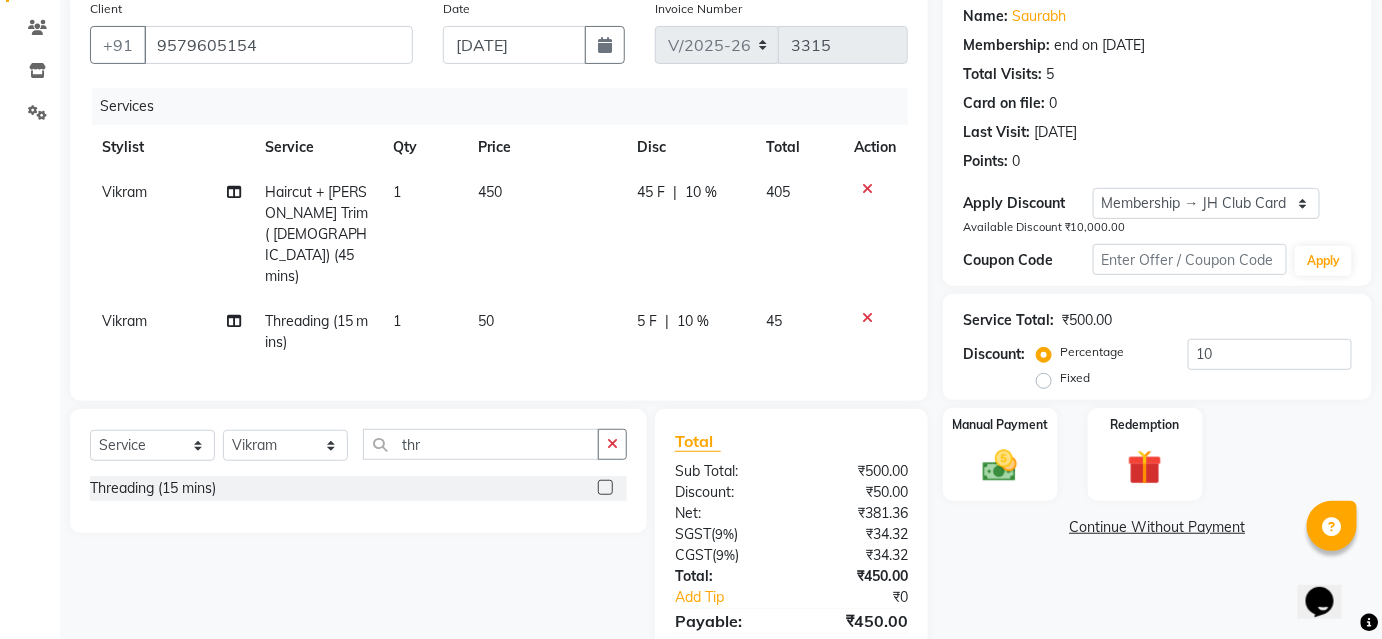 click on "10 %" 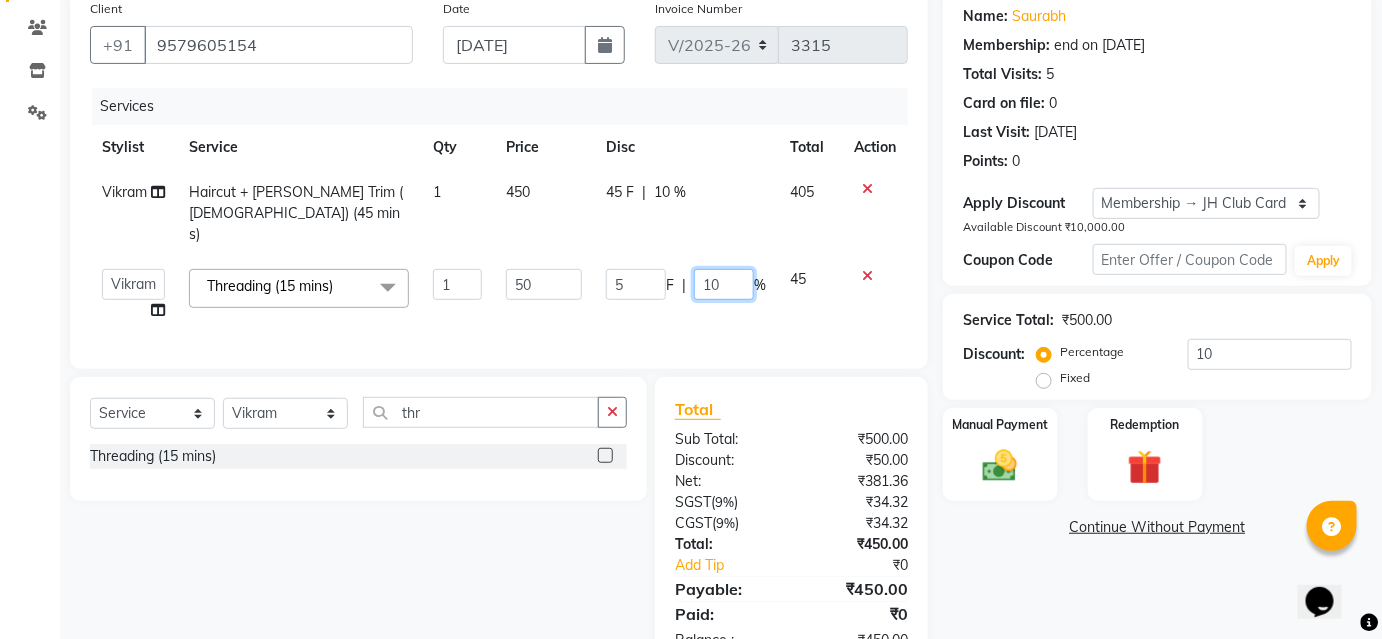 click on "10" 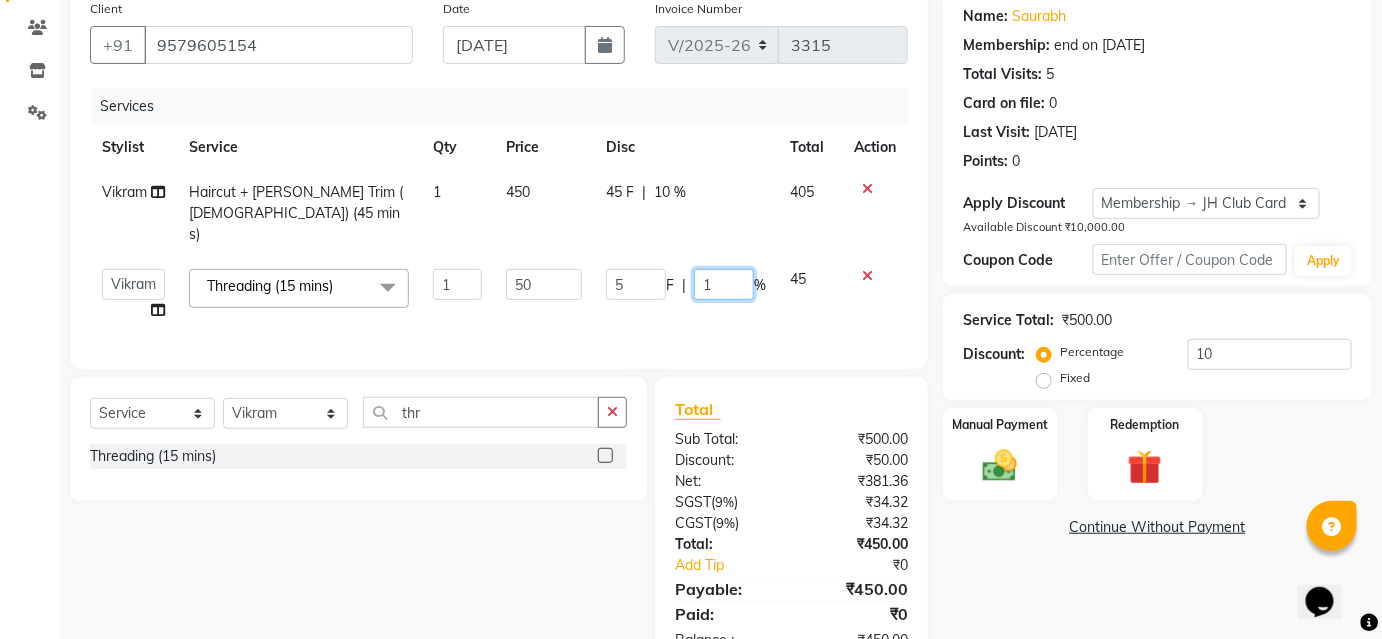 type 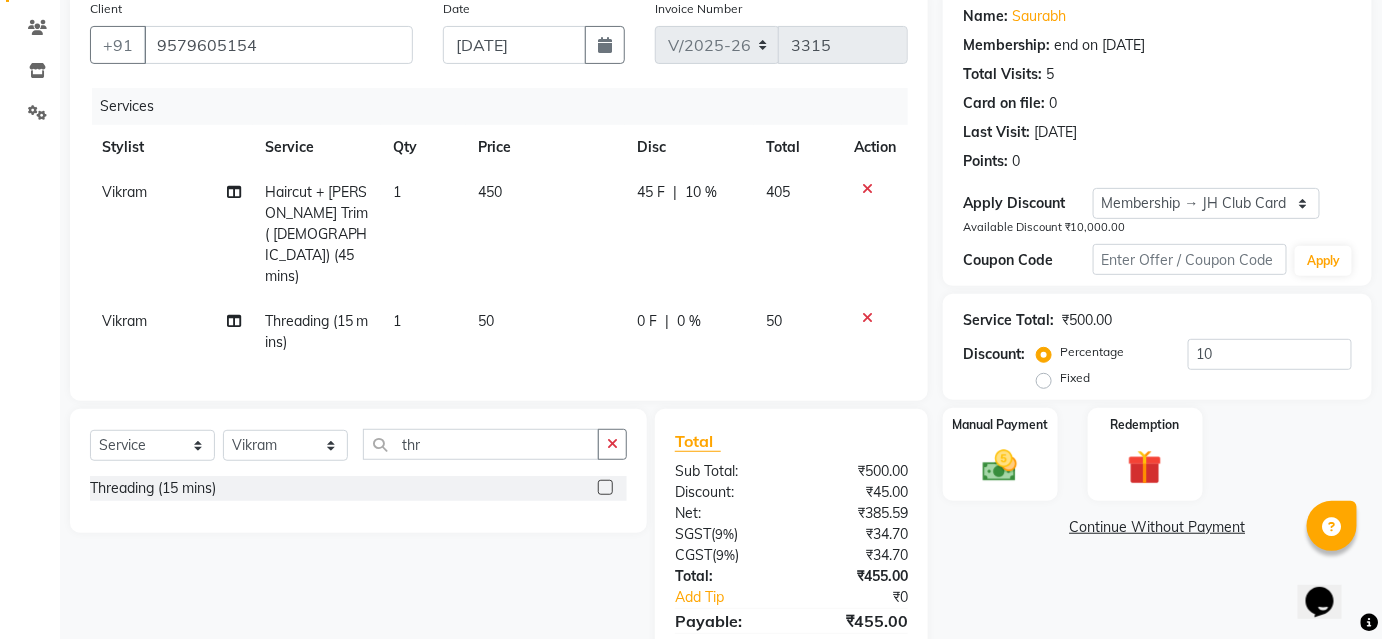 click on "0 F | 0 %" 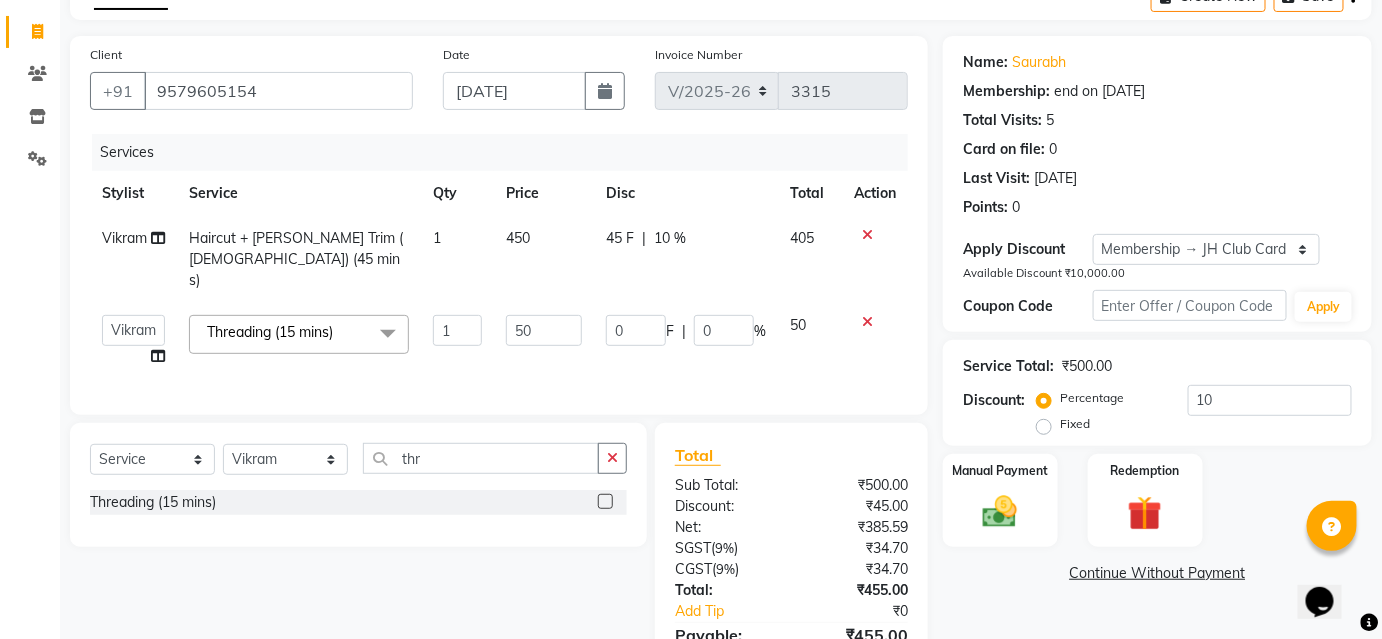 scroll, scrollTop: 213, scrollLeft: 0, axis: vertical 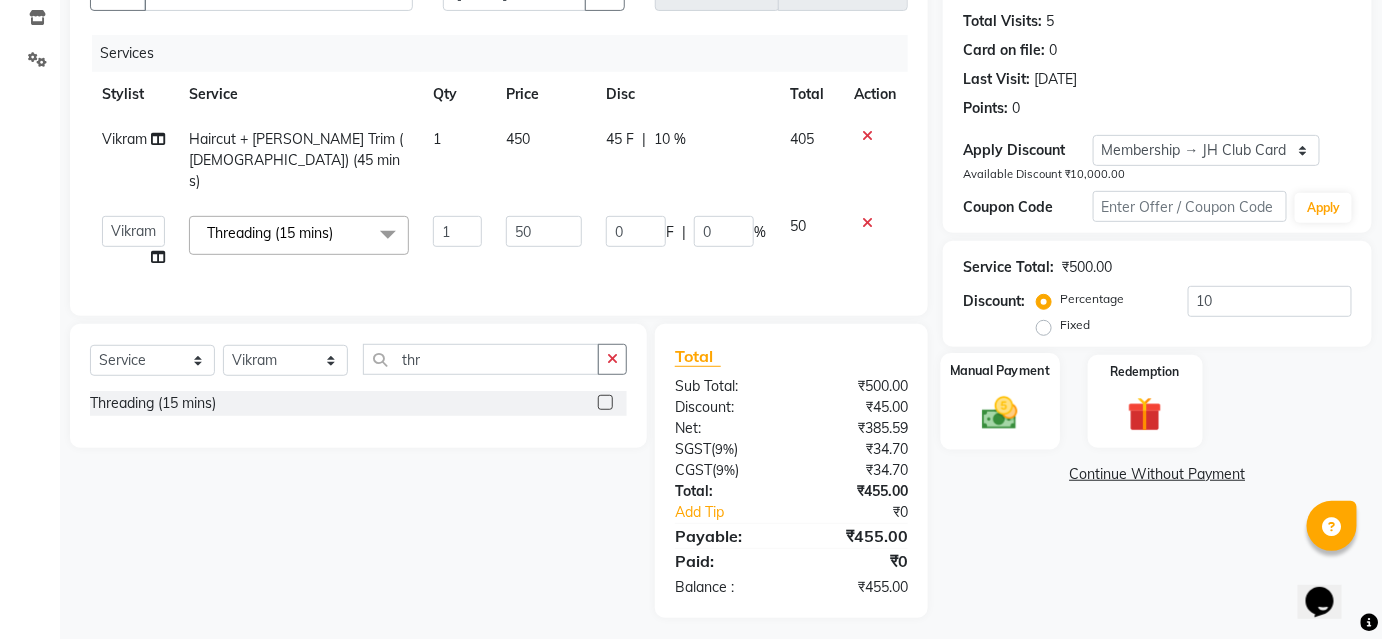 drag, startPoint x: 986, startPoint y: 412, endPoint x: 1010, endPoint y: 431, distance: 30.610456 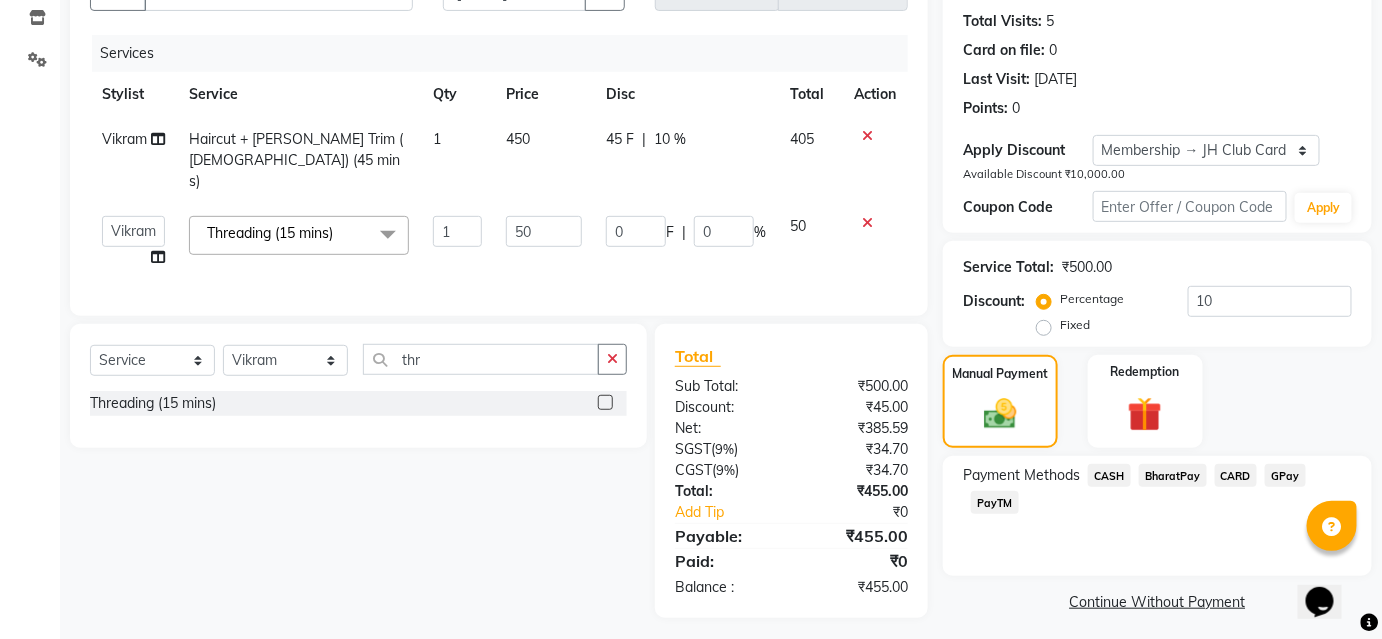 click on "BharatPay" 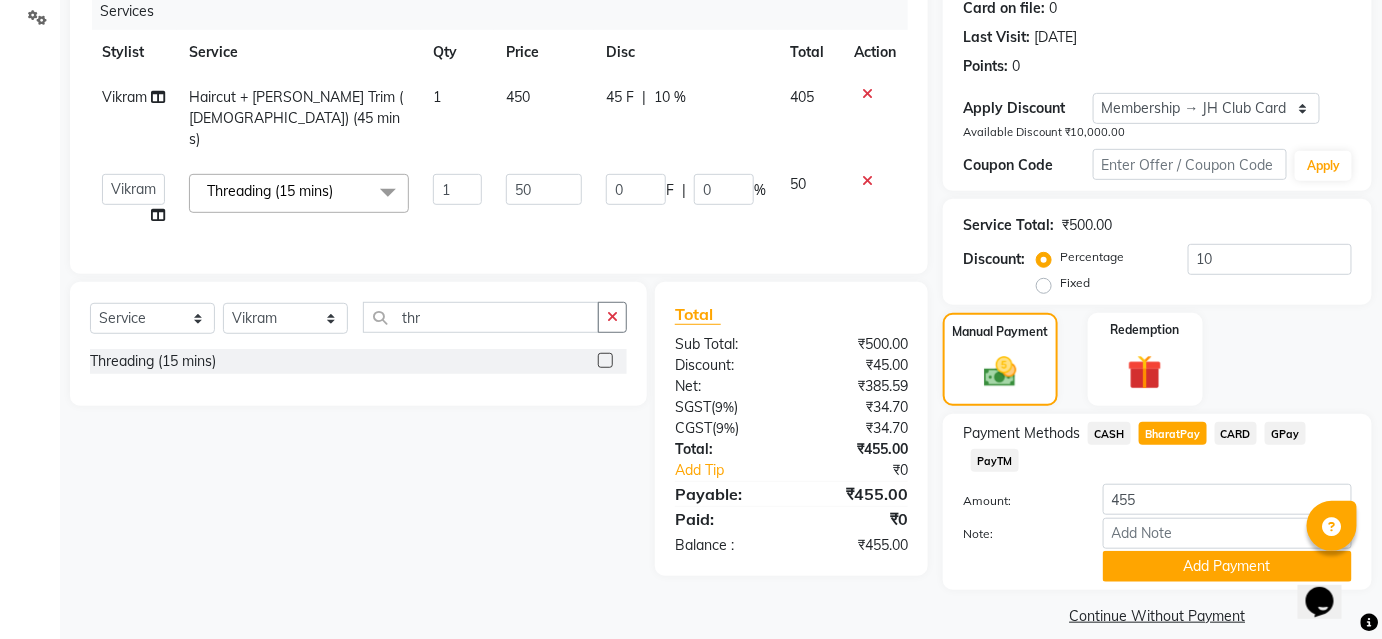 scroll, scrollTop: 276, scrollLeft: 0, axis: vertical 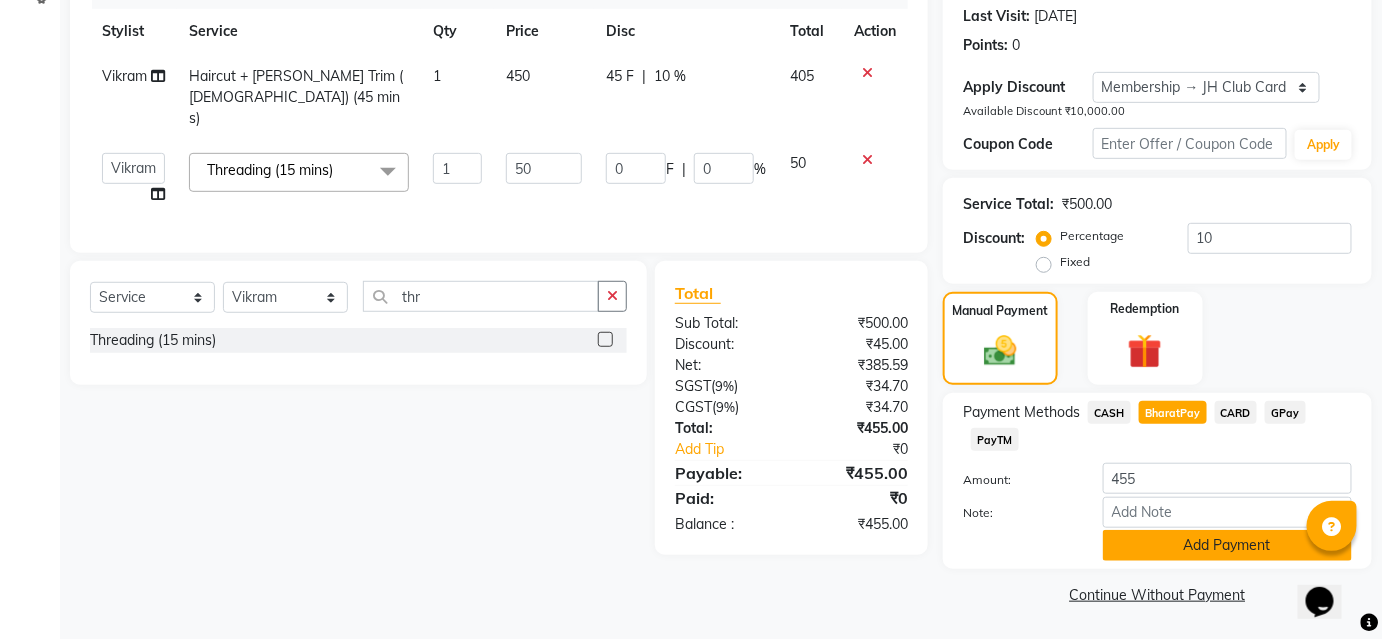 click on "Add Payment" 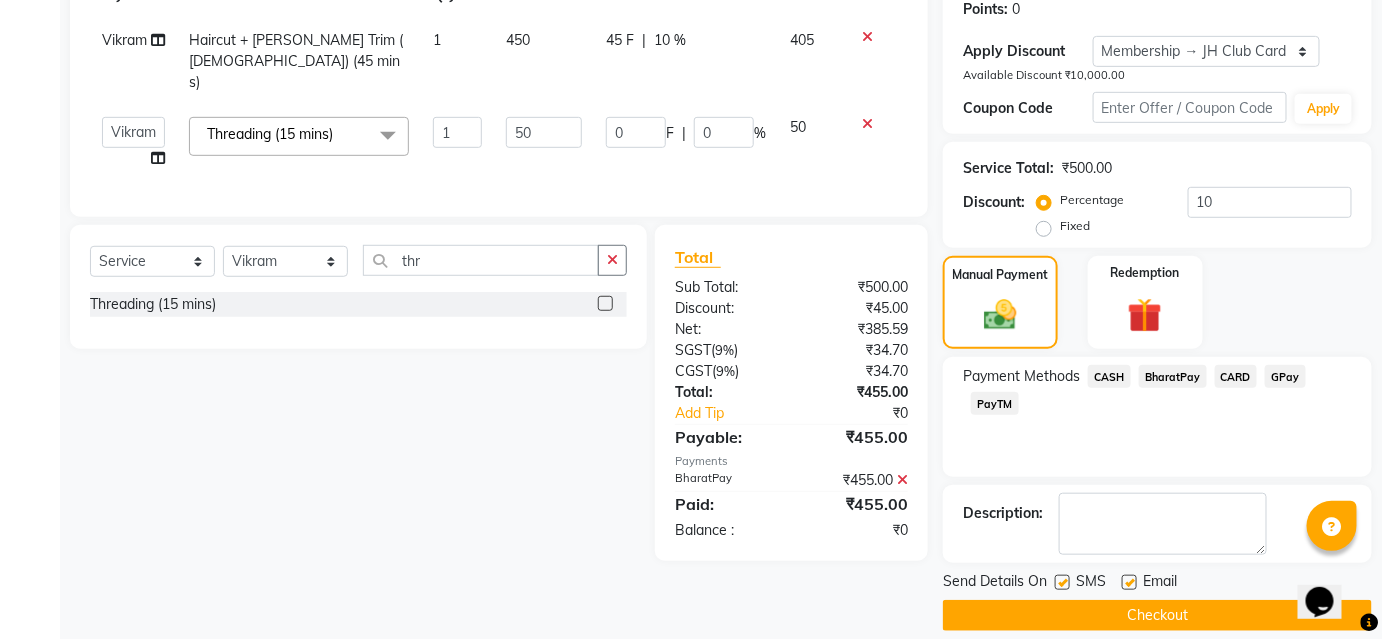 scroll, scrollTop: 332, scrollLeft: 0, axis: vertical 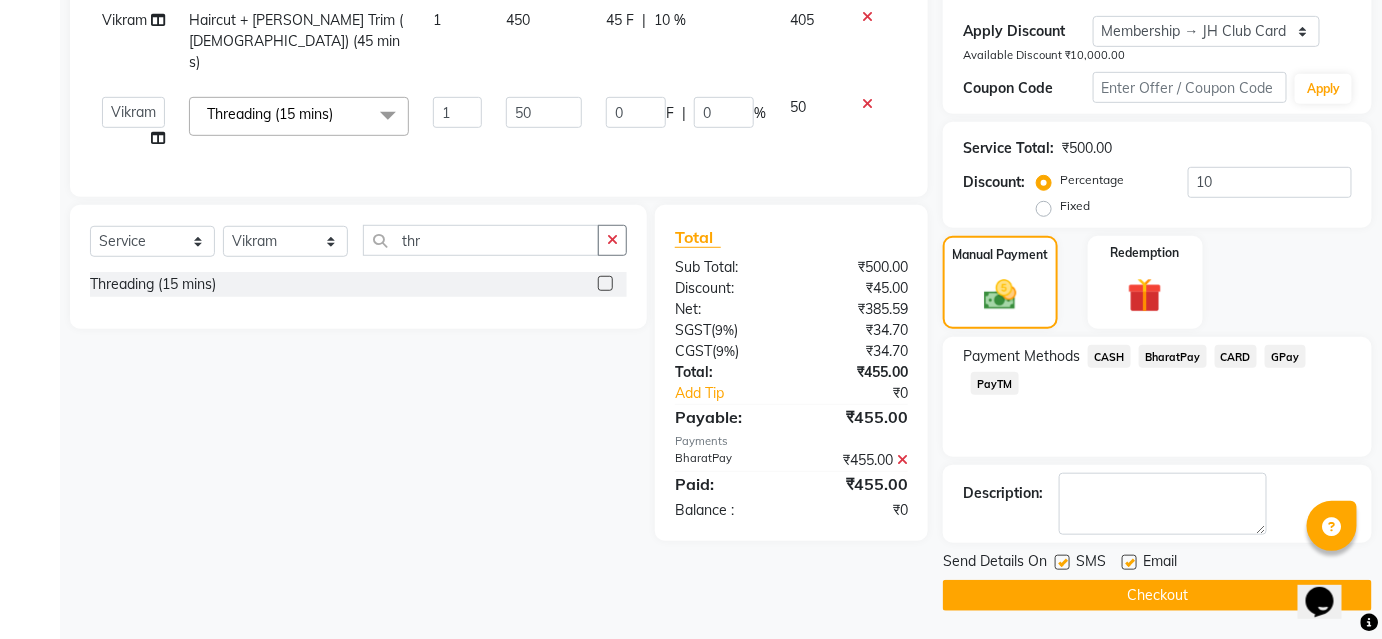 click on "Checkout" 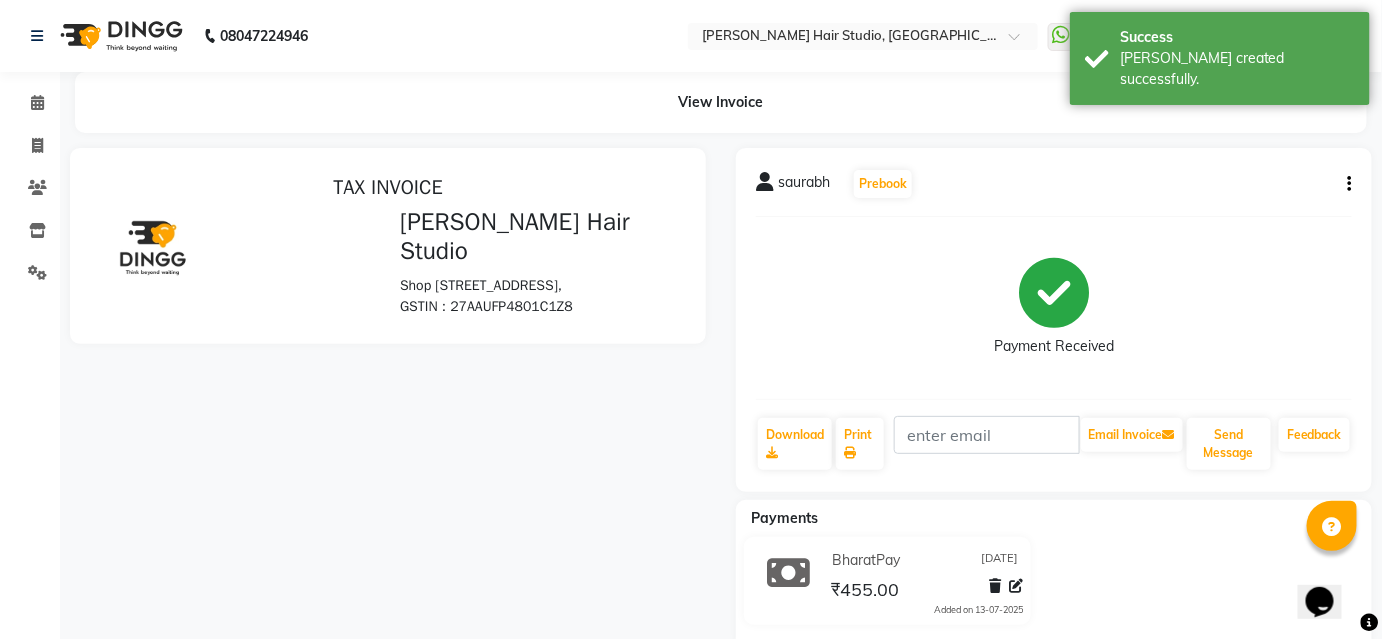 scroll, scrollTop: 0, scrollLeft: 0, axis: both 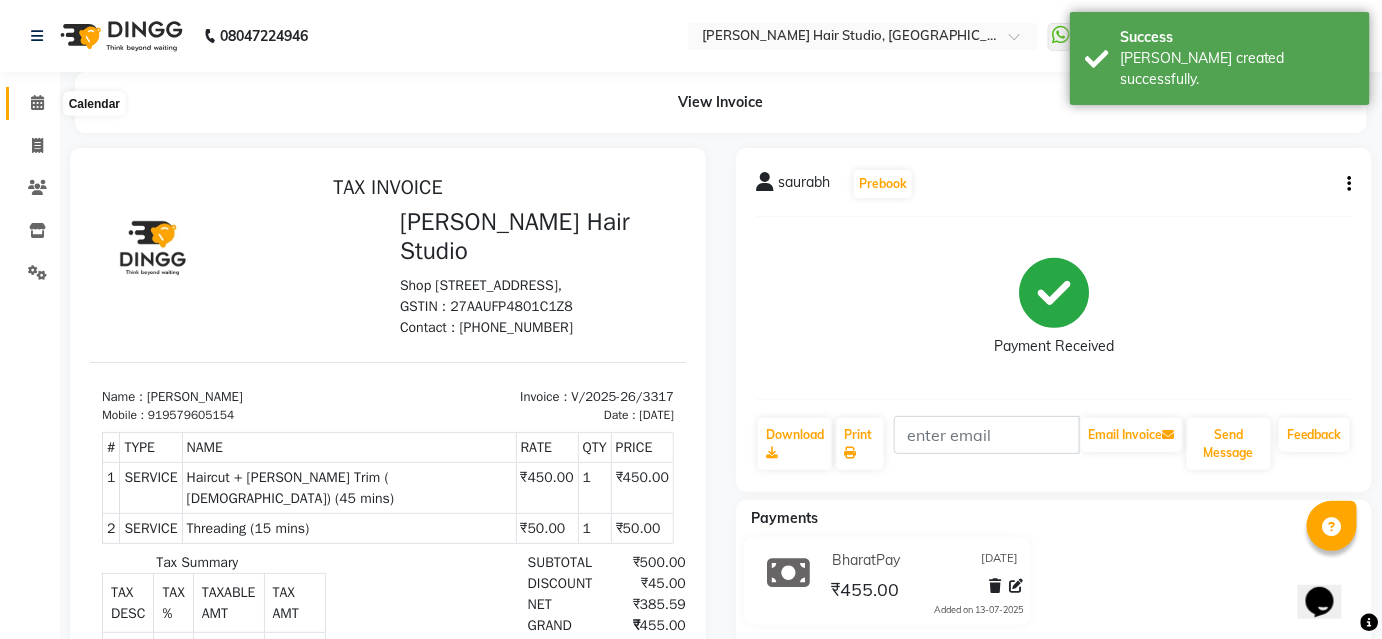 click 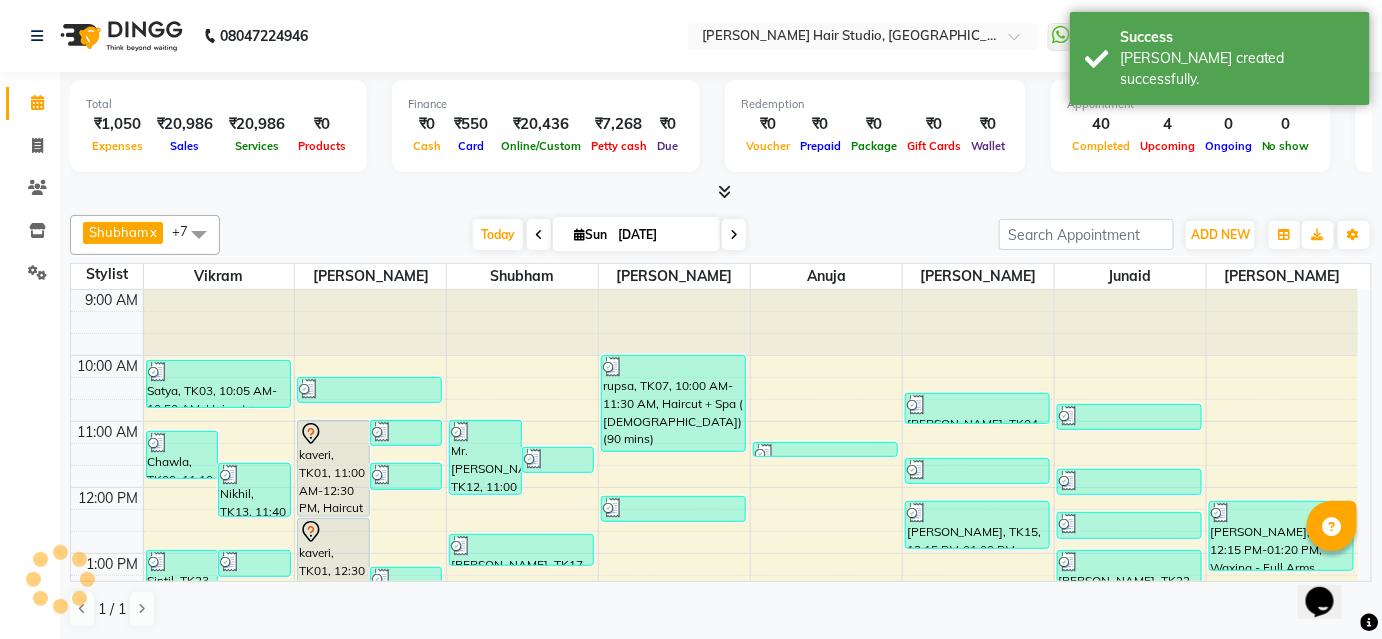 scroll, scrollTop: 456, scrollLeft: 0, axis: vertical 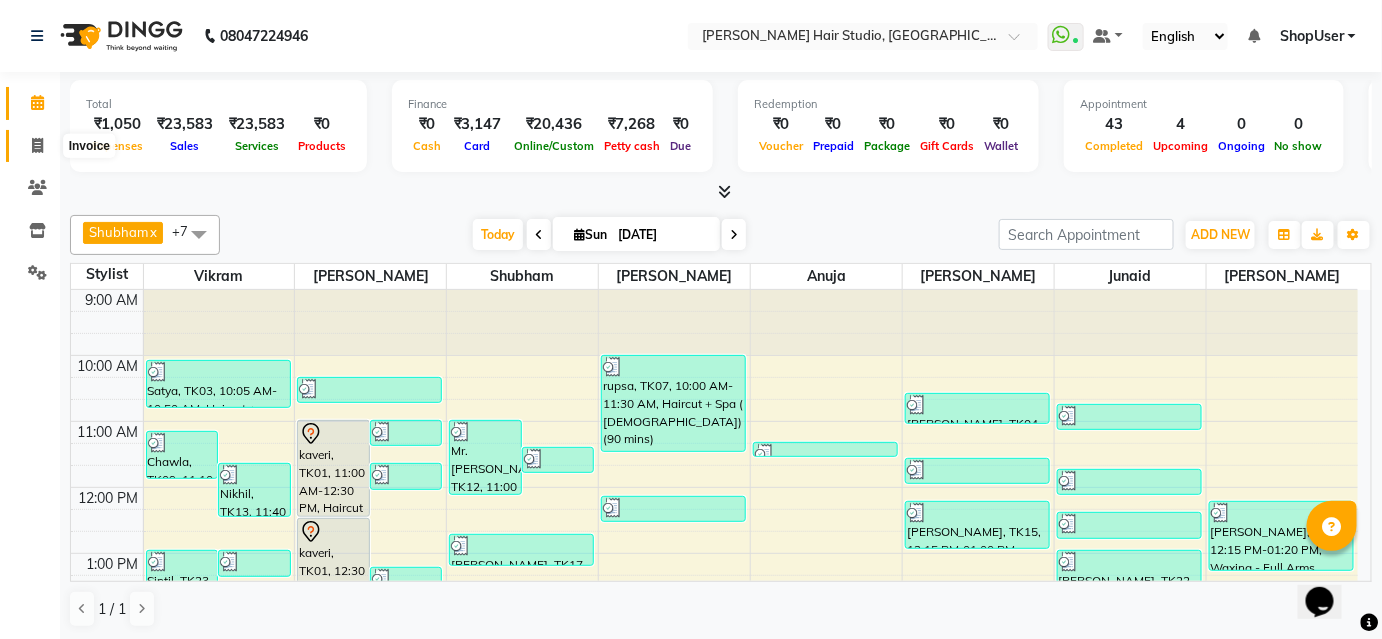 click 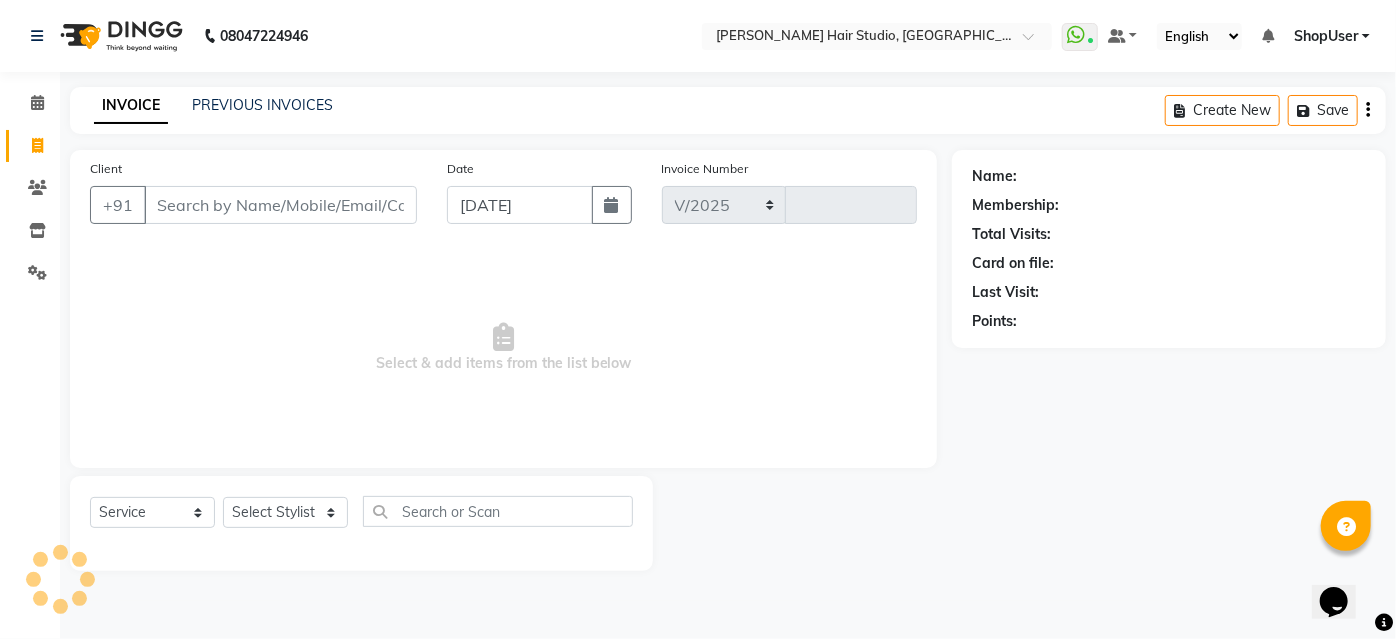 select on "627" 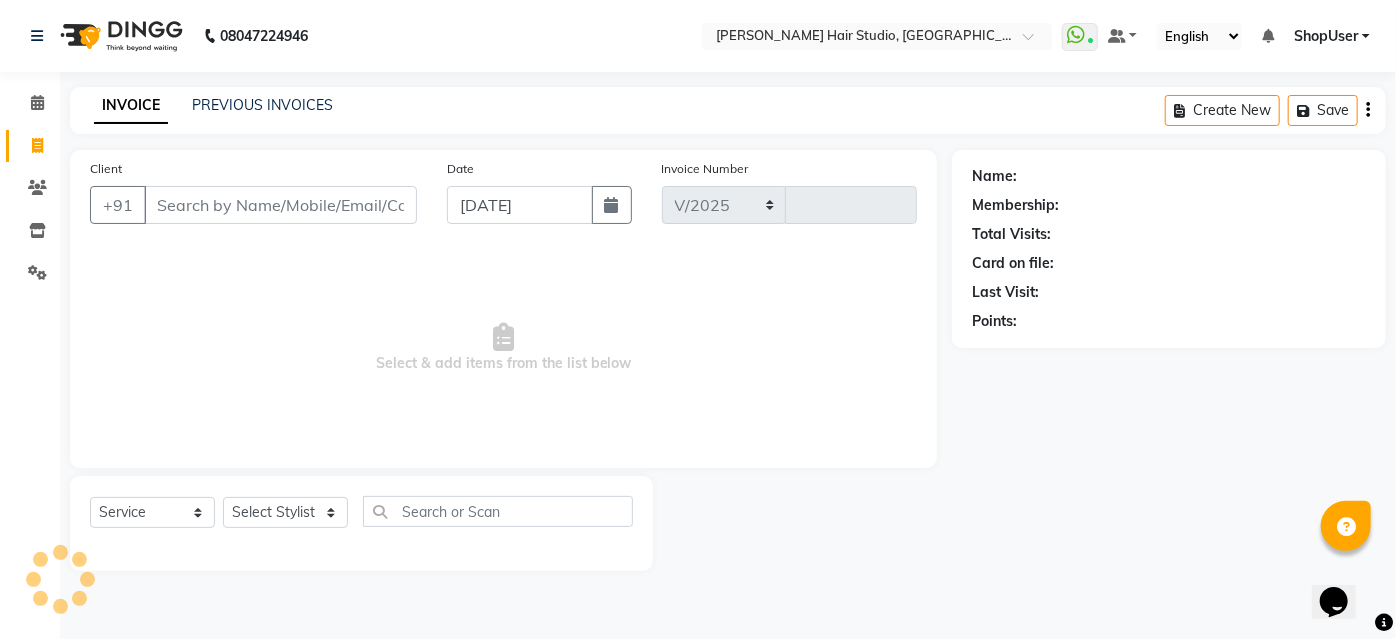 type on "3319" 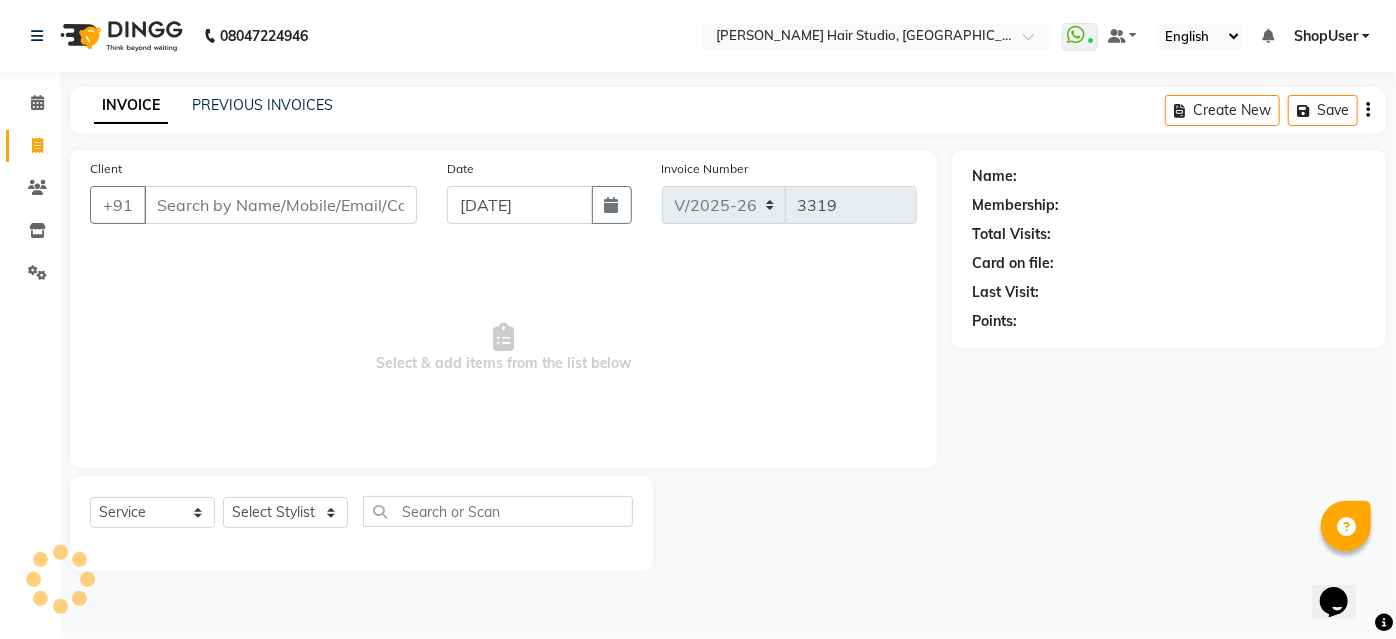 click on "Client" at bounding box center (280, 205) 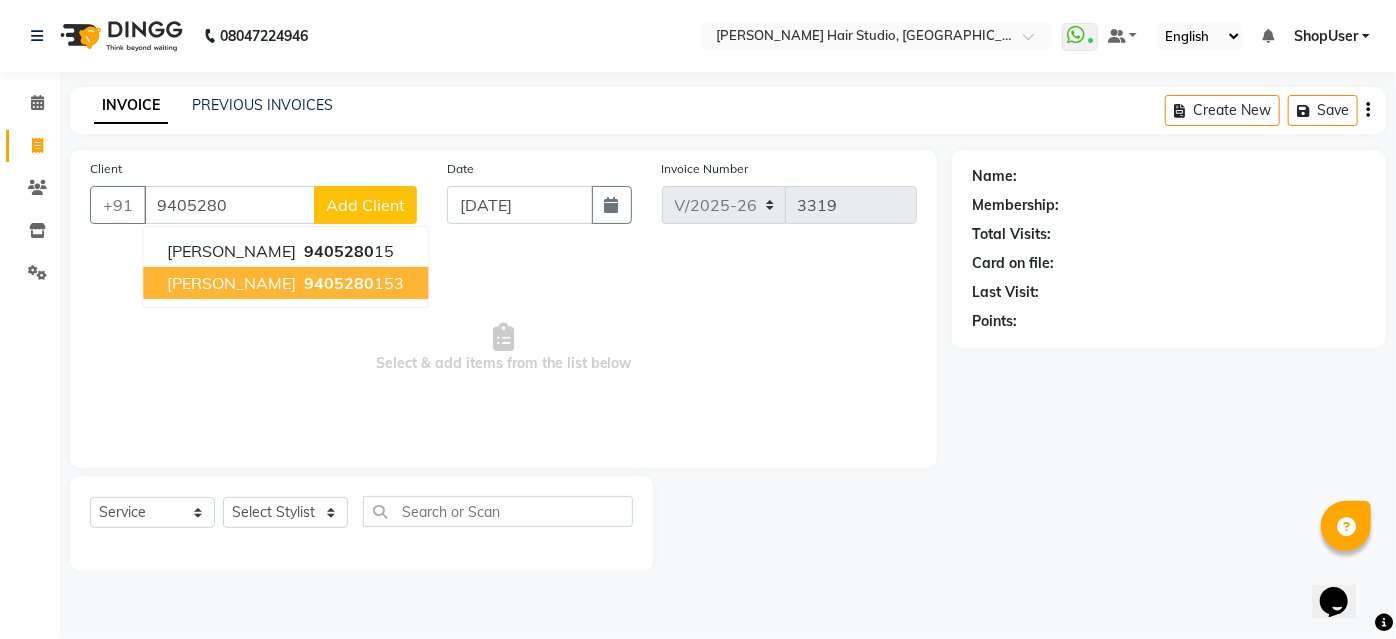 click on "9405280 153" at bounding box center (352, 283) 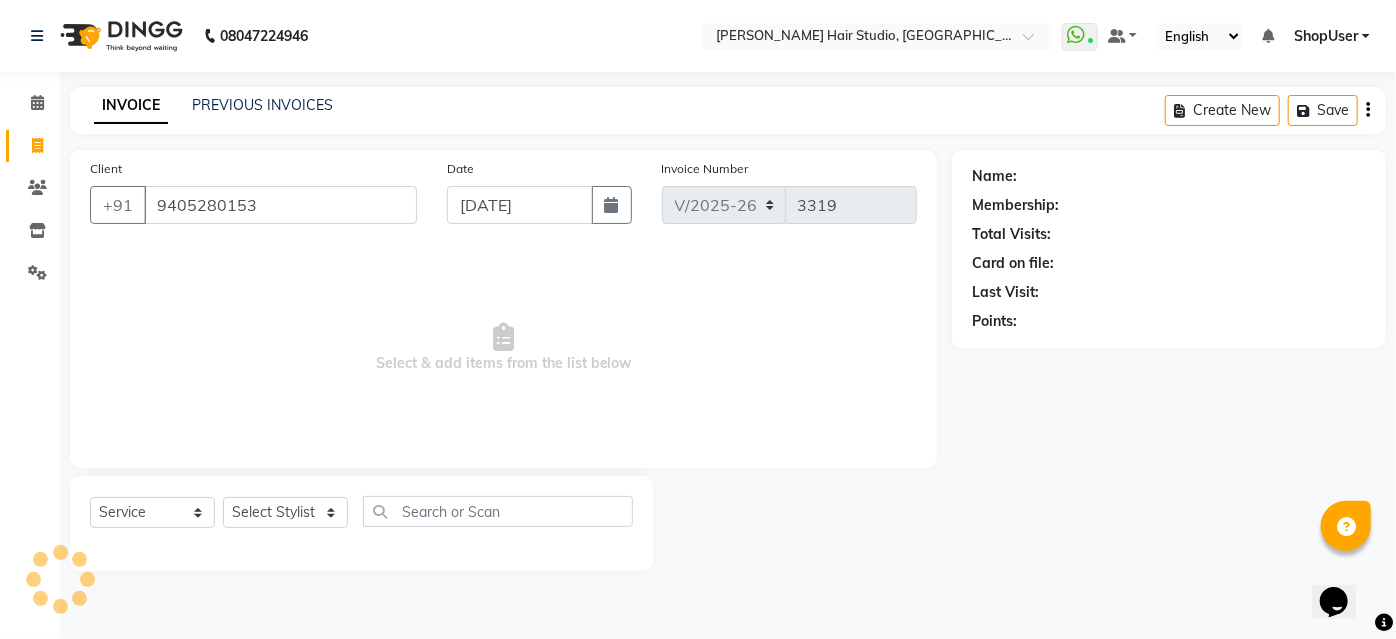 type on "9405280153" 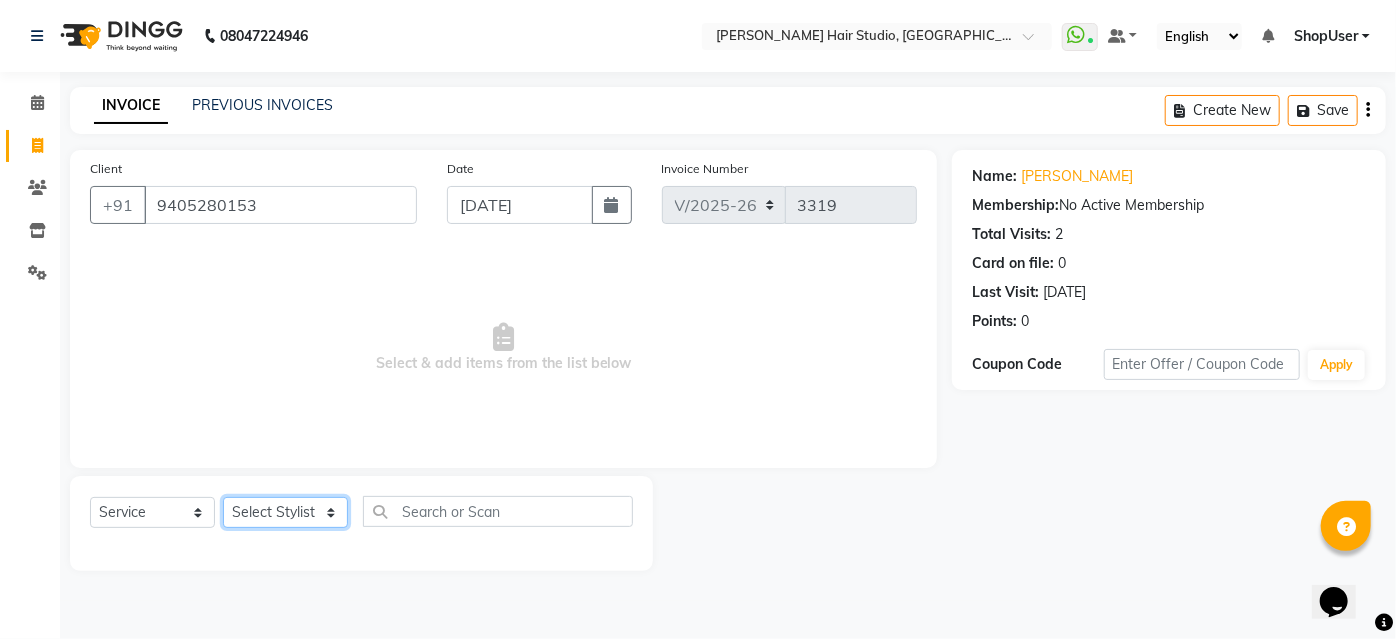 click on "Select Stylist [PERSON_NAME] [PERSON_NAME] Avinash [PERSON_NAME] Pawan [PERSON_NAME] ShopUser [PERSON_NAME] Shweta [PERSON_NAME]" 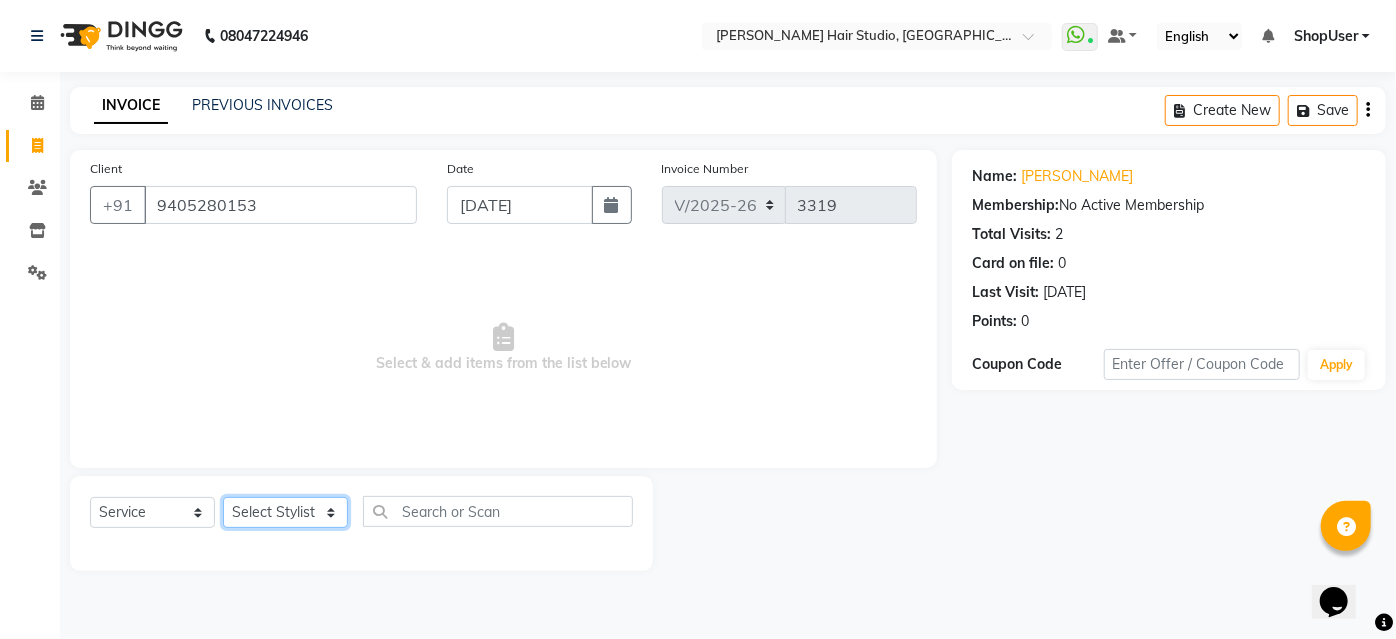 select on "80555" 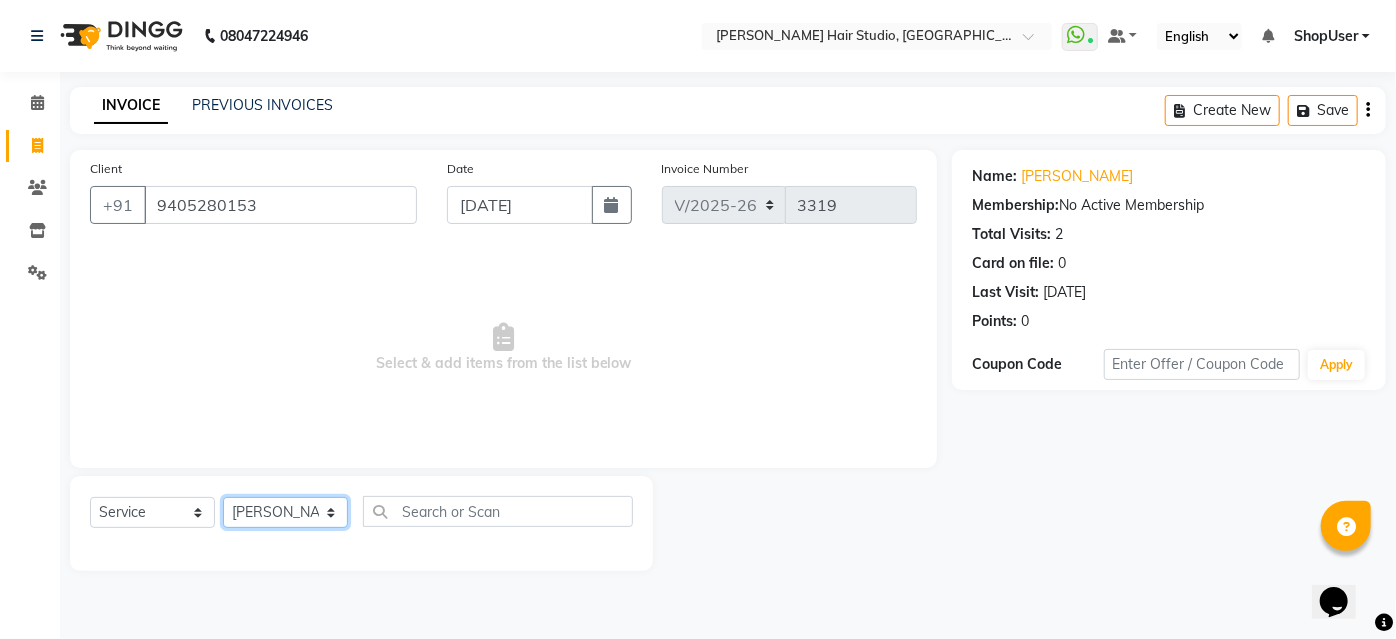 click on "Select Stylist [PERSON_NAME] [PERSON_NAME] Avinash [PERSON_NAME] Pawan [PERSON_NAME] ShopUser [PERSON_NAME] Shweta [PERSON_NAME]" 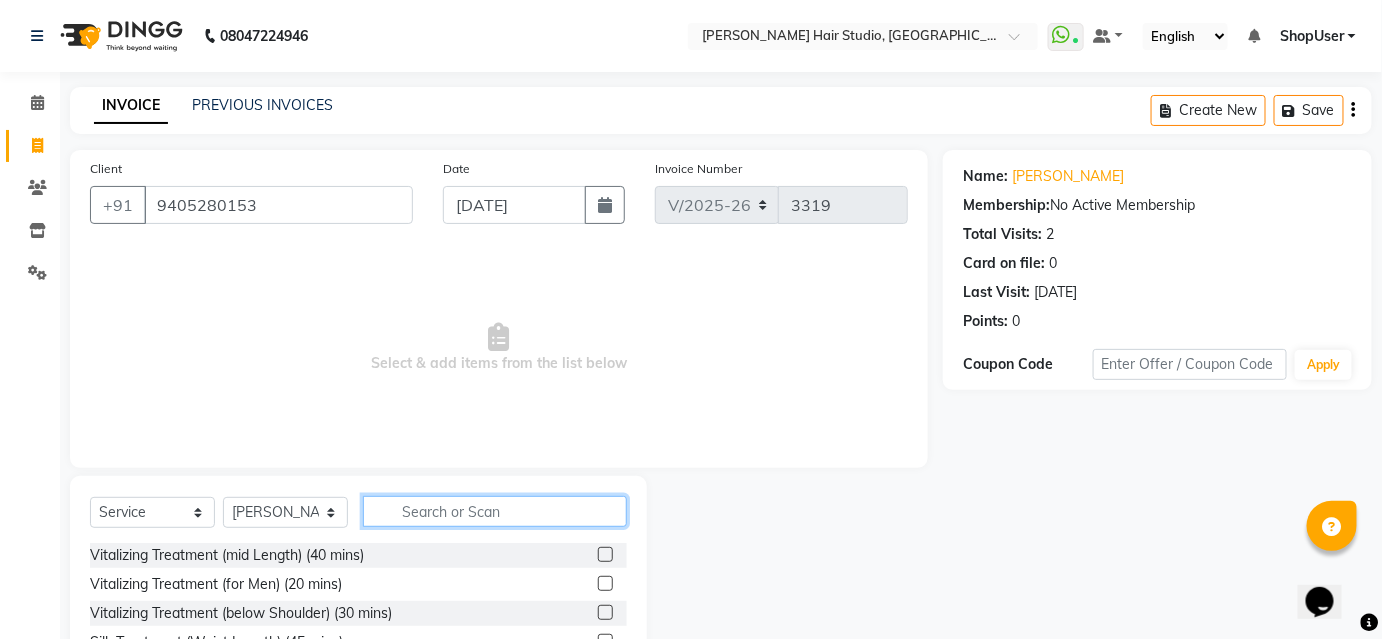 click 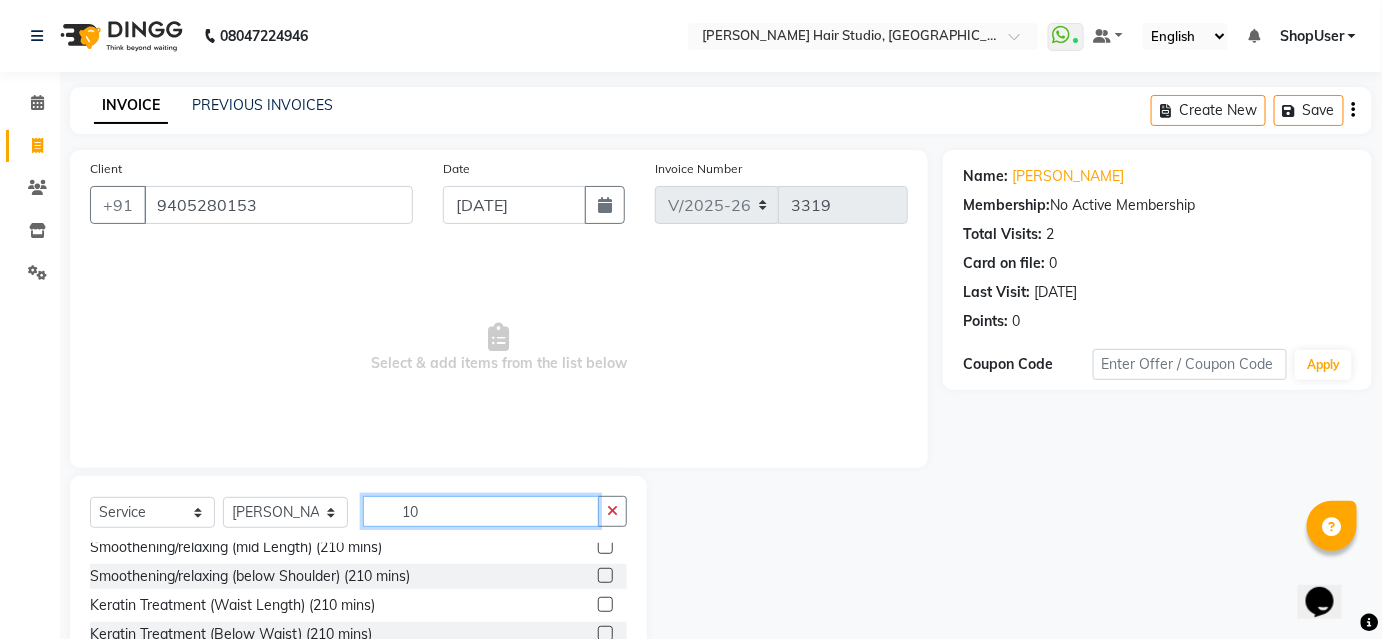 scroll, scrollTop: 322, scrollLeft: 0, axis: vertical 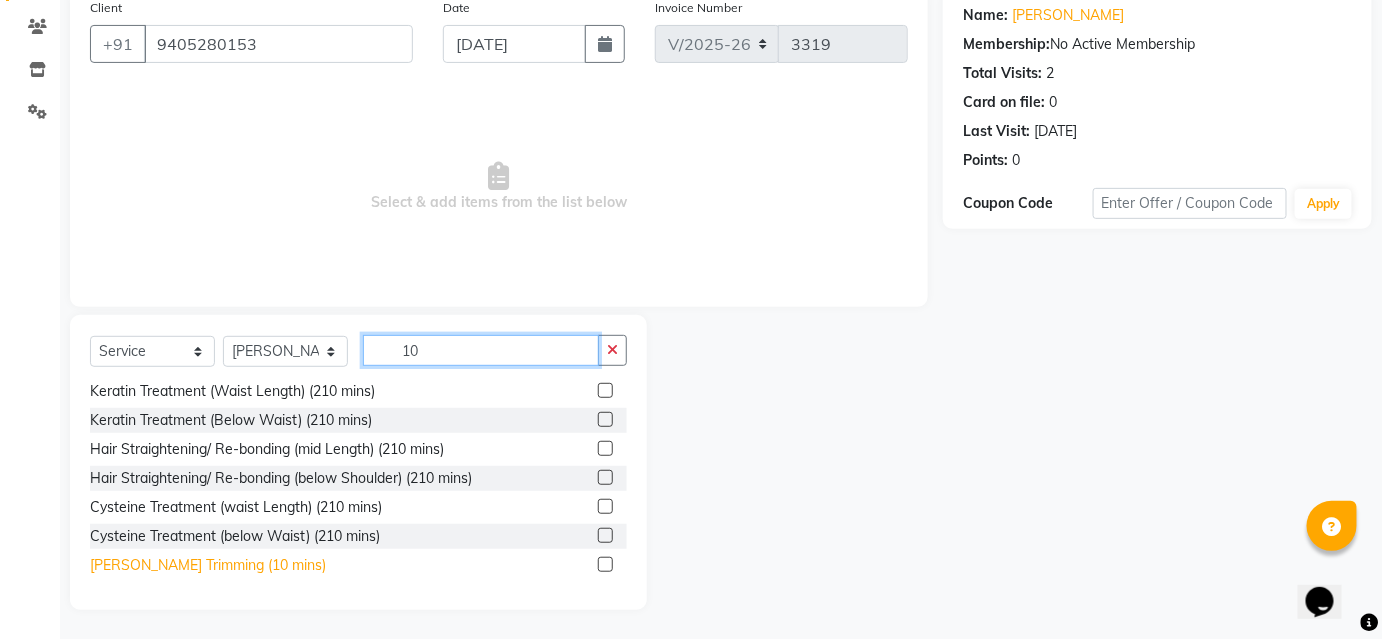 type on "10" 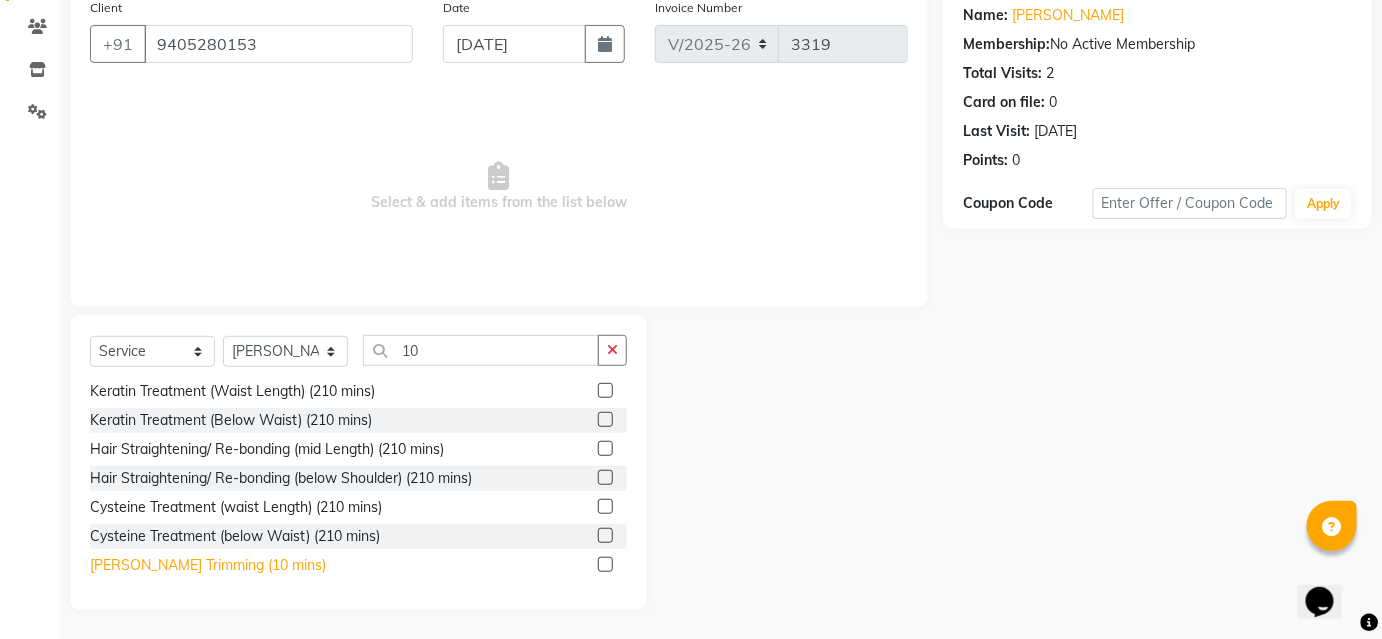 click on "[PERSON_NAME] Trimming (10 mins)" 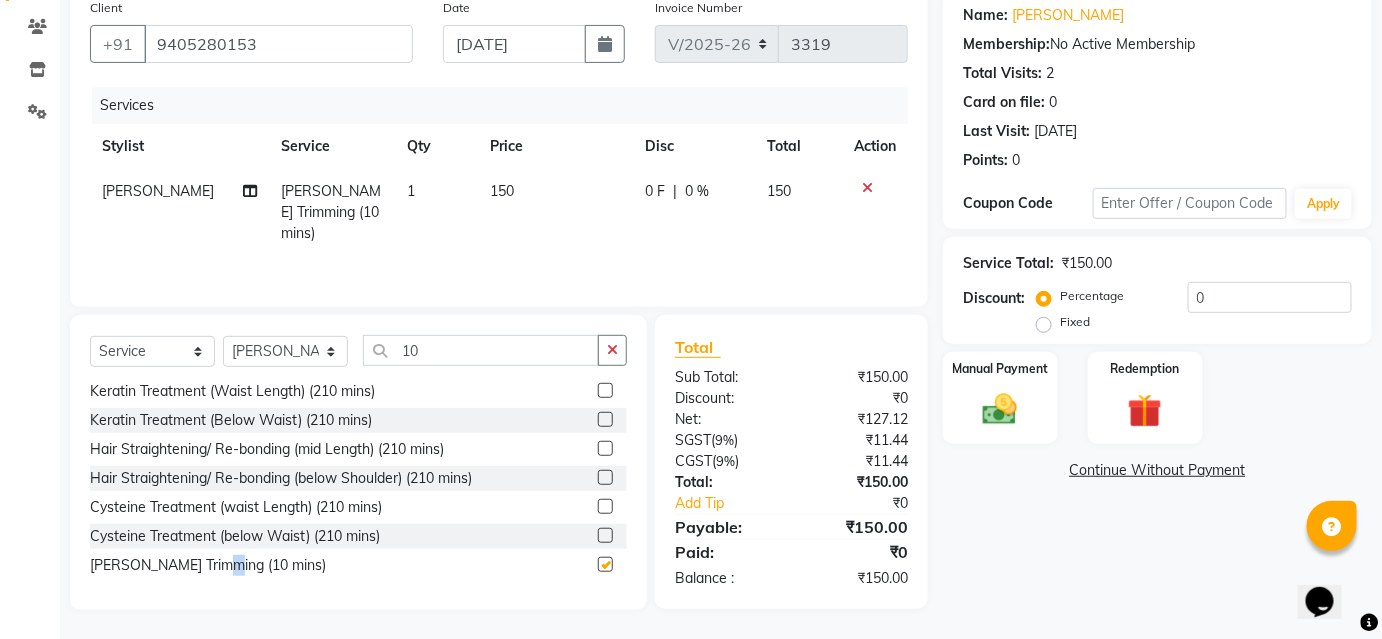 checkbox on "false" 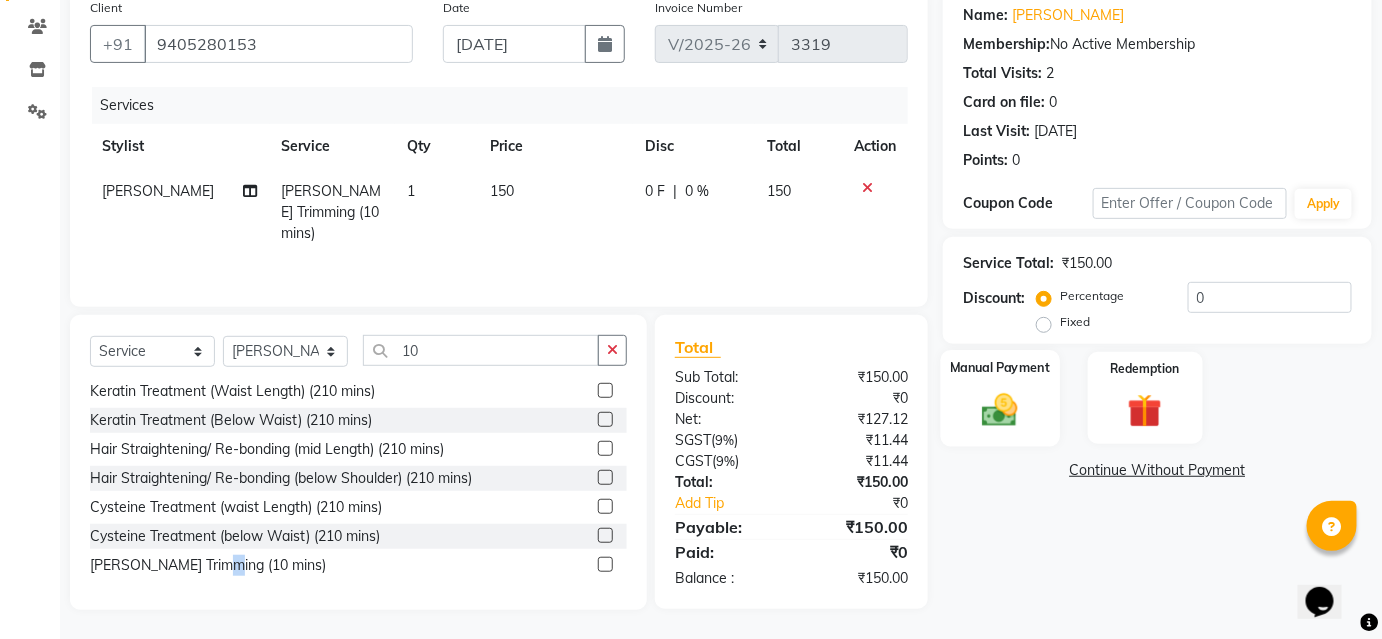 click 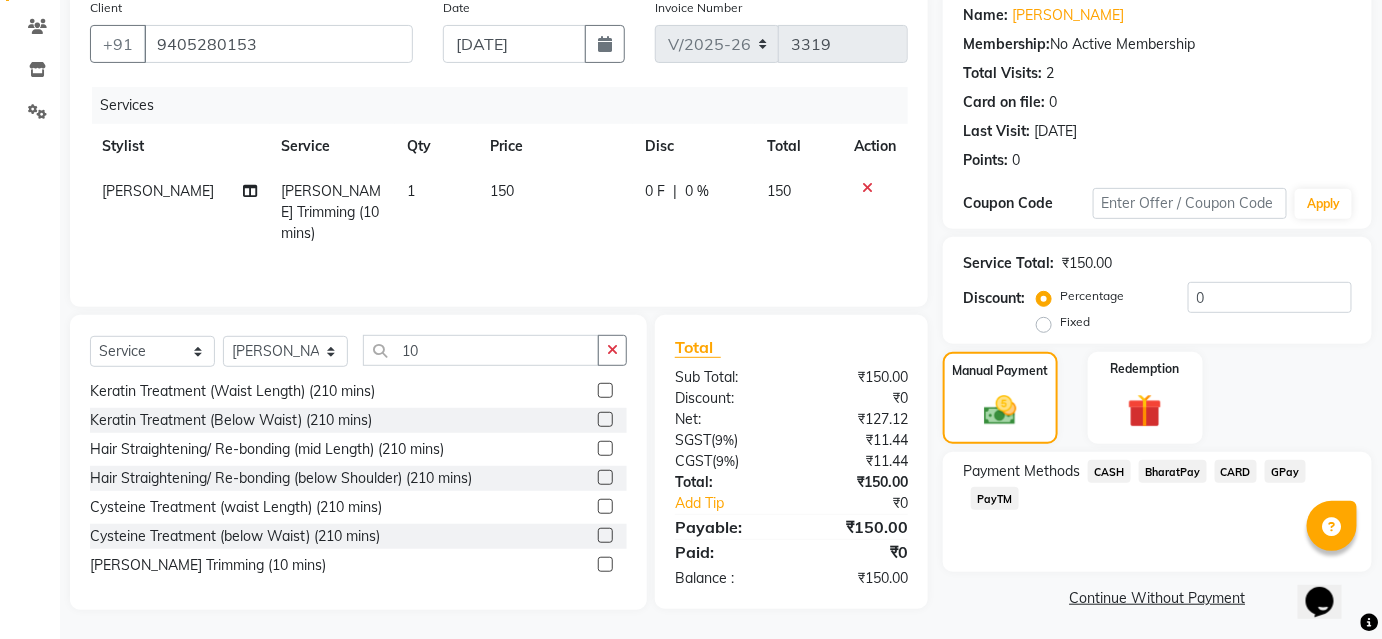 click on "Payment Methods  CASH   BharatPay   CARD   GPay   PayTM" 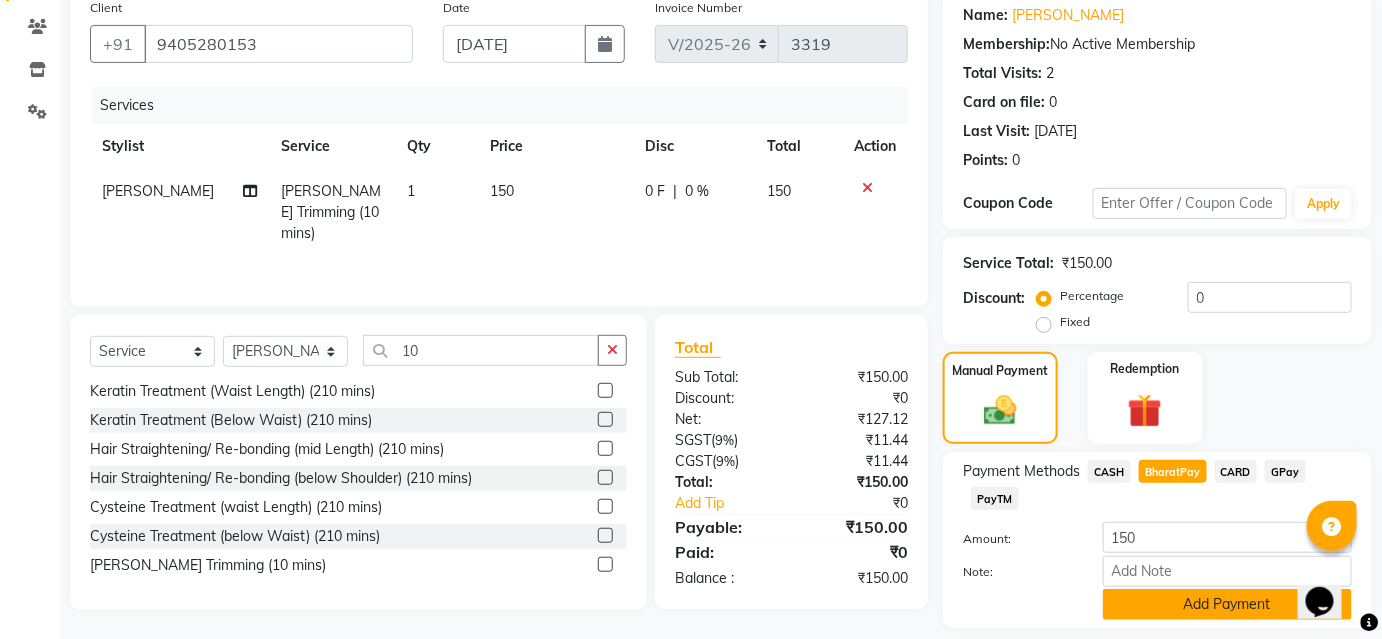 click on "Add Payment" 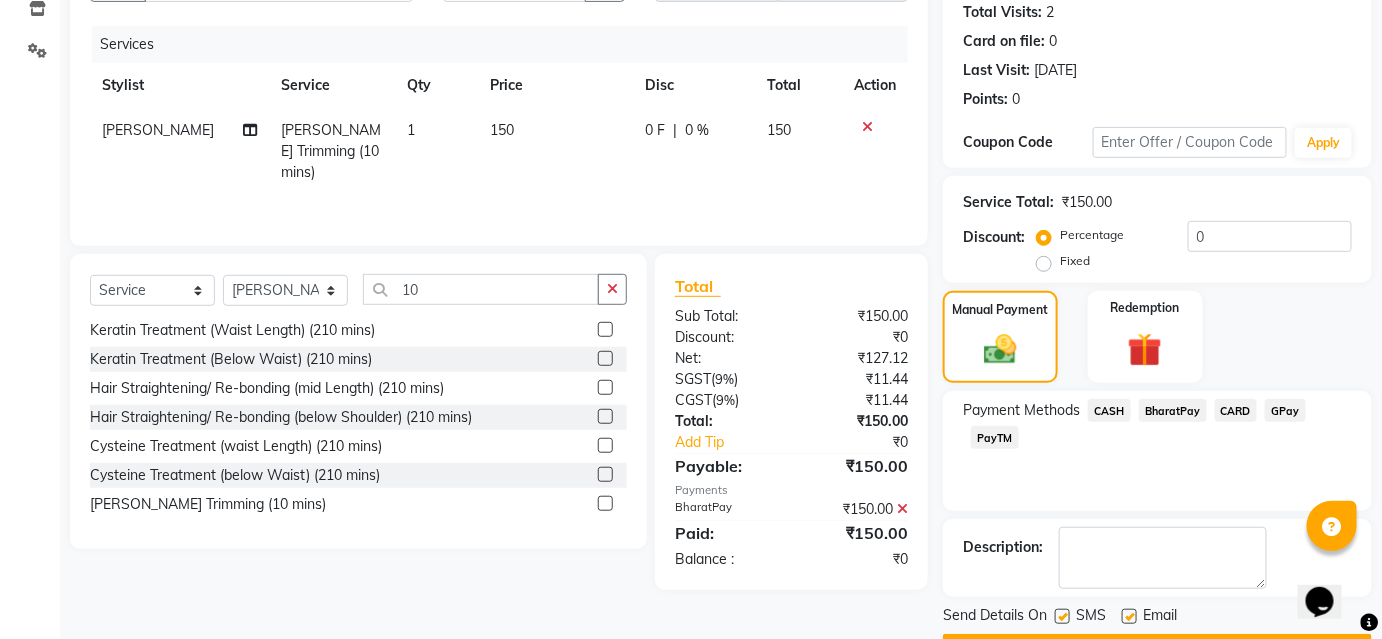 scroll, scrollTop: 276, scrollLeft: 0, axis: vertical 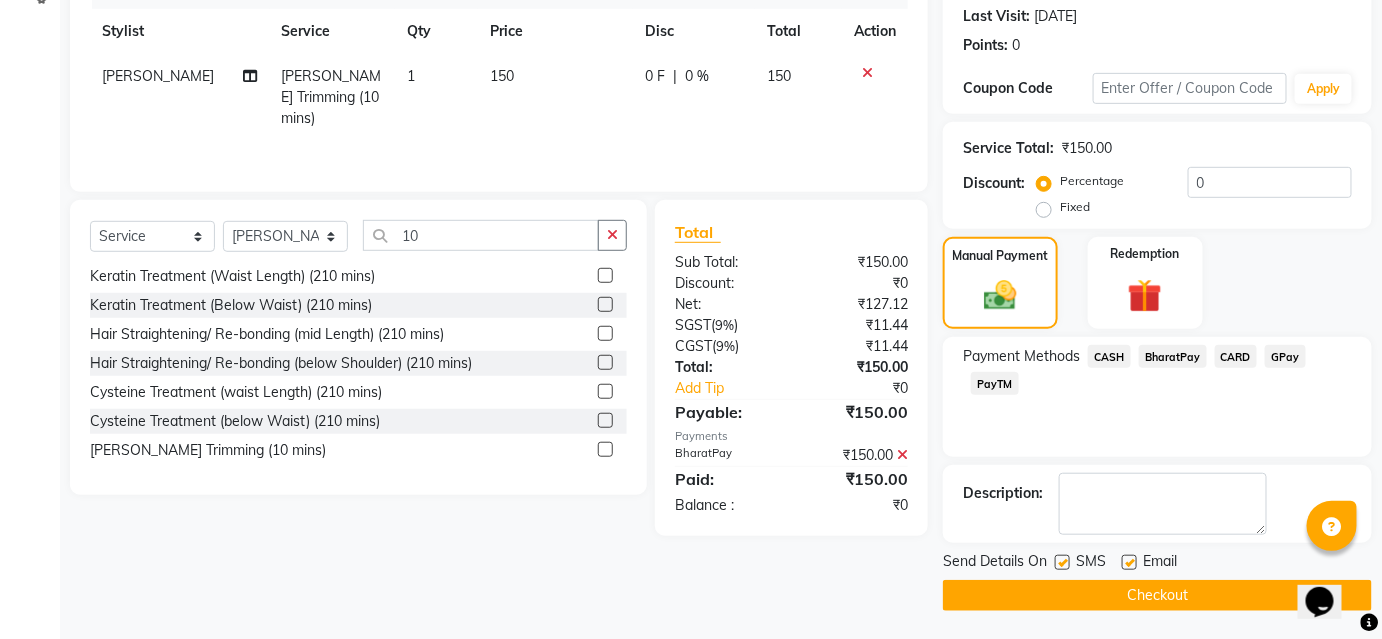 click on "Checkout" 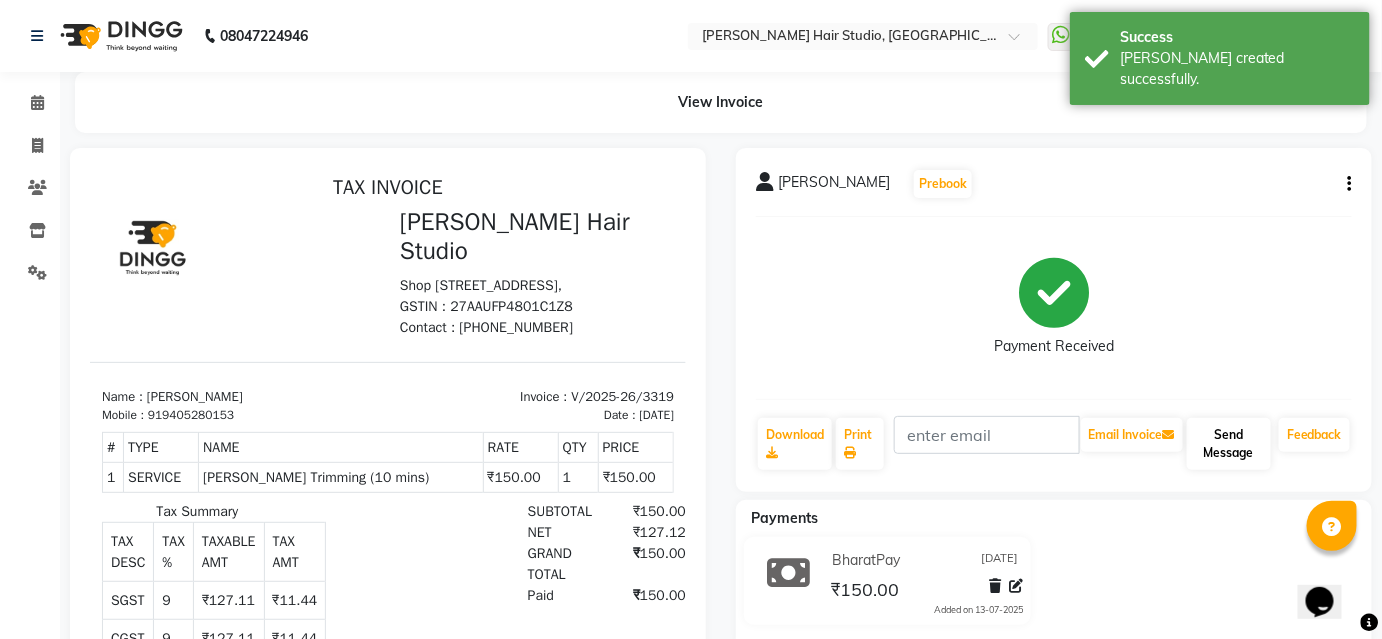 scroll, scrollTop: 0, scrollLeft: 0, axis: both 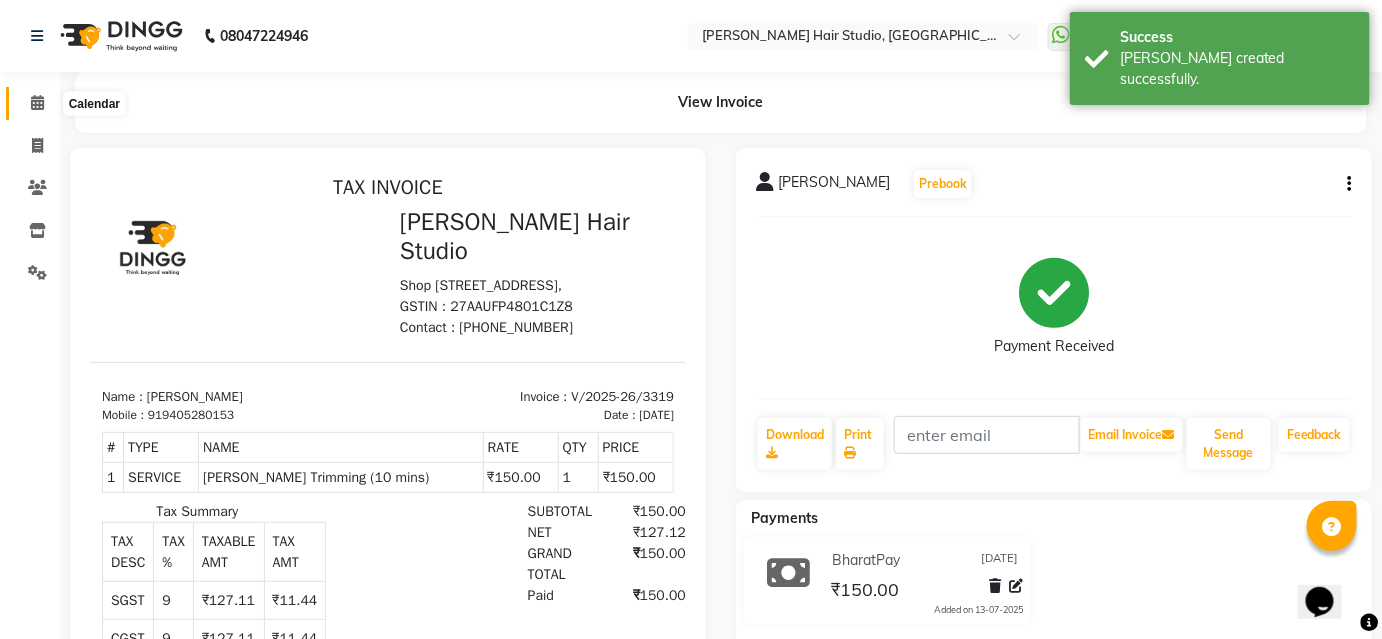 click 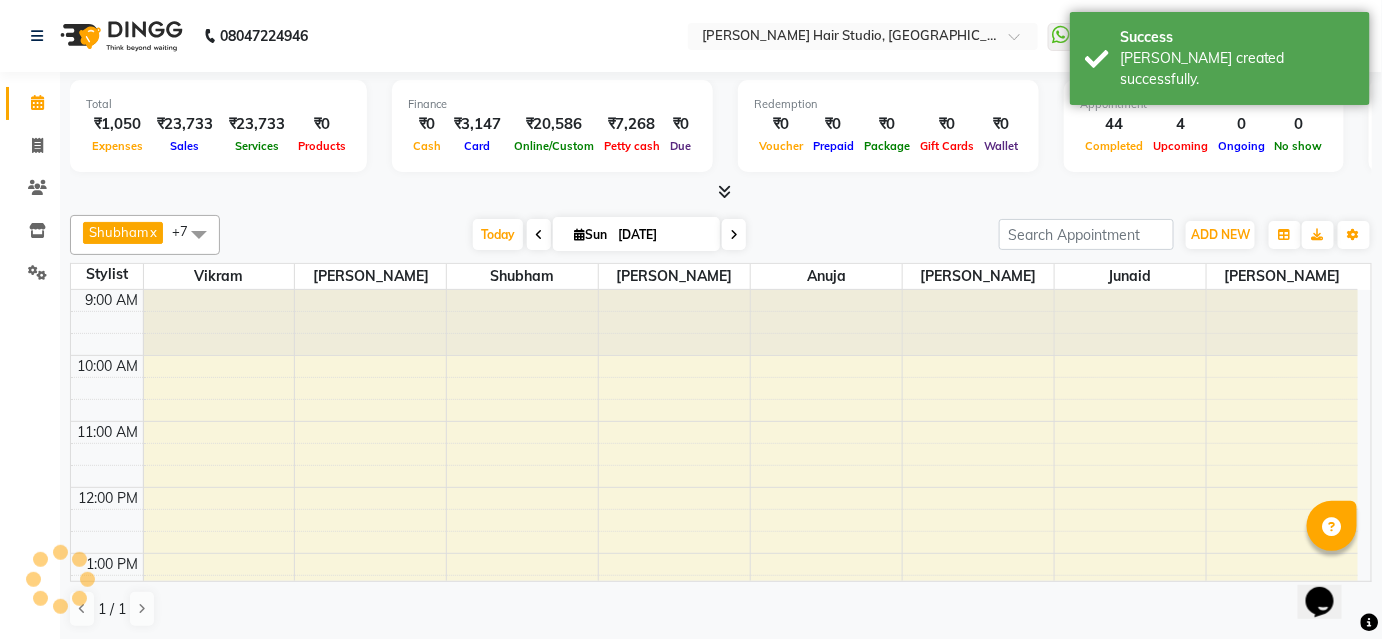 scroll, scrollTop: 0, scrollLeft: 0, axis: both 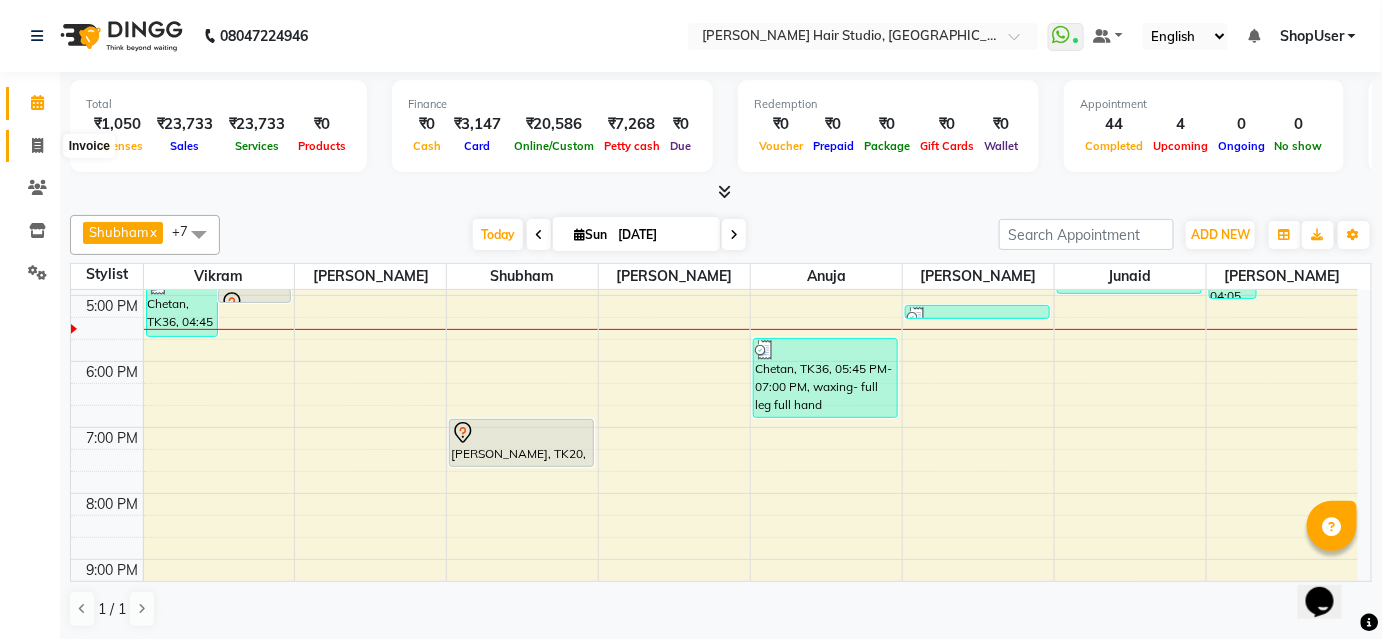 click 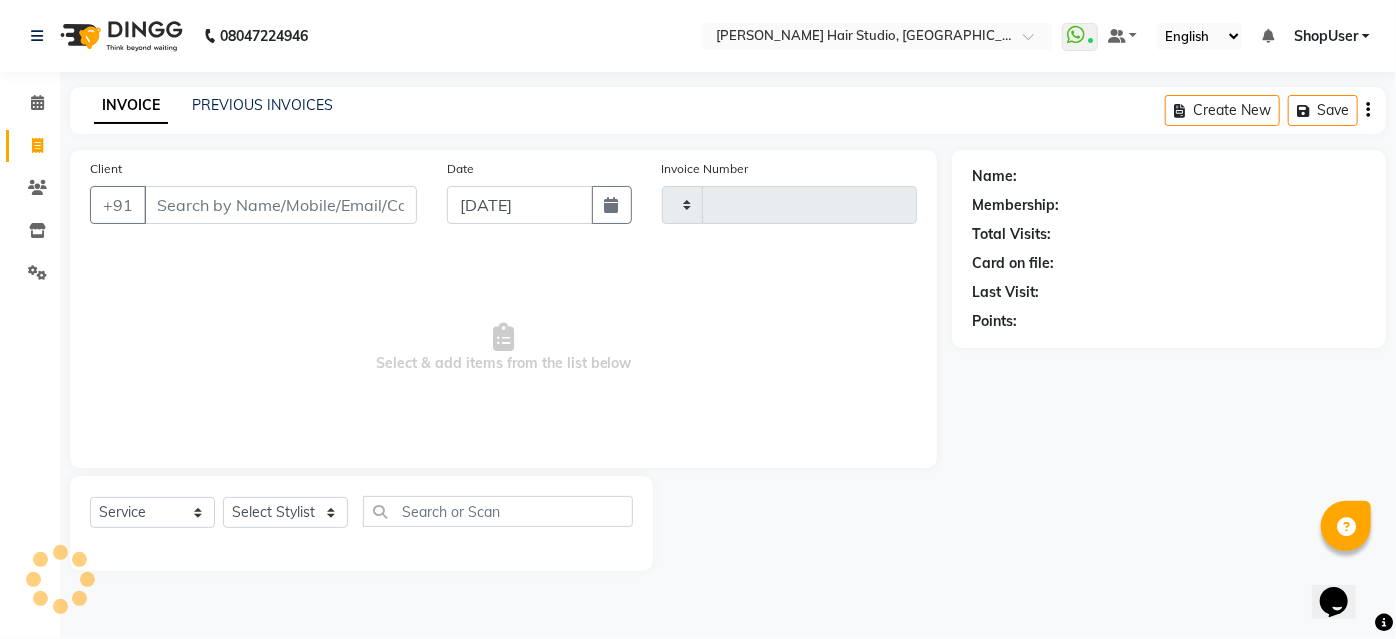 type on "3320" 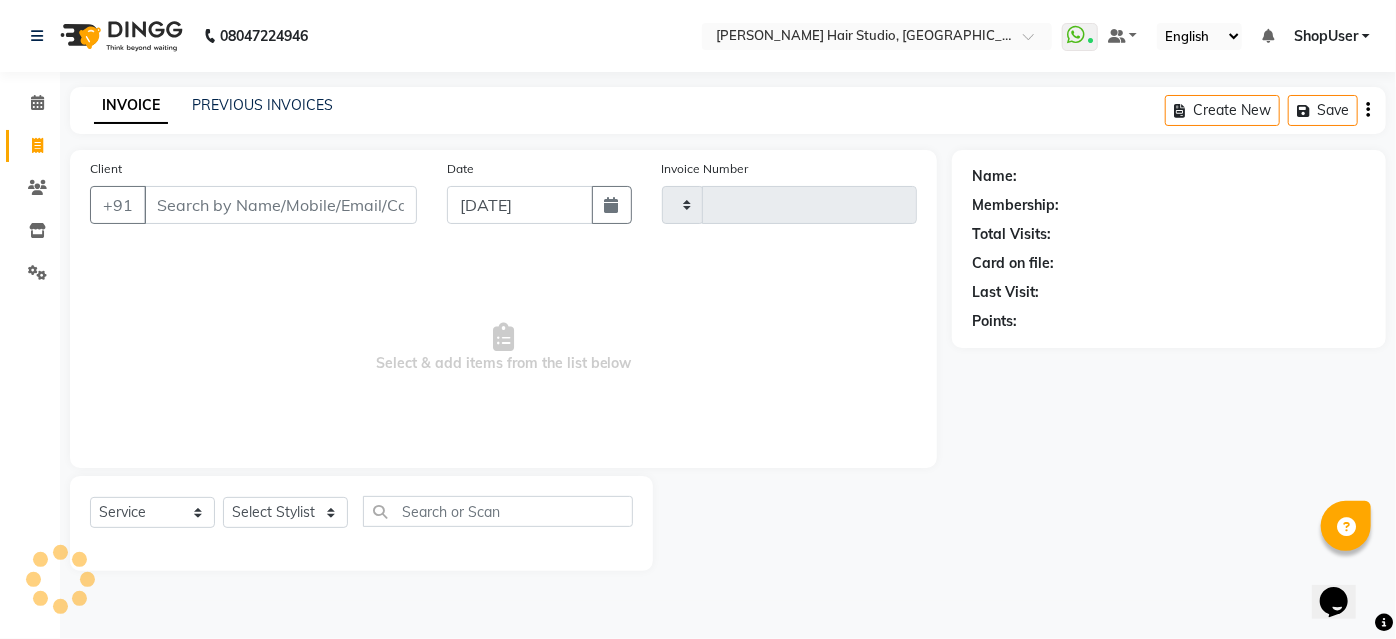 select on "627" 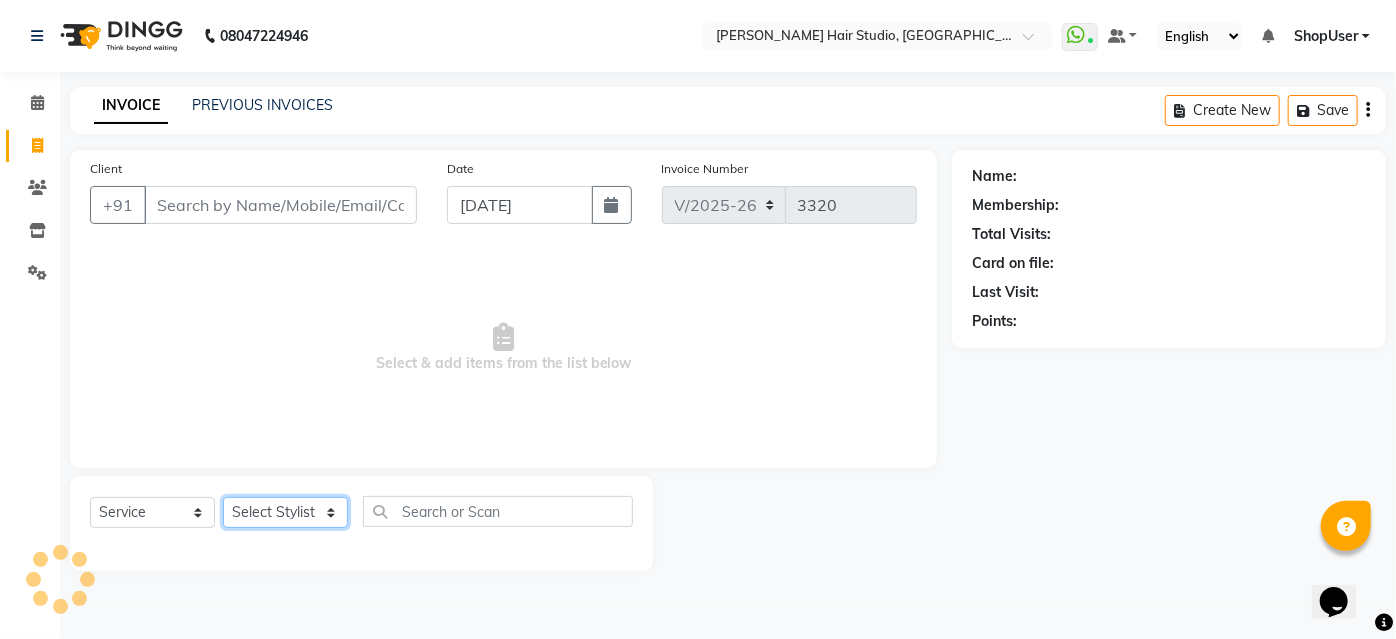 click on "Select Stylist" 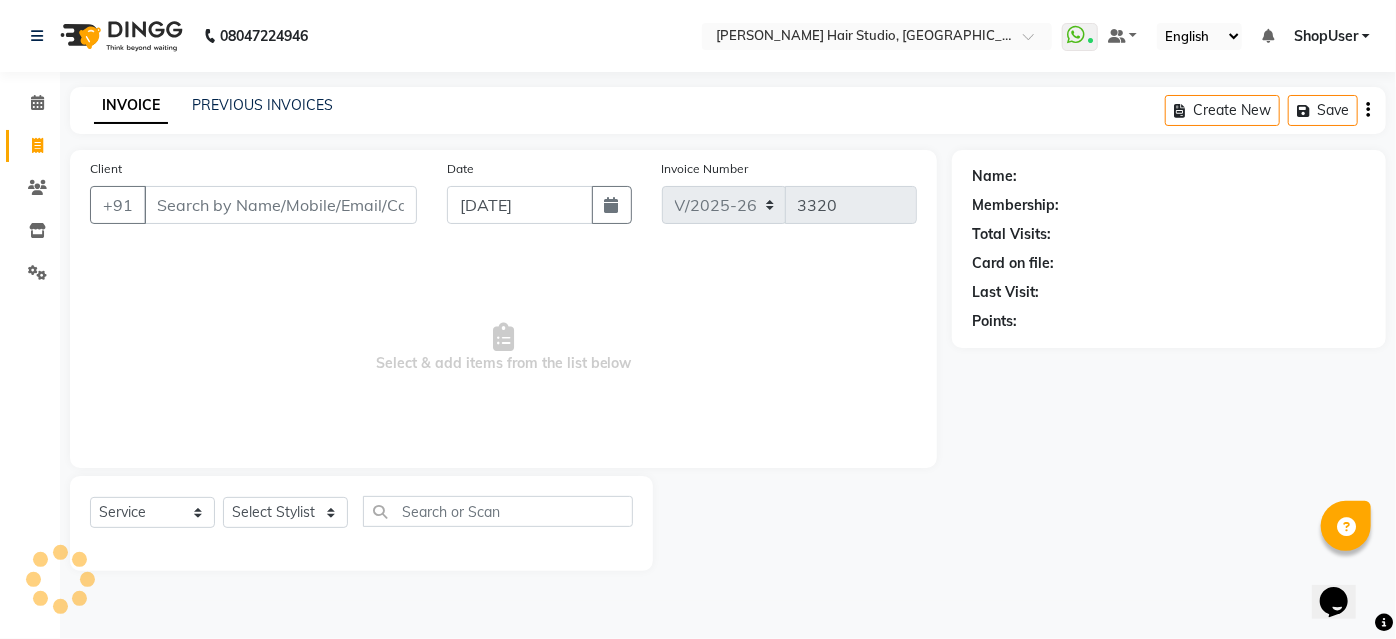 click on "Select Stylist" 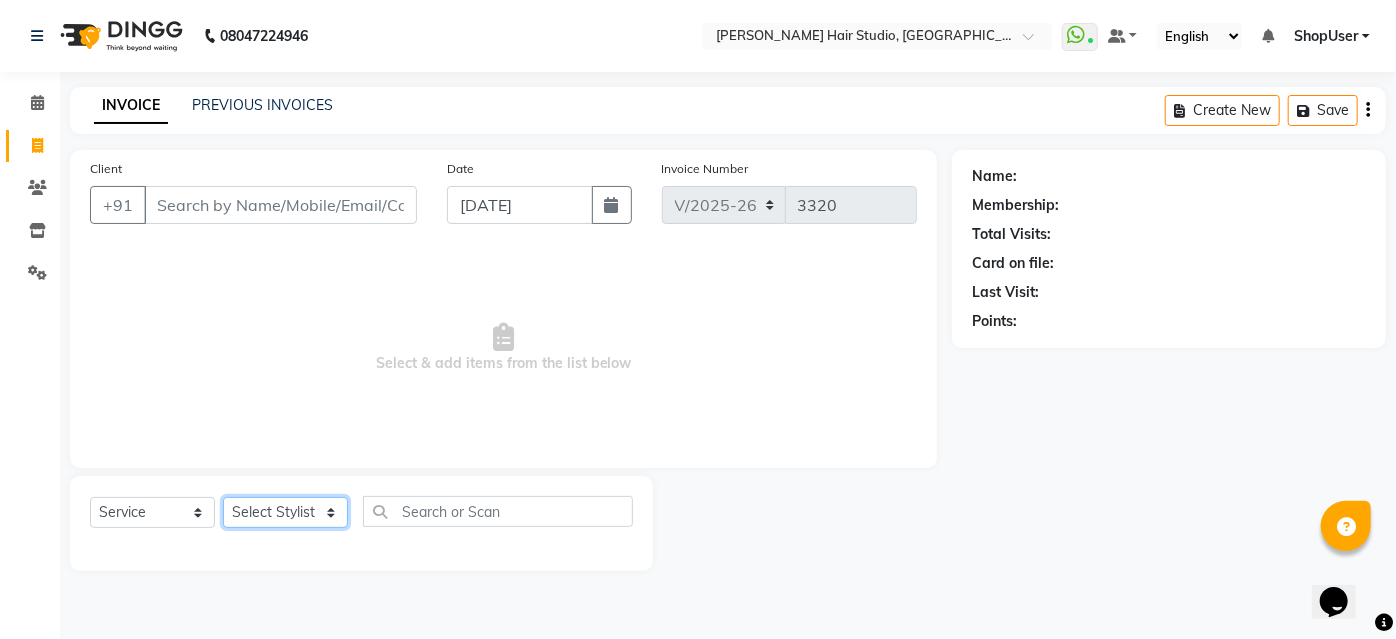 click on "Select Stylist [PERSON_NAME] [PERSON_NAME] Avinash [PERSON_NAME] Pawan [PERSON_NAME] ShopUser [PERSON_NAME] Shweta [PERSON_NAME]" 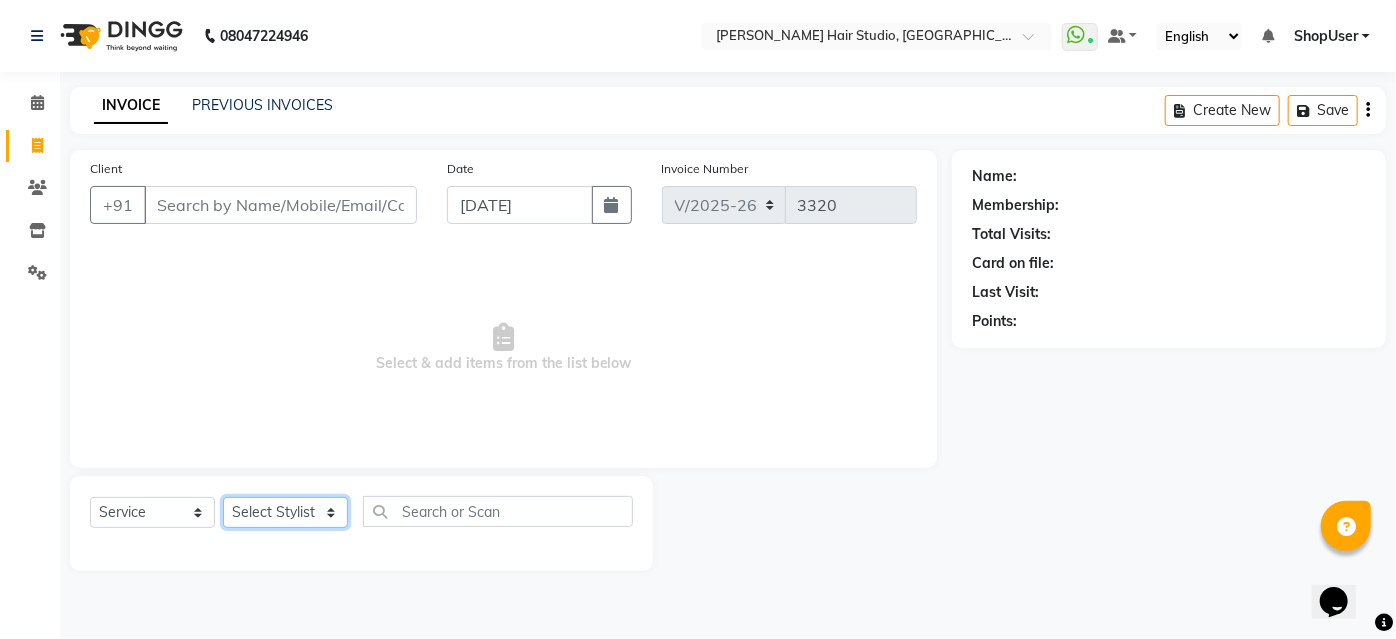 select on "32802" 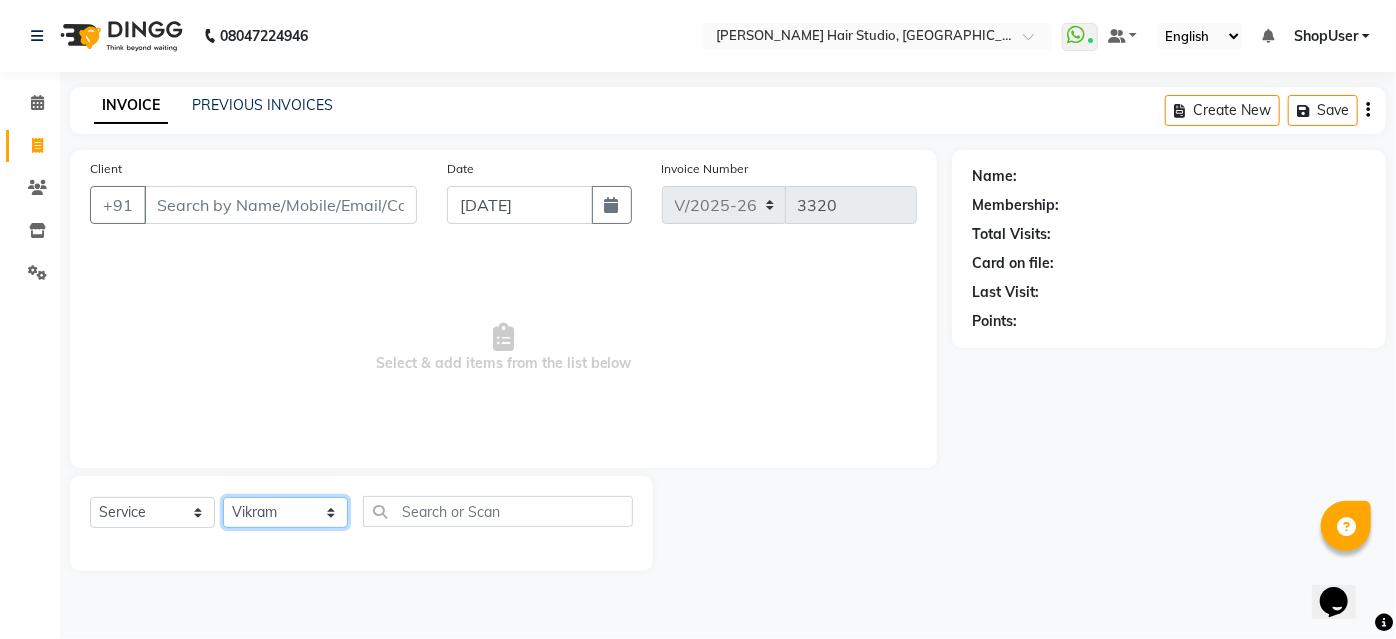 click on "Select Stylist [PERSON_NAME] [PERSON_NAME] Avinash [PERSON_NAME] Pawan [PERSON_NAME] ShopUser [PERSON_NAME] Shweta [PERSON_NAME]" 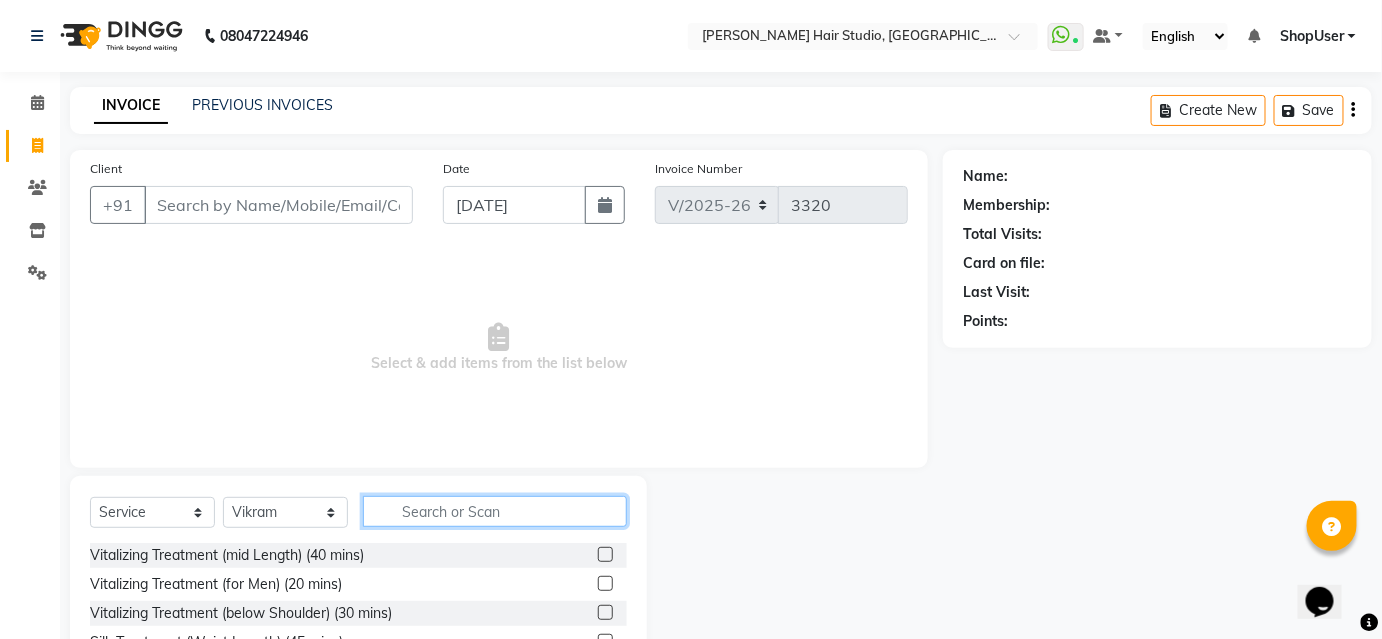 drag, startPoint x: 425, startPoint y: 511, endPoint x: 410, endPoint y: 463, distance: 50.289165 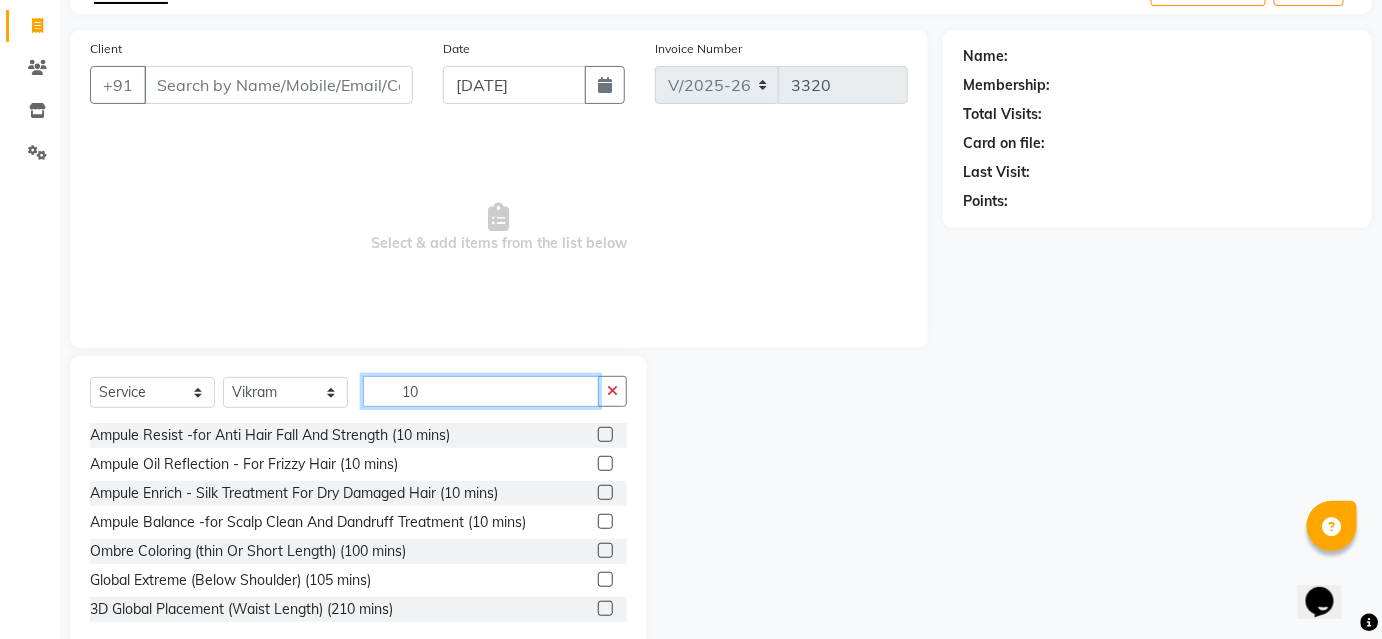 scroll, scrollTop: 161, scrollLeft: 0, axis: vertical 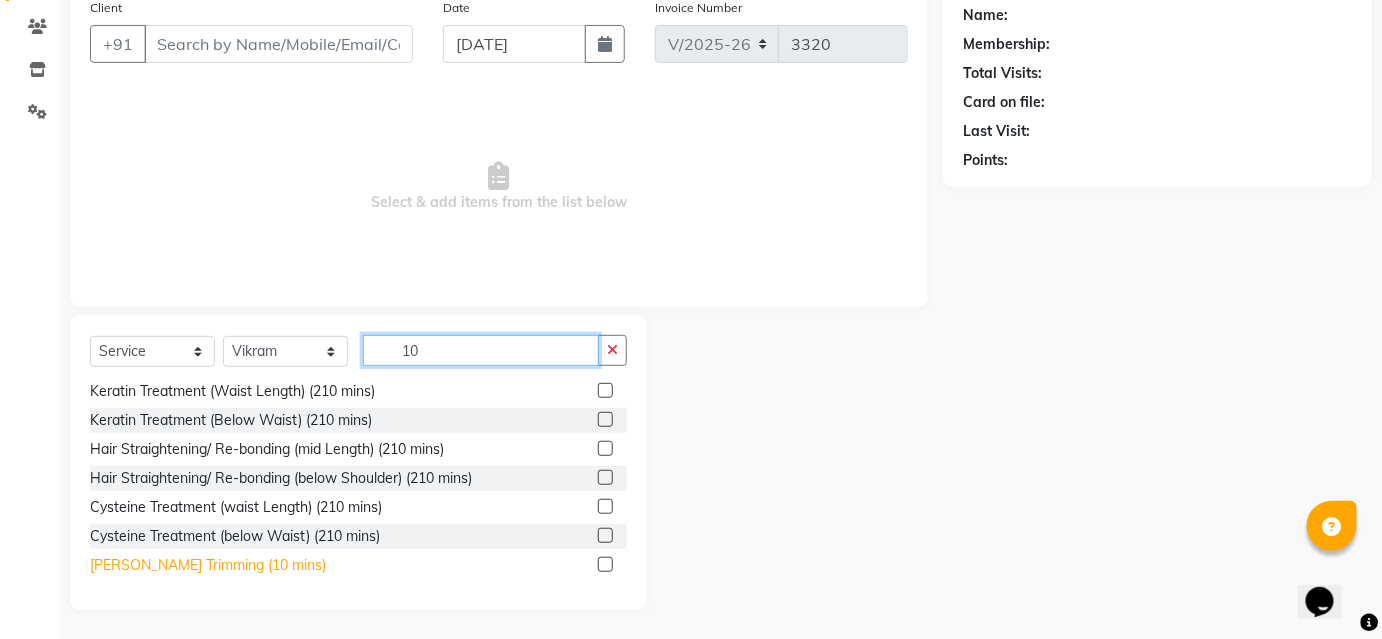 type on "10" 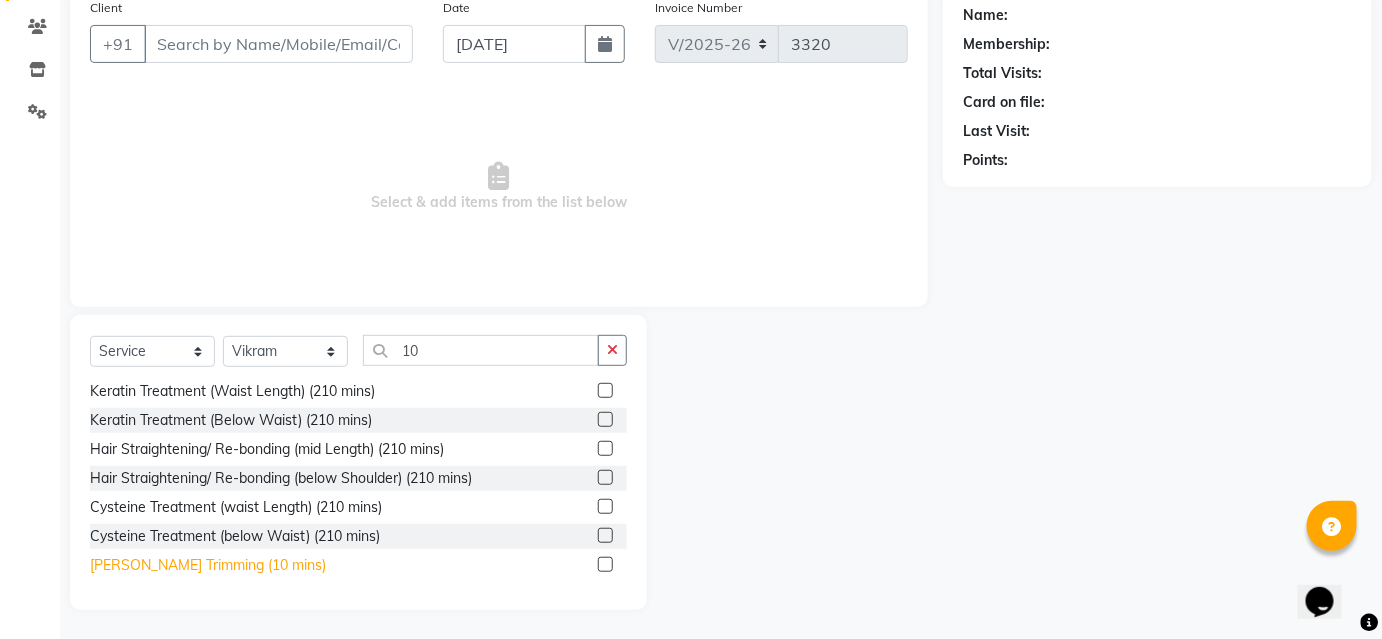 click on "[PERSON_NAME] Trimming (10 mins)" 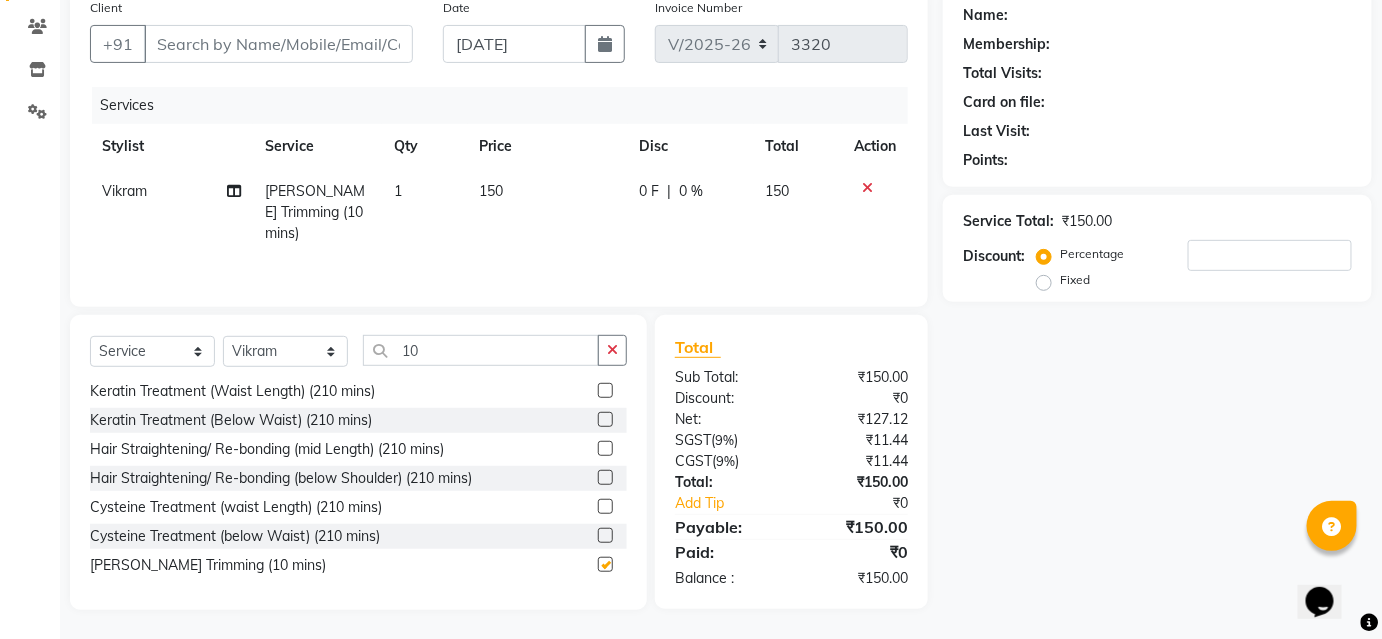 checkbox on "false" 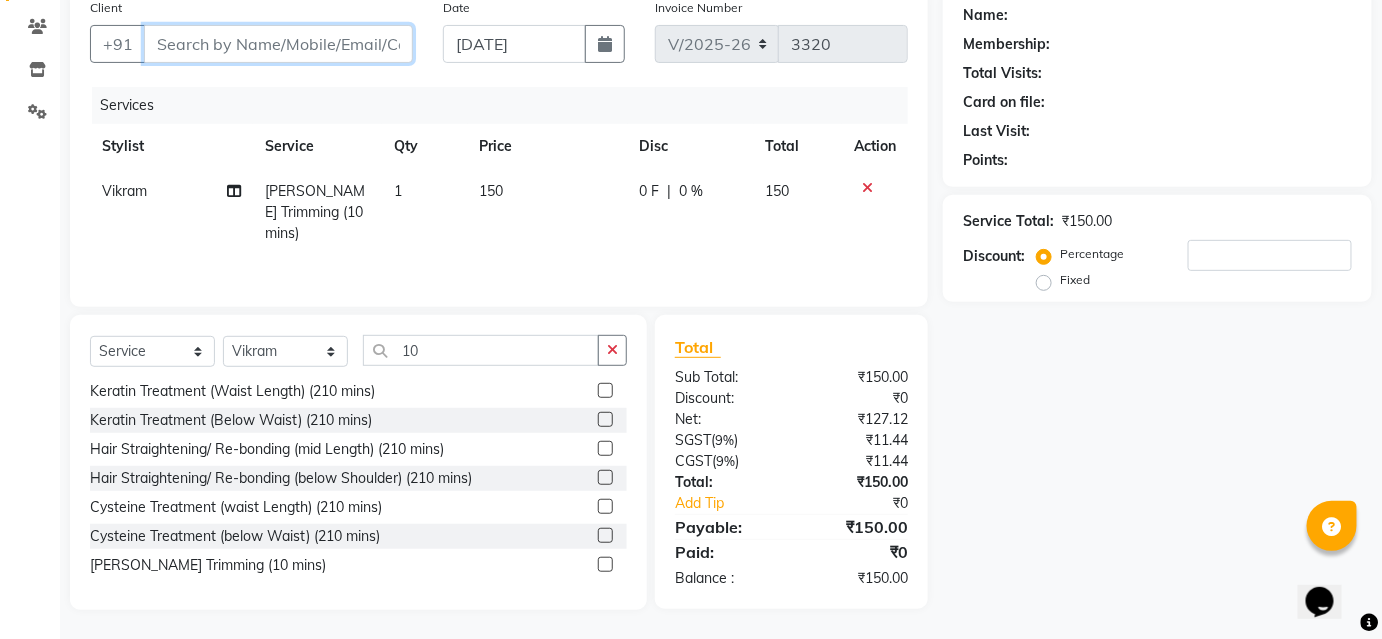 click on "Client" at bounding box center [278, 44] 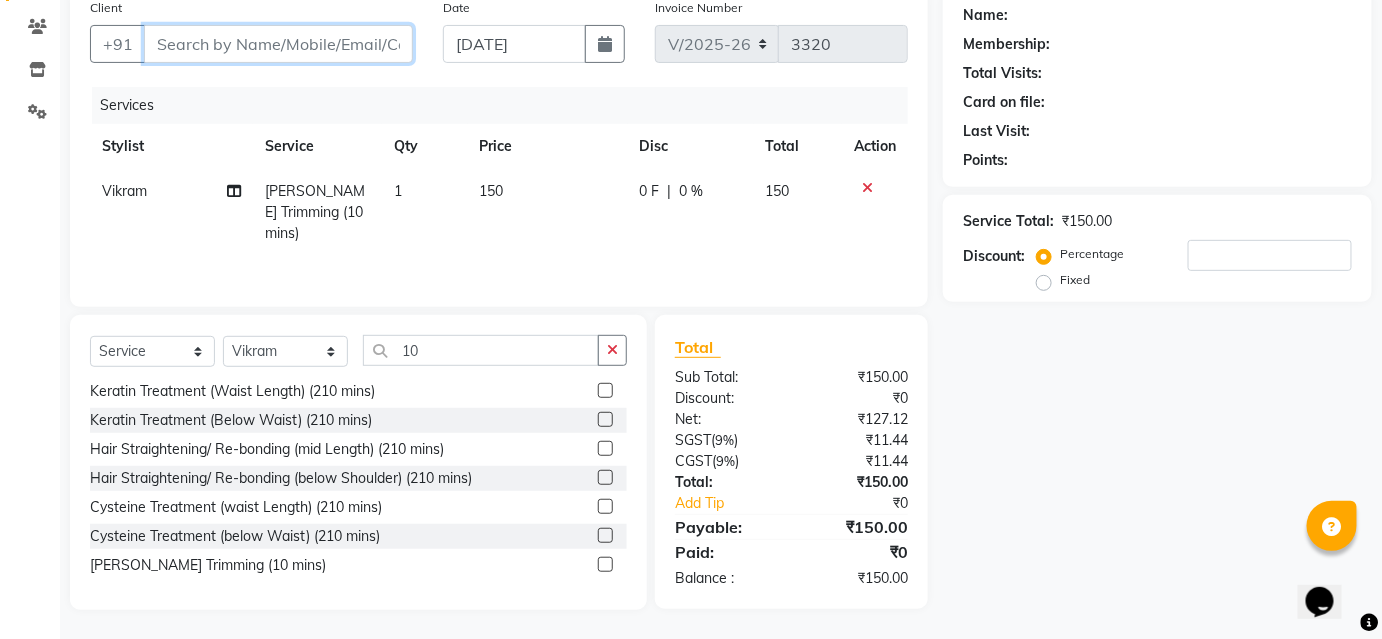 type on "8" 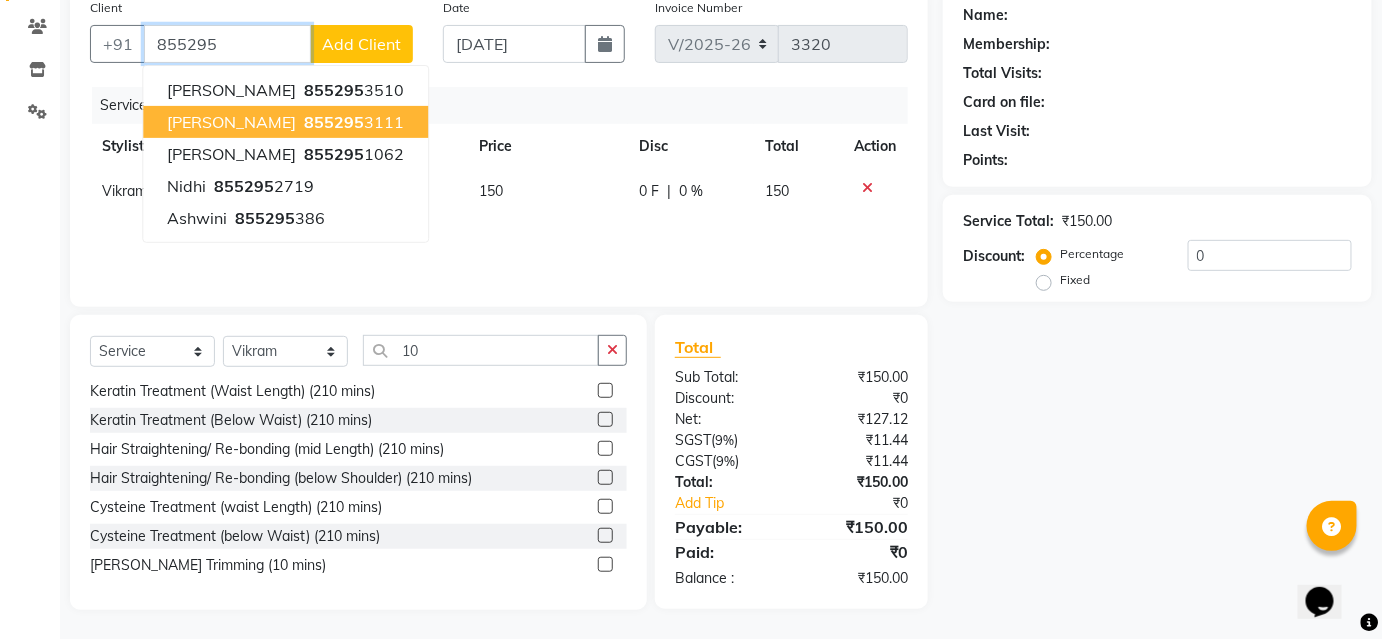 click on "855295 3111" at bounding box center (352, 122) 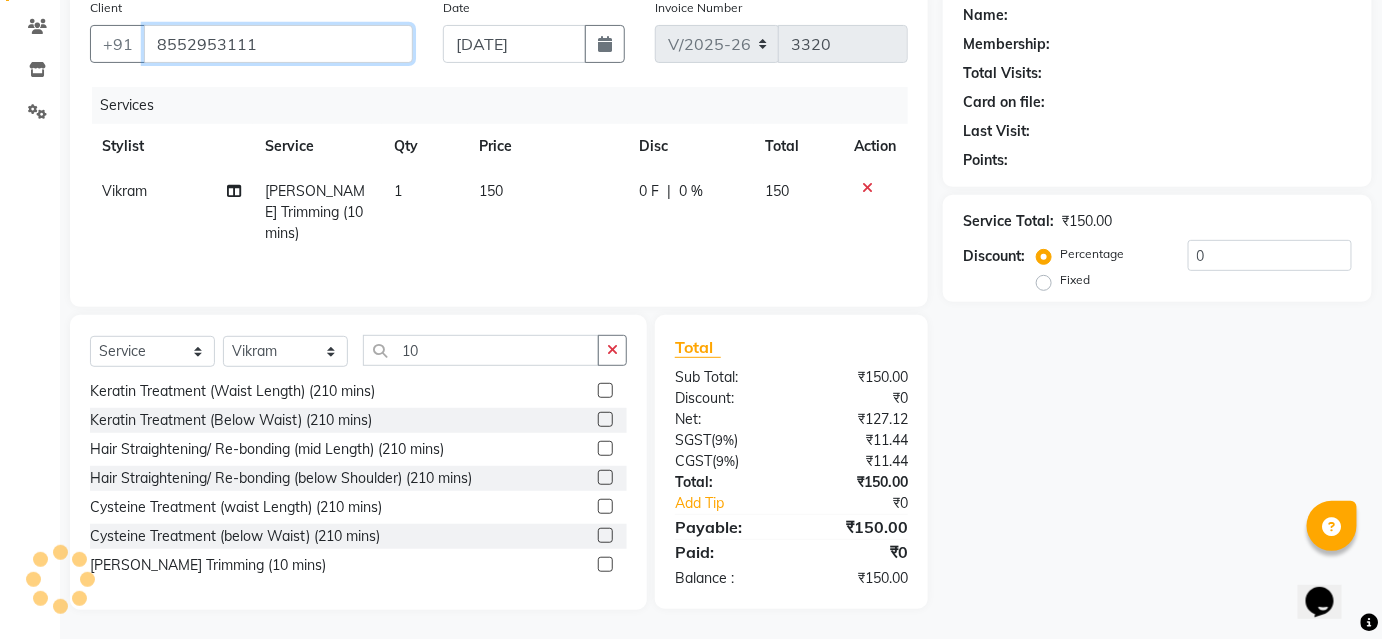 type on "8552953111" 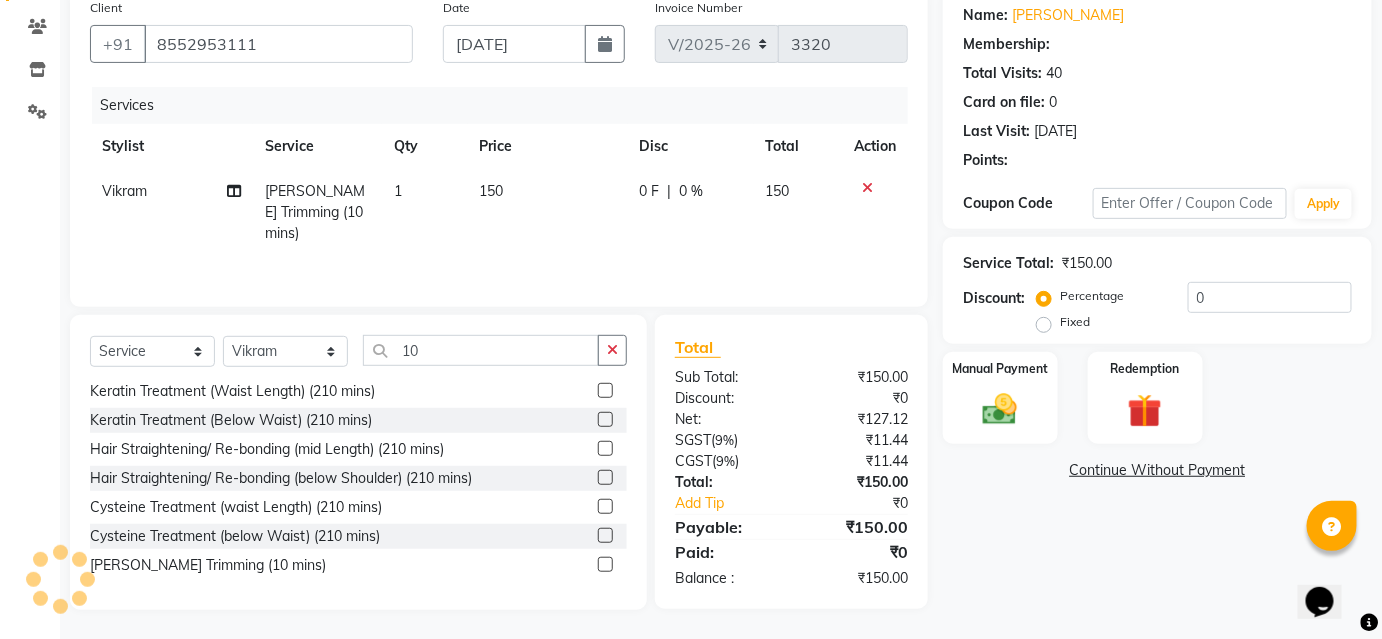 select on "1: Object" 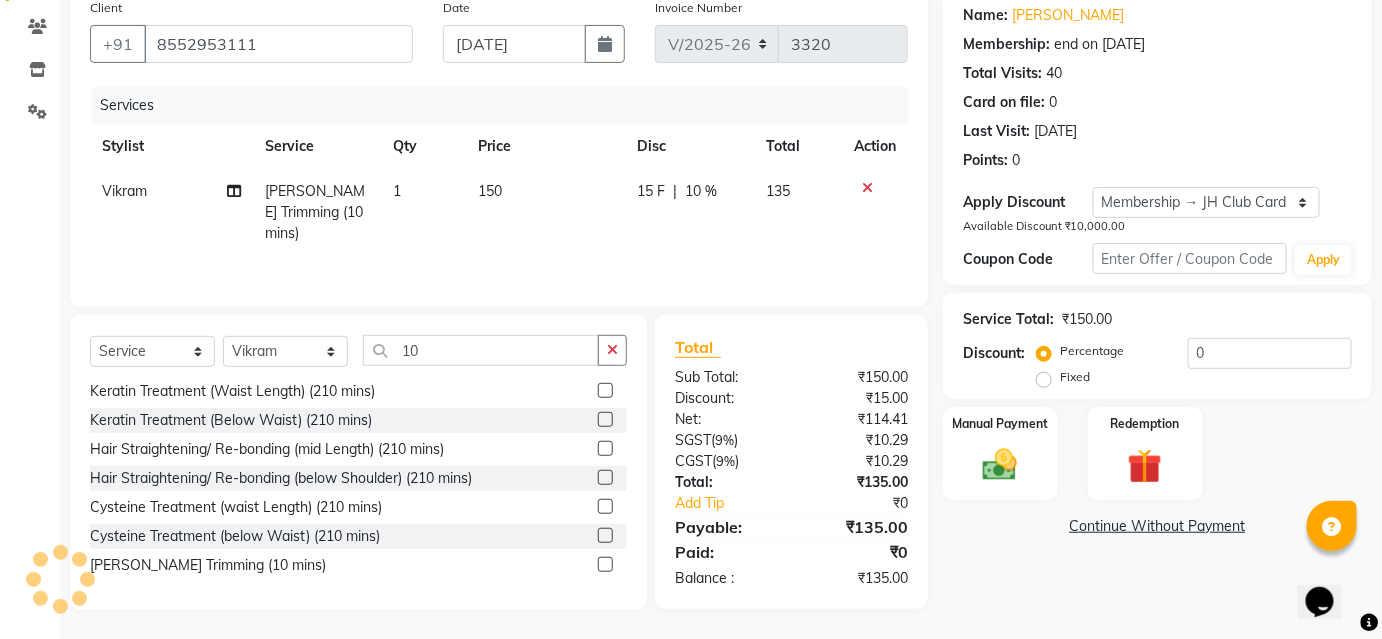 type on "10" 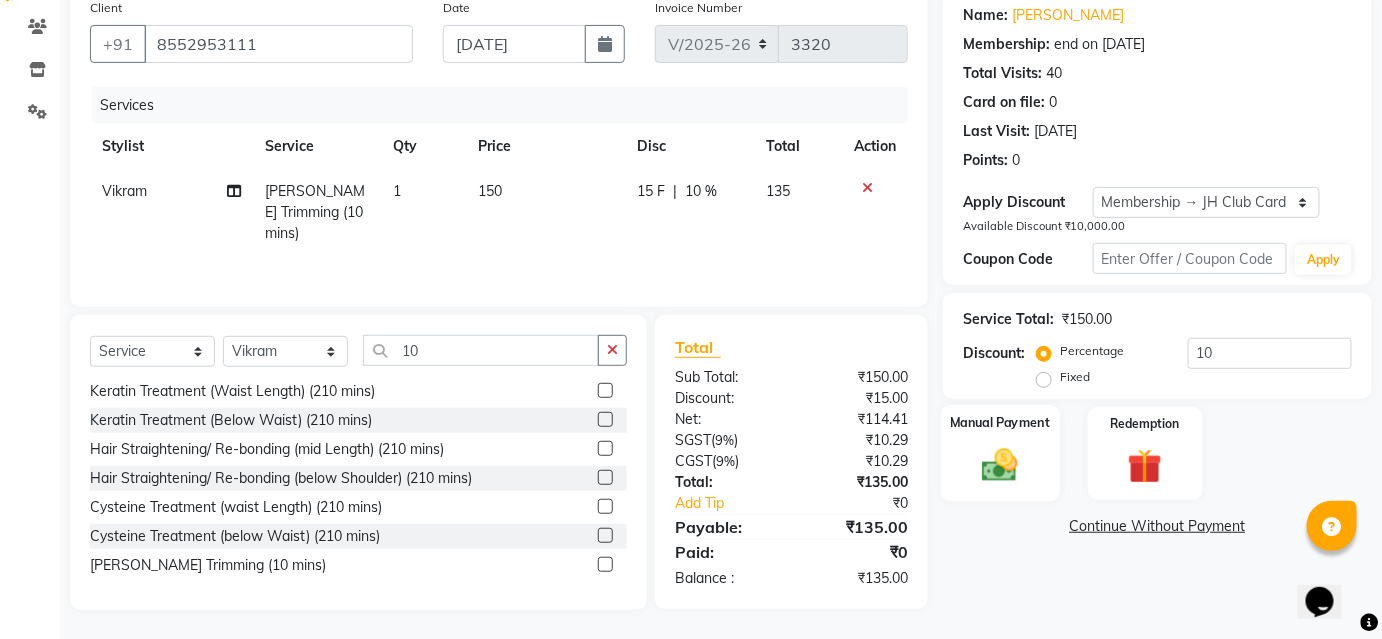 click 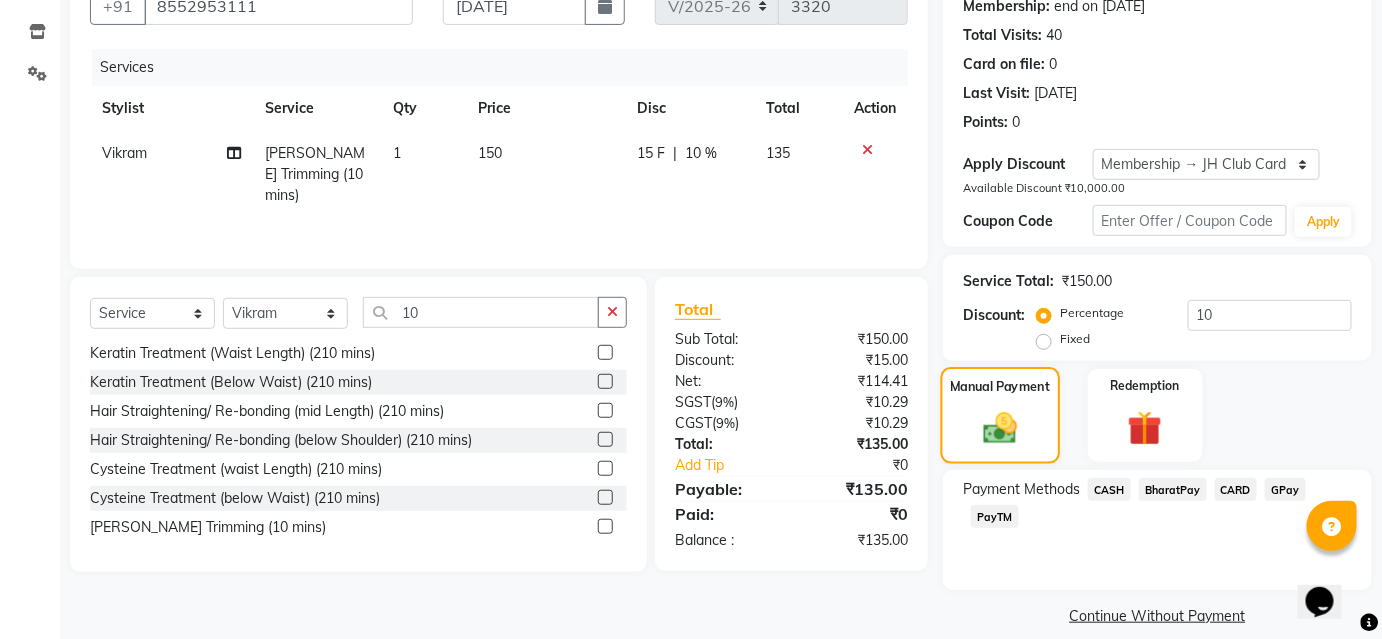 scroll, scrollTop: 220, scrollLeft: 0, axis: vertical 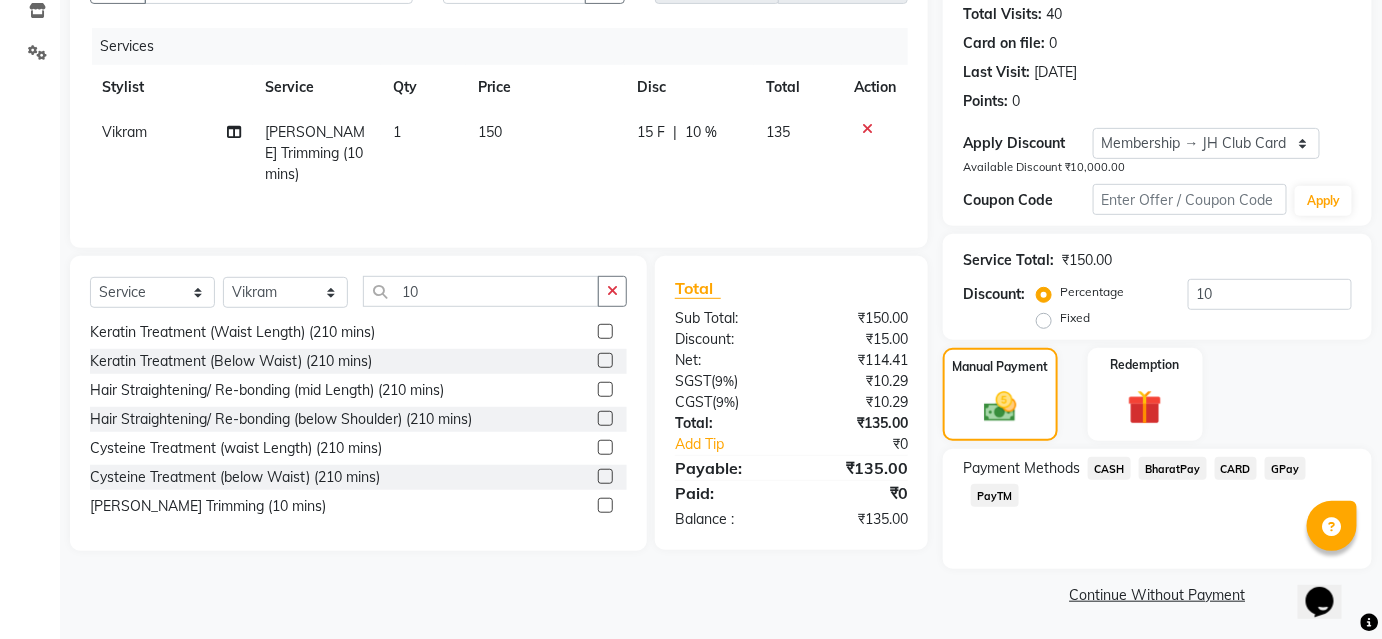 click on "BharatPay" 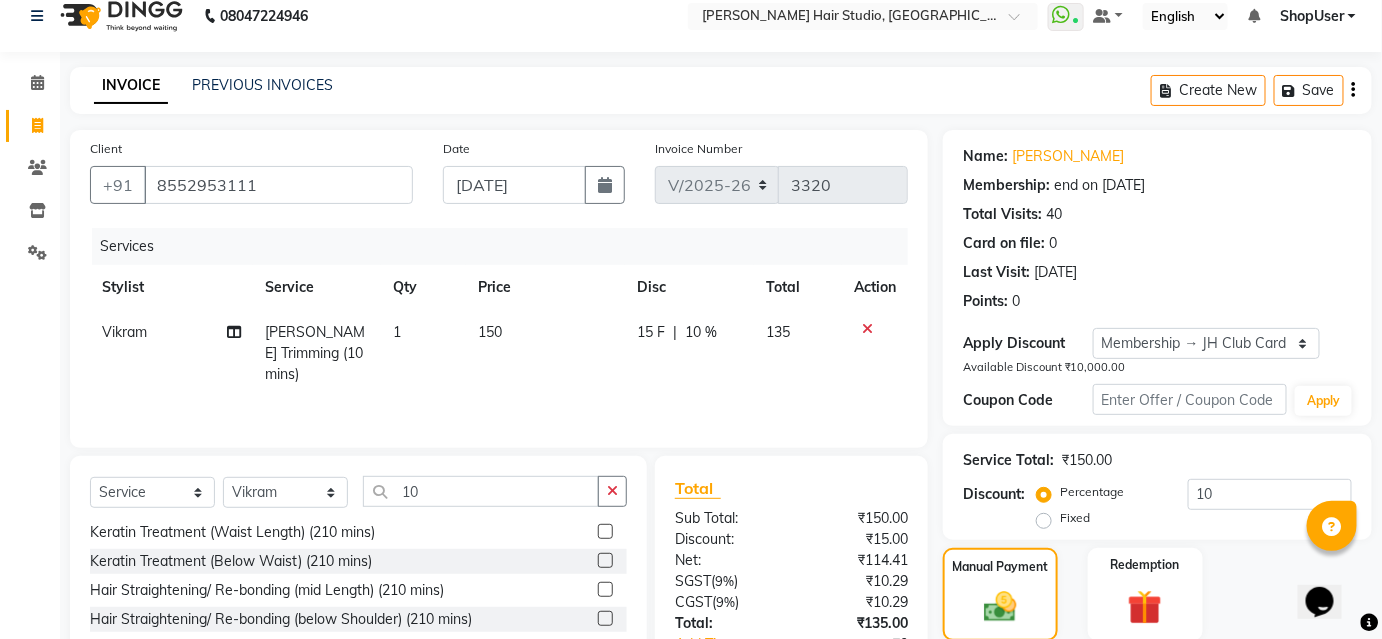 scroll, scrollTop: 0, scrollLeft: 0, axis: both 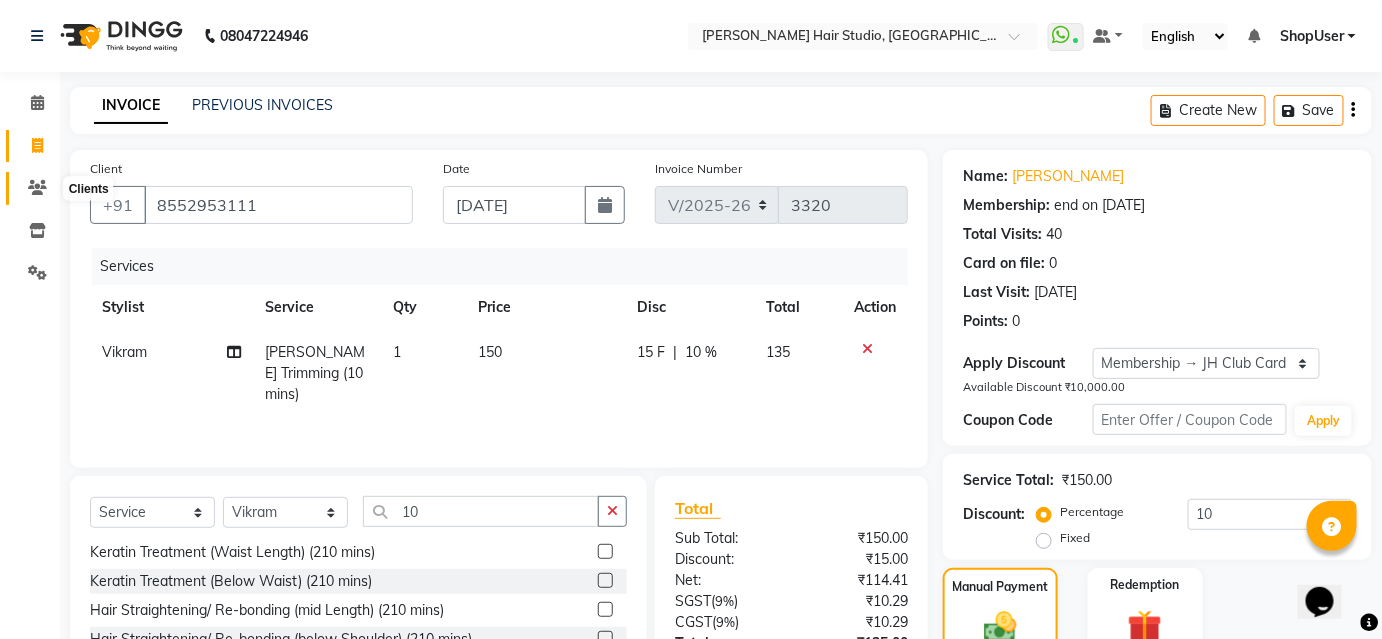 click 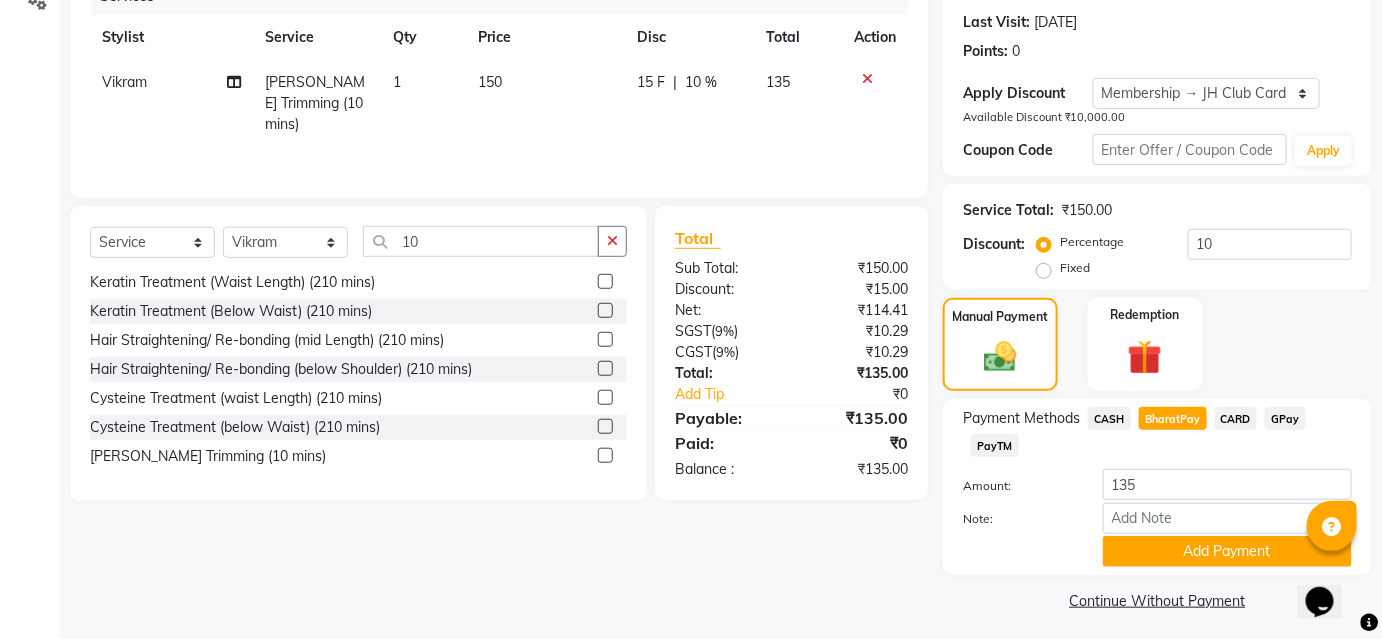 scroll, scrollTop: 276, scrollLeft: 0, axis: vertical 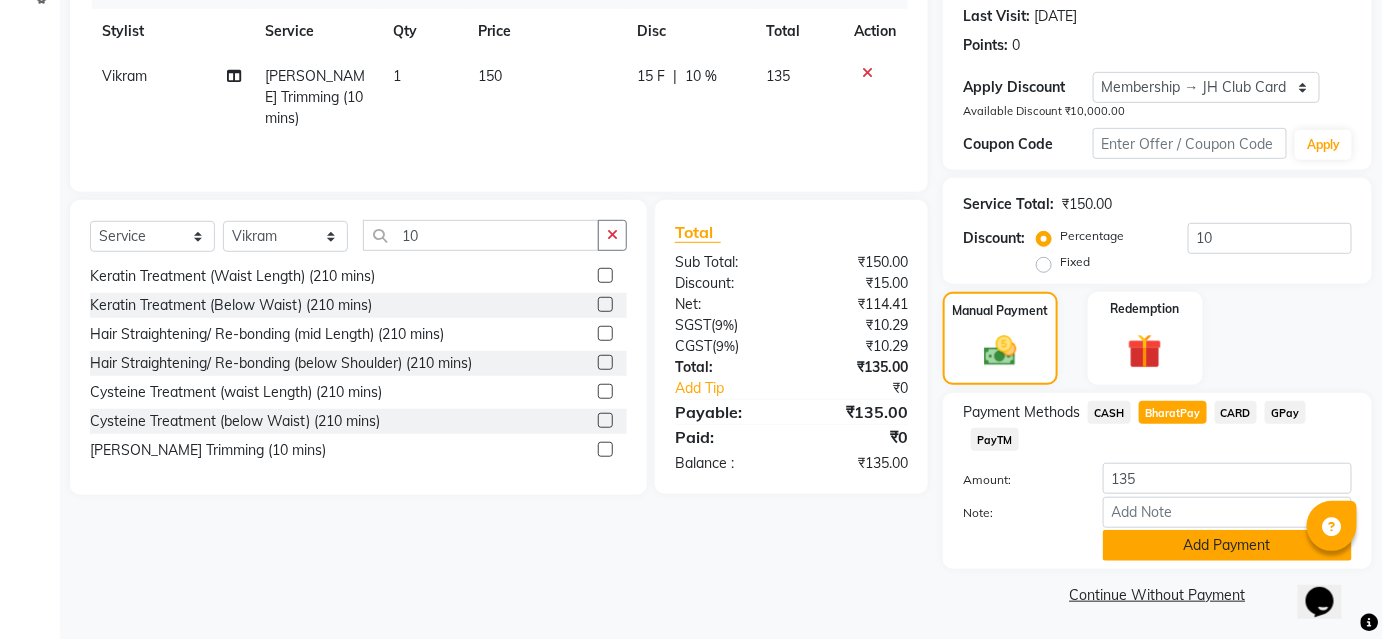 click on "Add Payment" 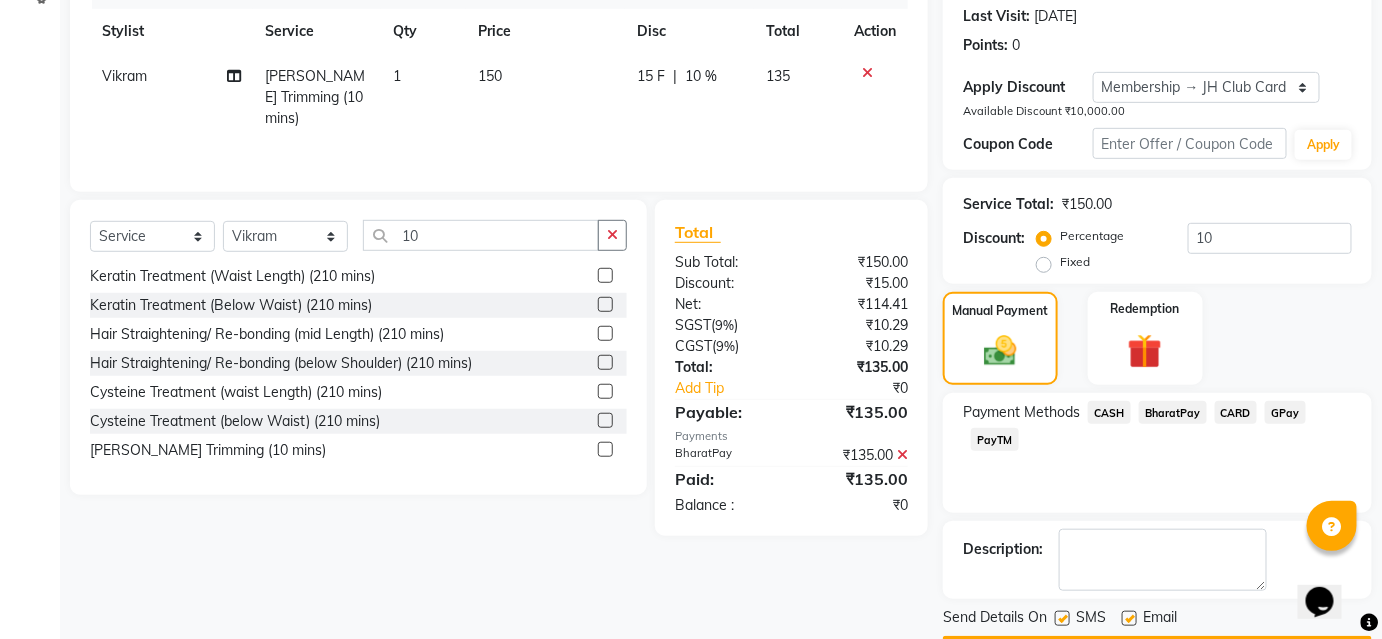 scroll, scrollTop: 332, scrollLeft: 0, axis: vertical 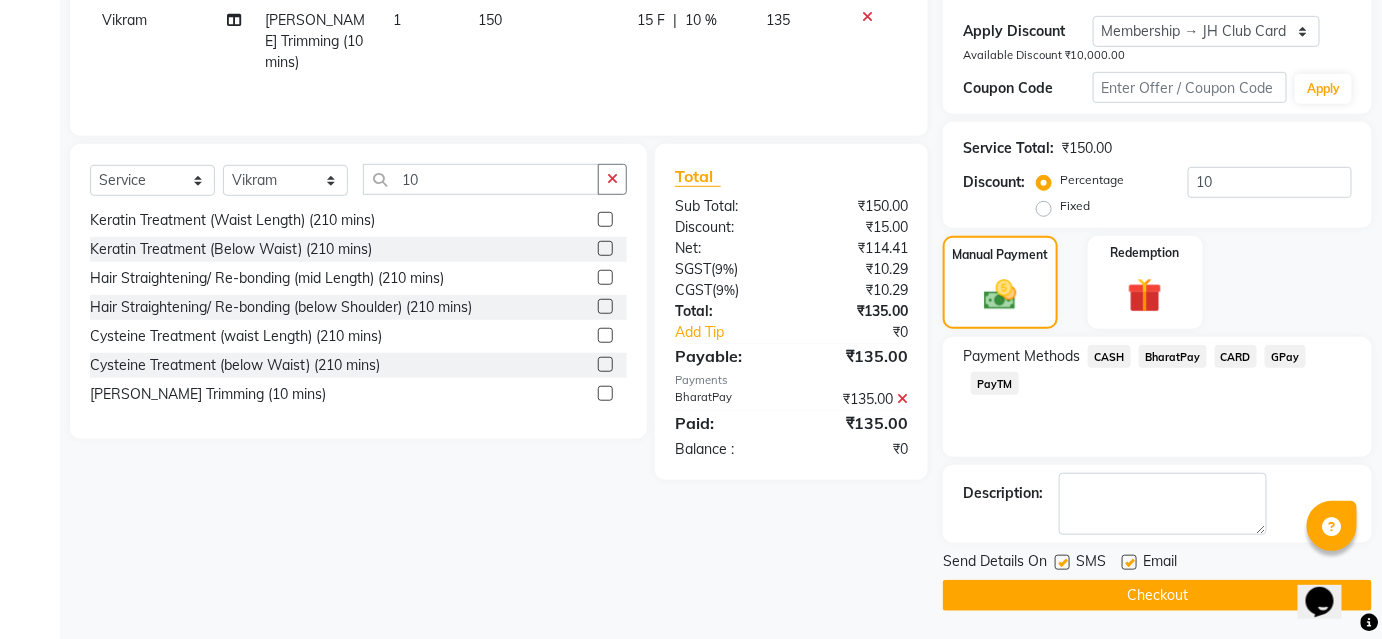 click on "Checkout" 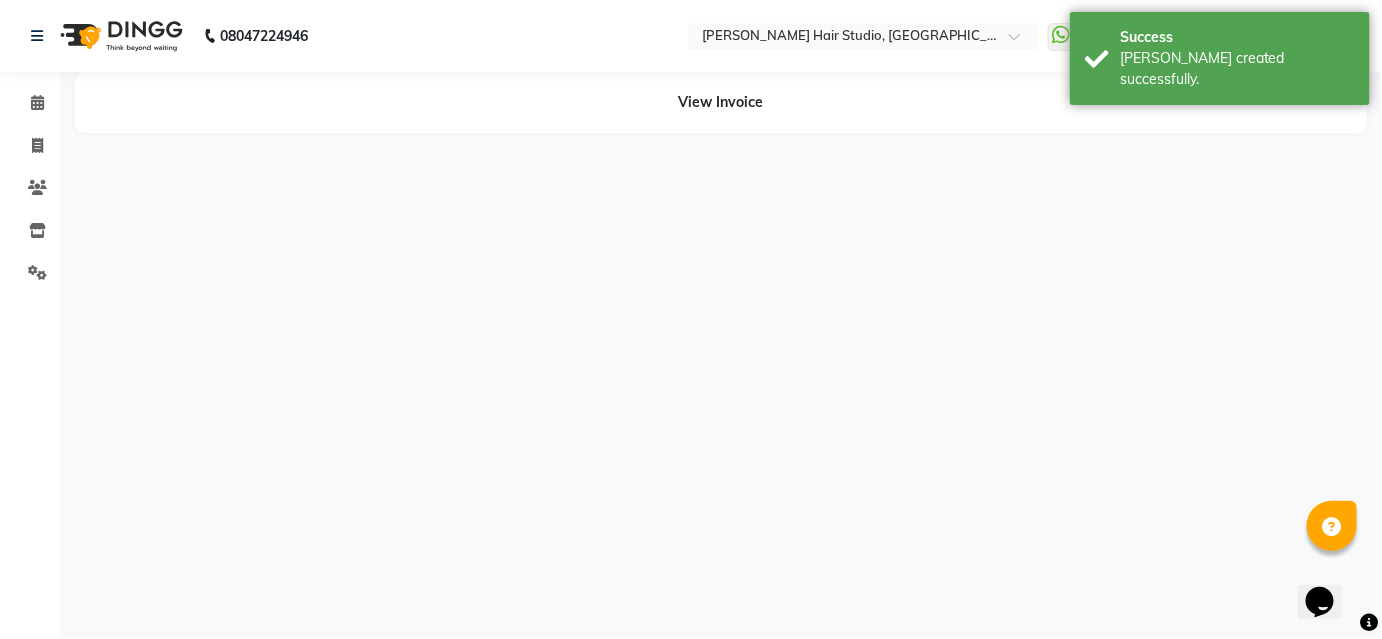 scroll, scrollTop: 0, scrollLeft: 0, axis: both 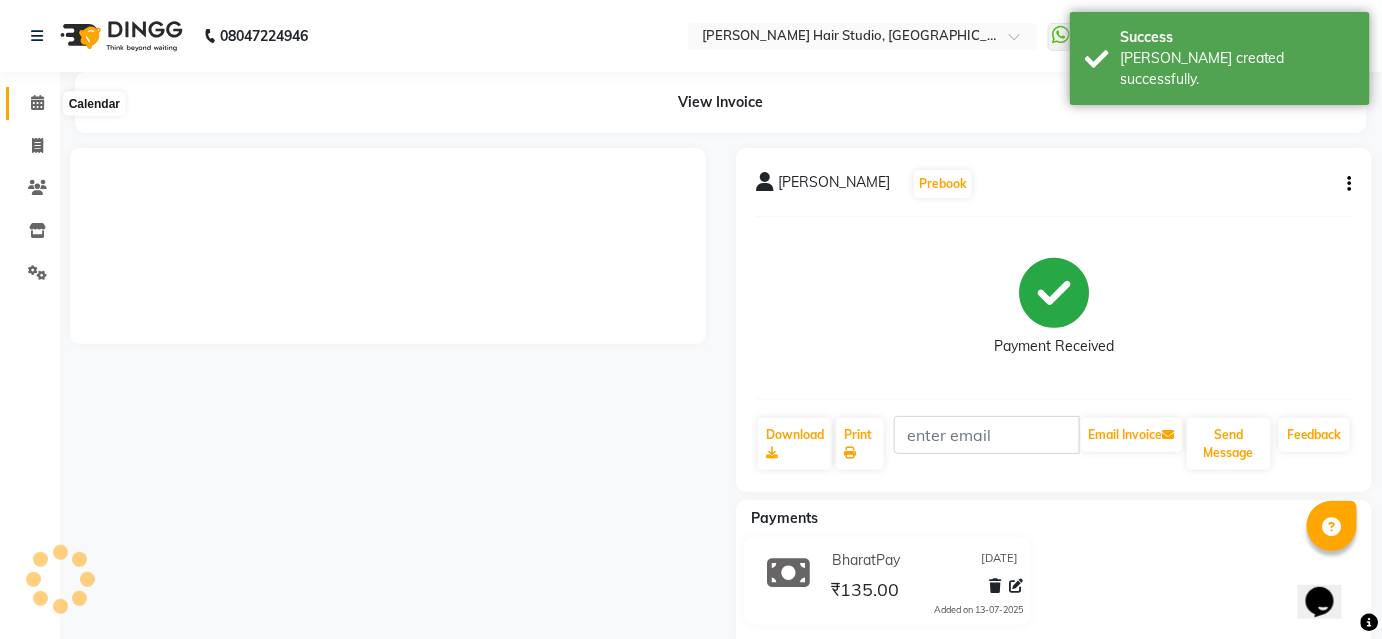 click 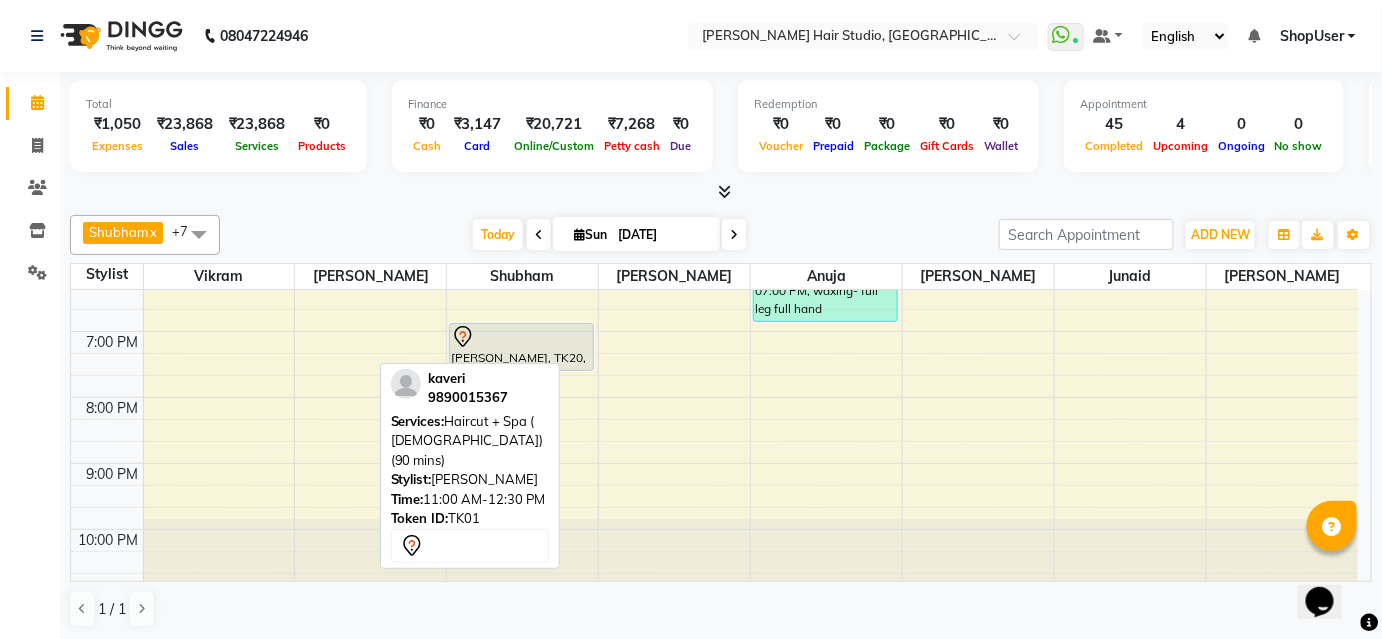 scroll, scrollTop: 619, scrollLeft: 0, axis: vertical 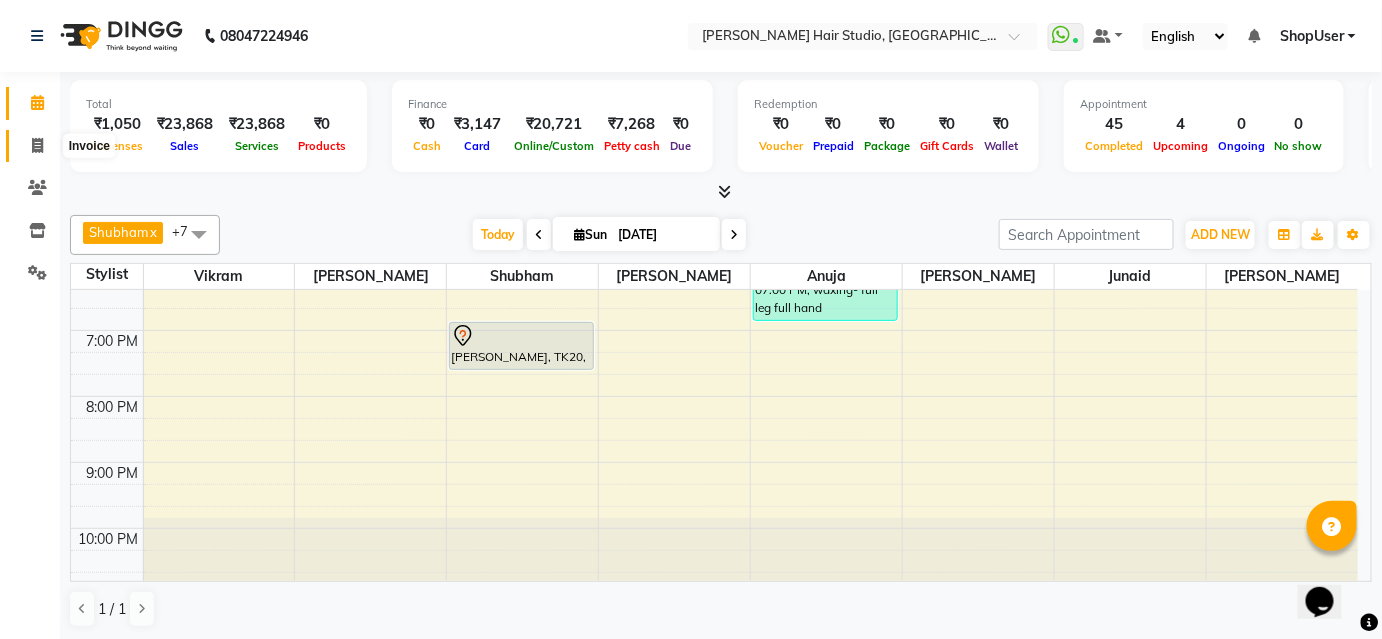 click 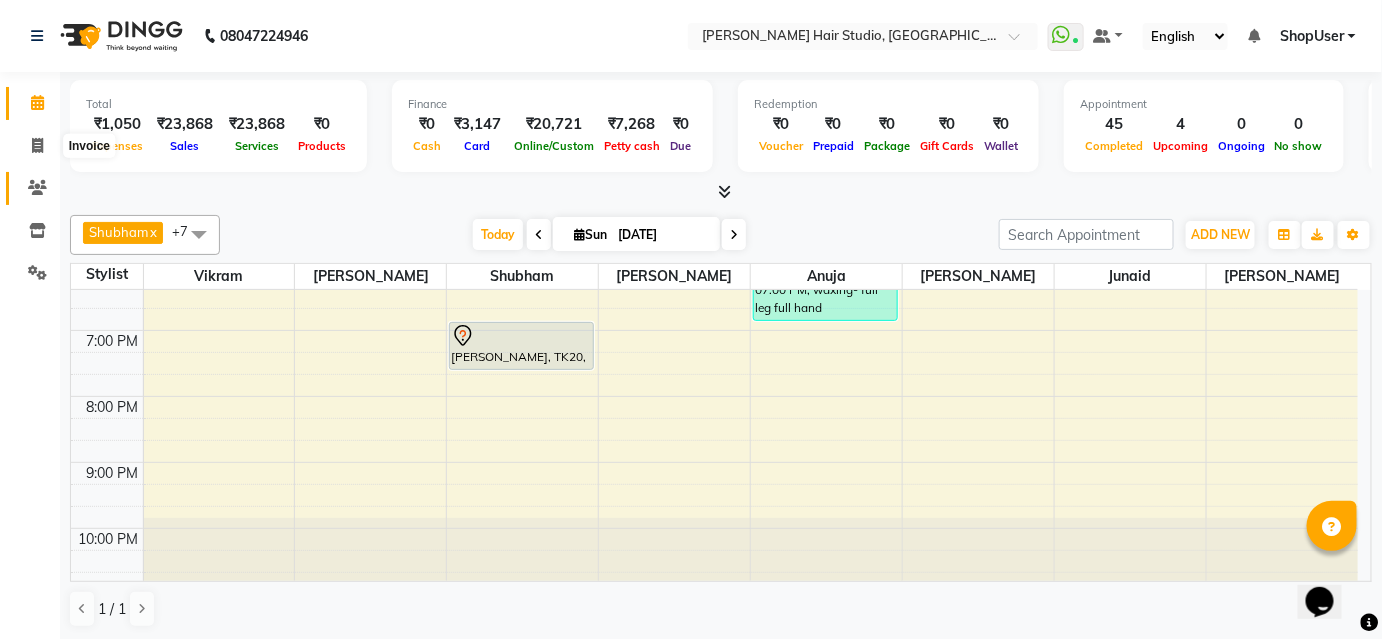select on "service" 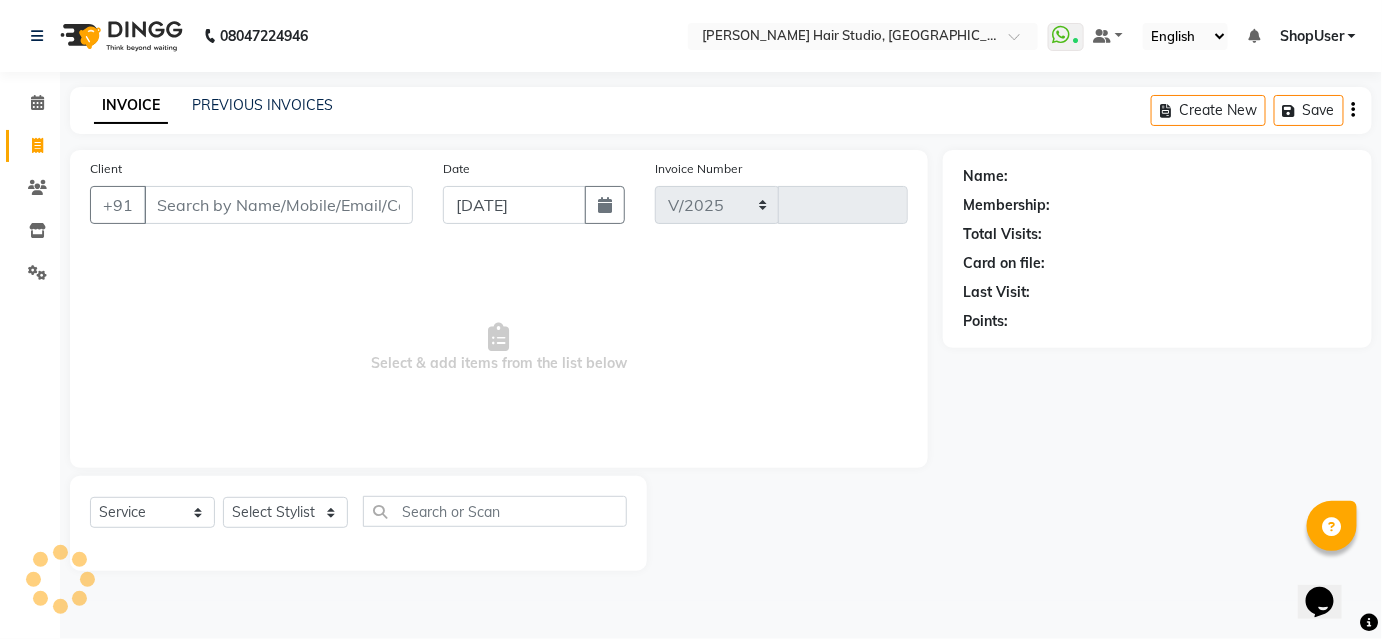 select on "627" 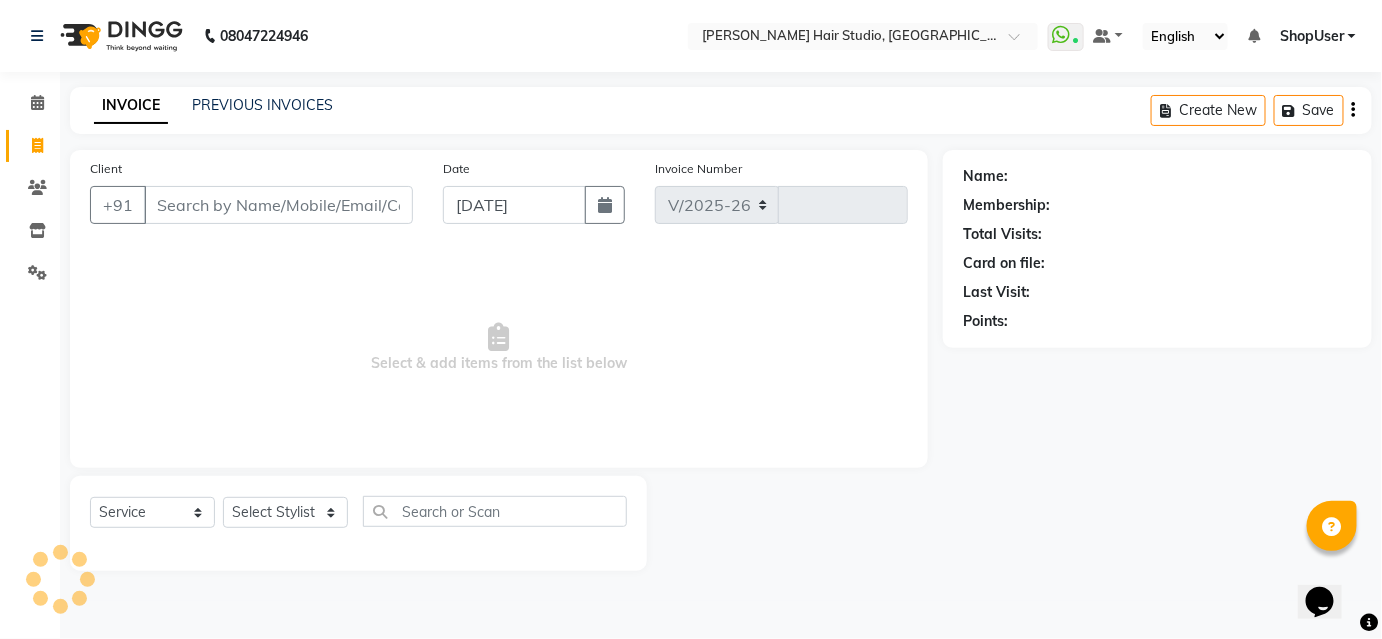 type on "3321" 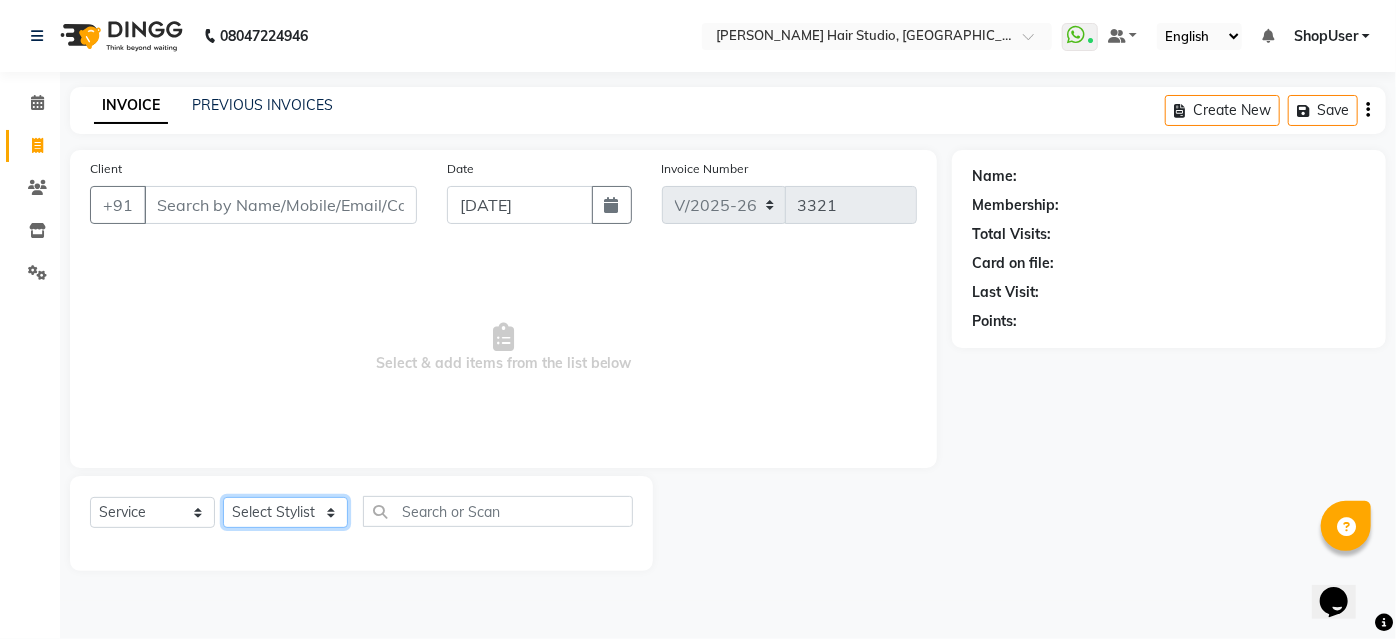 click on "Select Stylist Ajinkya Anuja Arunesh Avinash Junaid Mohammad Pawan Krishna Rushikesh ShopUser Shubham Shweta Kale Vikram" 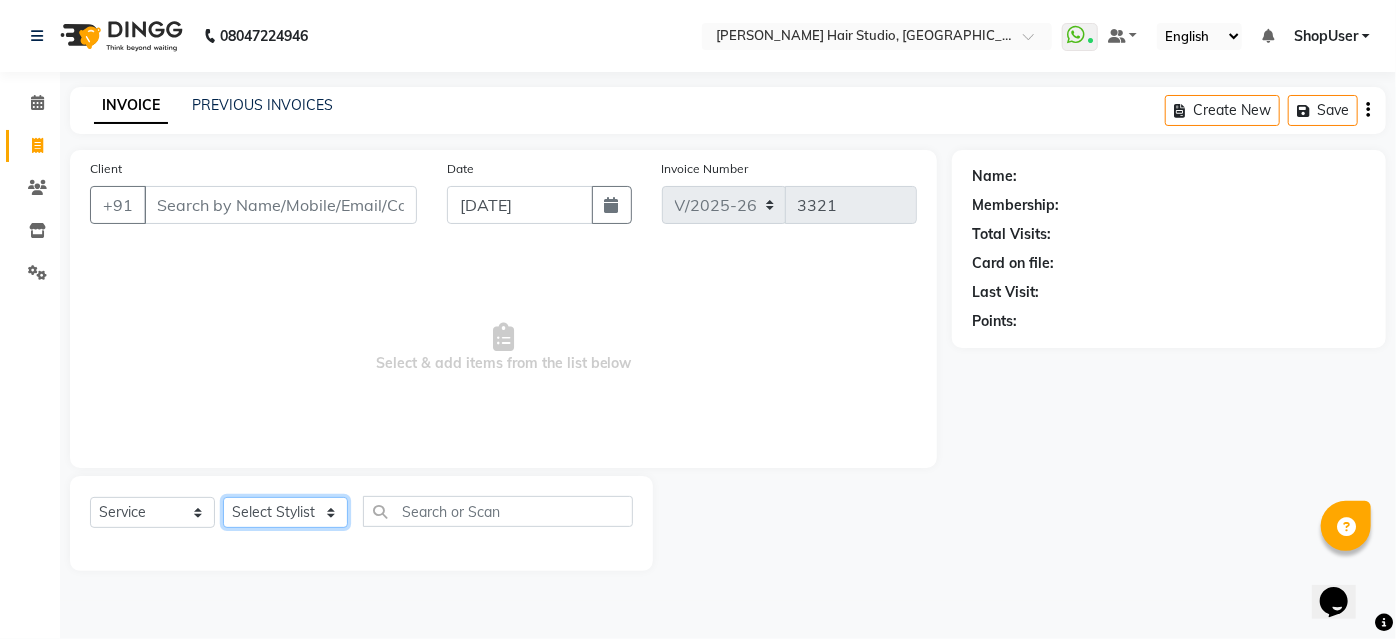 select on "51893" 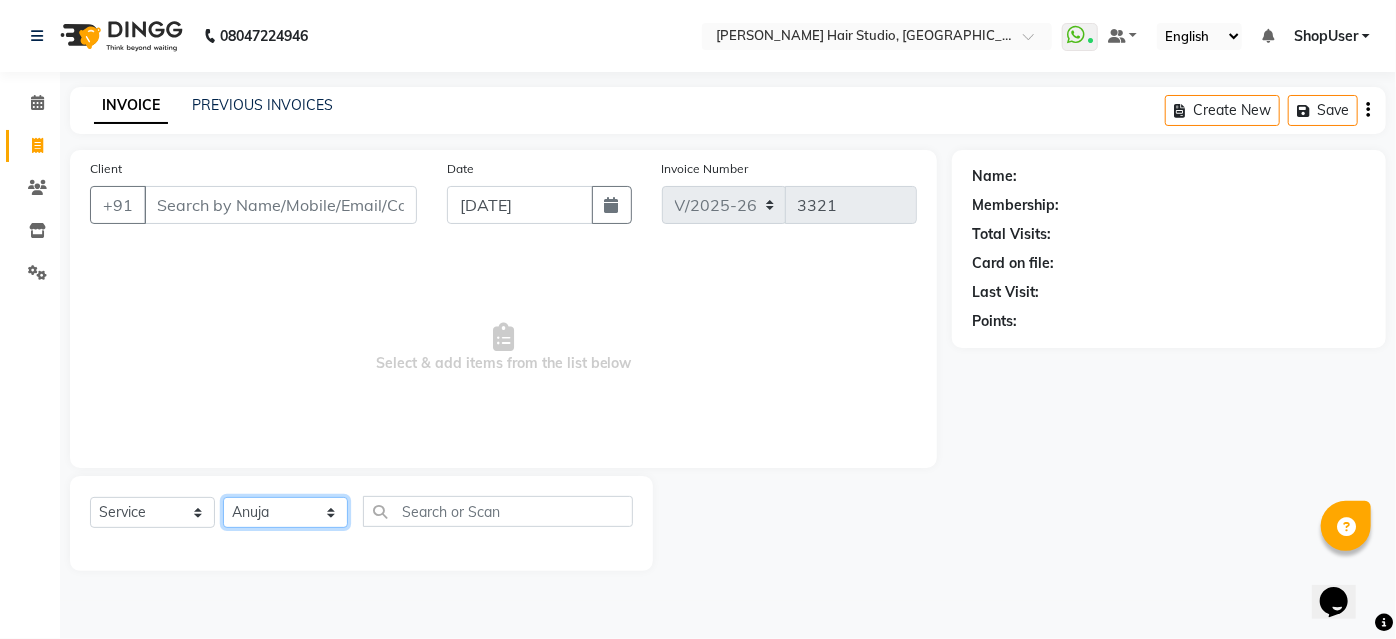 click on "Select Stylist Ajinkya Anuja Arunesh Avinash Junaid Mohammad Pawan Krishna Rushikesh ShopUser Shubham Shweta Kale Vikram" 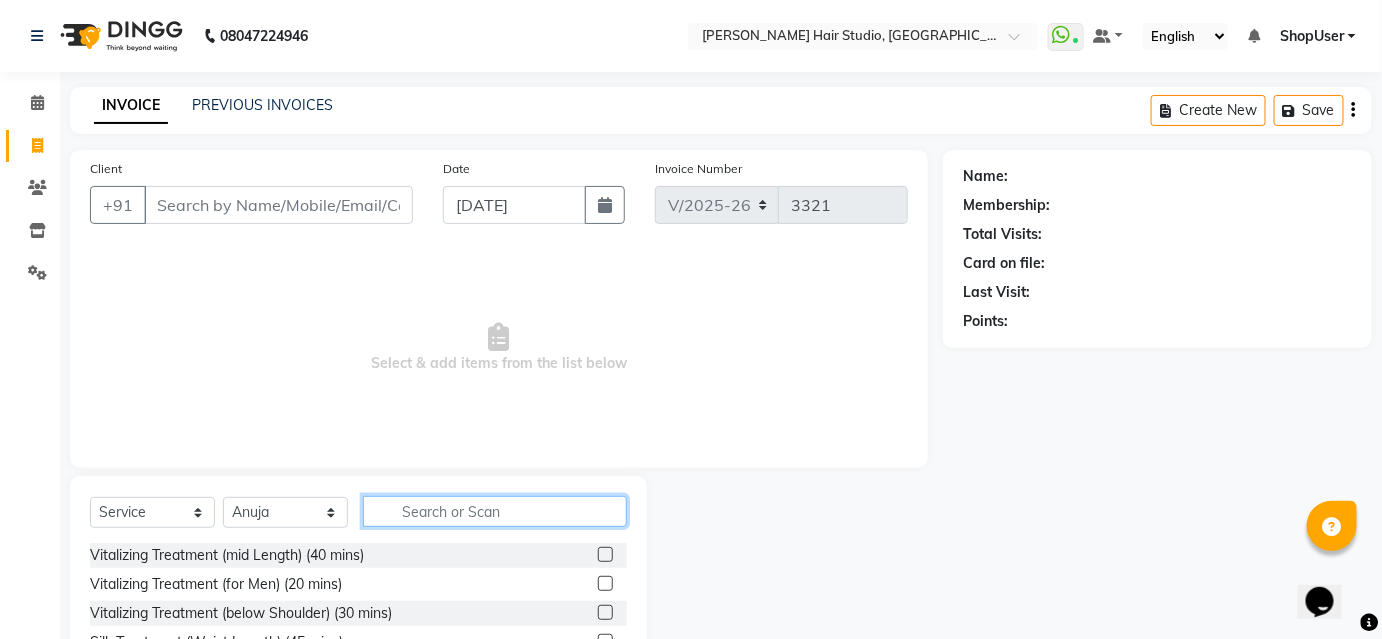 click 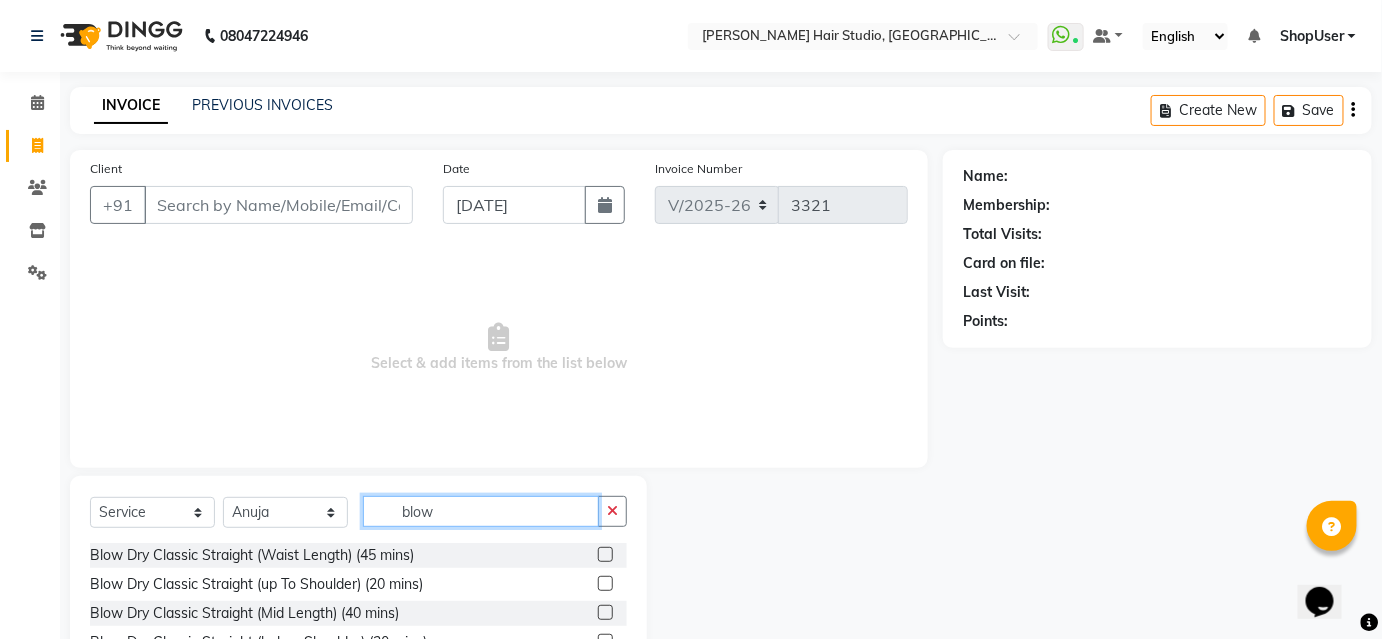 scroll, scrollTop: 90, scrollLeft: 0, axis: vertical 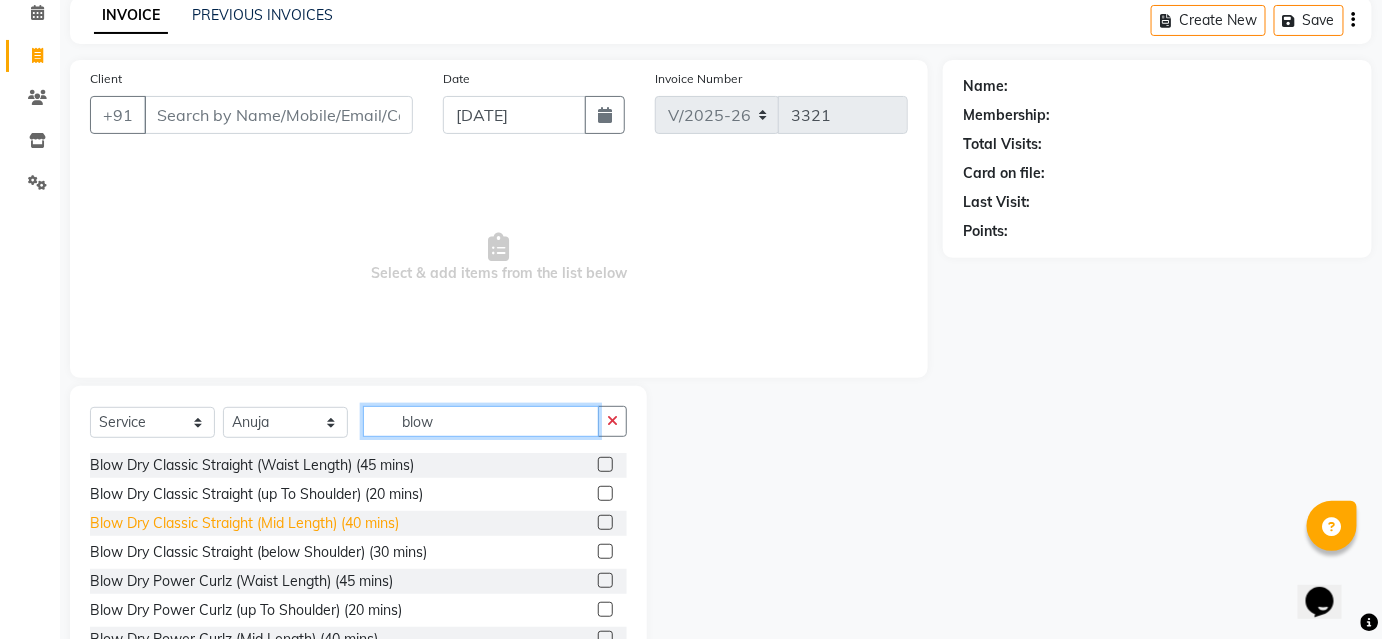 type on "blow" 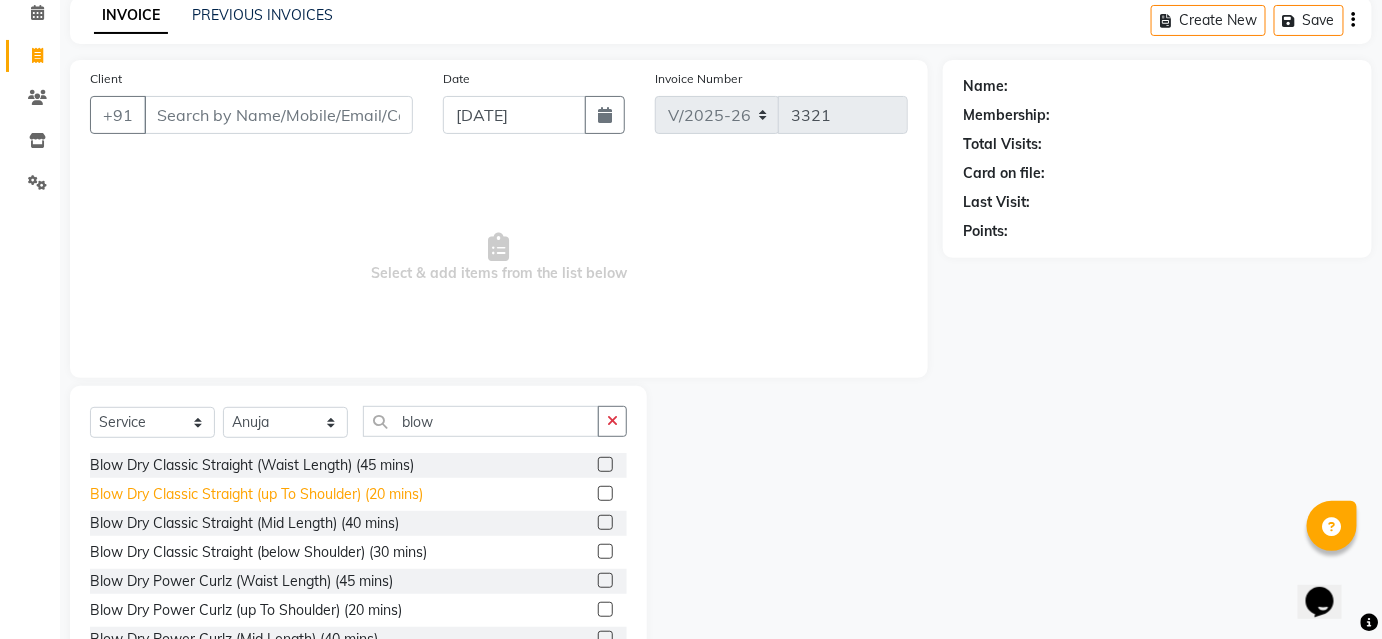 click on "Blow Dry Classic Straight  (Mid Length) (40 mins)" 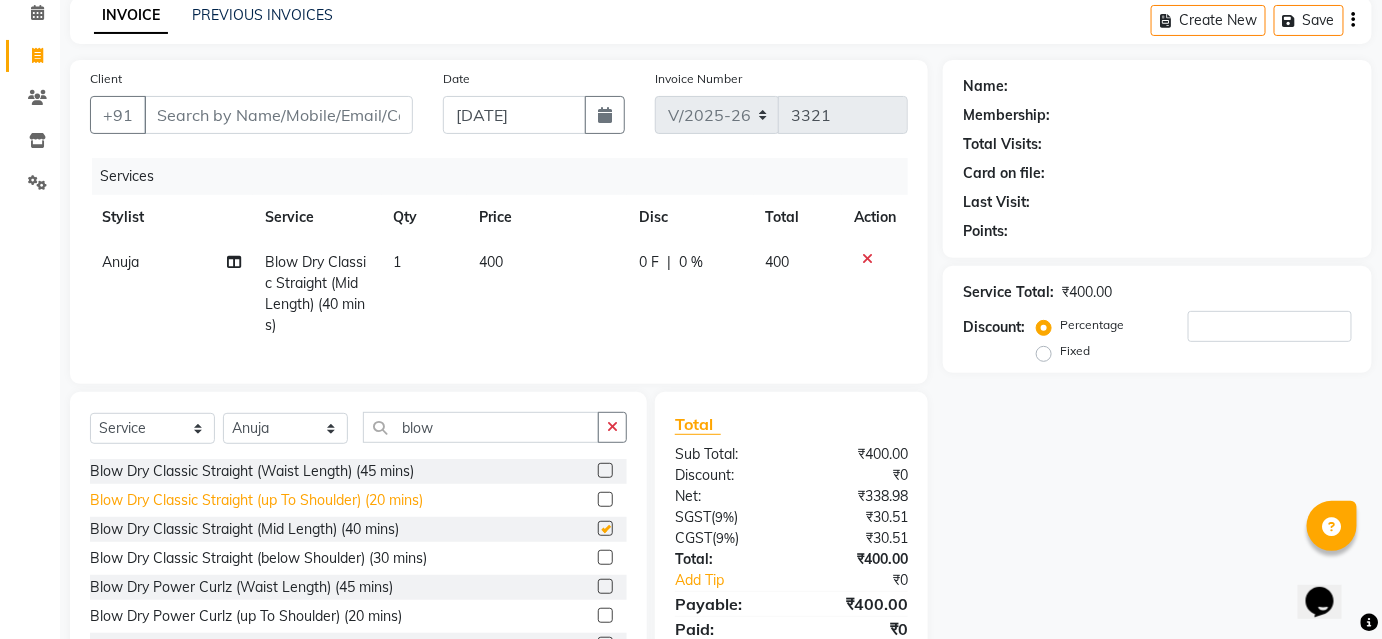 checkbox on "false" 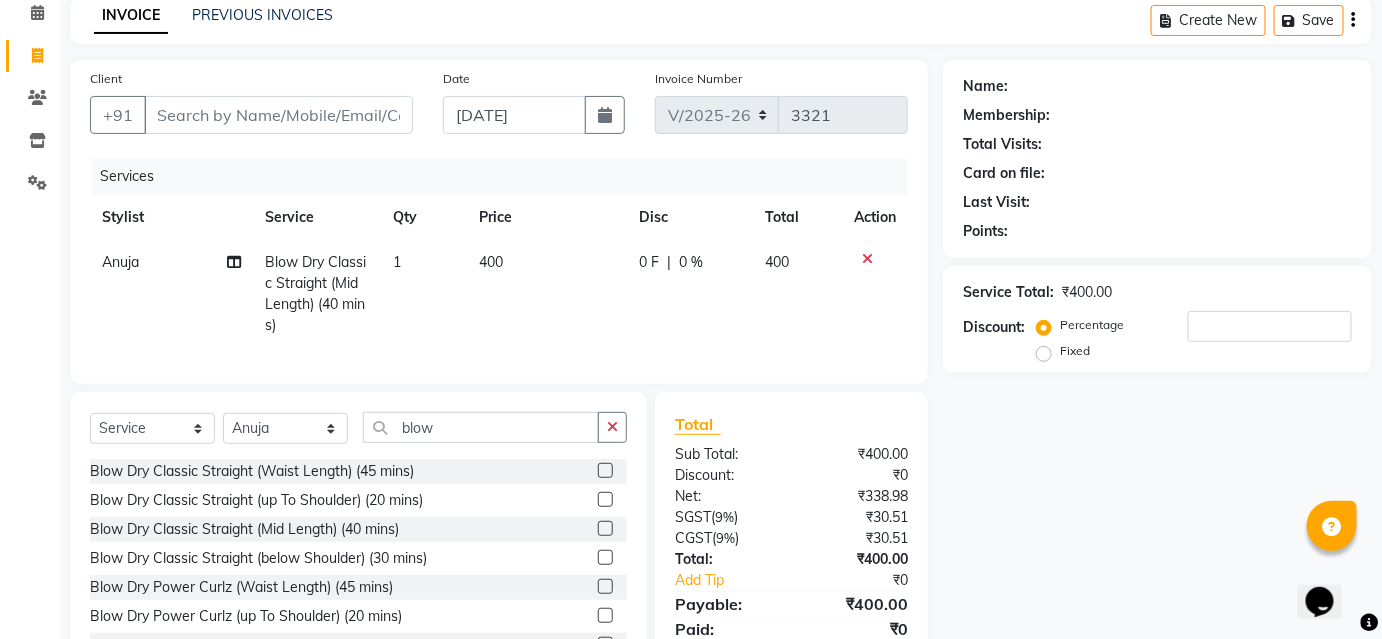click on "400" 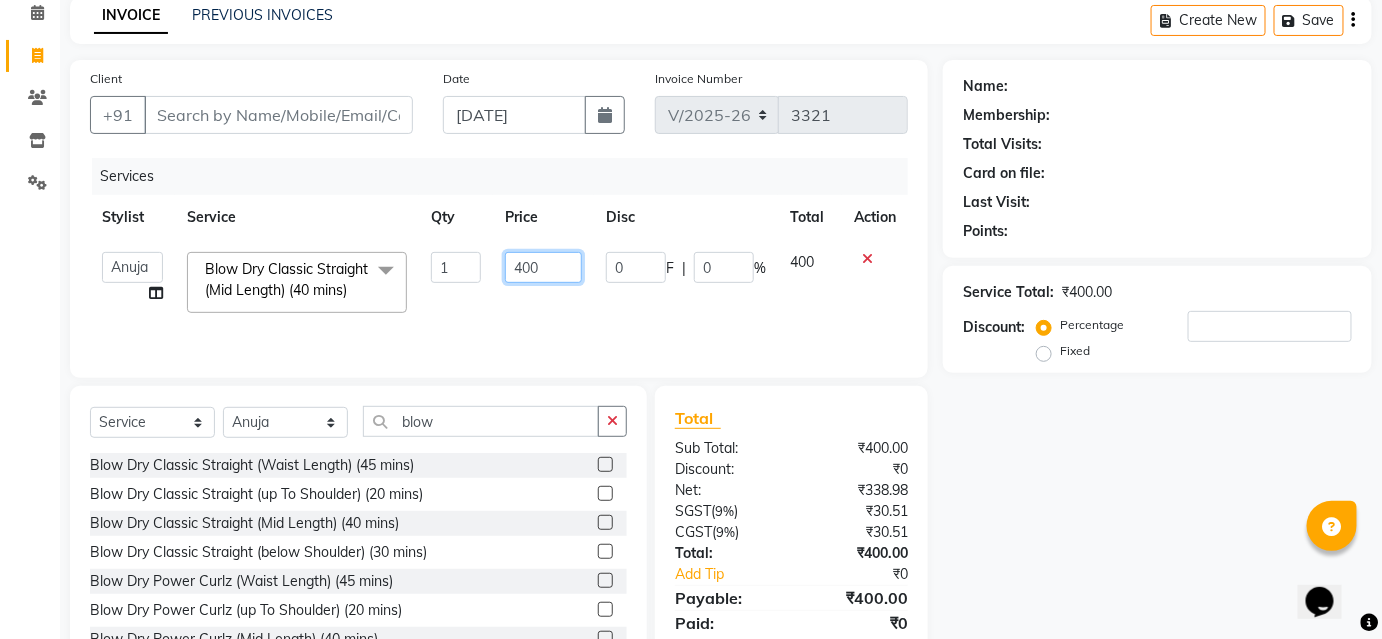 click on "400" 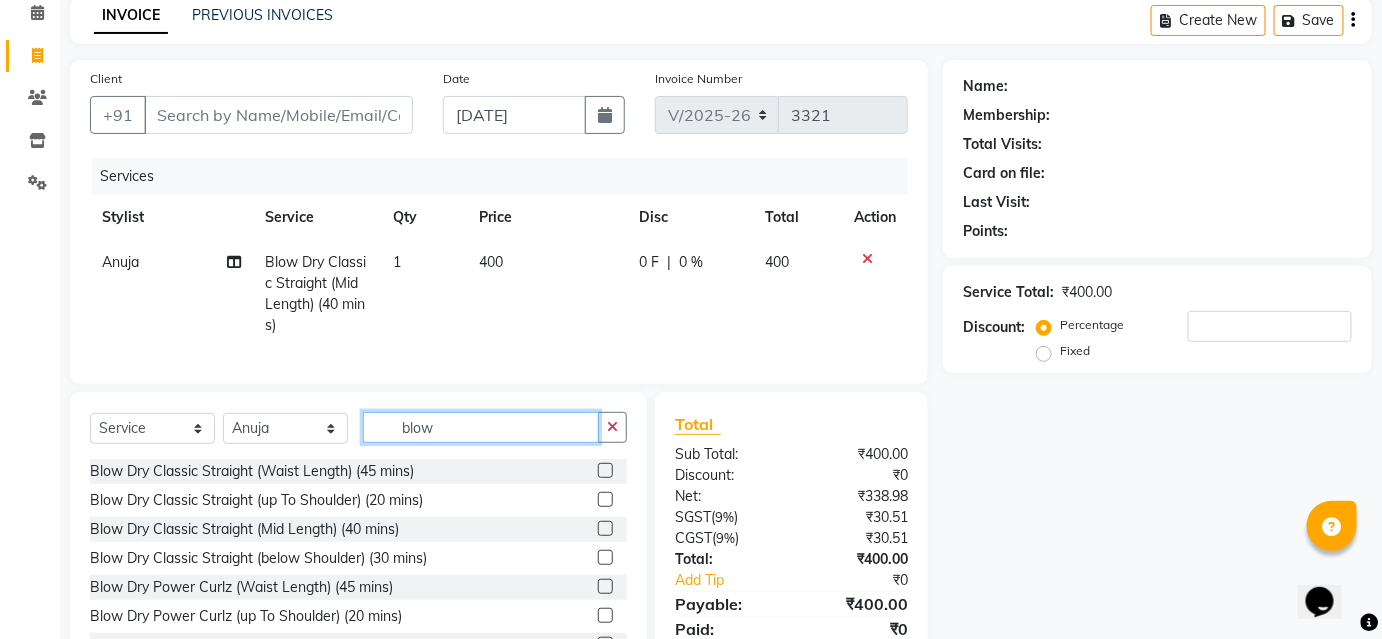 click on "Select  Service  Product  Membership  Package Voucher Prepaid Gift Card  Select Stylist Ajinkya Anuja Arunesh Avinash Junaid Mohammad Pawan Krishna Rushikesh ShopUser Shubham Shweta Kale Vikram blow Blow Dry Classic Straight (Waist Length) (45 mins)  Blow Dry Classic Straight  (up To Shoulder) (20 mins)  Blow Dry Classic Straight  (Mid Length) (40 mins)  Blow Dry Classic Straight (below Shoulder) (30 mins)  Blow Dry Power Curlz (Waist Length) (45 mins)  Blow Dry Power Curlz  (up To Shoulder) (20 mins)  Blow Dry Power Curlz  (Mid Length) (40 mins)  Blow Dry Power Curlz (below Shoulder) (30 mins)  Permanent Blowdry (Waist Length) (180 mins)  Permanent Blow Dry (up To Shoulder) (150 mins)  Permanent Blow Dry (mid Length) (170 mins)  Permanent Blow Dry (below Shoulder) (160 mins)" 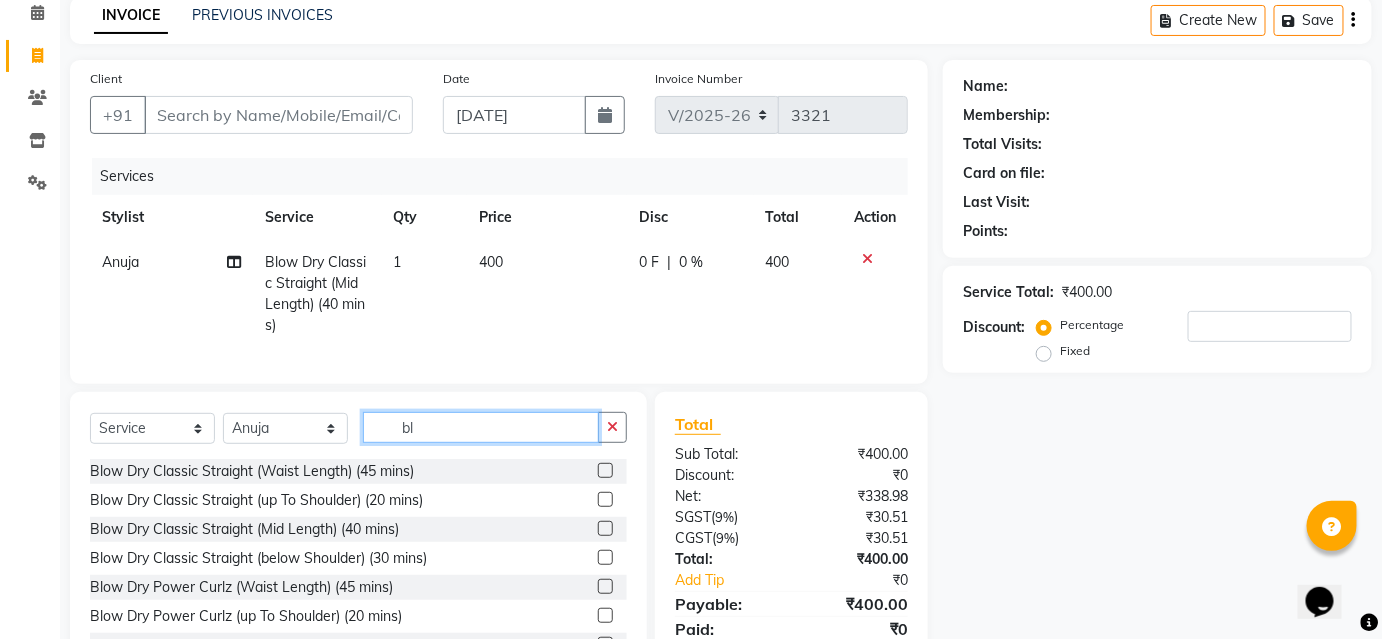 type on "b" 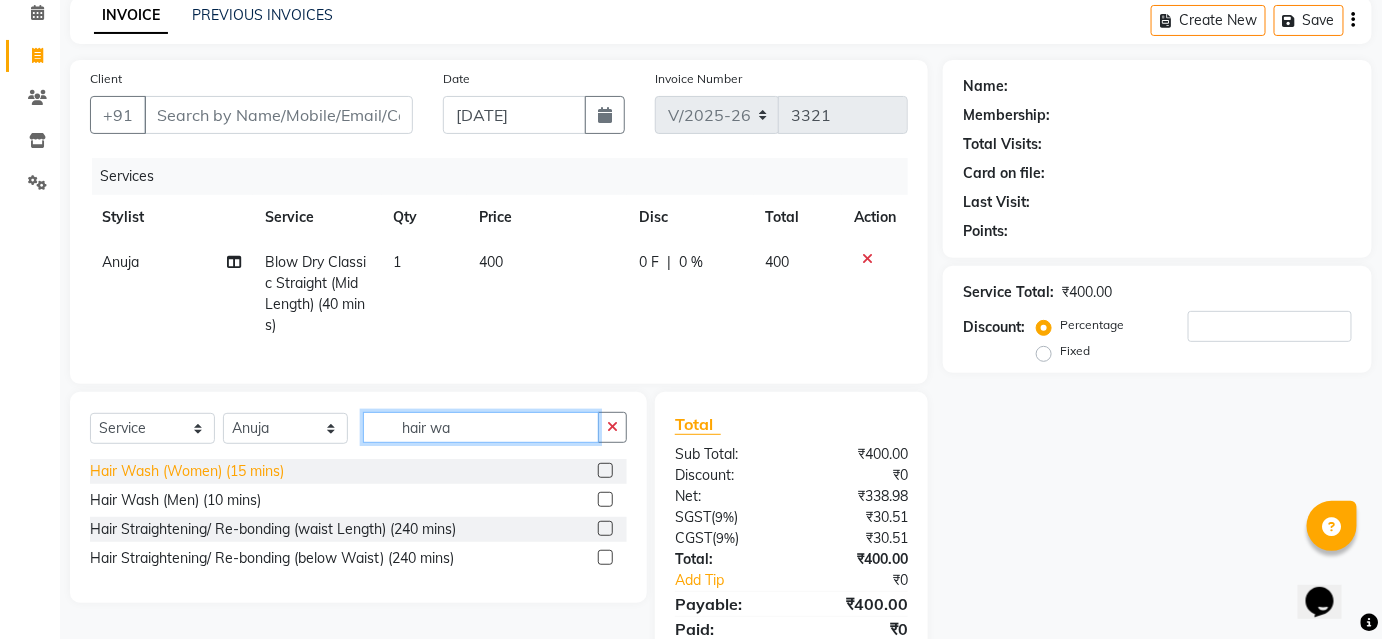 type on "hair wa" 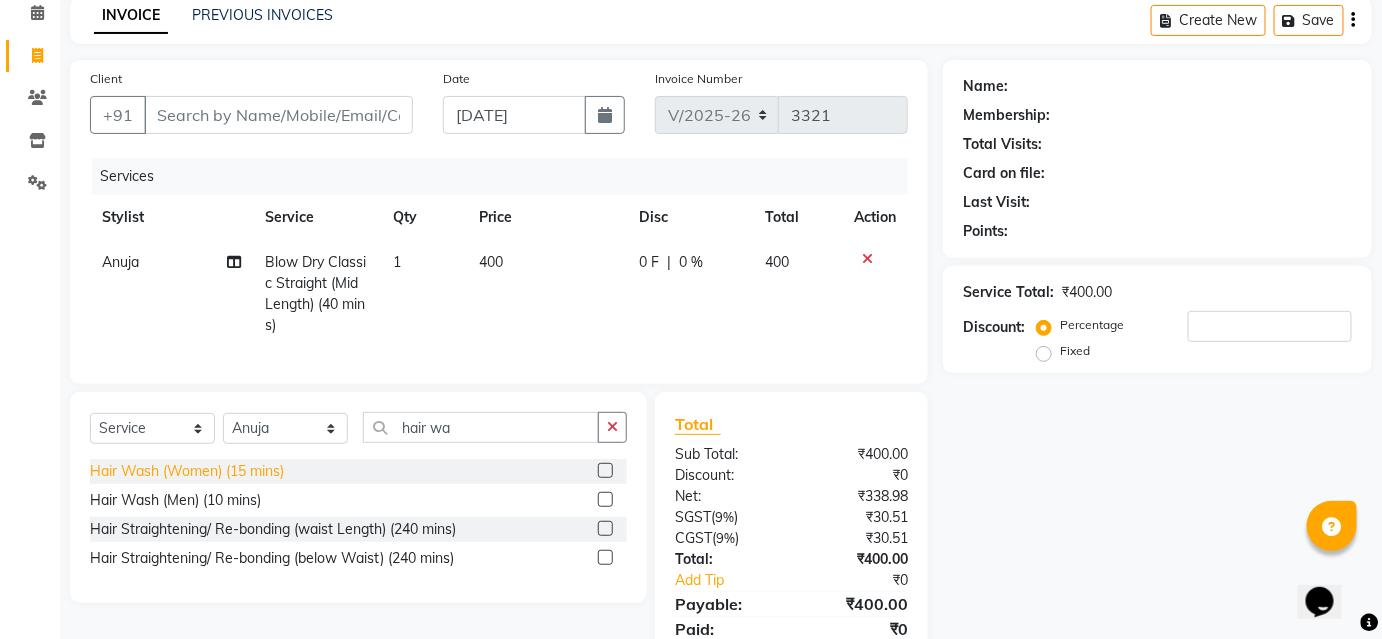 click on "Hair Wash (Women) (15 mins)" 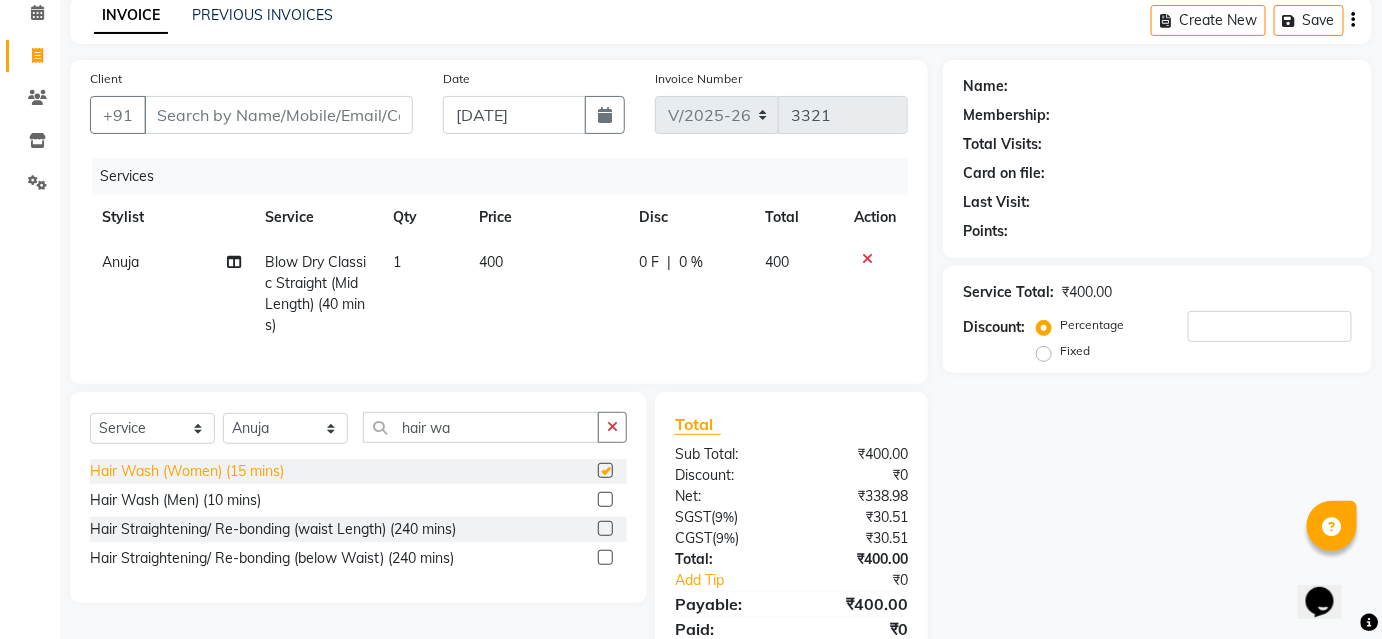 checkbox on "false" 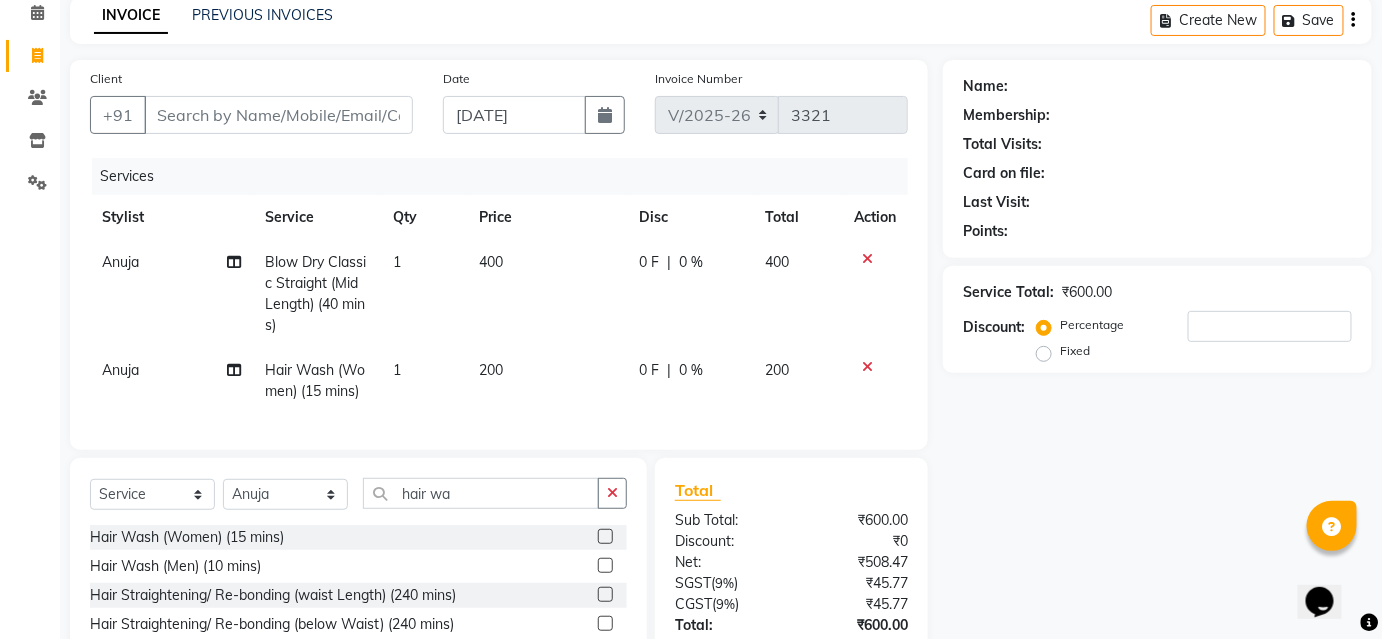 click on "200" 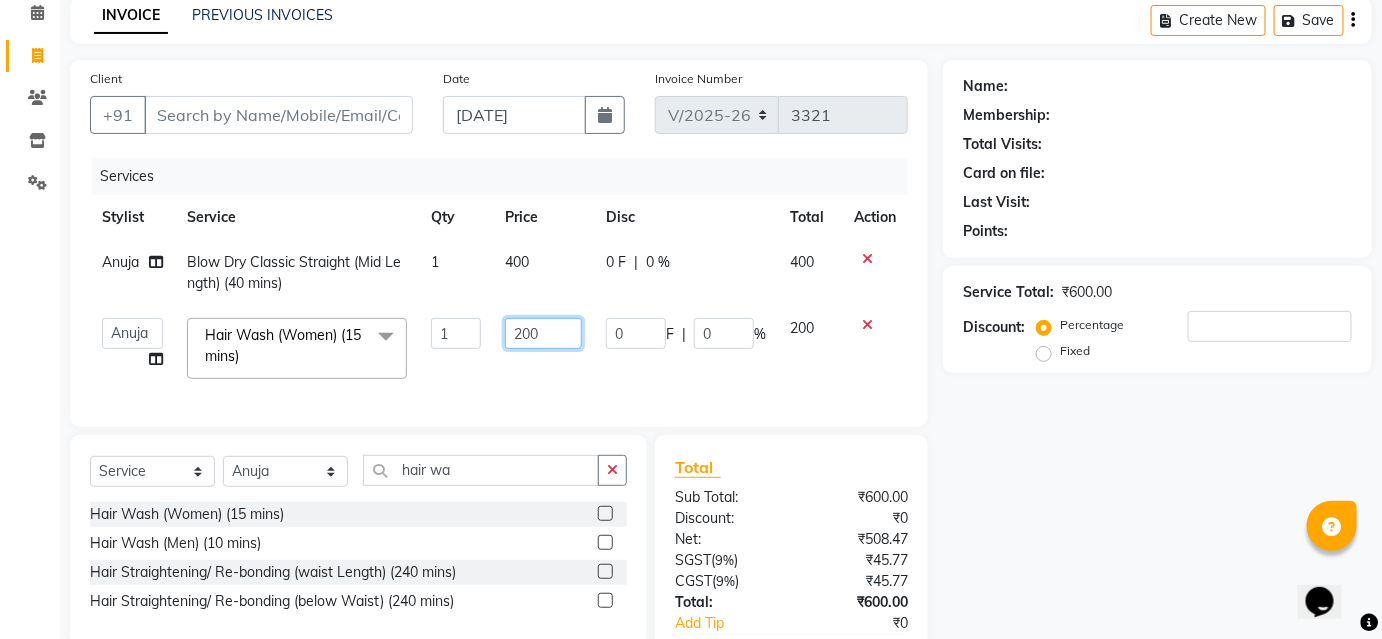 click on "200" 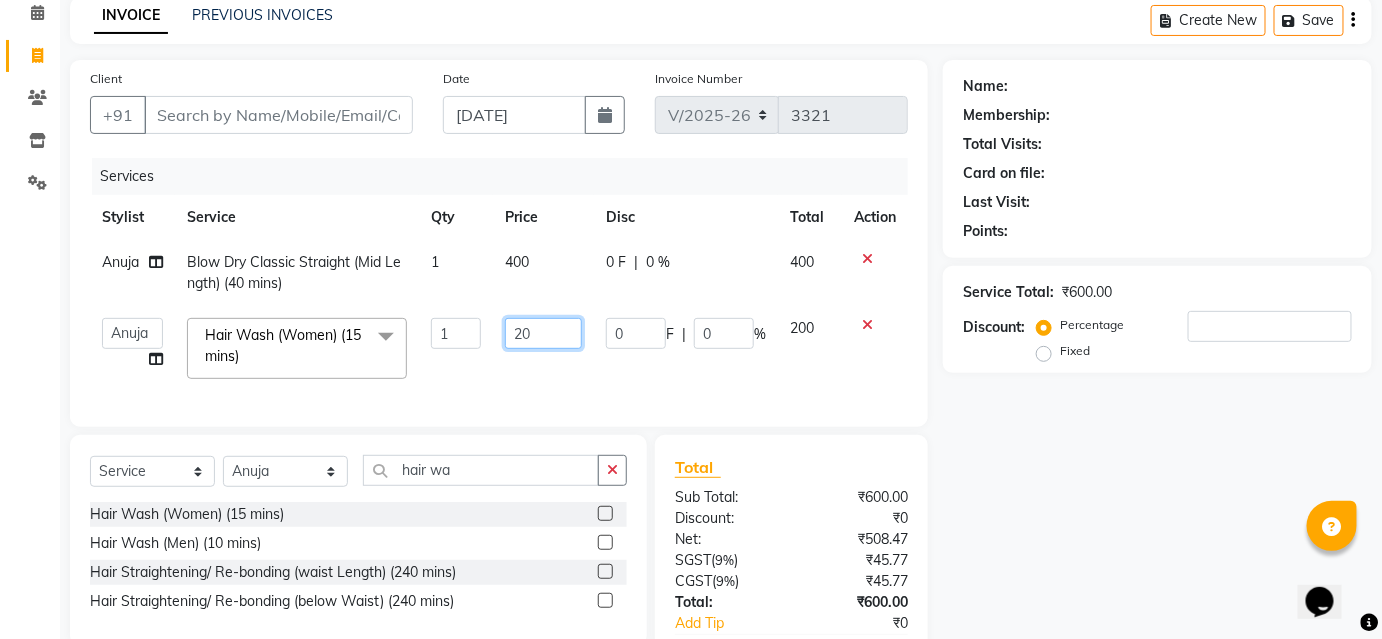 type on "2" 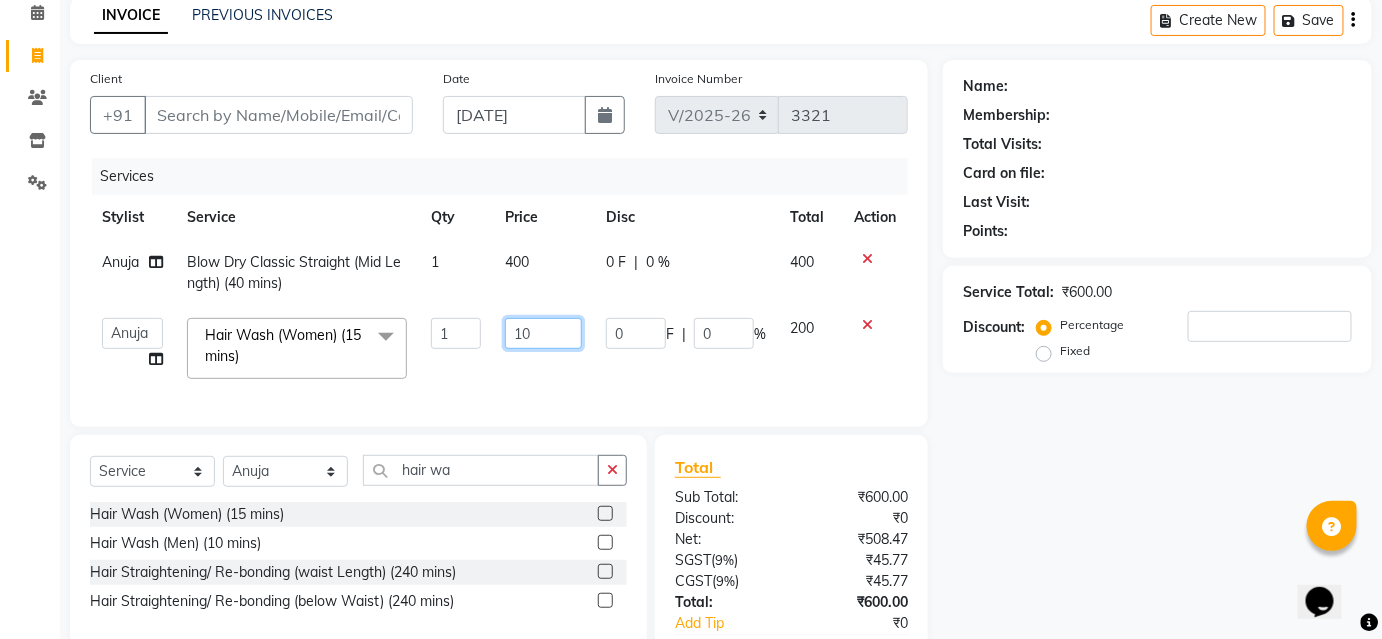 type on "100" 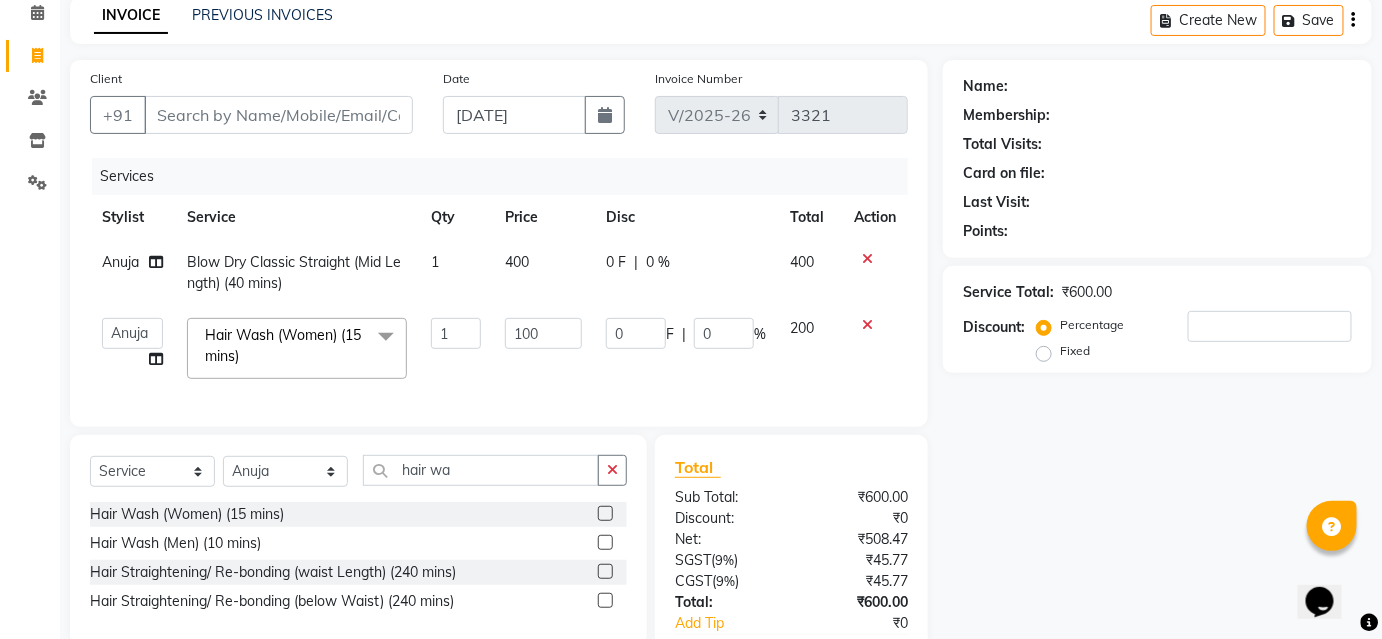 click on "Price" 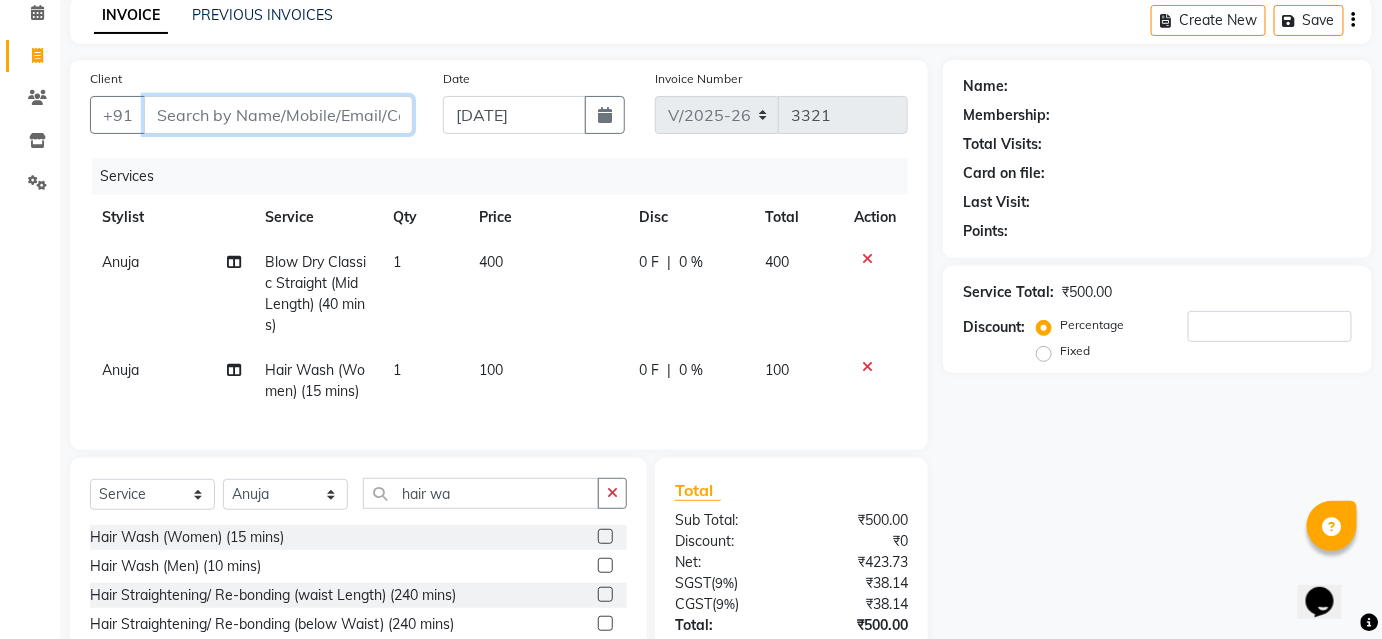 click on "Client" at bounding box center (278, 115) 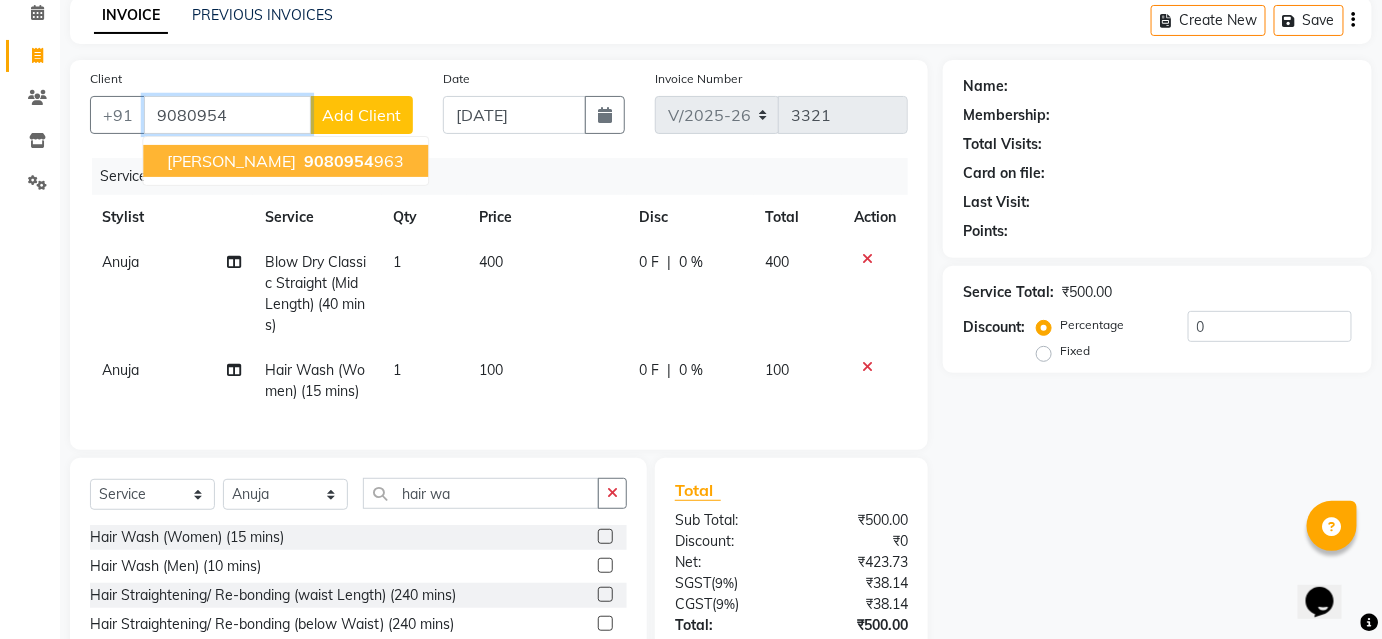 click on "9080954 963" at bounding box center (352, 161) 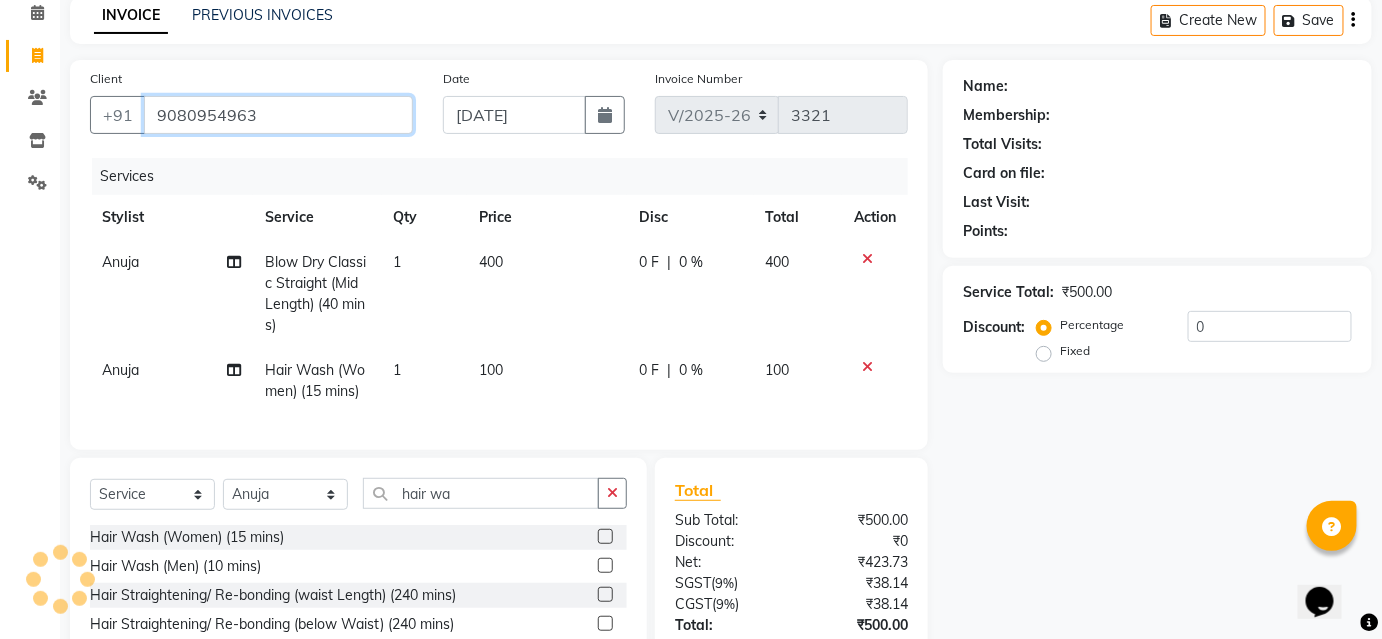 type on "9080954963" 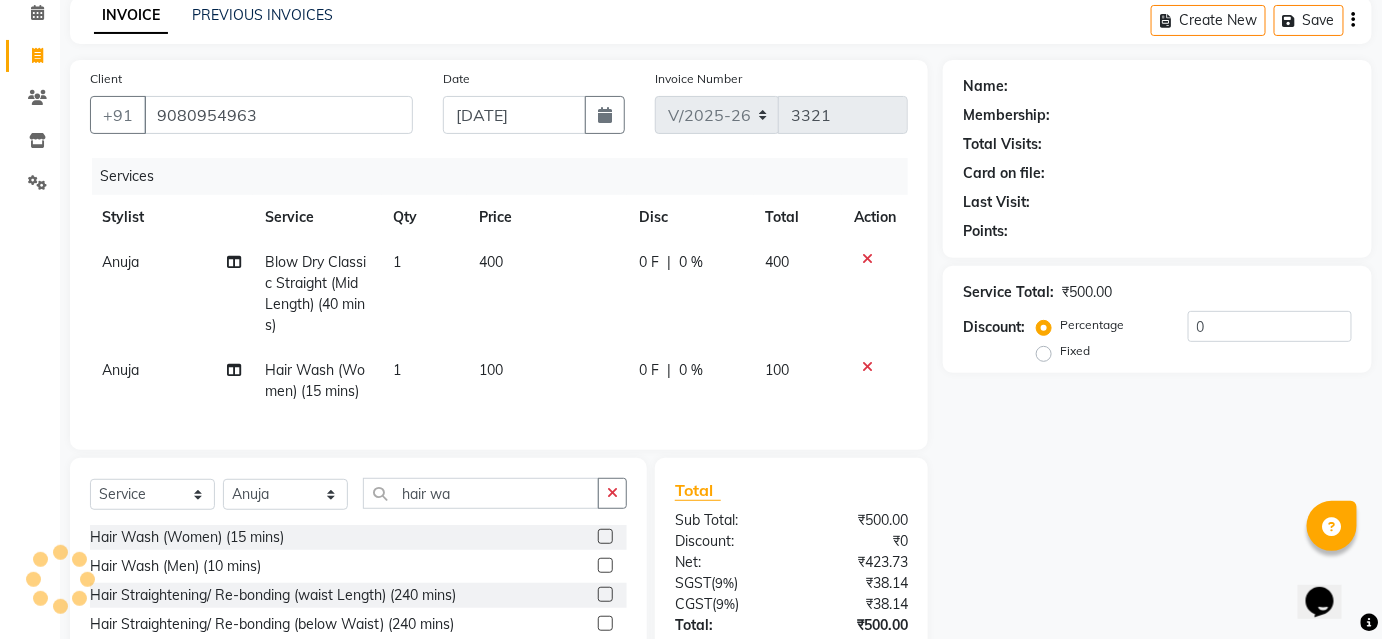 select on "1: Object" 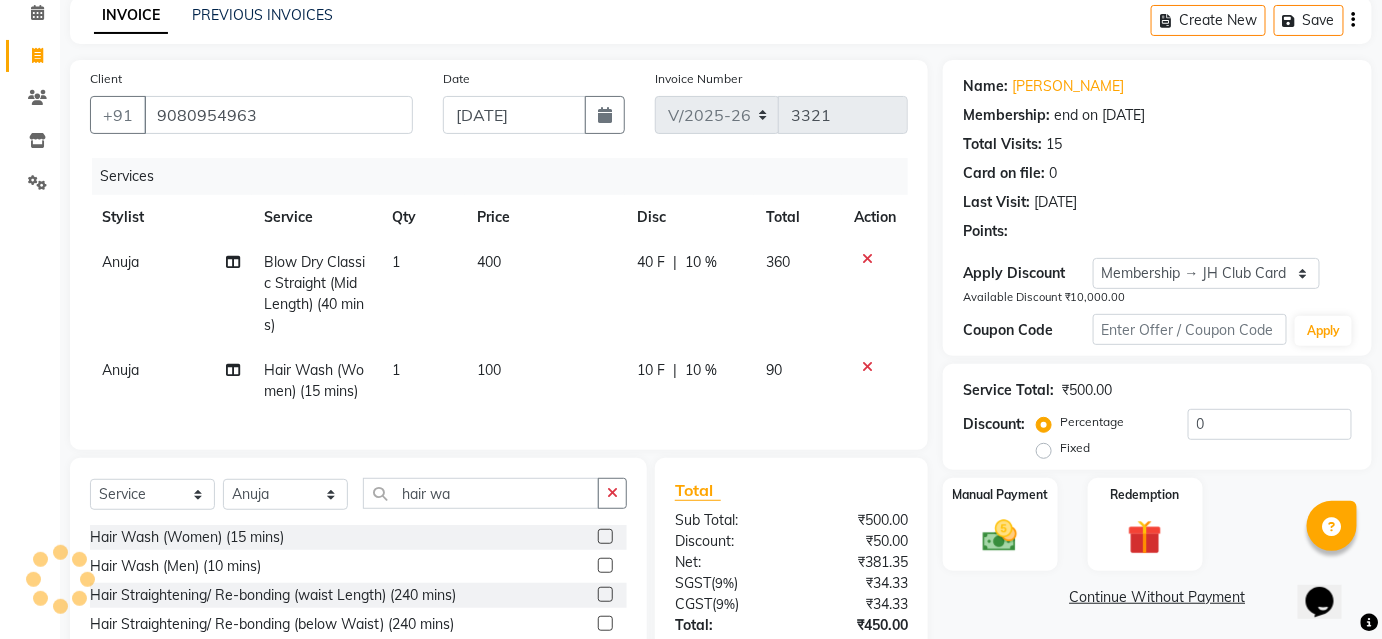 type on "10" 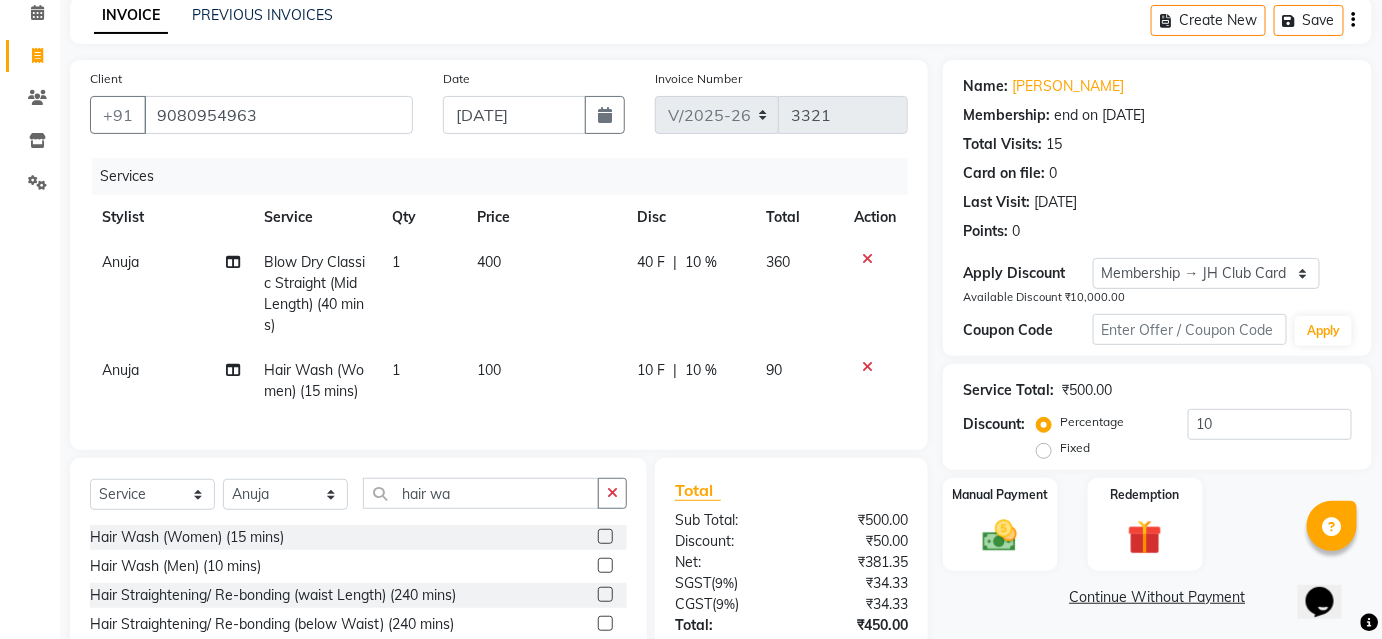 click on "10 %" 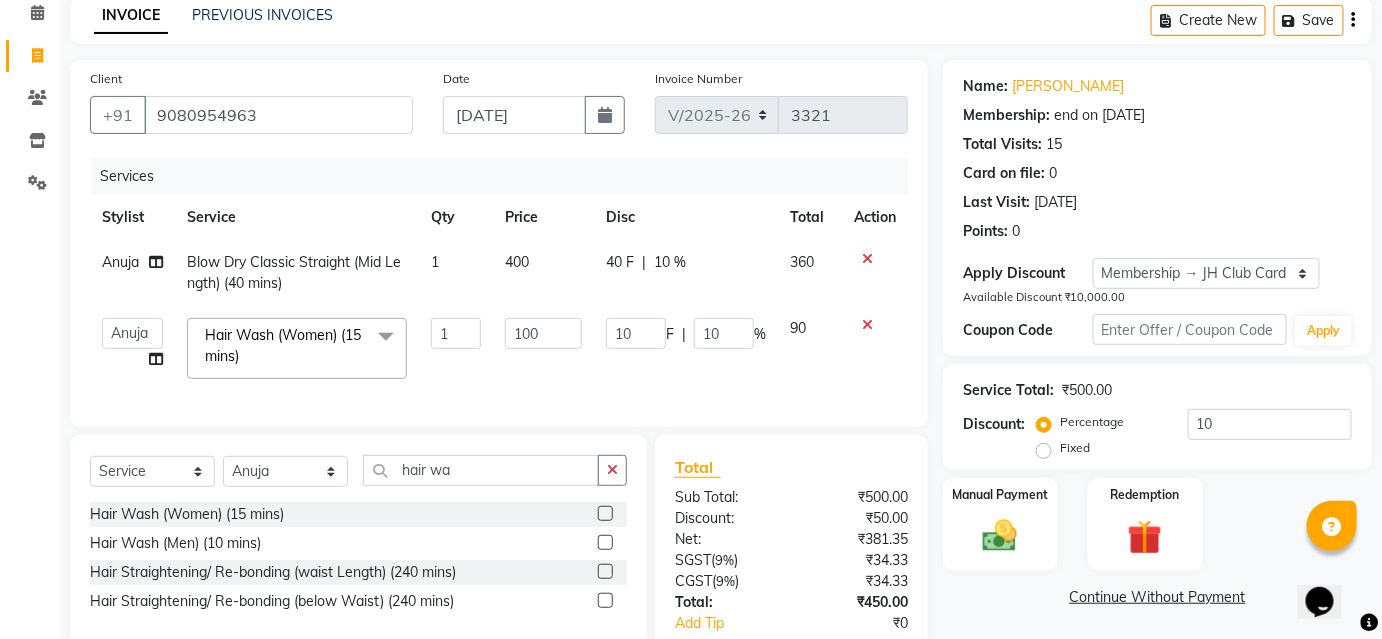 drag, startPoint x: 756, startPoint y: 330, endPoint x: 724, endPoint y: 336, distance: 32.55764 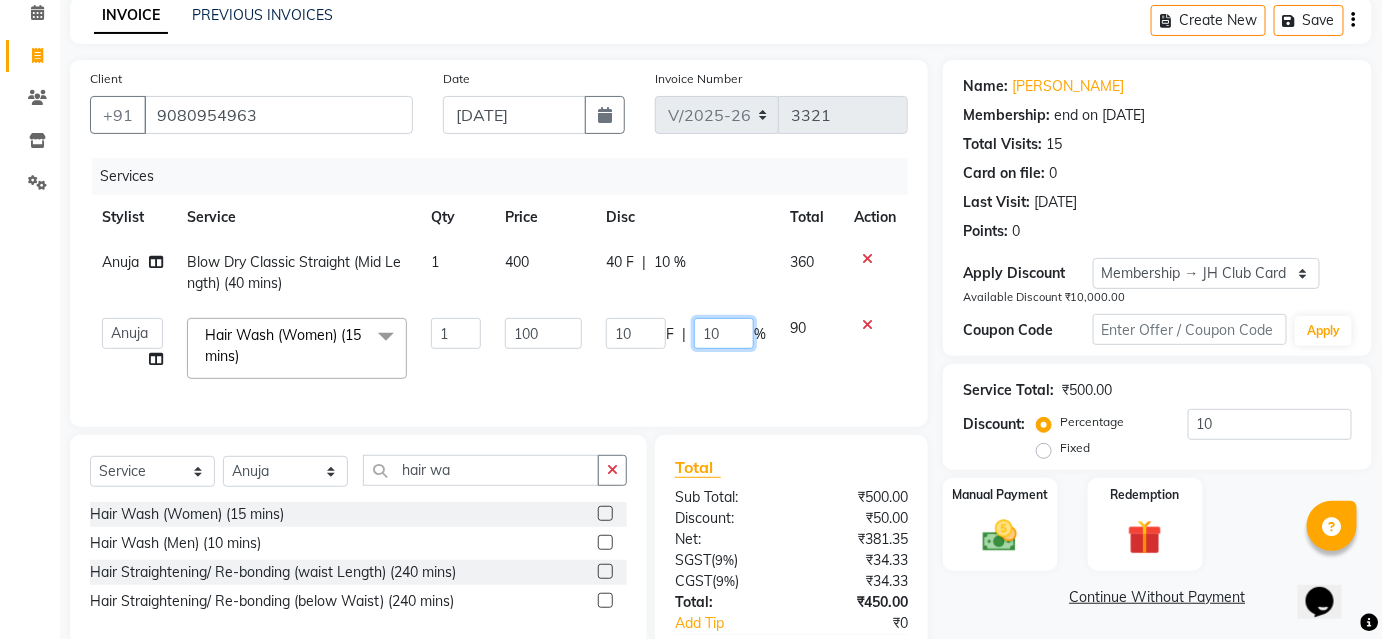 click on "10" 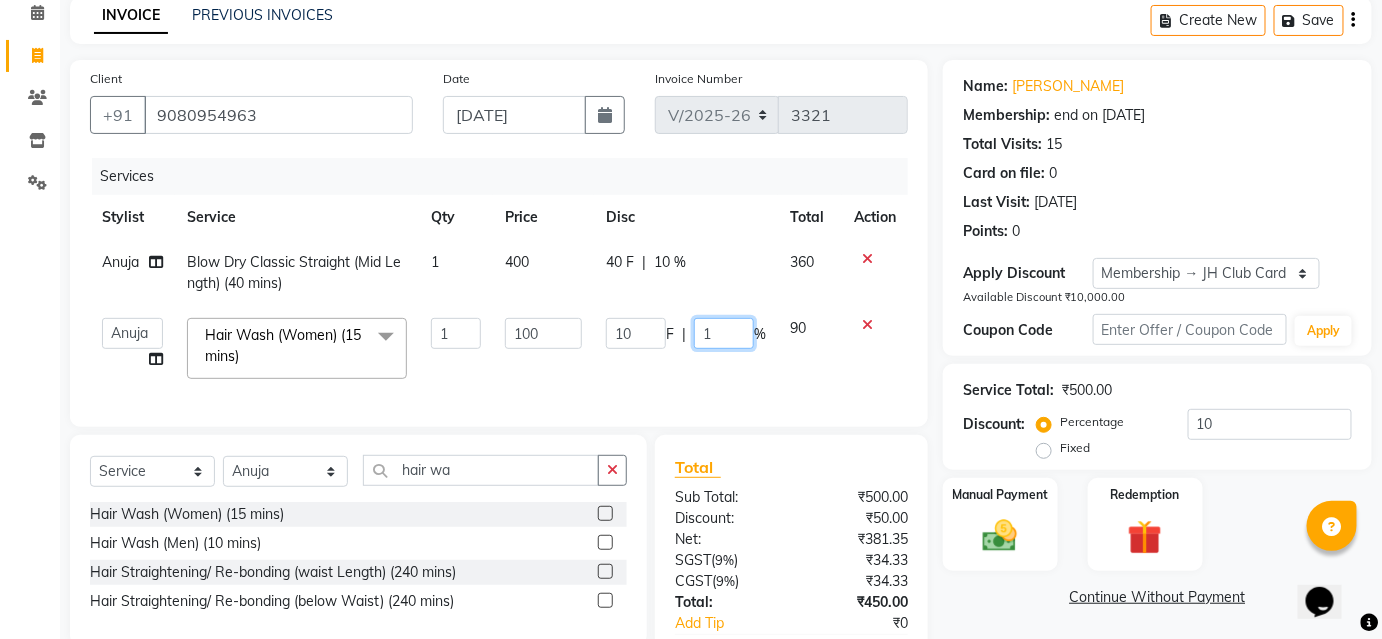type 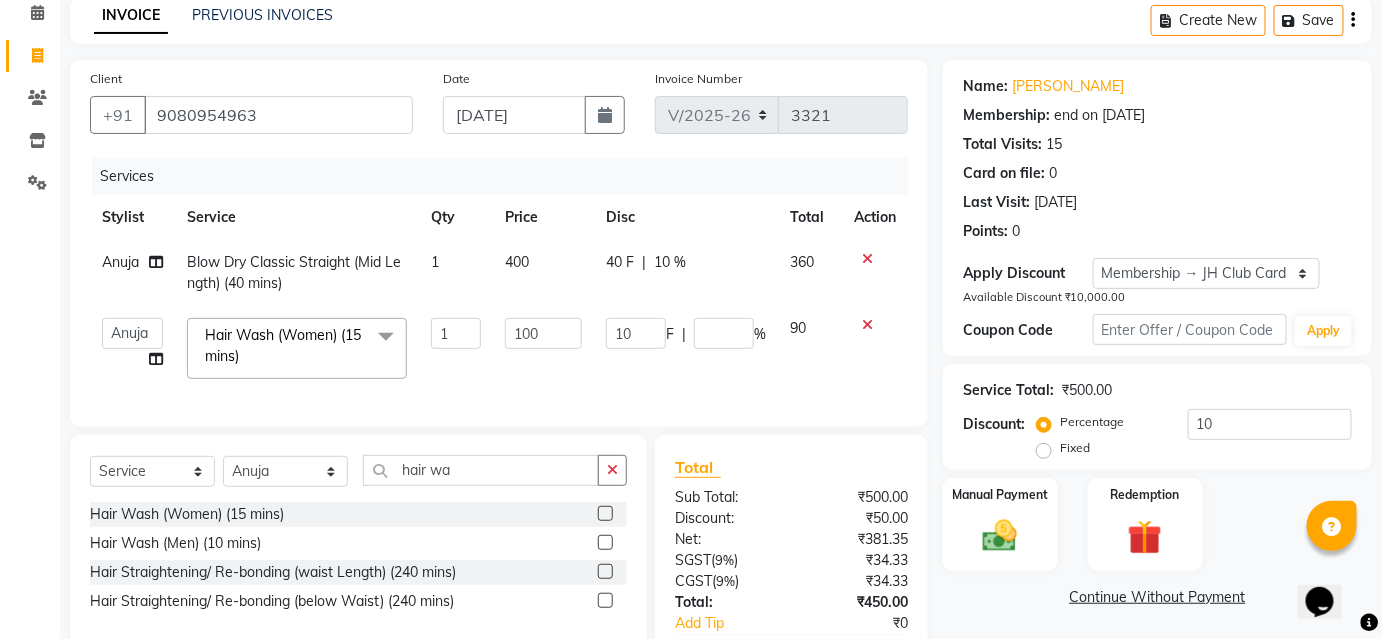 click on "10 F | %" 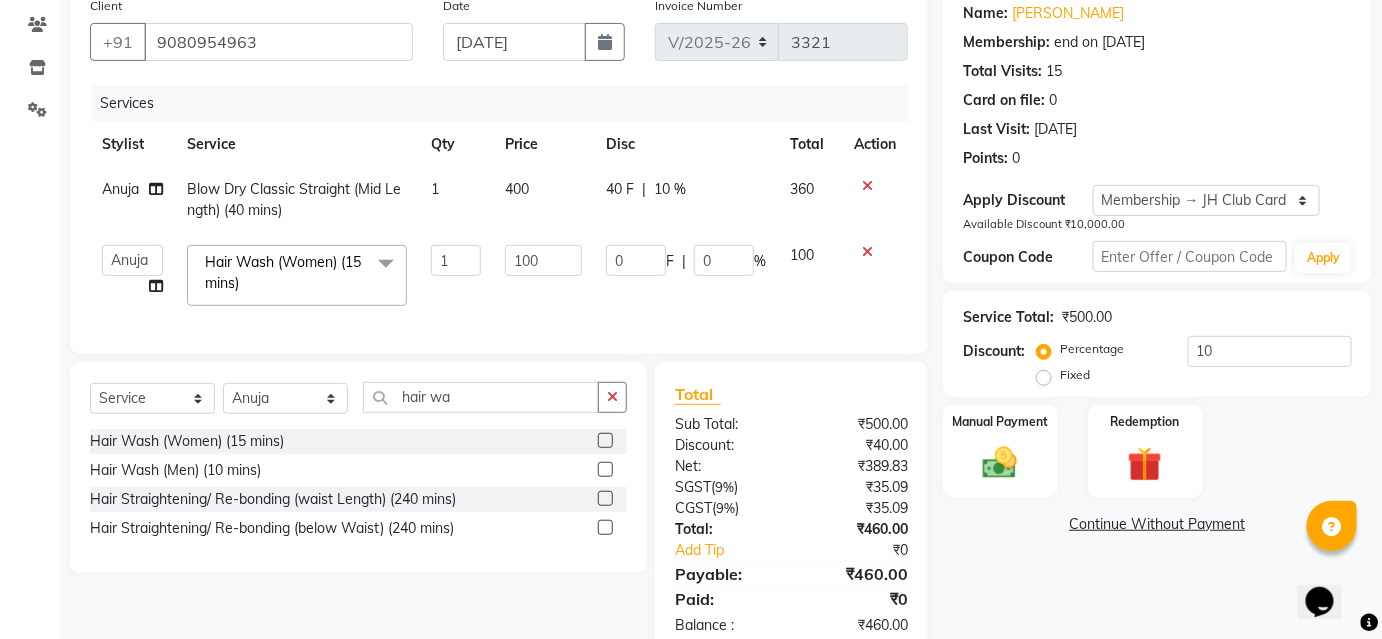 scroll, scrollTop: 221, scrollLeft: 0, axis: vertical 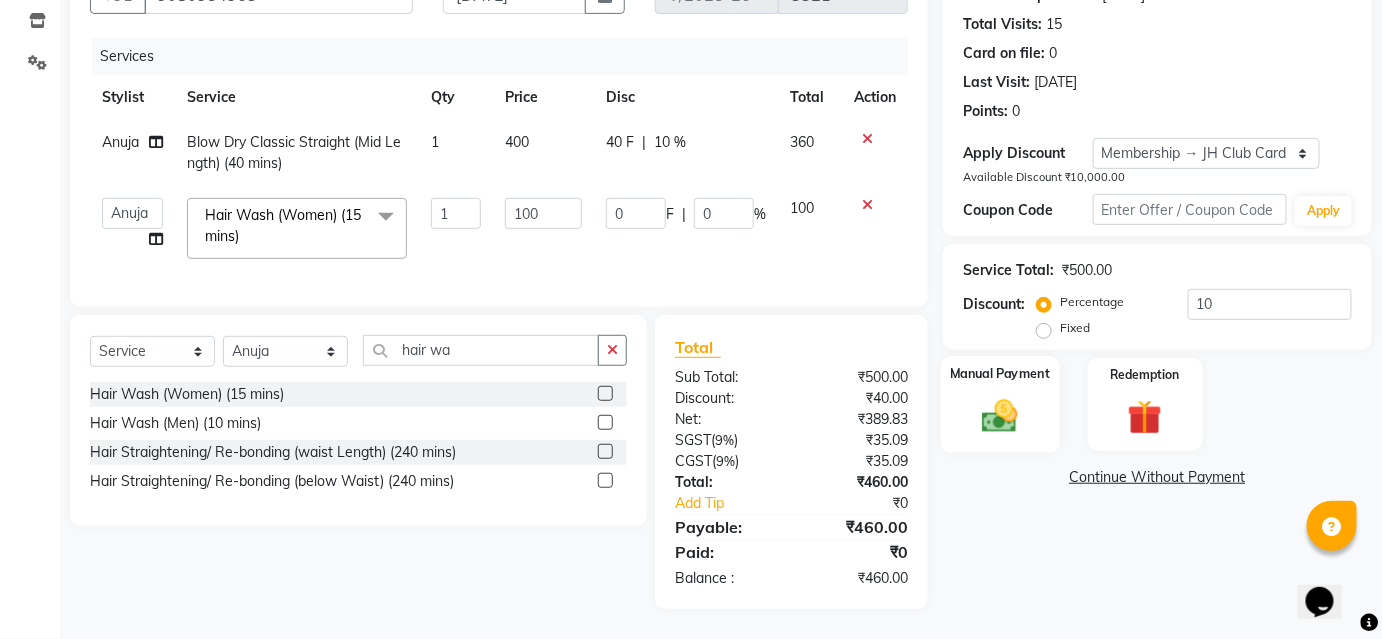 click on "Manual Payment" 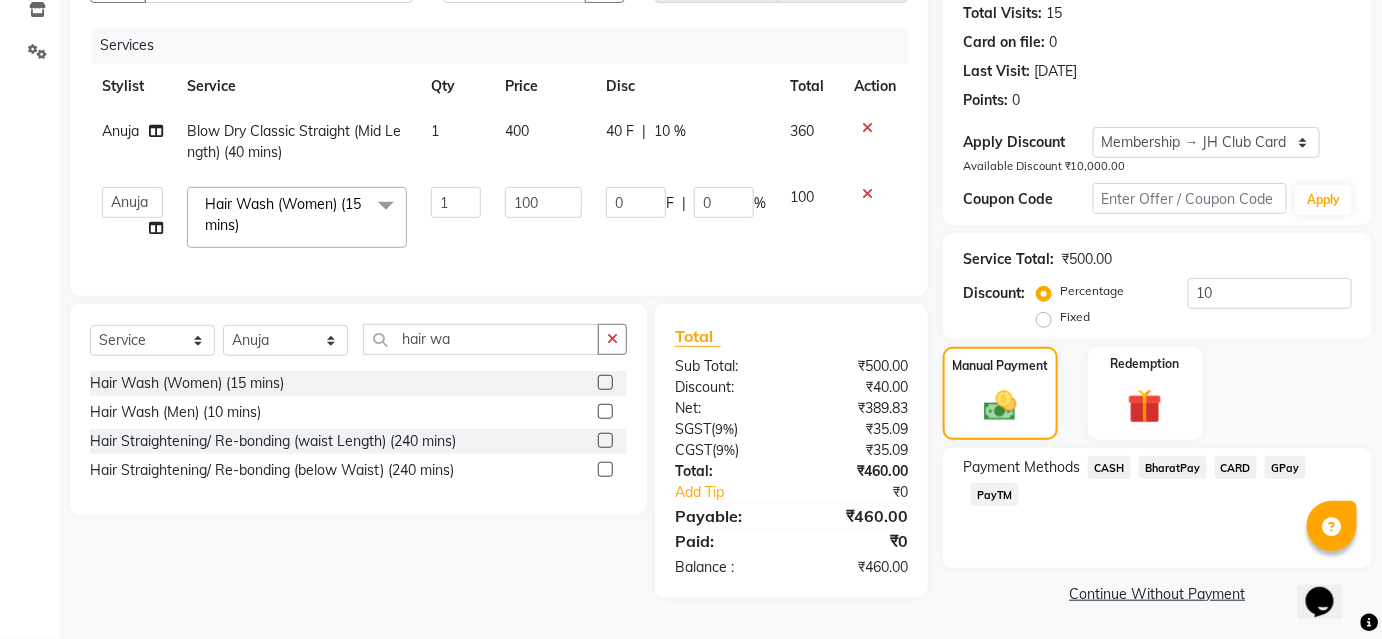 click on "BharatPay" 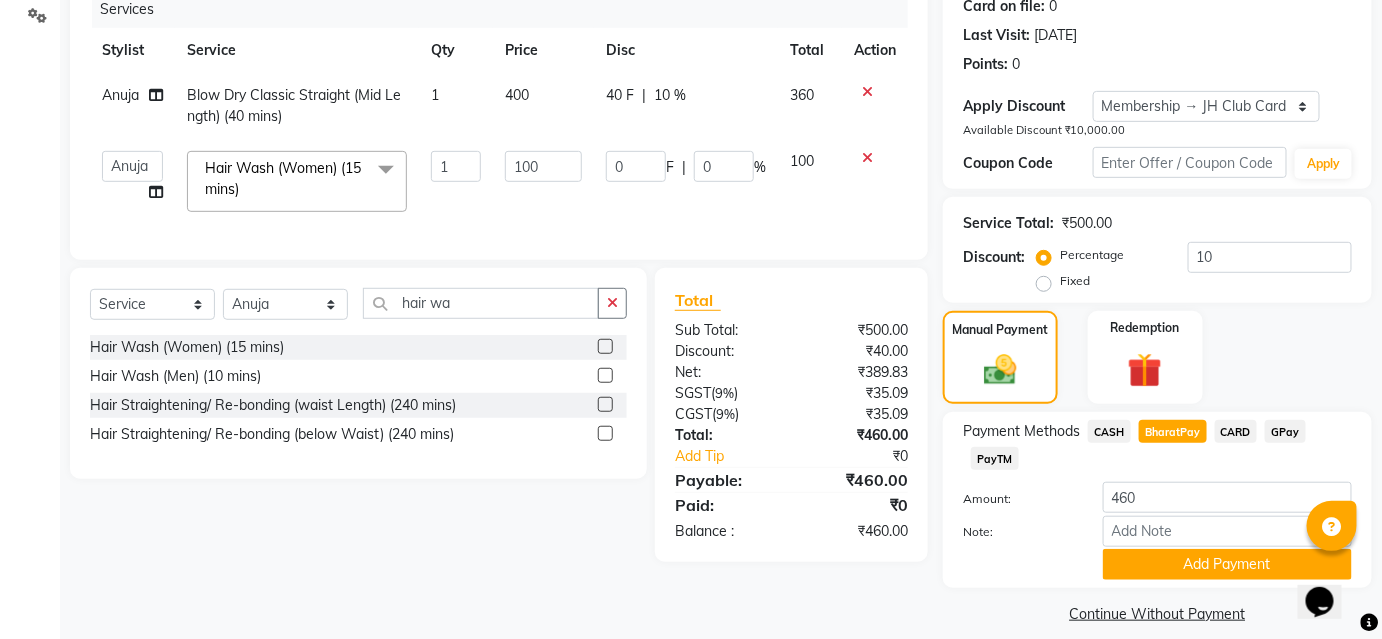 scroll, scrollTop: 276, scrollLeft: 0, axis: vertical 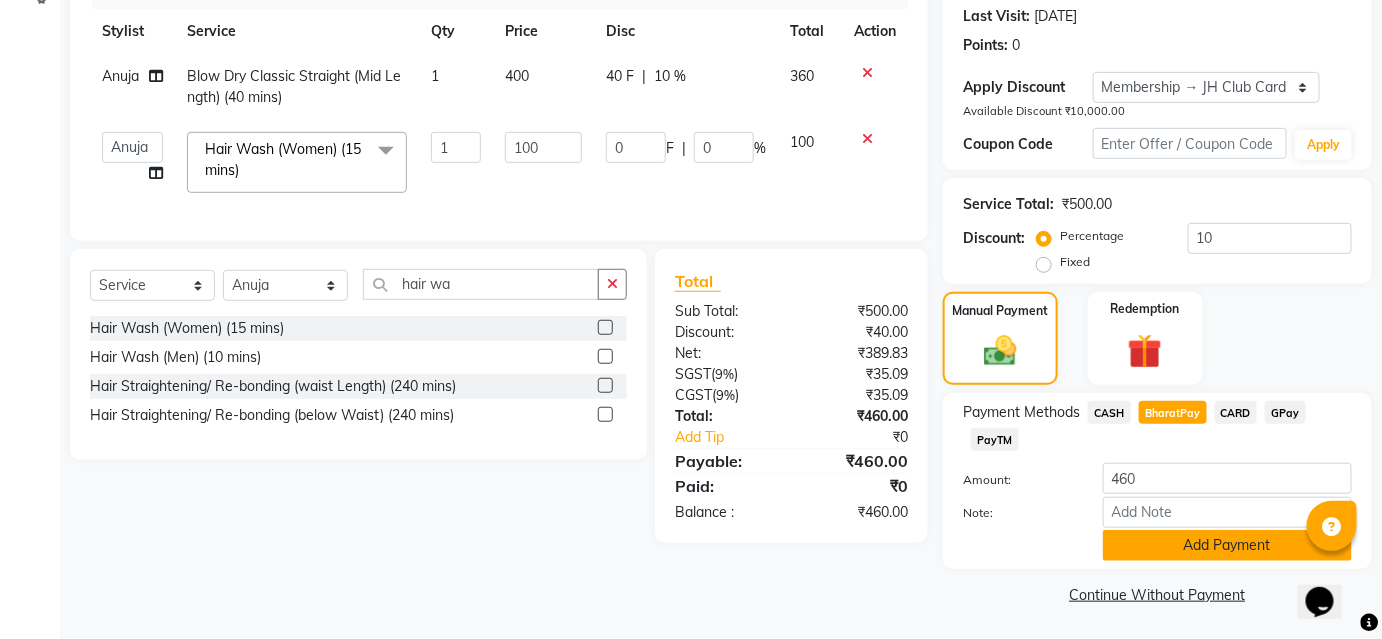 click on "Add Payment" 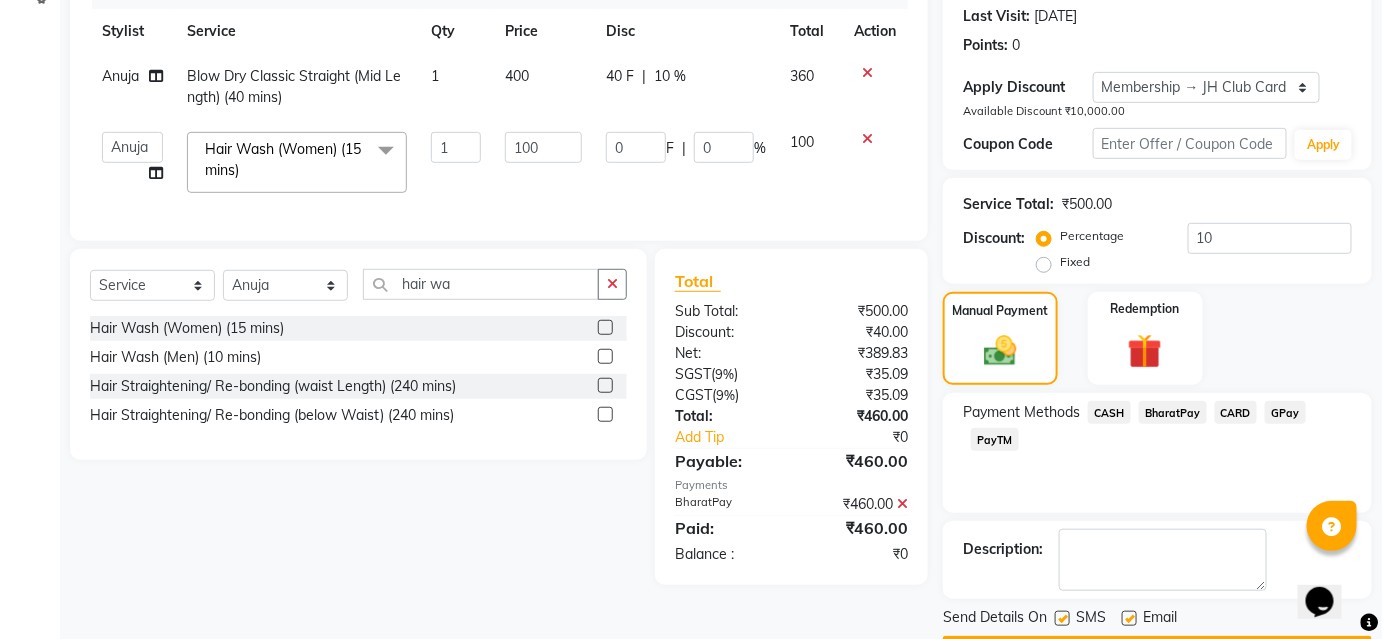 scroll, scrollTop: 332, scrollLeft: 0, axis: vertical 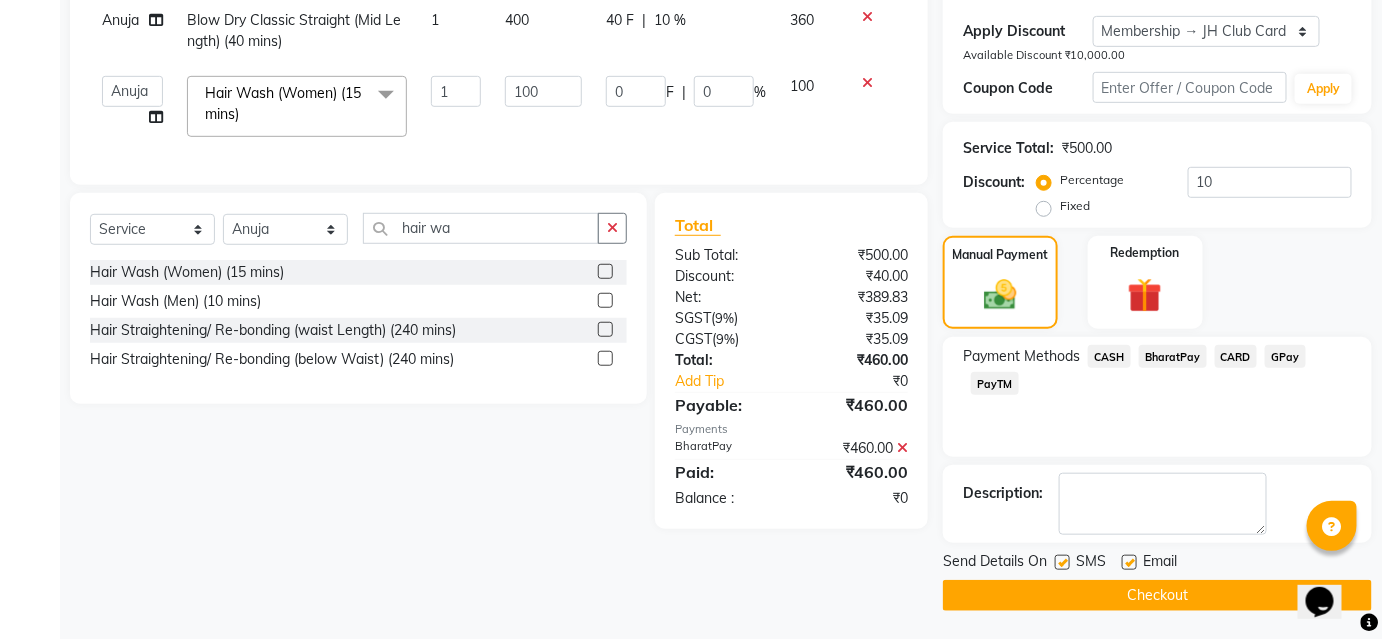 click on "Checkout" 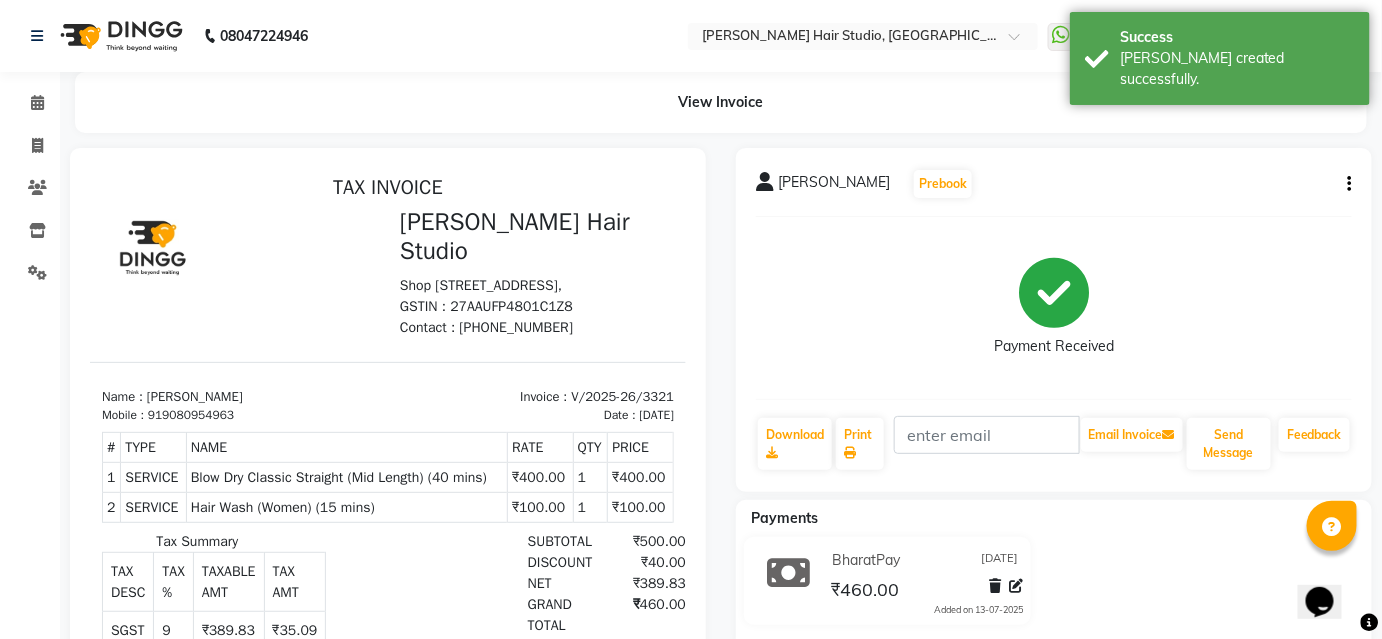 scroll, scrollTop: 0, scrollLeft: 0, axis: both 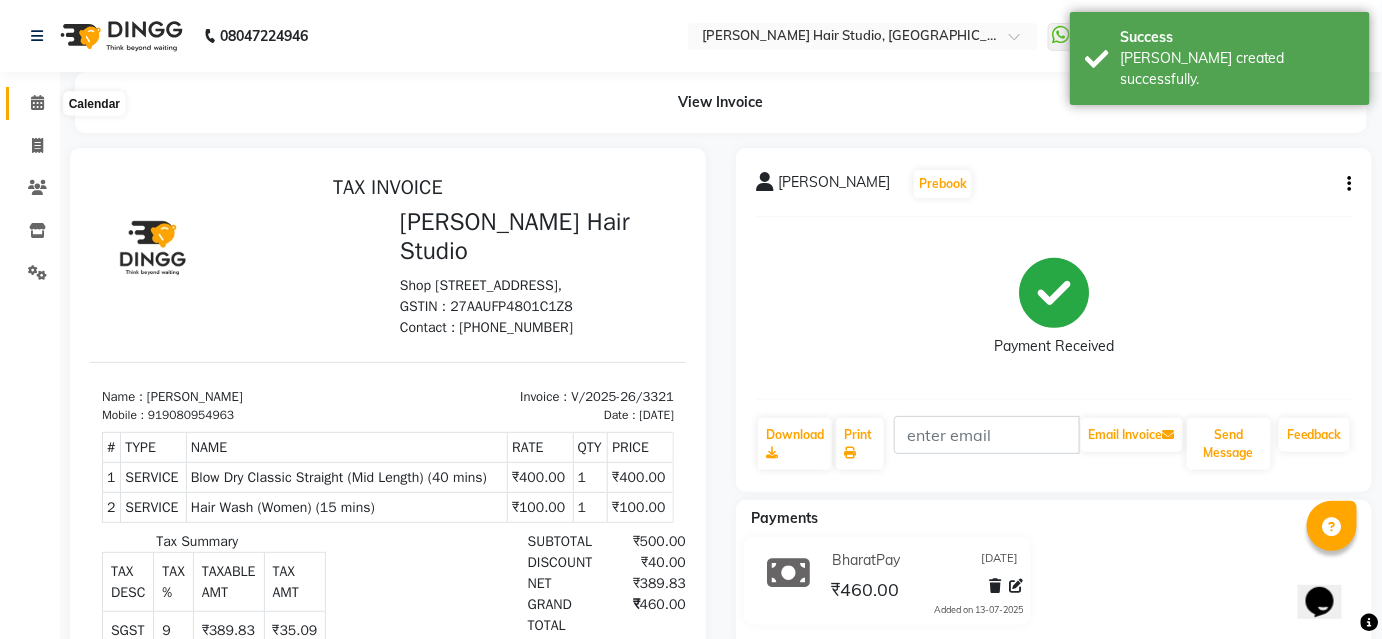 click 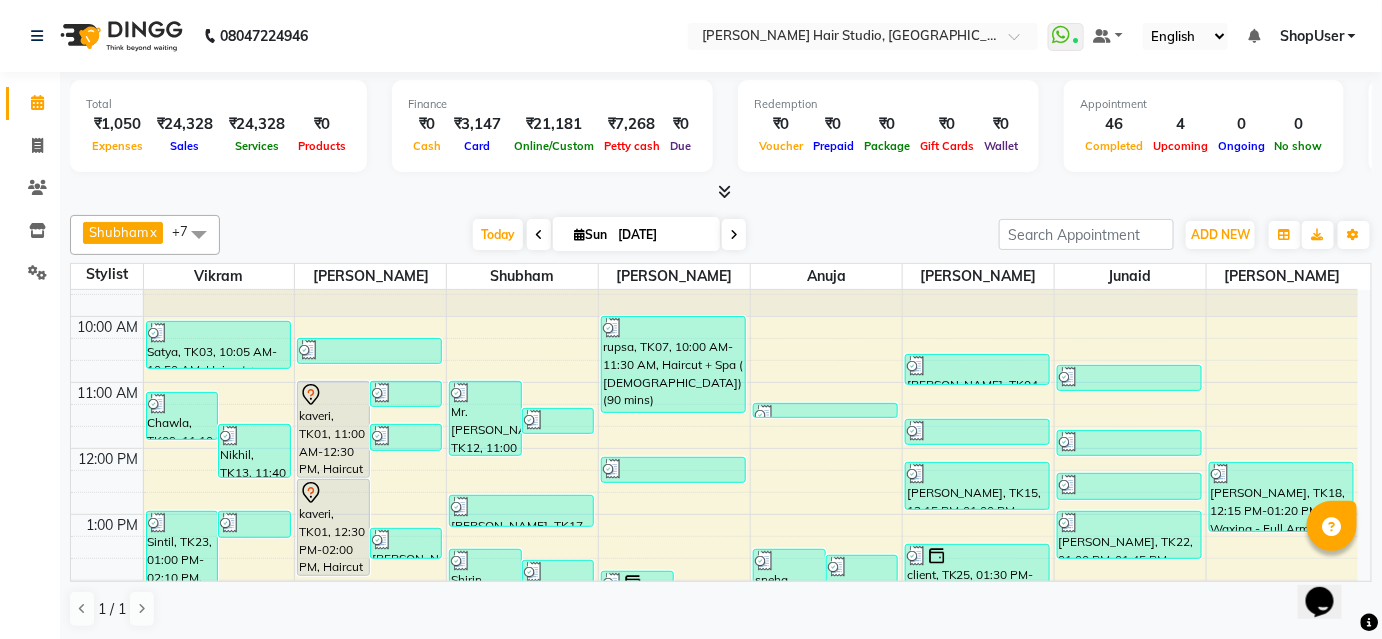 scroll, scrollTop: 0, scrollLeft: 0, axis: both 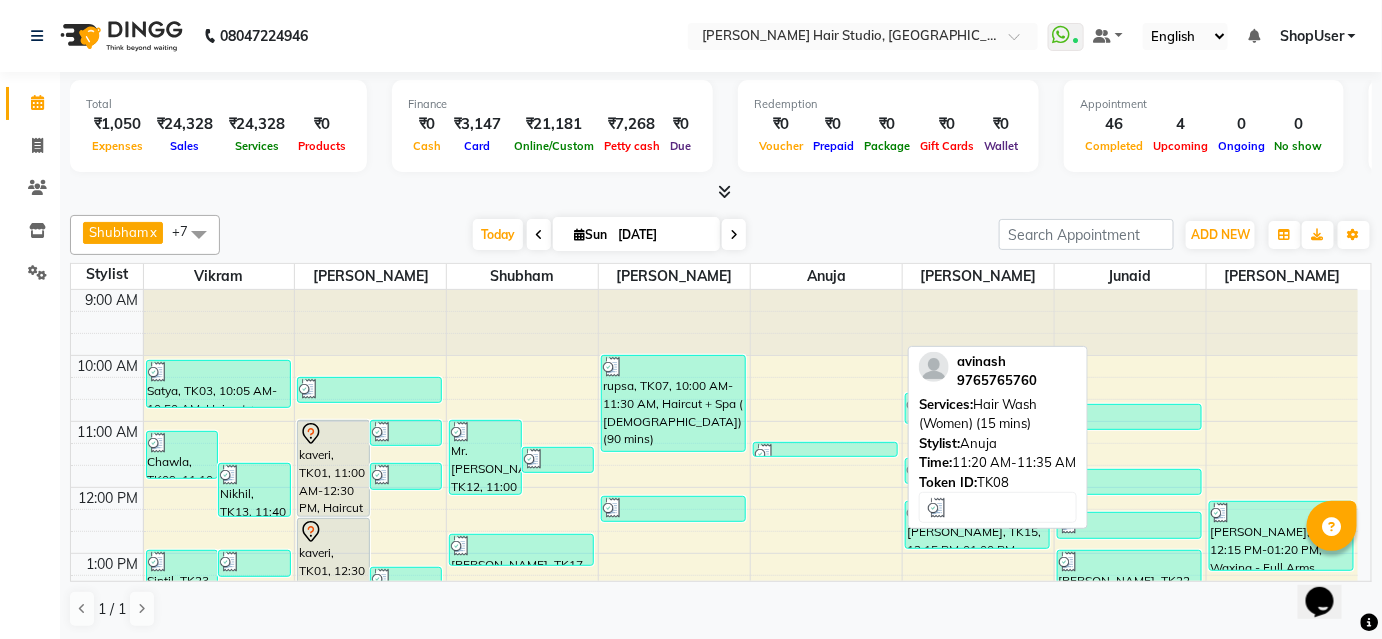 click at bounding box center [825, 454] 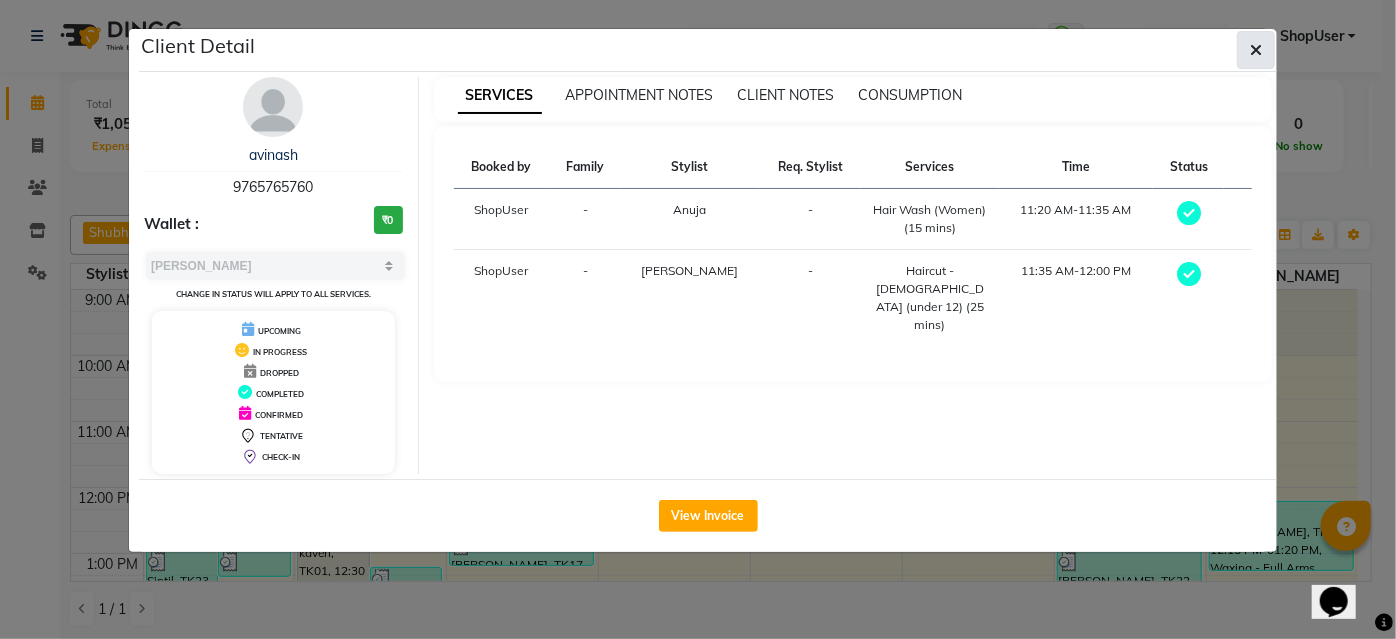 click 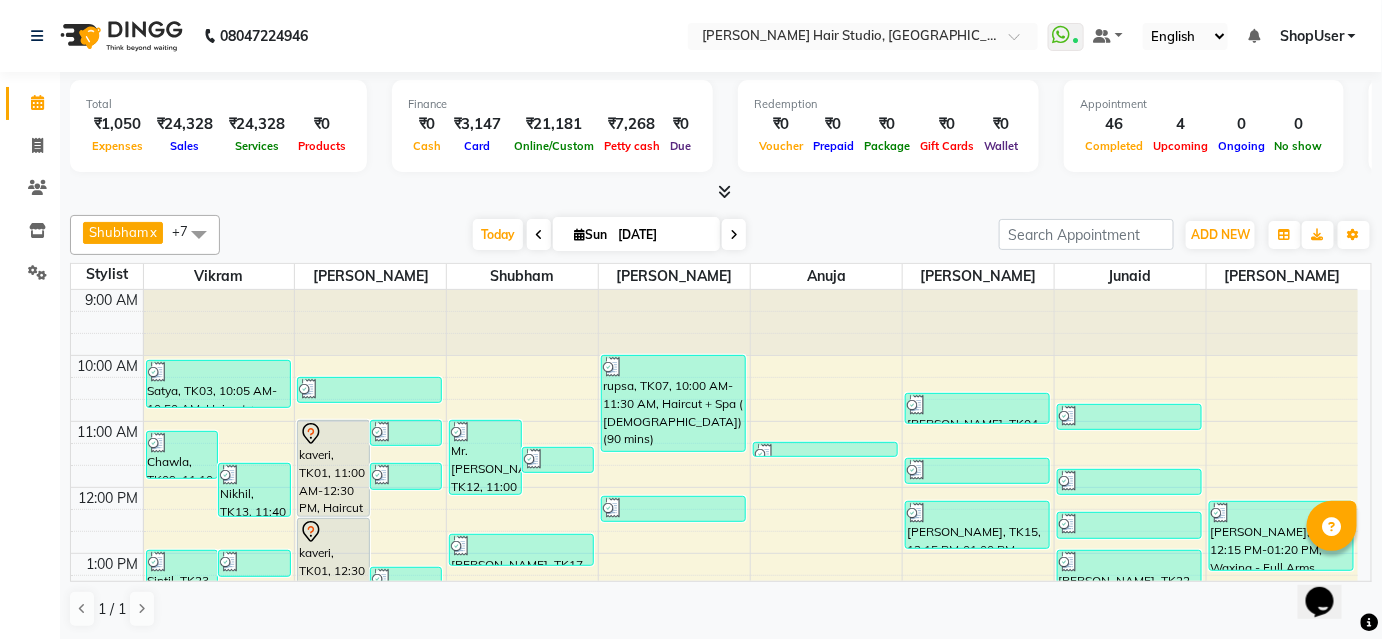 scroll, scrollTop: 0, scrollLeft: 0, axis: both 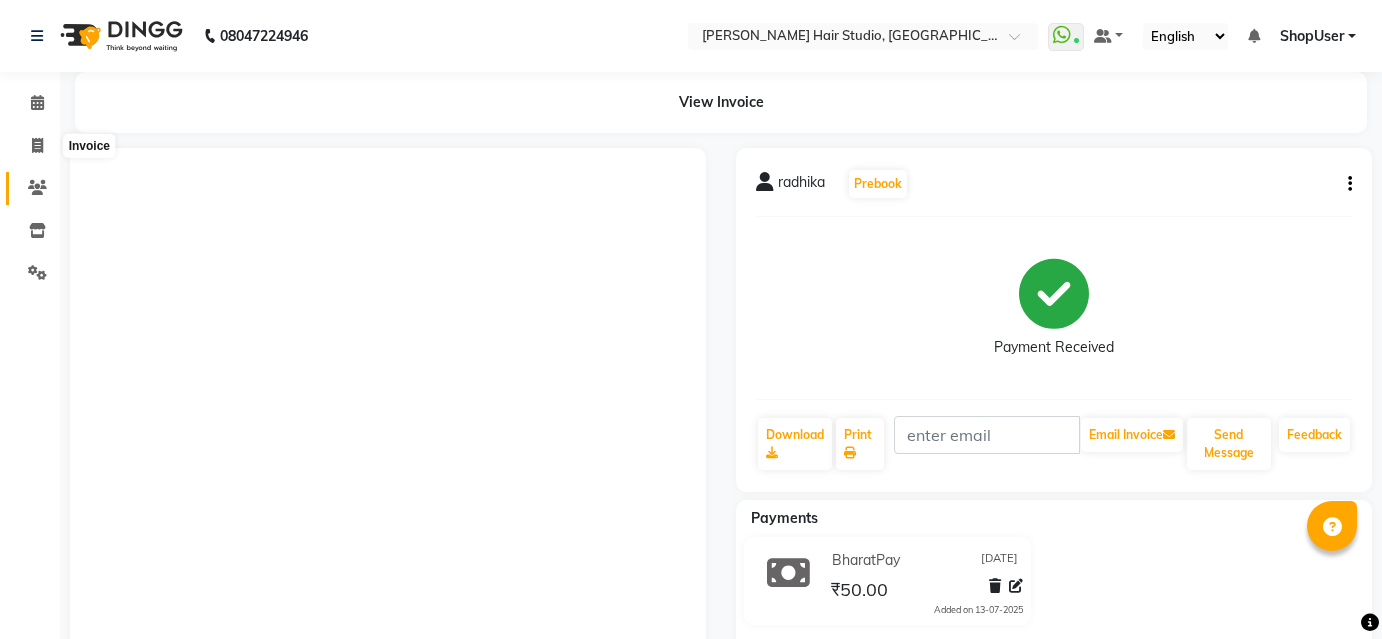 click 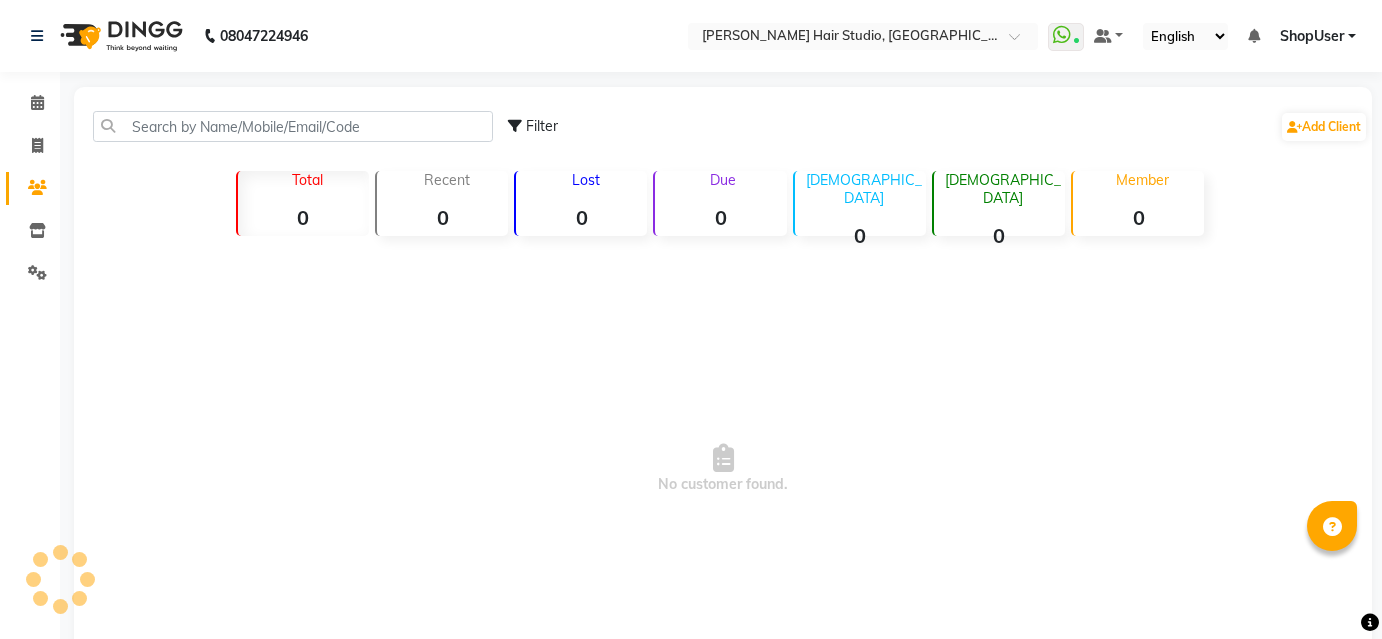 scroll, scrollTop: 0, scrollLeft: 0, axis: both 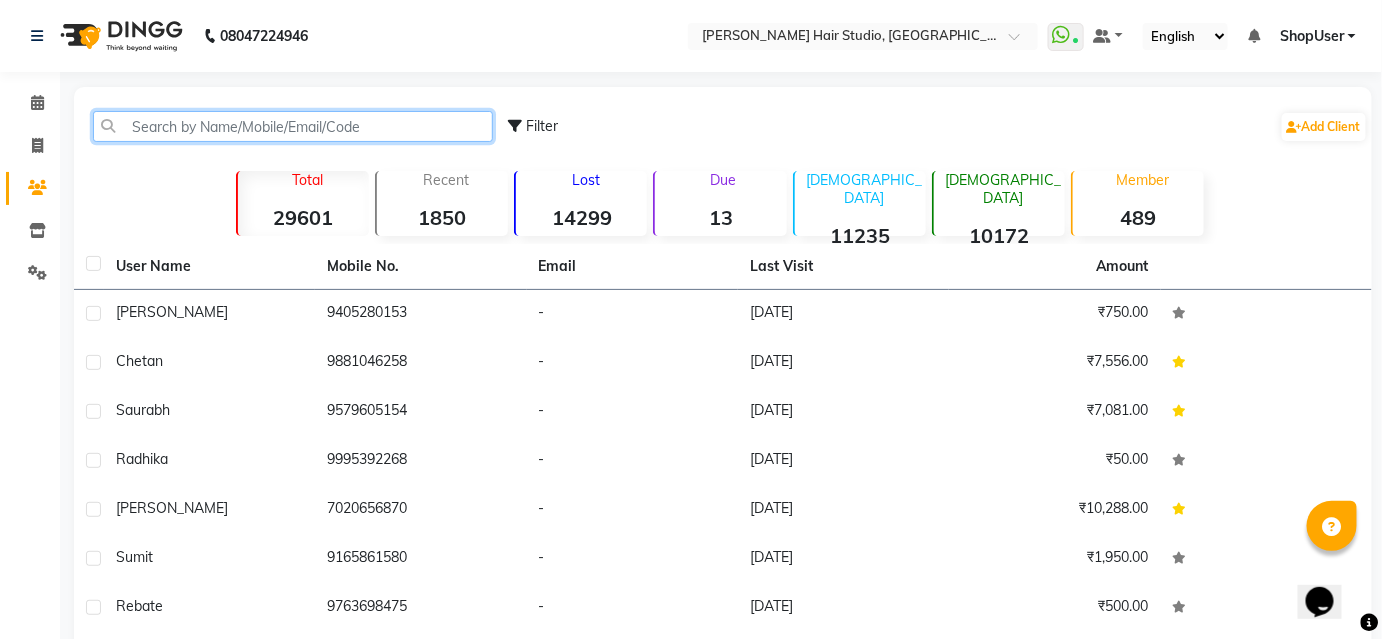 click 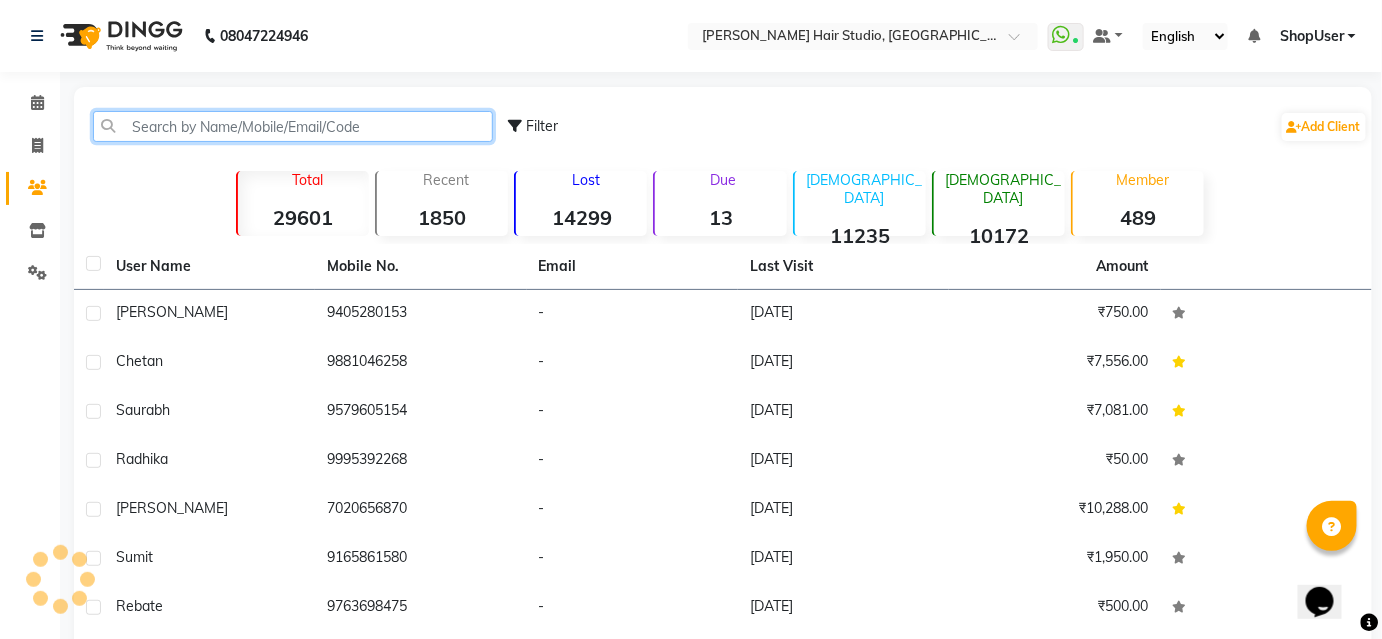 type on "5" 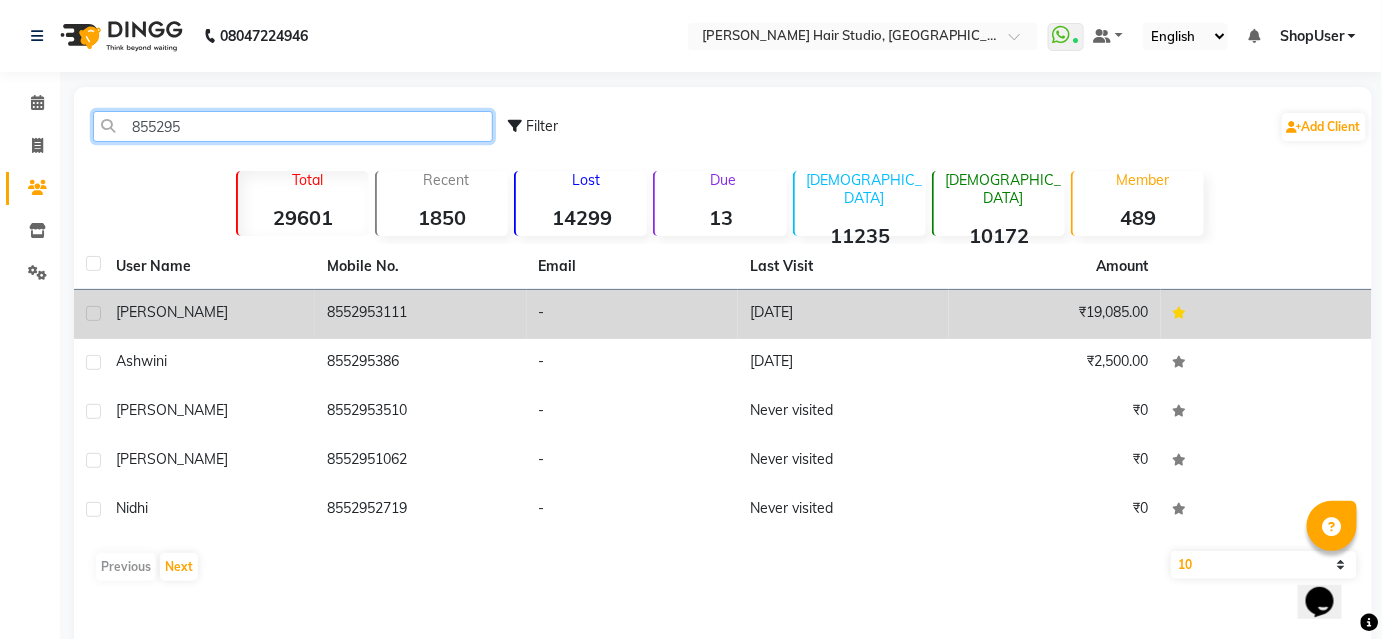 type on "855295" 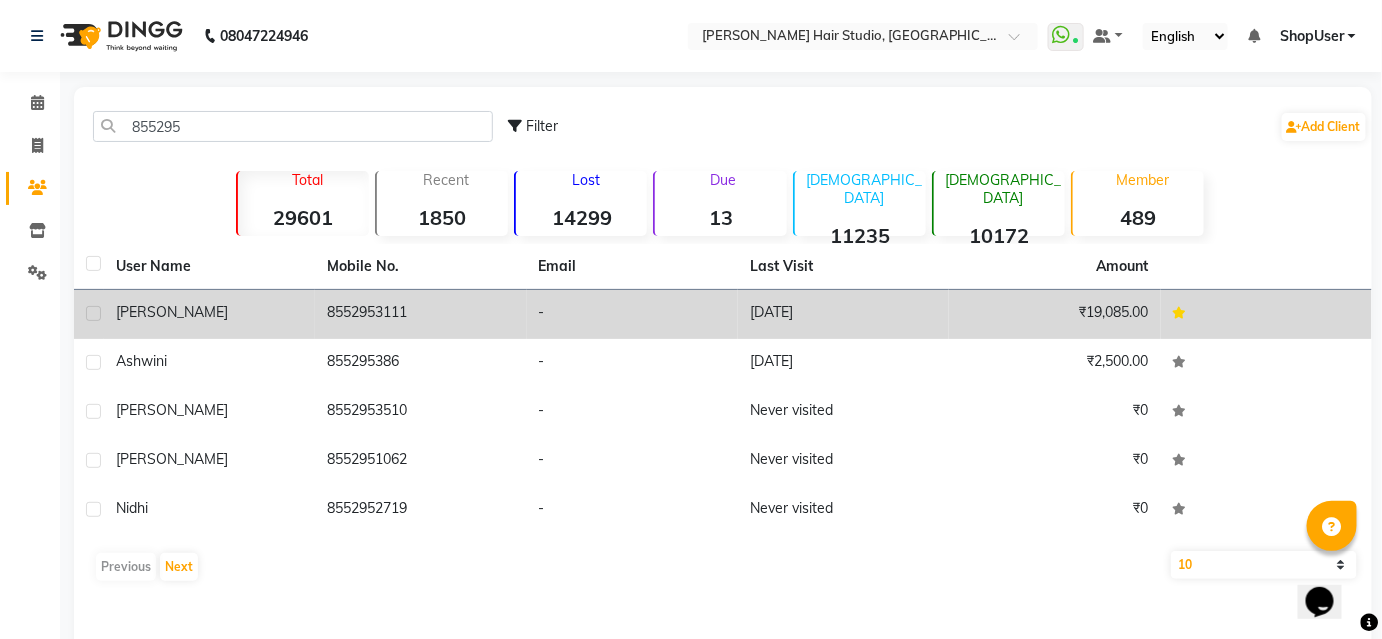 click on "[PERSON_NAME]" 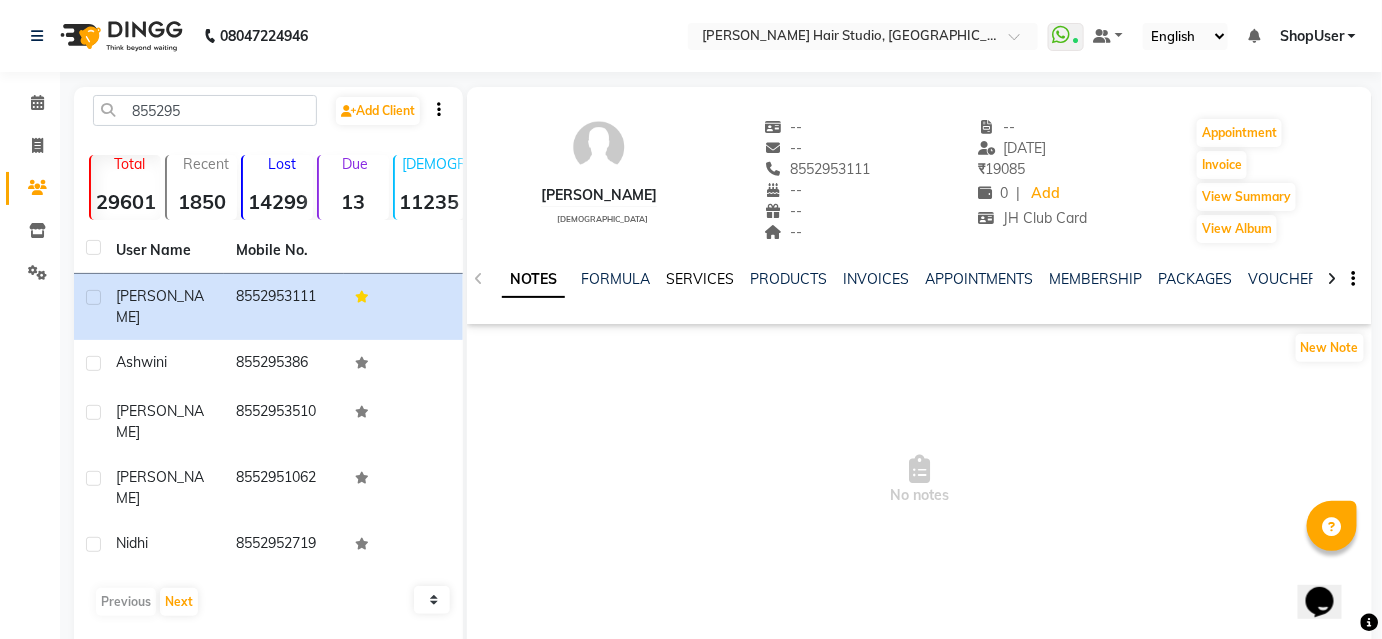 click on "SERVICES" 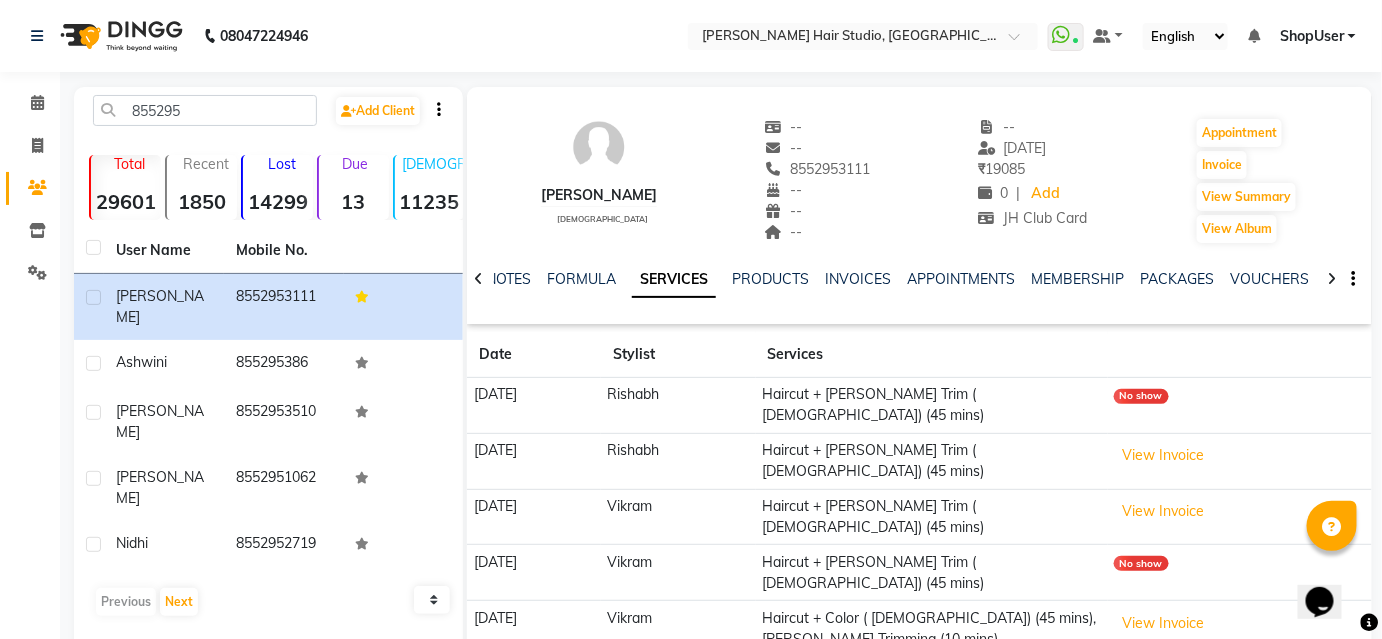 scroll, scrollTop: 77, scrollLeft: 0, axis: vertical 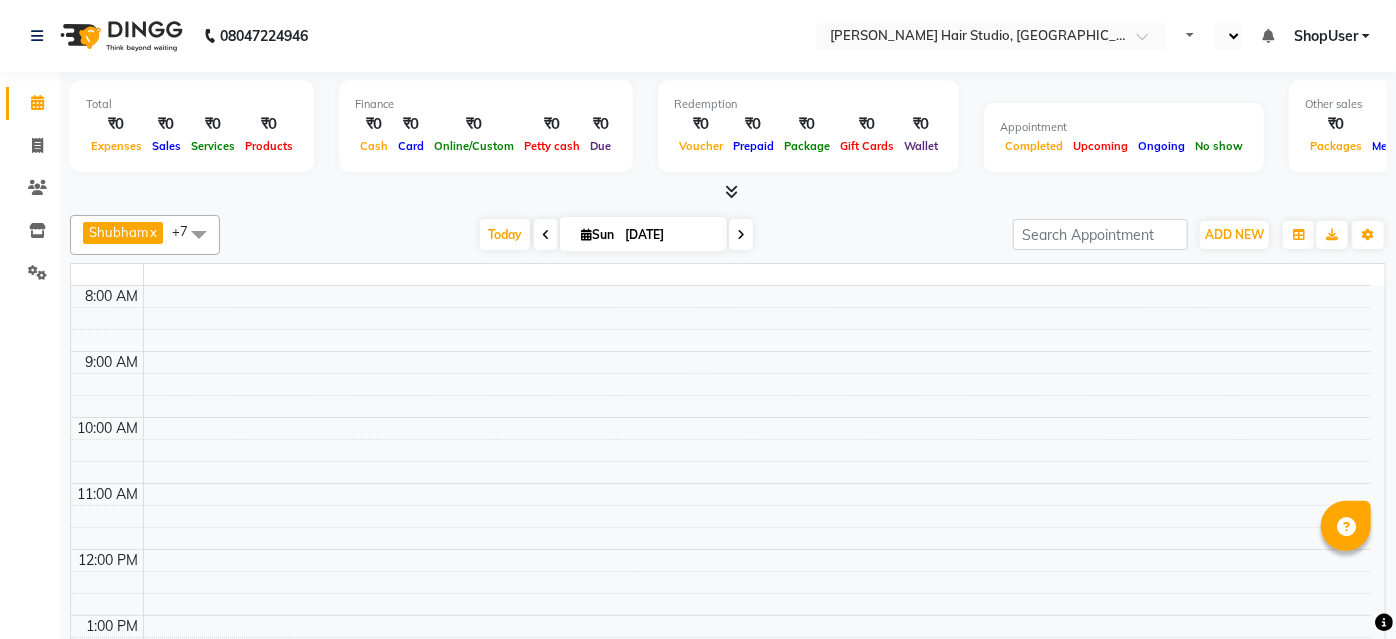 select on "en" 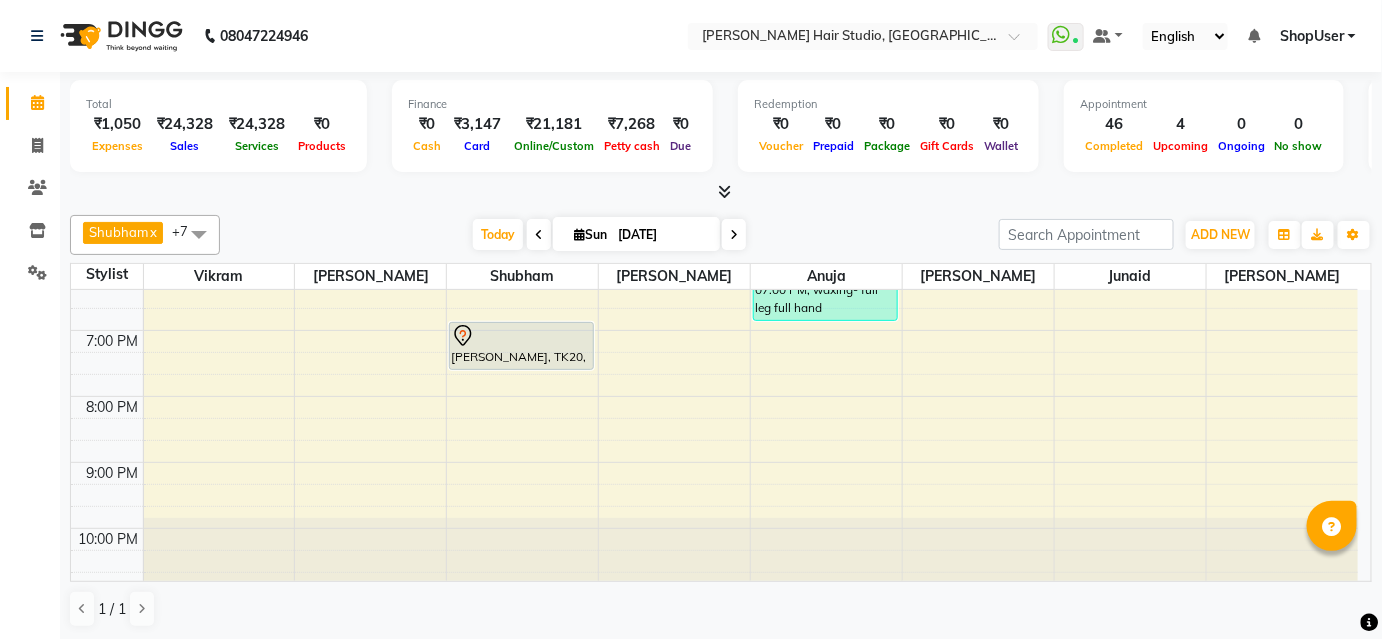 scroll, scrollTop: 619, scrollLeft: 0, axis: vertical 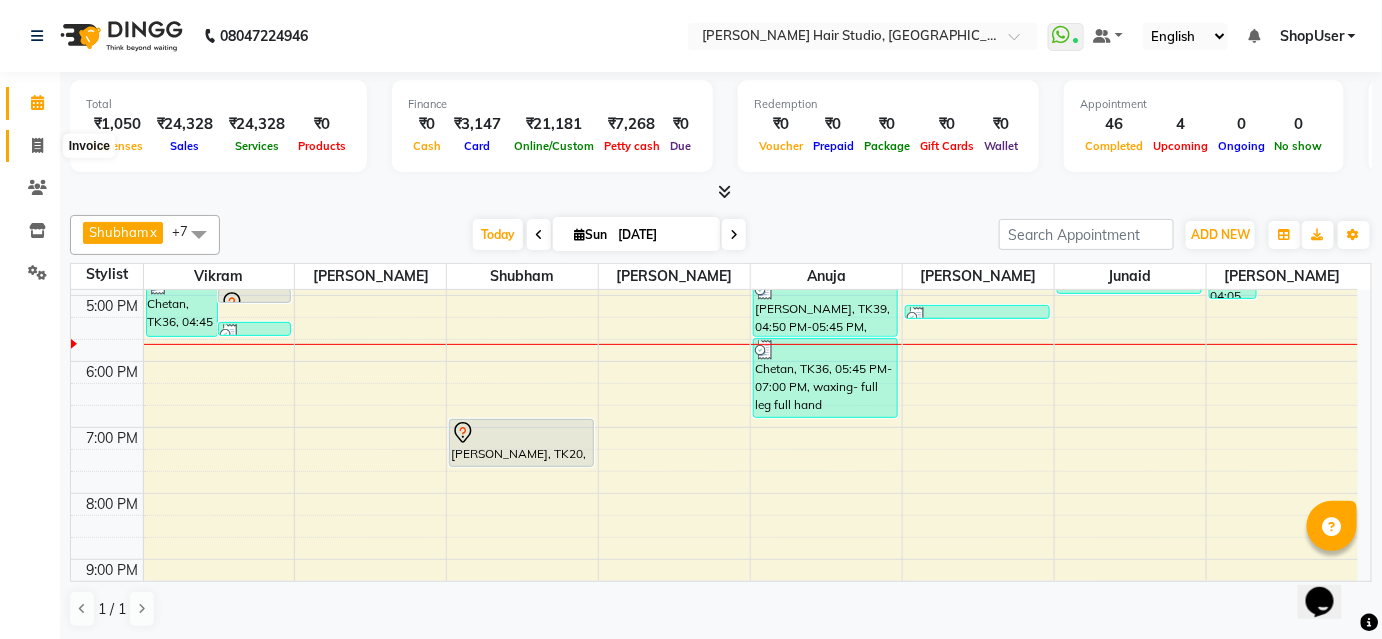 click 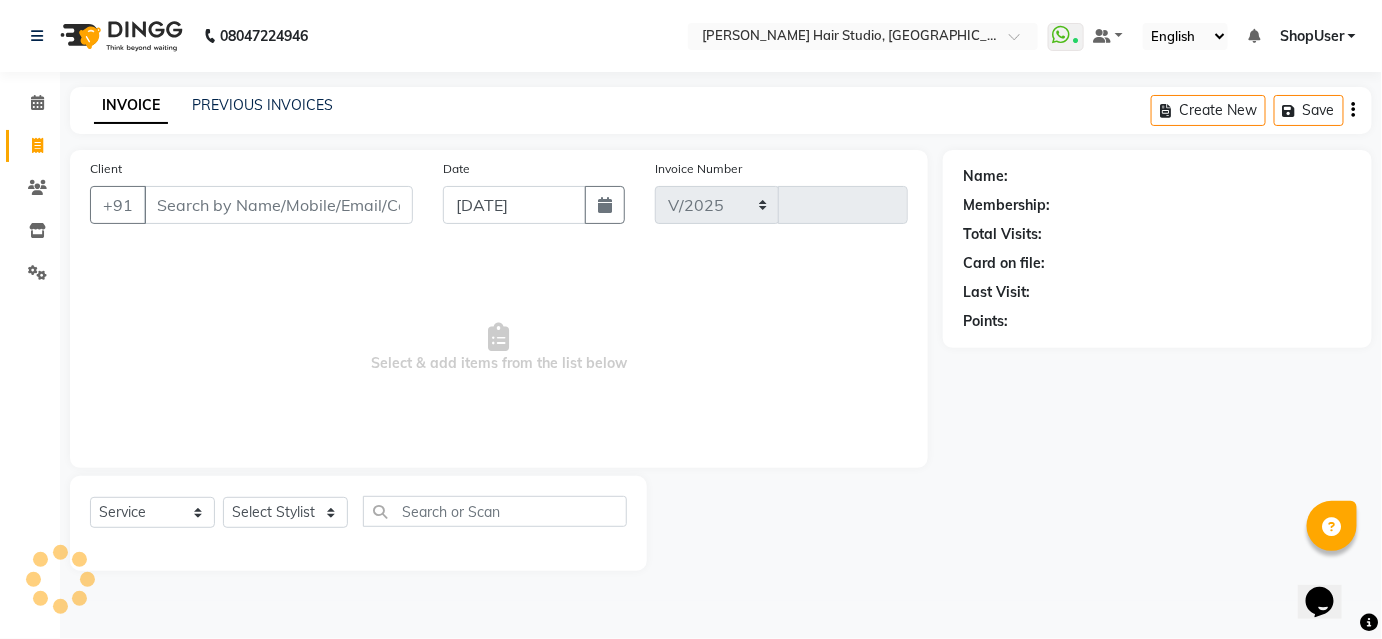 select on "627" 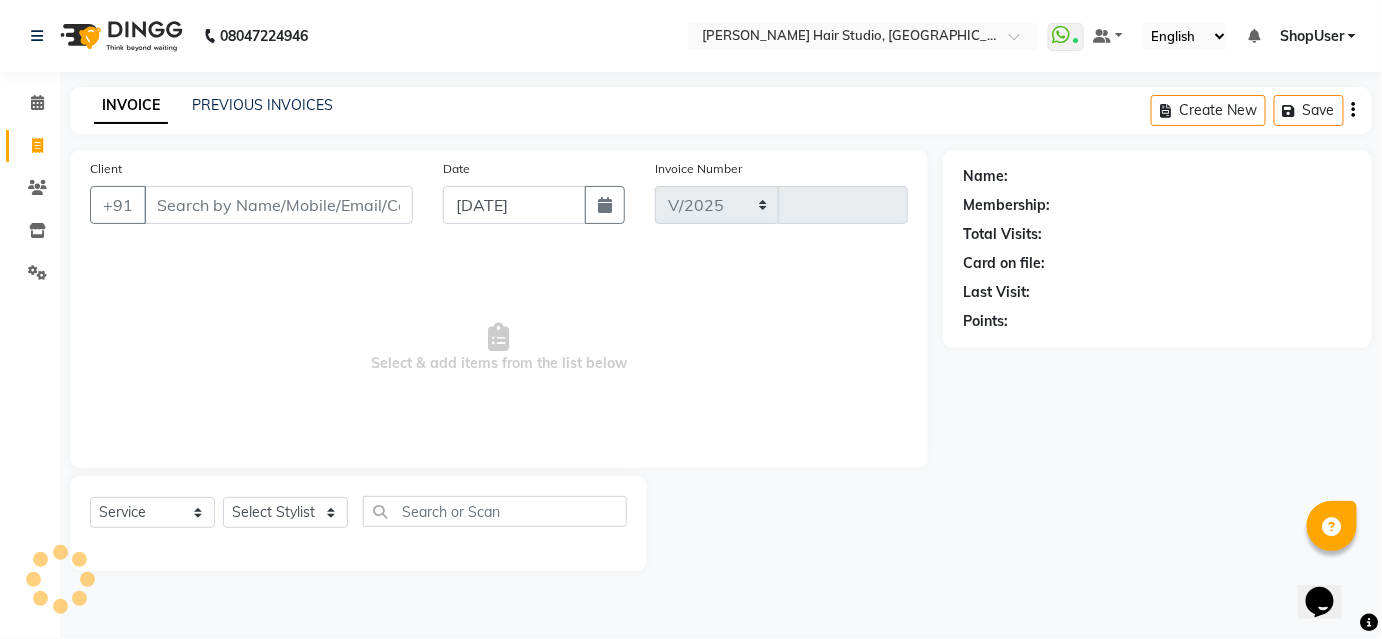 type on "3322" 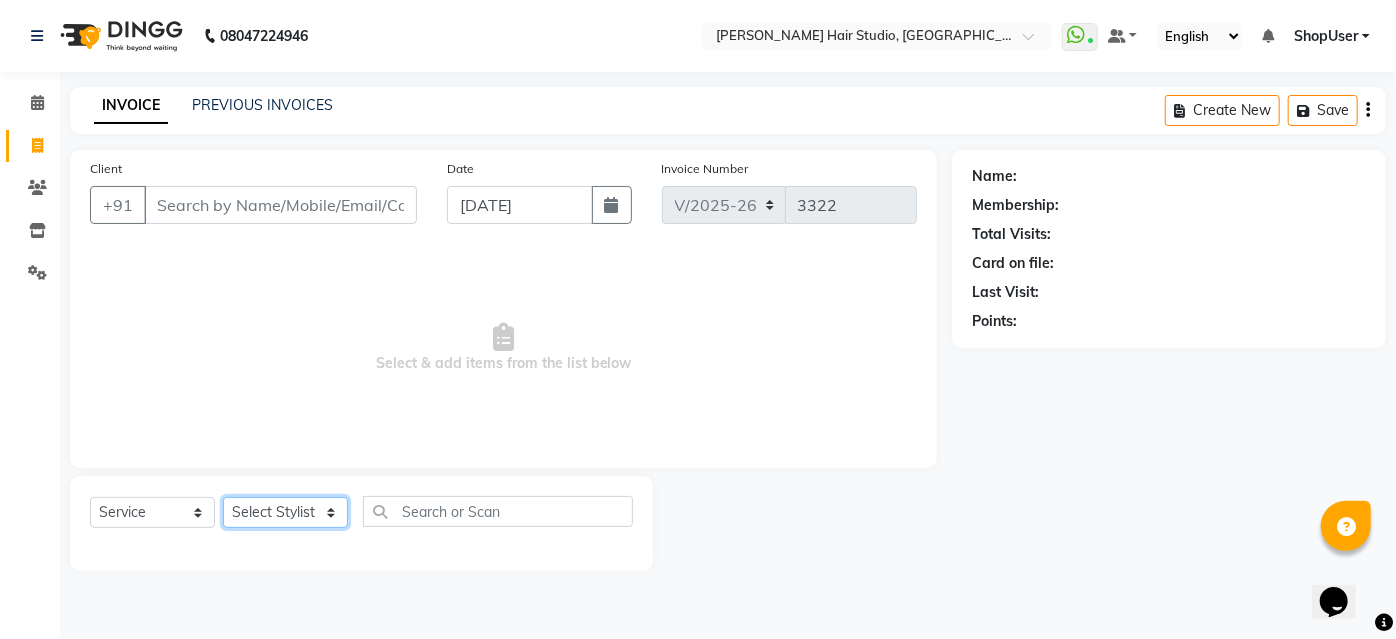 click on "Select Stylist [PERSON_NAME] [PERSON_NAME] Avinash [PERSON_NAME] Pawan [PERSON_NAME] ShopUser [PERSON_NAME] Shweta [PERSON_NAME]" 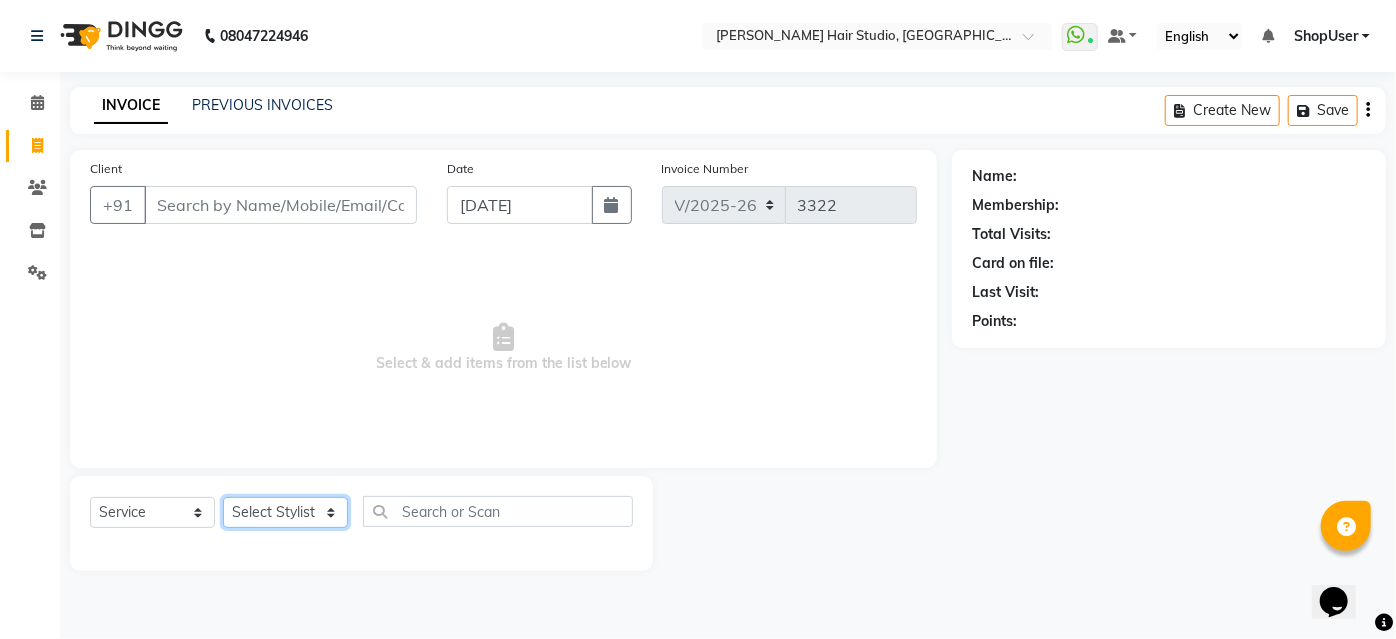 select on "39192" 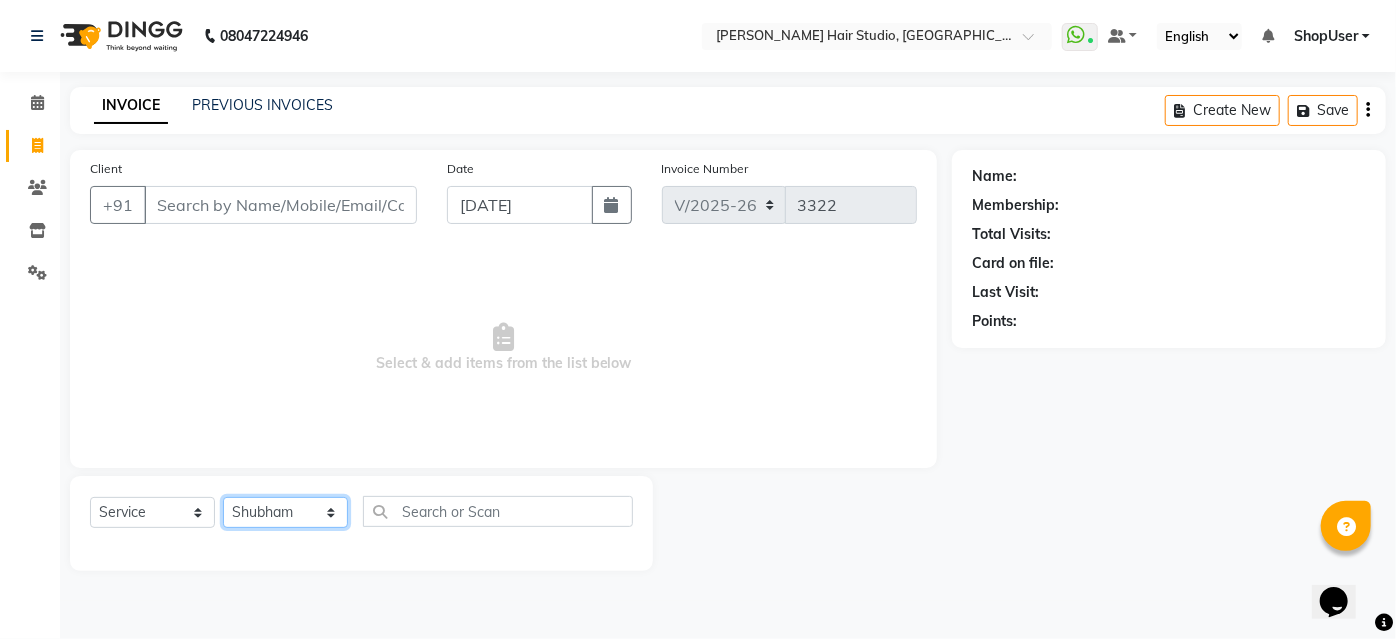 click on "Select Stylist [PERSON_NAME] [PERSON_NAME] Avinash [PERSON_NAME] Pawan [PERSON_NAME] ShopUser [PERSON_NAME] Shweta [PERSON_NAME]" 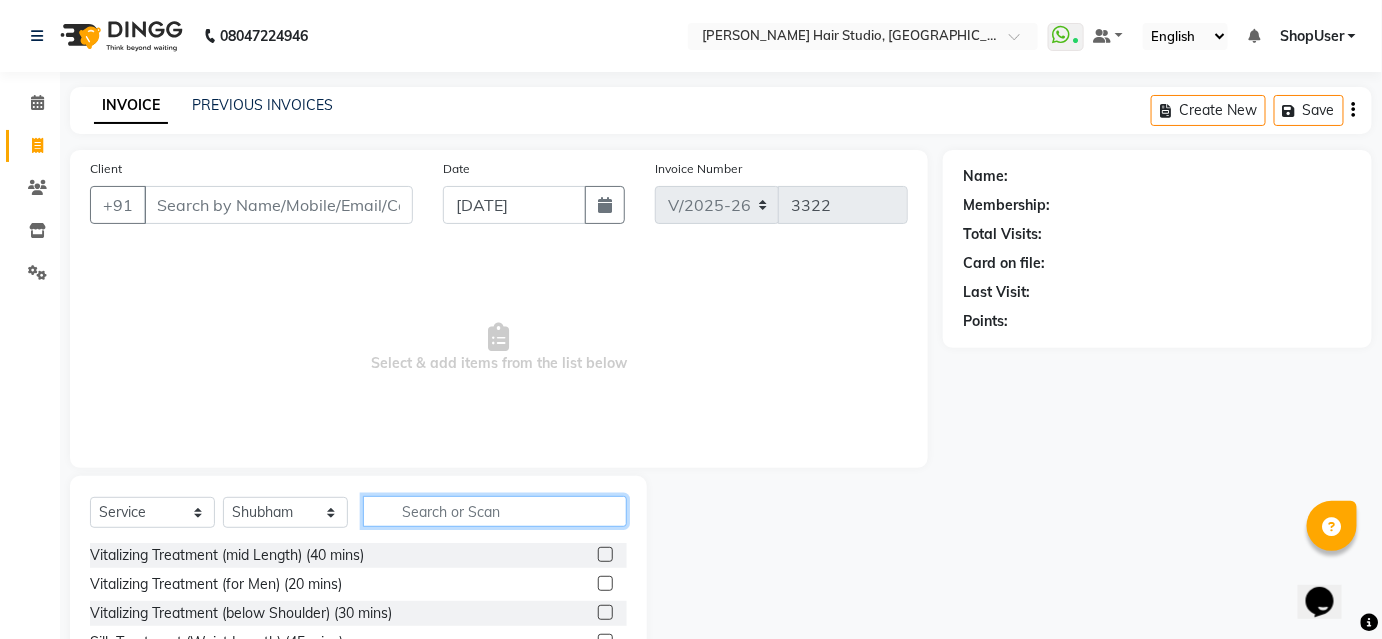 drag, startPoint x: 397, startPoint y: 496, endPoint x: 403, endPoint y: 505, distance: 10.816654 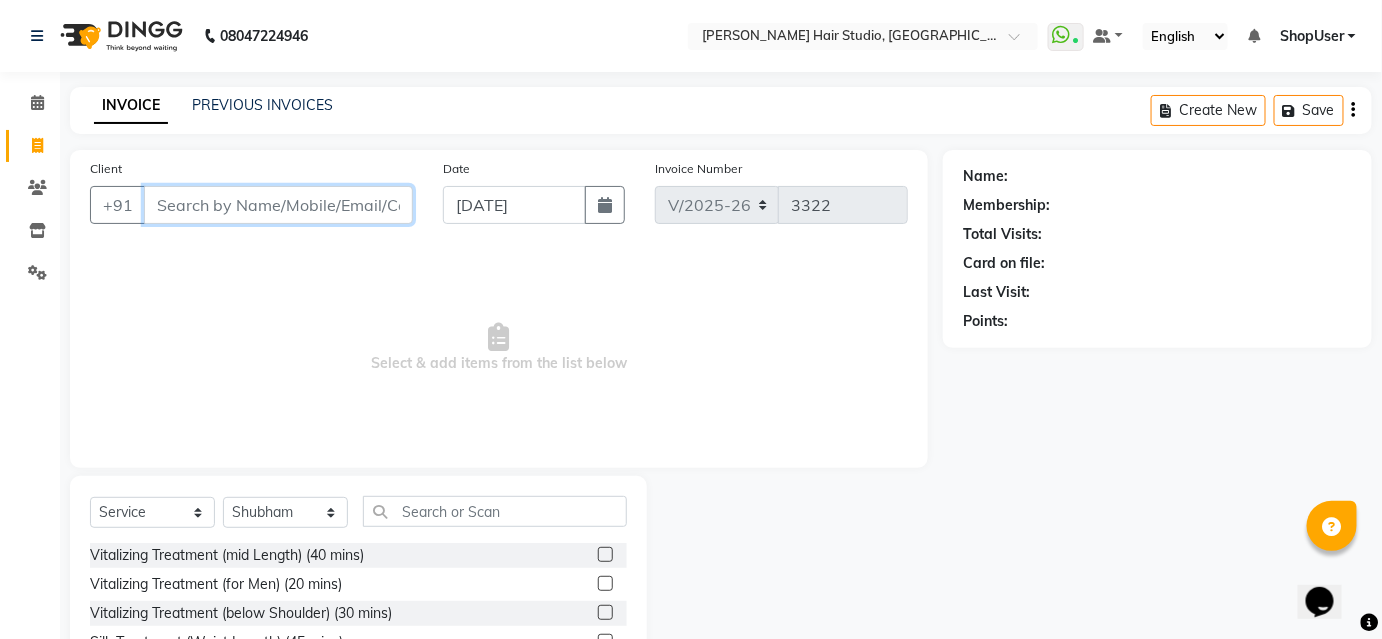click on "Client" at bounding box center (278, 205) 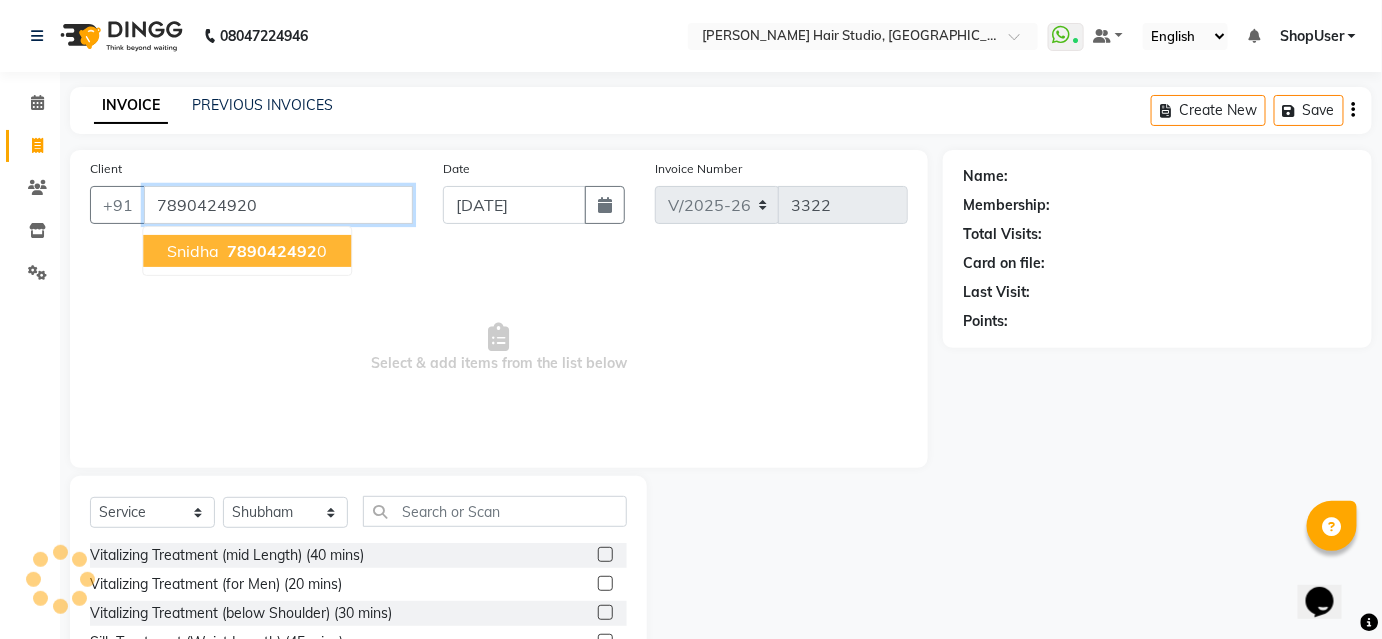 type on "7890424920" 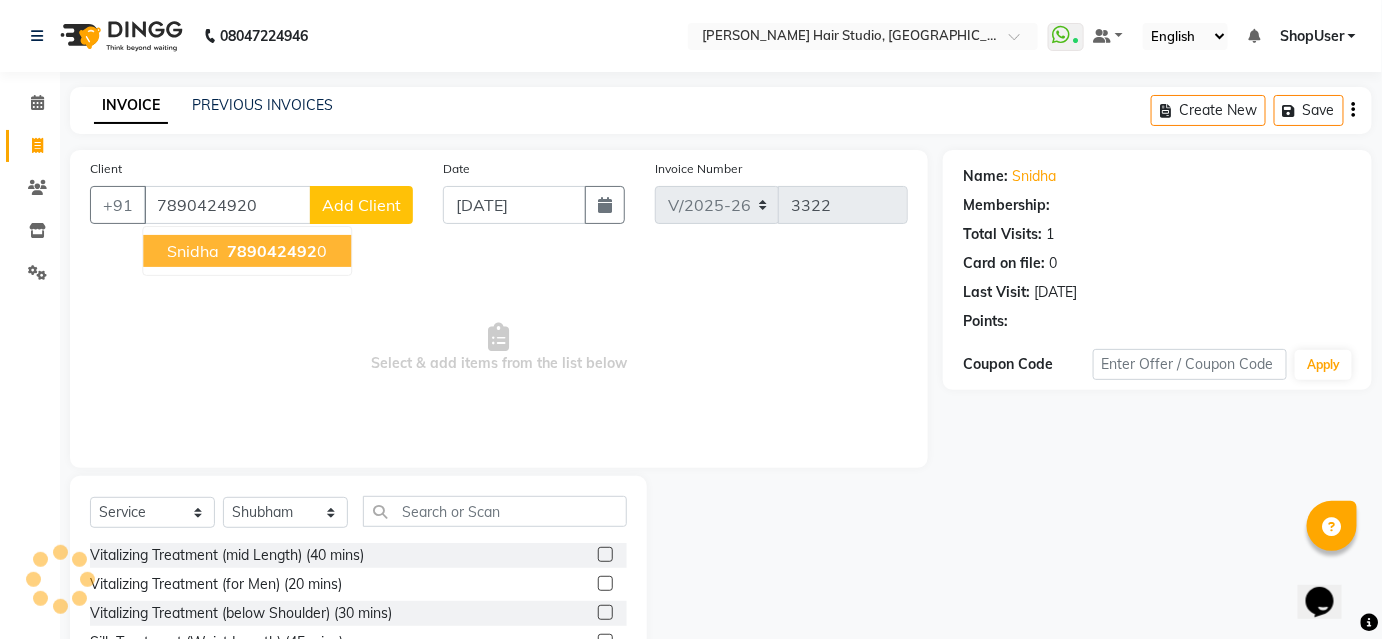 click on "snidha" at bounding box center [193, 251] 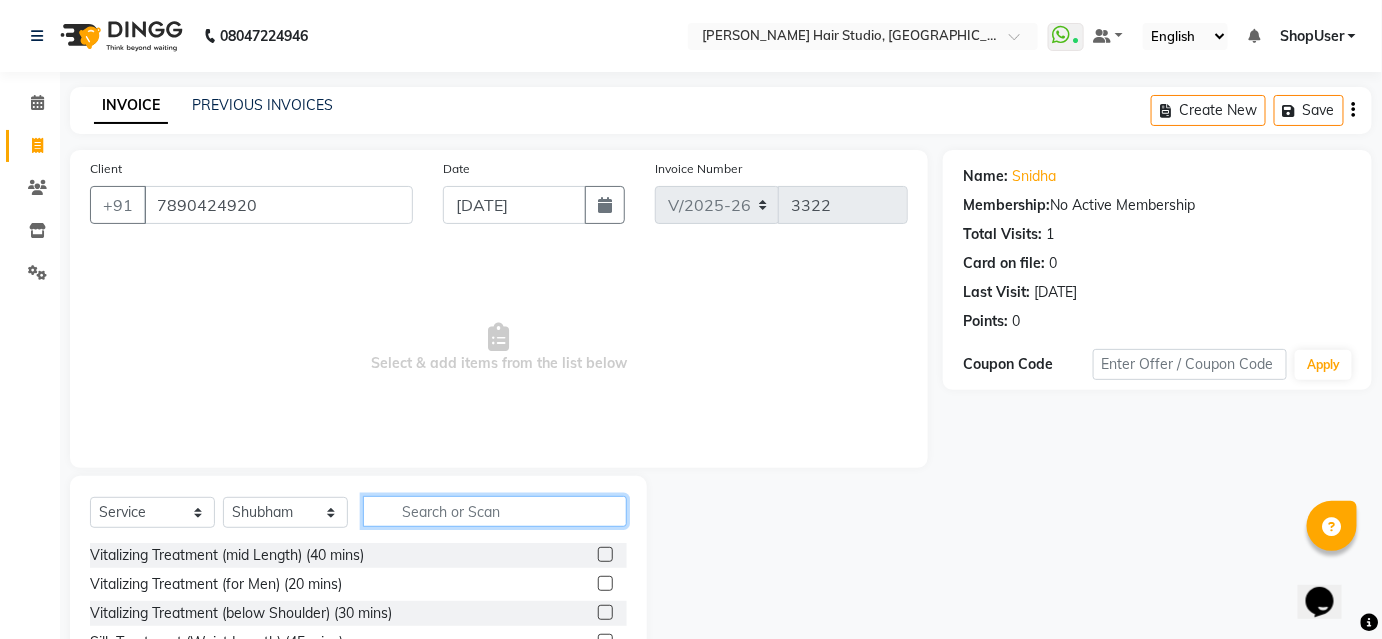 click 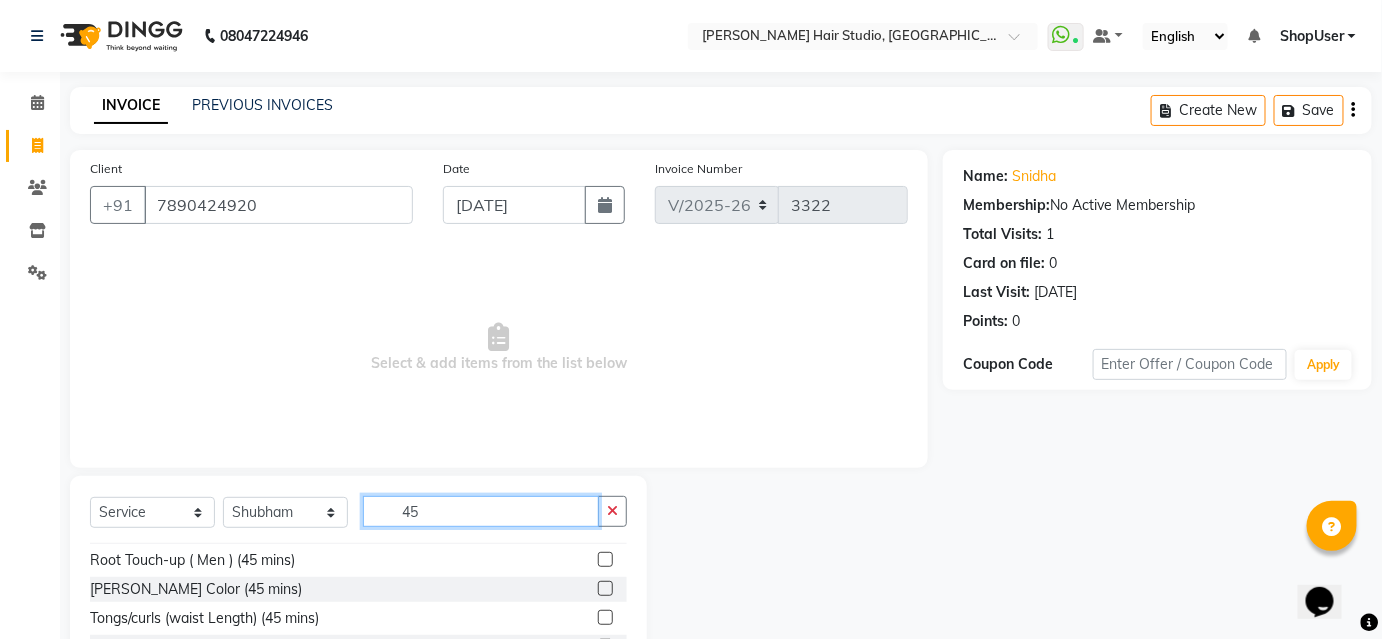 scroll, scrollTop: 466, scrollLeft: 0, axis: vertical 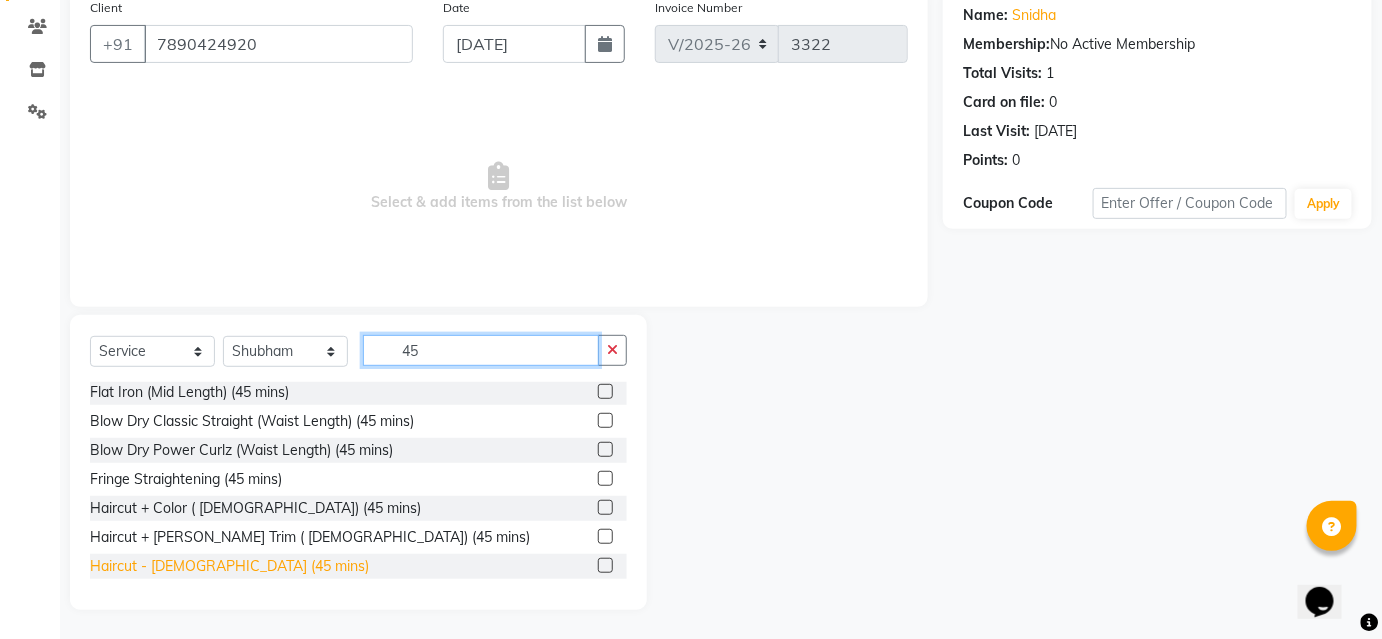 type on "45" 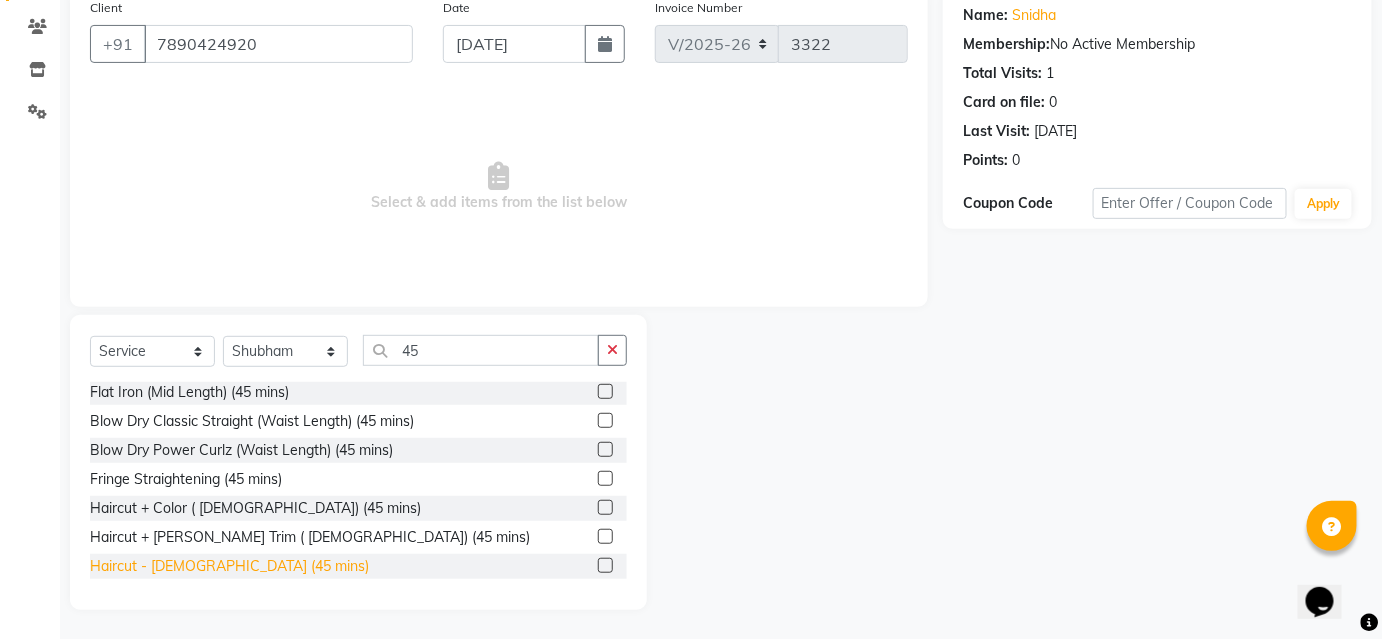 click on "Haircut - [DEMOGRAPHIC_DATA] (45 mins)" 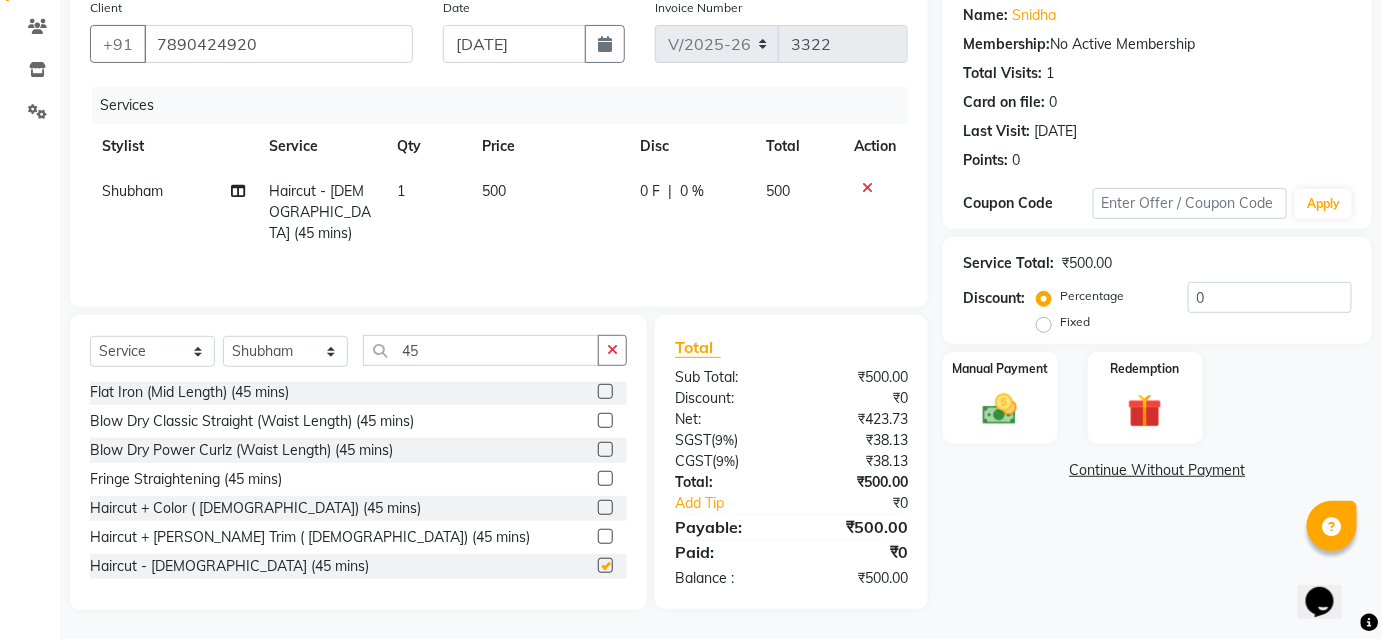 checkbox on "false" 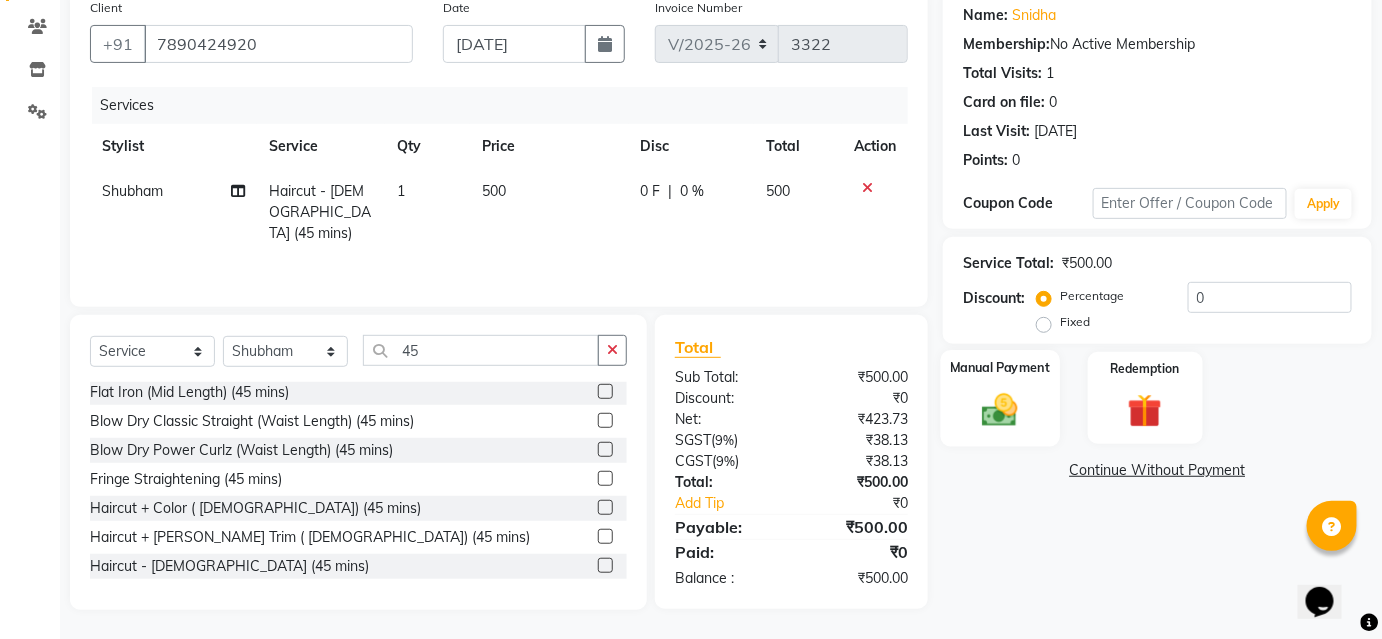 click 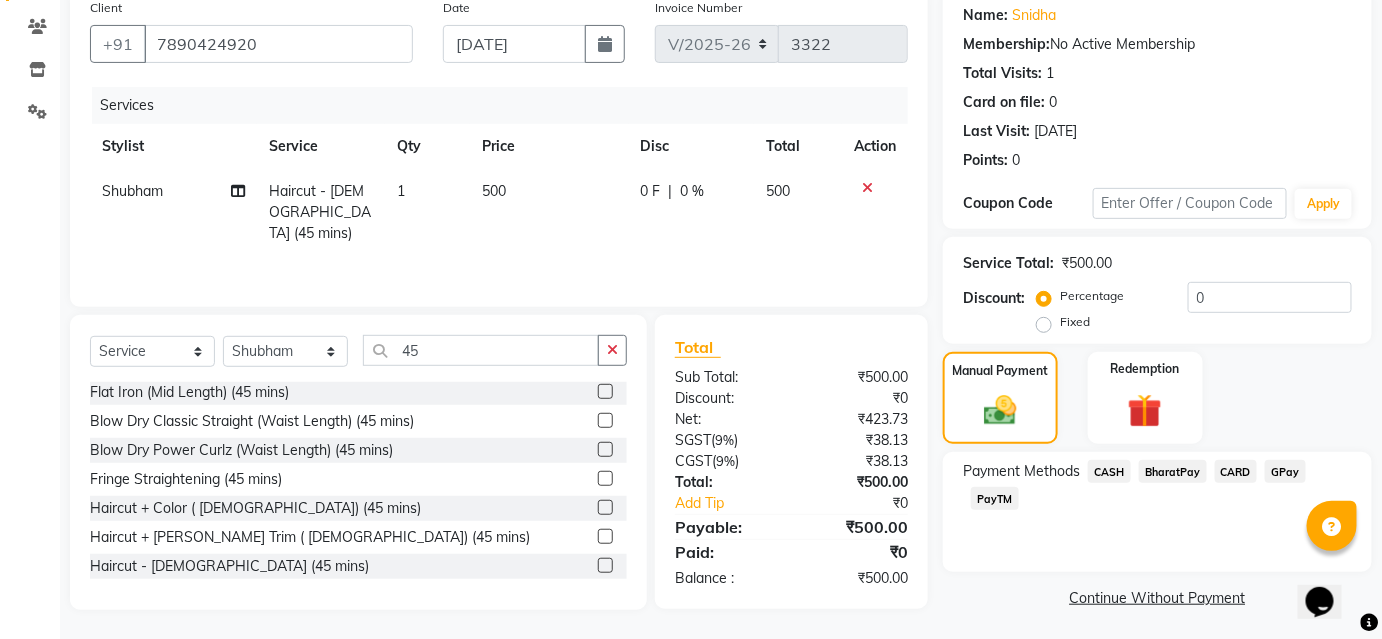 click on "BharatPay" 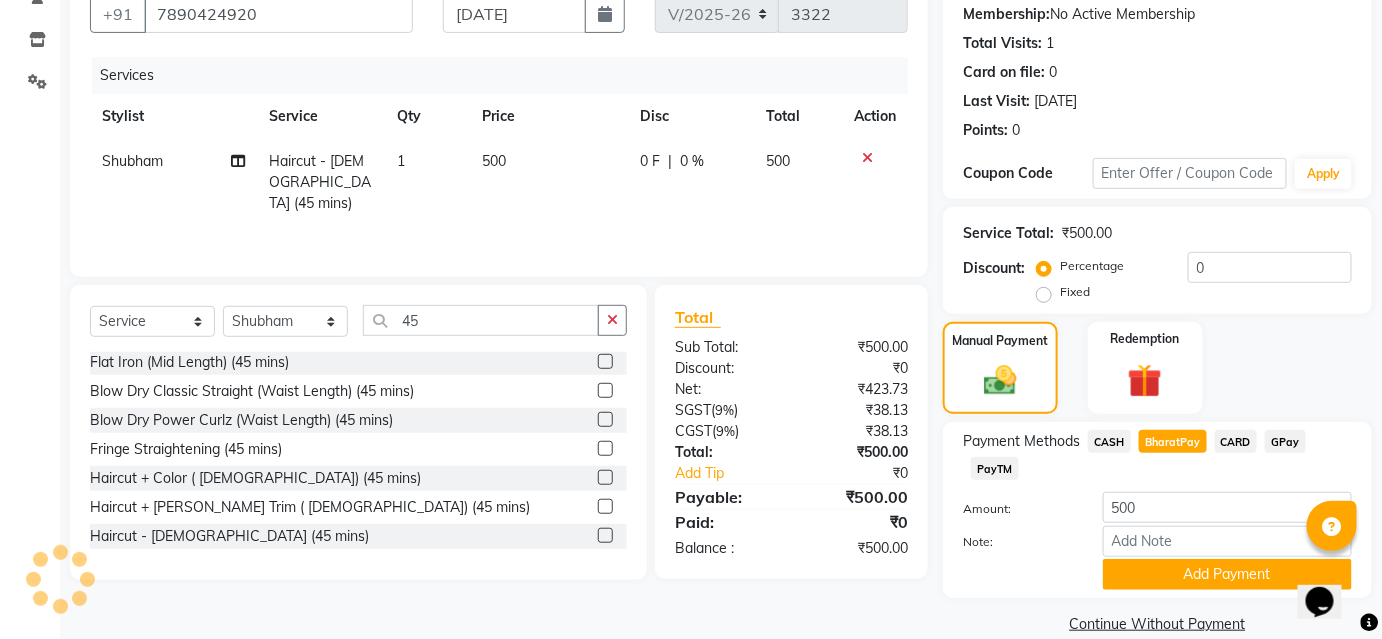 scroll, scrollTop: 220, scrollLeft: 0, axis: vertical 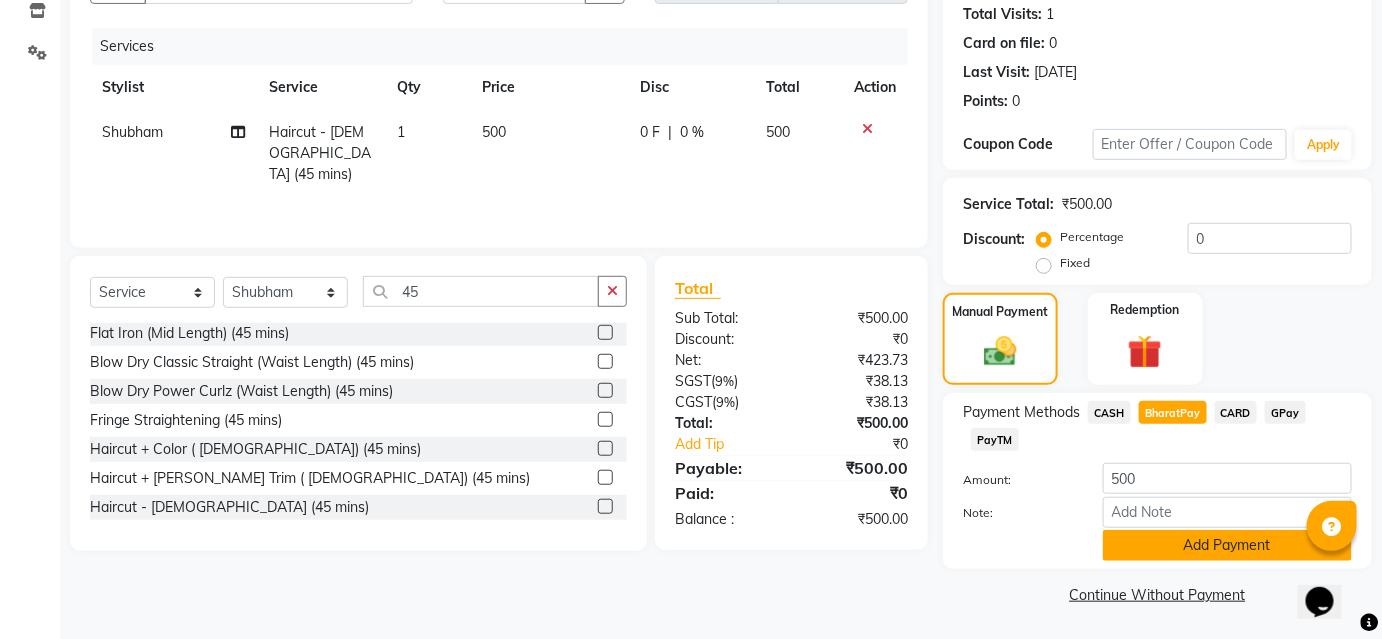 click on "Add Payment" 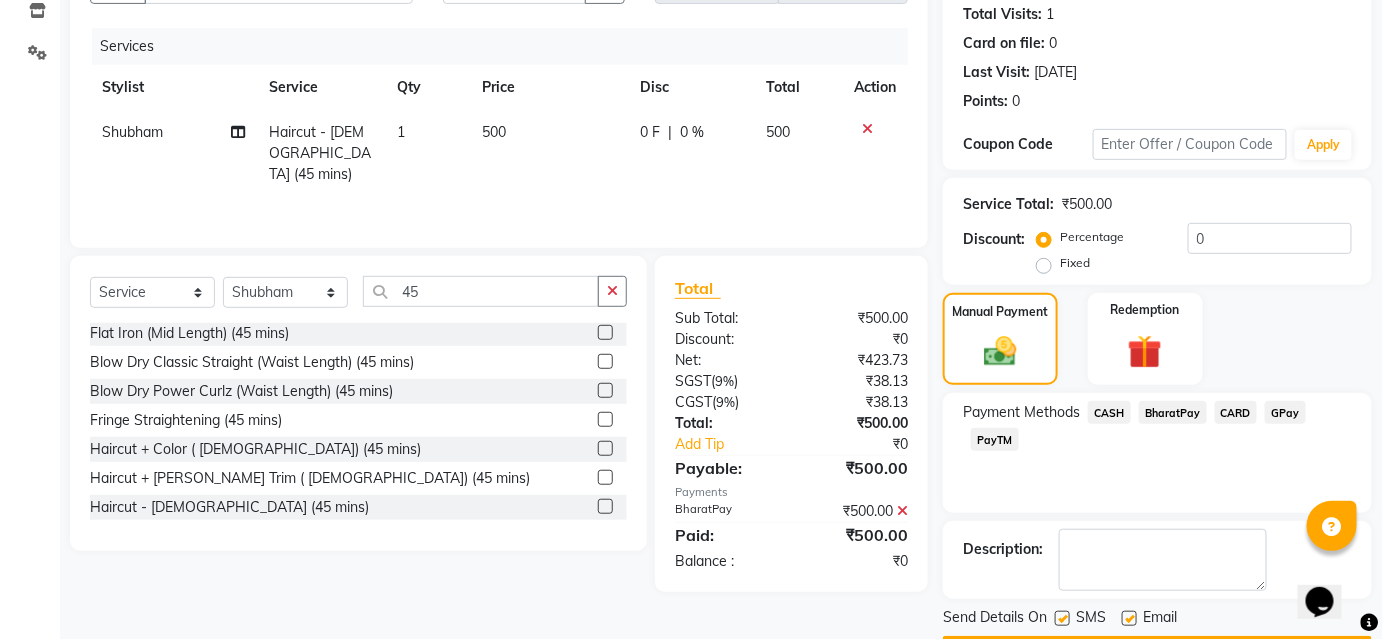 scroll, scrollTop: 276, scrollLeft: 0, axis: vertical 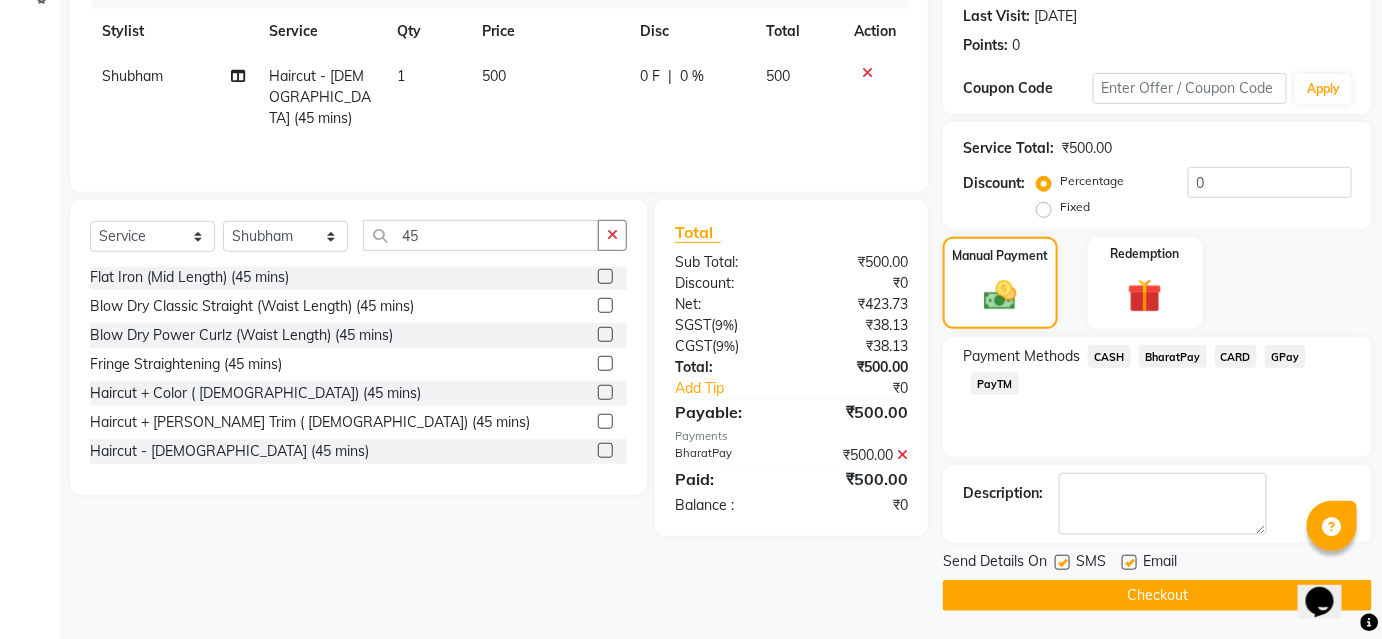 click on "Checkout" 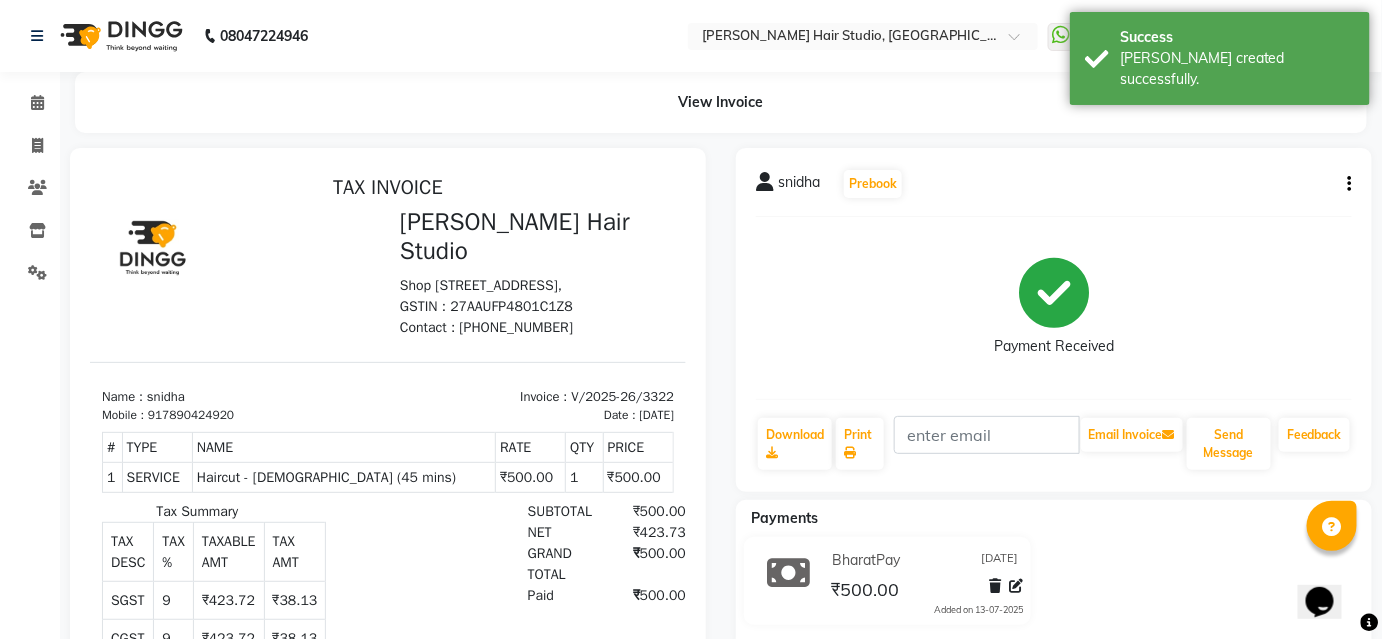 scroll, scrollTop: 0, scrollLeft: 0, axis: both 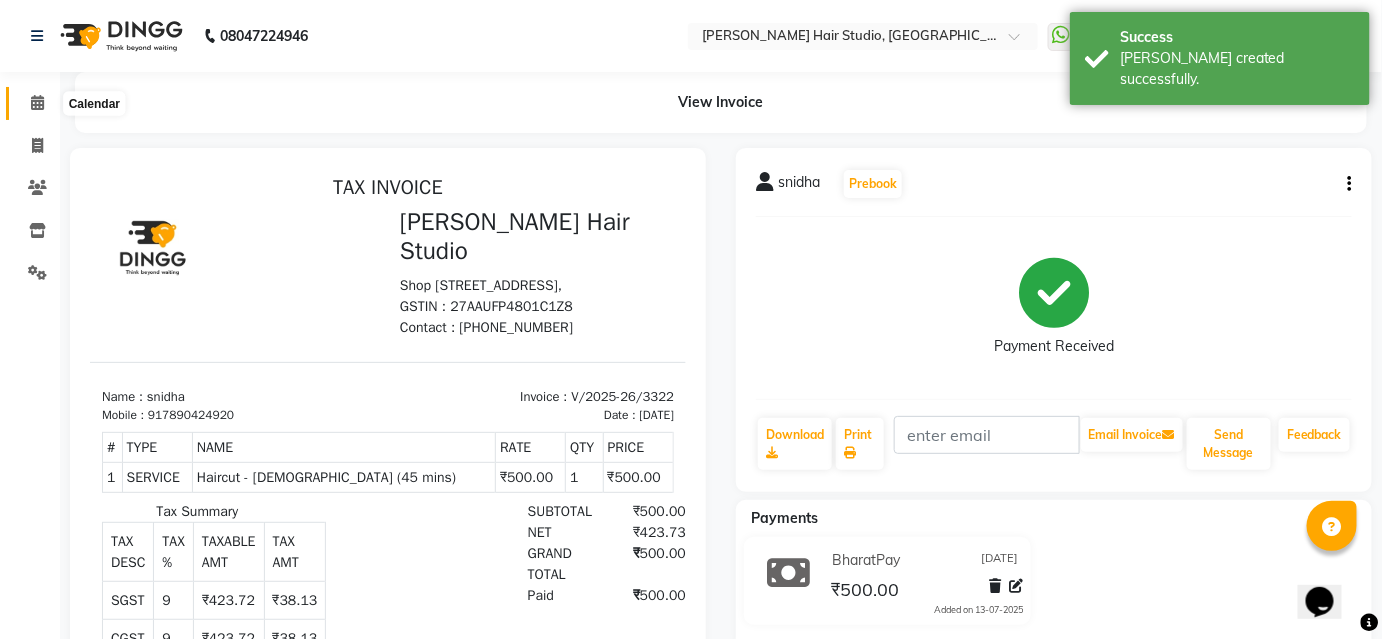 click 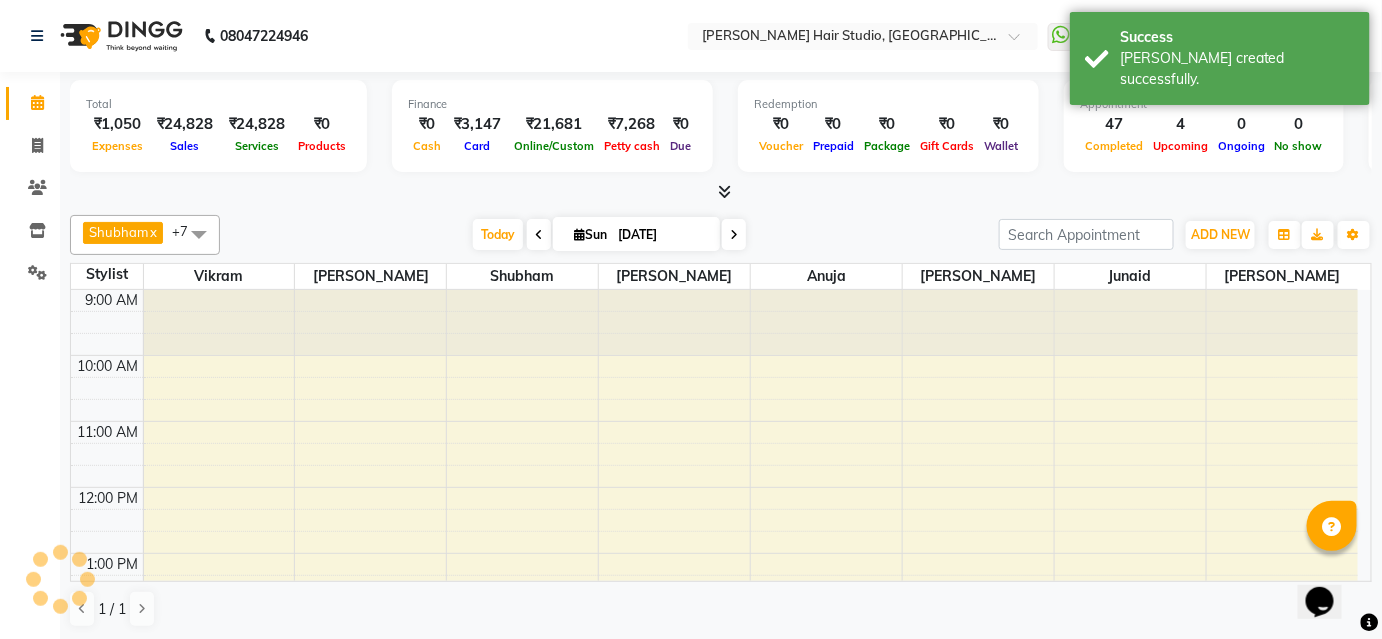 scroll, scrollTop: 0, scrollLeft: 0, axis: both 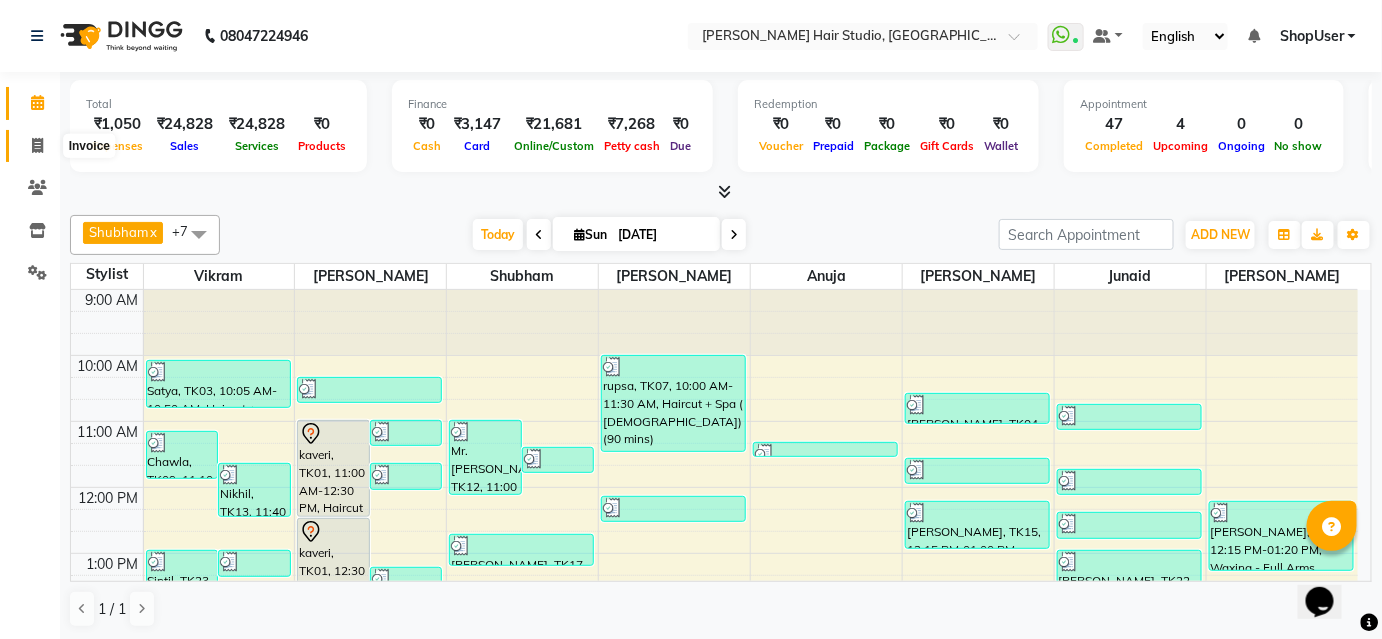 click 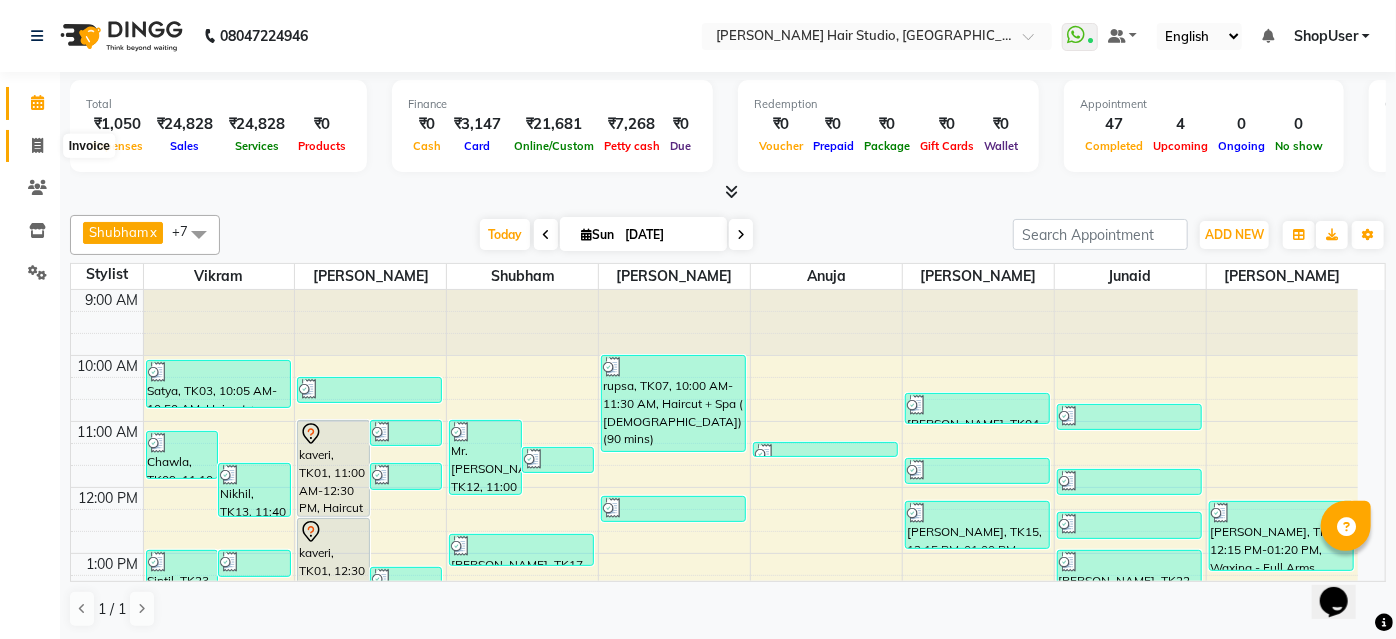 select on "627" 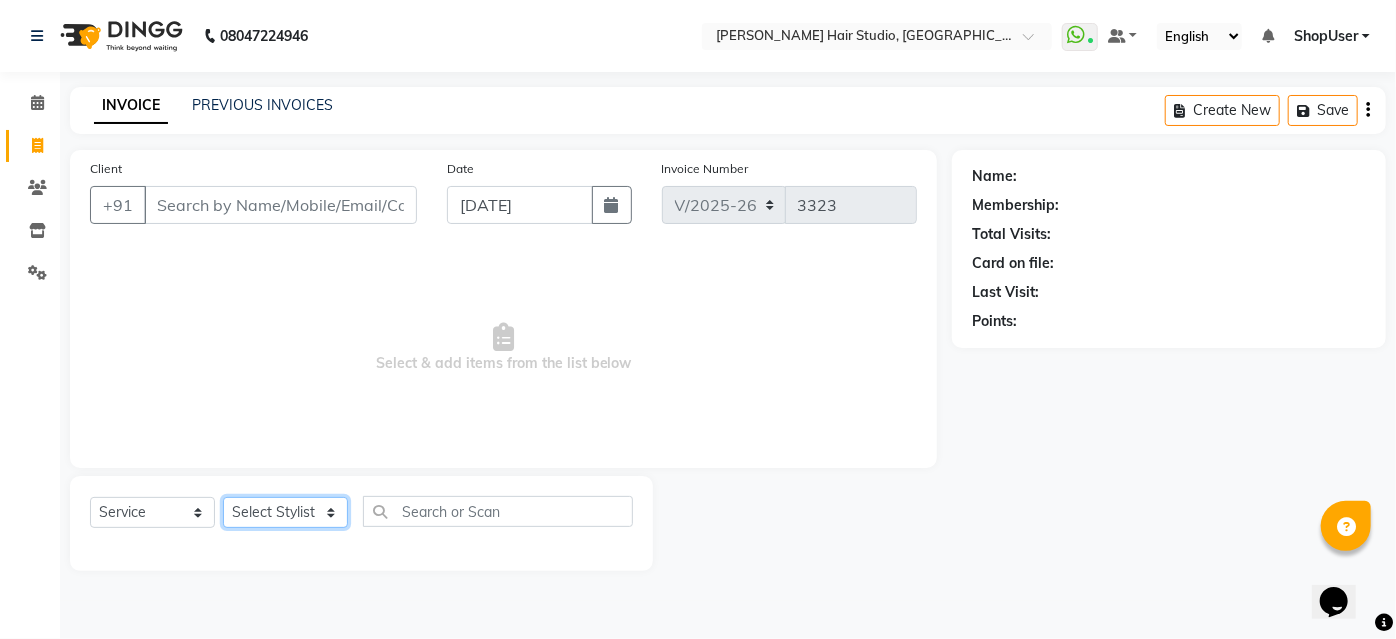 click on "Select Stylist [PERSON_NAME] [PERSON_NAME] Avinash [PERSON_NAME] Pawan [PERSON_NAME] ShopUser [PERSON_NAME] Shweta [PERSON_NAME]" 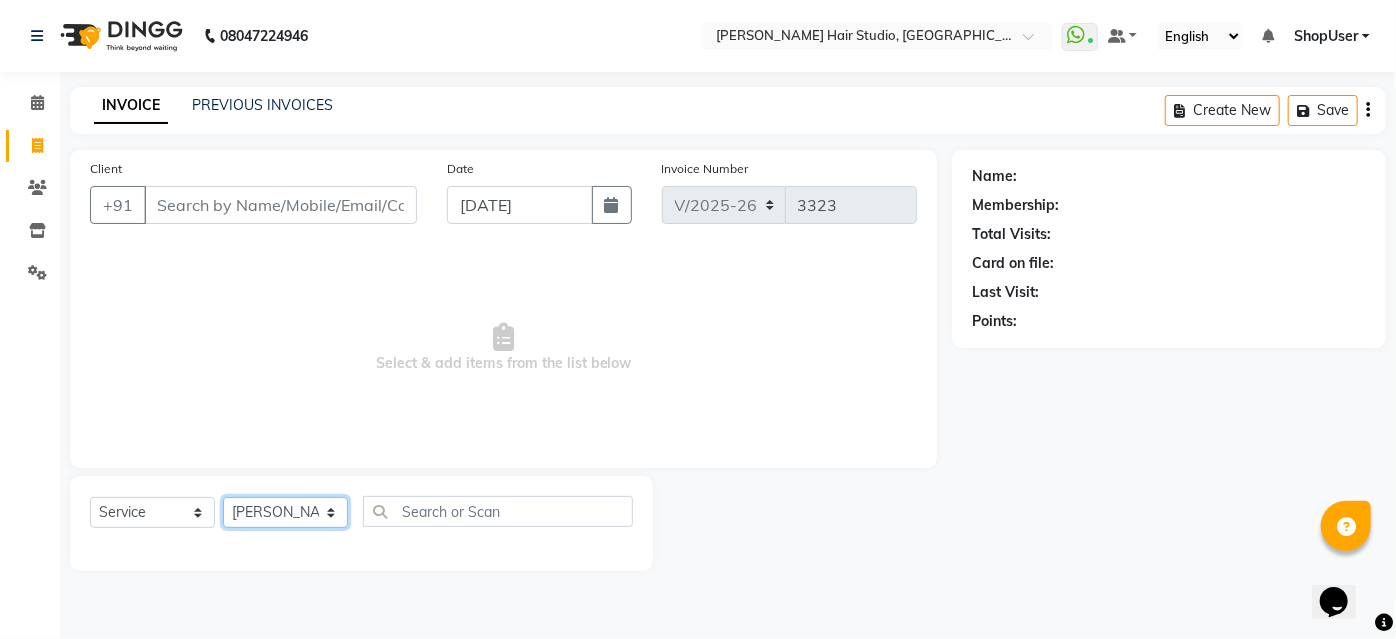 click on "Select Stylist [PERSON_NAME] [PERSON_NAME] Avinash [PERSON_NAME] Pawan [PERSON_NAME] ShopUser [PERSON_NAME] Shweta [PERSON_NAME]" 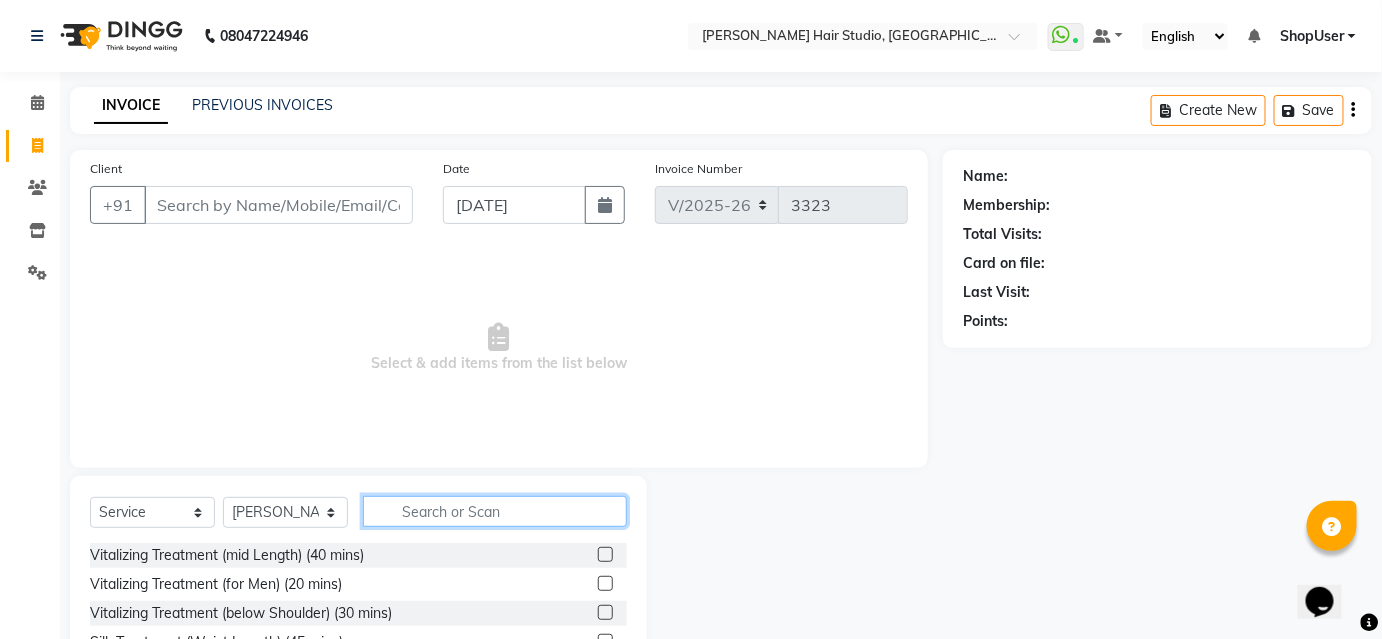 click 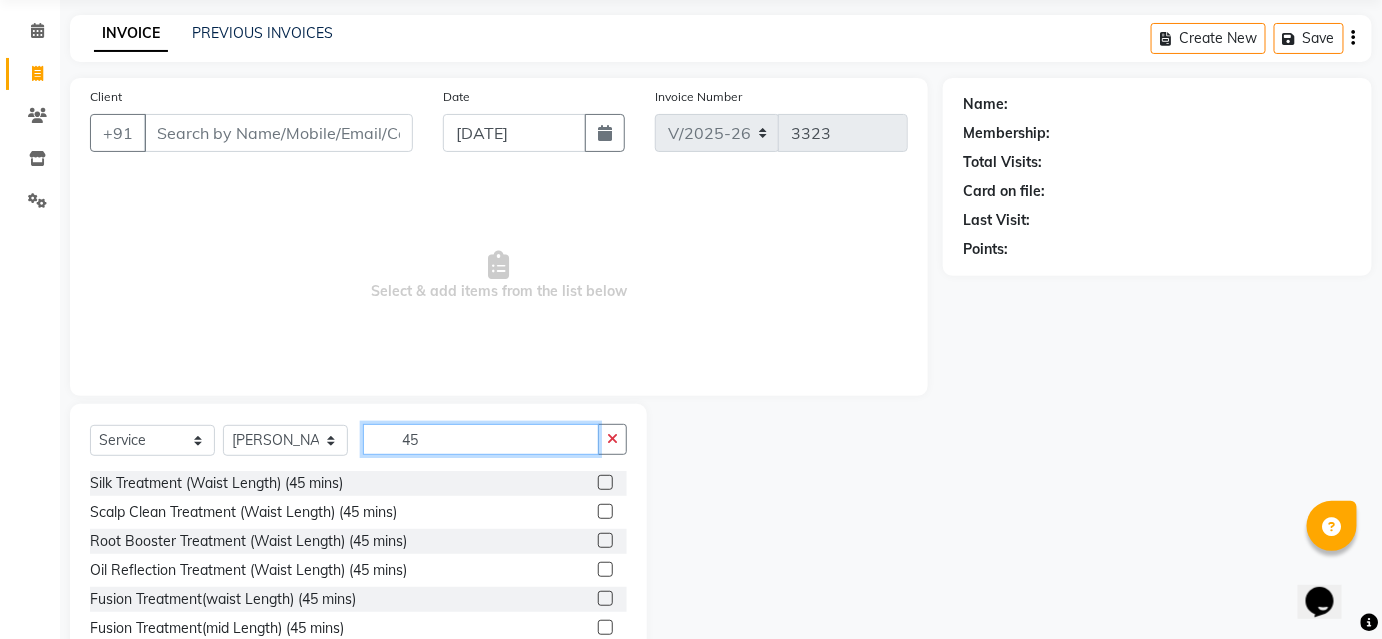 scroll, scrollTop: 161, scrollLeft: 0, axis: vertical 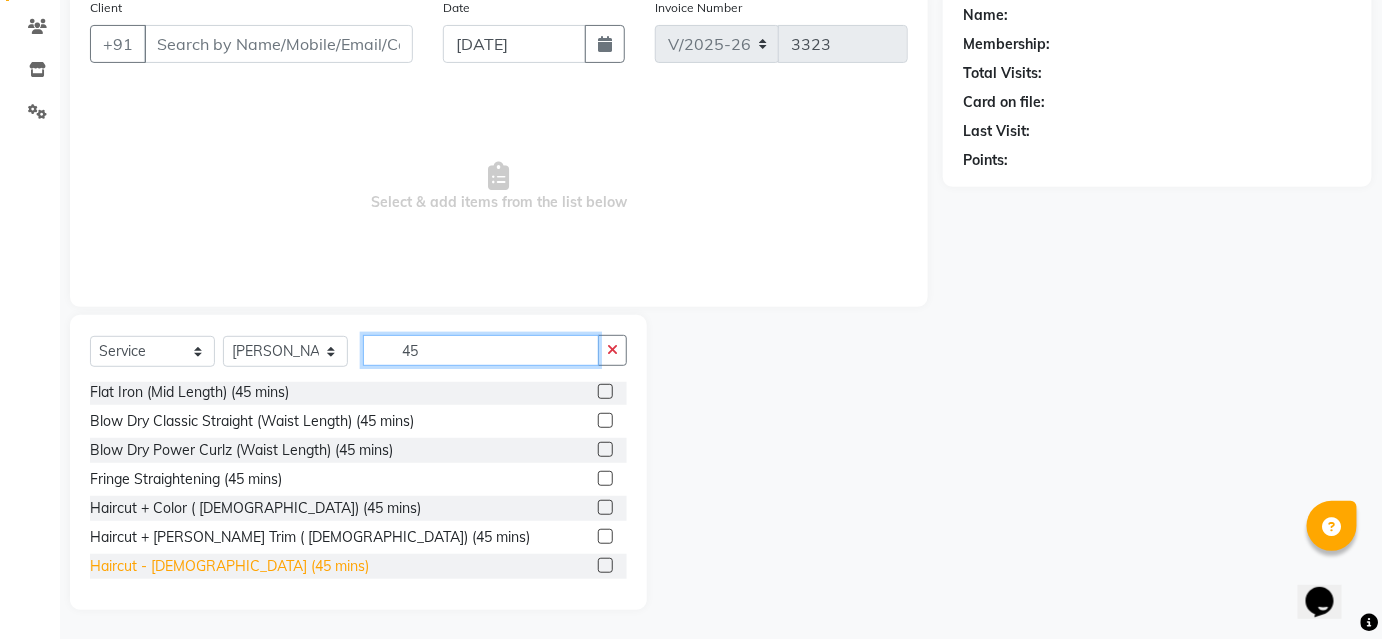 type on "45" 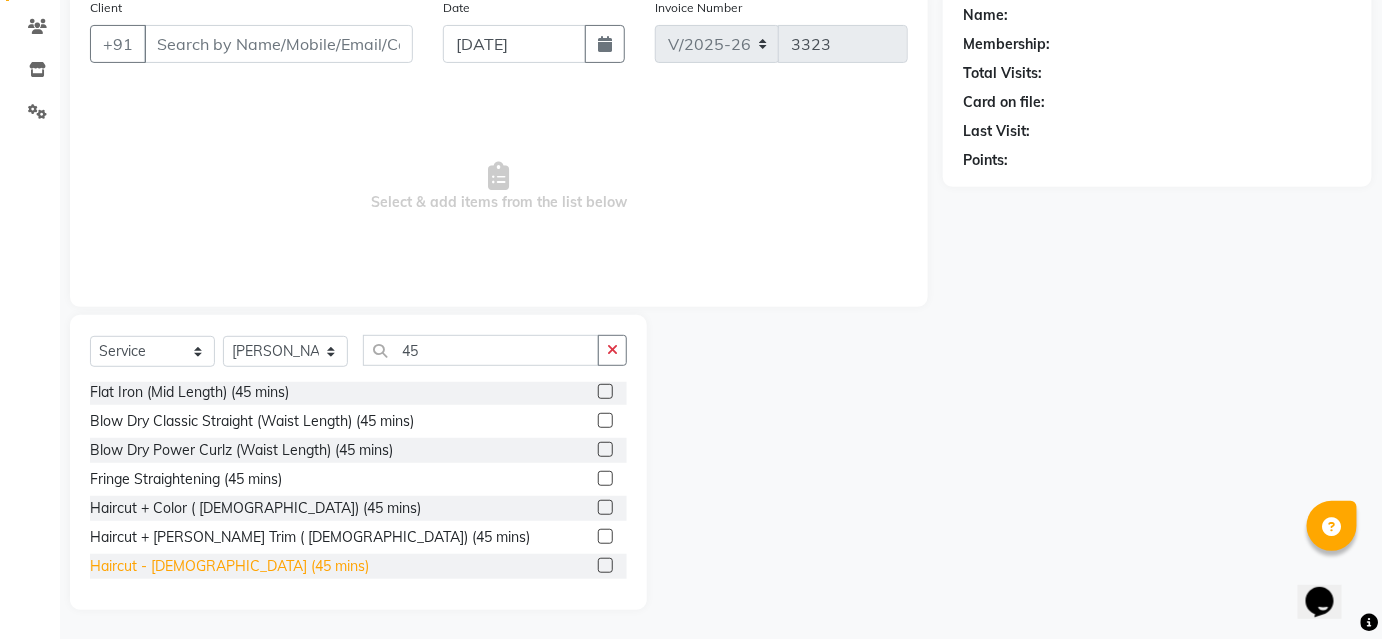 click on "Haircut - [DEMOGRAPHIC_DATA] (45 mins)" 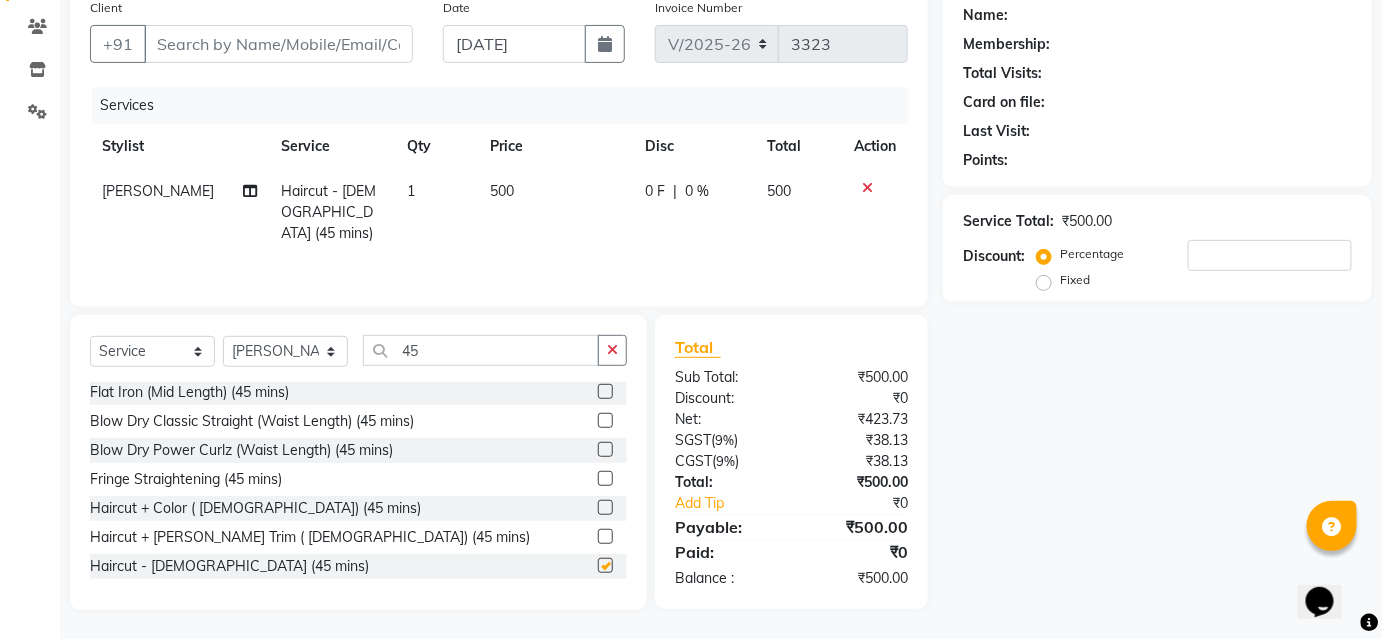 checkbox on "false" 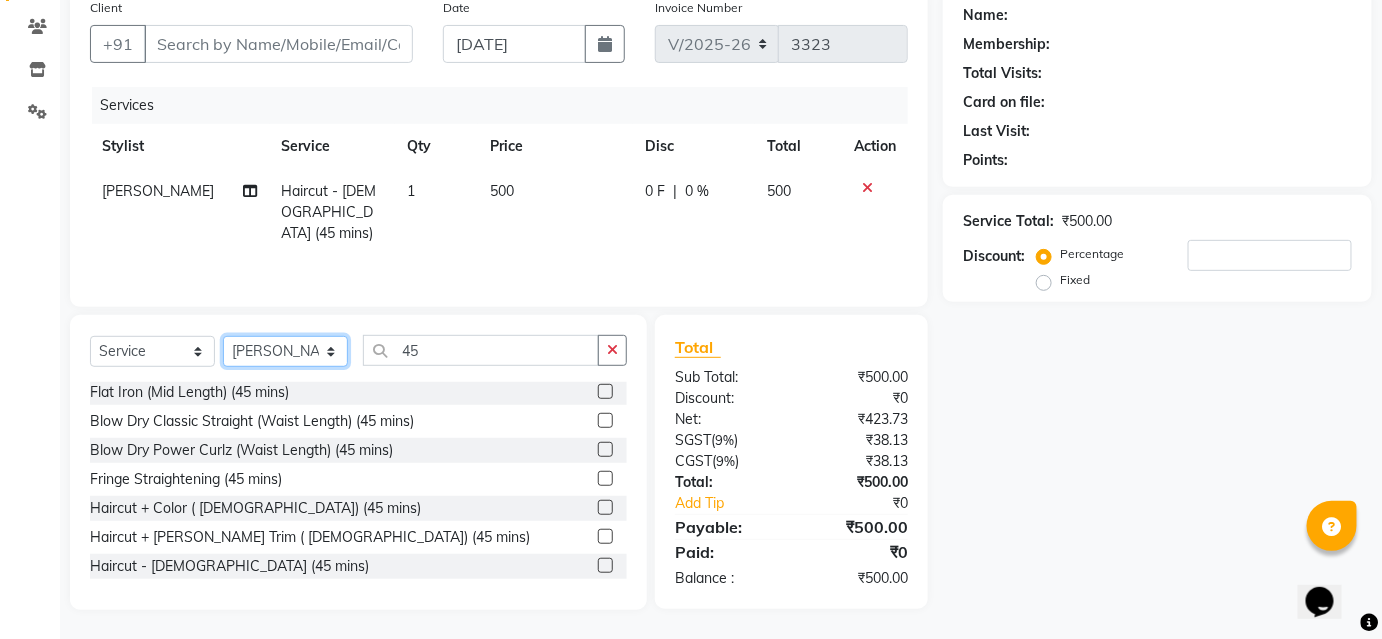 click on "Select Stylist [PERSON_NAME] [PERSON_NAME] Avinash [PERSON_NAME] Pawan [PERSON_NAME] ShopUser [PERSON_NAME] Shweta [PERSON_NAME]" 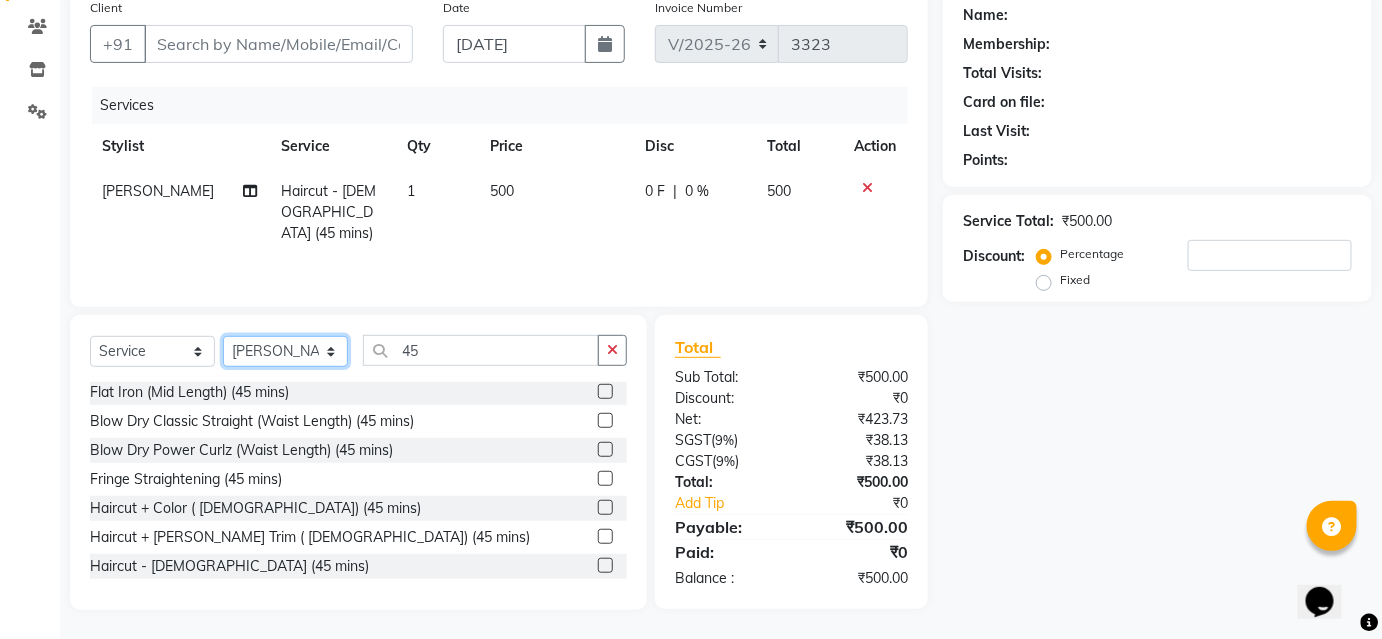 select on "86031" 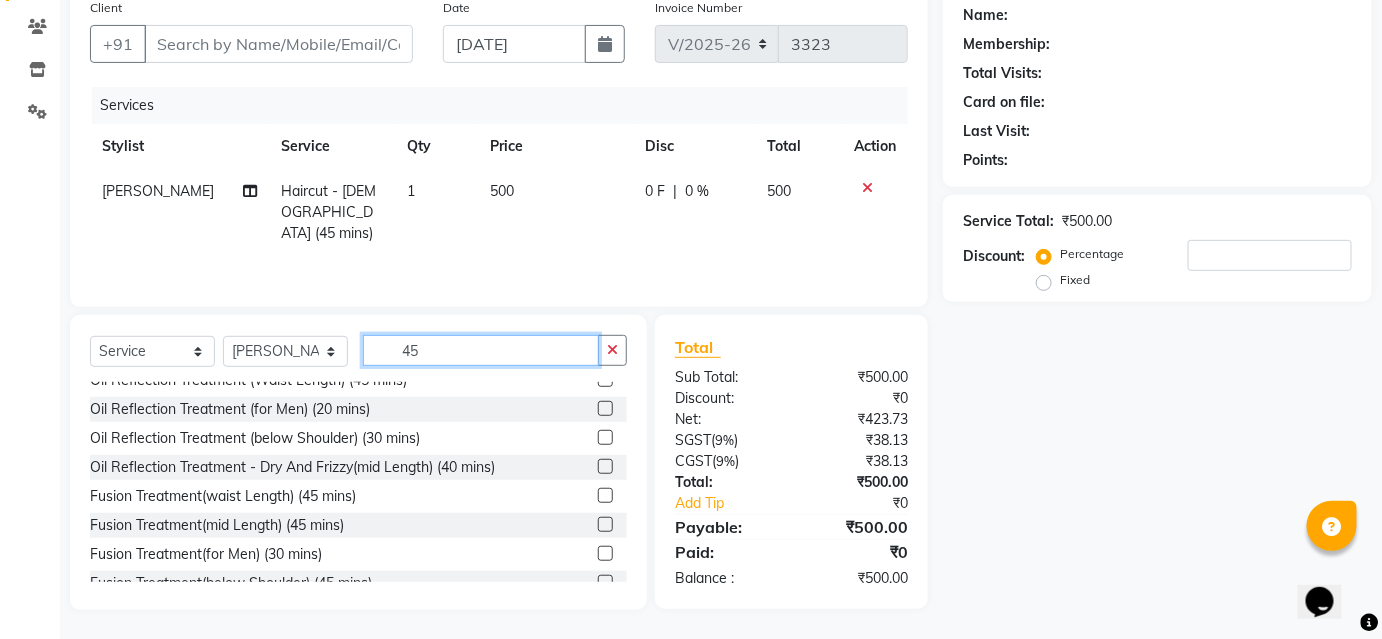click on "45" 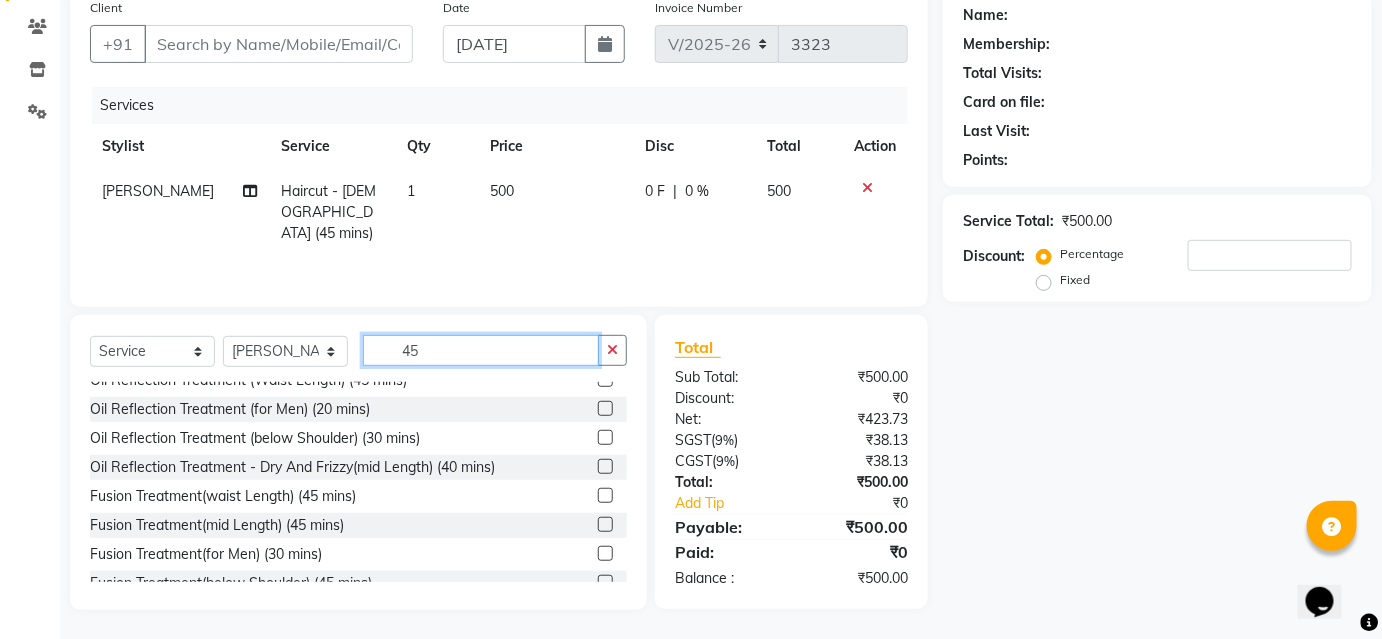 type on "4" 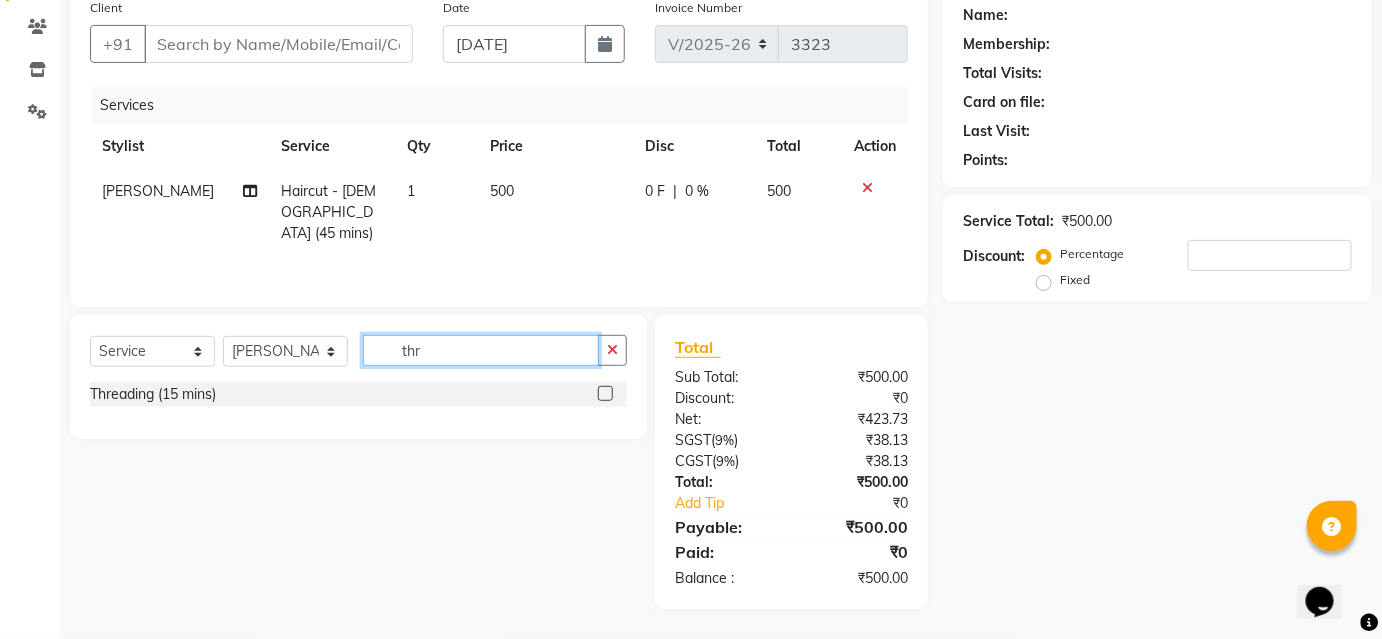 scroll, scrollTop: 0, scrollLeft: 0, axis: both 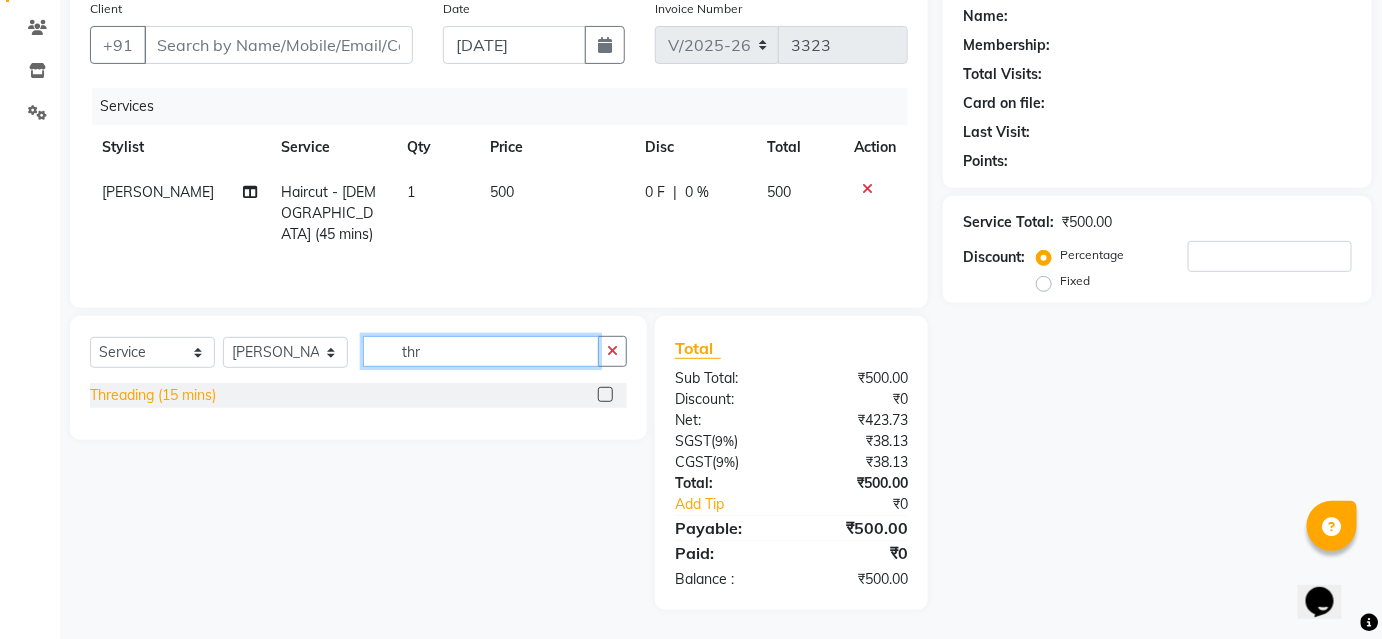 type on "thr" 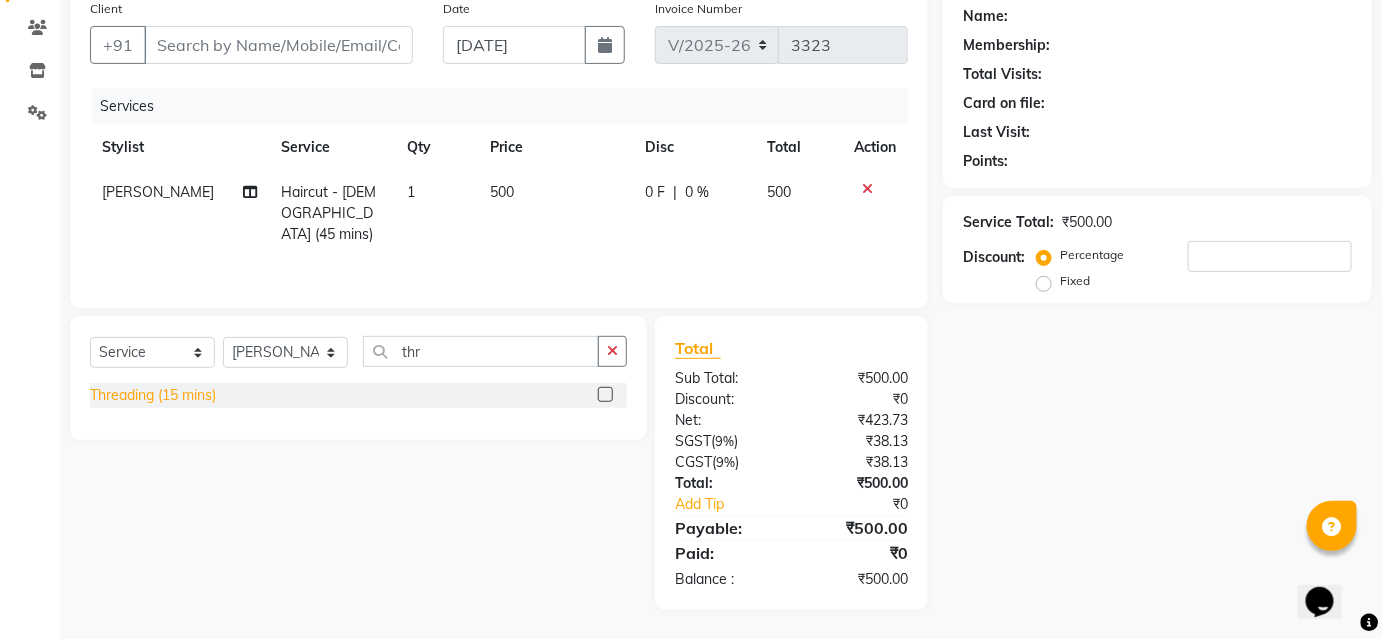 click on "Threading (15 mins)" 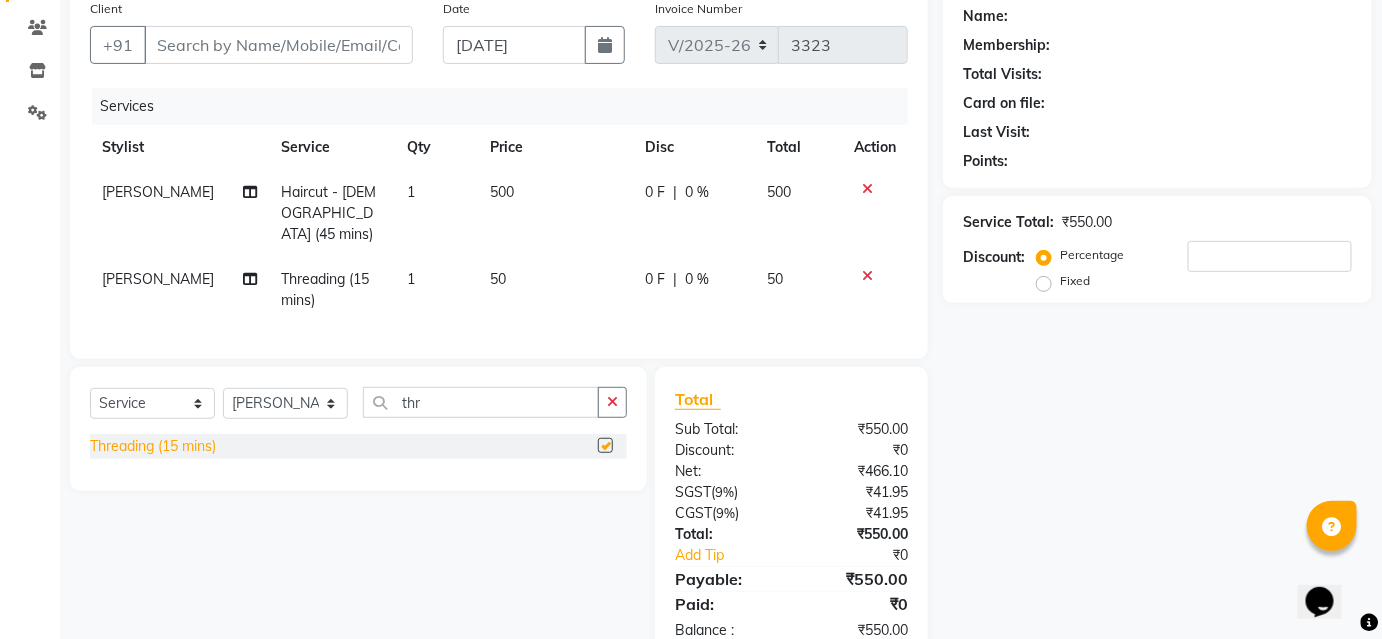checkbox on "false" 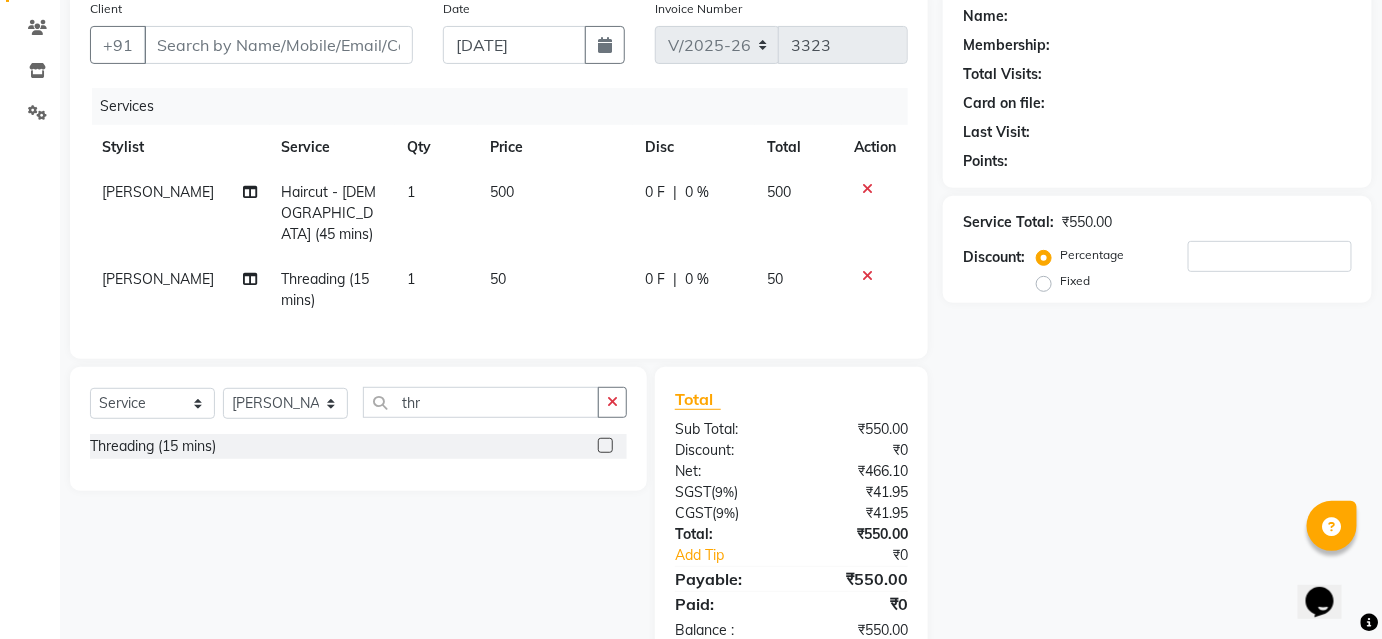 click on "50" 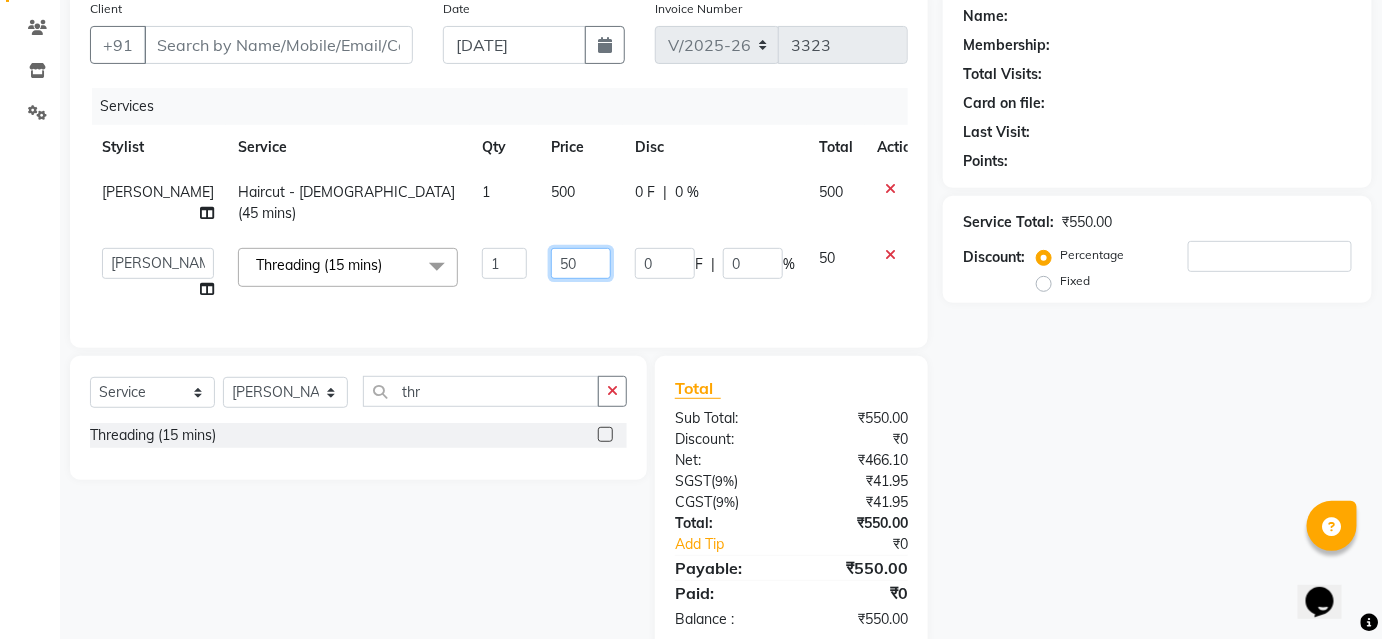 click on "50" 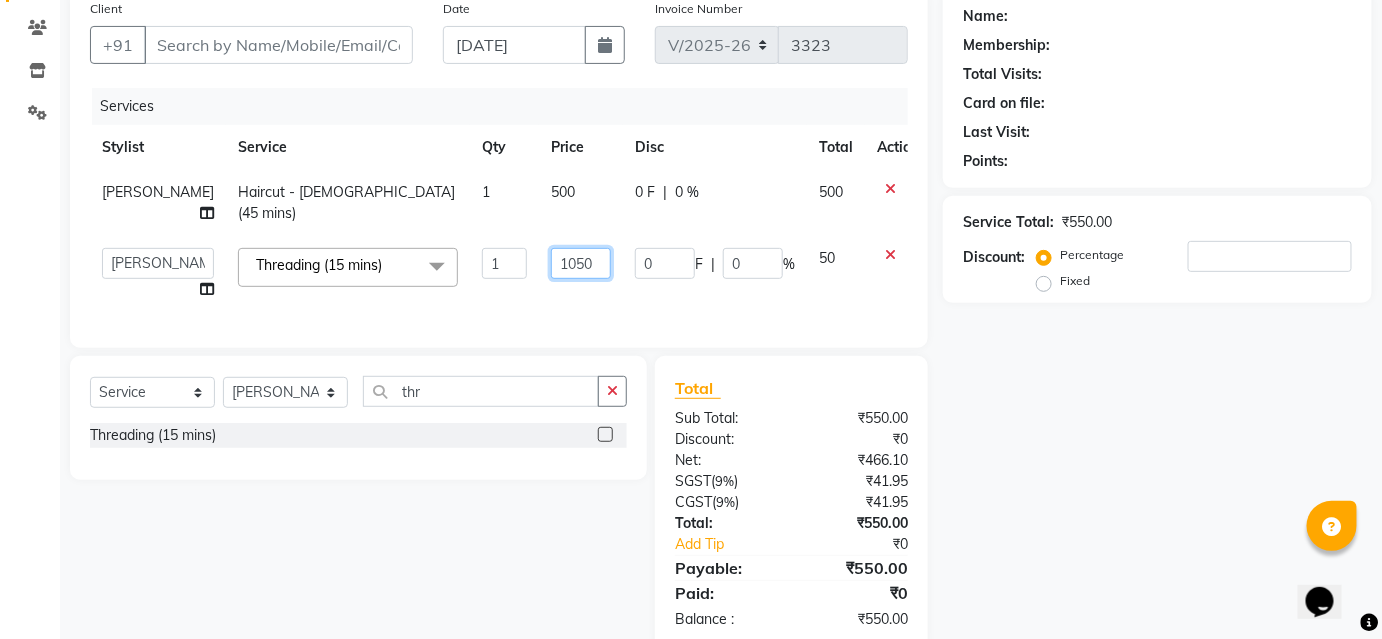 type on "150" 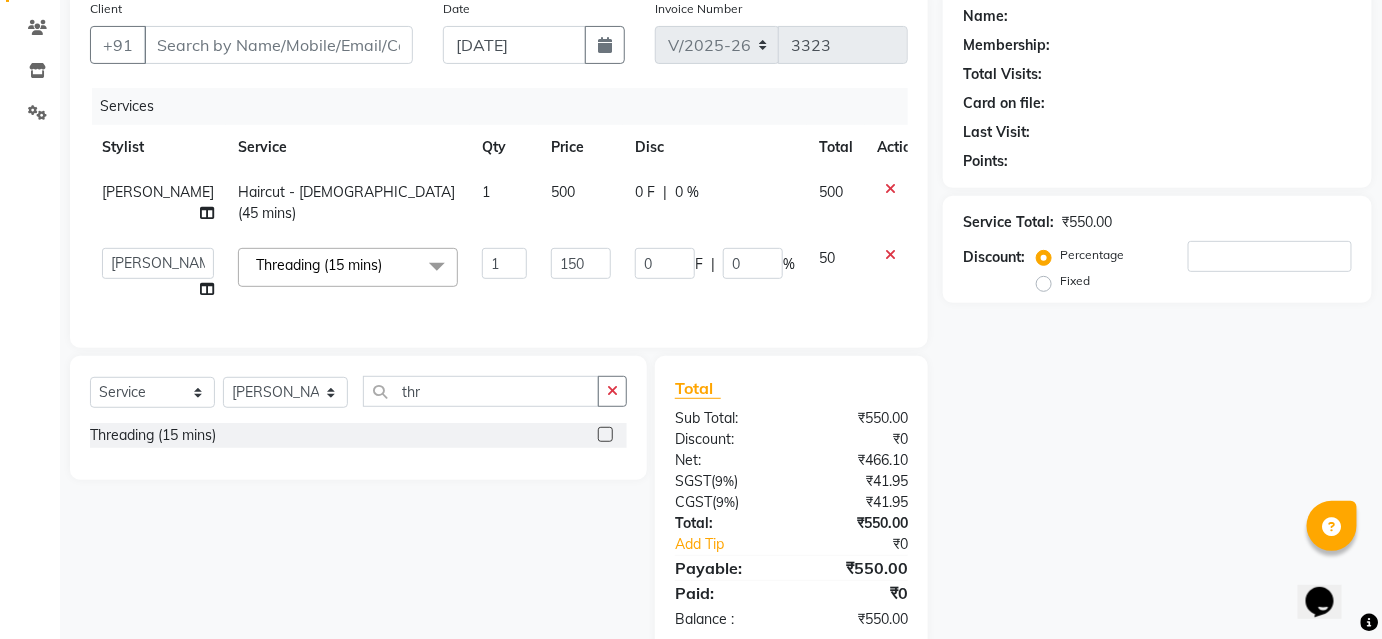 click on "Services Stylist Service Qty Price Disc Total Action Pawan Krishna Haircut - Female (45 mins) 1 500 0 F | 0 % 500  Ajinkya   Anuja   Arunesh   Avinash   Junaid   Mohammad   Pawan Krishna   Rushikesh   ShopUser   Shubham   Shweta Kale   Vikram  Threading (15 mins)  x Vitalizing Treatment (mid Length) (40 mins) Vitalizing Treatment (for Men) (20 mins) Vitalizing Treatment (below Shoulder) (30 mins) Silk Treatment (Waist Length) (45 mins) Silk Treatment (for Men) (20 mins) Silk Treatment (below Shoulder) (30 mins) Silk Treatment - For Dry Damaged Hair(mid Length) (40 mins) Scalp Clean Treatment (Waist Length) (45 mins) Scalp Clean Treatment (Mid Length) (40 mins) Scalp Clean Treatment (for Men) (20 mins) Scalp Clean Treatment (below Shoulder) (30 mins) Root Booster Treatment -for Anti Hair Fall And Strength(mid Length) (40 mins) Root Booster Treatment (Waist Length) (45 mins) Root Booster Treatment (for Men) (20 mins) Root Booster Treatment (below Shoulder) (30 mins) Oil Reflection Treatment (for Men) (20 mins)" 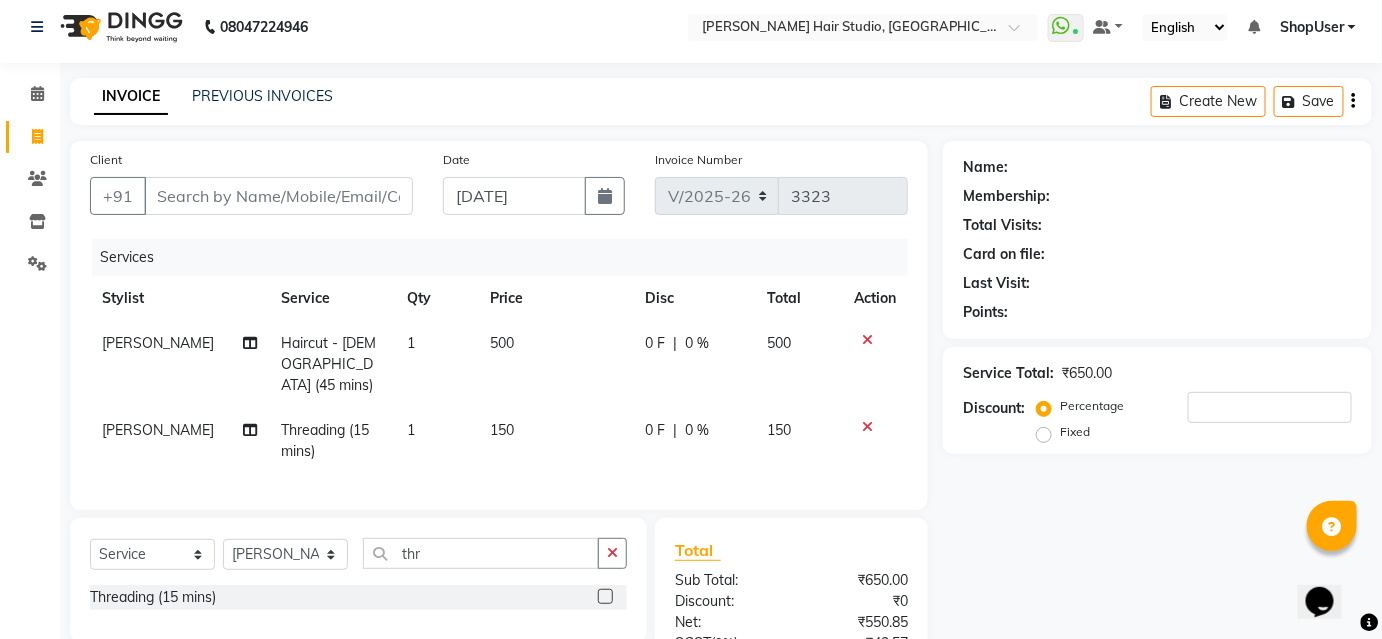 scroll, scrollTop: 0, scrollLeft: 0, axis: both 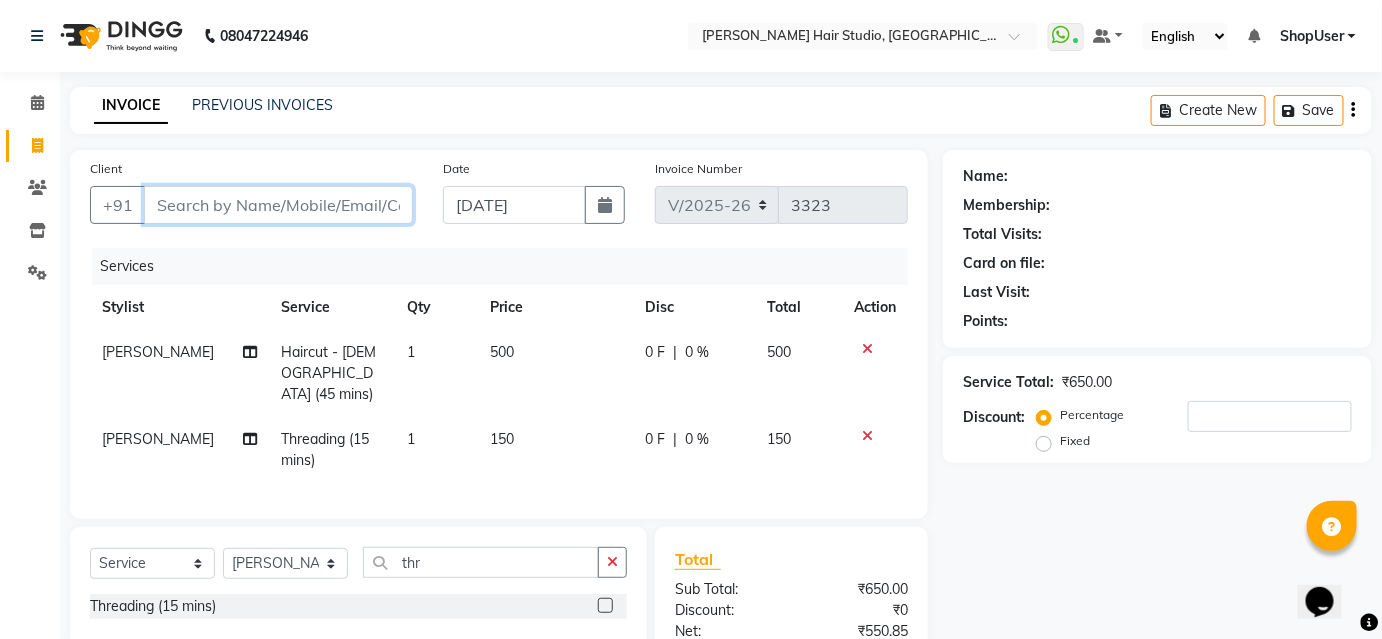 click on "Client" at bounding box center (278, 205) 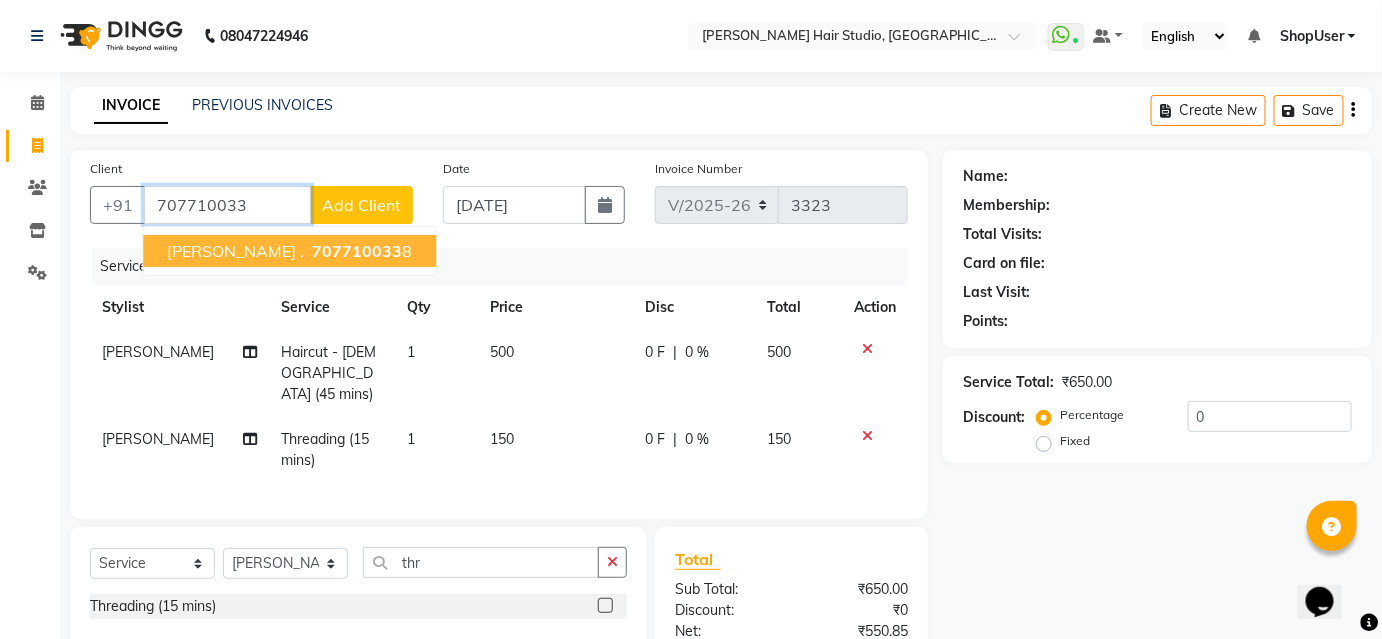 click on "707710033" at bounding box center (357, 251) 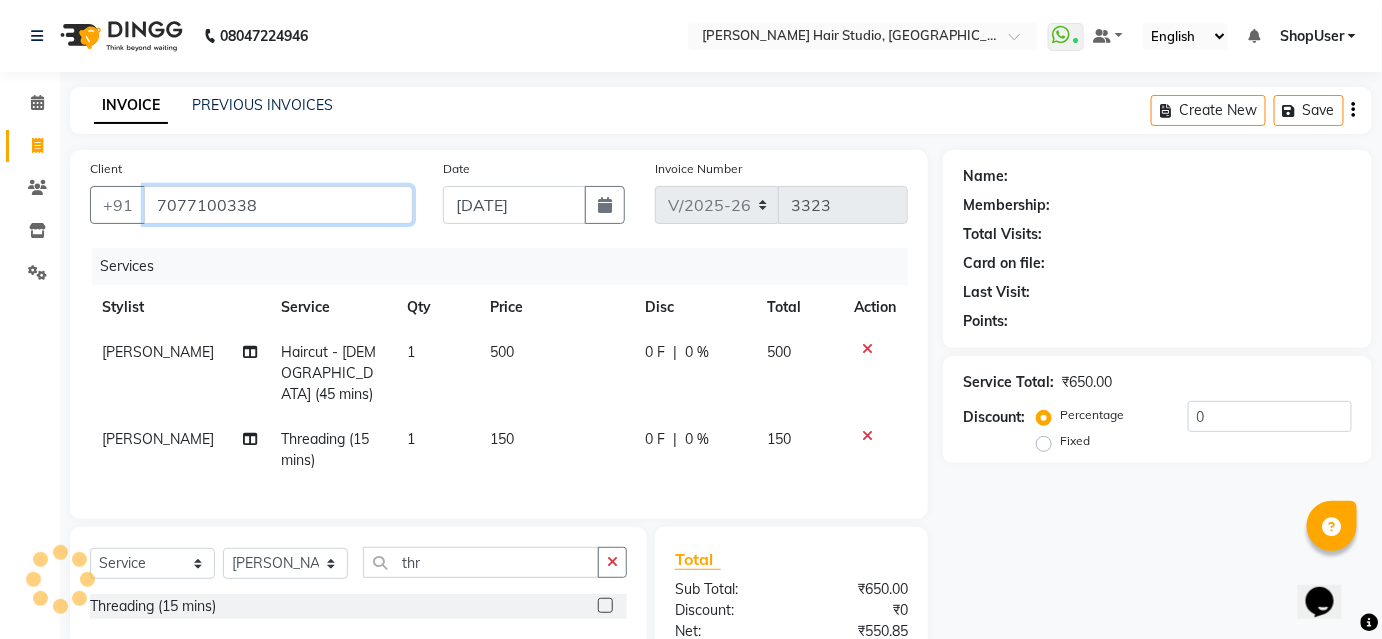 type on "7077100338" 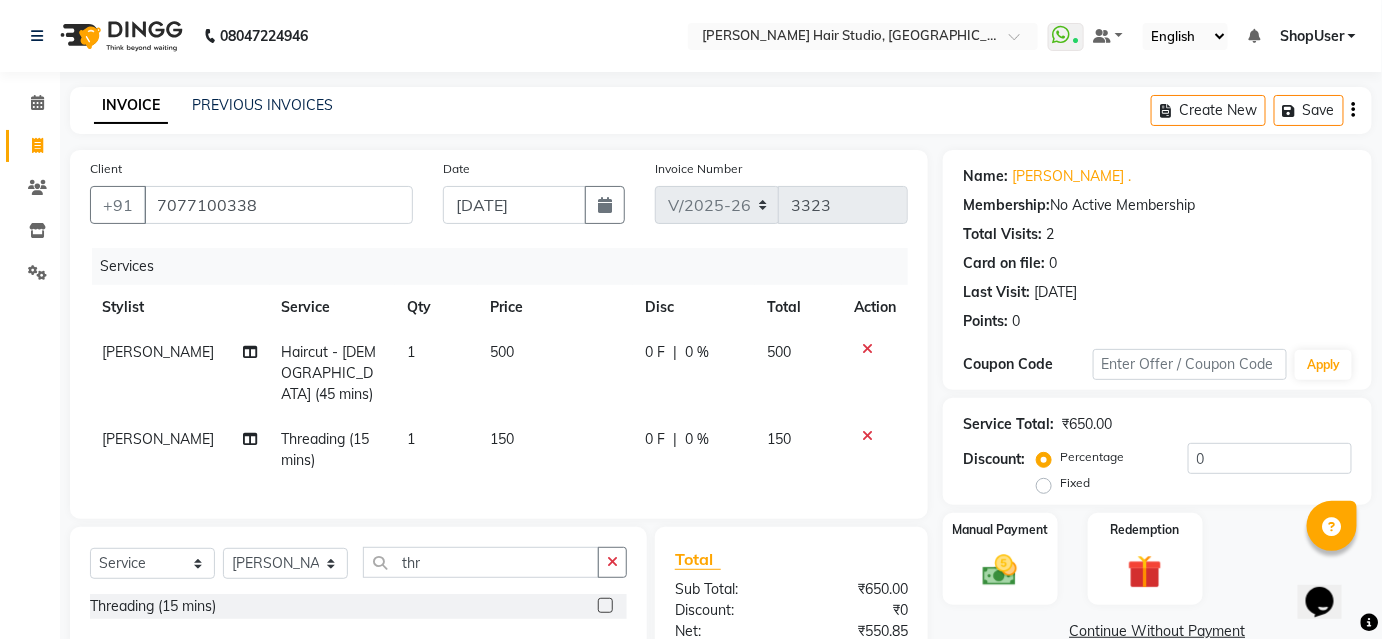 scroll, scrollTop: 203, scrollLeft: 0, axis: vertical 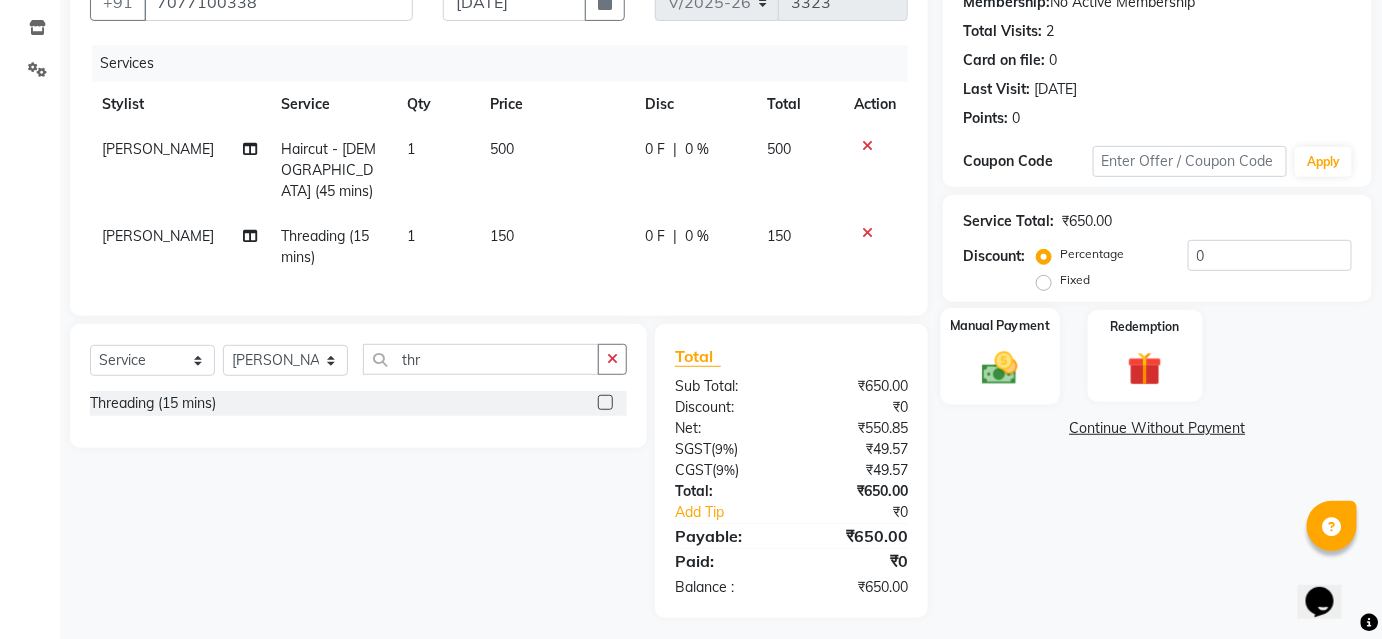 click 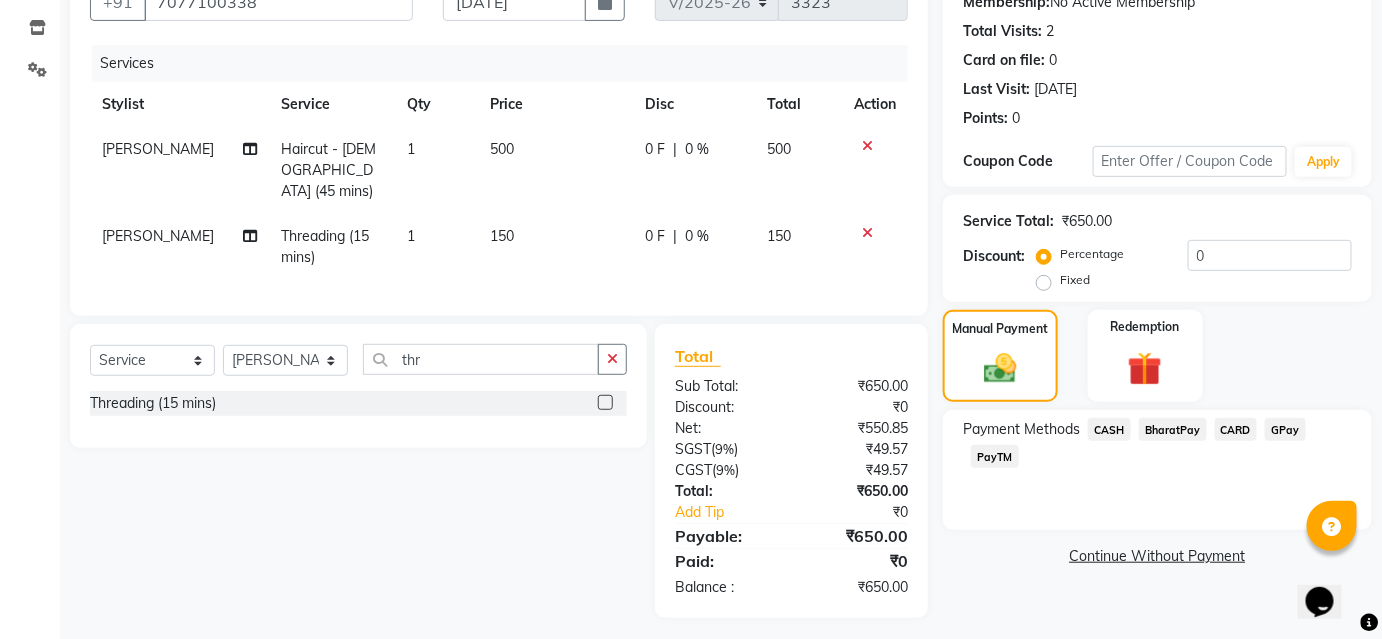 click on "BharatPay" 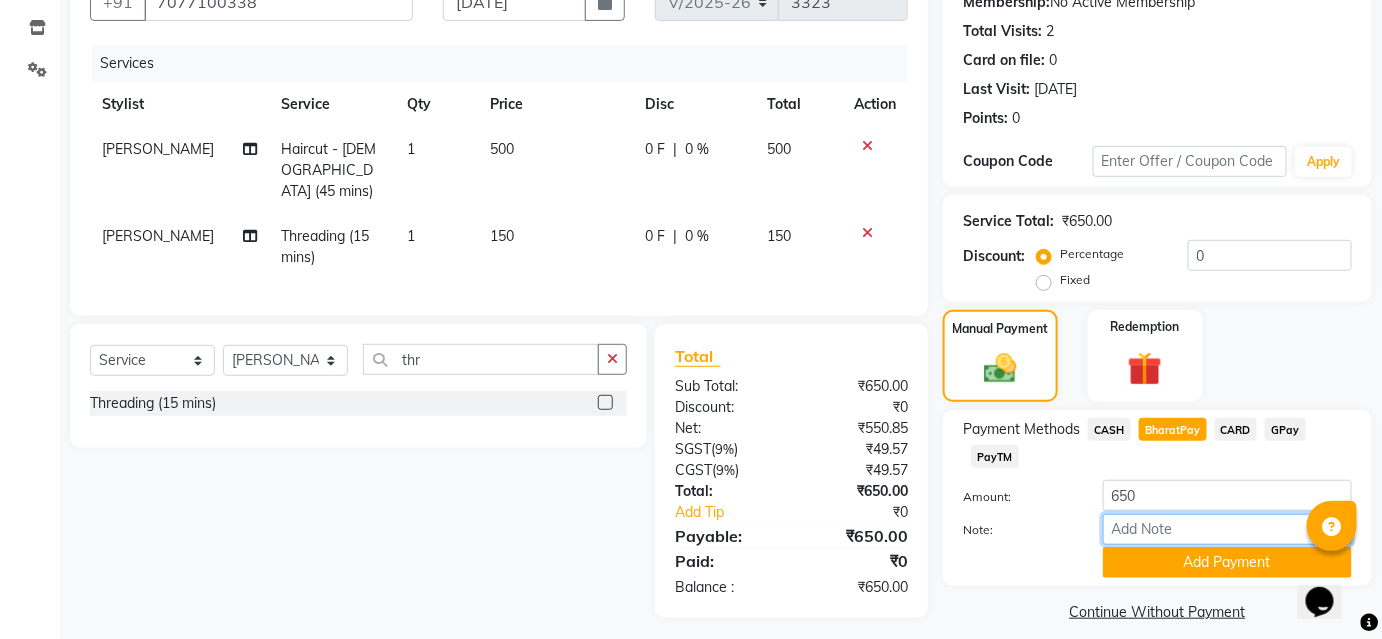 click on "Note:" at bounding box center (1227, 529) 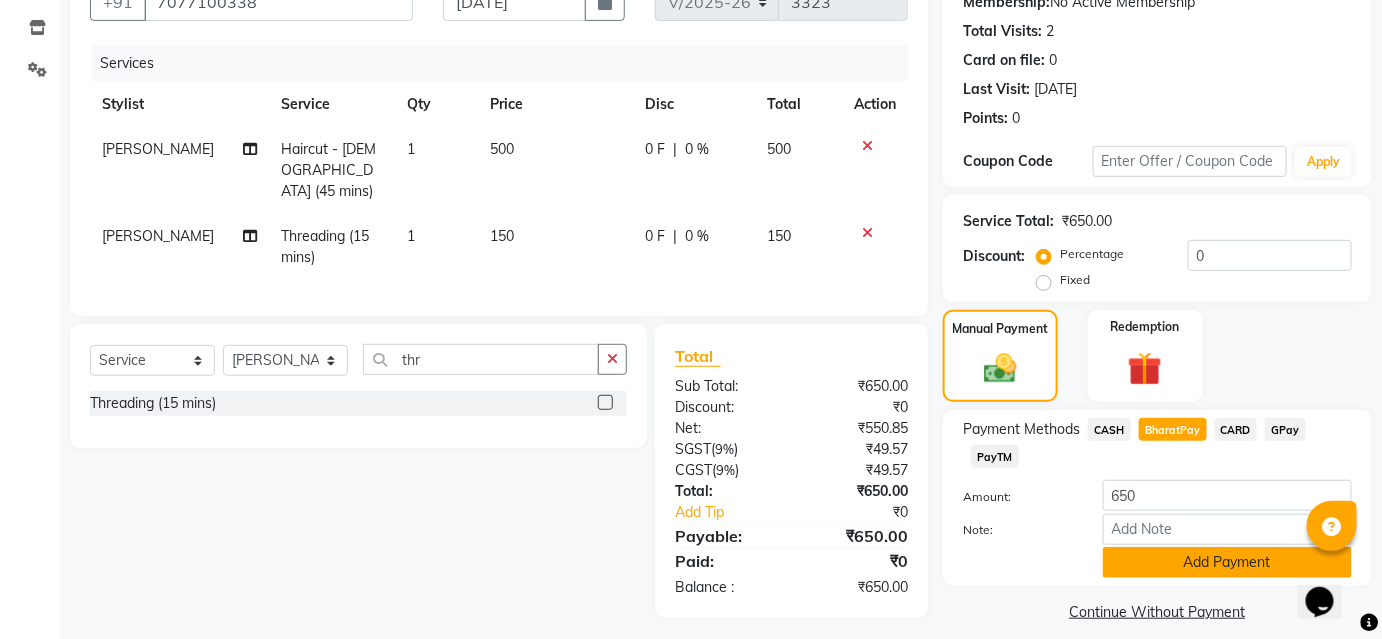 click on "Add Payment" 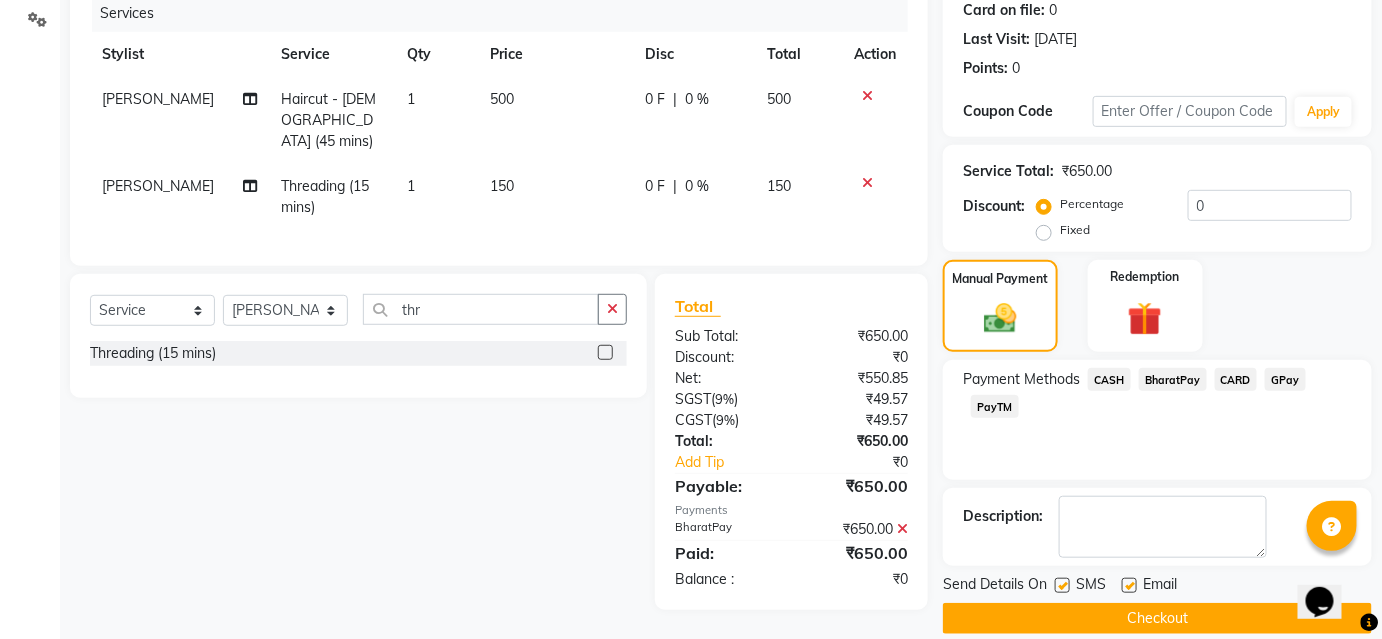 scroll, scrollTop: 276, scrollLeft: 0, axis: vertical 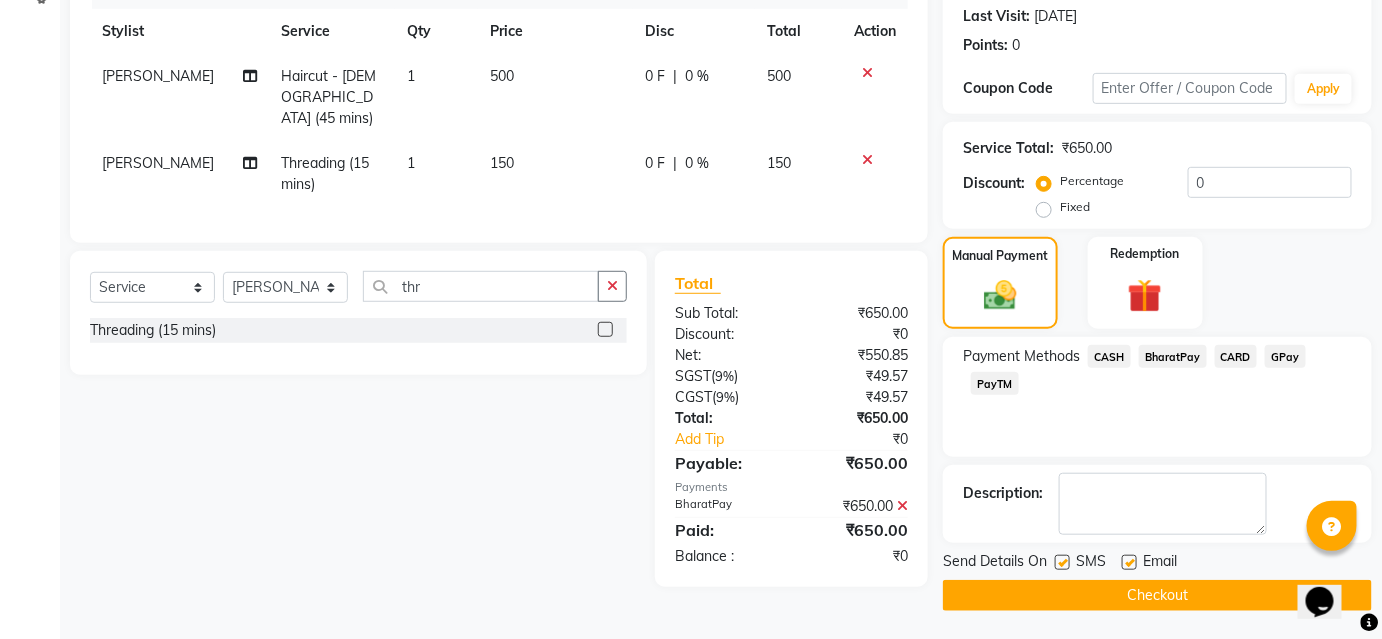 click on "Checkout" 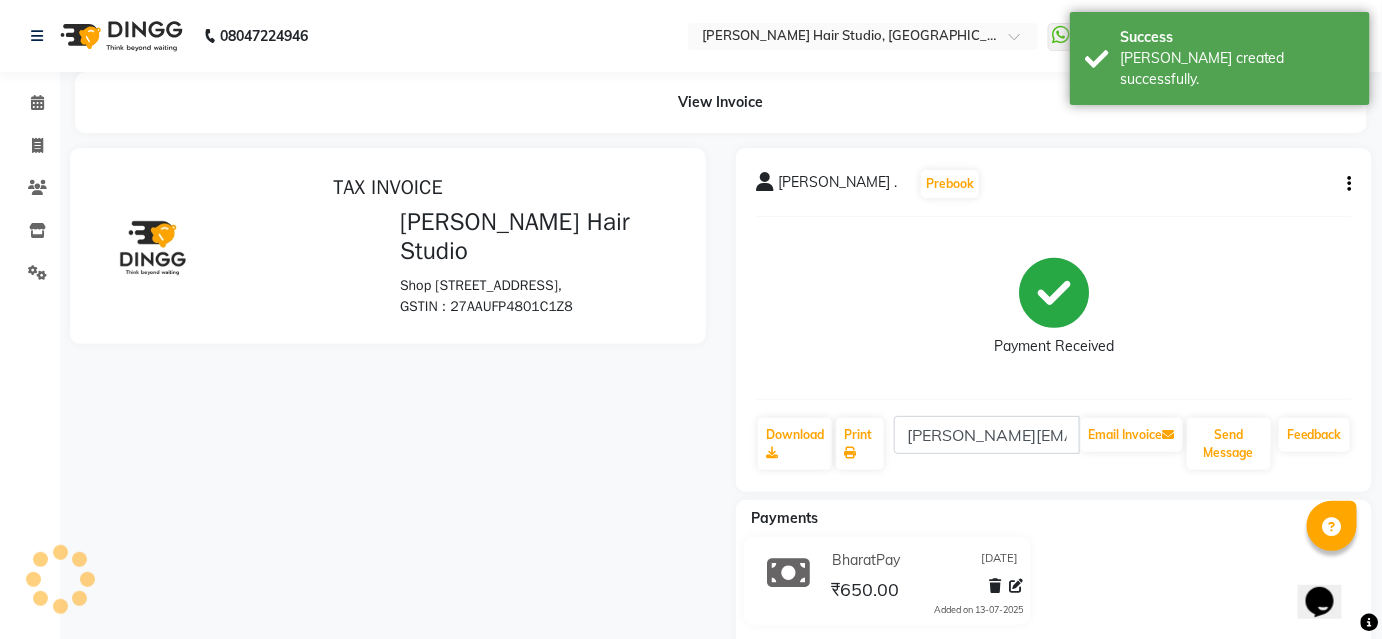 scroll, scrollTop: 0, scrollLeft: 0, axis: both 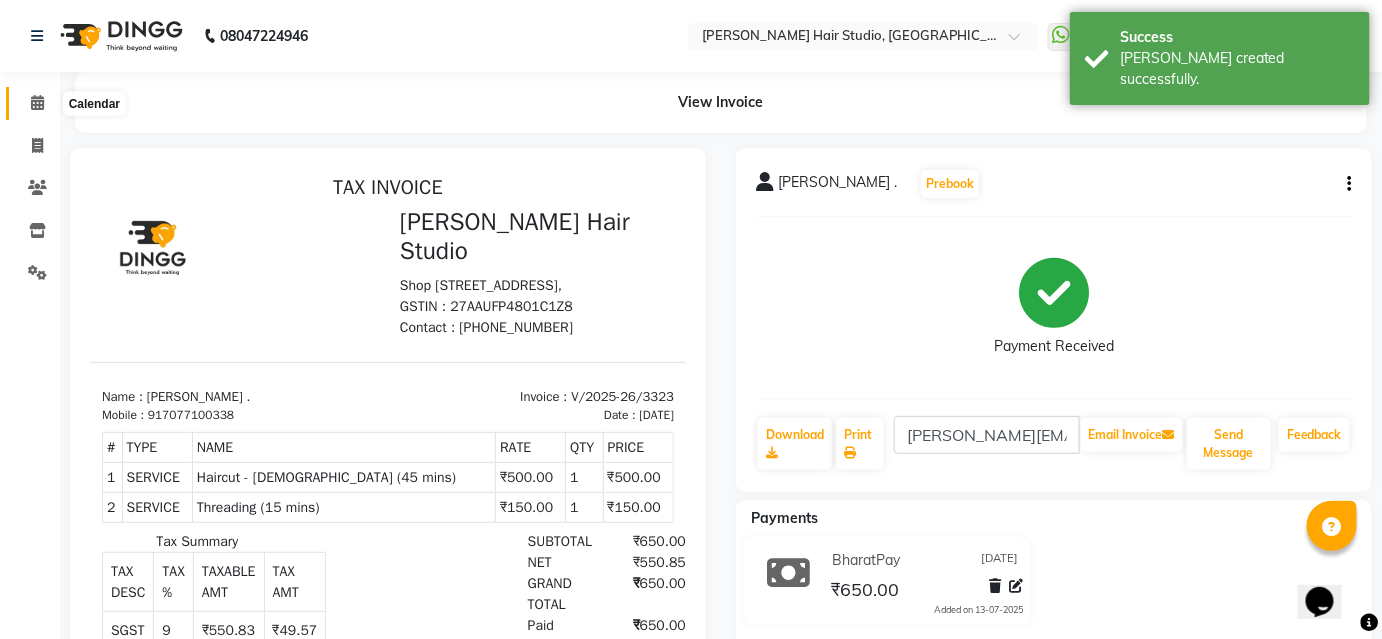 click 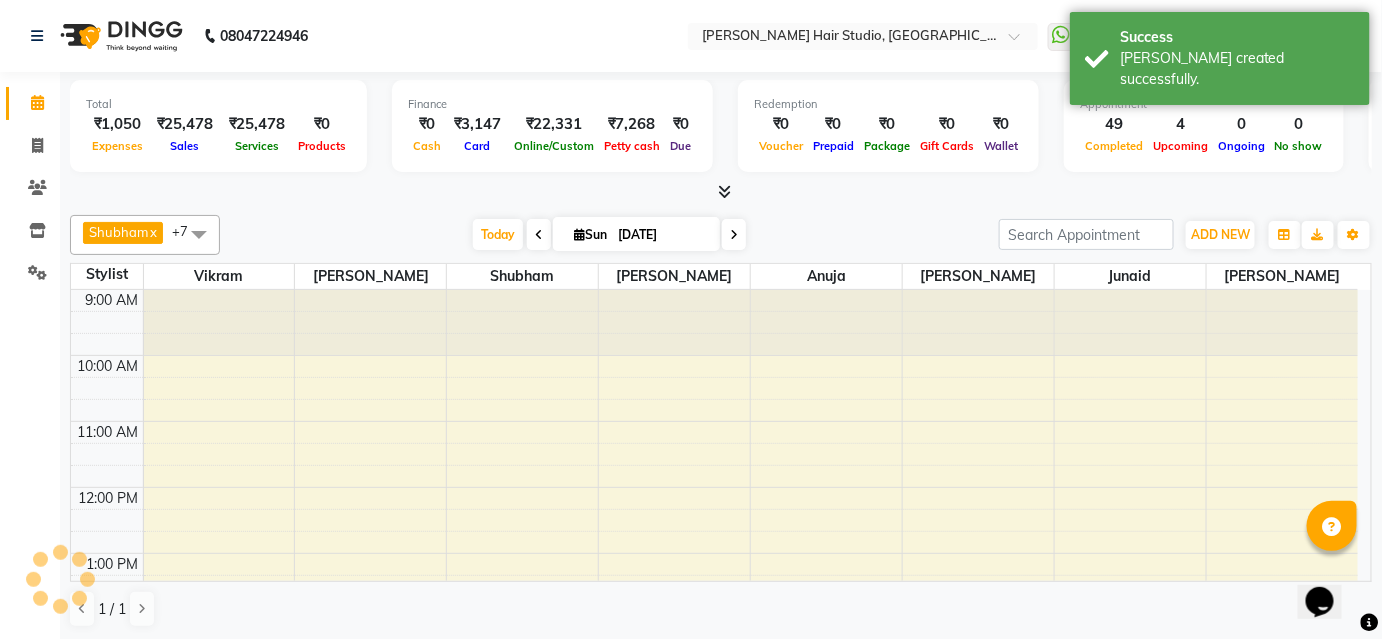 scroll, scrollTop: 0, scrollLeft: 0, axis: both 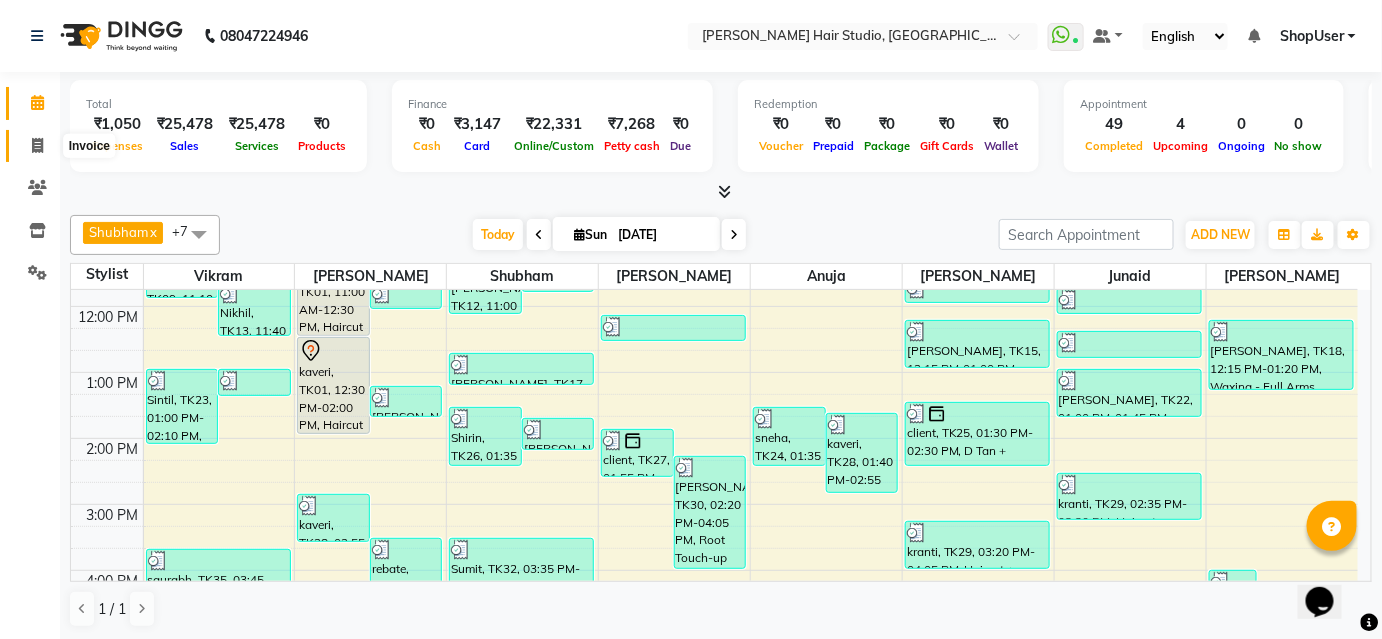 click 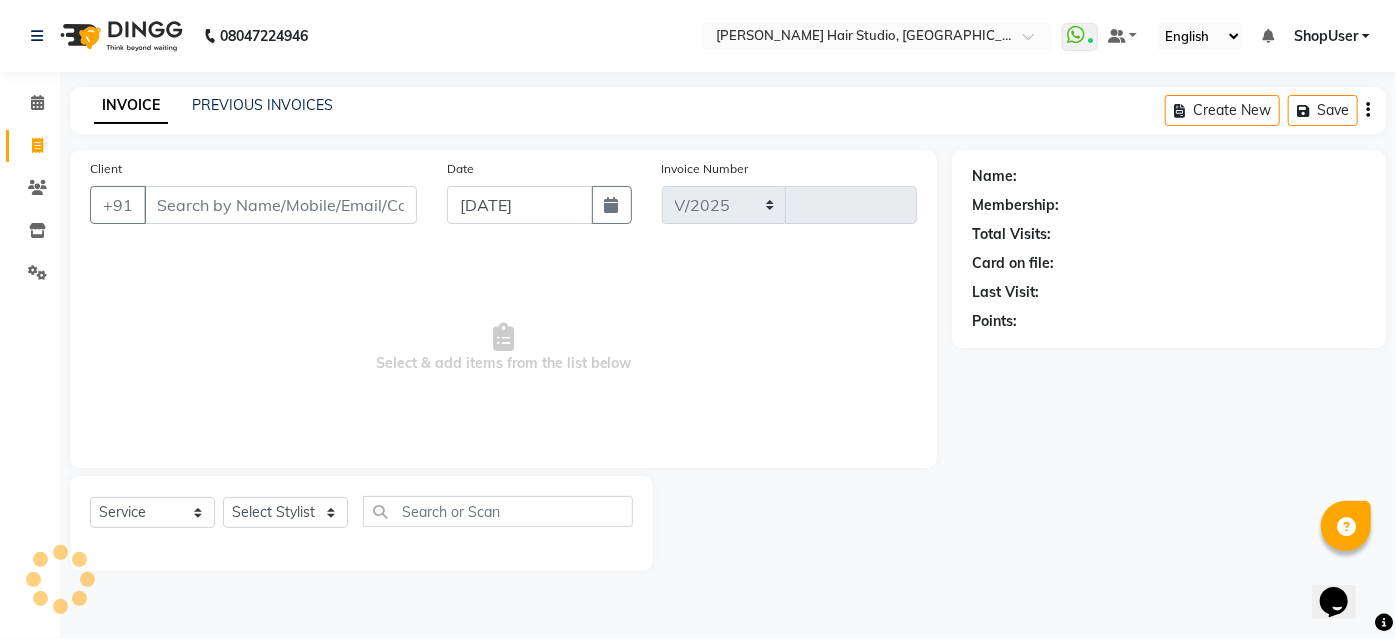 select on "627" 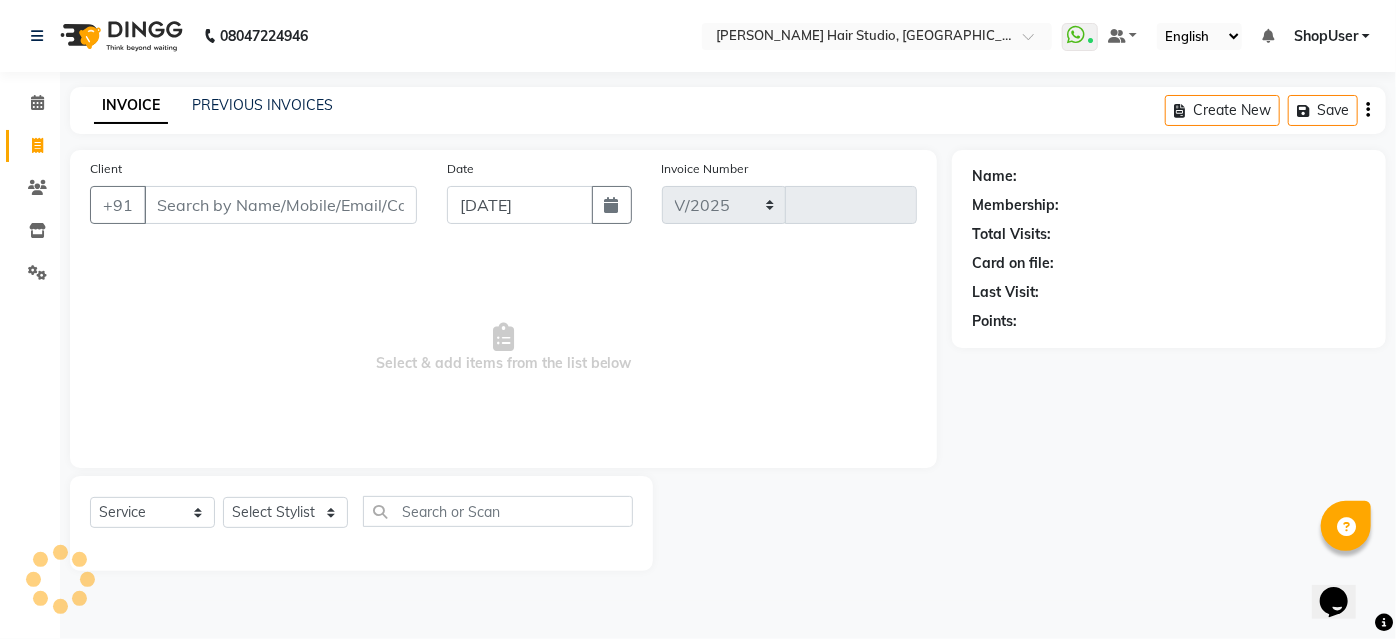 type on "3324" 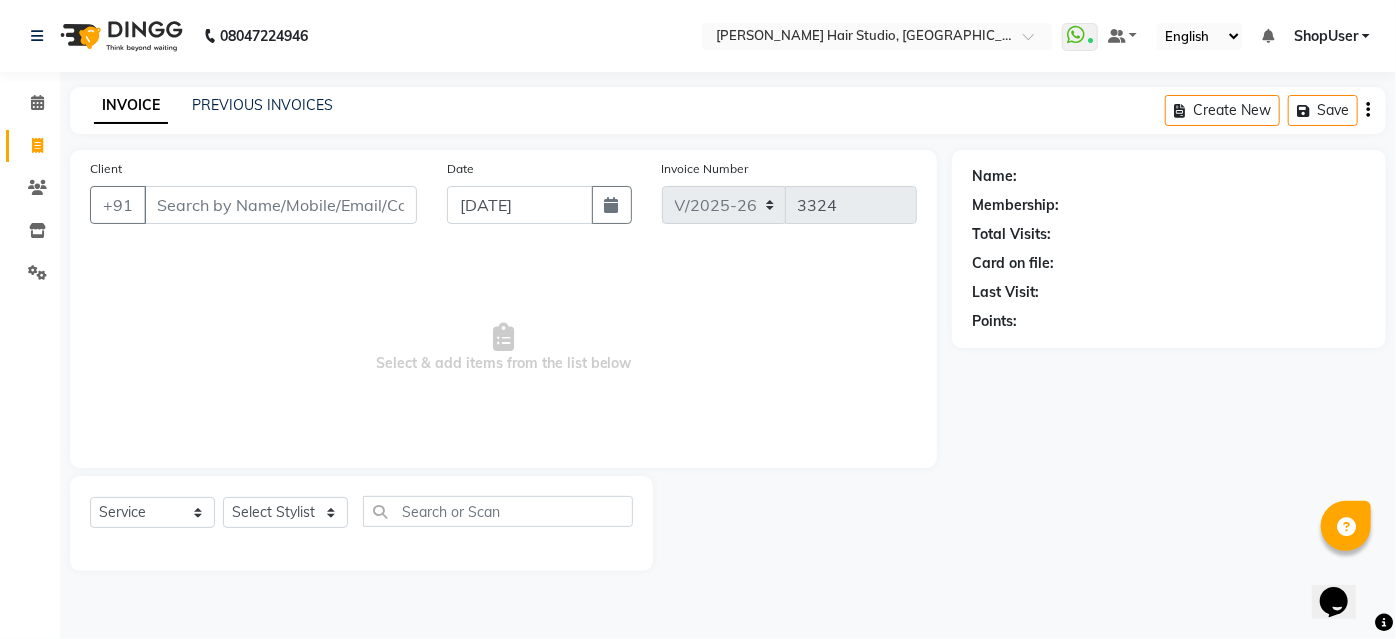 click on "Client" at bounding box center [280, 205] 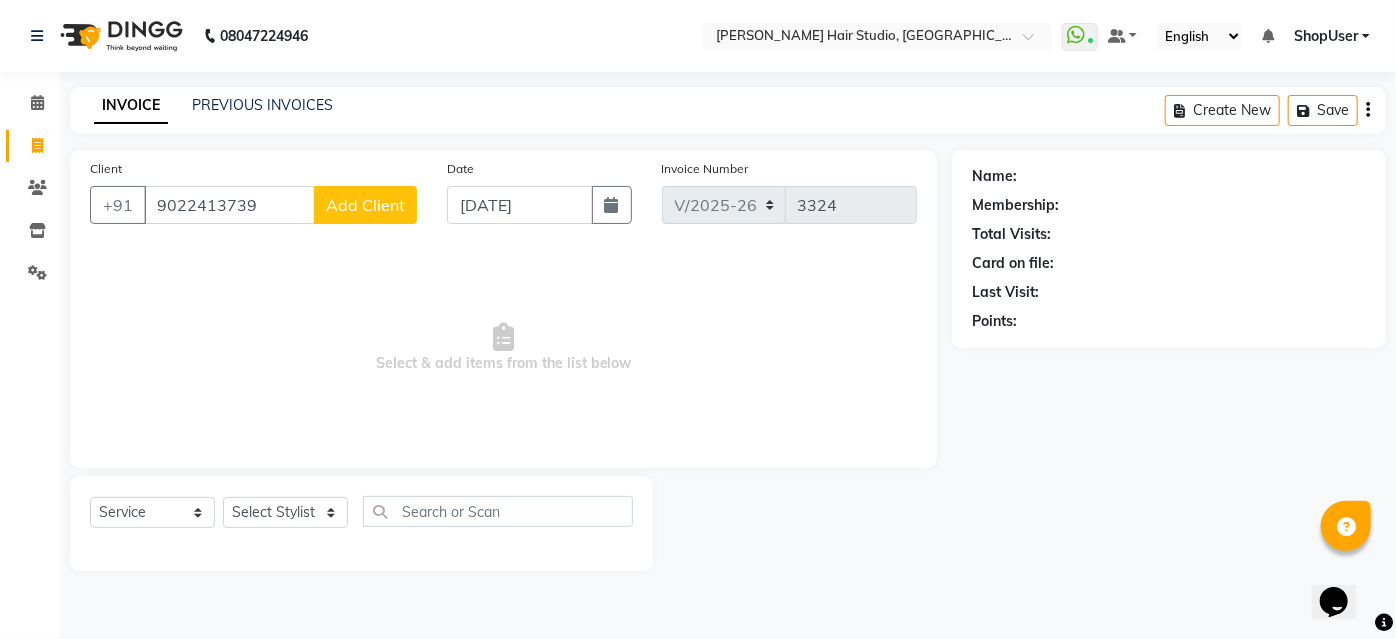 type on "9022413739" 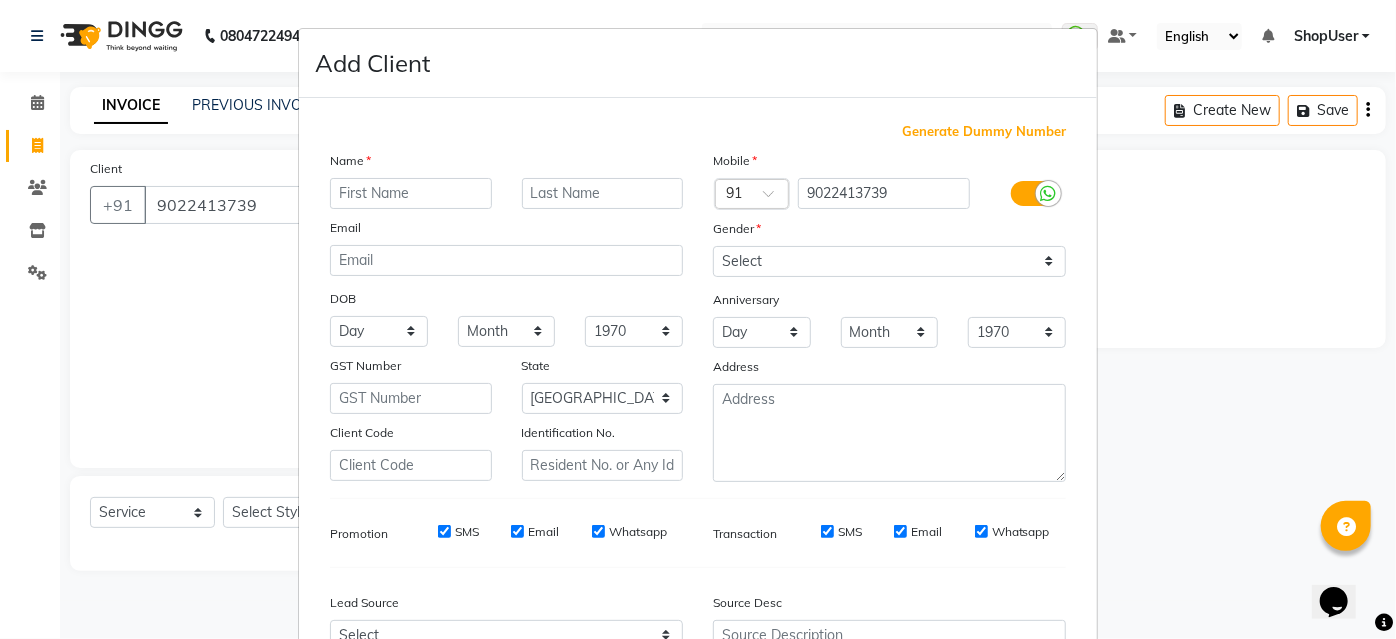 click at bounding box center (411, 193) 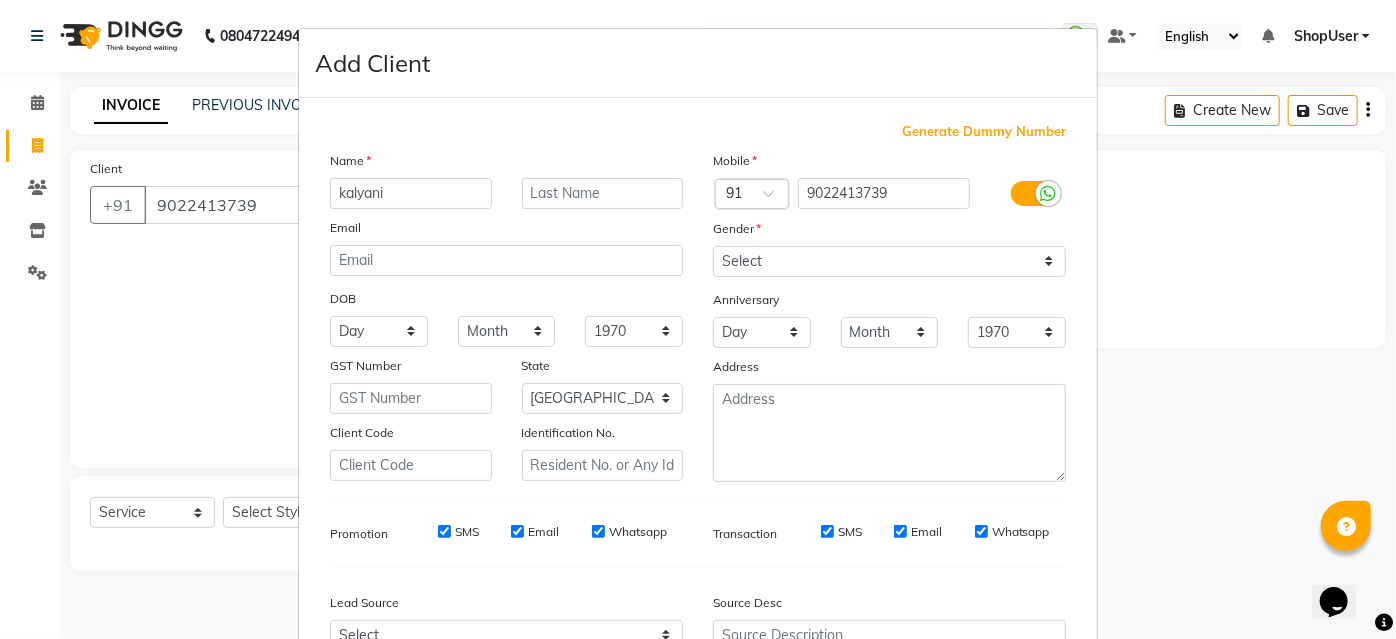 type on "kalyani" 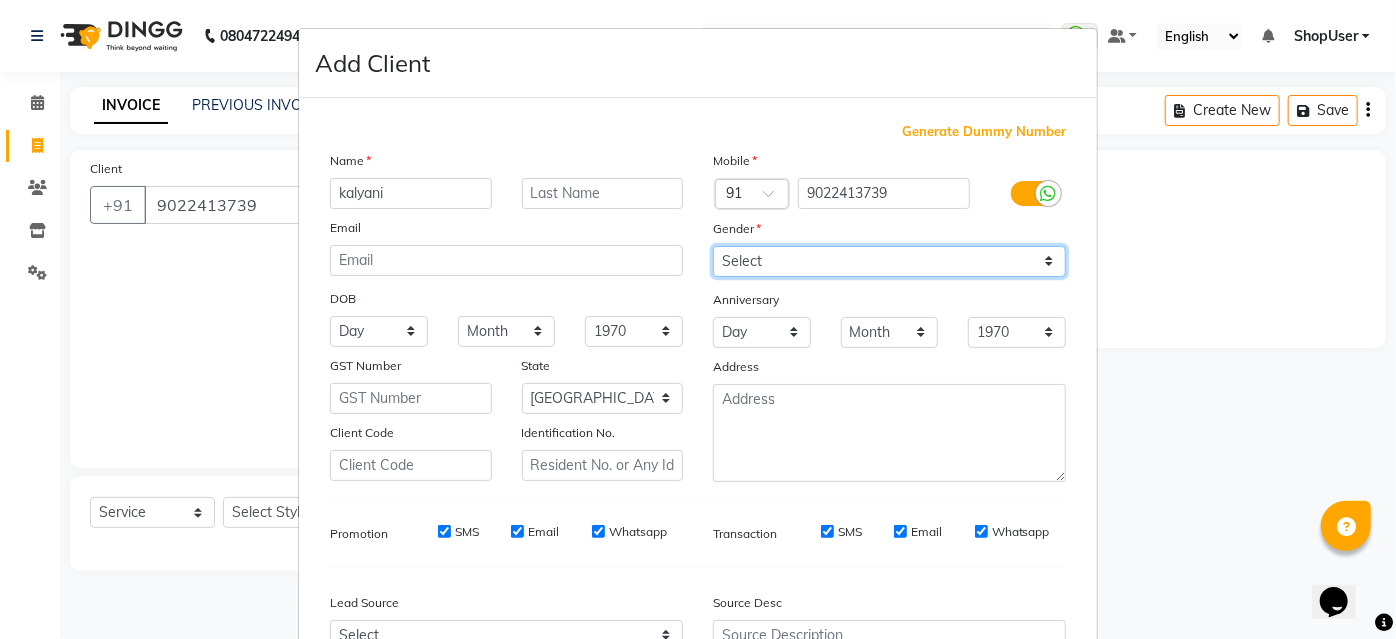 click on "Select [DEMOGRAPHIC_DATA] [DEMOGRAPHIC_DATA] Other Prefer Not To Say" at bounding box center [889, 261] 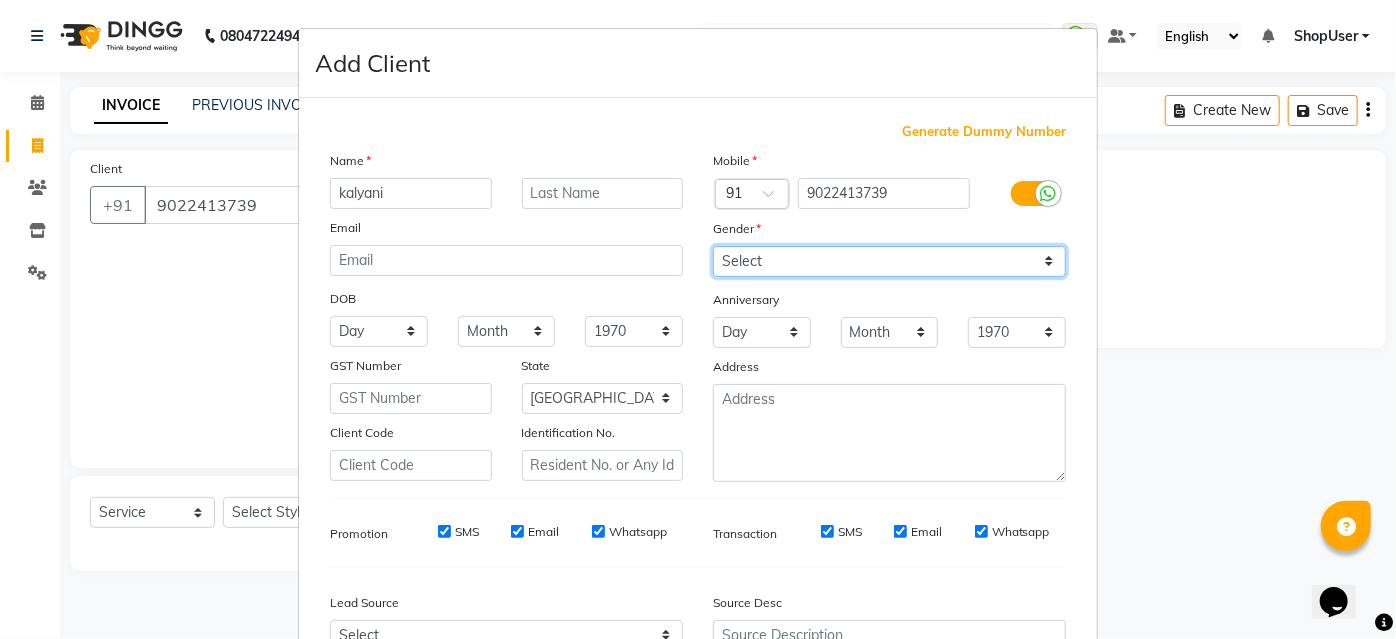 select on "[DEMOGRAPHIC_DATA]" 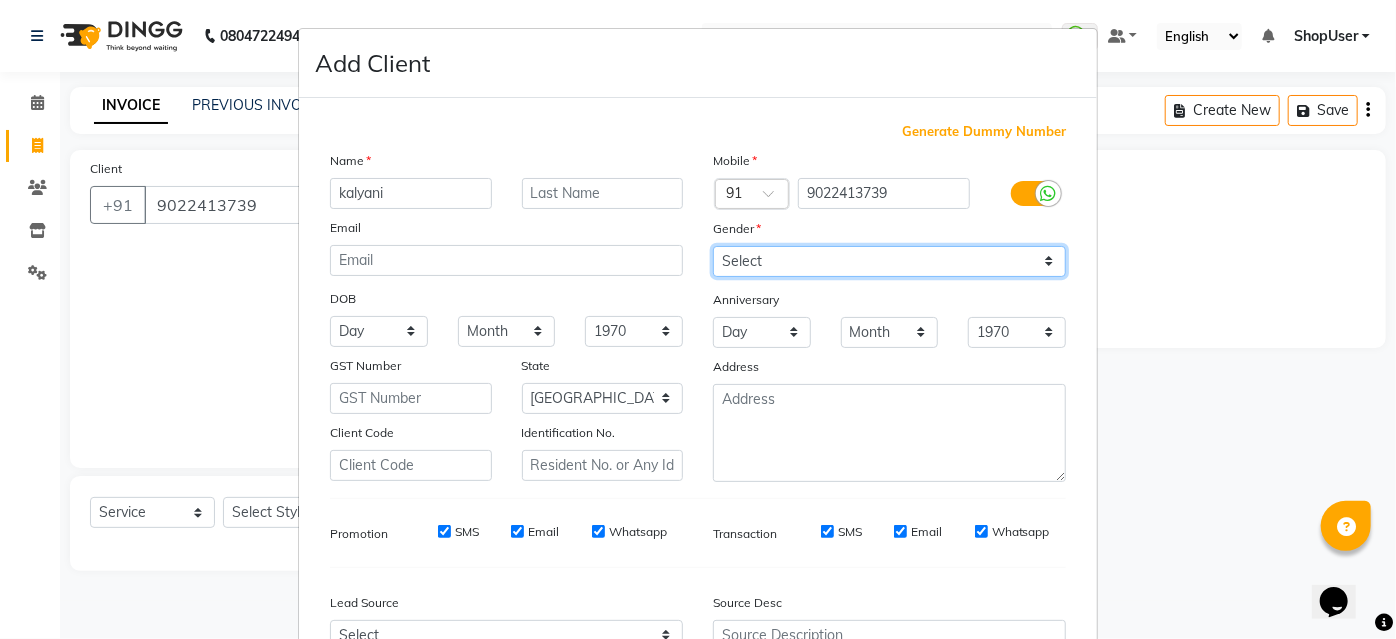 click on "Select [DEMOGRAPHIC_DATA] [DEMOGRAPHIC_DATA] Other Prefer Not To Say" at bounding box center [889, 261] 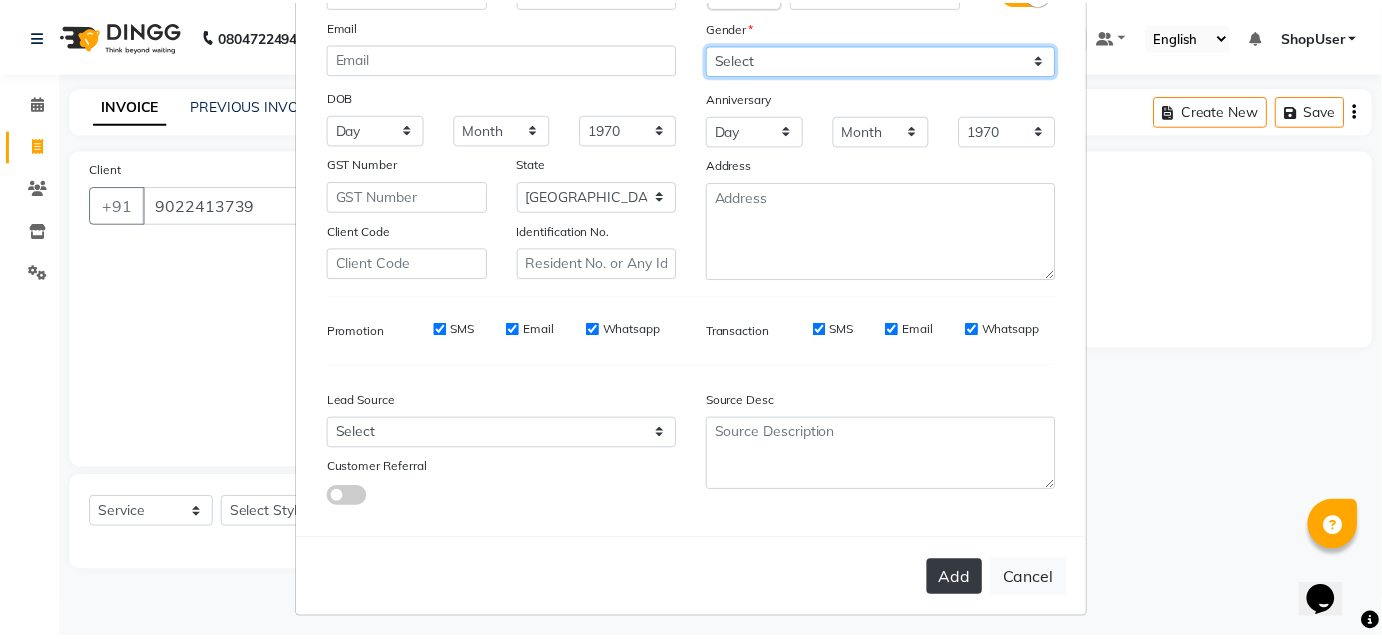 scroll, scrollTop: 208, scrollLeft: 0, axis: vertical 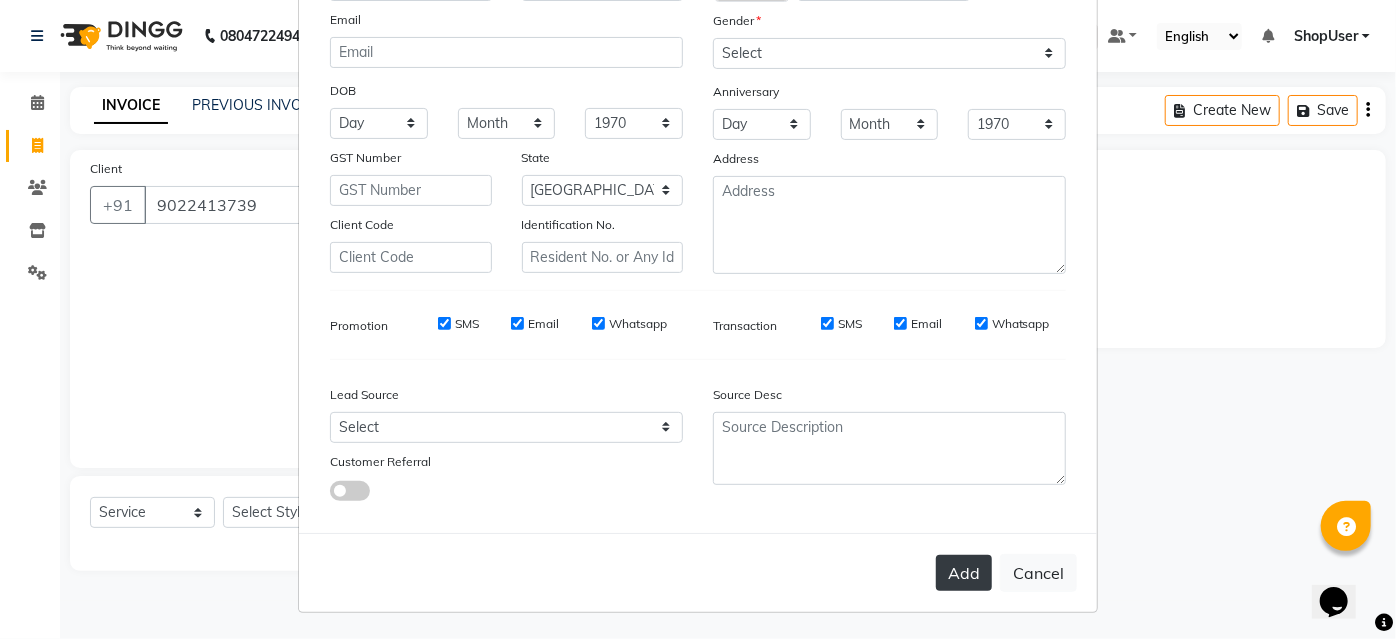 click on "Add" at bounding box center [964, 573] 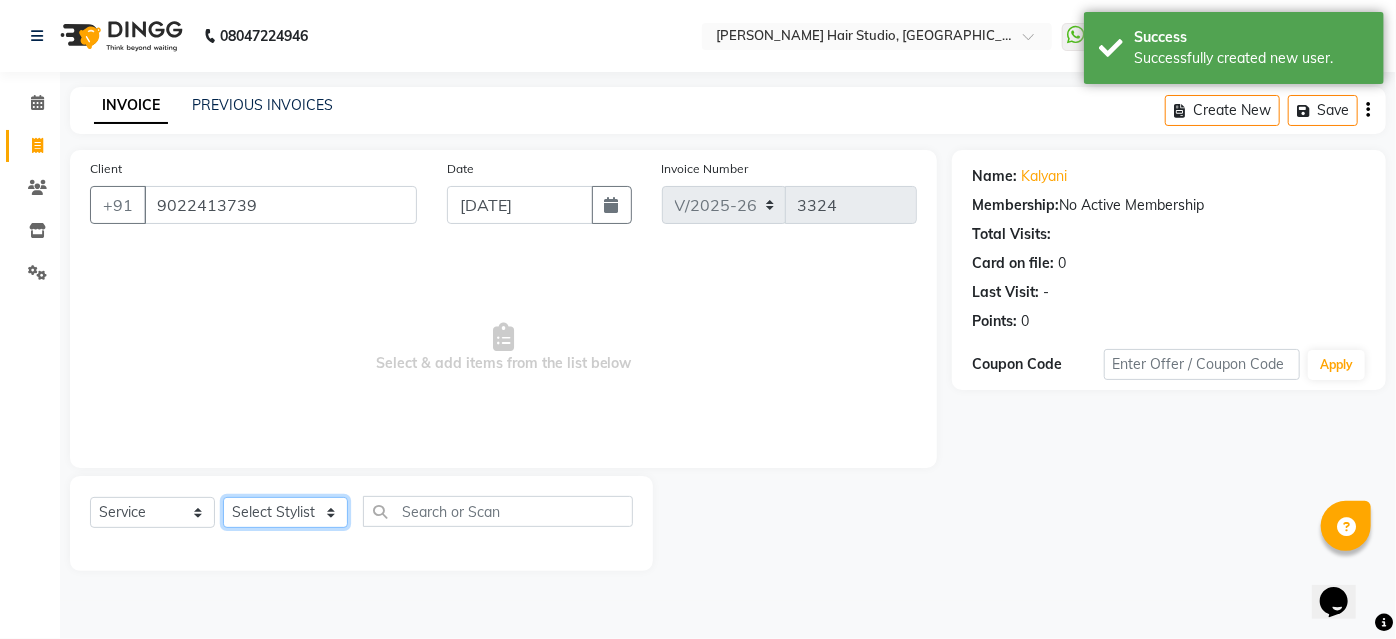 click on "Select Stylist [PERSON_NAME] [PERSON_NAME] Avinash [PERSON_NAME] Pawan [PERSON_NAME] ShopUser [PERSON_NAME] Shweta [PERSON_NAME]" 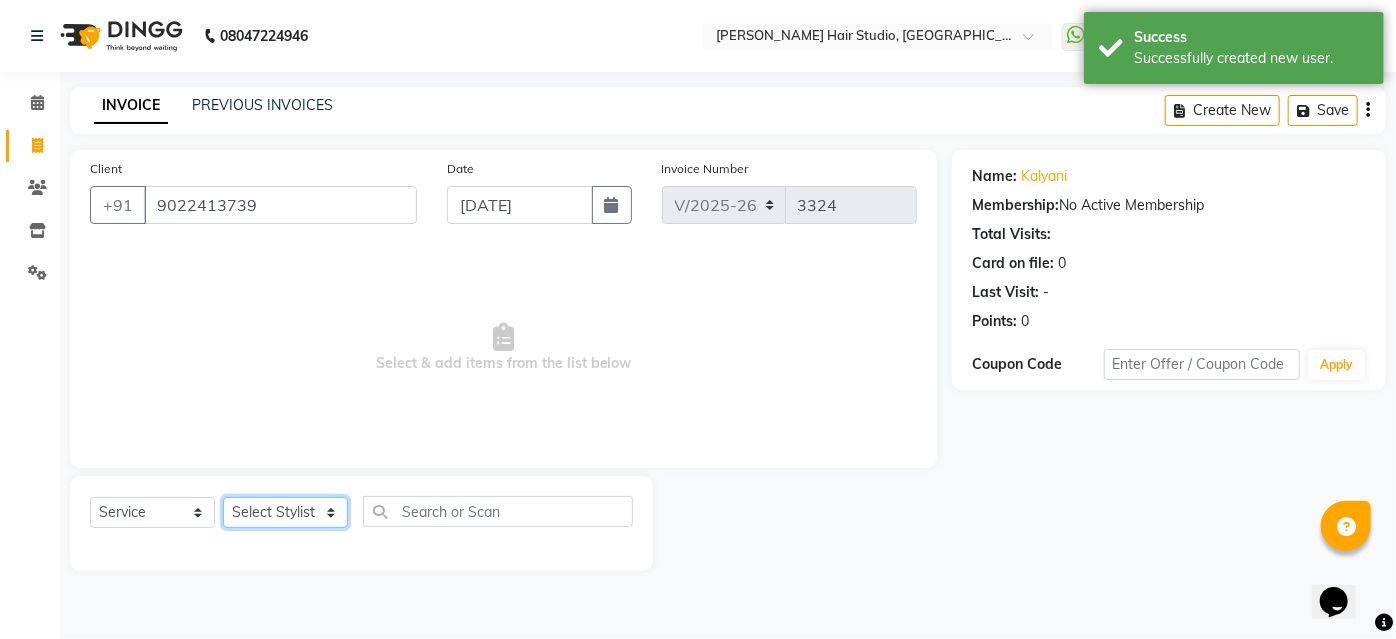 select on "50524" 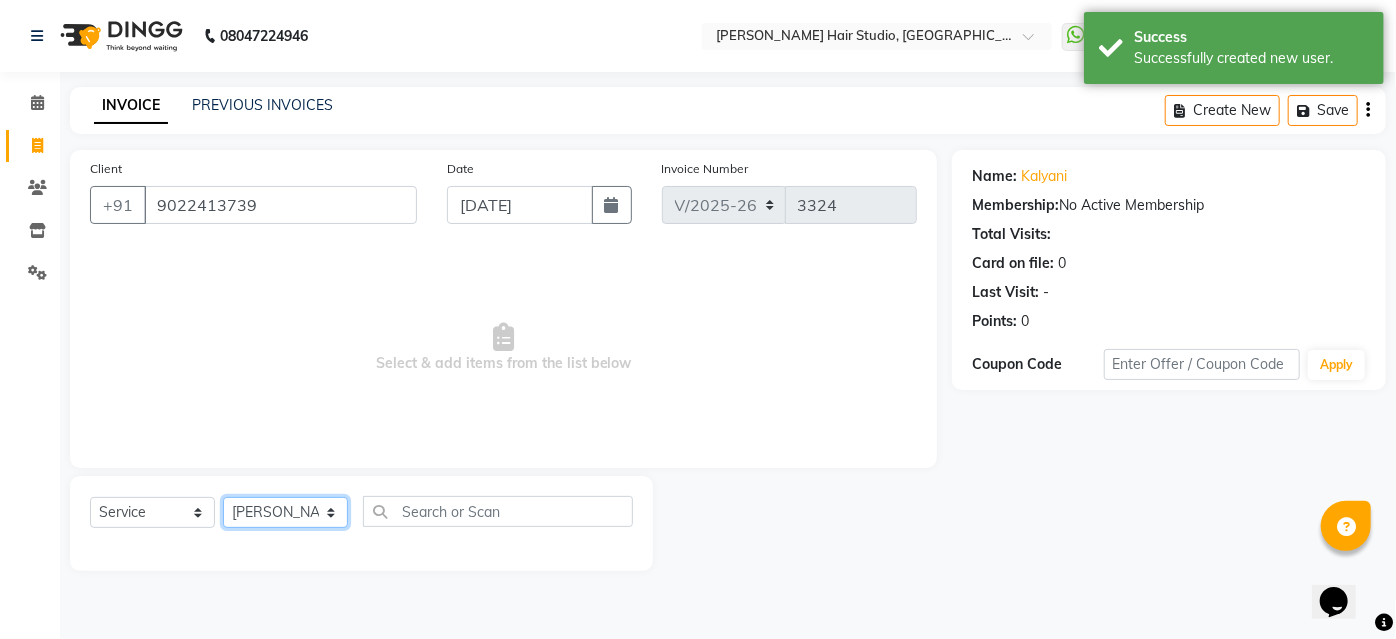 click on "Select Stylist [PERSON_NAME] [PERSON_NAME] Avinash [PERSON_NAME] Pawan [PERSON_NAME] ShopUser [PERSON_NAME] Shweta [PERSON_NAME]" 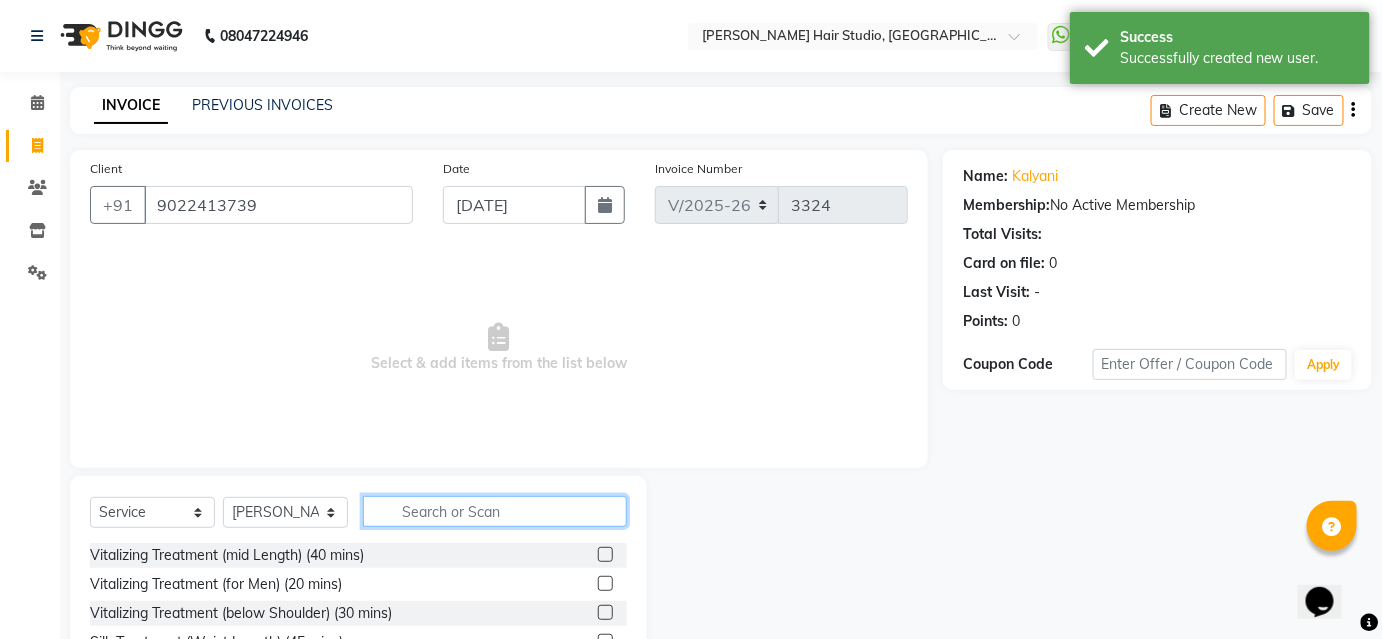 click 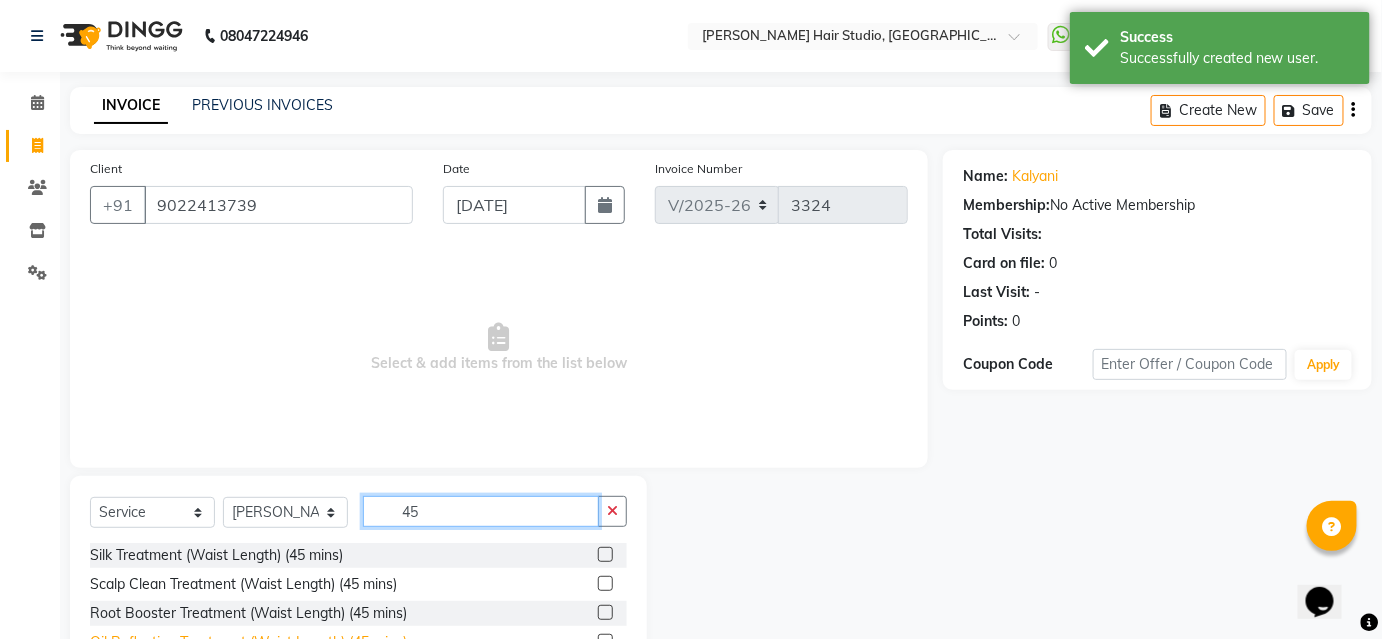 scroll, scrollTop: 161, scrollLeft: 0, axis: vertical 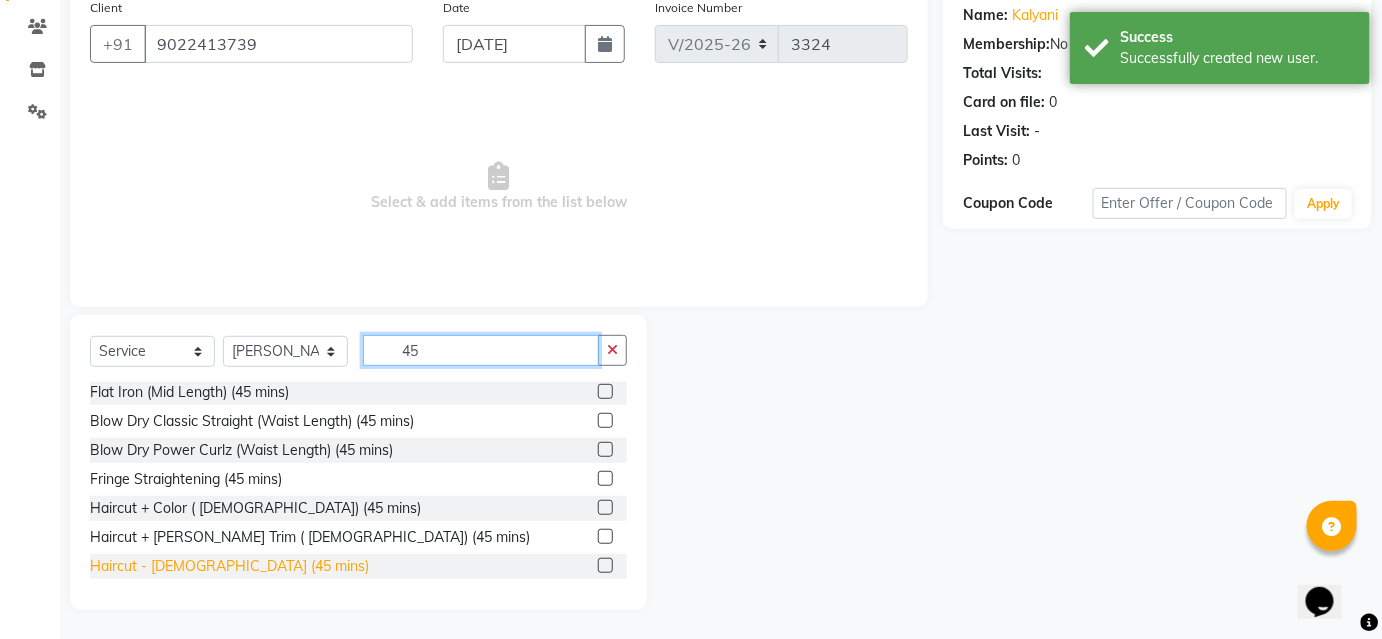 type on "45" 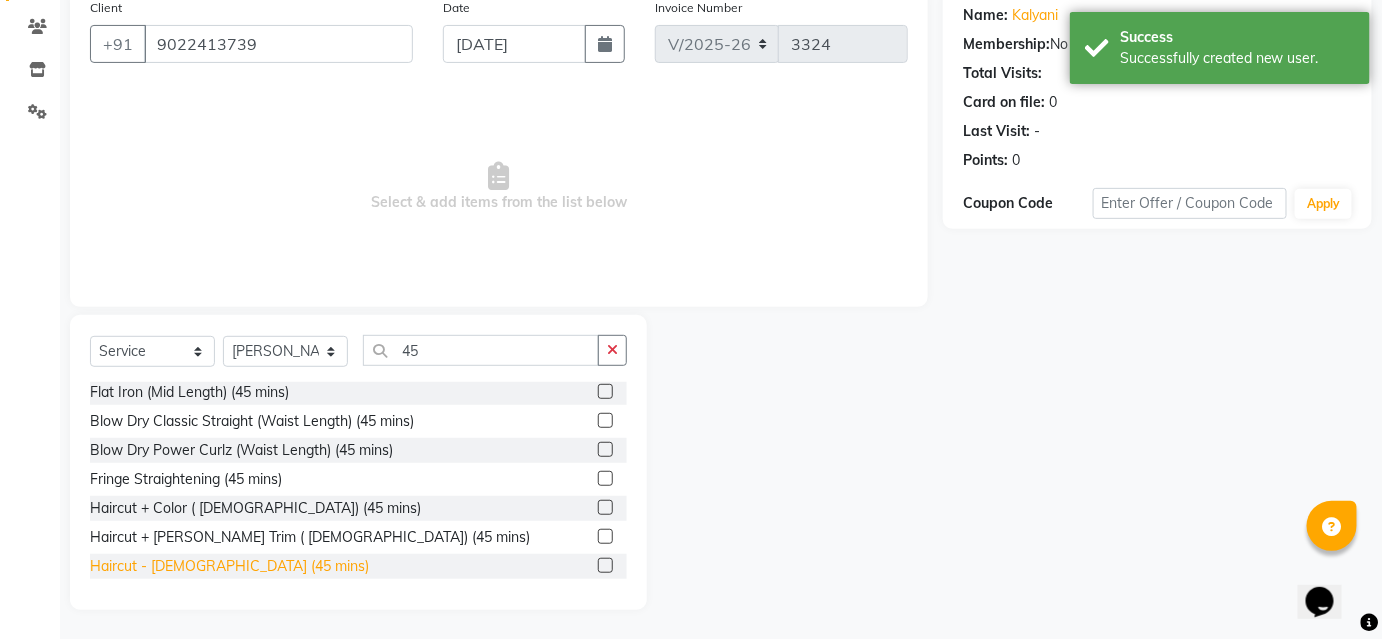 click on "Haircut - [DEMOGRAPHIC_DATA] (45 mins)" 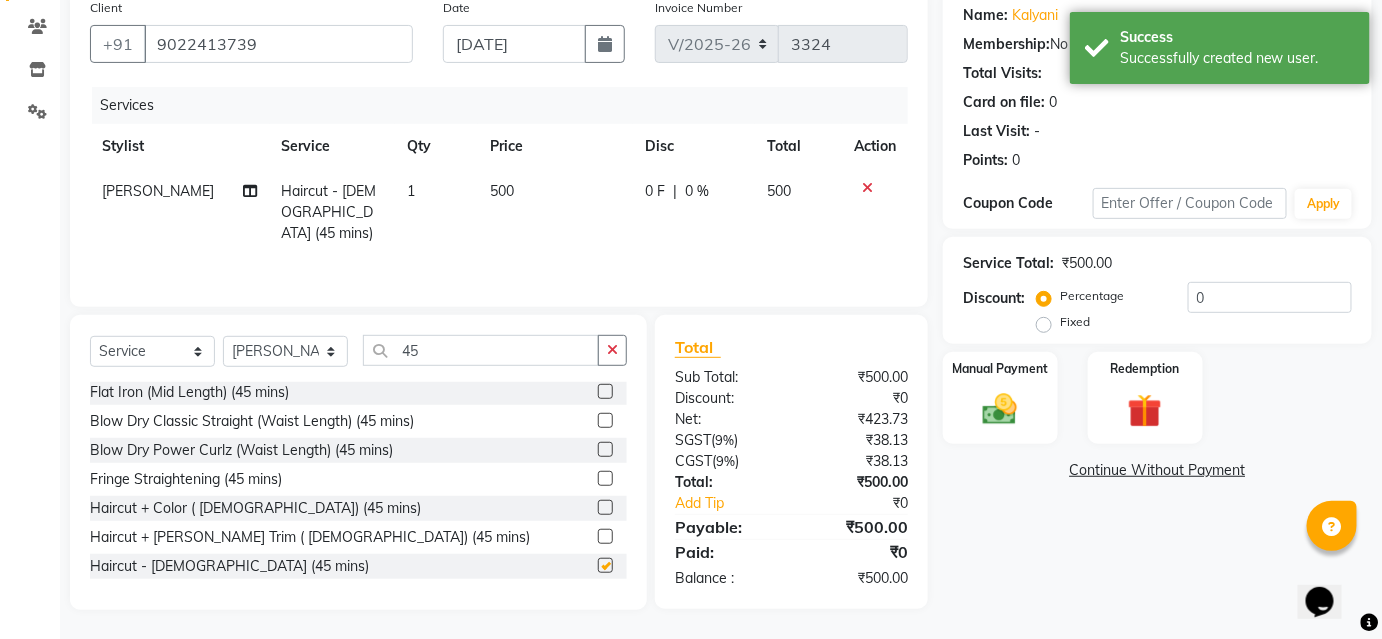 checkbox on "false" 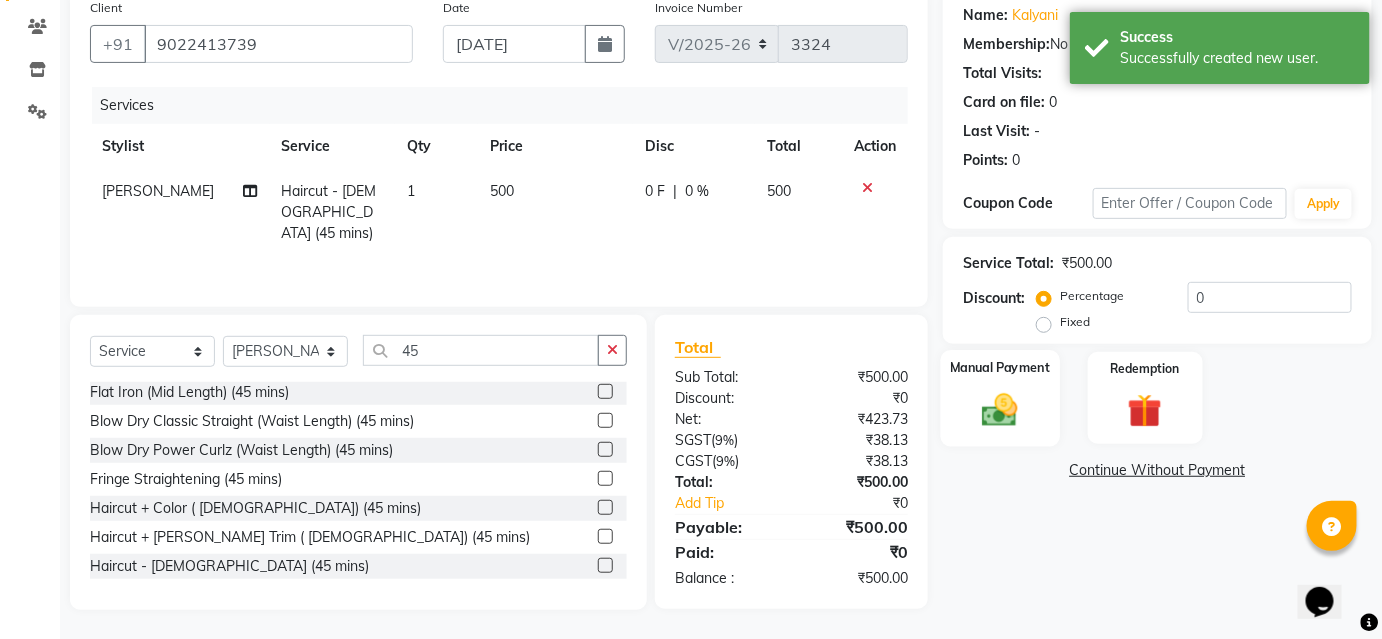 click 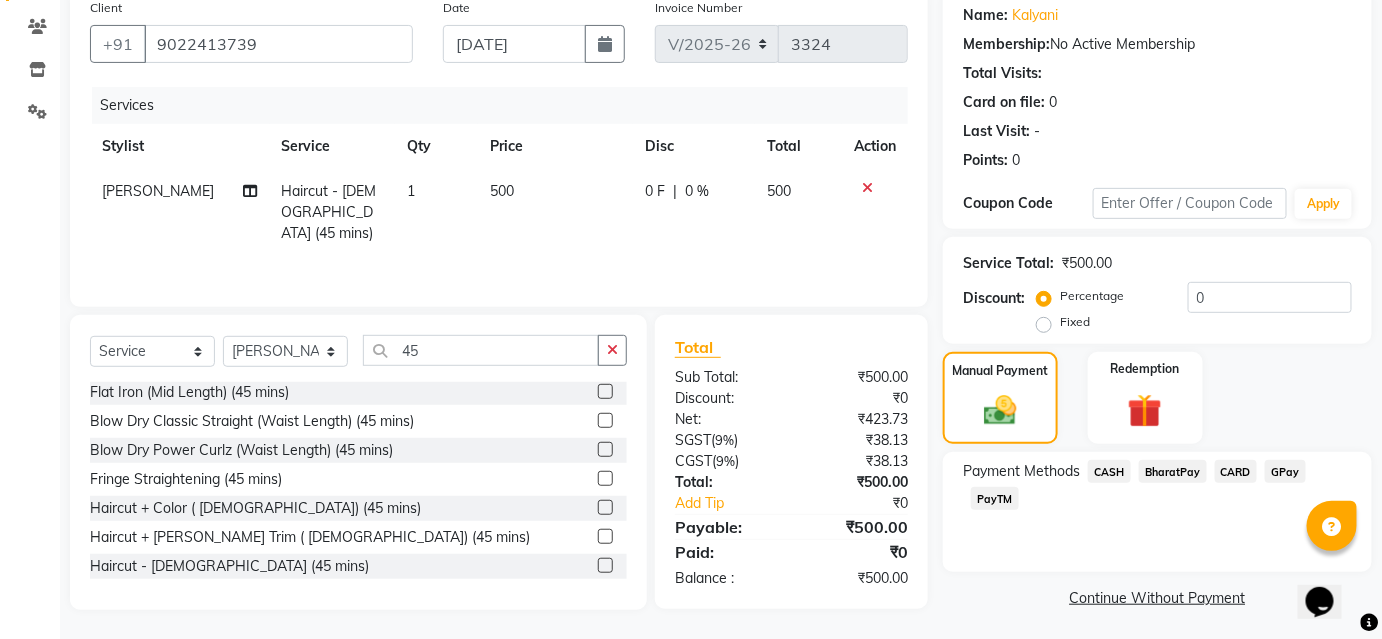 click on "BharatPay" 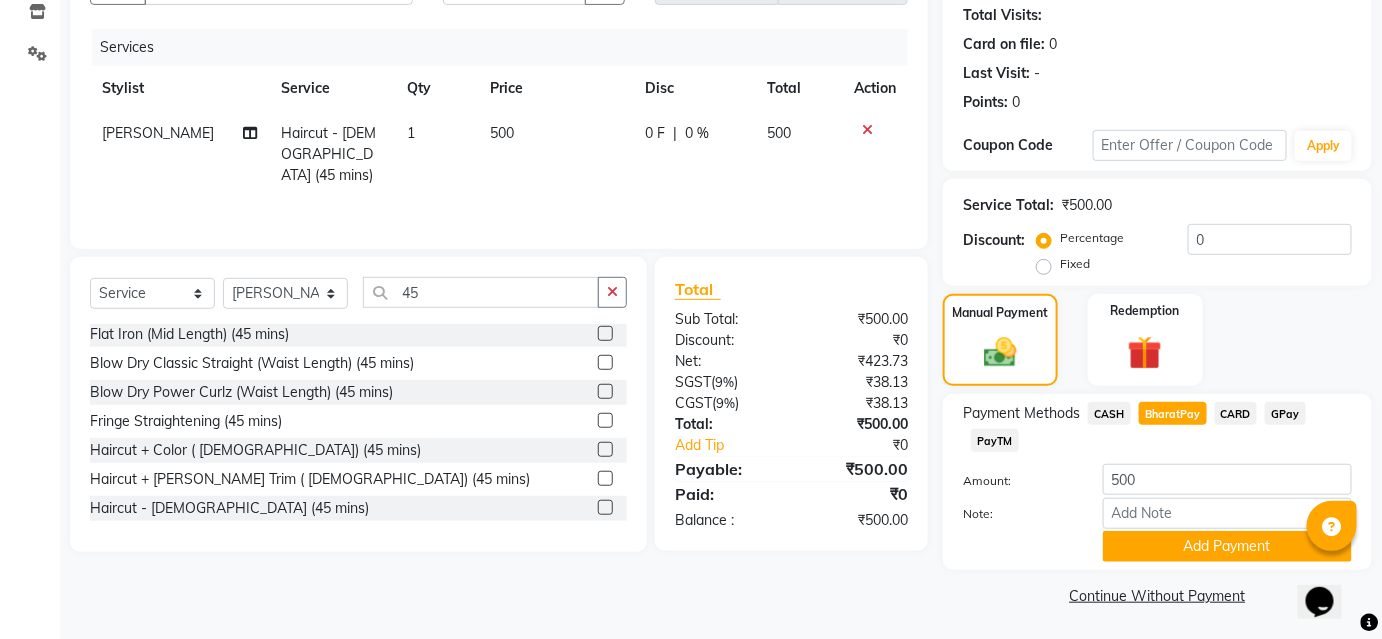 scroll, scrollTop: 220, scrollLeft: 0, axis: vertical 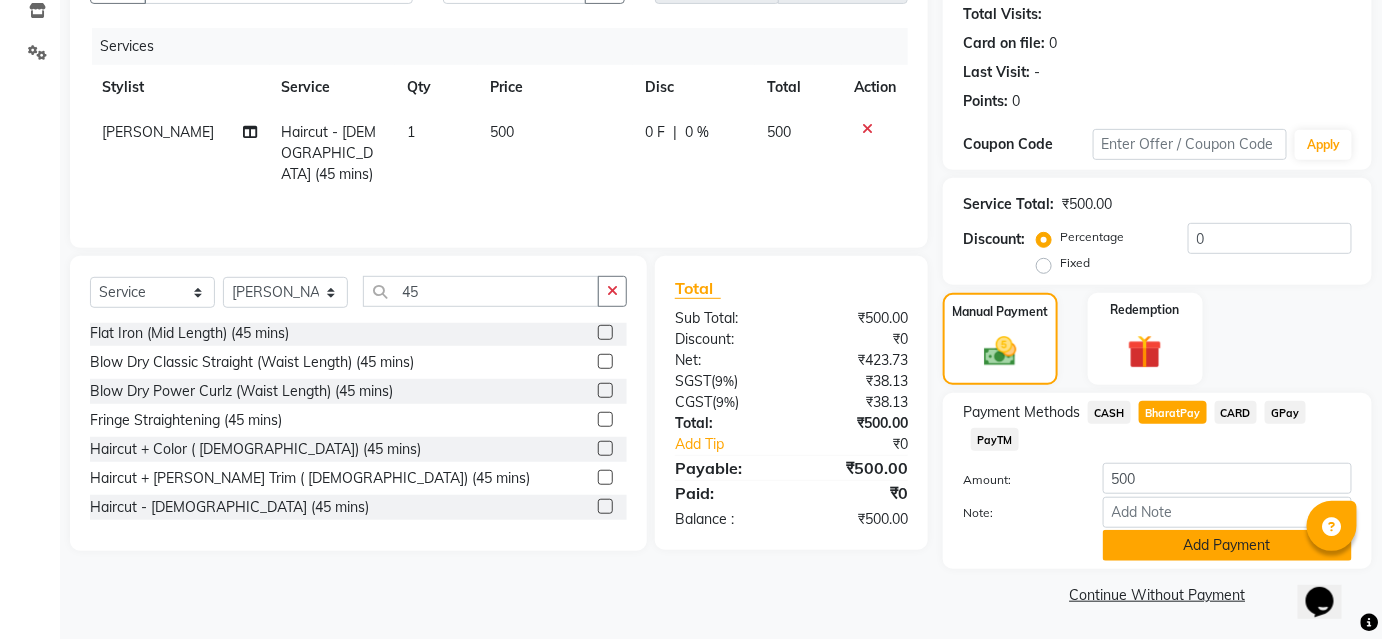 click on "Add Payment" 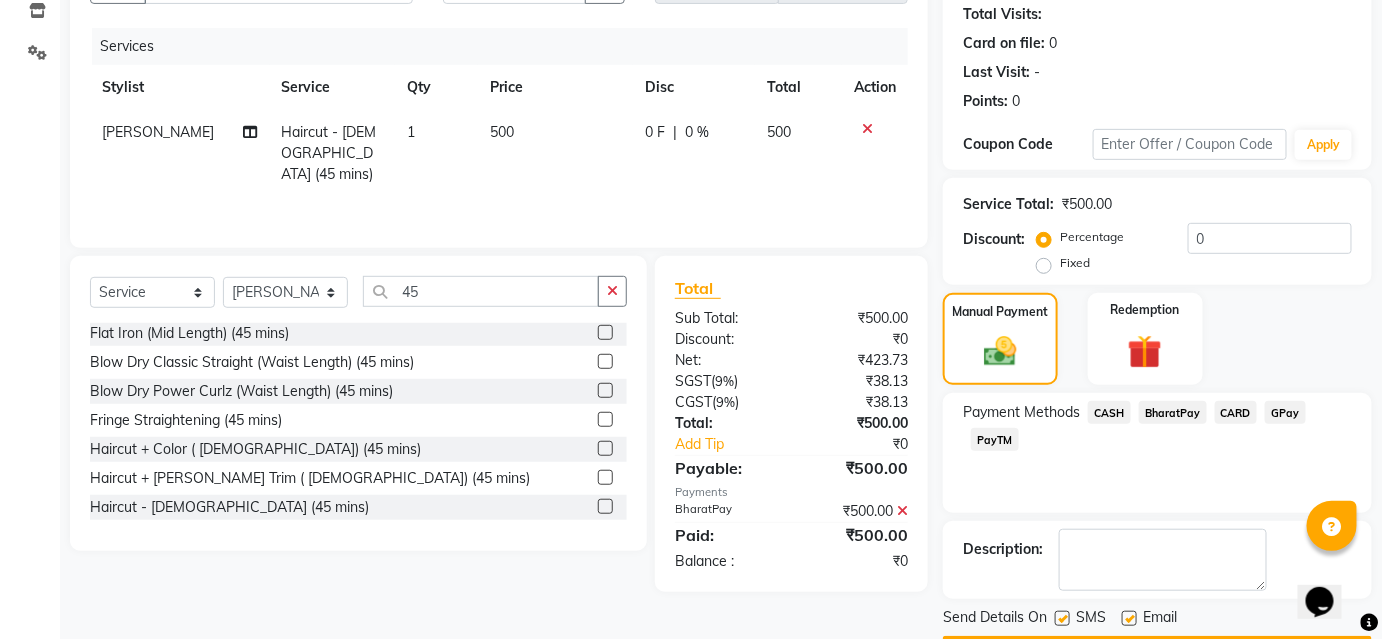 scroll, scrollTop: 276, scrollLeft: 0, axis: vertical 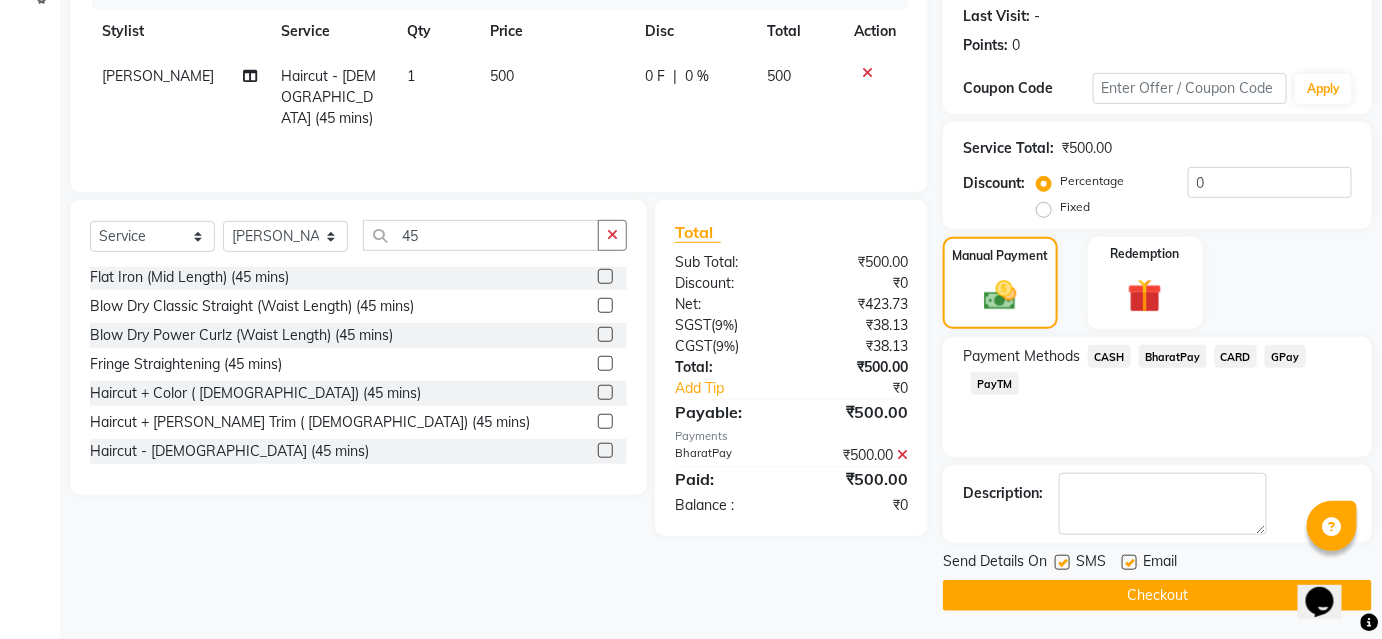 click on "Checkout" 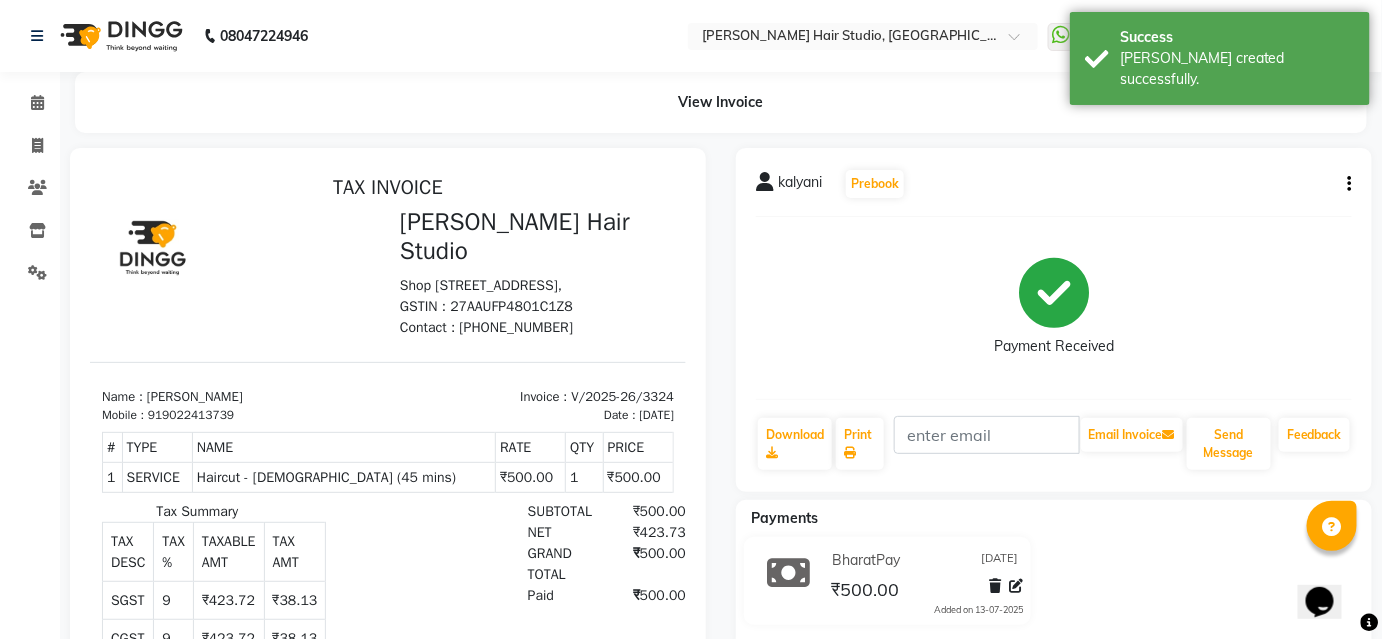 scroll, scrollTop: 0, scrollLeft: 0, axis: both 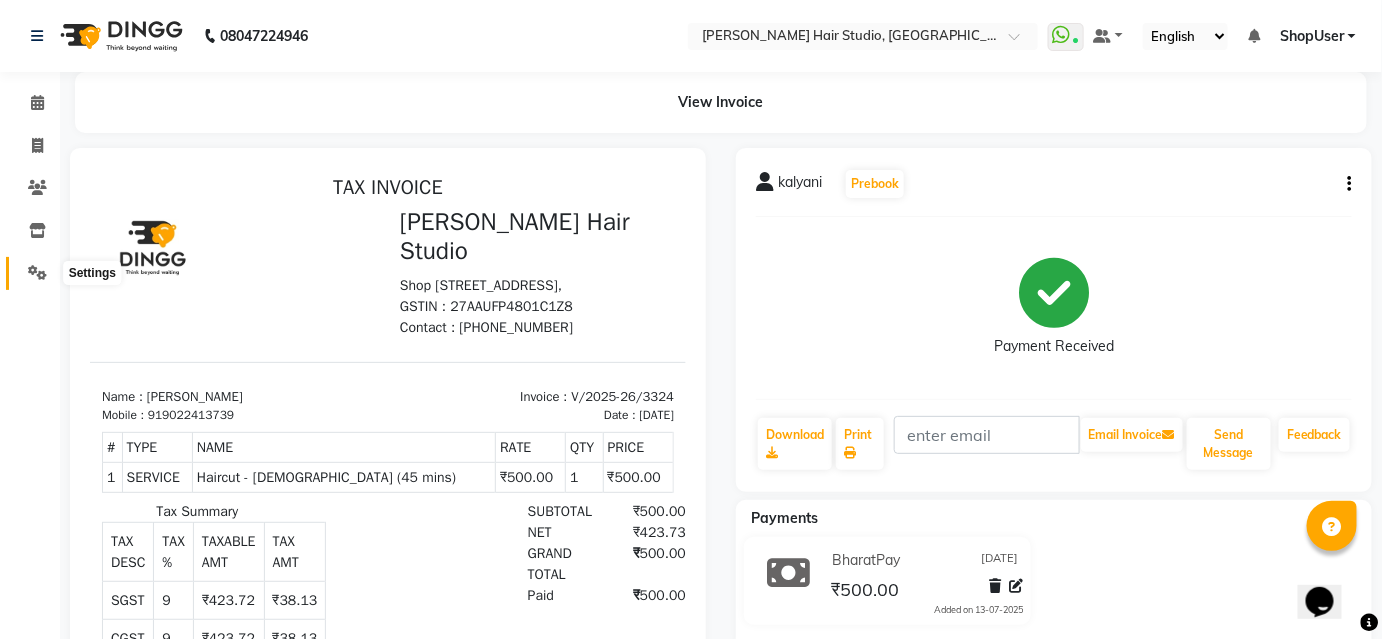 click 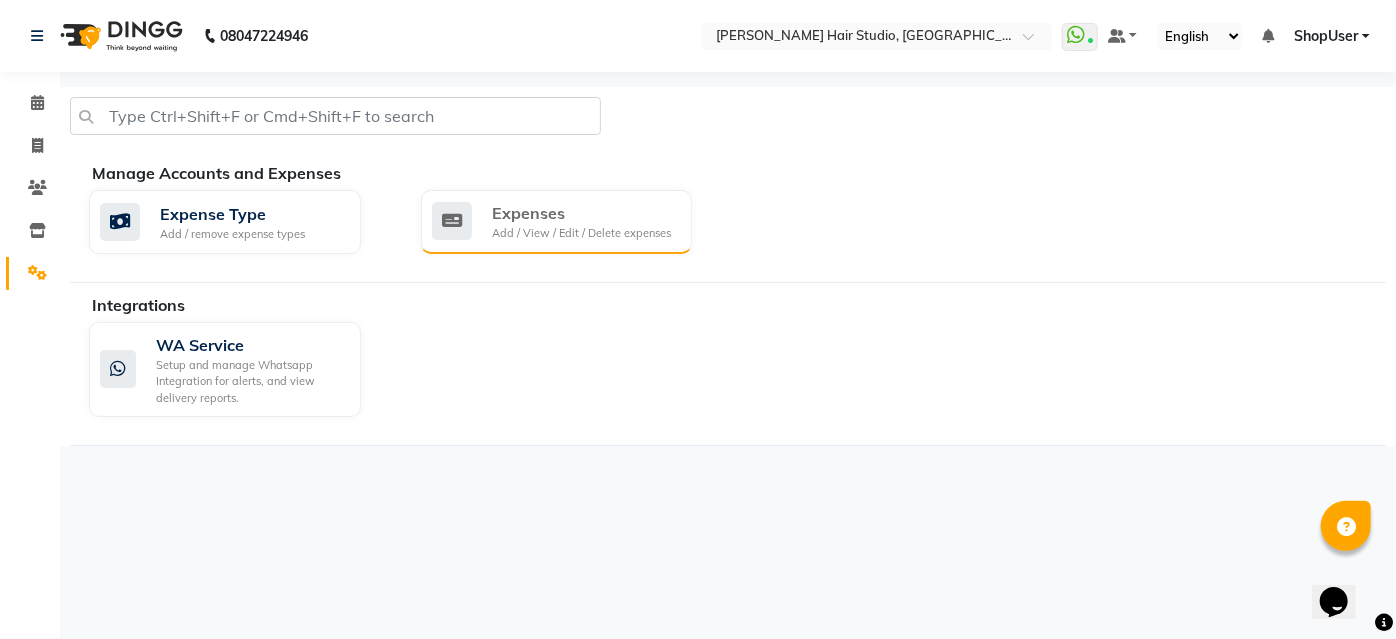 click on "Expenses" 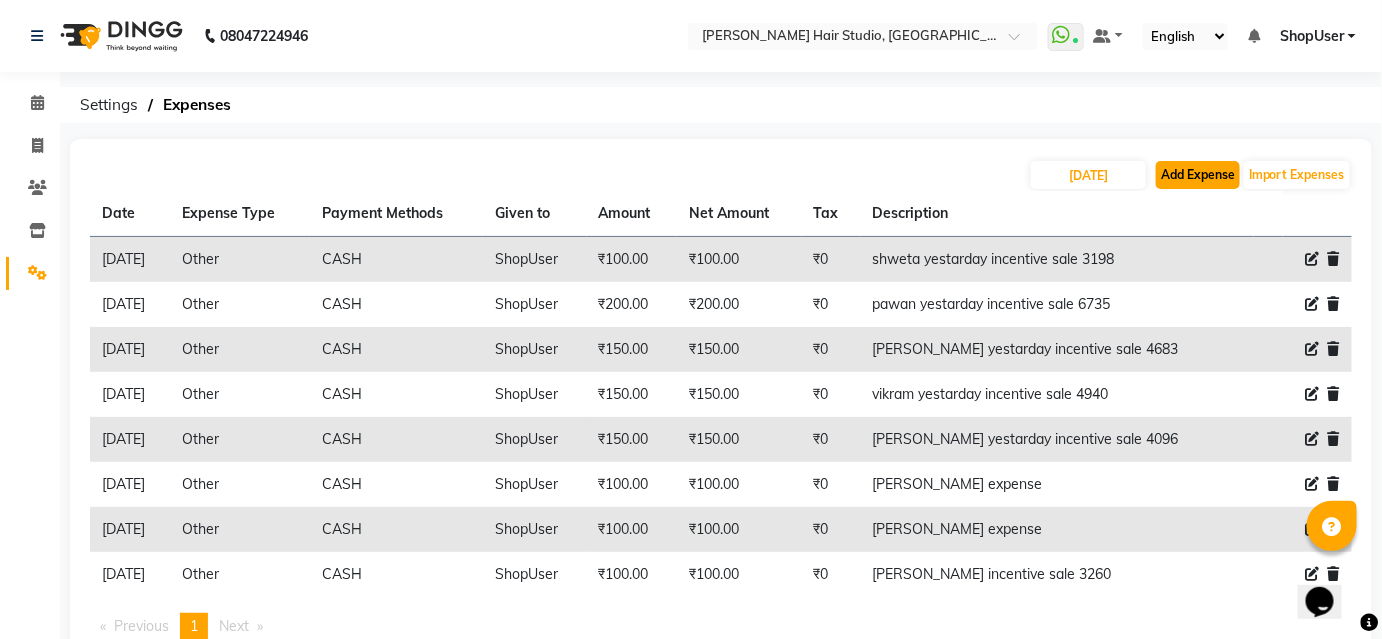 click on "Add Expense" 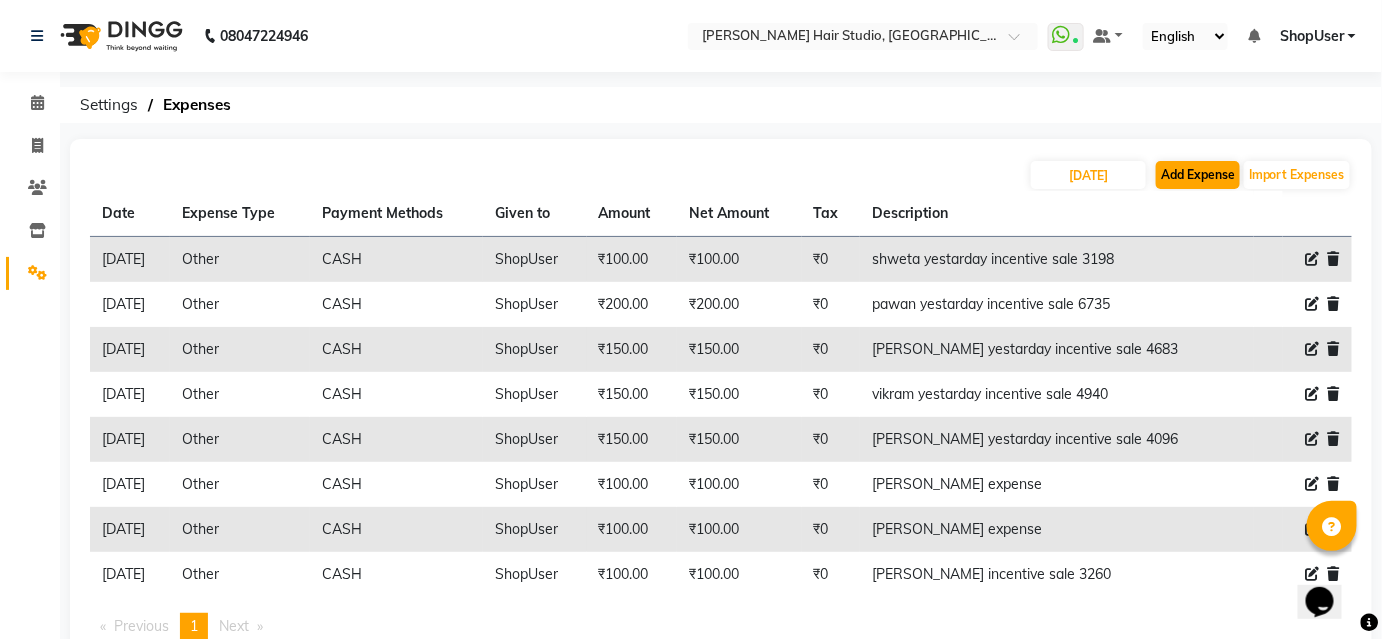 select on "1" 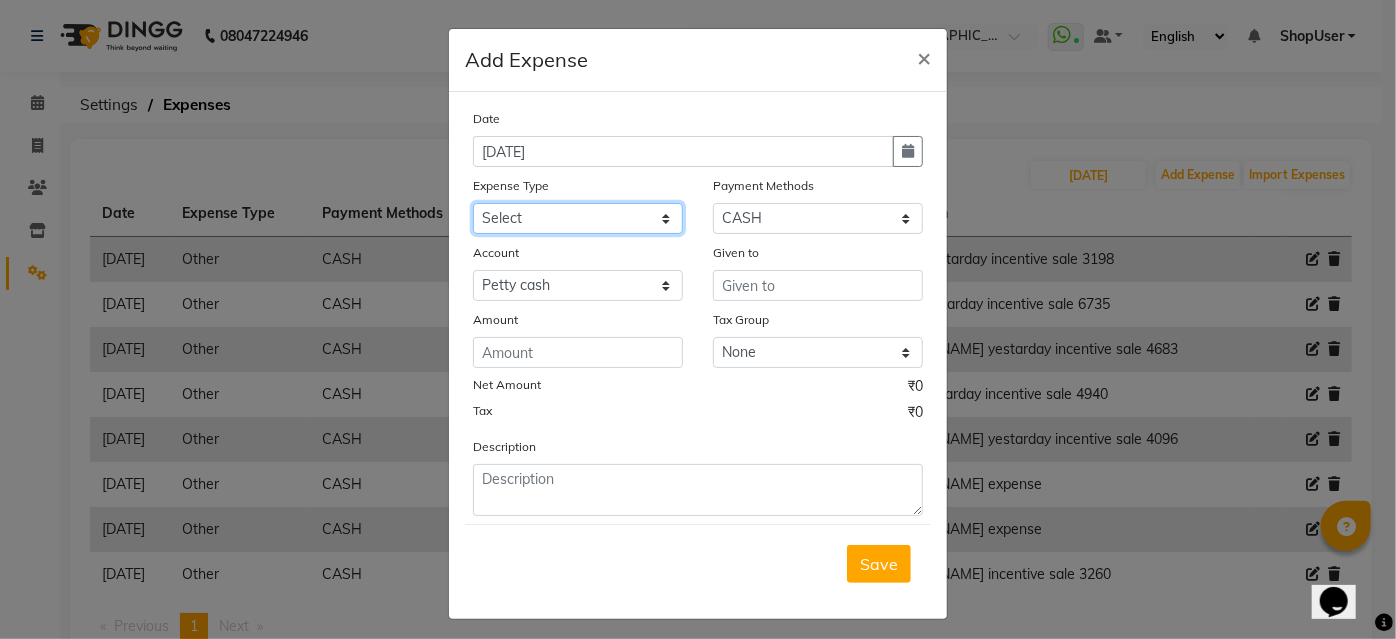 drag, startPoint x: 624, startPoint y: 212, endPoint x: 642, endPoint y: 226, distance: 22.803509 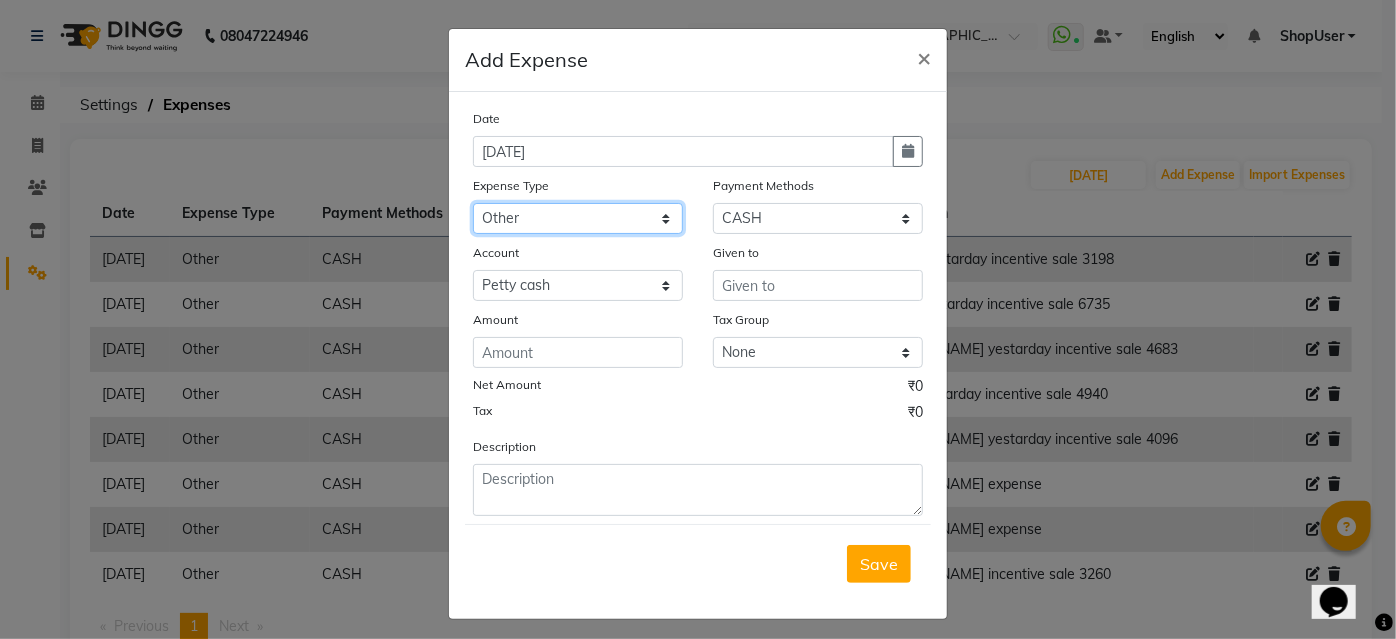 click on "Select Advance Salary Bank charges Car maintenance  Cash transfer to bank Cash transfer to hub Client Snacks Clinical charges Equipment Fuel Govt fee Incentive Insurance International purchase Loan Repayment Maintenance Marketing Miscellaneous MRA Other Pantry Product Rent Salary Staff Snacks Tax Tea & Refreshment Utilities" 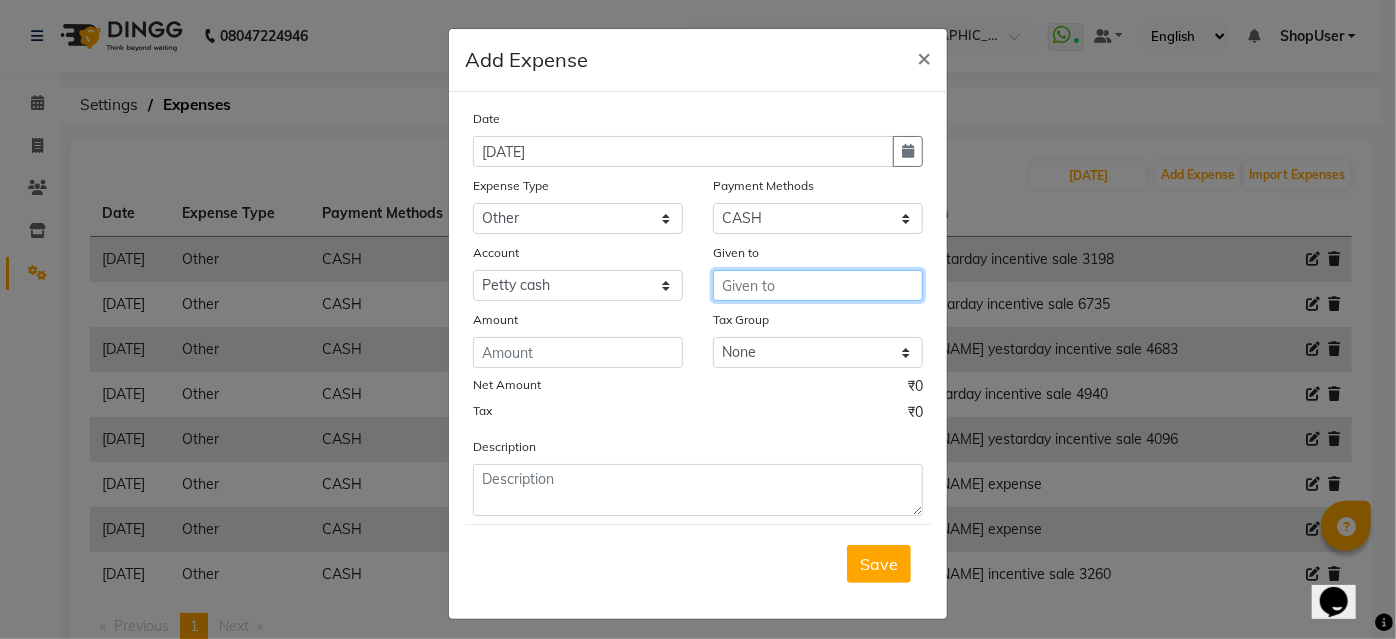 click at bounding box center (818, 285) 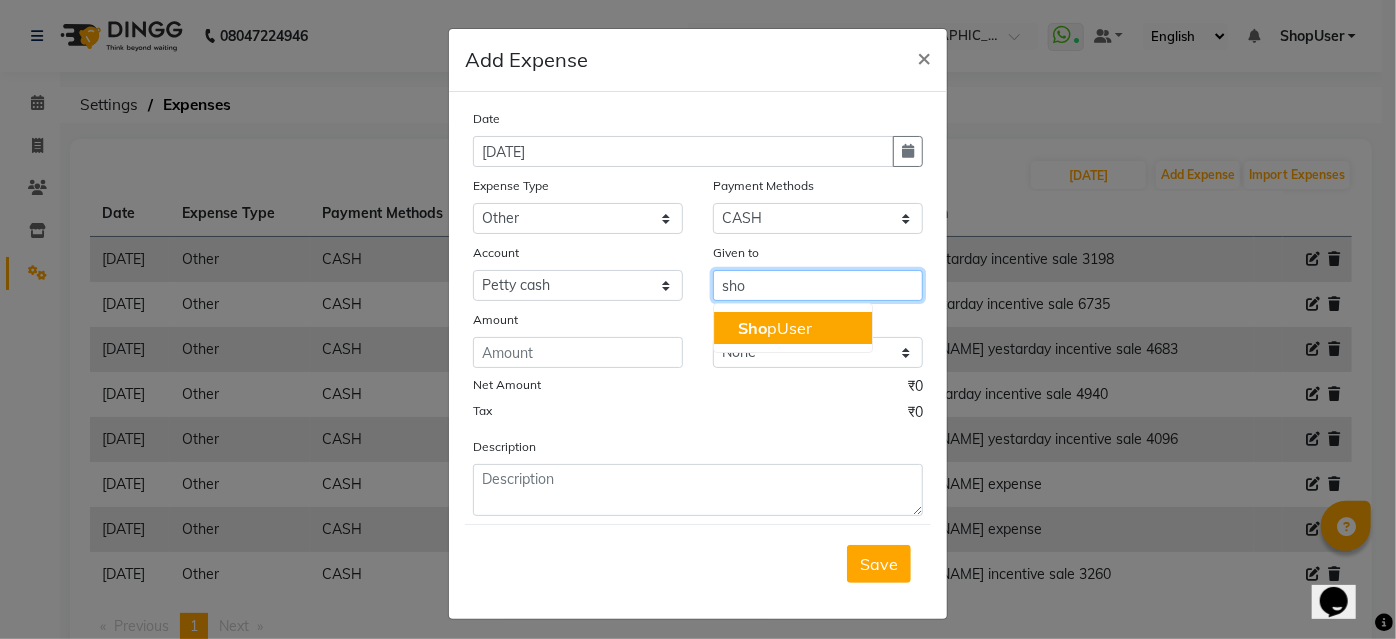 click on "Sho pUser" at bounding box center [793, 328] 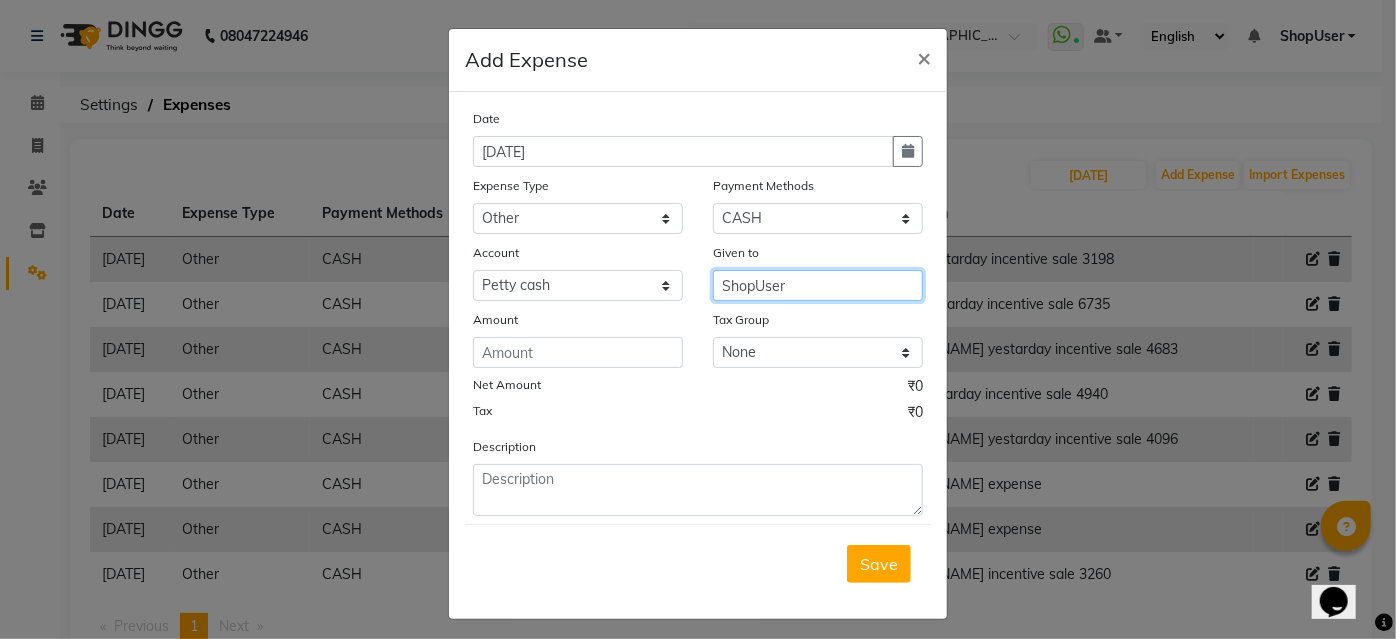 type on "ShopUser" 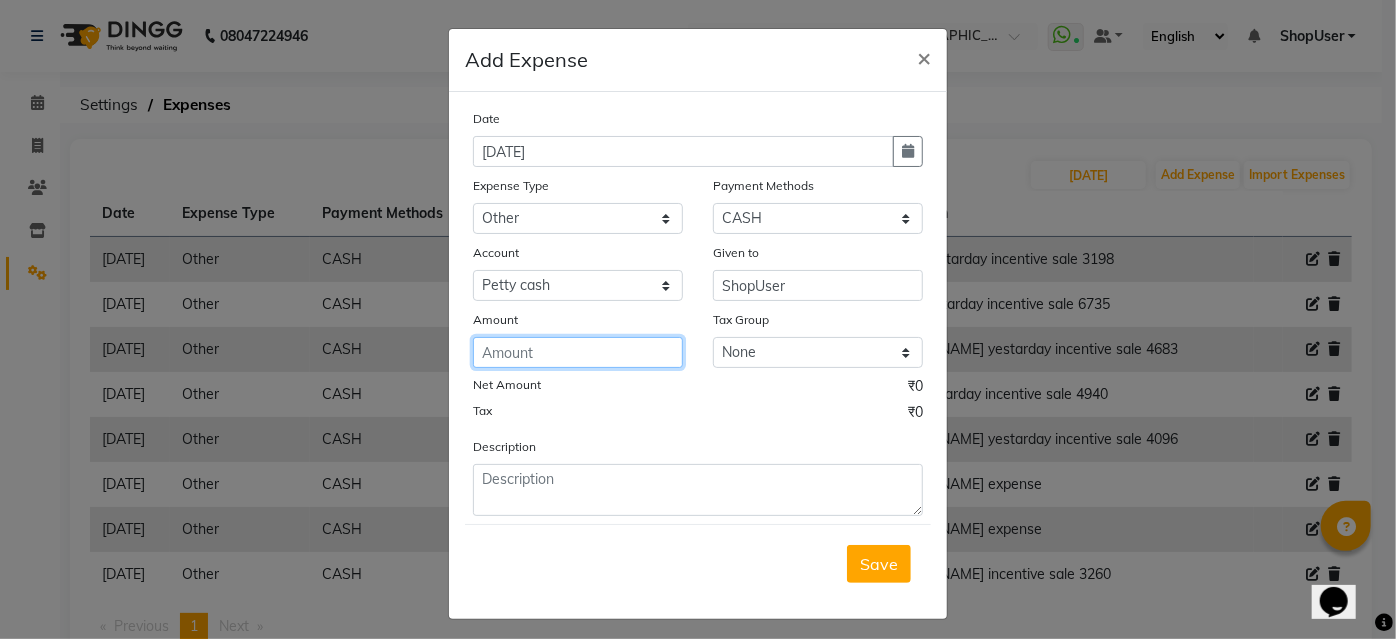 click 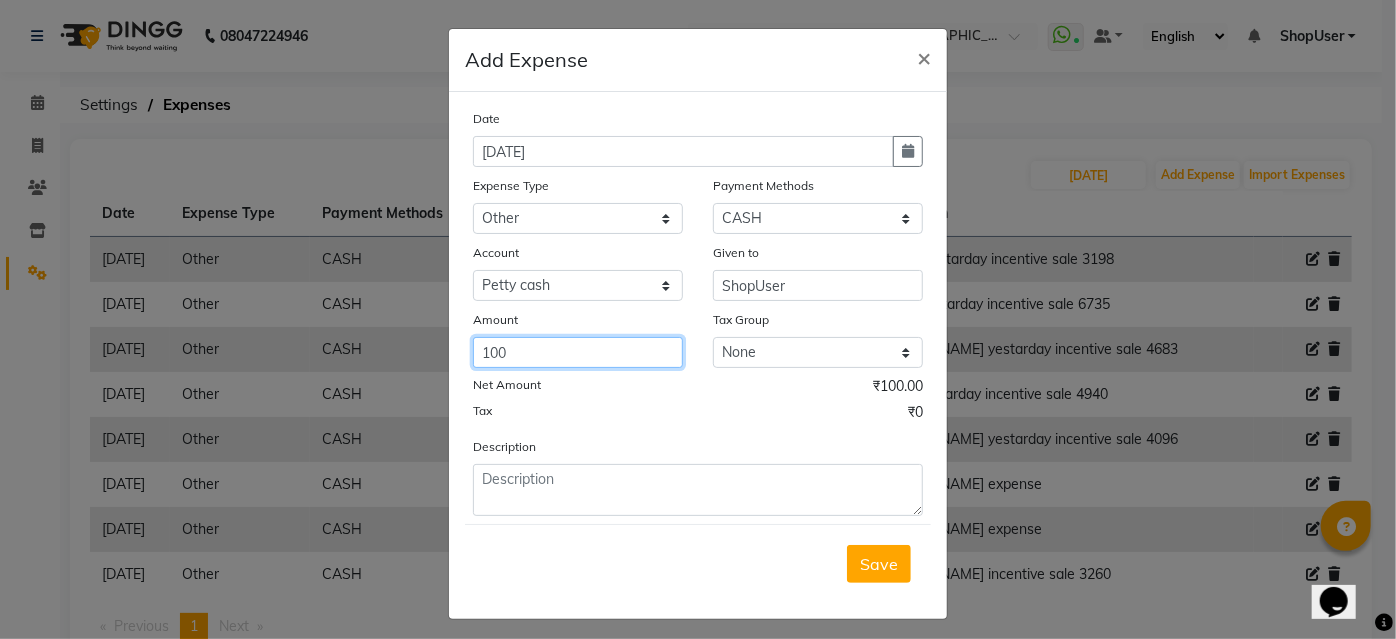 type on "100" 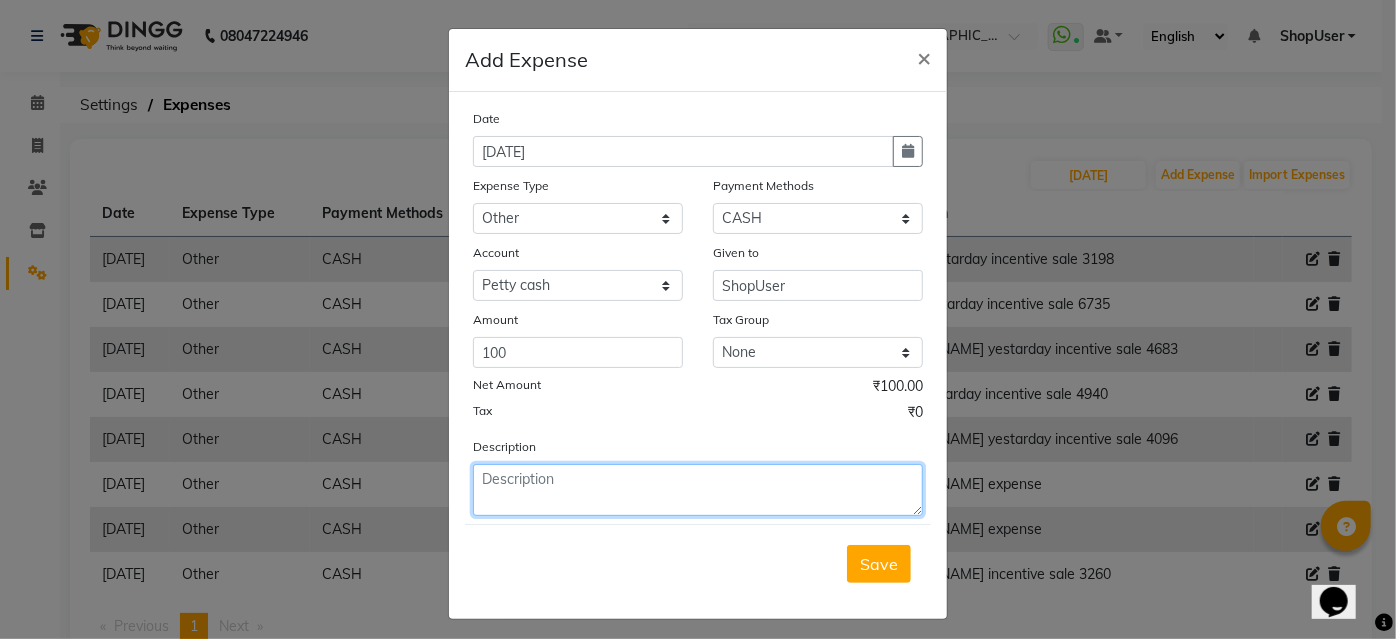 click 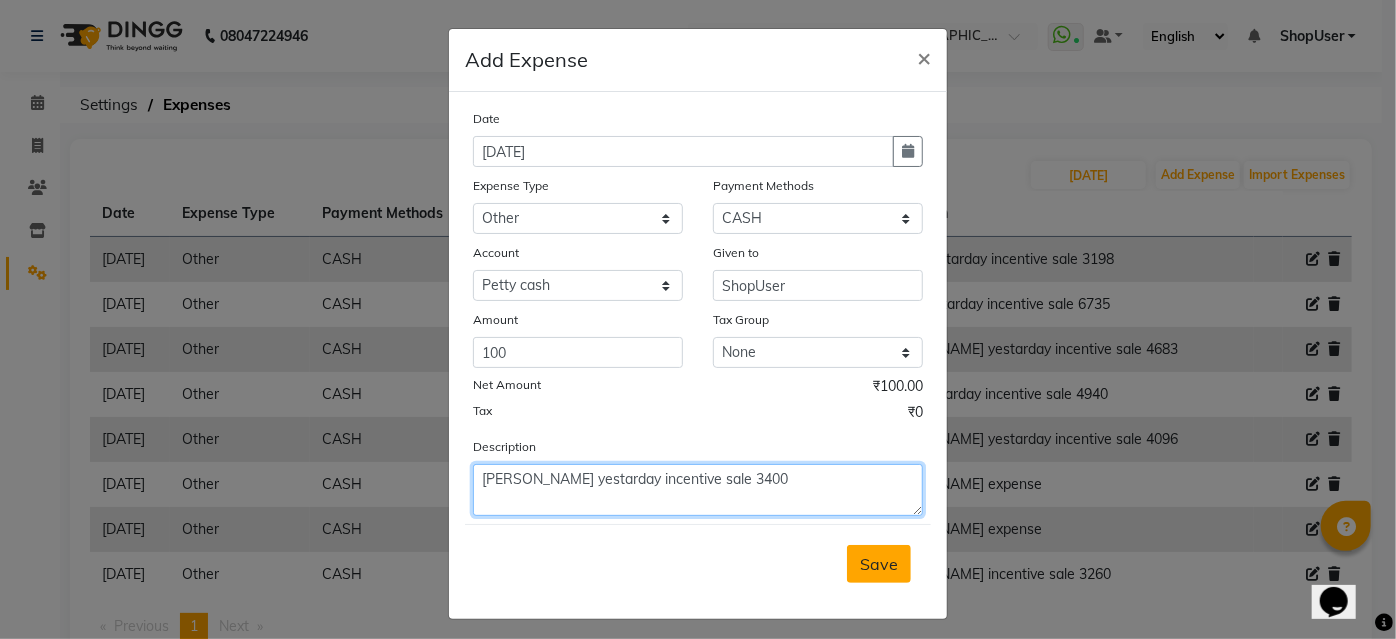 type on "shubham yestarday incentive sale 3400" 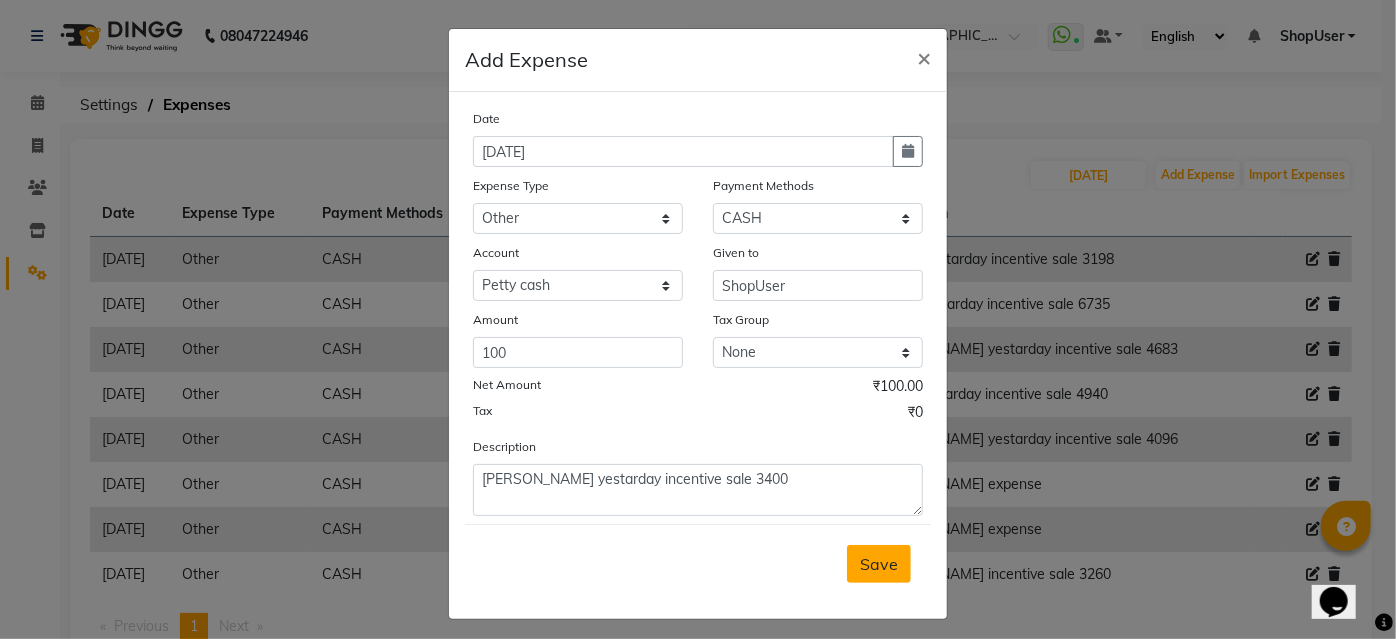 click on "Save" at bounding box center [879, 564] 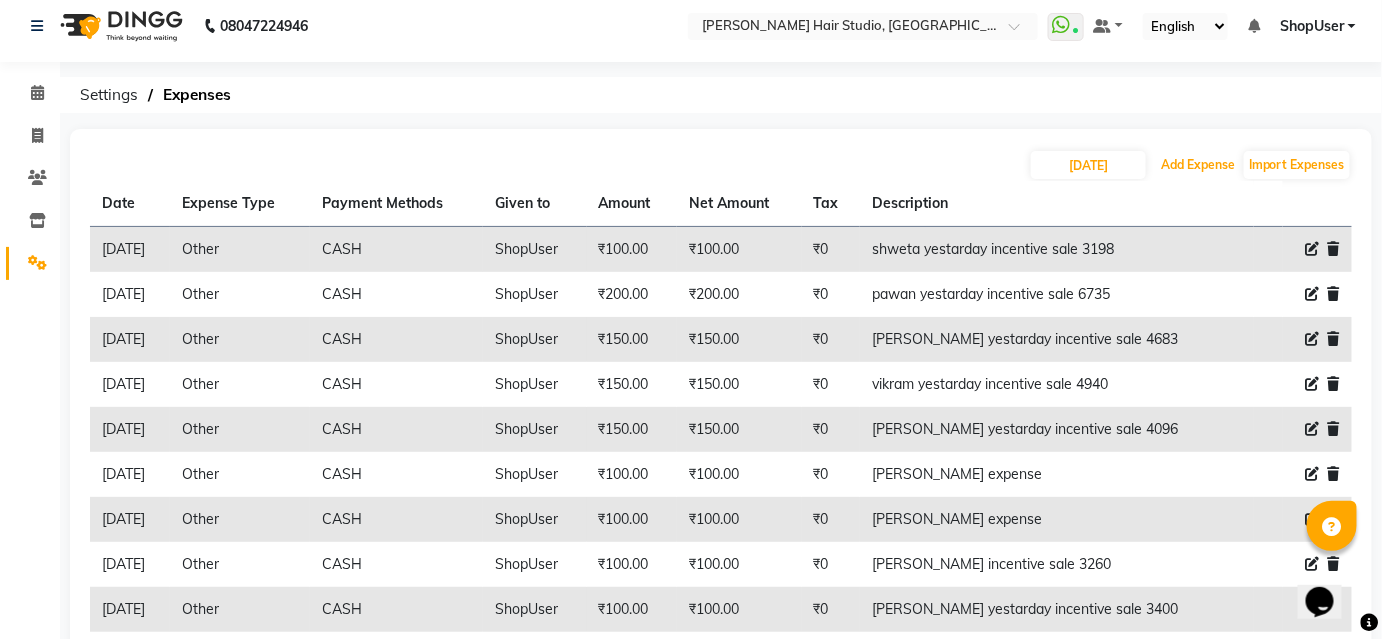 scroll, scrollTop: 0, scrollLeft: 0, axis: both 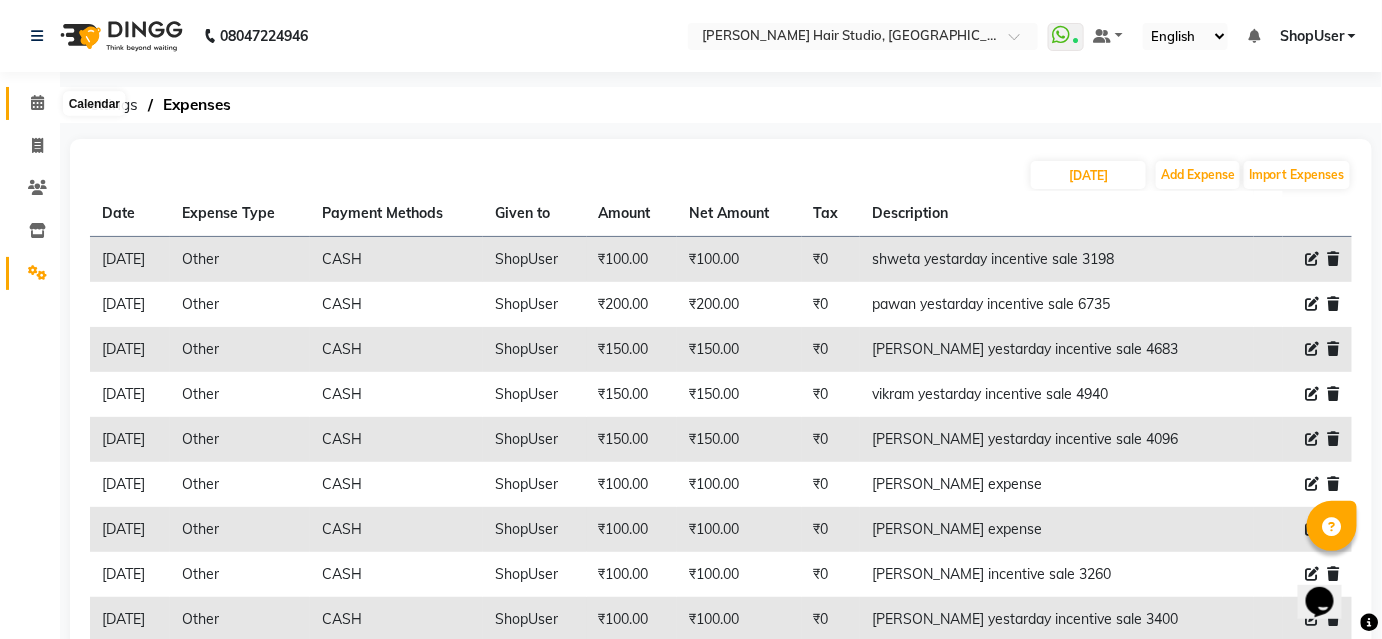 click 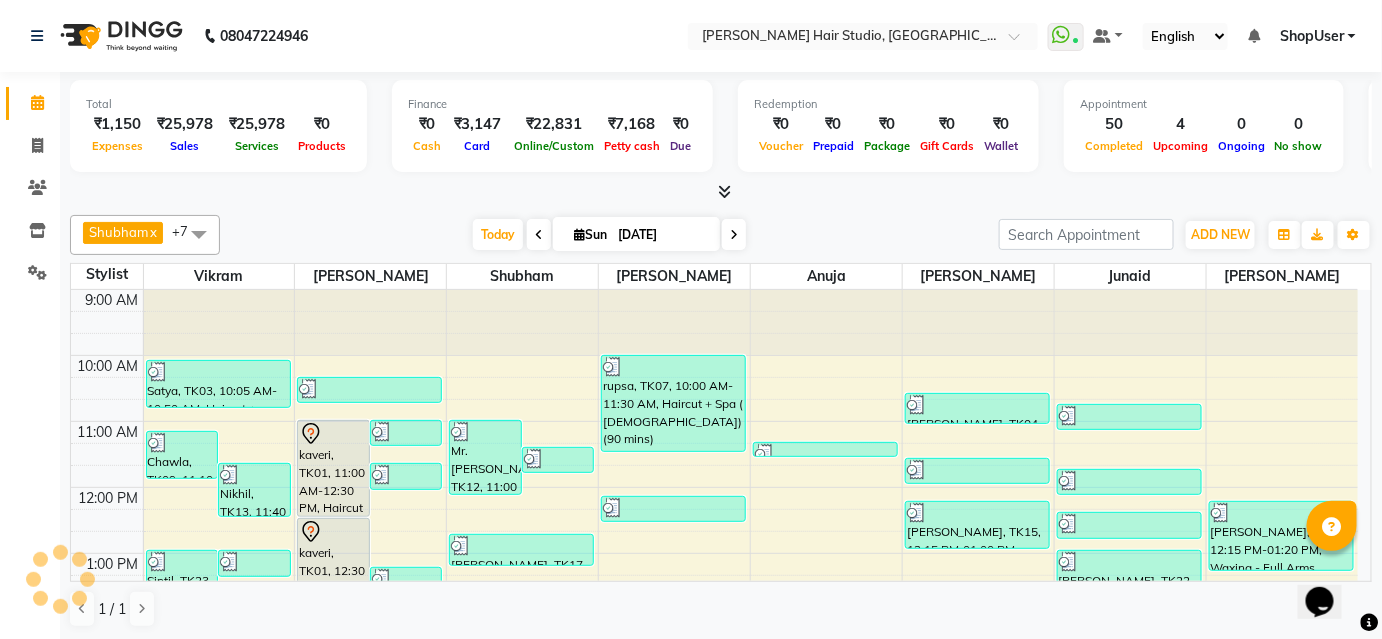 scroll, scrollTop: 0, scrollLeft: 0, axis: both 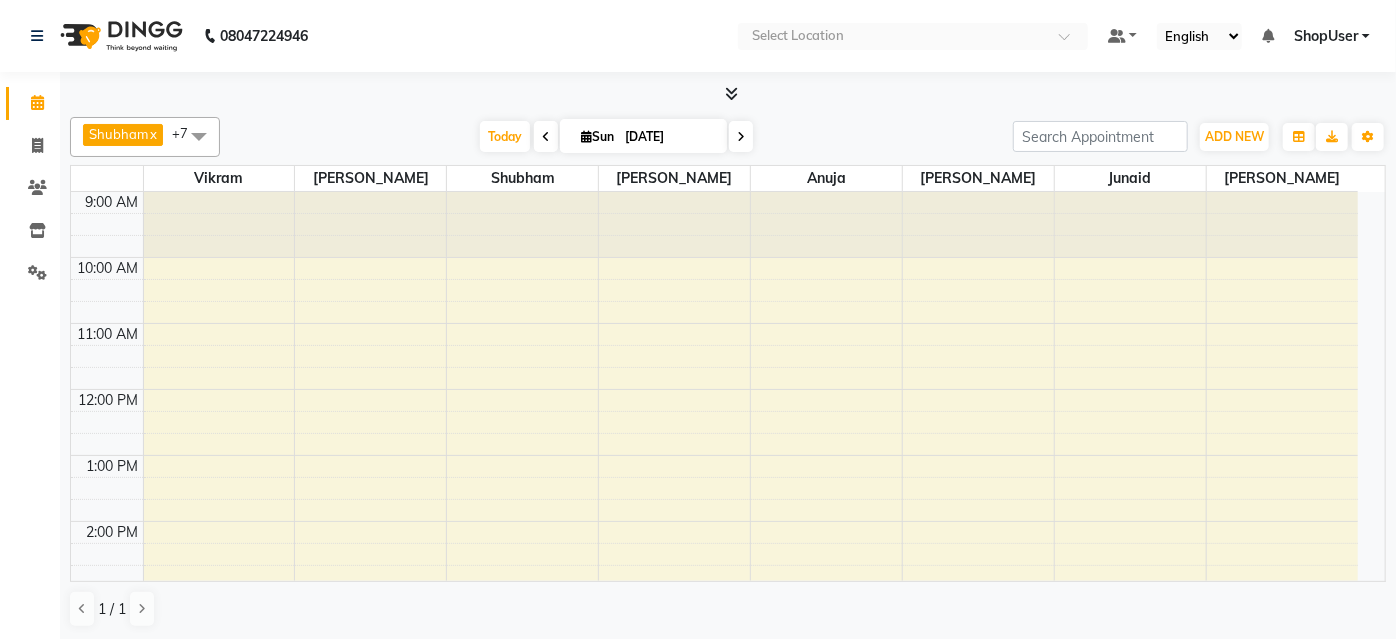 select on "en" 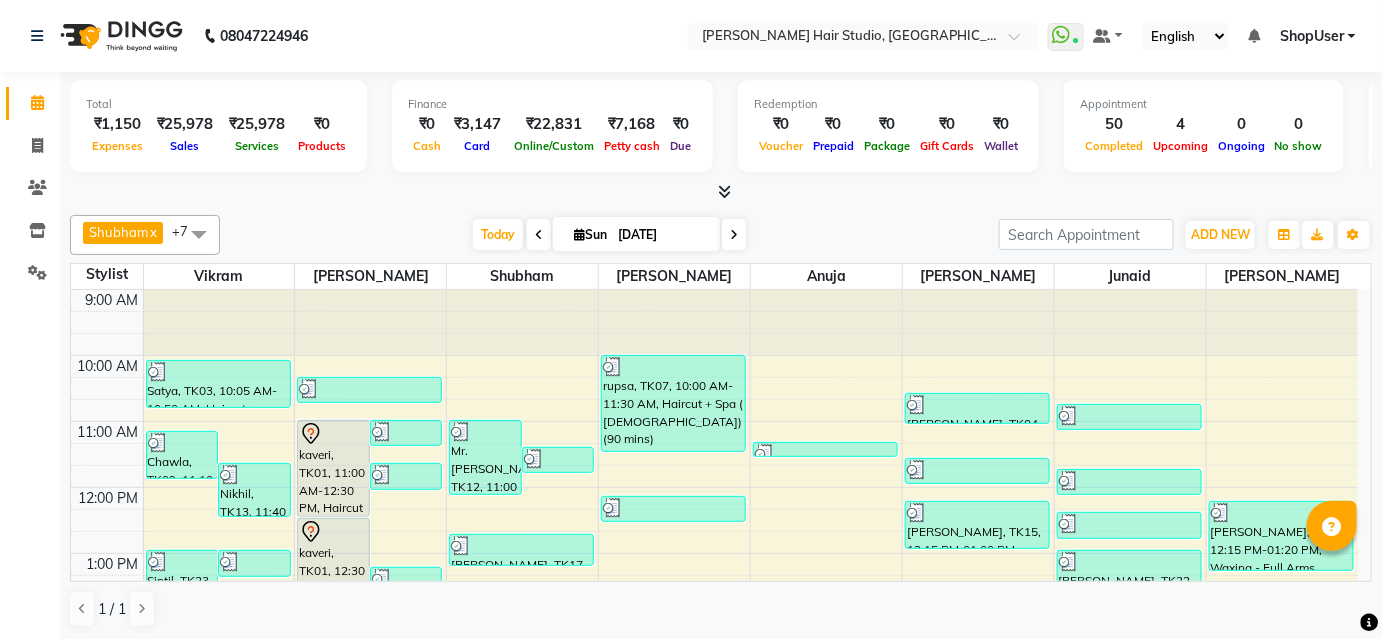 scroll, scrollTop: 0, scrollLeft: 0, axis: both 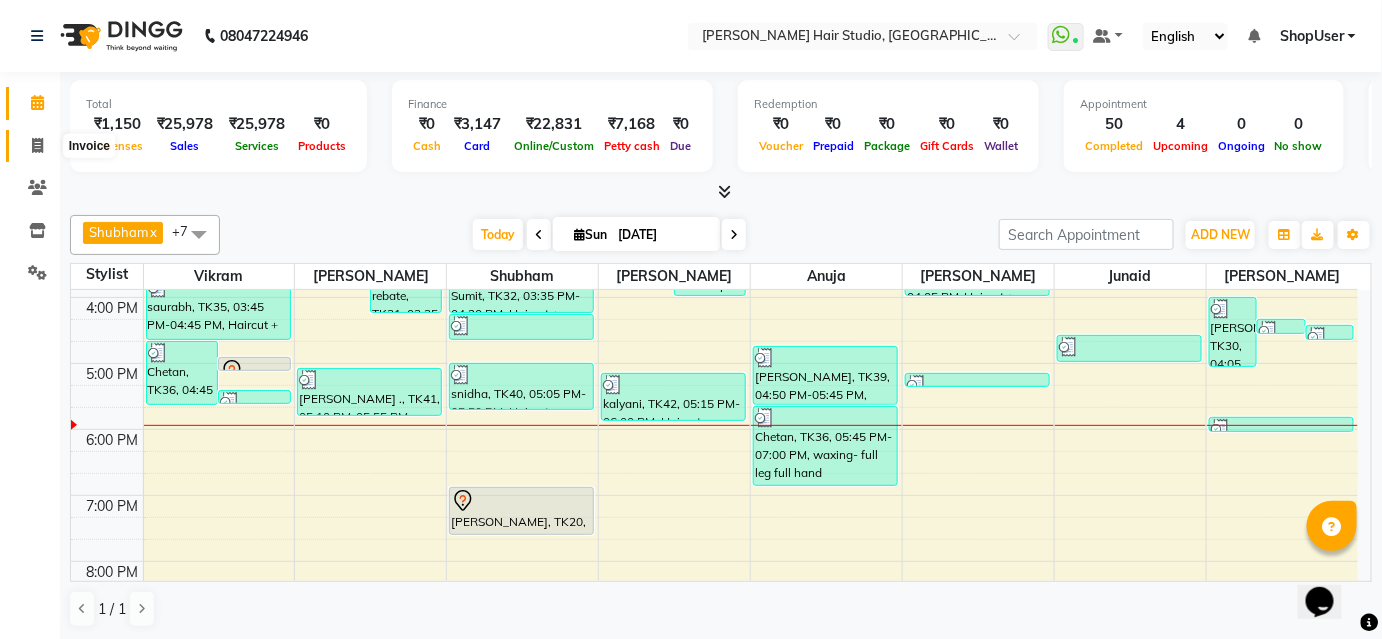 click 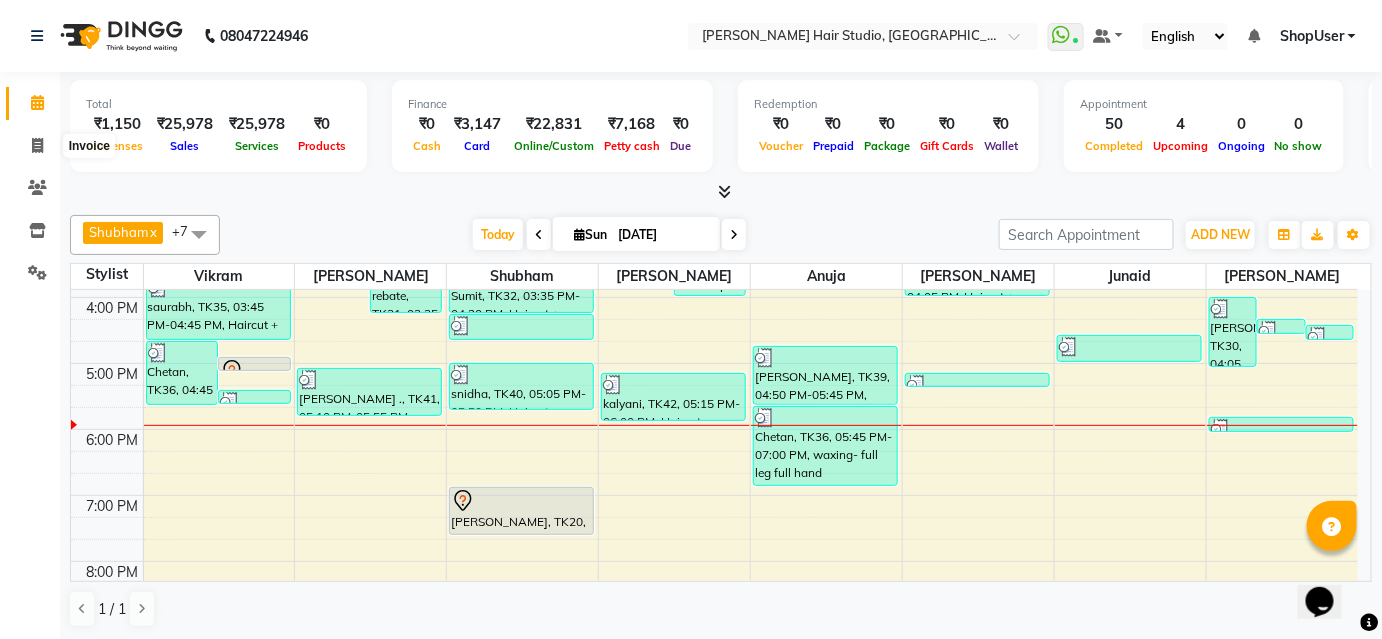 select on "service" 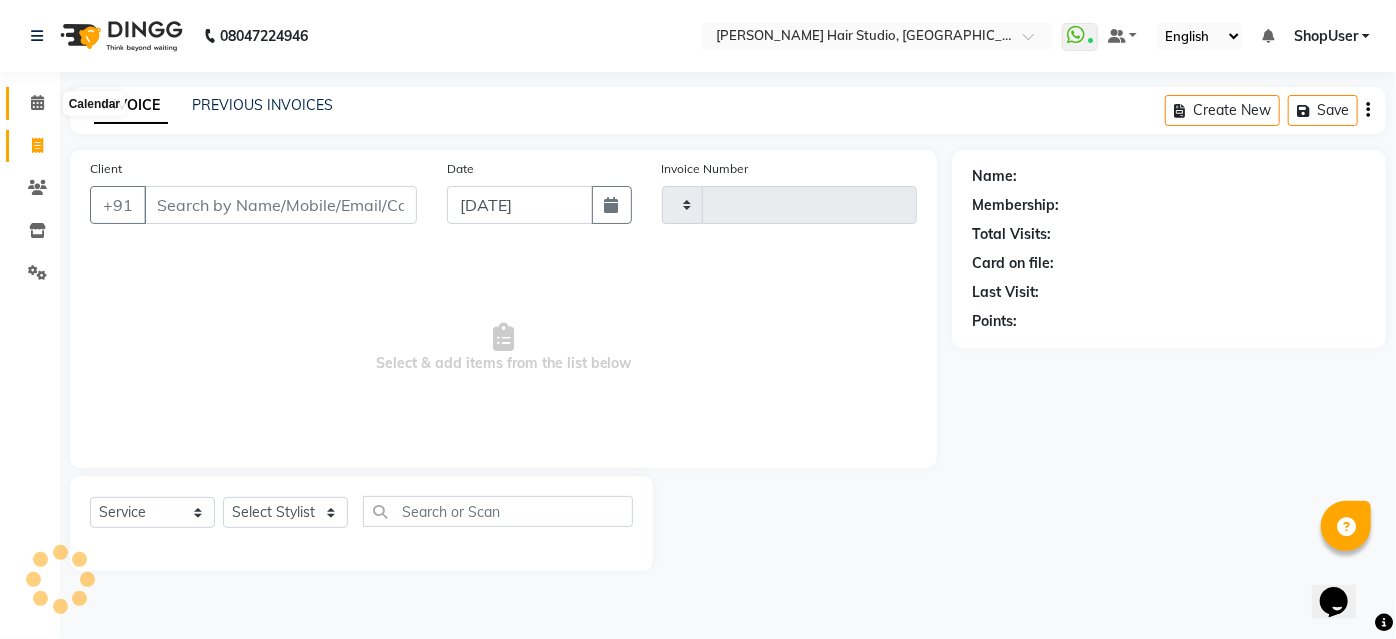 type on "3325" 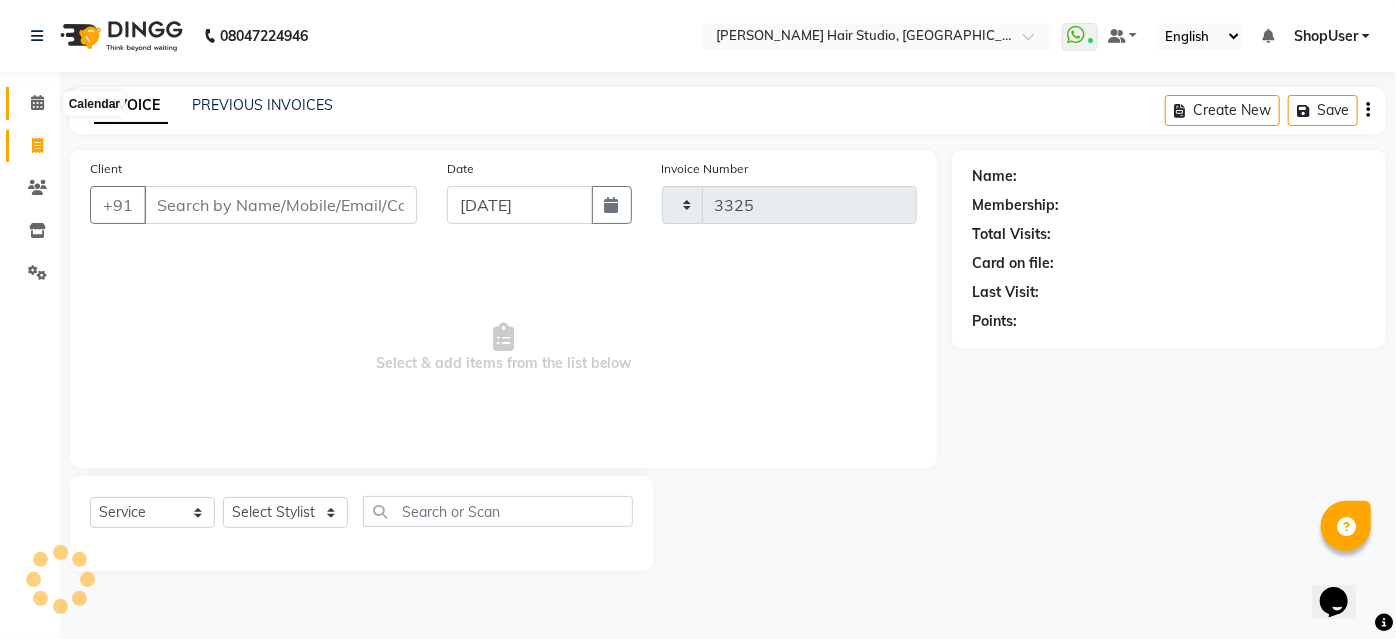 select on "627" 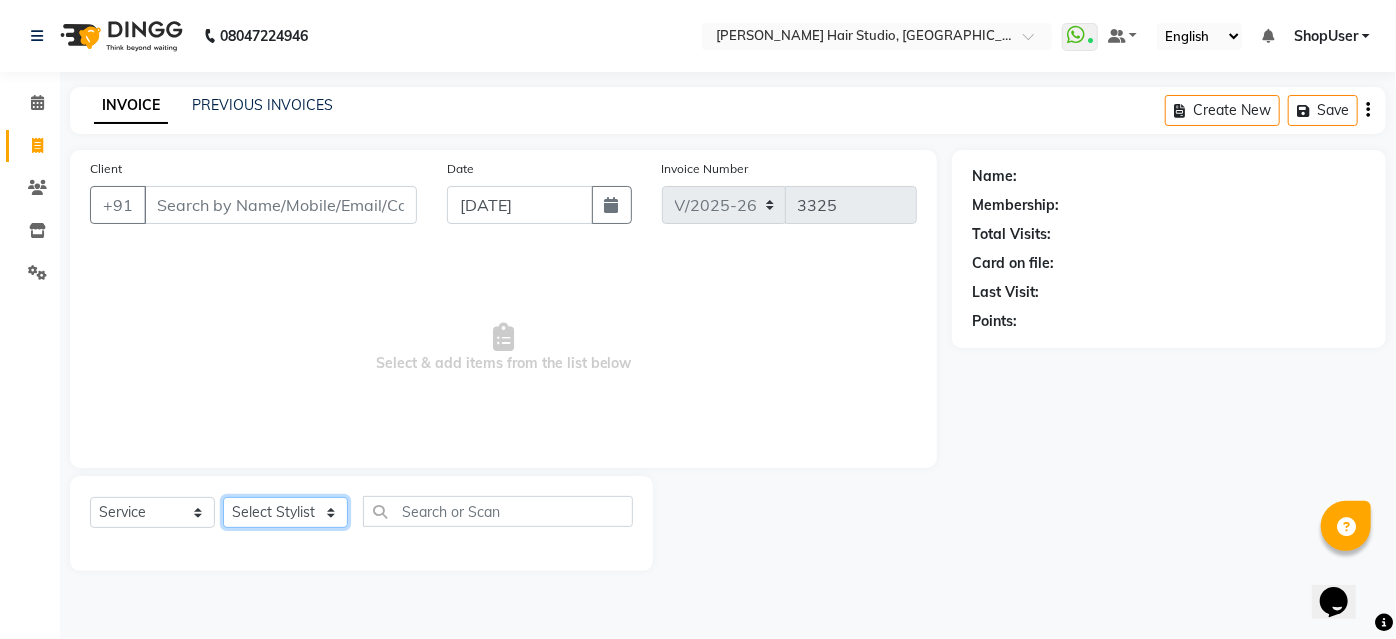 click on "Select Stylist [PERSON_NAME] [PERSON_NAME] Avinash [PERSON_NAME] Pawan [PERSON_NAME] ShopUser [PERSON_NAME] Shweta [PERSON_NAME]" 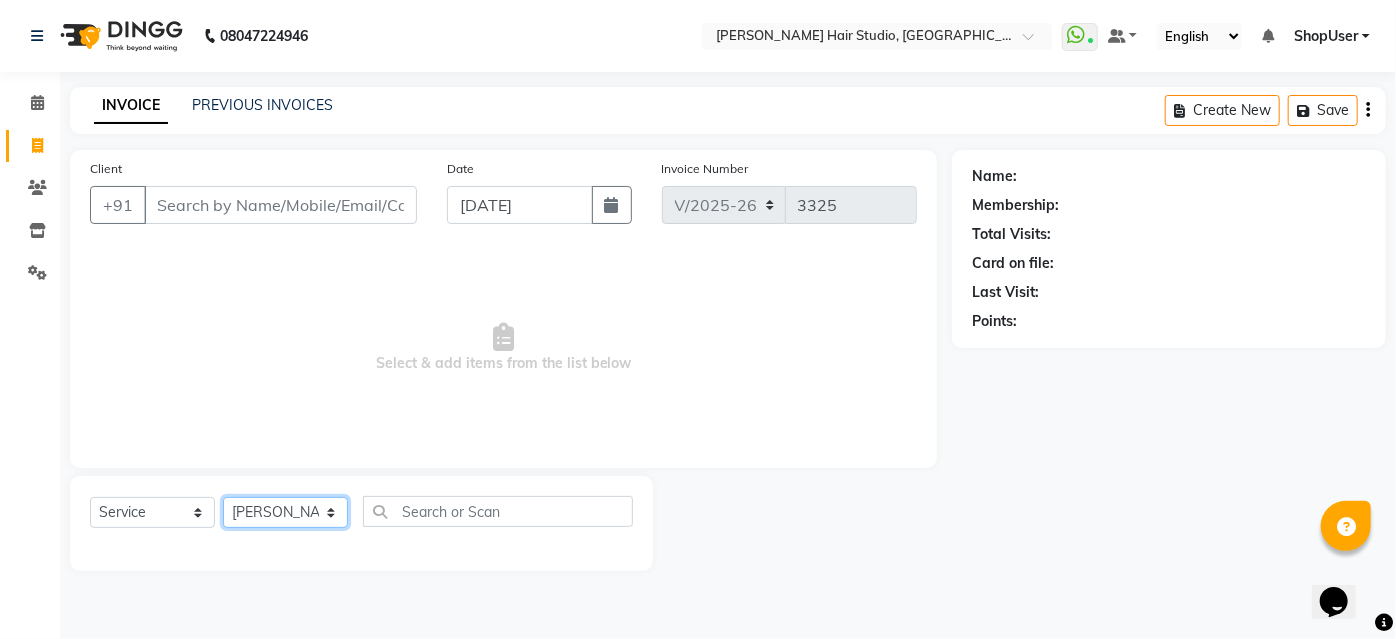 click on "Select Stylist [PERSON_NAME] [PERSON_NAME] Avinash [PERSON_NAME] Pawan [PERSON_NAME] ShopUser [PERSON_NAME] Shweta [PERSON_NAME]" 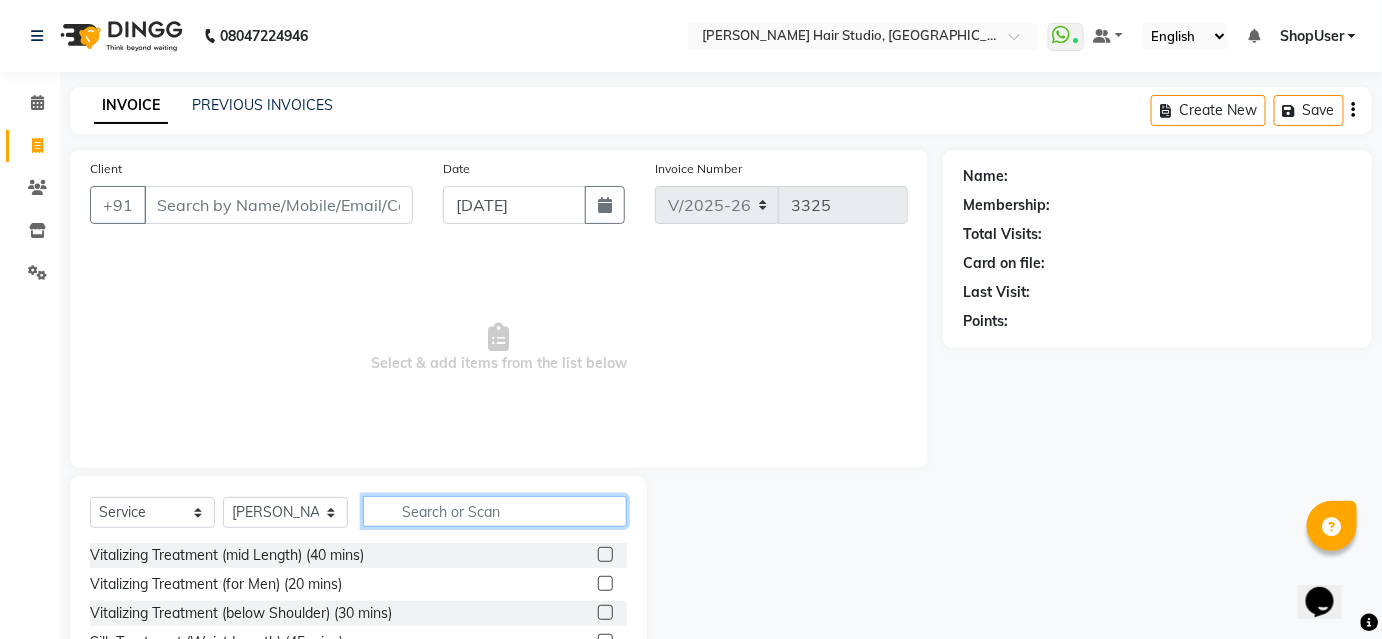 click 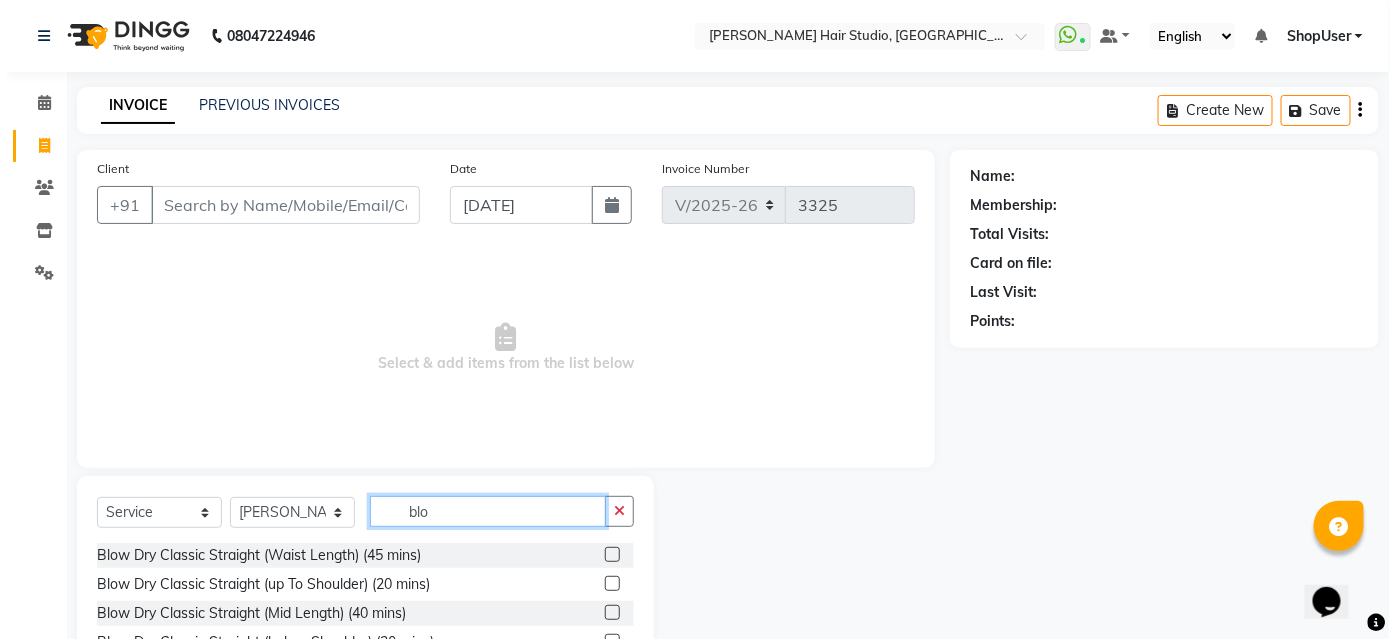 scroll, scrollTop: 90, scrollLeft: 0, axis: vertical 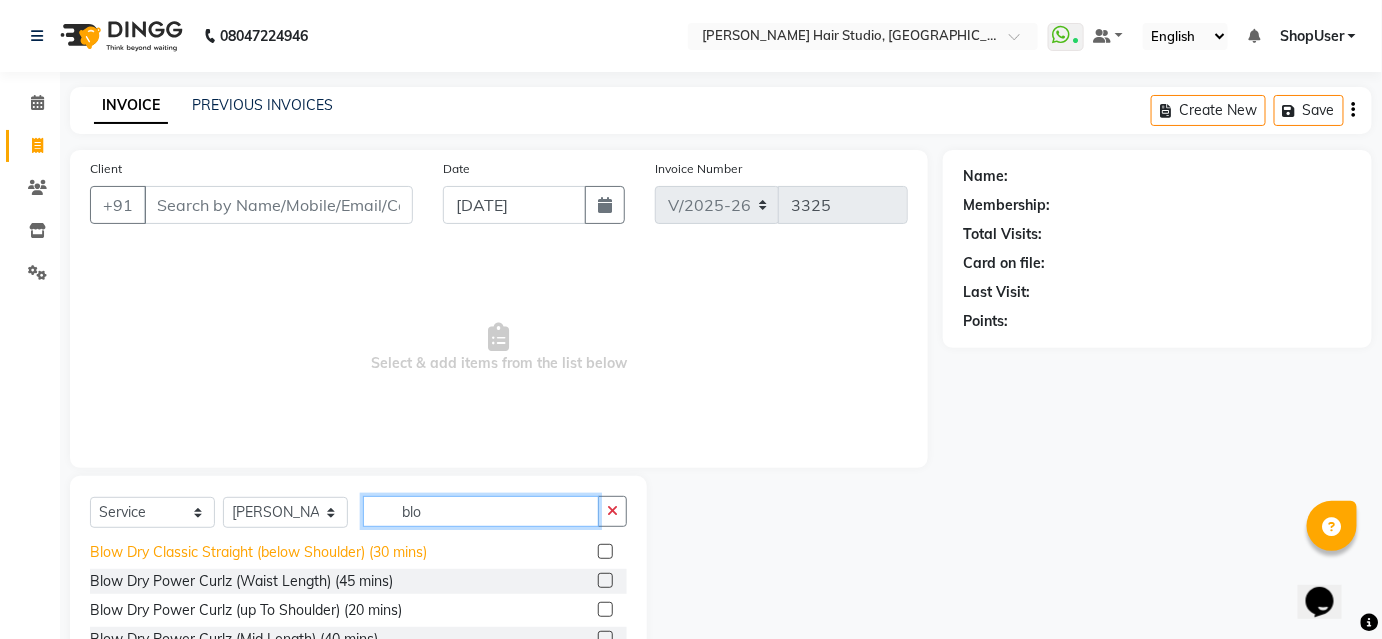 type on "blo" 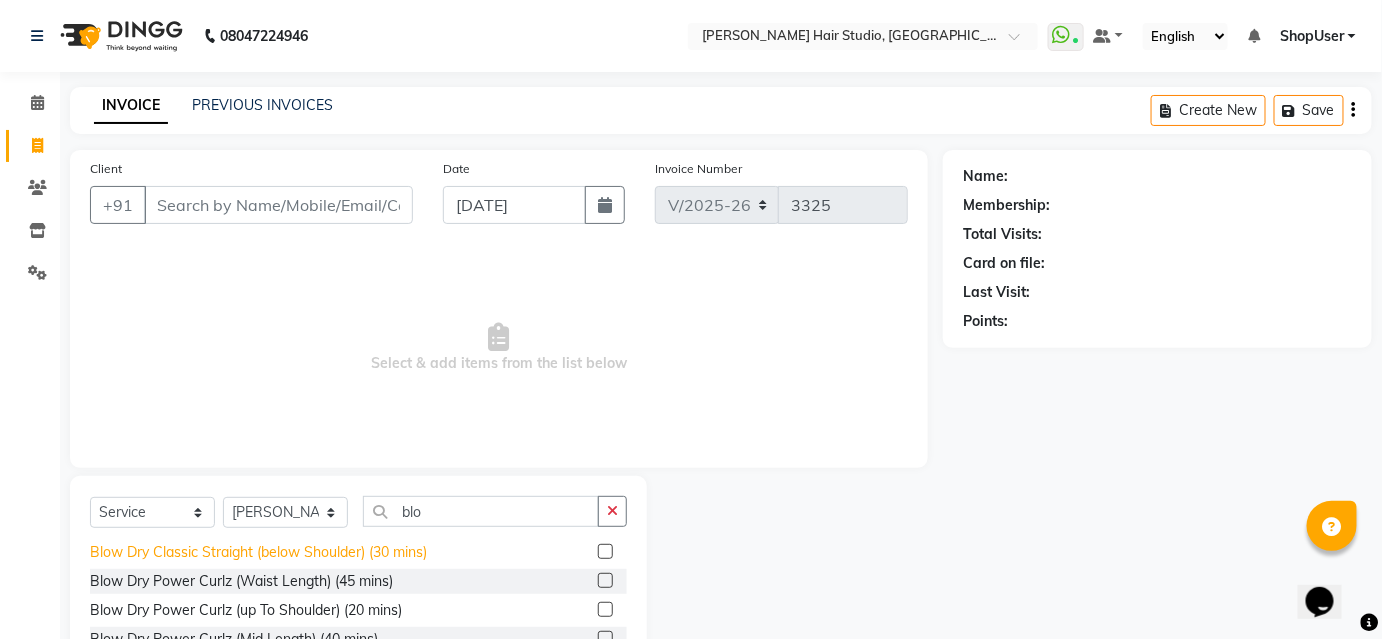 click on "Blow Dry Classic Straight (below Shoulder) (30 mins)" 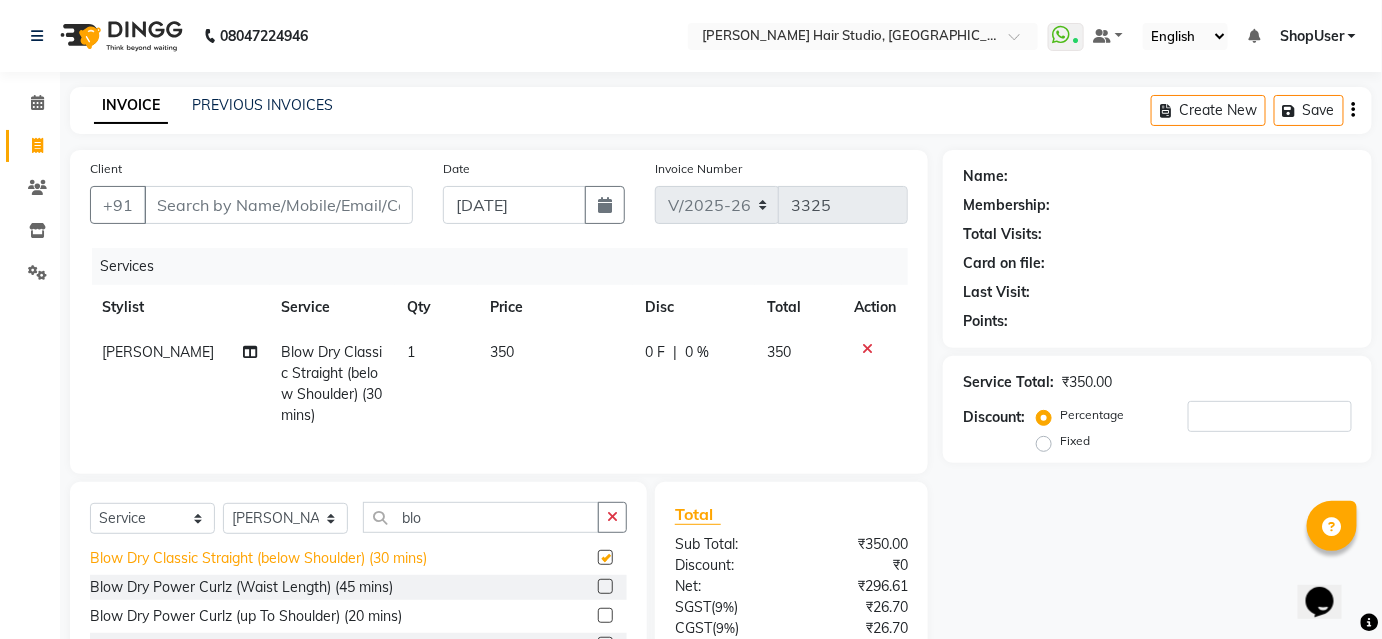 checkbox on "false" 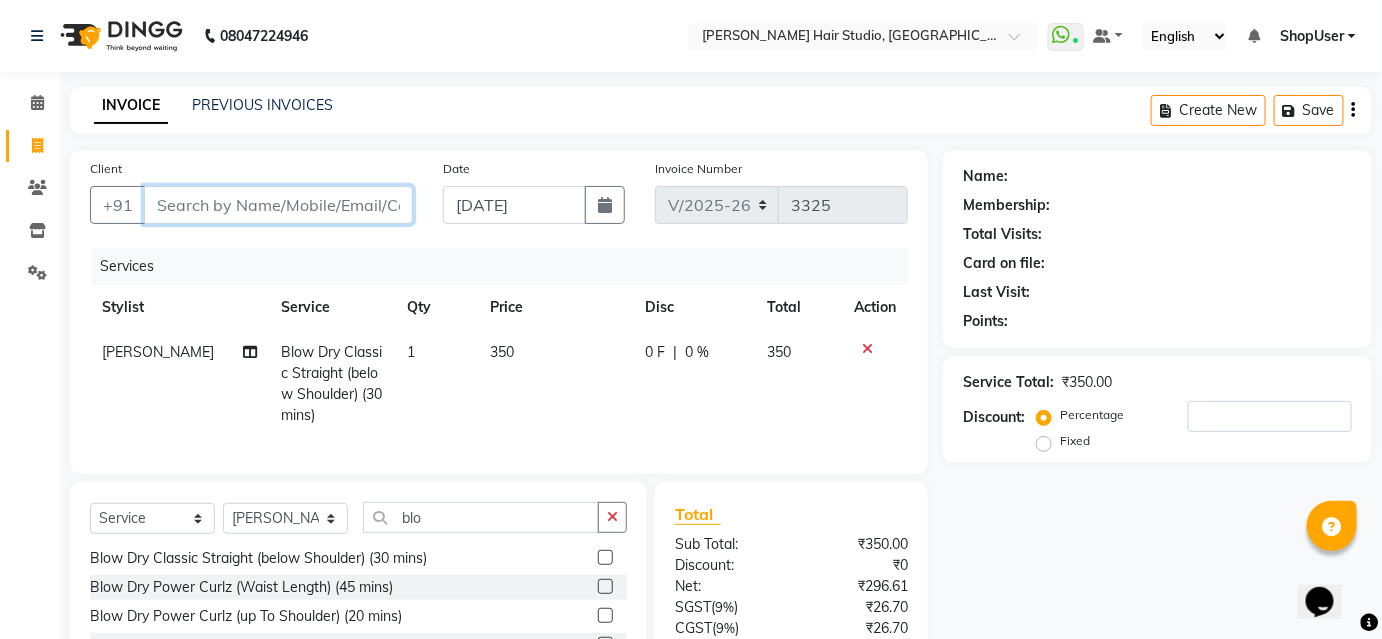click on "Client" at bounding box center (278, 205) 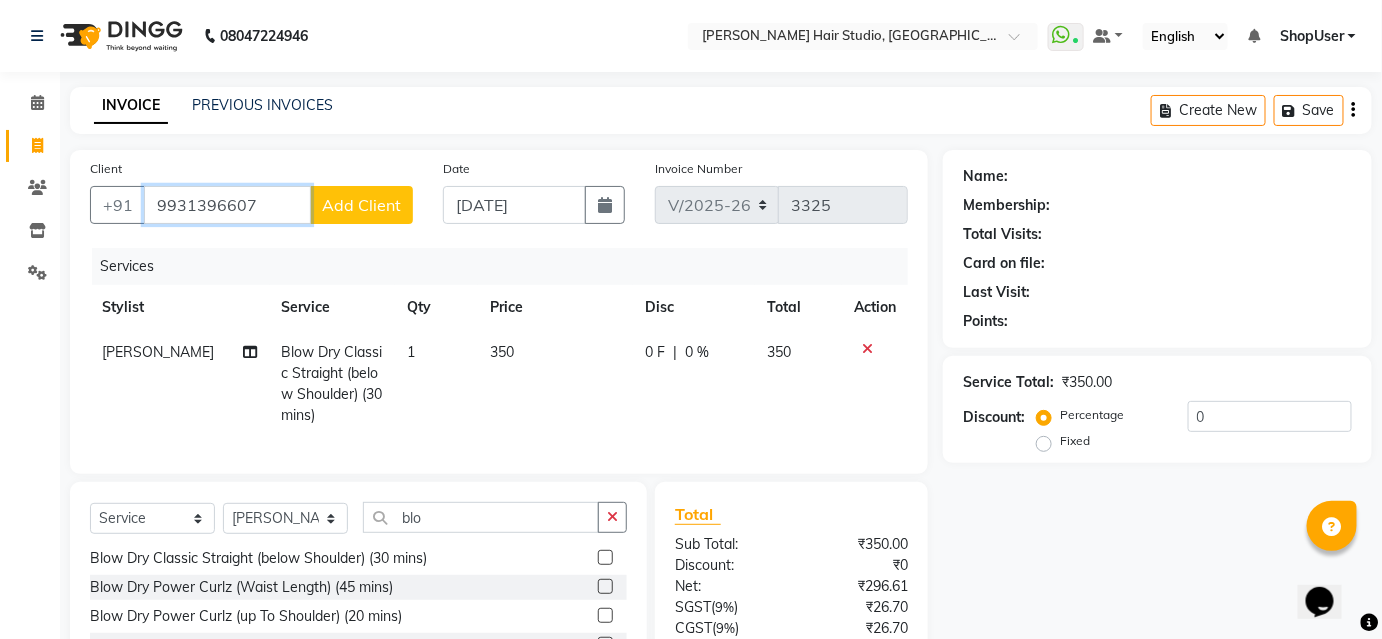 type on "9931396607" 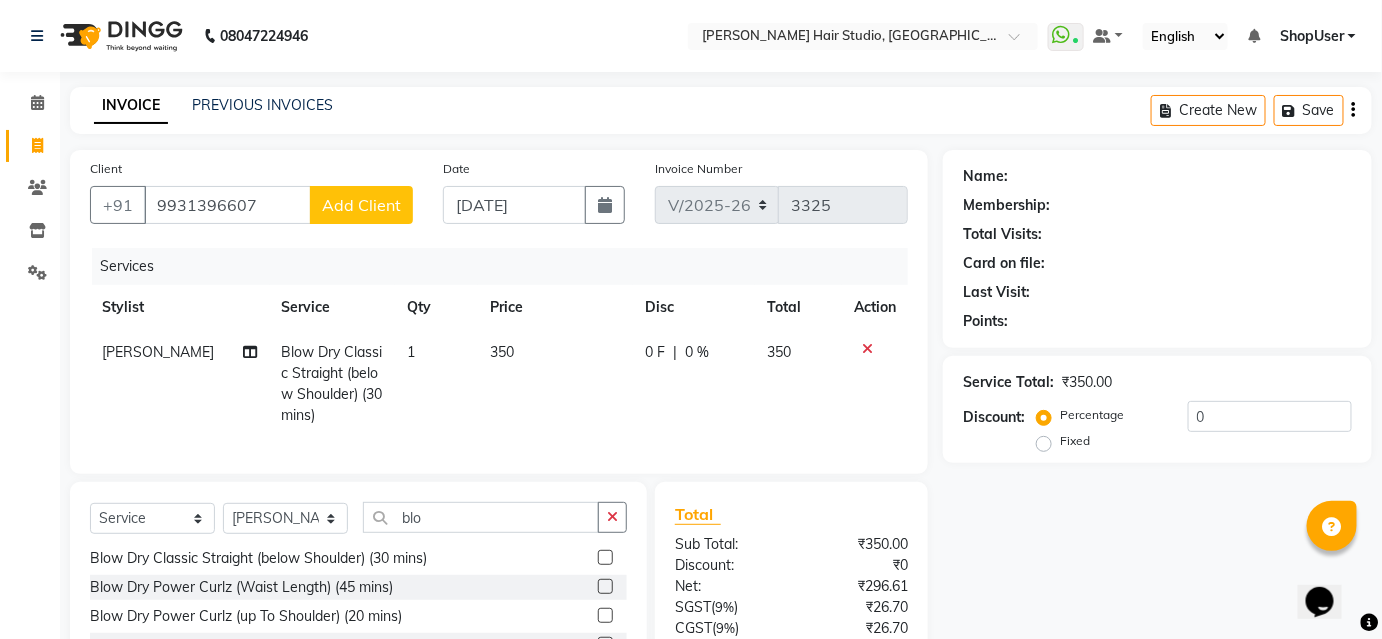 click on "Add Client" 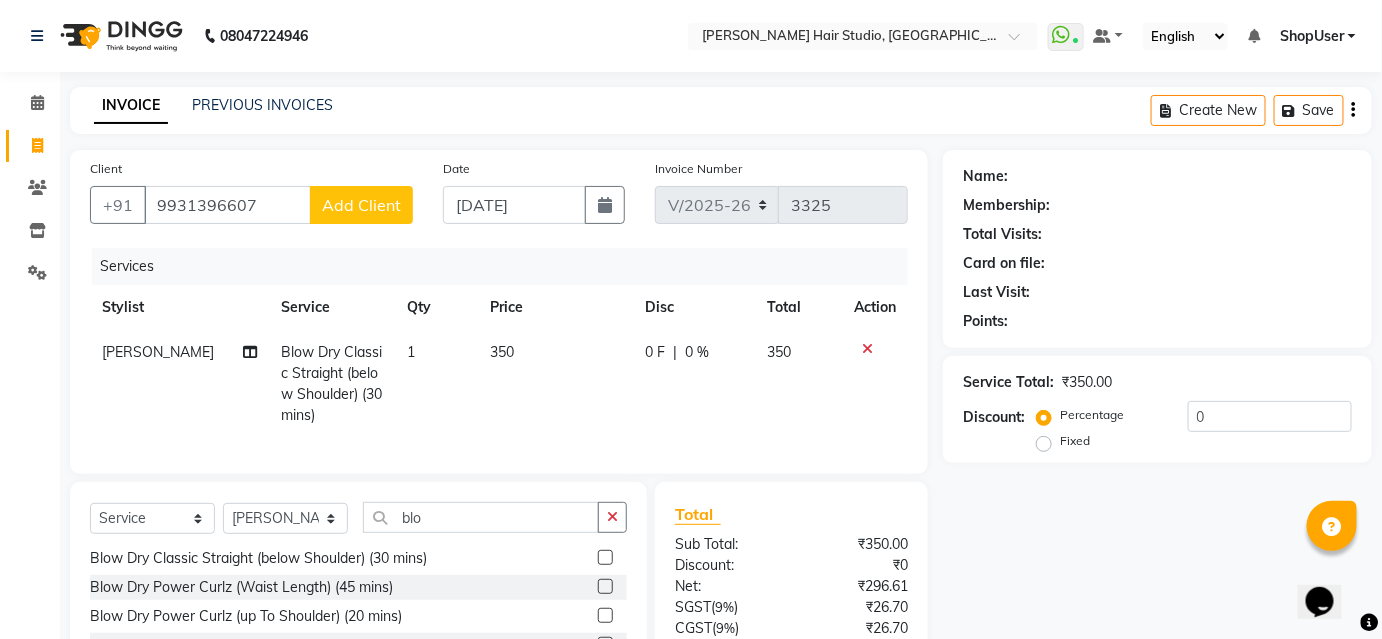 select on "22" 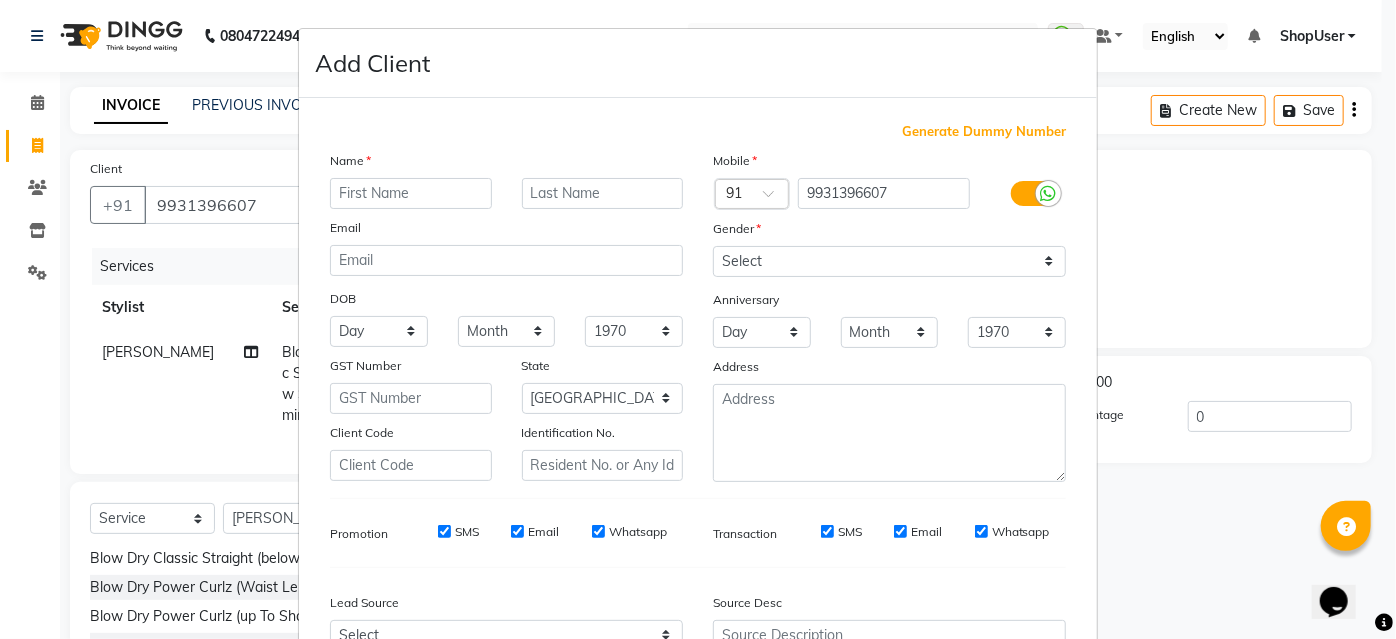 click at bounding box center (411, 193) 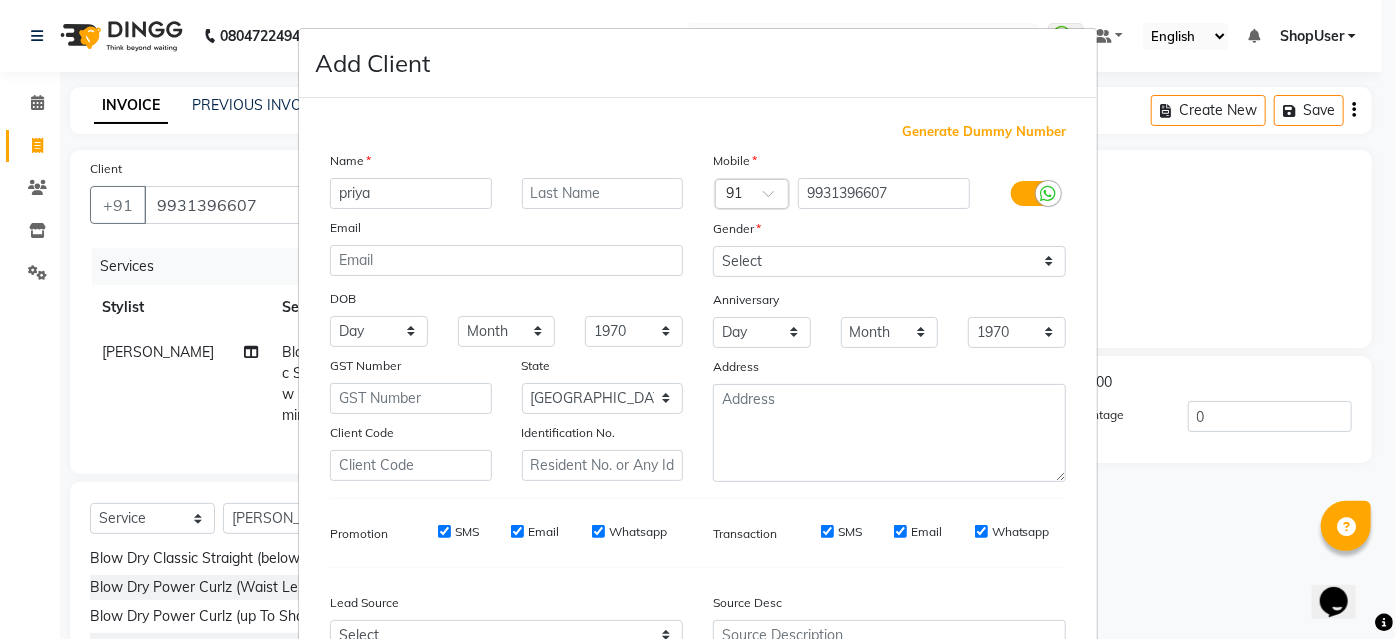 type on "priya" 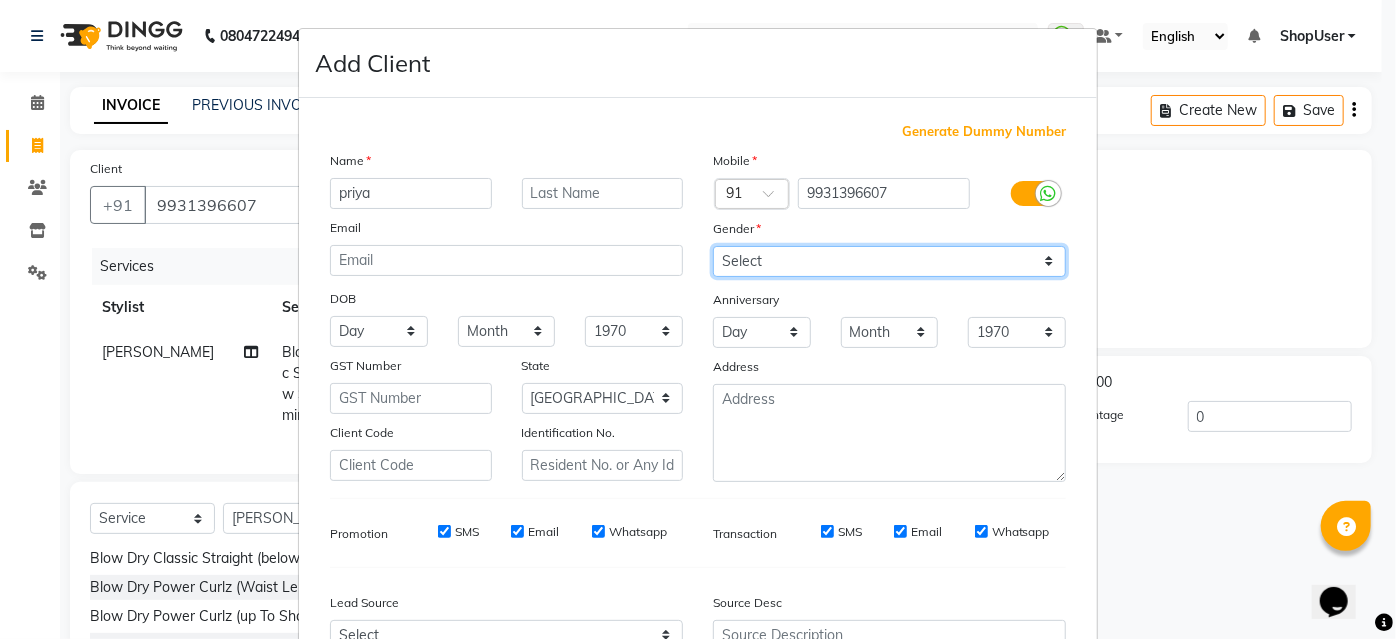 drag, startPoint x: 724, startPoint y: 253, endPoint x: 727, endPoint y: 266, distance: 13.341664 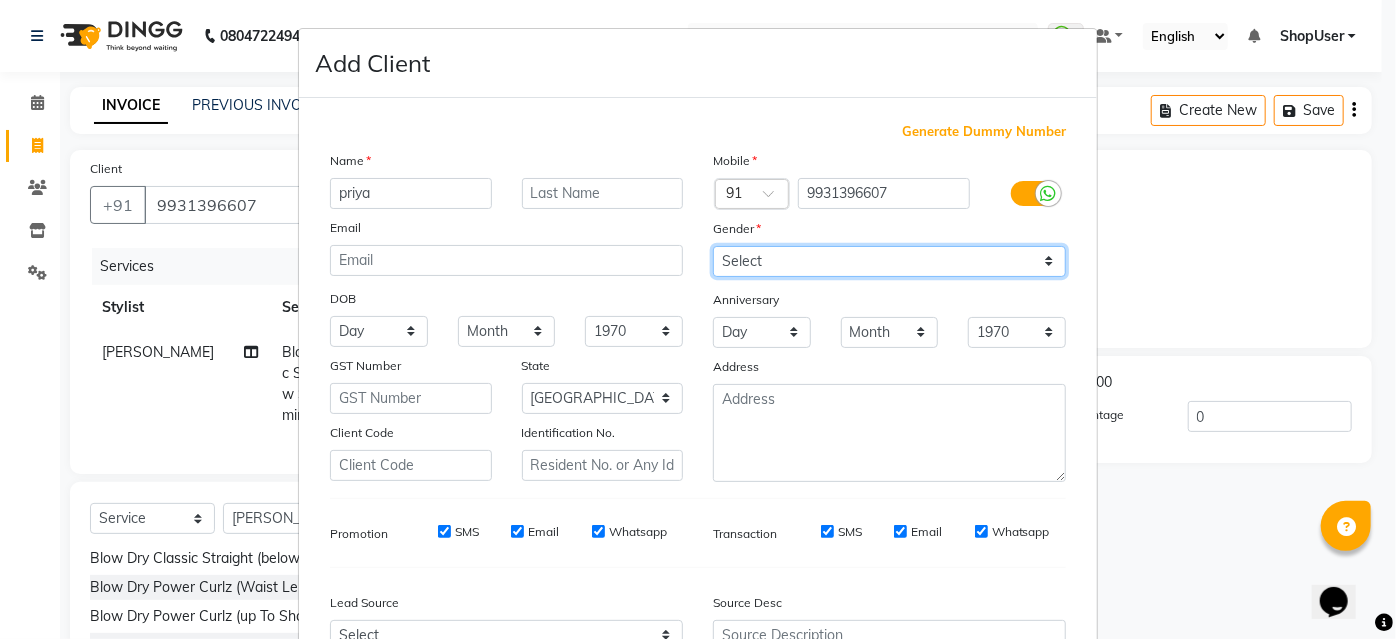 select on "female" 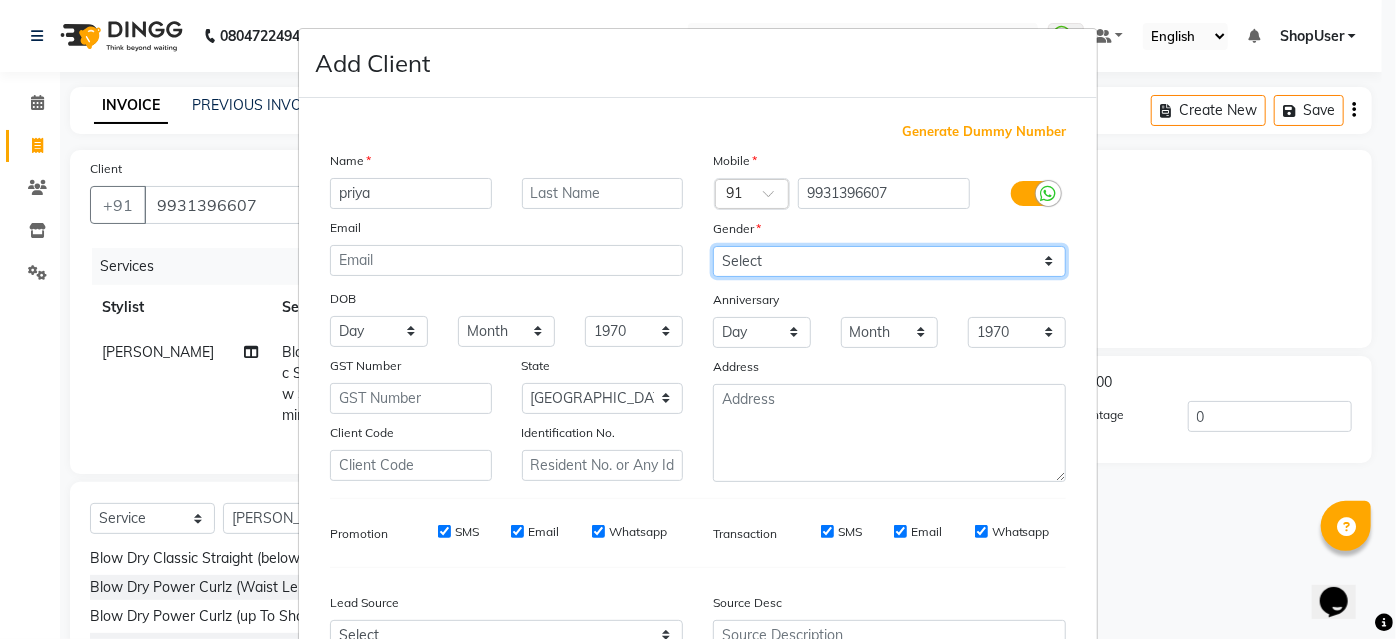 click on "Select Male Female Other Prefer Not To Say" at bounding box center [889, 261] 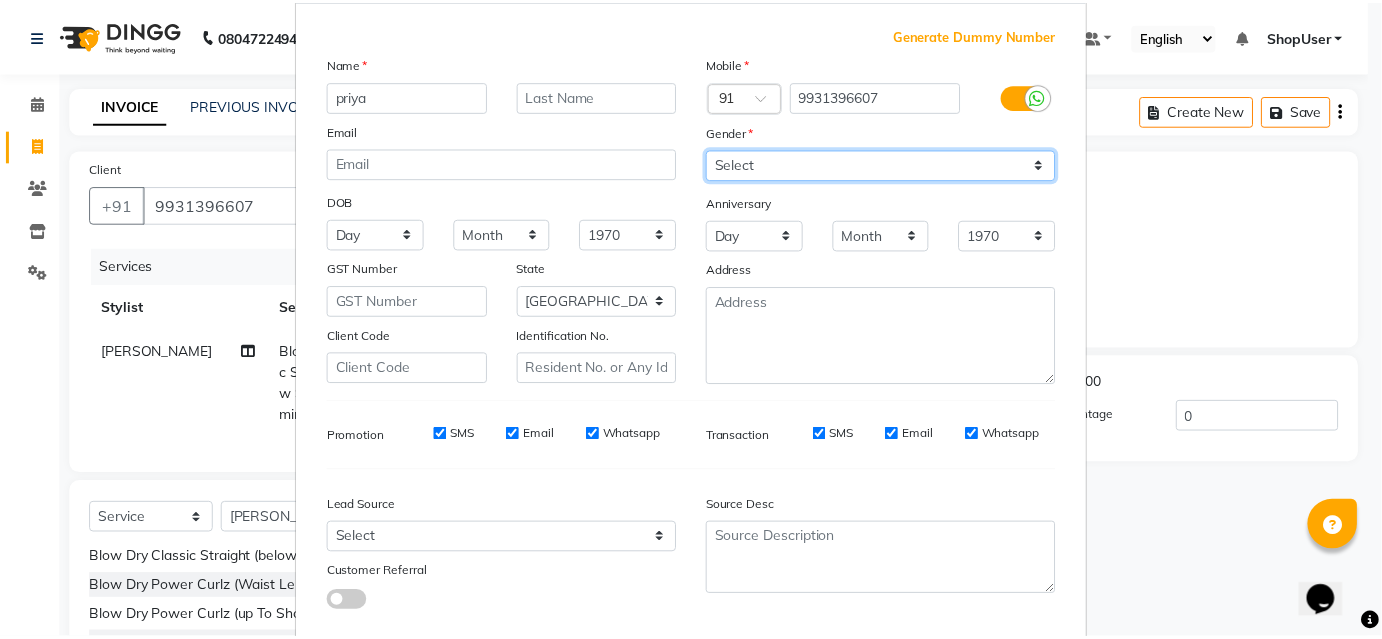 scroll, scrollTop: 208, scrollLeft: 0, axis: vertical 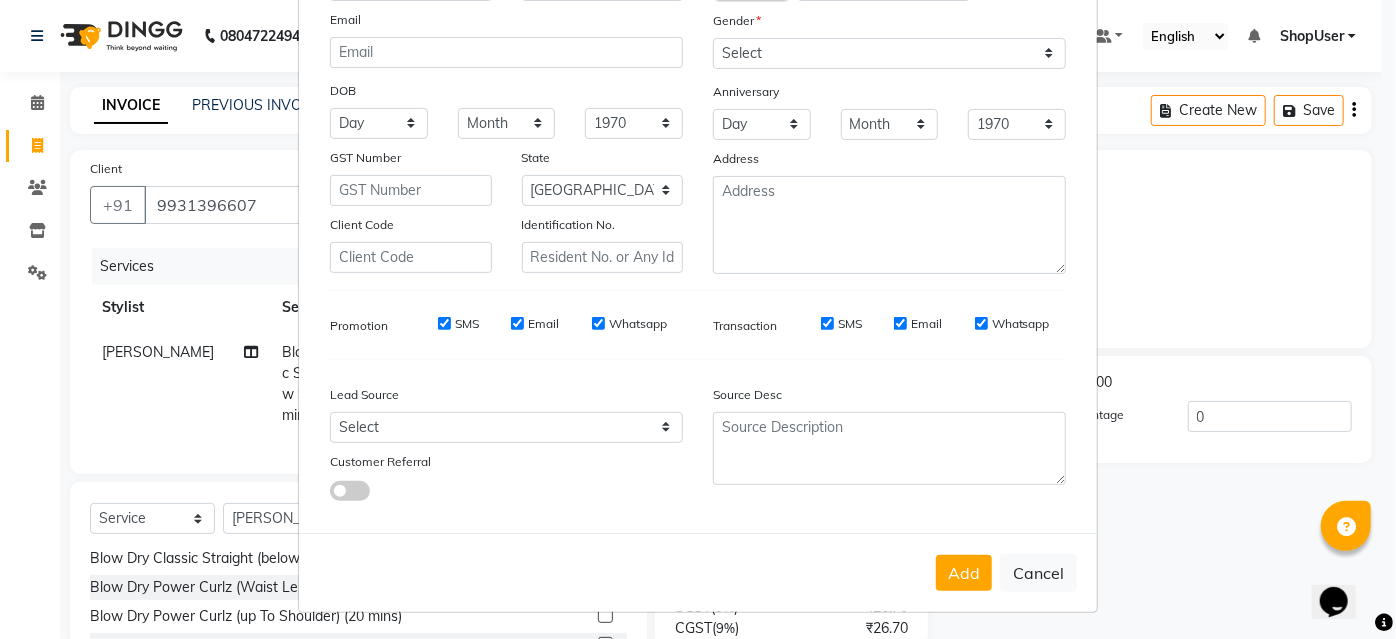 click on "Add" at bounding box center (964, 573) 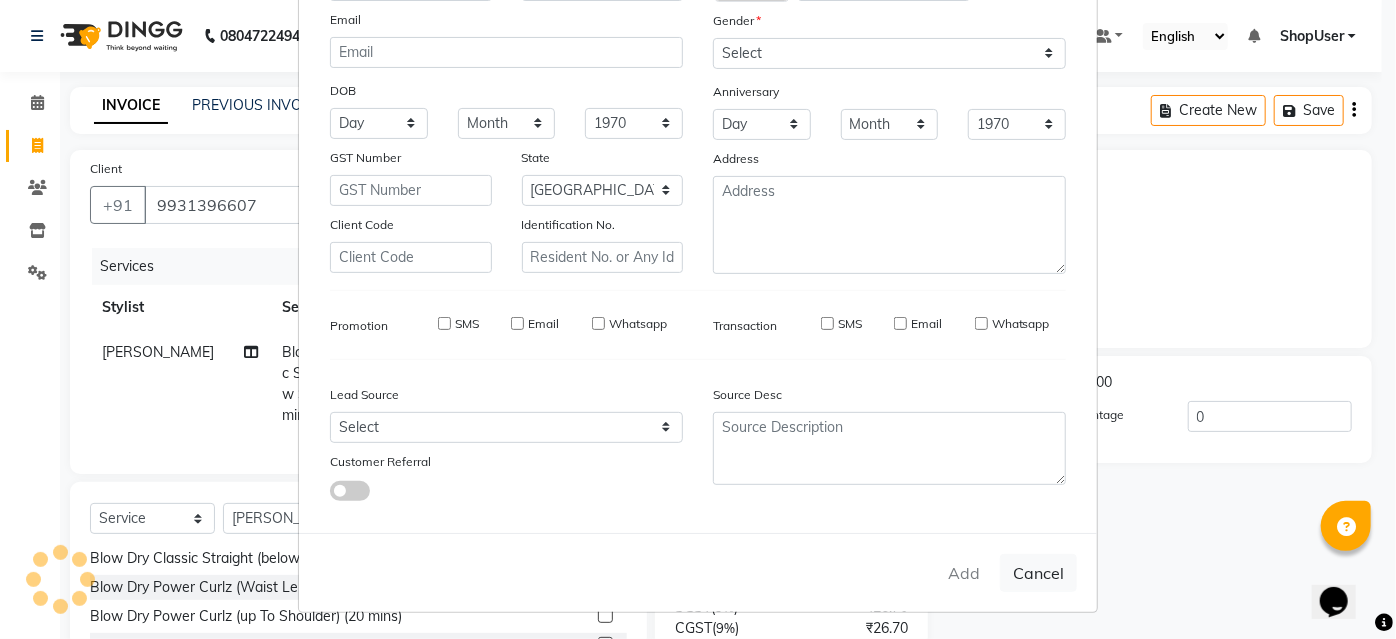 type 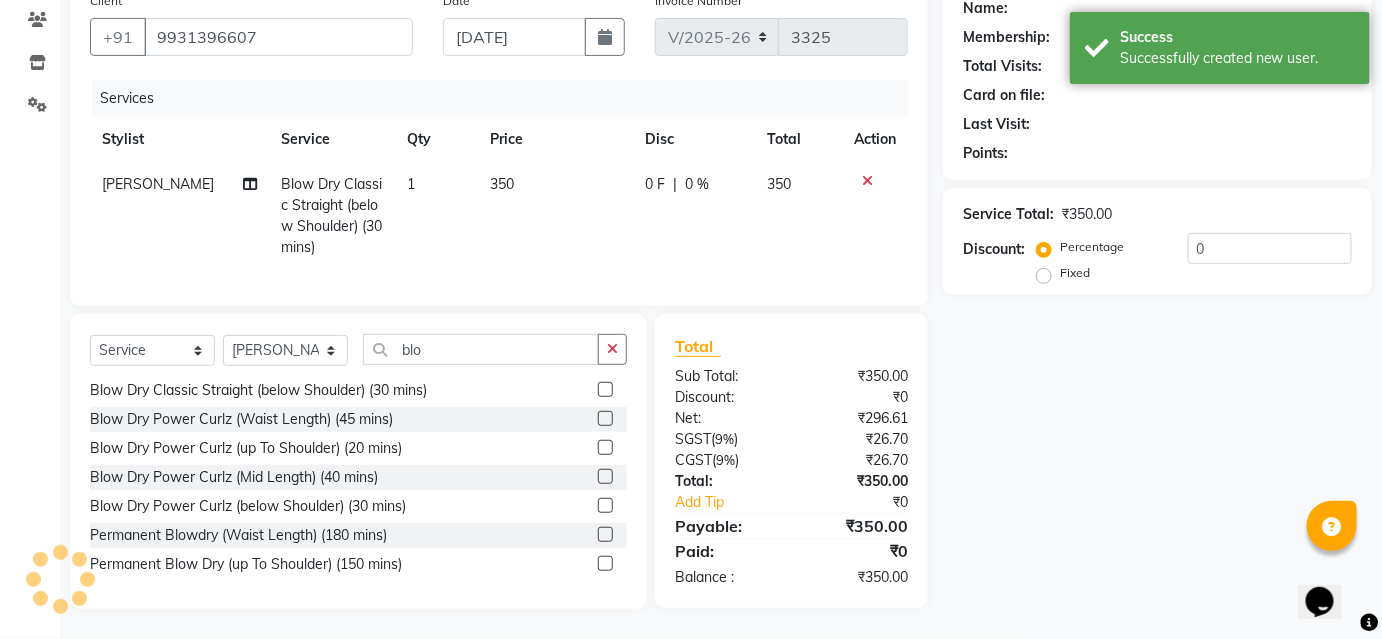 scroll, scrollTop: 0, scrollLeft: 0, axis: both 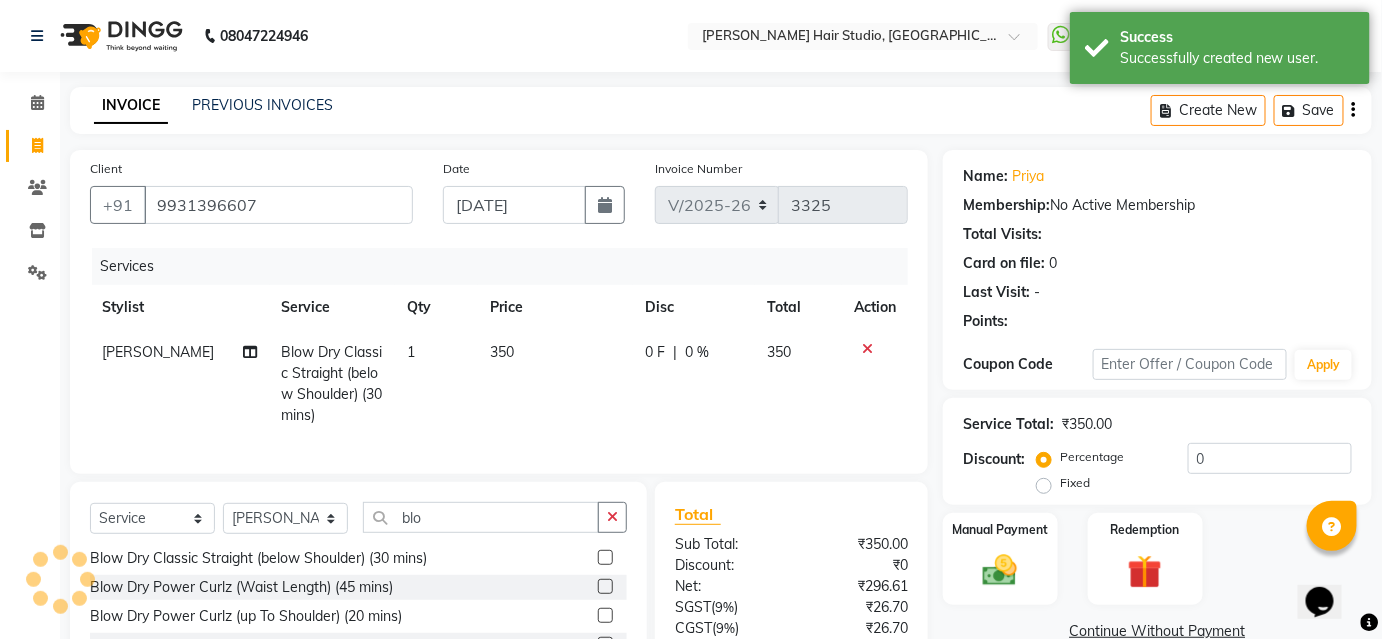 click on "350" 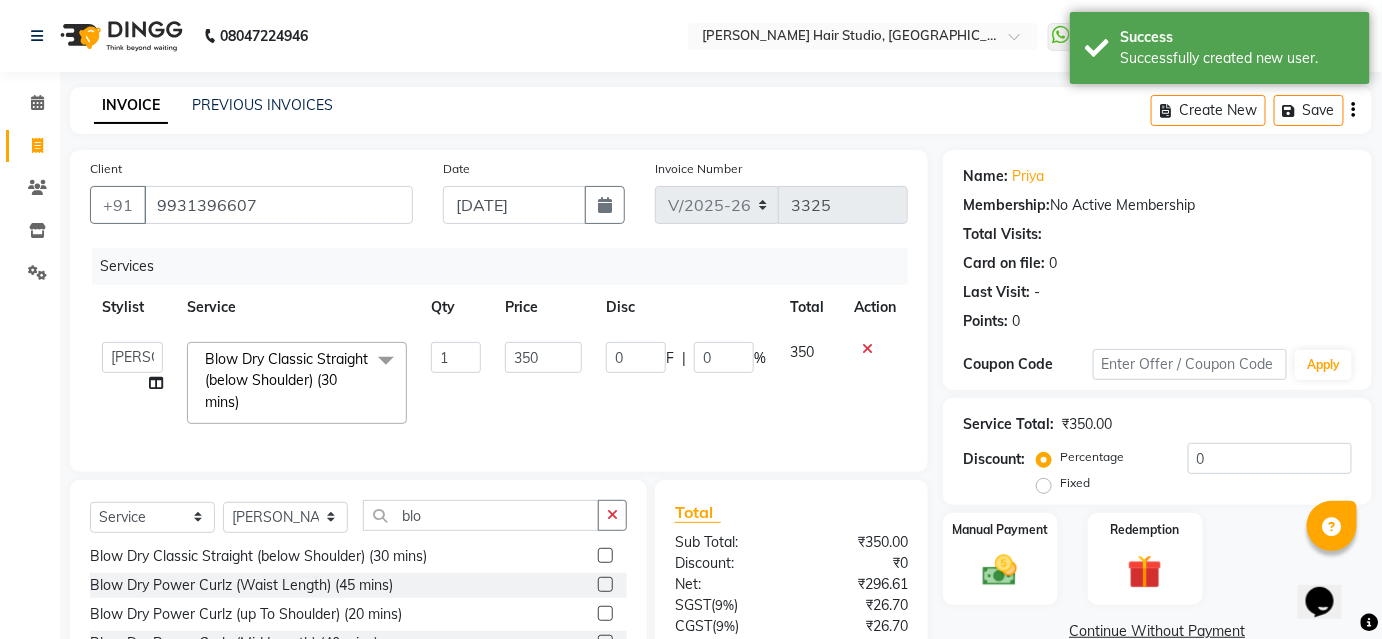 scroll, scrollTop: 178, scrollLeft: 0, axis: vertical 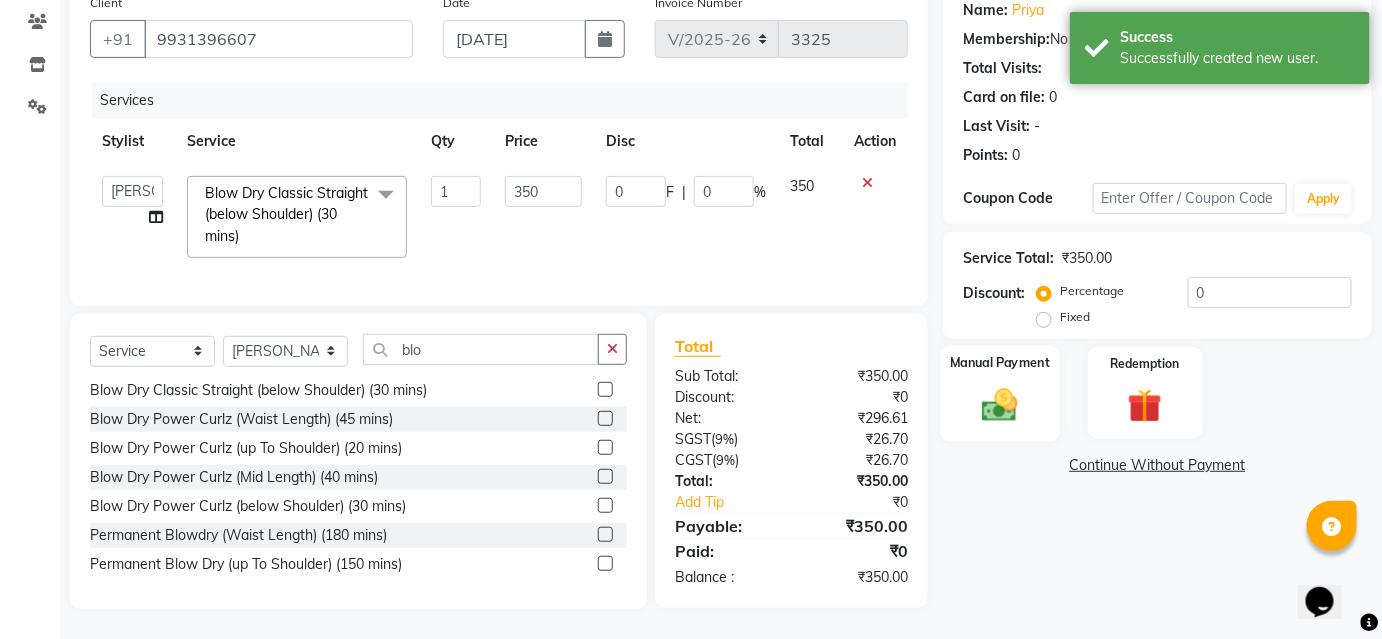 click 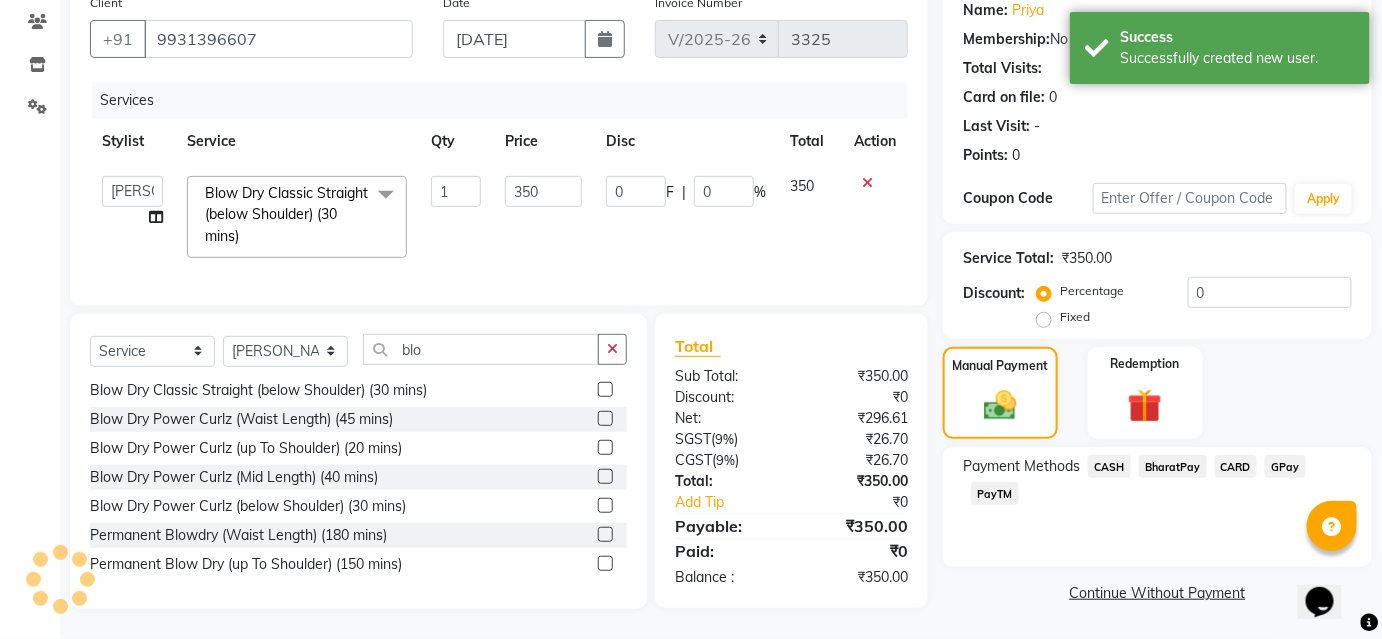 click on "CARD" 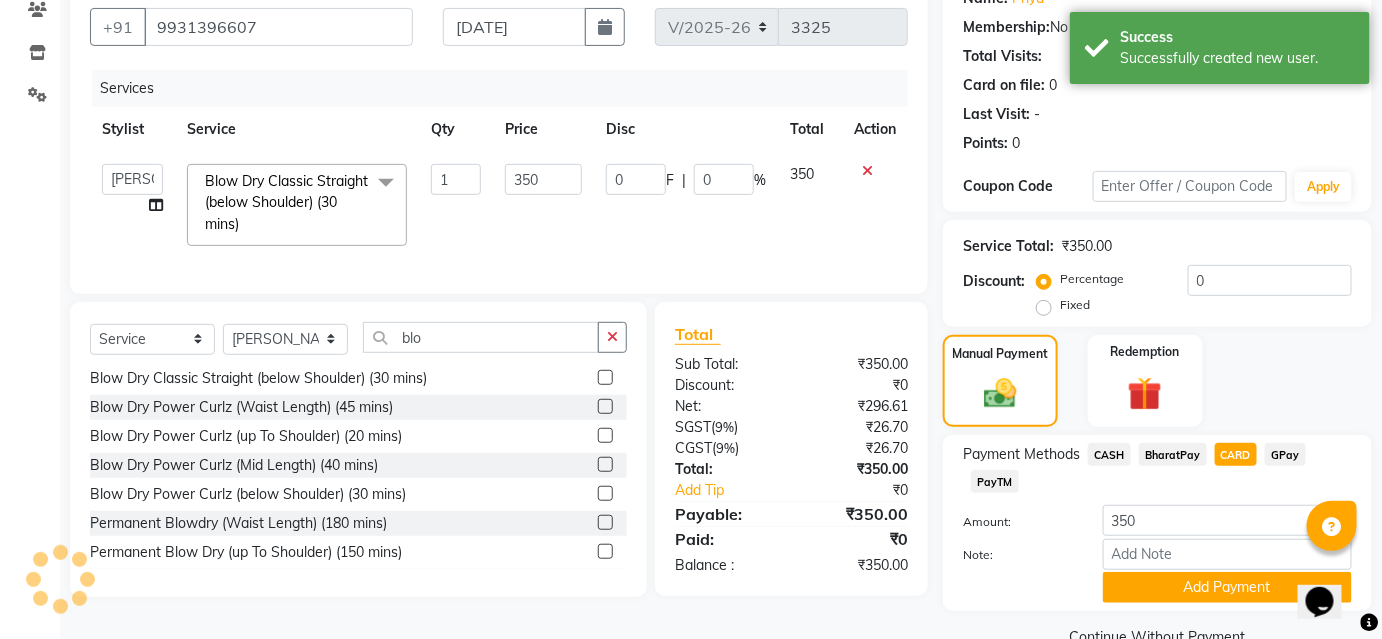 scroll, scrollTop: 220, scrollLeft: 0, axis: vertical 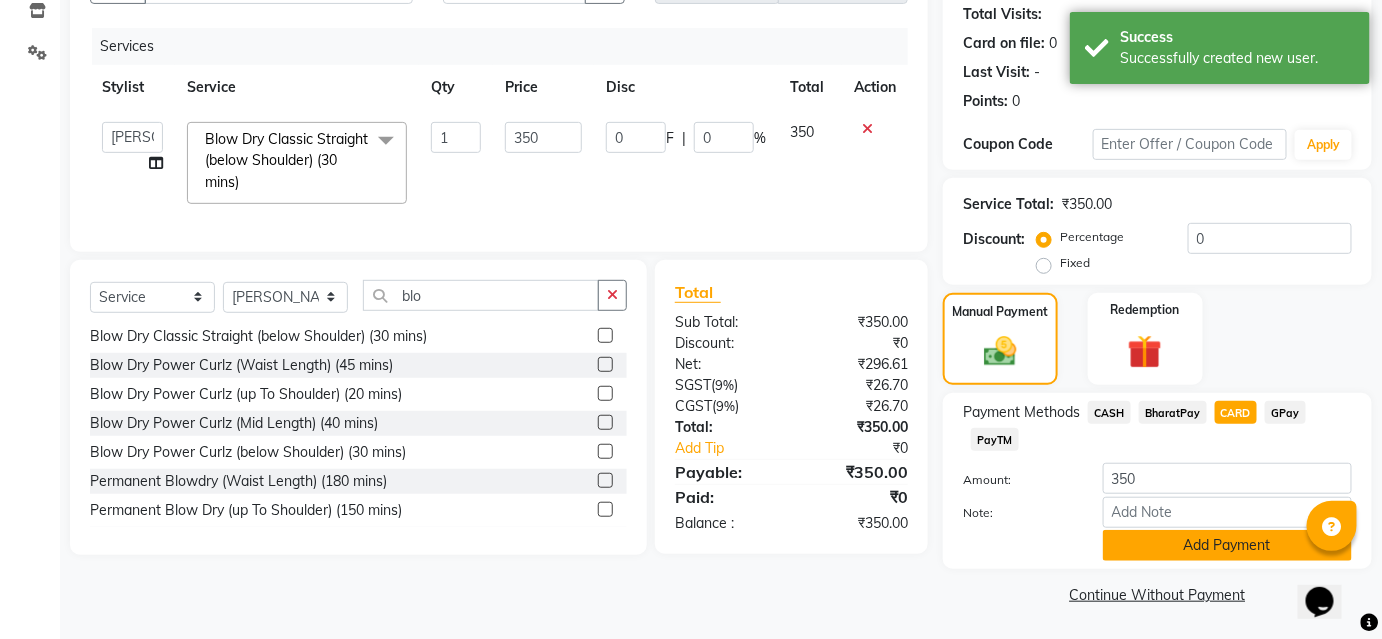 click on "Add Payment" 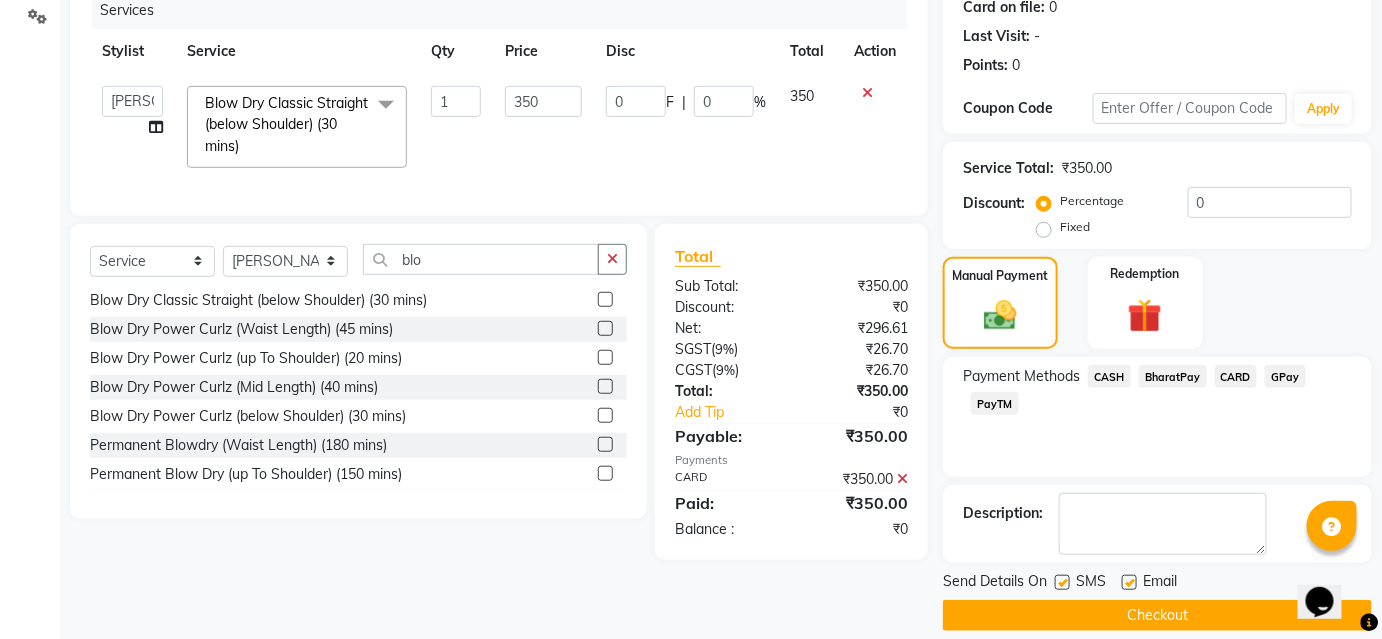 scroll, scrollTop: 276, scrollLeft: 0, axis: vertical 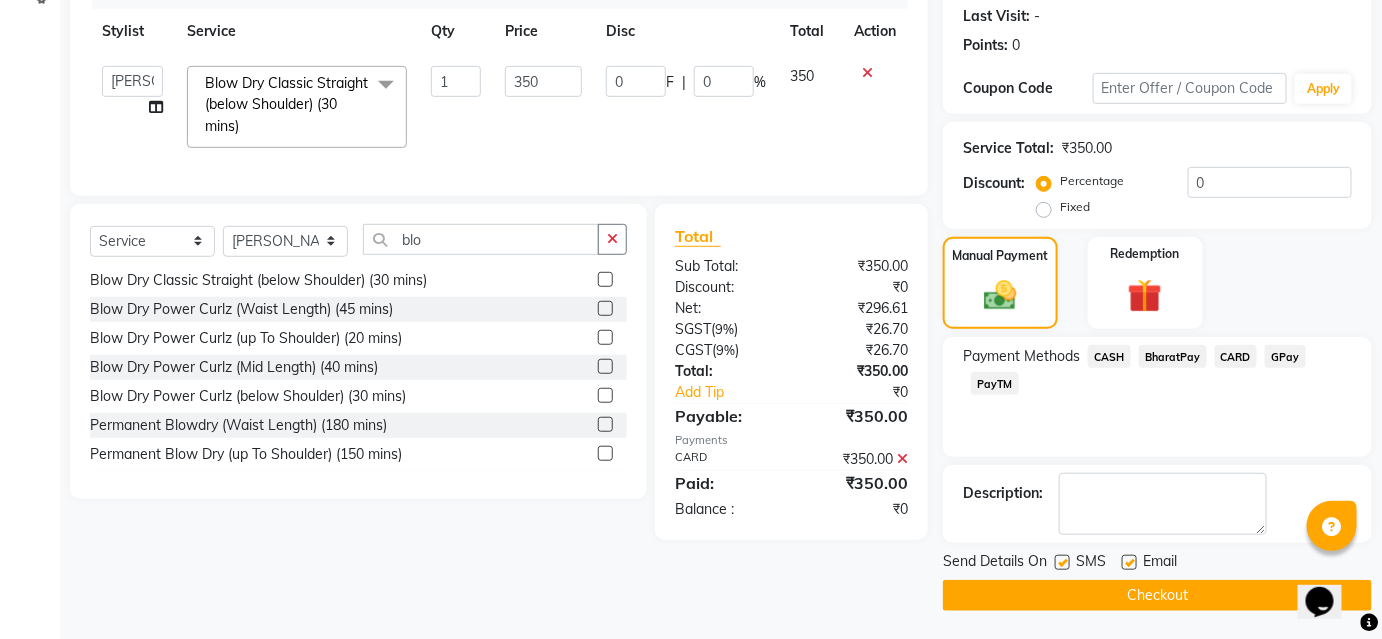 click on "Checkout" 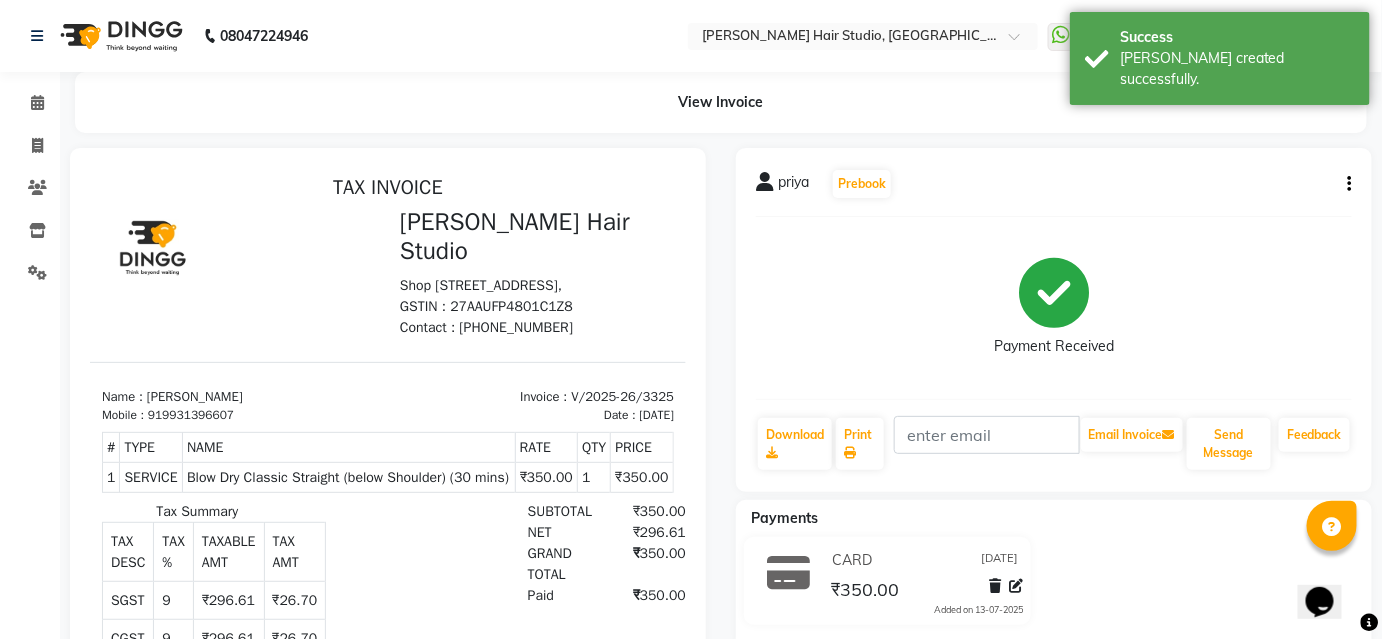 scroll, scrollTop: 0, scrollLeft: 0, axis: both 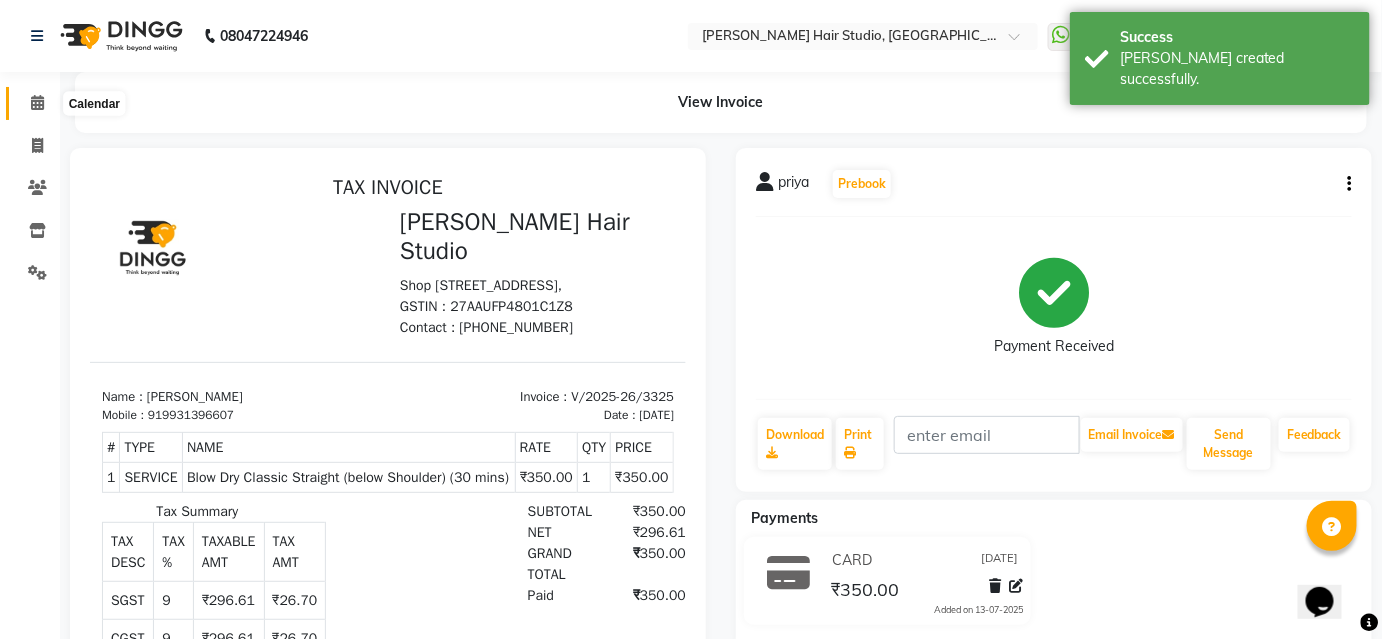 click 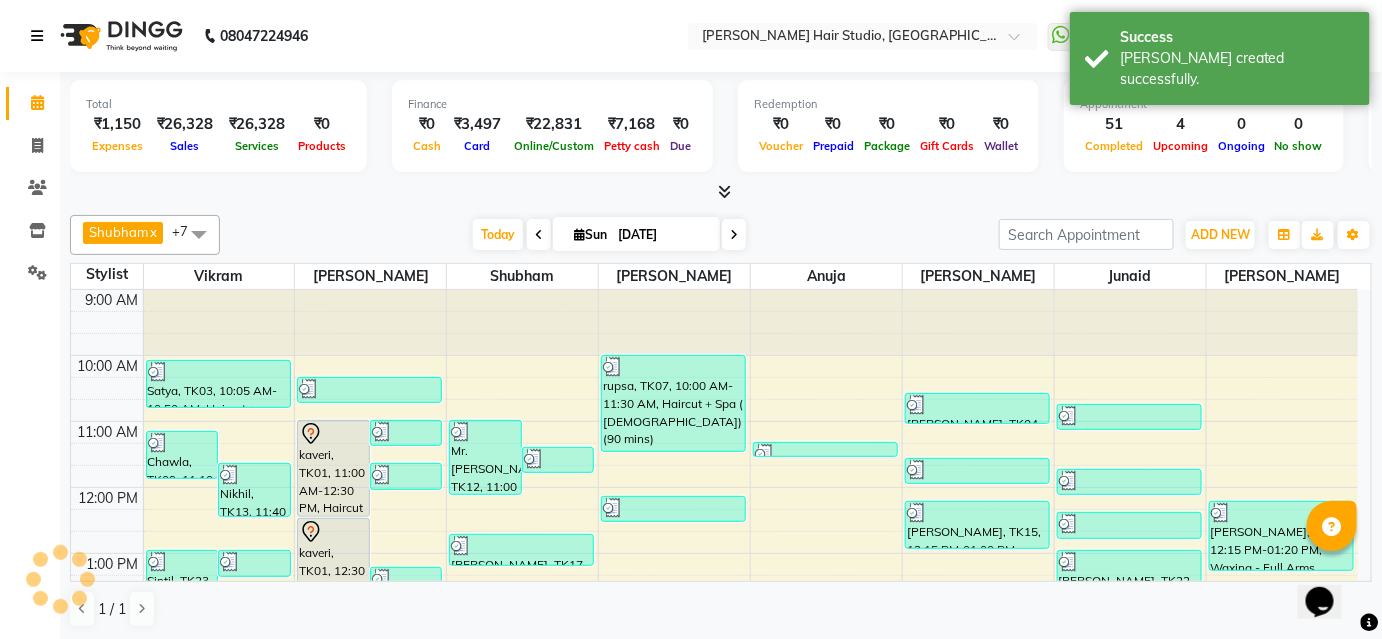 scroll, scrollTop: 0, scrollLeft: 0, axis: both 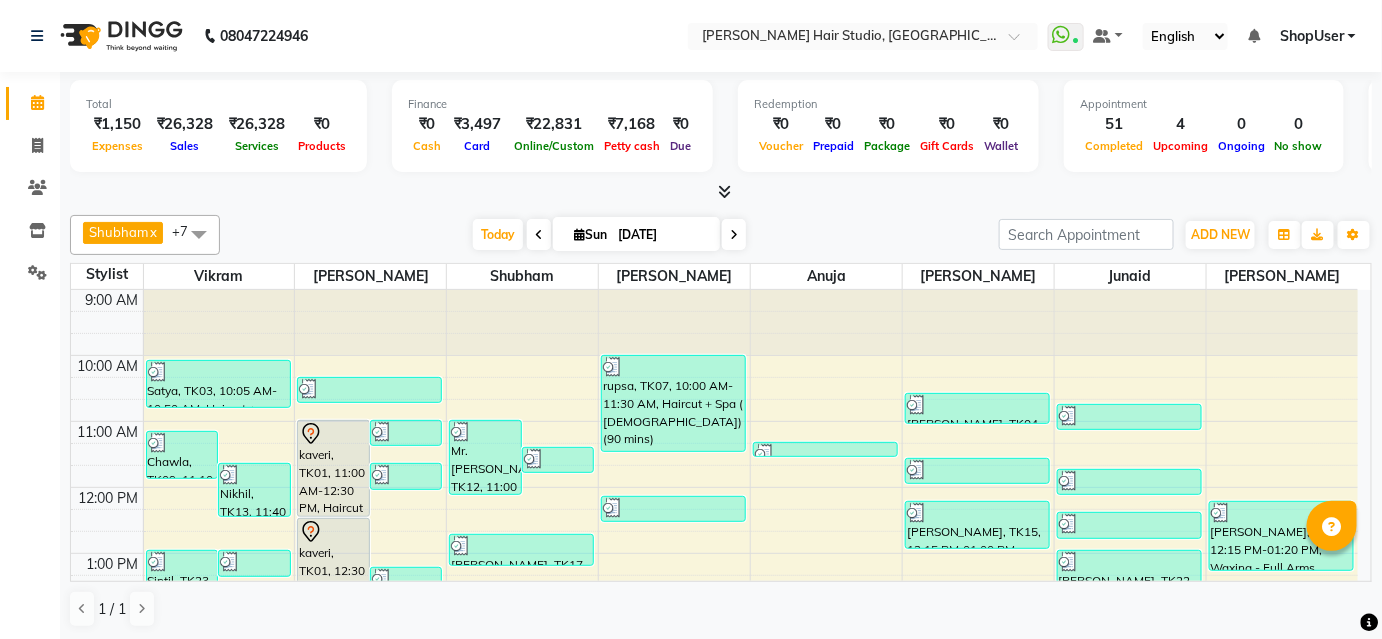 click at bounding box center [725, 191] 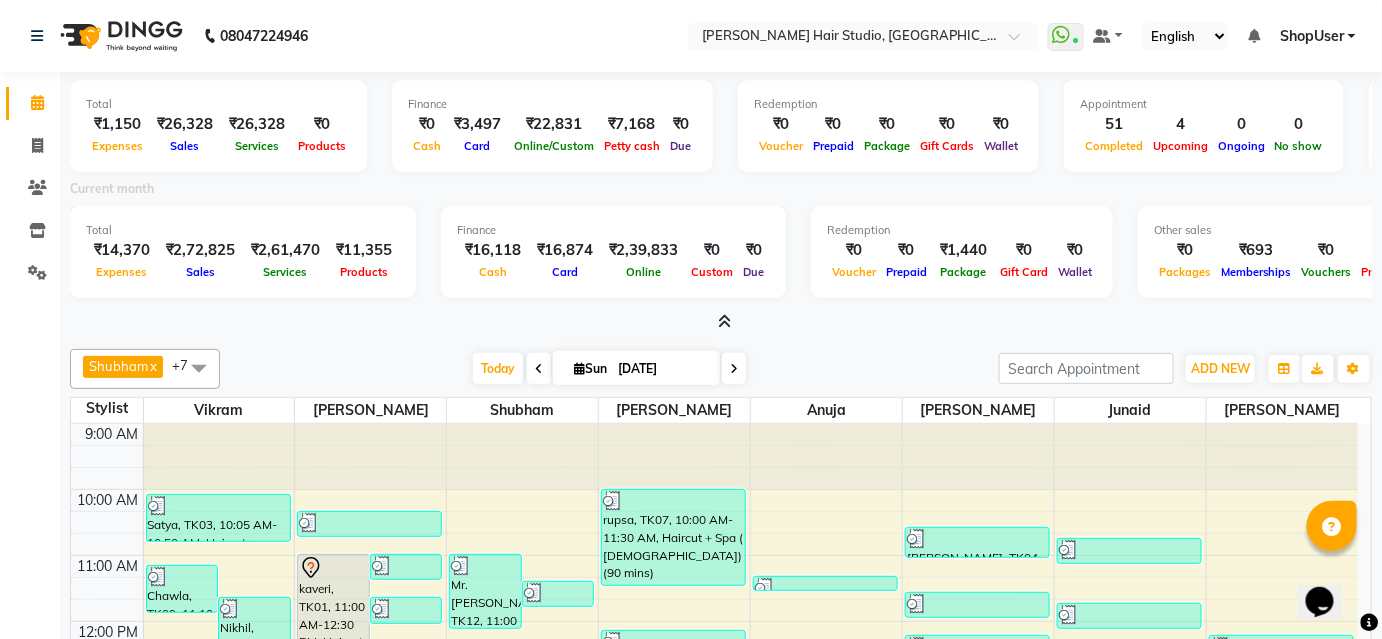 scroll, scrollTop: 0, scrollLeft: 0, axis: both 